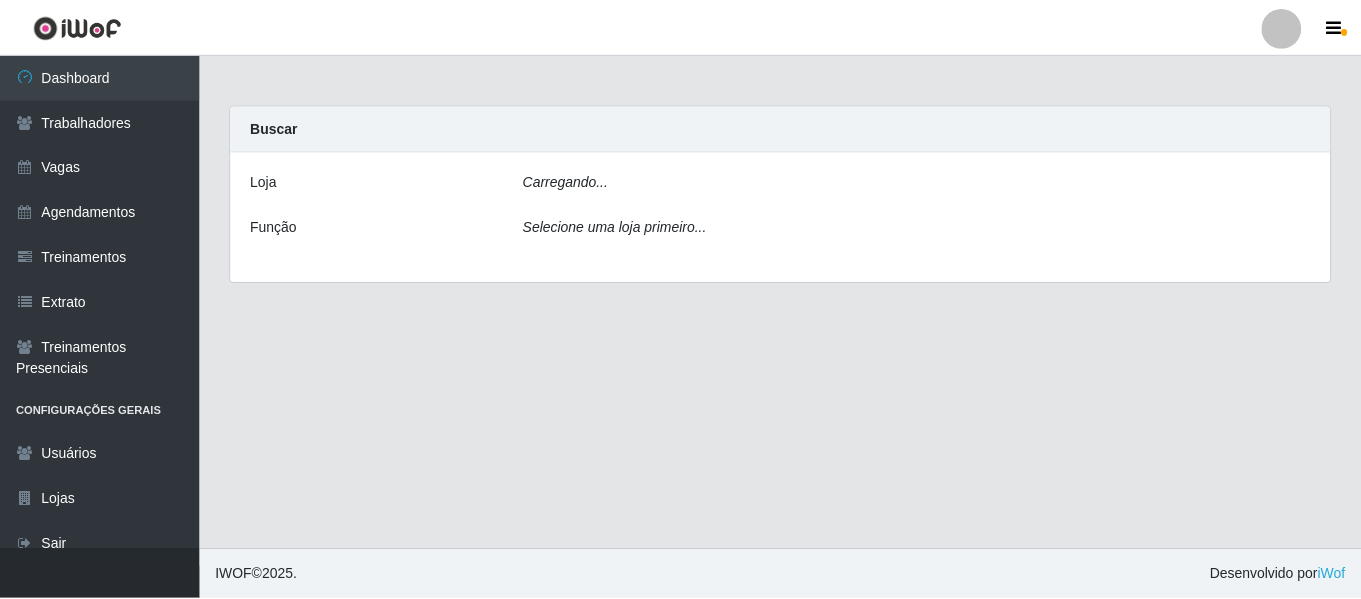 scroll, scrollTop: 0, scrollLeft: 0, axis: both 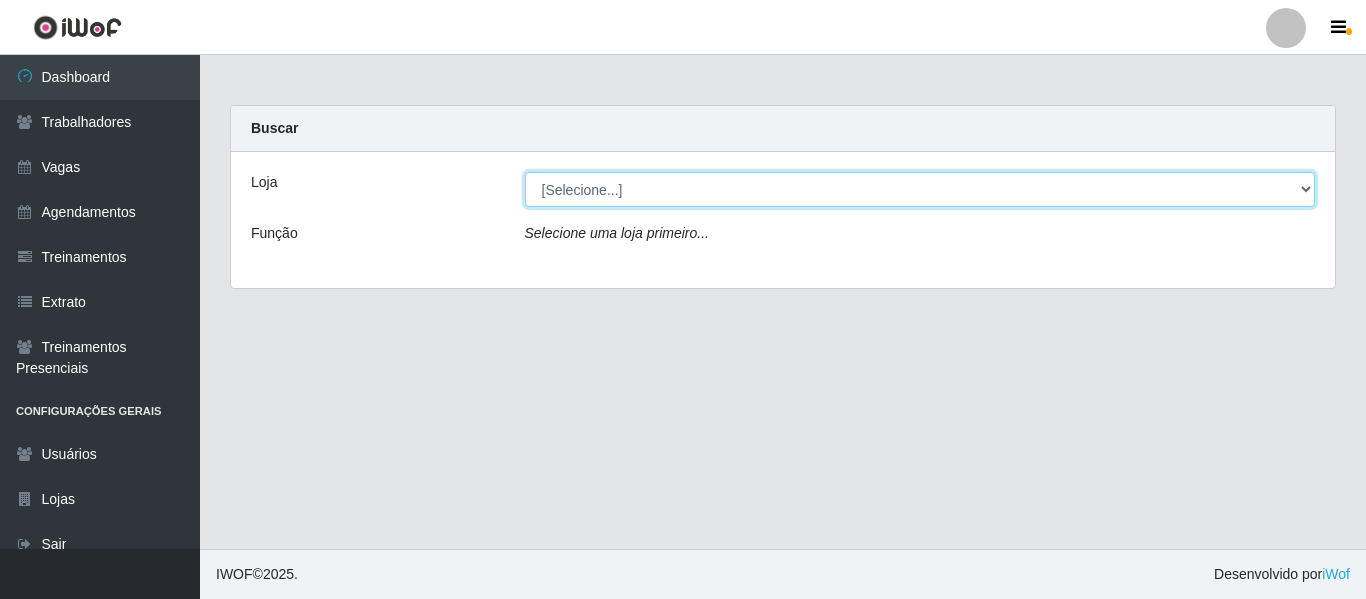click on "[Selecione...] Supermercado Manaira" at bounding box center [920, 189] 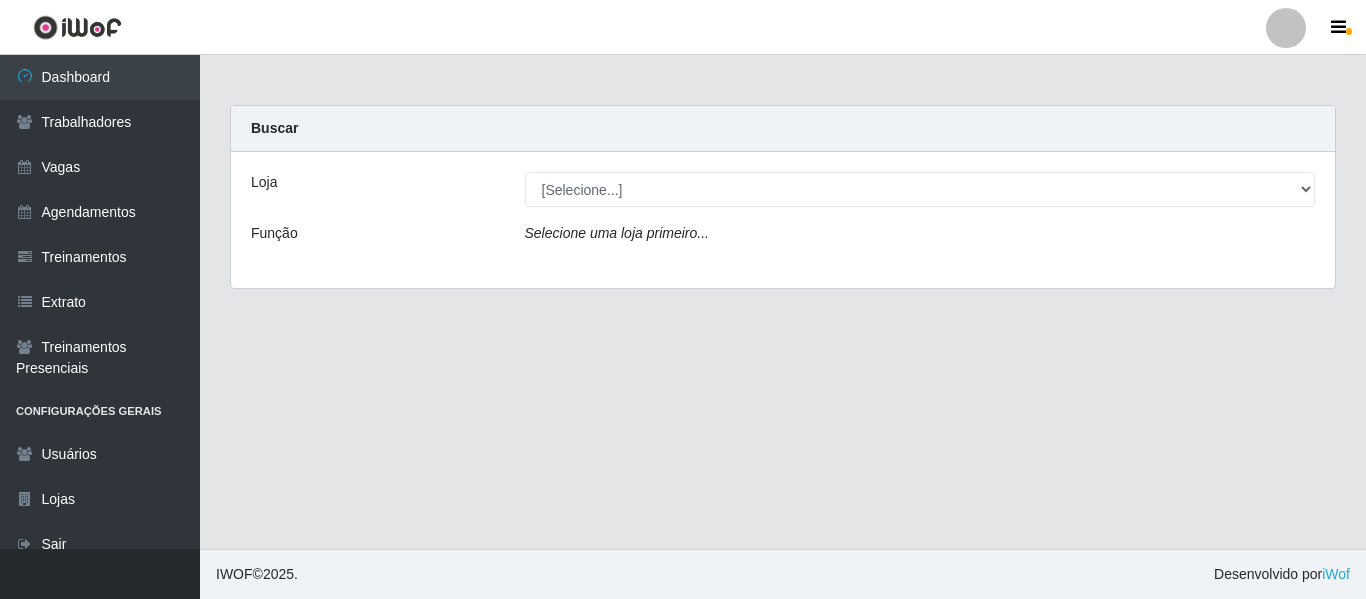 click at bounding box center (1286, 28) 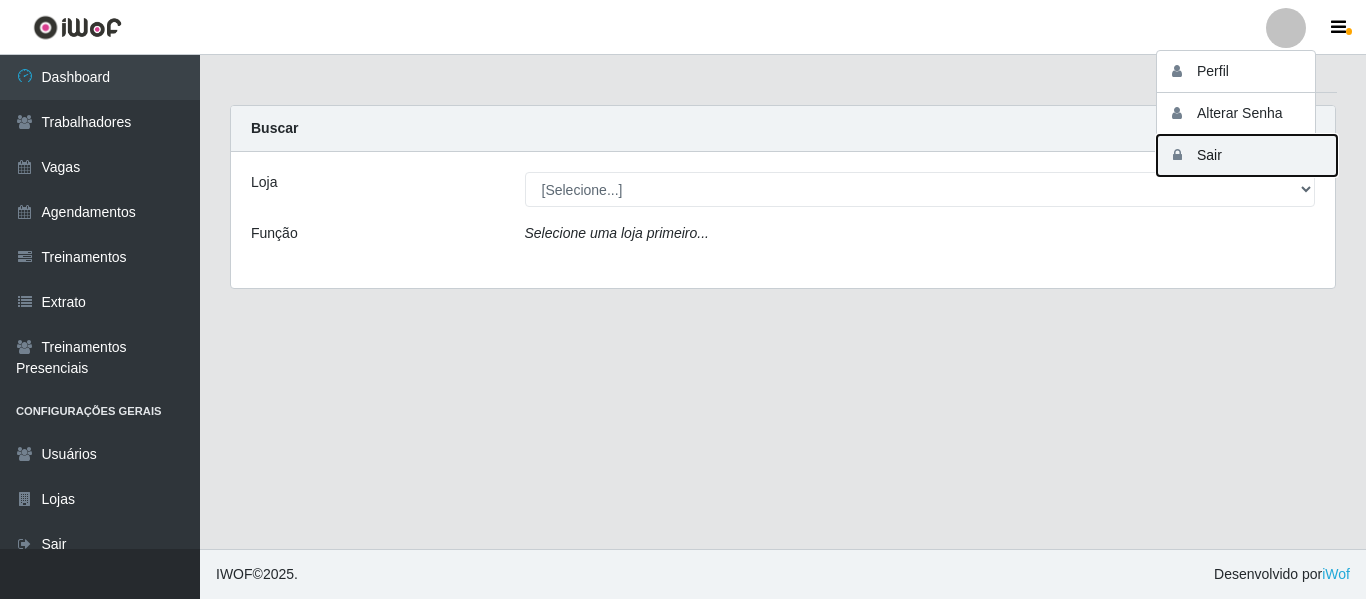 click on "Sair" at bounding box center [1247, 155] 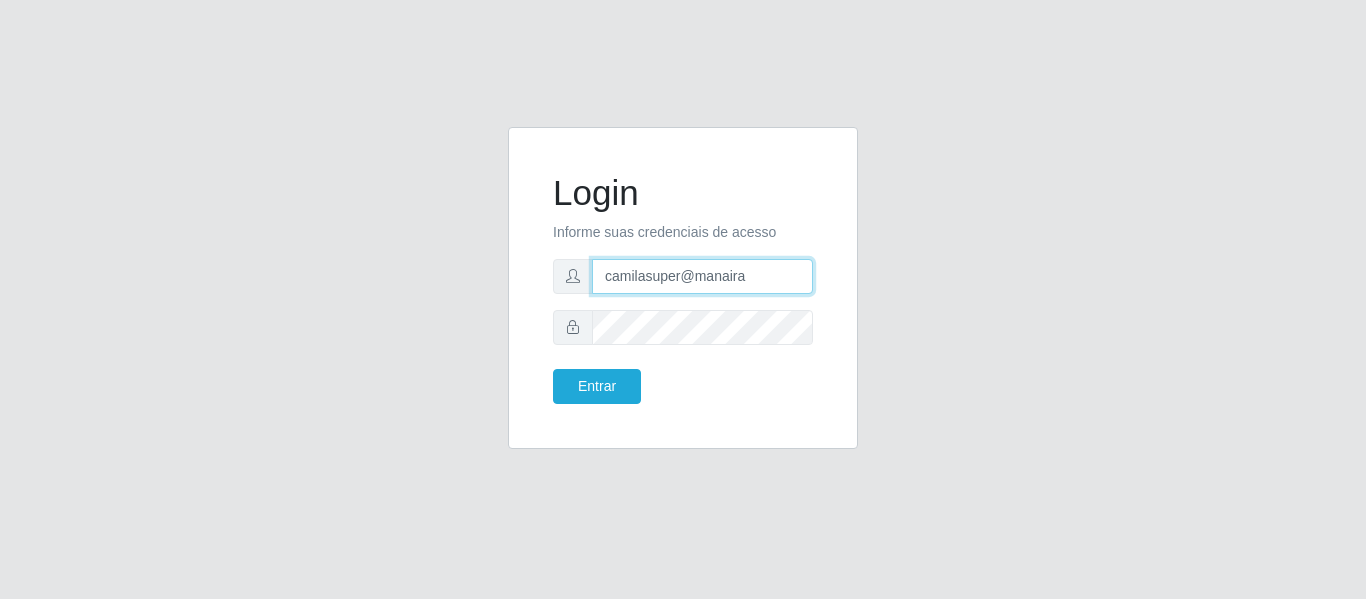 drag, startPoint x: 759, startPoint y: 276, endPoint x: 504, endPoint y: 221, distance: 260.86395 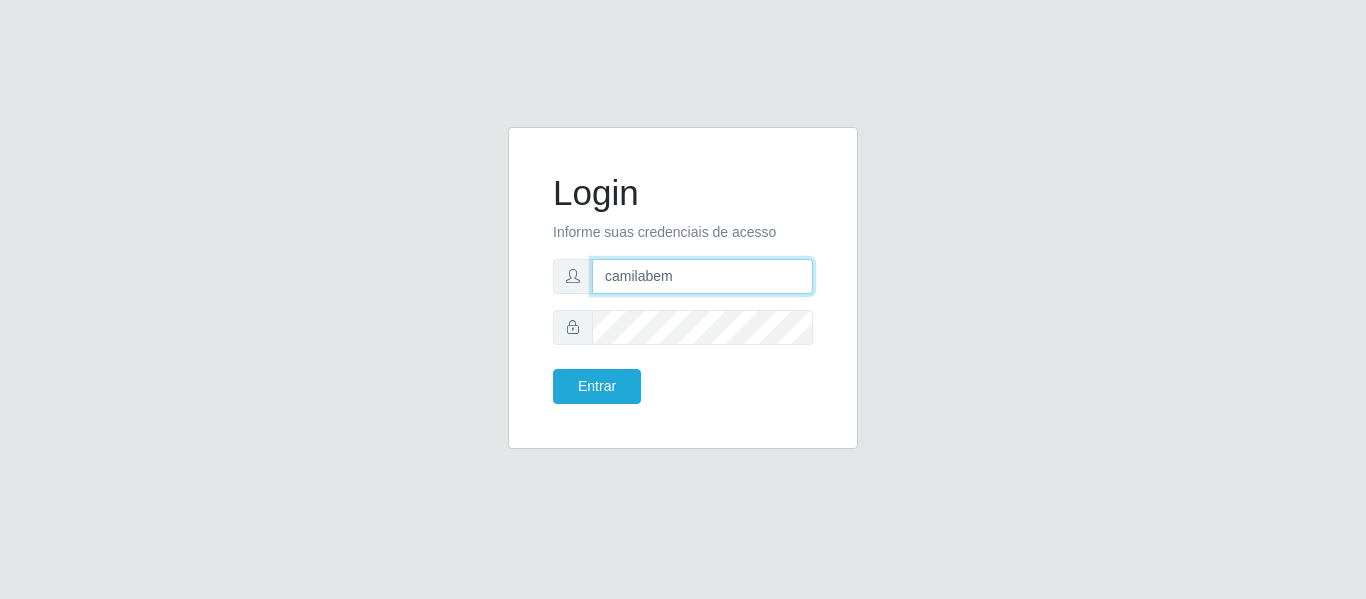 type on "camilabemais@gmail.com" 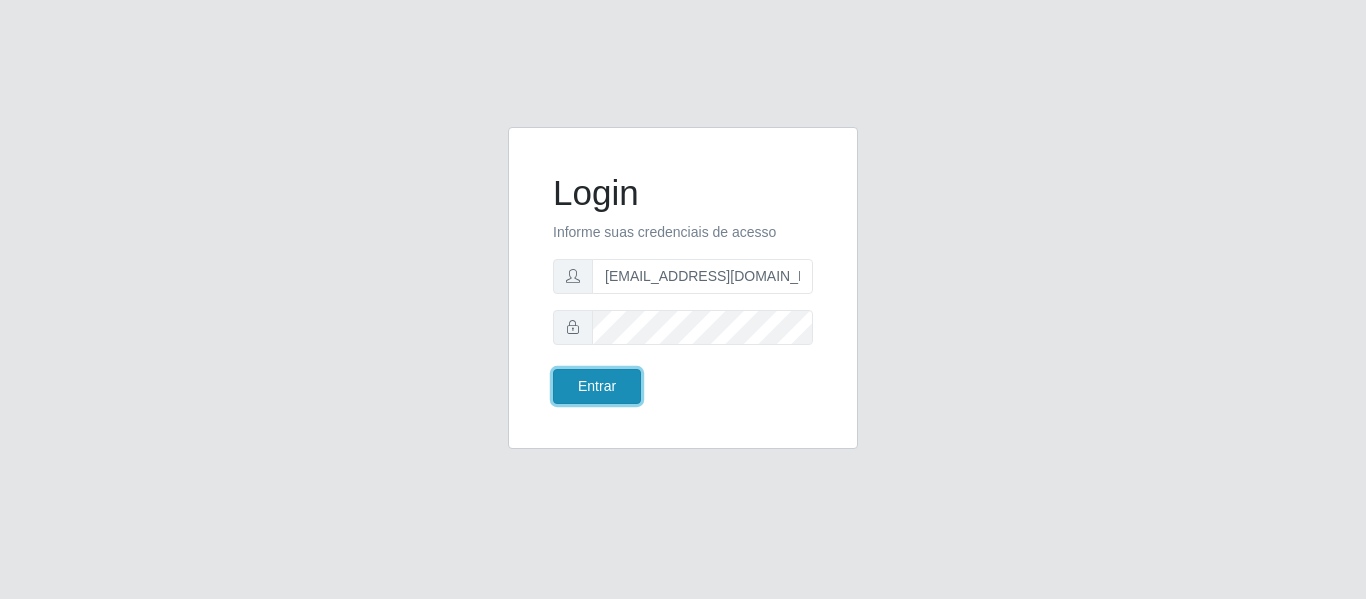 click on "Entrar" at bounding box center [597, 386] 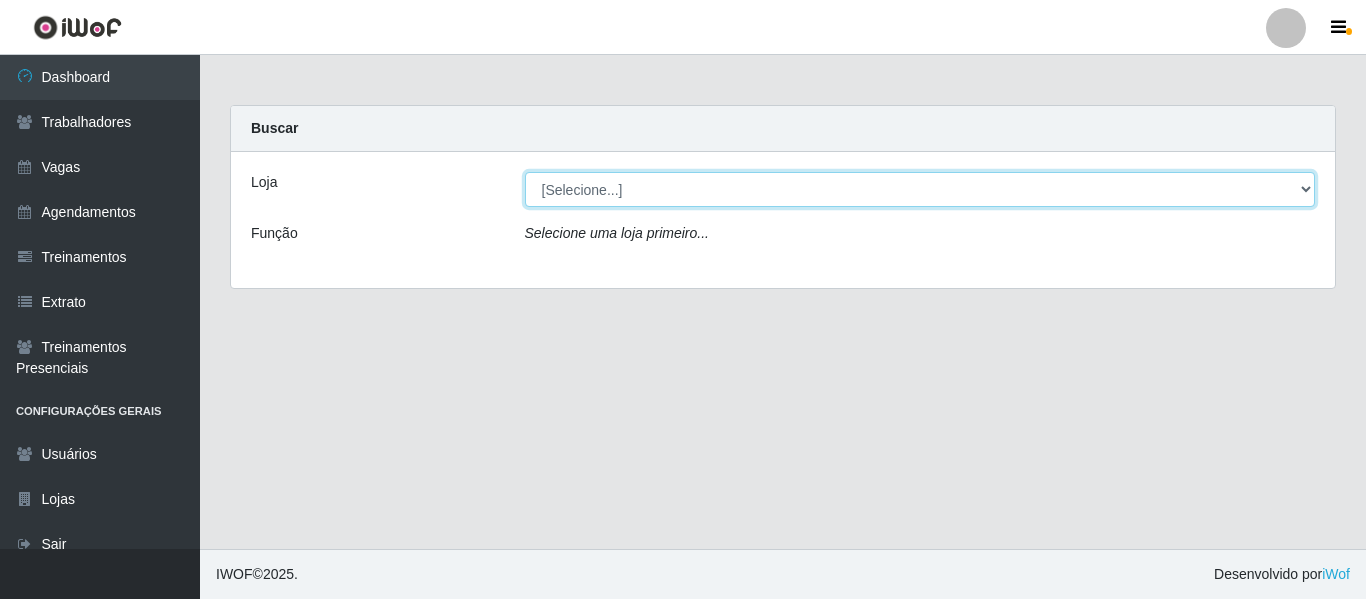 click on "[Selecione...] Bemais - Ruy Carneiro Bemais Supermercados - B1 Mangabeira Bemais Supermercados - B11 Manaíra Bemais Supermercados - B4 Mangabeira Bemais Supermercados - B5 Anatólia Bemais Supermercados - B6 Colibris Bemais Supermercados - B7 Oitizeiro Bemais Supermercados - B8 Valentina Bemais Supermercados - B9 Bessa Bemais Supermercados - Cidade Universitária Bemais Supermercados - Cruz das Armas Bemais Supermercados - Três Ruas" at bounding box center [920, 189] 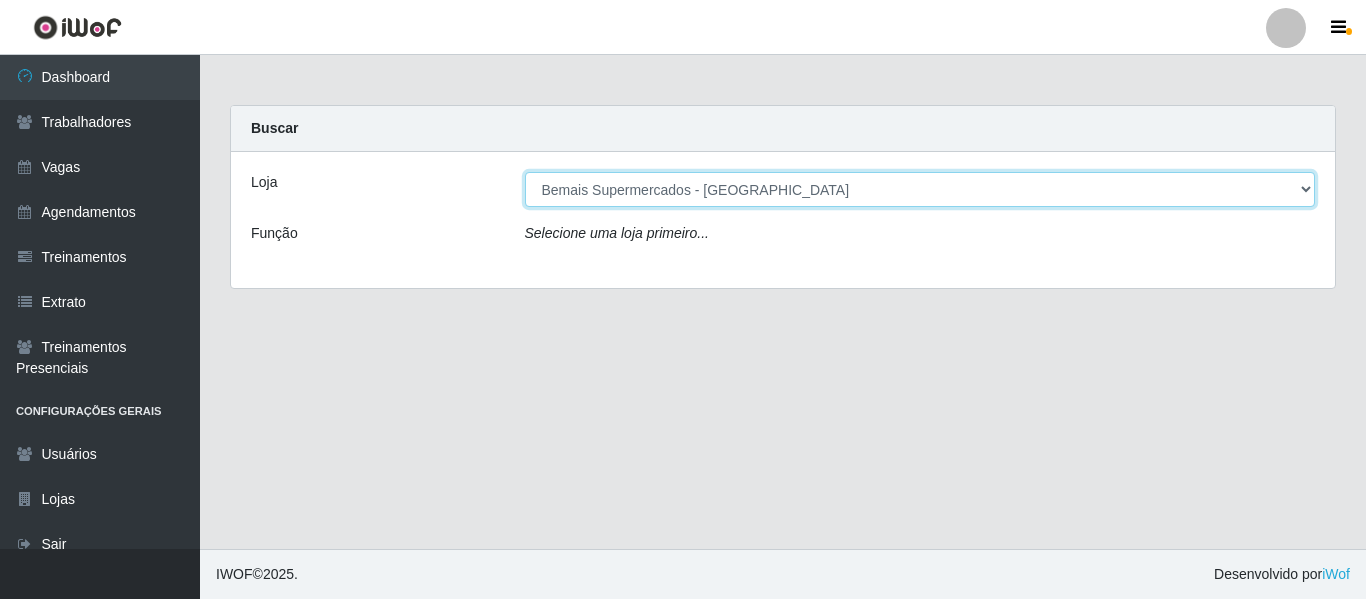 click on "[Selecione...] Bemais - Ruy Carneiro Bemais Supermercados - B1 Mangabeira Bemais Supermercados - B11 Manaíra Bemais Supermercados - B4 Mangabeira Bemais Supermercados - B5 Anatólia Bemais Supermercados - B6 Colibris Bemais Supermercados - B7 Oitizeiro Bemais Supermercados - B8 Valentina Bemais Supermercados - B9 Bessa Bemais Supermercados - Cidade Universitária Bemais Supermercados - Cruz das Armas Bemais Supermercados - Três Ruas" at bounding box center [920, 189] 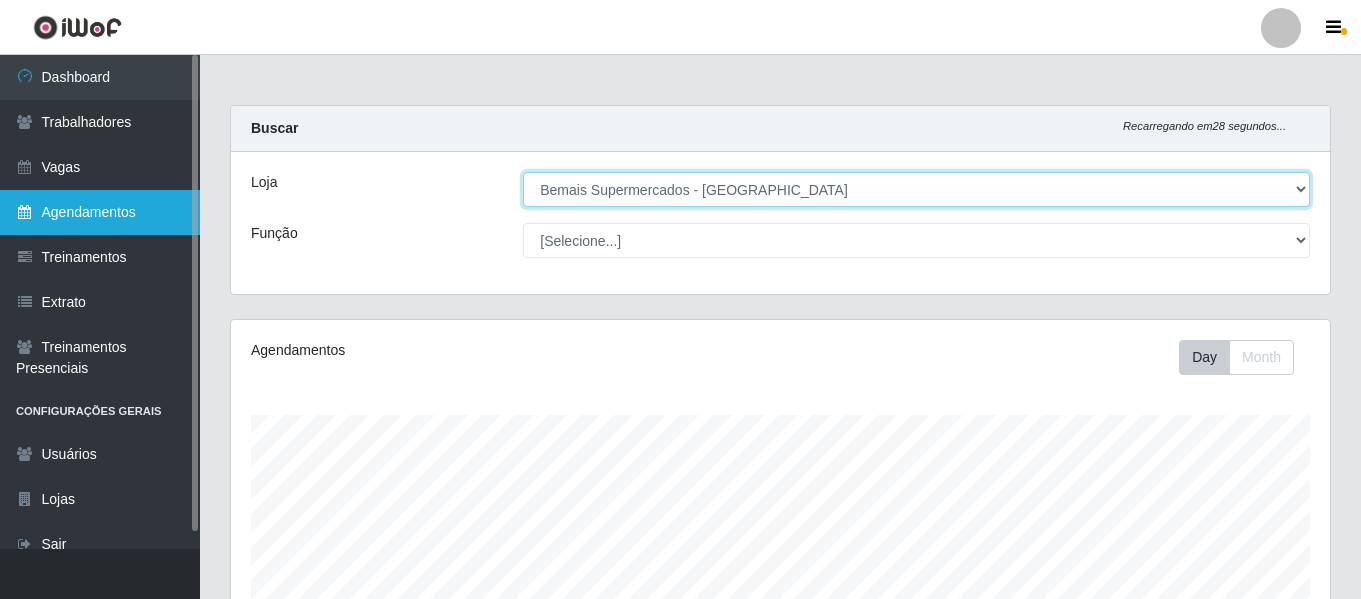 scroll, scrollTop: 999585, scrollLeft: 998901, axis: both 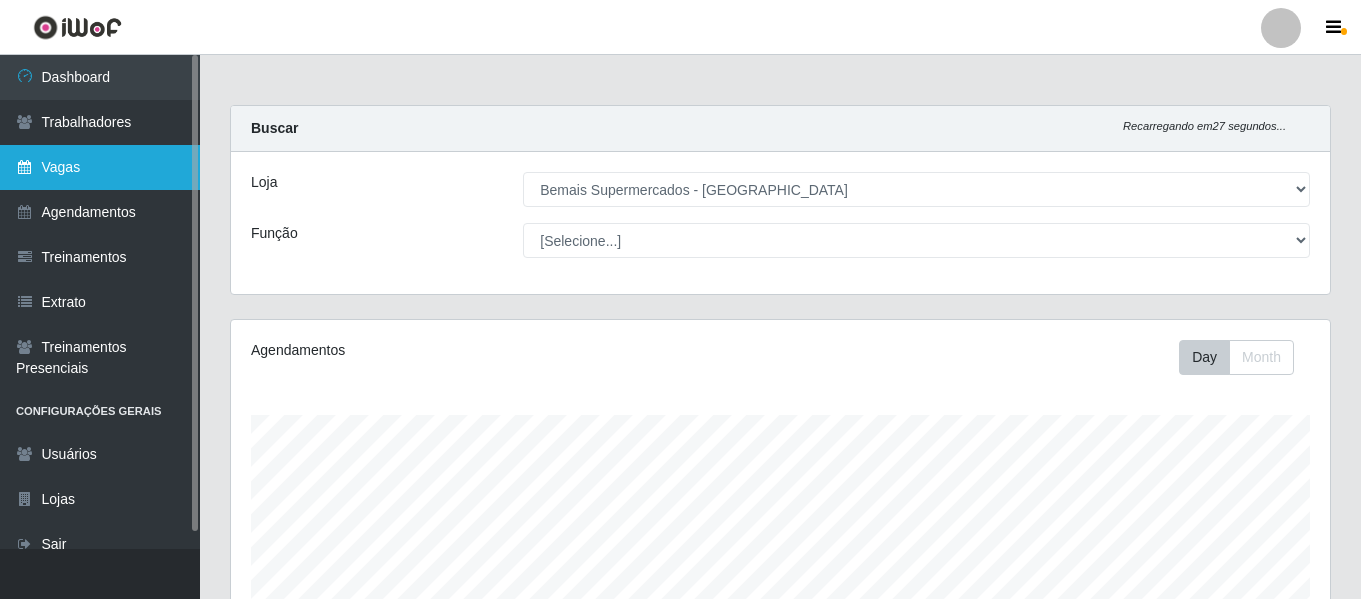 click on "Vagas" at bounding box center [100, 167] 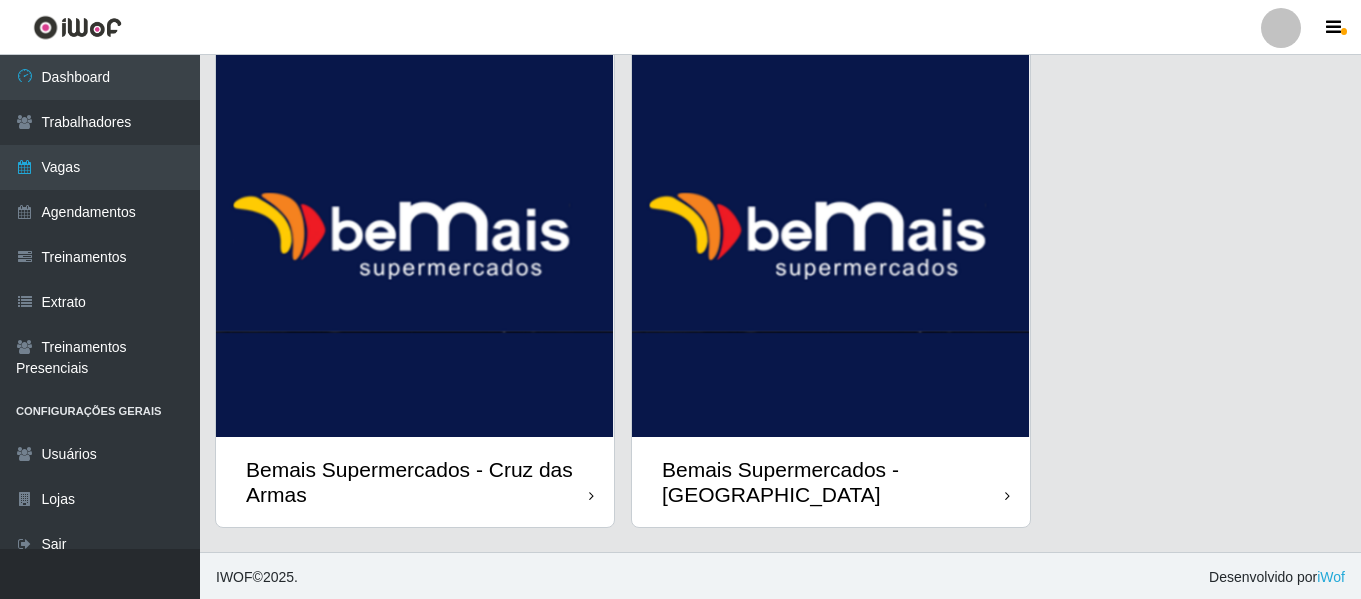 scroll, scrollTop: 2653, scrollLeft: 0, axis: vertical 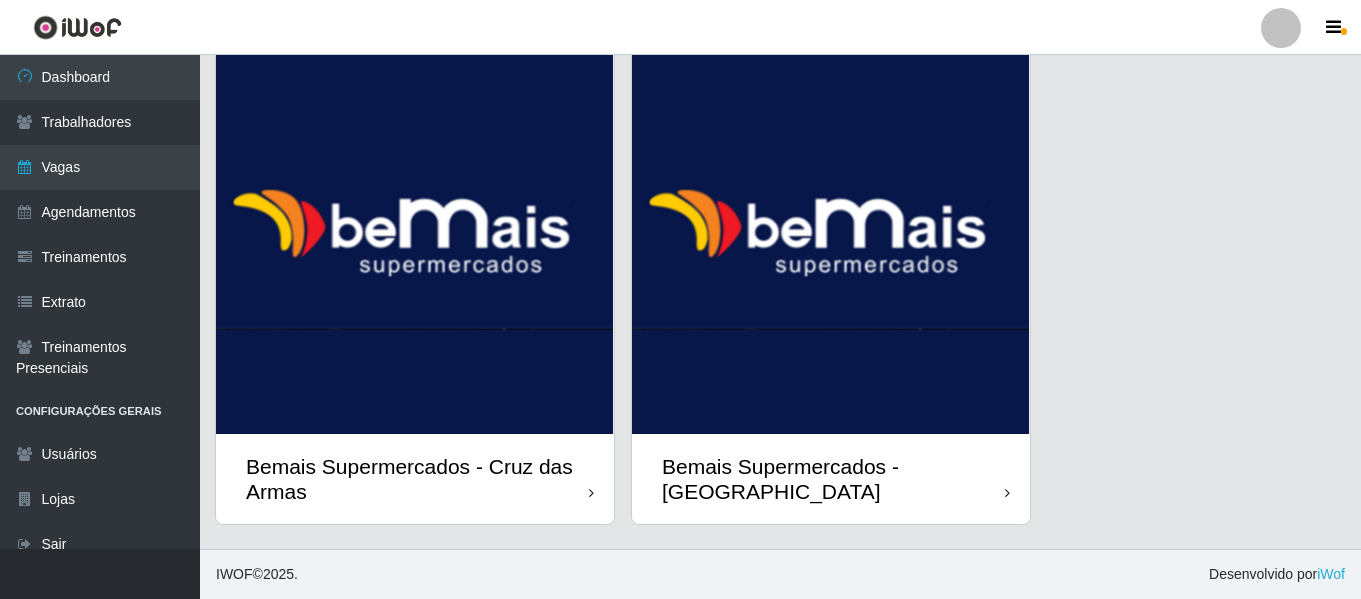 click at bounding box center [831, 236] 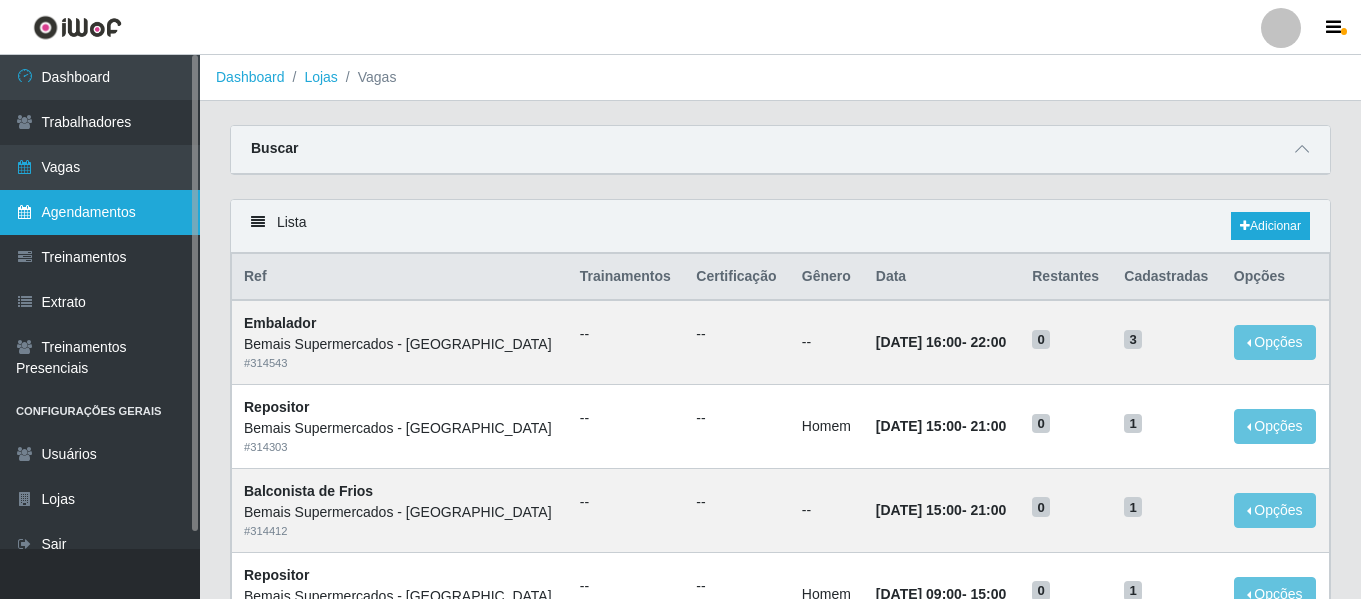 click on "Agendamentos" at bounding box center (100, 212) 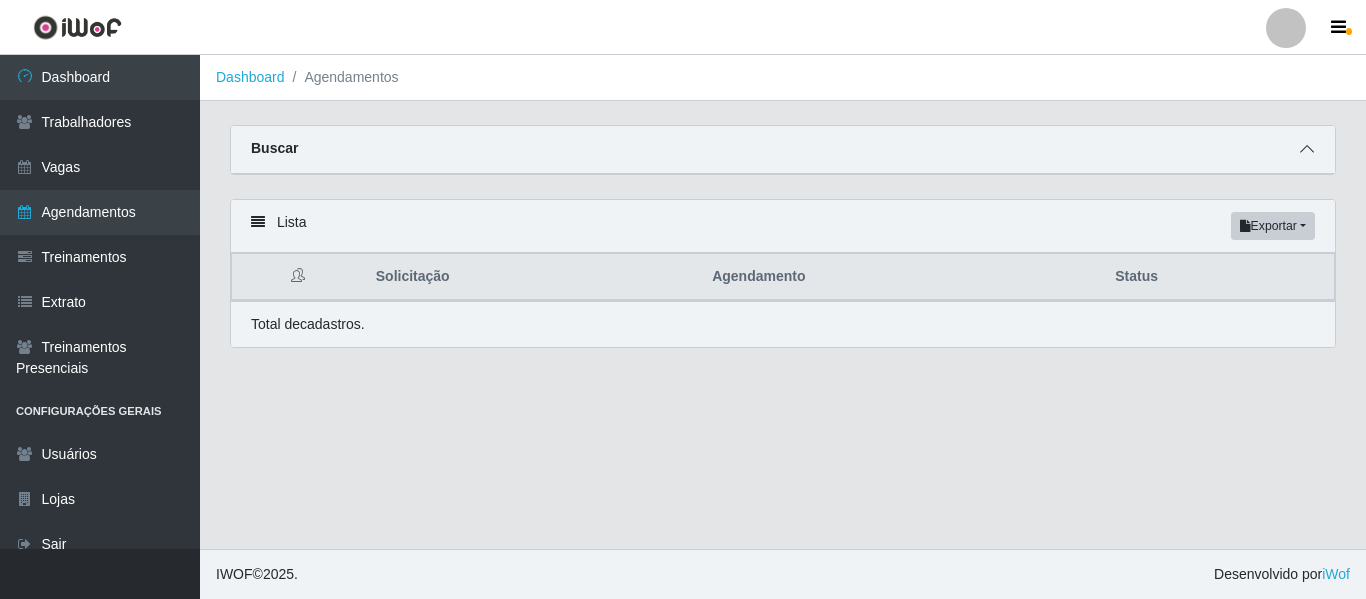 click at bounding box center [1307, 149] 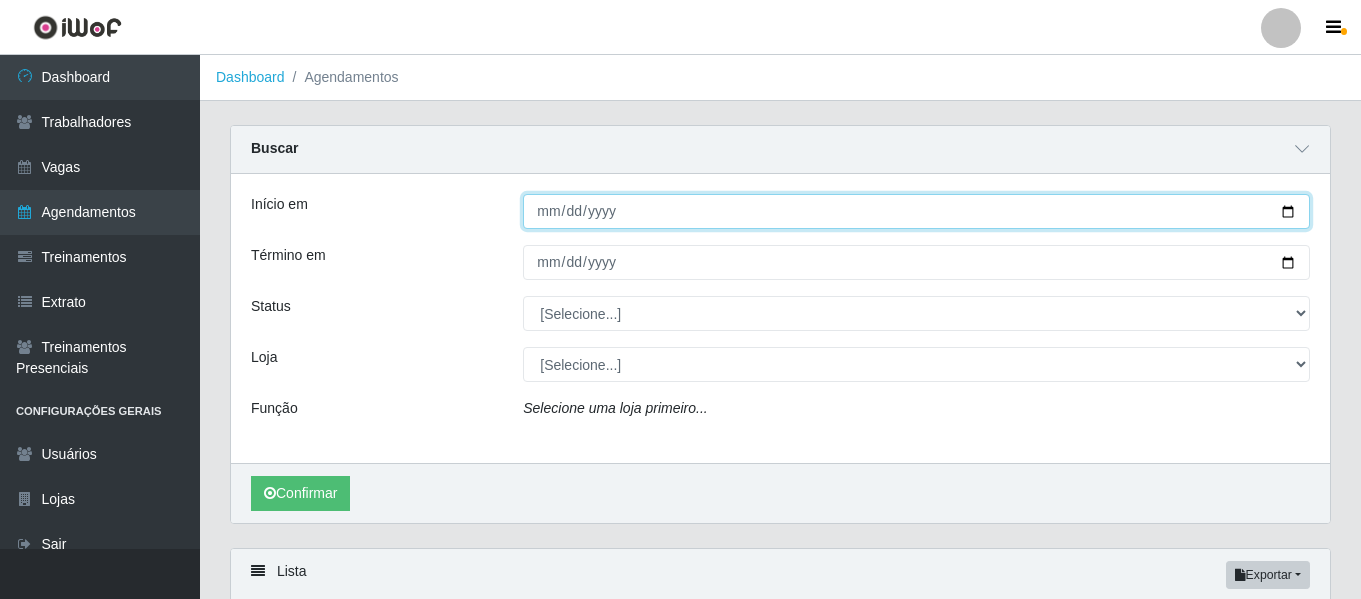 click on "Início em" at bounding box center (916, 211) 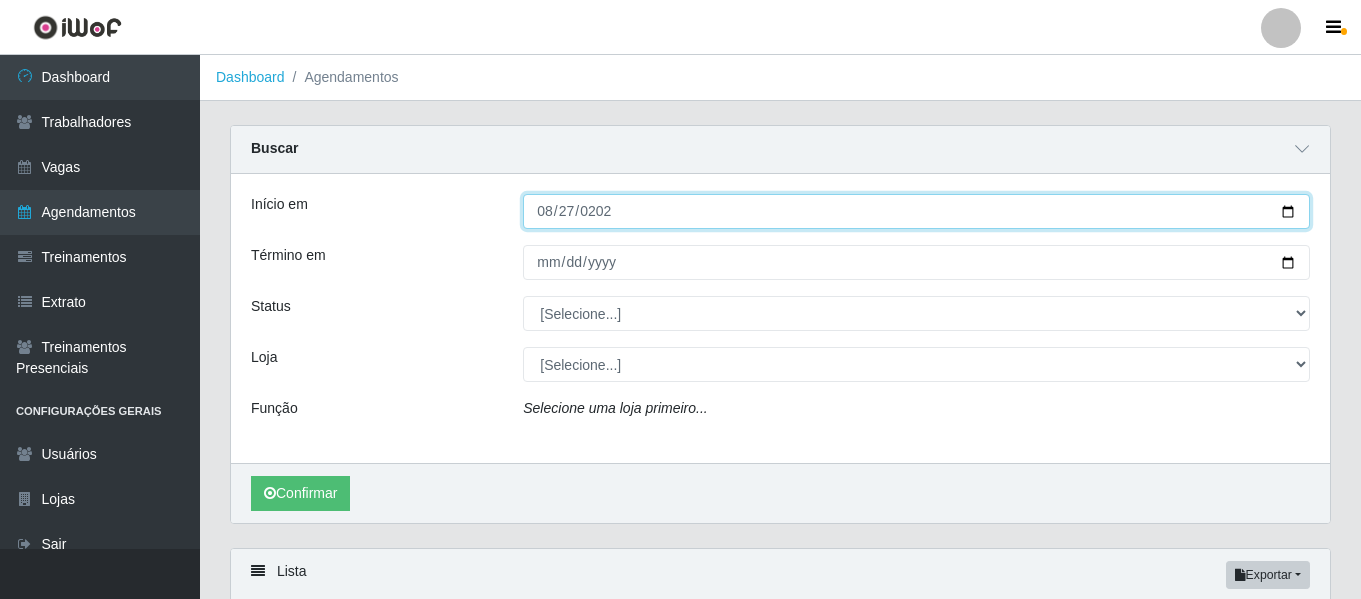 type on "2025-08-27" 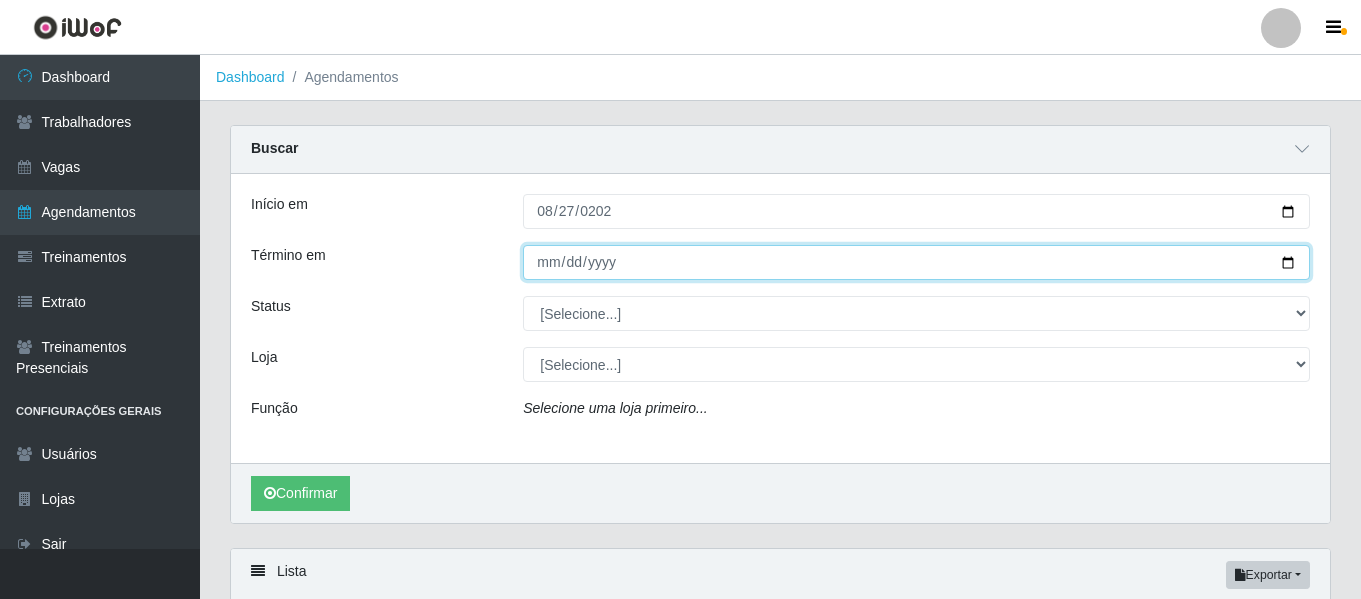 click on "Término em" at bounding box center (916, 262) 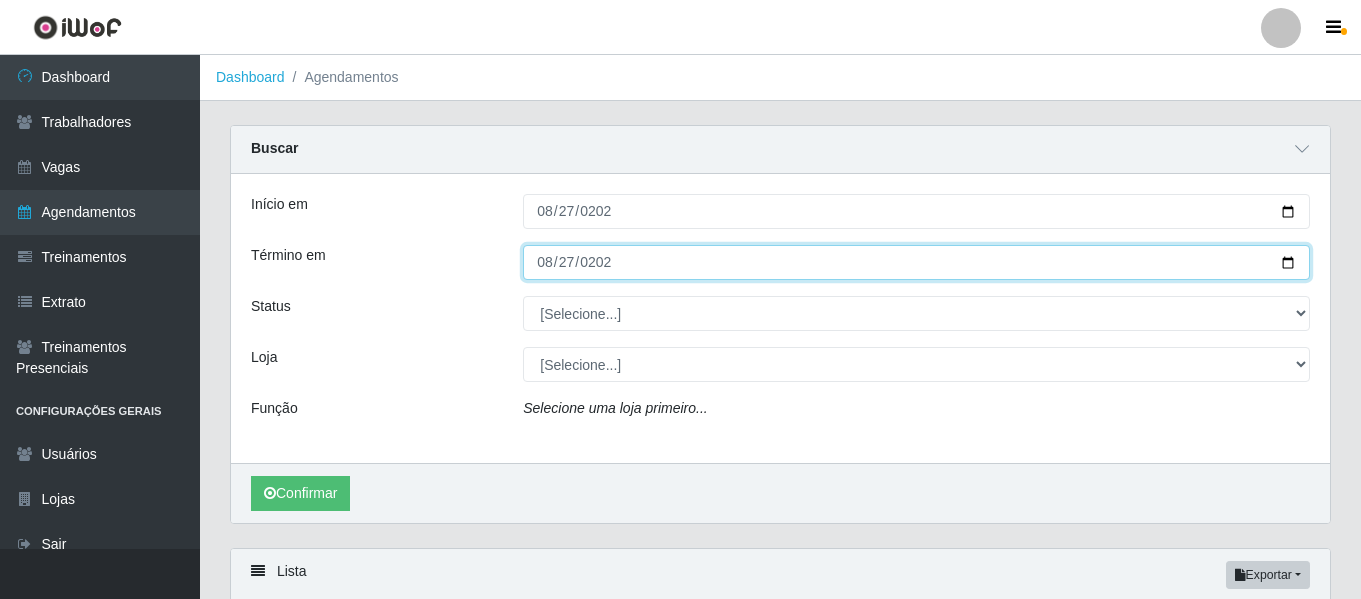type on "2025-08-27" 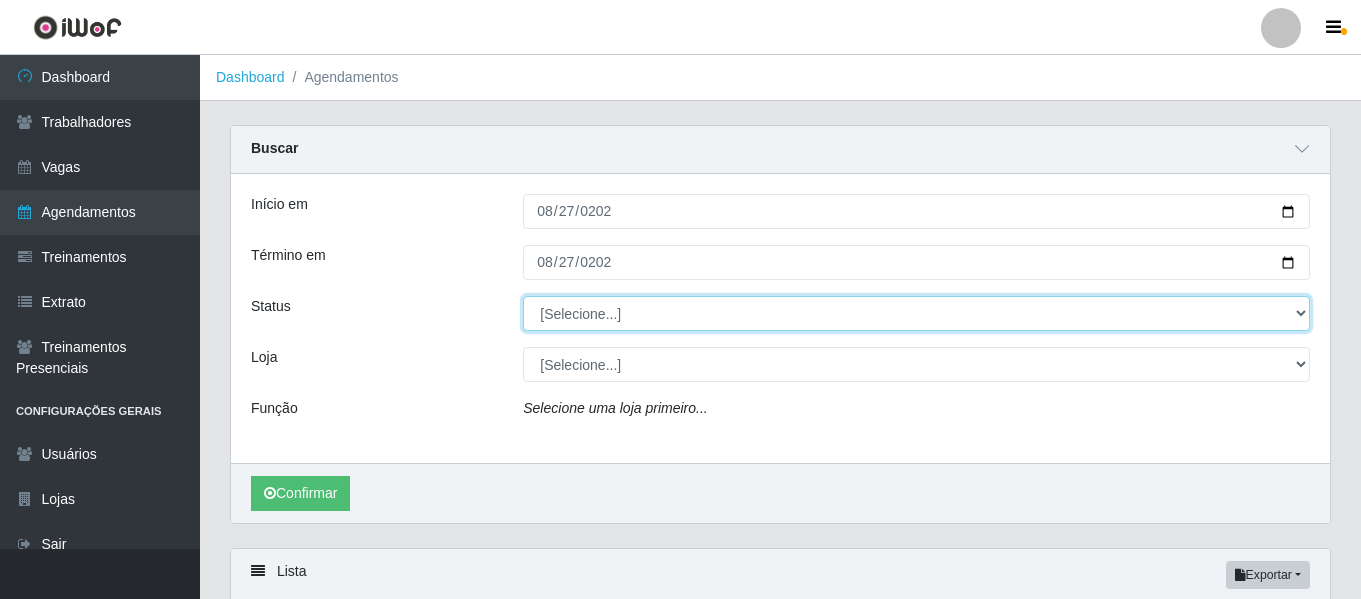 click on "[Selecione...] AGENDADO AGUARDANDO LIBERAR EM ANDAMENTO EM REVISÃO FINALIZADO CANCELADO FALTA" at bounding box center [916, 313] 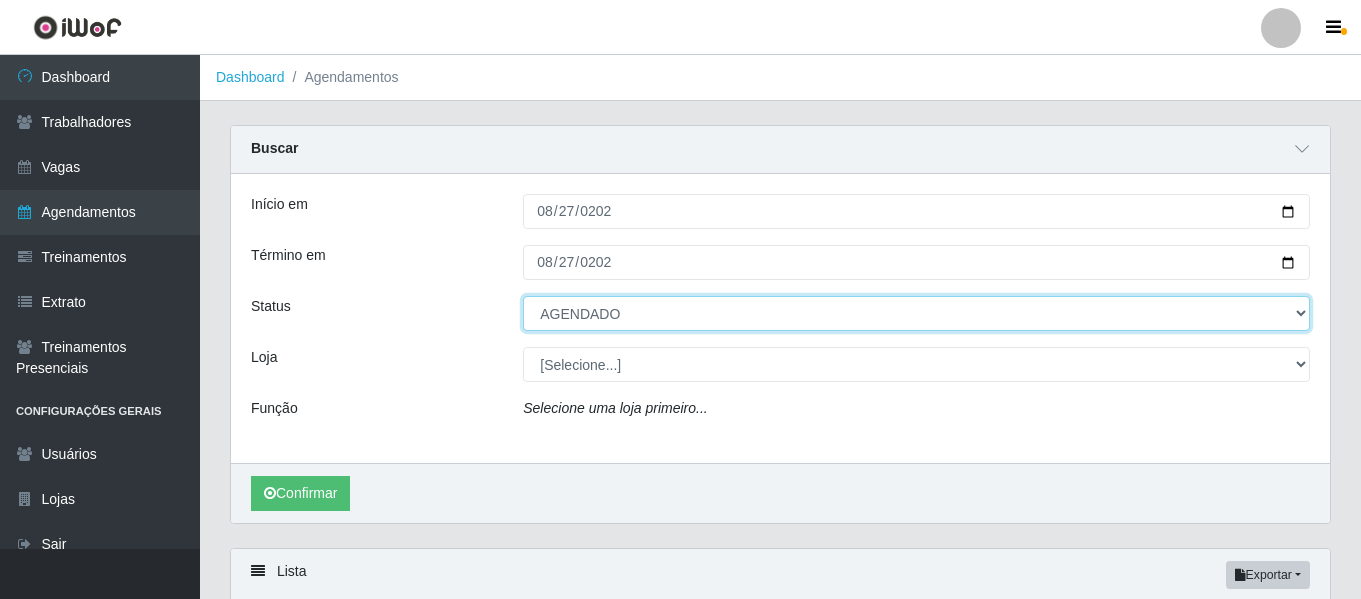 click on "[Selecione...] AGENDADO AGUARDANDO LIBERAR EM ANDAMENTO EM REVISÃO FINALIZADO CANCELADO FALTA" at bounding box center [916, 313] 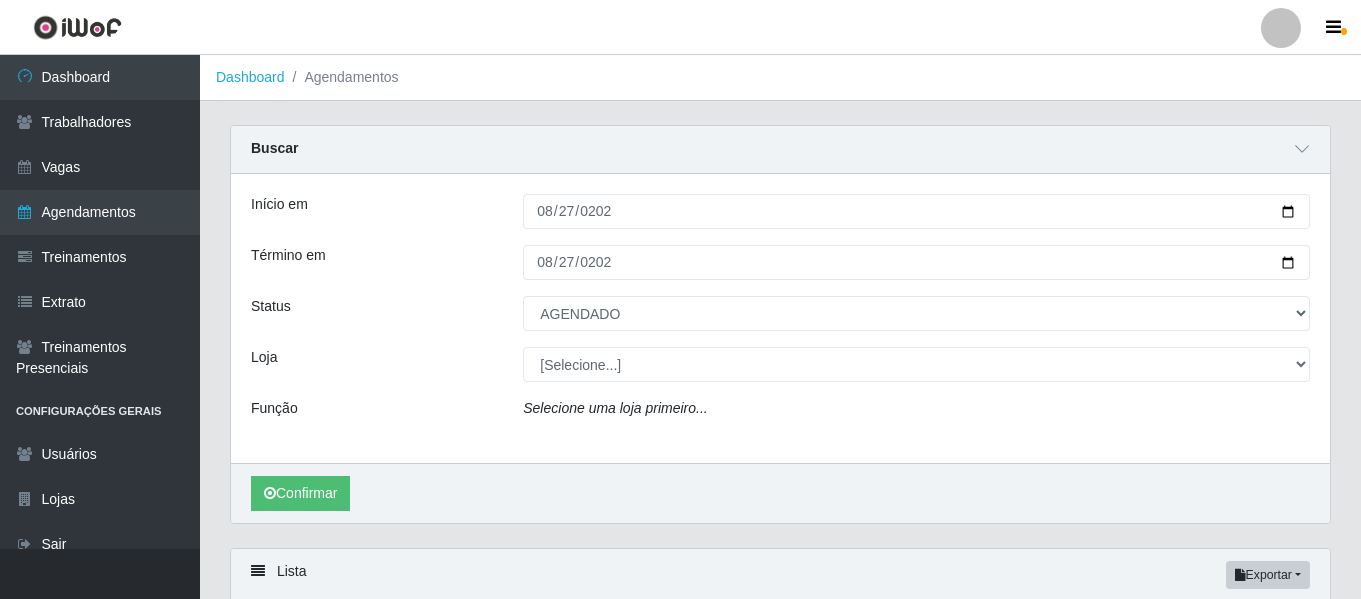 click on "Início em 2025-08-27 Término em 2025-08-27 Status [Selecione...] AGENDADO AGUARDANDO LIBERAR EM ANDAMENTO EM REVISÃO FINALIZADO CANCELADO FALTA Loja [Selecione...] Bemais - Ruy Carneiro Bemais Supermercados - B1 Mangabeira Bemais Supermercados - B11 Manaíra Bemais Supermercados - B4 Mangabeira Bemais Supermercados - B5 Anatólia Bemais Supermercados - B6 Colibris Bemais Supermercados - B7 Oitizeiro Bemais Supermercados - B8 Valentina Bemais Supermercados - B9 Bessa Bemais Supermercados - Cidade Universitária Bemais Supermercados - Cruz das Armas Bemais Supermercados - Três Ruas Função Selecione uma loja primeiro..." at bounding box center [780, 318] 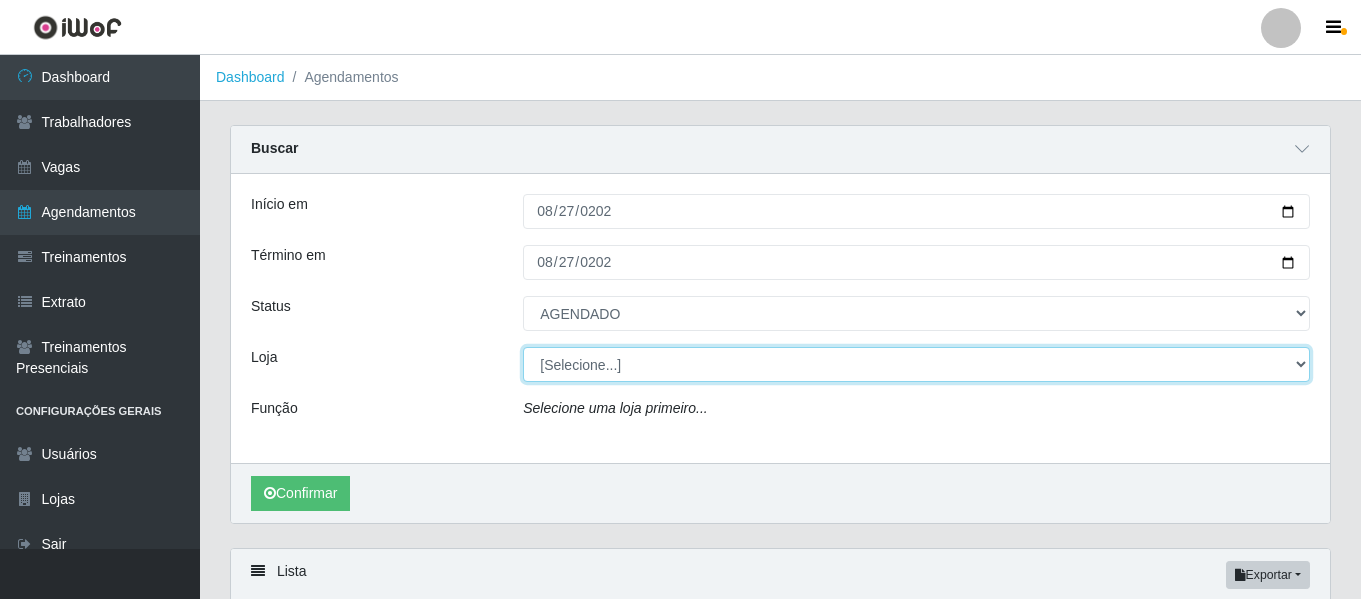 click on "[Selecione...] Bemais - Ruy Carneiro Bemais Supermercados - B1 Mangabeira Bemais Supermercados - B11 Manaíra Bemais Supermercados - B4 Mangabeira Bemais Supermercados - B5 Anatólia Bemais Supermercados - B6 Colibris Bemais Supermercados - B7 Oitizeiro Bemais Supermercados - B8 Valentina Bemais Supermercados - B9 Bessa Bemais Supermercados - [GEOGRAPHIC_DATA] Bemais Supermercados - Cruz das Armas Bemais Supermercados - Três Ruas" at bounding box center [916, 364] 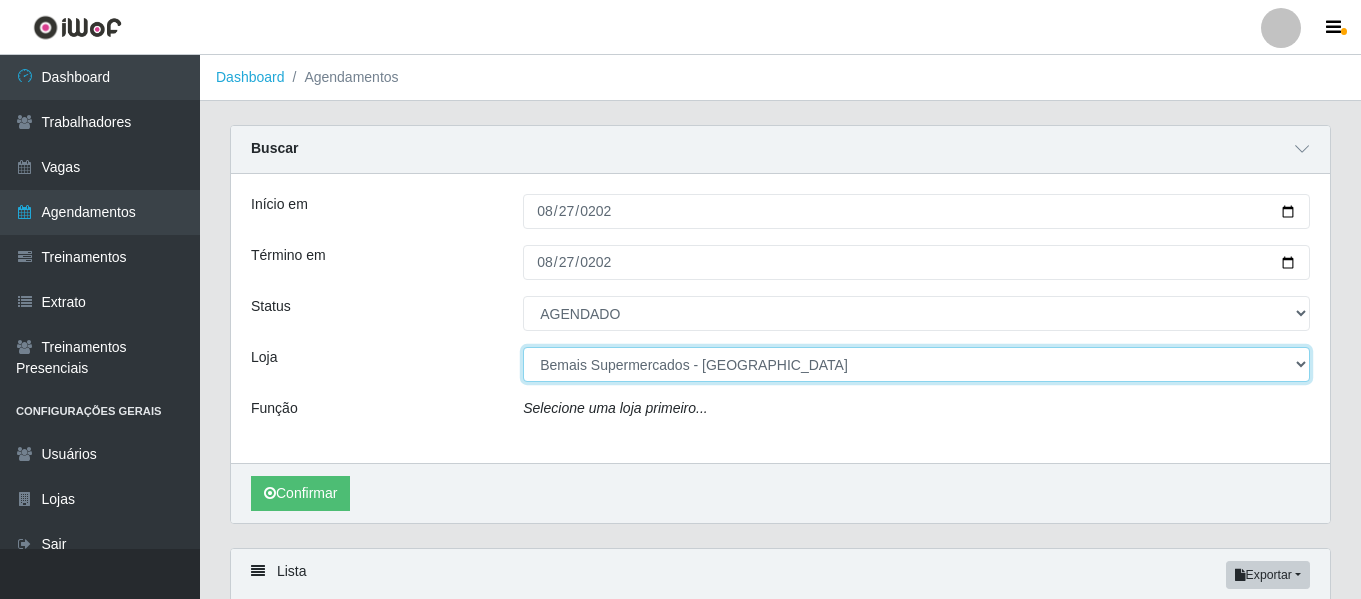 click on "[Selecione...] Bemais - Ruy Carneiro Bemais Supermercados - B1 Mangabeira Bemais Supermercados - B11 Manaíra Bemais Supermercados - B4 Mangabeira Bemais Supermercados - B5 Anatólia Bemais Supermercados - B6 Colibris Bemais Supermercados - B7 Oitizeiro Bemais Supermercados - B8 Valentina Bemais Supermercados - B9 Bessa Bemais Supermercados - [GEOGRAPHIC_DATA] Bemais Supermercados - Cruz das Armas Bemais Supermercados - Três Ruas" at bounding box center [916, 364] 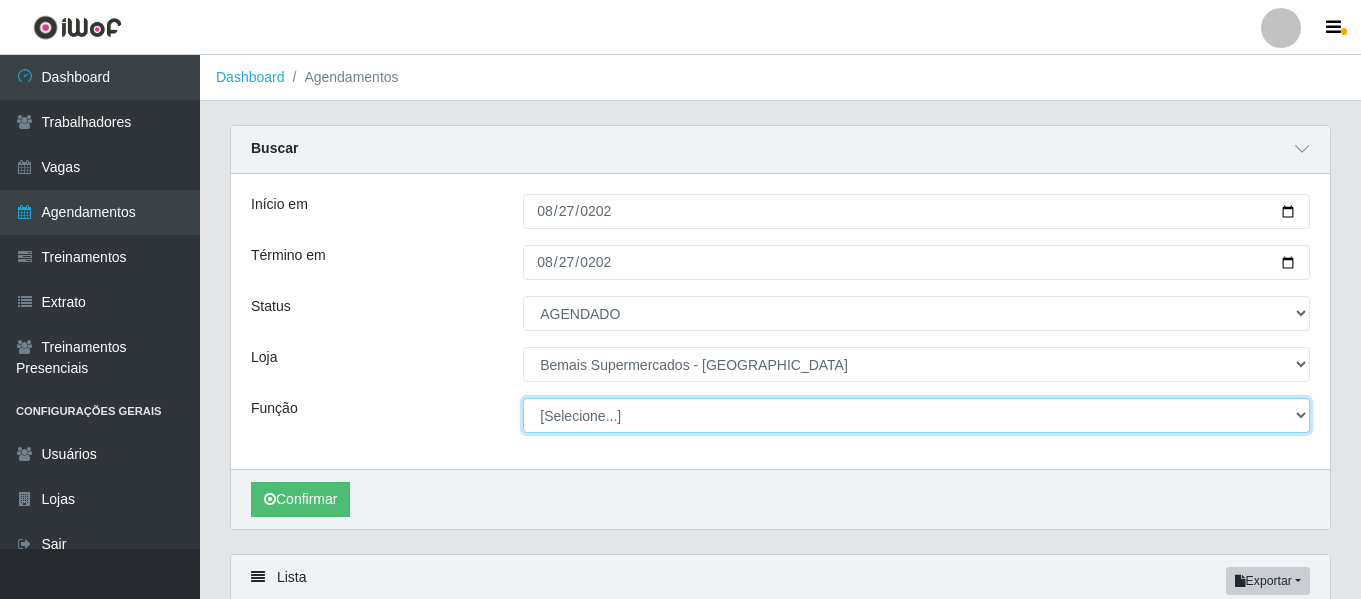 click on "[Selecione...] ASG ASG + ASG ++ Auxiliar de Depósito  Auxiliar de Depósito + Auxiliar de Depósito ++ Auxiliar de Estacionamento Auxiliar de Estacionamento + Auxiliar de Estacionamento ++ Auxiliar de Sushiman Auxiliar de Sushiman+ Auxiliar de Sushiman++ Balconista de Açougue  Balconista de Açougue + Balconista de Açougue ++ Balconista de Frios Balconista de Frios + Balconista de Frios ++ Balconista de Padaria  Balconista de Padaria + Balconista de Padaria ++ Embalador Embalador + Embalador ++ Operador de Caixa Operador de Caixa + Operador de Caixa ++ Repositor  Repositor + Repositor ++ Repositor de Hortifruti Repositor de Hortifruti + Repositor de Hortifruti ++" at bounding box center (916, 415) 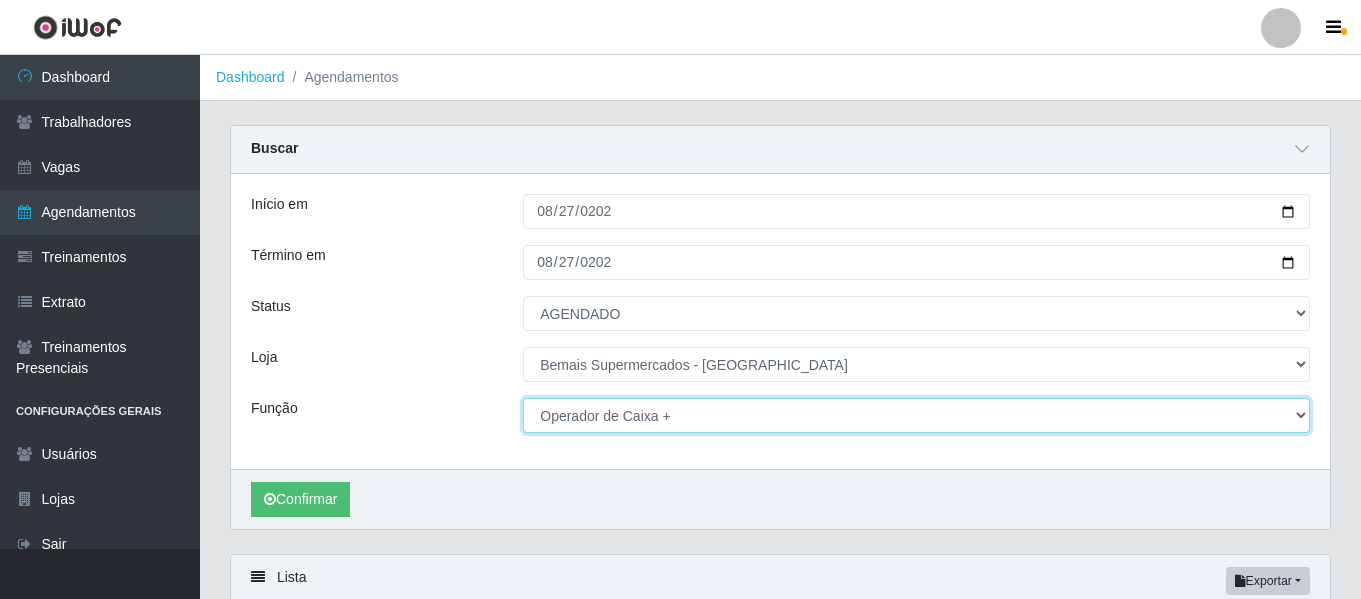 click on "[Selecione...] ASG ASG + ASG ++ Auxiliar de Depósito  Auxiliar de Depósito + Auxiliar de Depósito ++ Auxiliar de Estacionamento Auxiliar de Estacionamento + Auxiliar de Estacionamento ++ Auxiliar de Sushiman Auxiliar de Sushiman+ Auxiliar de Sushiman++ Balconista de Açougue  Balconista de Açougue + Balconista de Açougue ++ Balconista de Frios Balconista de Frios + Balconista de Frios ++ Balconista de Padaria  Balconista de Padaria + Balconista de Padaria ++ Embalador Embalador + Embalador ++ Operador de Caixa Operador de Caixa + Operador de Caixa ++ Repositor  Repositor + Repositor ++ Repositor de Hortifruti Repositor de Hortifruti + Repositor de Hortifruti ++" at bounding box center [916, 415] 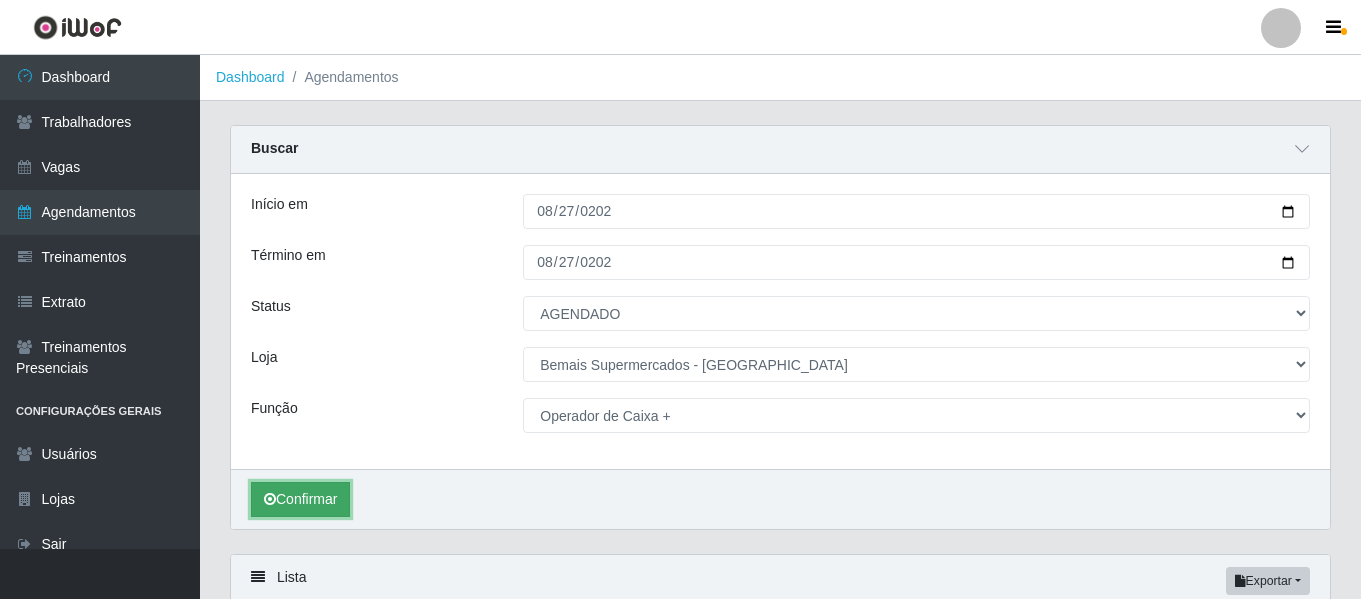 click on "Confirmar" at bounding box center [300, 499] 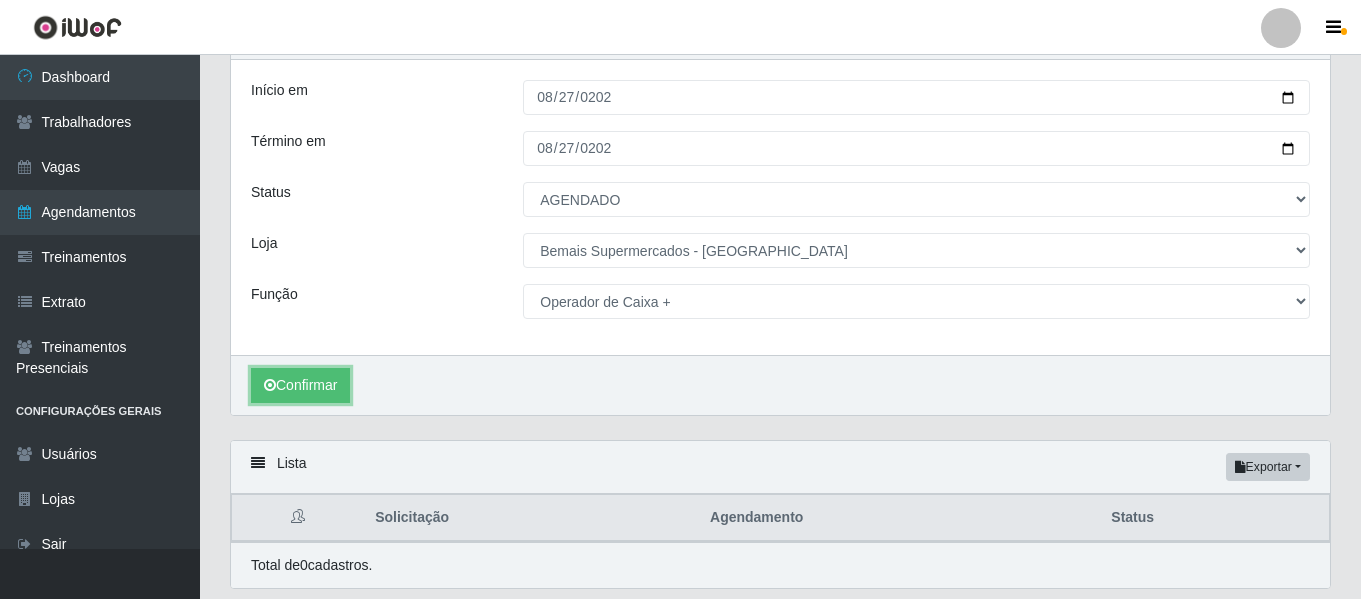 scroll, scrollTop: 79, scrollLeft: 0, axis: vertical 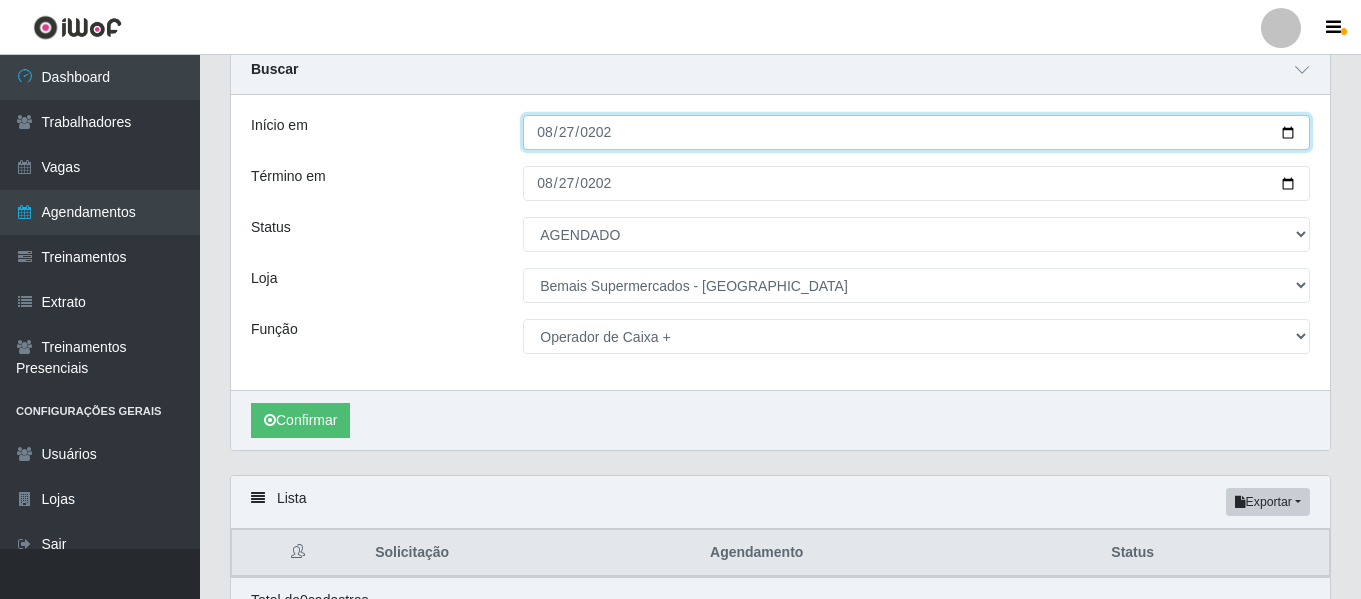click on "2025-08-27" at bounding box center (916, 132) 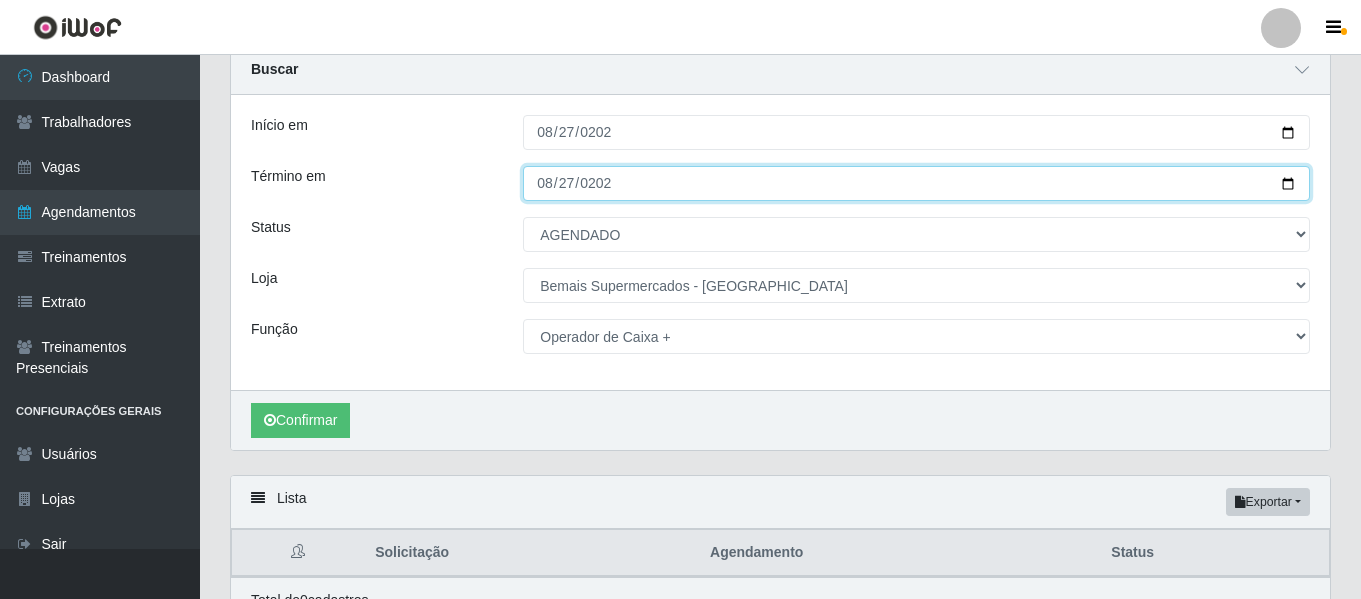 click on "2025-08-27" at bounding box center [916, 183] 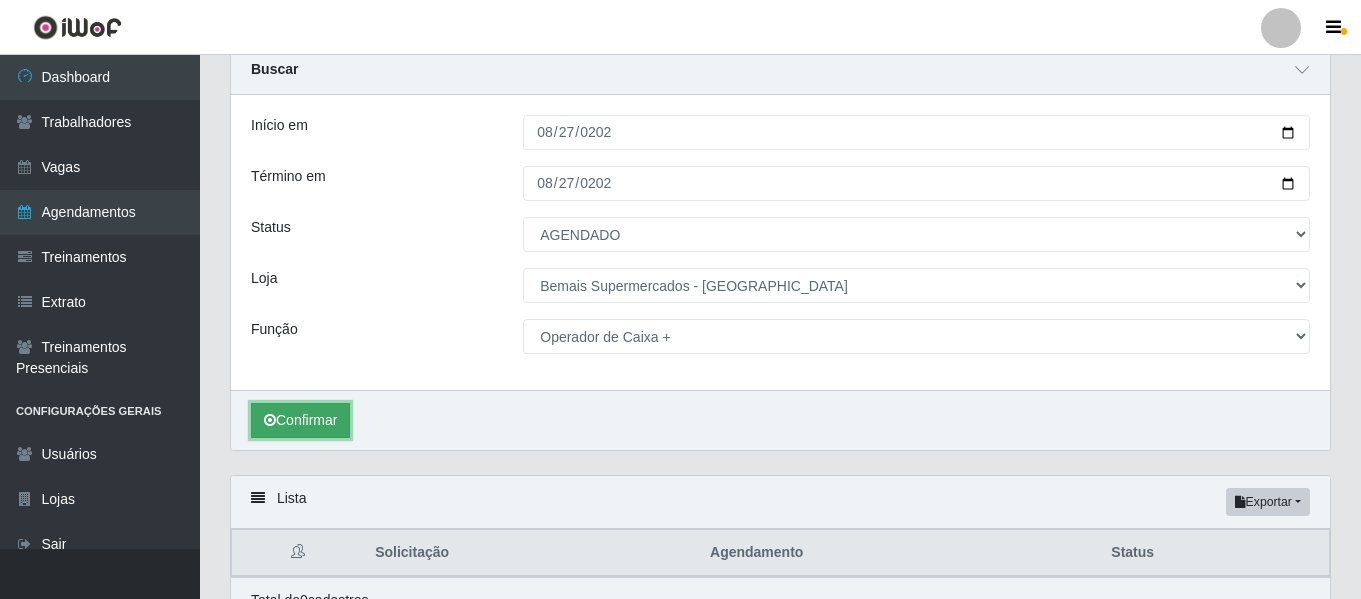 click on "Confirmar" at bounding box center (300, 420) 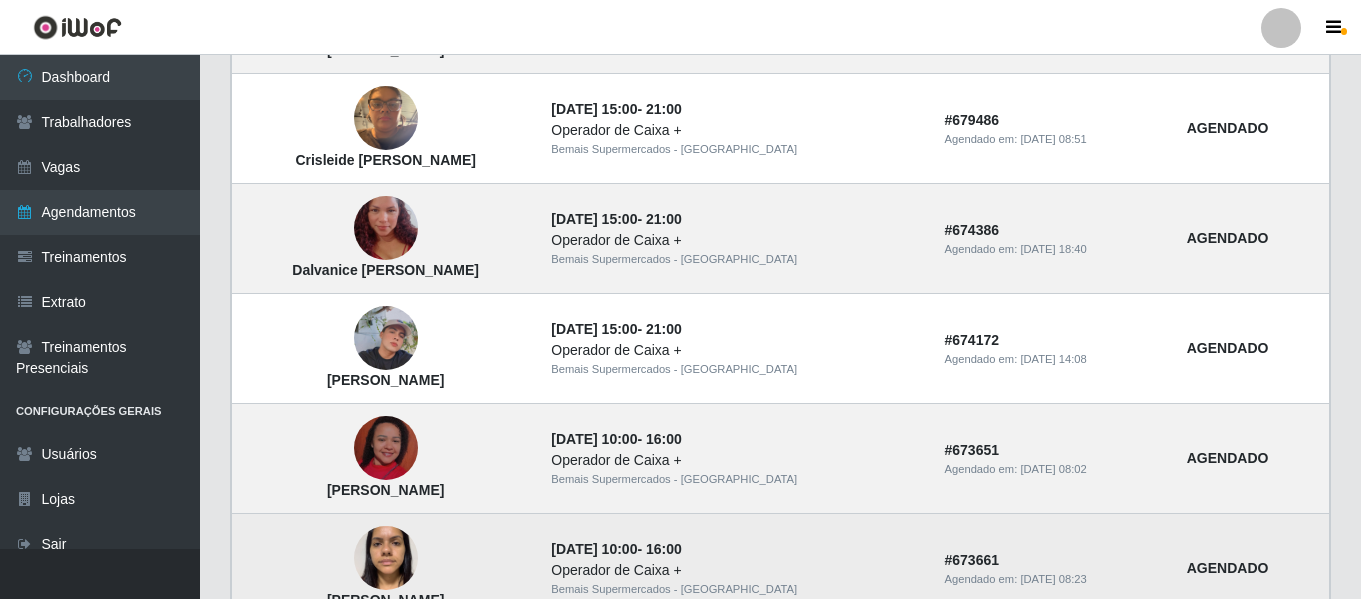 scroll, scrollTop: 1034, scrollLeft: 0, axis: vertical 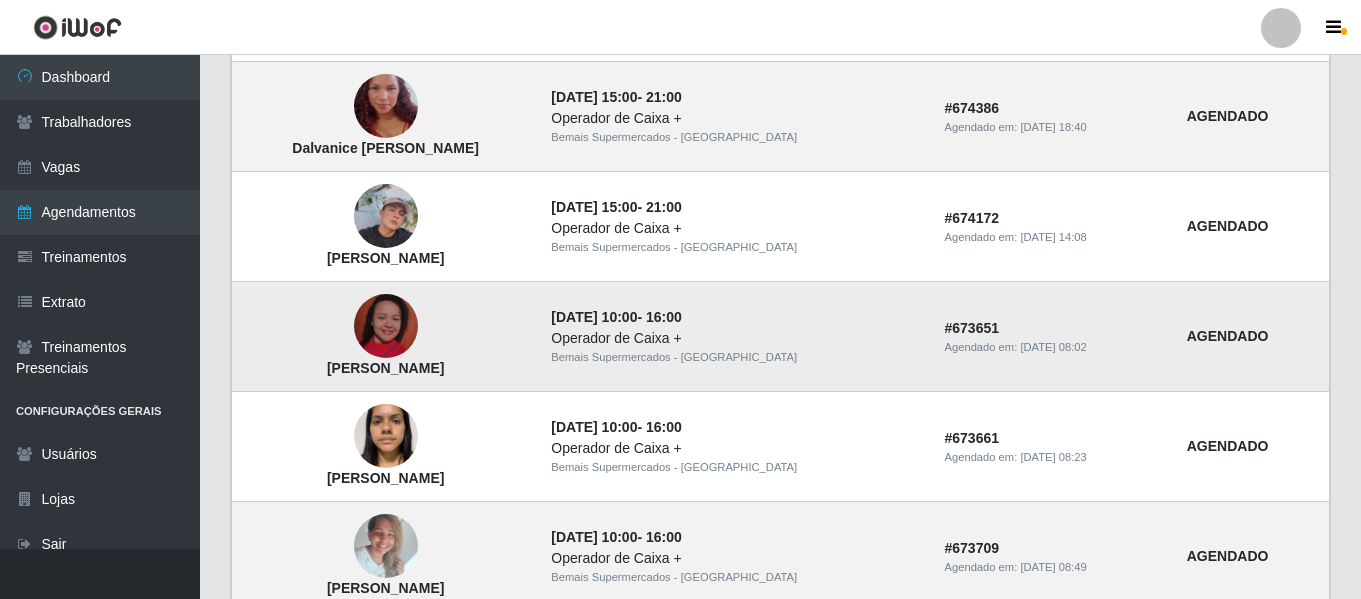 click at bounding box center [386, 326] 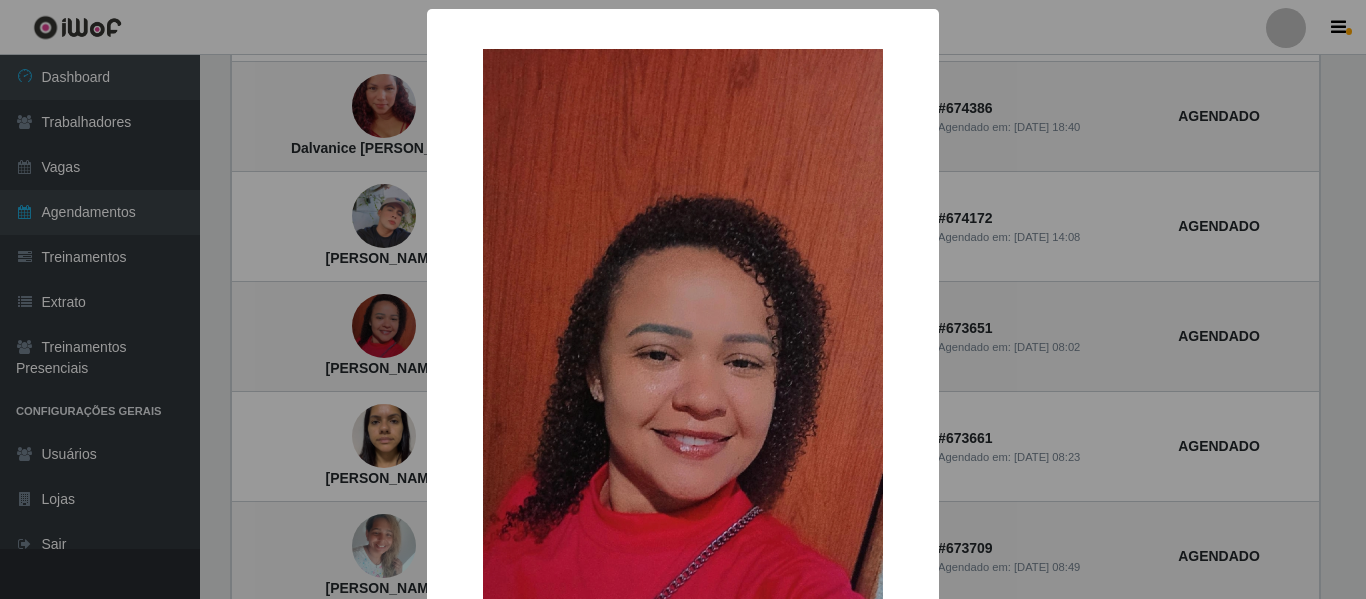 click on "× Micarla Lima da Silva  OK Cancel" at bounding box center [683, 454] 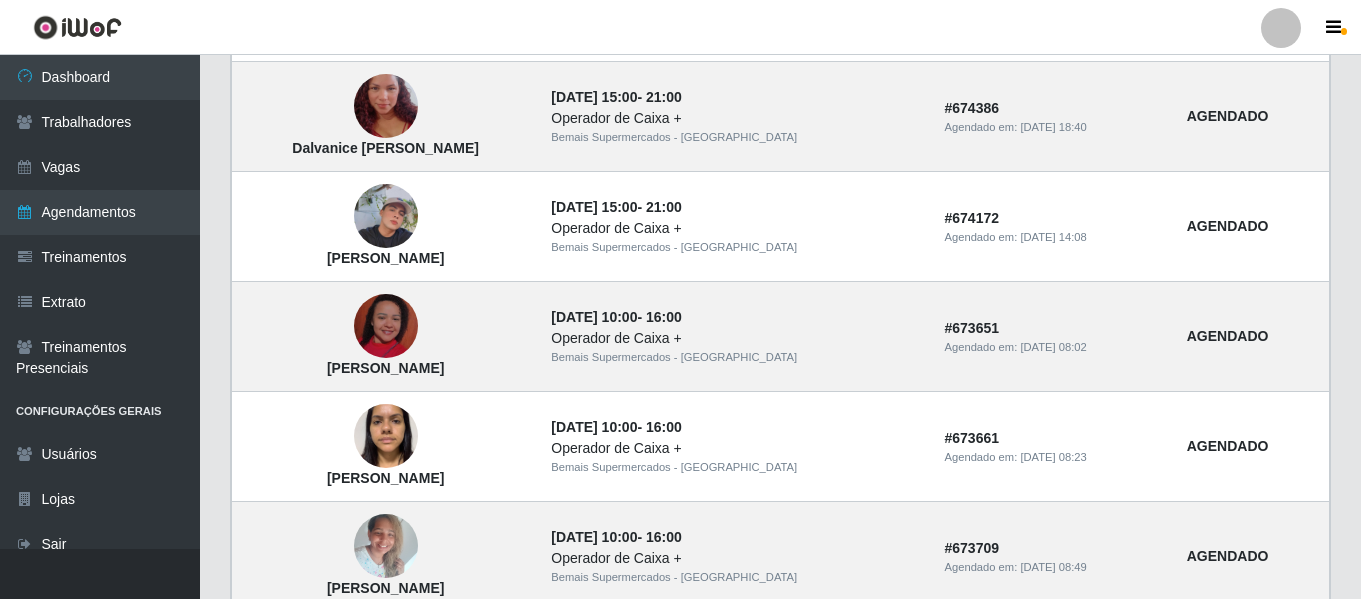 click on "Perfil  Alterar Senha  Sair" at bounding box center [680, 27] 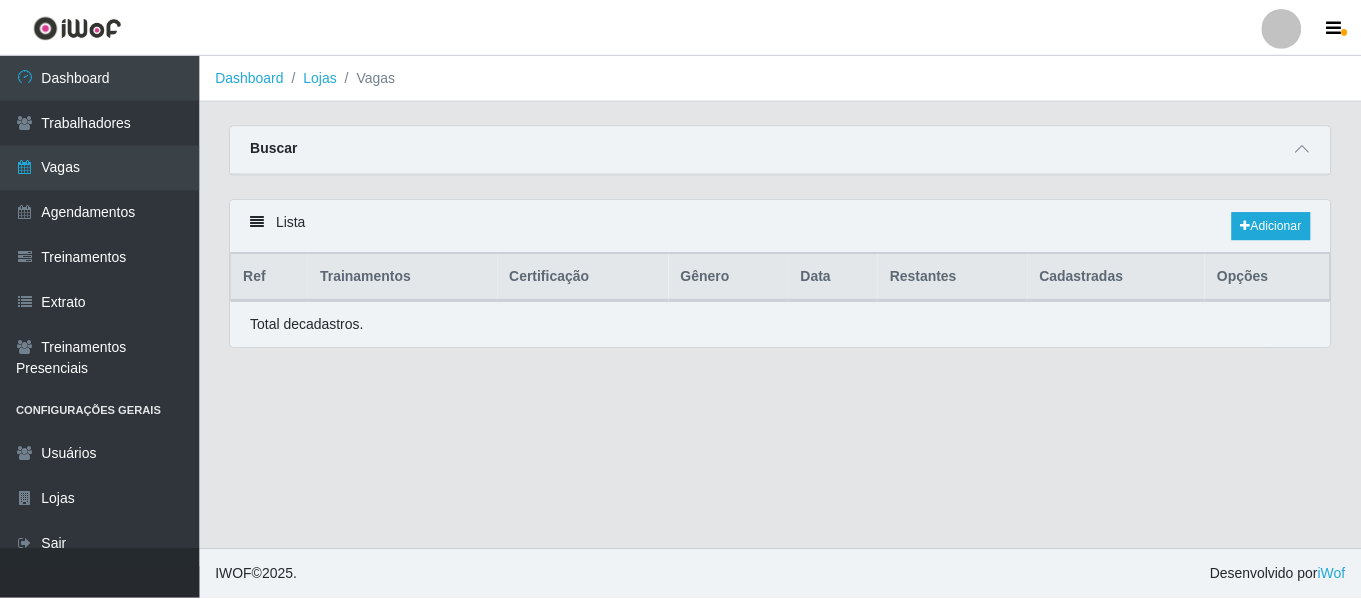 scroll, scrollTop: 0, scrollLeft: 0, axis: both 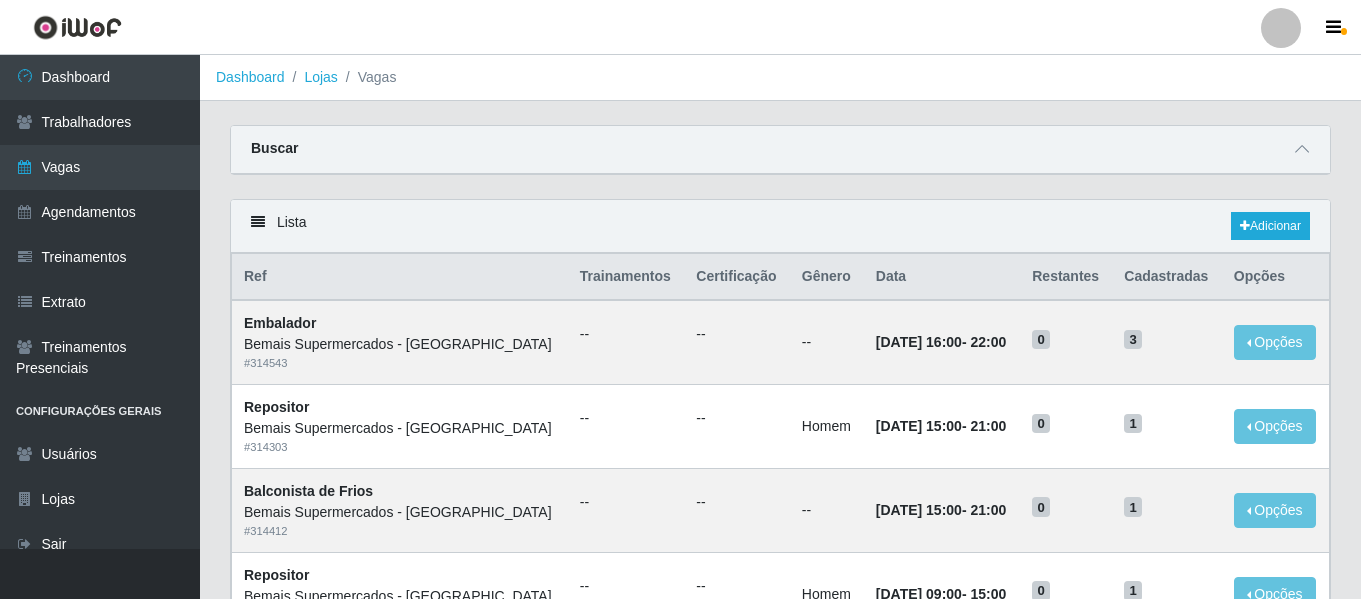 click on "Lista  Adicionar" at bounding box center (780, 226) 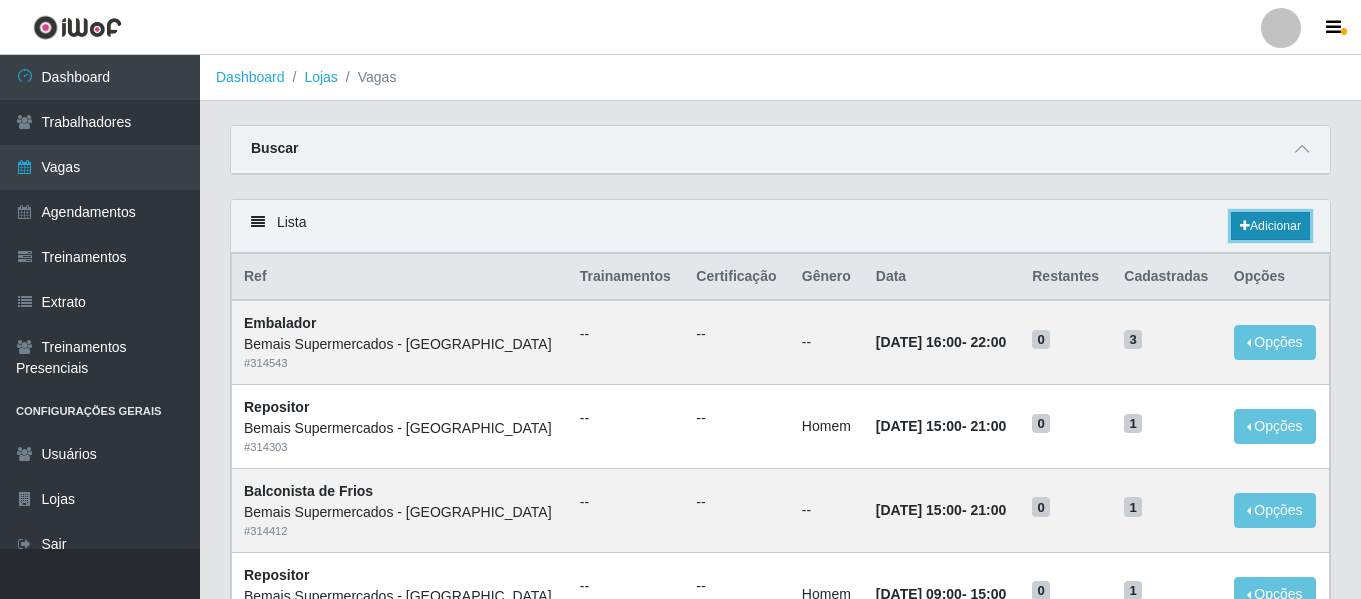 click on "Adicionar" at bounding box center (1270, 226) 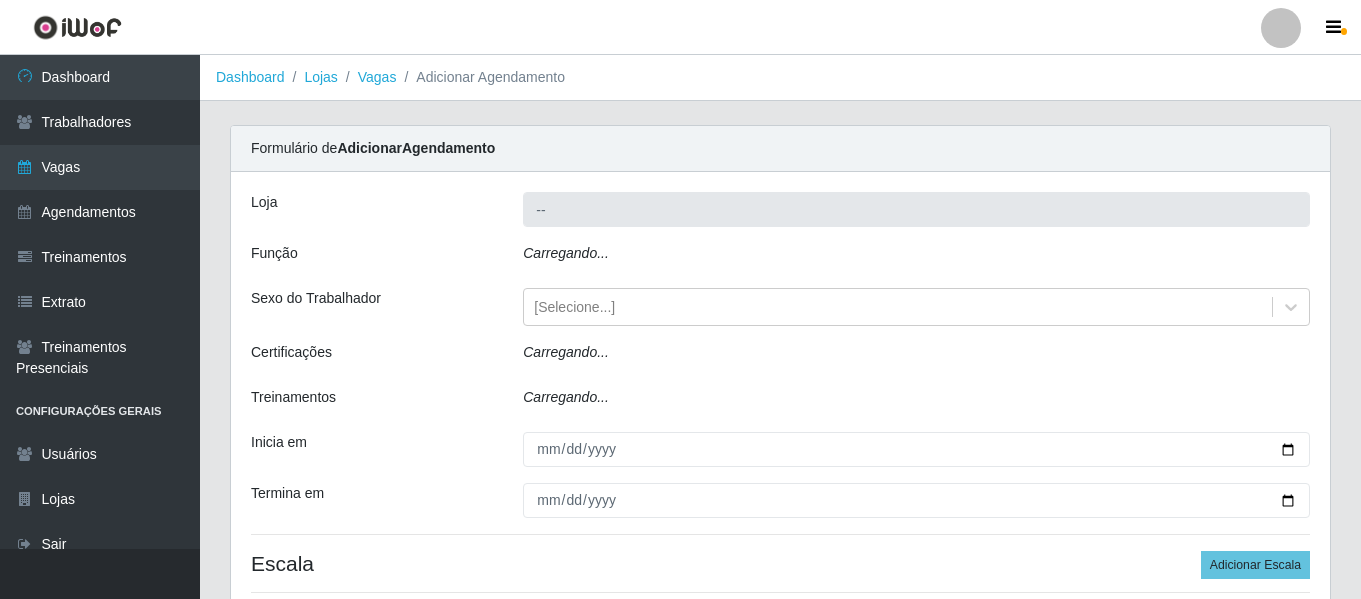 type on "Bemais Supermercados - [GEOGRAPHIC_DATA]" 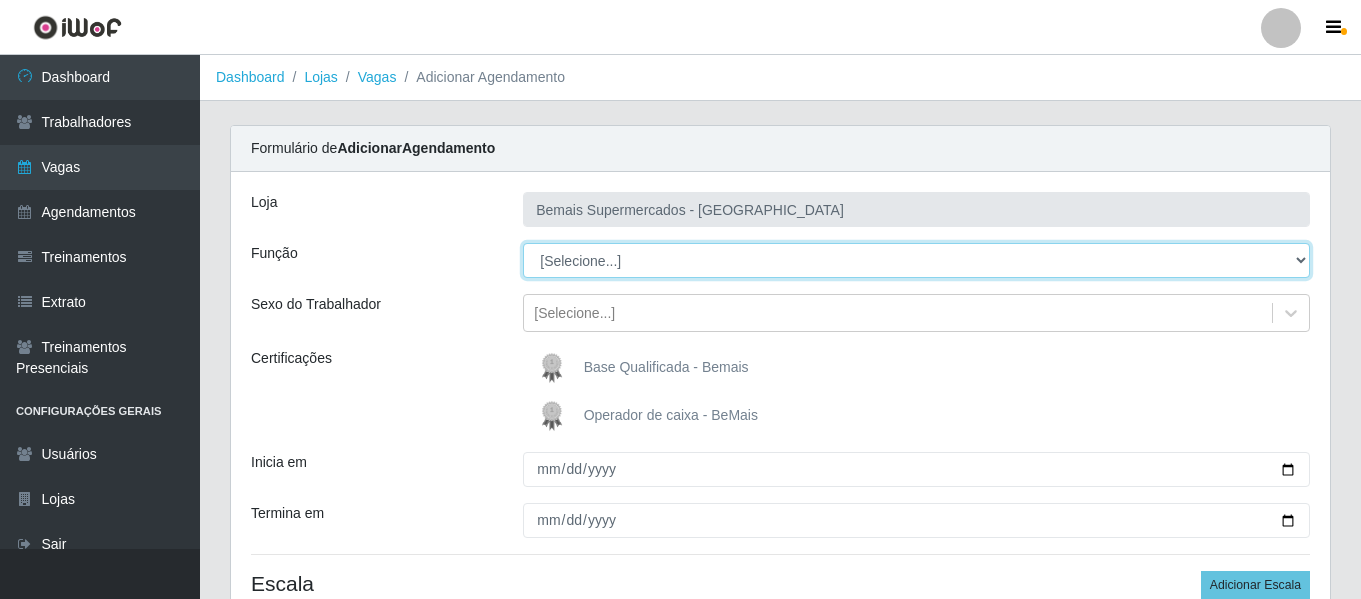 click on "[Selecione...] ASG ASG + ASG ++ Auxiliar de Depósito  Auxiliar de Depósito + Auxiliar de Depósito ++ Auxiliar de Estacionamento Auxiliar de Estacionamento + Auxiliar de Estacionamento ++ Auxiliar de Sushiman Auxiliar de Sushiman+ Auxiliar de Sushiman++ Balconista de Açougue  Balconista de Açougue + Balconista de Açougue ++ Balconista de Frios Balconista de Frios + Balconista de Frios ++ Balconista de Padaria  Balconista de Padaria + Balconista de Padaria ++ Embalador Embalador + Embalador ++ Operador de Caixa Operador de Caixa + Operador de Caixa ++ Repositor  Repositor + Repositor ++ Repositor de Hortifruti Repositor de Hortifruti + Repositor de Hortifruti ++" at bounding box center [916, 260] 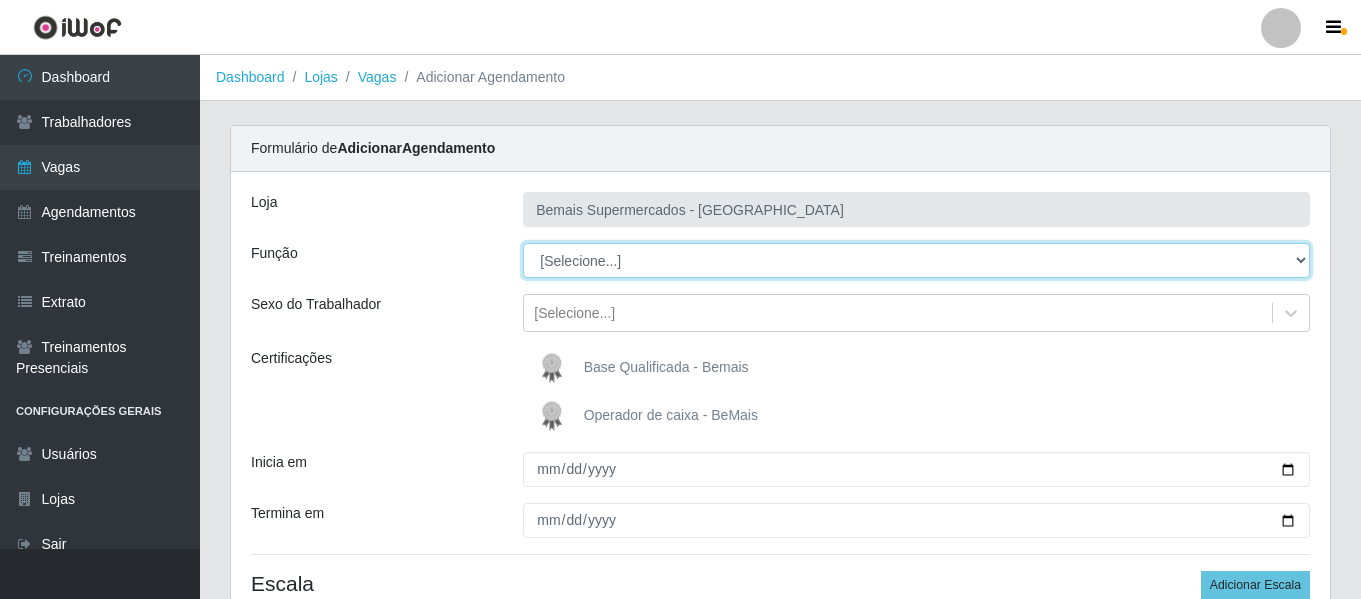 select on "24" 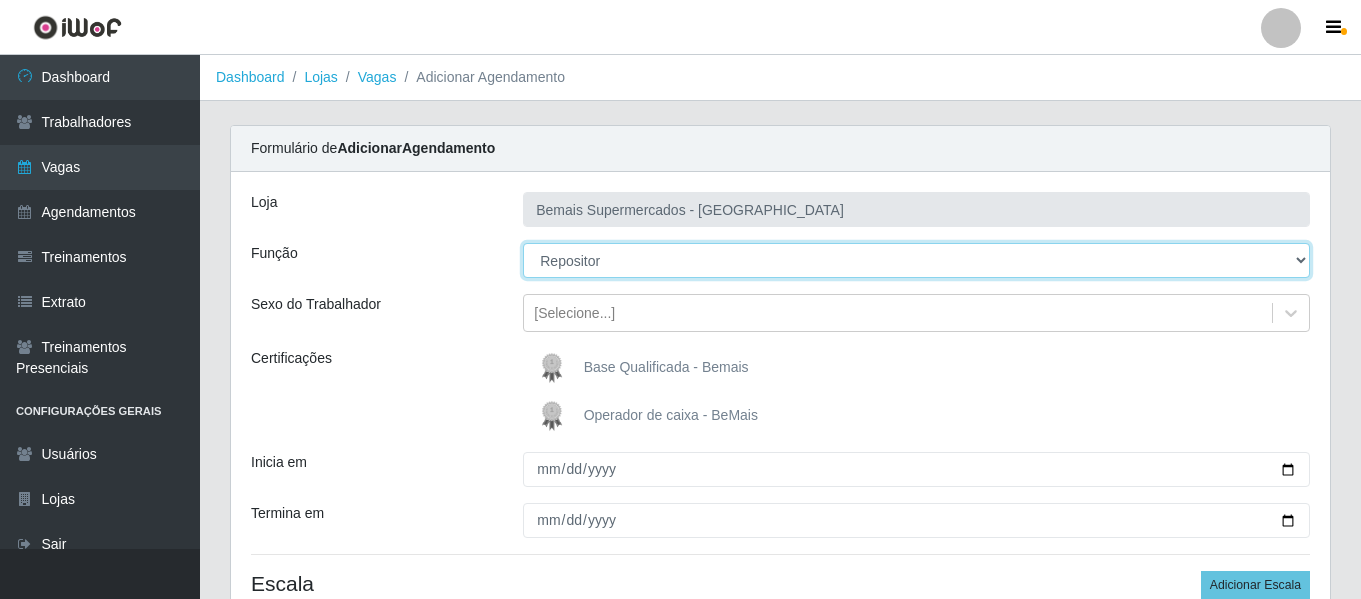 click on "[Selecione...] ASG ASG + ASG ++ Auxiliar de Depósito  Auxiliar de Depósito + Auxiliar de Depósito ++ Auxiliar de Estacionamento Auxiliar de Estacionamento + Auxiliar de Estacionamento ++ Auxiliar de Sushiman Auxiliar de Sushiman+ Auxiliar de Sushiman++ Balconista de Açougue  Balconista de Açougue + Balconista de Açougue ++ Balconista de Frios Balconista de Frios + Balconista de Frios ++ Balconista de Padaria  Balconista de Padaria + Balconista de Padaria ++ Embalador Embalador + Embalador ++ Operador de Caixa Operador de Caixa + Operador de Caixa ++ Repositor  Repositor + Repositor ++ Repositor de Hortifruti Repositor de Hortifruti + Repositor de Hortifruti ++" at bounding box center [916, 260] 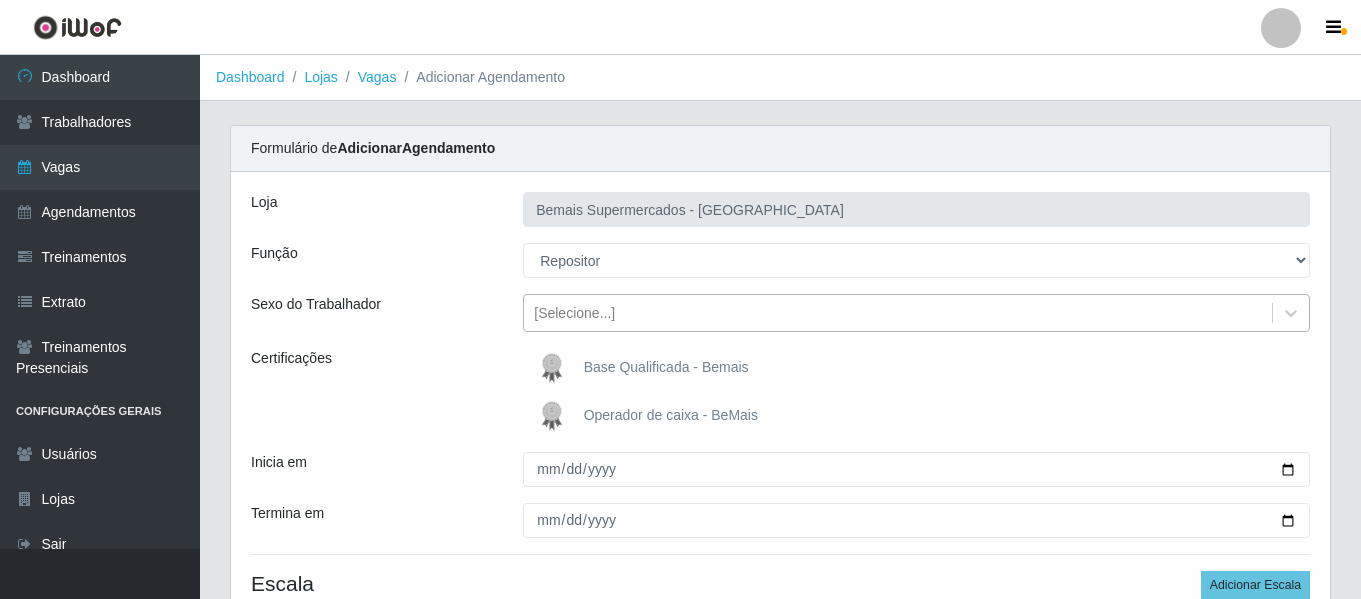 click on "[Selecione...]" at bounding box center [898, 313] 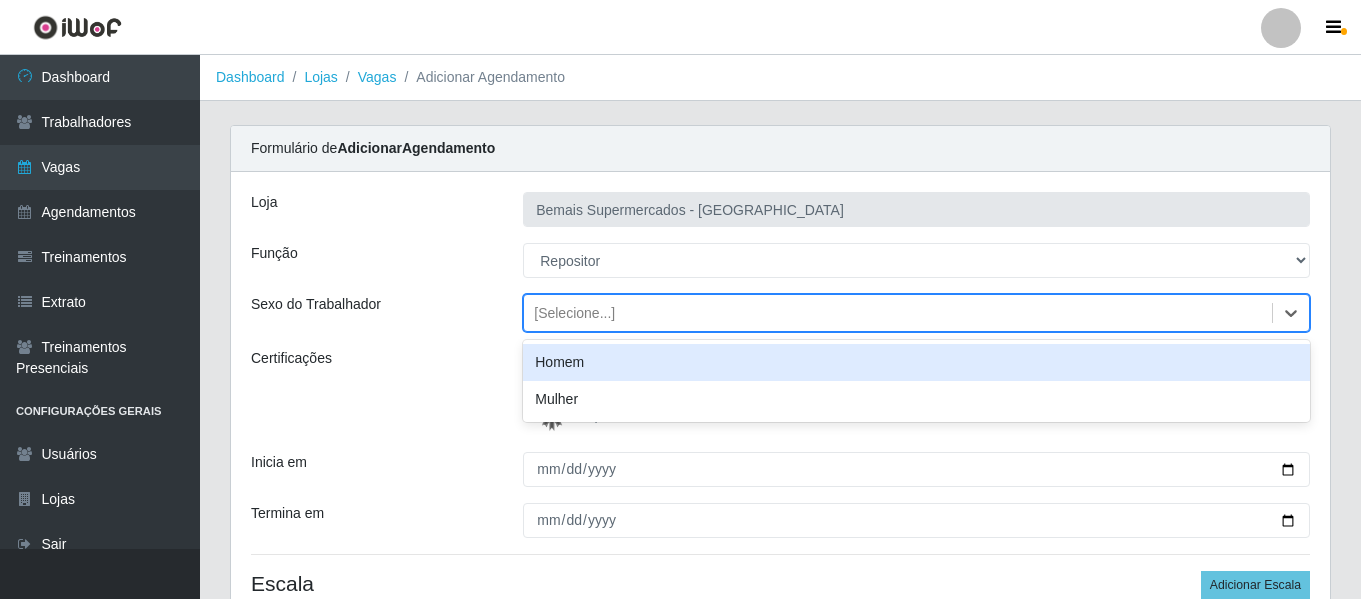 click on "Homem" at bounding box center [916, 362] 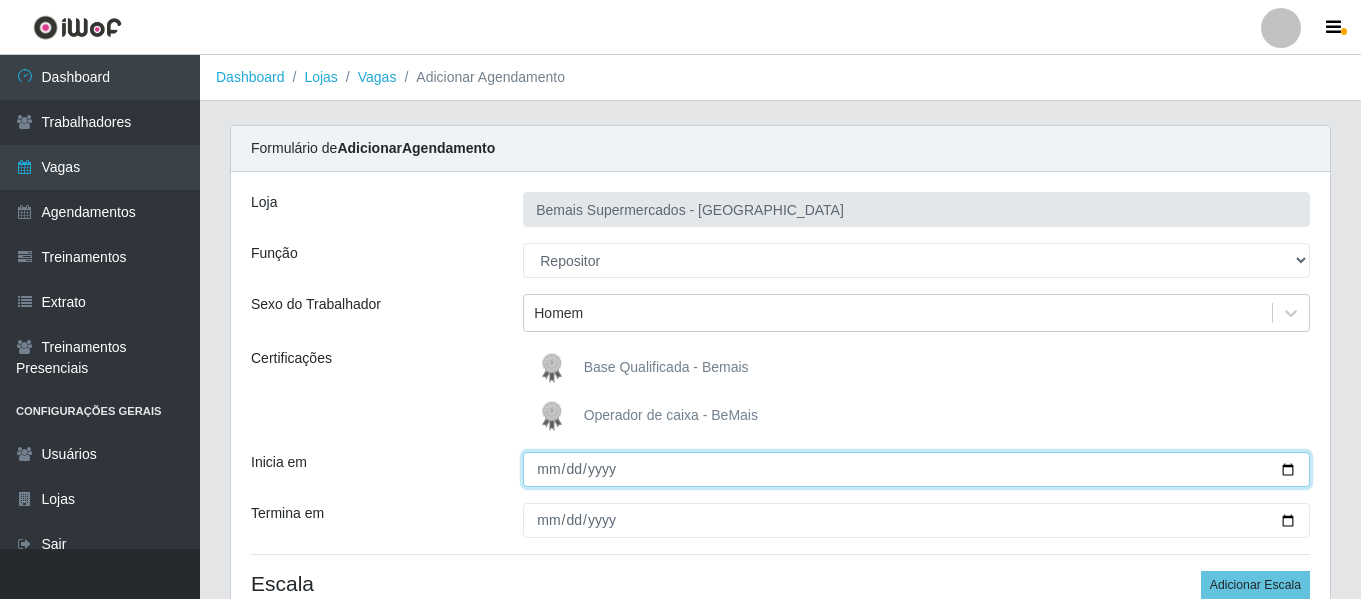 click on "Inicia em" at bounding box center (916, 469) 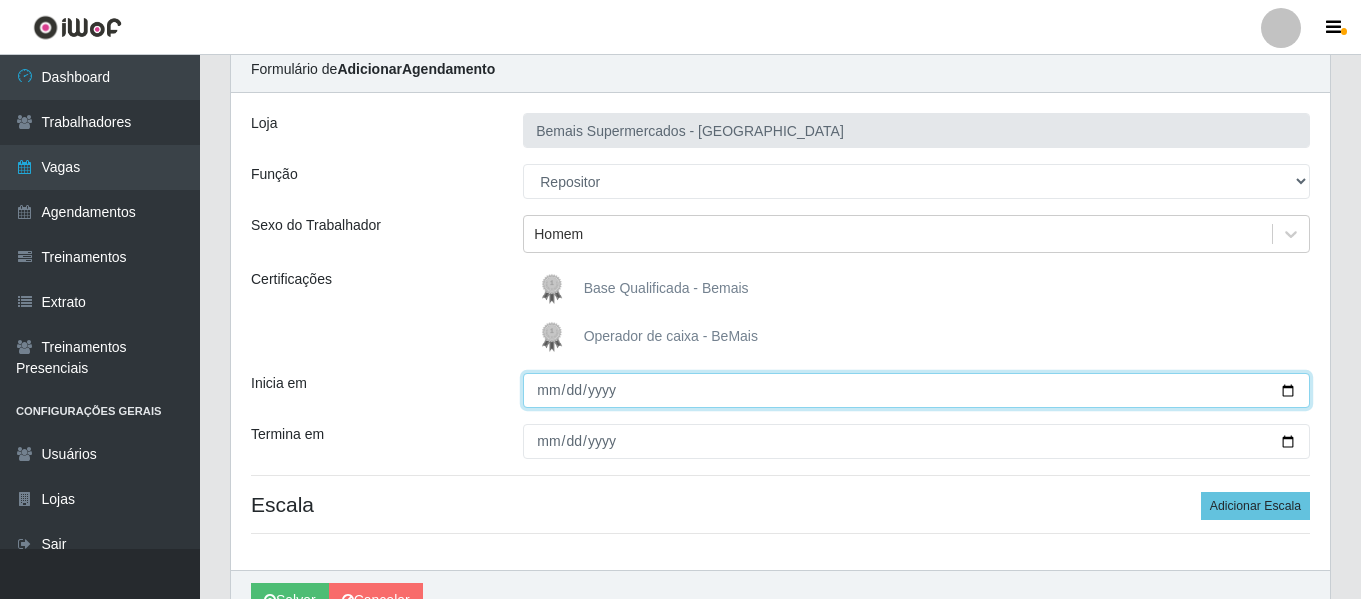 scroll, scrollTop: 185, scrollLeft: 0, axis: vertical 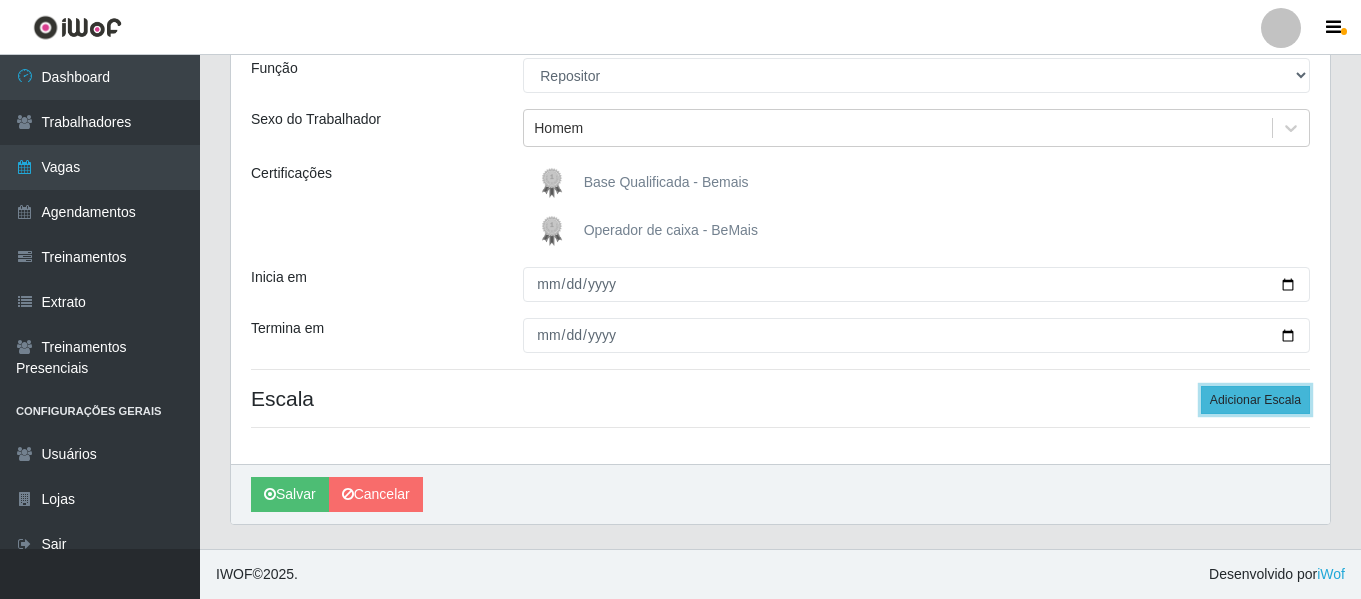 click on "Adicionar Escala" at bounding box center [1255, 400] 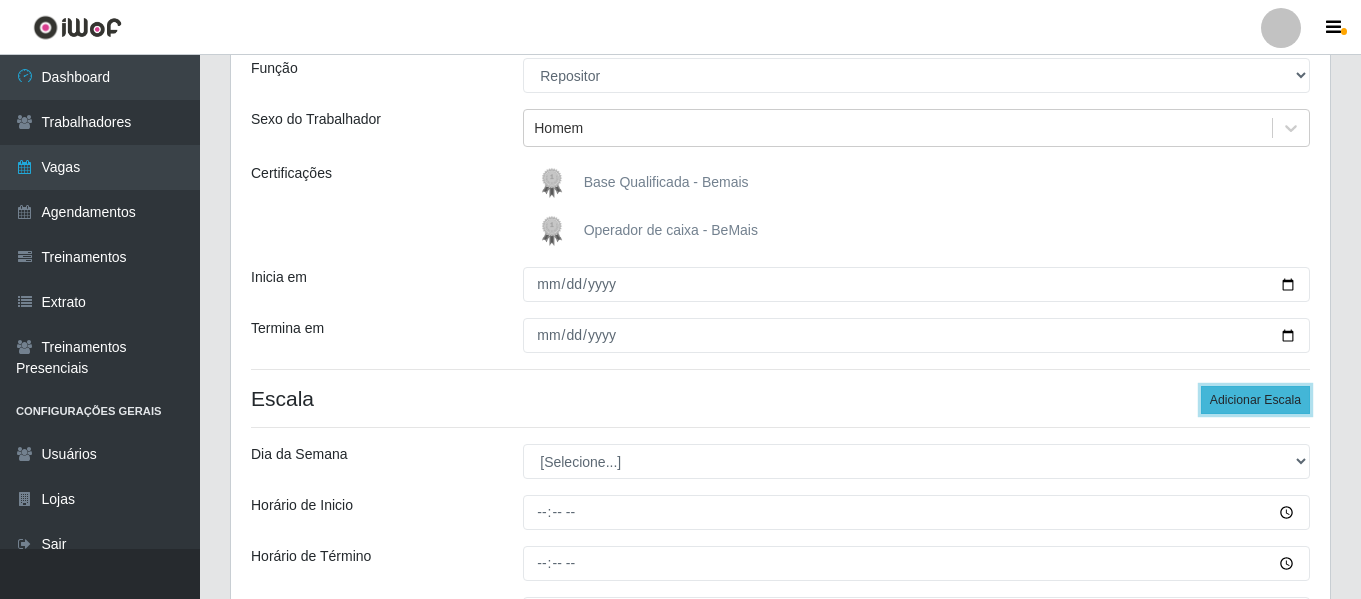 click on "Adicionar Escala" at bounding box center (1255, 400) 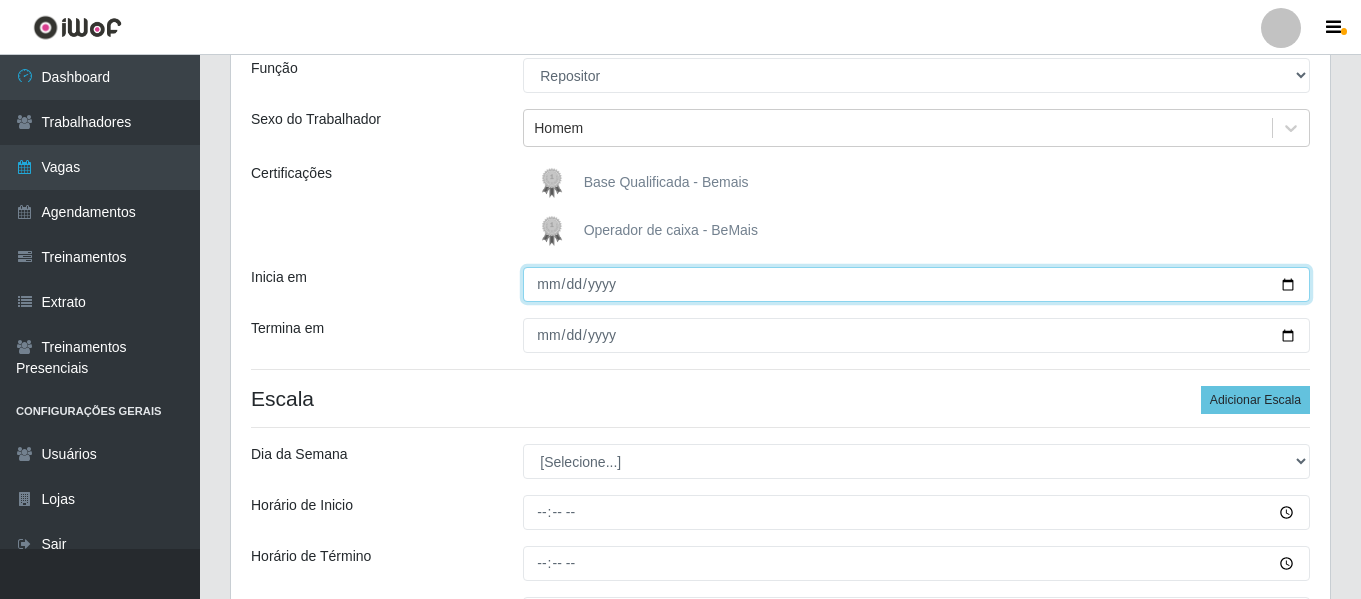 click on "Inicia em" at bounding box center (916, 284) 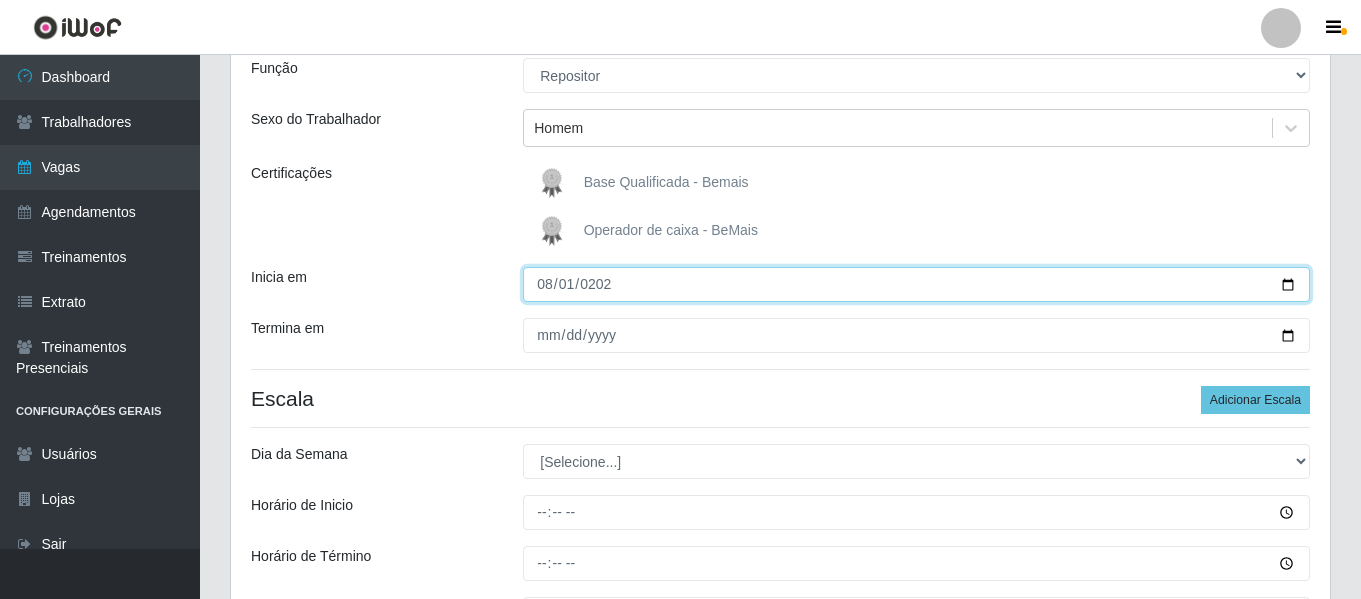 type on "2025-08-01" 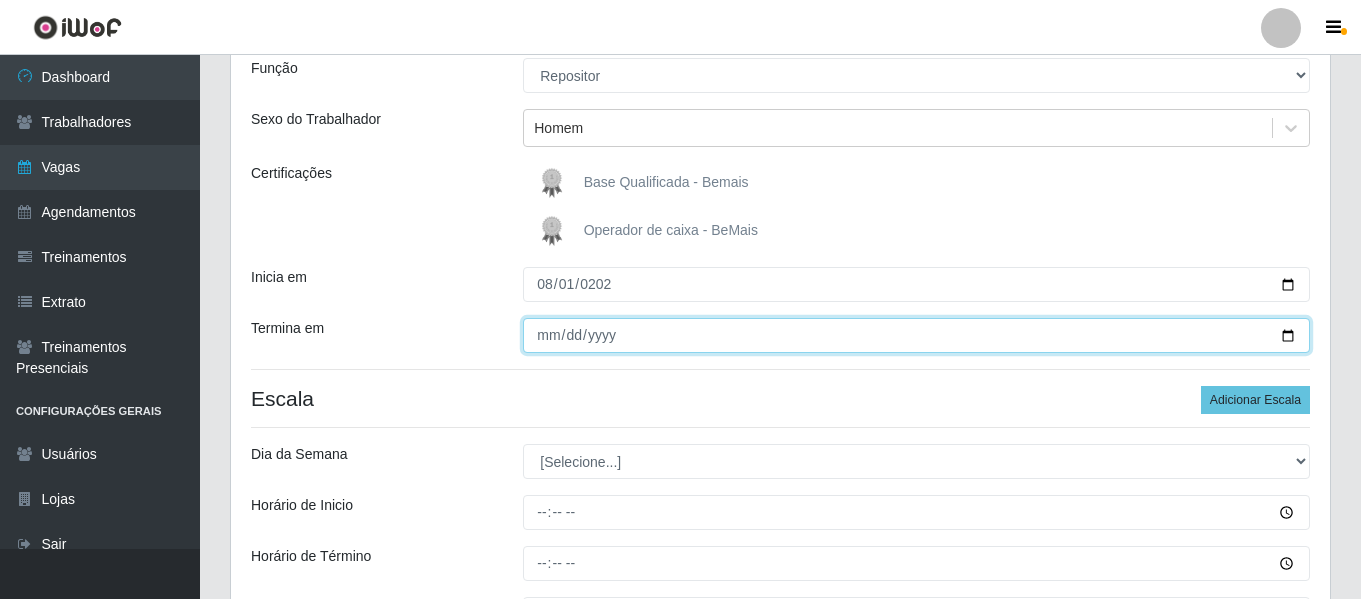 click on "Termina em" at bounding box center (916, 335) 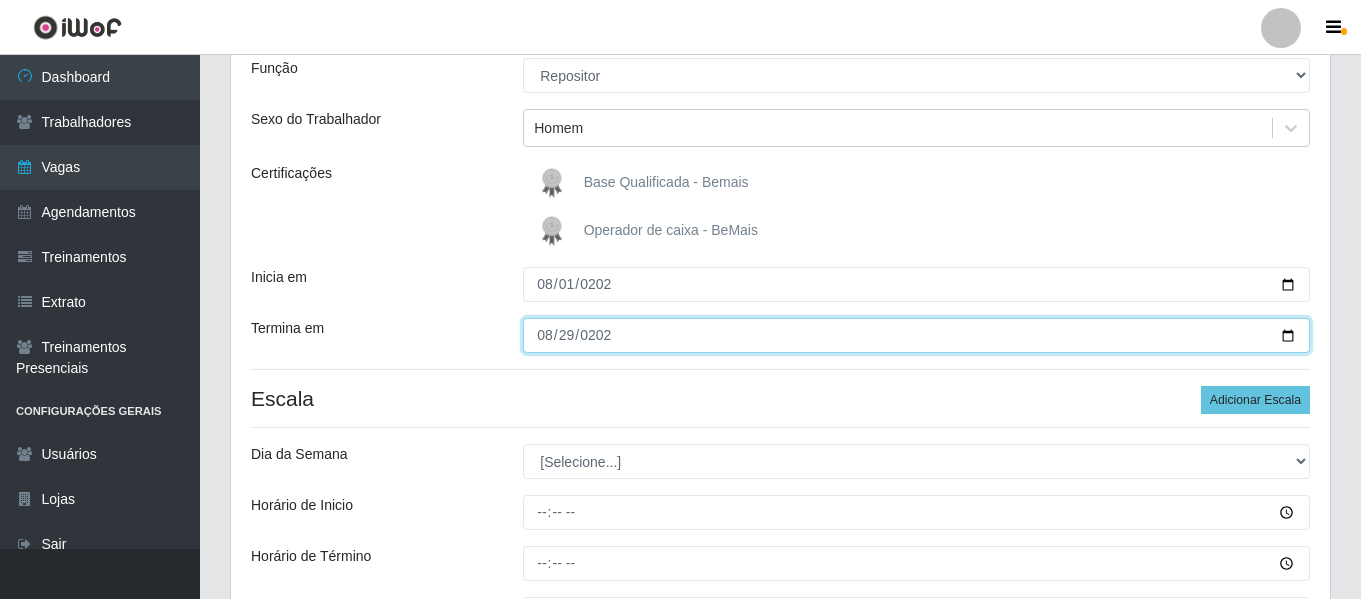 type on "2025-08-29" 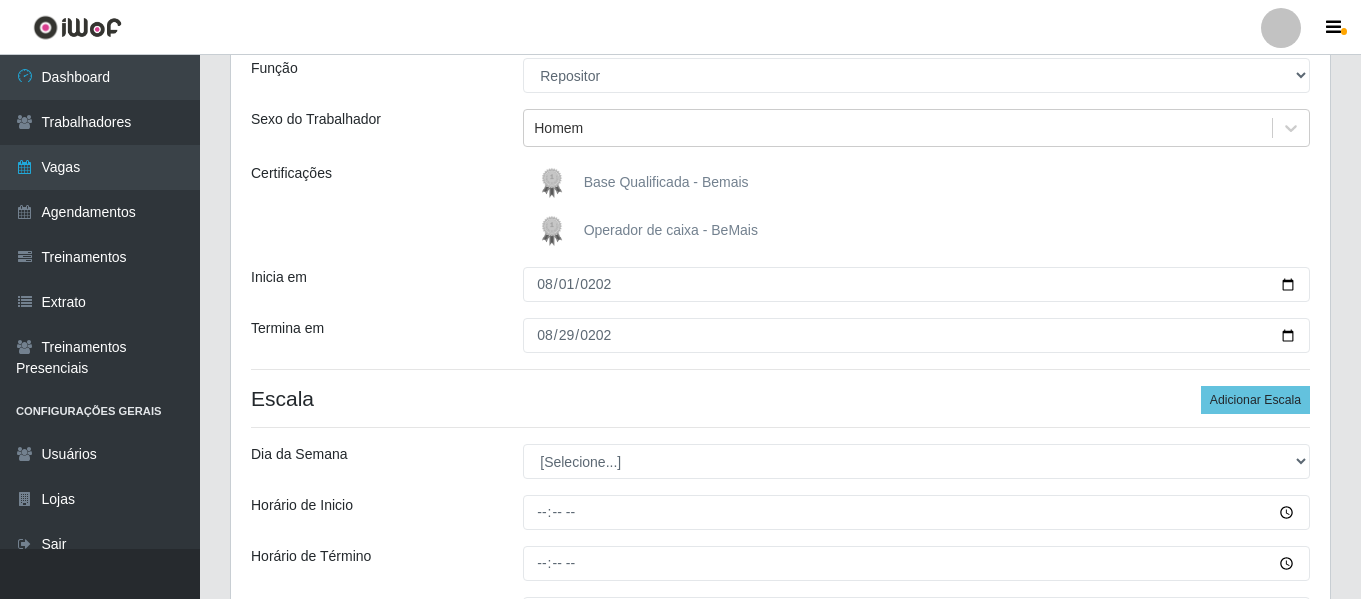 click on "Loja Bemais Supermercados - Três Ruas Função [Selecione...] ASG ASG + ASG ++ Auxiliar de Depósito  Auxiliar de Depósito + Auxiliar de Depósito ++ Auxiliar de Estacionamento Auxiliar de Estacionamento + Auxiliar de Estacionamento ++ Auxiliar de Sushiman Auxiliar de Sushiman+ Auxiliar de Sushiman++ Balconista de Açougue  Balconista de Açougue + Balconista de Açougue ++ Balconista de Frios Balconista de Frios + Balconista de Frios ++ Balconista de Padaria  Balconista de Padaria + Balconista de Padaria ++ Embalador Embalador + Embalador ++ Operador de Caixa Operador de Caixa + Operador de Caixa ++ Repositor  Repositor + Repositor ++ Repositor de Hortifruti Repositor de Hortifruti + Repositor de Hortifruti ++ Sexo do Trabalhador Homem Certificações   Base Qualificada -  Bemais   Operador de caixa - BeMais Inicia em 2025-08-01 Termina em 2025-08-29 Escala Adicionar Escala Dia da Semana [Selecione...] Segunda Terça Quarta Quinta Sexta Sábado Domingo Horário de Inicio Horário de Término Quantidade" at bounding box center [780, 446] 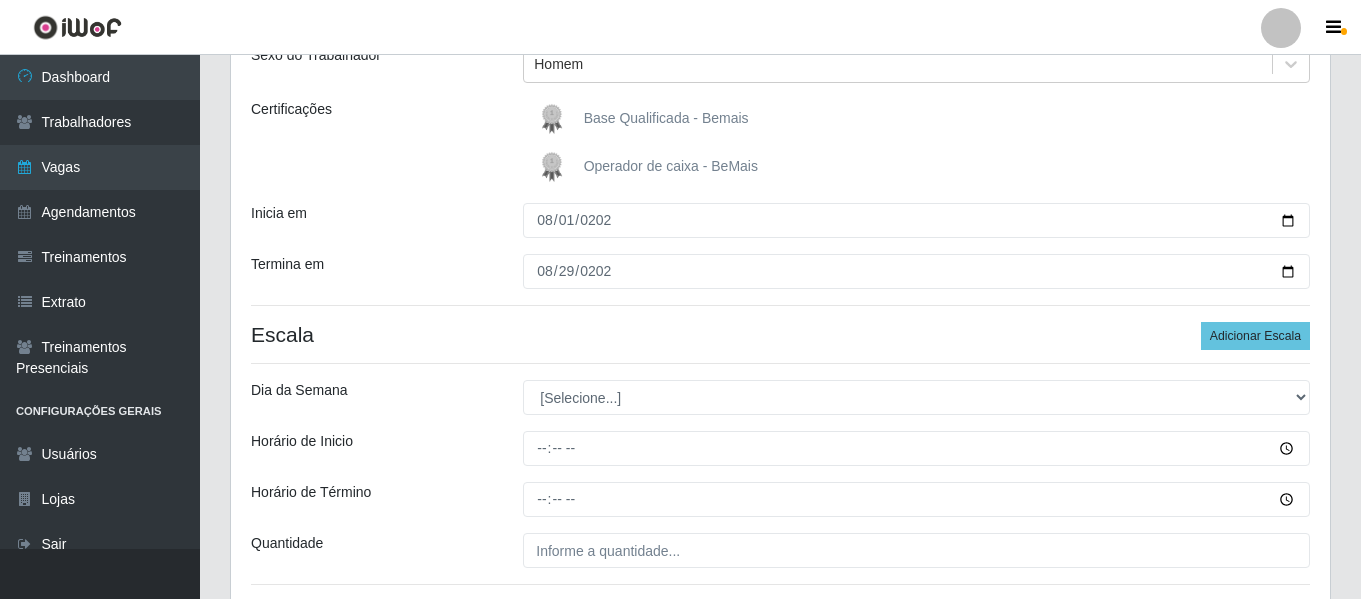 scroll, scrollTop: 285, scrollLeft: 0, axis: vertical 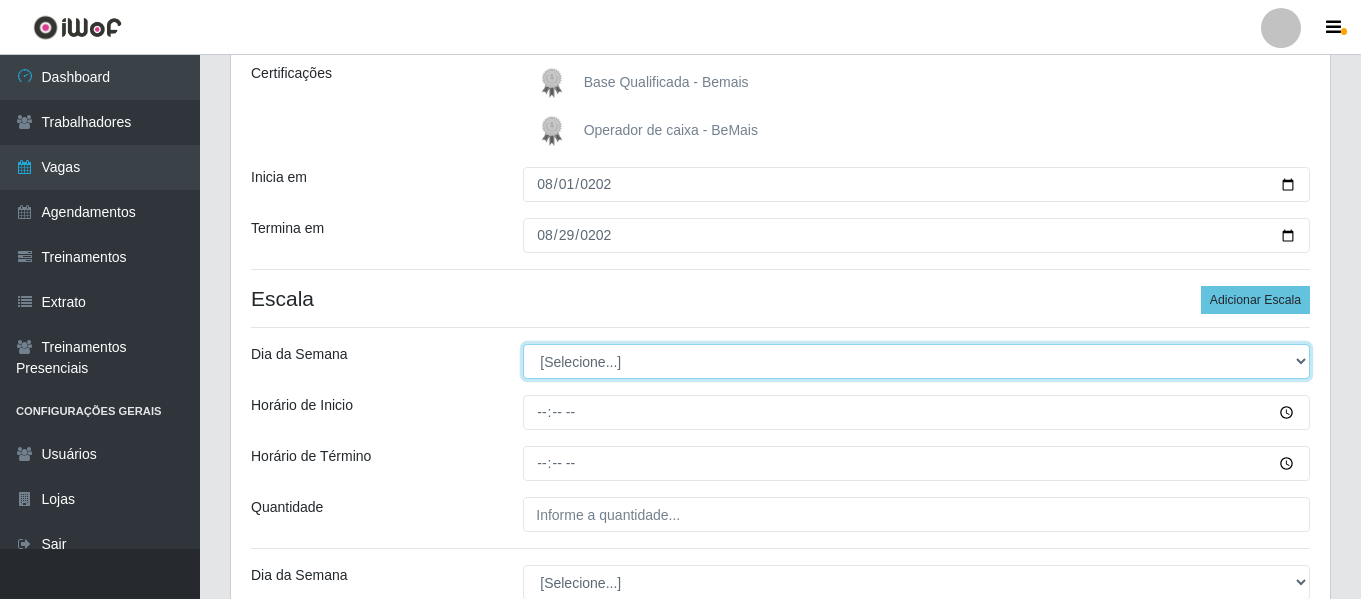 click on "[Selecione...] Segunda Terça Quarta Quinta Sexta Sábado Domingo" at bounding box center [916, 361] 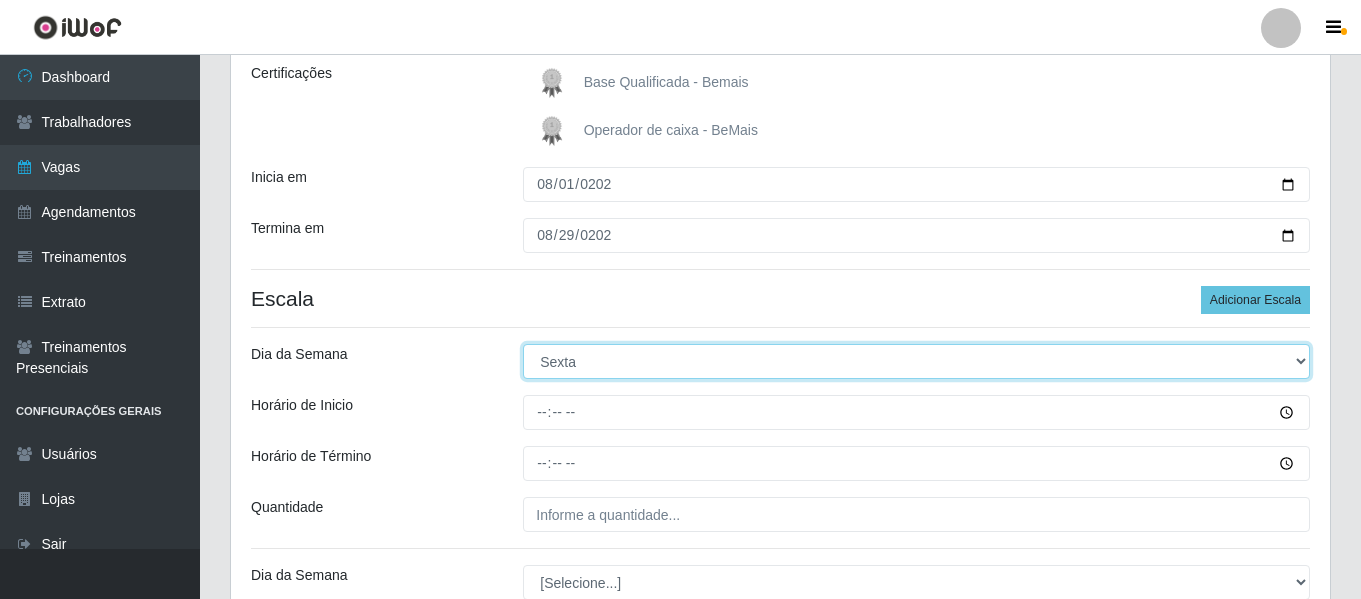 click on "[Selecione...] Segunda Terça Quarta Quinta Sexta Sábado Domingo" at bounding box center (916, 361) 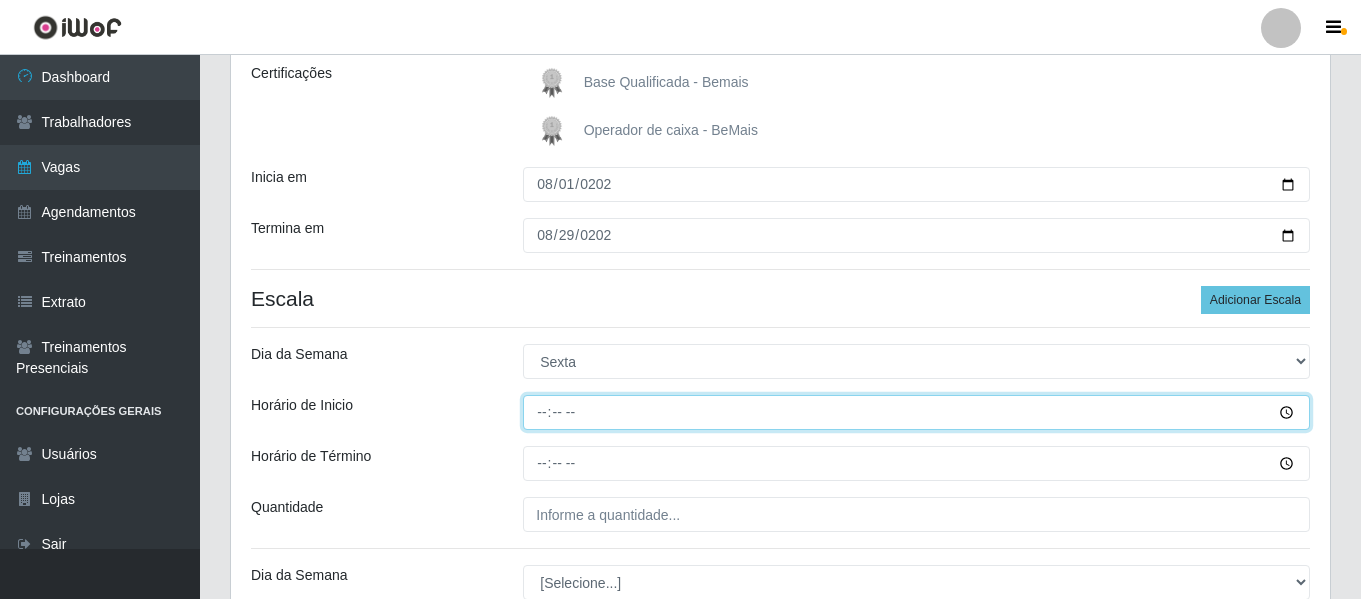 click on "Horário de Inicio" at bounding box center (916, 412) 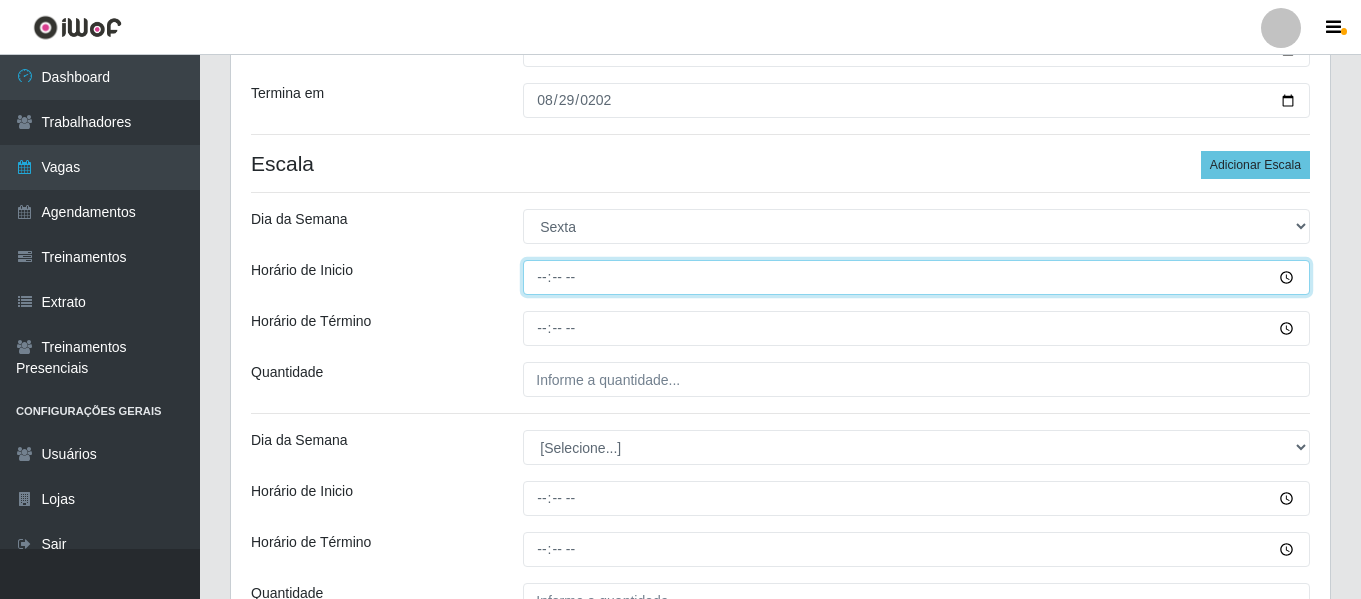 scroll, scrollTop: 385, scrollLeft: 0, axis: vertical 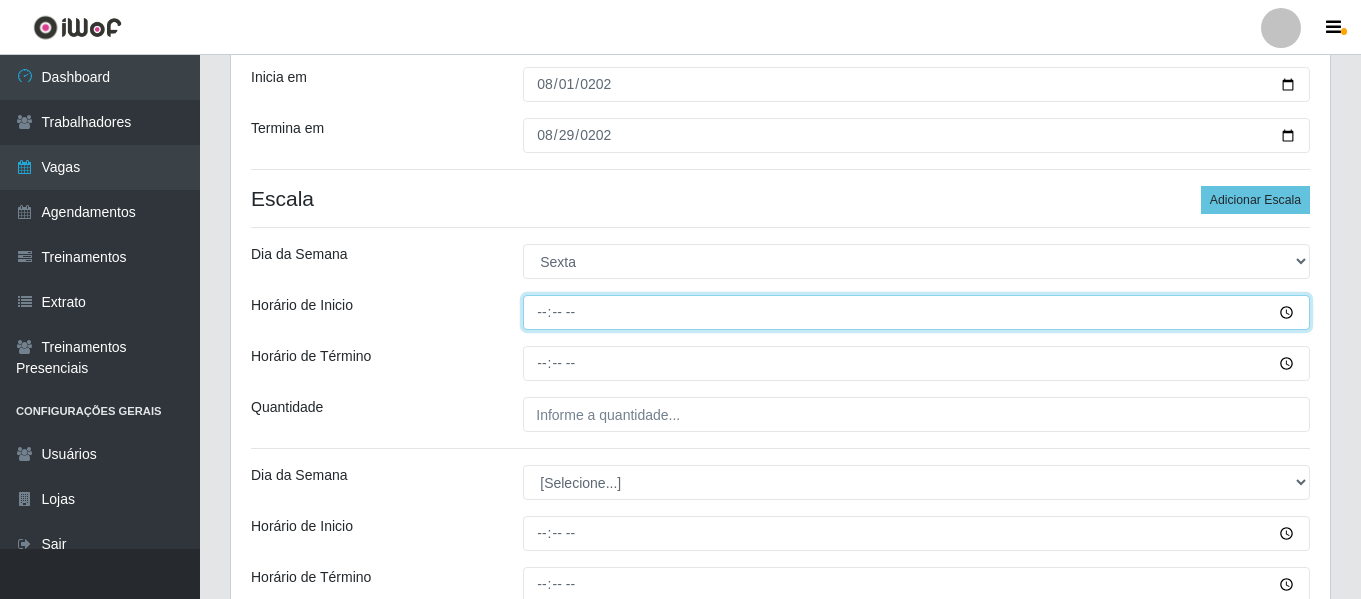 type on "12:00" 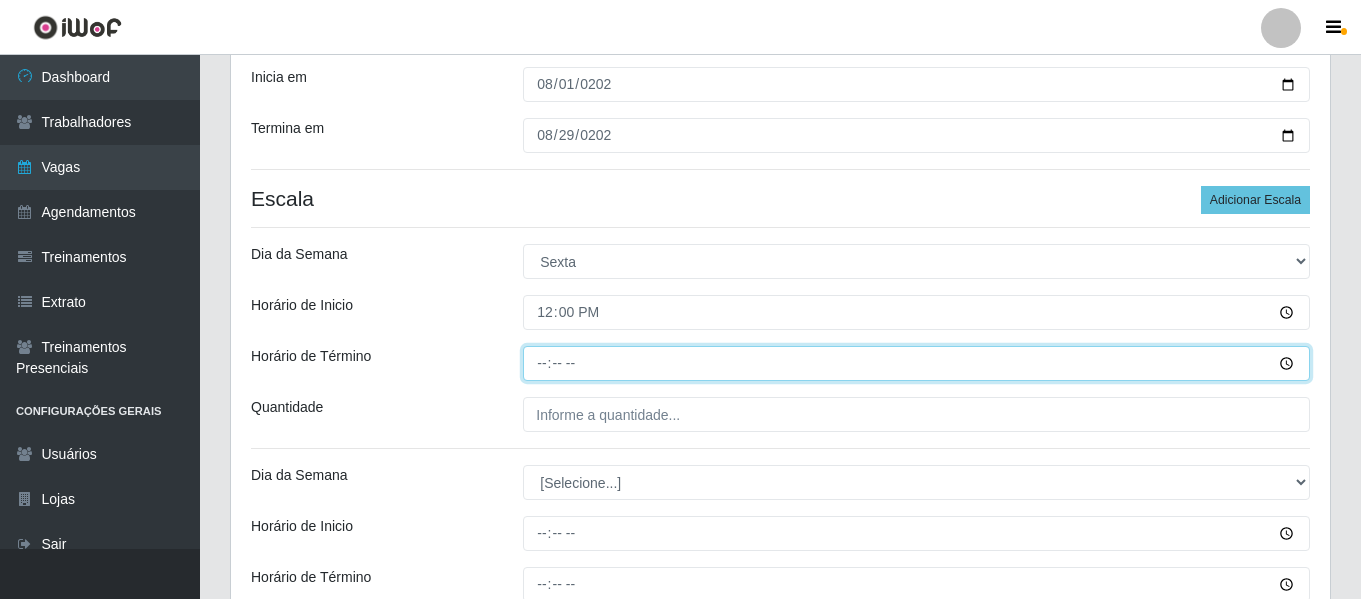 click on "Horário de Término" at bounding box center (916, 363) 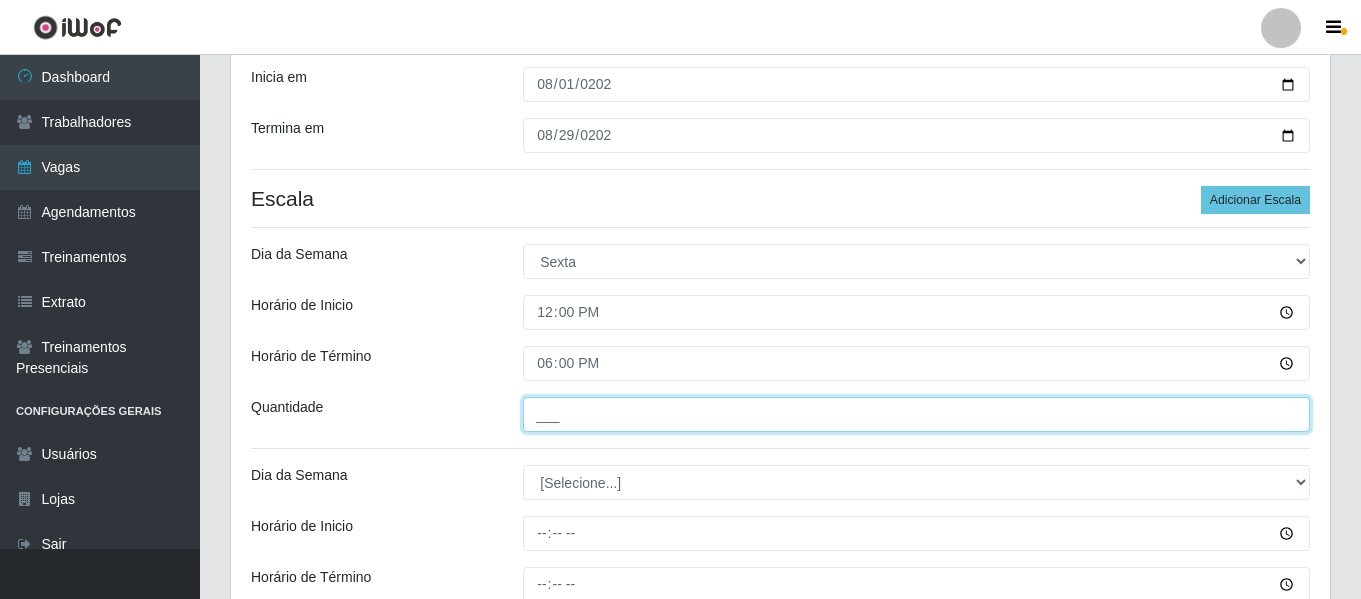 click on "___" at bounding box center [916, 414] 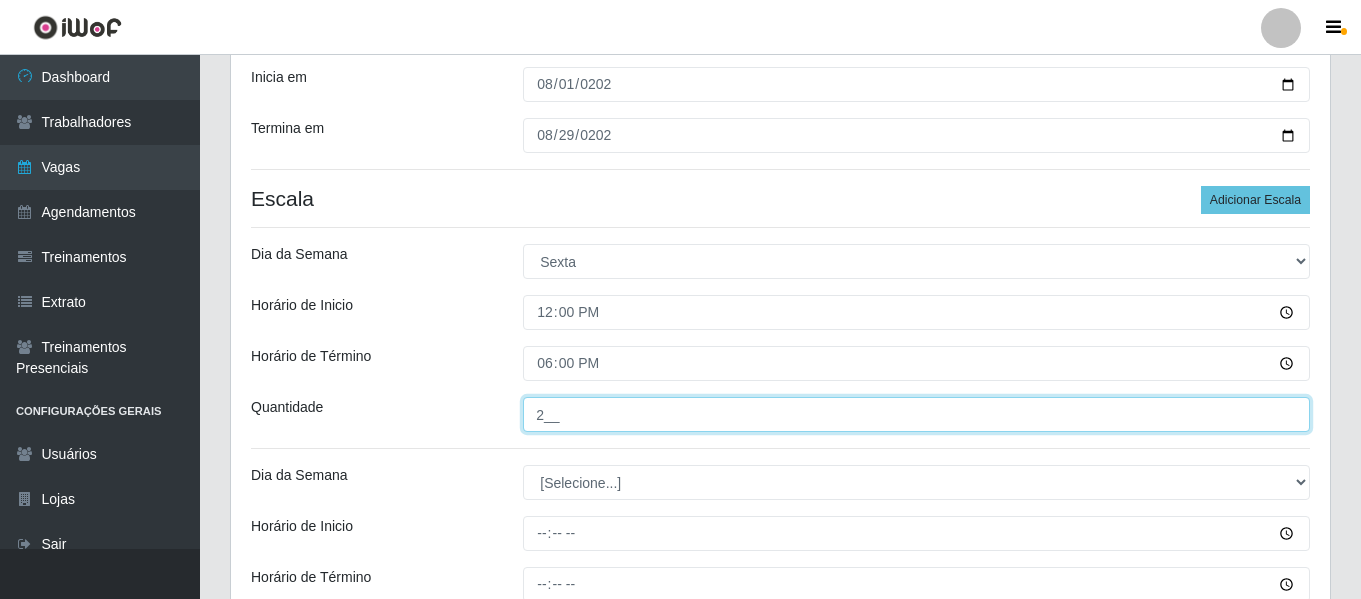 type on "2__" 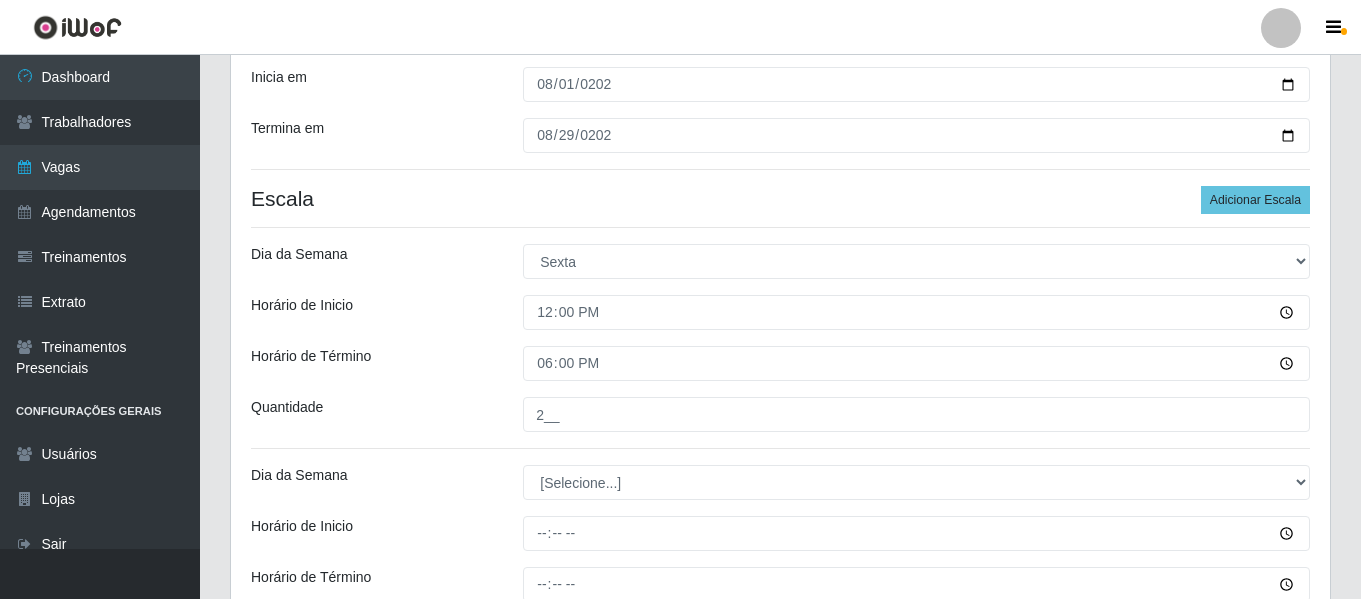drag, startPoint x: 385, startPoint y: 277, endPoint x: 470, endPoint y: 251, distance: 88.88757 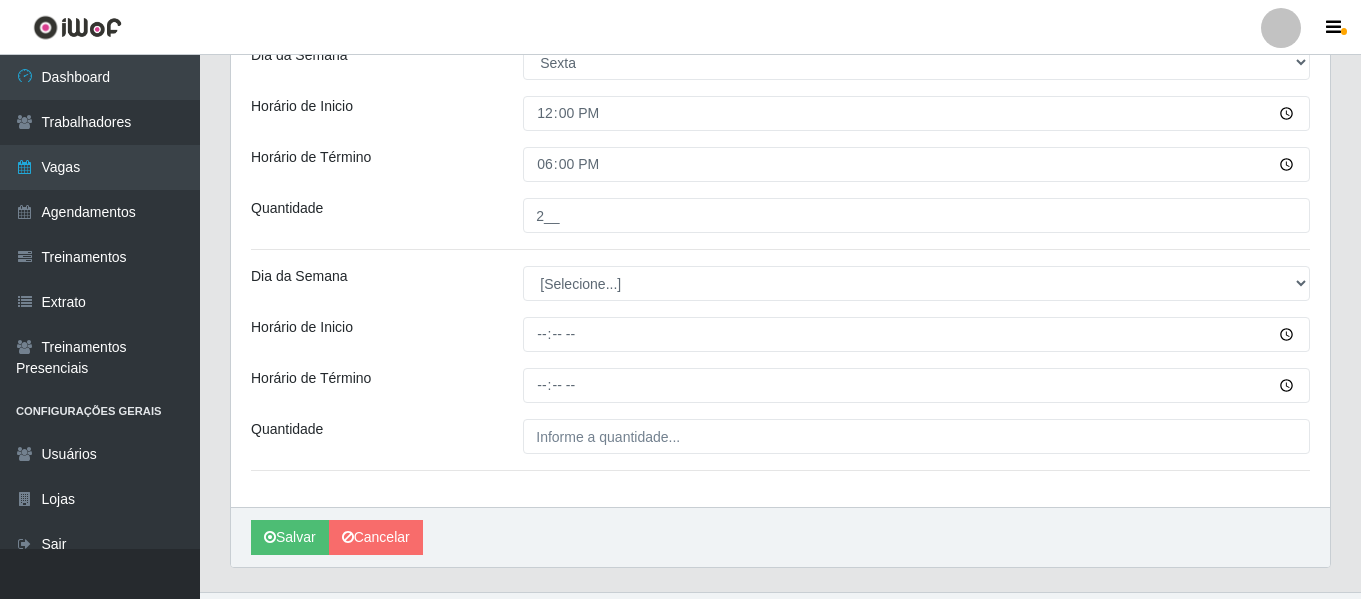 scroll, scrollTop: 585, scrollLeft: 0, axis: vertical 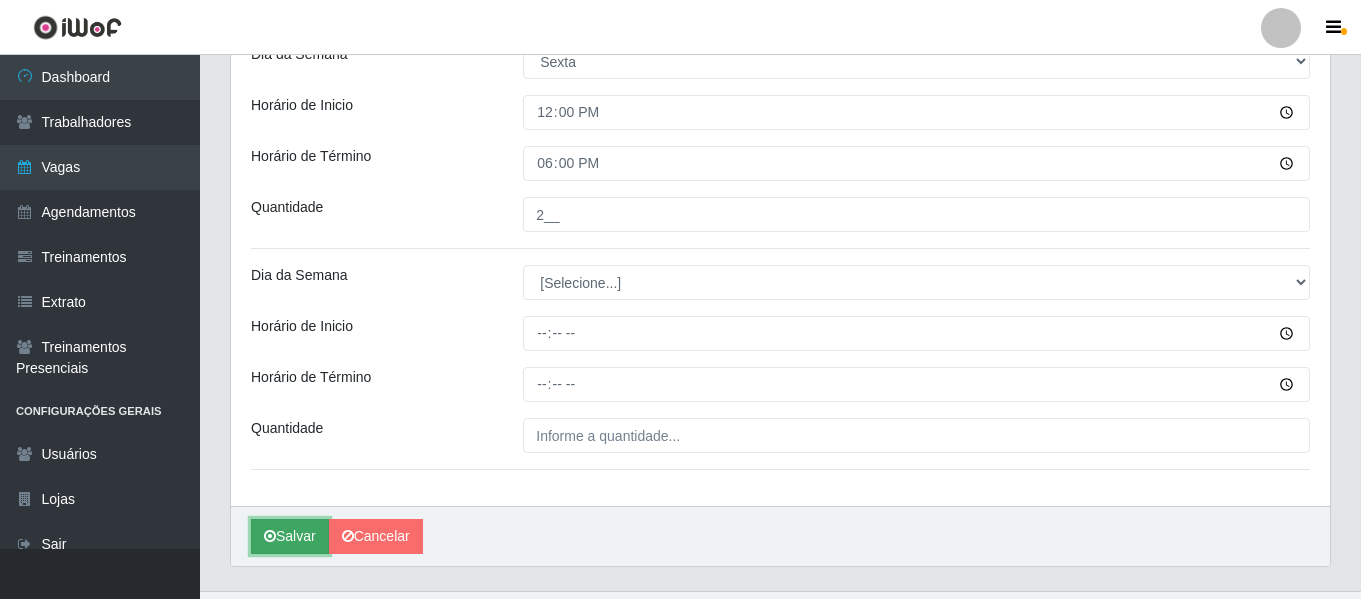 click on "Salvar" at bounding box center (290, 536) 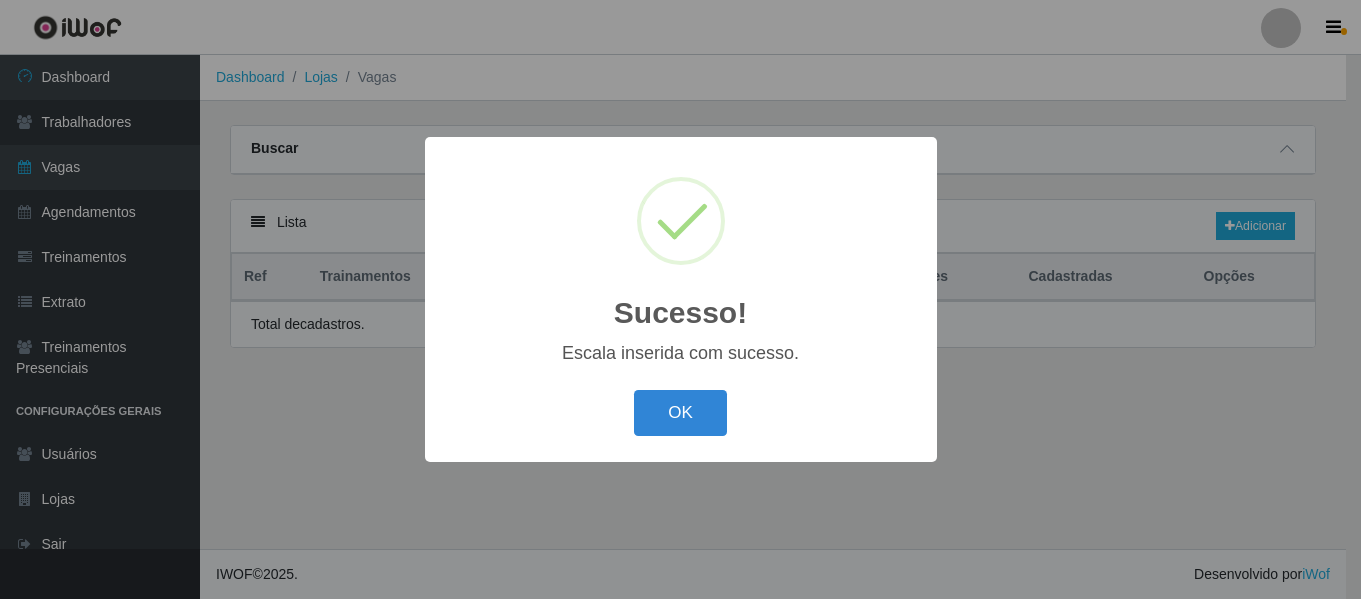 scroll, scrollTop: 0, scrollLeft: 0, axis: both 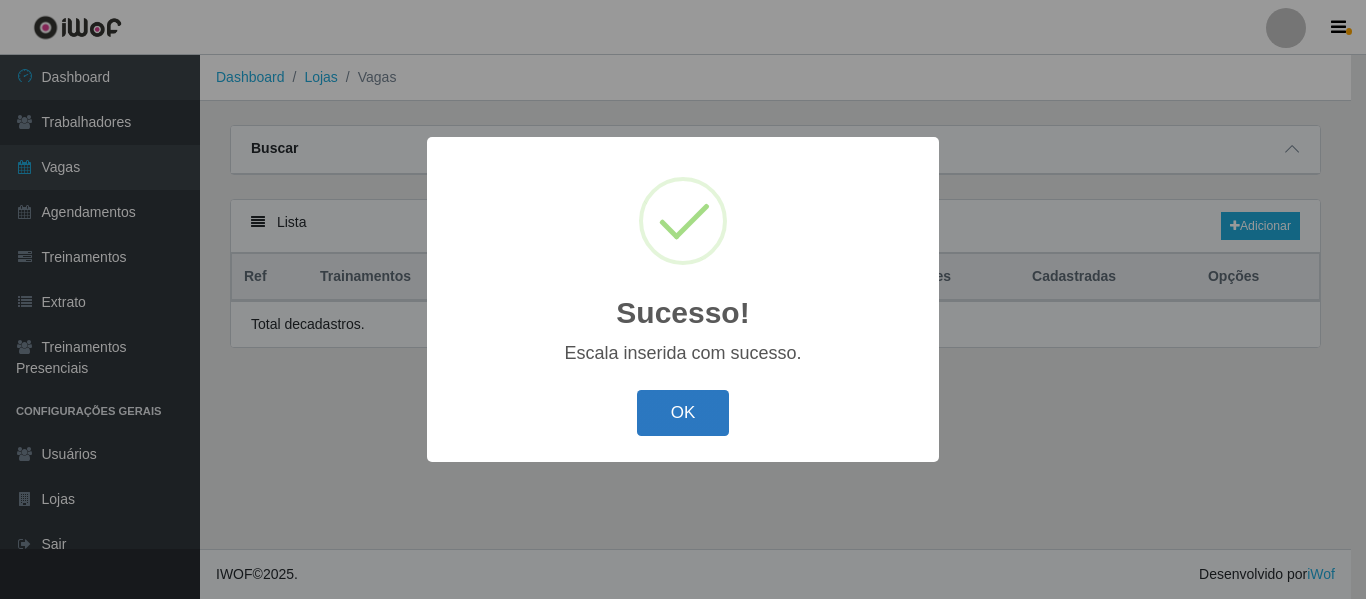click on "OK" at bounding box center [683, 413] 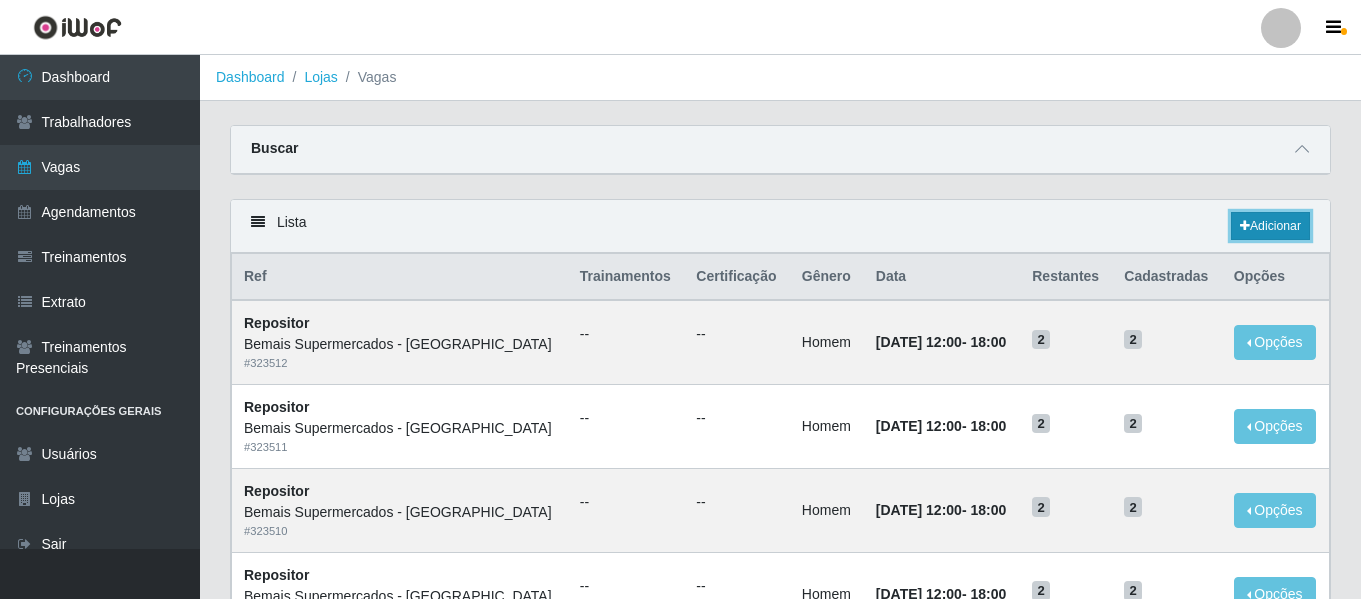click on "Adicionar" at bounding box center (1270, 226) 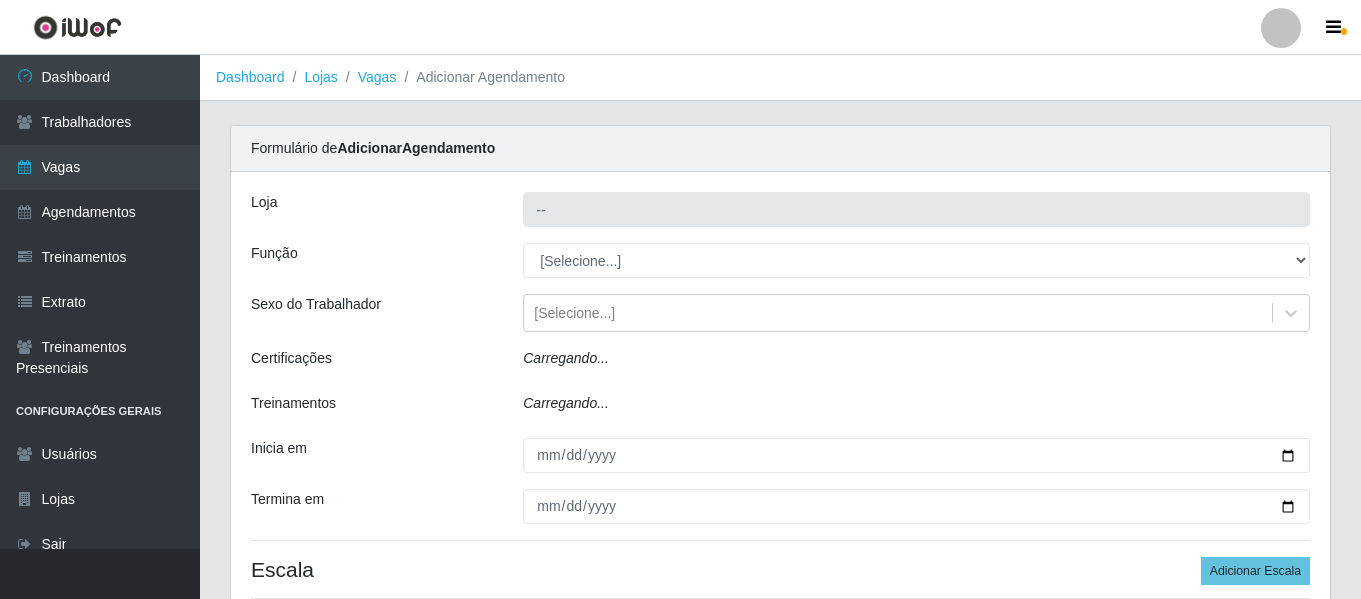 type on "Bemais Supermercados - [GEOGRAPHIC_DATA]" 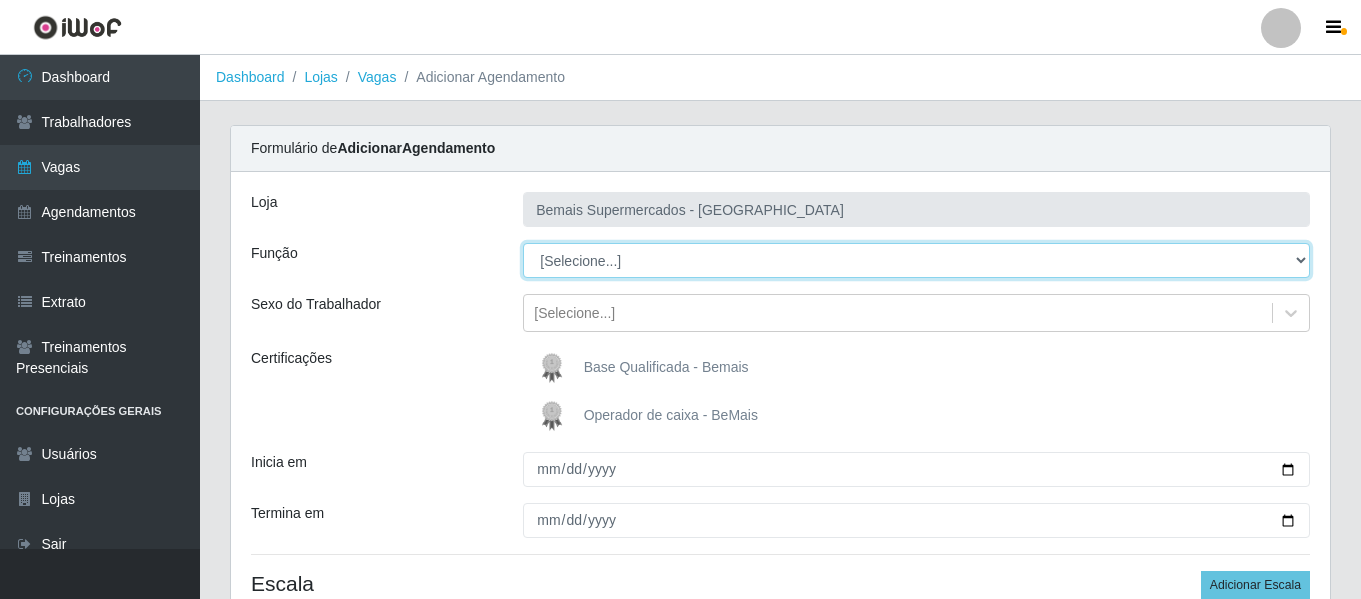 click on "[Selecione...] ASG ASG + ASG ++ Auxiliar de Depósito  Auxiliar de Depósito + Auxiliar de Depósito ++ Auxiliar de Estacionamento Auxiliar de Estacionamento + Auxiliar de Estacionamento ++ Auxiliar de Sushiman Auxiliar de Sushiman+ Auxiliar de Sushiman++ Balconista de Açougue  Balconista de Açougue + Balconista de Açougue ++ Balconista de Frios Balconista de Frios + Balconista de Frios ++ Balconista de Padaria  Balconista de Padaria + Balconista de Padaria ++ Embalador Embalador + Embalador ++ Operador de Caixa Operador de Caixa + Operador de Caixa ++ Repositor  Repositor + Repositor ++ Repositor de Hortifruti Repositor de Hortifruti + Repositor de Hortifruti ++" at bounding box center (916, 260) 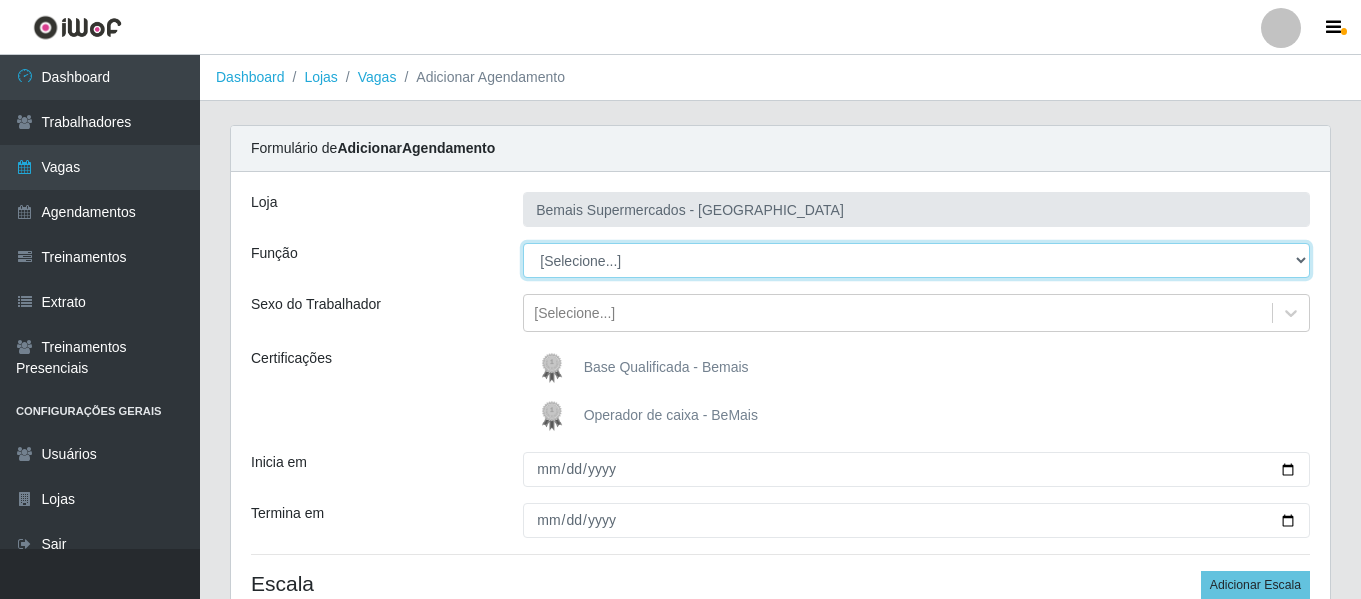 select on "82" 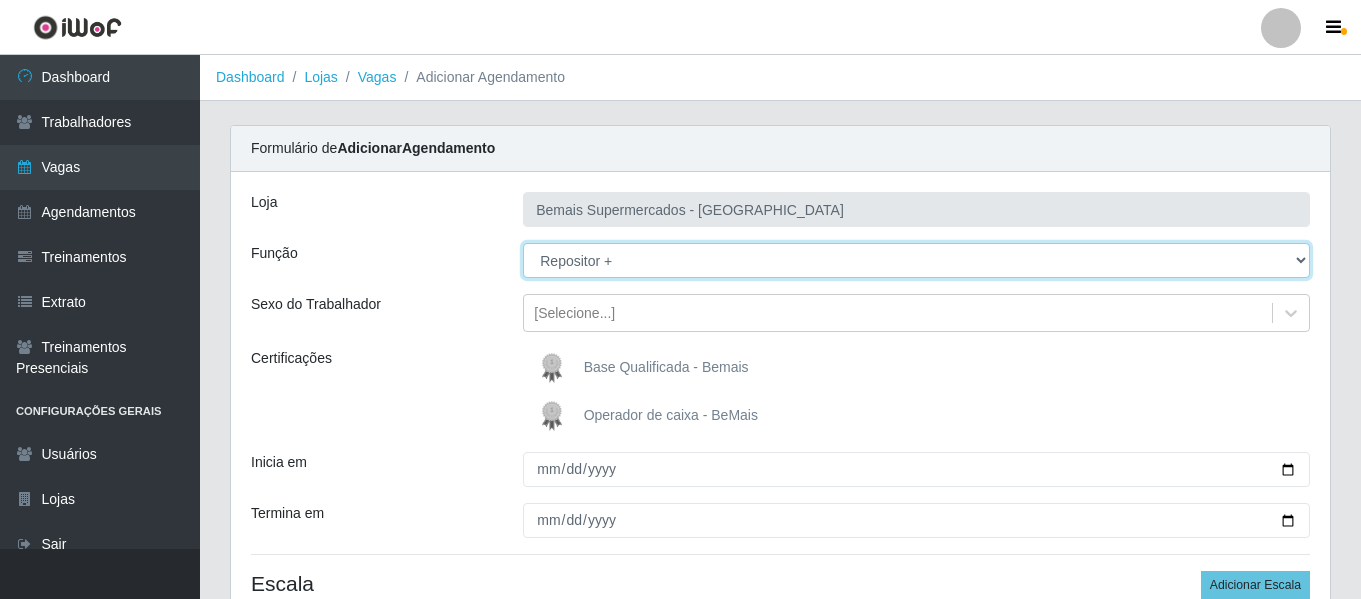 click on "[Selecione...] ASG ASG + ASG ++ Auxiliar de Depósito  Auxiliar de Depósito + Auxiliar de Depósito ++ Auxiliar de Estacionamento Auxiliar de Estacionamento + Auxiliar de Estacionamento ++ Auxiliar de Sushiman Auxiliar de Sushiman+ Auxiliar de Sushiman++ Balconista de Açougue  Balconista de Açougue + Balconista de Açougue ++ Balconista de Frios Balconista de Frios + Balconista de Frios ++ Balconista de Padaria  Balconista de Padaria + Balconista de Padaria ++ Embalador Embalador + Embalador ++ Operador de Caixa Operador de Caixa + Operador de Caixa ++ Repositor  Repositor + Repositor ++ Repositor de Hortifruti Repositor de Hortifruti + Repositor de Hortifruti ++" at bounding box center (916, 260) 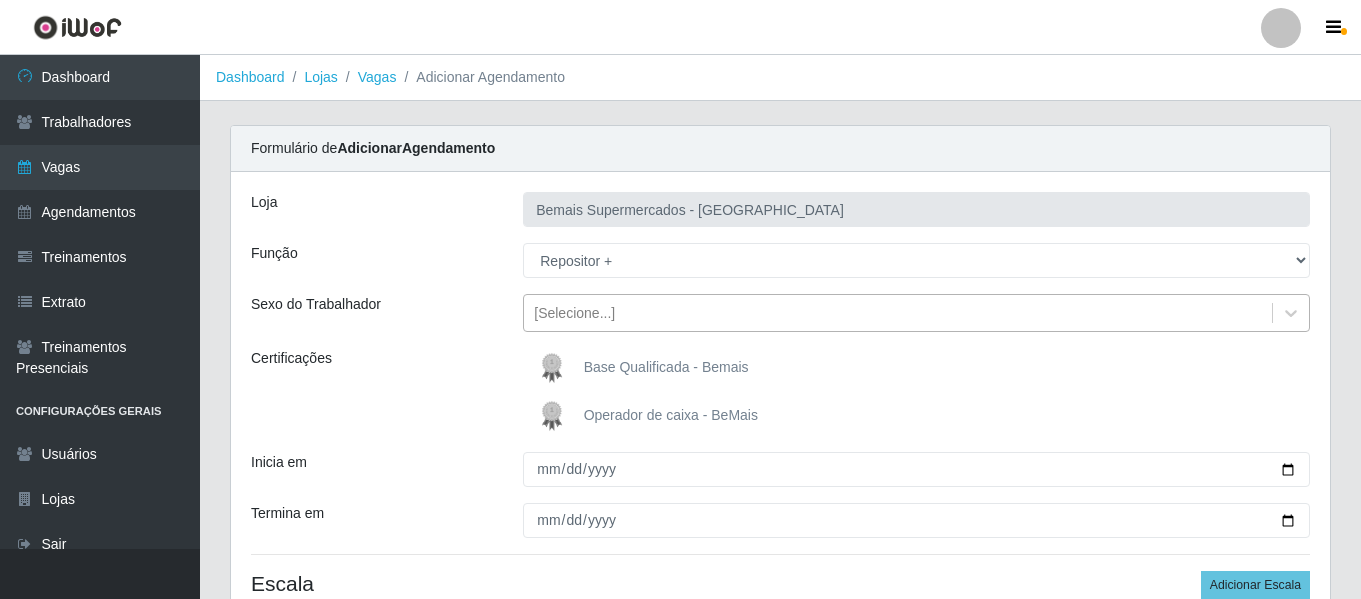 click on "[Selecione...]" at bounding box center [574, 313] 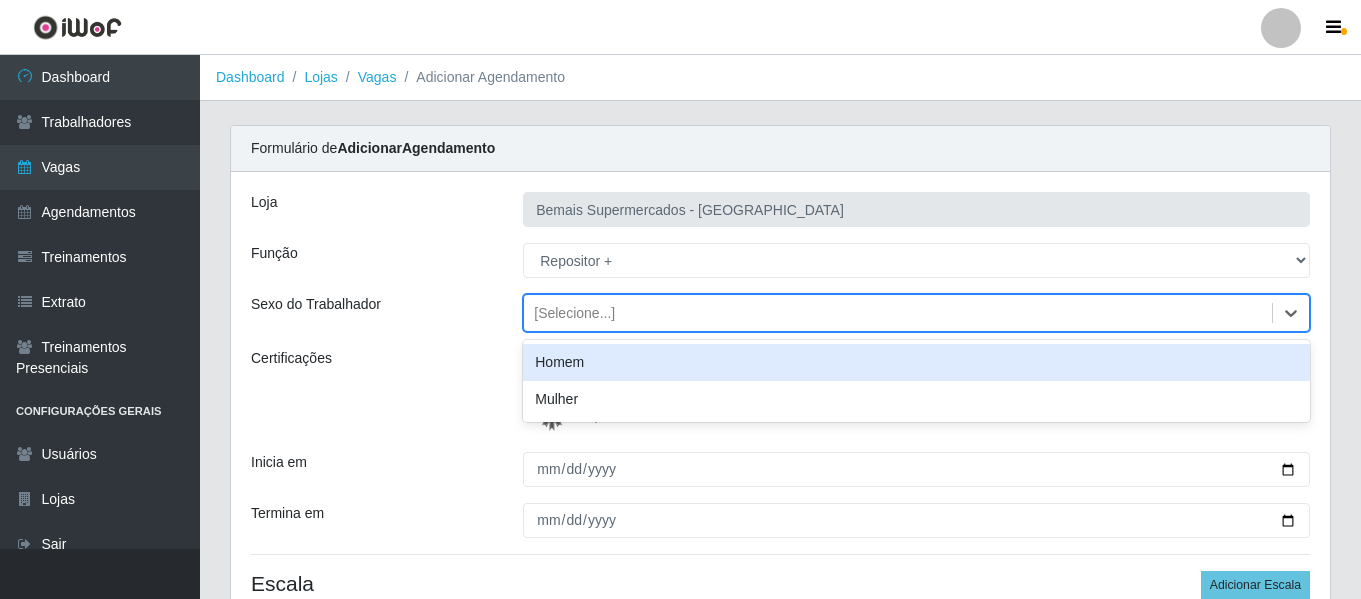 click on "Homem" at bounding box center [916, 362] 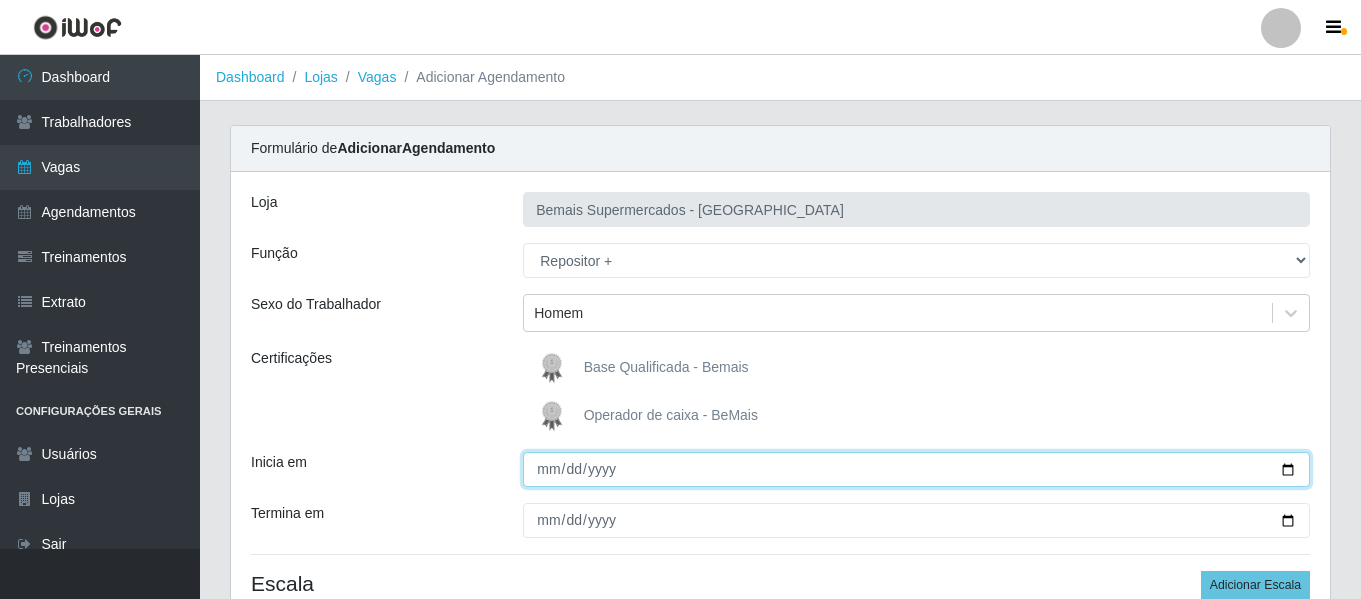click on "Inicia em" at bounding box center [916, 469] 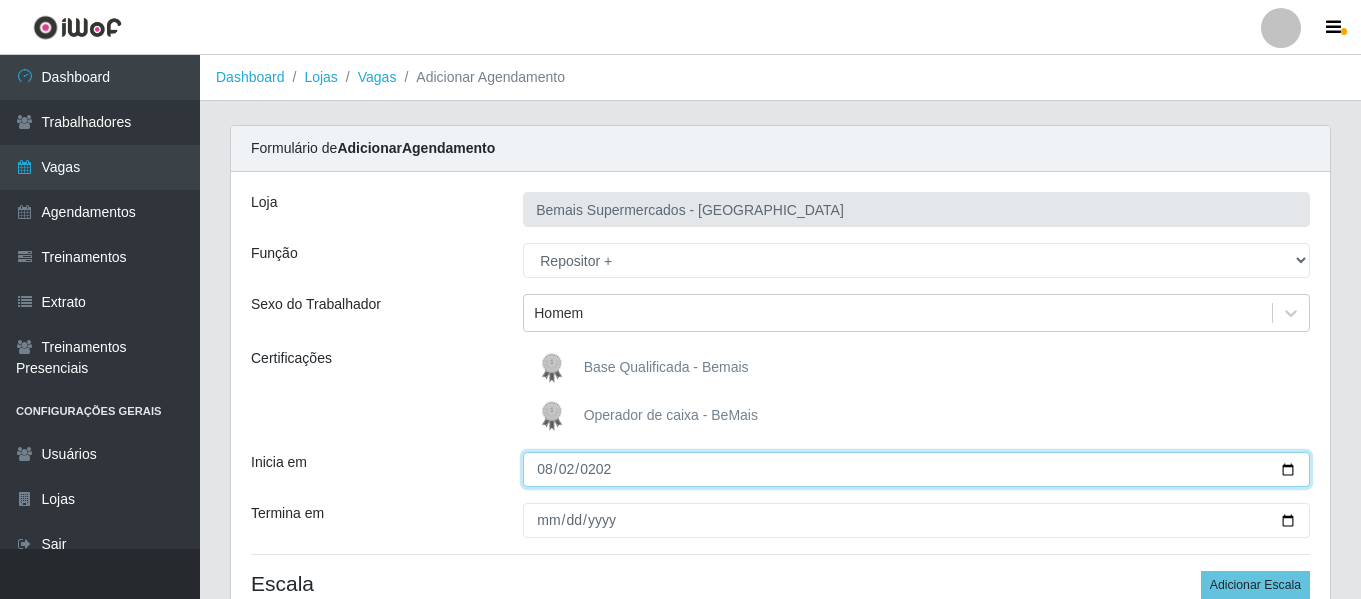 type on "[DATE]" 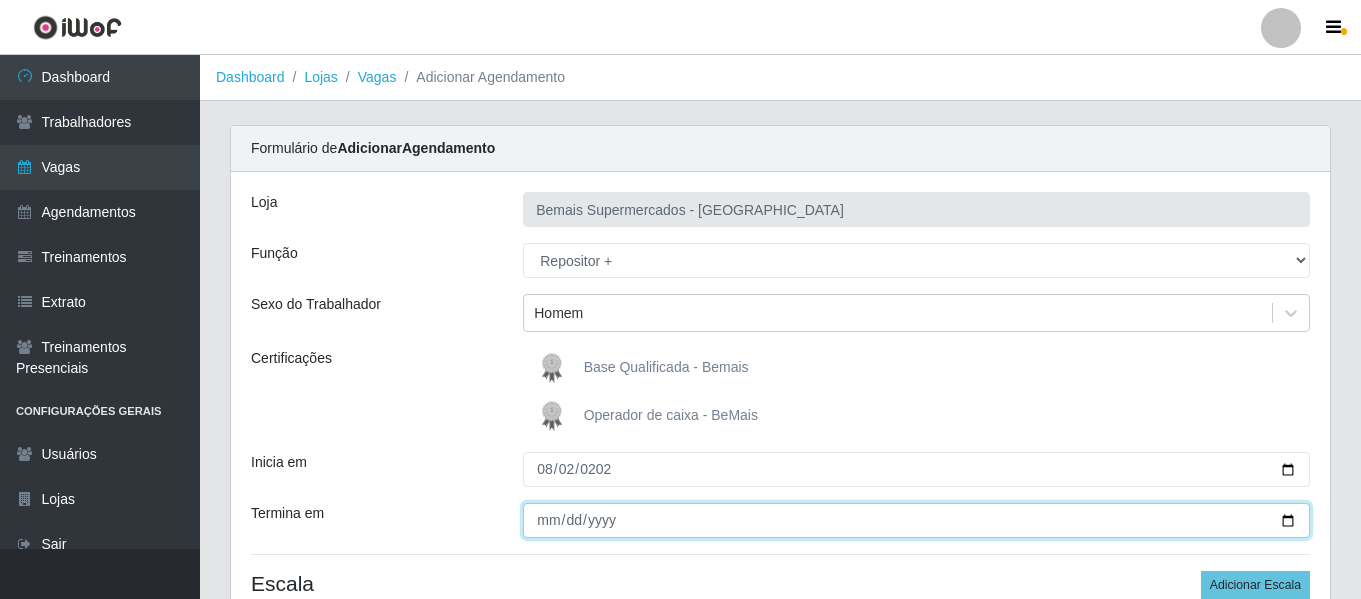 click on "Termina em" at bounding box center [916, 520] 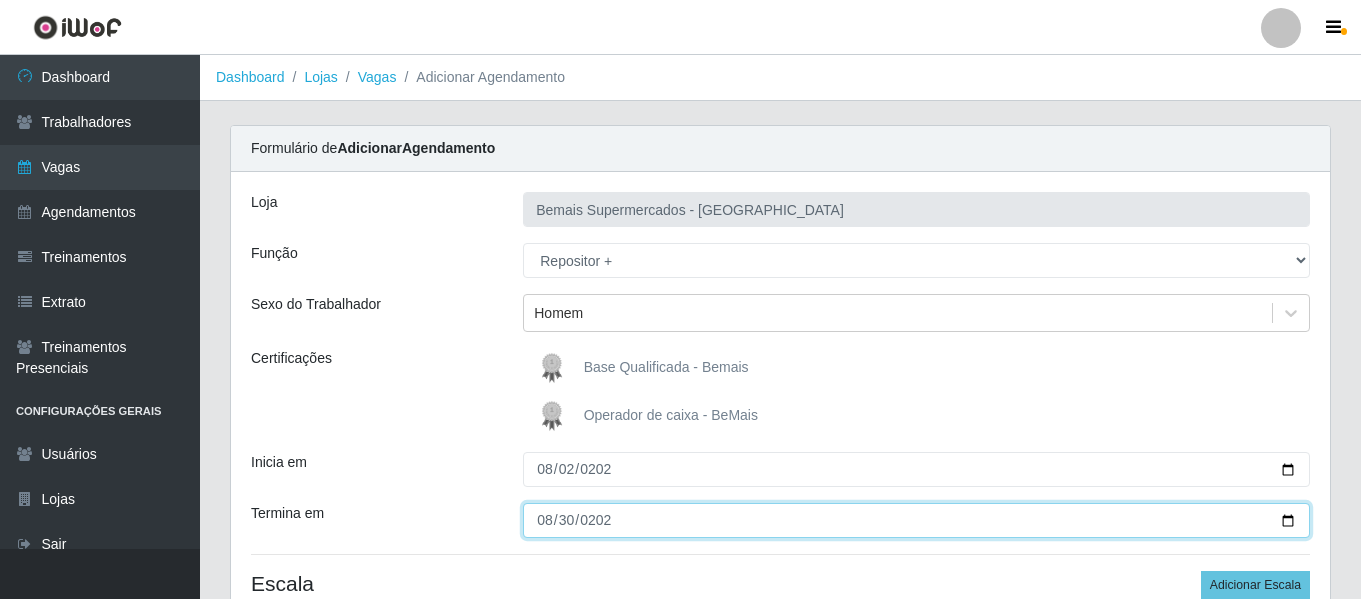 type on "[DATE]" 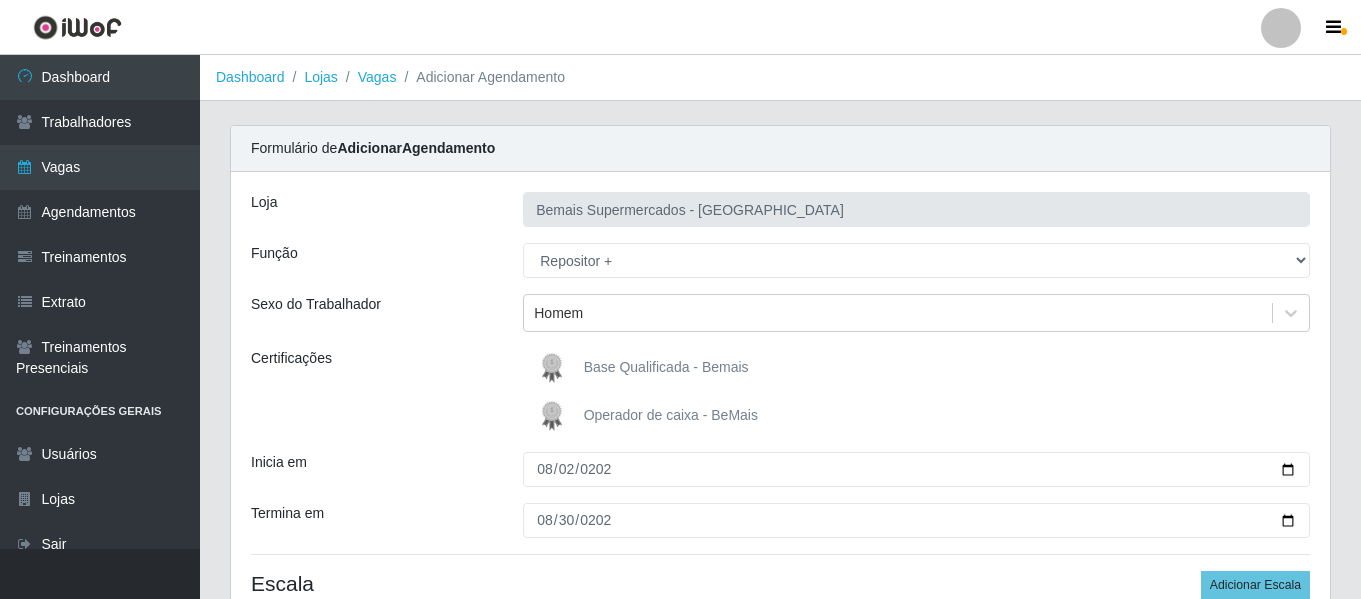 drag, startPoint x: 382, startPoint y: 393, endPoint x: 502, endPoint y: 375, distance: 121.34249 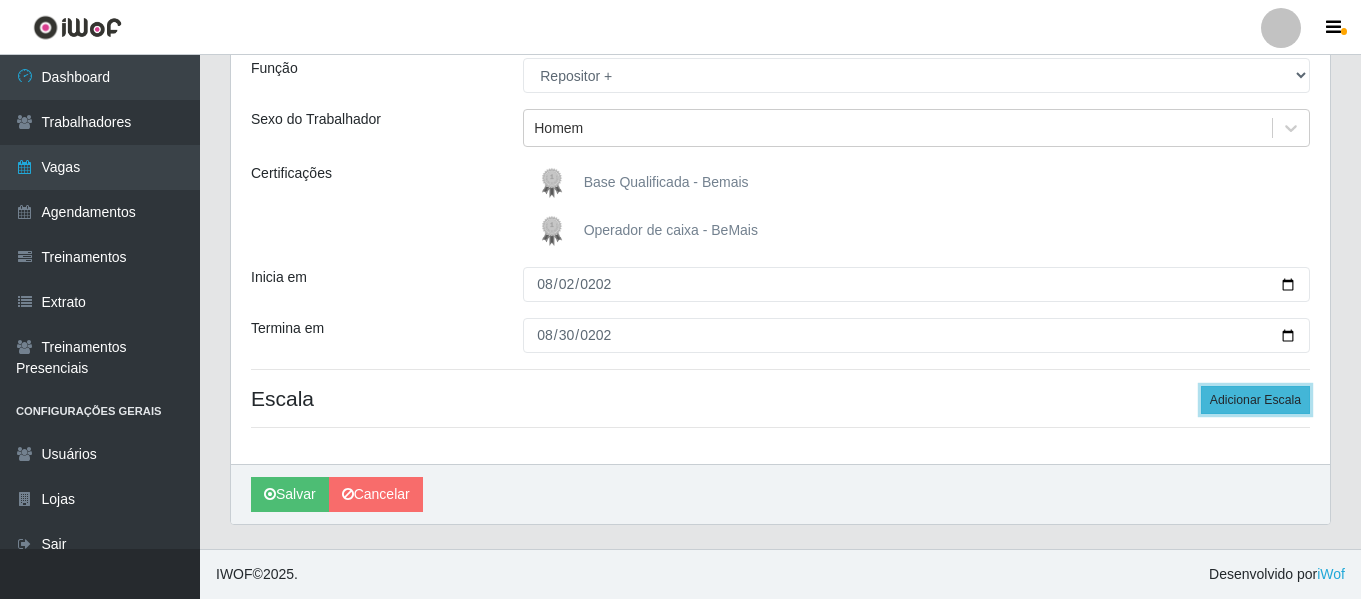 click on "Adicionar Escala" at bounding box center (1255, 400) 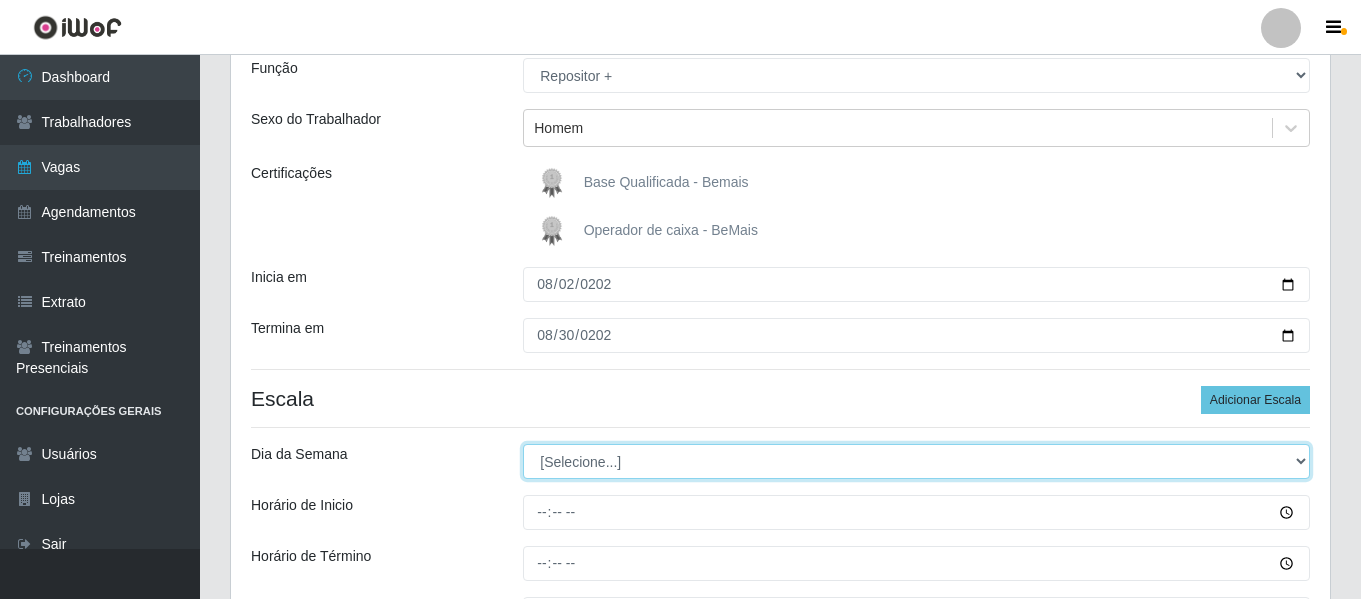 click on "[Selecione...] Segunda Terça Quarta Quinta Sexta Sábado Domingo" at bounding box center (916, 461) 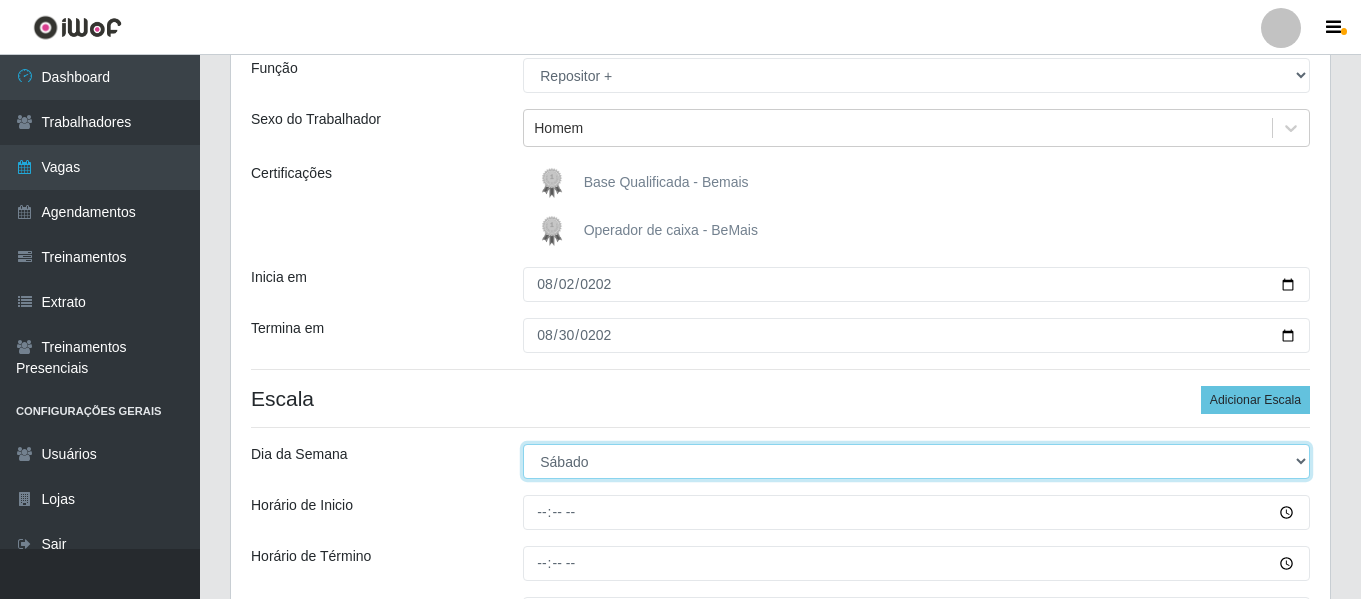 click on "[Selecione...] Segunda Terça Quarta Quinta Sexta Sábado Domingo" at bounding box center [916, 461] 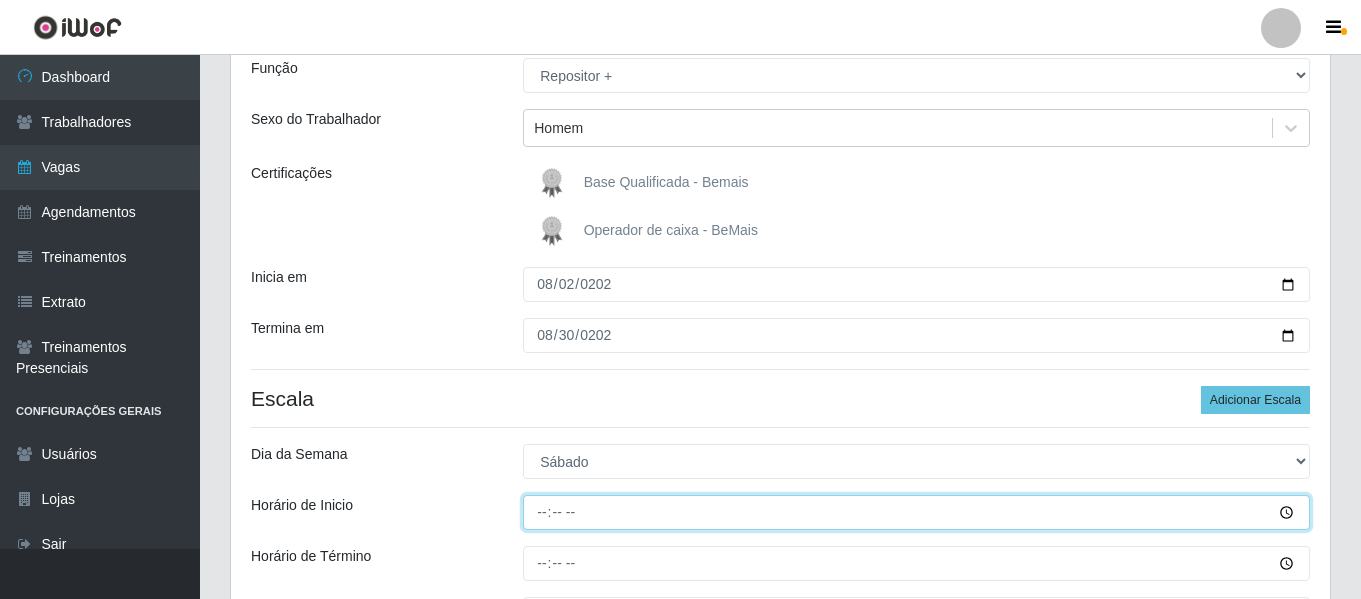 click on "Horário de Inicio" at bounding box center [916, 512] 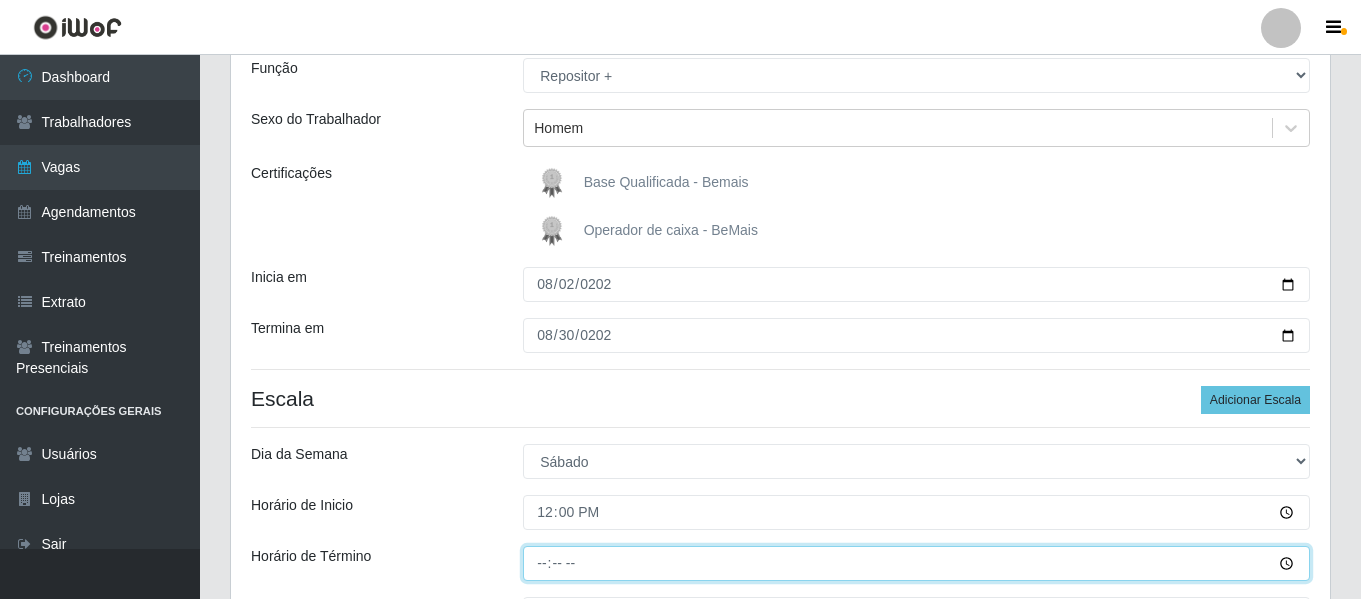 click on "Horário de Término" at bounding box center (916, 563) 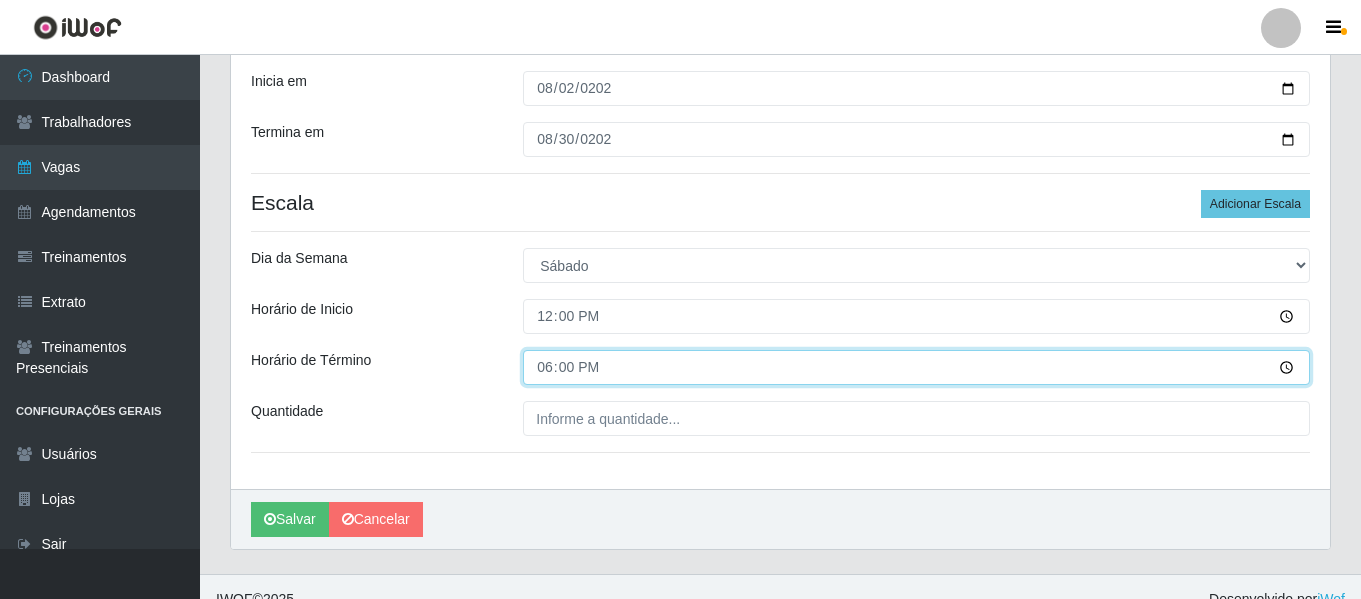 scroll, scrollTop: 385, scrollLeft: 0, axis: vertical 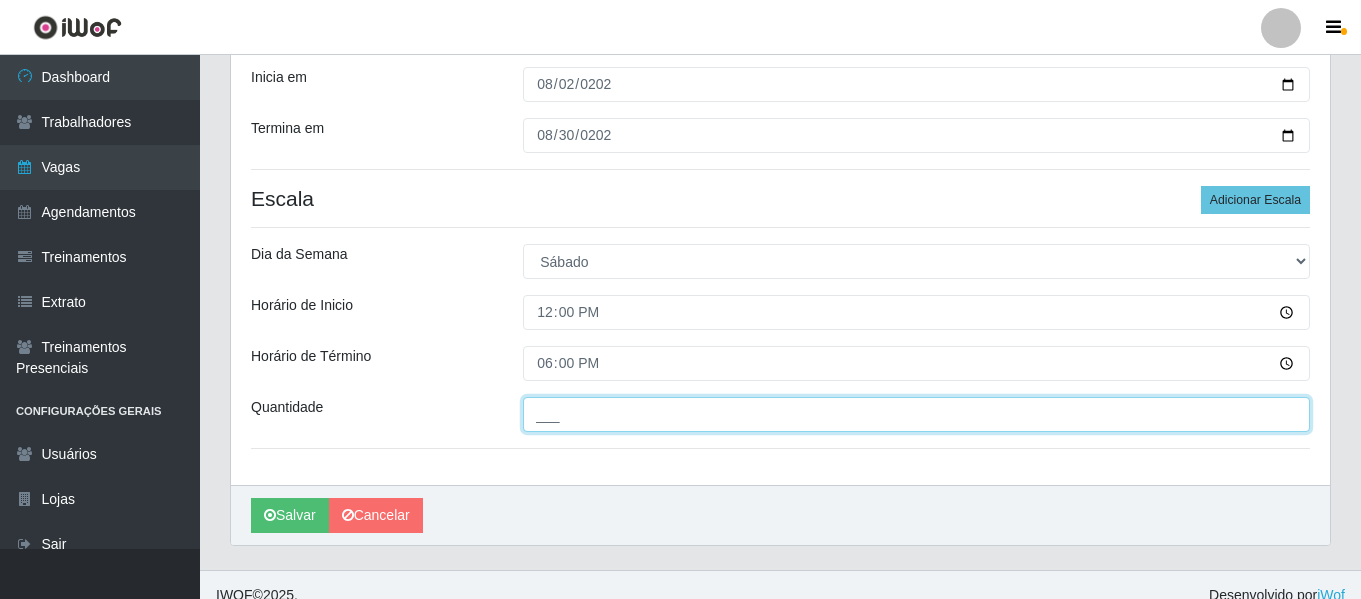 click on "___" at bounding box center [916, 414] 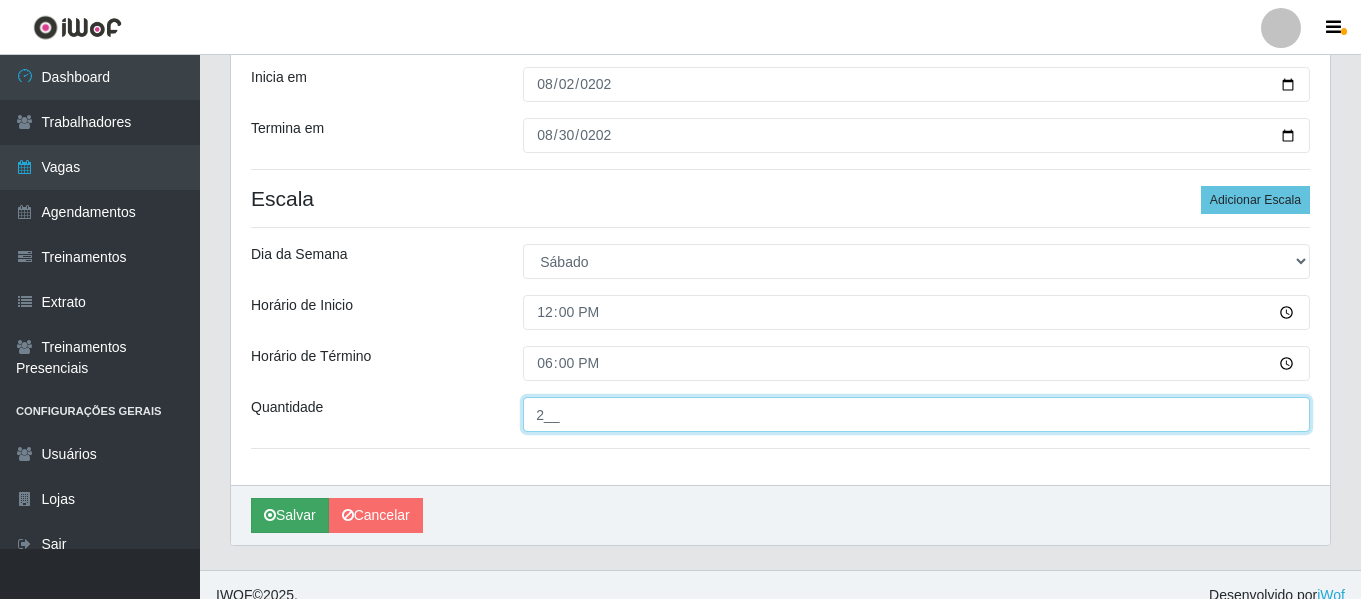 type on "2__" 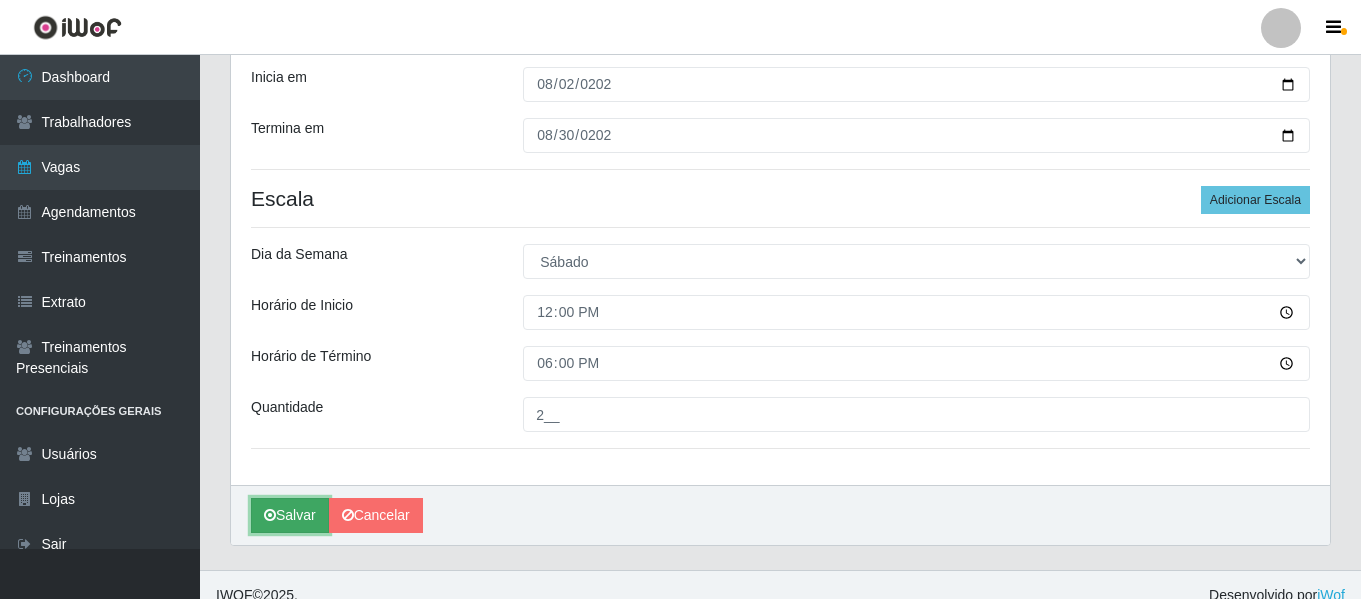 click on "Salvar" at bounding box center (290, 515) 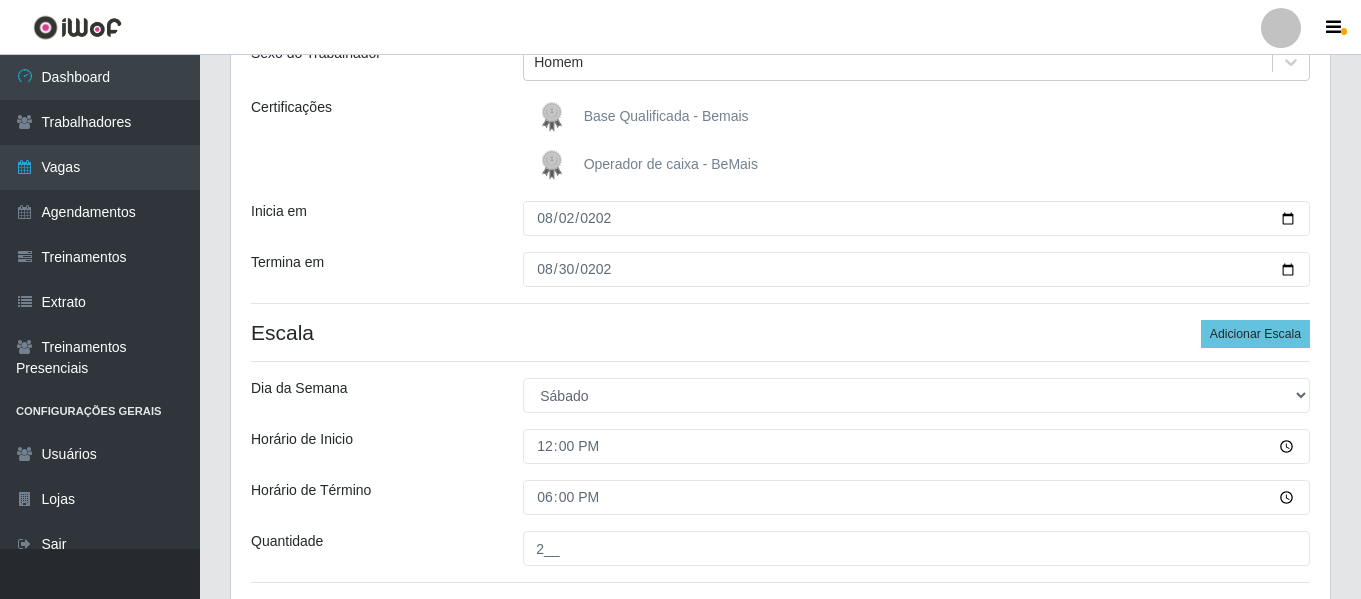 scroll, scrollTop: 0, scrollLeft: 0, axis: both 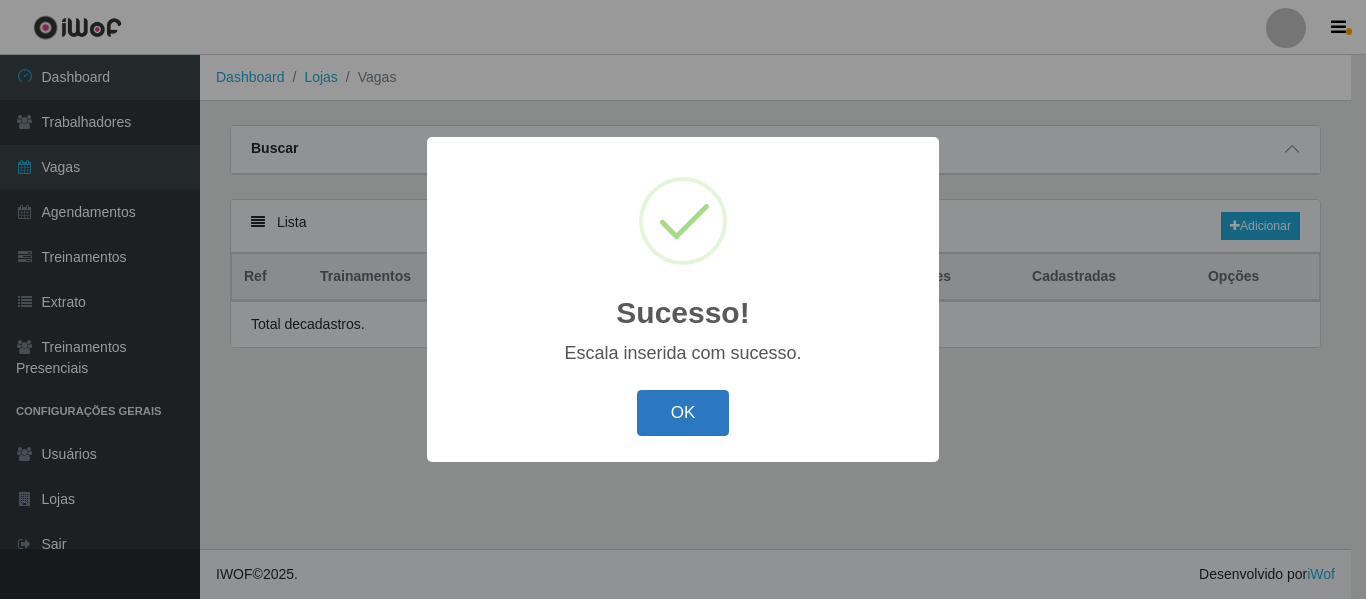 click on "OK" at bounding box center [683, 413] 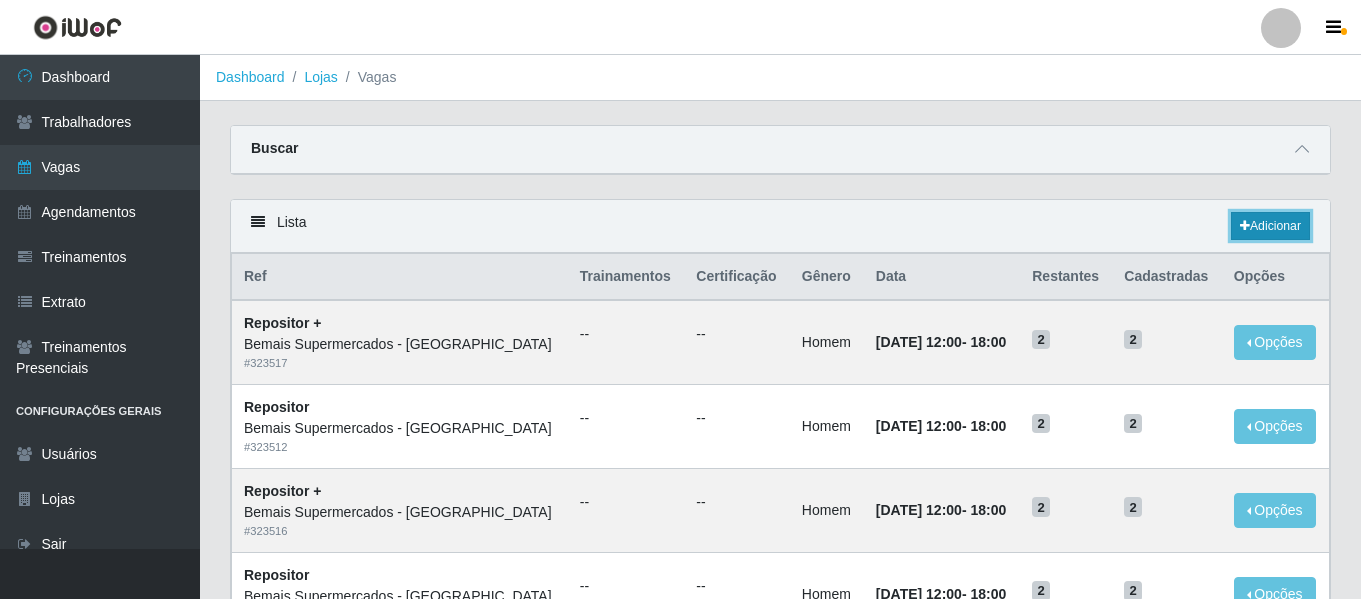 click on "Adicionar" at bounding box center [1270, 226] 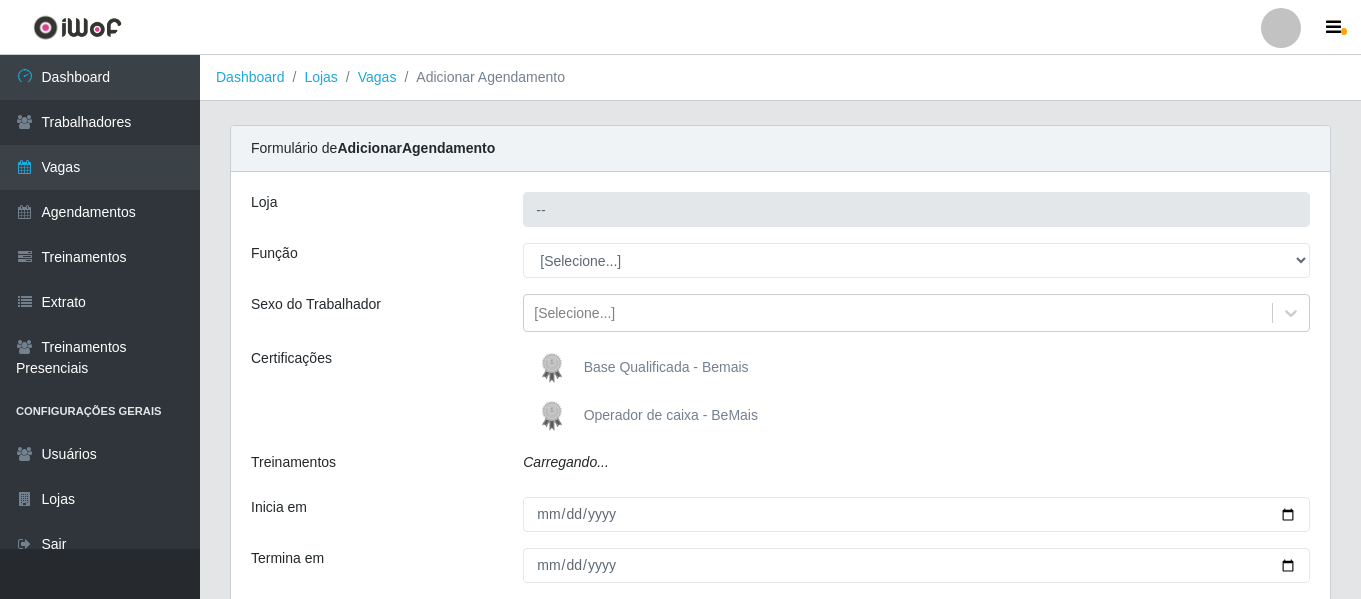 type on "Bemais Supermercados - [GEOGRAPHIC_DATA]" 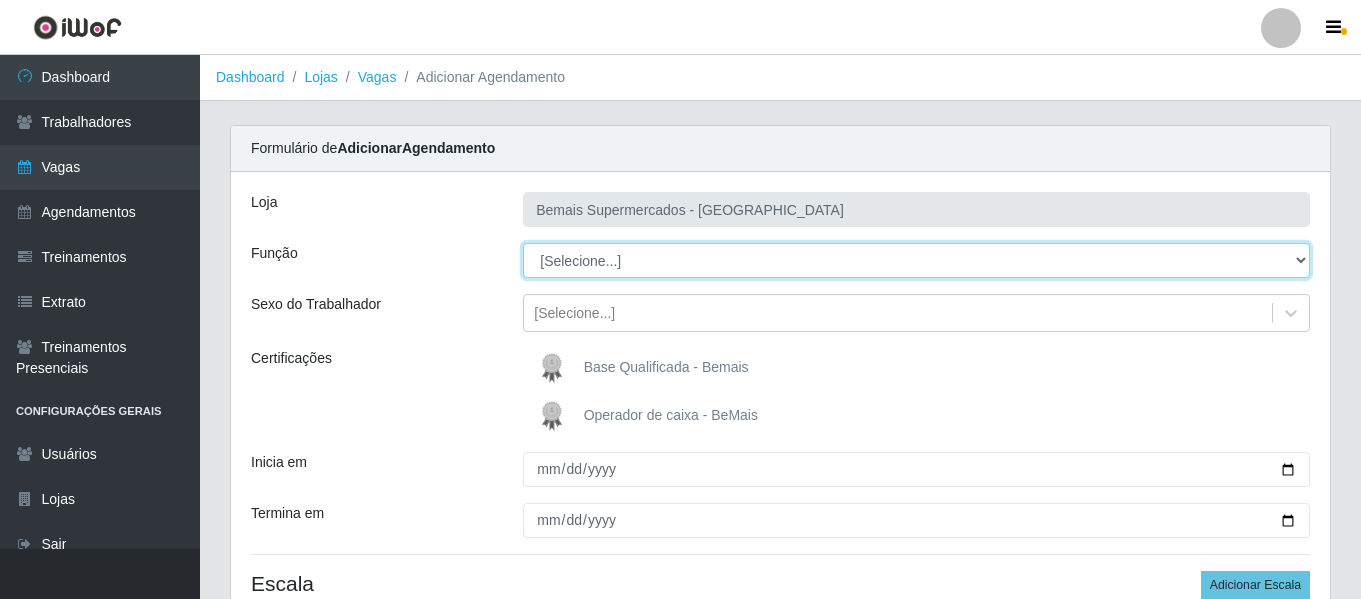 click on "[Selecione...] ASG ASG + ASG ++ Auxiliar de Depósito  Auxiliar de Depósito + Auxiliar de Depósito ++ Auxiliar de Estacionamento Auxiliar de Estacionamento + Auxiliar de Estacionamento ++ Auxiliar de Sushiman Auxiliar de Sushiman+ Auxiliar de Sushiman++ Balconista de Açougue  Balconista de Açougue + Balconista de Açougue ++ Balconista de Frios Balconista de Frios + Balconista de Frios ++ Balconista de Padaria  Balconista de Padaria + Balconista de Padaria ++ Embalador Embalador + Embalador ++ Operador de Caixa Operador de Caixa + Operador de Caixa ++ Repositor  Repositor + Repositor ++ Repositor de Hortifruti Repositor de Hortifruti + Repositor de Hortifruti ++" at bounding box center [916, 260] 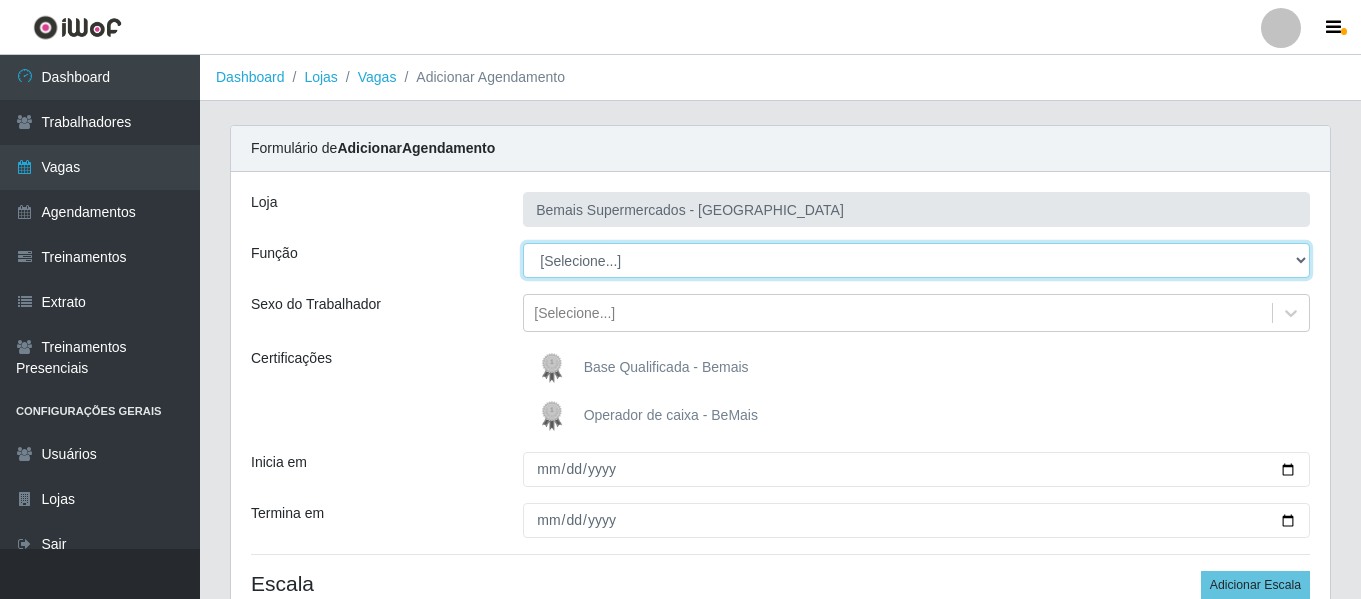 select on "82" 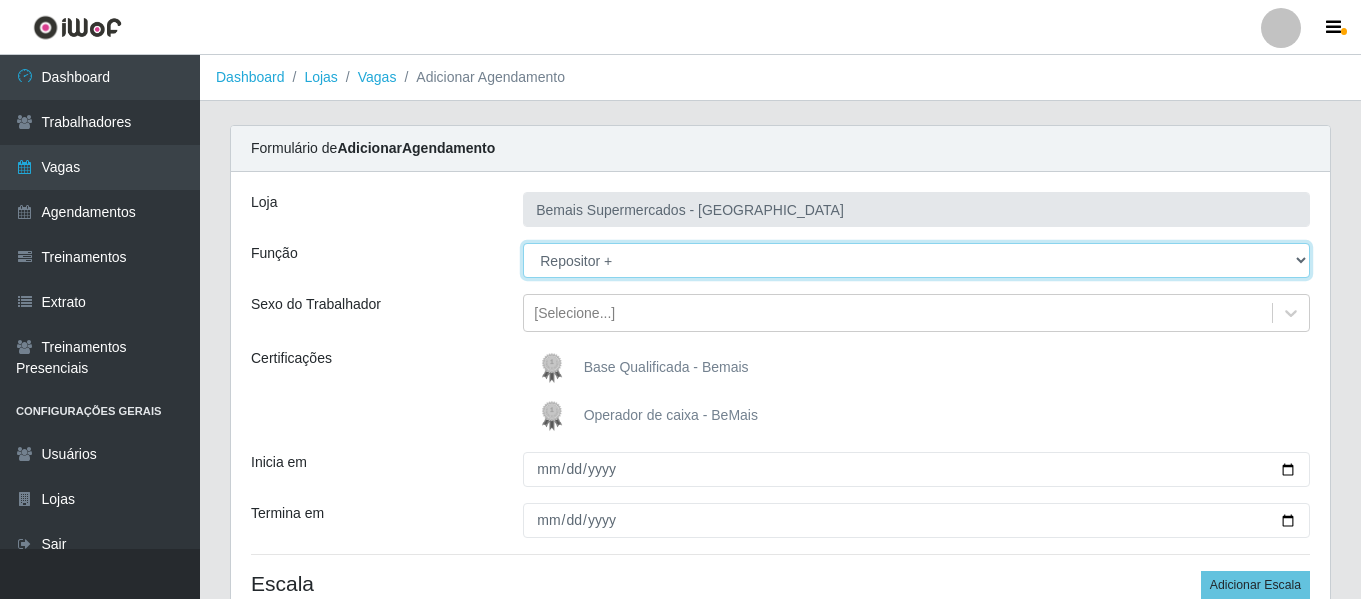 click on "[Selecione...] ASG ASG + ASG ++ Auxiliar de Depósito  Auxiliar de Depósito + Auxiliar de Depósito ++ Auxiliar de Estacionamento Auxiliar de Estacionamento + Auxiliar de Estacionamento ++ Auxiliar de Sushiman Auxiliar de Sushiman+ Auxiliar de Sushiman++ Balconista de Açougue  Balconista de Açougue + Balconista de Açougue ++ Balconista de Frios Balconista de Frios + Balconista de Frios ++ Balconista de Padaria  Balconista de Padaria + Balconista de Padaria ++ Embalador Embalador + Embalador ++ Operador de Caixa Operador de Caixa + Operador de Caixa ++ Repositor  Repositor + Repositor ++ Repositor de Hortifruti Repositor de Hortifruti + Repositor de Hortifruti ++" at bounding box center (916, 260) 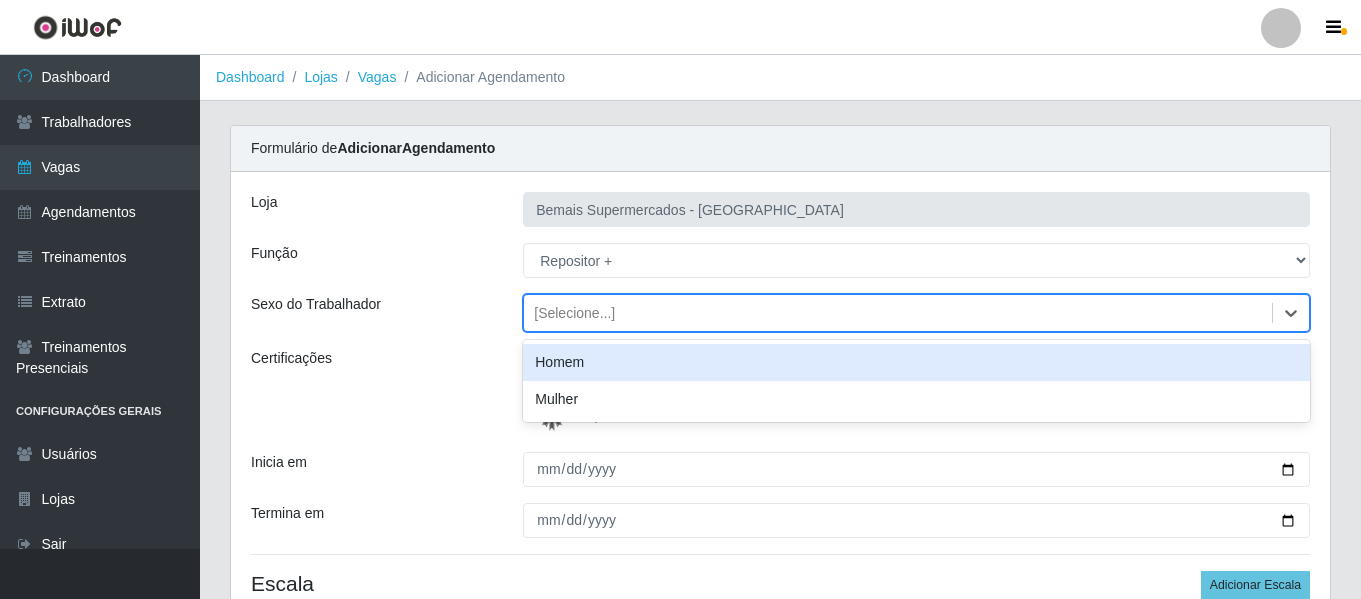 click on "[Selecione...]" at bounding box center (574, 313) 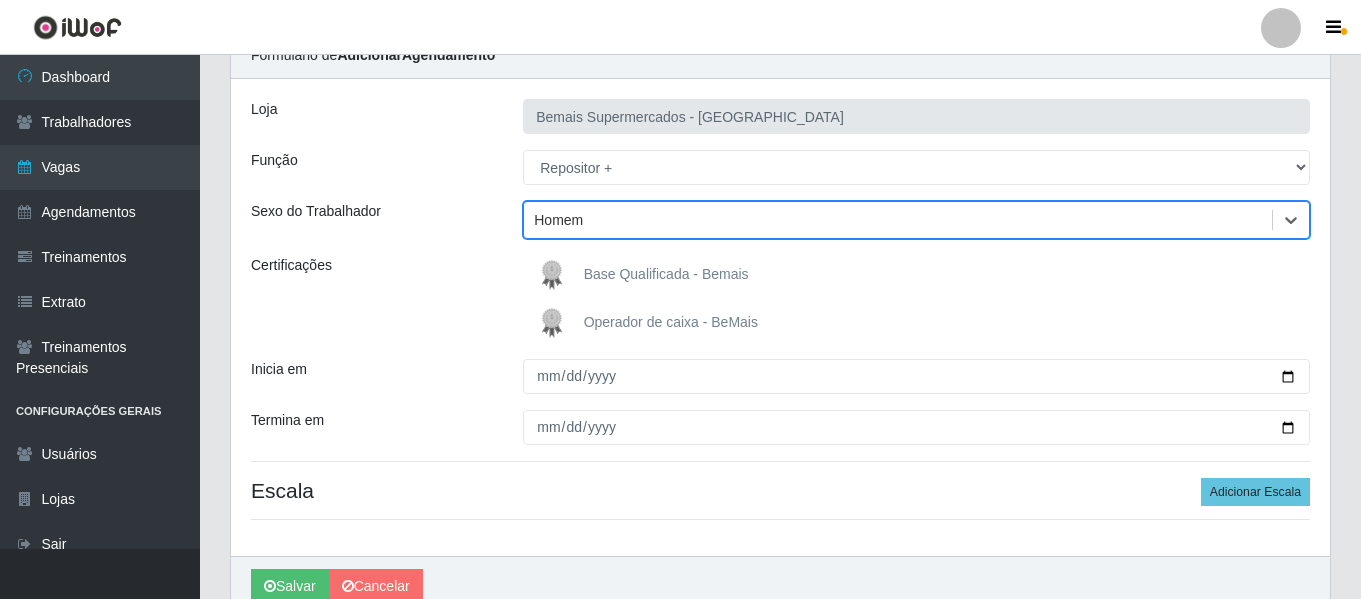 scroll, scrollTop: 185, scrollLeft: 0, axis: vertical 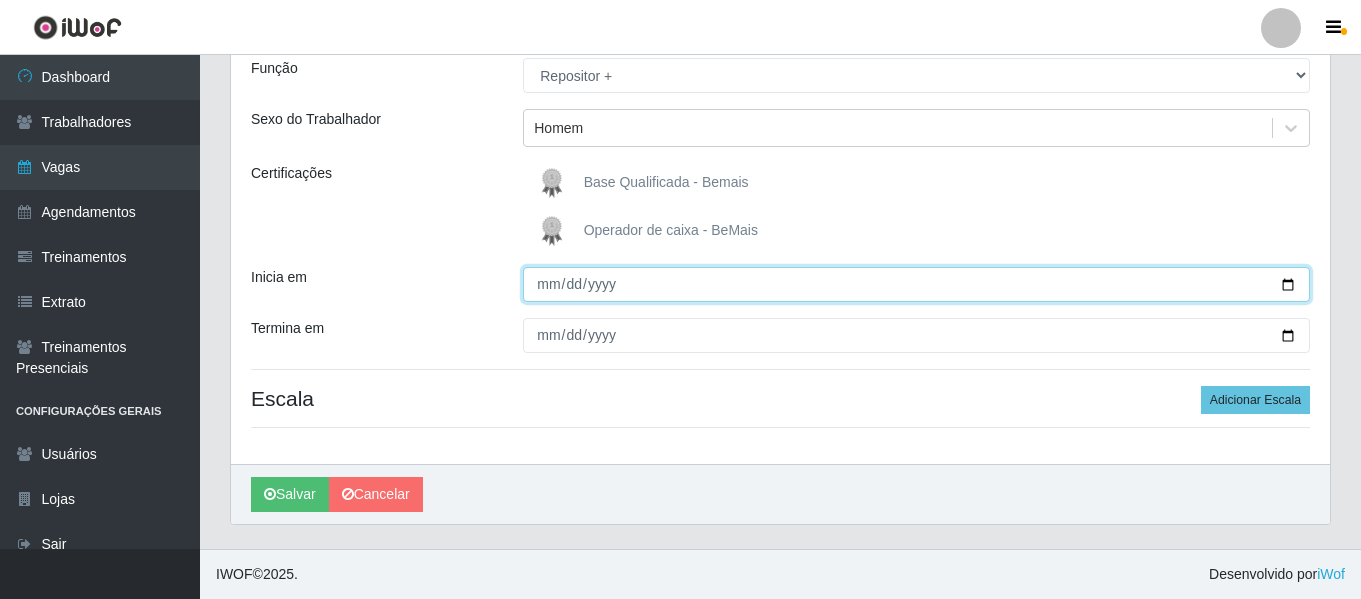 click on "Inicia em" at bounding box center (916, 284) 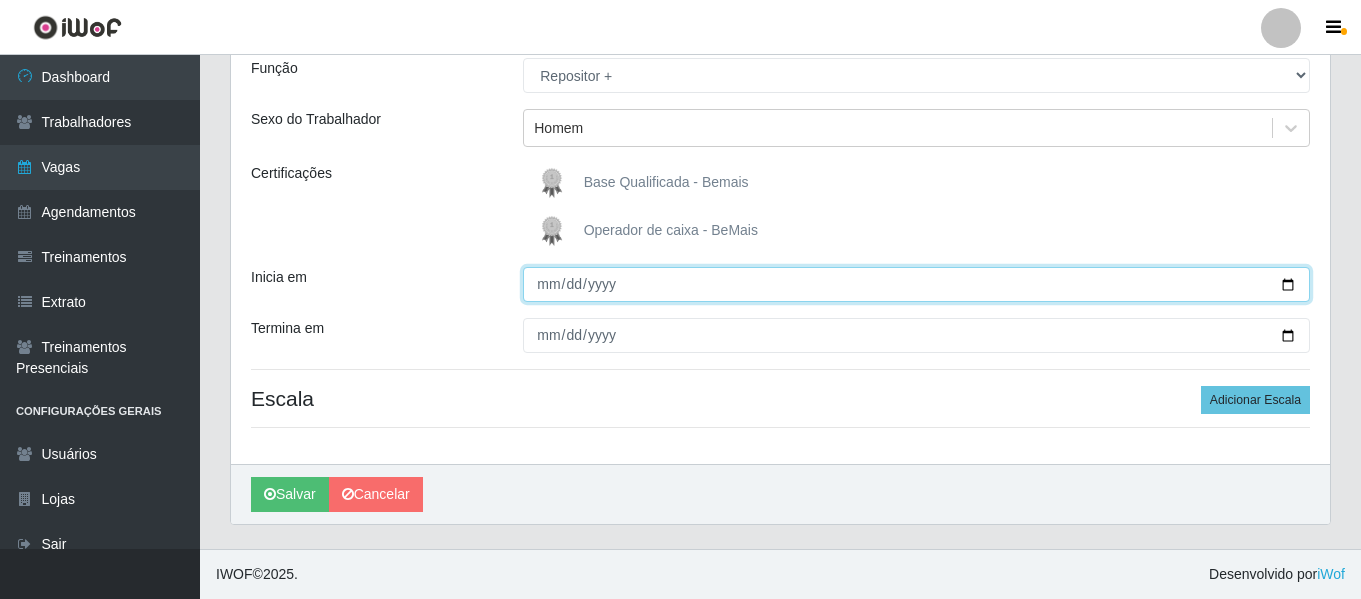 click on "Inicia em" at bounding box center (916, 284) 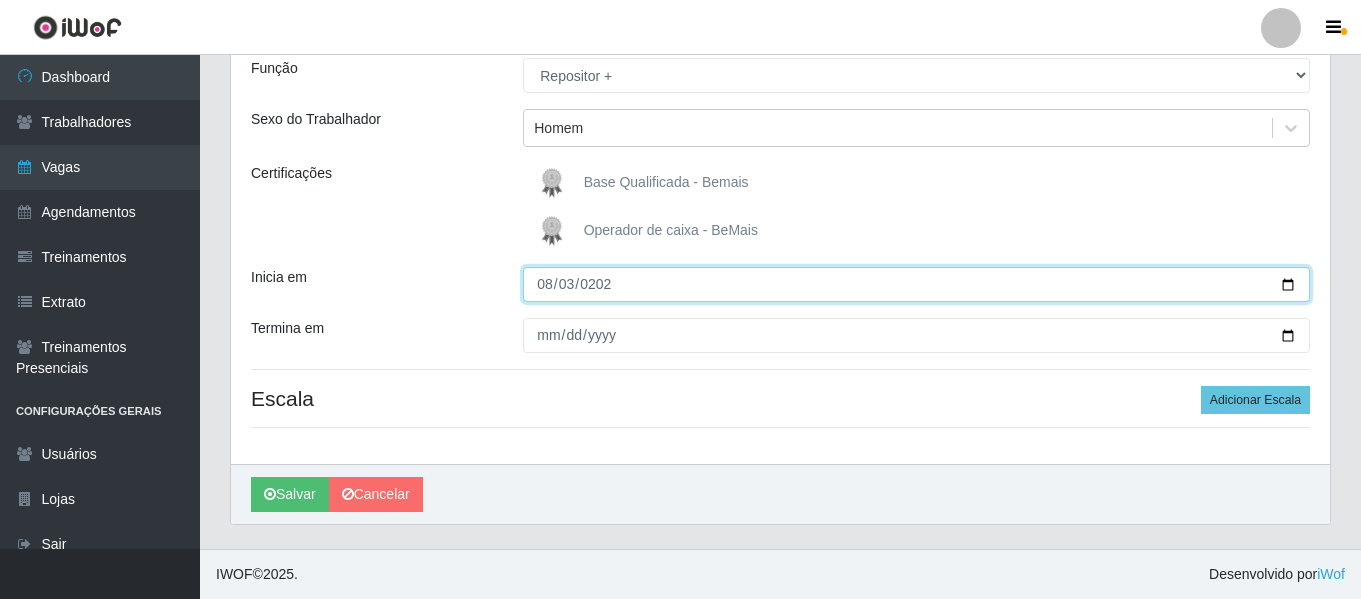 type on "[DATE]" 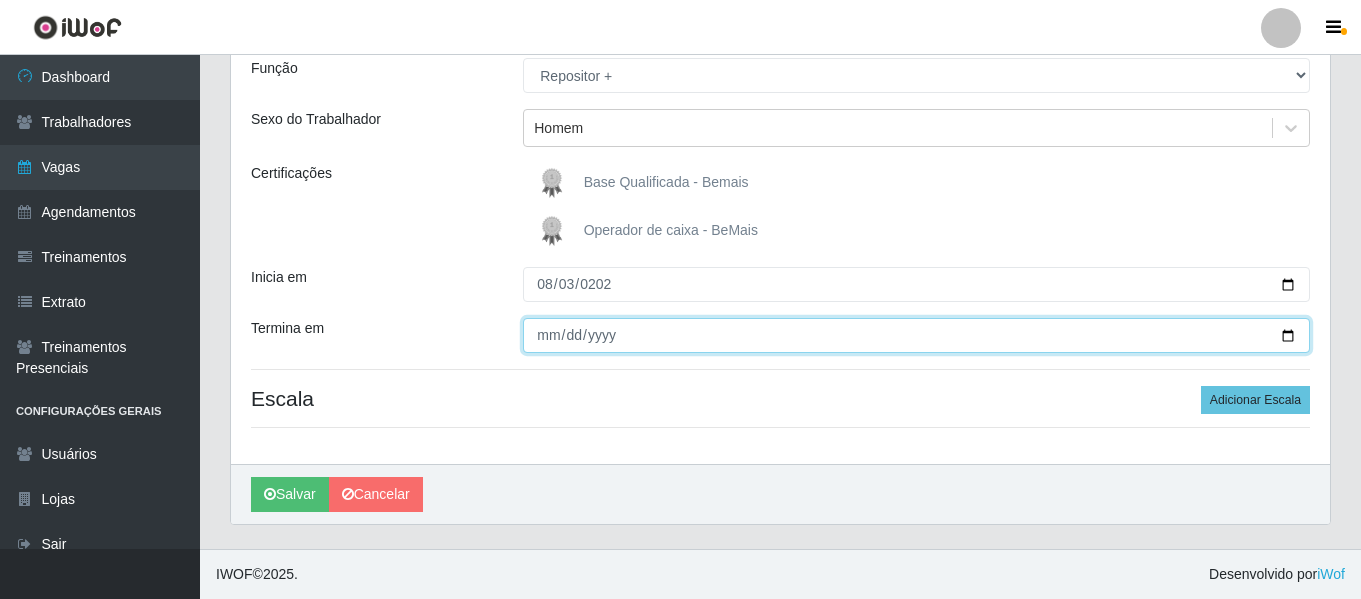 click on "Termina em" at bounding box center (916, 335) 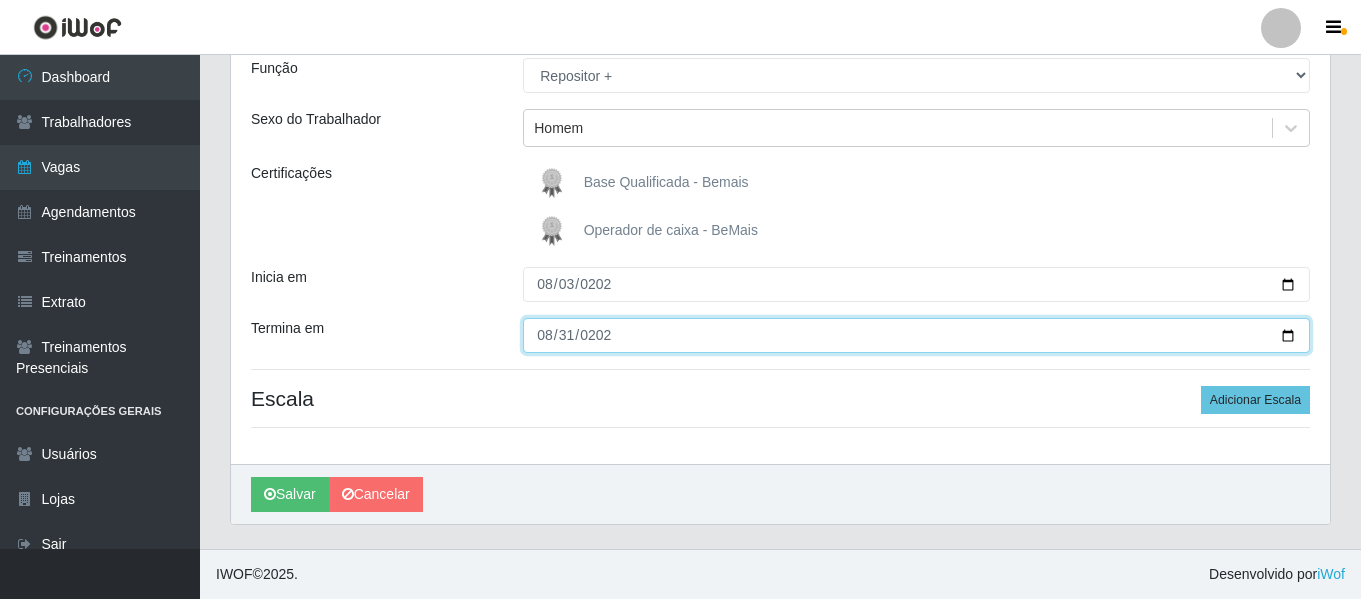 type on "[DATE]" 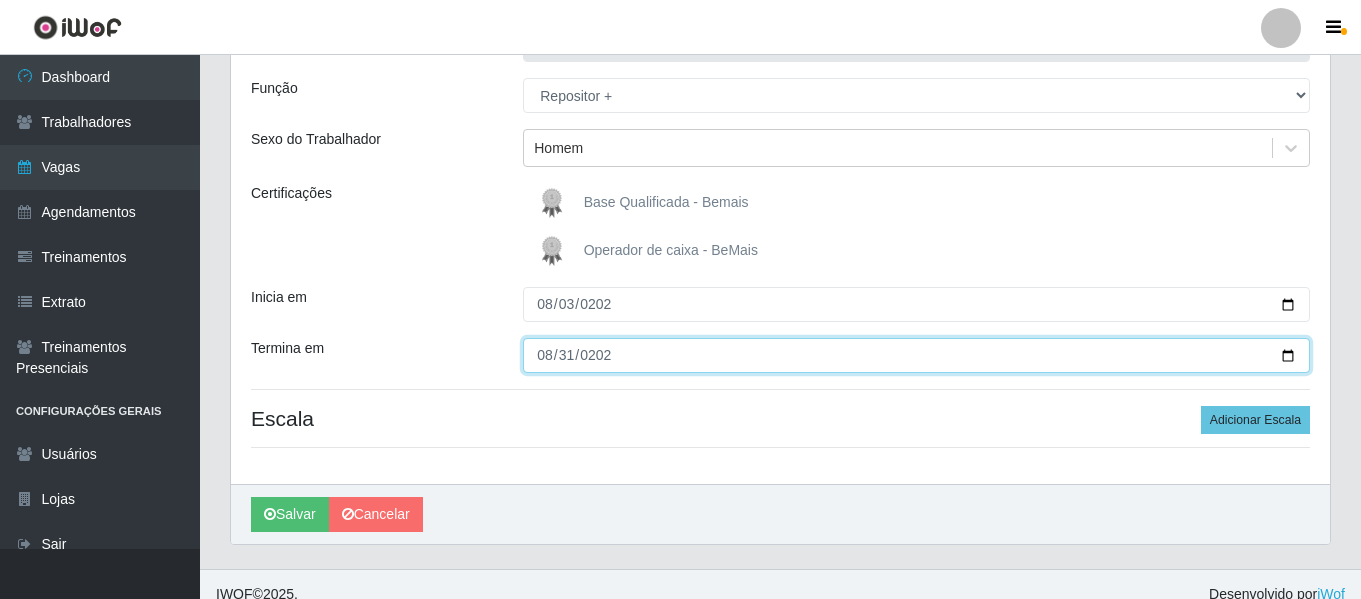 scroll, scrollTop: 185, scrollLeft: 0, axis: vertical 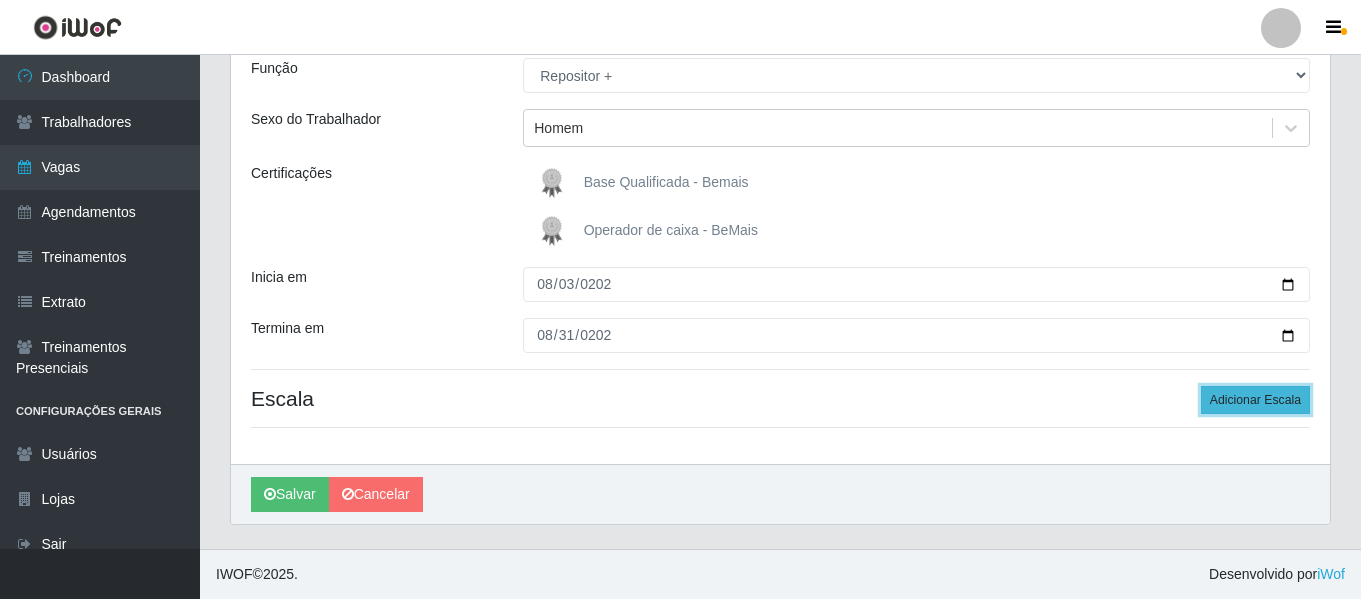 click on "Adicionar Escala" at bounding box center (1255, 400) 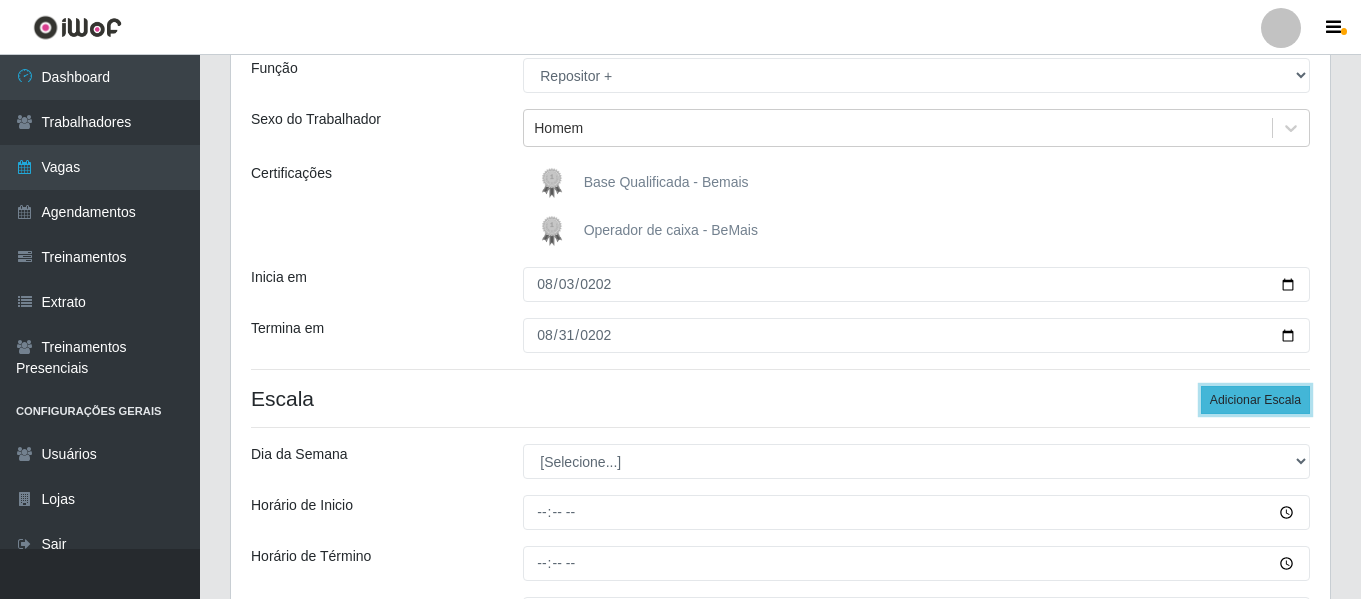 click on "Adicionar Escala" at bounding box center [1255, 400] 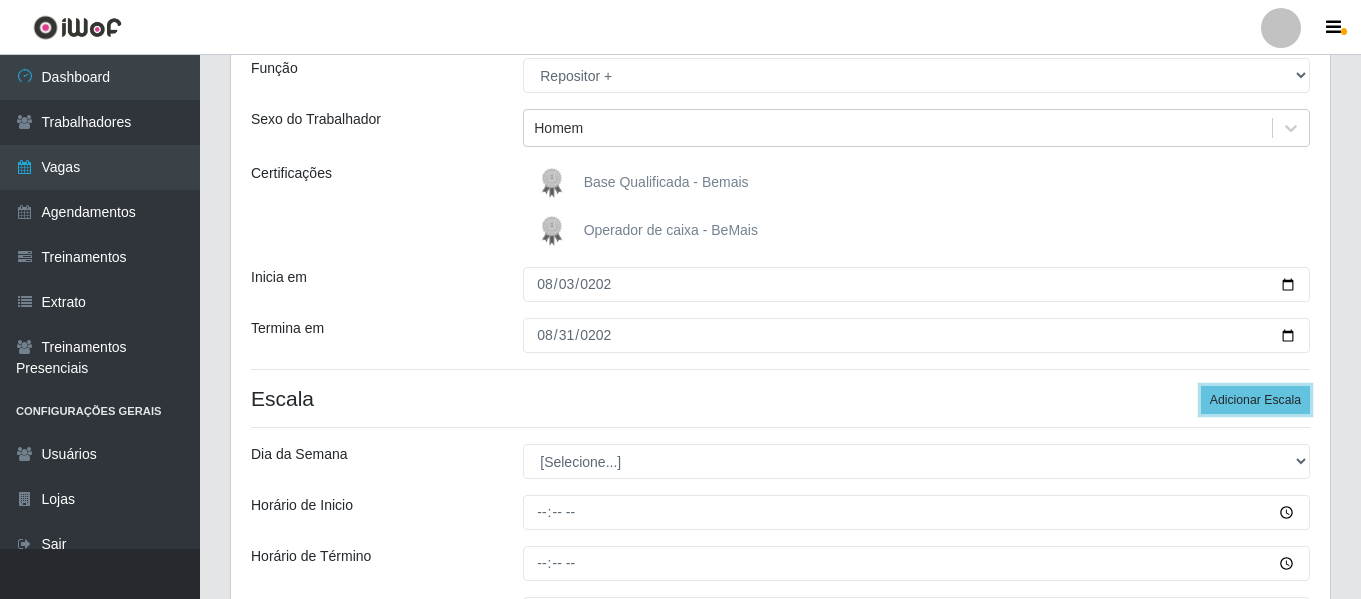 scroll, scrollTop: 285, scrollLeft: 0, axis: vertical 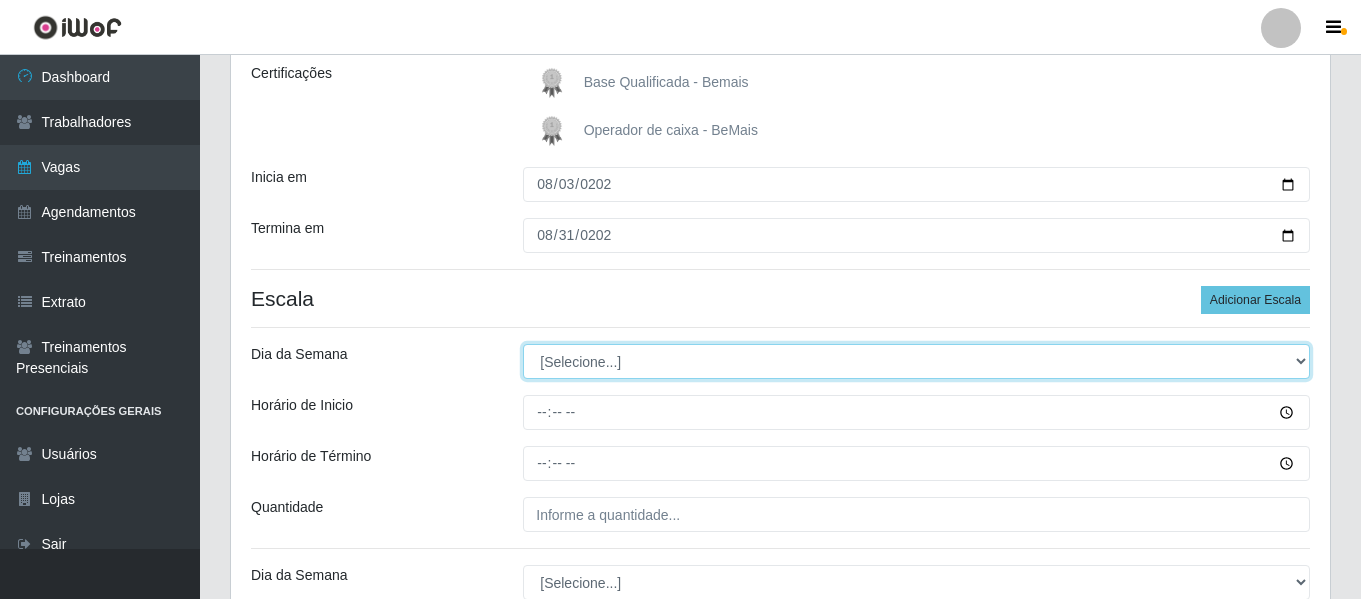 click on "[Selecione...] Segunda Terça Quarta Quinta Sexta Sábado Domingo" at bounding box center (916, 361) 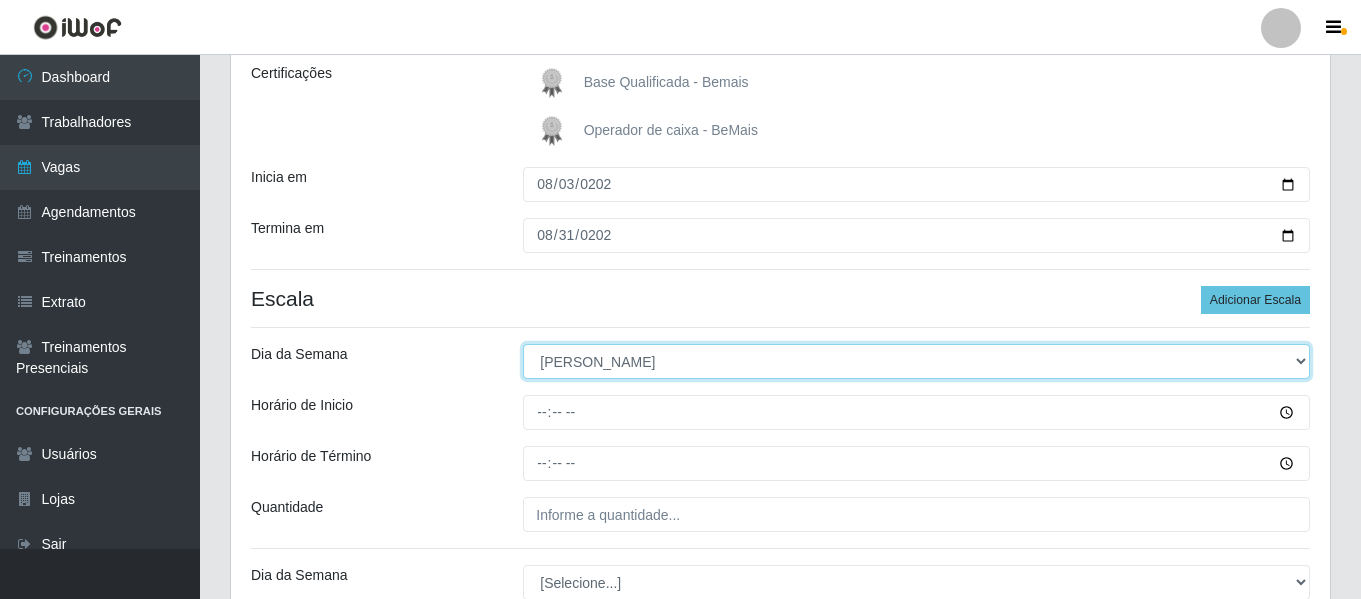 click on "[Selecione...] Segunda Terça Quarta Quinta Sexta Sábado Domingo" at bounding box center [916, 361] 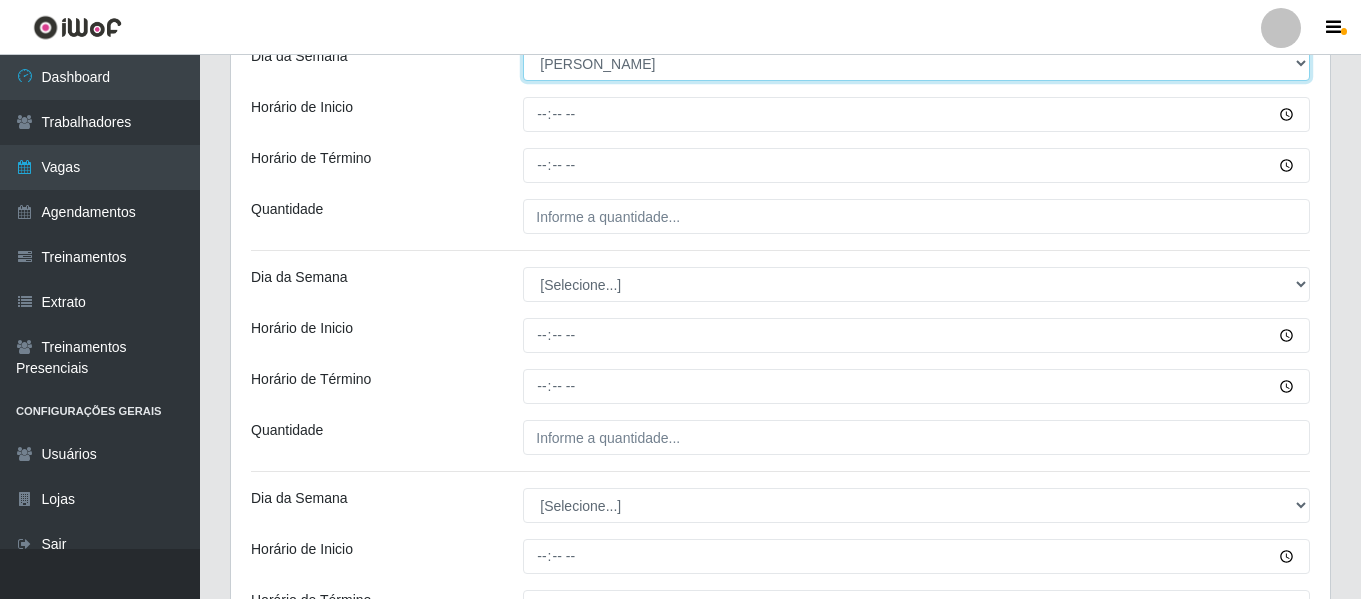 scroll, scrollTop: 548, scrollLeft: 0, axis: vertical 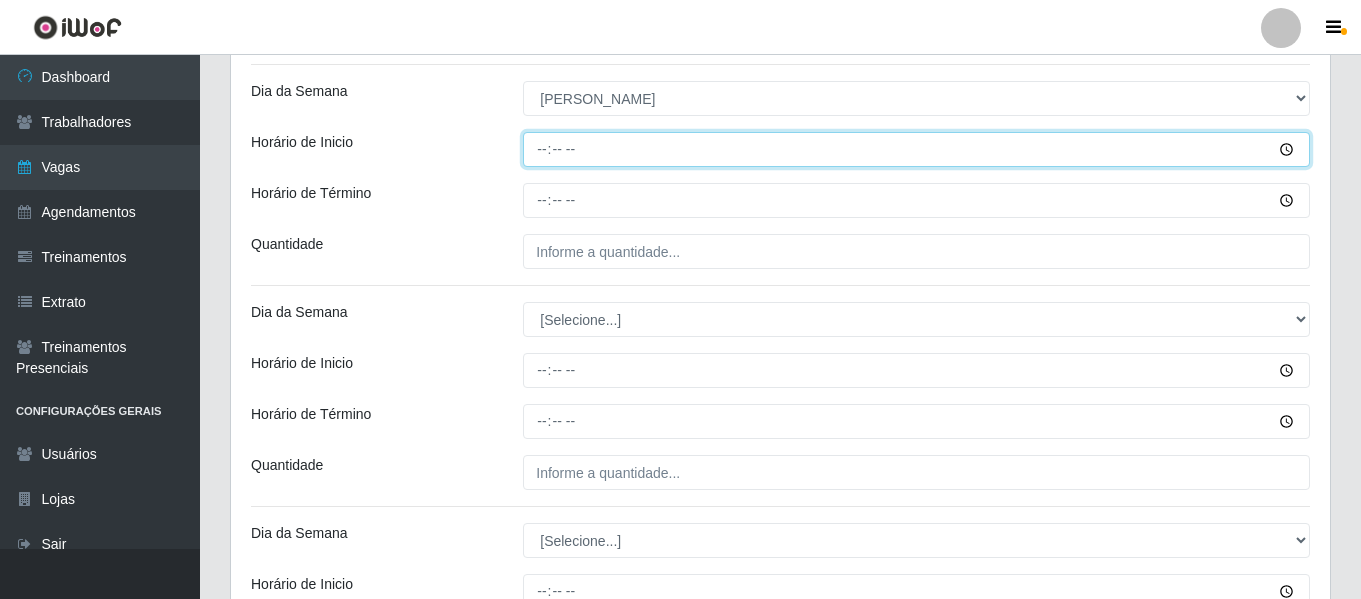 click on "Horário de Inicio" at bounding box center (916, 149) 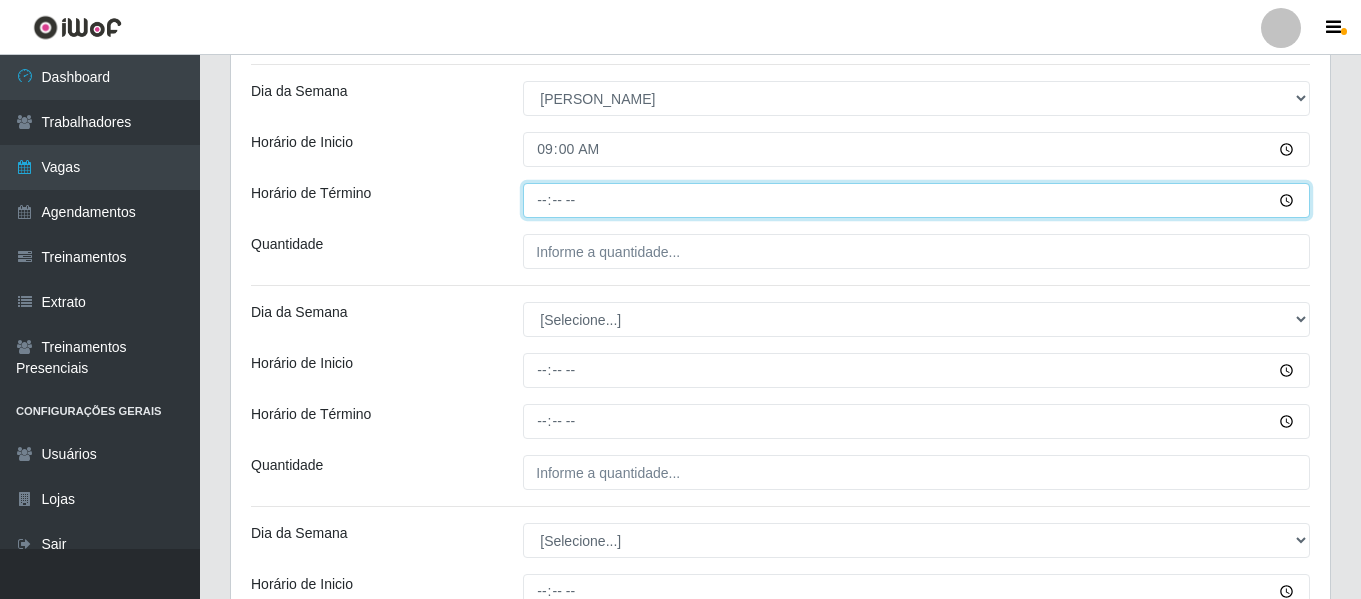 click on "Horário de Término" at bounding box center [916, 200] 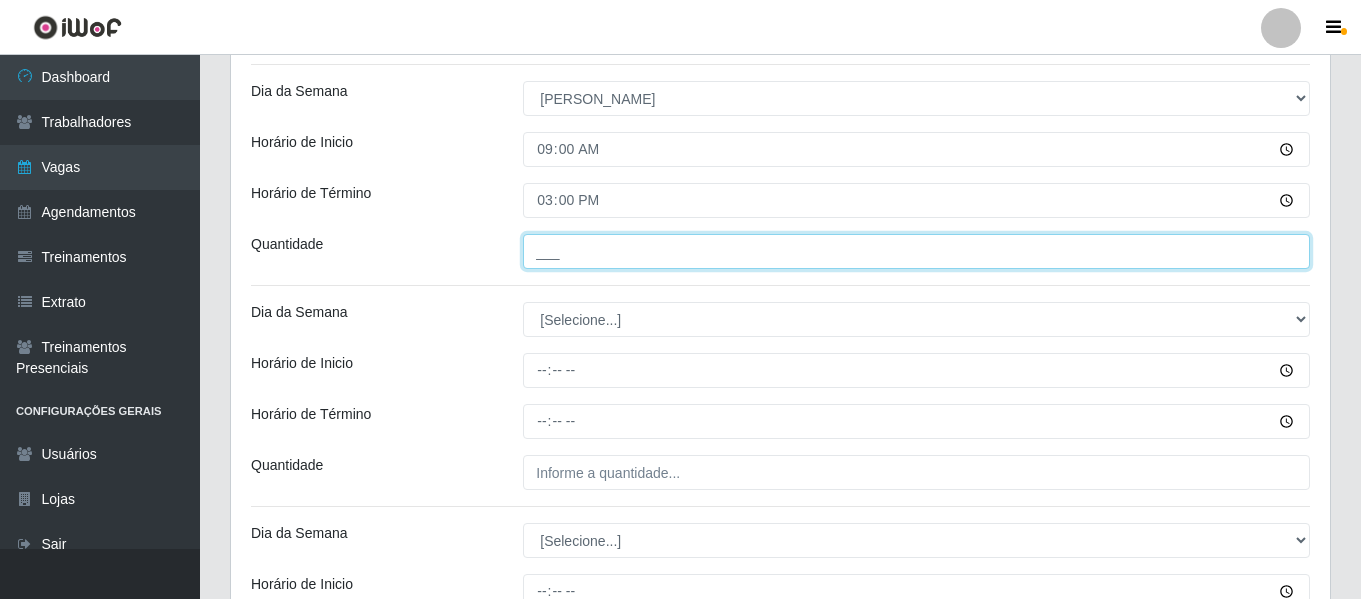 click on "___" at bounding box center (916, 251) 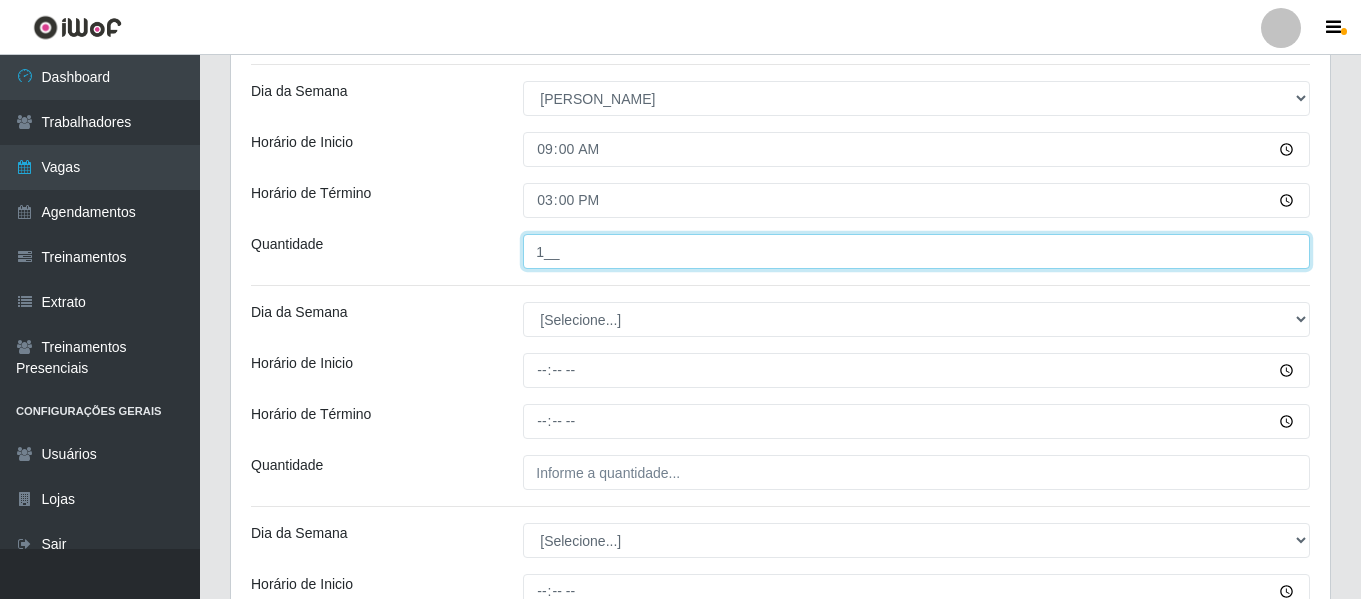 type on "1__" 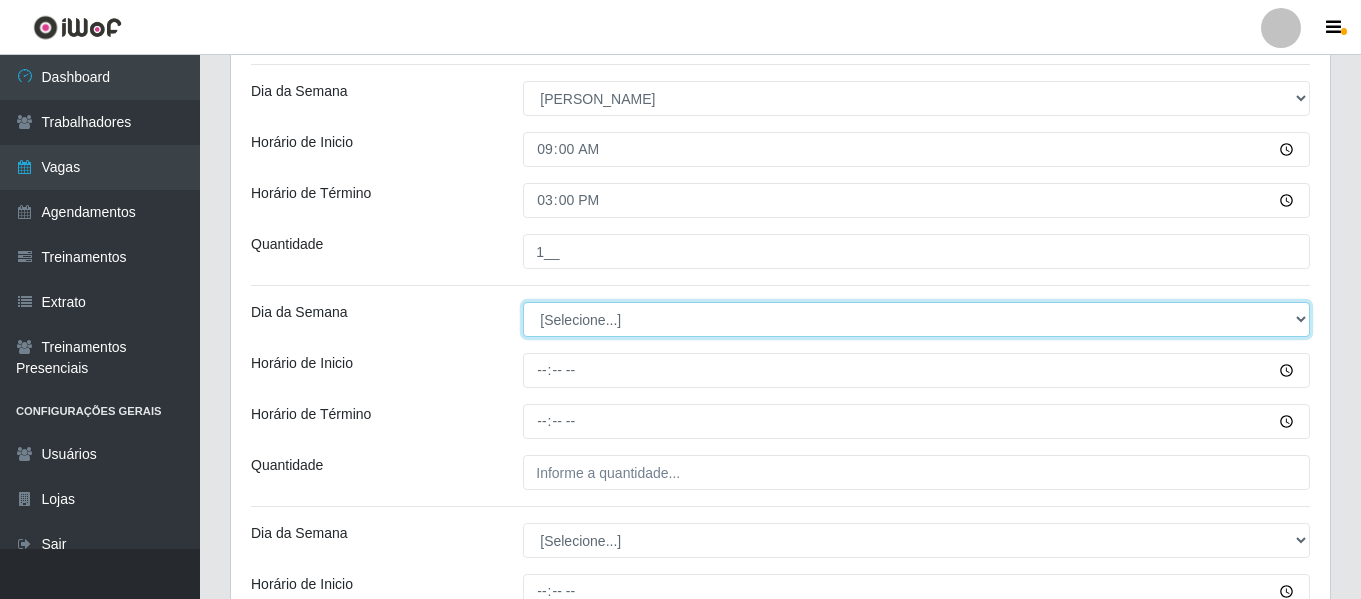 click on "[Selecione...] Segunda Terça Quarta Quinta Sexta Sábado Domingo" at bounding box center [916, 319] 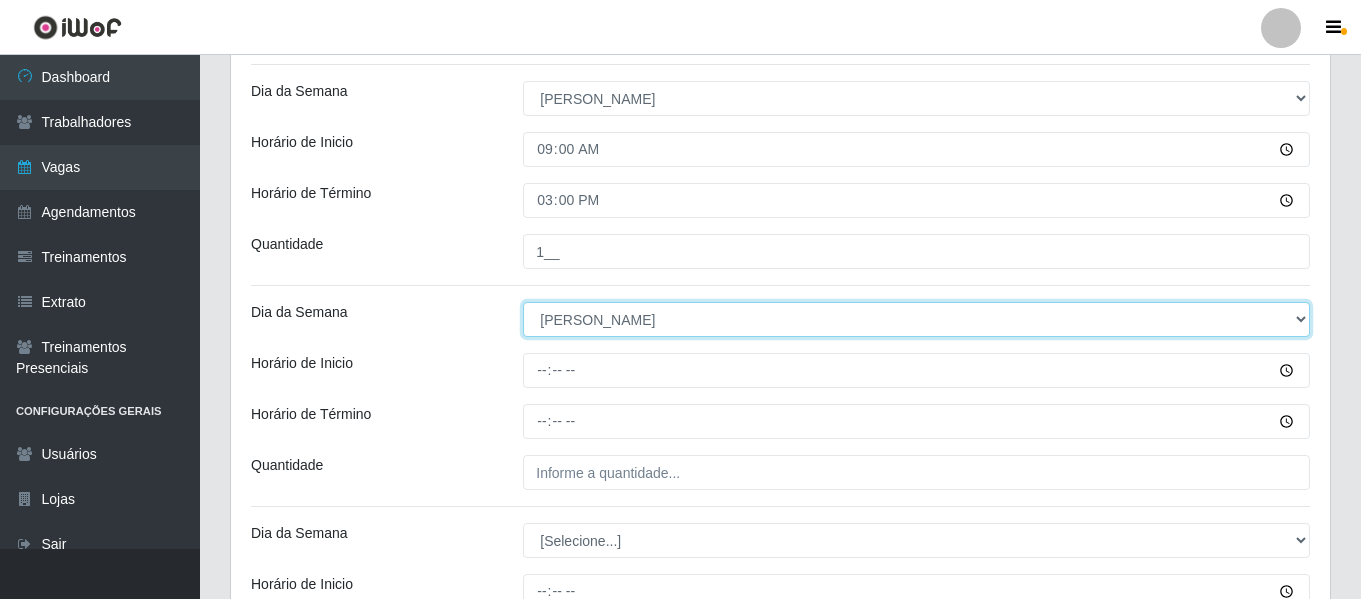 click on "[Selecione...] Segunda Terça Quarta Quinta Sexta Sábado Domingo" at bounding box center (916, 319) 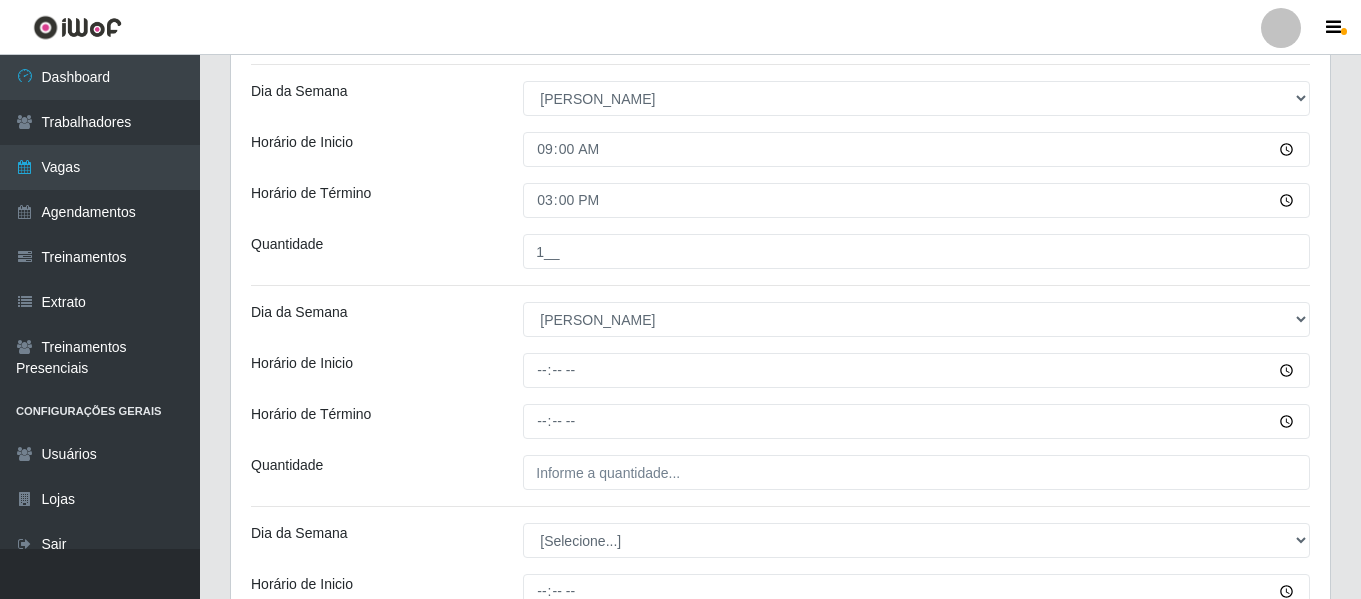 click on "Quantidade" at bounding box center (372, 251) 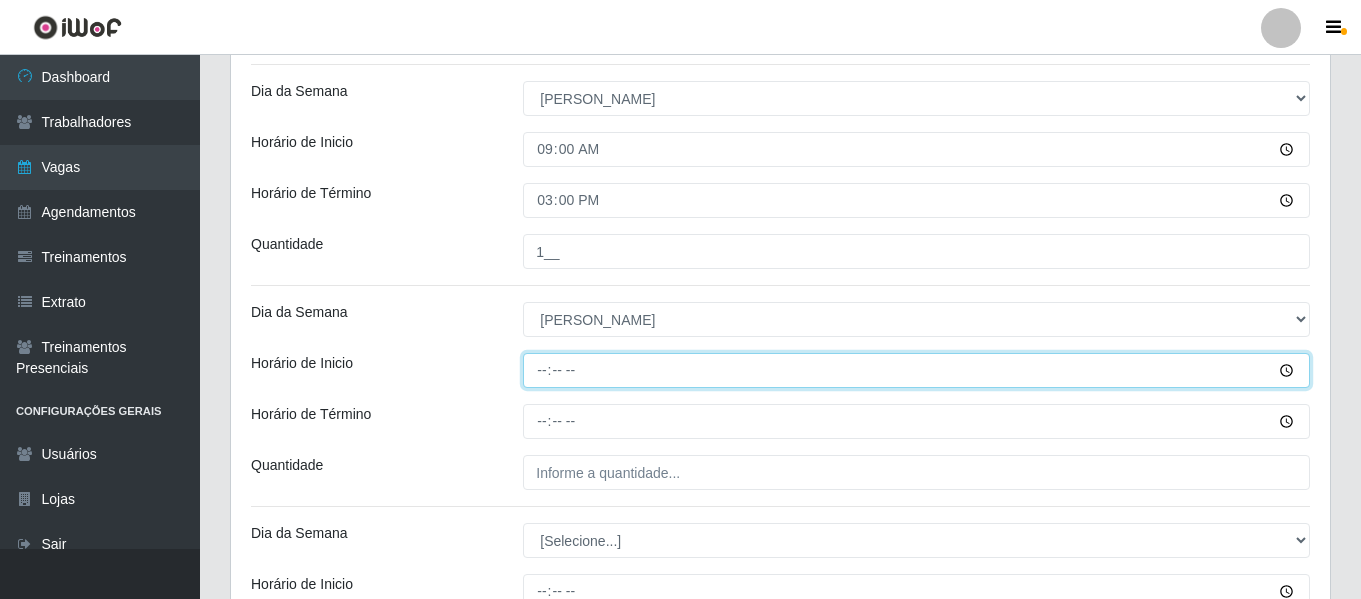 click on "Horário de Inicio" at bounding box center [916, 370] 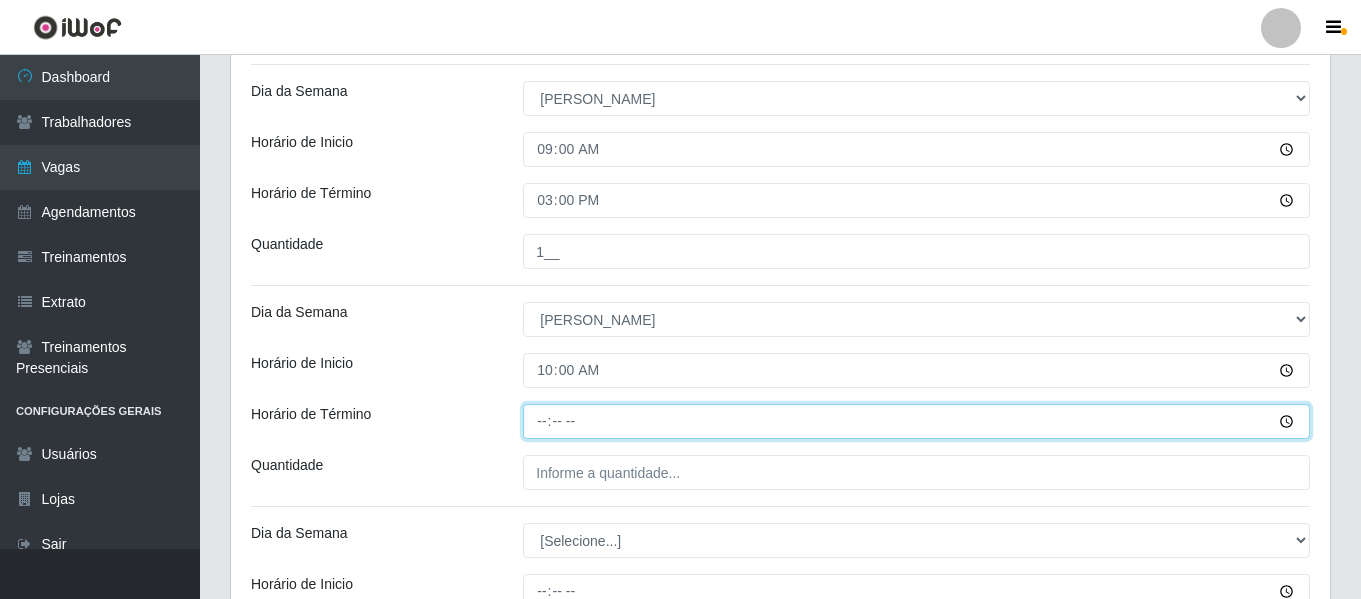 click on "Horário de Término" at bounding box center [916, 421] 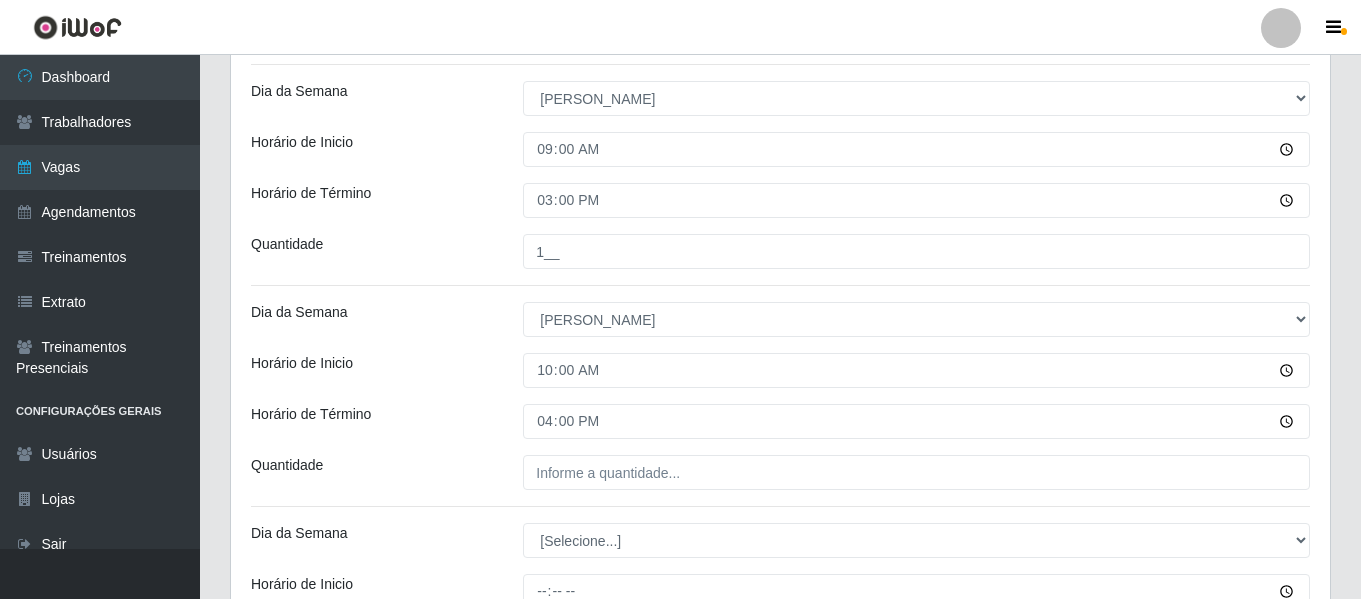 click on "Loja Bemais Supermercados - Três Ruas Função [Selecione...] ASG ASG + ASG ++ Auxiliar de Depósito  Auxiliar de Depósito + Auxiliar de Depósito ++ Auxiliar de Estacionamento Auxiliar de Estacionamento + Auxiliar de Estacionamento ++ Auxiliar de Sushiman Auxiliar de Sushiman+ Auxiliar de Sushiman++ Balconista de Açougue  Balconista de Açougue + Balconista de Açougue ++ Balconista de Frios Balconista de Frios + Balconista de Frios ++ Balconista de Padaria  Balconista de Padaria + Balconista de Padaria ++ Embalador Embalador + Embalador ++ Operador de Caixa Operador de Caixa + Operador de Caixa ++ Repositor  Repositor + Repositor ++ Repositor de Hortifruti Repositor de Hortifruti + Repositor de Hortifruti ++ Sexo do Trabalhador Homem Certificações   Base Qualificada -  Bemais   Operador de caixa - BeMais Inicia em 2025-08-03 Termina em 2025-08-31 Escala Adicionar Escala Dia da Semana [Selecione...] Segunda Terça Quarta Quinta Sexta Sábado Domingo Horário de Inicio 09:00 Horário de Término 15:00" at bounding box center [780, 194] 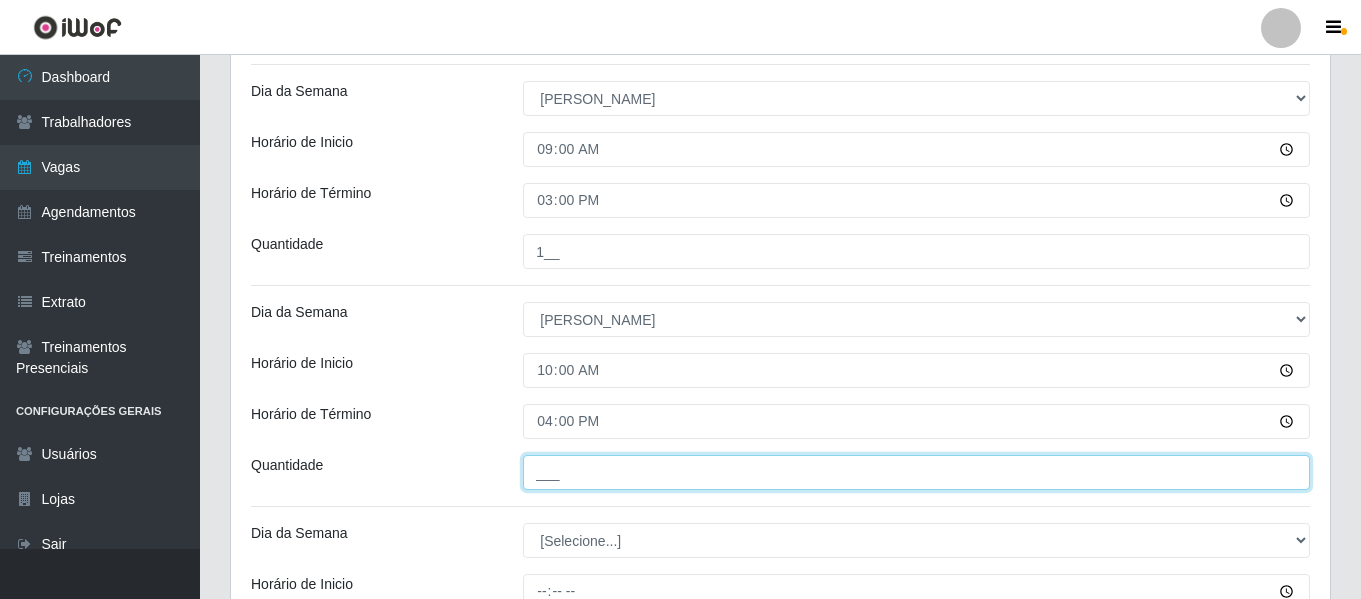 click on "___" at bounding box center (916, 472) 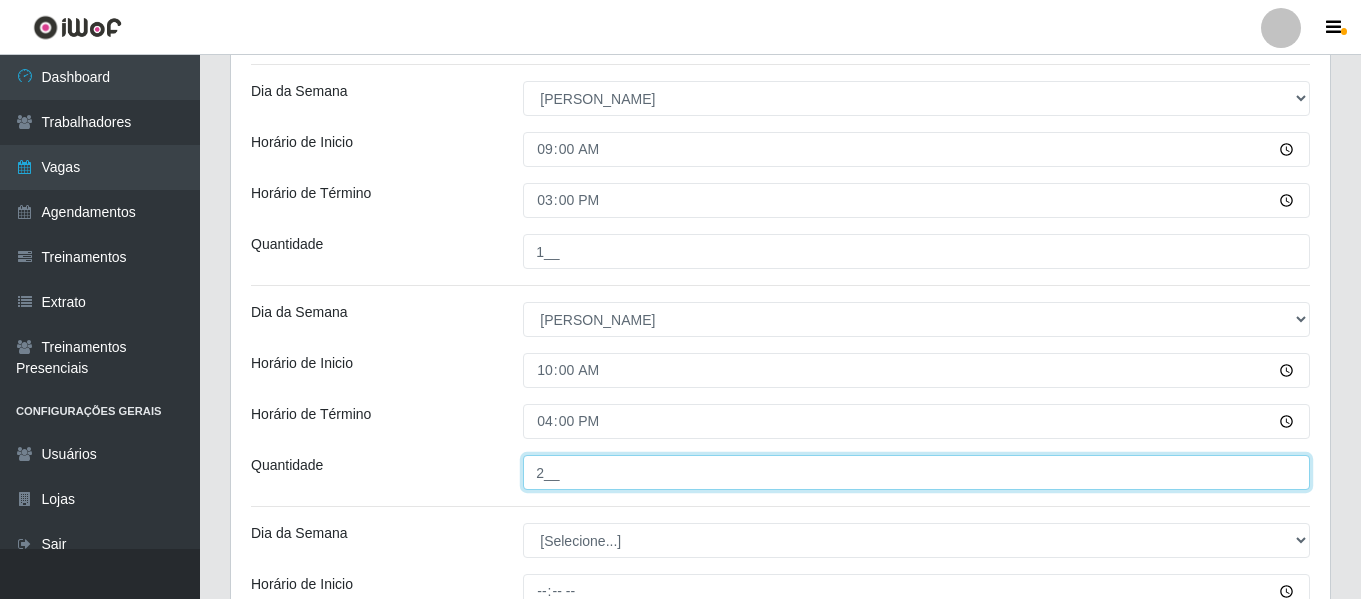 type on "2__" 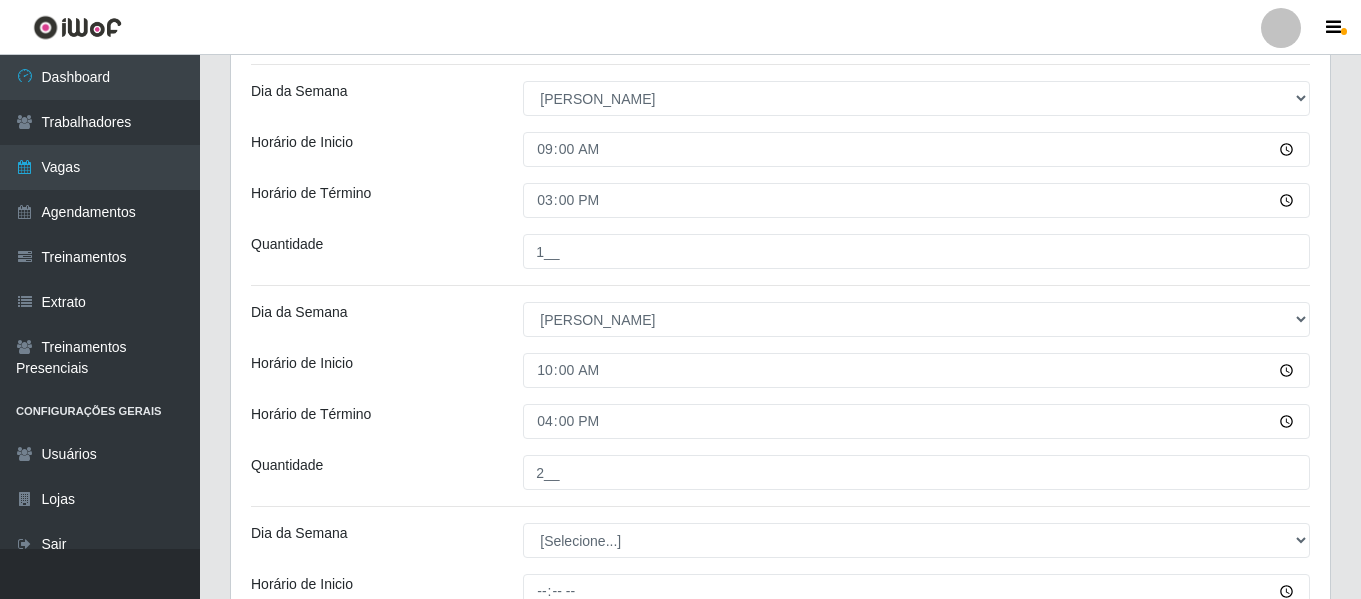 click on "Loja Bemais Supermercados - Três Ruas Função [Selecione...] ASG ASG + ASG ++ Auxiliar de Depósito  Auxiliar de Depósito + Auxiliar de Depósito ++ Auxiliar de Estacionamento Auxiliar de Estacionamento + Auxiliar de Estacionamento ++ Auxiliar de Sushiman Auxiliar de Sushiman+ Auxiliar de Sushiman++ Balconista de Açougue  Balconista de Açougue + Balconista de Açougue ++ Balconista de Frios Balconista de Frios + Balconista de Frios ++ Balconista de Padaria  Balconista de Padaria + Balconista de Padaria ++ Embalador Embalador + Embalador ++ Operador de Caixa Operador de Caixa + Operador de Caixa ++ Repositor  Repositor + Repositor ++ Repositor de Hortifruti Repositor de Hortifruti + Repositor de Hortifruti ++ Sexo do Trabalhador Homem Certificações   Base Qualificada -  Bemais   Operador de caixa - BeMais Inicia em 2025-08-03 Termina em 2025-08-31 Escala Adicionar Escala Dia da Semana [Selecione...] Segunda Terça Quarta Quinta Sexta Sábado Domingo Horário de Inicio 09:00 Horário de Término 15:00" at bounding box center [780, 194] 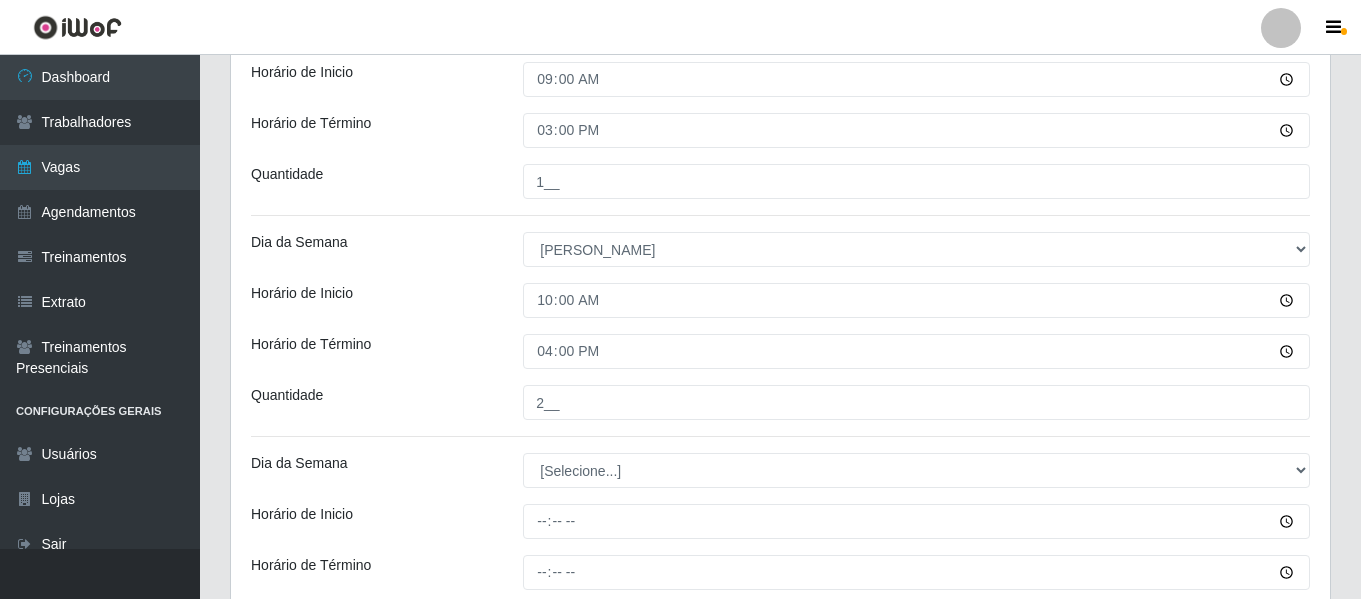 scroll, scrollTop: 748, scrollLeft: 0, axis: vertical 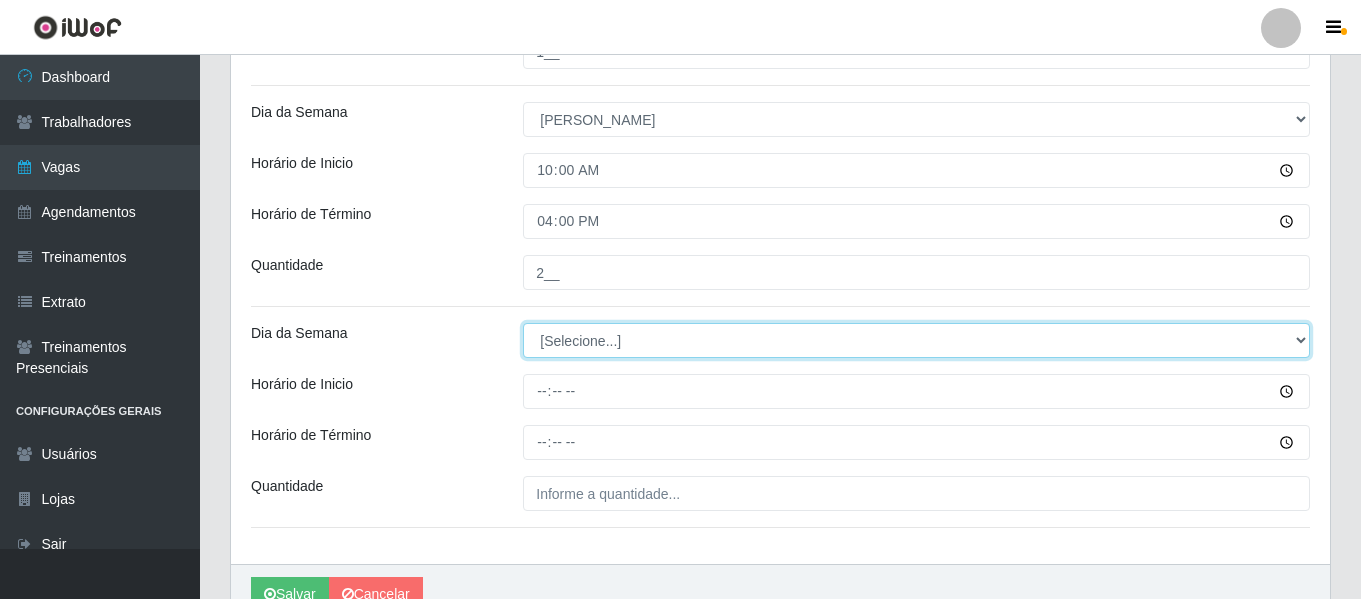 click on "[Selecione...] Segunda Terça Quarta Quinta Sexta Sábado Domingo" at bounding box center [916, 340] 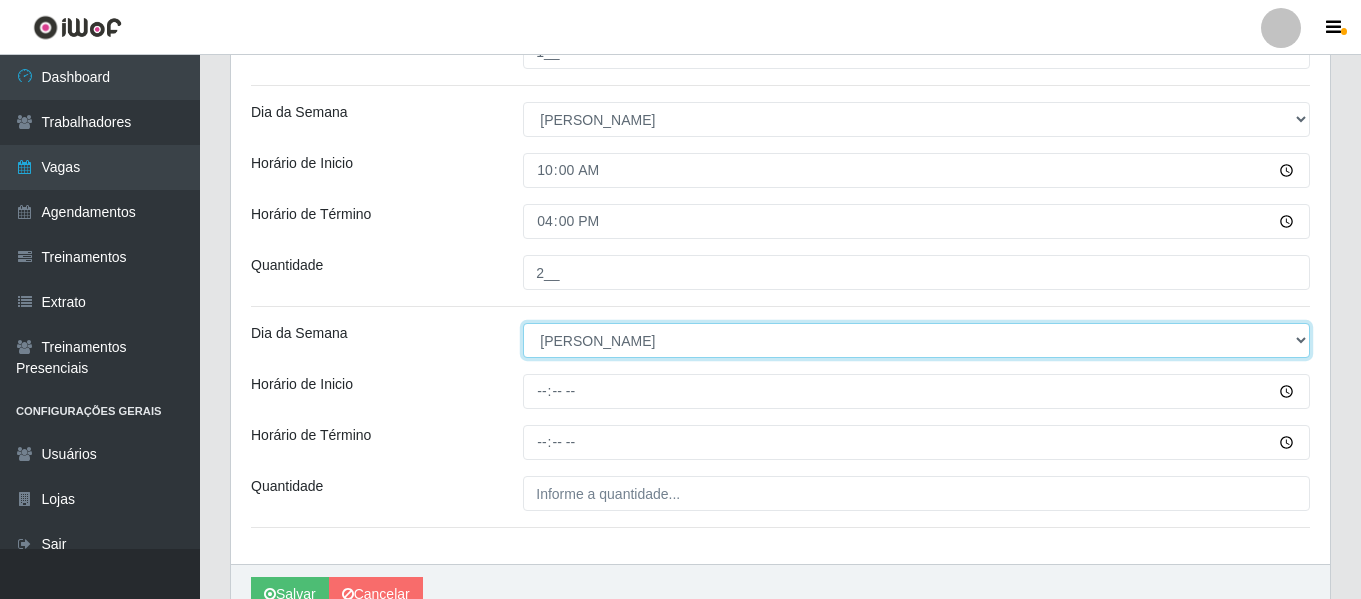 click on "[Selecione...] Segunda Terça Quarta Quinta Sexta Sábado Domingo" at bounding box center (916, 340) 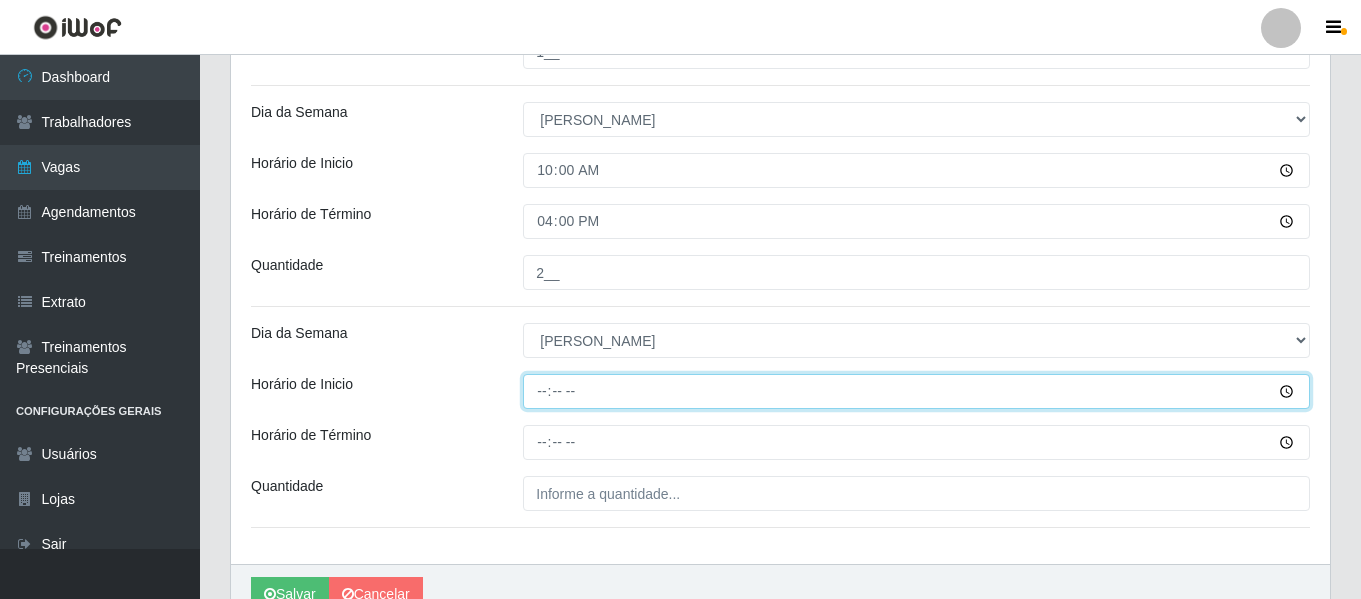 click on "Horário de Inicio" at bounding box center [916, 391] 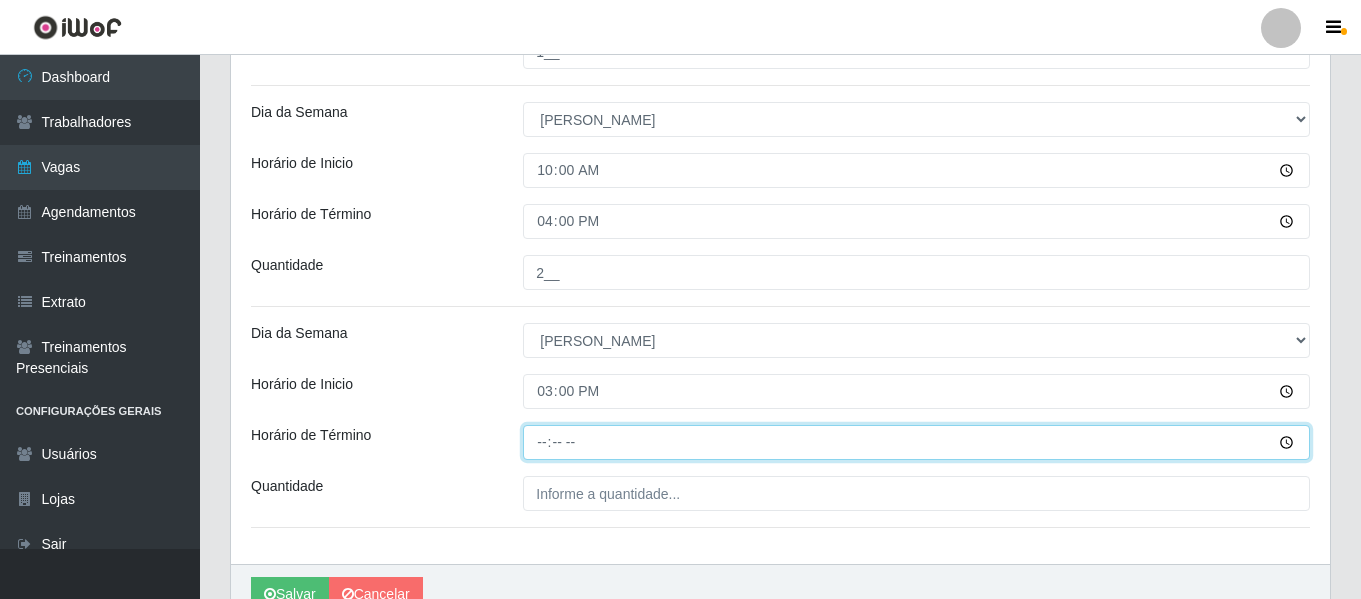 click on "Horário de Término" at bounding box center (916, 442) 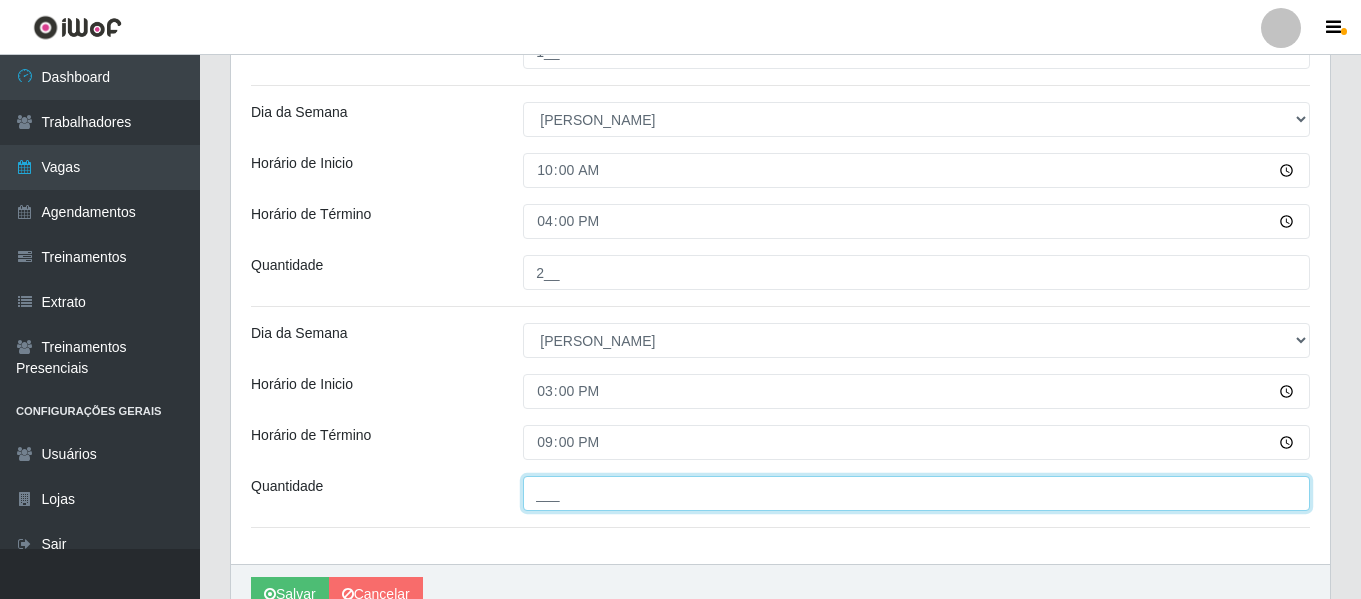 click on "___" at bounding box center [916, 493] 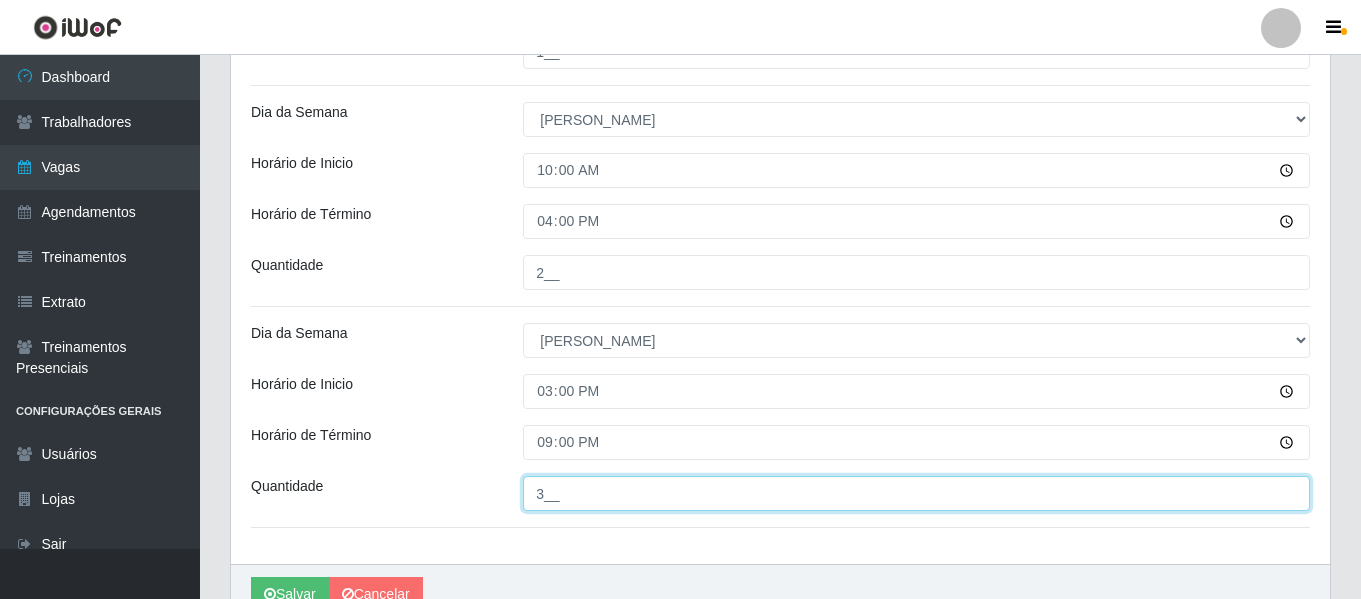 type on "3__" 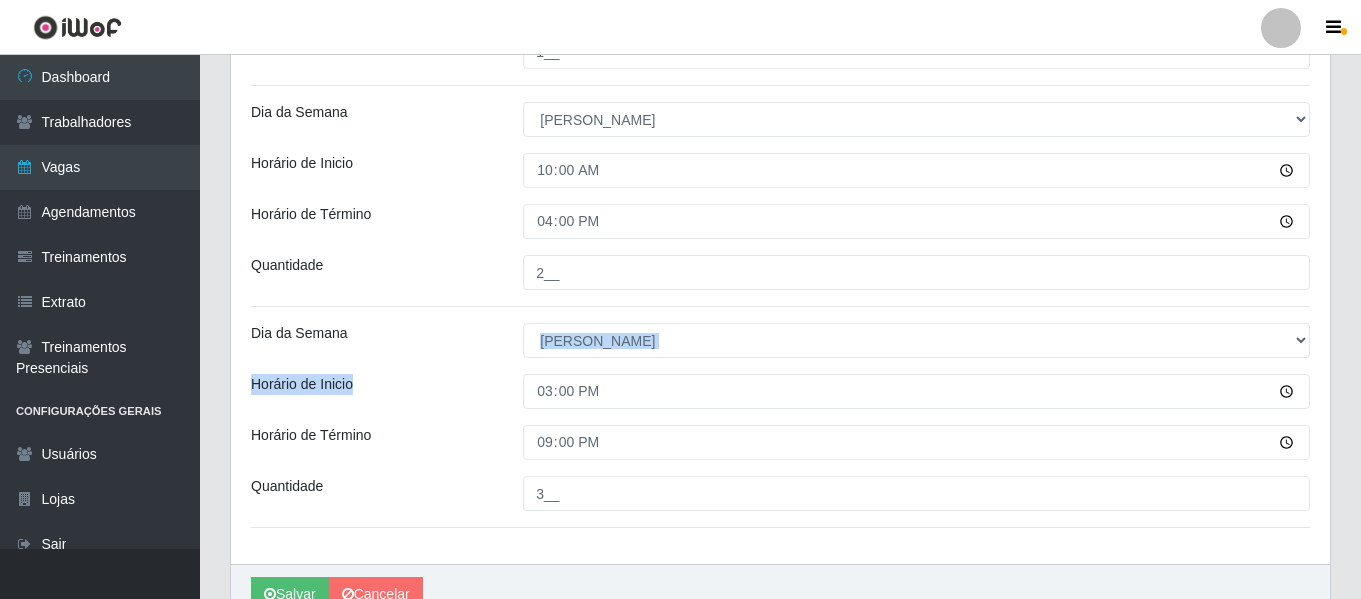 drag, startPoint x: 446, startPoint y: 359, endPoint x: 448, endPoint y: 346, distance: 13.152946 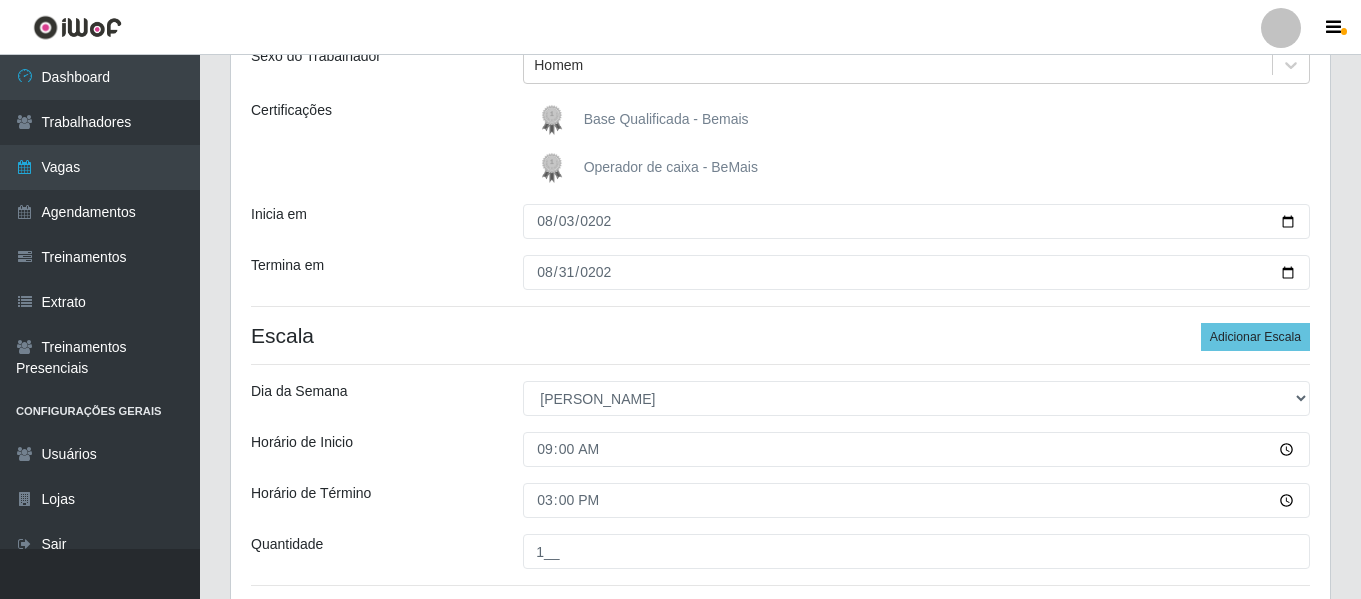 click on "Loja Bemais Supermercados - Três Ruas Função [Selecione...] ASG ASG + ASG ++ Auxiliar de Depósito  Auxiliar de Depósito + Auxiliar de Depósito ++ Auxiliar de Estacionamento Auxiliar de Estacionamento + Auxiliar de Estacionamento ++ Auxiliar de Sushiman Auxiliar de Sushiman+ Auxiliar de Sushiman++ Balconista de Açougue  Balconista de Açougue + Balconista de Açougue ++ Balconista de Frios Balconista de Frios + Balconista de Frios ++ Balconista de Padaria  Balconista de Padaria + Balconista de Padaria ++ Embalador Embalador + Embalador ++ Operador de Caixa Operador de Caixa + Operador de Caixa ++ Repositor  Repositor + Repositor ++ Repositor de Hortifruti Repositor de Hortifruti + Repositor de Hortifruti ++ Sexo do Trabalhador Homem Certificações   Base Qualificada -  Bemais   Operador de caixa - BeMais Inicia em 2025-08-03 Termina em 2025-08-31 Escala Adicionar Escala Dia da Semana [Selecione...] Segunda Terça Quarta Quinta Sexta Sábado Domingo Horário de Inicio 09:00 Horário de Término 15:00" at bounding box center (780, 494) 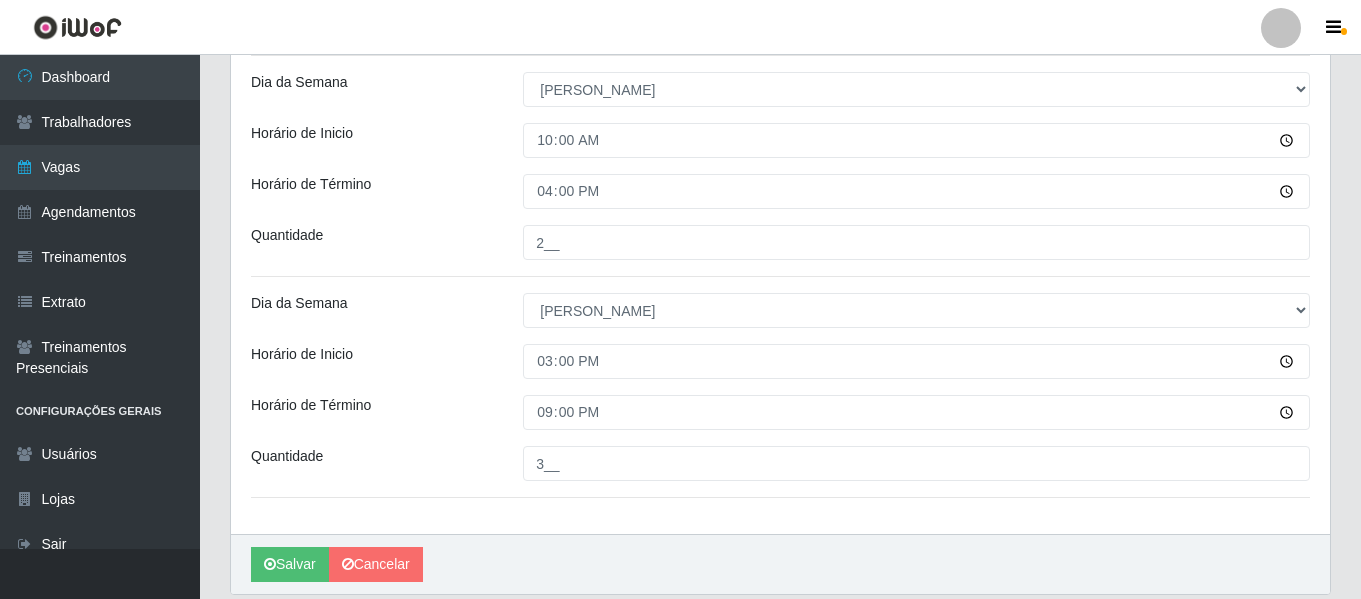 scroll, scrollTop: 848, scrollLeft: 0, axis: vertical 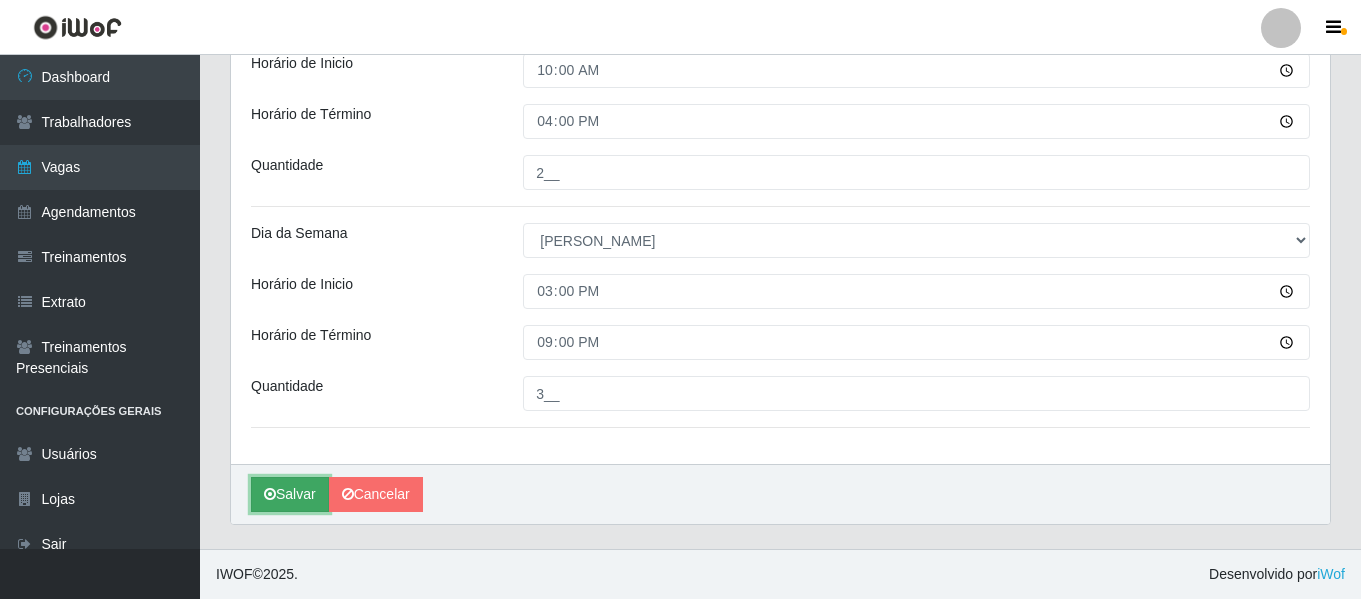 click on "Salvar" at bounding box center (290, 494) 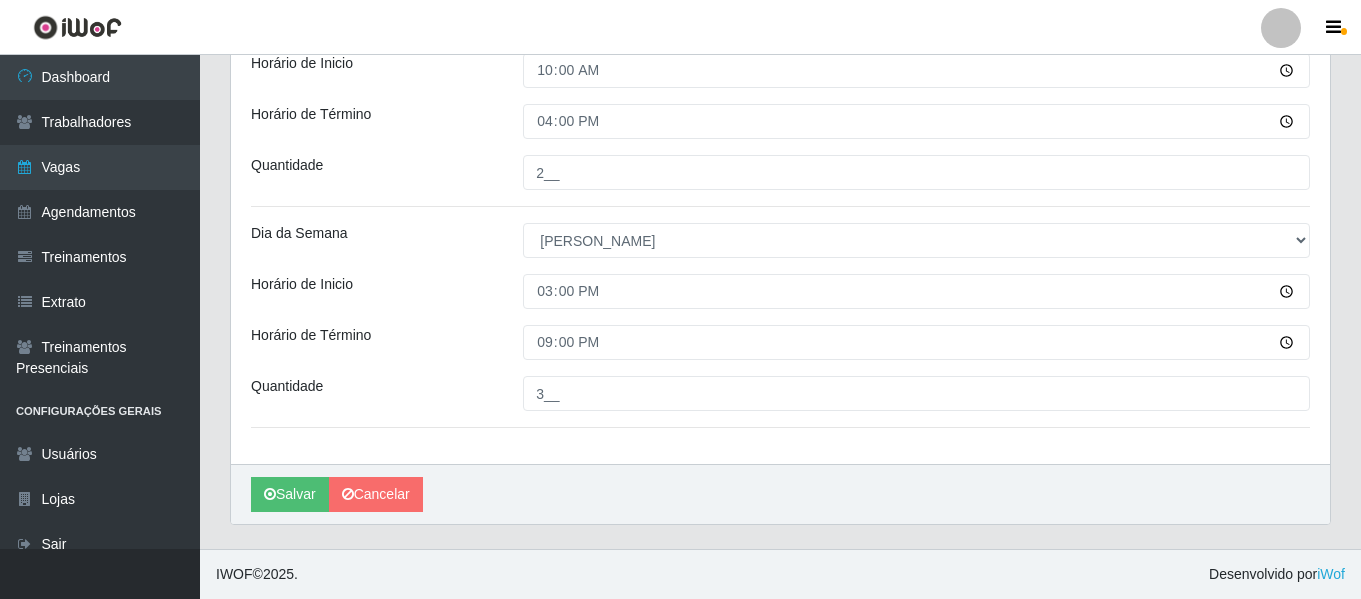 scroll, scrollTop: 0, scrollLeft: 0, axis: both 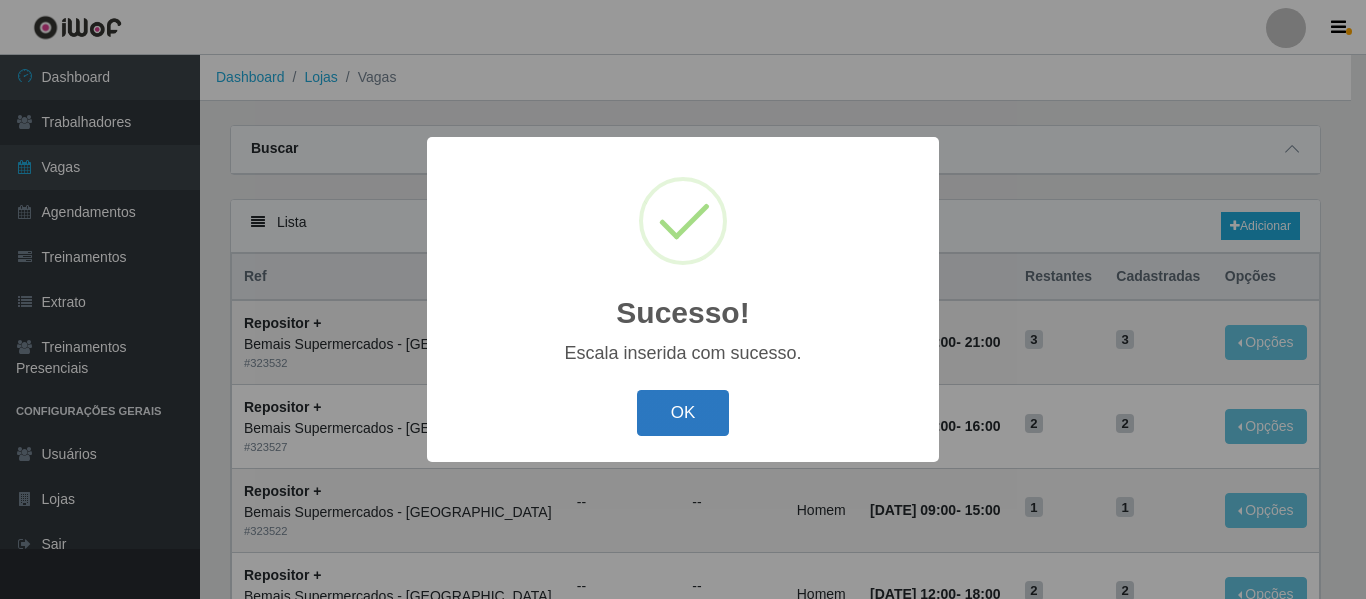 click on "OK" at bounding box center [683, 413] 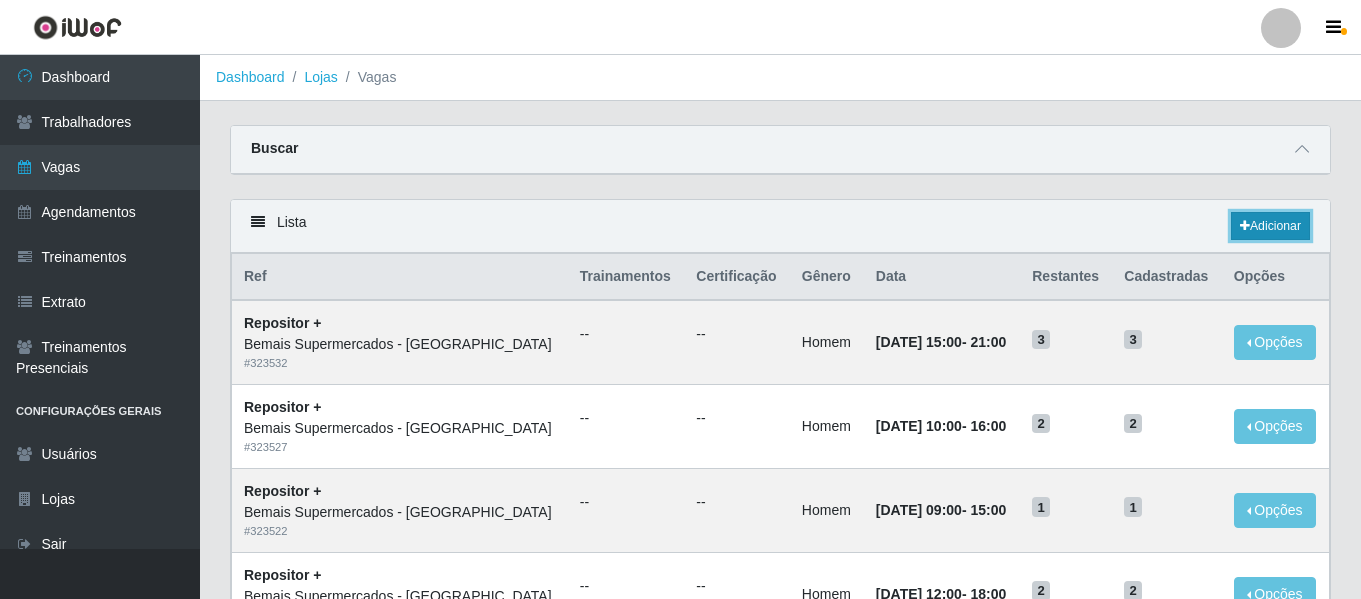 click on "Adicionar" at bounding box center [1270, 226] 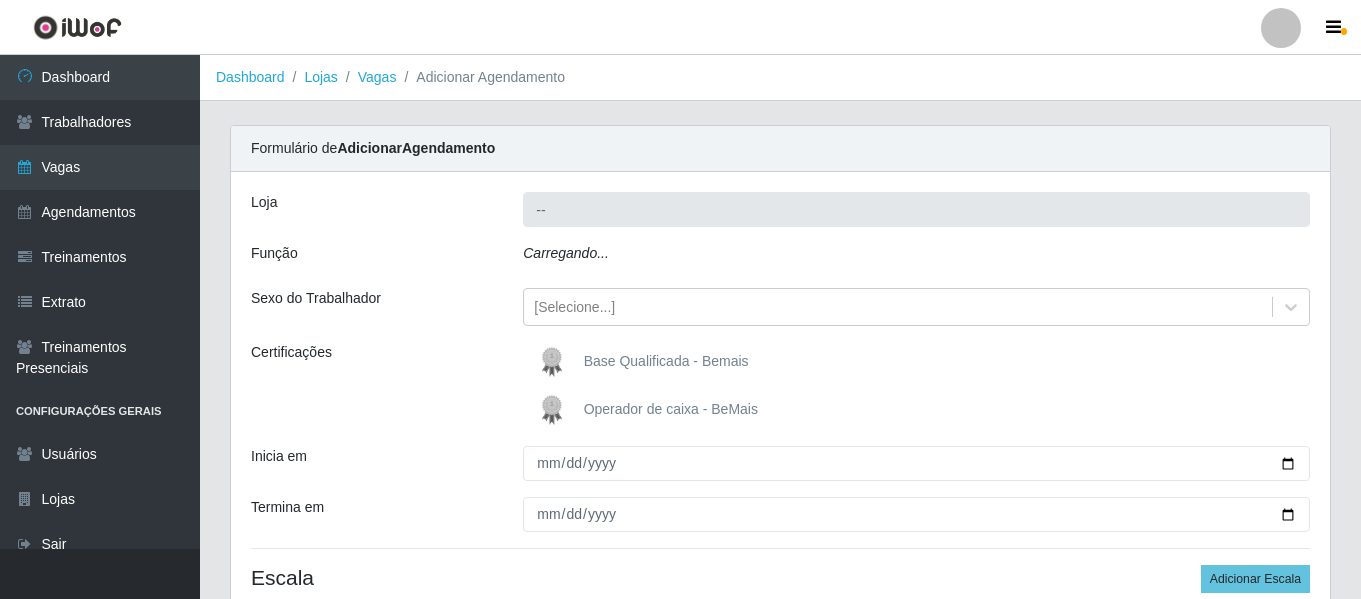 type on "Bemais Supermercados - [GEOGRAPHIC_DATA]" 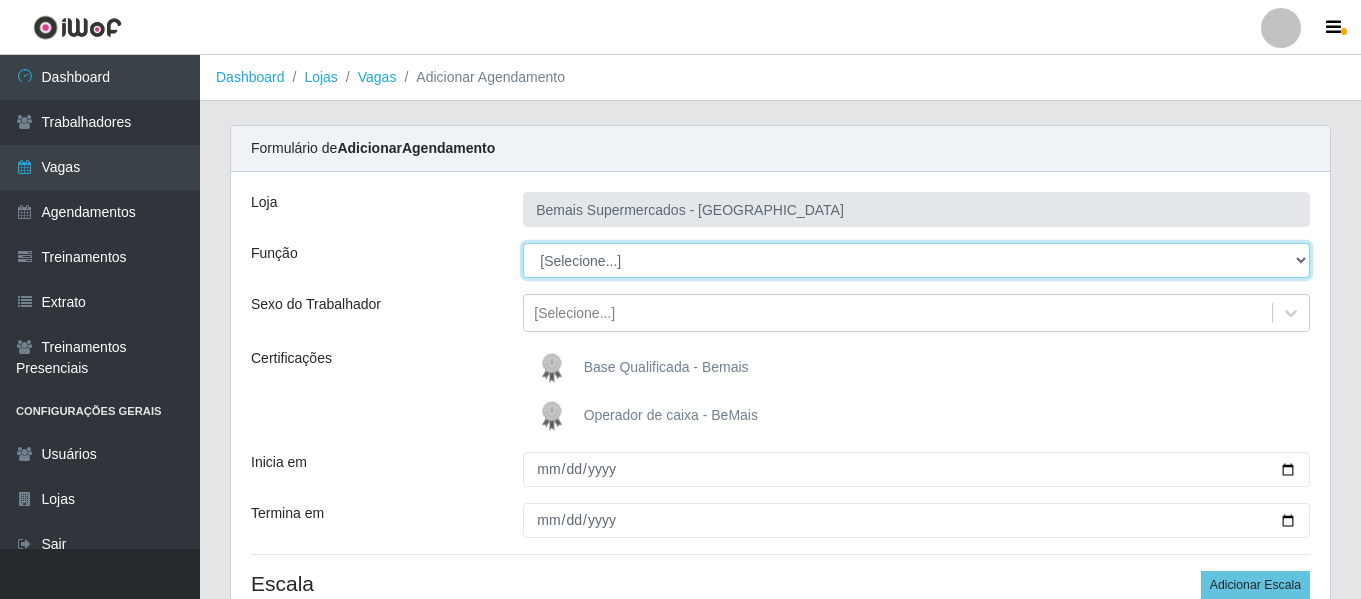 drag, startPoint x: 575, startPoint y: 237, endPoint x: 599, endPoint y: 257, distance: 31.241 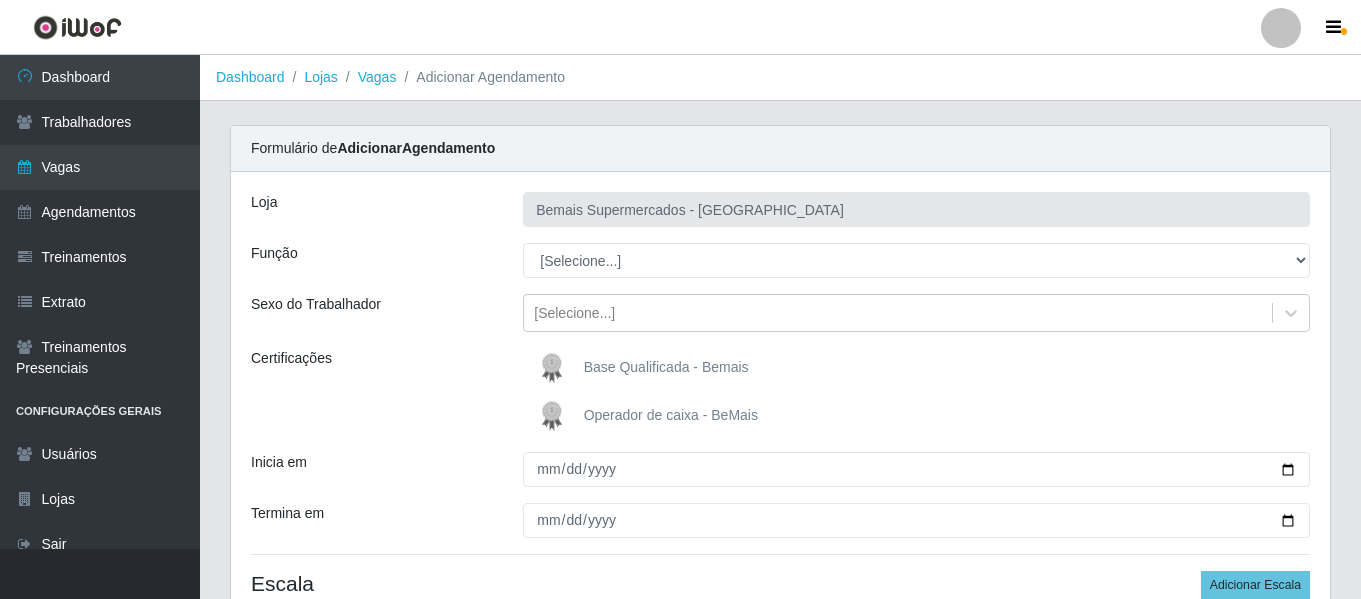 click on "Loja" at bounding box center (372, 209) 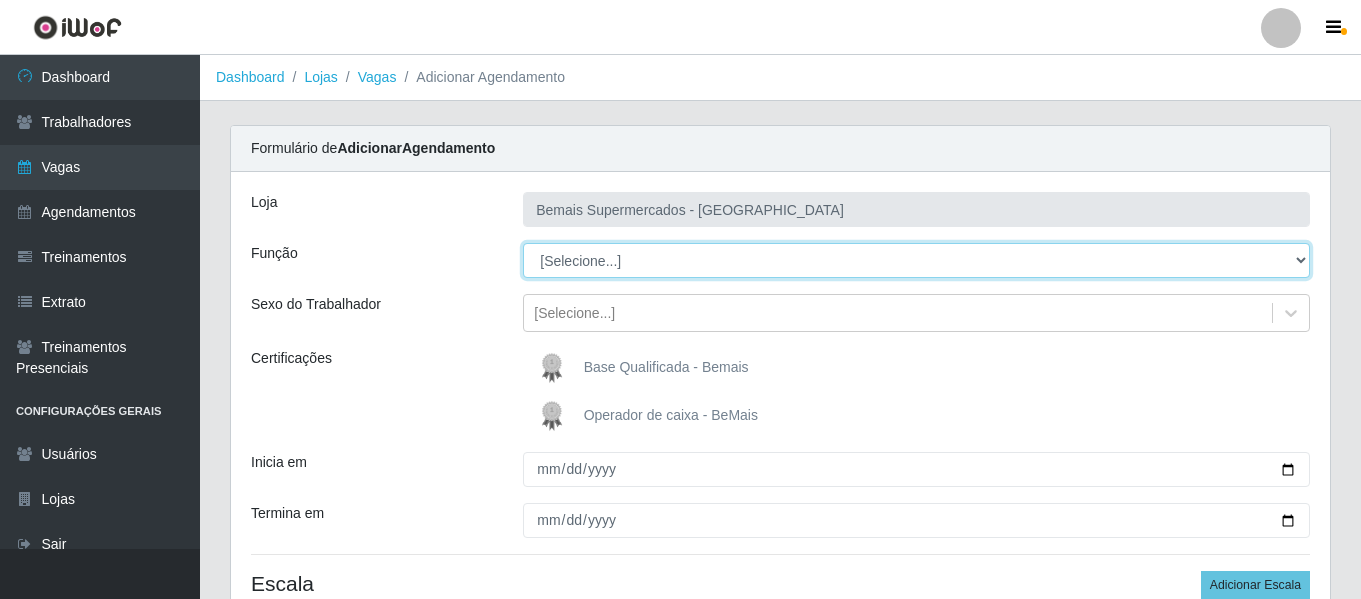 click on "[Selecione...] ASG ASG + ASG ++ Auxiliar de Depósito  Auxiliar de Depósito + Auxiliar de Depósito ++ Auxiliar de Estacionamento Auxiliar de Estacionamento + Auxiliar de Estacionamento ++ Auxiliar de Sushiman Auxiliar de Sushiman+ Auxiliar de Sushiman++ Balconista de Açougue  Balconista de Açougue + Balconista de Açougue ++ Balconista de Frios Balconista de Frios + Balconista de Frios ++ Balconista de Padaria  Balconista de Padaria + Balconista de Padaria ++ Embalador Embalador + Embalador ++ Operador de Caixa Operador de Caixa + Operador de Caixa ++ Repositor  Repositor + Repositor ++ Repositor de Hortifruti Repositor de Hortifruti + Repositor de Hortifruti ++" at bounding box center (916, 260) 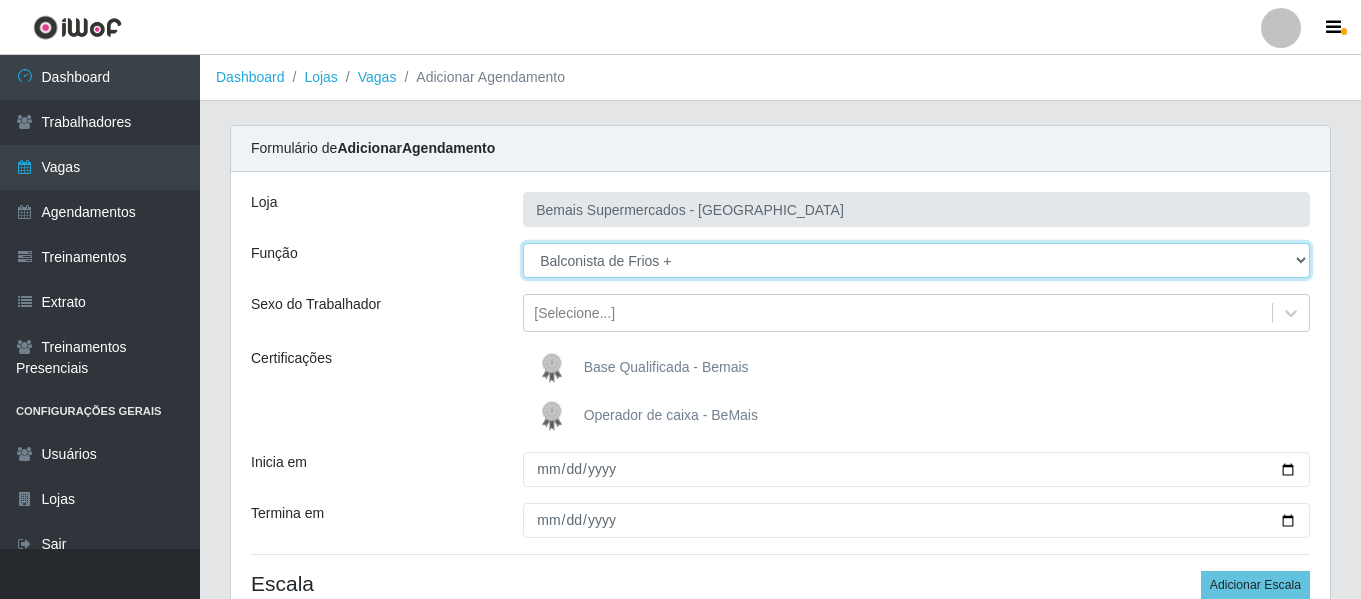 click on "[Selecione...] ASG ASG + ASG ++ Auxiliar de Depósito  Auxiliar de Depósito + Auxiliar de Depósito ++ Auxiliar de Estacionamento Auxiliar de Estacionamento + Auxiliar de Estacionamento ++ Auxiliar de Sushiman Auxiliar de Sushiman+ Auxiliar de Sushiman++ Balconista de Açougue  Balconista de Açougue + Balconista de Açougue ++ Balconista de Frios Balconista de Frios + Balconista de Frios ++ Balconista de Padaria  Balconista de Padaria + Balconista de Padaria ++ Embalador Embalador + Embalador ++ Operador de Caixa Operador de Caixa + Operador de Caixa ++ Repositor  Repositor + Repositor ++ Repositor de Hortifruti Repositor de Hortifruti + Repositor de Hortifruti ++" at bounding box center [916, 260] 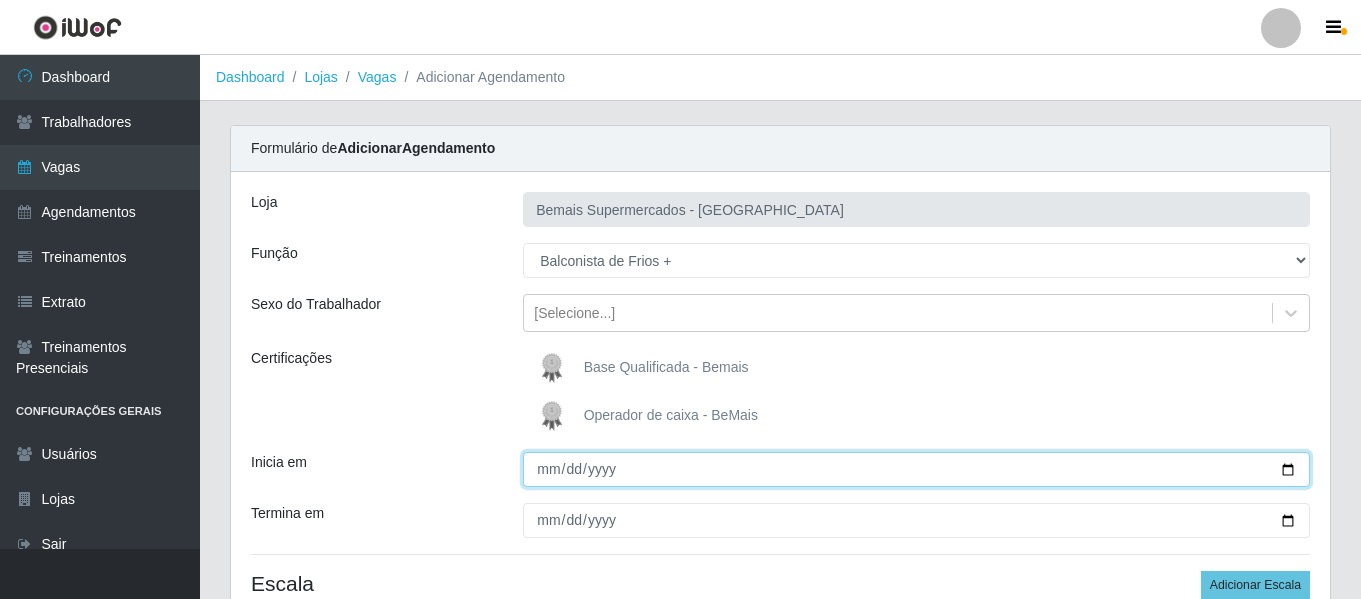click on "Inicia em" at bounding box center (916, 469) 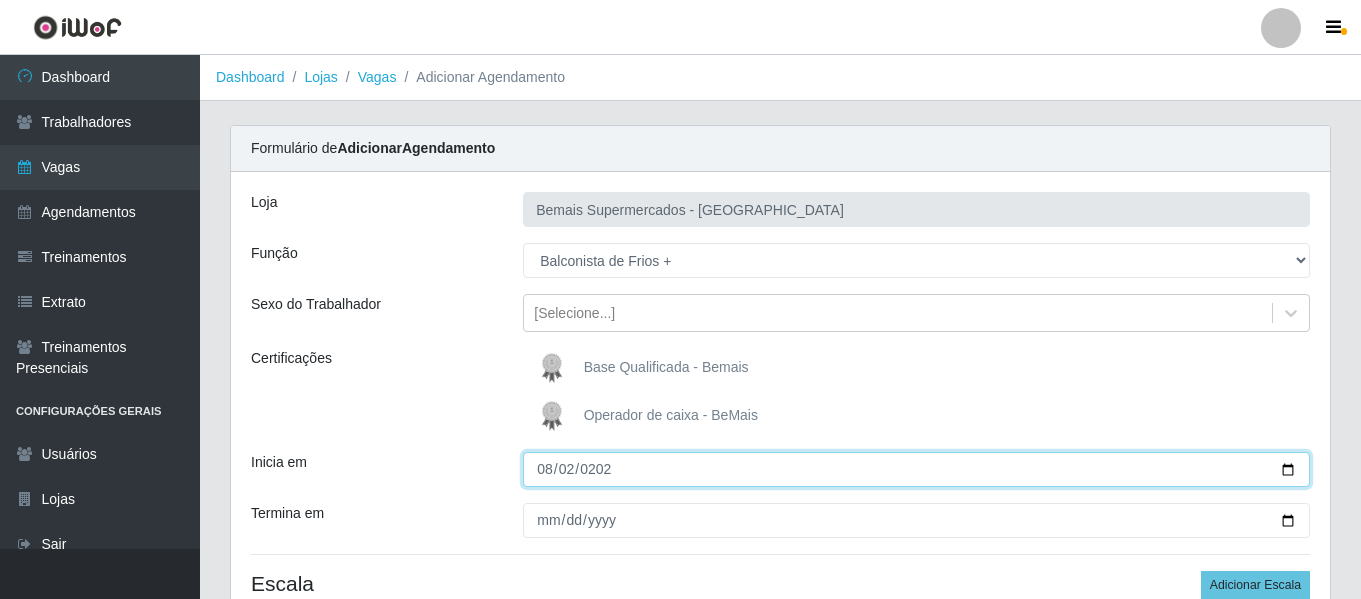type on "[DATE]" 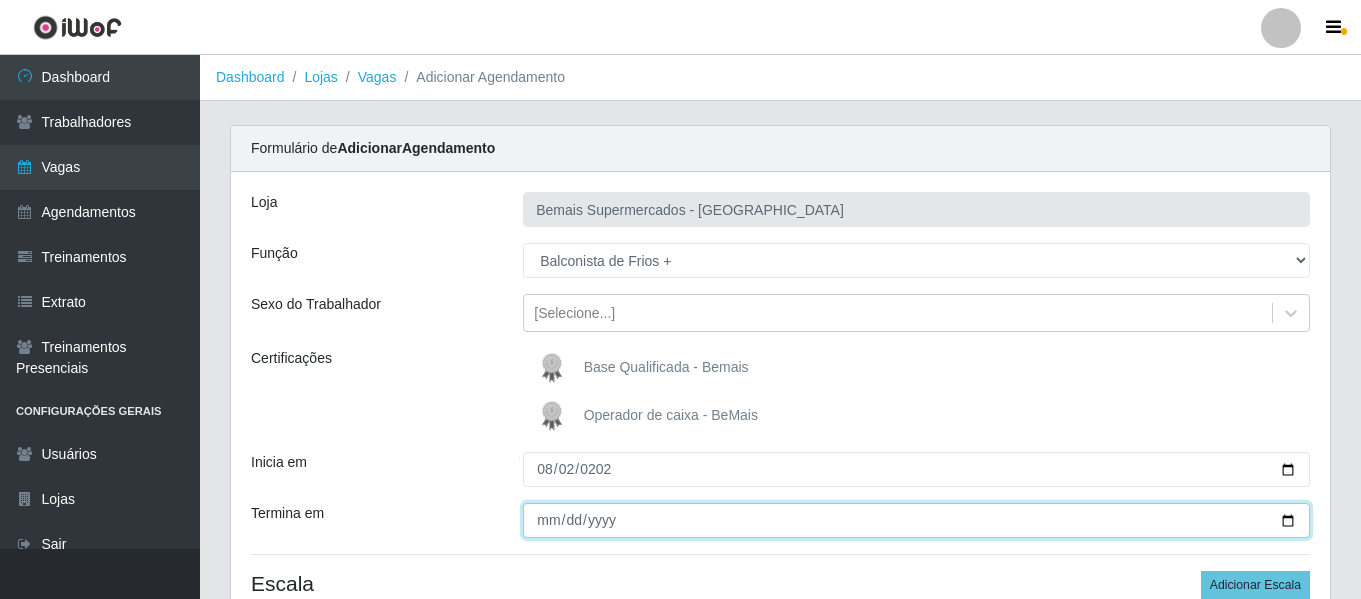 click on "Termina em" at bounding box center [916, 520] 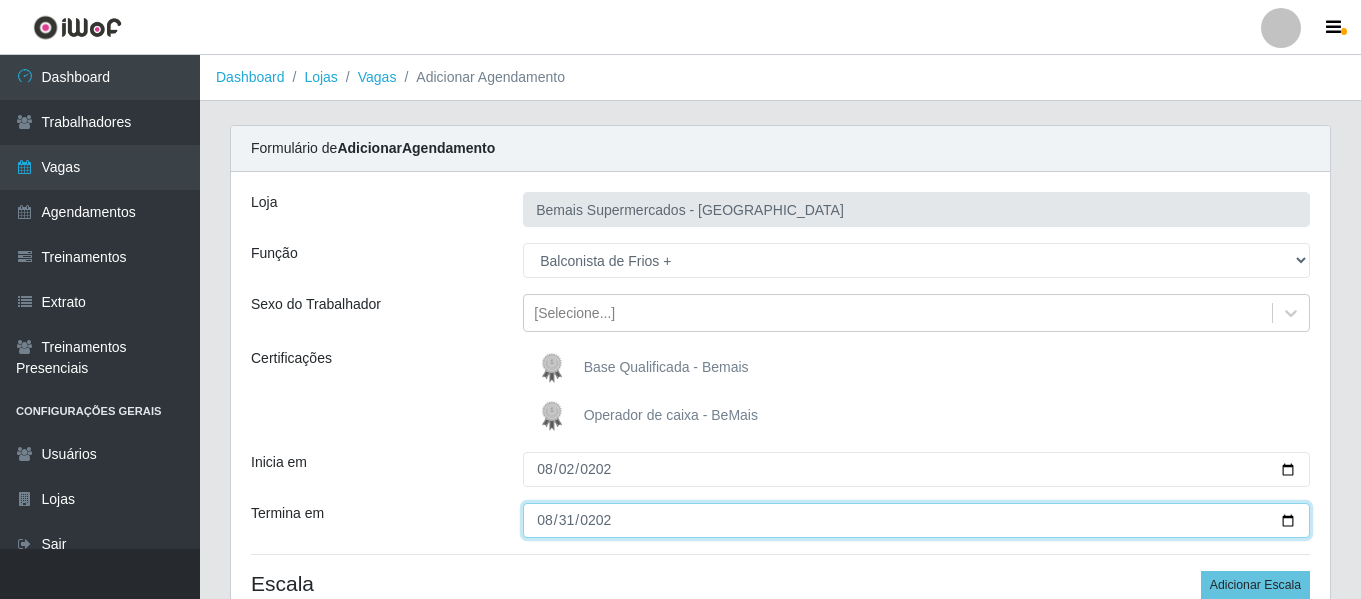 type on "[DATE]" 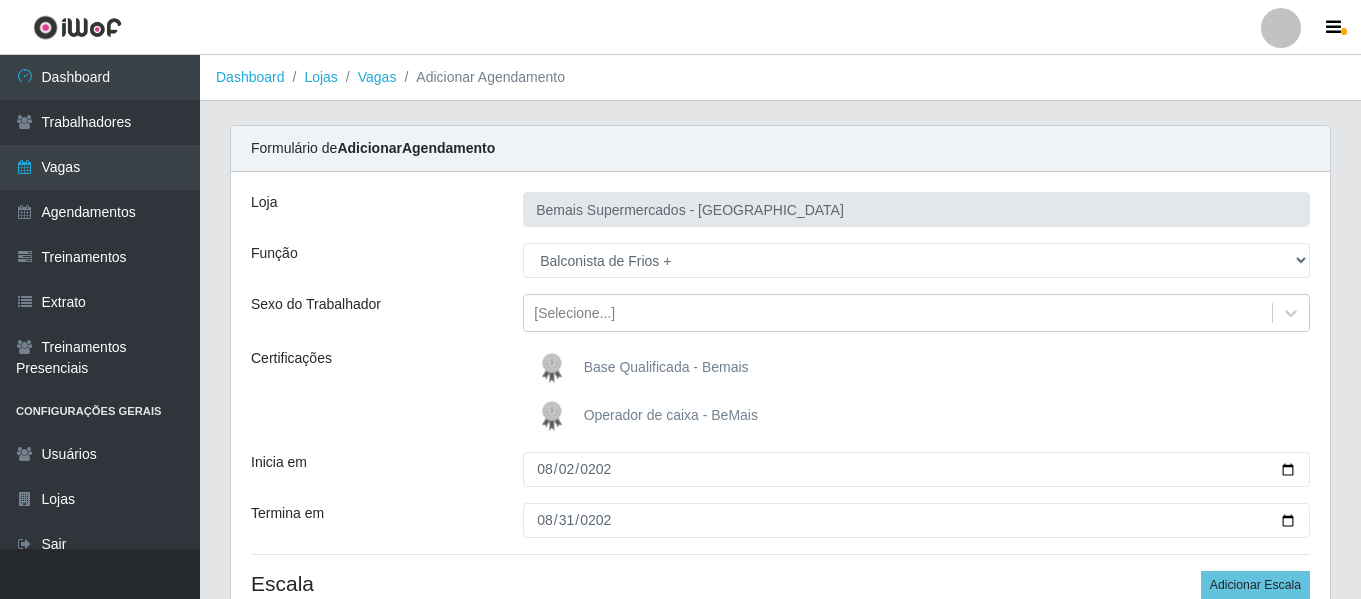 click on "Inicia em" at bounding box center [372, 469] 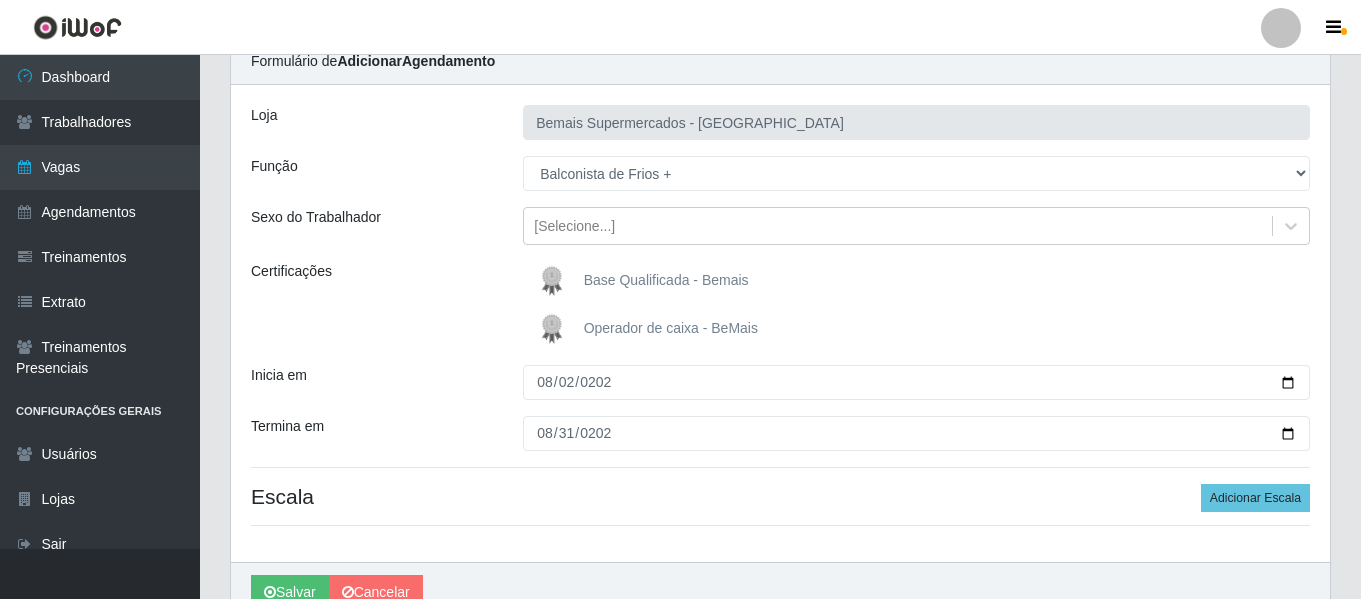 scroll, scrollTop: 185, scrollLeft: 0, axis: vertical 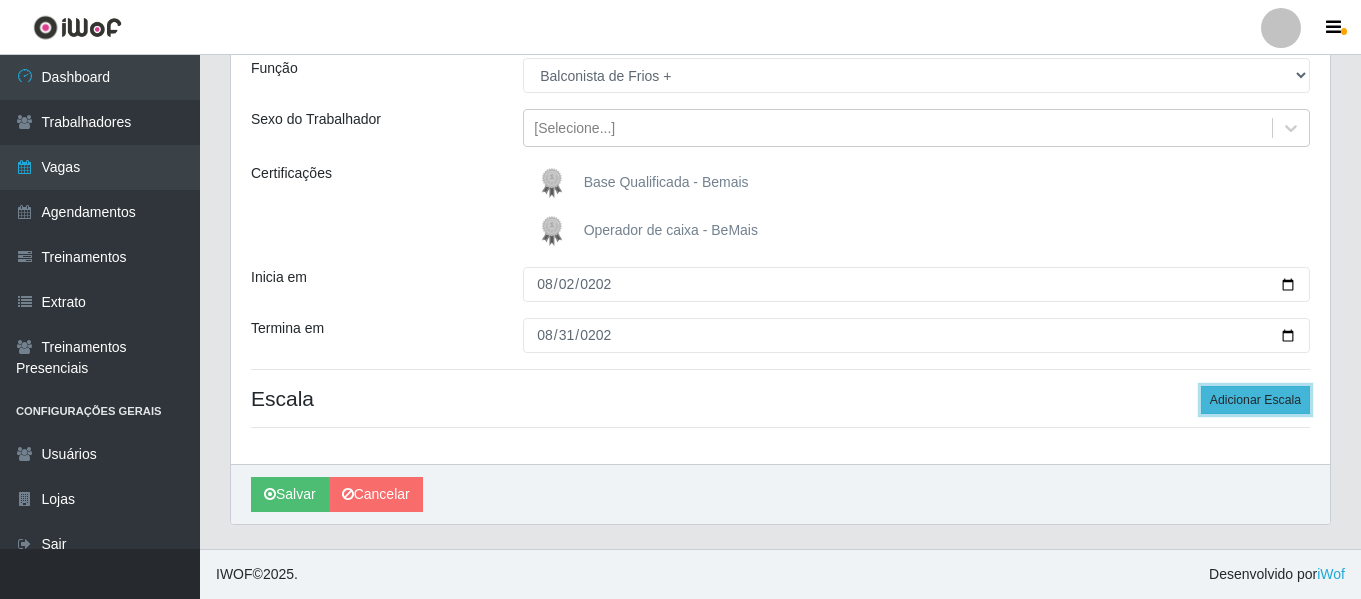 click on "Adicionar Escala" at bounding box center [1255, 400] 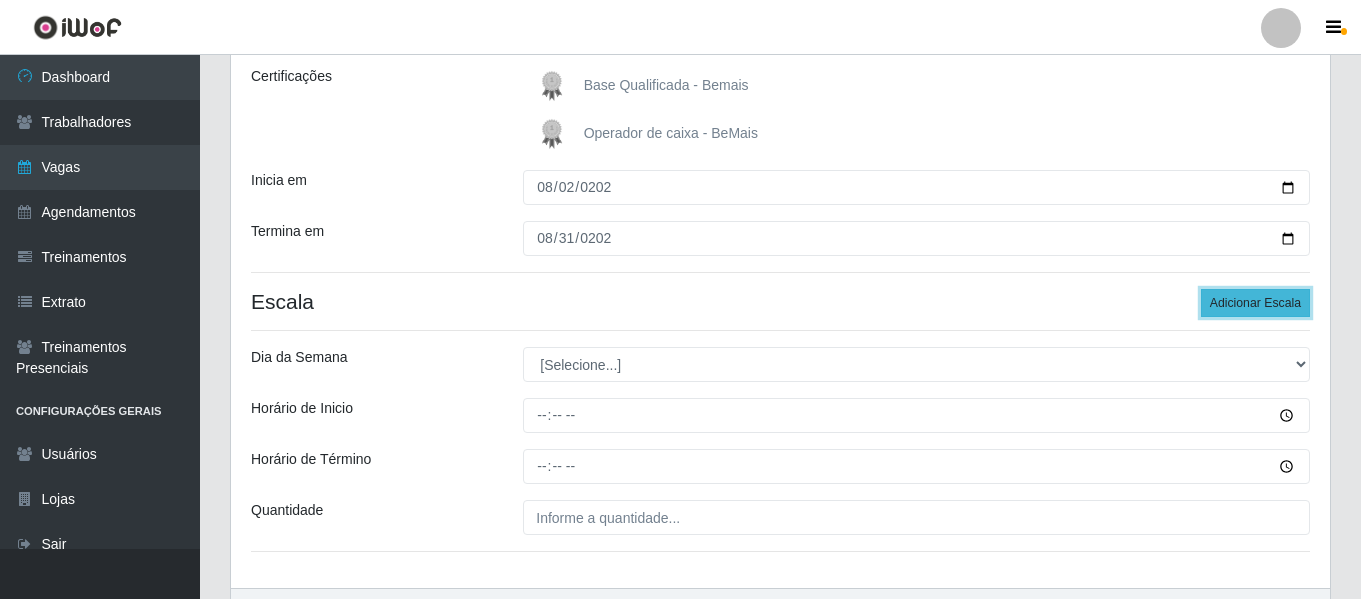 scroll, scrollTop: 406, scrollLeft: 0, axis: vertical 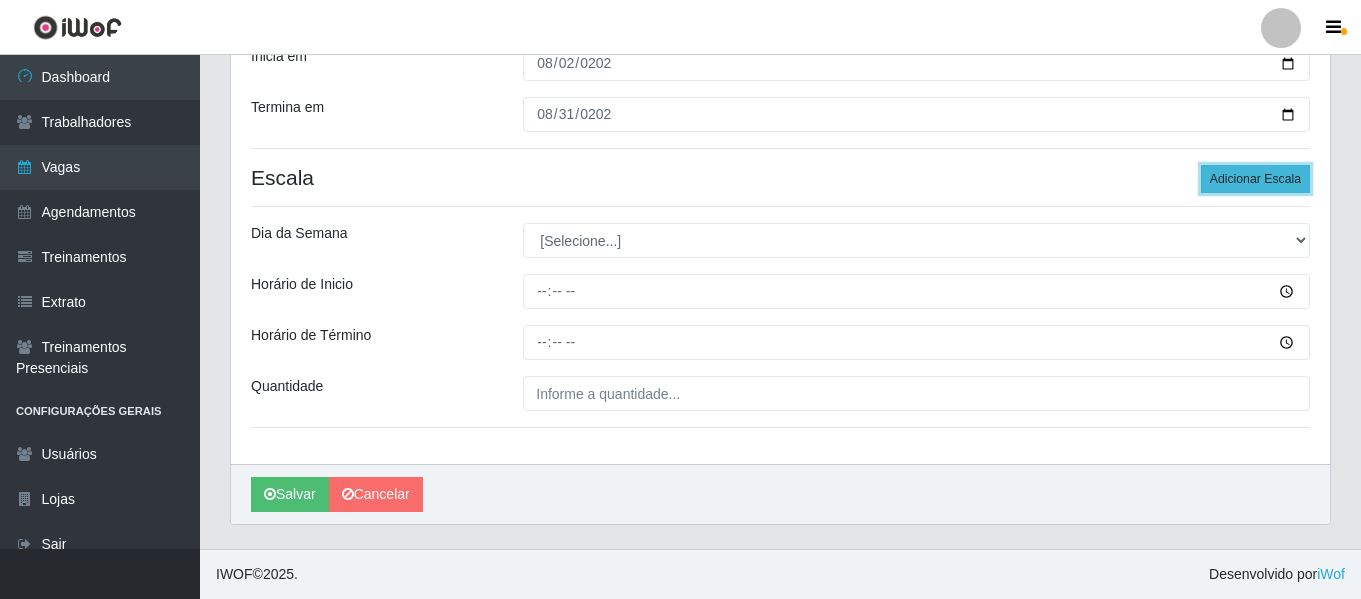 click on "Adicionar Escala" at bounding box center [1255, 179] 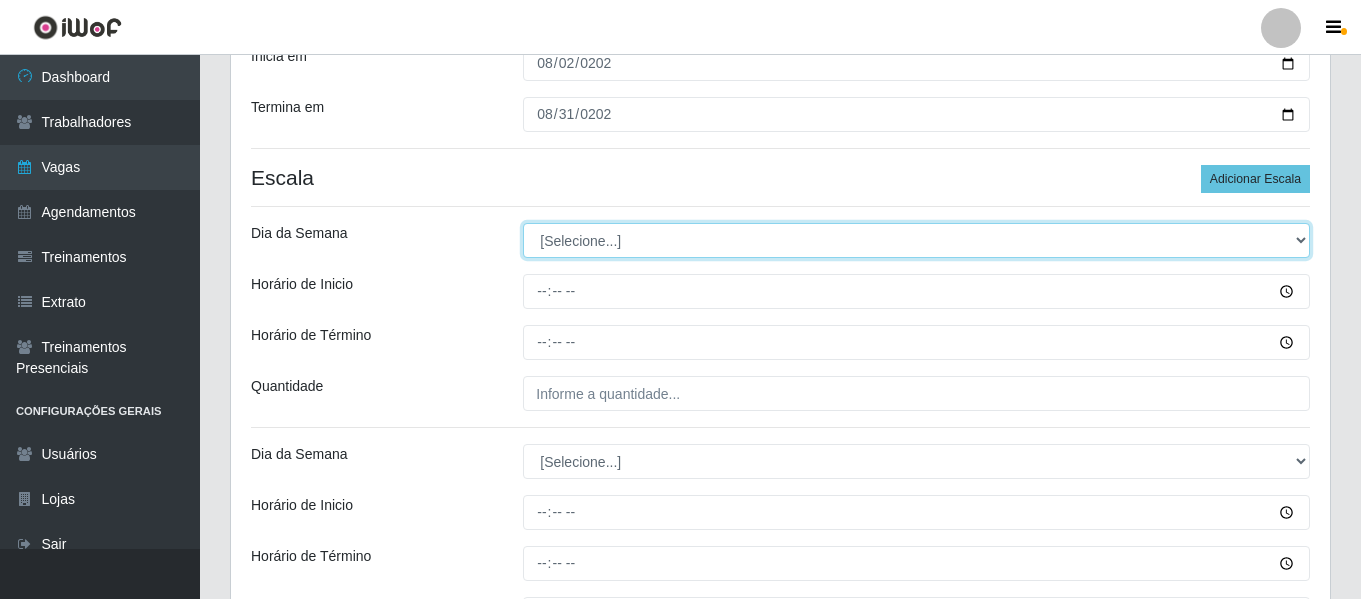 click on "[Selecione...] Segunda Terça Quarta Quinta Sexta Sábado Domingo" at bounding box center (916, 240) 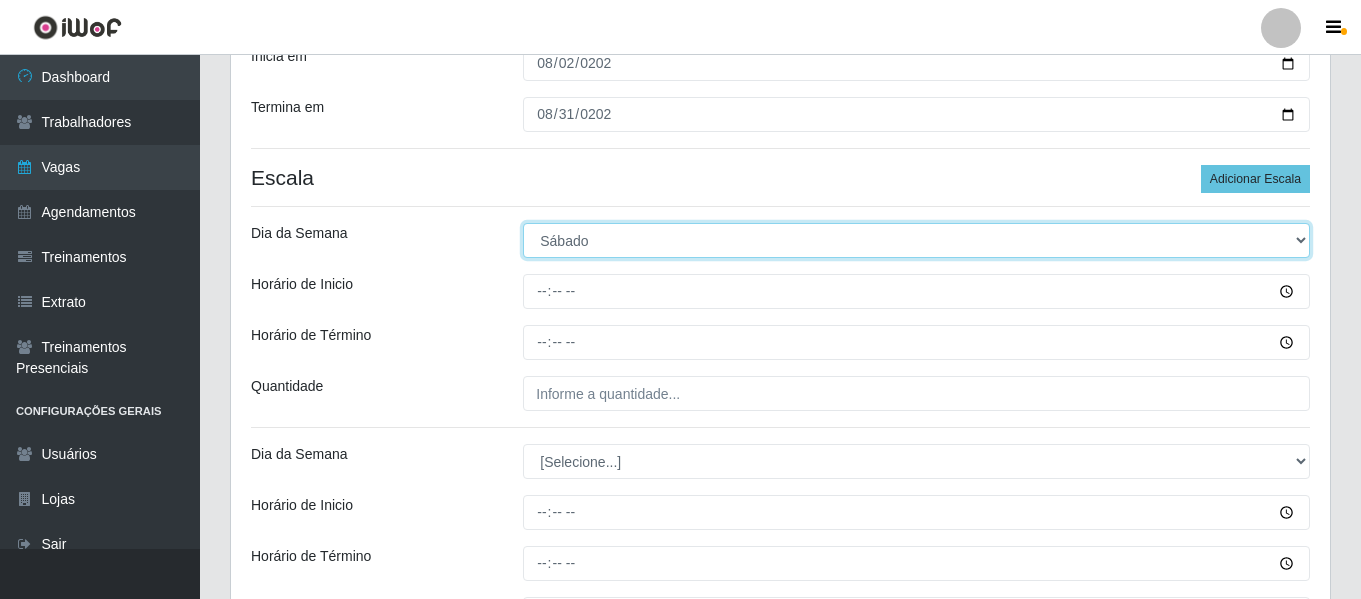 click on "[Selecione...] Segunda Terça Quarta Quinta Sexta Sábado Domingo" at bounding box center (916, 240) 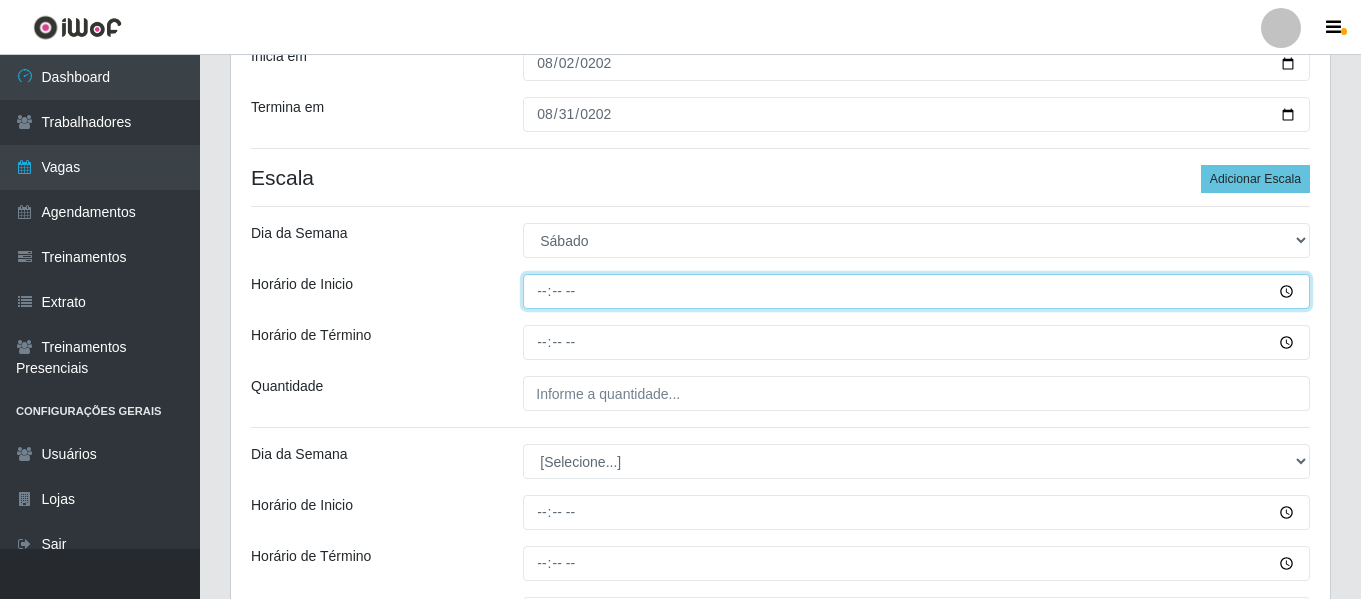 click on "Horário de Inicio" at bounding box center (916, 291) 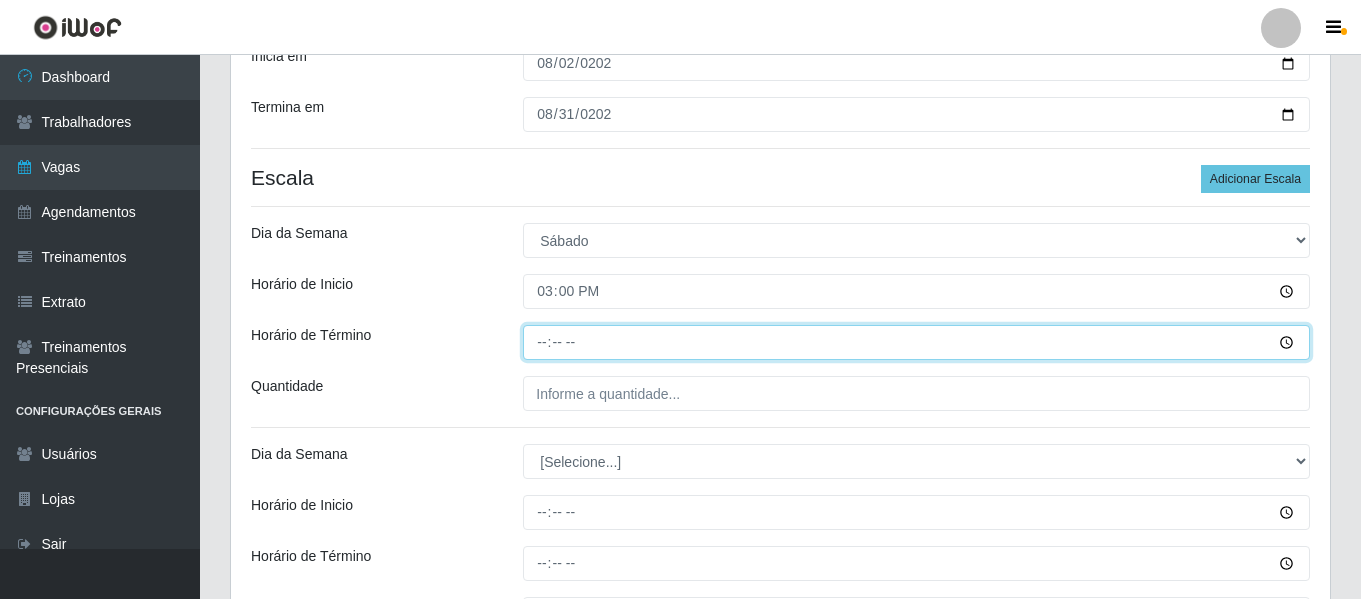 click on "Horário de Término" at bounding box center [916, 342] 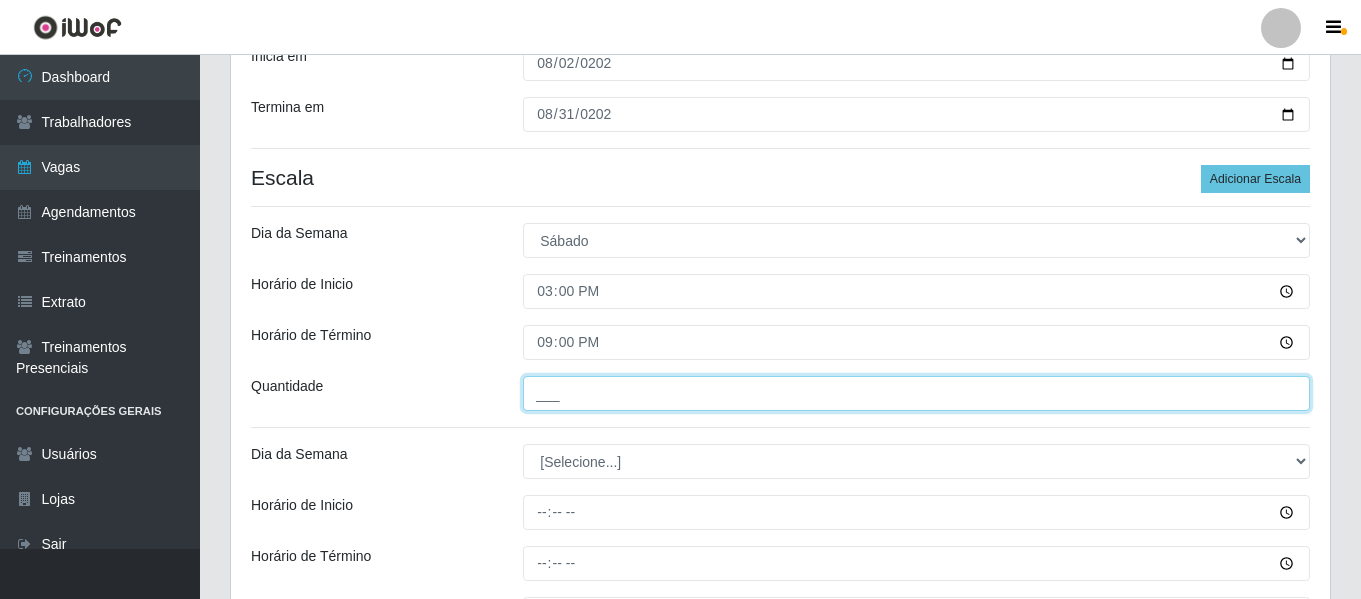 click on "___" at bounding box center [916, 393] 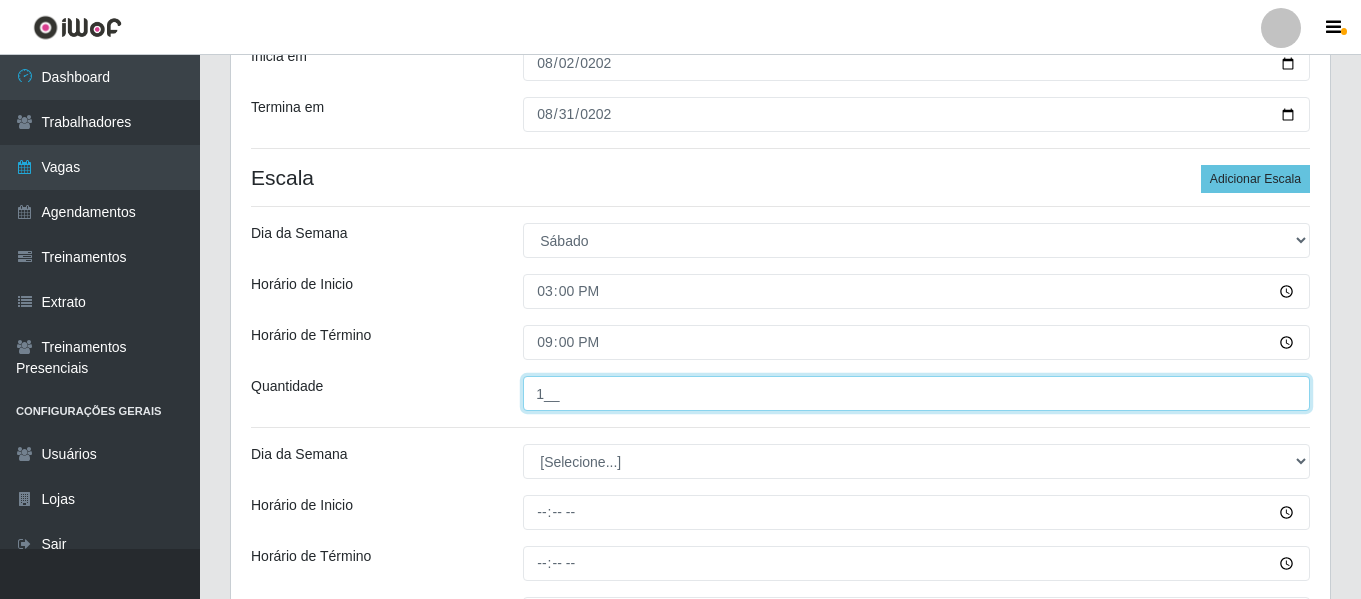 type on "1__" 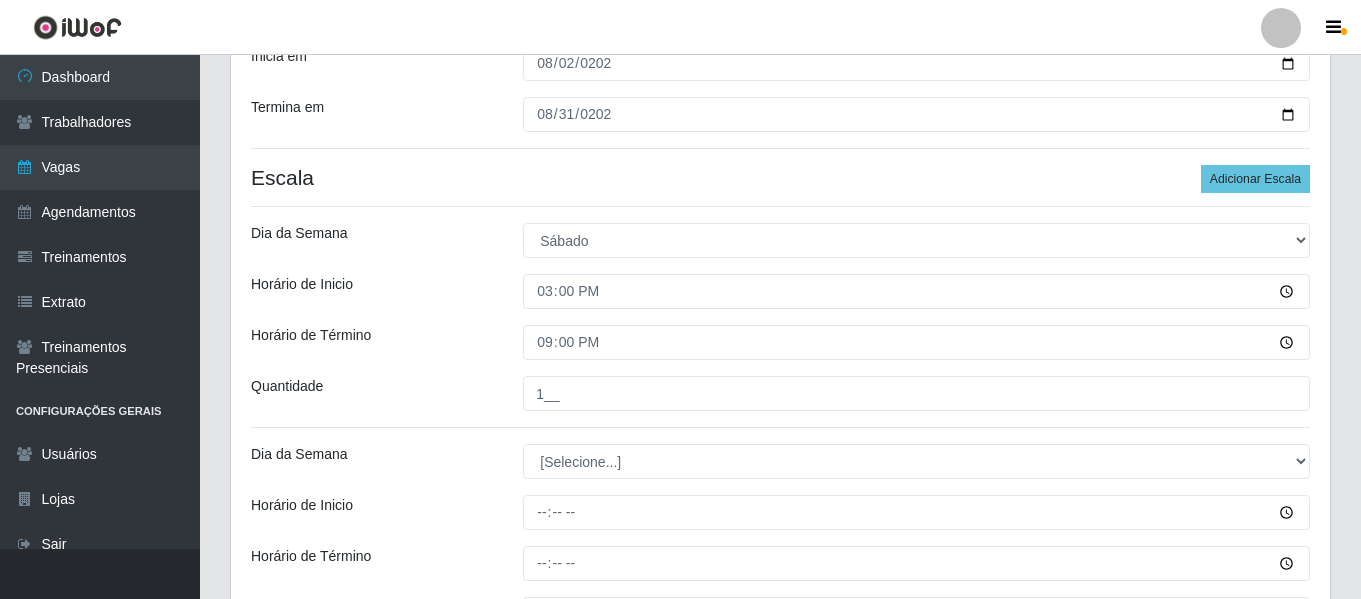 drag, startPoint x: 431, startPoint y: 405, endPoint x: 528, endPoint y: 391, distance: 98.005104 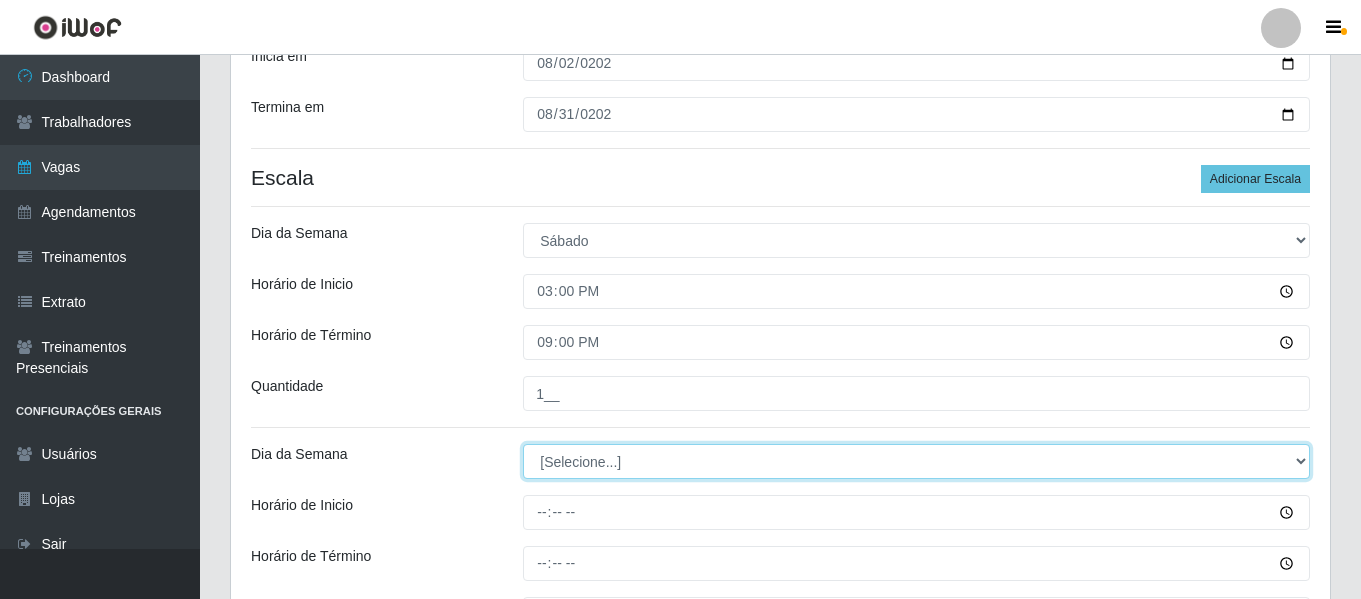 click on "[Selecione...] Segunda Terça Quarta Quinta Sexta Sábado Domingo" at bounding box center (916, 461) 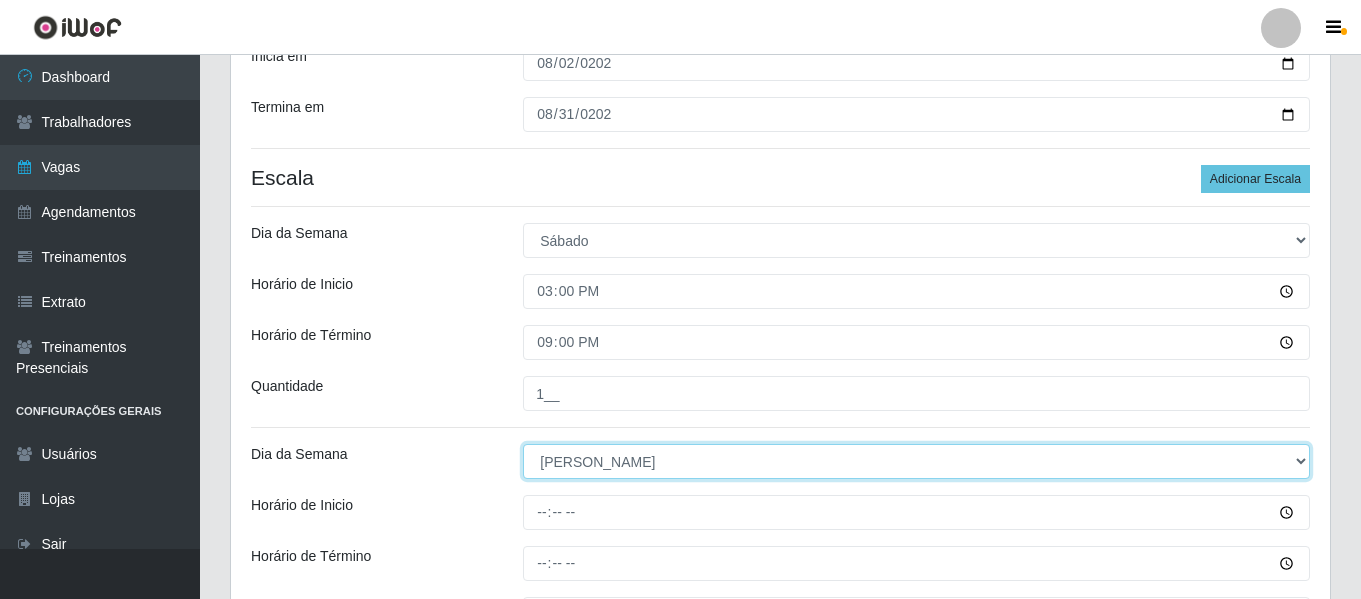 click on "[Selecione...] Segunda Terça Quarta Quinta Sexta Sábado Domingo" at bounding box center (916, 461) 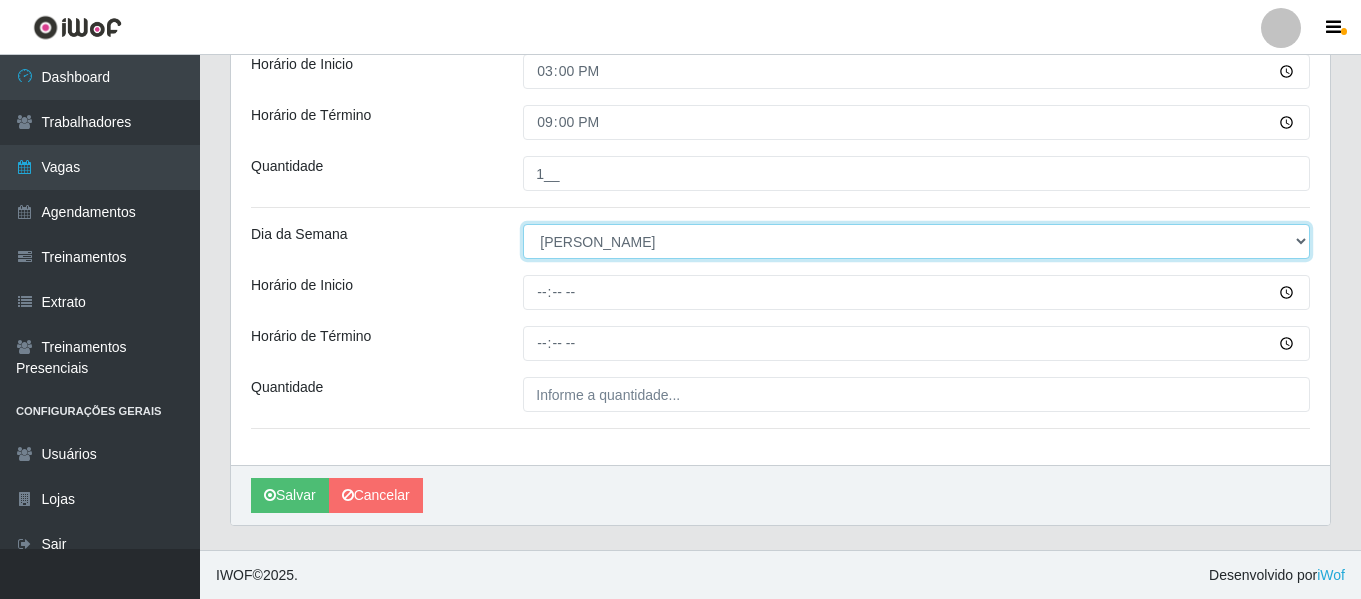 scroll, scrollTop: 627, scrollLeft: 0, axis: vertical 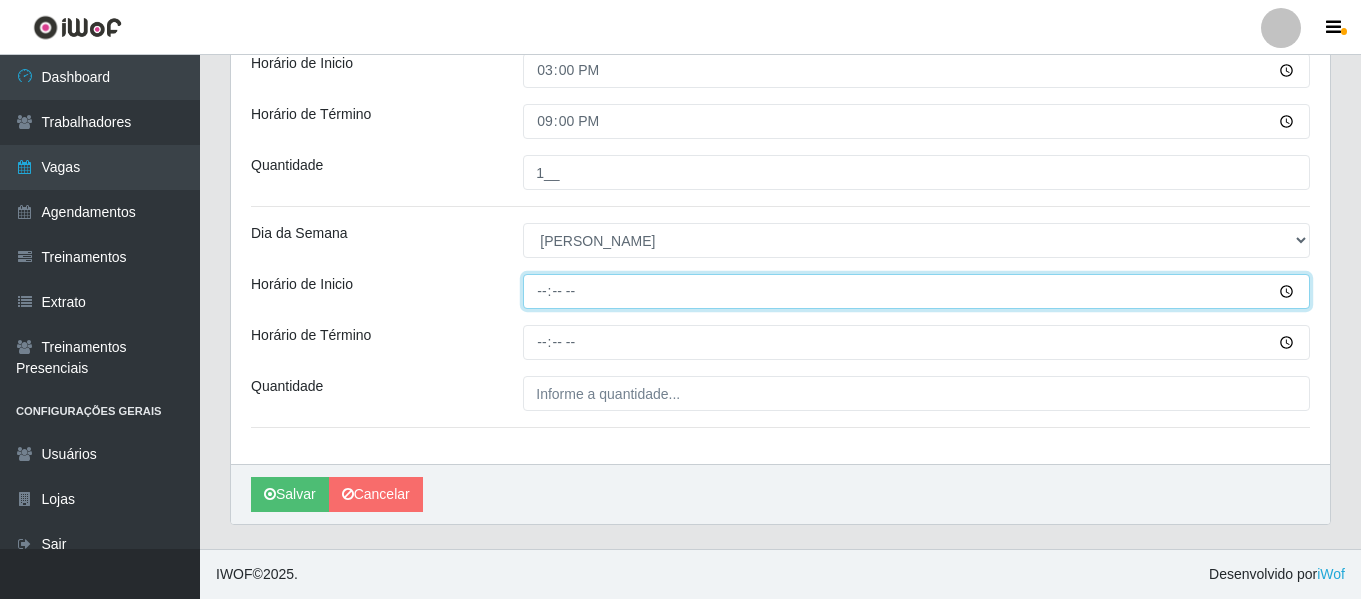 click on "Horário de Inicio" at bounding box center (916, 291) 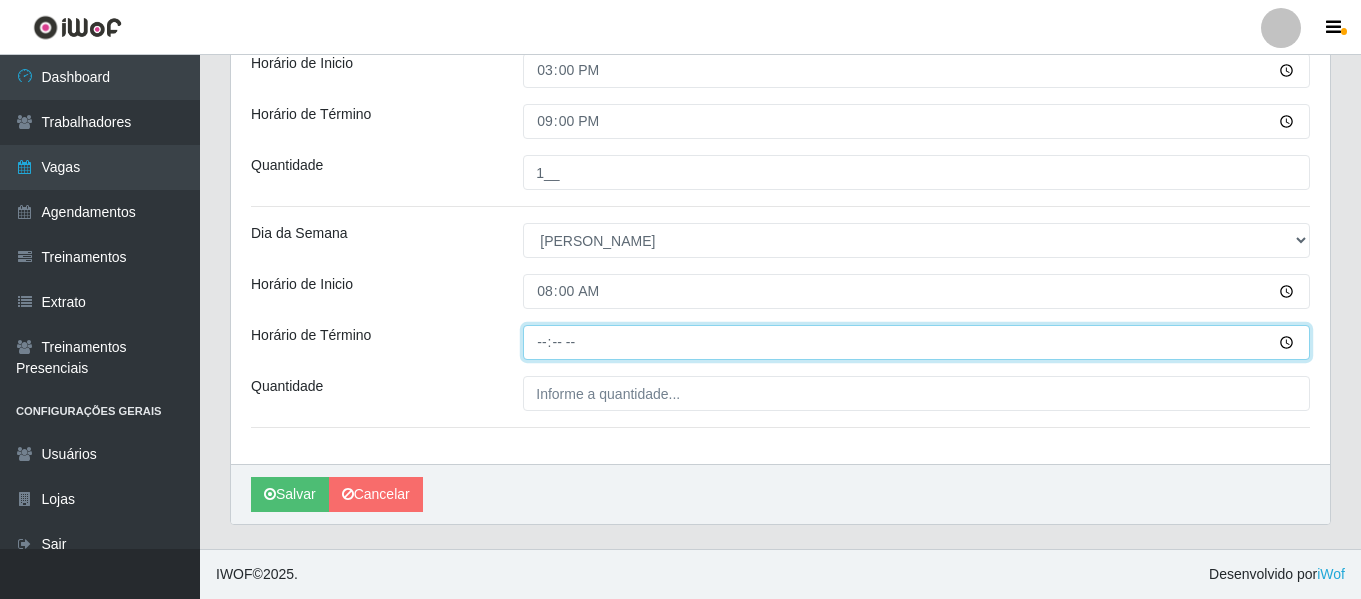 click on "Horário de Término" at bounding box center (916, 342) 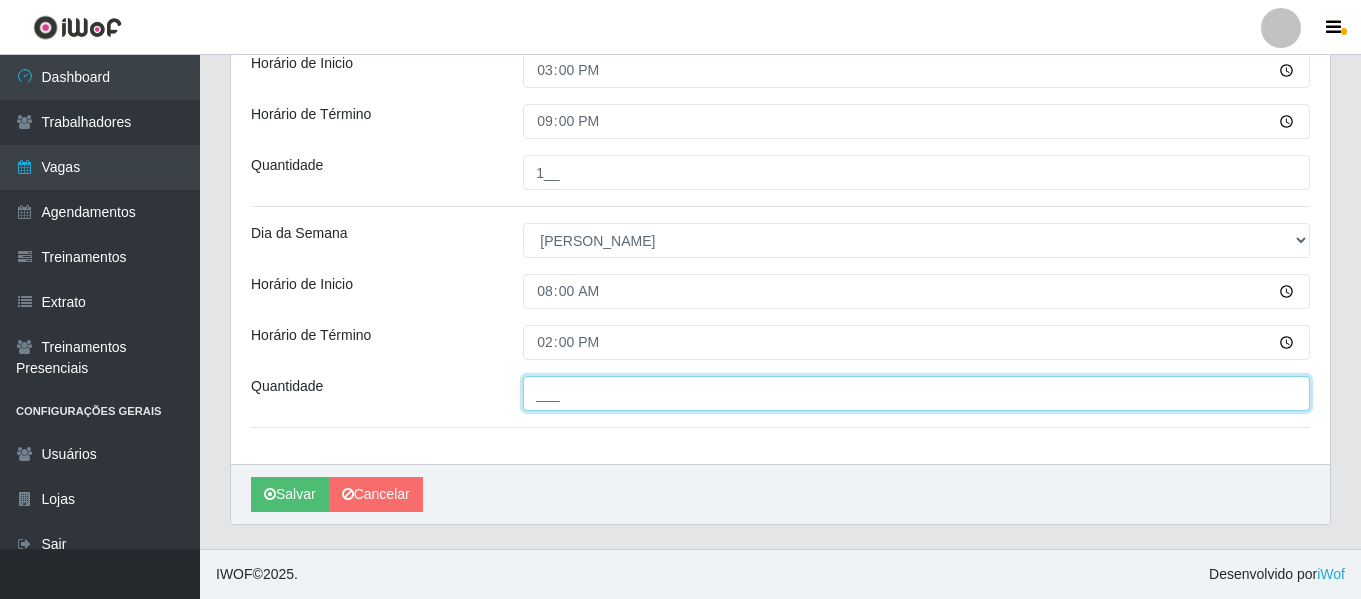 click on "___" at bounding box center (916, 393) 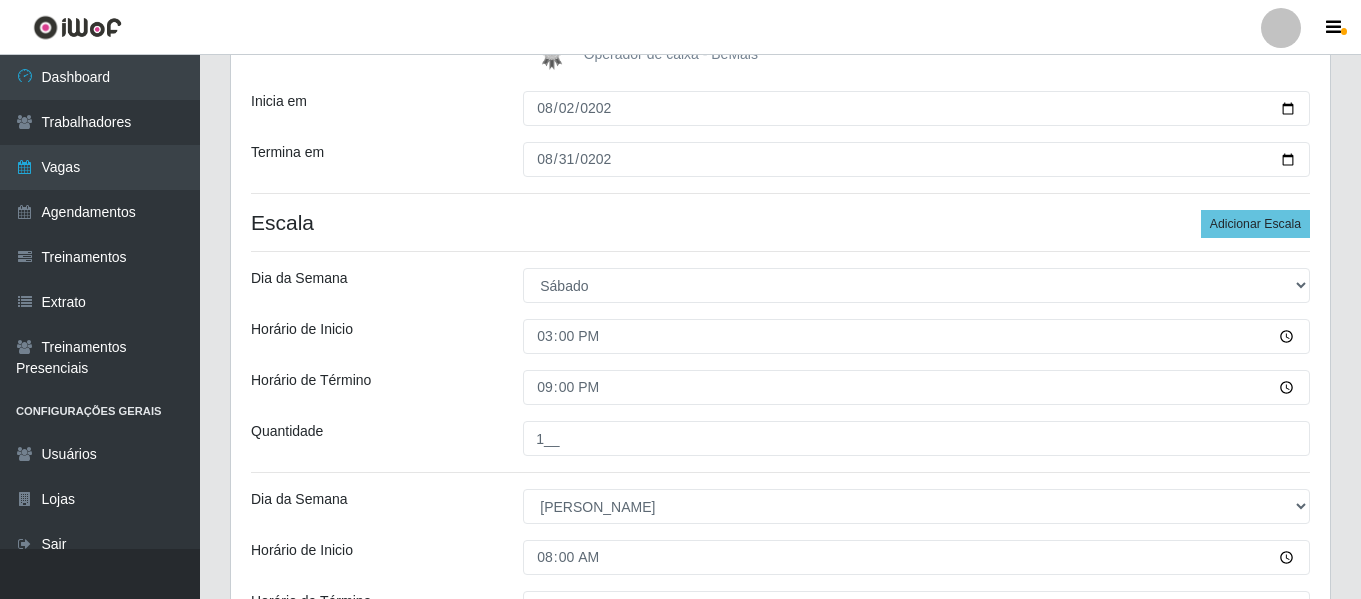 scroll, scrollTop: 327, scrollLeft: 0, axis: vertical 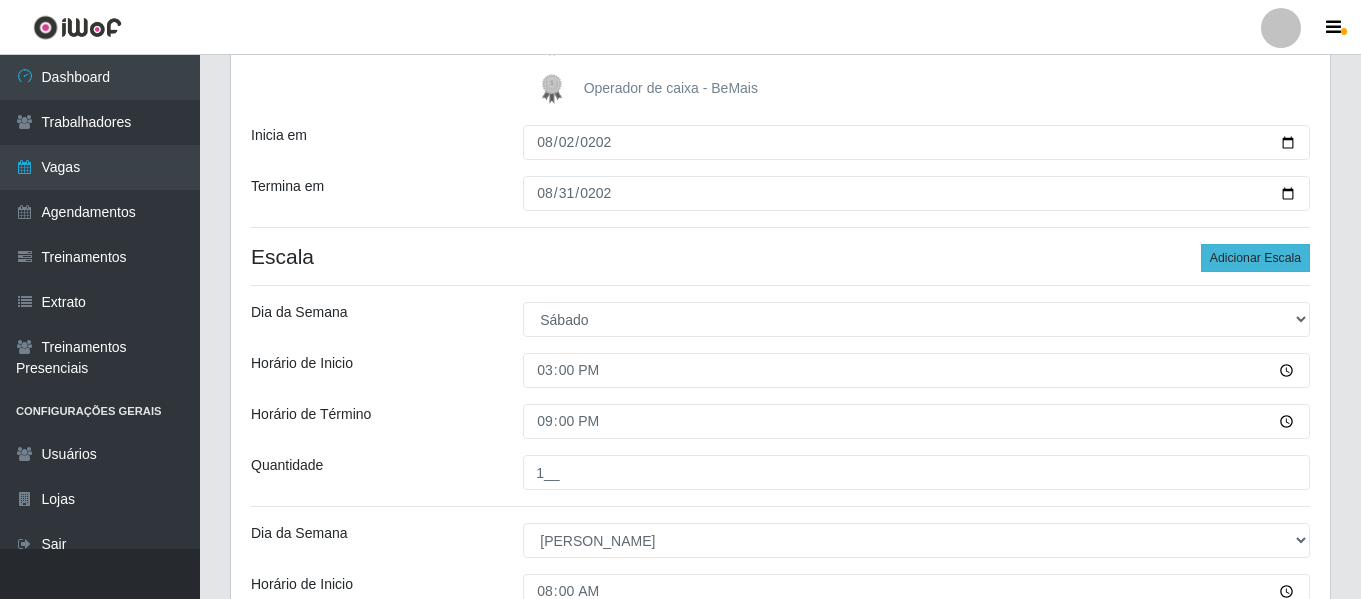 type on "1__" 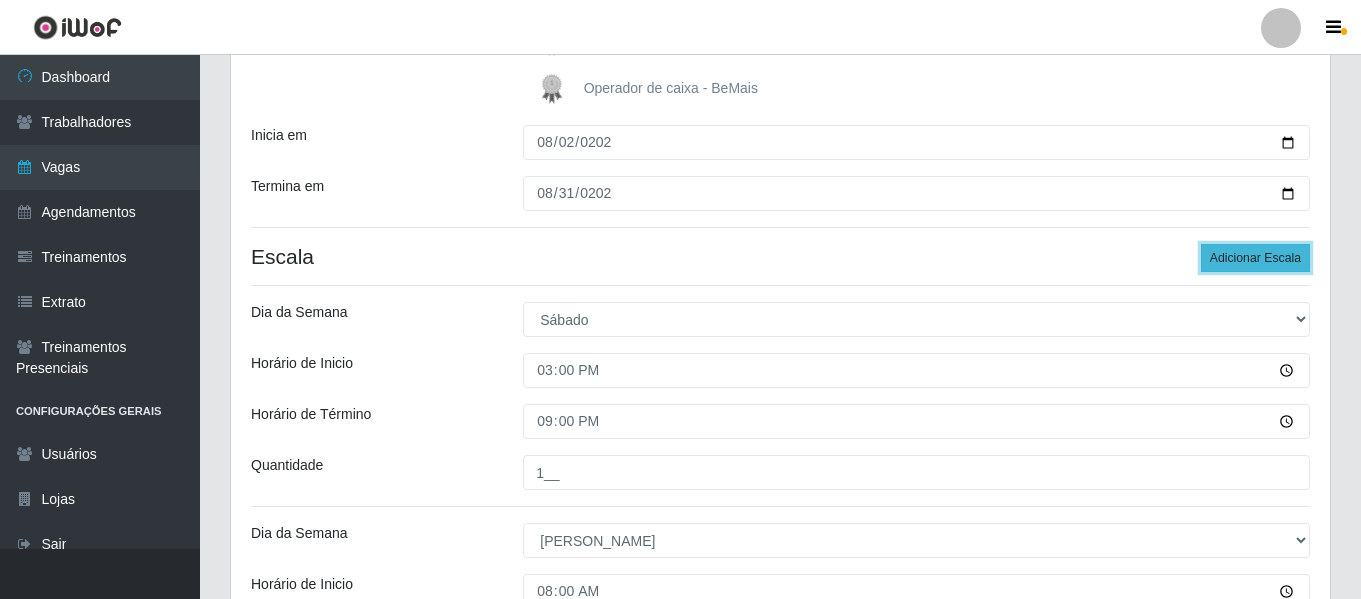 click on "Adicionar Escala" at bounding box center (1255, 258) 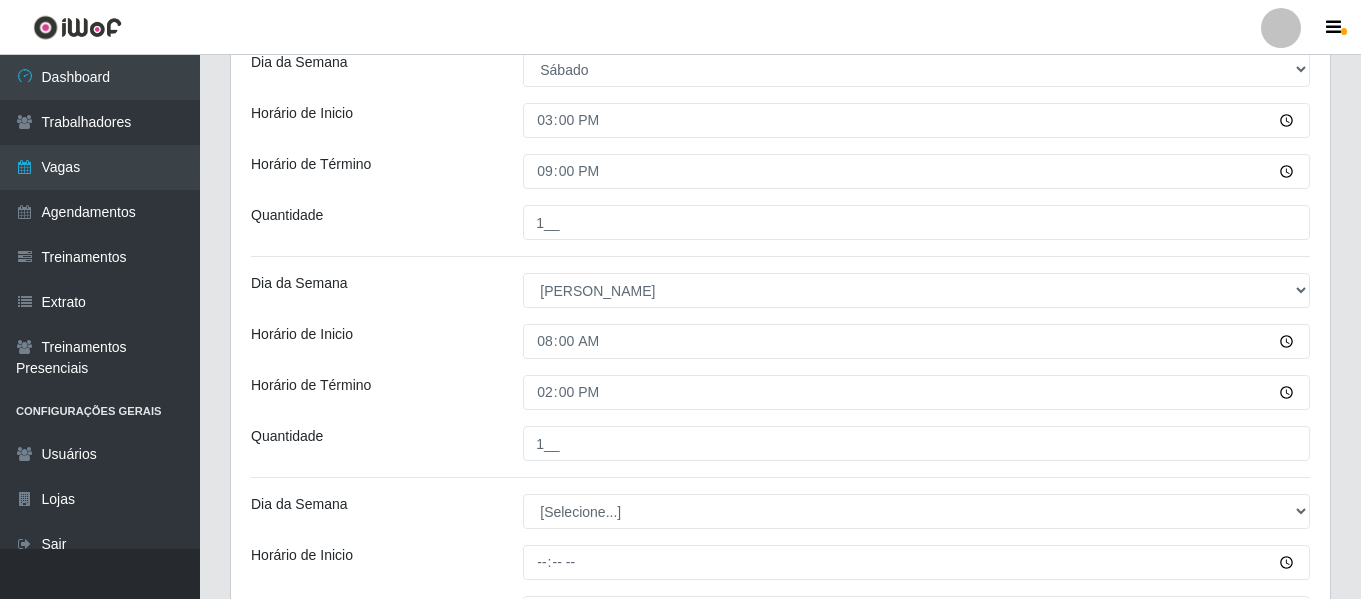 scroll, scrollTop: 848, scrollLeft: 0, axis: vertical 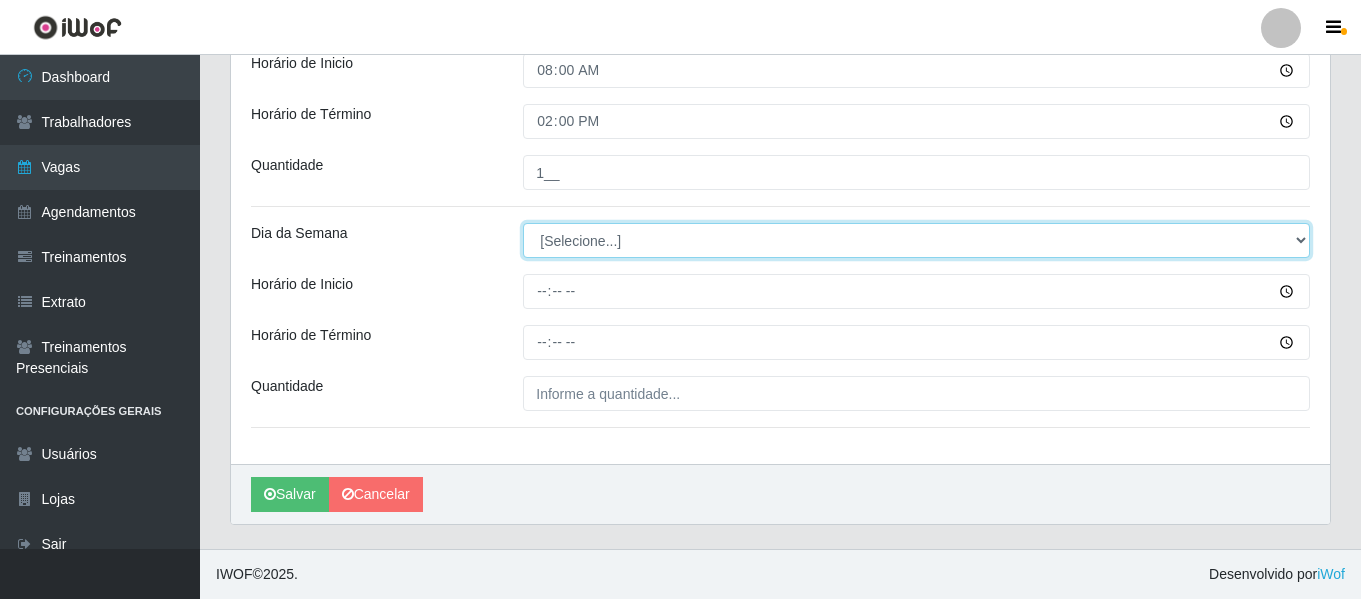 click on "[Selecione...] Segunda Terça Quarta Quinta Sexta Sábado Domingo" at bounding box center (916, 240) 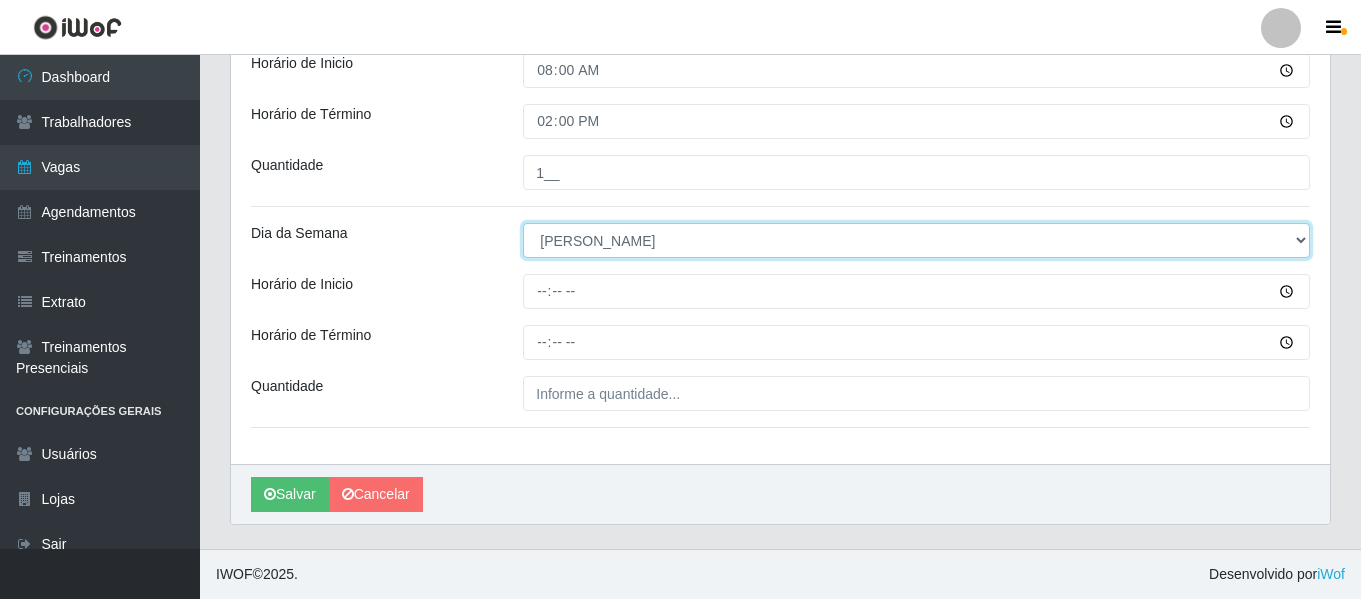 click on "[Selecione...] Segunda Terça Quarta Quinta Sexta Sábado Domingo" at bounding box center [916, 240] 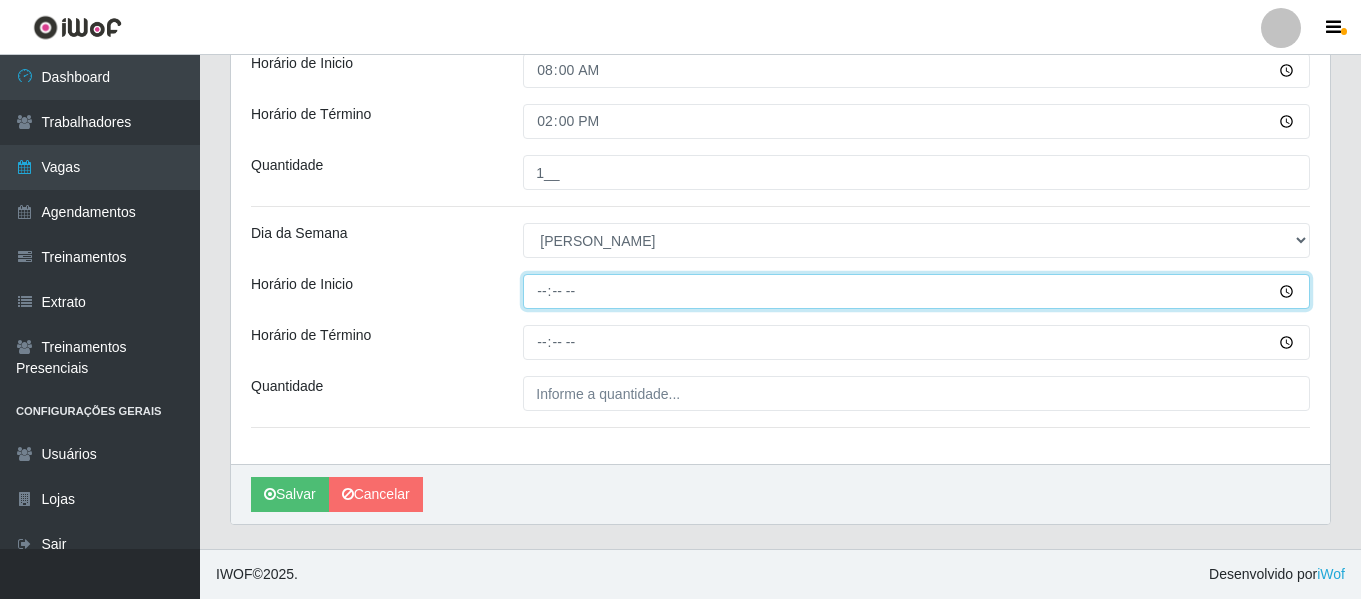 click on "Horário de Inicio" at bounding box center (916, 291) 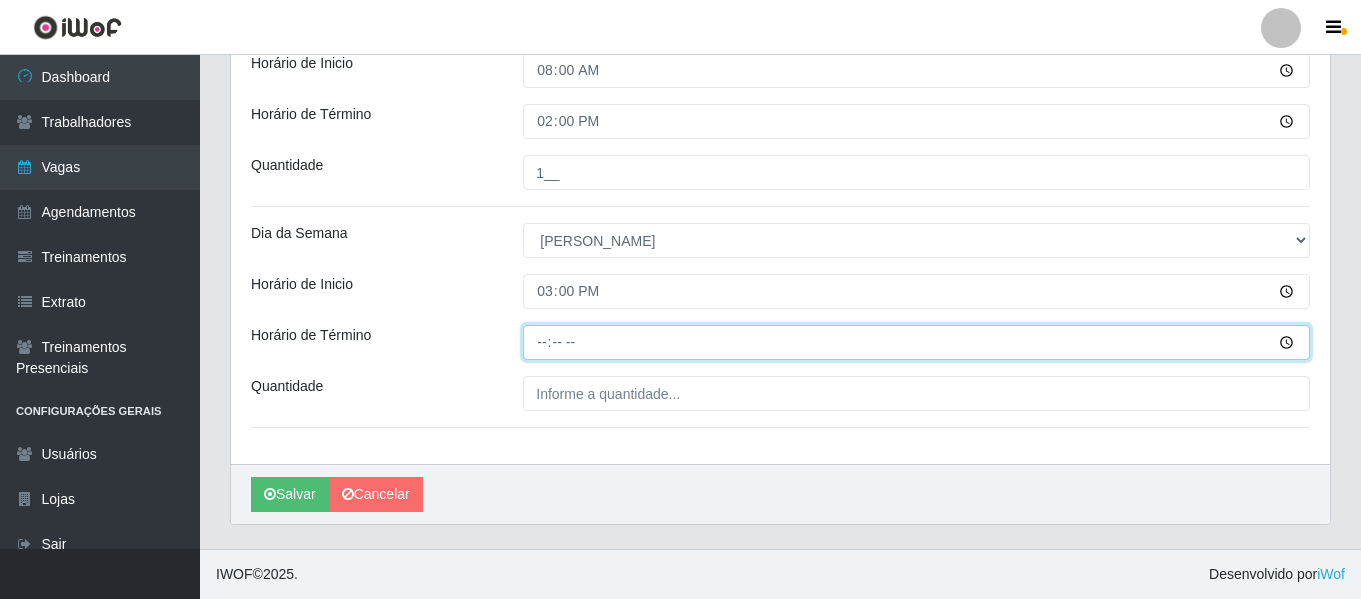 click on "Horário de Término" at bounding box center [916, 342] 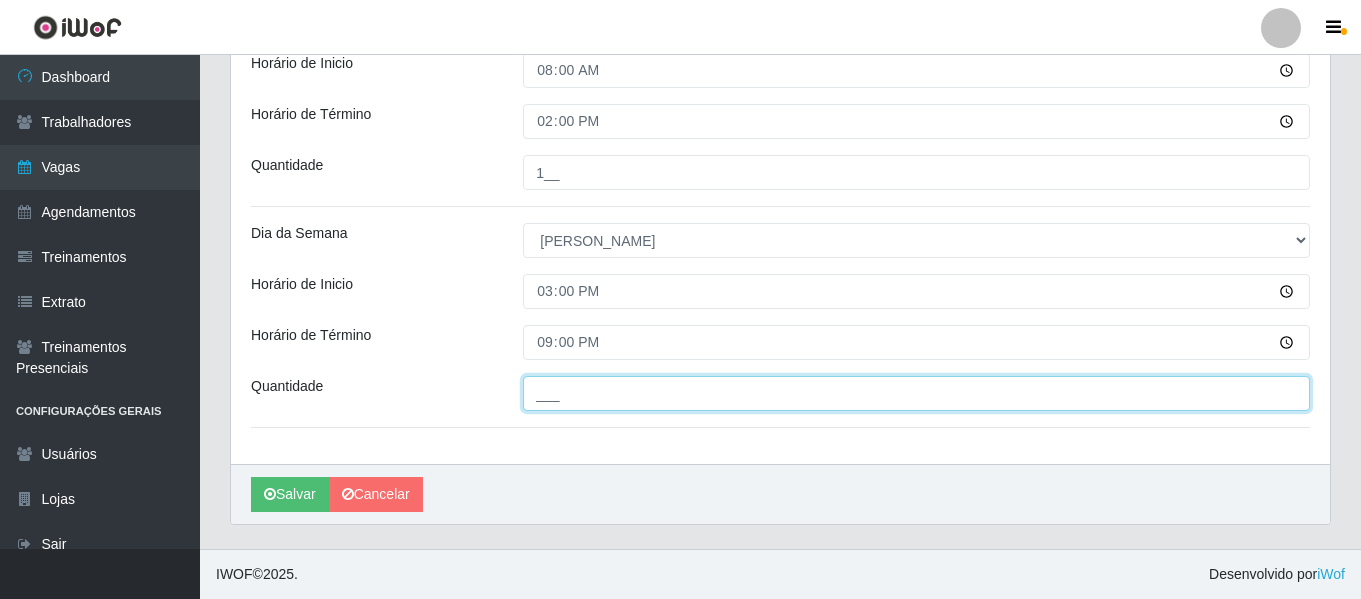 click on "___" at bounding box center (916, 393) 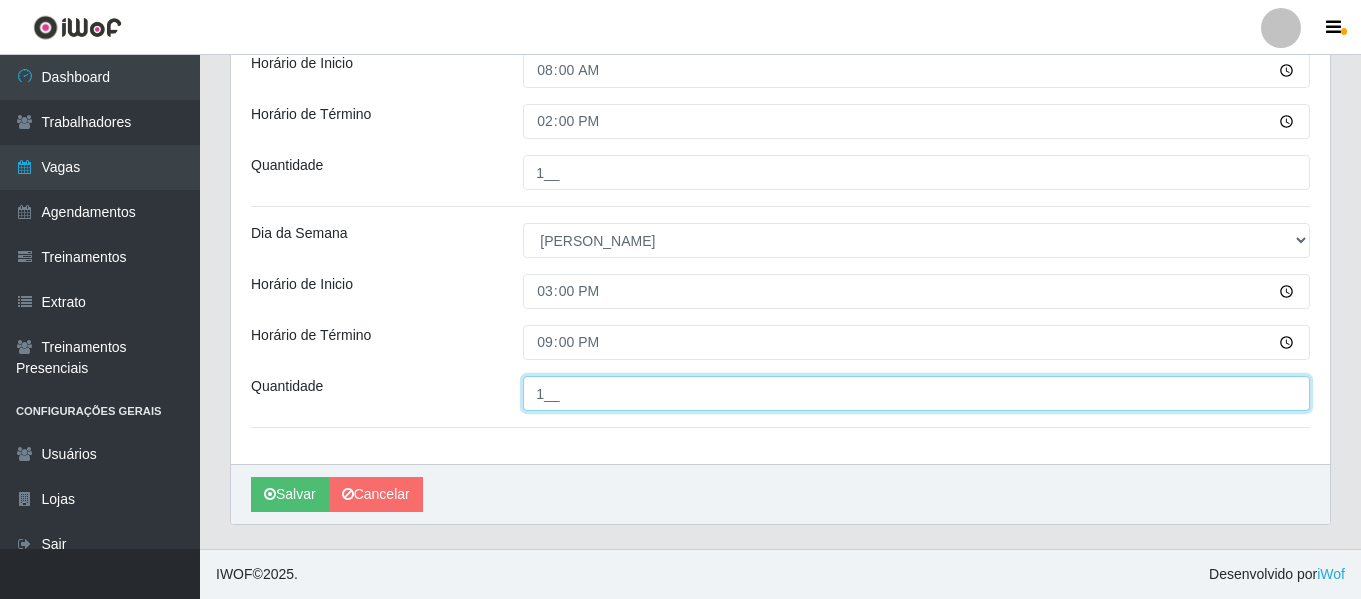 type on "1__" 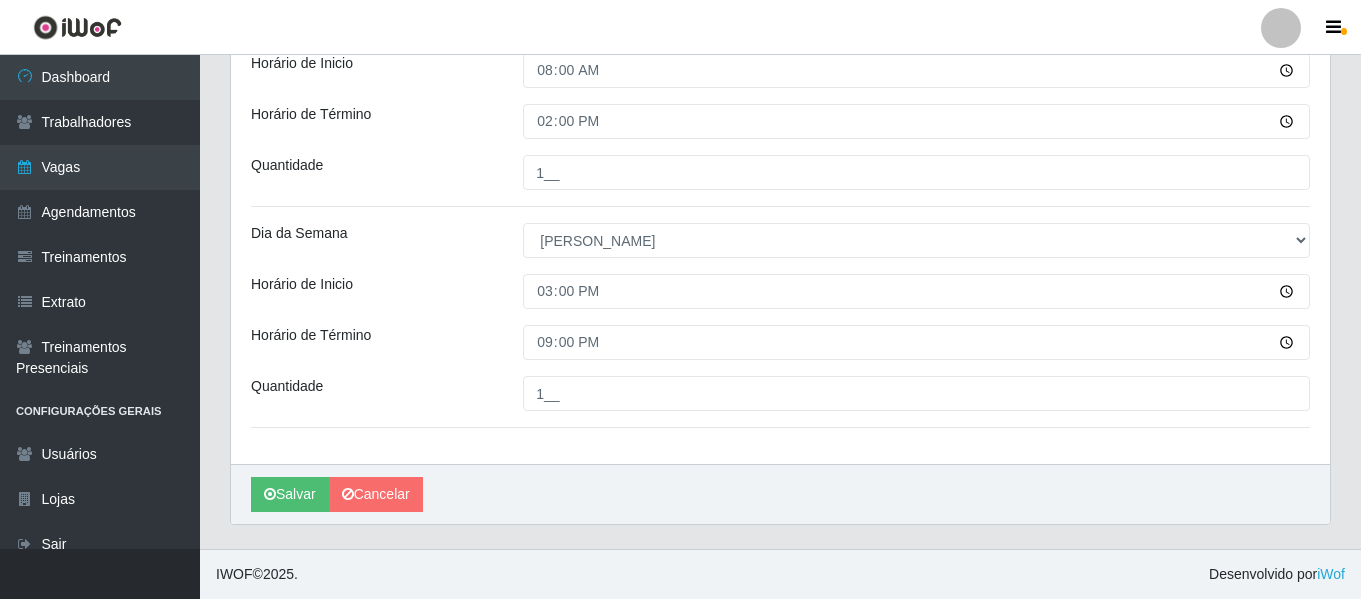 click on "[PERSON_NAME]" at bounding box center (780, 494) 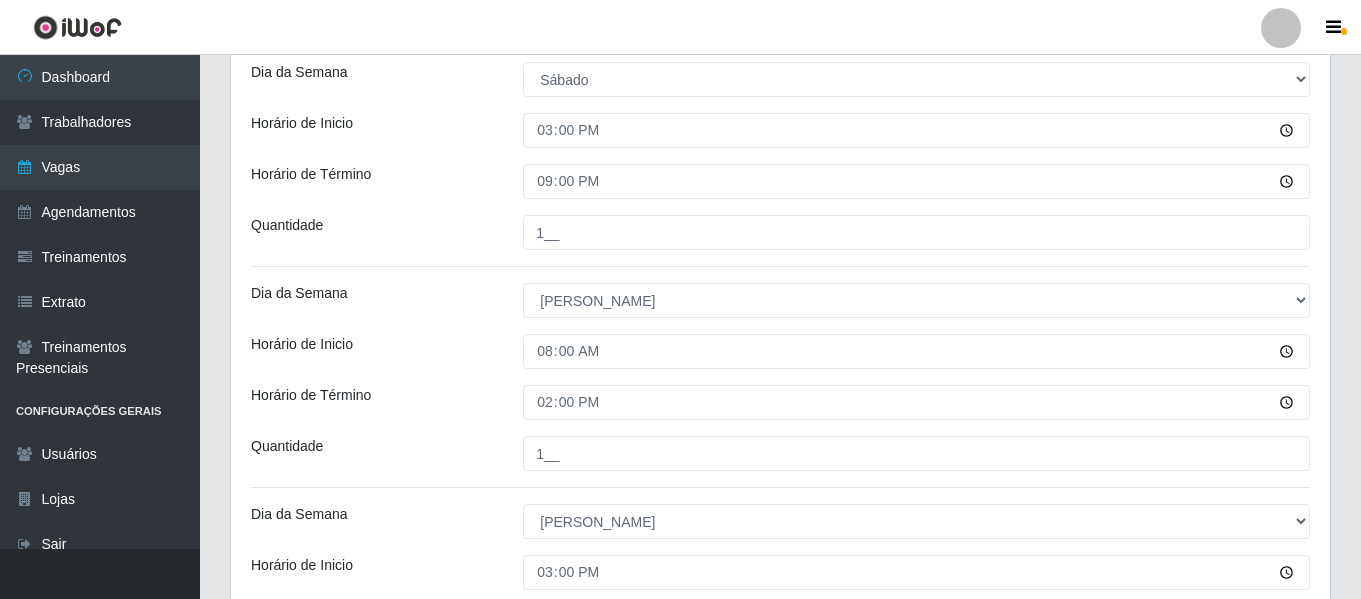 scroll, scrollTop: 448, scrollLeft: 0, axis: vertical 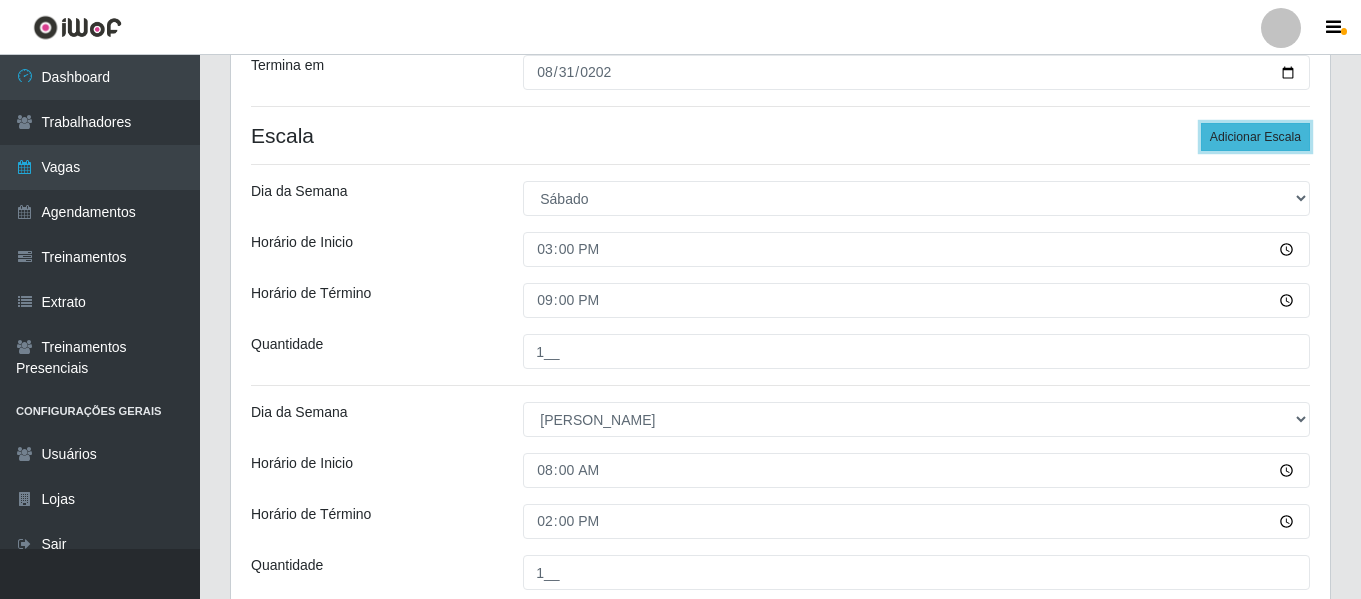 click on "Adicionar Escala" at bounding box center [1255, 137] 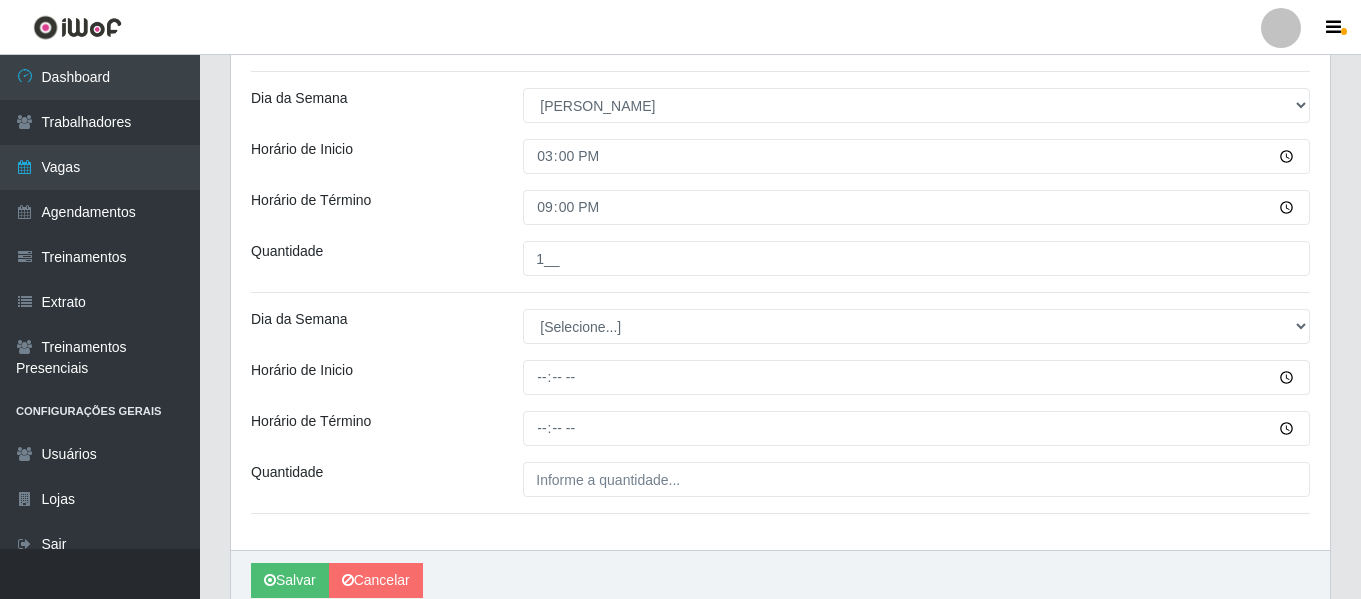 scroll, scrollTop: 948, scrollLeft: 0, axis: vertical 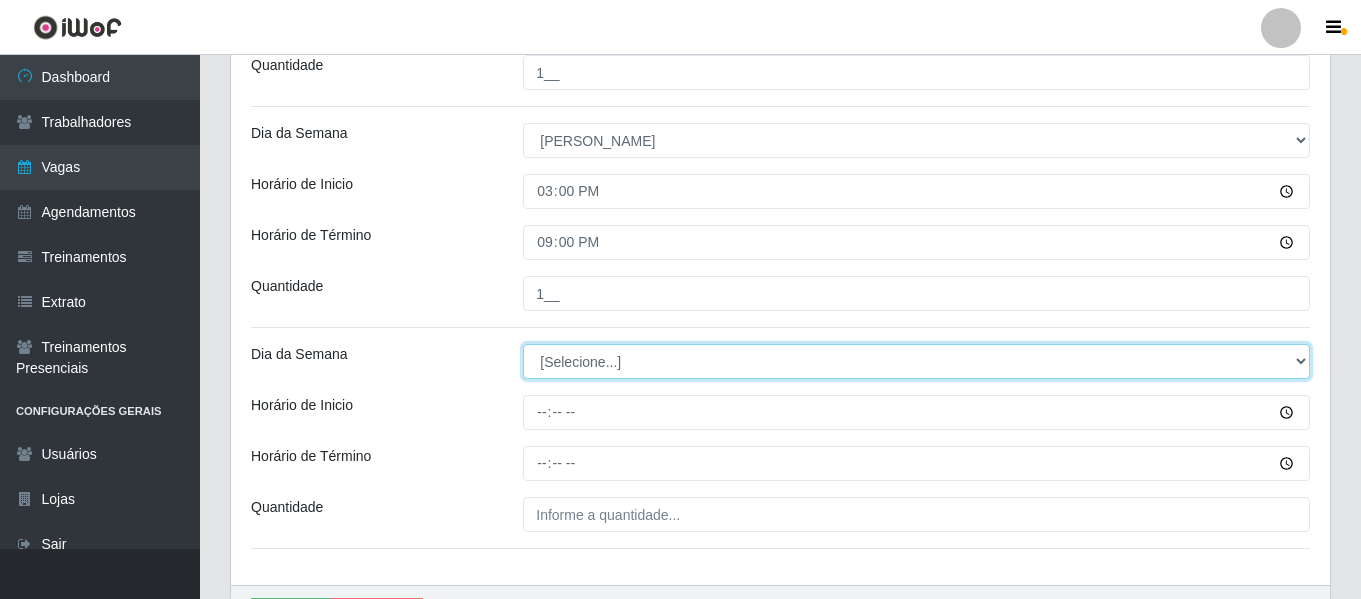 click on "[Selecione...] Segunda Terça Quarta Quinta Sexta Sábado Domingo" at bounding box center (916, 361) 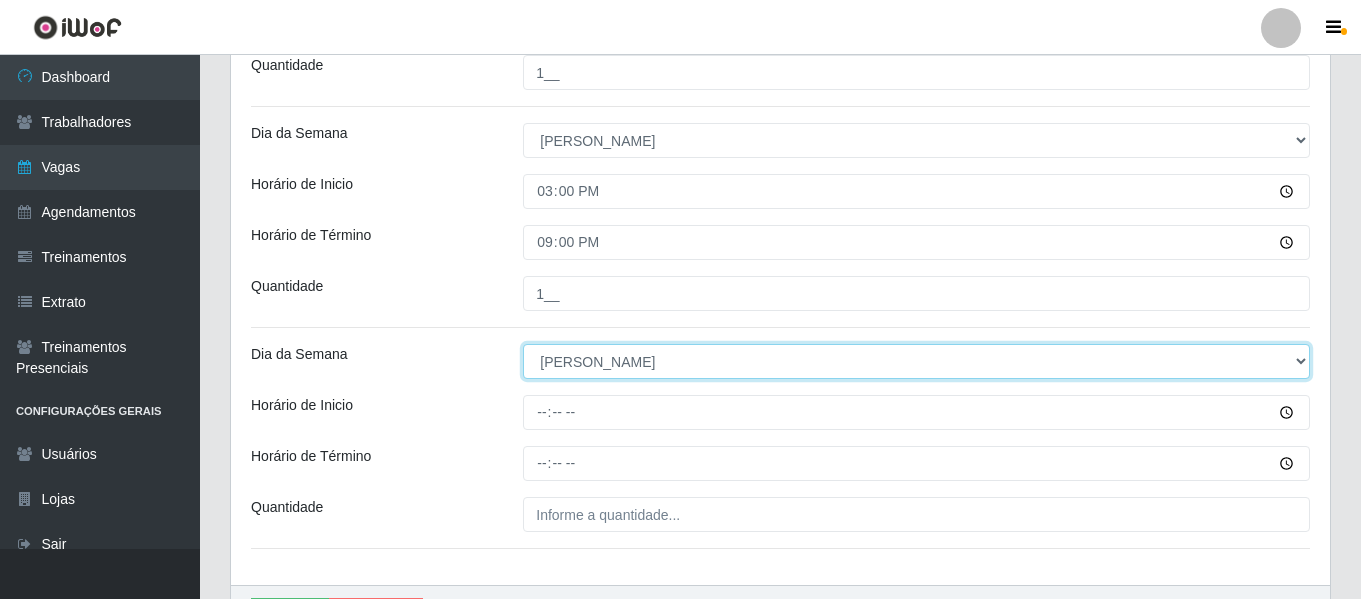 click on "[Selecione...] Segunda Terça Quarta Quinta Sexta Sábado Domingo" at bounding box center [916, 361] 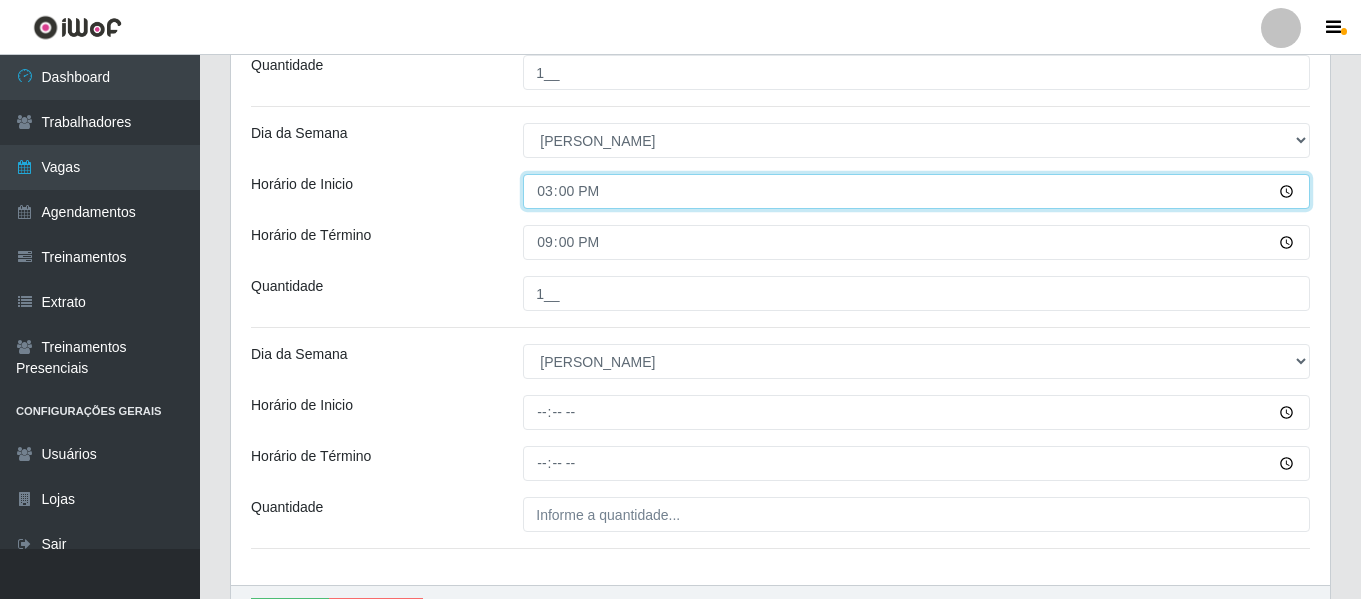click on "15:00" at bounding box center [916, 191] 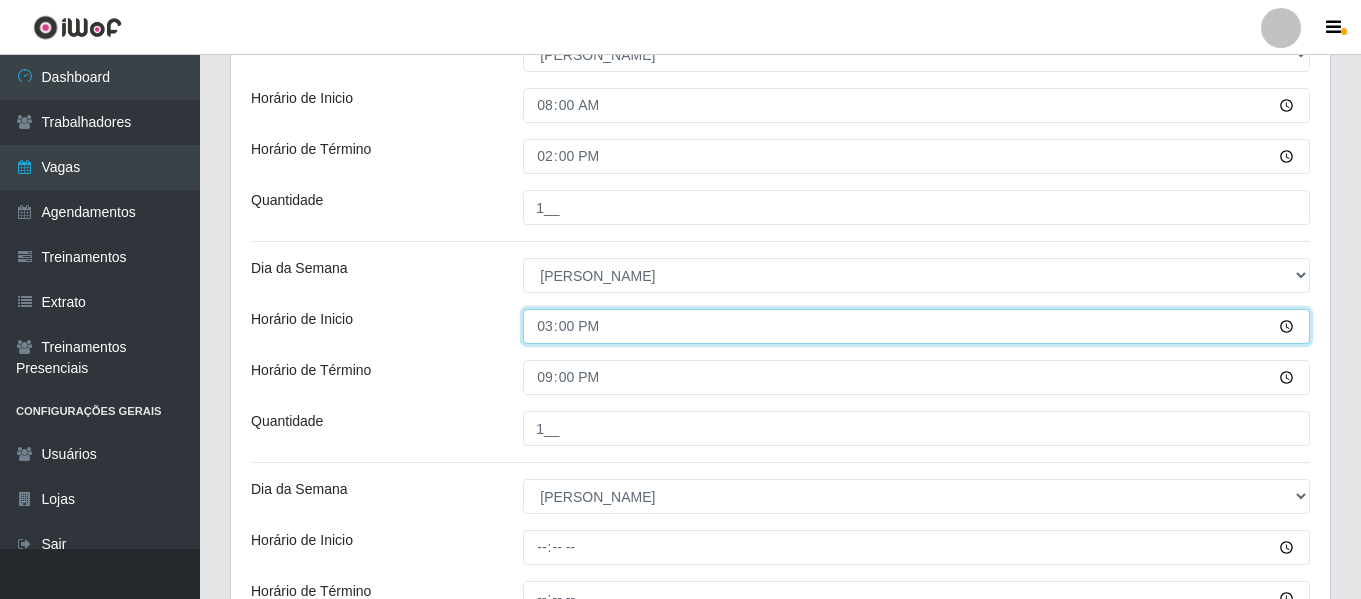 scroll, scrollTop: 848, scrollLeft: 0, axis: vertical 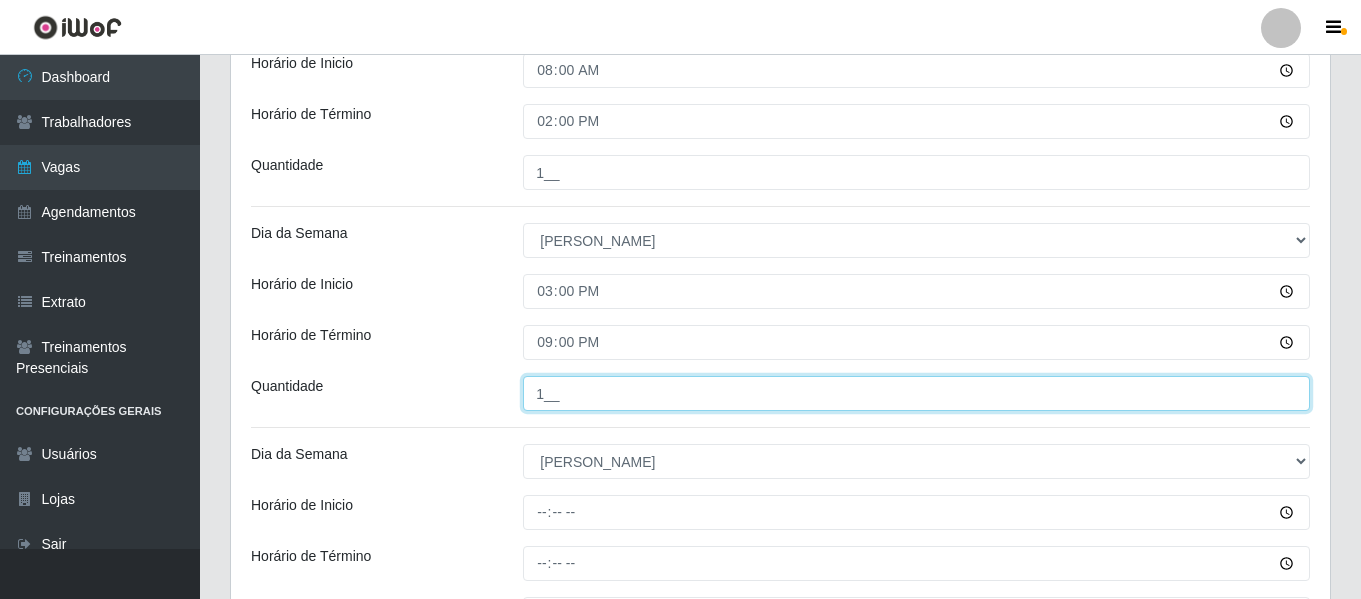 click on "1__" at bounding box center (916, 393) 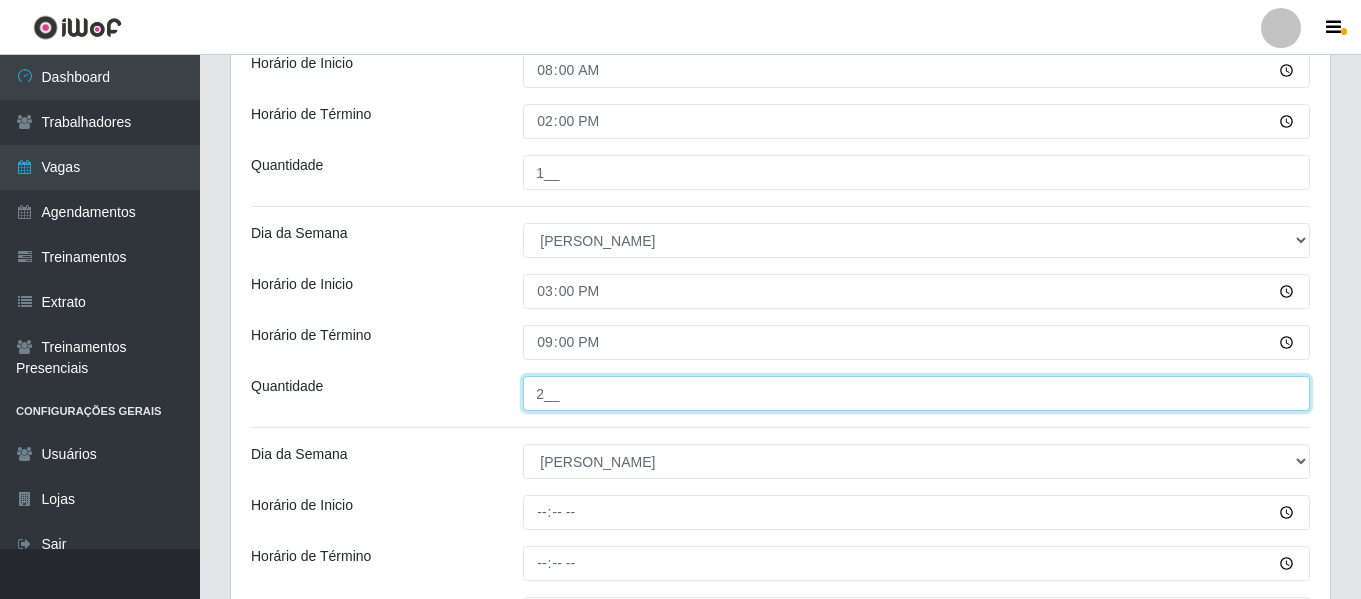 type on "2__" 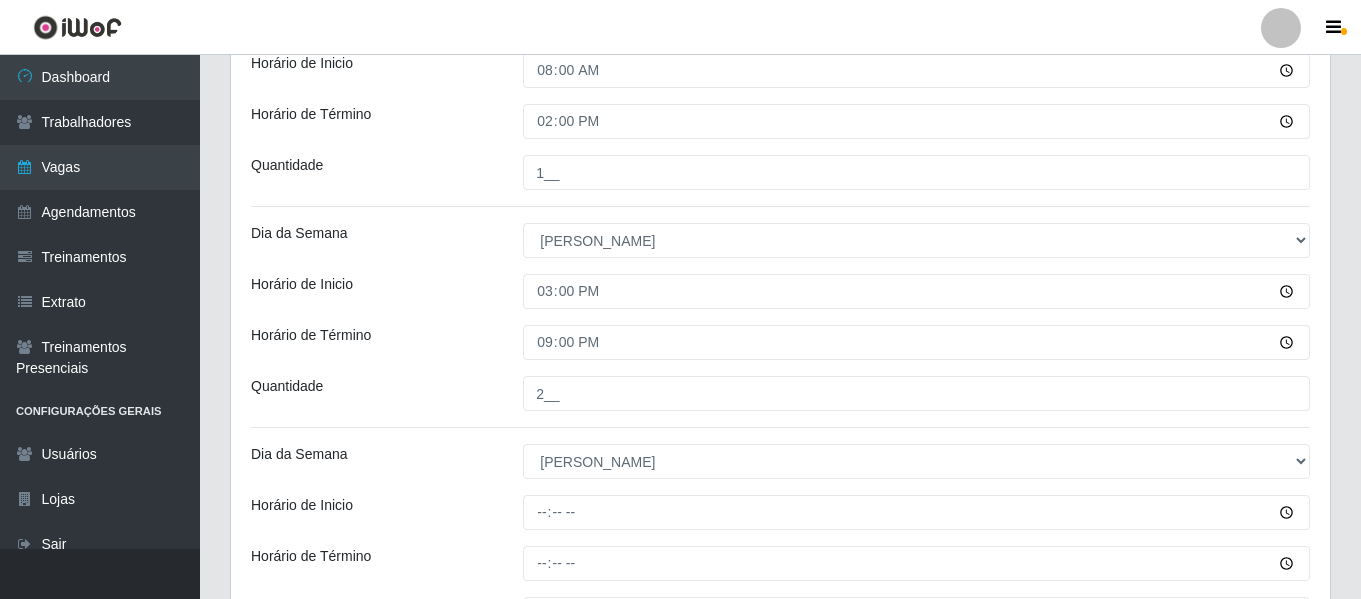 click on "Loja Bemais Supermercados - Três Ruas Função [Selecione...] ASG ASG + ASG ++ Auxiliar de Depósito  Auxiliar de Depósito + Auxiliar de Depósito ++ Auxiliar de Estacionamento Auxiliar de Estacionamento + Auxiliar de Estacionamento ++ Auxiliar de Sushiman Auxiliar de Sushiman+ Auxiliar de Sushiman++ Balconista de Açougue  Balconista de Açougue + Balconista de Açougue ++ Balconista de Frios Balconista de Frios + Balconista de Frios ++ Balconista de Padaria  Balconista de Padaria + Balconista de Padaria ++ Embalador Embalador + Embalador ++ Operador de Caixa Operador de Caixa + Operador de Caixa ++ Repositor  Repositor + Repositor ++ Repositor de Hortifruti Repositor de Hortifruti + Repositor de Hortifruti ++ Sexo do Trabalhador [Selecione...] Certificações   Base Qualificada -  Bemais   Operador de caixa - BeMais Inicia em [DATE] Termina em [DATE] Escala Adicionar Escala Dia da Semana [Selecione...] Segunda Terça Quarta Quinta Sexta Sábado [PERSON_NAME] de Inicio 15:00 Horário de Término" at bounding box center (780, 4) 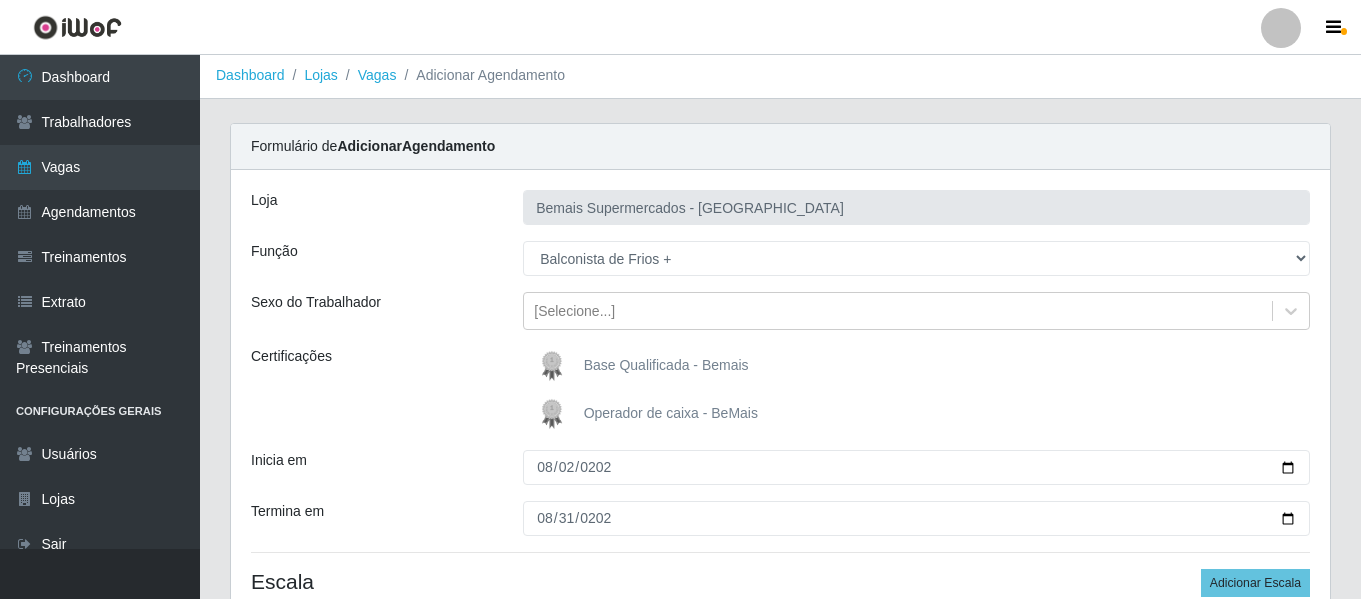 scroll, scrollTop: 0, scrollLeft: 0, axis: both 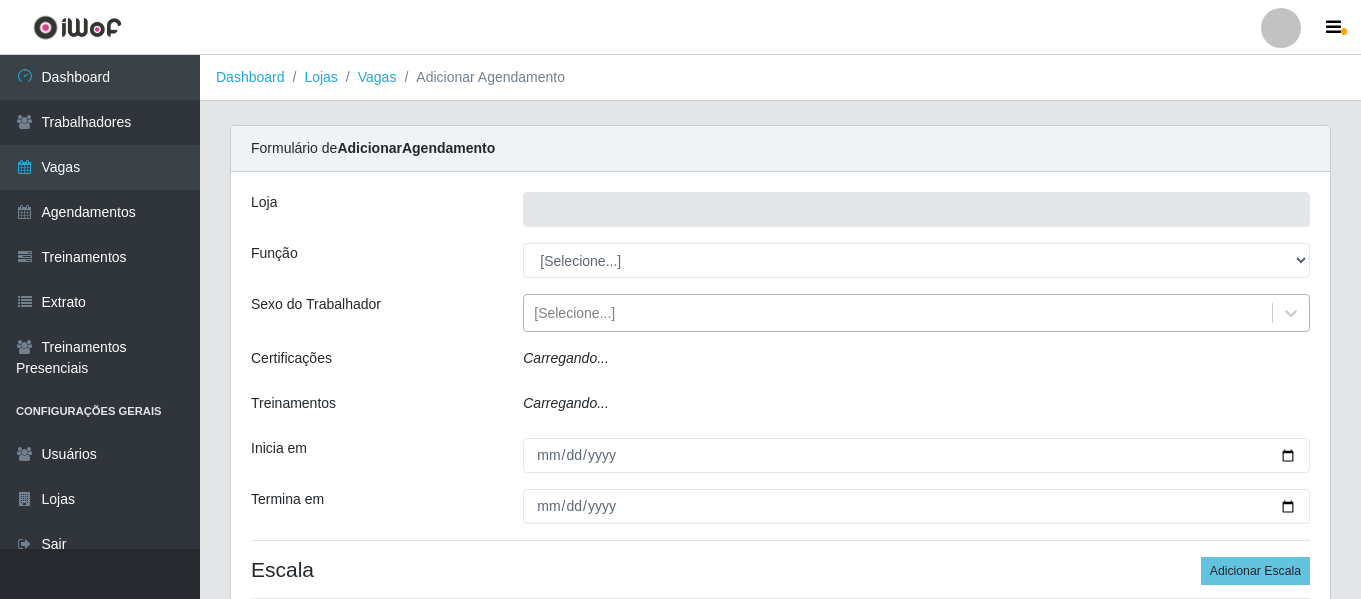 type on "Bemais Supermercados - [GEOGRAPHIC_DATA]" 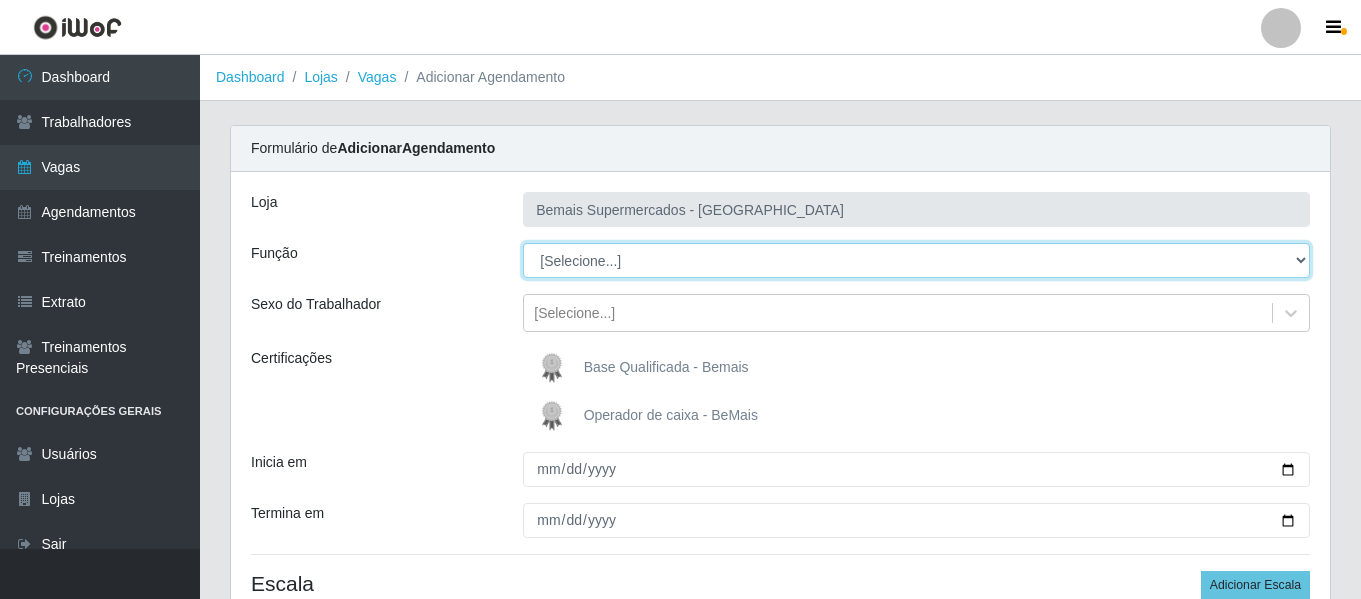 click on "[Selecione...] ASG ASG + ASG ++ Auxiliar de Depósito  Auxiliar de Depósito + Auxiliar de Depósito ++ Auxiliar de Estacionamento Auxiliar de Estacionamento + Auxiliar de Estacionamento ++ Auxiliar de Sushiman Auxiliar de Sushiman+ Auxiliar de Sushiman++ Balconista de Açougue  Balconista de Açougue + Balconista de Açougue ++ Balconista de Frios Balconista de Frios + Balconista de Frios ++ Balconista de Padaria  Balconista de Padaria + Balconista de Padaria ++ Embalador Embalador + Embalador ++ Operador de Caixa Operador de Caixa + Operador de Caixa ++ Repositor  Repositor + Repositor ++ Repositor de Hortifruti Repositor de Hortifruti + Repositor de Hortifruti ++" at bounding box center (916, 260) 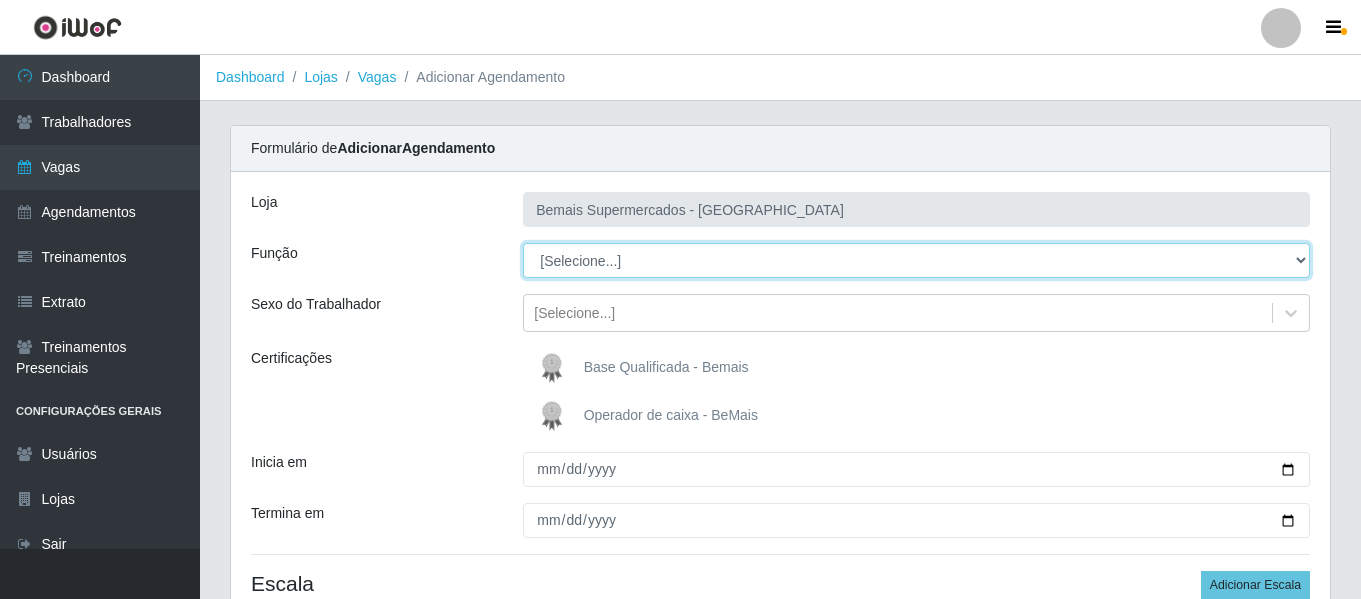 select on "120" 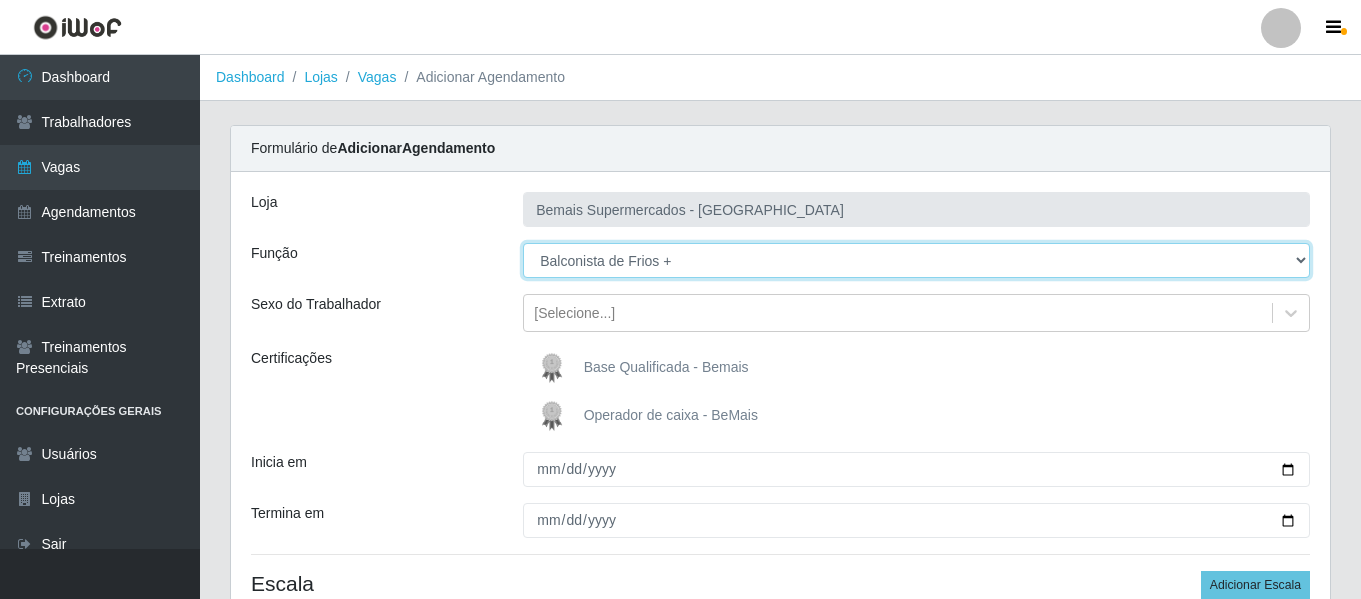 click on "[Selecione...] ASG ASG + ASG ++ Auxiliar de Depósito  Auxiliar de Depósito + Auxiliar de Depósito ++ Auxiliar de Estacionamento Auxiliar de Estacionamento + Auxiliar de Estacionamento ++ Auxiliar de Sushiman Auxiliar de Sushiman+ Auxiliar de Sushiman++ Balconista de Açougue  Balconista de Açougue + Balconista de Açougue ++ Balconista de Frios Balconista de Frios + Balconista de Frios ++ Balconista de Padaria  Balconista de Padaria + Balconista de Padaria ++ Embalador Embalador + Embalador ++ Operador de Caixa Operador de Caixa + Operador de Caixa ++ Repositor  Repositor + Repositor ++ Repositor de Hortifruti Repositor de Hortifruti + Repositor de Hortifruti ++" at bounding box center [916, 260] 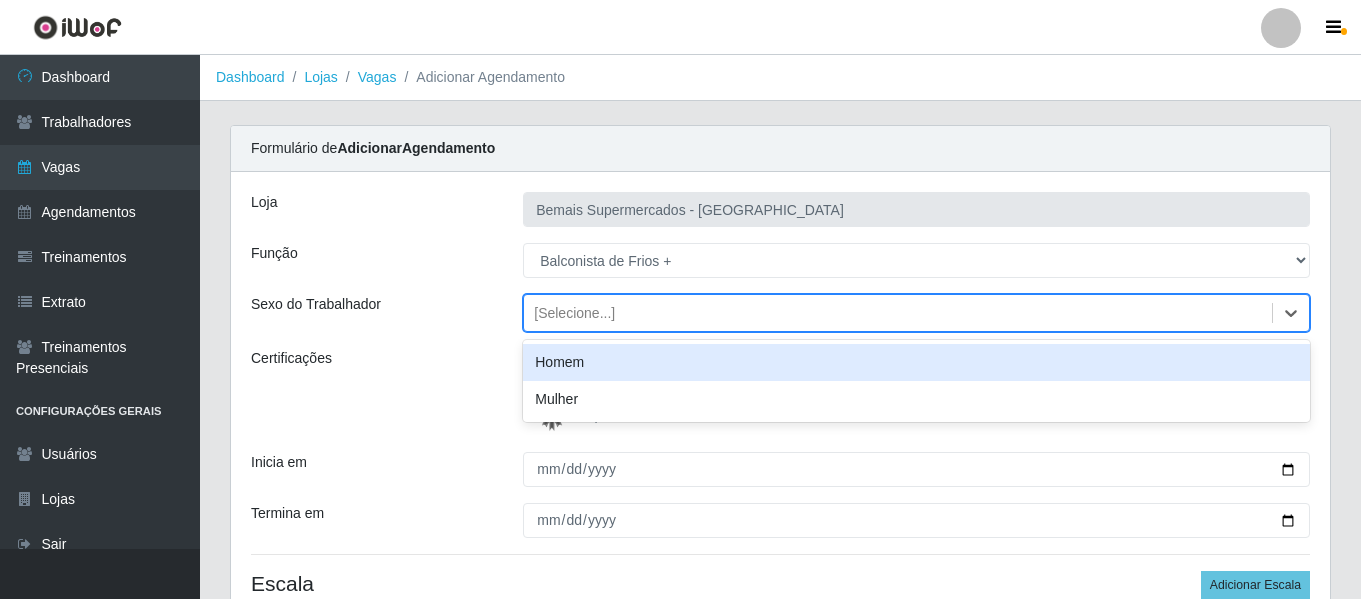 click on "[Selecione...]" at bounding box center (574, 313) 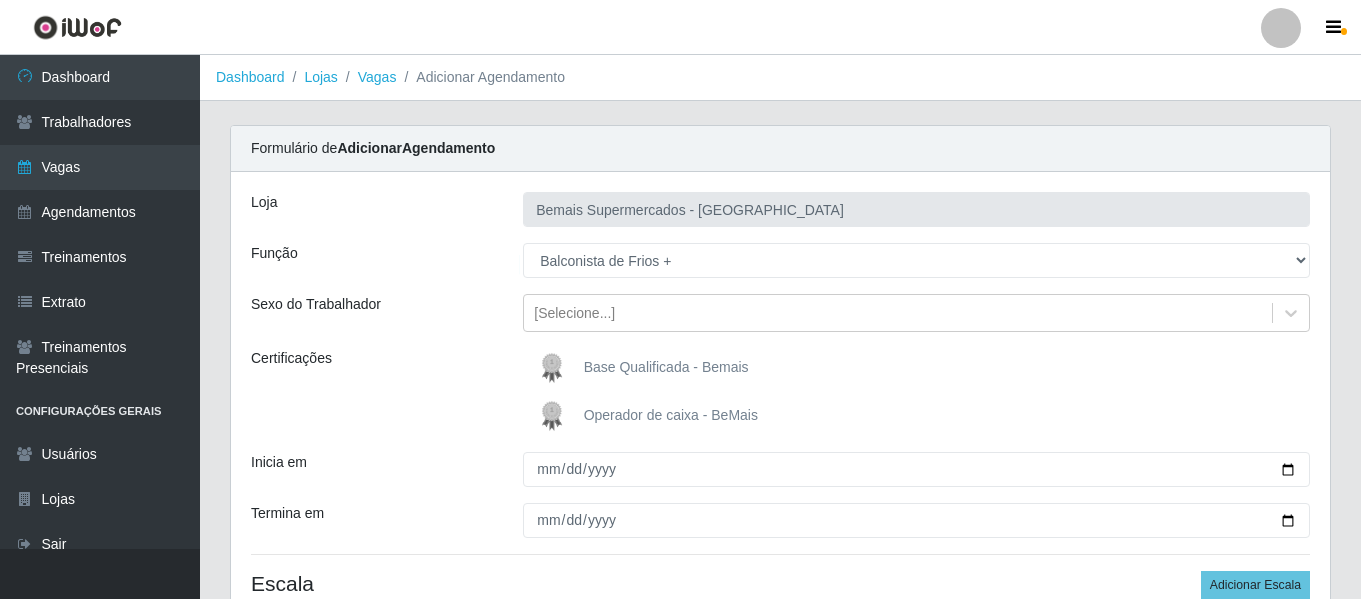 click on "Loja Bemais Supermercados - Três Ruas Função [Selecione...] ASG ASG + ASG ++ Auxiliar de Depósito  Auxiliar de Depósito + Auxiliar de Depósito ++ Auxiliar de Estacionamento Auxiliar de Estacionamento + Auxiliar de Estacionamento ++ Auxiliar de Sushiman Auxiliar de Sushiman+ Auxiliar de Sushiman++ Balconista de Açougue  Balconista de Açougue + Balconista de Açougue ++ Balconista de Frios Balconista de Frios + Balconista de Frios ++ Balconista de Padaria  Balconista de Padaria + Balconista de Padaria ++ Embalador Embalador + Embalador ++ Operador de Caixa Operador de Caixa + Operador de Caixa ++ Repositor  Repositor + Repositor ++ Repositor de Hortifruti Repositor de Hortifruti + Repositor de Hortifruti ++ Sexo do Trabalhador [Selecione...] Certificações   Base Qualificada -  Bemais   Operador de caixa - BeMais Inicia em Termina em Escala Adicionar Escala" at bounding box center (780, 410) 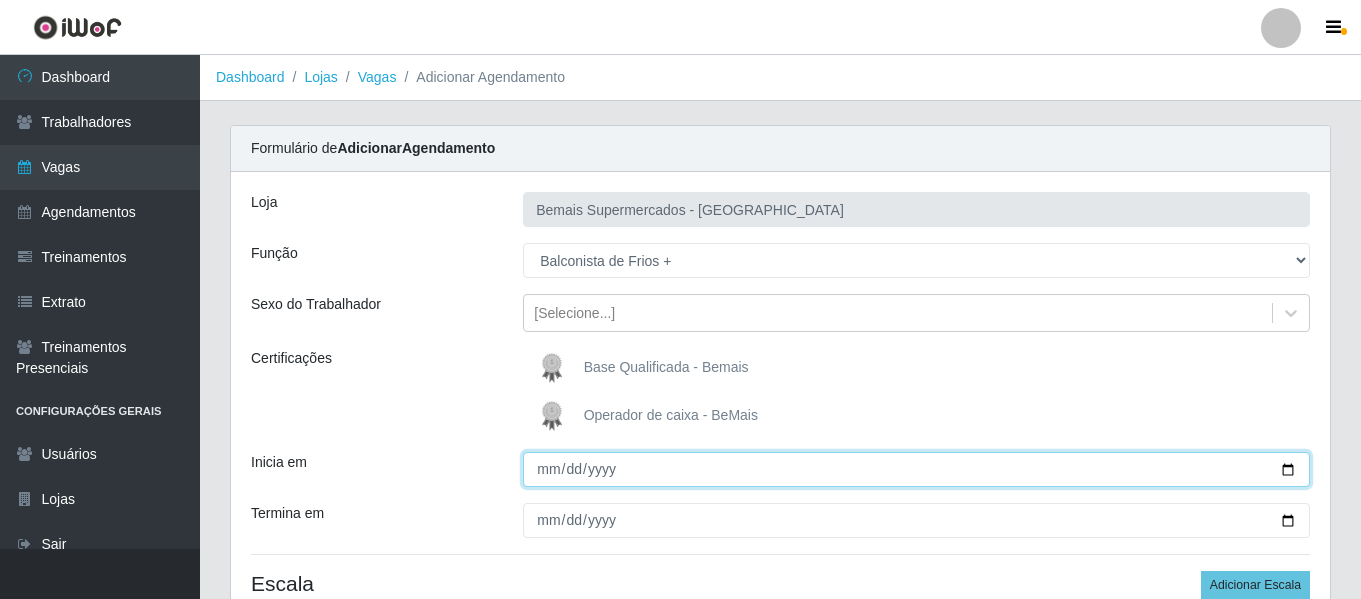 click on "Inicia em" at bounding box center (916, 469) 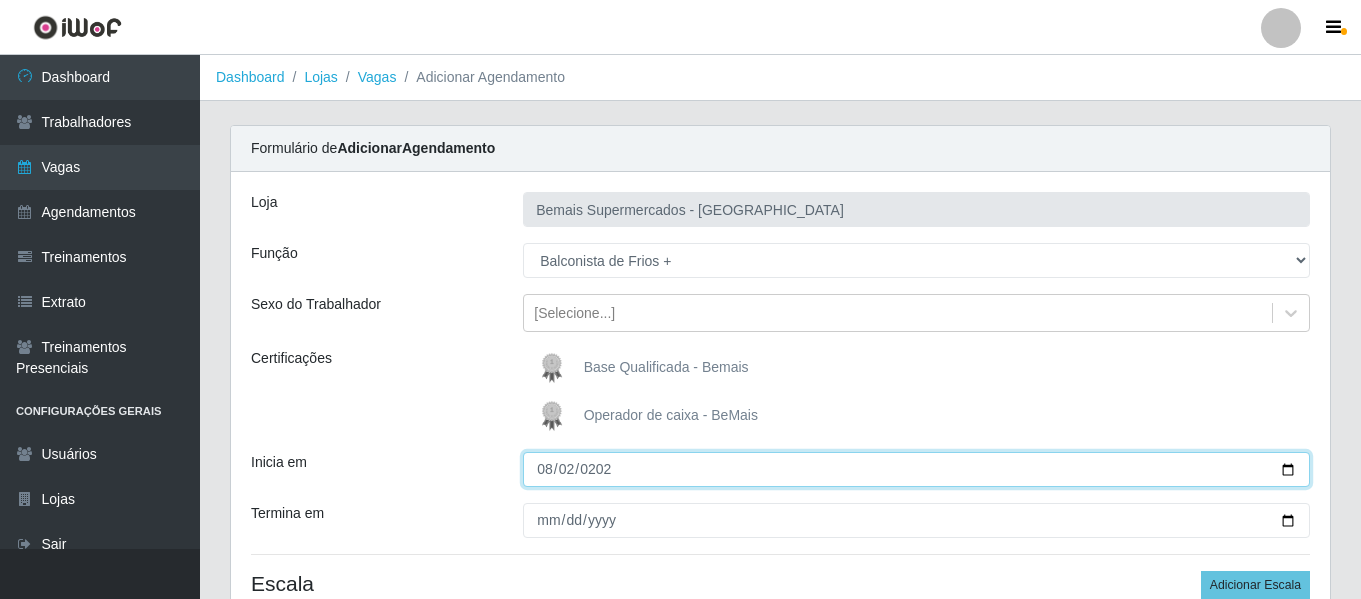 type on "[DATE]" 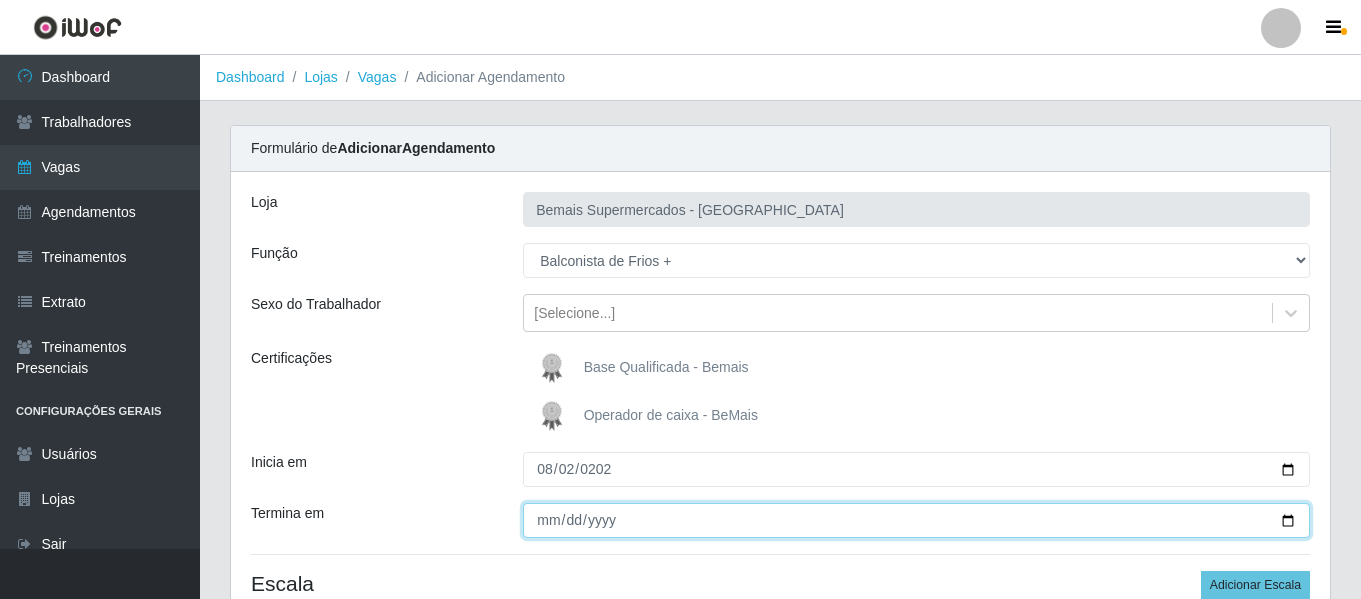 click on "Termina em" at bounding box center (916, 520) 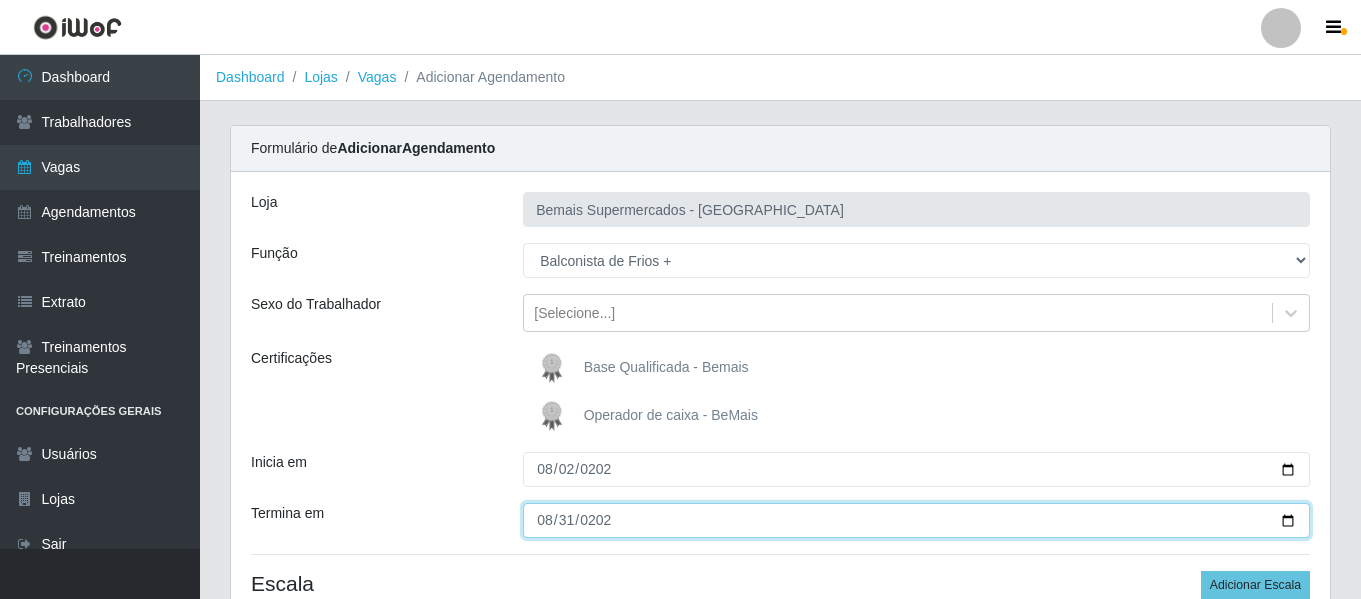 type on "2025-08-31" 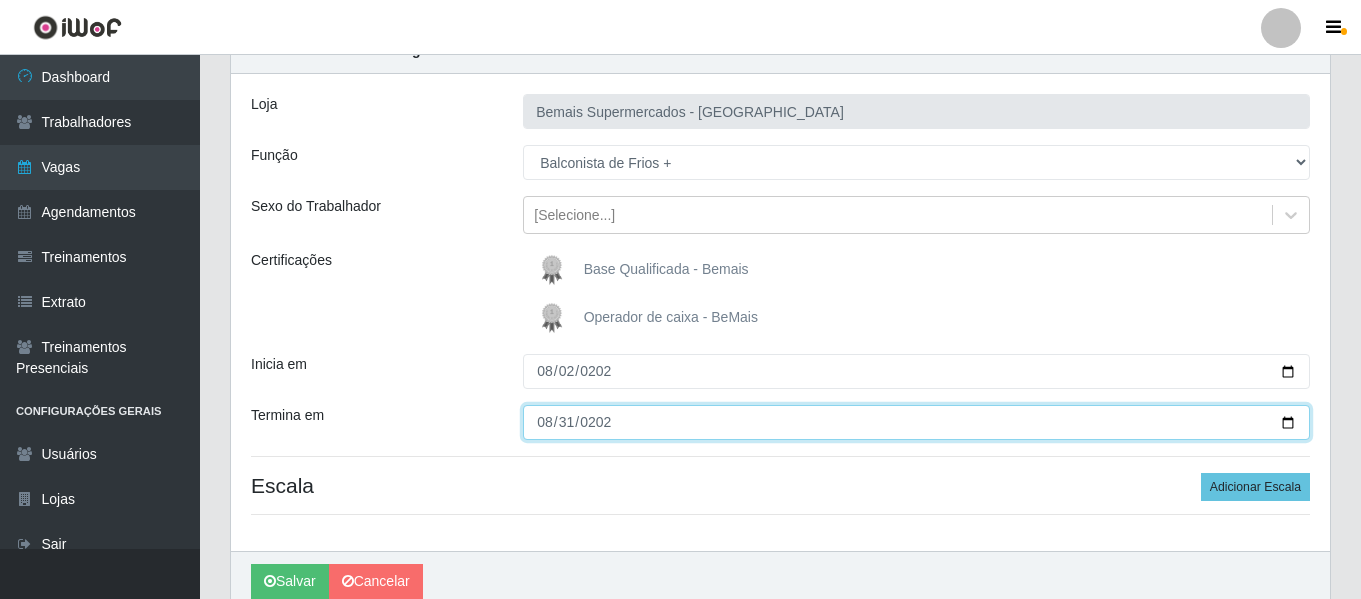 scroll, scrollTop: 185, scrollLeft: 0, axis: vertical 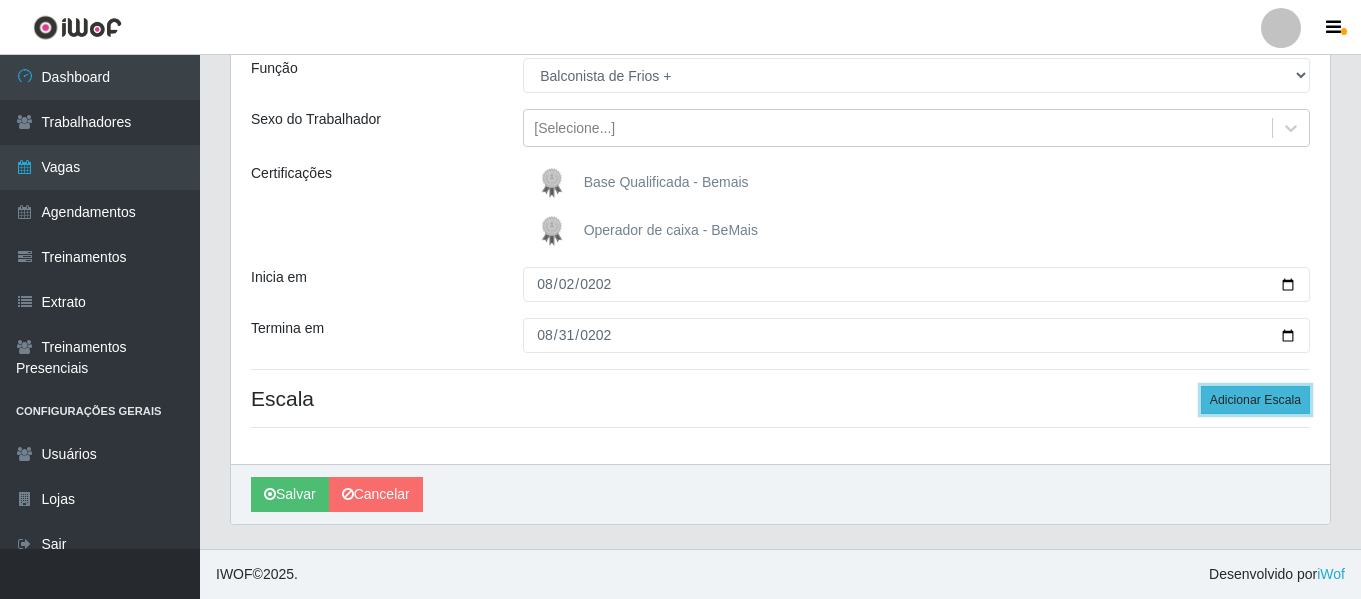 click on "Adicionar Escala" at bounding box center (1255, 400) 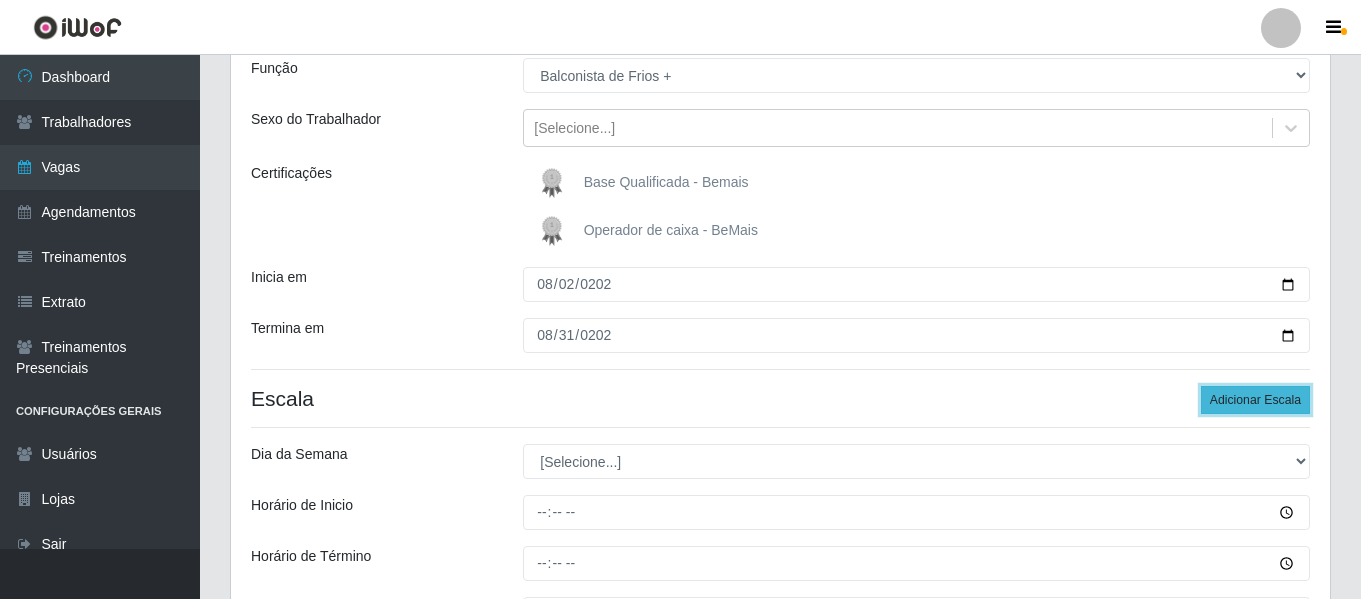 click on "Adicionar Escala" at bounding box center (1255, 400) 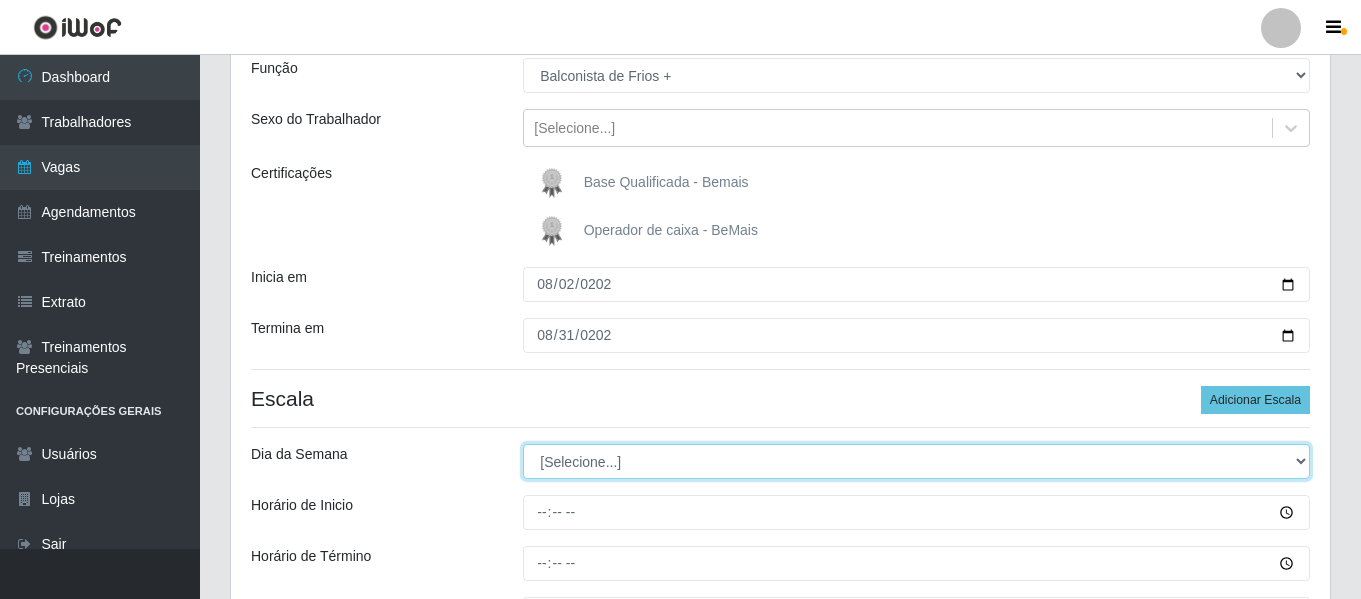 click on "[Selecione...] Segunda Terça Quarta Quinta Sexta Sábado Domingo" at bounding box center [916, 461] 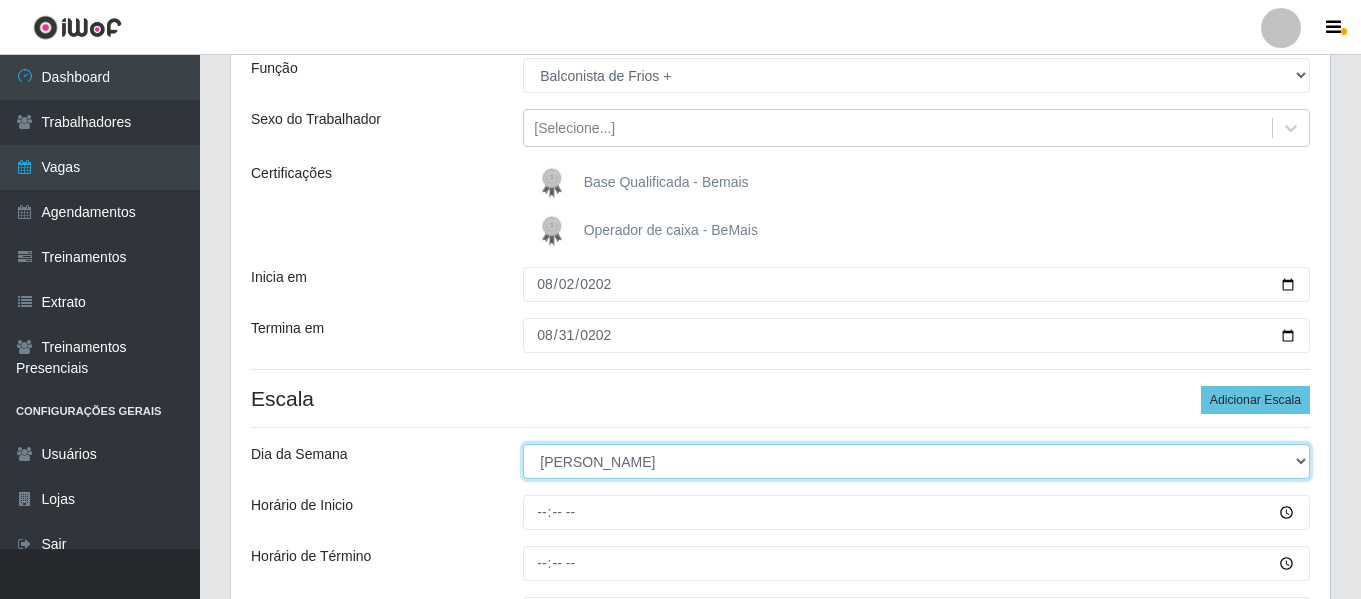 click on "[Selecione...] Segunda Terça Quarta Quinta Sexta Sábado Domingo" at bounding box center [916, 461] 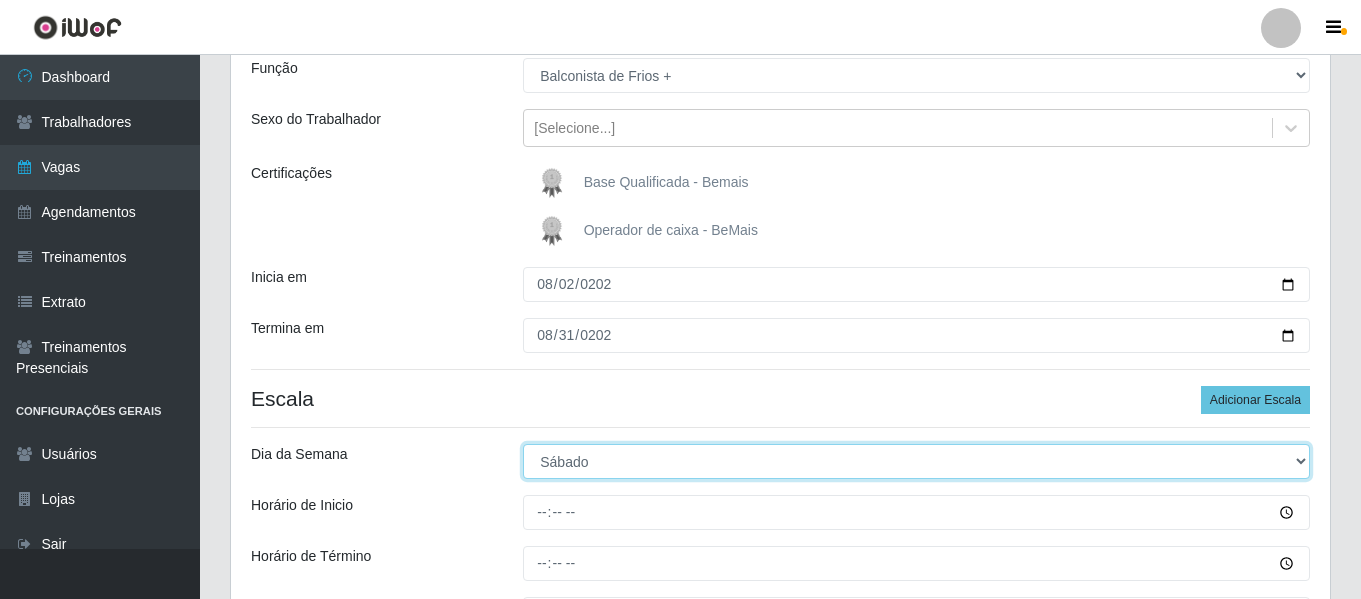 click on "[Selecione...] Segunda Terça Quarta Quinta Sexta Sábado Domingo" at bounding box center (916, 461) 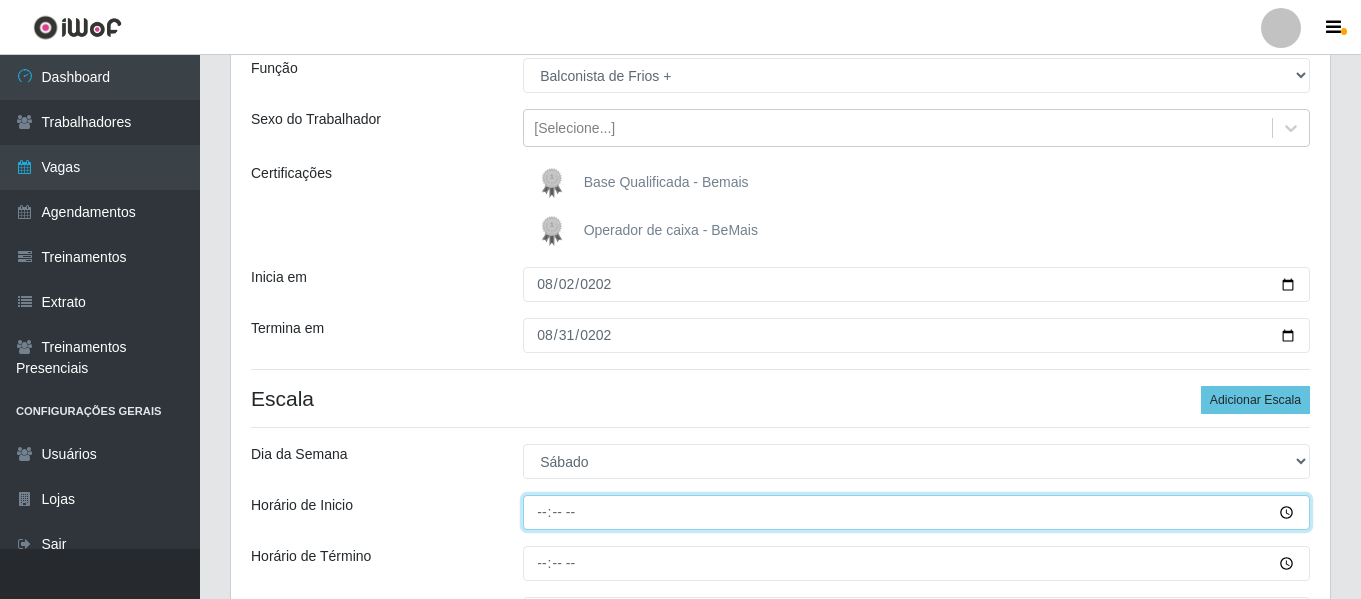click on "Horário de Inicio" at bounding box center (916, 512) 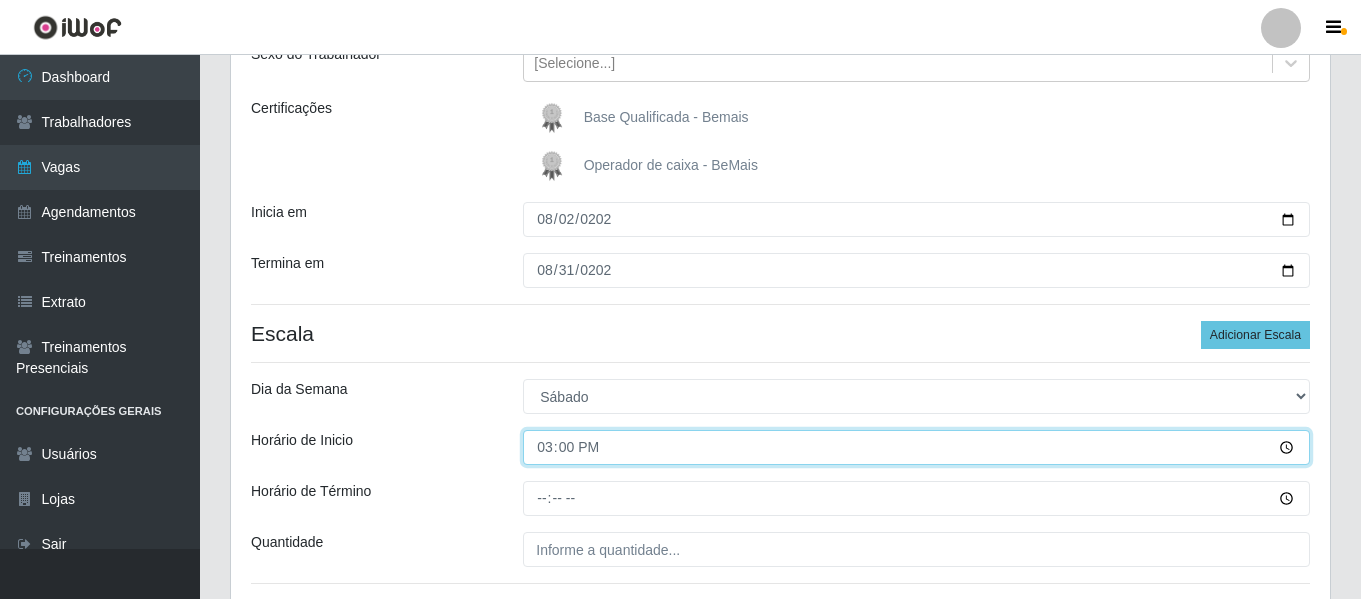 scroll, scrollTop: 285, scrollLeft: 0, axis: vertical 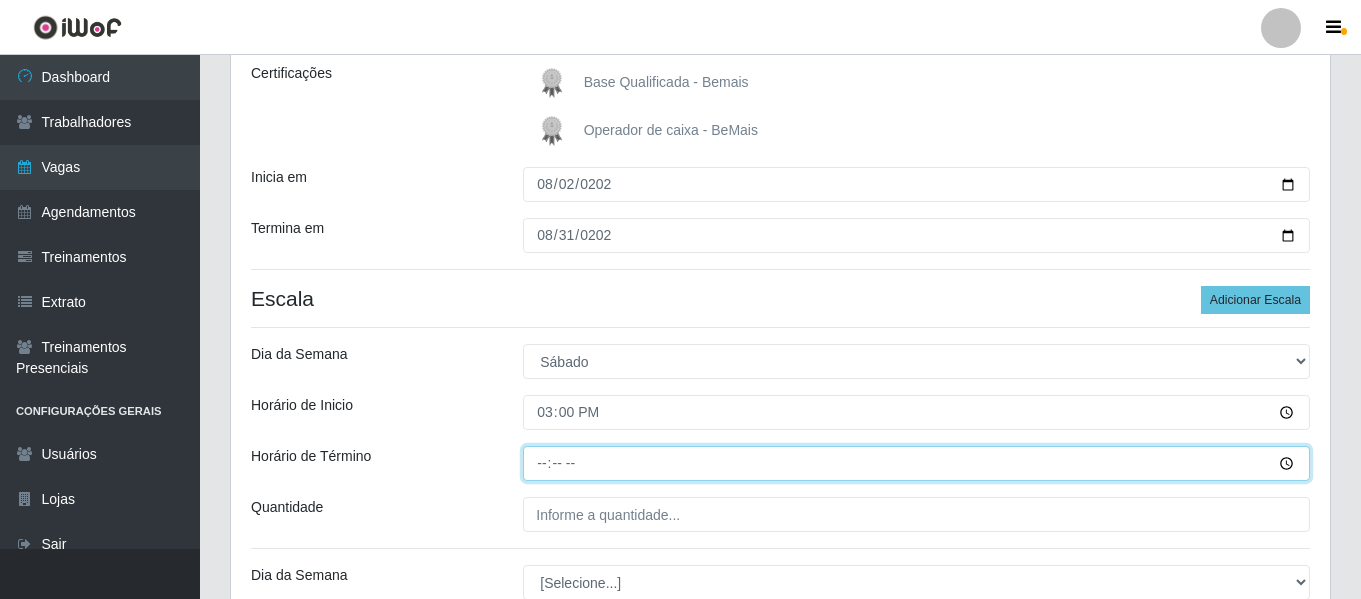 click on "Horário de Término" at bounding box center (916, 463) 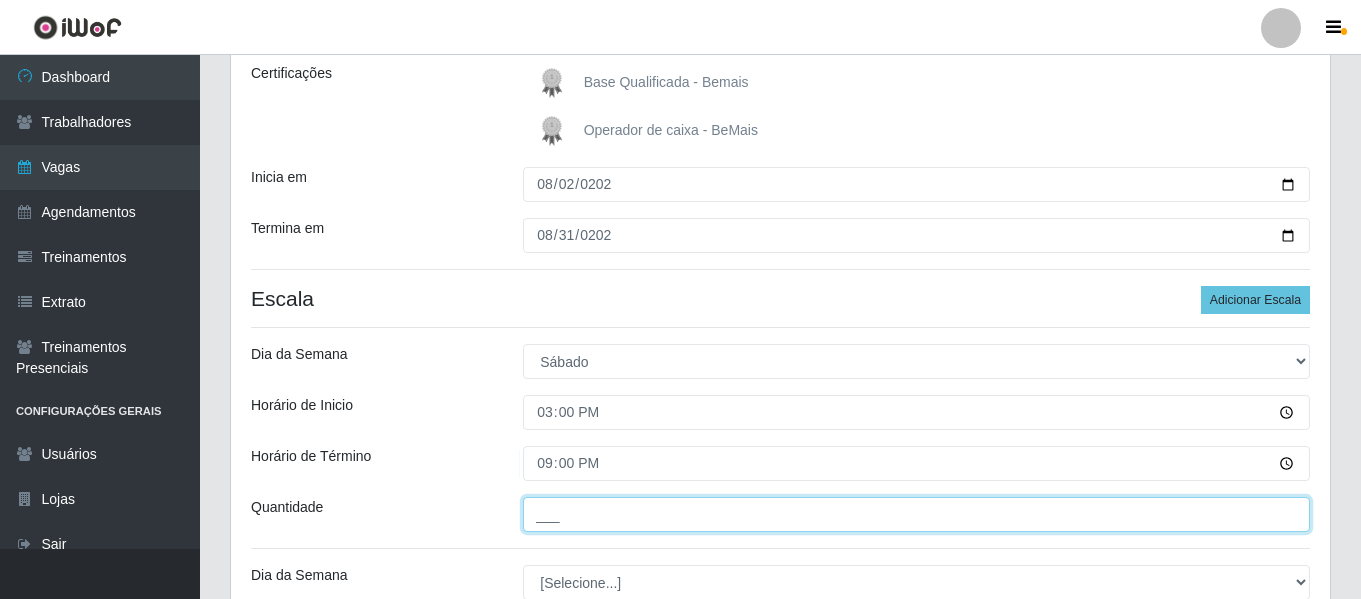 click on "___" at bounding box center [916, 514] 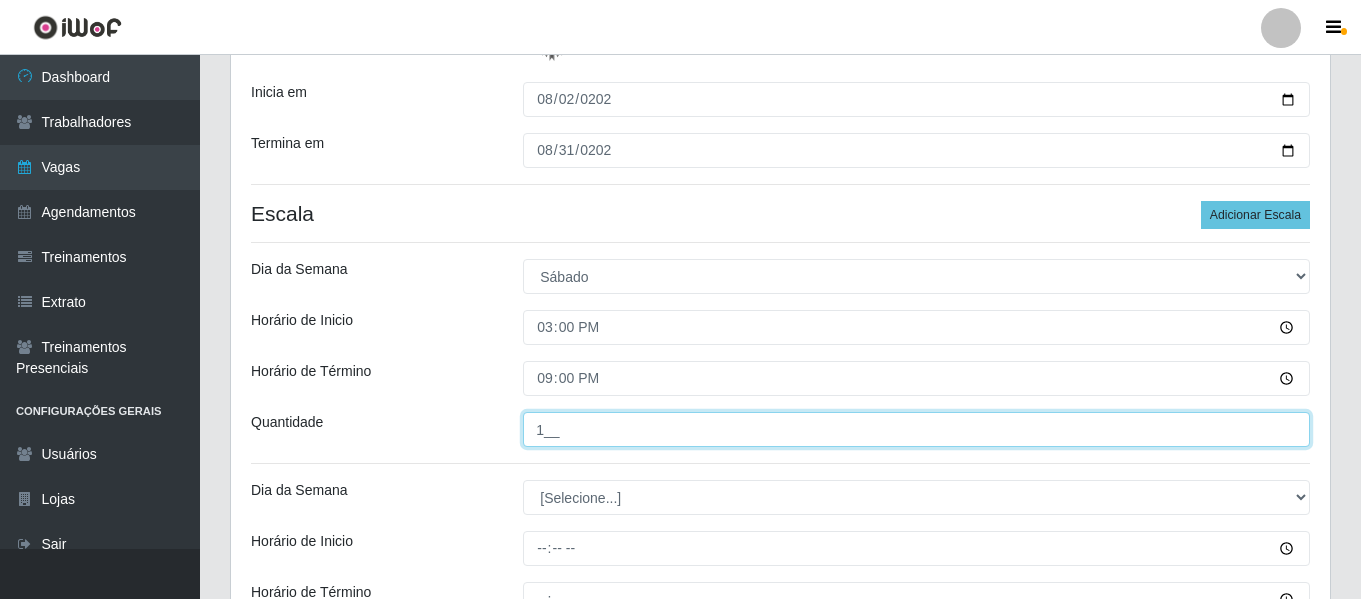 scroll, scrollTop: 485, scrollLeft: 0, axis: vertical 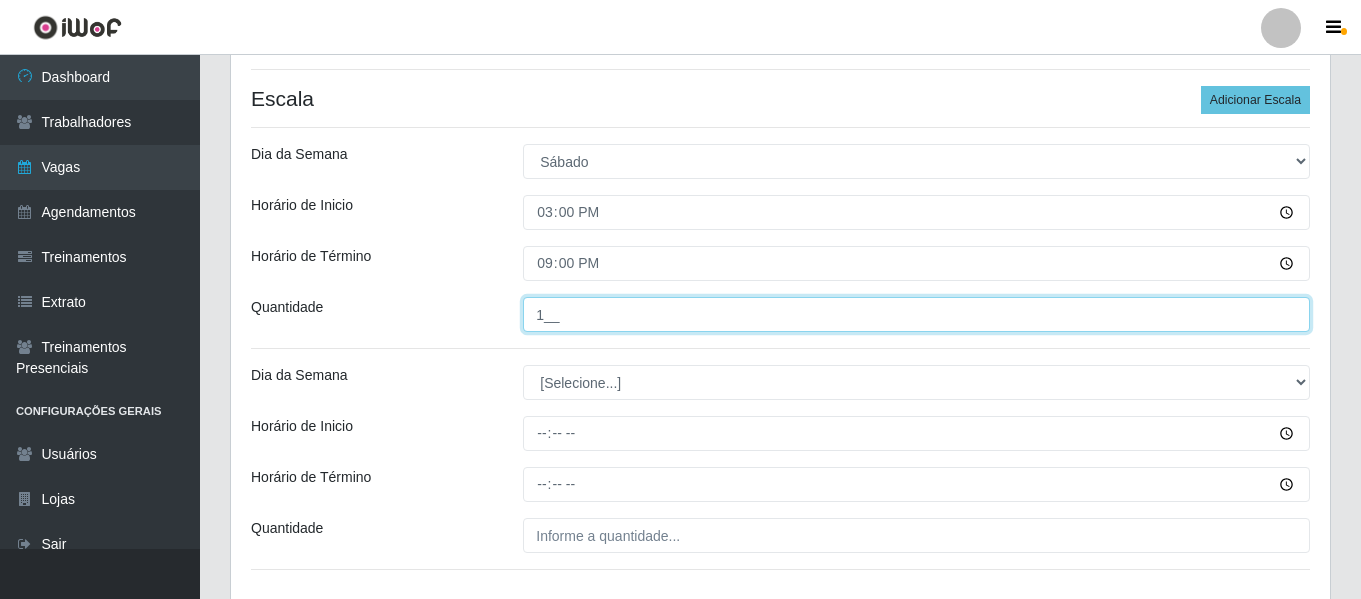 type on "1__" 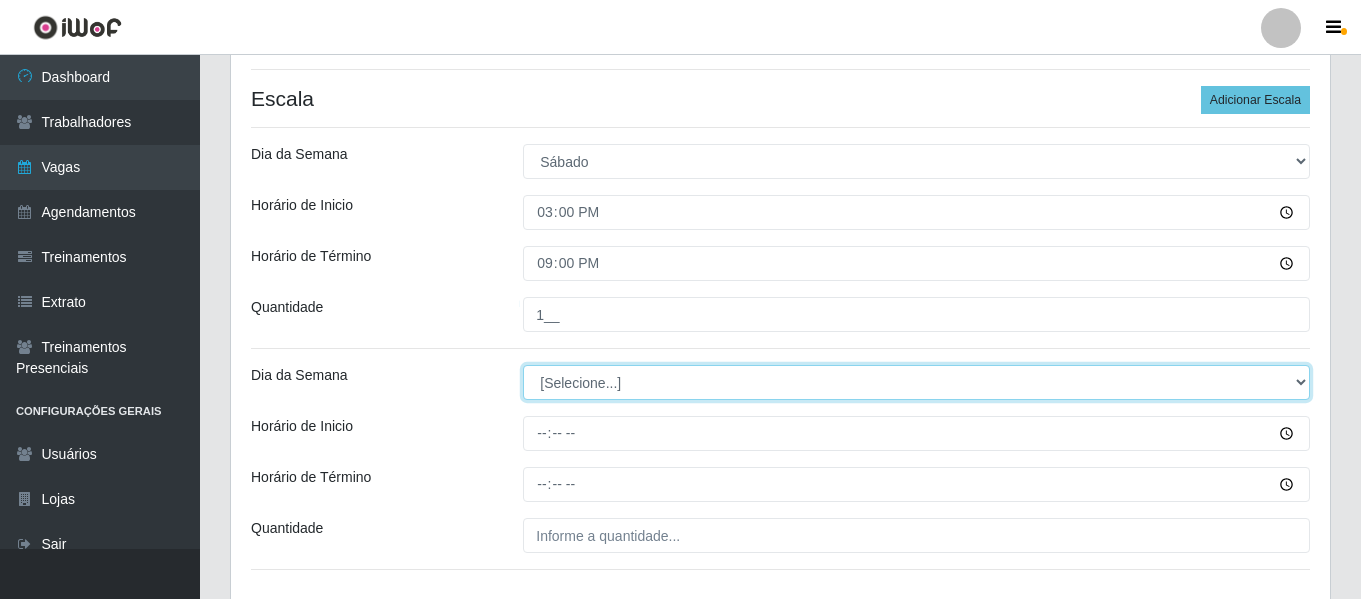 click on "[Selecione...] Segunda Terça Quarta Quinta Sexta Sábado Domingo" at bounding box center (916, 382) 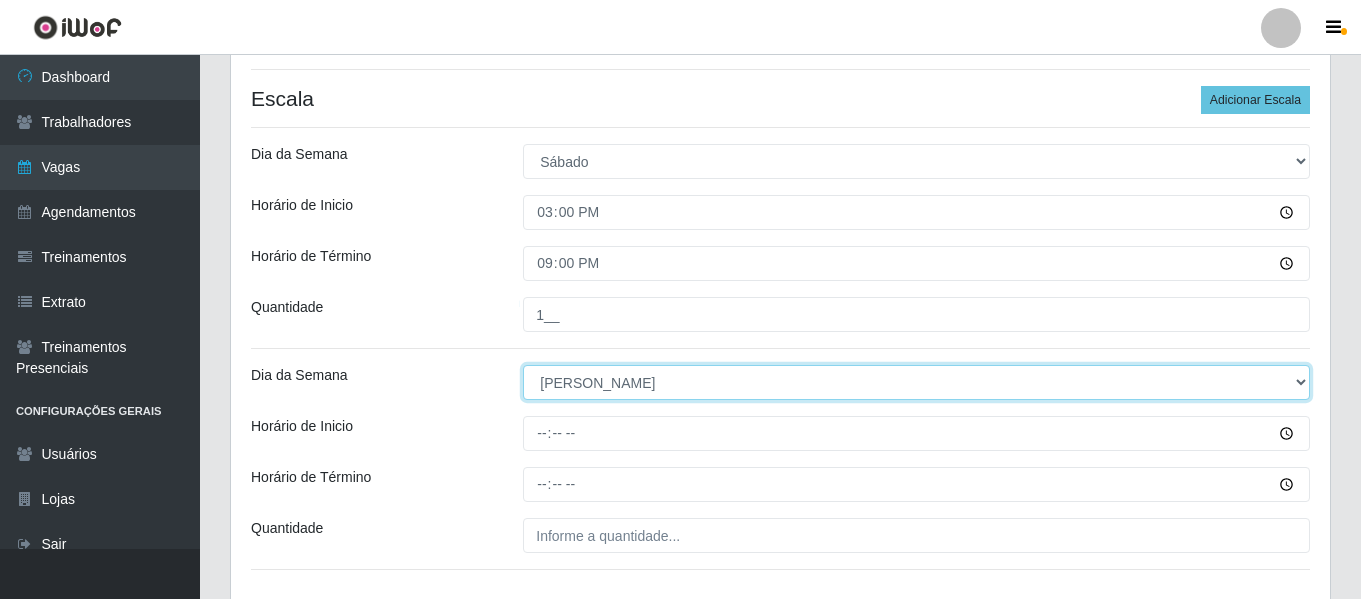 click on "[Selecione...] Segunda Terça Quarta Quinta Sexta Sábado Domingo" at bounding box center [916, 382] 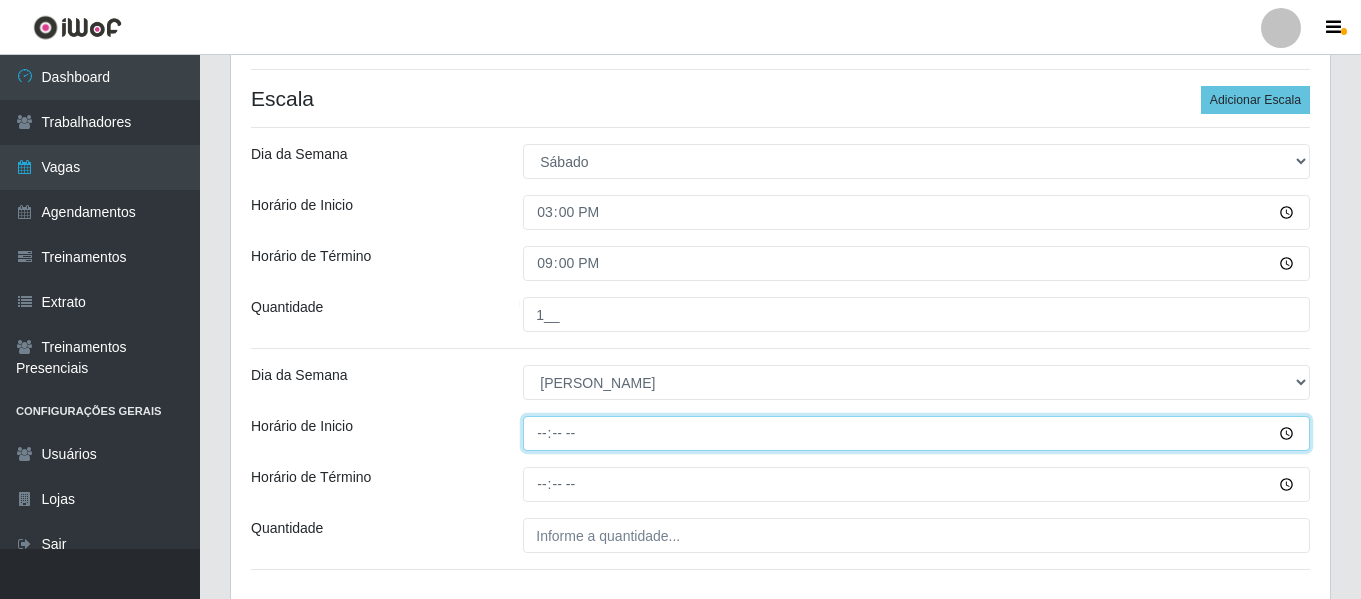 click on "Horário de Inicio" at bounding box center [916, 433] 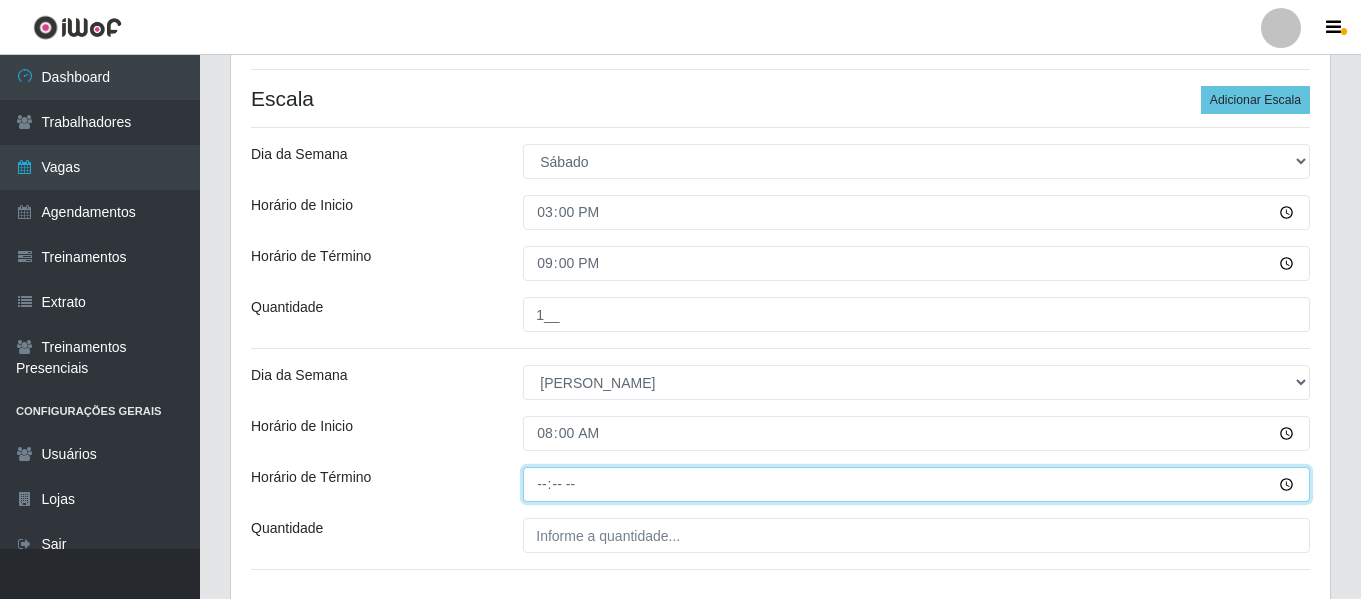 click on "Horário de Término" at bounding box center [916, 484] 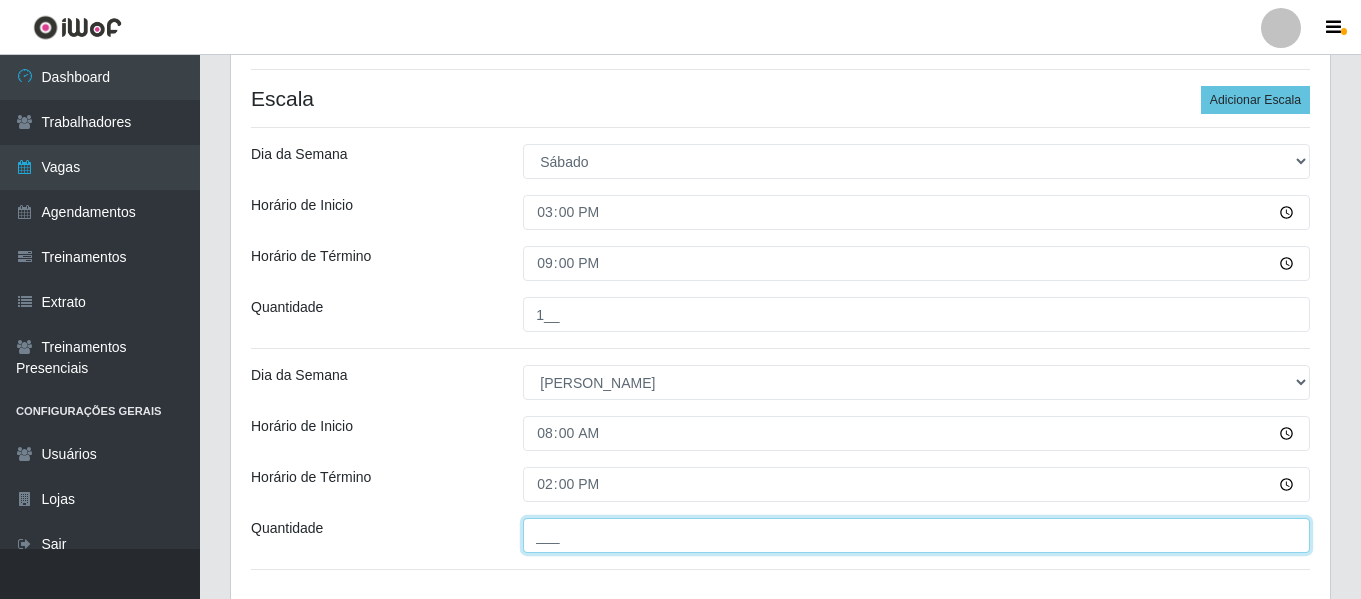click on "___" at bounding box center (916, 535) 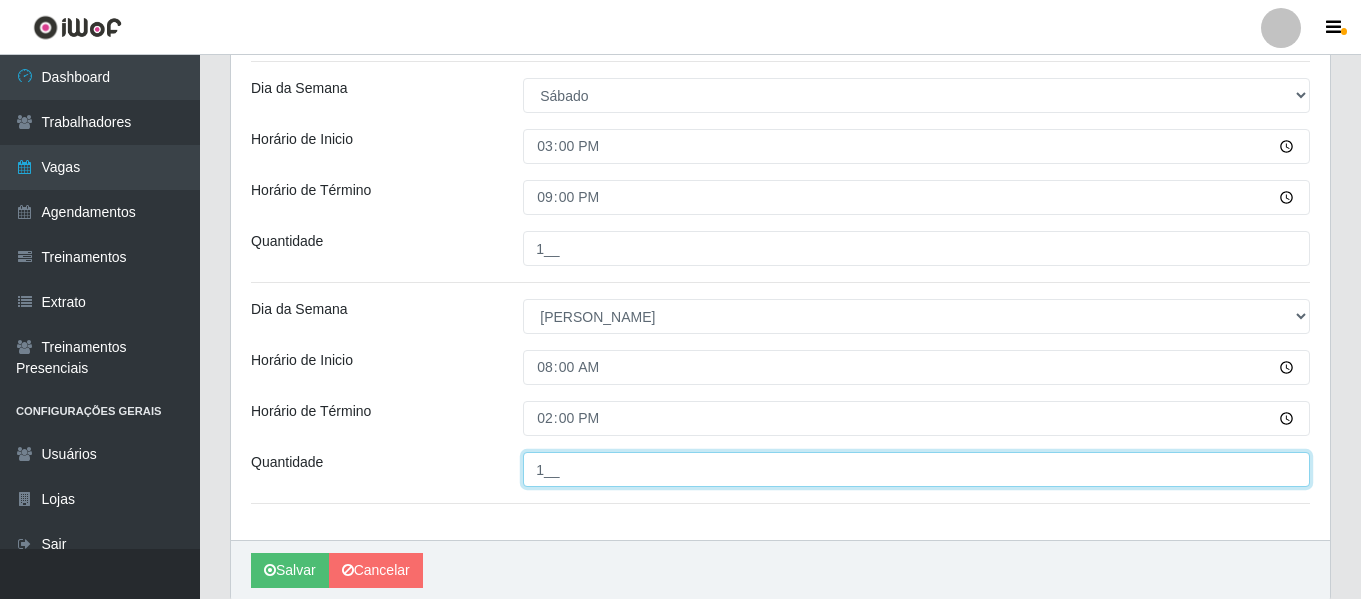 scroll, scrollTop: 427, scrollLeft: 0, axis: vertical 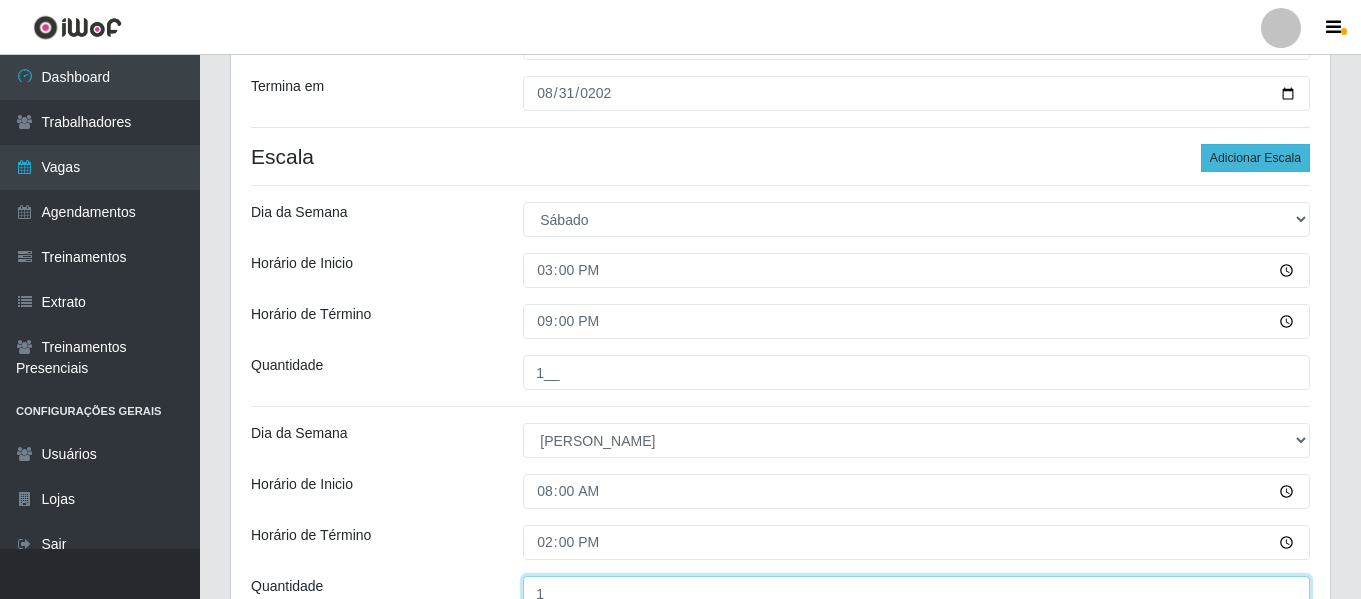 type on "1__" 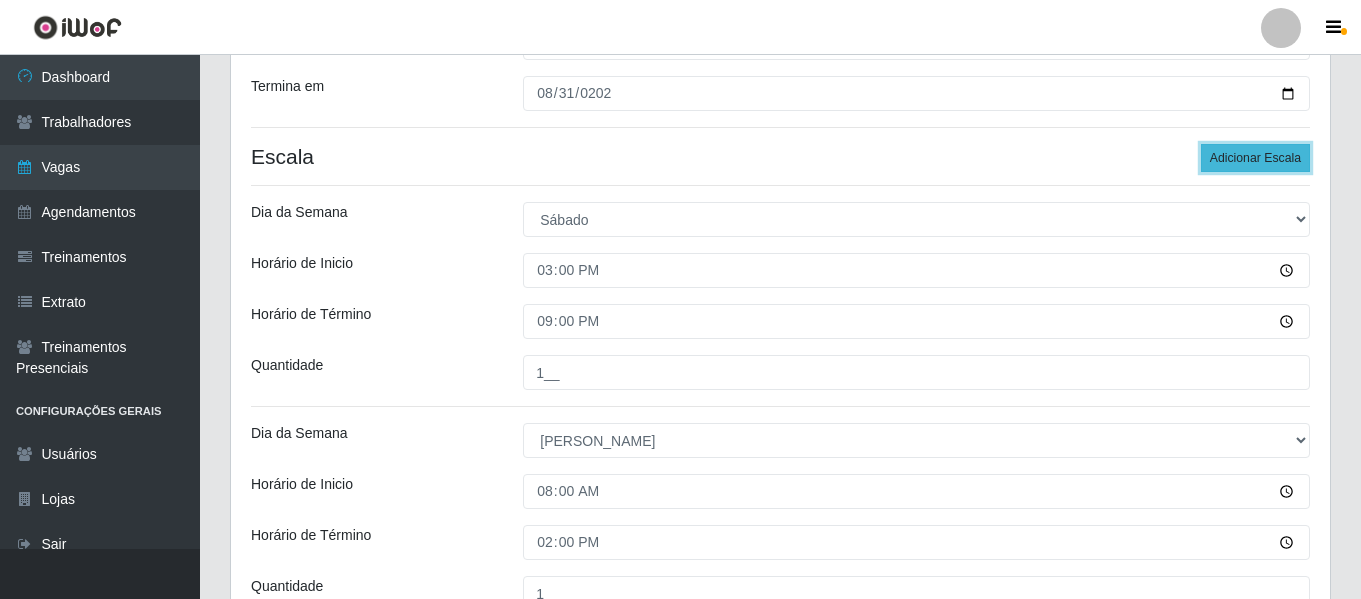 click on "Adicionar Escala" at bounding box center (1255, 158) 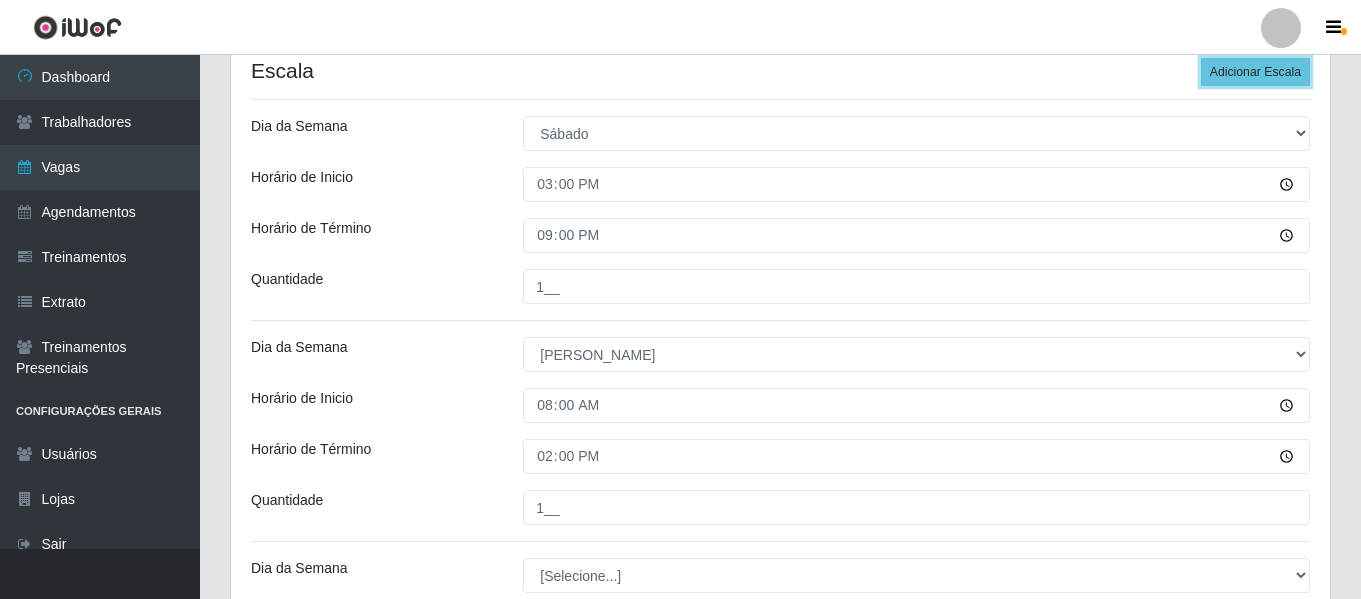 scroll, scrollTop: 627, scrollLeft: 0, axis: vertical 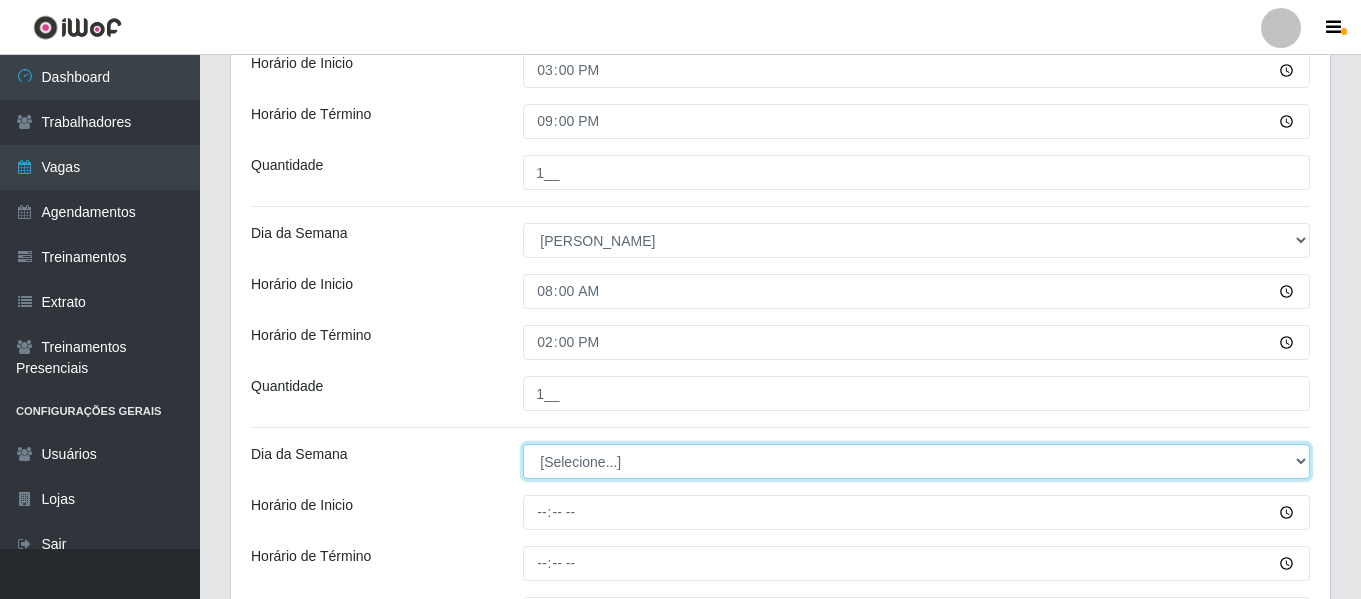 click on "[Selecione...] Segunda Terça Quarta Quinta Sexta Sábado Domingo" at bounding box center [916, 461] 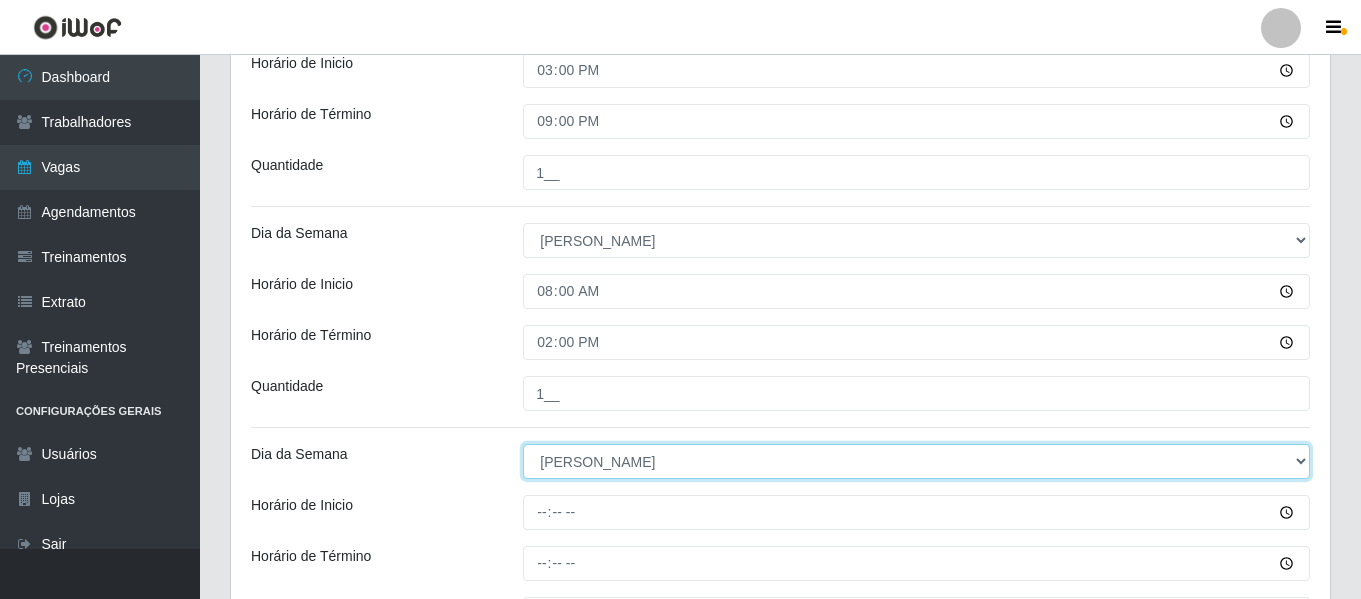 click on "[Selecione...] Segunda Terça Quarta Quinta Sexta Sábado Domingo" at bounding box center [916, 461] 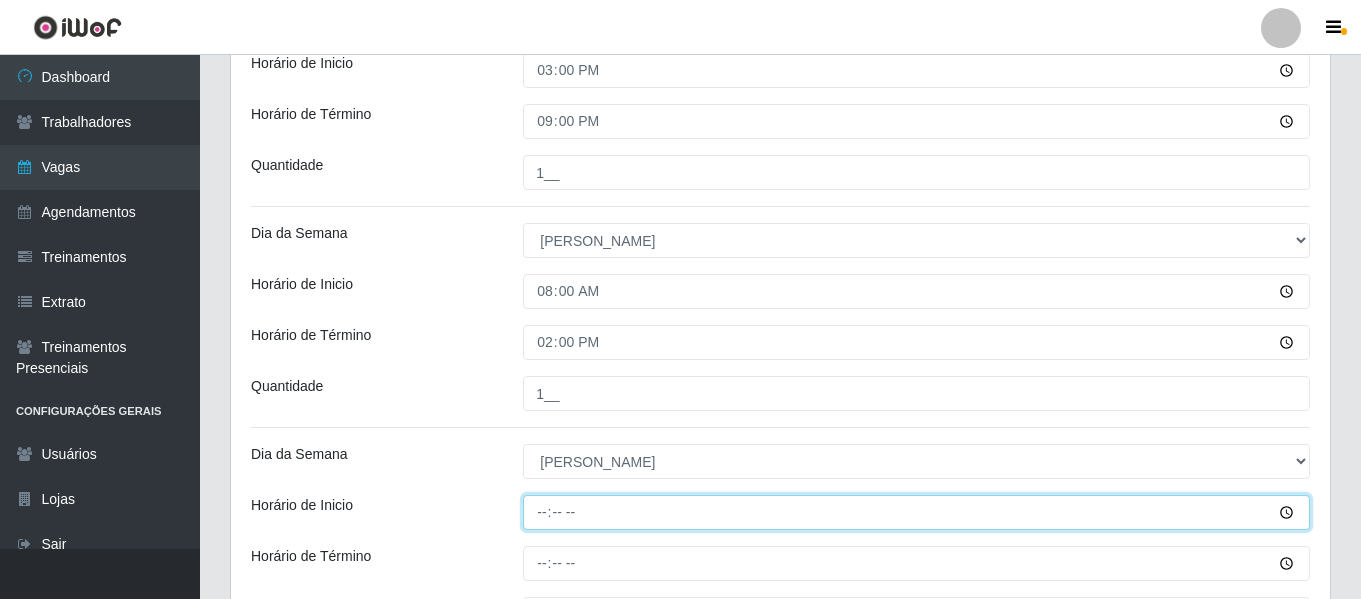 click on "Horário de Inicio" at bounding box center (916, 512) 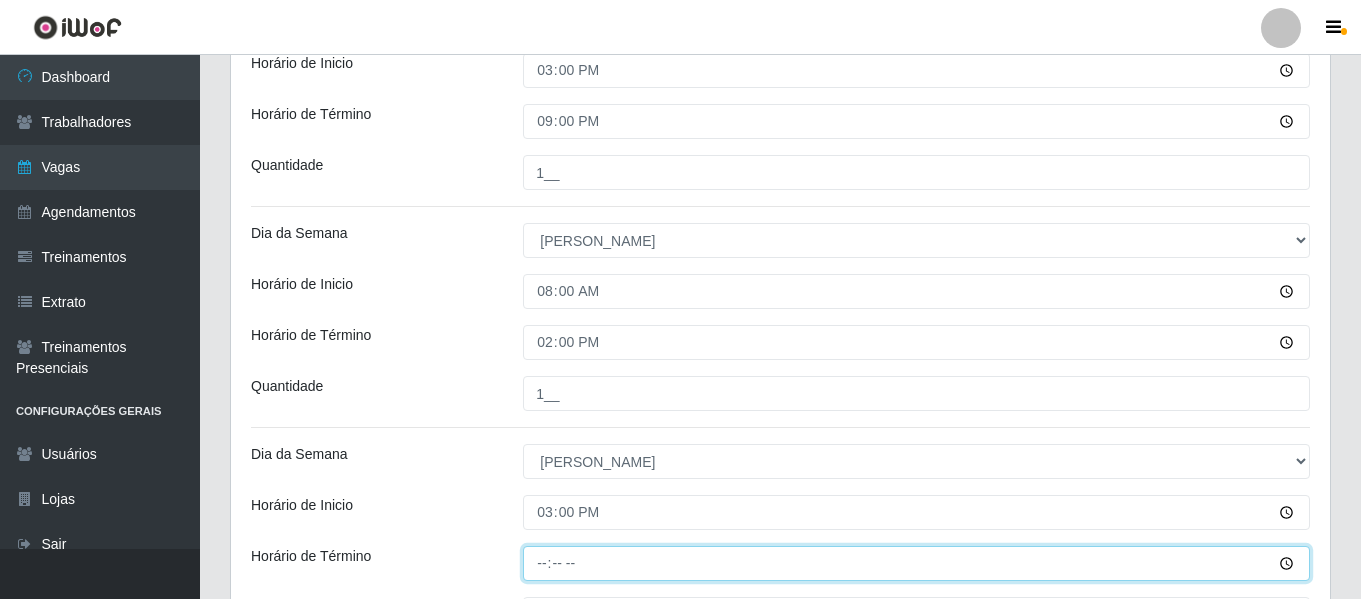 click on "Horário de Término" at bounding box center (916, 563) 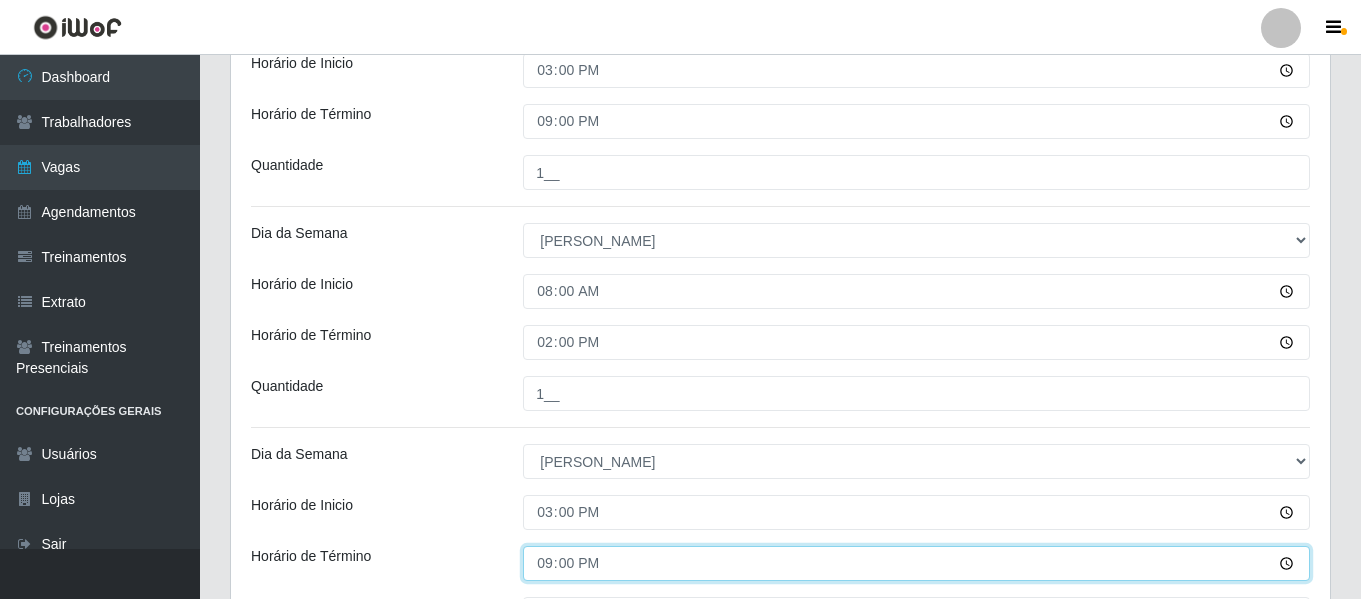scroll, scrollTop: 727, scrollLeft: 0, axis: vertical 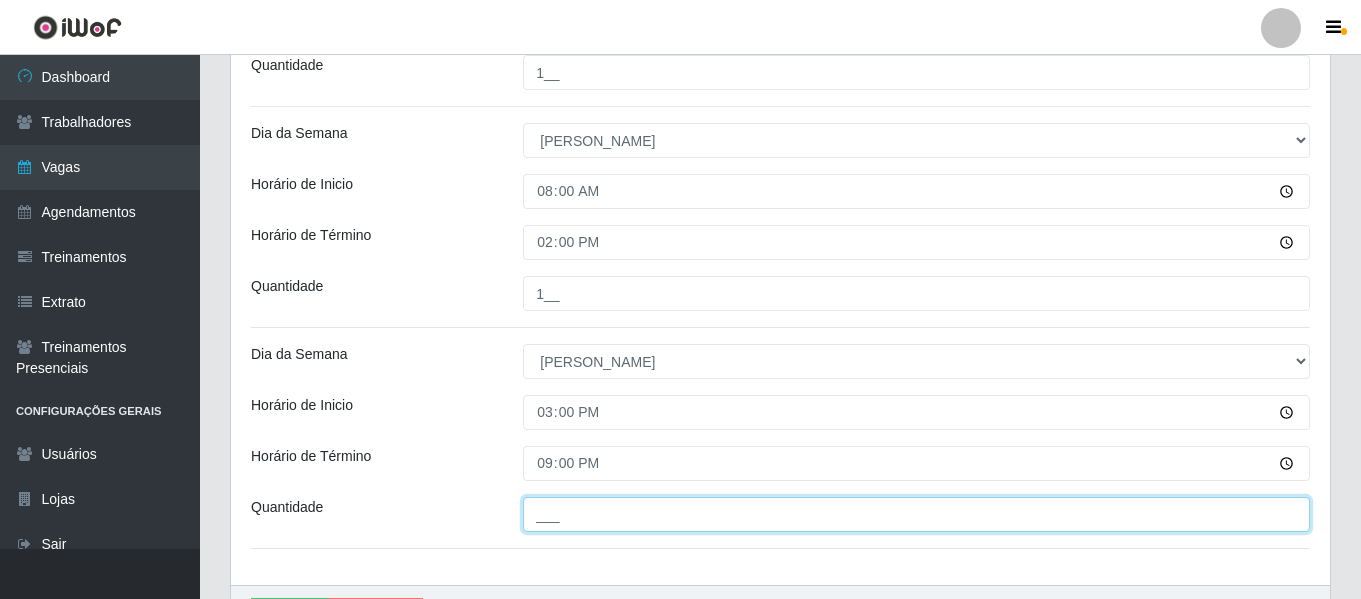 click on "___" at bounding box center [916, 514] 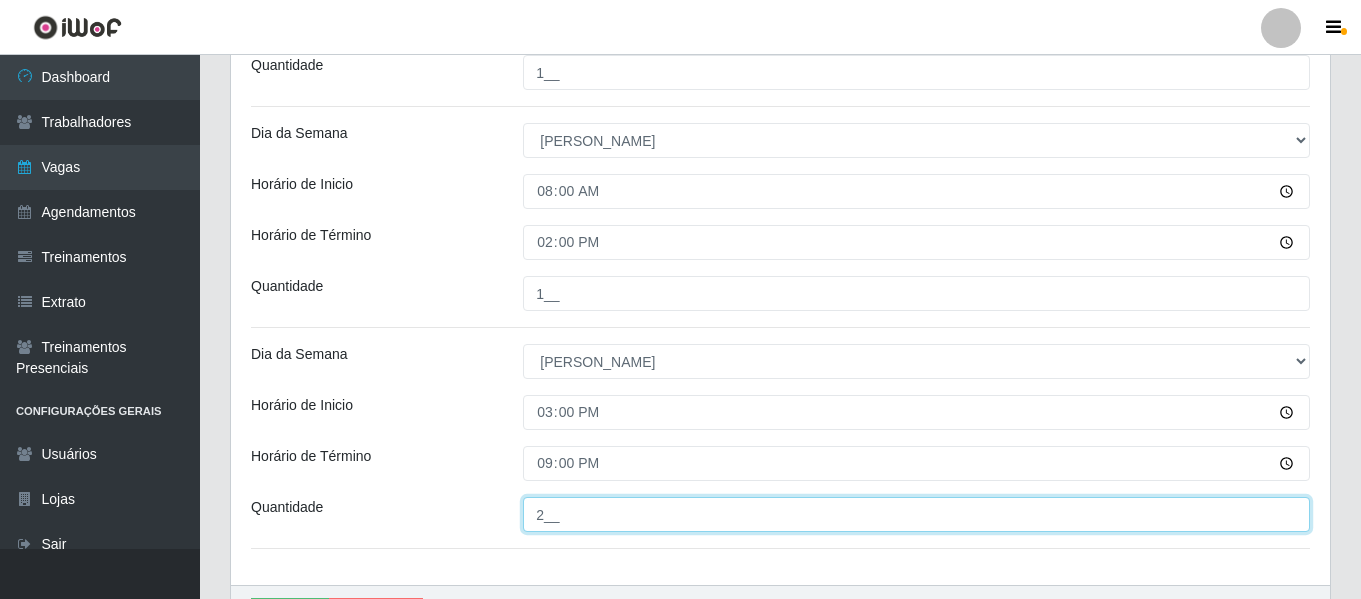 type on "2__" 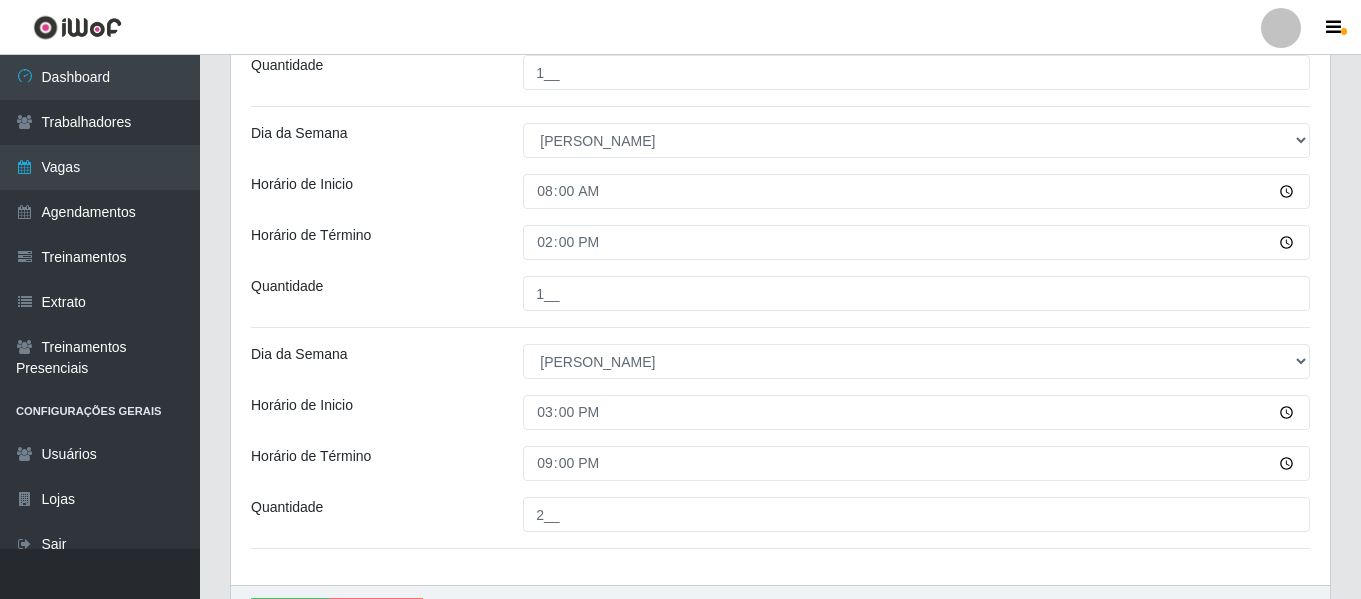 drag, startPoint x: 416, startPoint y: 399, endPoint x: 485, endPoint y: 353, distance: 82.92768 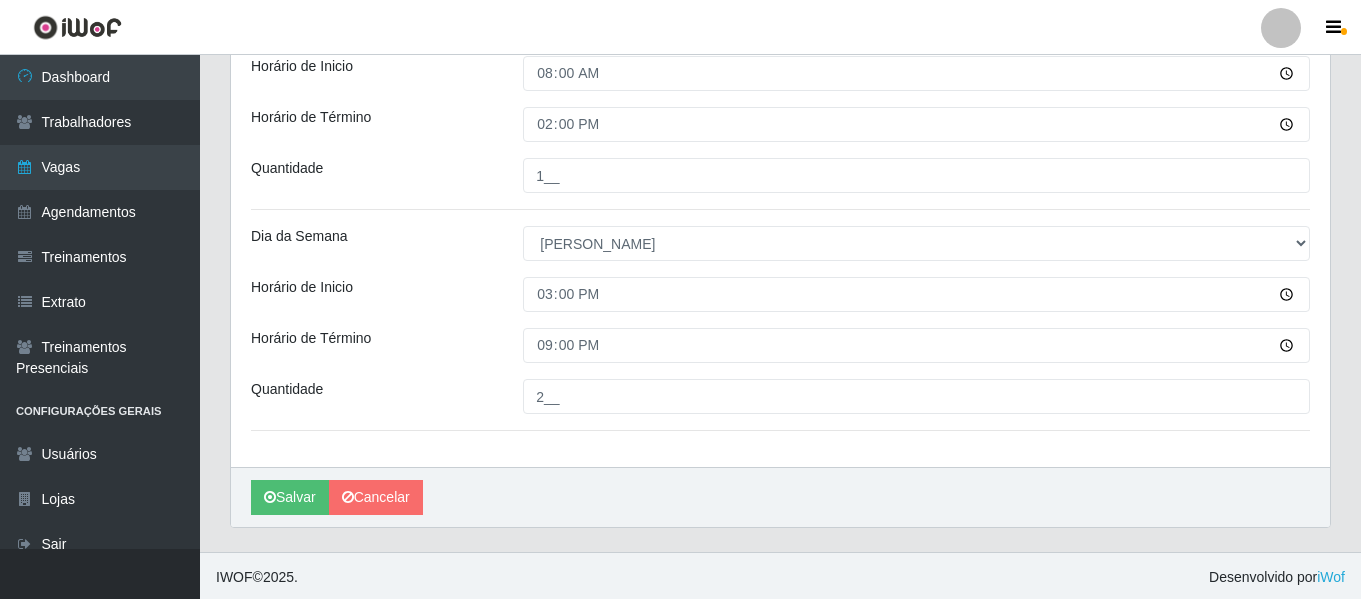 scroll, scrollTop: 848, scrollLeft: 0, axis: vertical 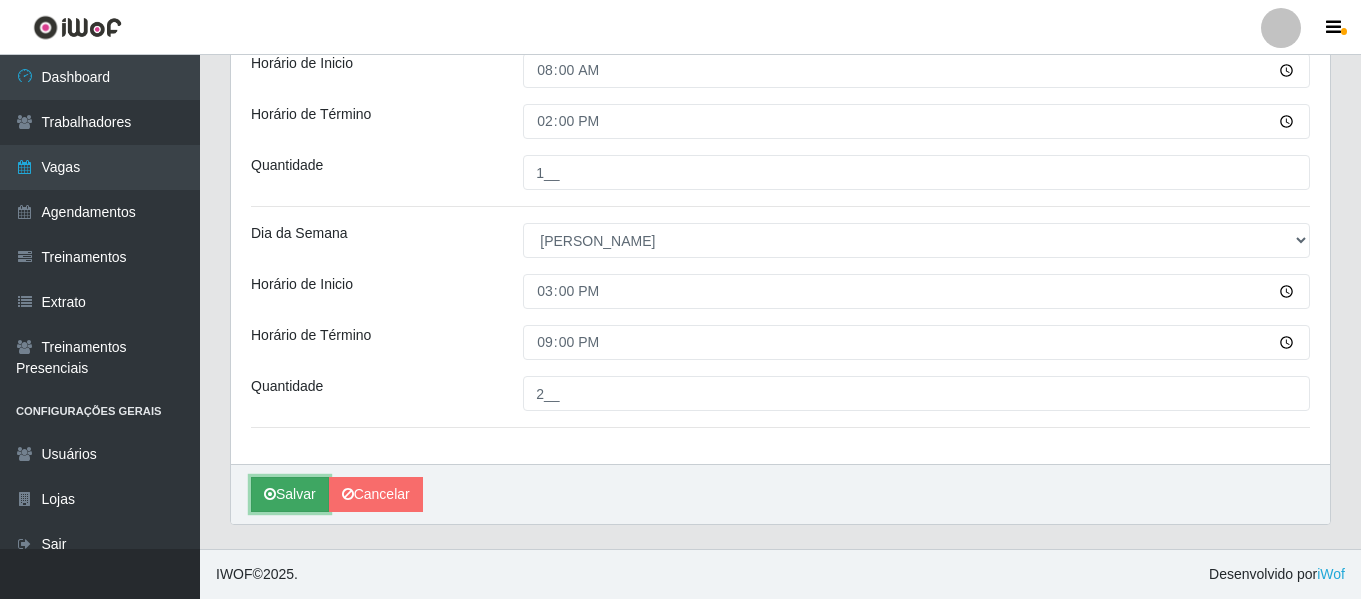 click on "Salvar" at bounding box center [290, 494] 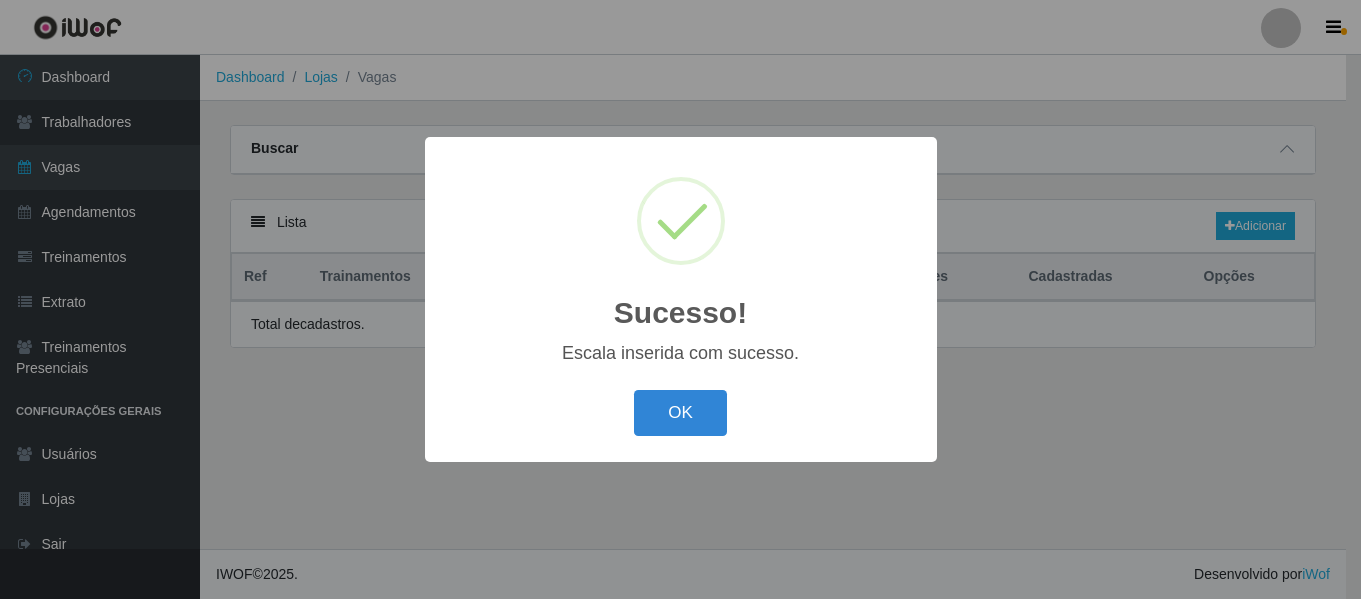 scroll, scrollTop: 0, scrollLeft: 0, axis: both 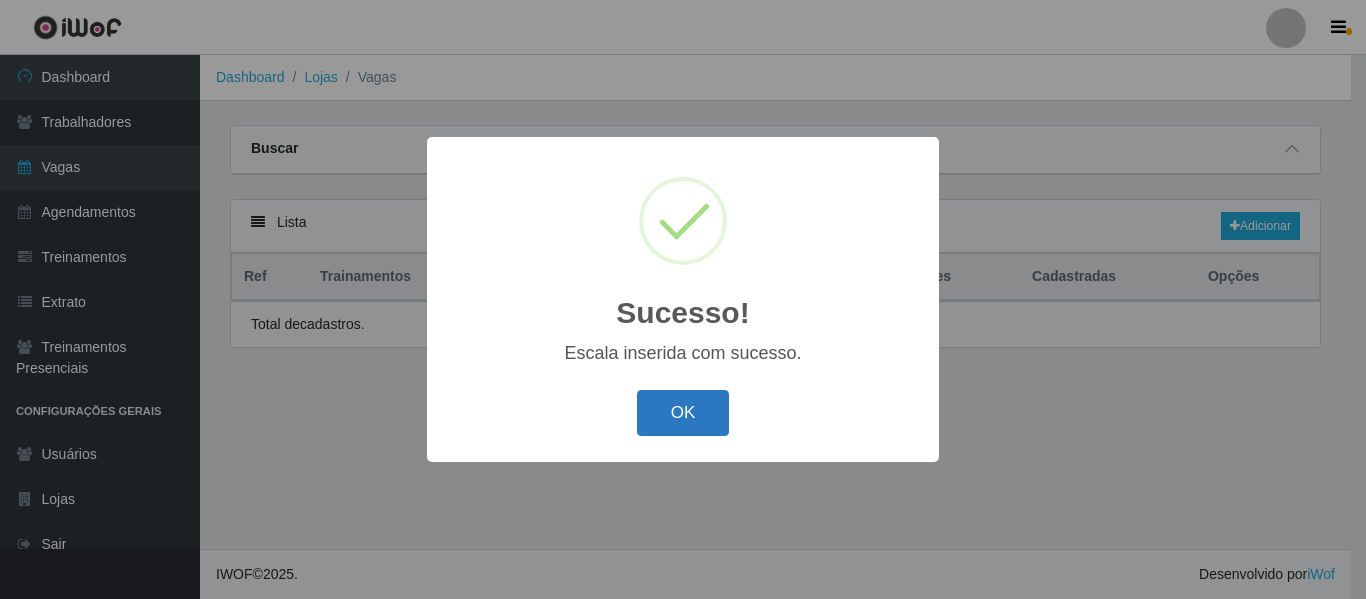 click on "OK" at bounding box center [683, 413] 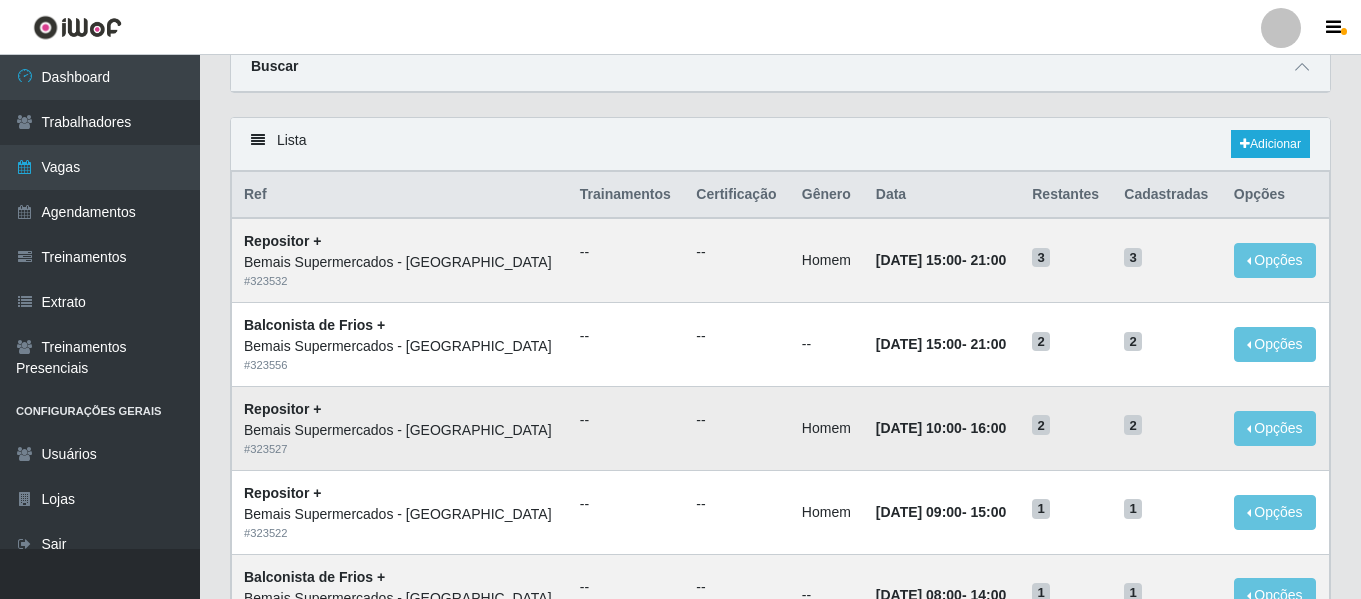 scroll, scrollTop: 0, scrollLeft: 0, axis: both 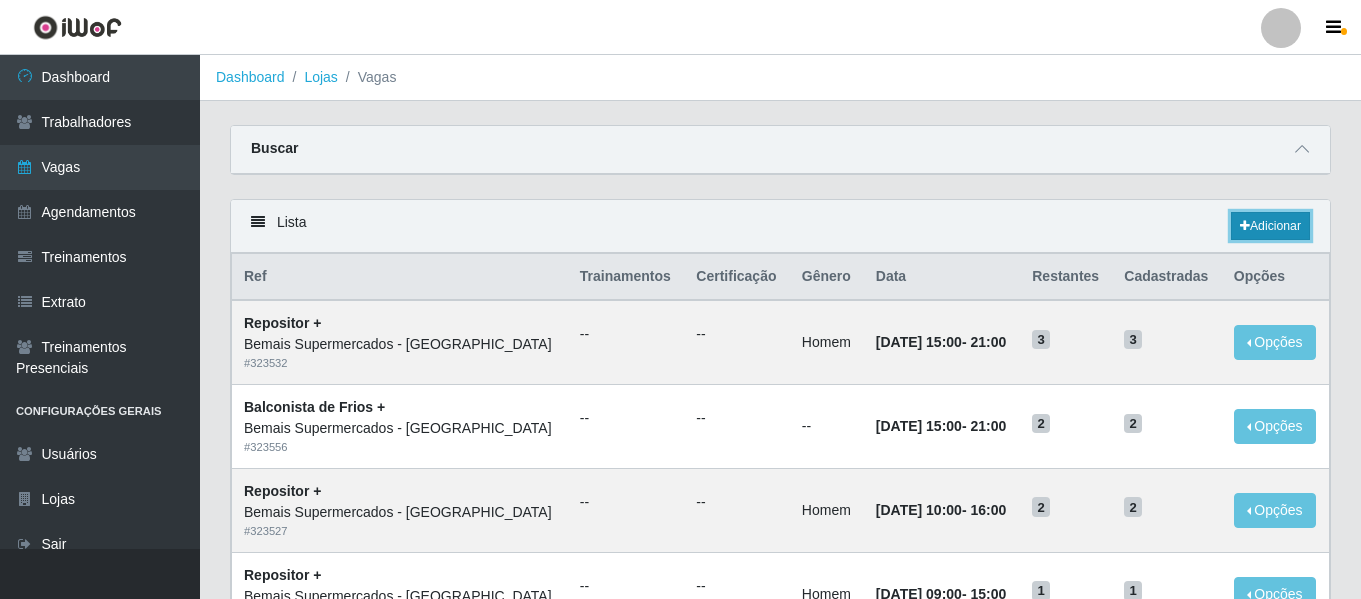 click on "Adicionar" at bounding box center [1270, 226] 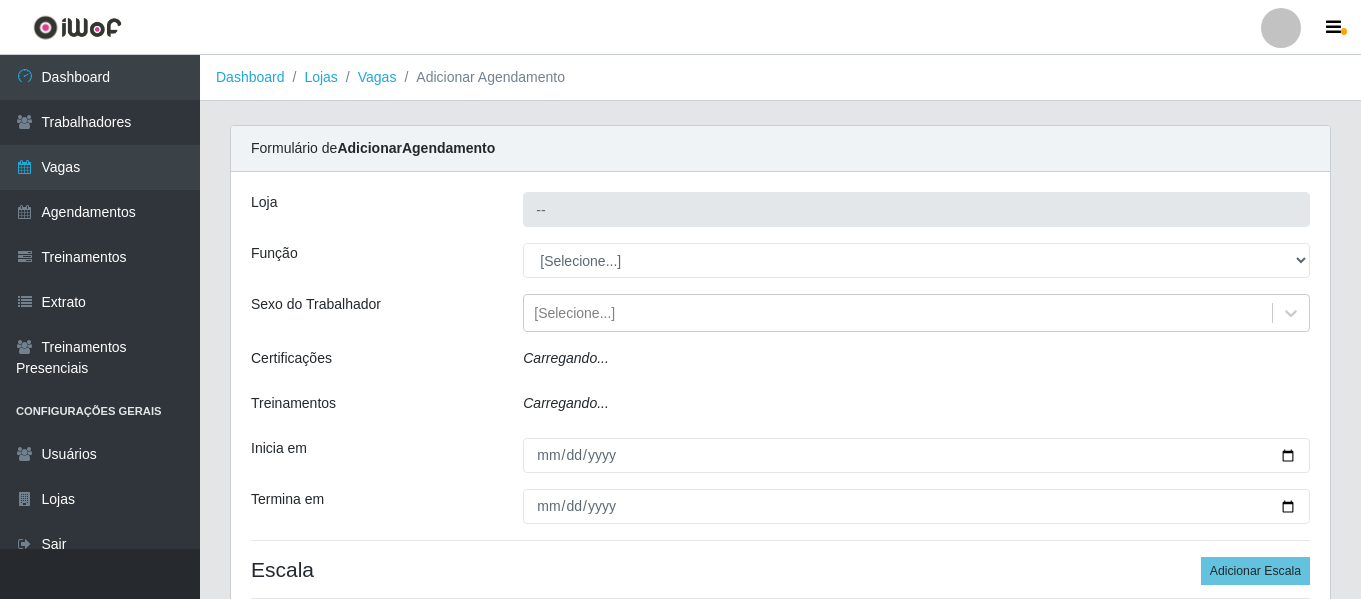 type on "Bemais Supermercados - [GEOGRAPHIC_DATA]" 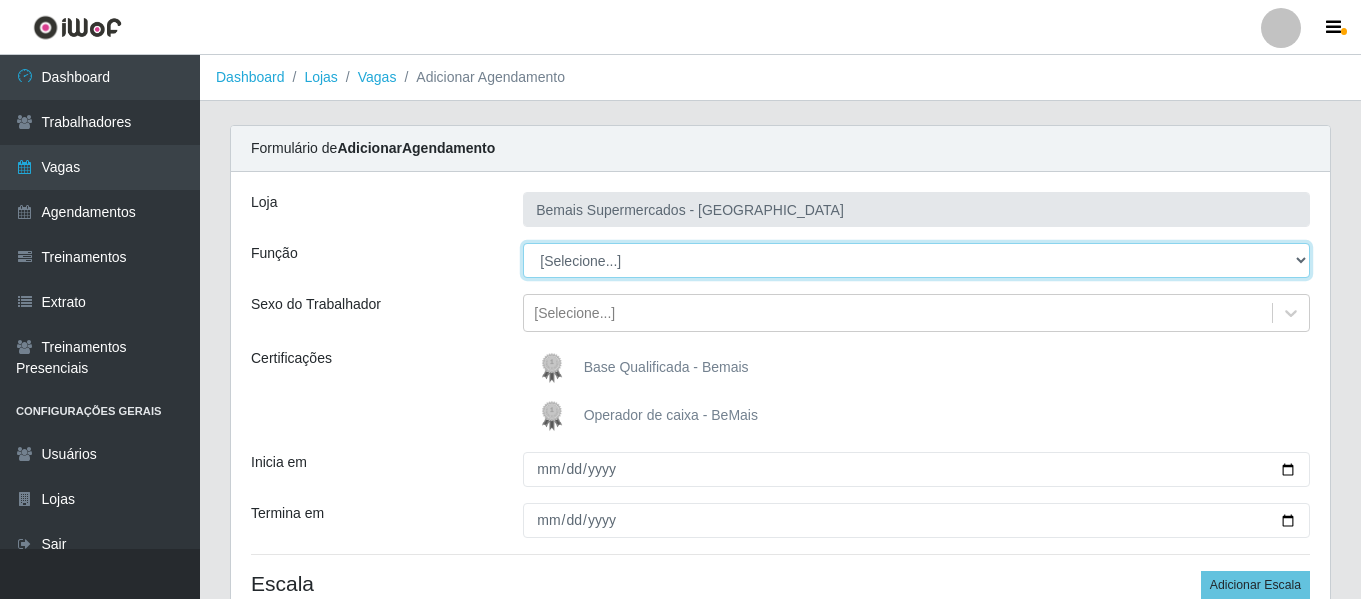 click on "[Selecione...] ASG ASG + ASG ++ Auxiliar de Depósito  Auxiliar de Depósito + Auxiliar de Depósito ++ Auxiliar de Estacionamento Auxiliar de Estacionamento + Auxiliar de Estacionamento ++ Auxiliar de Sushiman Auxiliar de Sushiman+ Auxiliar de Sushiman++ Balconista de Açougue  Balconista de Açougue + Balconista de Açougue ++ Balconista de Frios Balconista de Frios + Balconista de Frios ++ Balconista de Padaria  Balconista de Padaria + Balconista de Padaria ++ Embalador Embalador + Embalador ++ Operador de Caixa Operador de Caixa + Operador de Caixa ++ Repositor  Repositor + Repositor ++ Repositor de Hortifruti Repositor de Hortifruti + Repositor de Hortifruti ++" at bounding box center (916, 260) 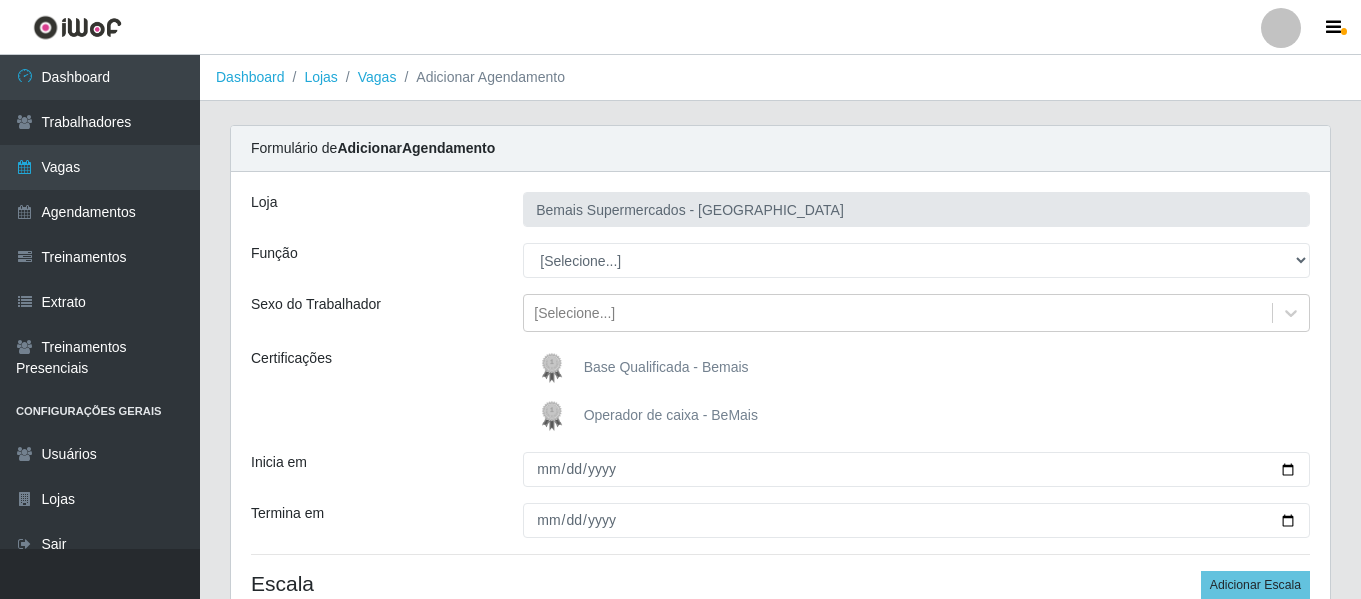 click on "Loja Bemais Supermercados - Três Ruas Função [Selecione...] ASG ASG + ASG ++ Auxiliar de Depósito  Auxiliar de Depósito + Auxiliar de Depósito ++ Auxiliar de Estacionamento Auxiliar de Estacionamento + Auxiliar de Estacionamento ++ Auxiliar de Sushiman Auxiliar de Sushiman+ Auxiliar de Sushiman++ Balconista de Açougue  Balconista de Açougue + Balconista de Açougue ++ Balconista de Frios Balconista de Frios + Balconista de Frios ++ Balconista de Padaria  Balconista de Padaria + Balconista de Padaria ++ Embalador Embalador + Embalador ++ Operador de Caixa Operador de Caixa + Operador de Caixa ++ Repositor  Repositor + Repositor ++ Repositor de Hortifruti Repositor de Hortifruti + Repositor de Hortifruti ++ Sexo do Trabalhador [Selecione...] Certificações   Base Qualificada -  Bemais   Operador de caixa - BeMais Inicia em Termina em Escala Adicionar Escala" at bounding box center (780, 410) 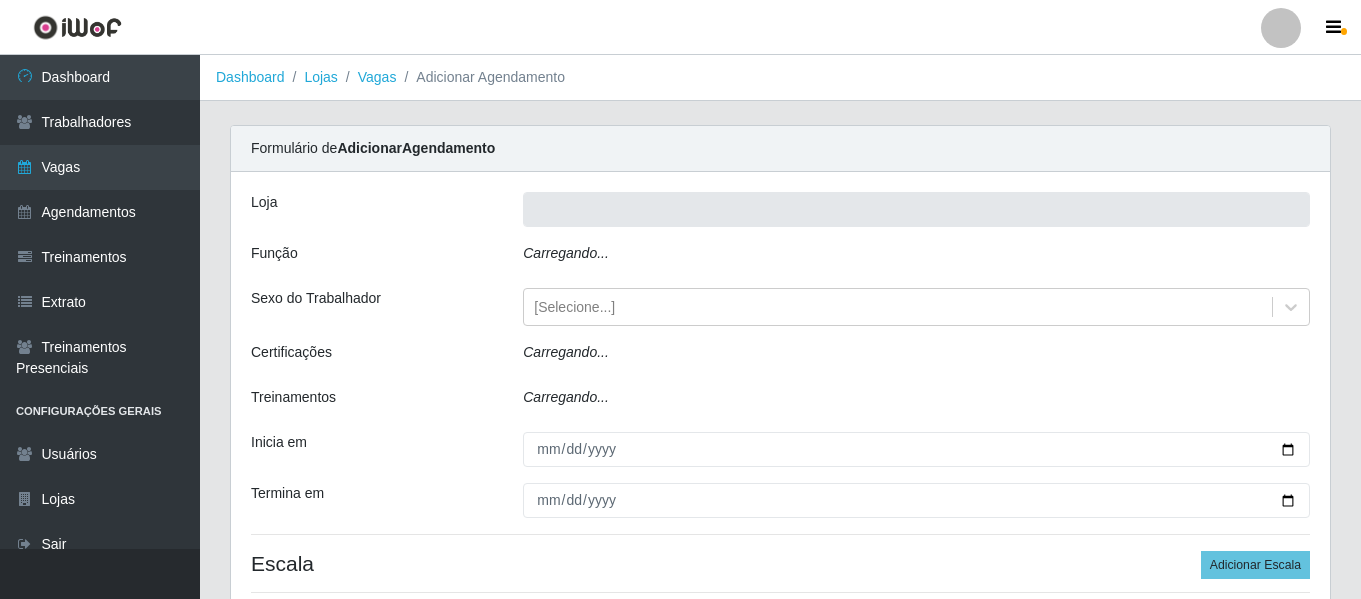 scroll, scrollTop: 0, scrollLeft: 0, axis: both 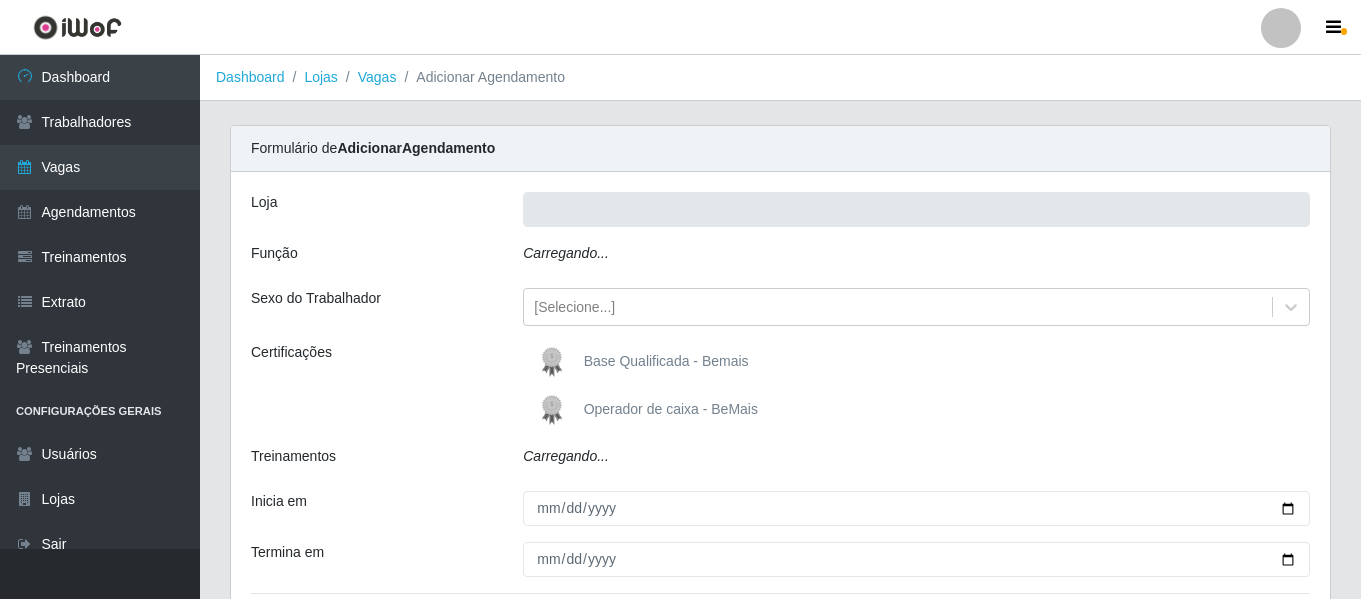 type on "Bemais Supermercados - [GEOGRAPHIC_DATA]" 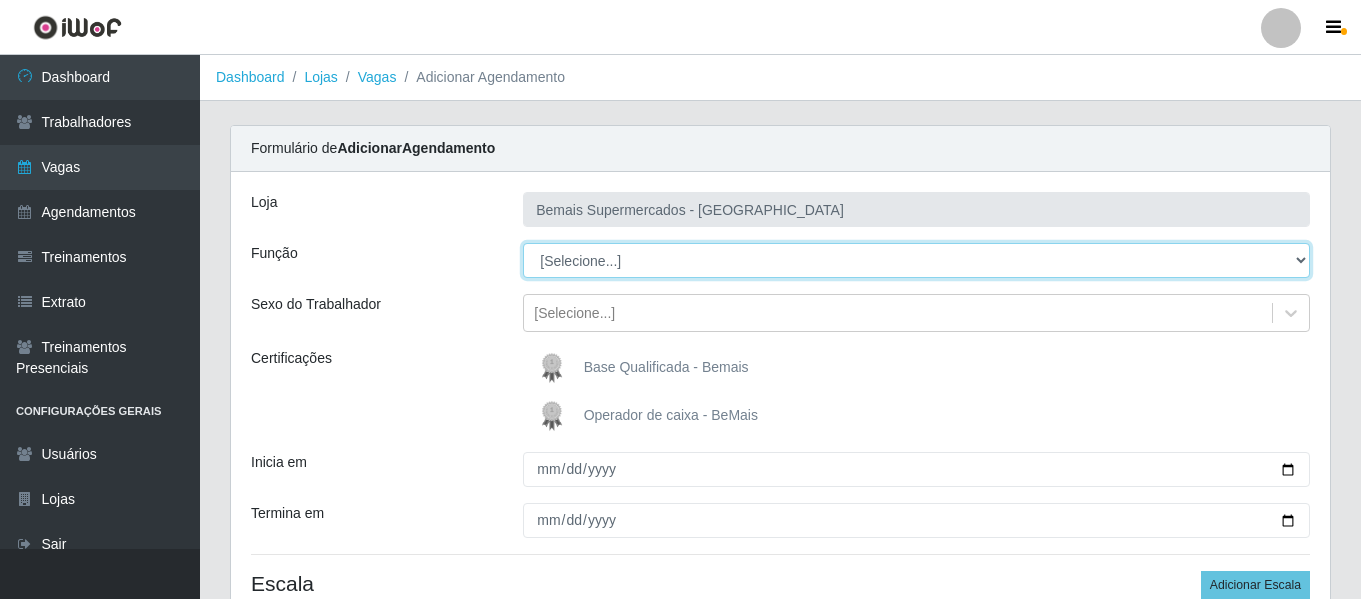 click on "[Selecione...] ASG ASG + ASG ++ Auxiliar de Depósito  Auxiliar de Depósito + Auxiliar de Depósito ++ Auxiliar de Estacionamento Auxiliar de Estacionamento + Auxiliar de Estacionamento ++ Auxiliar de Sushiman Auxiliar de Sushiman+ Auxiliar de Sushiman++ Balconista de Açougue  Balconista de Açougue + Balconista de Açougue ++ Balconista de Frios Balconista de Frios + Balconista de Frios ++ Balconista de Padaria  Balconista de Padaria + Balconista de Padaria ++ Embalador Embalador + Embalador ++ Operador de Caixa Operador de Caixa + Operador de Caixa ++ Repositor  Repositor + Repositor ++ Repositor de Hortifruti Repositor de Hortifruti + Repositor de Hortifruti ++" at bounding box center (916, 260) 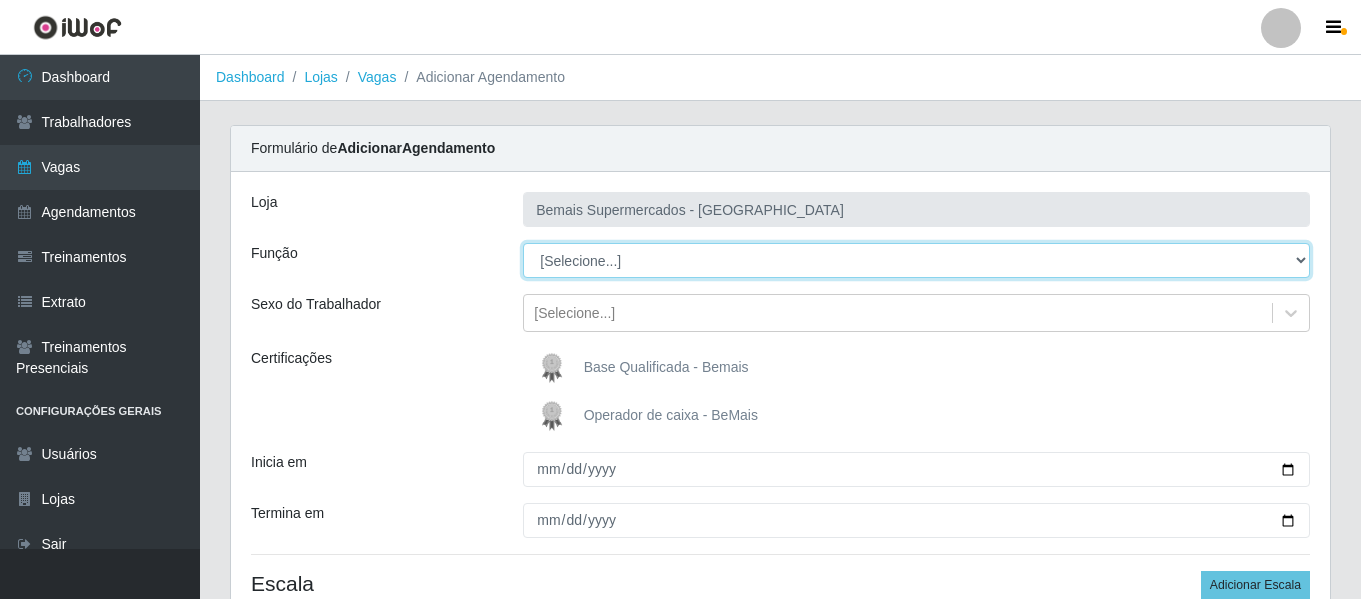 select on "125" 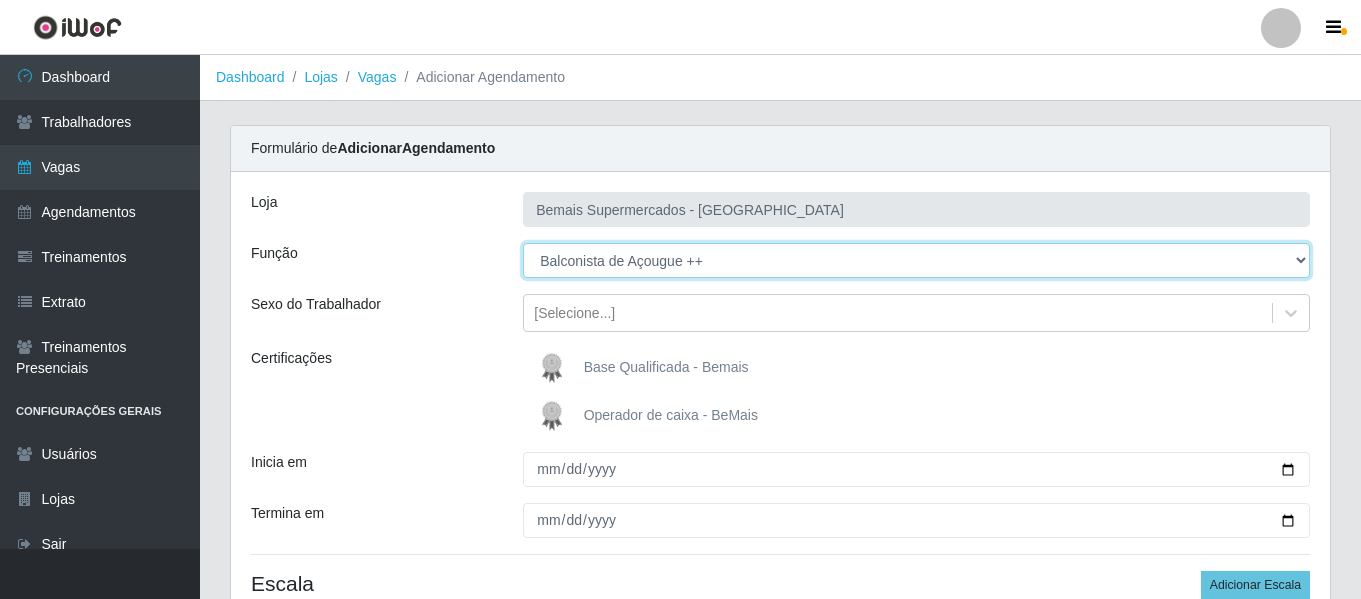 click on "[Selecione...] ASG ASG + ASG ++ Auxiliar de Depósito  Auxiliar de Depósito + Auxiliar de Depósito ++ Auxiliar de Estacionamento Auxiliar de Estacionamento + Auxiliar de Estacionamento ++ Auxiliar de Sushiman Auxiliar de Sushiman+ Auxiliar de Sushiman++ Balconista de Açougue  Balconista de Açougue + Balconista de Açougue ++ Balconista de Frios Balconista de Frios + Balconista de Frios ++ Balconista de Padaria  Balconista de Padaria + Balconista de Padaria ++ Embalador Embalador + Embalador ++ Operador de Caixa Operador de Caixa + Operador de Caixa ++ Repositor  Repositor + Repositor ++ Repositor de Hortifruti Repositor de Hortifruti + Repositor de Hortifruti ++" at bounding box center [916, 260] 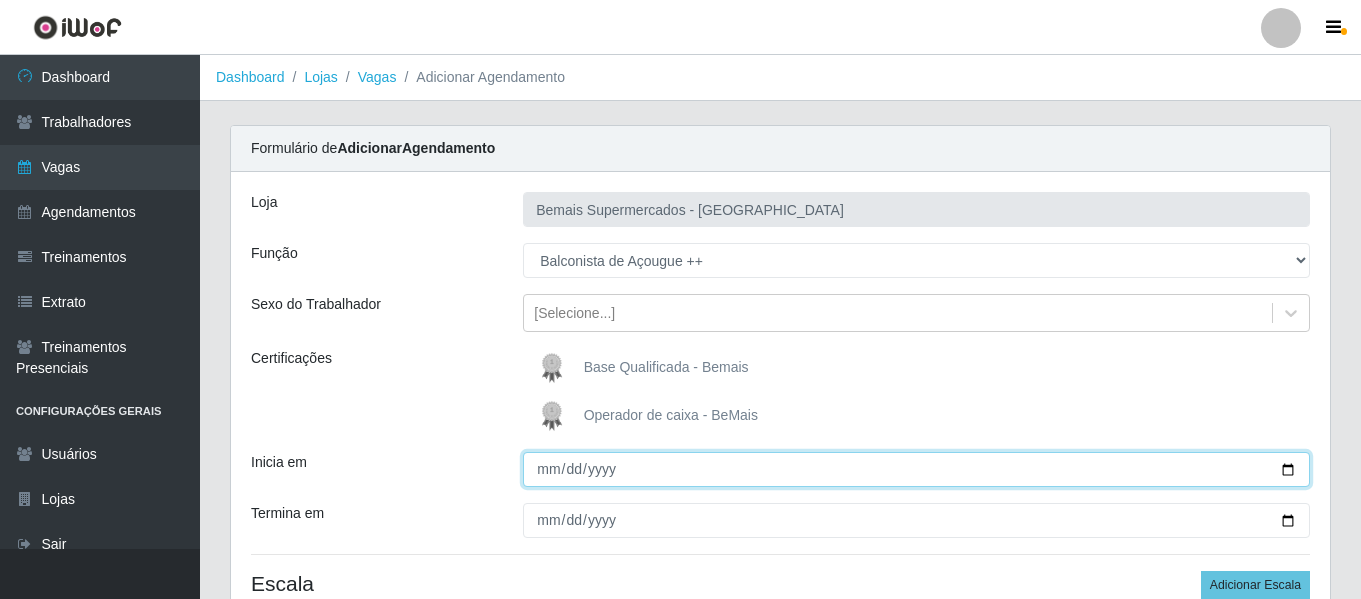 click on "Inicia em" at bounding box center [916, 469] 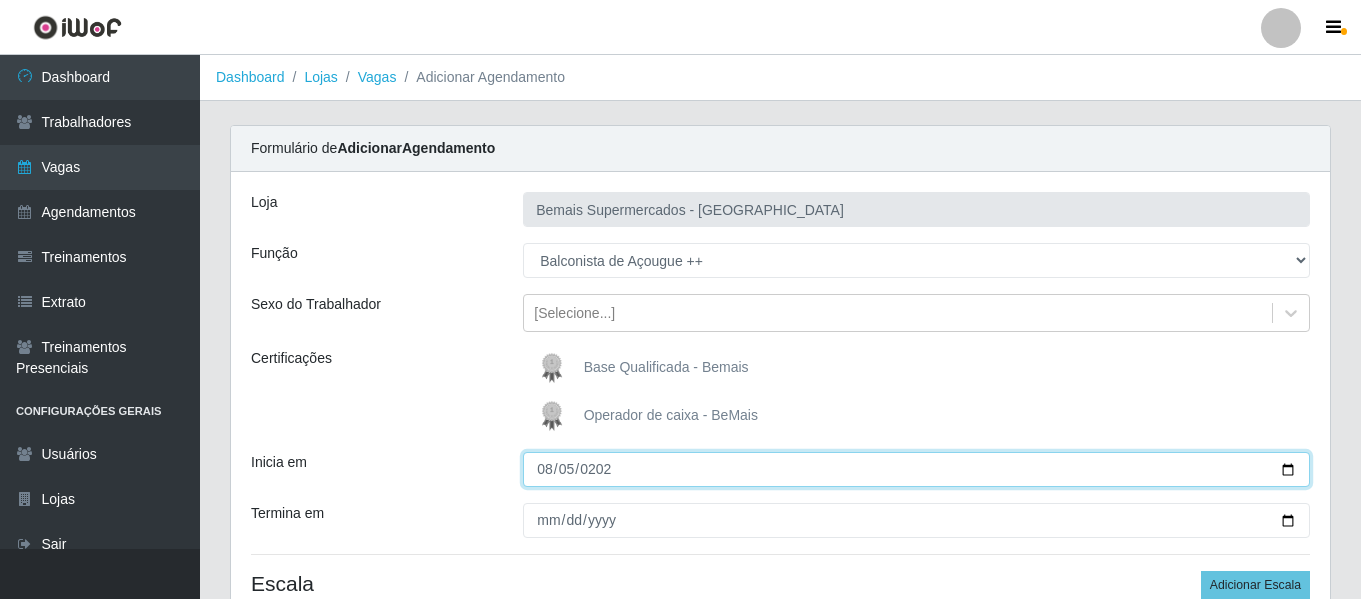 type on "[DATE]" 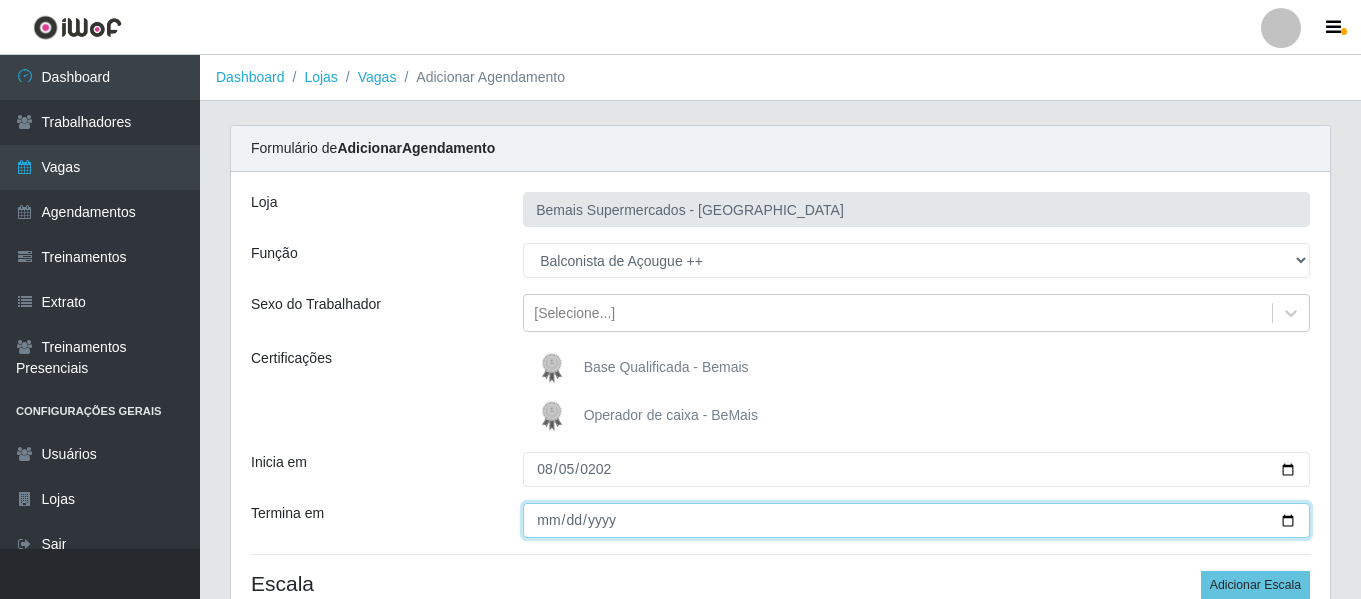 click on "Termina em" at bounding box center [916, 520] 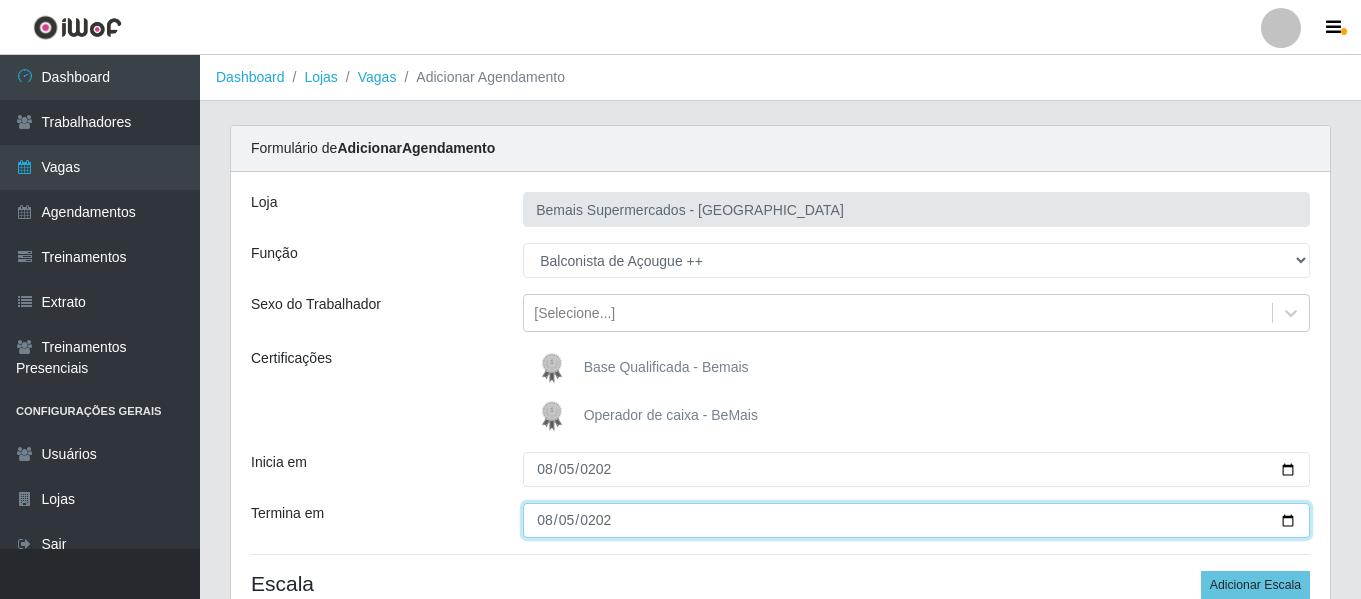 type on "[DATE]" 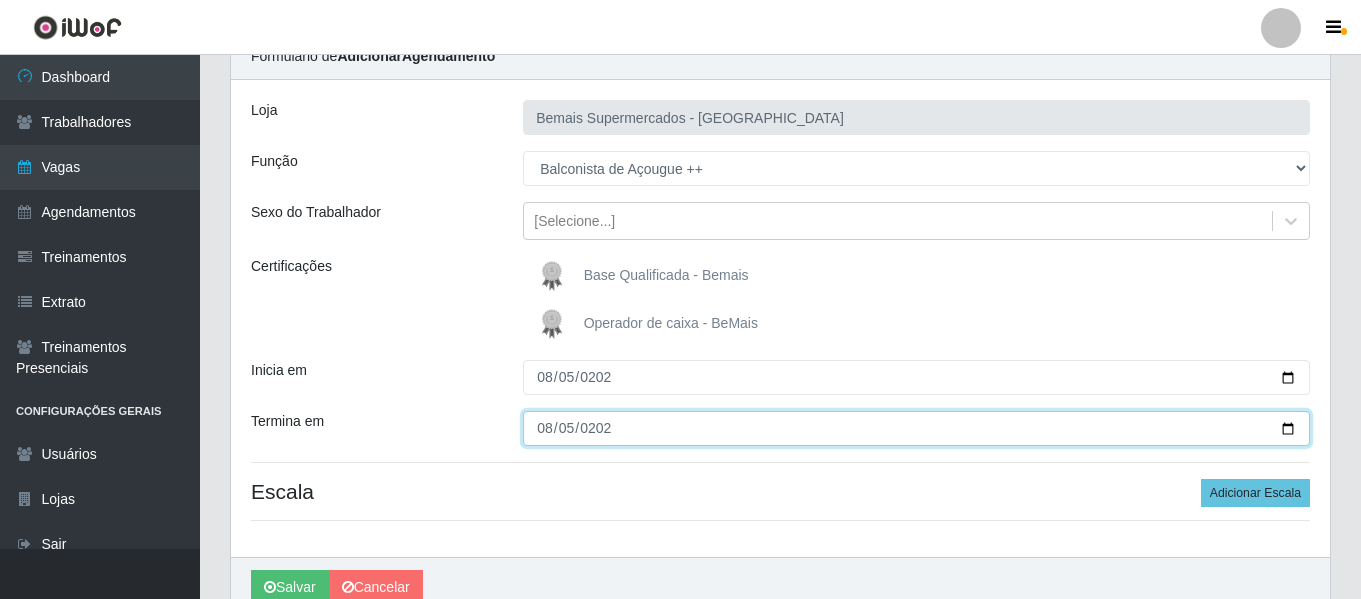 scroll, scrollTop: 185, scrollLeft: 0, axis: vertical 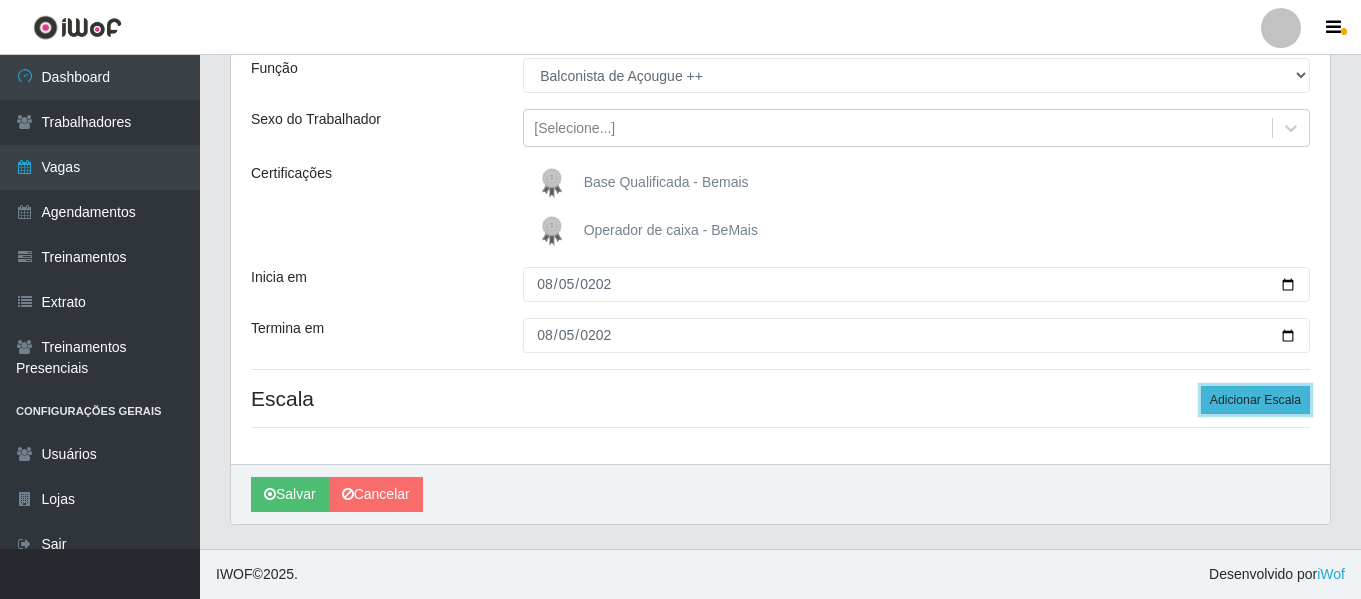 click on "Adicionar Escala" at bounding box center [1255, 400] 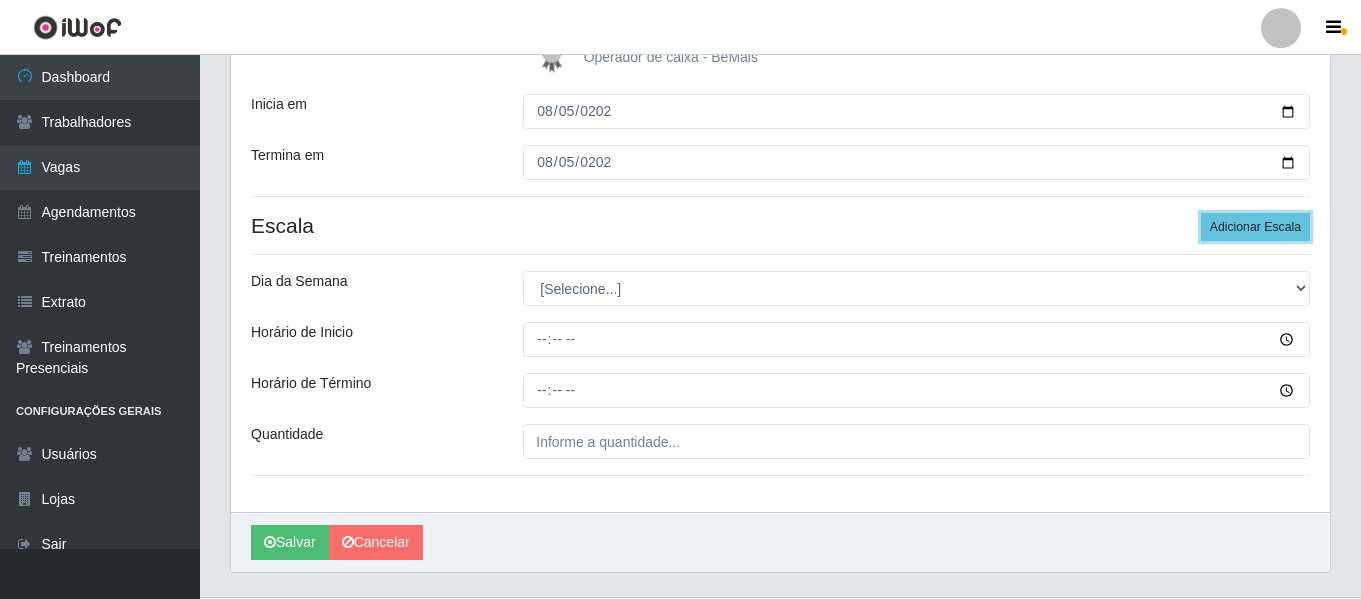 scroll, scrollTop: 406, scrollLeft: 0, axis: vertical 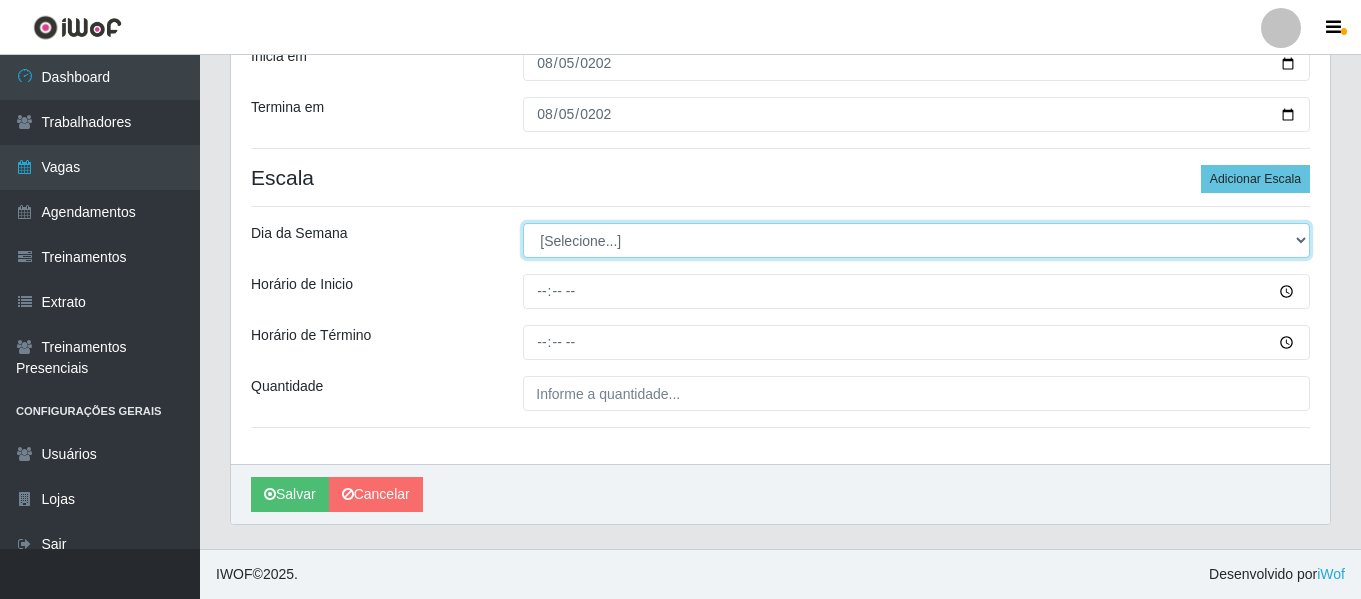 click on "[Selecione...] Segunda Terça Quarta Quinta Sexta Sábado Domingo" at bounding box center (916, 240) 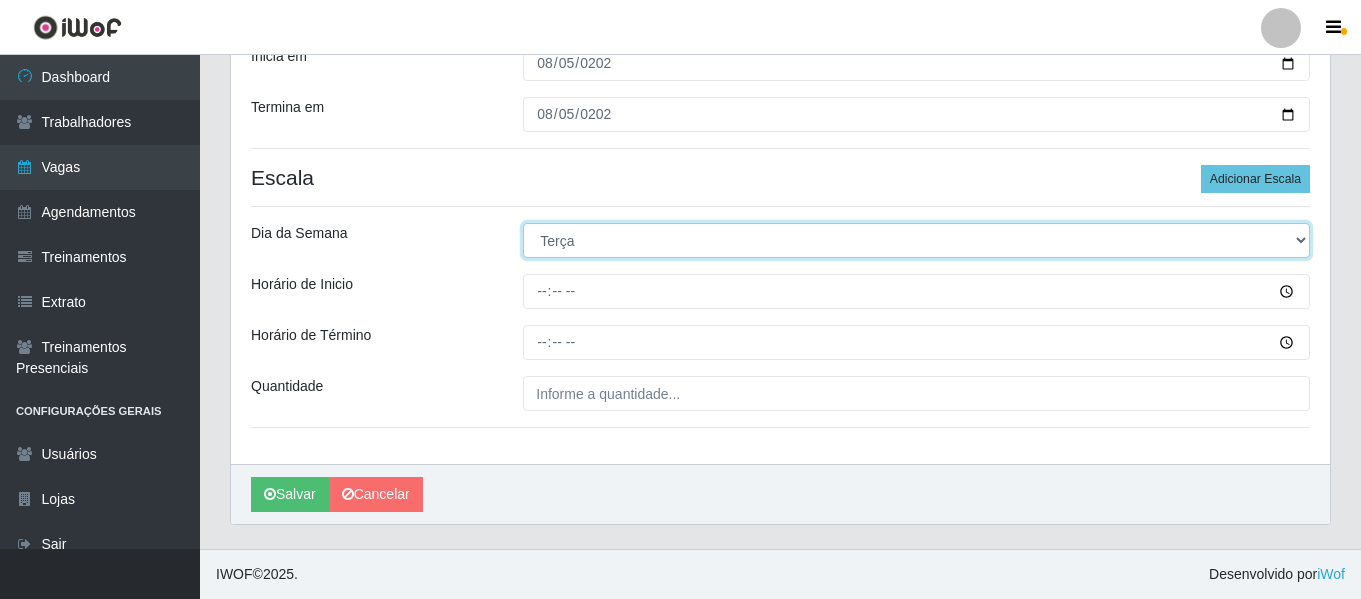 click on "[Selecione...] Segunda Terça Quarta Quinta Sexta Sábado Domingo" at bounding box center [916, 240] 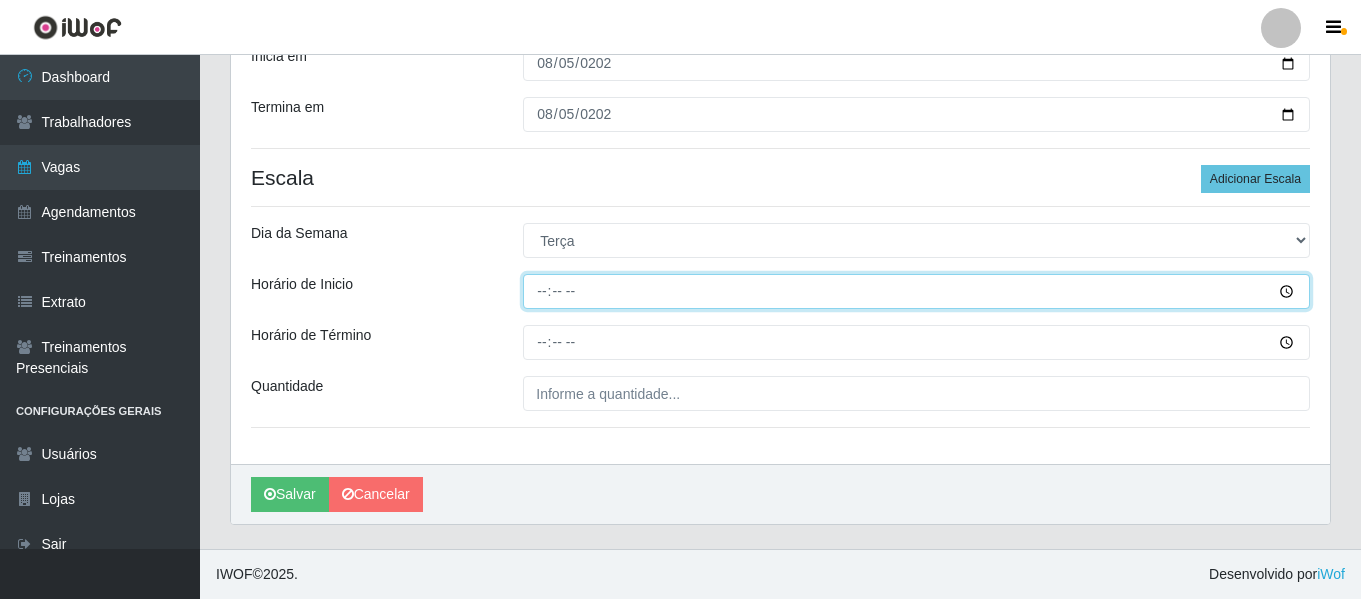 click on "Horário de Inicio" at bounding box center [916, 291] 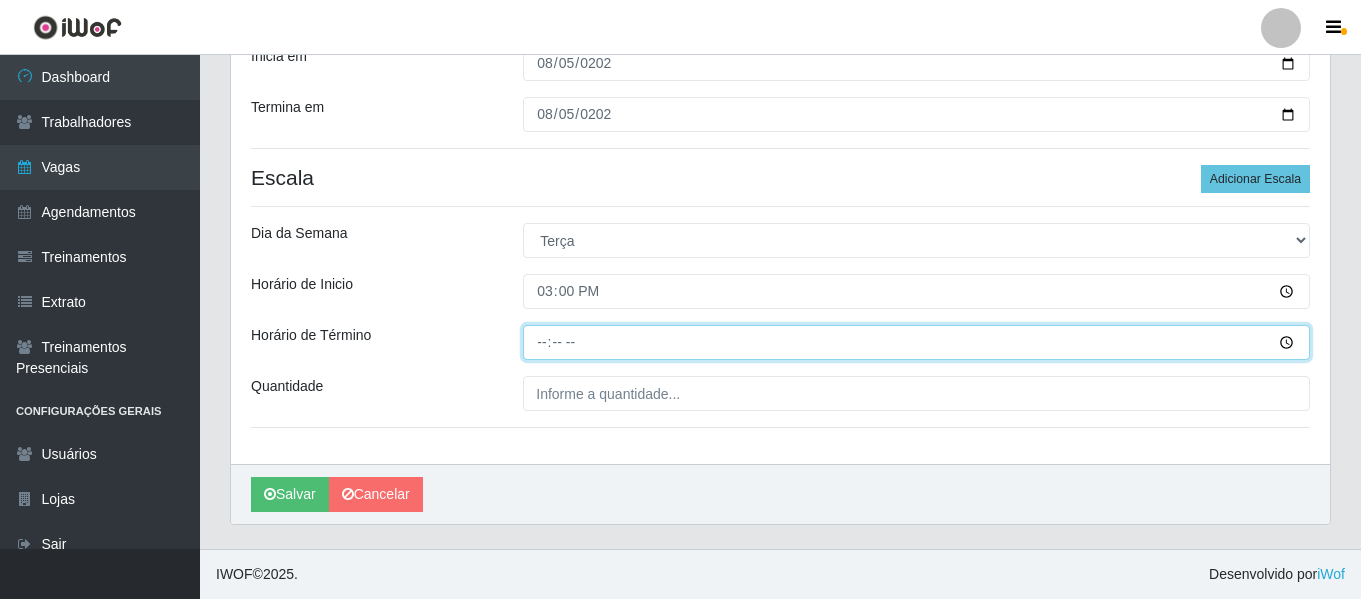 click on "Horário de Término" at bounding box center (916, 342) 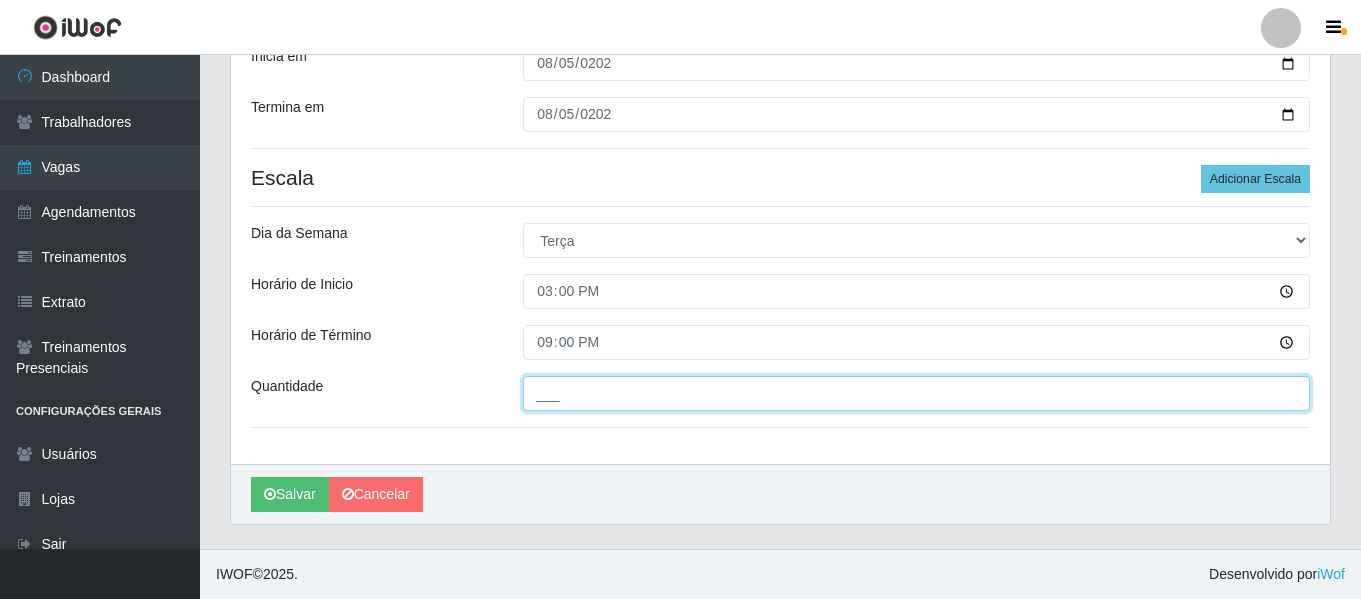click on "___" at bounding box center [916, 393] 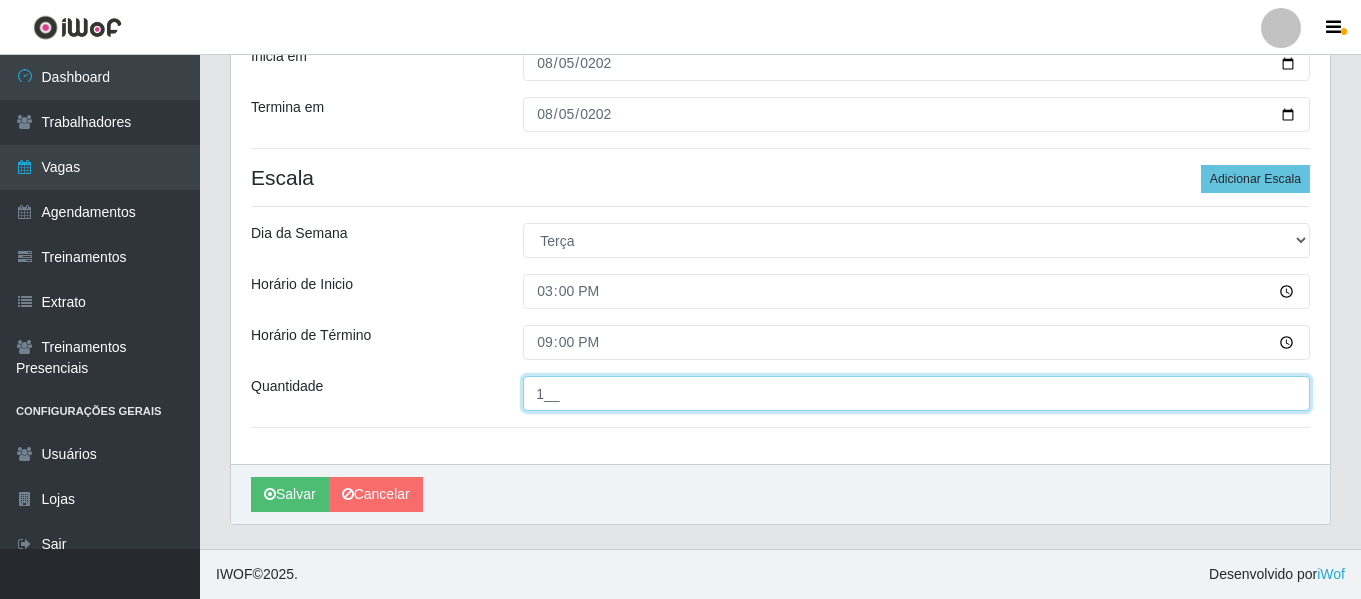 type on "1__" 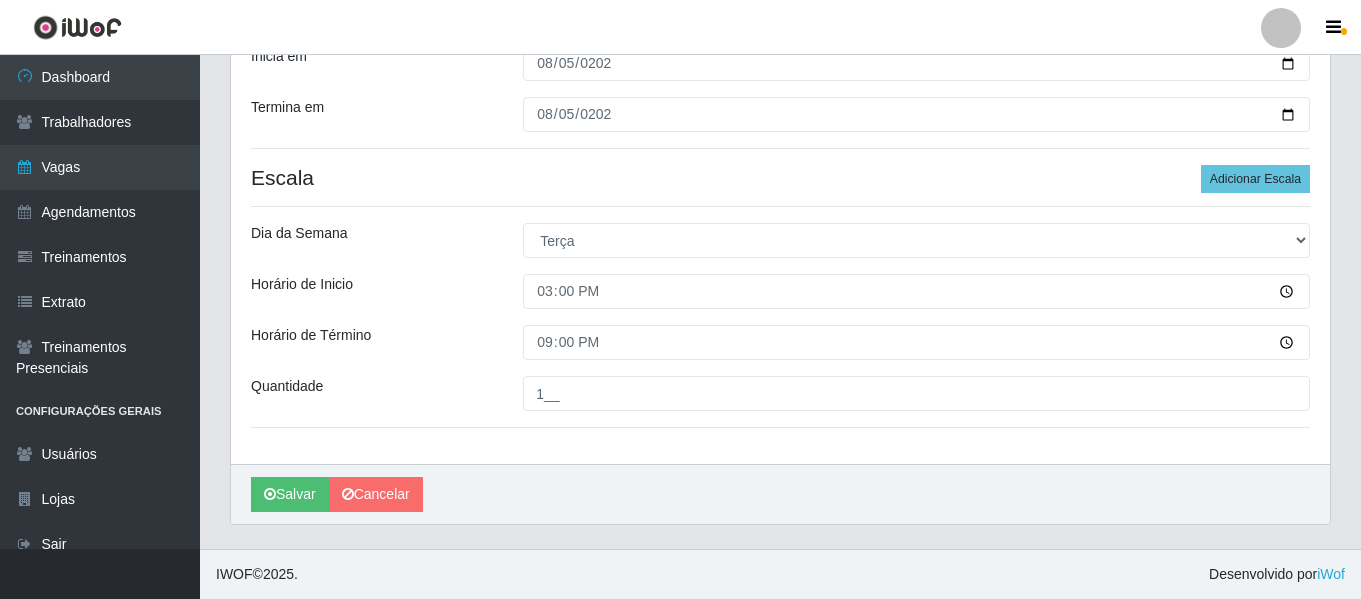 click on "Horário de Término" at bounding box center [372, 342] 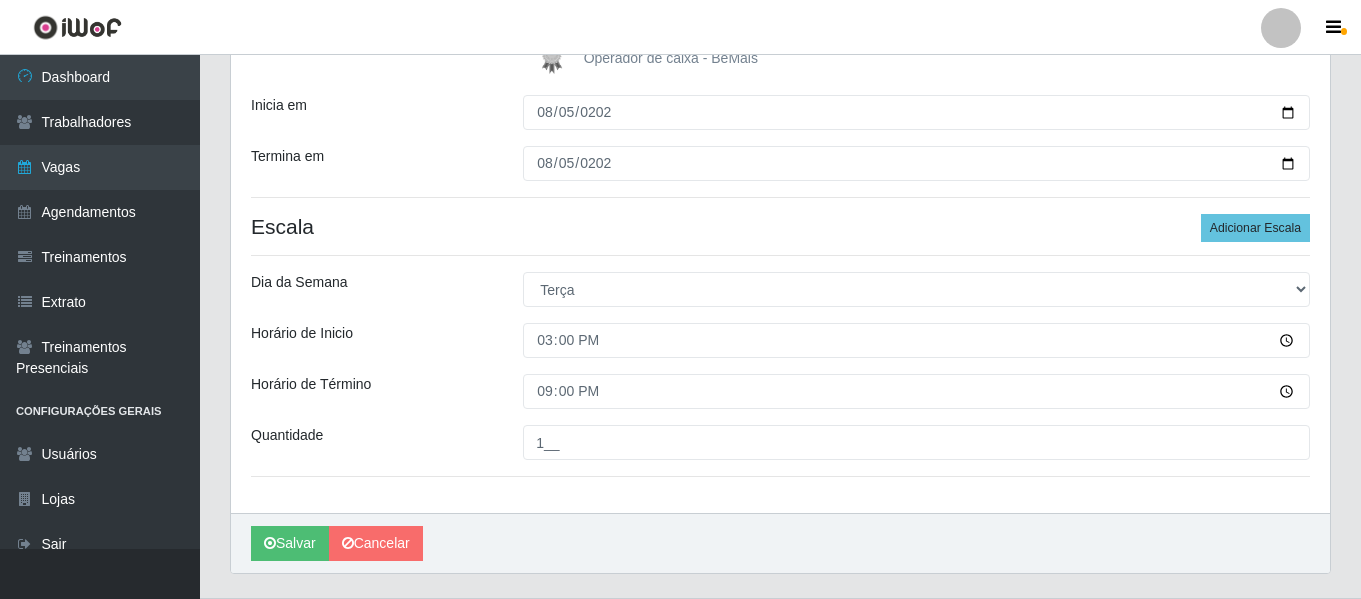 scroll, scrollTop: 406, scrollLeft: 0, axis: vertical 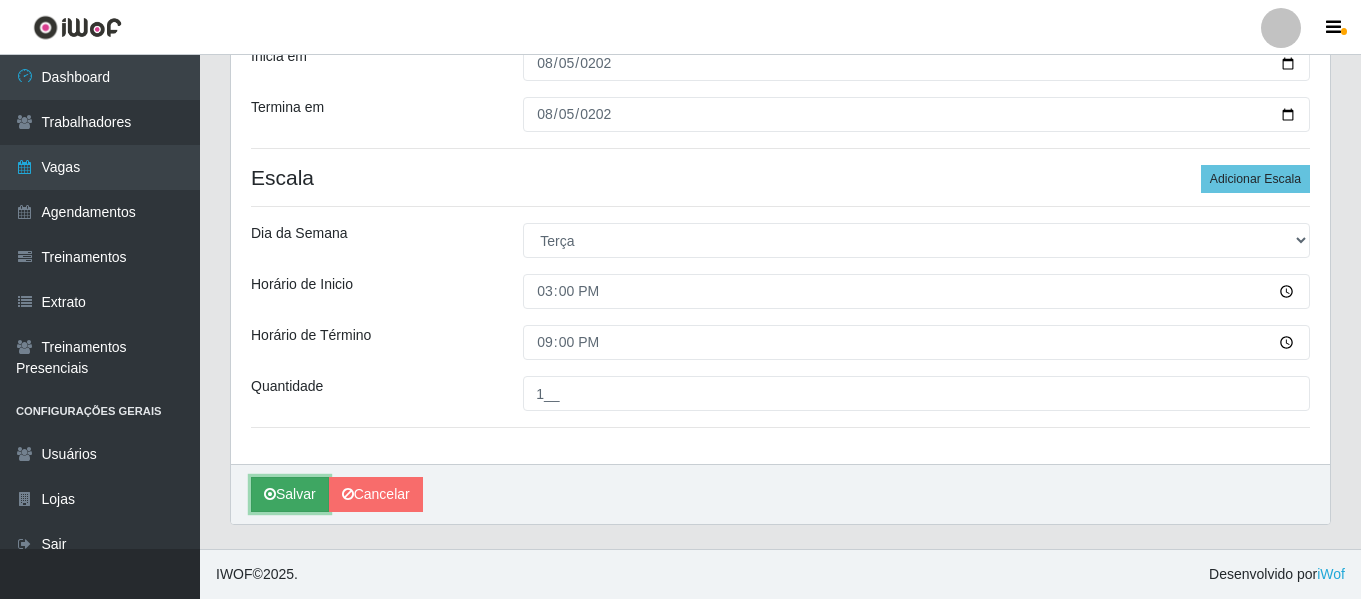 click on "Salvar" at bounding box center [290, 494] 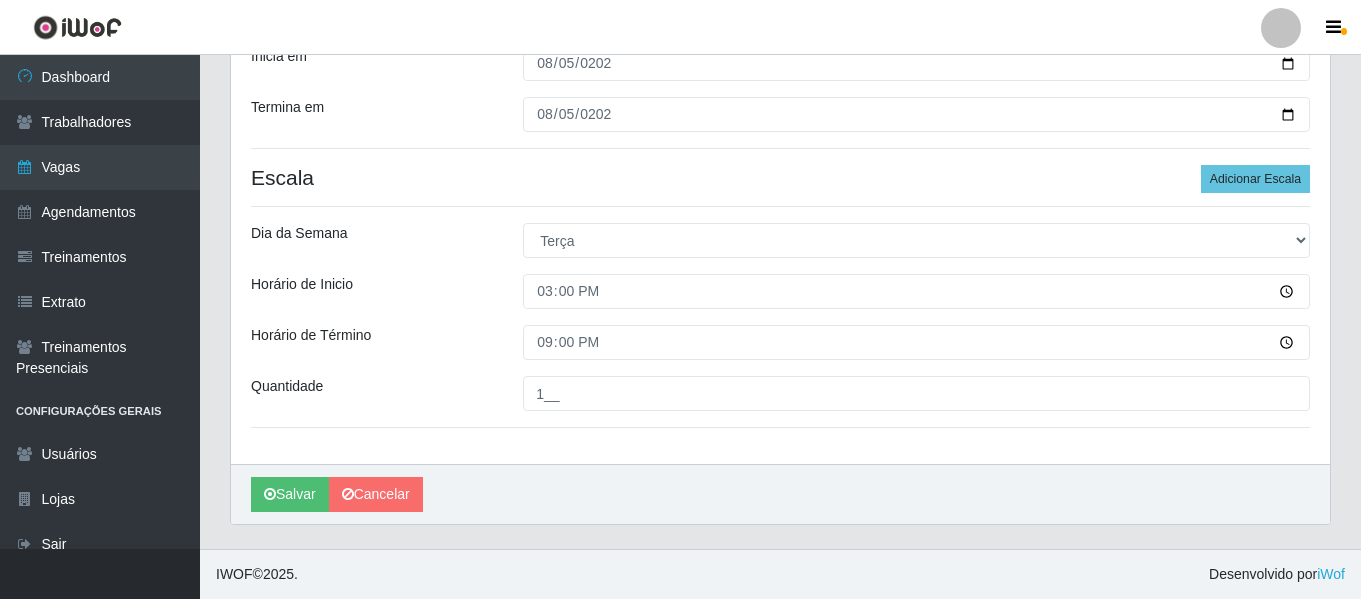 scroll, scrollTop: 0, scrollLeft: 0, axis: both 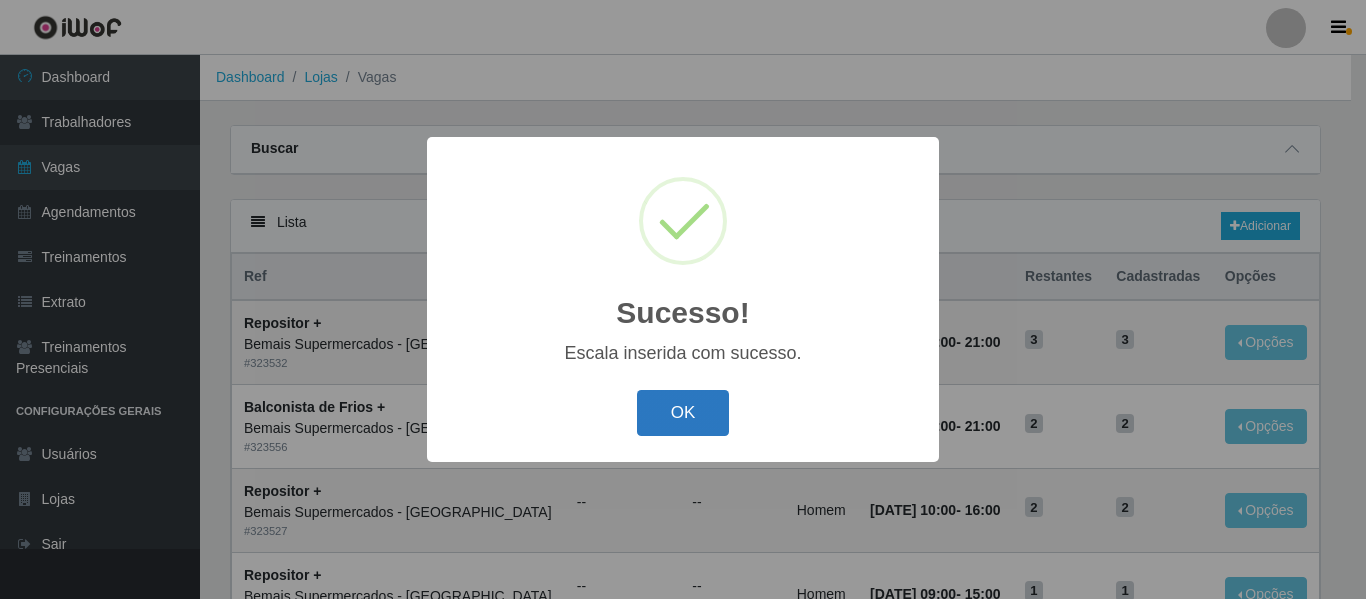 click on "OK" at bounding box center (683, 413) 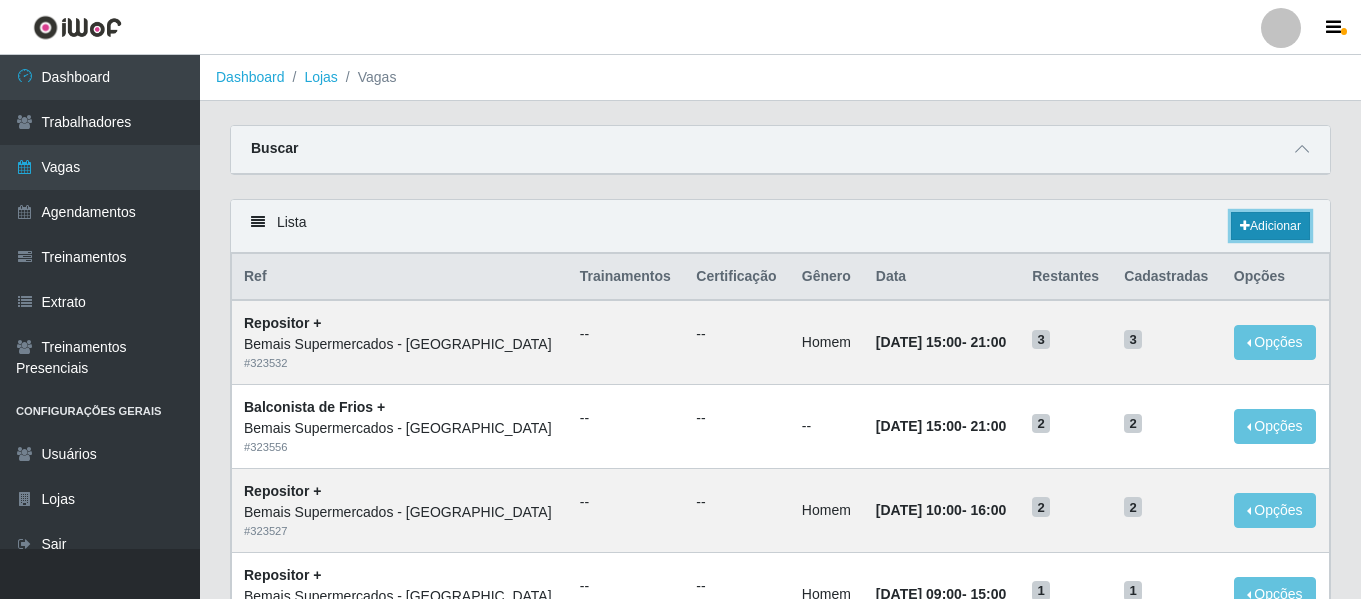 click on "Adicionar" at bounding box center (1270, 226) 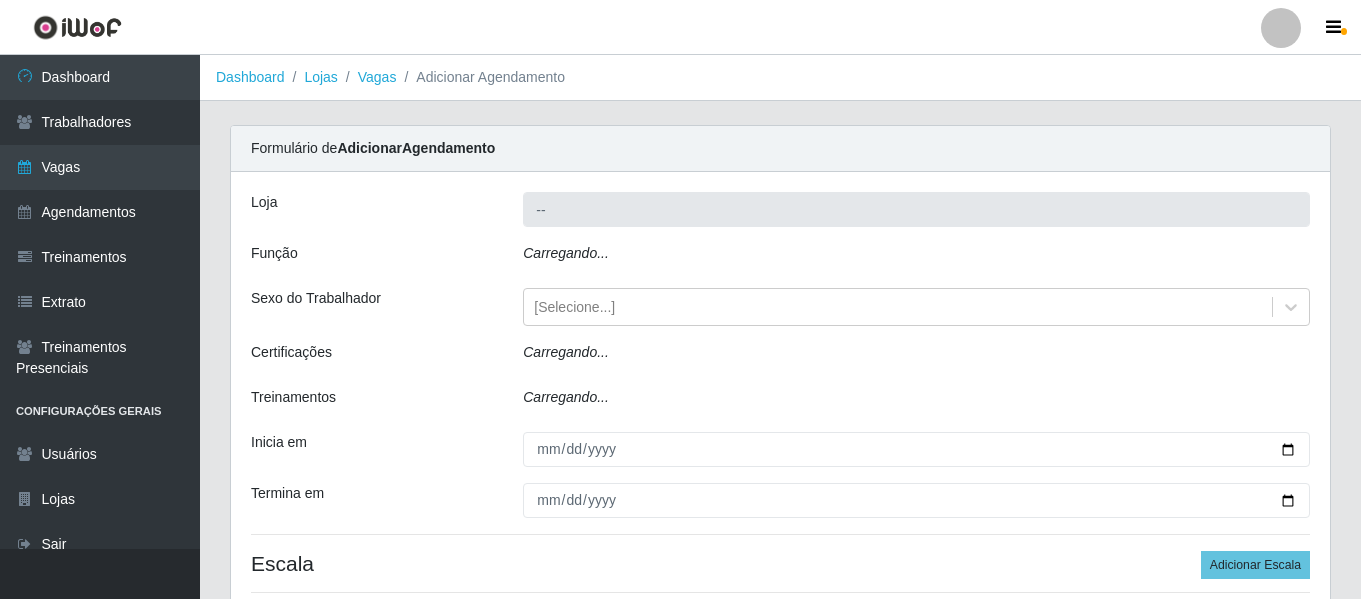 type on "Bemais Supermercados - [GEOGRAPHIC_DATA]" 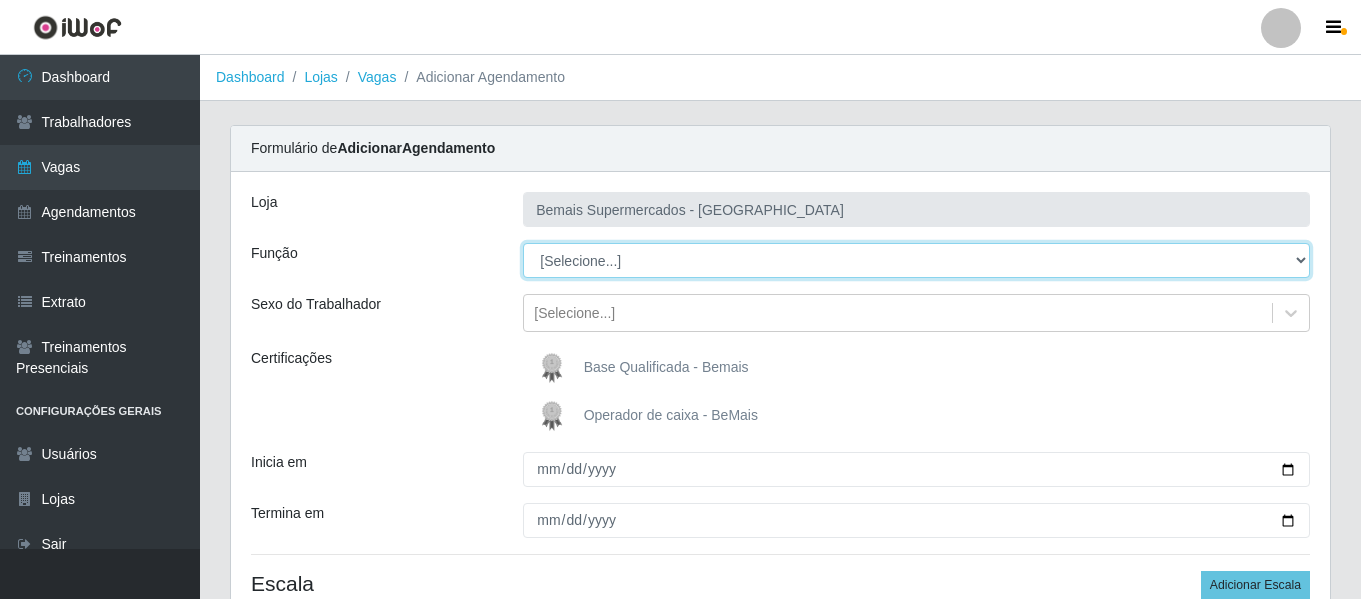 click on "[Selecione...] ASG ASG + ASG ++ Auxiliar de Depósito  Auxiliar de Depósito + Auxiliar de Depósito ++ Auxiliar de Estacionamento Auxiliar de Estacionamento + Auxiliar de Estacionamento ++ Auxiliar de Sushiman Auxiliar de Sushiman+ Auxiliar de Sushiman++ Balconista de Açougue  Balconista de Açougue + Balconista de Açougue ++ Balconista de Frios Balconista de Frios + Balconista de Frios ++ Balconista de Padaria  Balconista de Padaria + Balconista de Padaria ++ Embalador Embalador + Embalador ++ Operador de Caixa Operador de Caixa + Operador de Caixa ++ Repositor  Repositor + Repositor ++ Repositor de Hortifruti Repositor de Hortifruti + Repositor de Hortifruti ++" at bounding box center [916, 260] 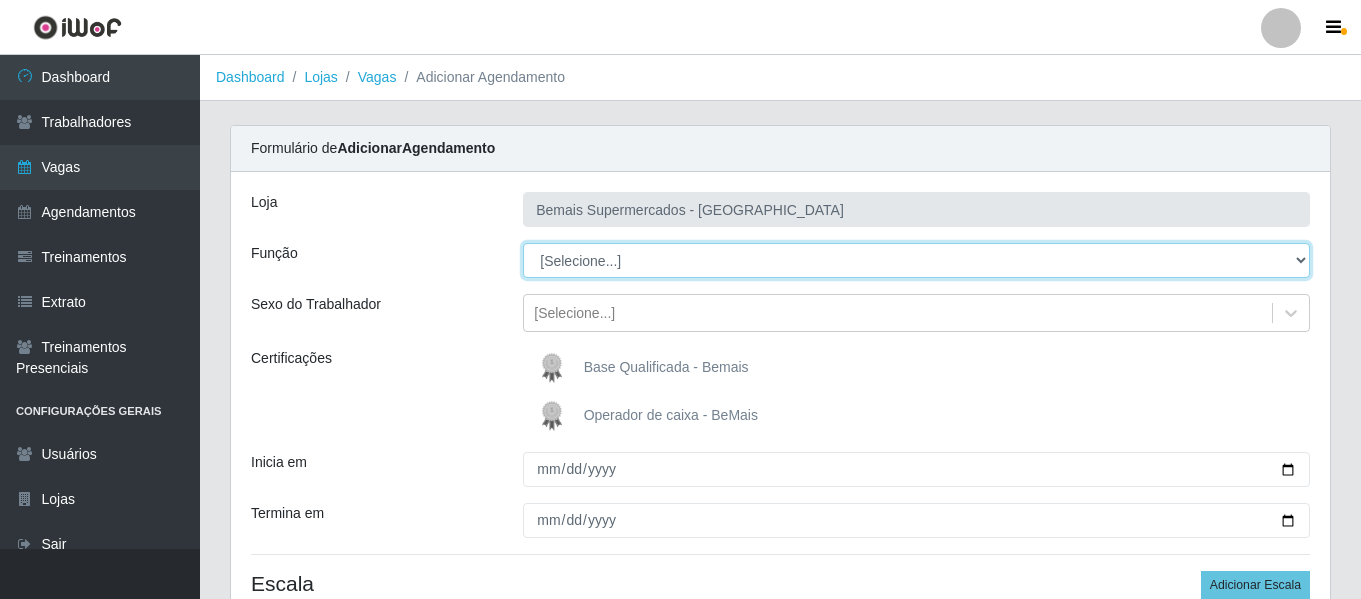 select on "123" 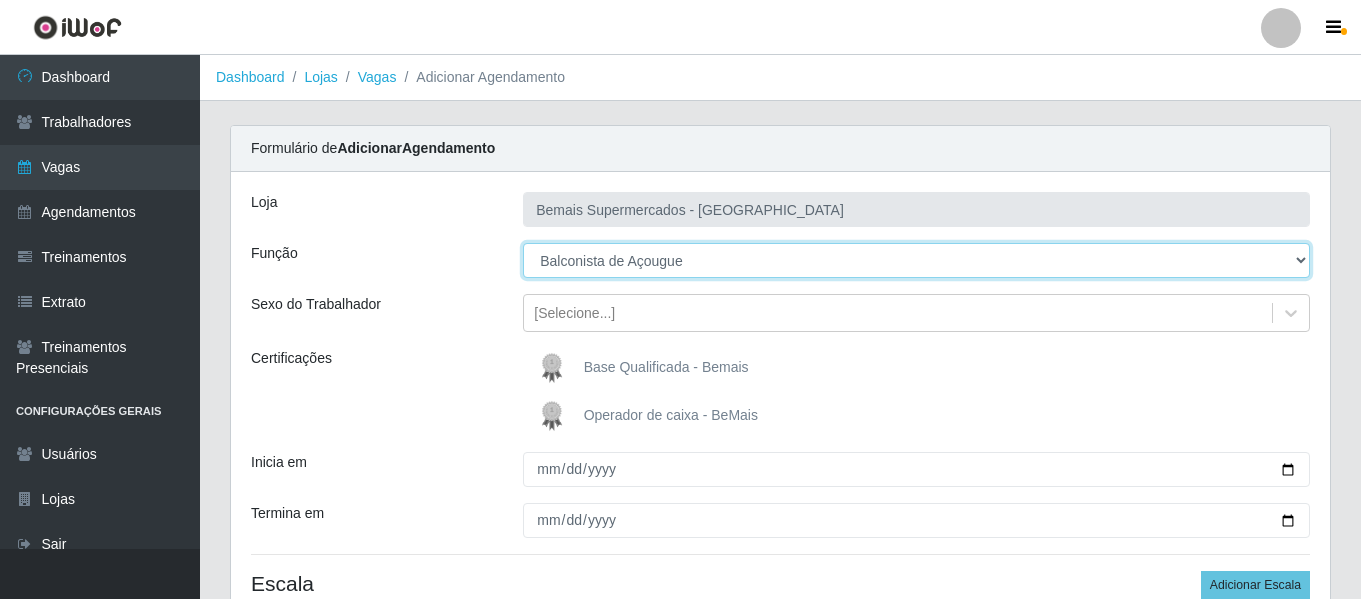 click on "[Selecione...] ASG ASG + ASG ++ Auxiliar de Depósito  Auxiliar de Depósito + Auxiliar de Depósito ++ Auxiliar de Estacionamento Auxiliar de Estacionamento + Auxiliar de Estacionamento ++ Auxiliar de Sushiman Auxiliar de Sushiman+ Auxiliar de Sushiman++ Balconista de Açougue  Balconista de Açougue + Balconista de Açougue ++ Balconista de Frios Balconista de Frios + Balconista de Frios ++ Balconista de Padaria  Balconista de Padaria + Balconista de Padaria ++ Embalador Embalador + Embalador ++ Operador de Caixa Operador de Caixa + Operador de Caixa ++ Repositor  Repositor + Repositor ++ Repositor de Hortifruti Repositor de Hortifruti + Repositor de Hortifruti ++" at bounding box center (916, 260) 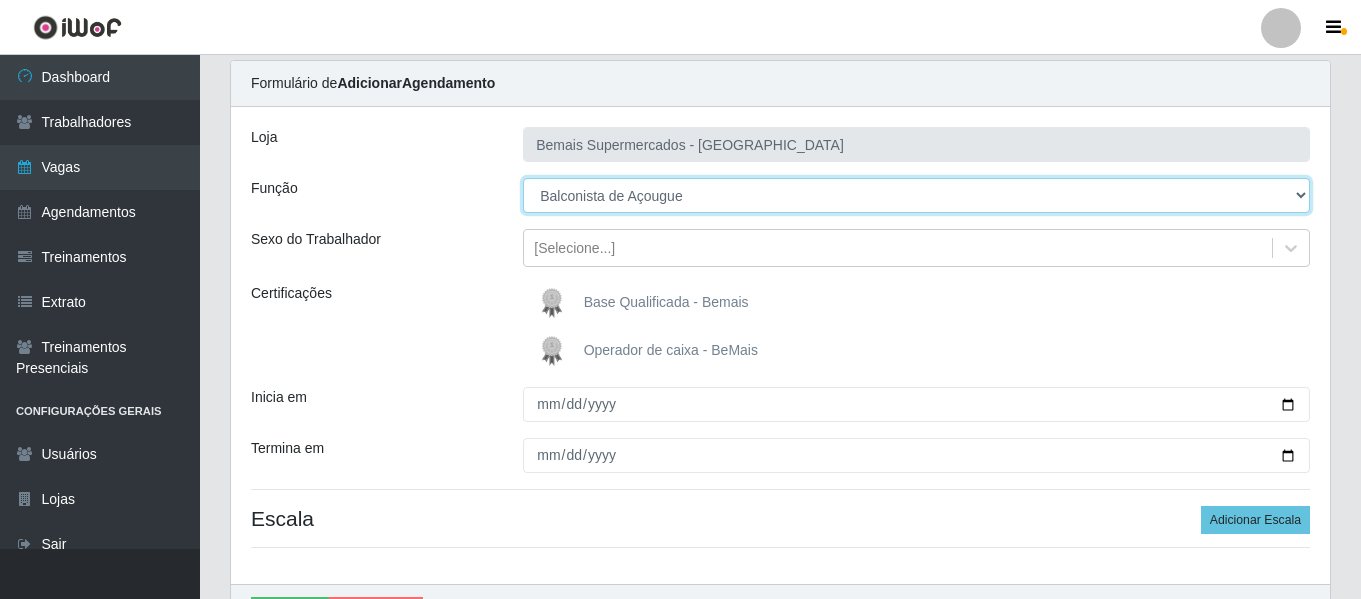 scroll, scrollTop: 100, scrollLeft: 0, axis: vertical 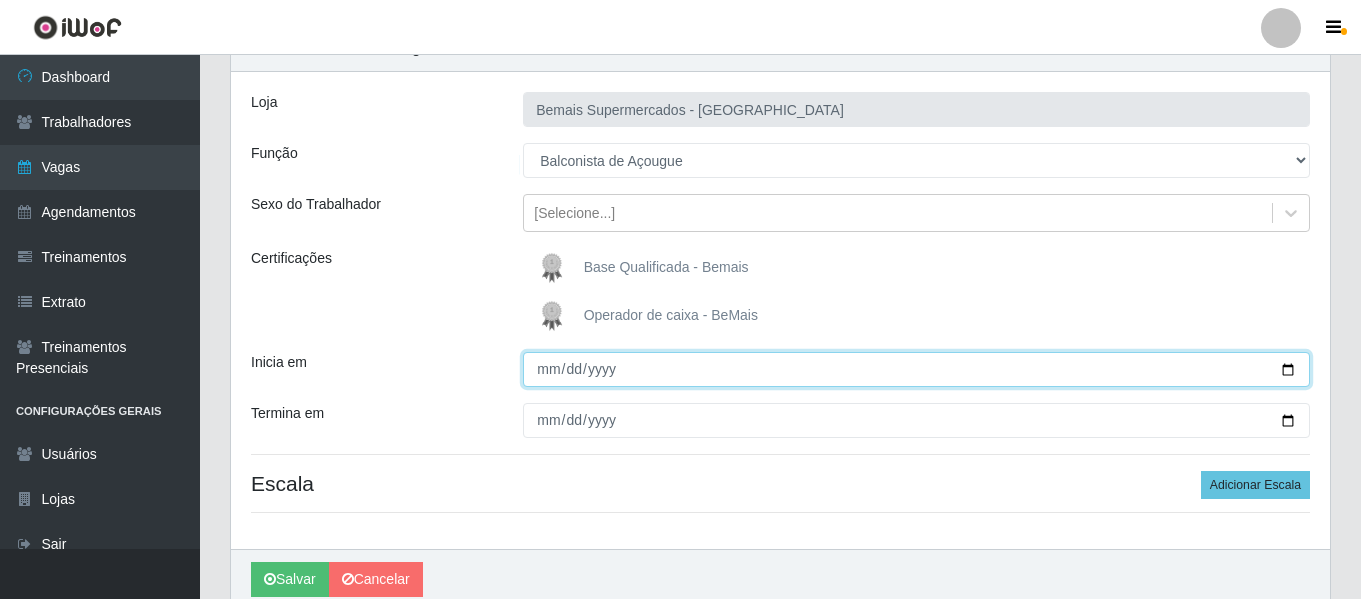 click on "Inicia em" at bounding box center (916, 369) 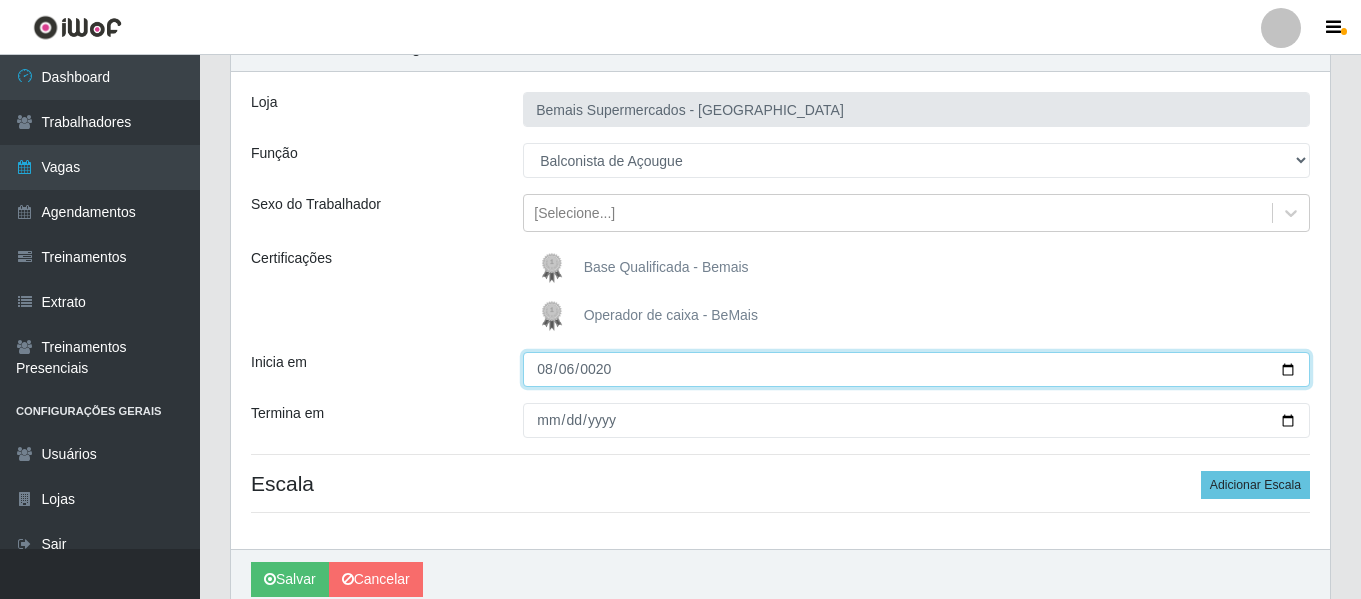 type on "0205-08-06" 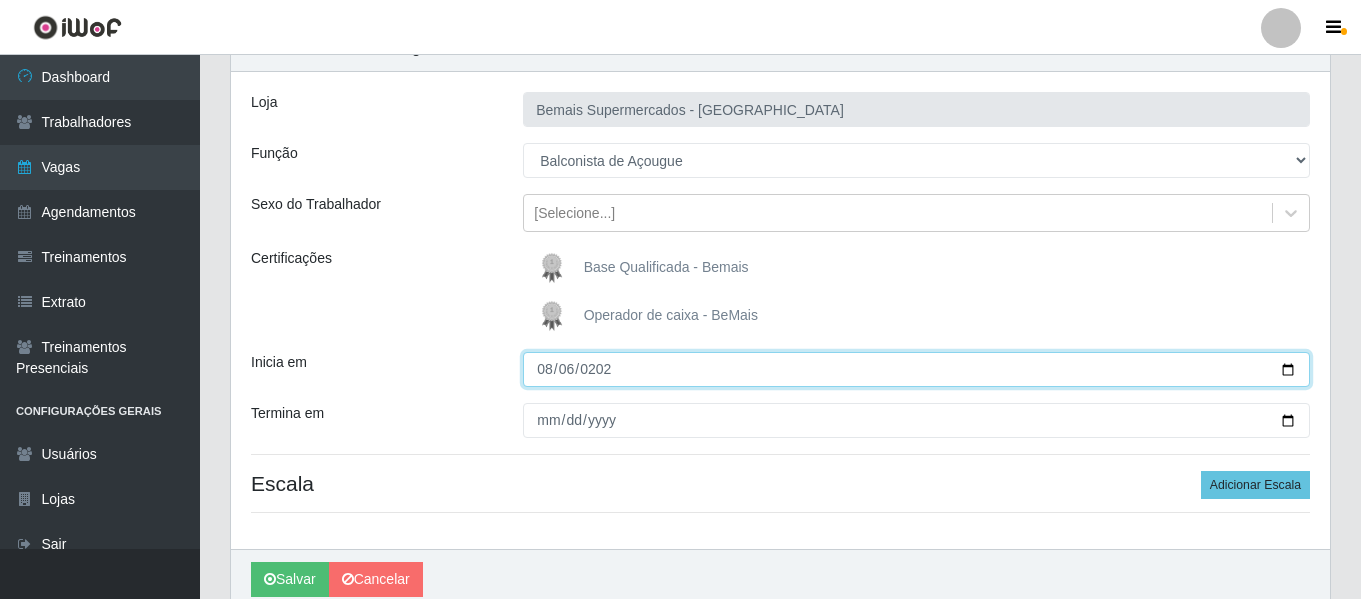 type on "[DATE]" 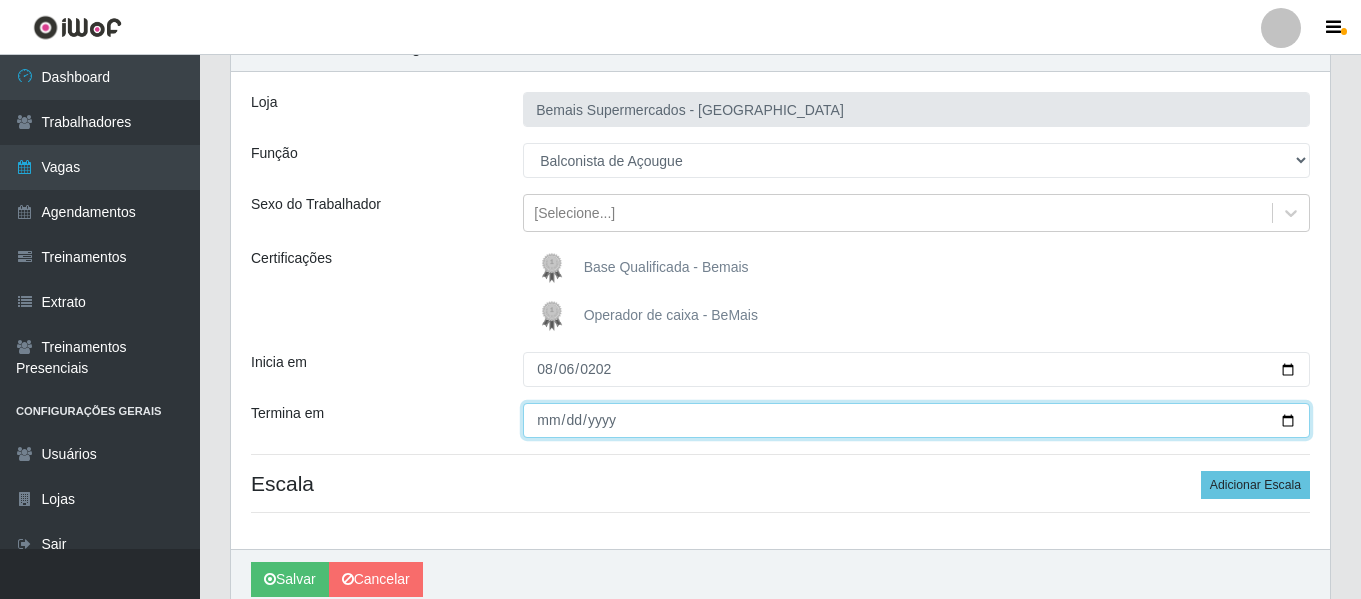 click on "Termina em" at bounding box center (916, 420) 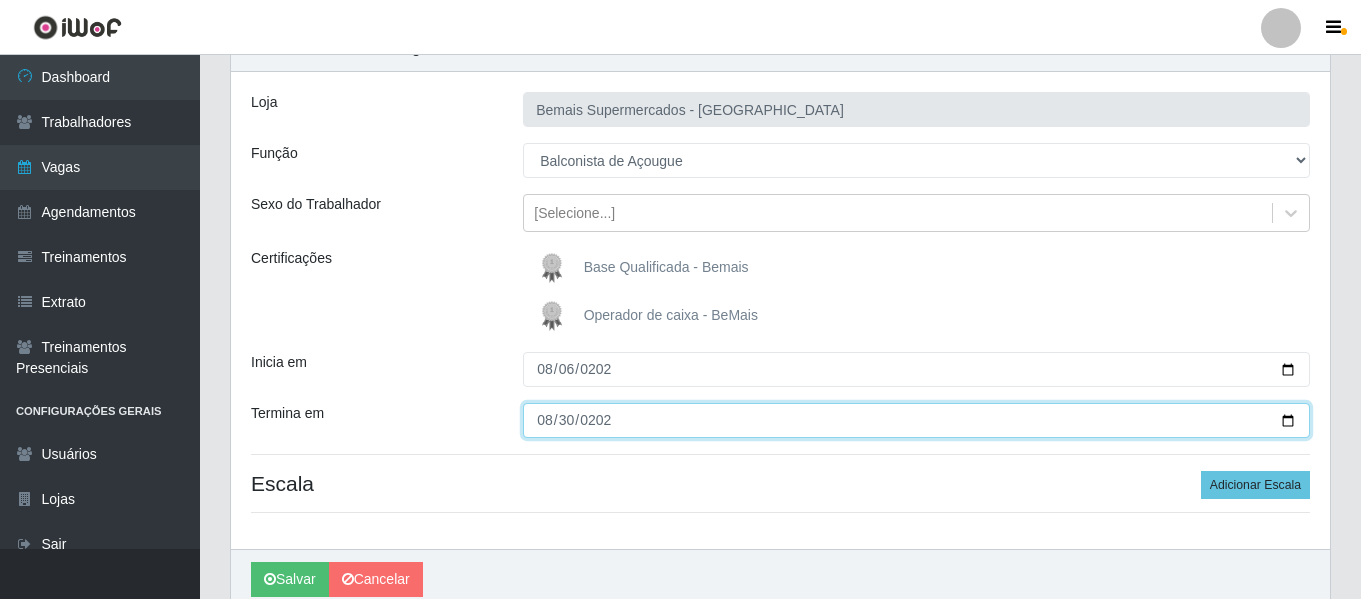 type on "[DATE]" 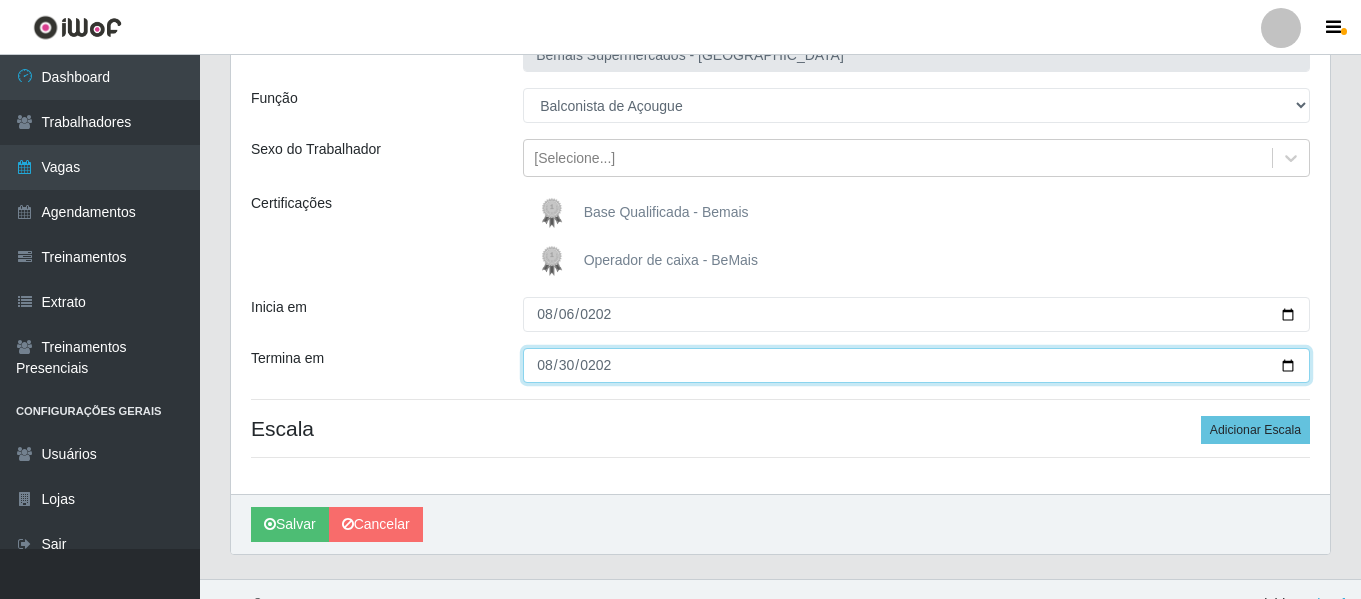 scroll, scrollTop: 185, scrollLeft: 0, axis: vertical 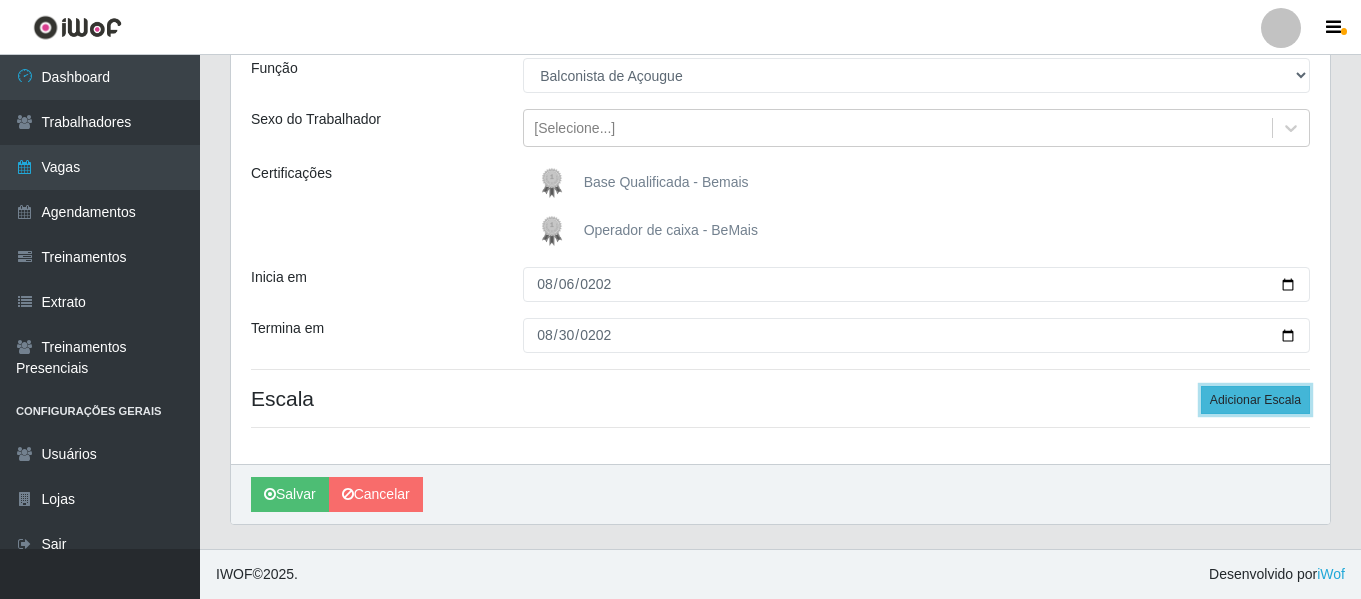 click on "Adicionar Escala" at bounding box center (1255, 400) 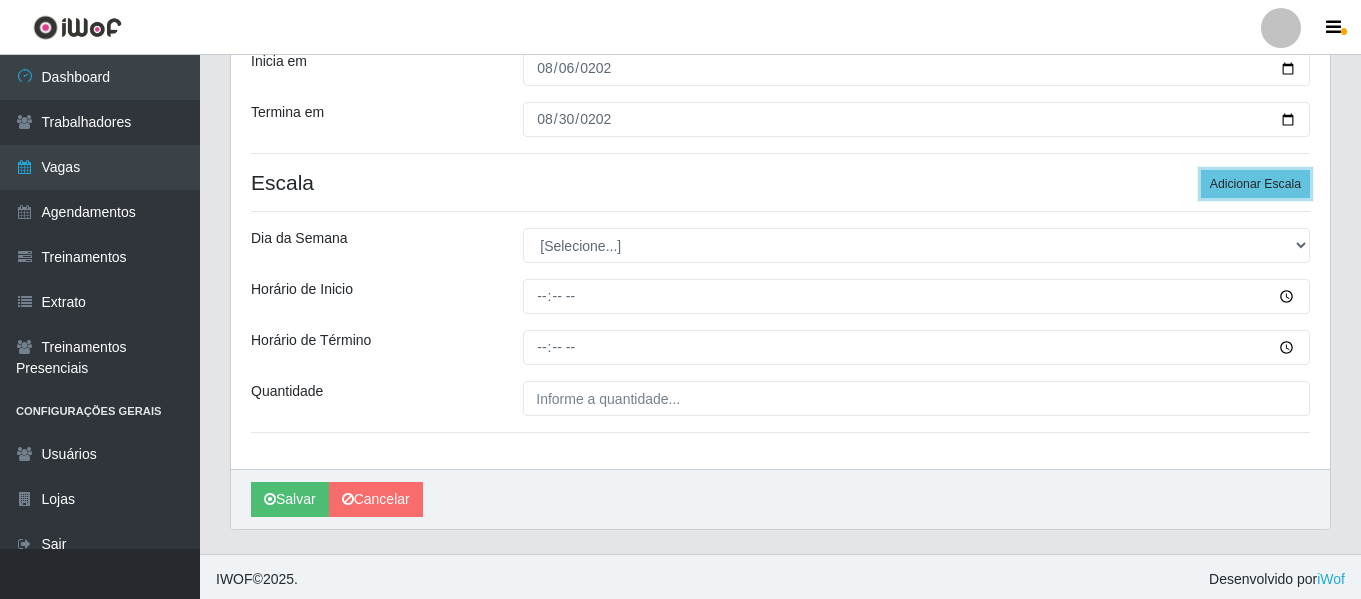 scroll, scrollTop: 406, scrollLeft: 0, axis: vertical 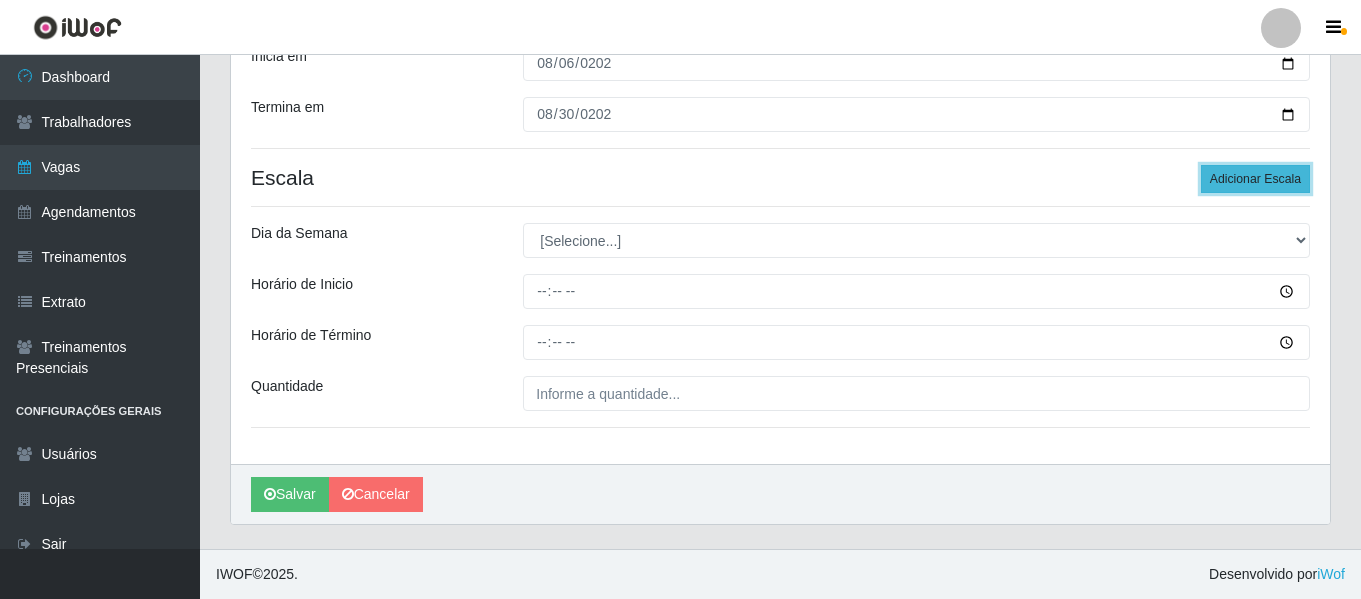 click on "Adicionar Escala" at bounding box center [1255, 179] 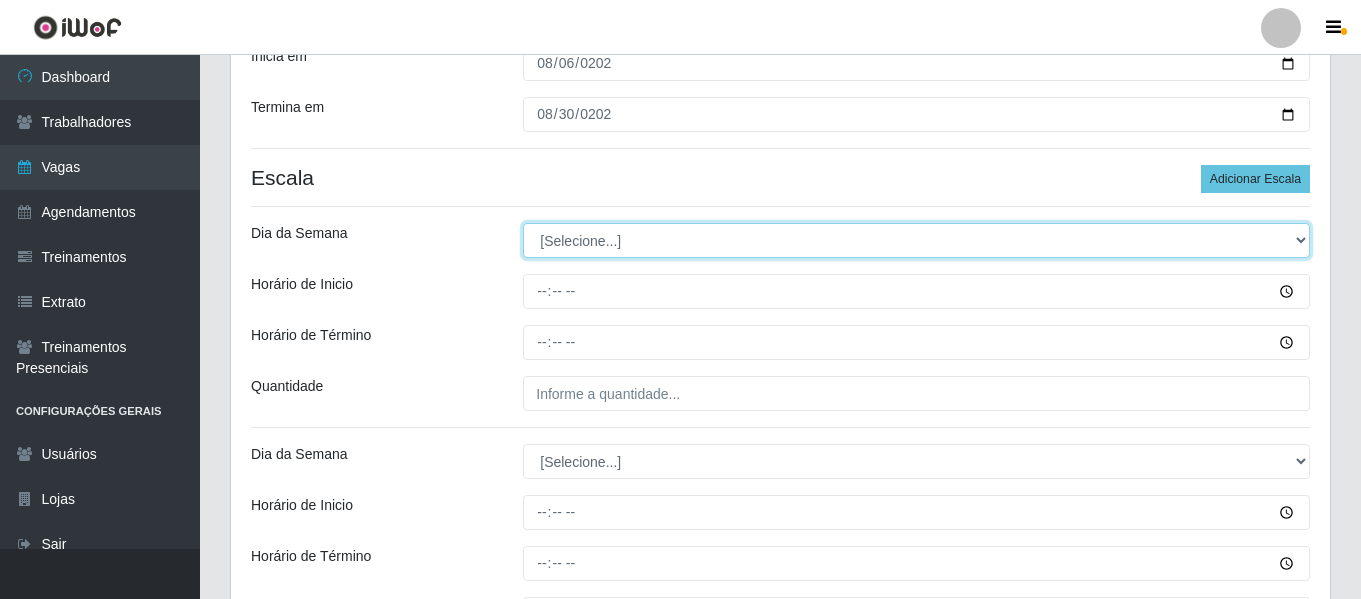 click on "[Selecione...] Segunda Terça Quarta Quinta Sexta Sábado Domingo" at bounding box center (916, 240) 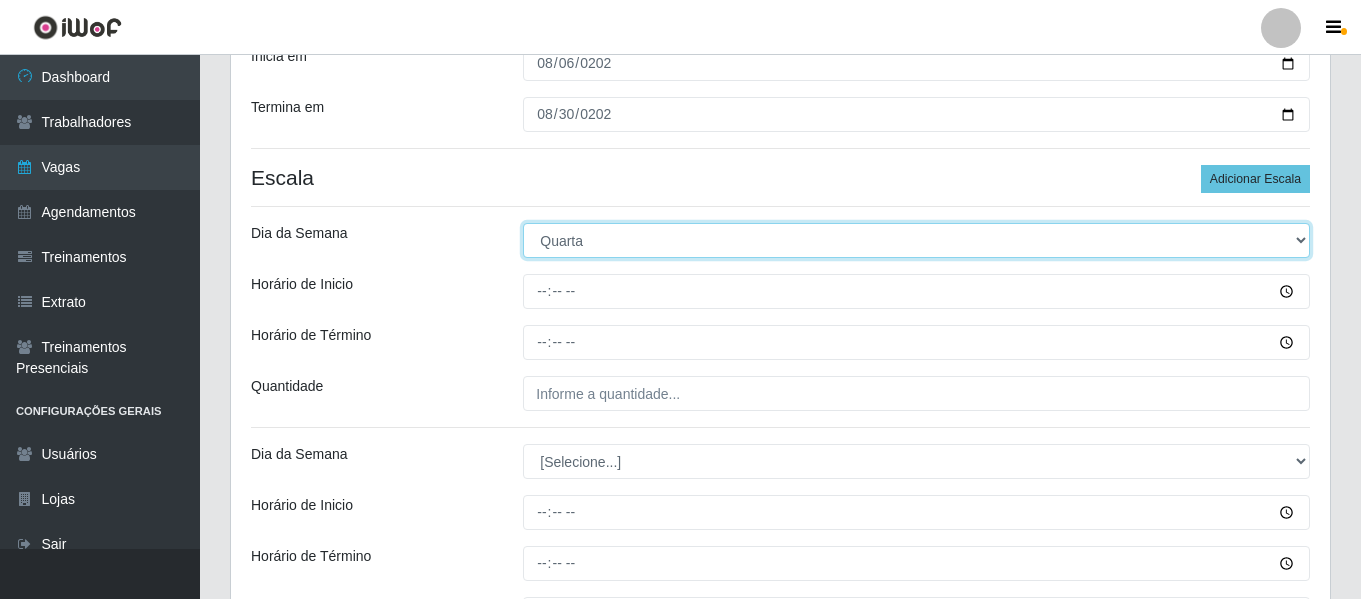 click on "[Selecione...] Segunda Terça Quarta Quinta Sexta Sábado Domingo" at bounding box center [916, 240] 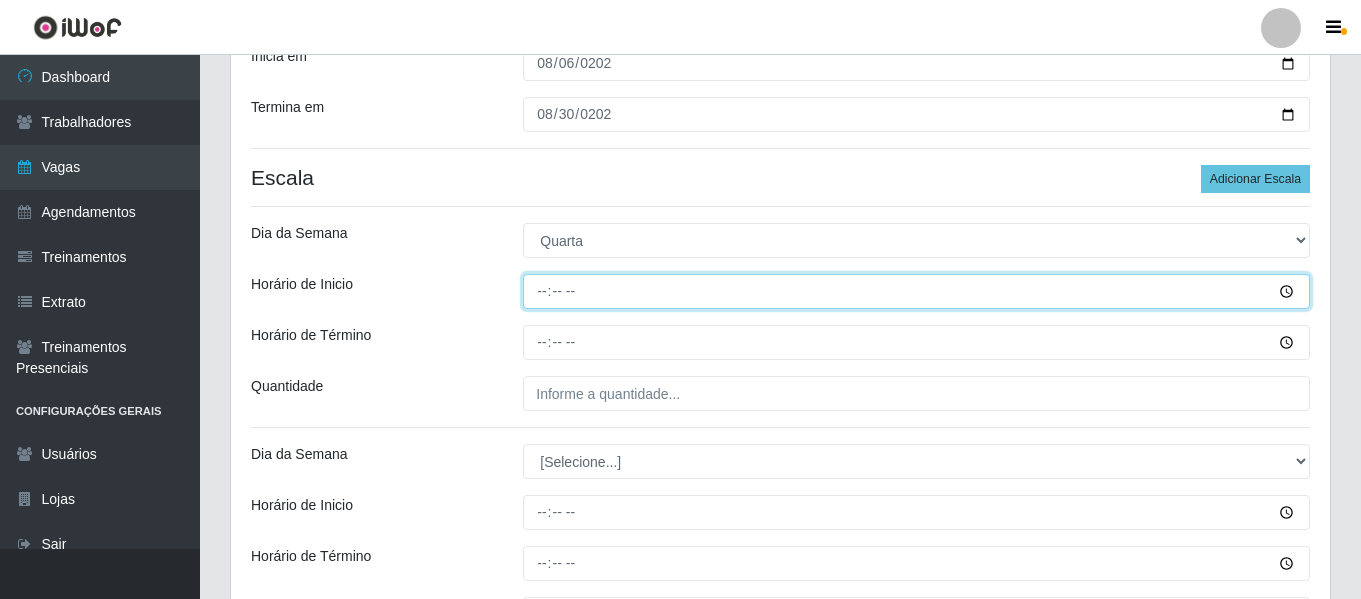 click on "Horário de Inicio" at bounding box center [916, 291] 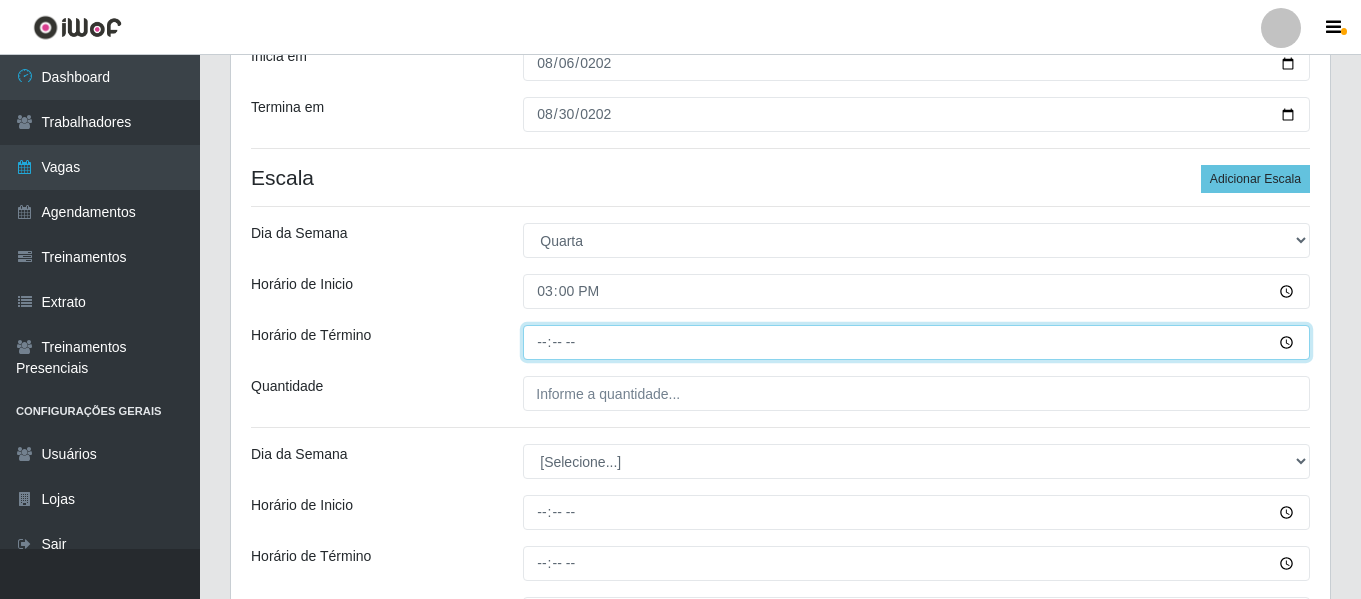 click on "Horário de Término" at bounding box center (916, 342) 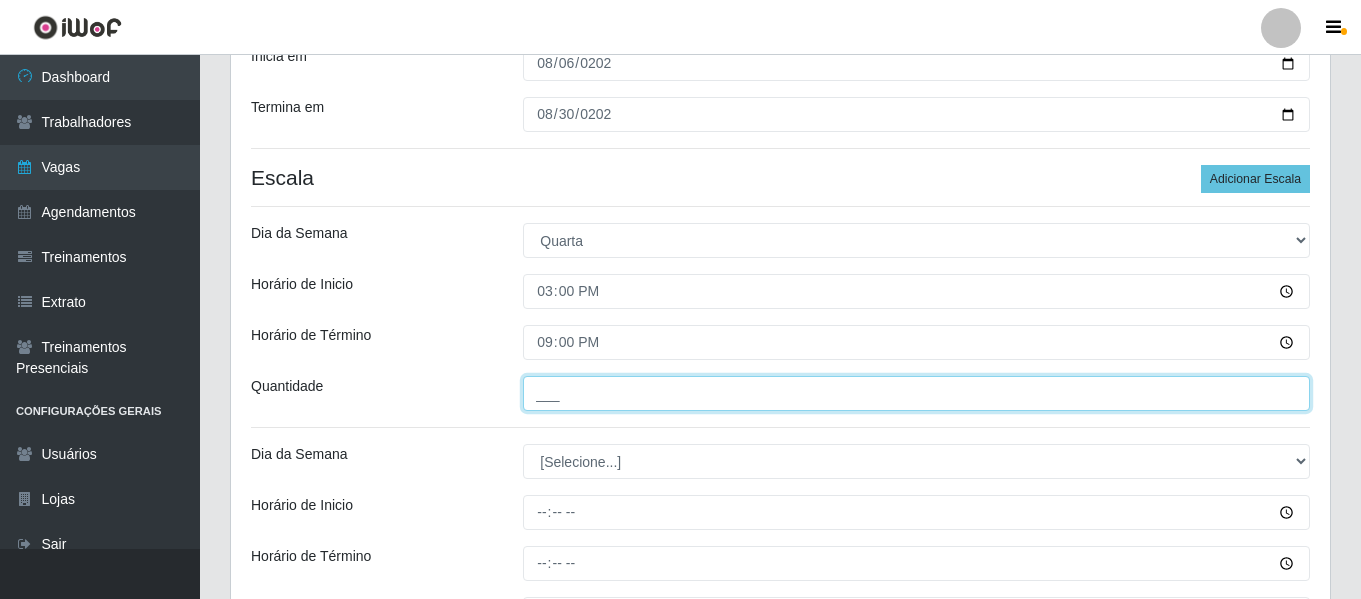 click on "___" at bounding box center (916, 393) 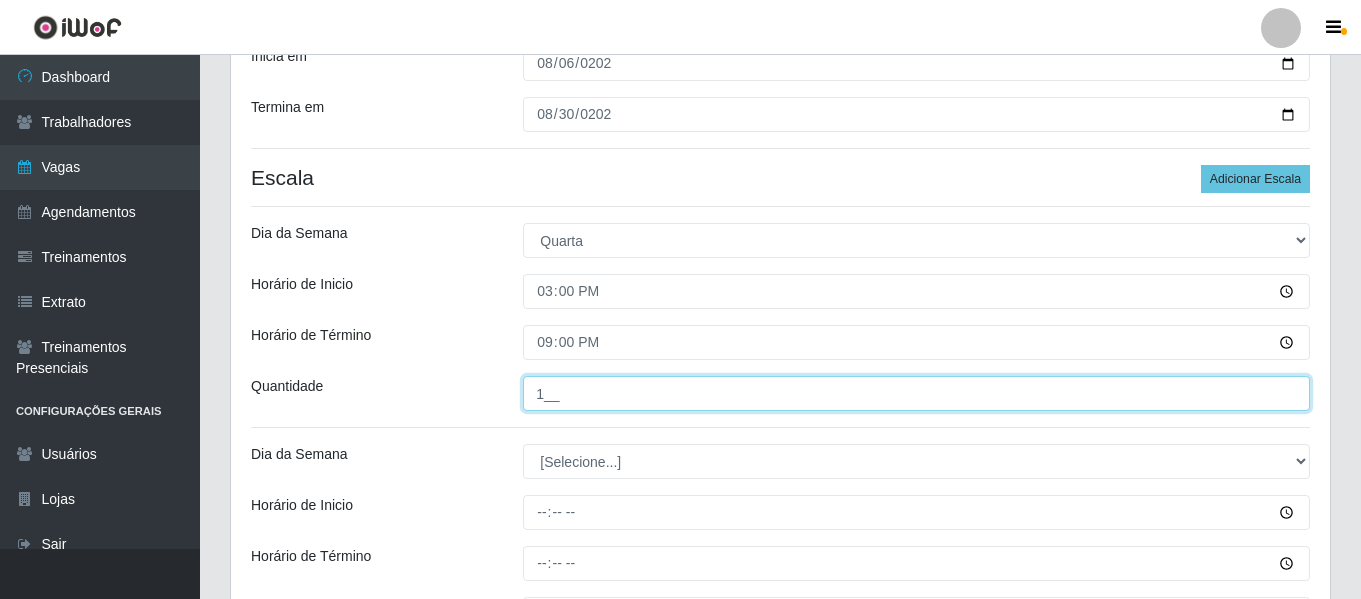 type on "1__" 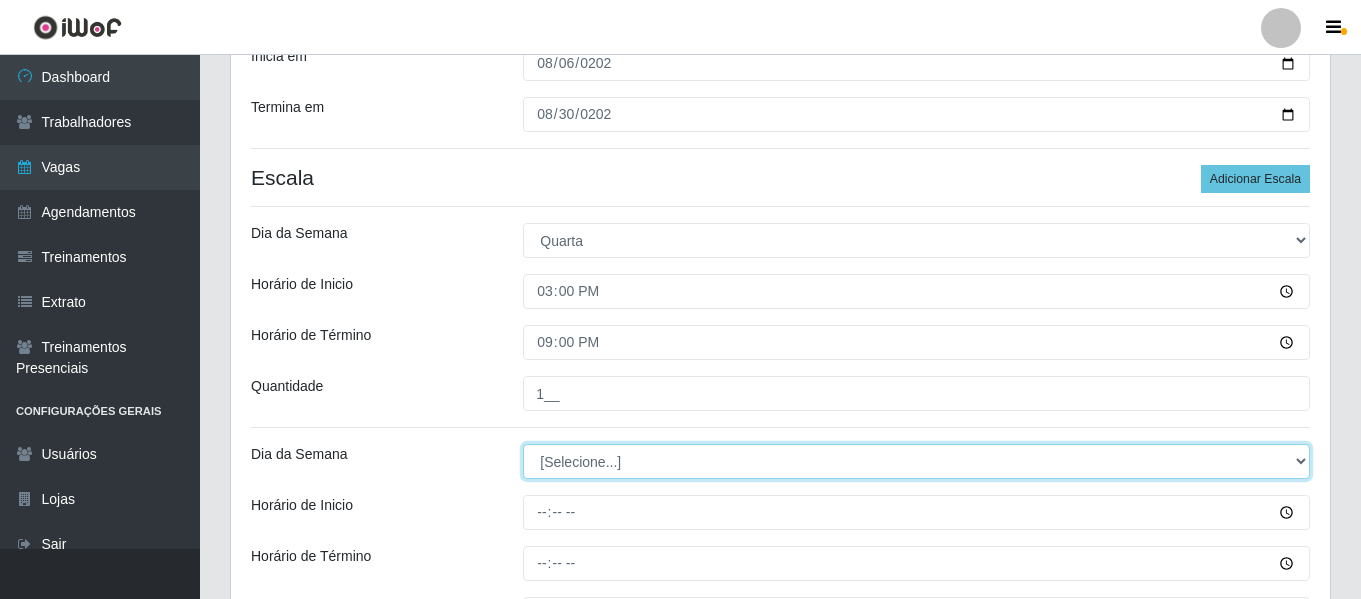 click on "[Selecione...] Segunda Terça Quarta Quinta Sexta Sábado Domingo" at bounding box center (916, 461) 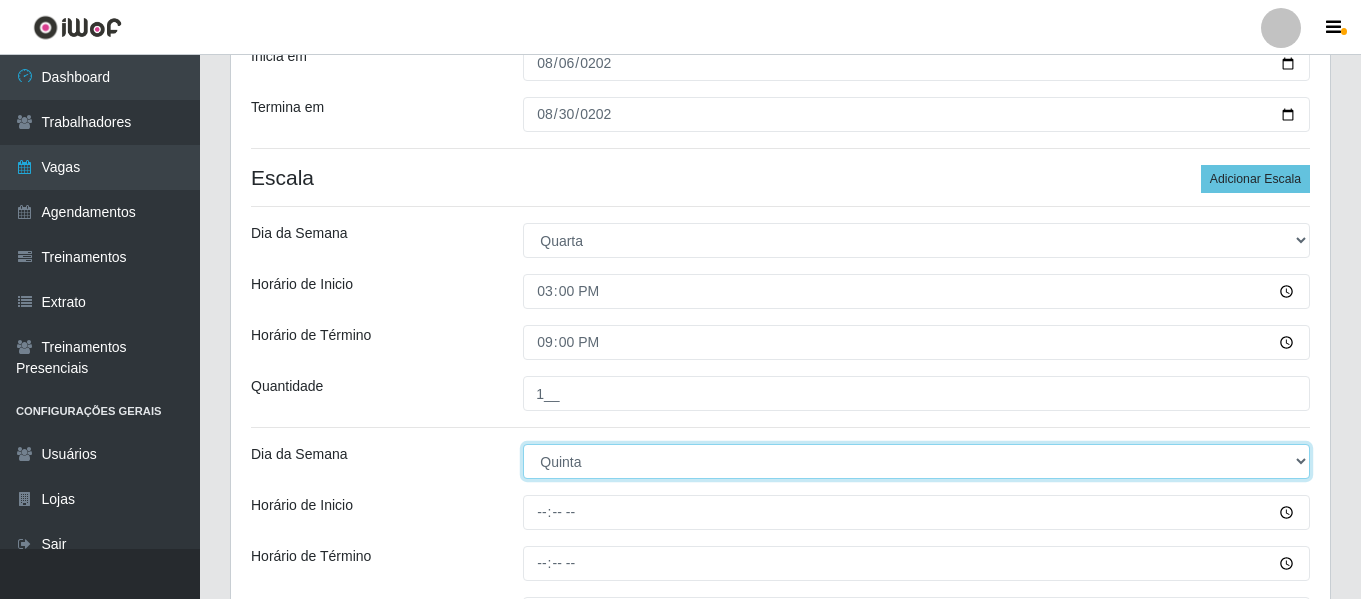 click on "[Selecione...] Segunda Terça Quarta Quinta Sexta Sábado Domingo" at bounding box center (916, 461) 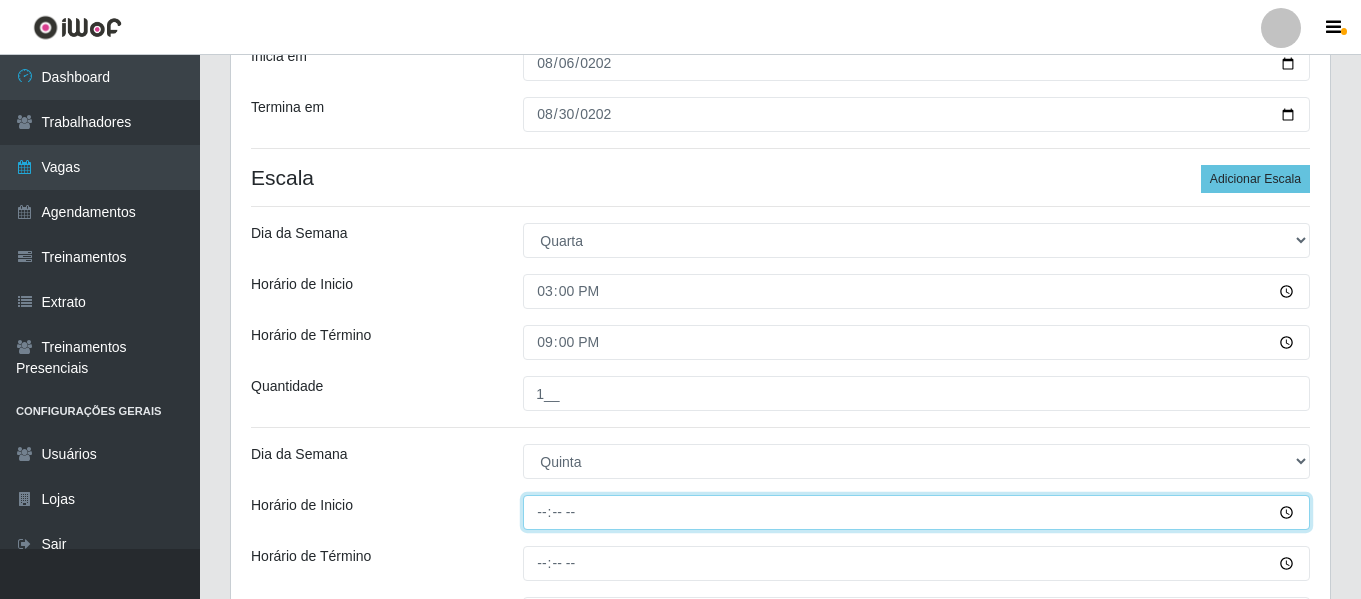 click on "Horário de Inicio" at bounding box center (916, 512) 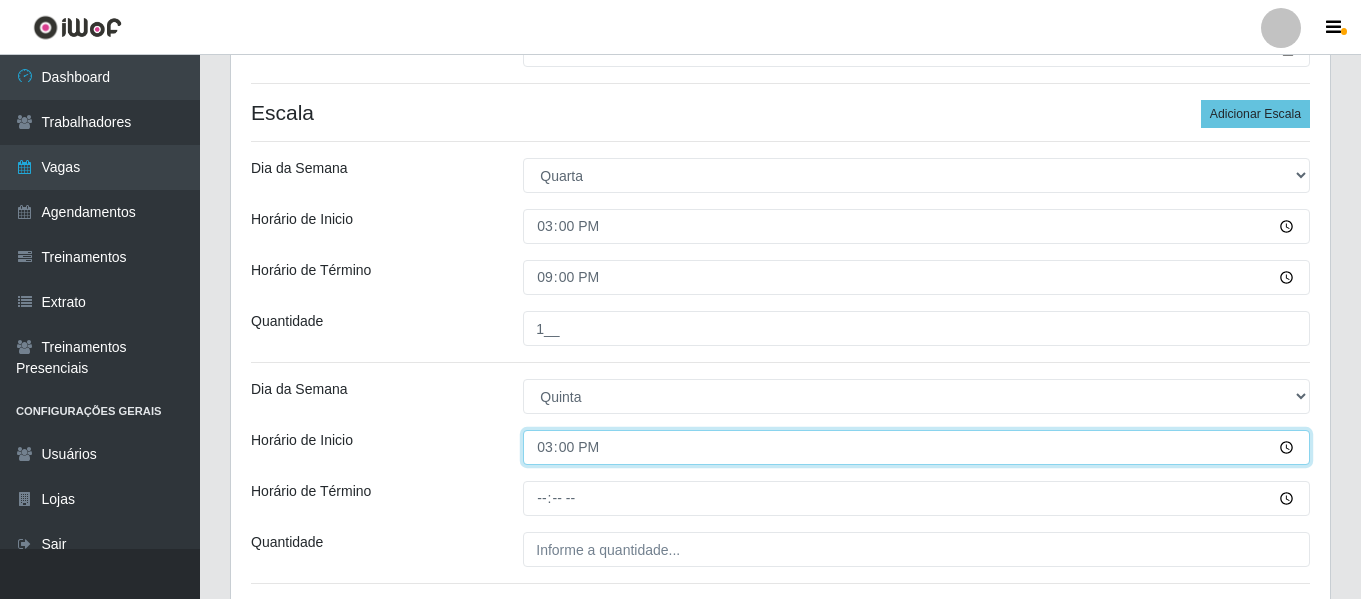 scroll, scrollTop: 506, scrollLeft: 0, axis: vertical 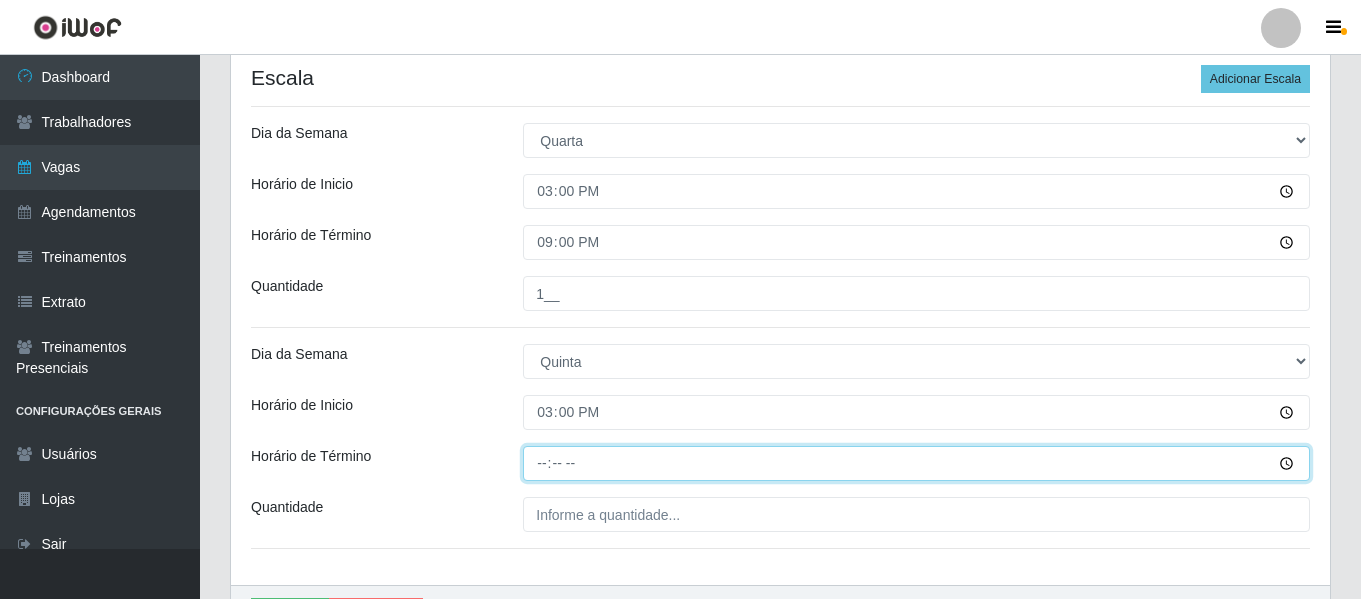 click on "Horário de Término" at bounding box center (916, 463) 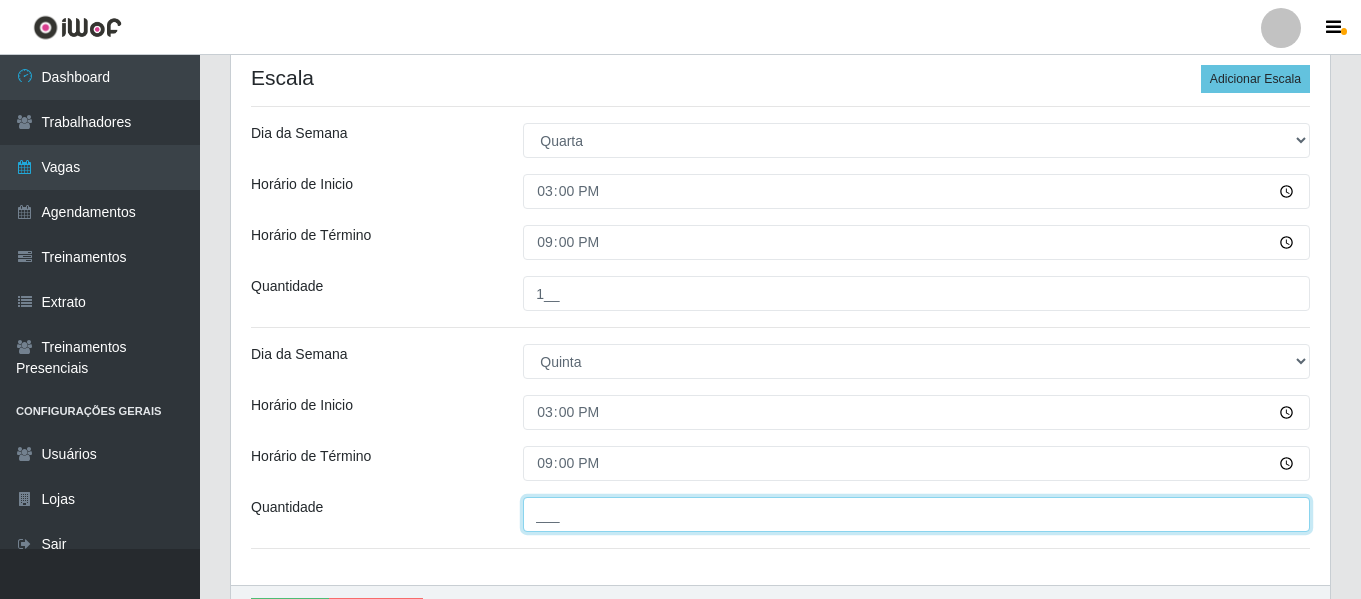 click on "___" at bounding box center (916, 514) 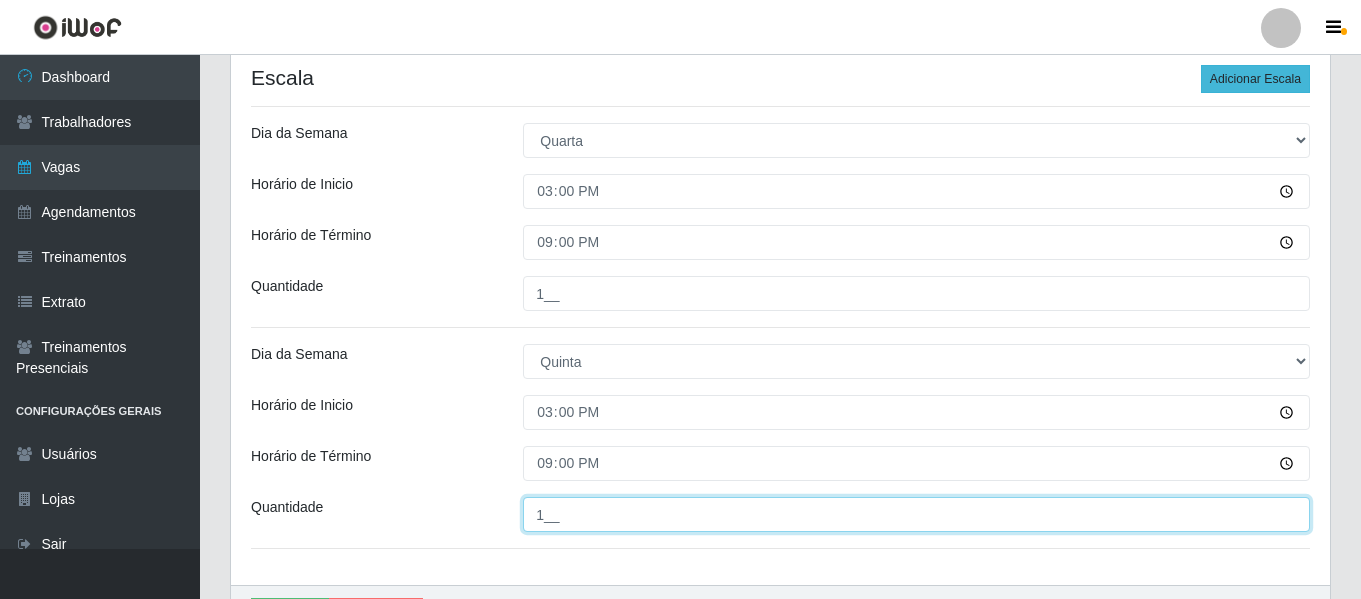 type on "1__" 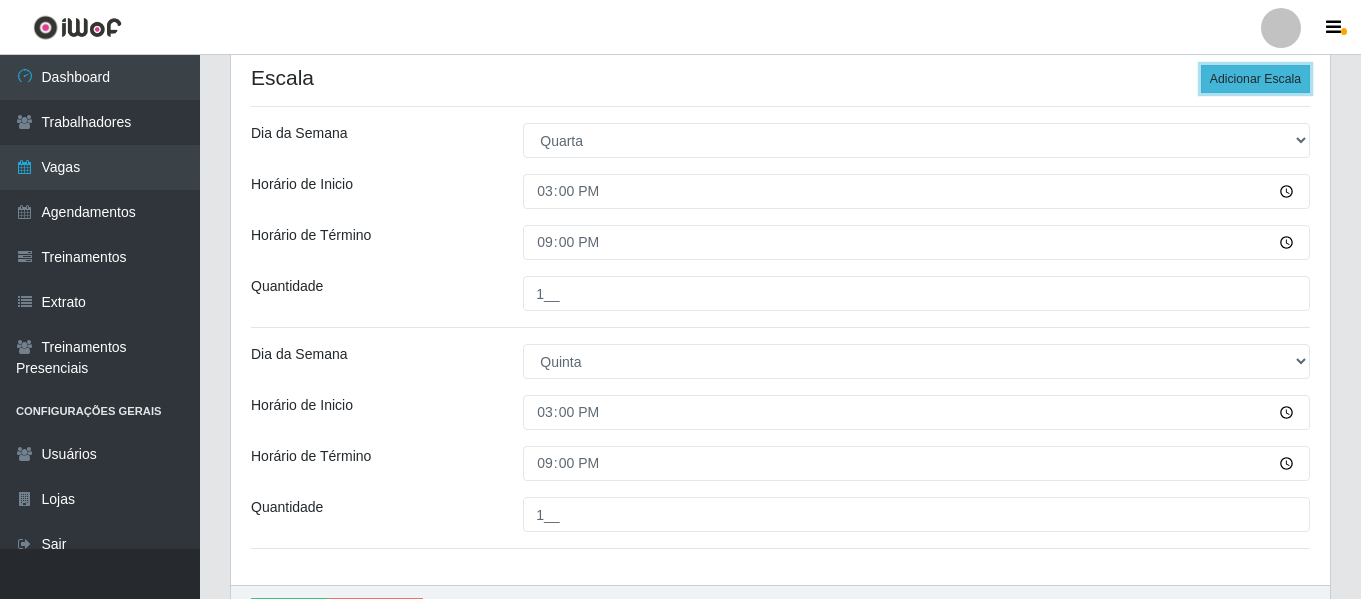 click on "Adicionar Escala" at bounding box center (1255, 79) 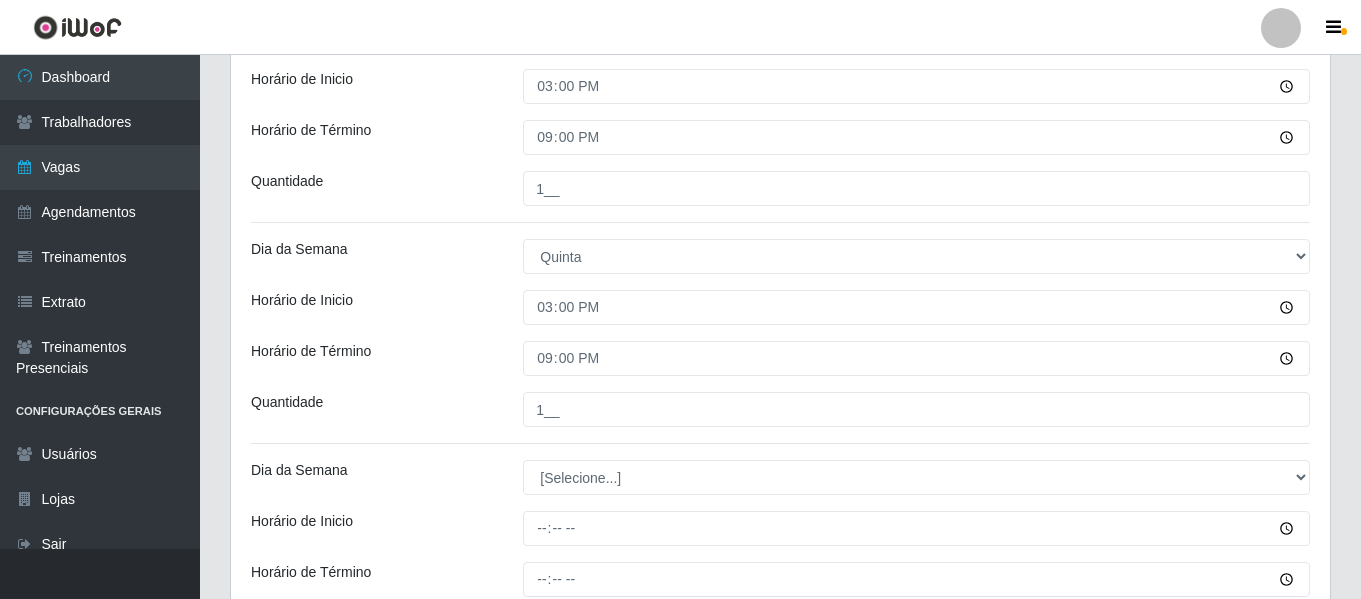 scroll, scrollTop: 706, scrollLeft: 0, axis: vertical 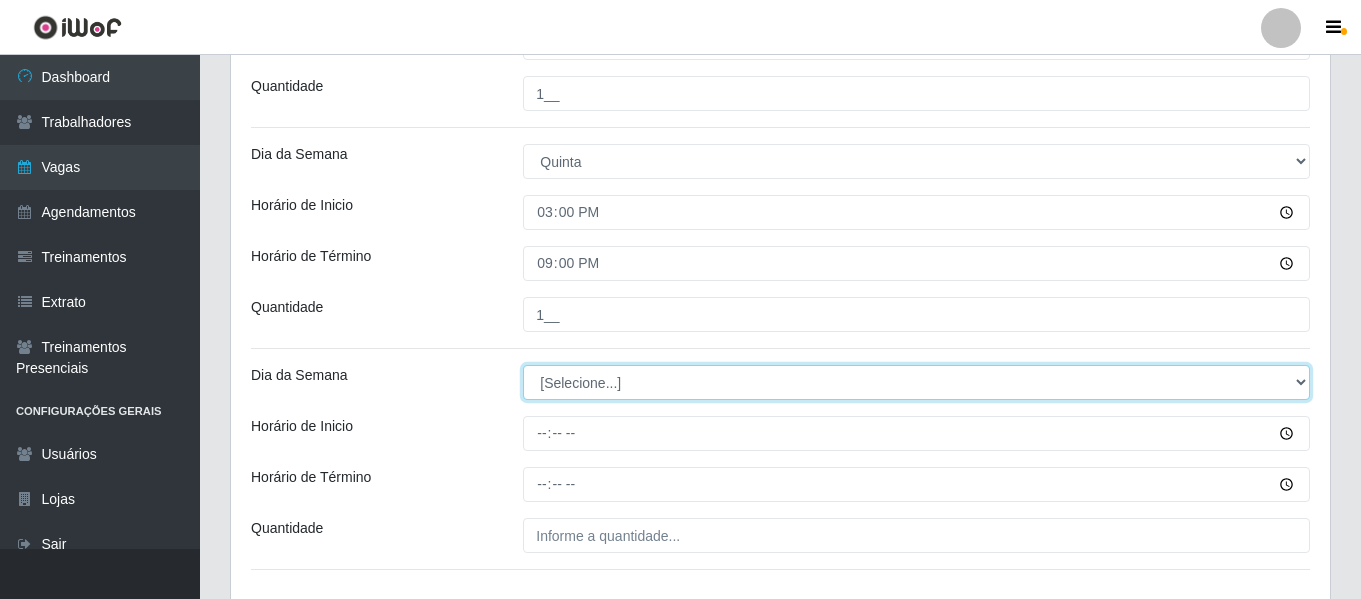 click on "[Selecione...] Segunda Terça Quarta Quinta Sexta Sábado Domingo" at bounding box center (916, 382) 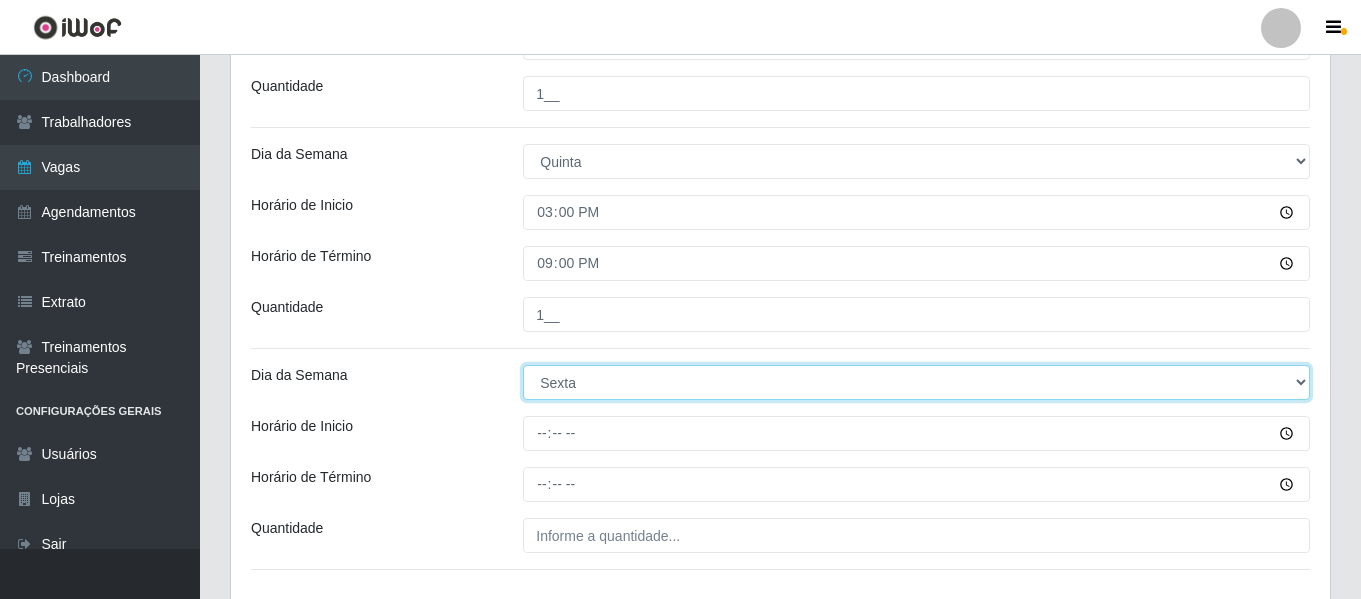 click on "[Selecione...] Segunda Terça Quarta Quinta Sexta Sábado Domingo" at bounding box center (916, 382) 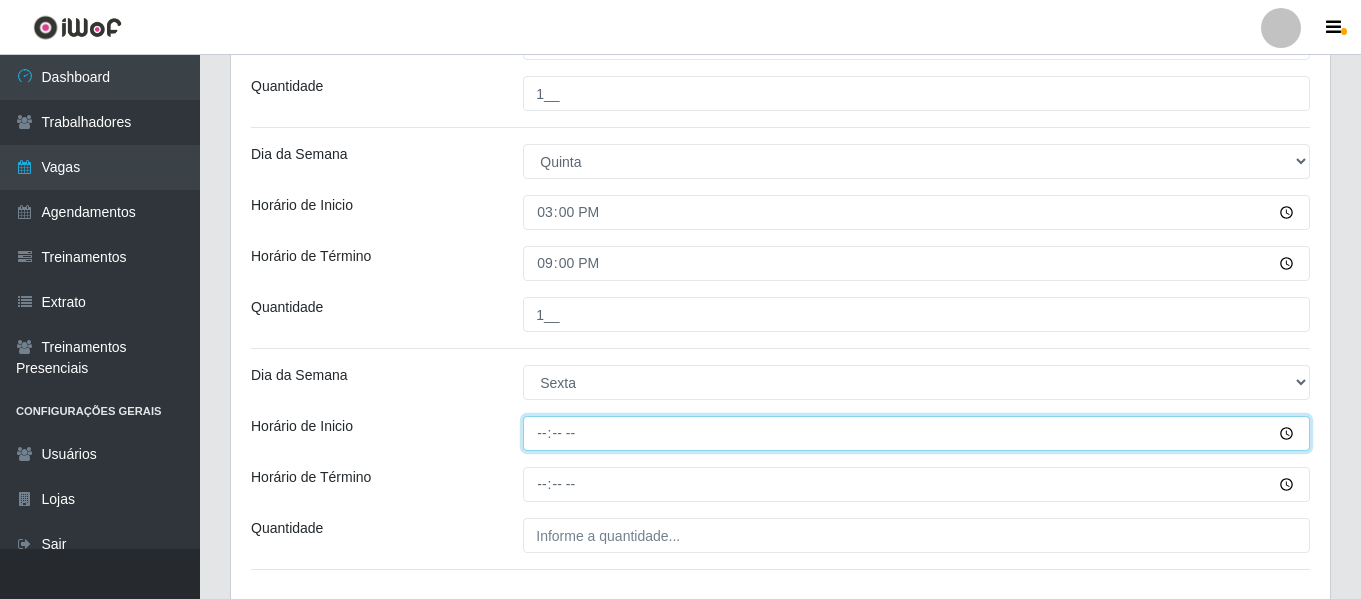 click on "Horário de Inicio" at bounding box center [916, 433] 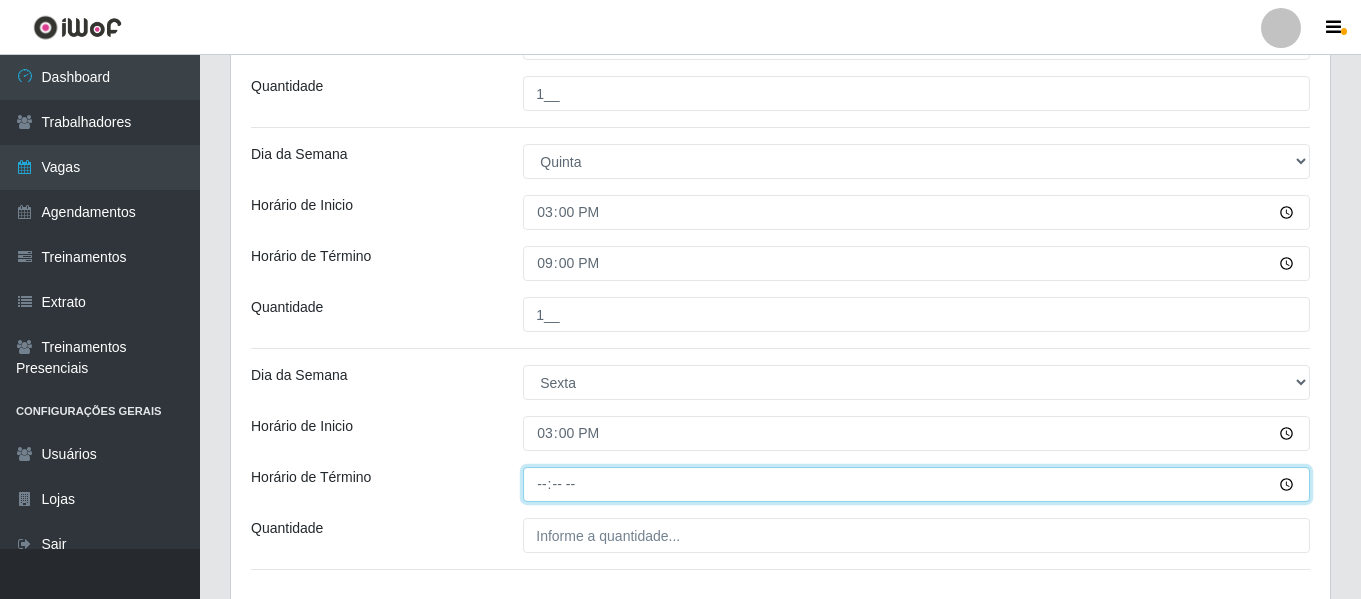 click on "Horário de Término" at bounding box center [916, 484] 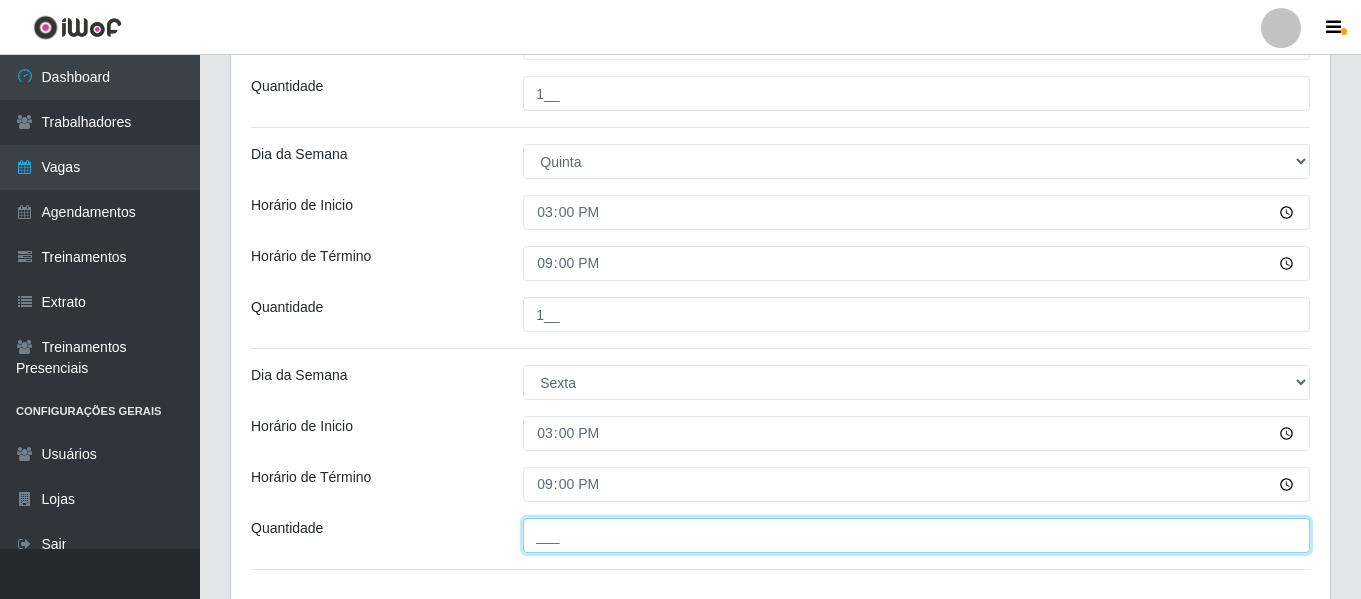 click on "___" at bounding box center (916, 535) 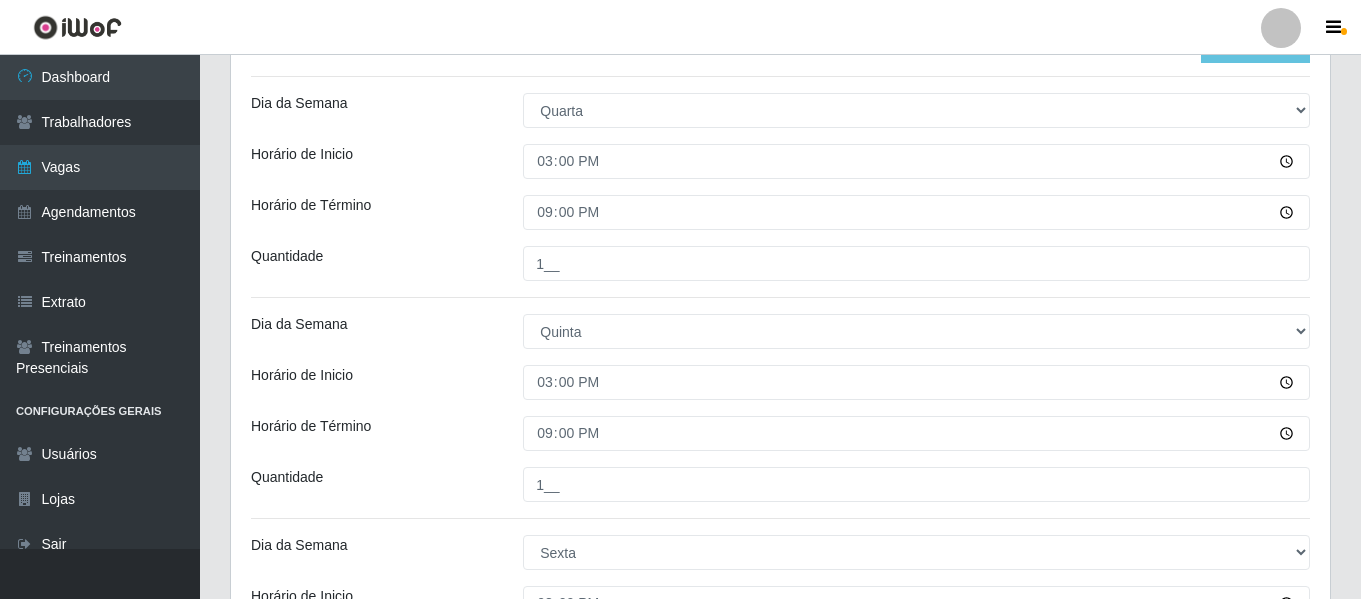 scroll, scrollTop: 206, scrollLeft: 0, axis: vertical 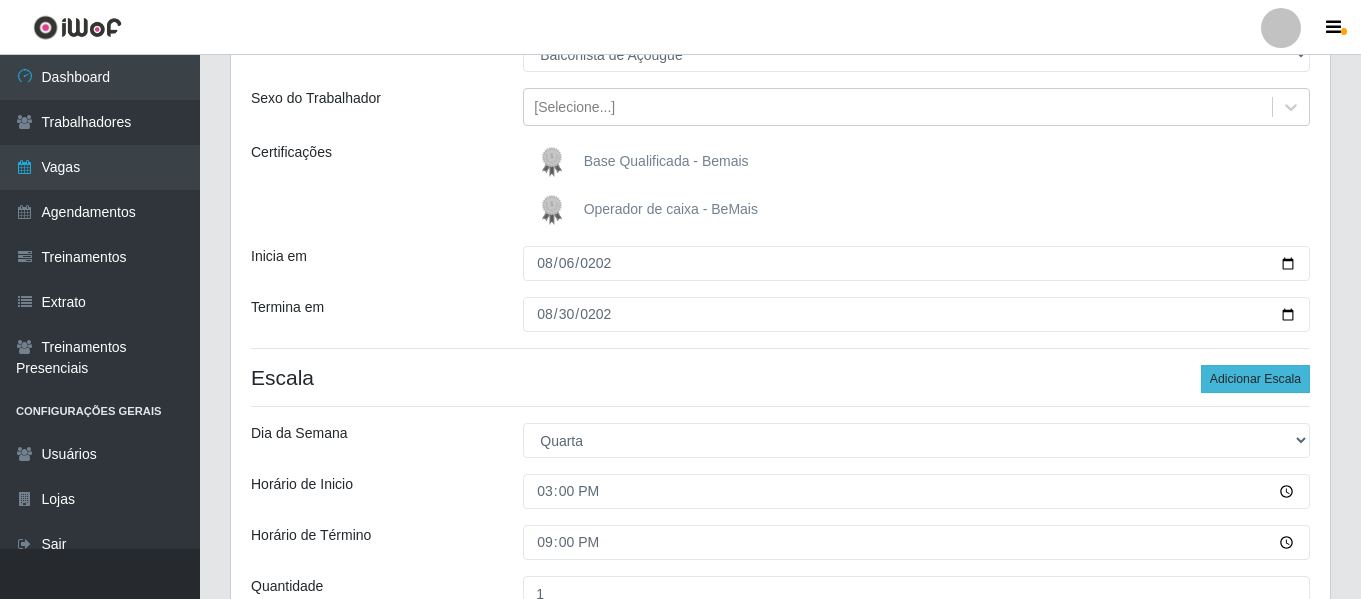 type on "1__" 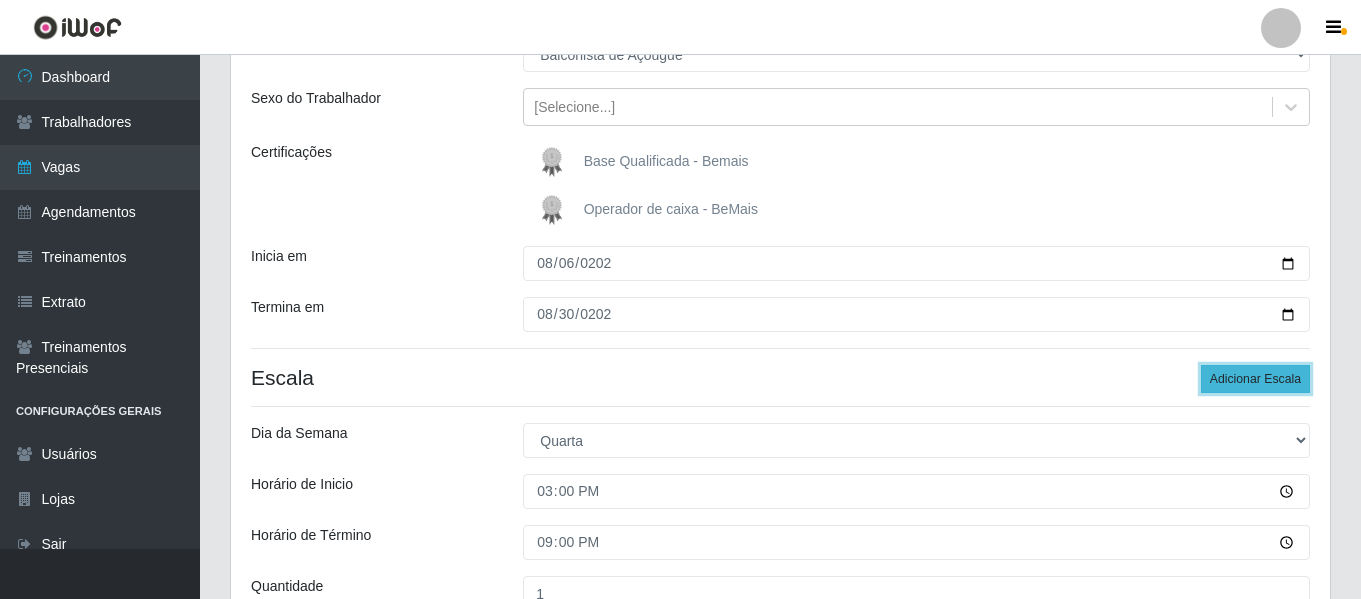 click on "Adicionar Escala" at bounding box center [1255, 379] 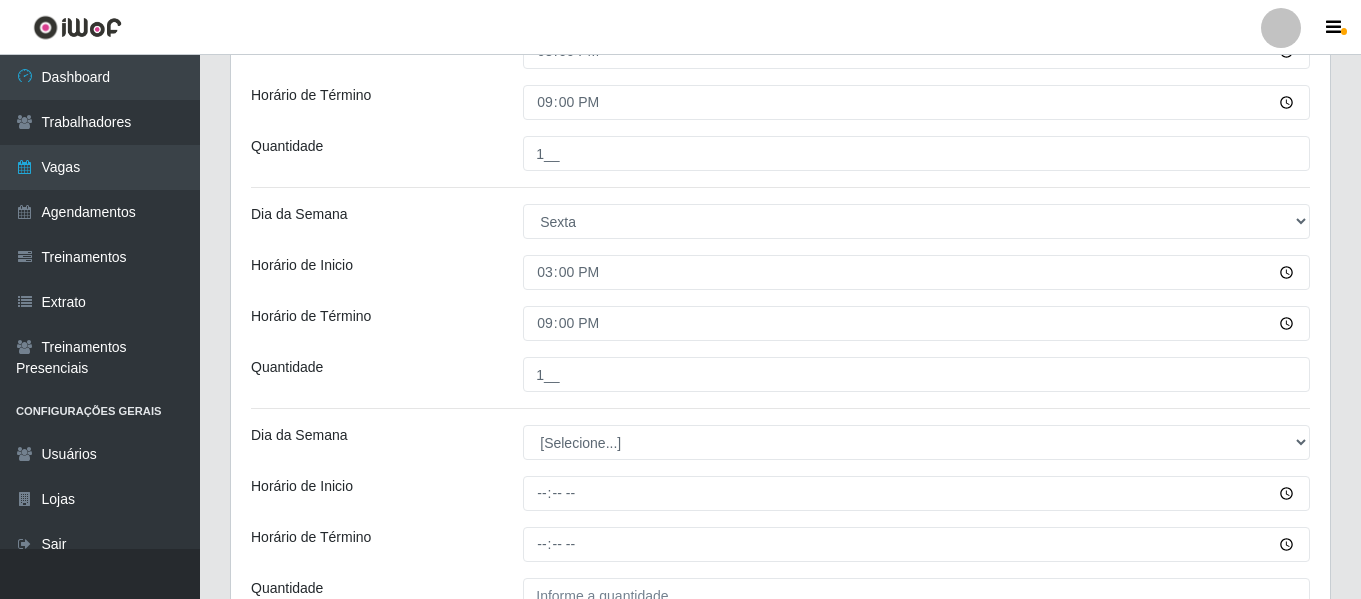 scroll, scrollTop: 906, scrollLeft: 0, axis: vertical 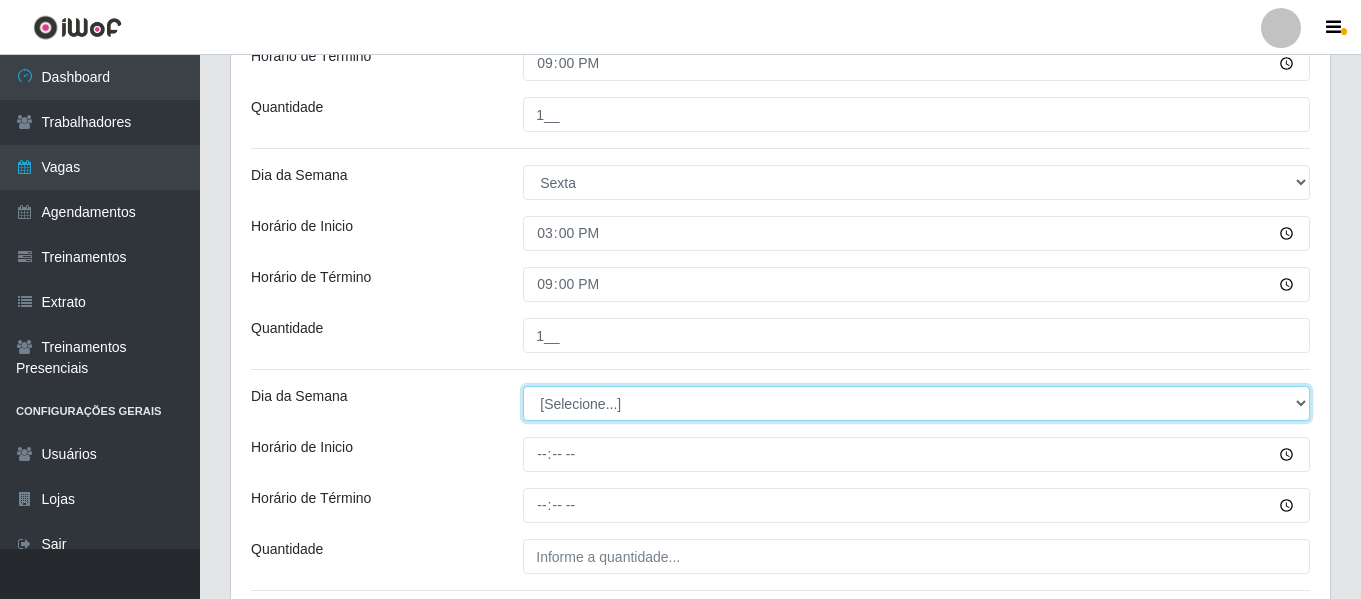click on "[Selecione...] Segunda Terça Quarta Quinta Sexta Sábado Domingo" at bounding box center (916, 403) 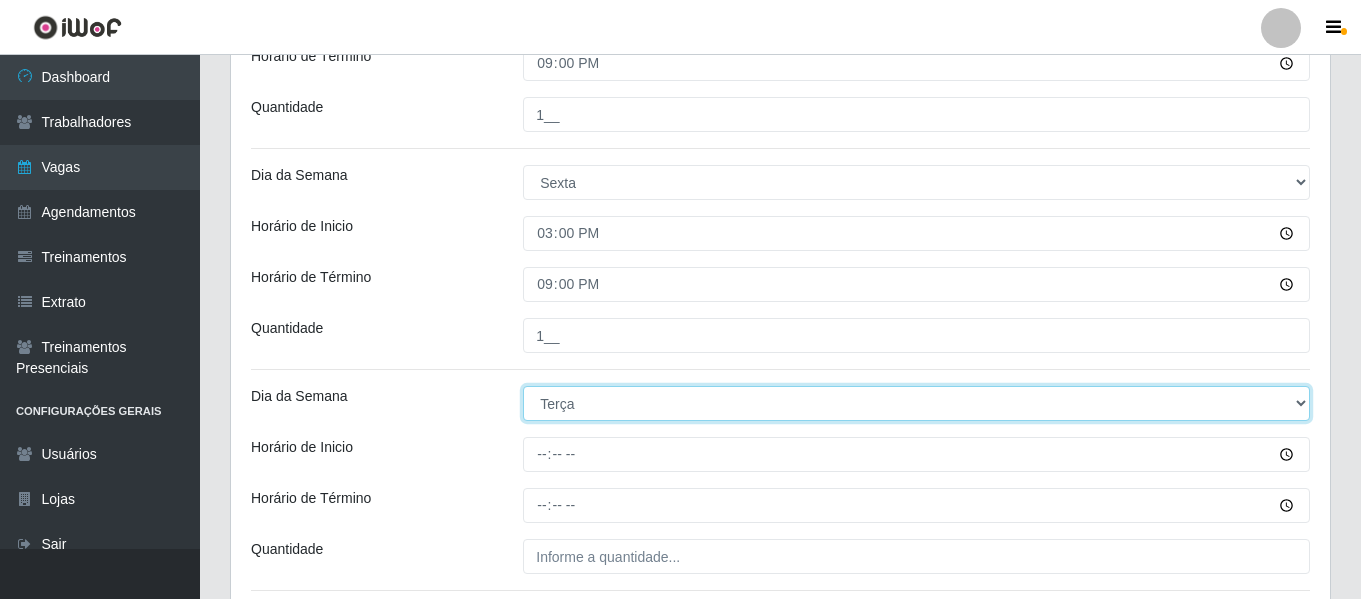 click on "[Selecione...] Segunda Terça Quarta Quinta Sexta Sábado Domingo" at bounding box center (916, 403) 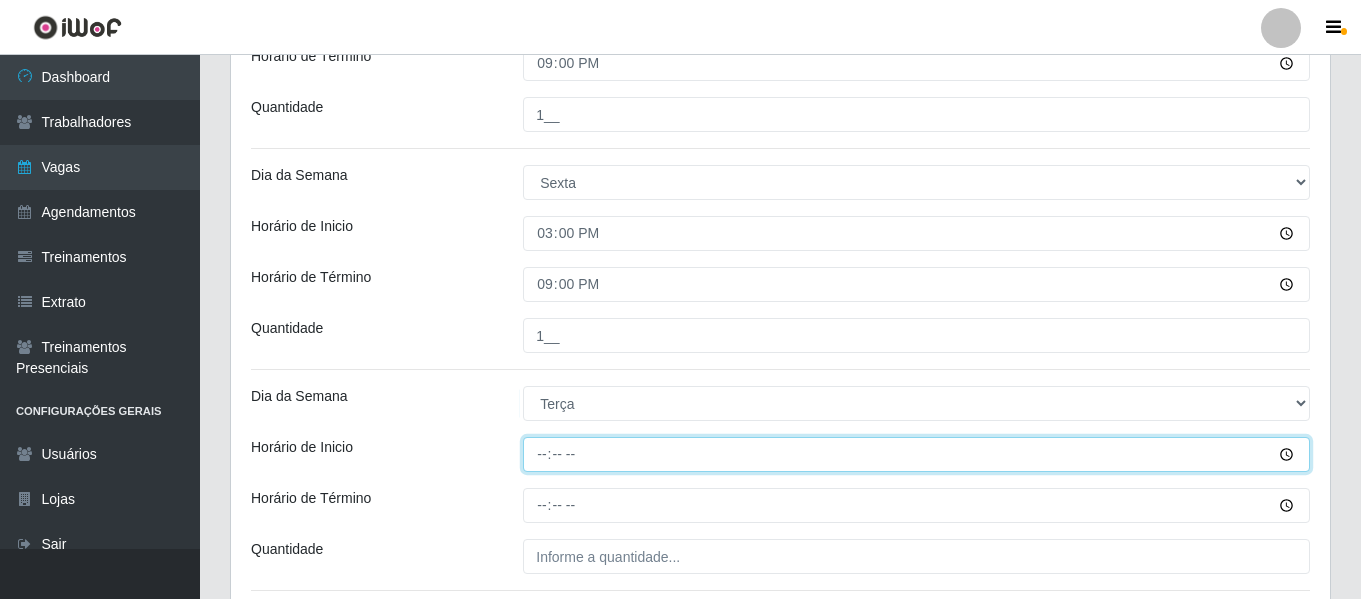 click on "Horário de Inicio" at bounding box center [916, 454] 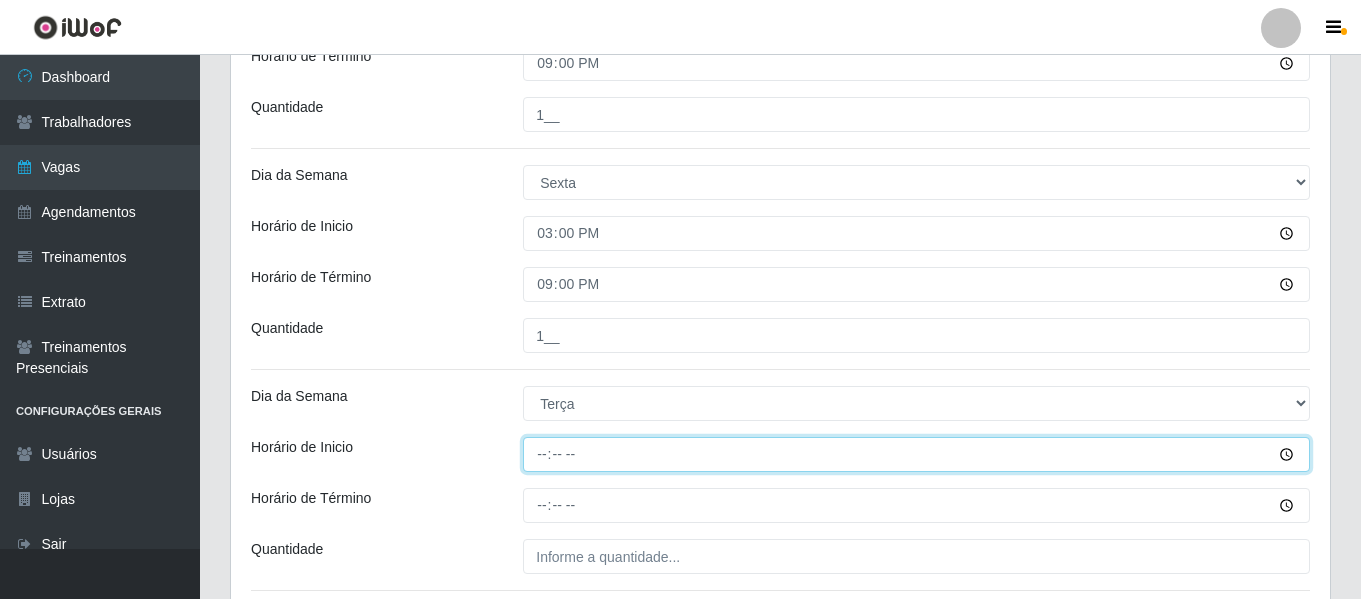 type on "15:00" 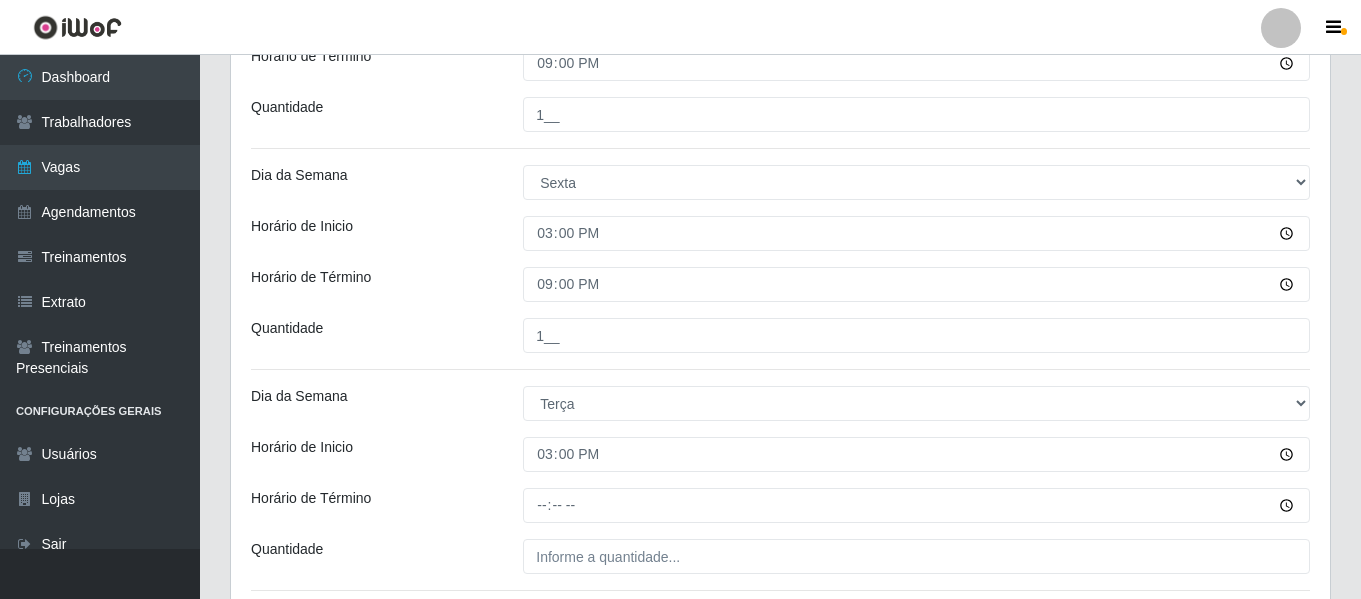 click on "Loja Bemais Supermercados - Três Ruas Função [Selecione...] ASG ASG + ASG ++ Auxiliar de Depósito  Auxiliar de Depósito + Auxiliar de Depósito ++ Auxiliar de Estacionamento Auxiliar de Estacionamento + Auxiliar de Estacionamento ++ Auxiliar de Sushiman Auxiliar de Sushiman+ Auxiliar de Sushiman++ Balconista de Açougue  Balconista de Açougue + Balconista de Açougue ++ Balconista de Frios Balconista de Frios + Balconista de Frios ++ Balconista de Padaria  Balconista de Padaria + Balconista de Padaria ++ Embalador Embalador + Embalador ++ Operador de Caixa Operador de Caixa + Operador de Caixa ++ Repositor  Repositor + Repositor ++ Repositor de Hortifruti Repositor de Hortifruti + Repositor de Hortifruti ++ Sexo do Trabalhador [Selecione...] Certificações   Base Qualificada -  Bemais   Operador de caixa - BeMais Inicia em [DATE] Termina em [DATE] Escala Adicionar Escala Dia da Semana [Selecione...] Segunda Terça Quarta Quinta Sexta Sábado [PERSON_NAME] de Inicio 15:00 Horário de Término" at bounding box center (780, -54) 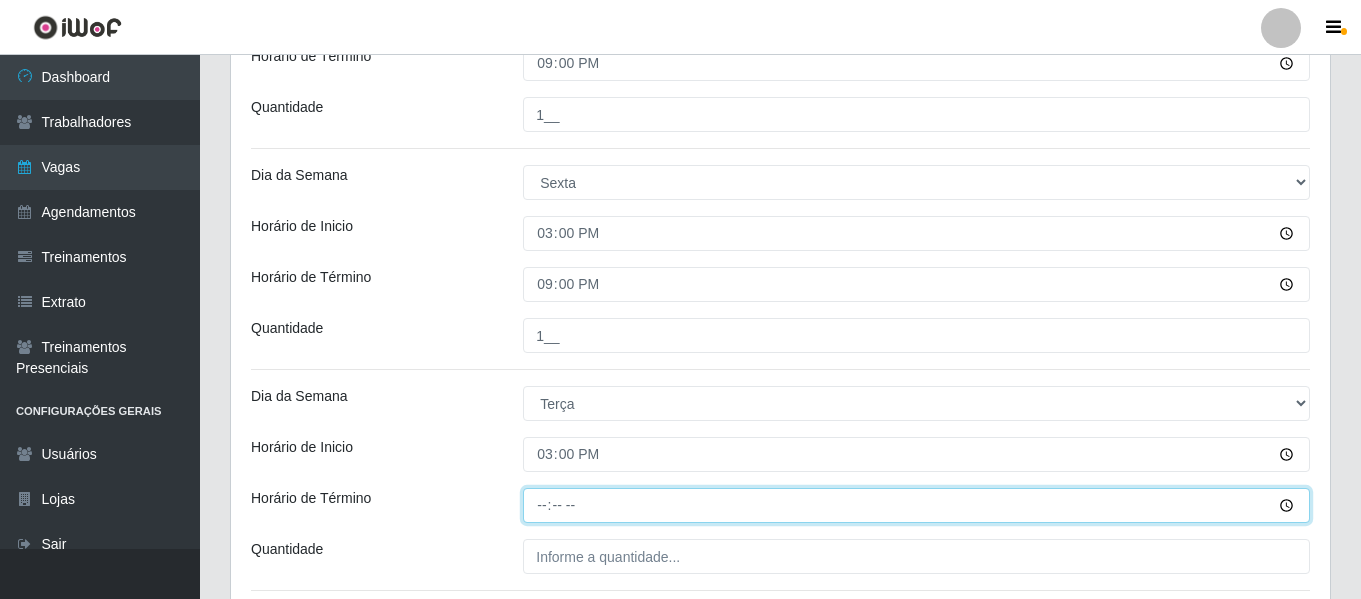 click on "Horário de Término" at bounding box center (916, 505) 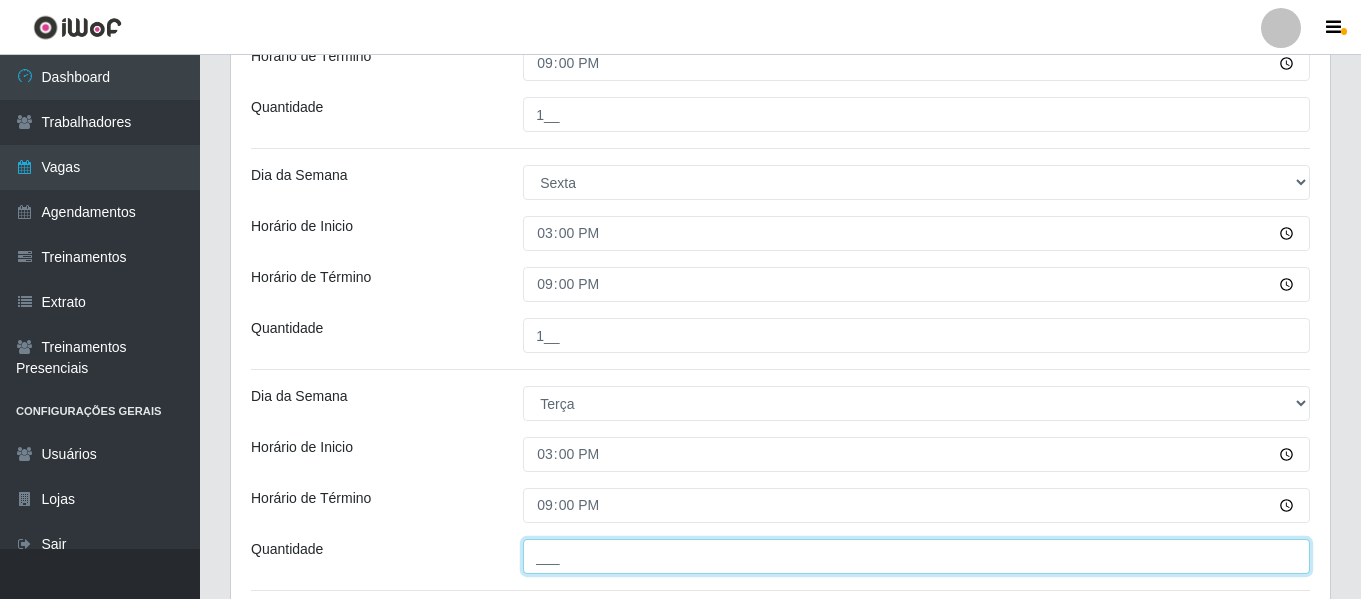 click on "___" at bounding box center [916, 556] 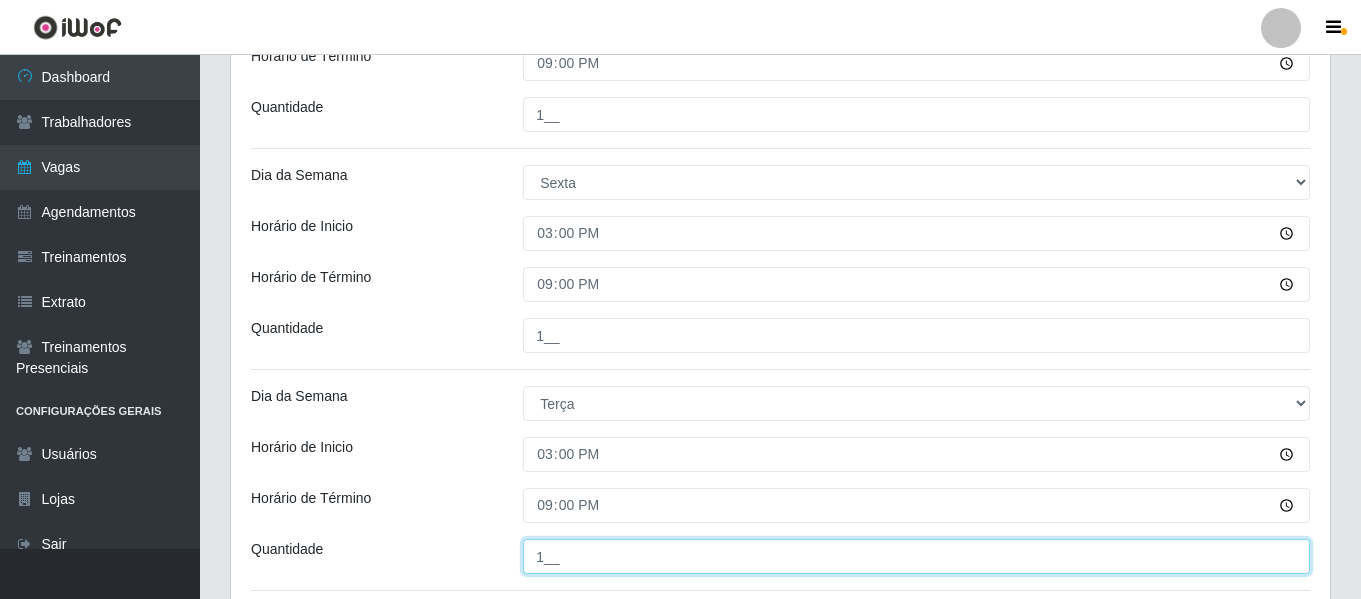 type on "1__" 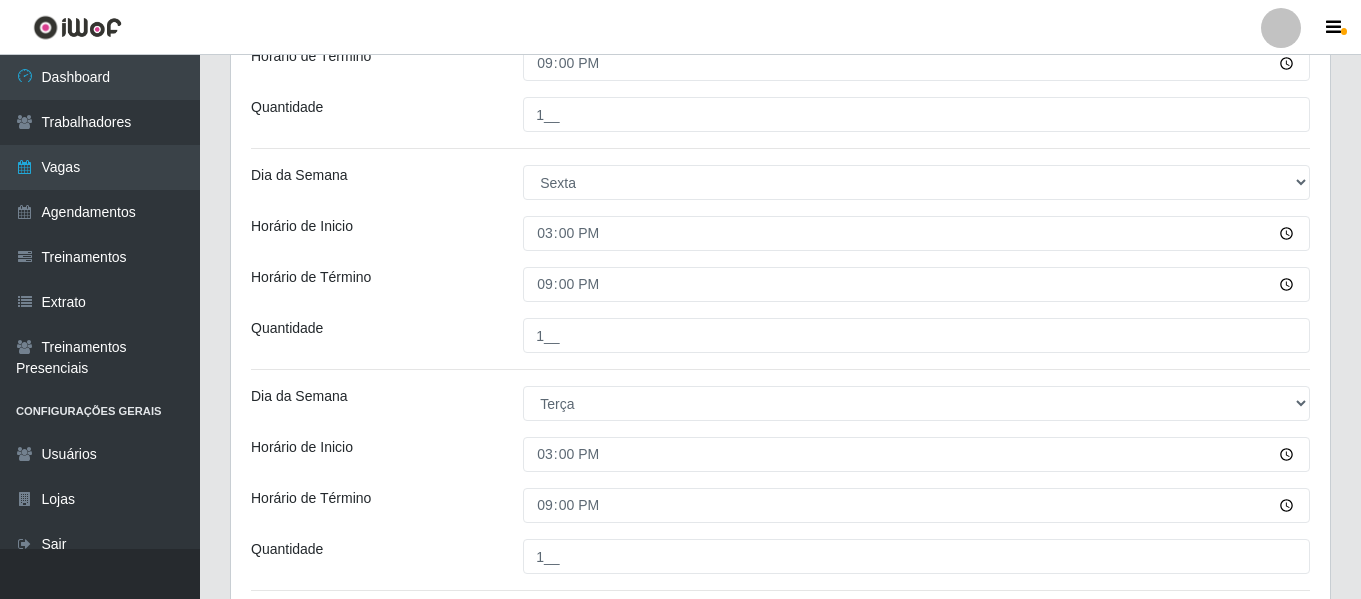click on "Horário de Inicio" at bounding box center [372, 454] 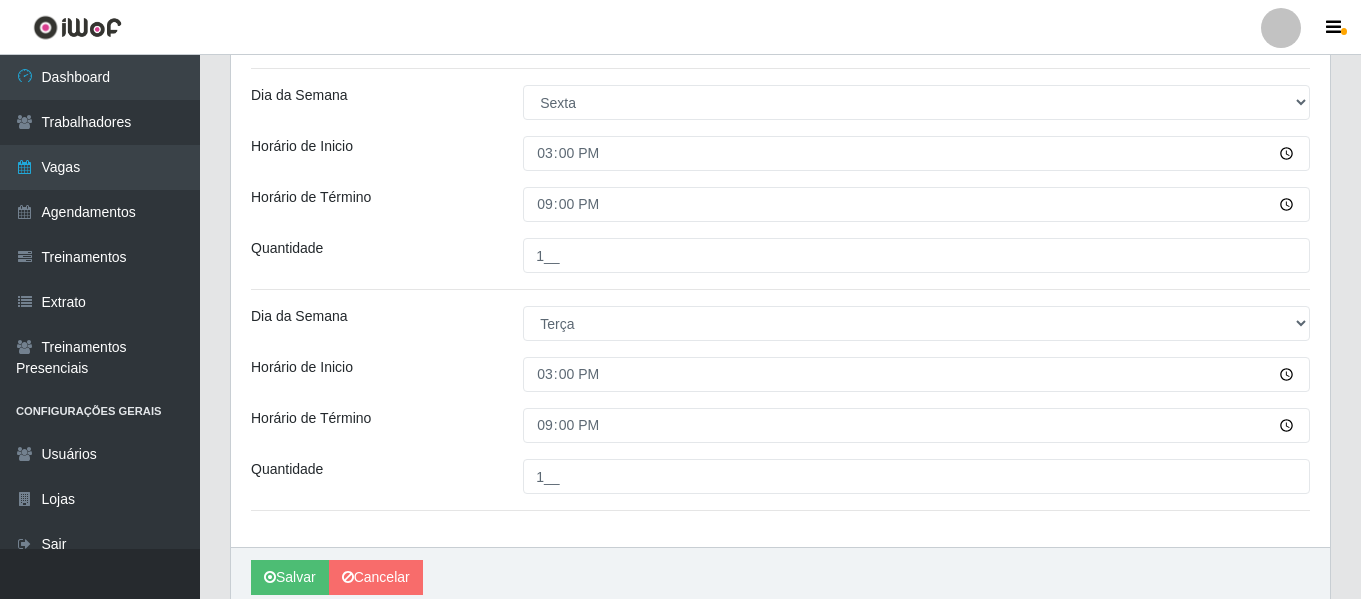 scroll, scrollTop: 1069, scrollLeft: 0, axis: vertical 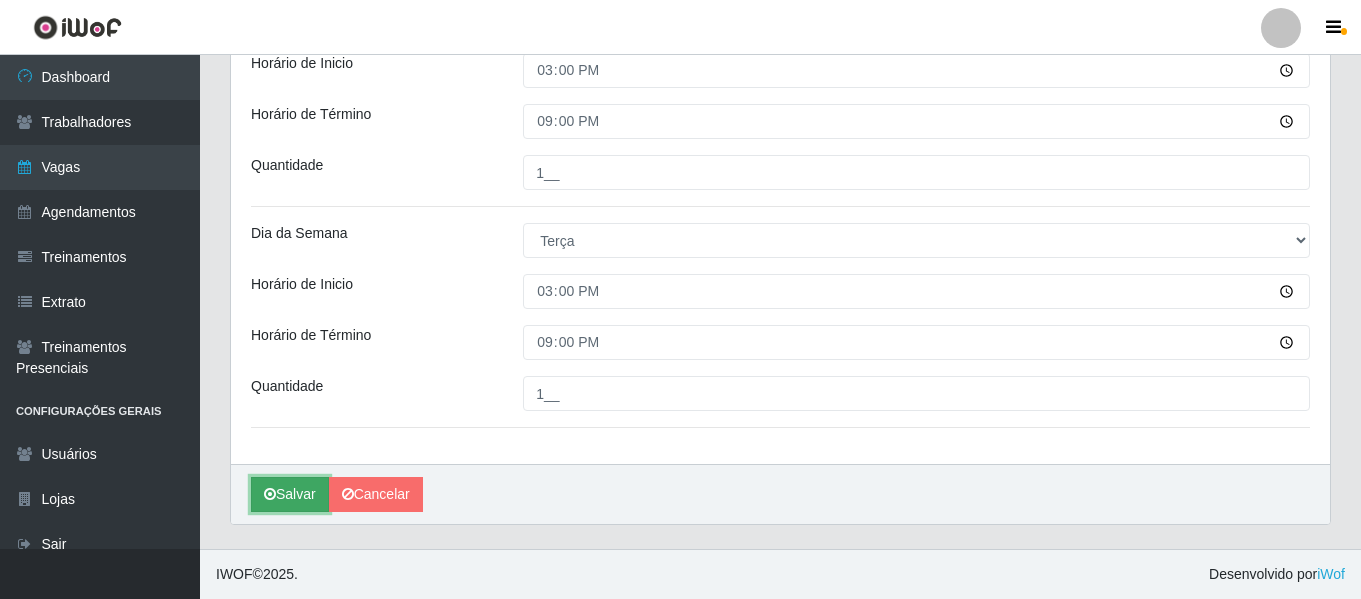 click on "Salvar" at bounding box center (290, 494) 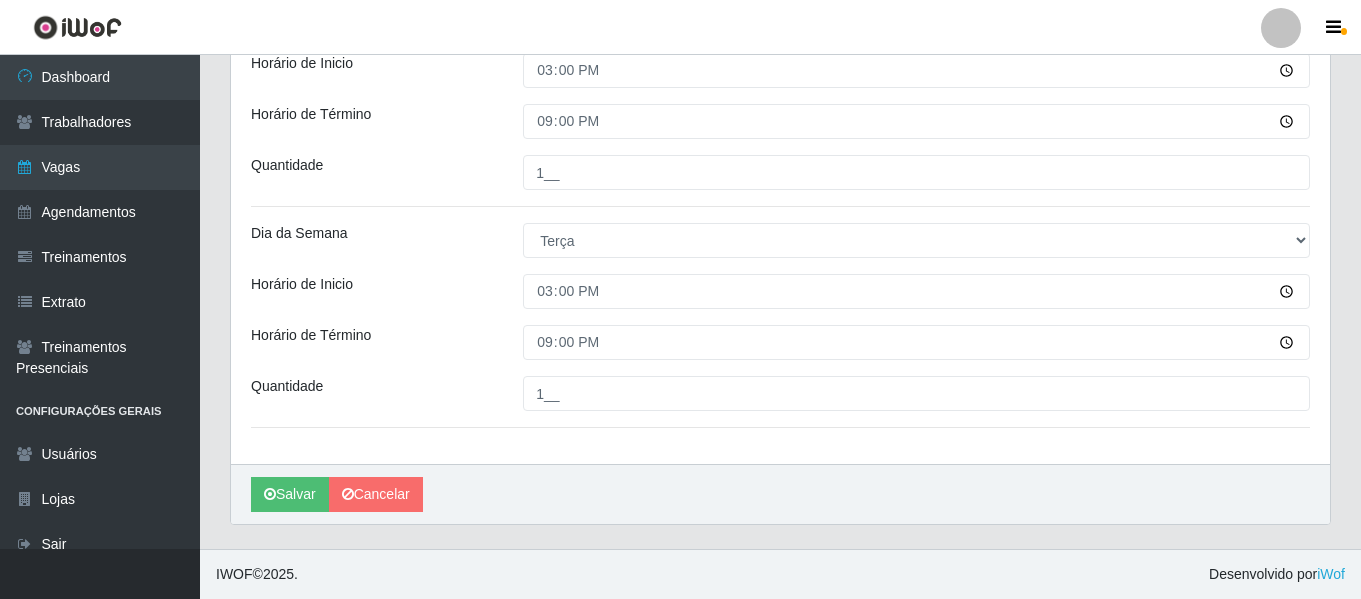 scroll, scrollTop: 0, scrollLeft: 0, axis: both 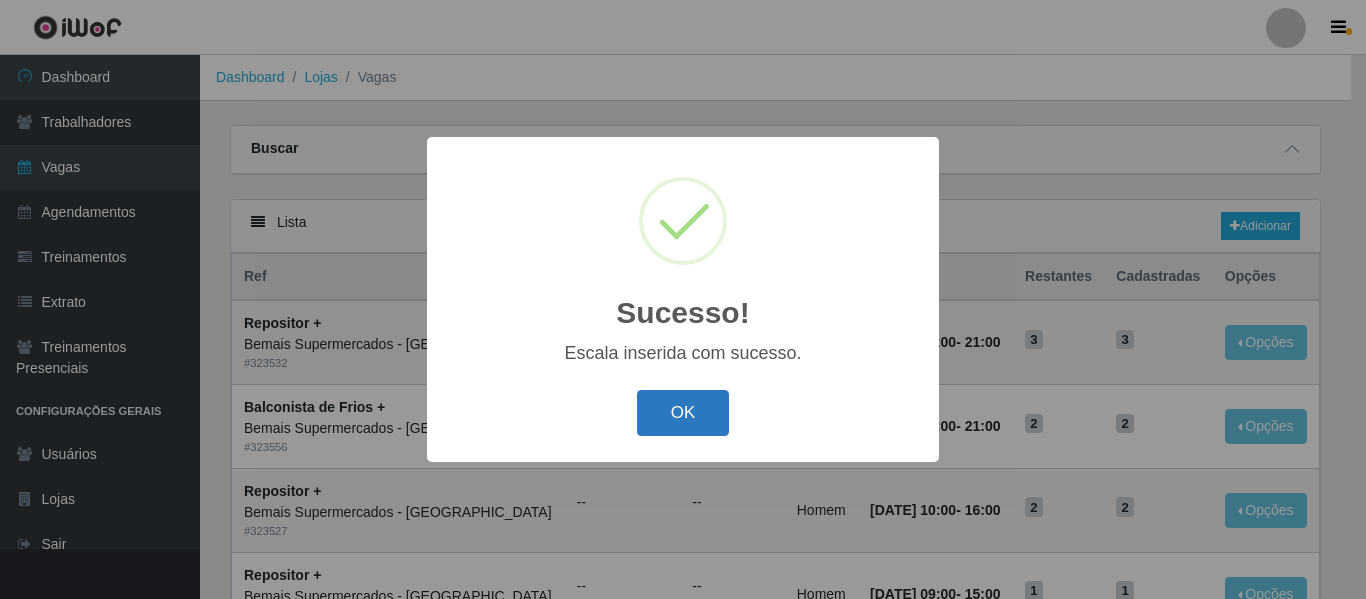 click on "OK" at bounding box center [683, 413] 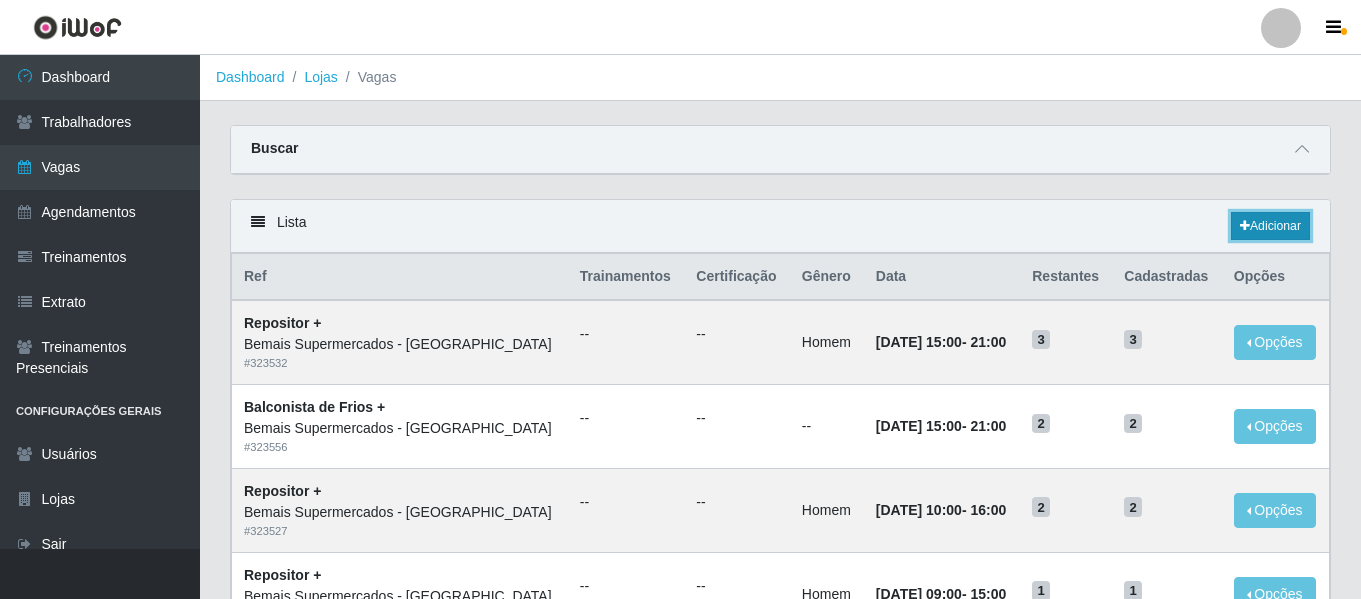click on "Adicionar" at bounding box center [1270, 226] 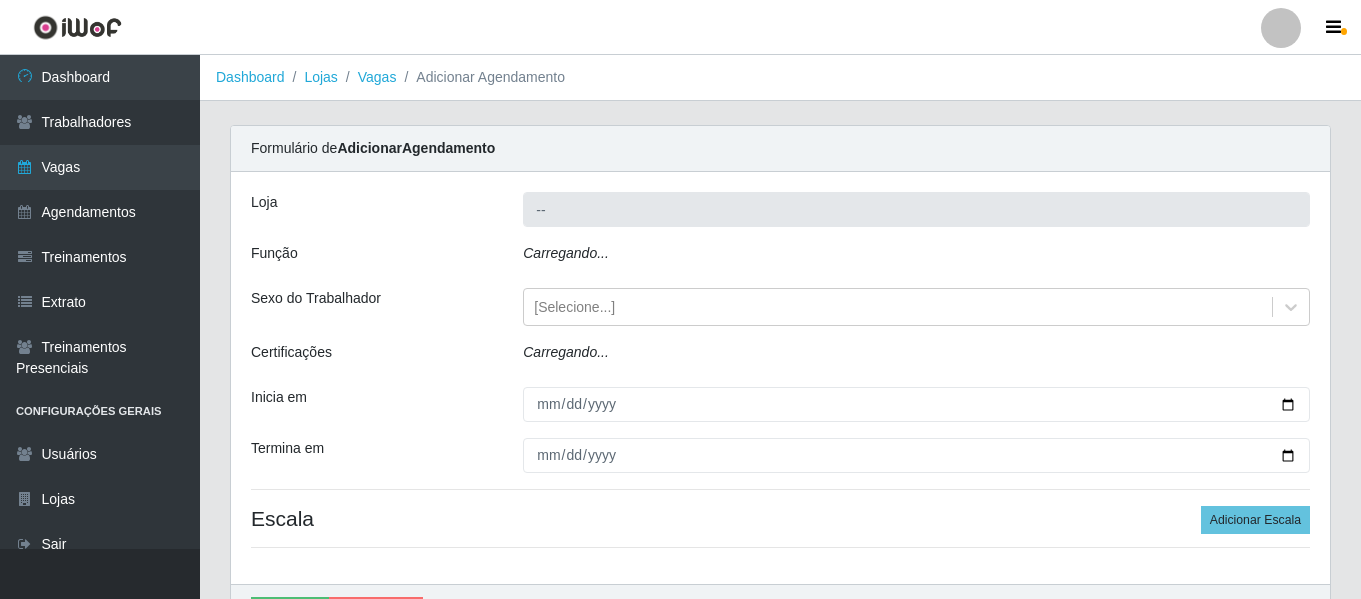 type on "Bemais Supermercados - [GEOGRAPHIC_DATA]" 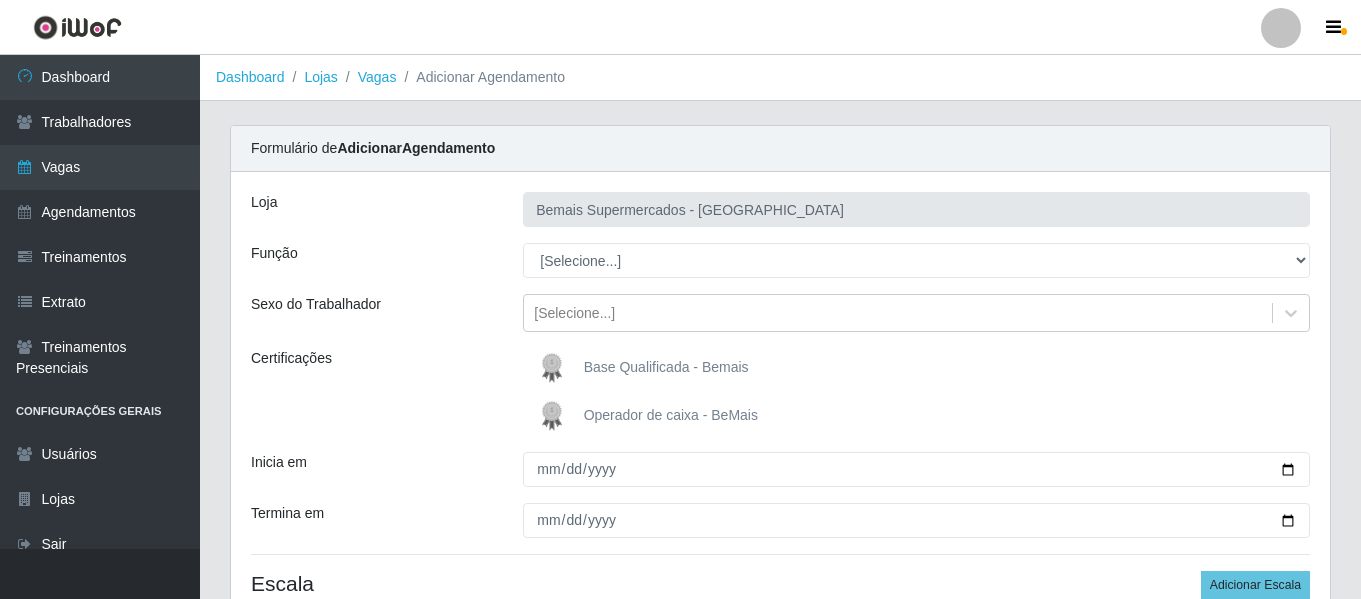 click on "[Selecione...] ASG ASG + ASG ++ Auxiliar de Depósito  Auxiliar de Depósito + Auxiliar de Depósito ++ Auxiliar de Estacionamento Auxiliar de Estacionamento + Auxiliar de Estacionamento ++ Auxiliar de Sushiman Auxiliar de Sushiman+ Auxiliar de Sushiman++ Balconista de Açougue  Balconista de Açougue + Balconista de Açougue ++ Balconista de Frios Balconista de Frios + Balconista de Frios ++ Balconista de Padaria  Balconista de Padaria + Balconista de Padaria ++ Embalador Embalador + Embalador ++ Operador de Caixa Operador de Caixa + Operador de Caixa ++ Repositor  Repositor + Repositor ++ Repositor de Hortifruti Repositor de Hortifruti + Repositor de Hortifruti ++" at bounding box center [916, 260] 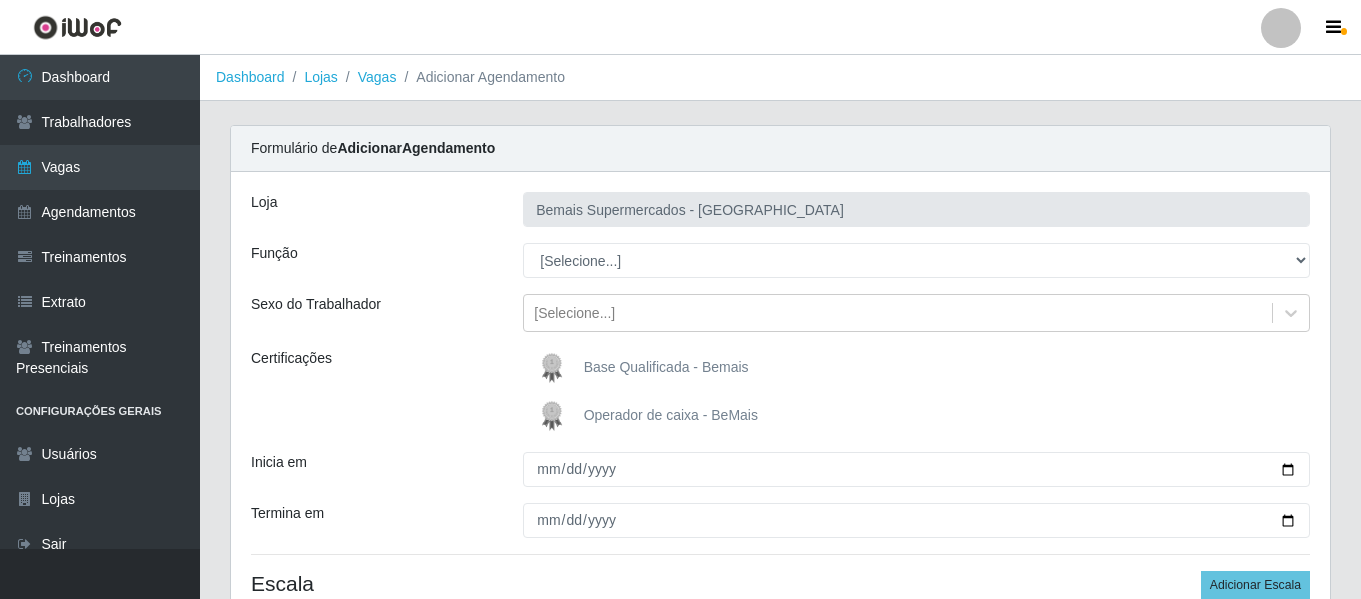 select on "124" 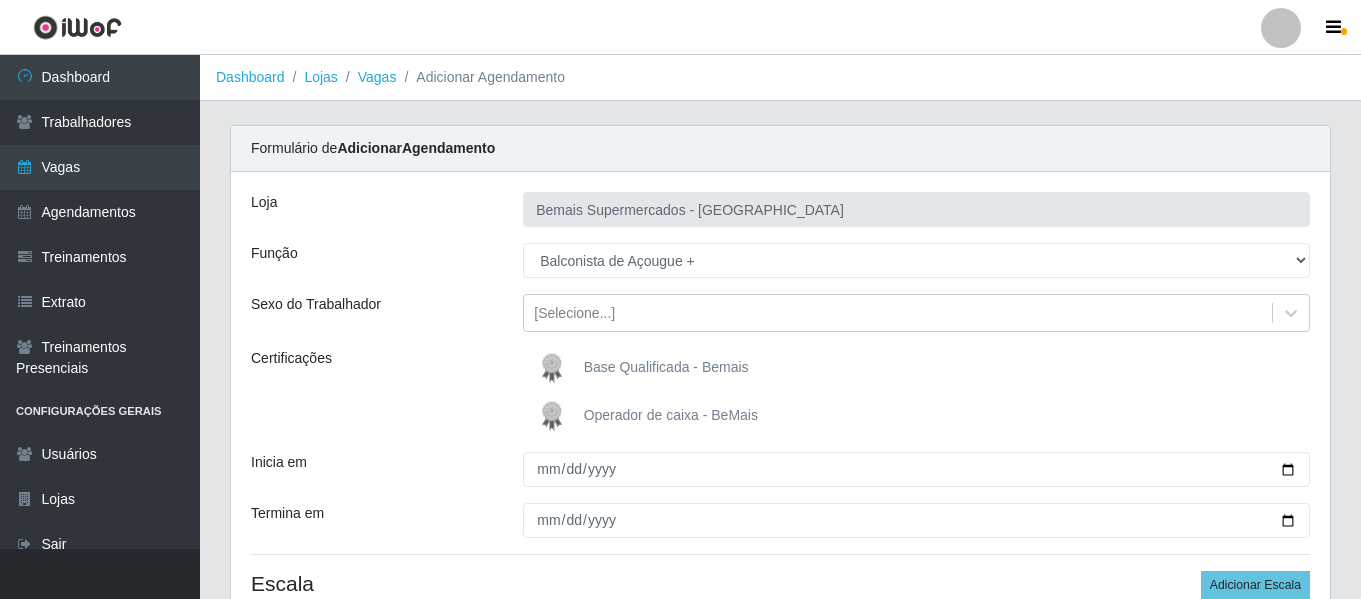 click on "[Selecione...] ASG ASG + ASG ++ Auxiliar de Depósito  Auxiliar de Depósito + Auxiliar de Depósito ++ Auxiliar de Estacionamento Auxiliar de Estacionamento + Auxiliar de Estacionamento ++ Auxiliar de Sushiman Auxiliar de Sushiman+ Auxiliar de Sushiman++ Balconista de Açougue  Balconista de Açougue + Balconista de Açougue ++ Balconista de Frios Balconista de Frios + Balconista de Frios ++ Balconista de Padaria  Balconista de Padaria + Balconista de Padaria ++ Embalador Embalador + Embalador ++ Operador de Caixa Operador de Caixa + Operador de Caixa ++ Repositor  Repositor + Repositor ++ Repositor de Hortifruti Repositor de Hortifruti + Repositor de Hortifruti ++" at bounding box center [916, 260] 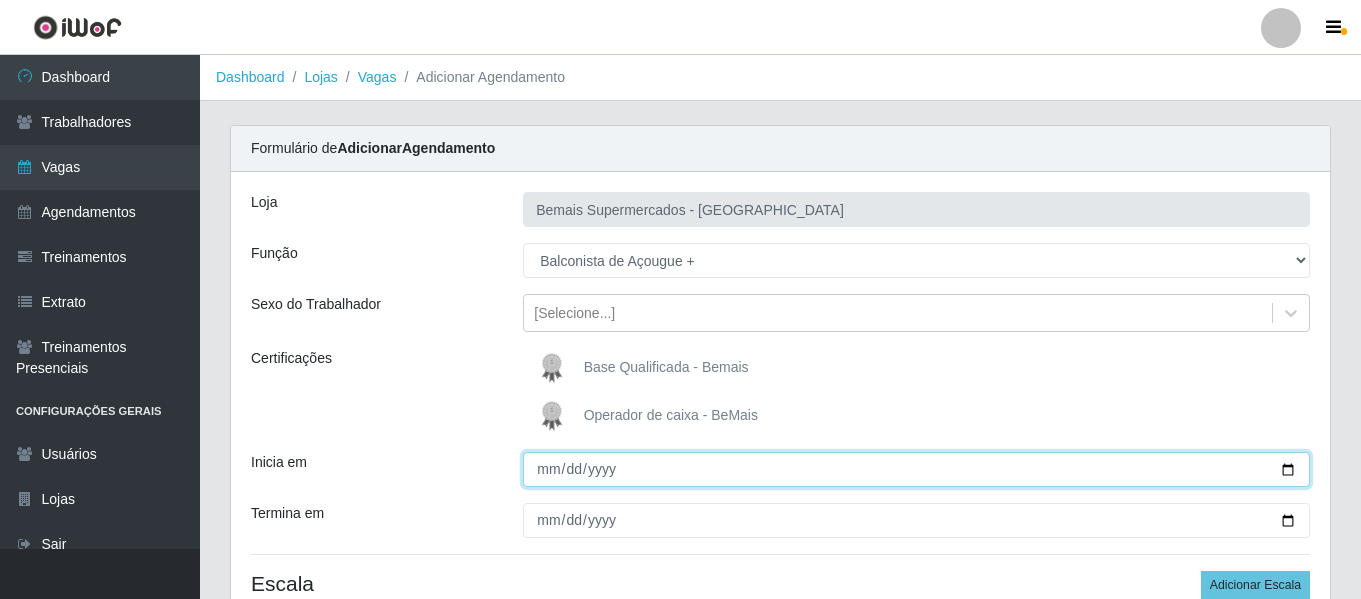 click on "Inicia em" at bounding box center [916, 469] 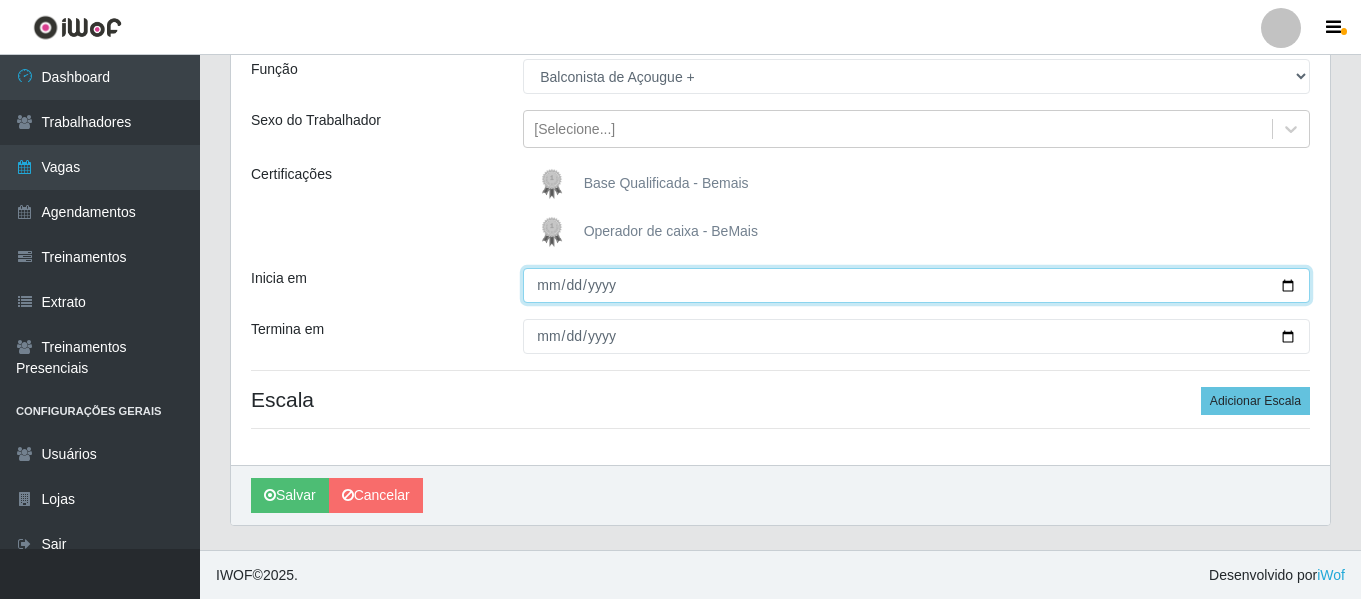 scroll, scrollTop: 185, scrollLeft: 0, axis: vertical 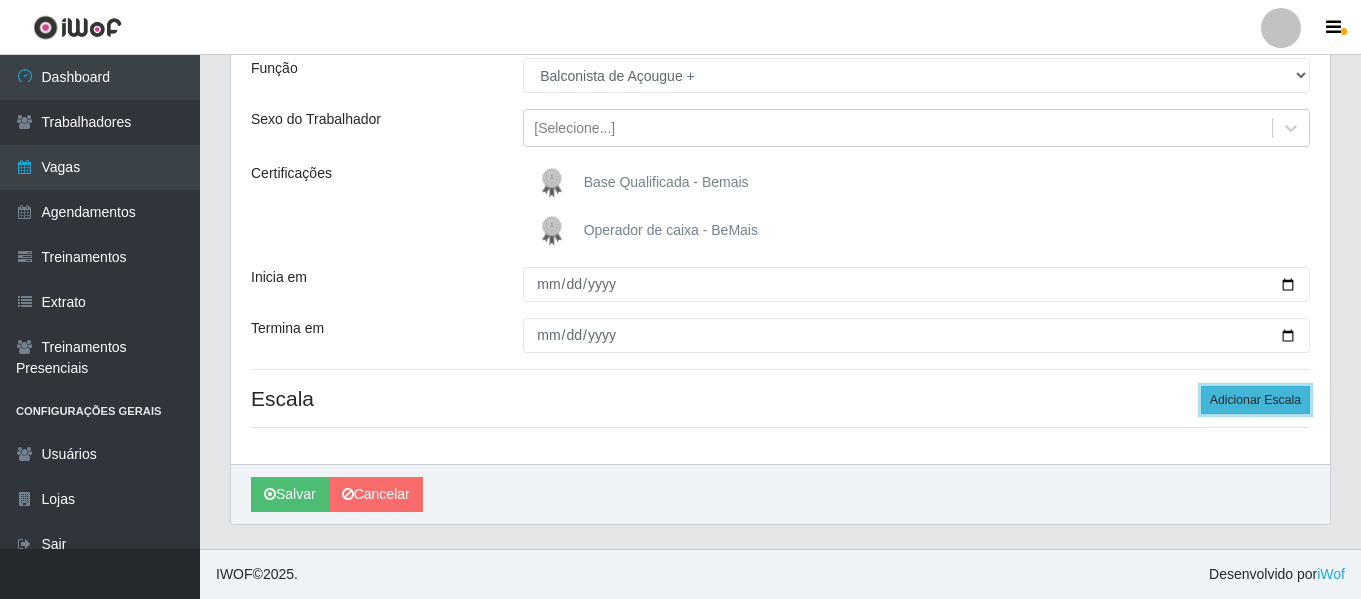 click on "Adicionar Escala" at bounding box center [1255, 400] 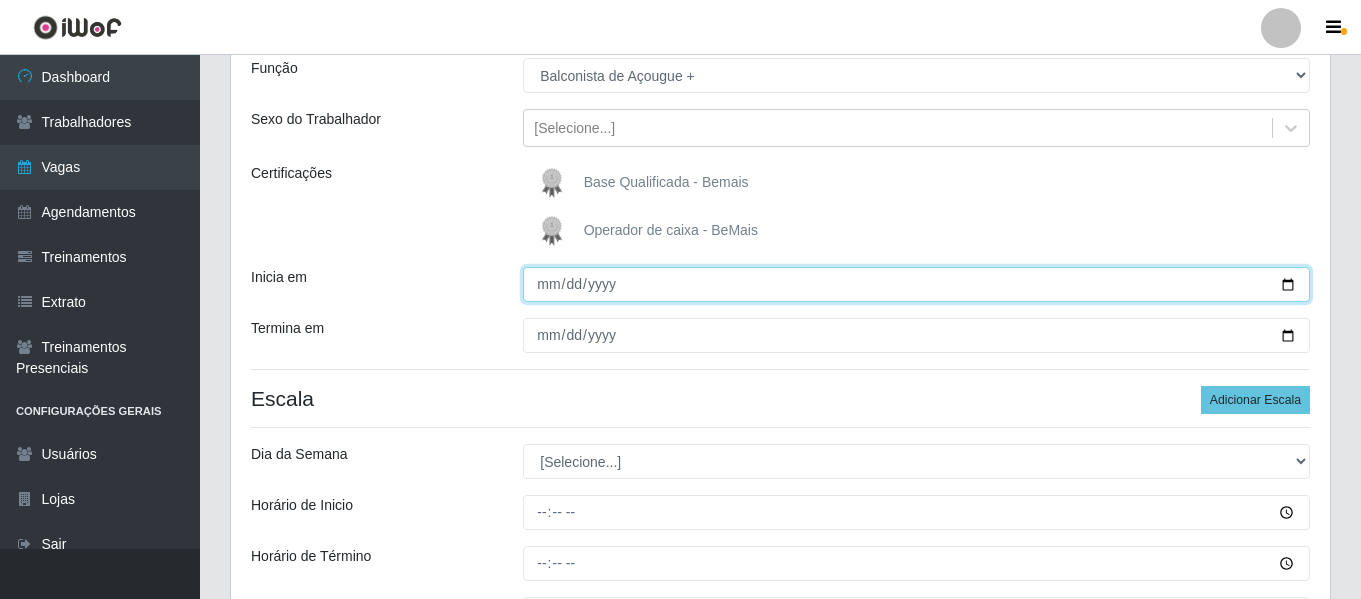 click on "Inicia em" at bounding box center (916, 284) 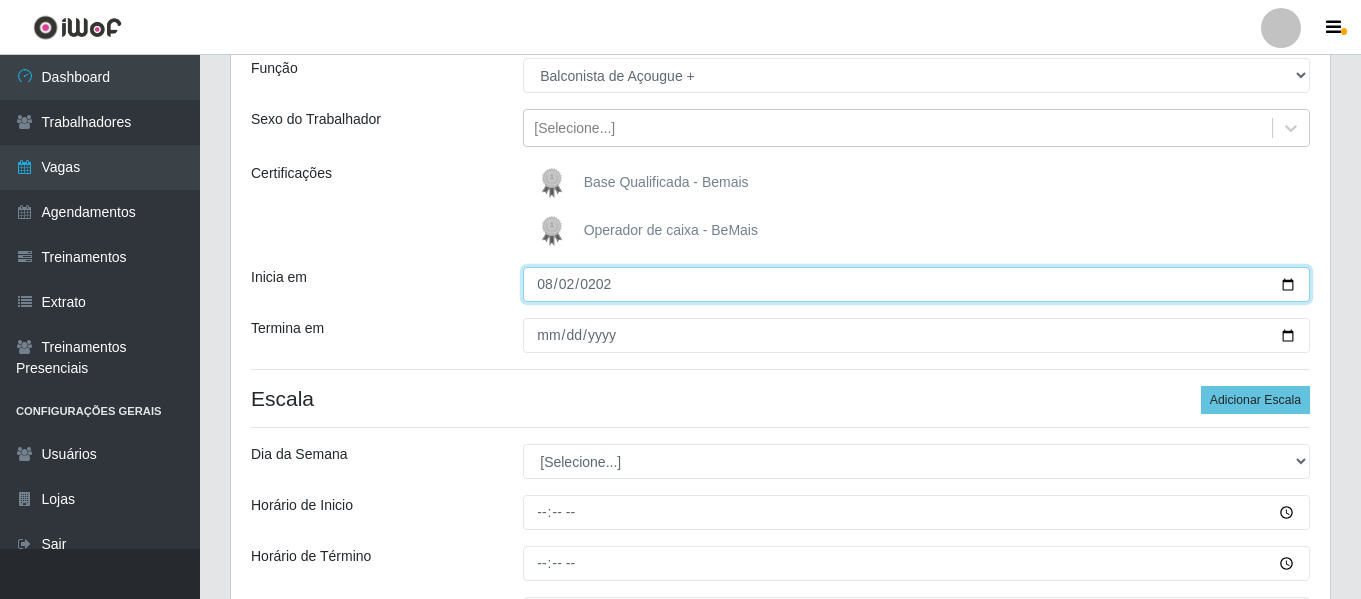 type on "[DATE]" 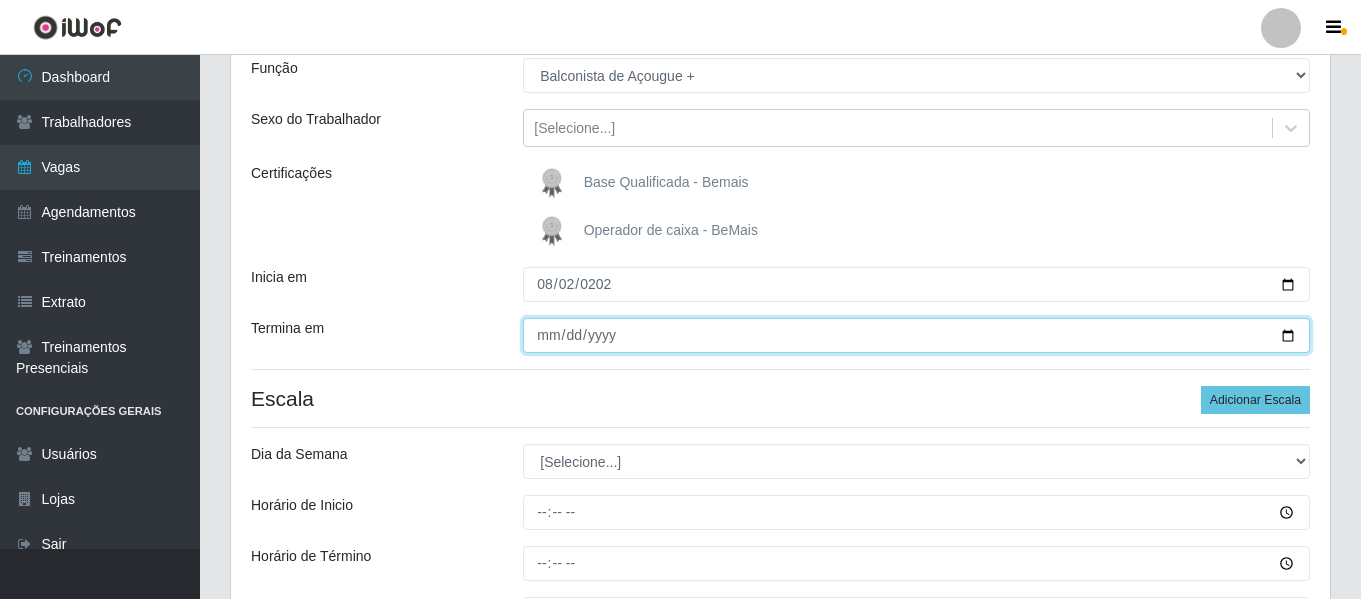 click on "Termina em" at bounding box center [916, 335] 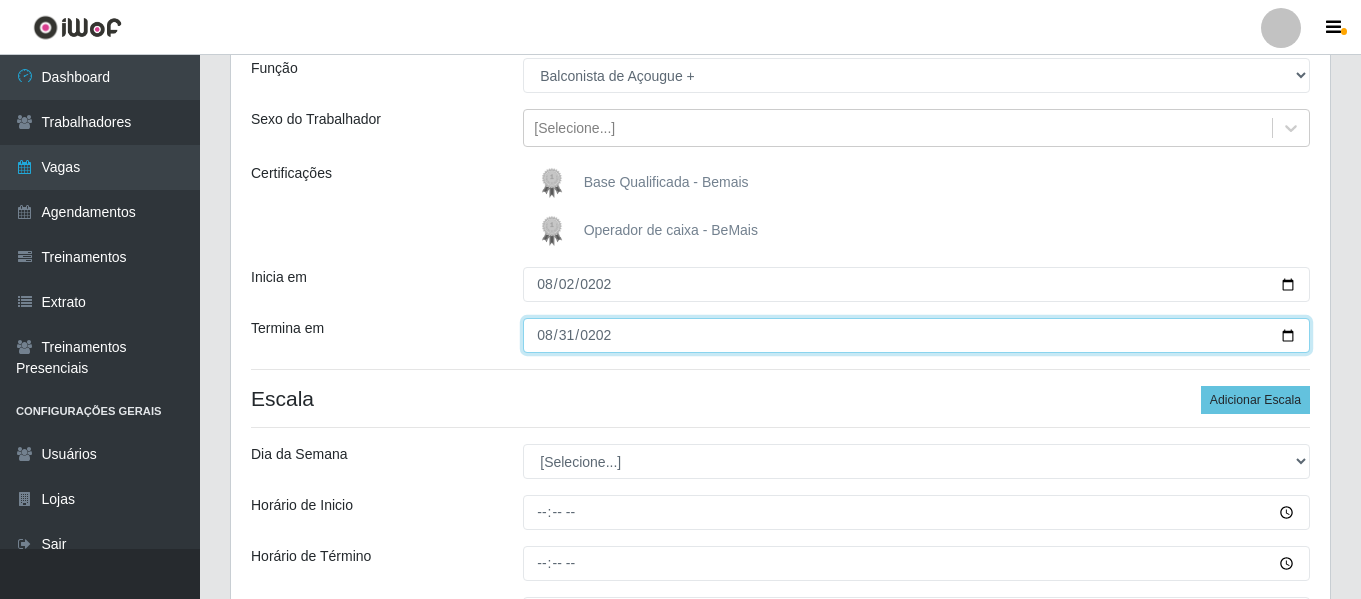 type on "[DATE]" 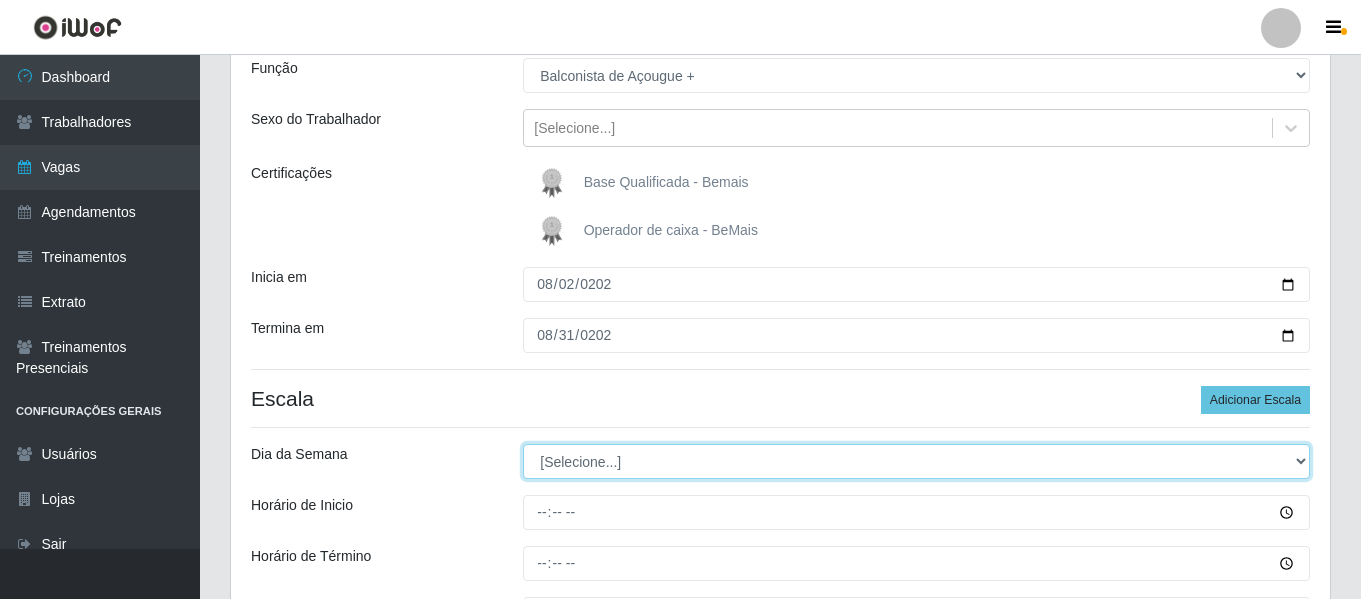click on "[Selecione...] Segunda Terça Quarta Quinta Sexta Sábado Domingo" at bounding box center [916, 461] 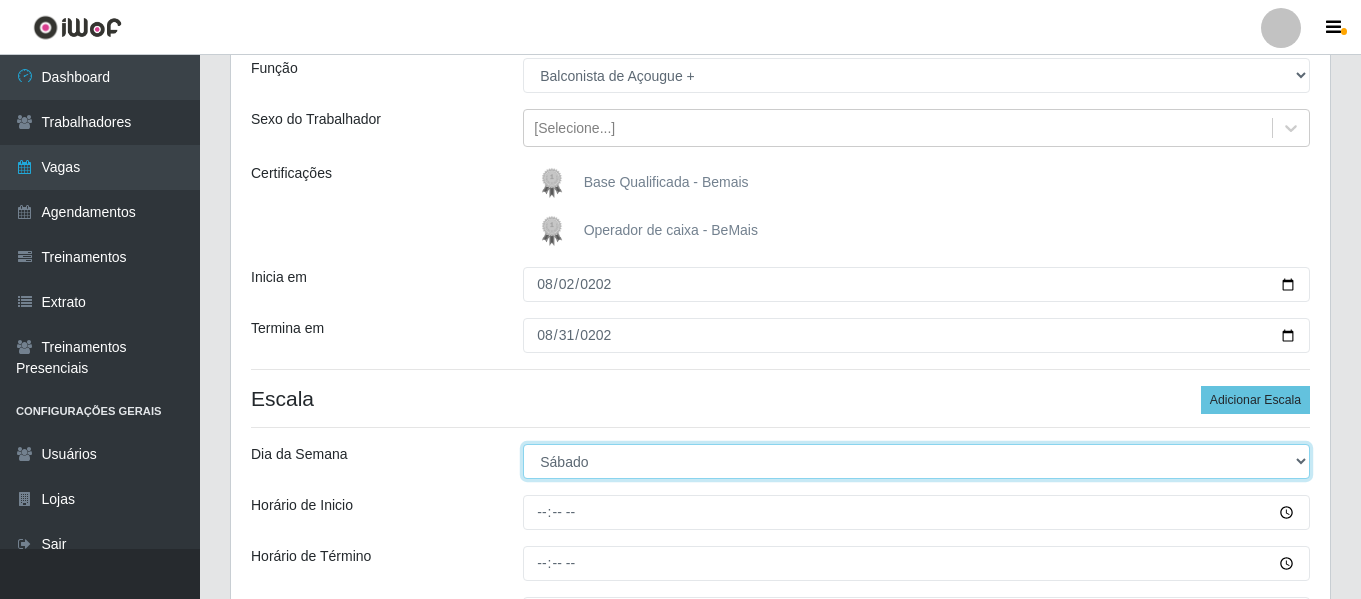 click on "[Selecione...] Segunda Terça Quarta Quinta Sexta Sábado Domingo" at bounding box center (916, 461) 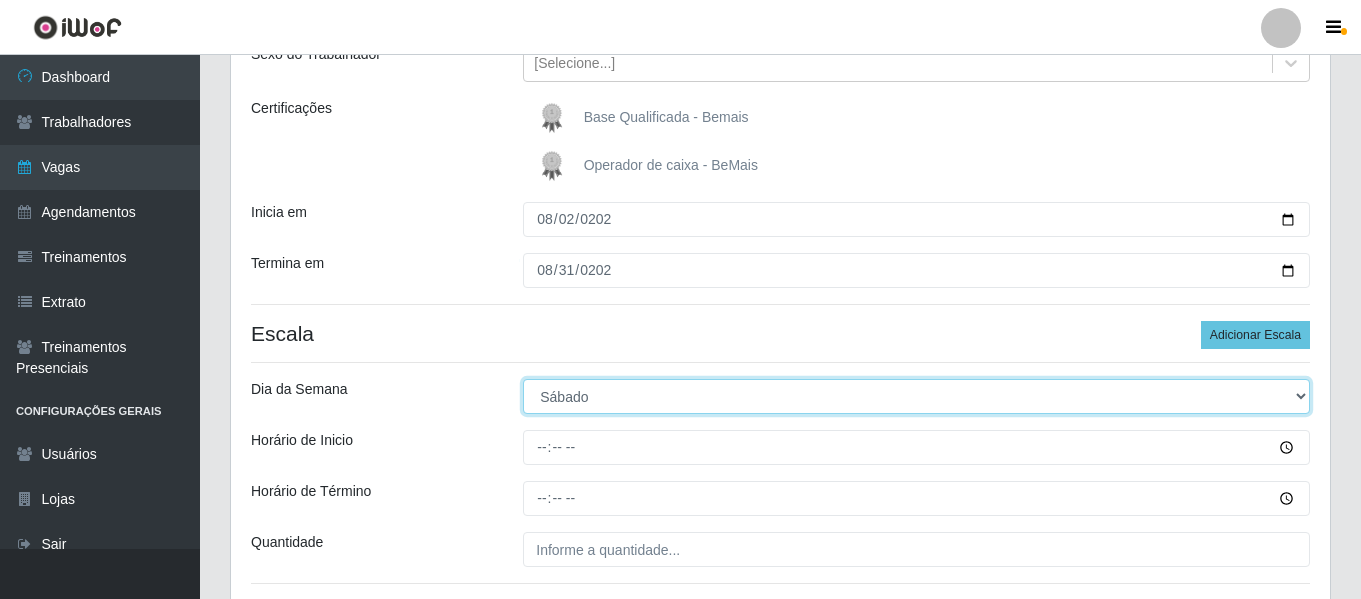scroll, scrollTop: 285, scrollLeft: 0, axis: vertical 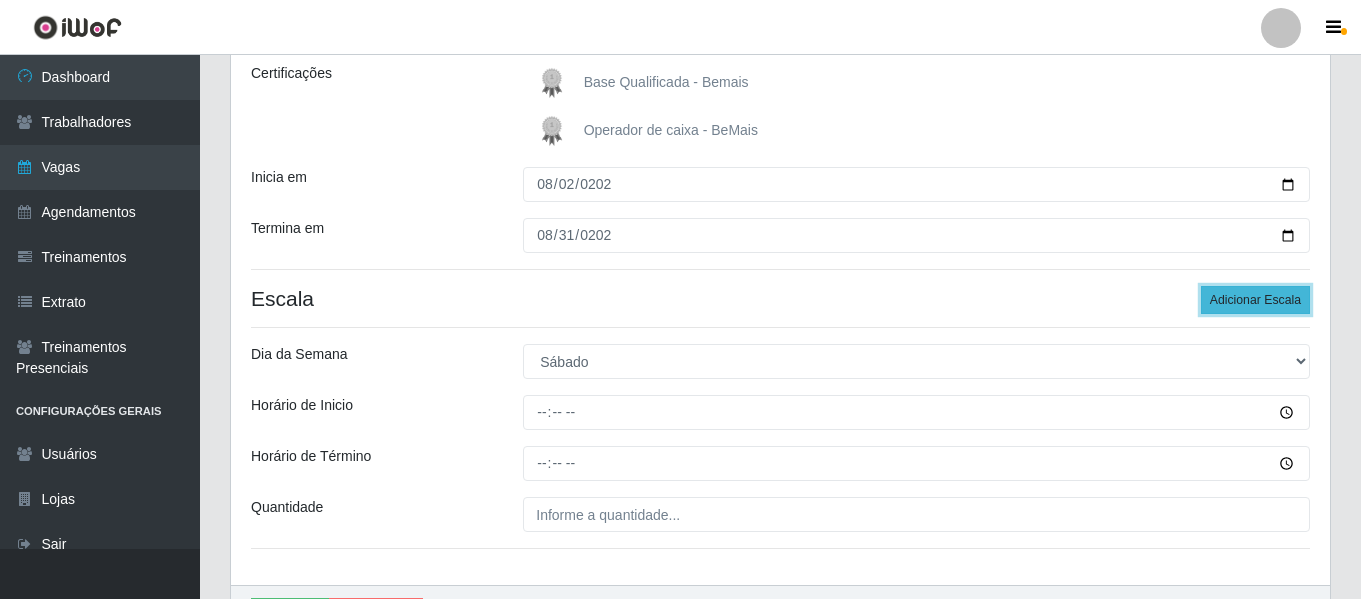 click on "Adicionar Escala" at bounding box center [1255, 300] 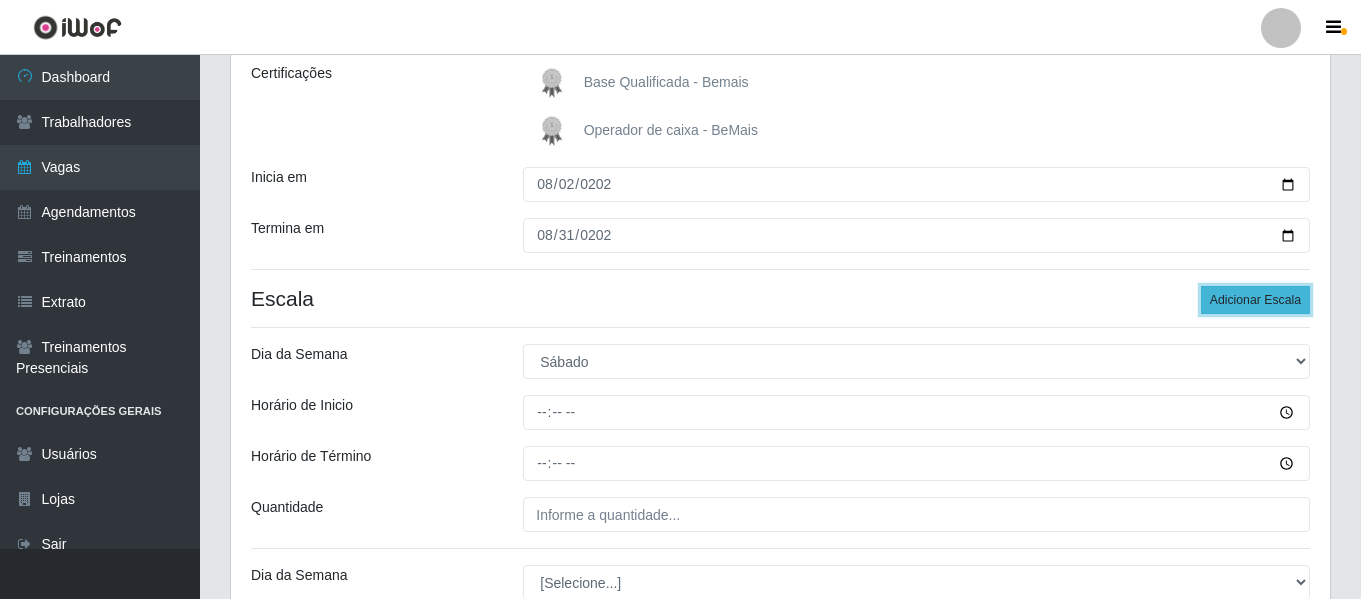 click on "Adicionar Escala" at bounding box center (1255, 300) 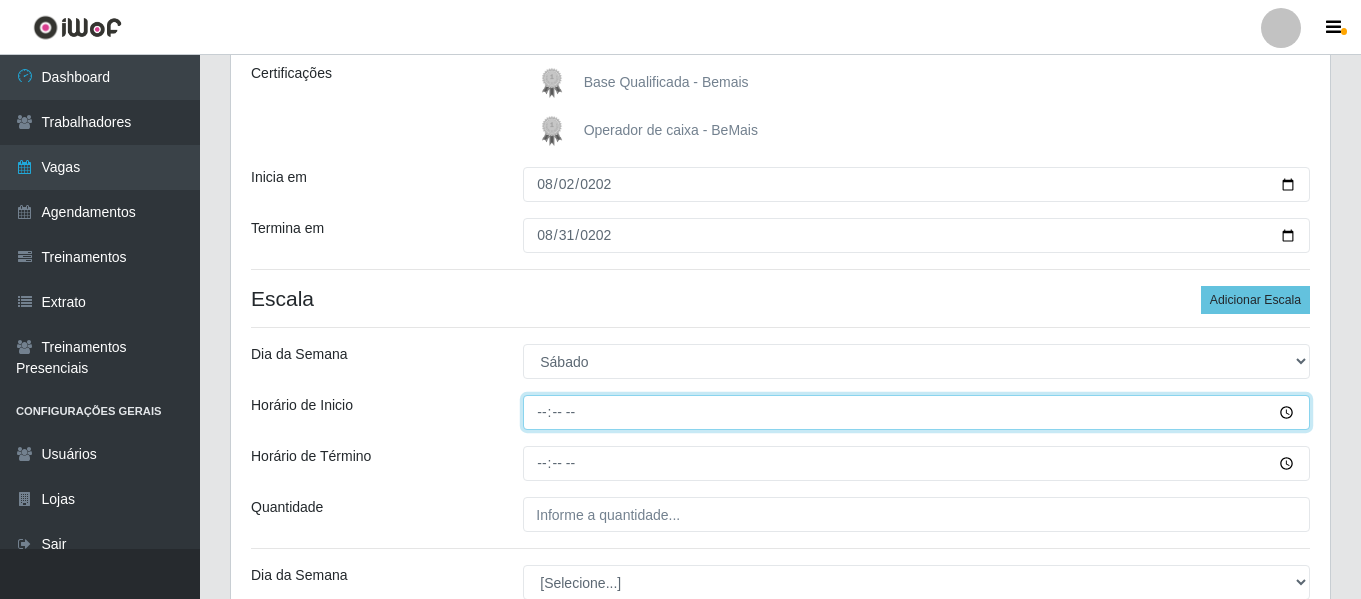 click on "Horário de Inicio" at bounding box center [916, 412] 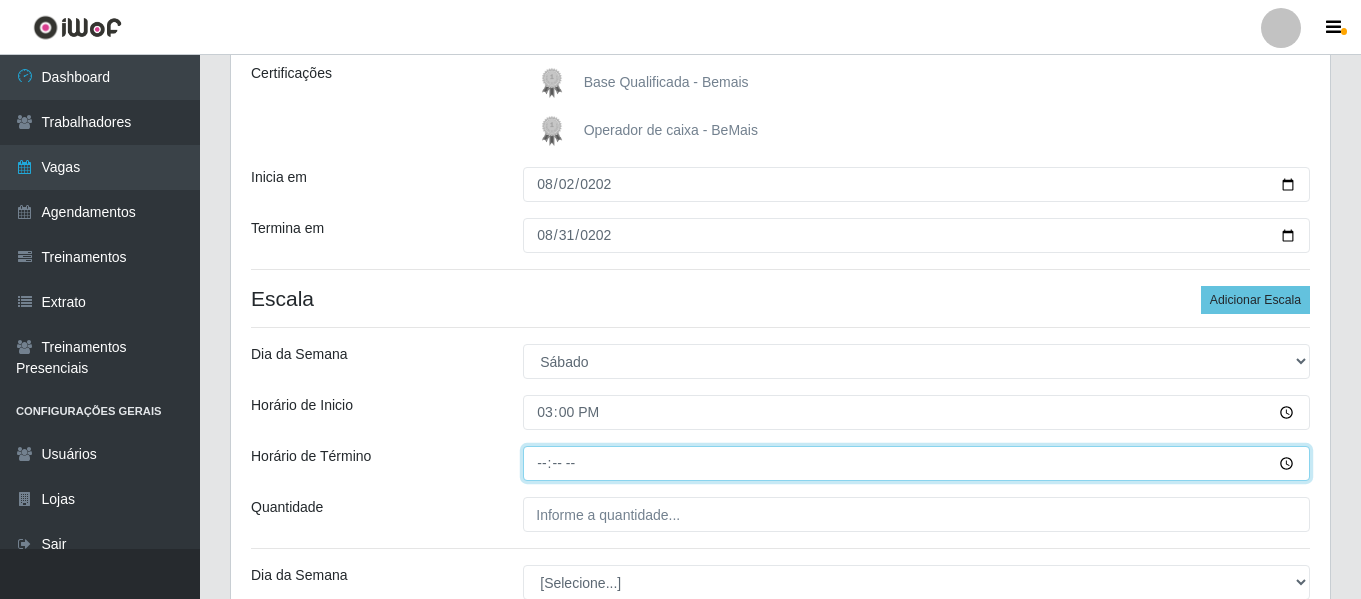 click on "Horário de Término" at bounding box center (916, 463) 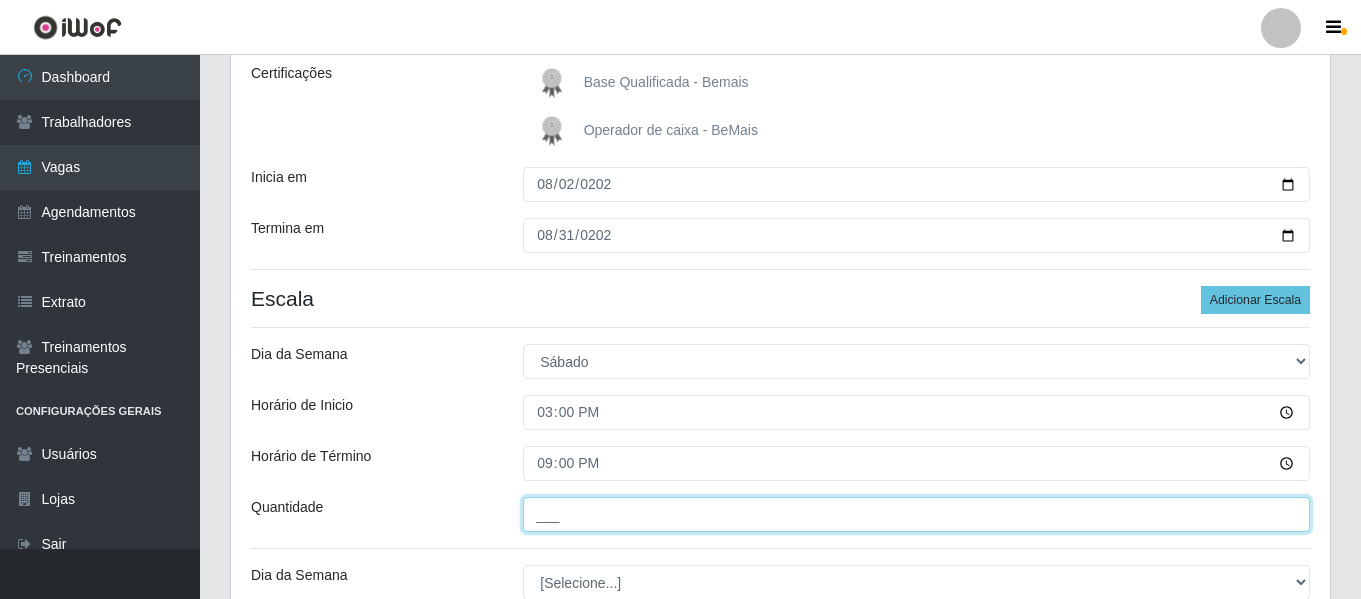 click on "___" at bounding box center [916, 514] 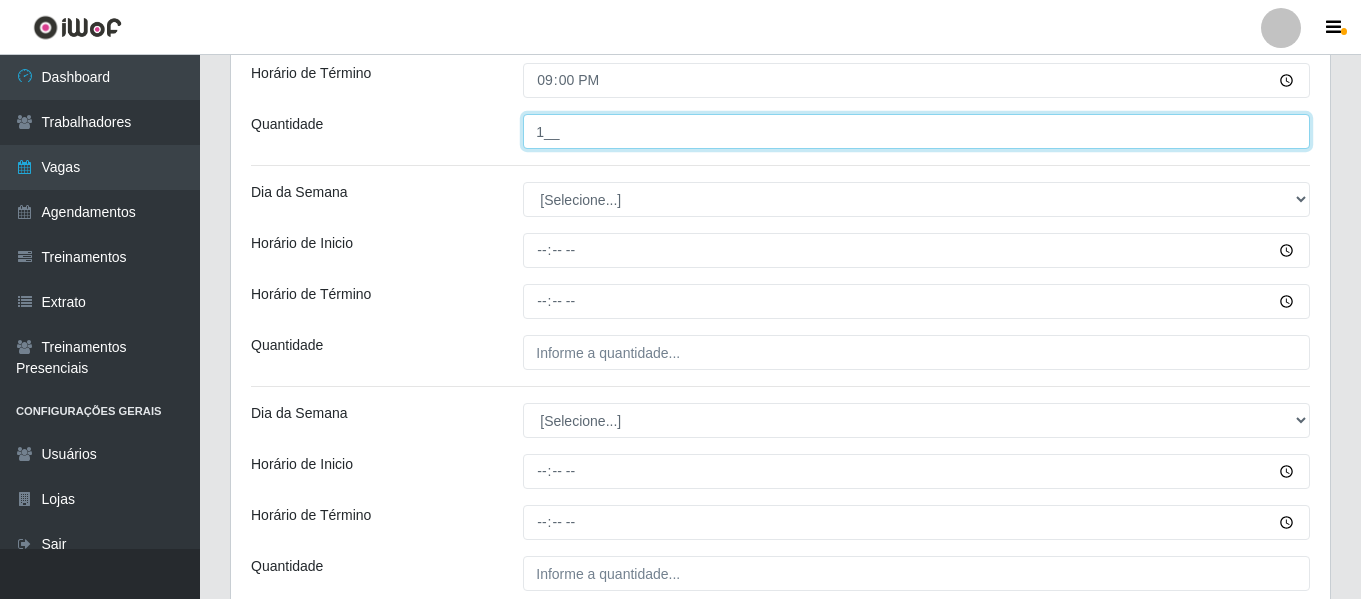 scroll, scrollTop: 685, scrollLeft: 0, axis: vertical 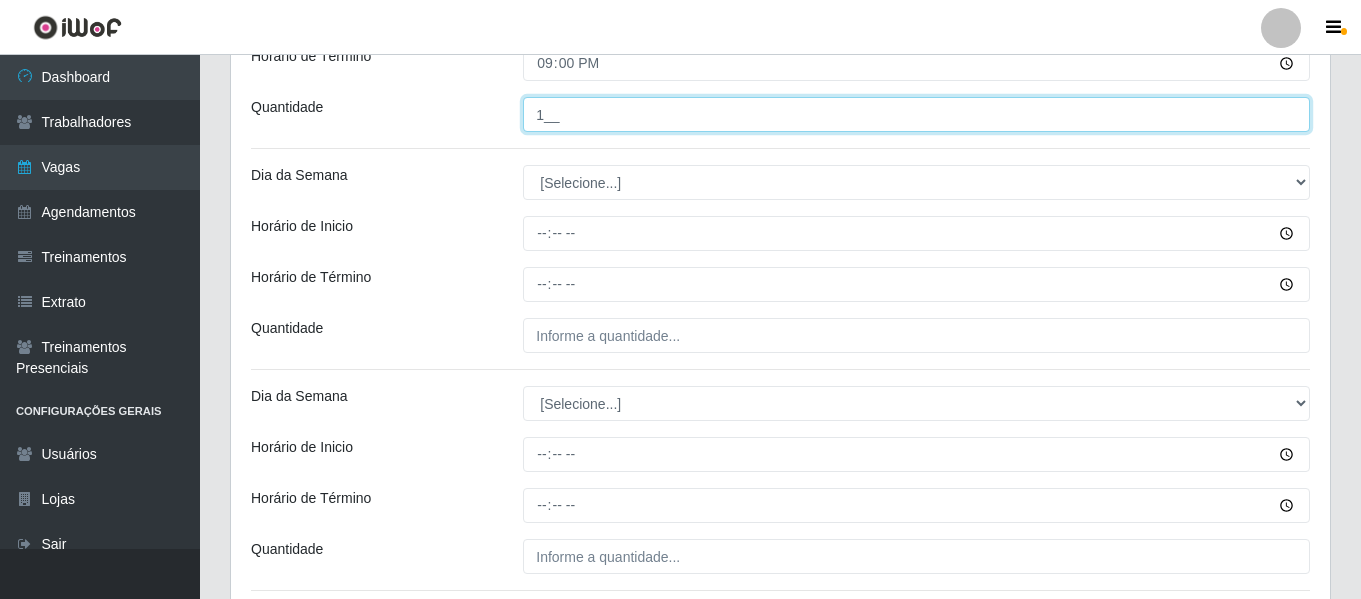 type on "1__" 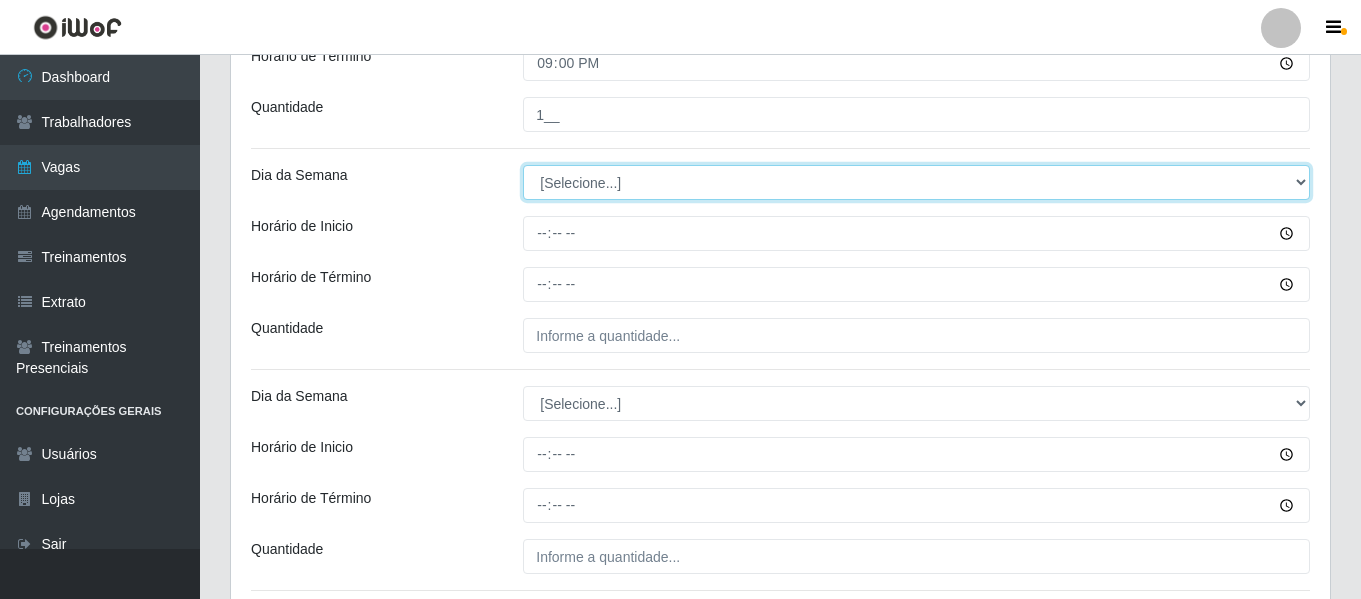 click on "[Selecione...] Segunda Terça Quarta Quinta Sexta Sábado Domingo" at bounding box center (916, 182) 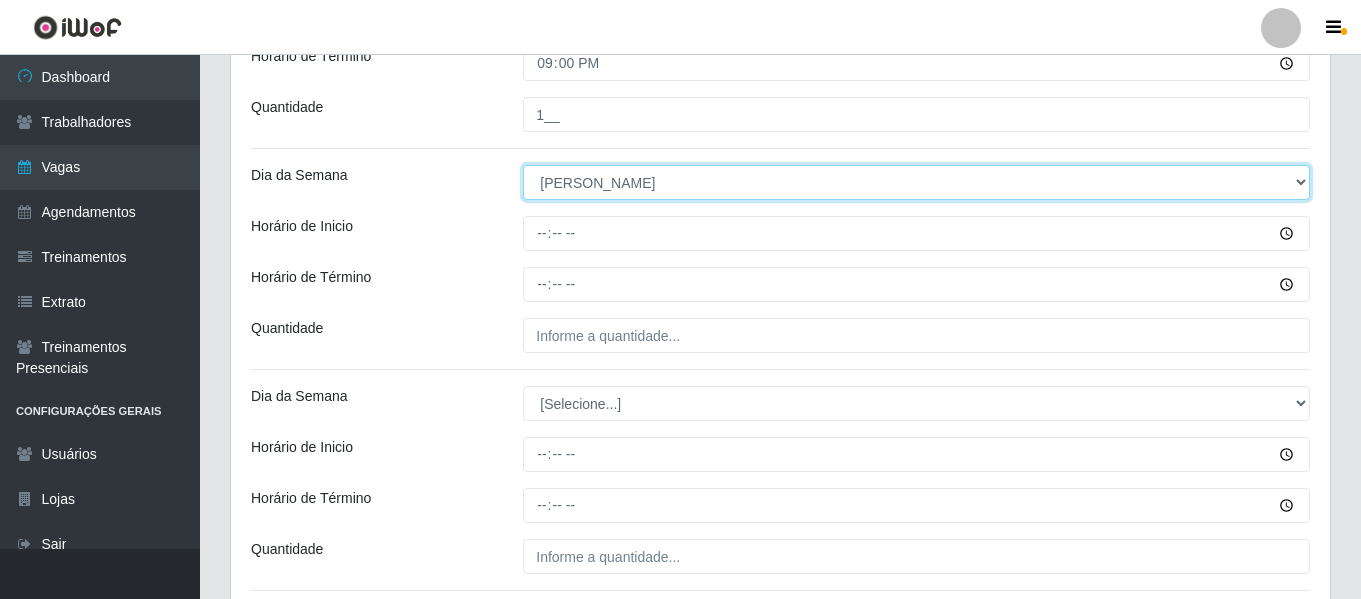 click on "[Selecione...] Segunda Terça Quarta Quinta Sexta Sábado Domingo" at bounding box center [916, 182] 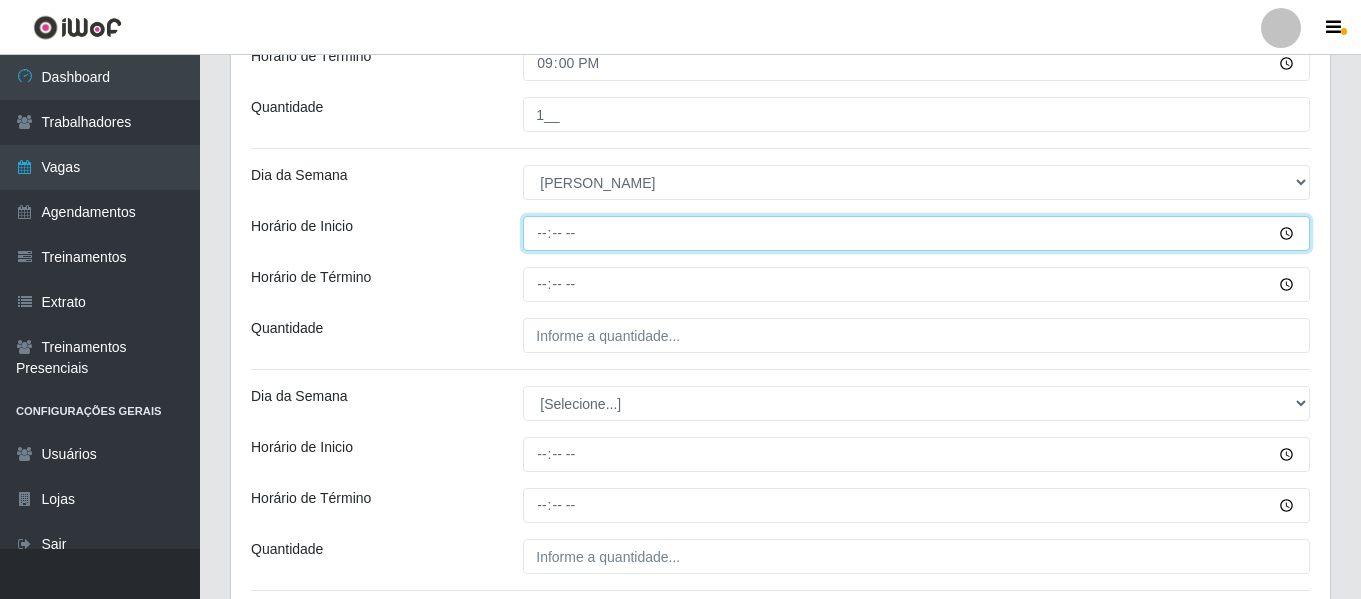 click on "Horário de Inicio" at bounding box center [916, 233] 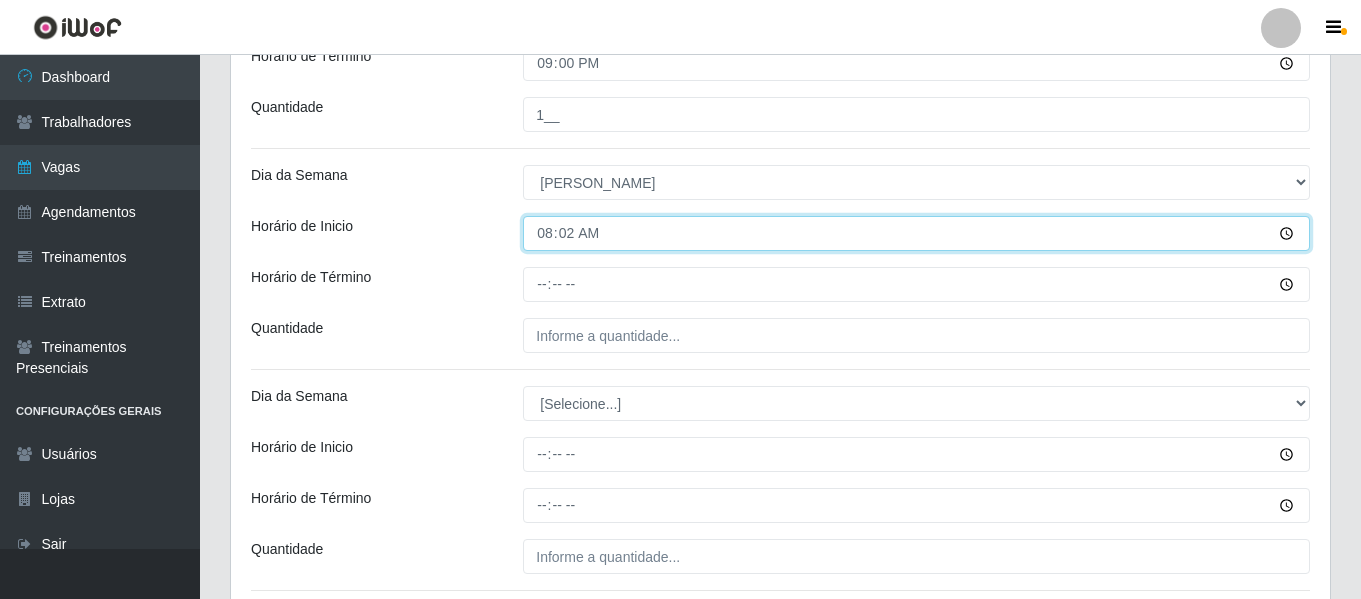type on "08:20" 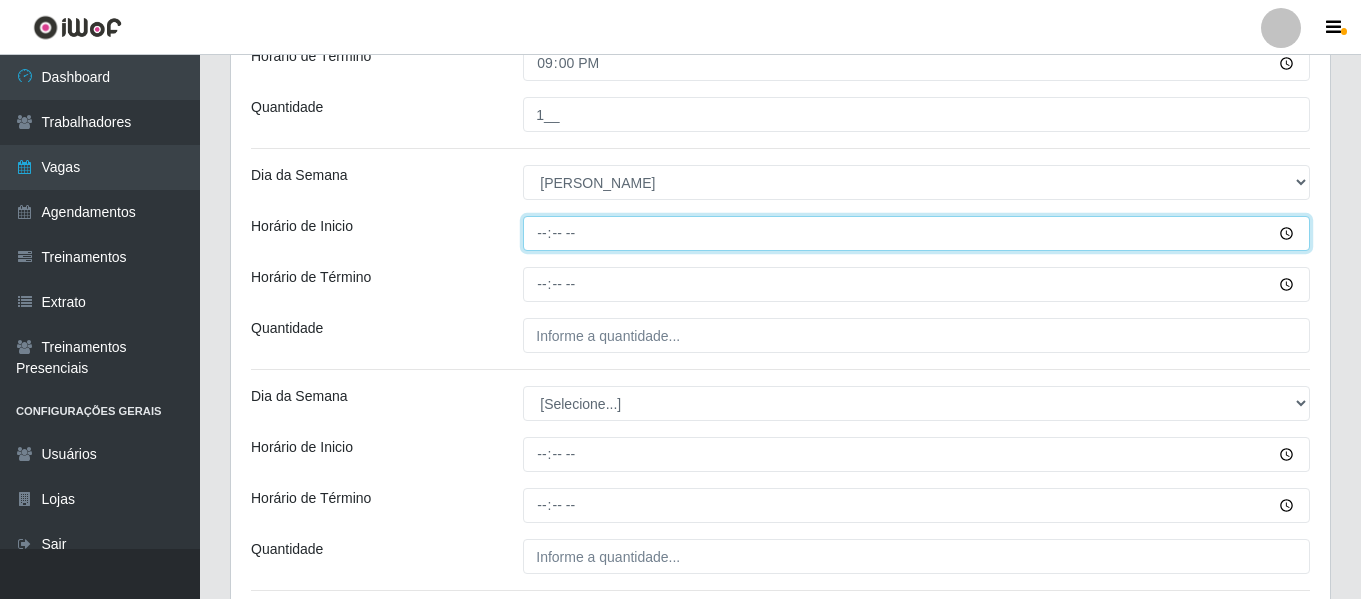 type on "08:00" 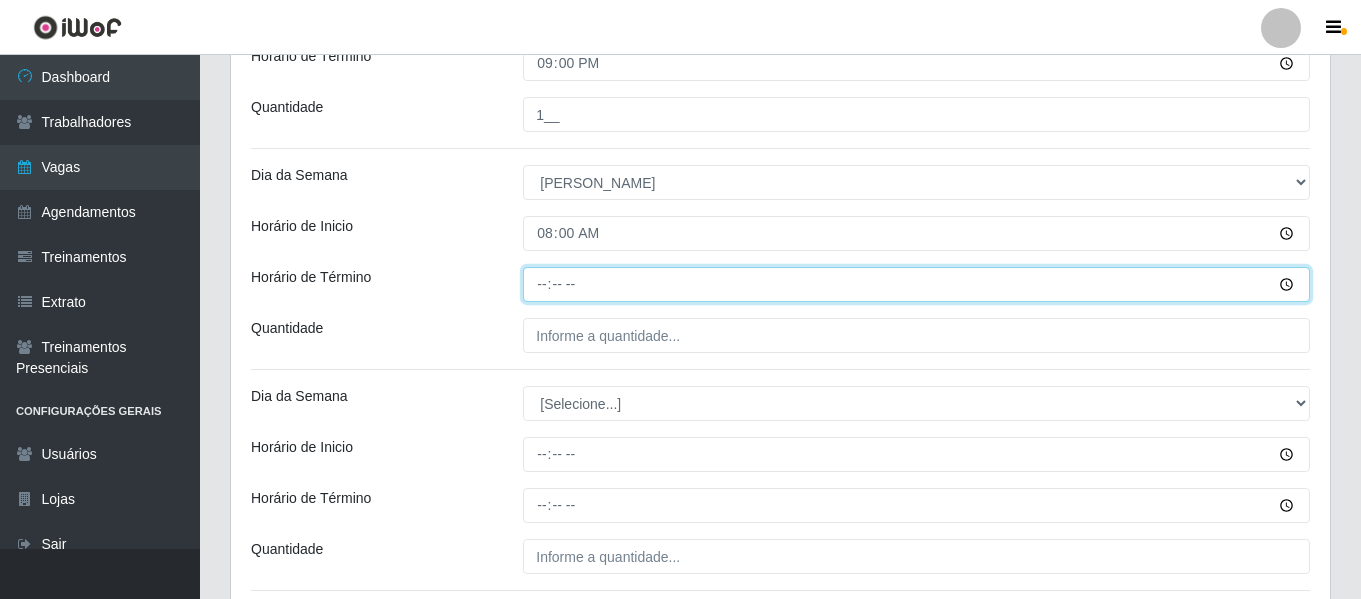 click on "Horário de Término" at bounding box center [916, 284] 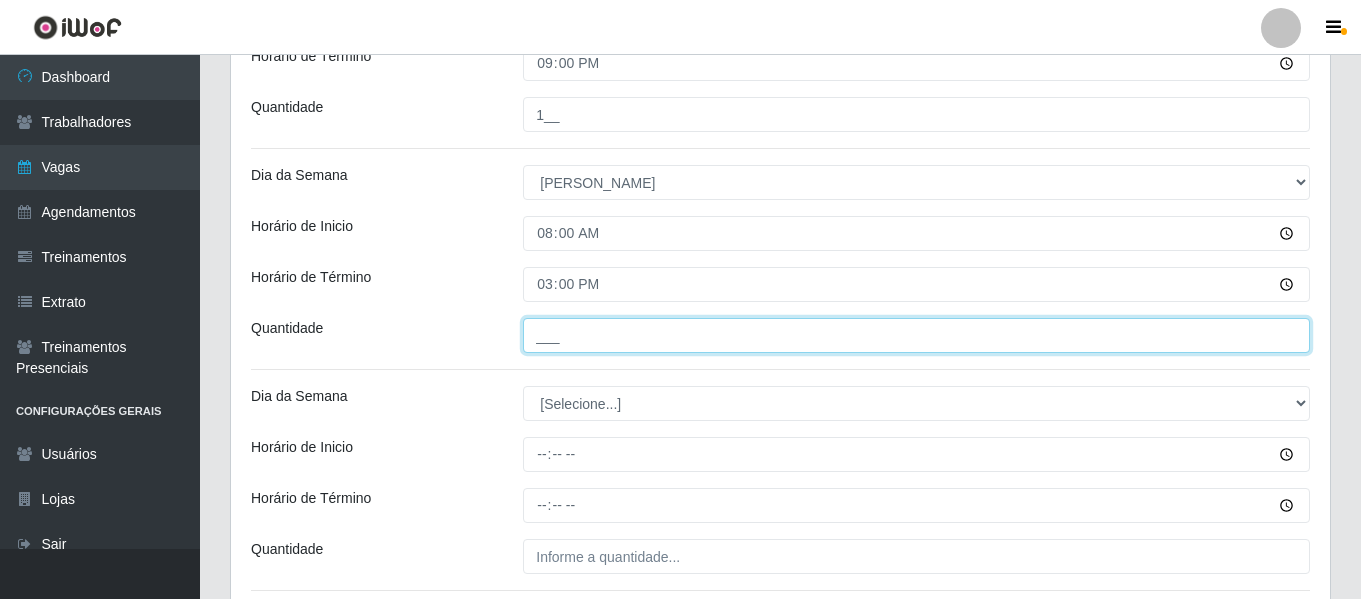 click on "___" at bounding box center (916, 335) 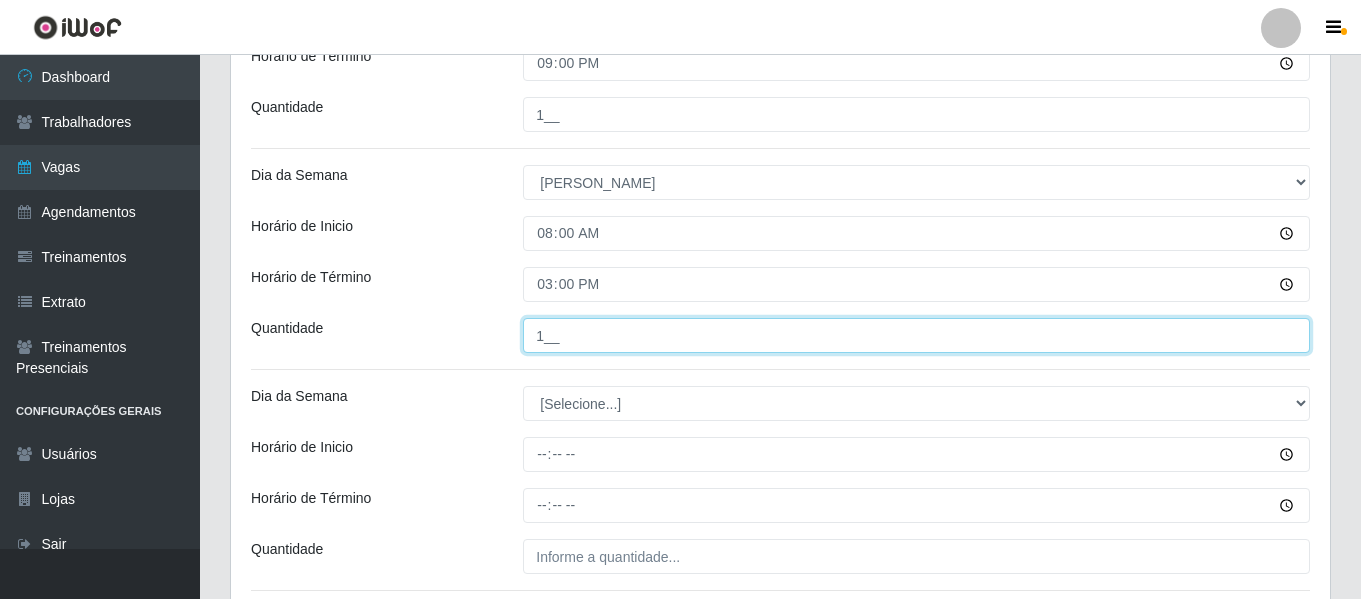 type on "1__" 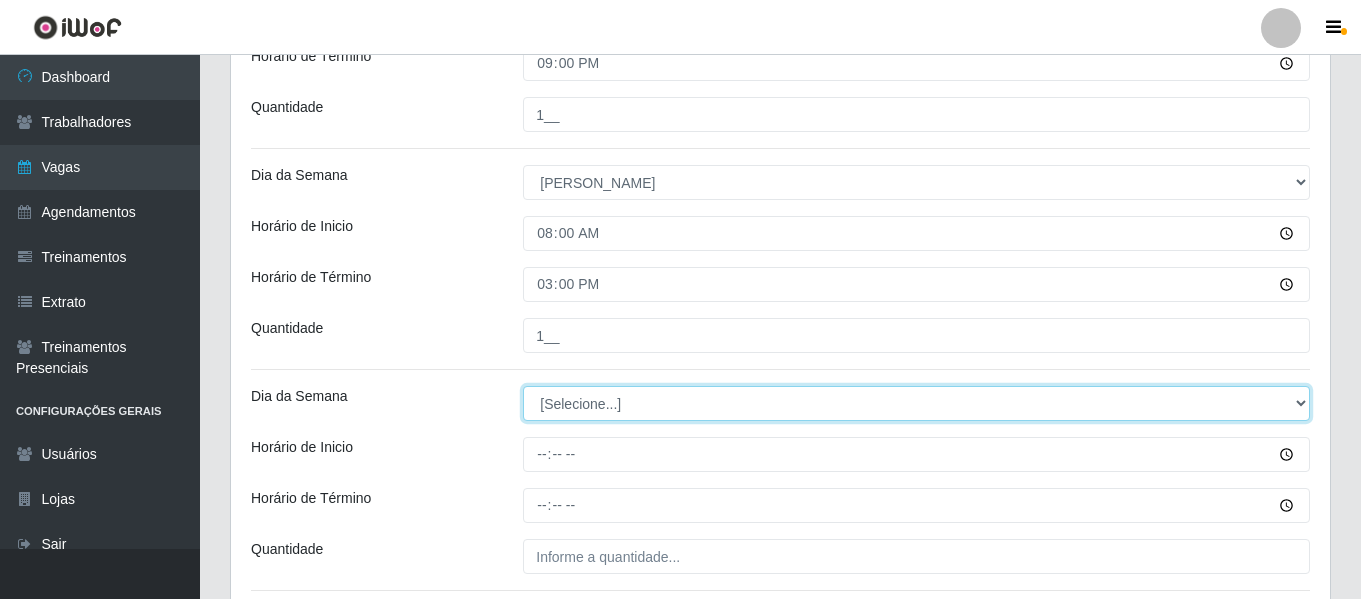 click on "[Selecione...] Segunda Terça Quarta Quinta Sexta Sábado Domingo" at bounding box center [916, 403] 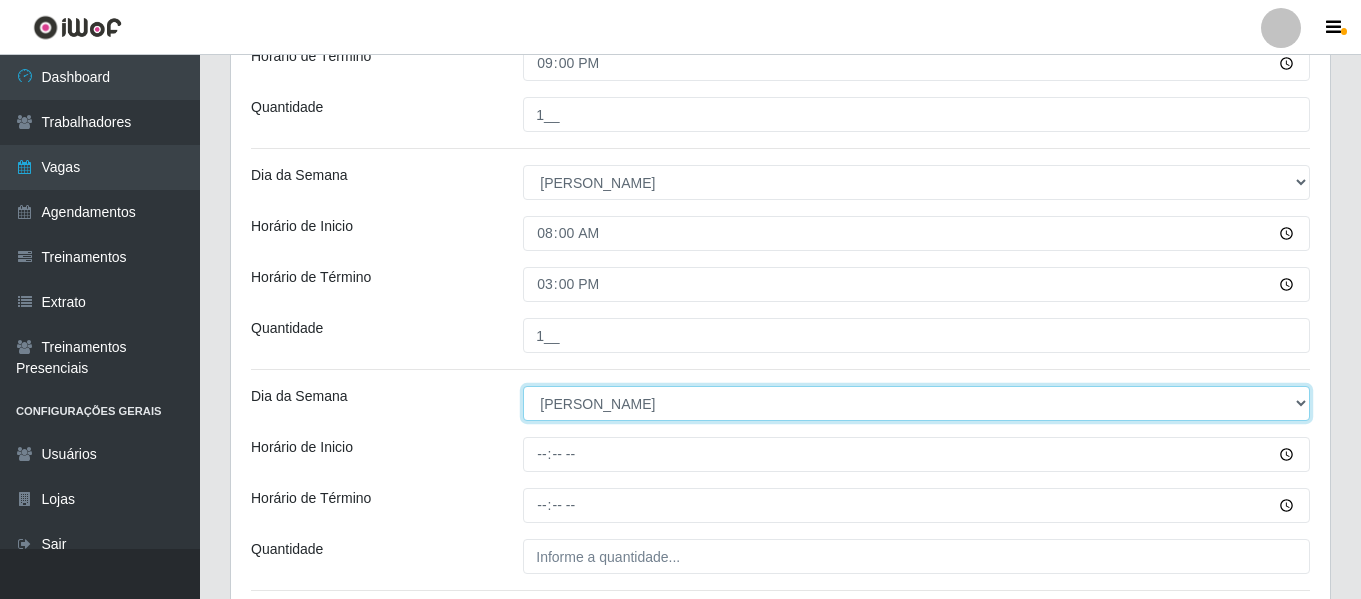 click on "[Selecione...] Segunda Terça Quarta Quinta Sexta Sábado Domingo" at bounding box center [916, 403] 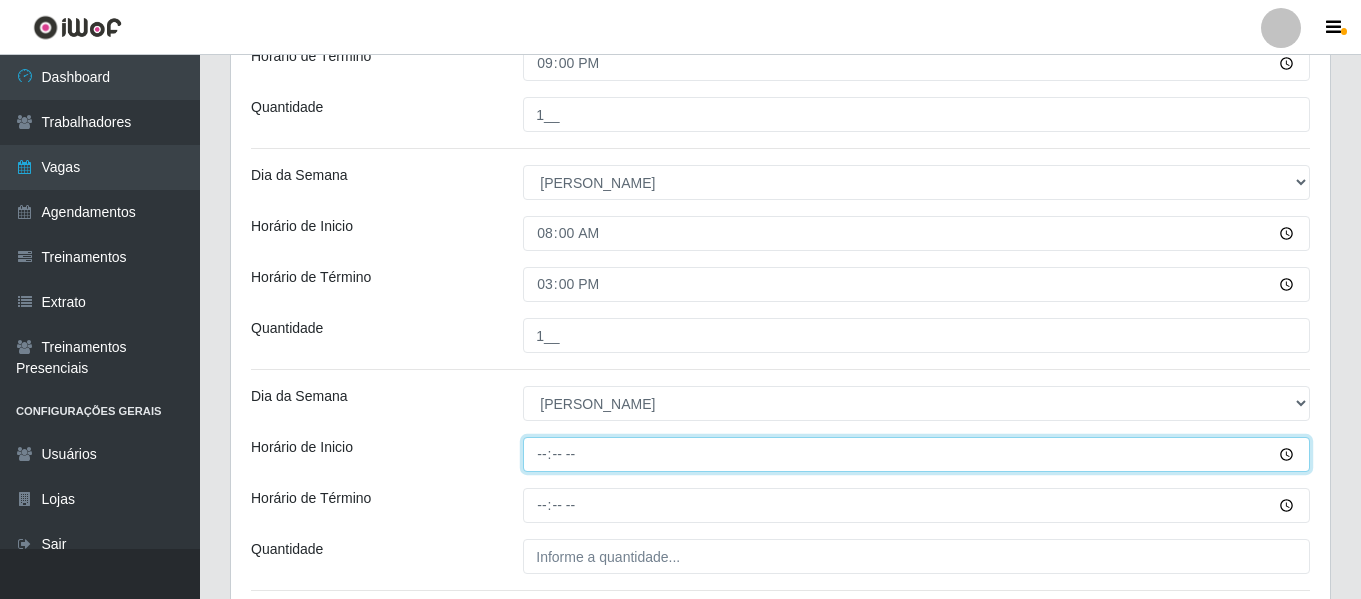 click on "Horário de Inicio" at bounding box center [916, 454] 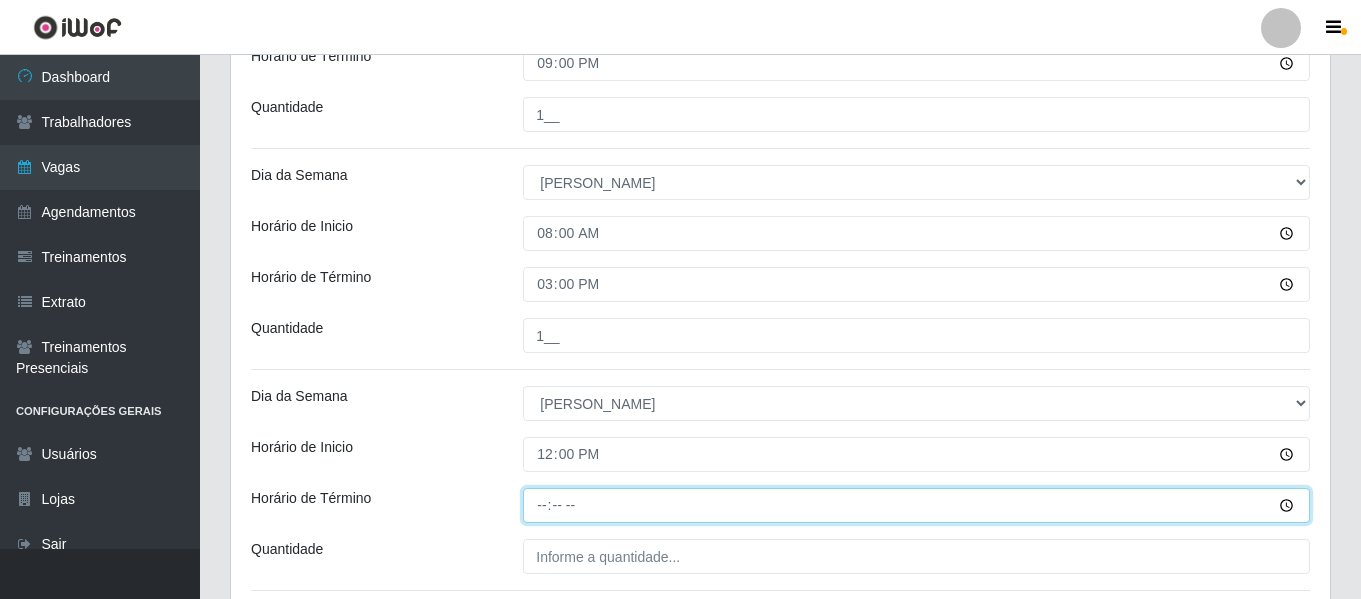 click on "Horário de Término" at bounding box center [916, 505] 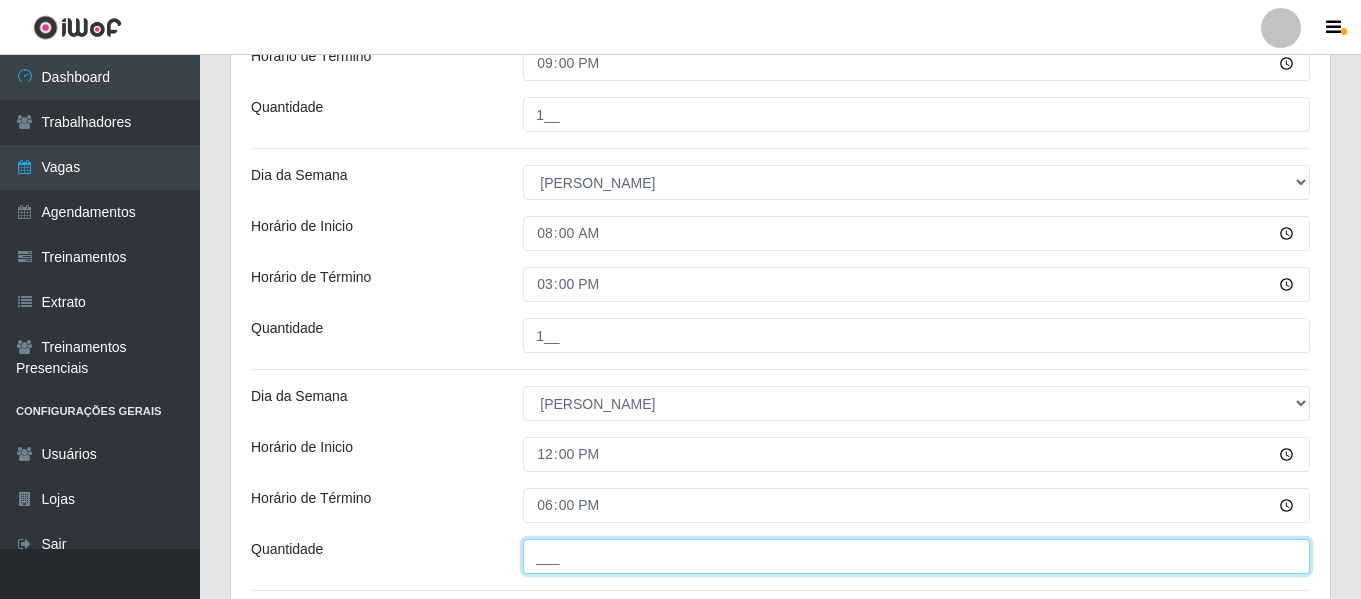 click on "___" at bounding box center (916, 556) 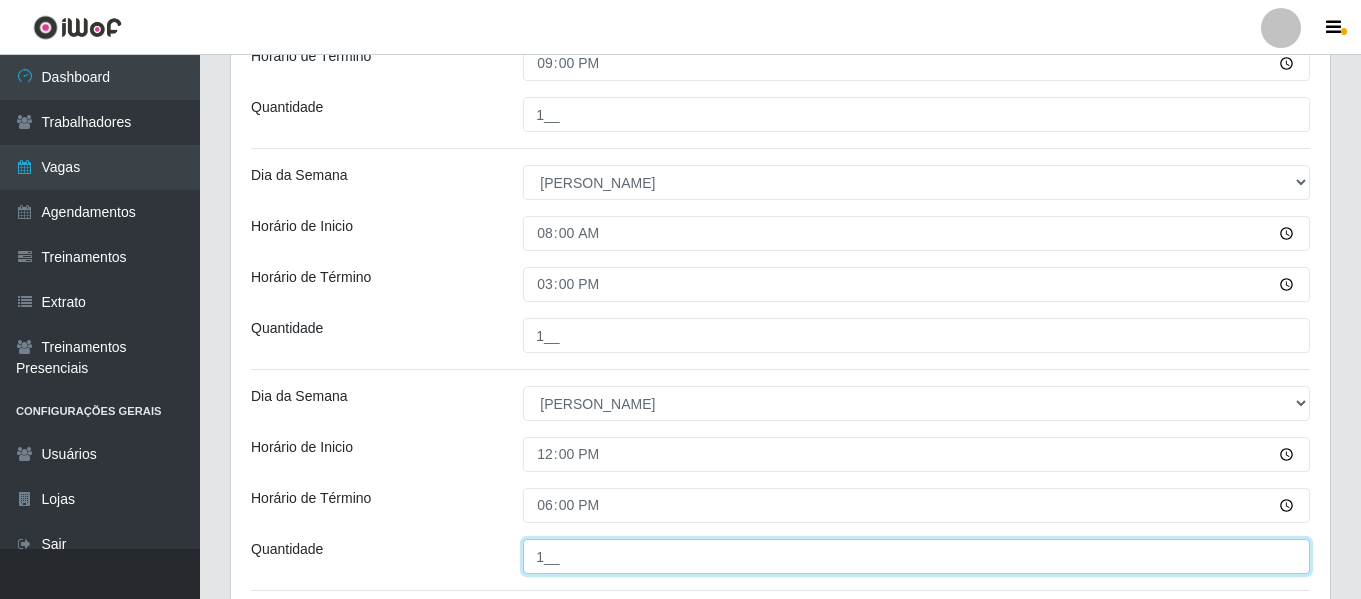 type on "1__" 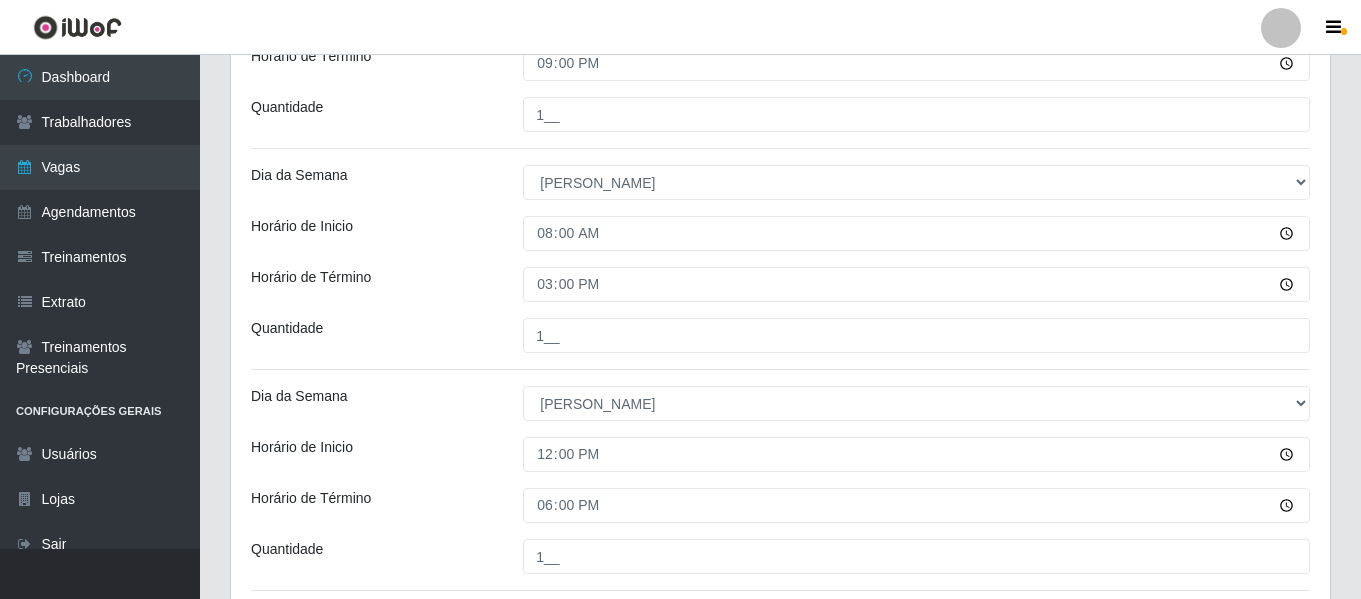 click on "Loja Bemais Supermercados - Três Ruas Função [Selecione...] ASG ASG + ASG ++ Auxiliar de Depósito  Auxiliar de Depósito + Auxiliar de Depósito ++ Auxiliar de Estacionamento Auxiliar de Estacionamento + Auxiliar de Estacionamento ++ Auxiliar de Sushiman Auxiliar de Sushiman+ Auxiliar de Sushiman++ Balconista de Açougue  Balconista de Açougue + Balconista de Açougue ++ Balconista de Frios Balconista de Frios + Balconista de Frios ++ Balconista de Padaria  Balconista de Padaria + Balconista de Padaria ++ Embalador Embalador + Embalador ++ Operador de Caixa Operador de Caixa + Operador de Caixa ++ Repositor  Repositor + Repositor ++ Repositor de Hortifruti Repositor de Hortifruti + Repositor de Hortifruti ++ Sexo do Trabalhador [Selecione...] Certificações   Base Qualificada -  Bemais   Operador de caixa - BeMais Inicia em [DATE] Termina em [DATE] Escala Adicionar Escala Dia da Semana [Selecione...] Segunda Terça Quarta Quinta Sexta Sábado [PERSON_NAME] de Inicio 15:00 Horário de Término" at bounding box center (780, 57) 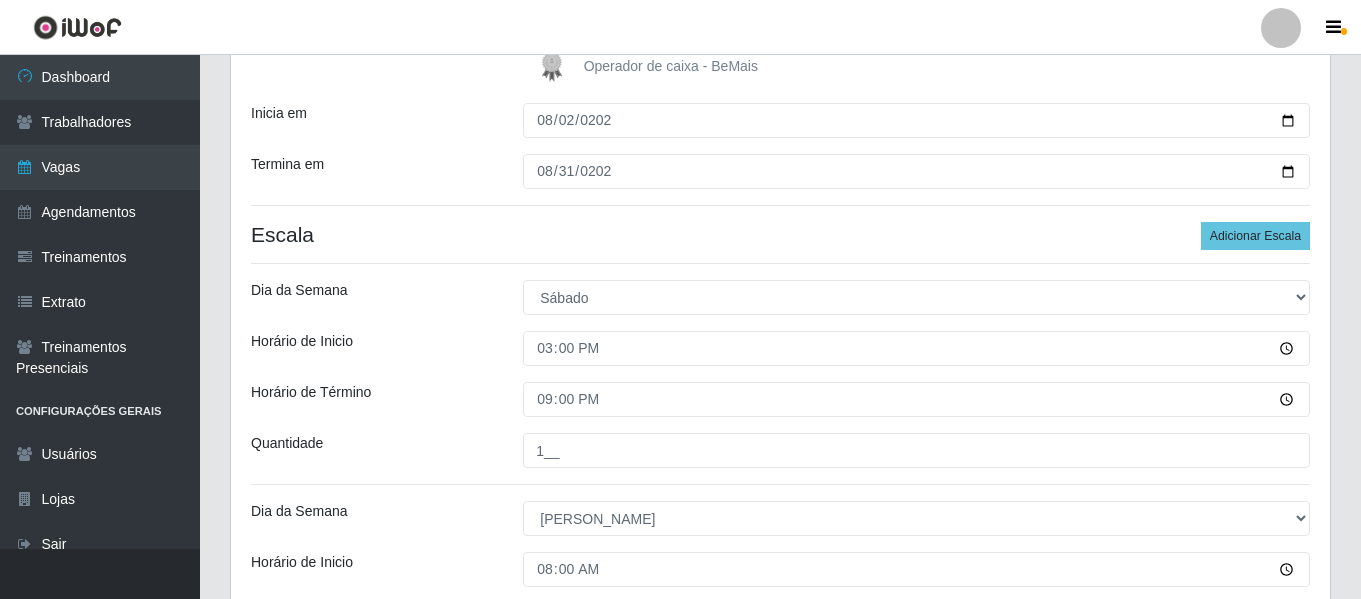 scroll, scrollTop: 348, scrollLeft: 0, axis: vertical 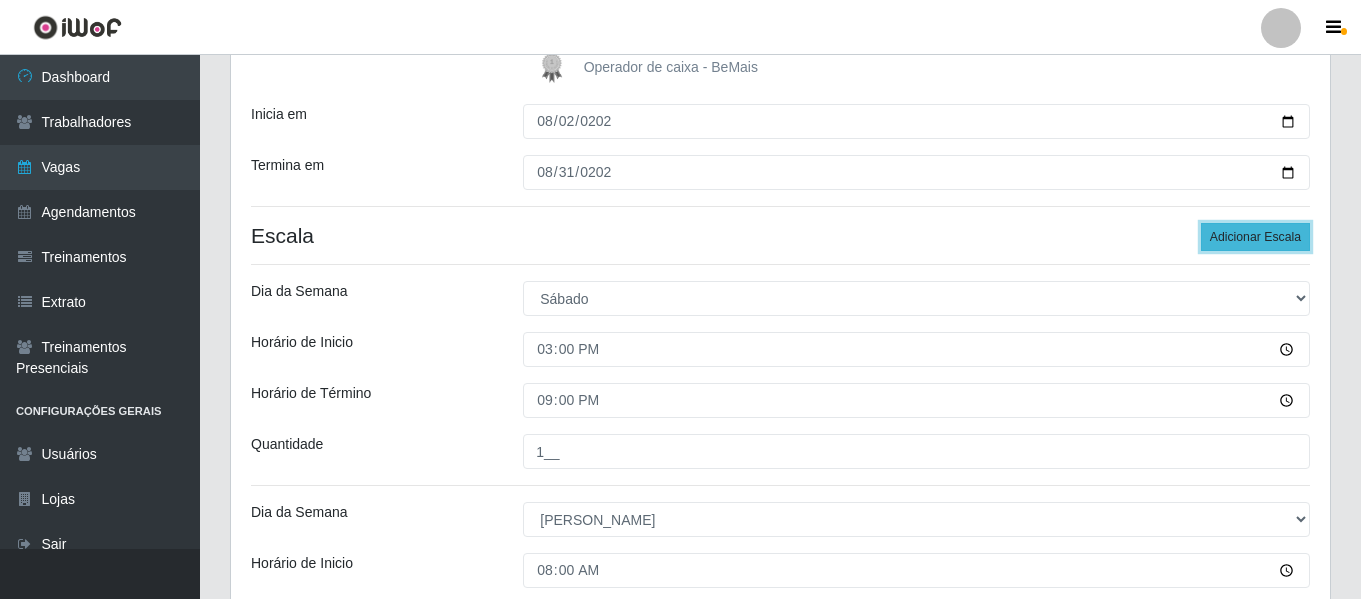 click on "Adicionar Escala" at bounding box center (1255, 237) 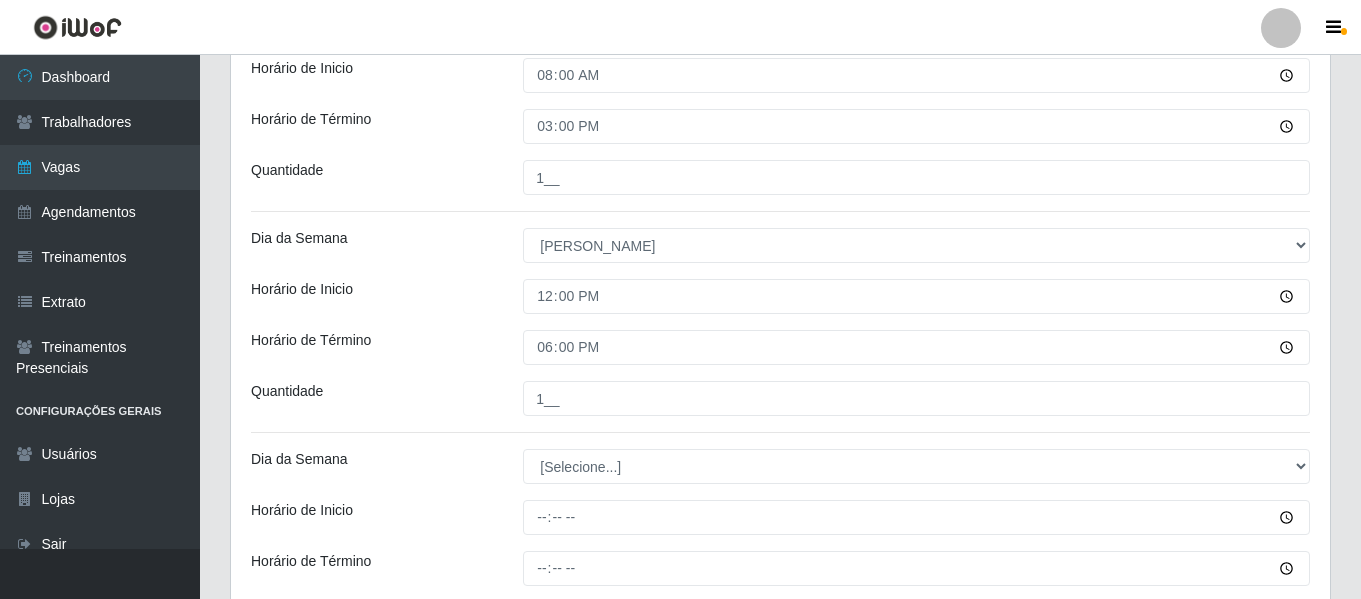 scroll, scrollTop: 848, scrollLeft: 0, axis: vertical 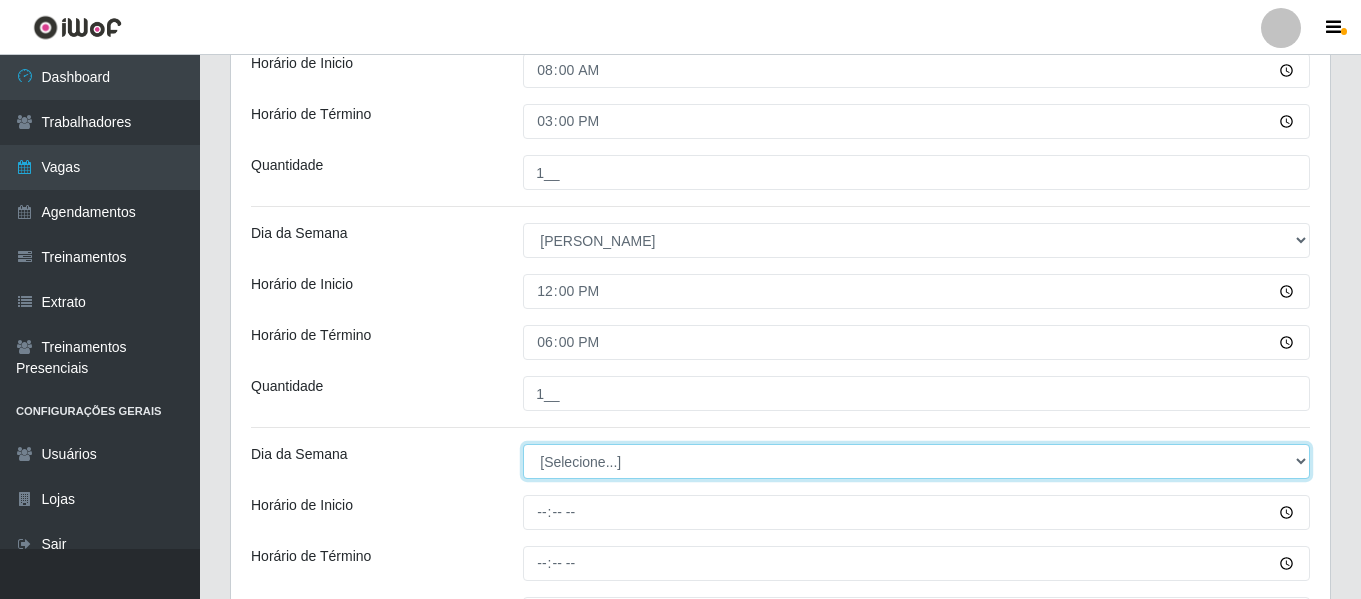 click on "[Selecione...] Segunda Terça Quarta Quinta Sexta Sábado Domingo" at bounding box center (916, 461) 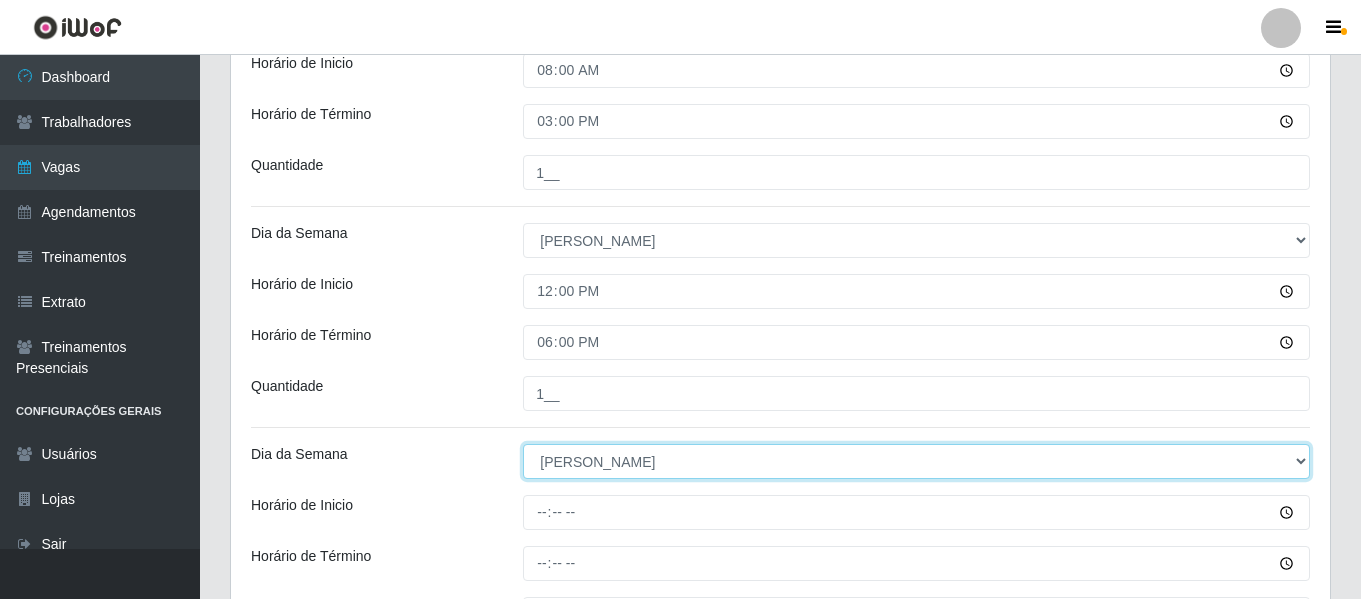 click on "[Selecione...] Segunda Terça Quarta Quinta Sexta Sábado Domingo" at bounding box center (916, 461) 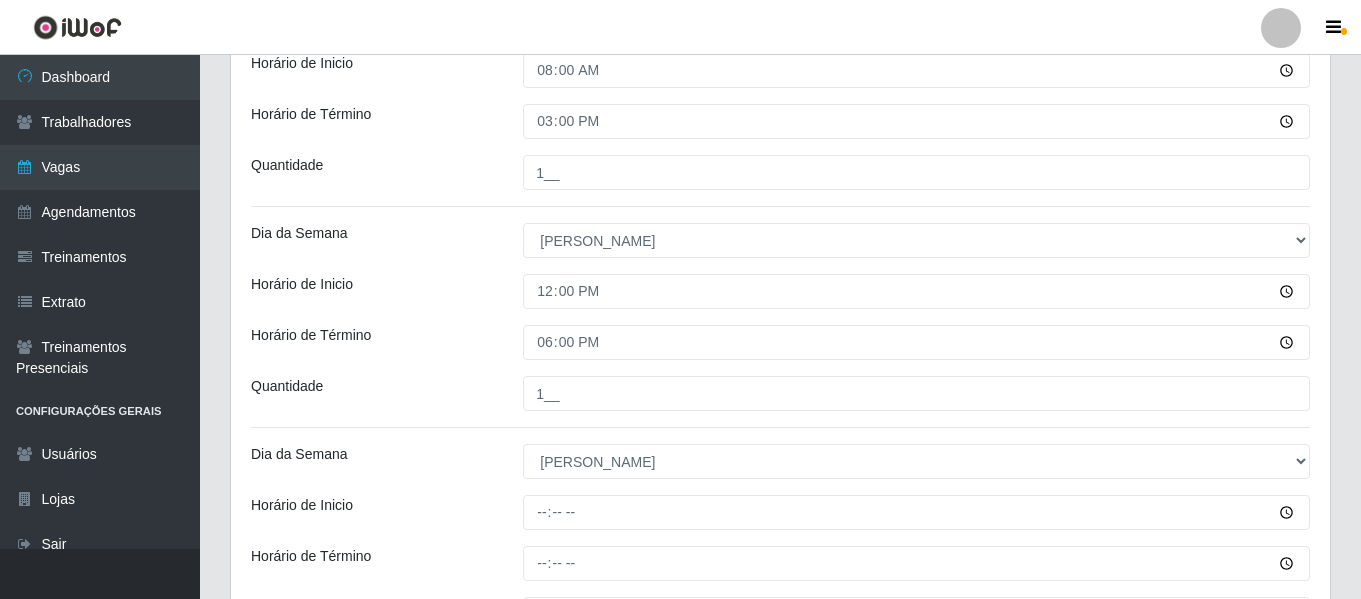 click on "Carregando...  Formulário de  Adicionar  Agendamento Loja Bemais Supermercados - Três Ruas Função [Selecione...] ASG ASG + ASG ++ Auxiliar de Depósito  Auxiliar de Depósito + Auxiliar de Depósito ++ Auxiliar de Estacionamento Auxiliar de Estacionamento + Auxiliar de Estacionamento ++ Auxiliar de Sushiman Auxiliar de Sushiman+ Auxiliar de Sushiman++ Balconista de Açougue  Balconista de Açougue + Balconista de Açougue ++ Balconista de Frios Balconista de Frios + Balconista de Frios ++ Balconista de Padaria  Balconista de Padaria + Balconista de Padaria ++ Embalador Embalador + Embalador ++ Operador de Caixa Operador de Caixa + Operador de Caixa ++ Repositor  Repositor + Repositor ++ Repositor de Hortifruti Repositor de Hortifruti + Repositor de Hortifruti ++ Sexo do Trabalhador [Selecione...] Certificações   Base Qualificada -  Bemais   Operador de caixa - BeMais Inicia em [DATE] Termina em [DATE] Escala Adicionar Escala Dia da Semana [Selecione...] Segunda Terça Quarta Quinta Sexta 15:00" at bounding box center (780, 23) 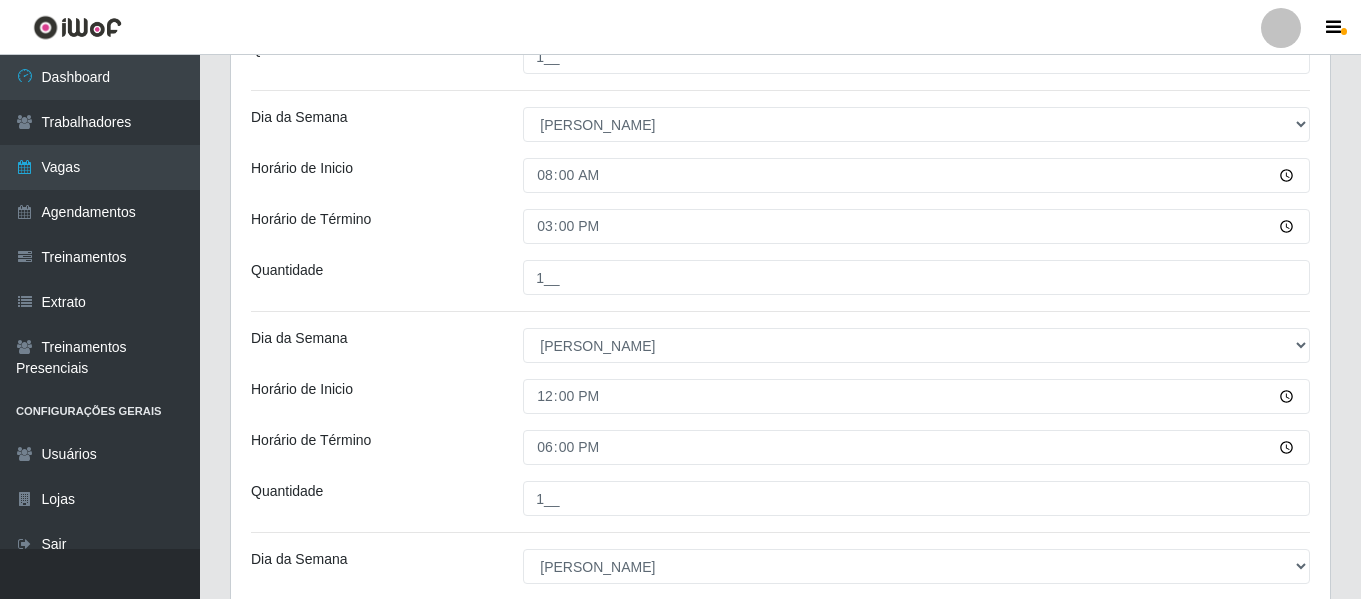 scroll, scrollTop: 848, scrollLeft: 0, axis: vertical 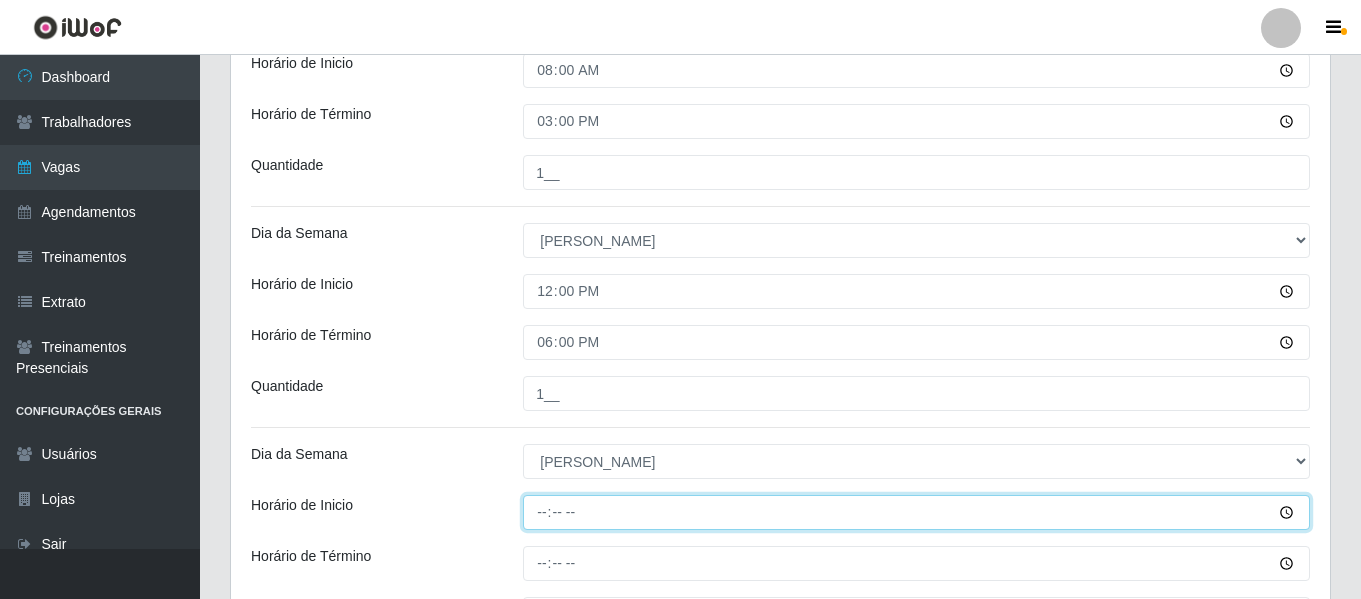click on "Horário de Inicio" at bounding box center (916, 512) 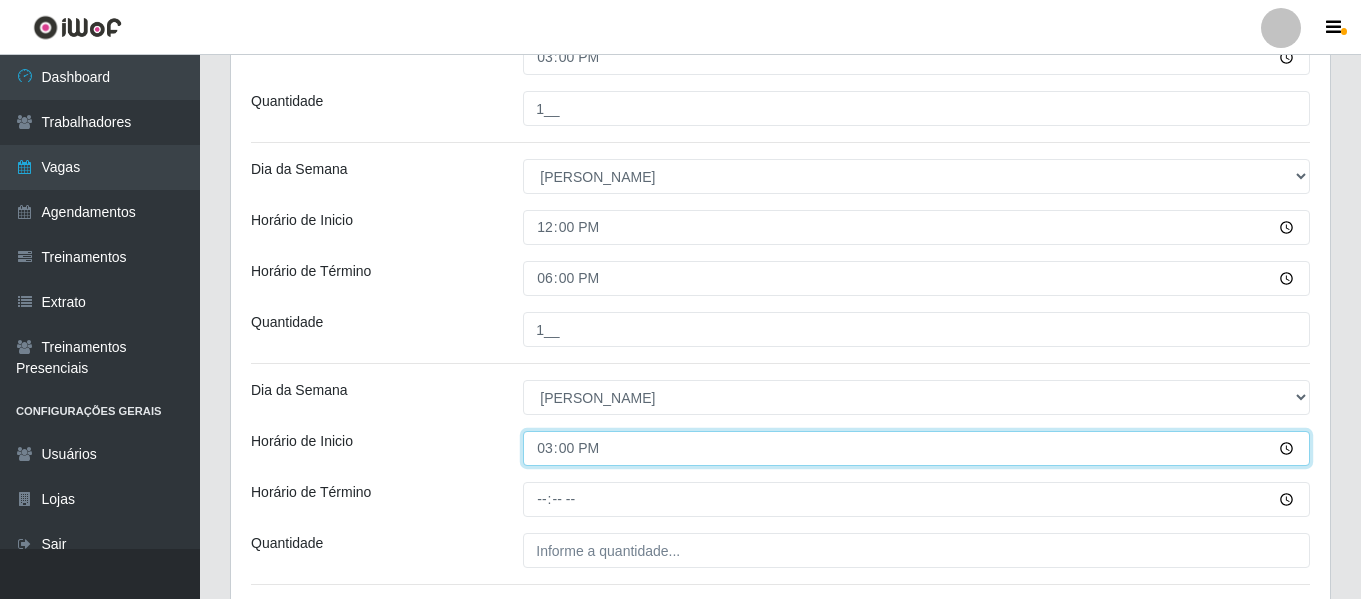 scroll, scrollTop: 948, scrollLeft: 0, axis: vertical 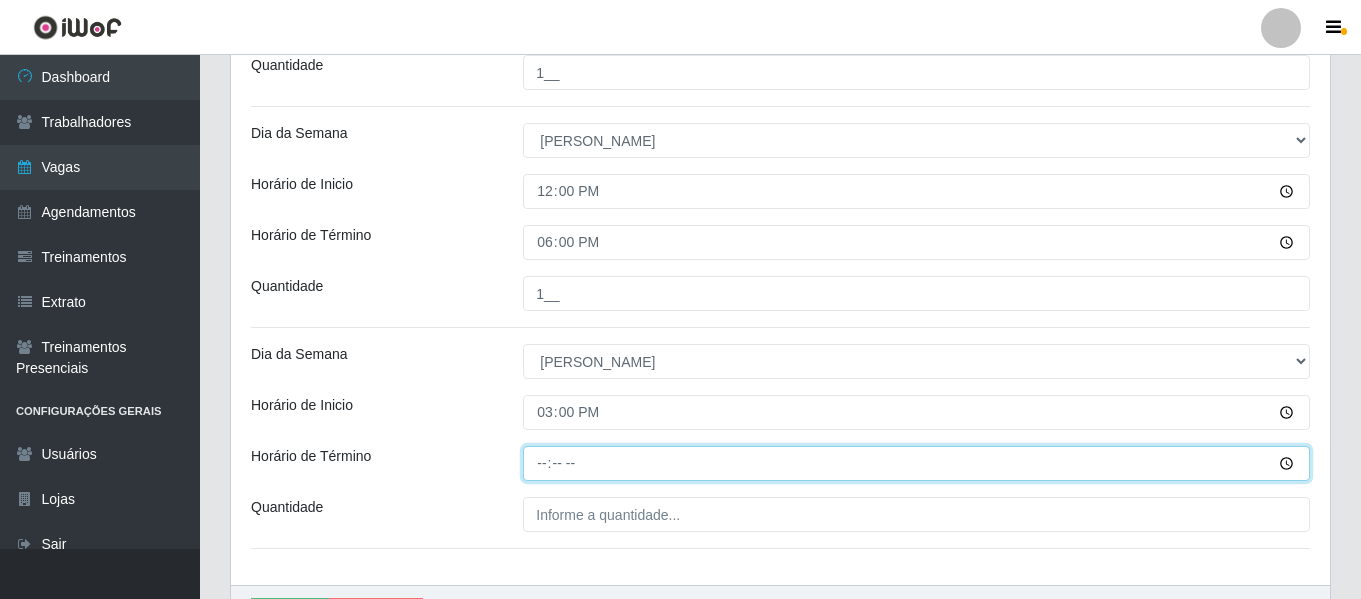 click on "Horário de Término" at bounding box center (916, 463) 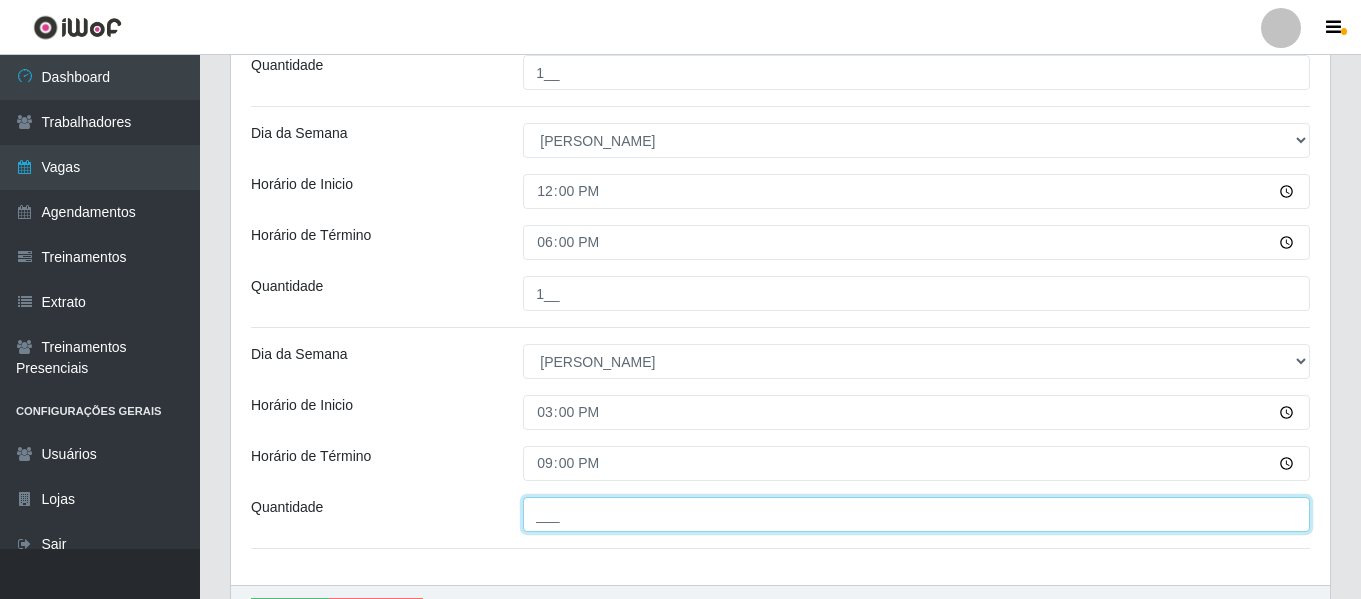 click on "___" at bounding box center (916, 514) 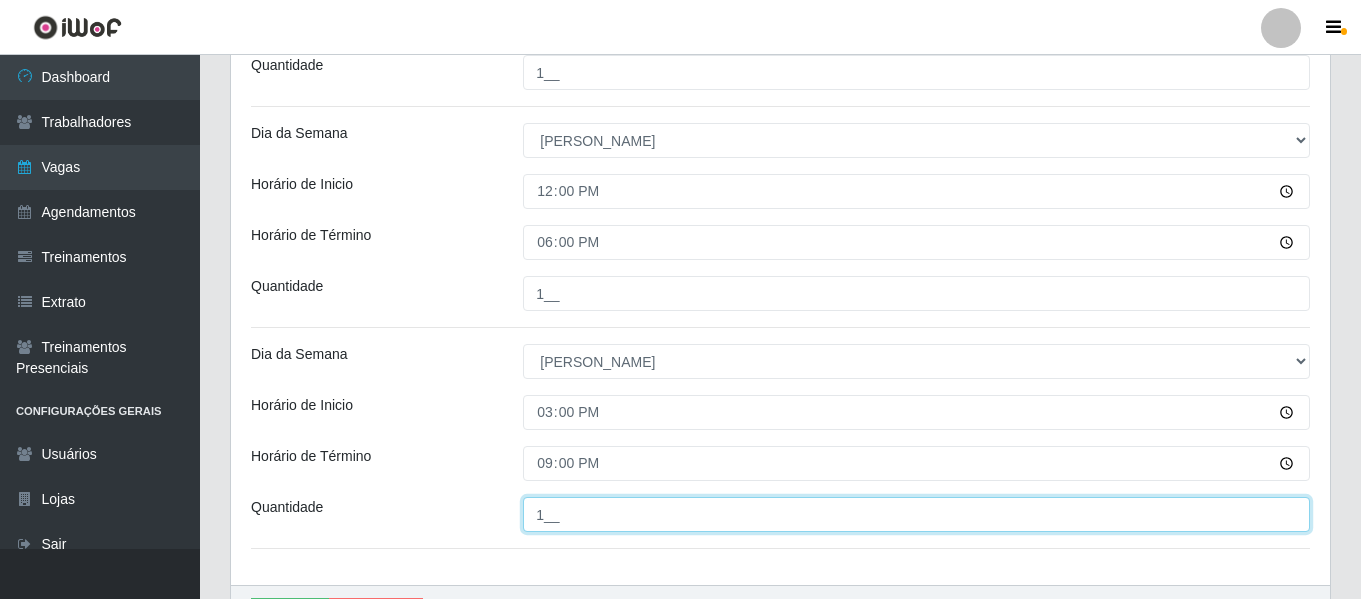 type on "1__" 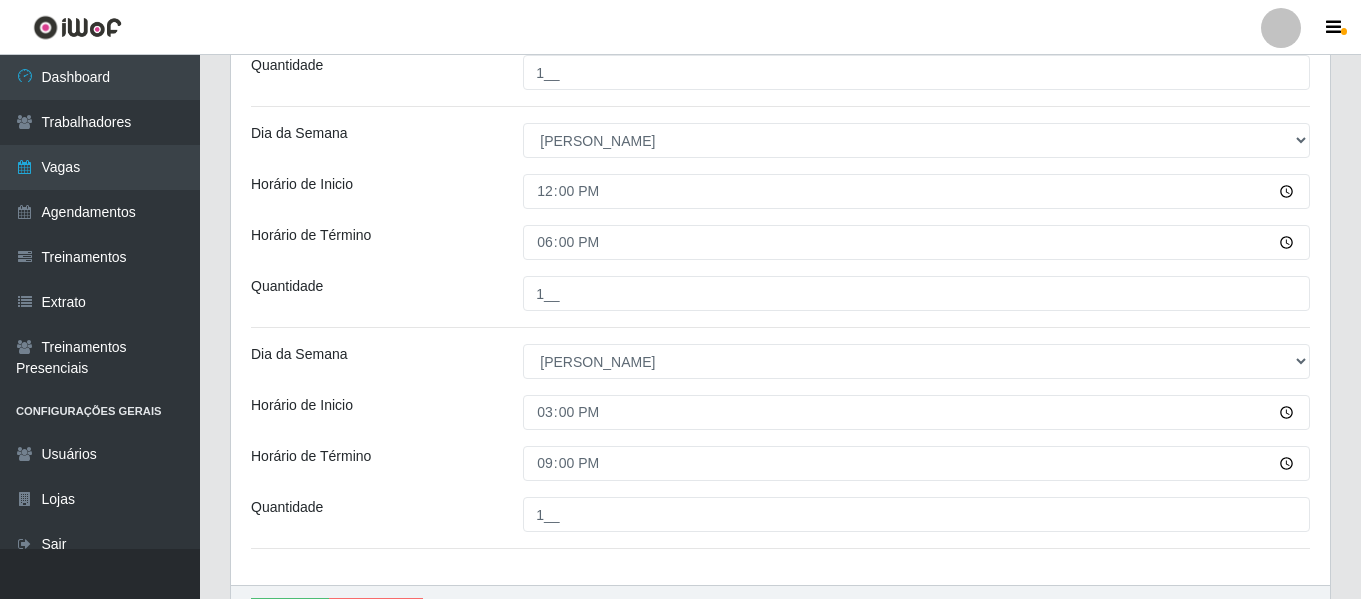 click on "Horário de Término" at bounding box center (372, 463) 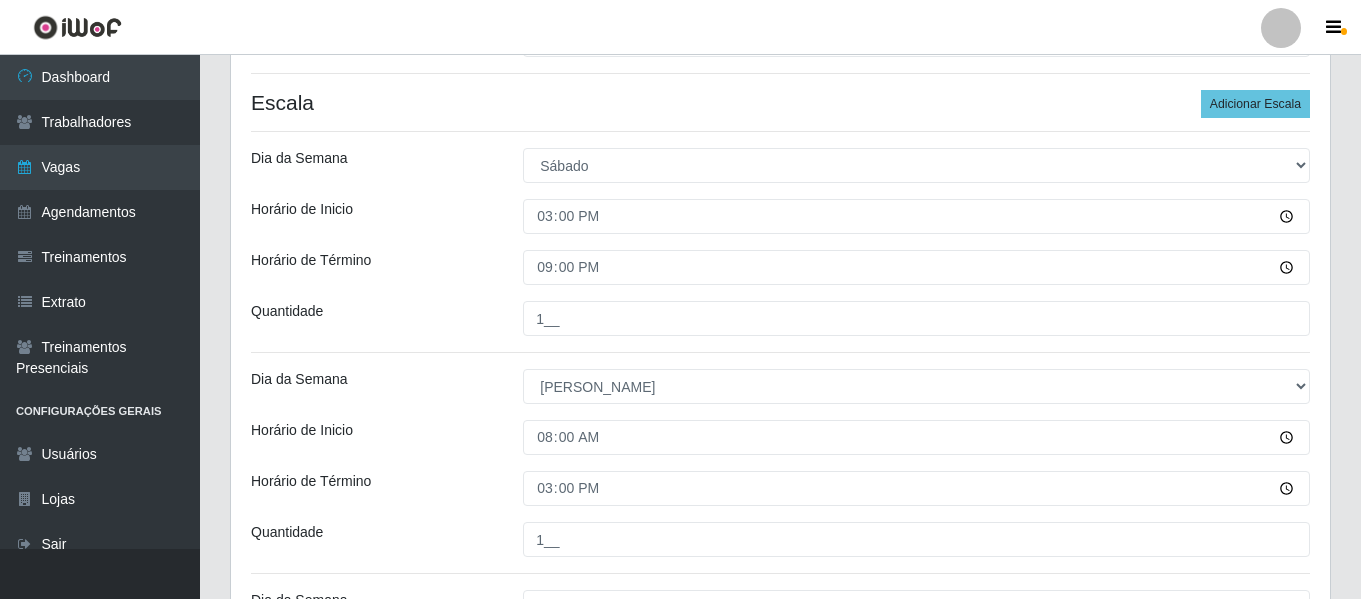 scroll, scrollTop: 600, scrollLeft: 0, axis: vertical 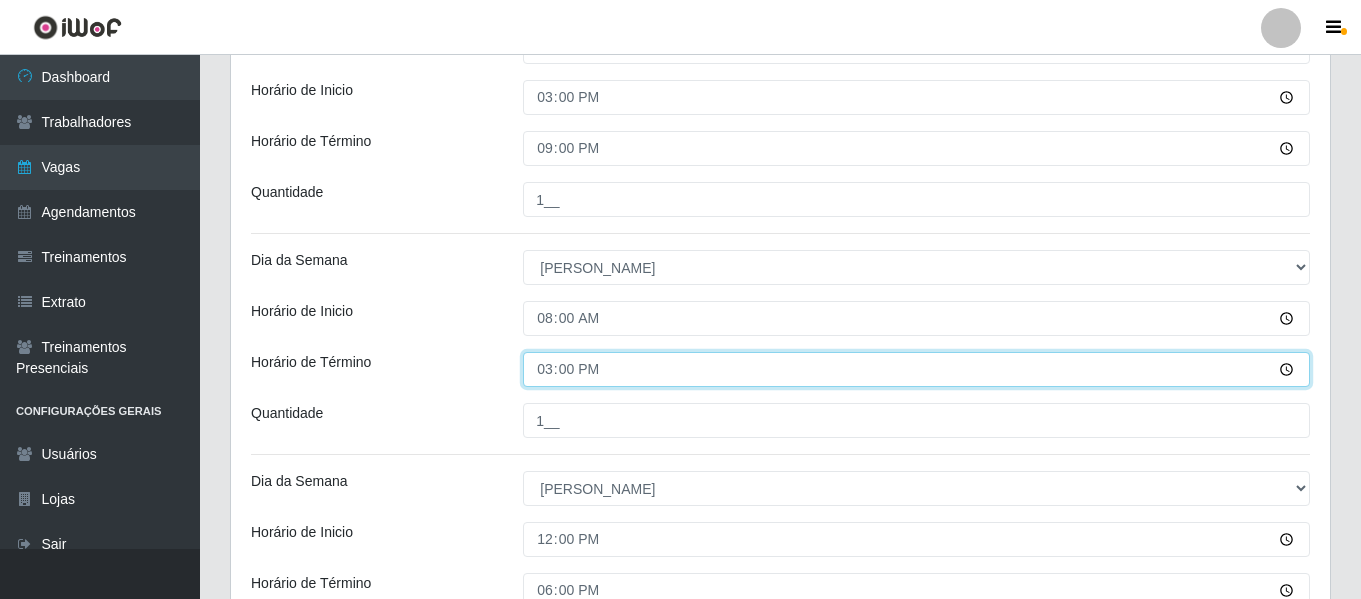 click on "15:00" at bounding box center (916, 369) 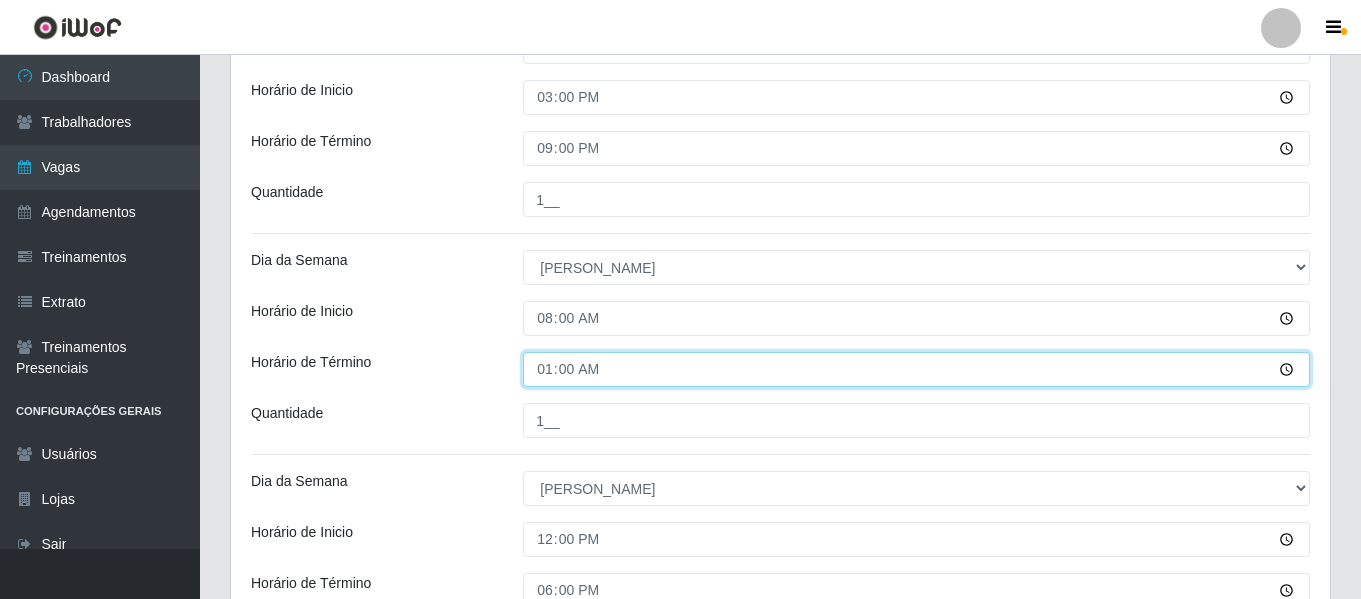 type on "14:00" 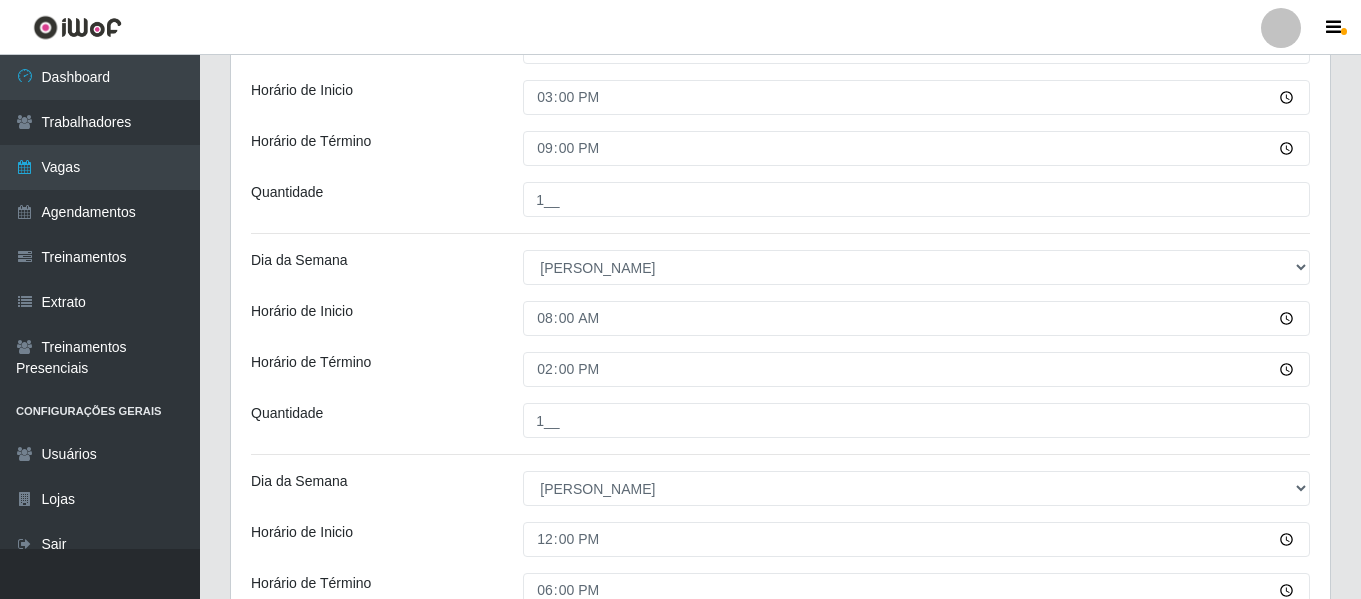click on "Horário de Término" at bounding box center [372, 369] 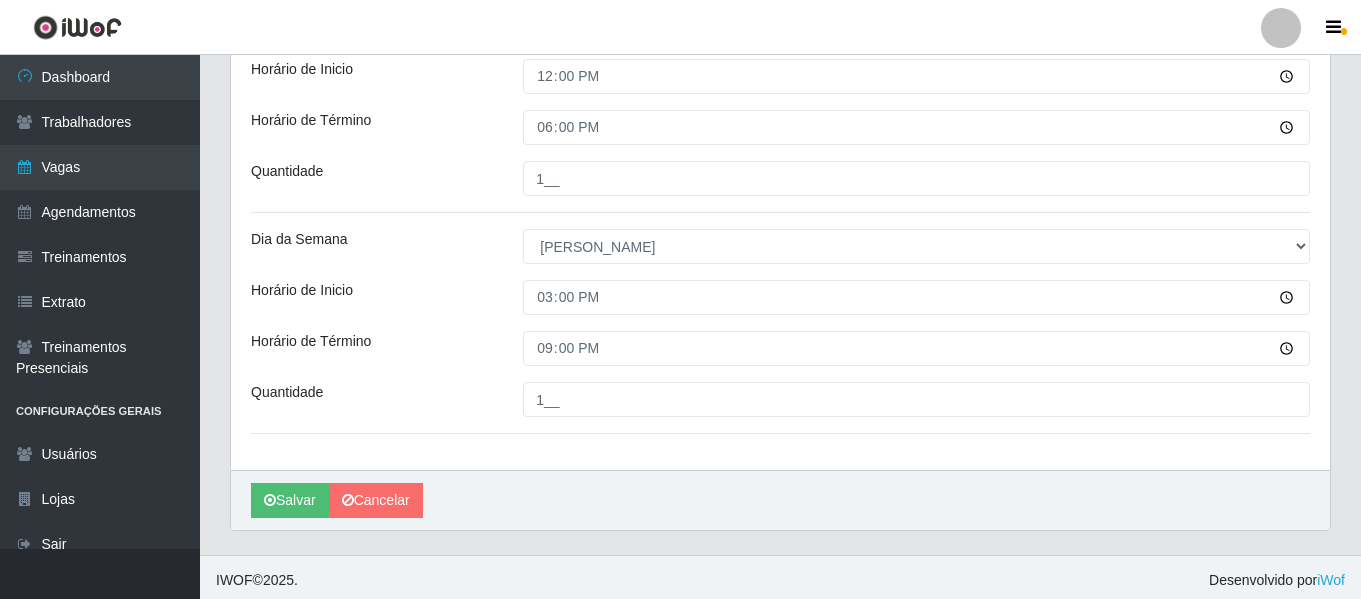 scroll, scrollTop: 1069, scrollLeft: 0, axis: vertical 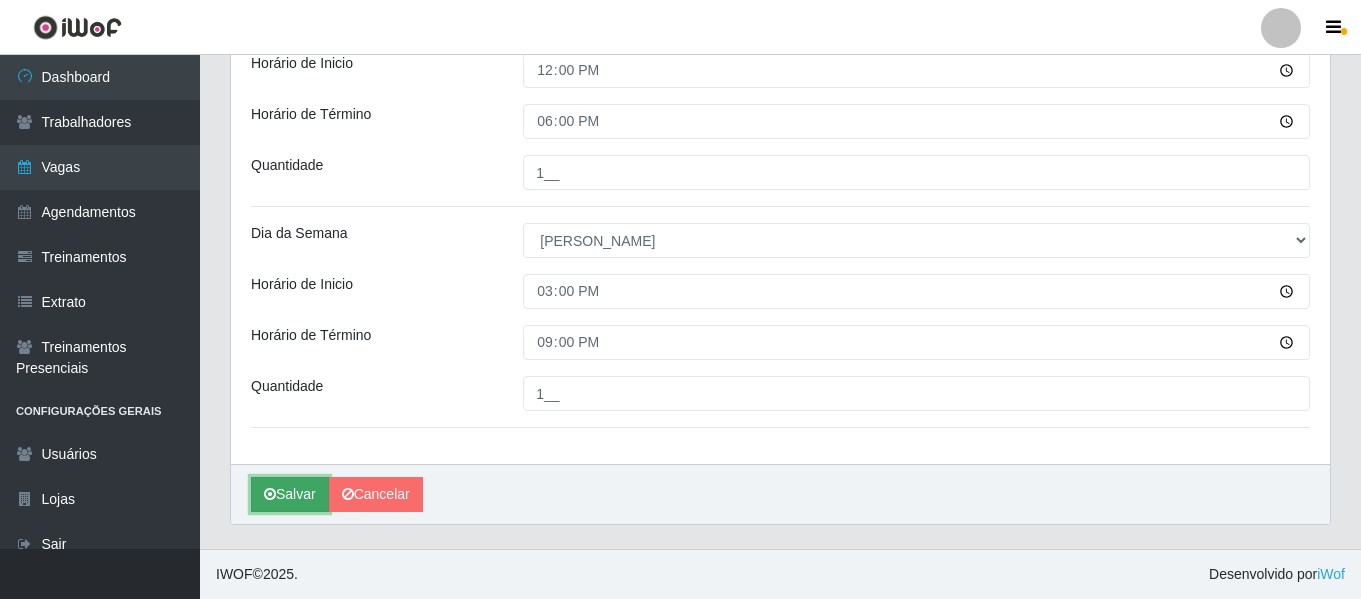 click on "Salvar" at bounding box center [290, 494] 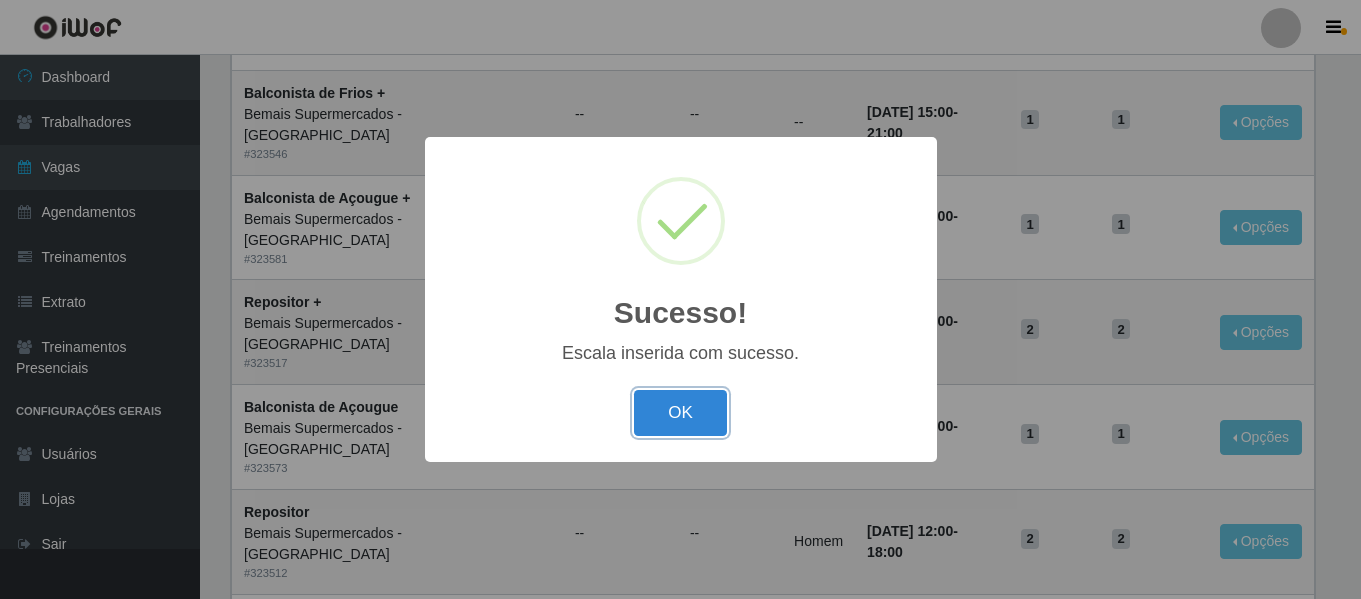 scroll, scrollTop: 0, scrollLeft: 0, axis: both 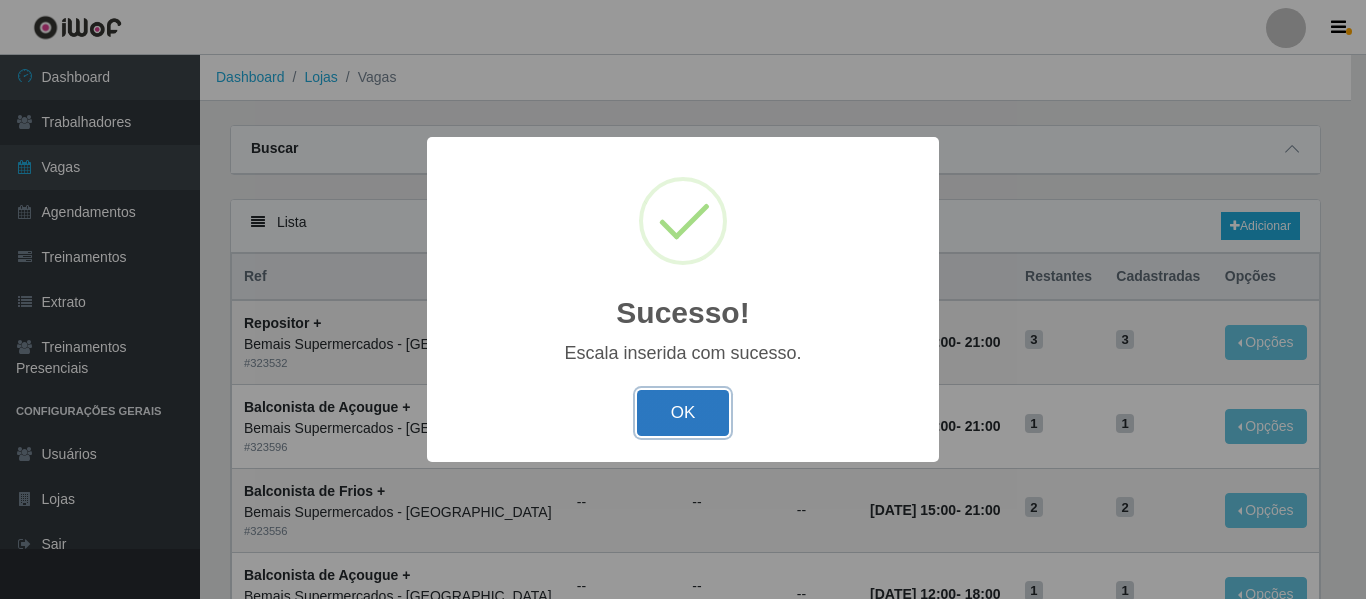 click on "OK" at bounding box center (683, 413) 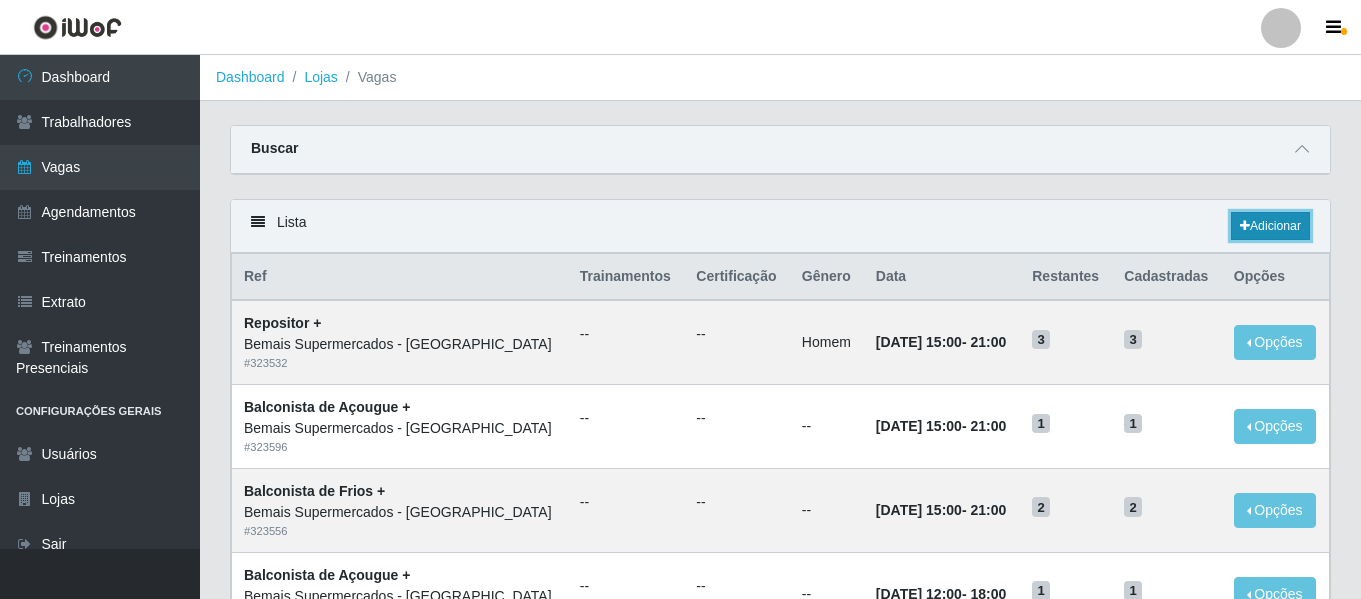 click on "Adicionar" at bounding box center [1270, 226] 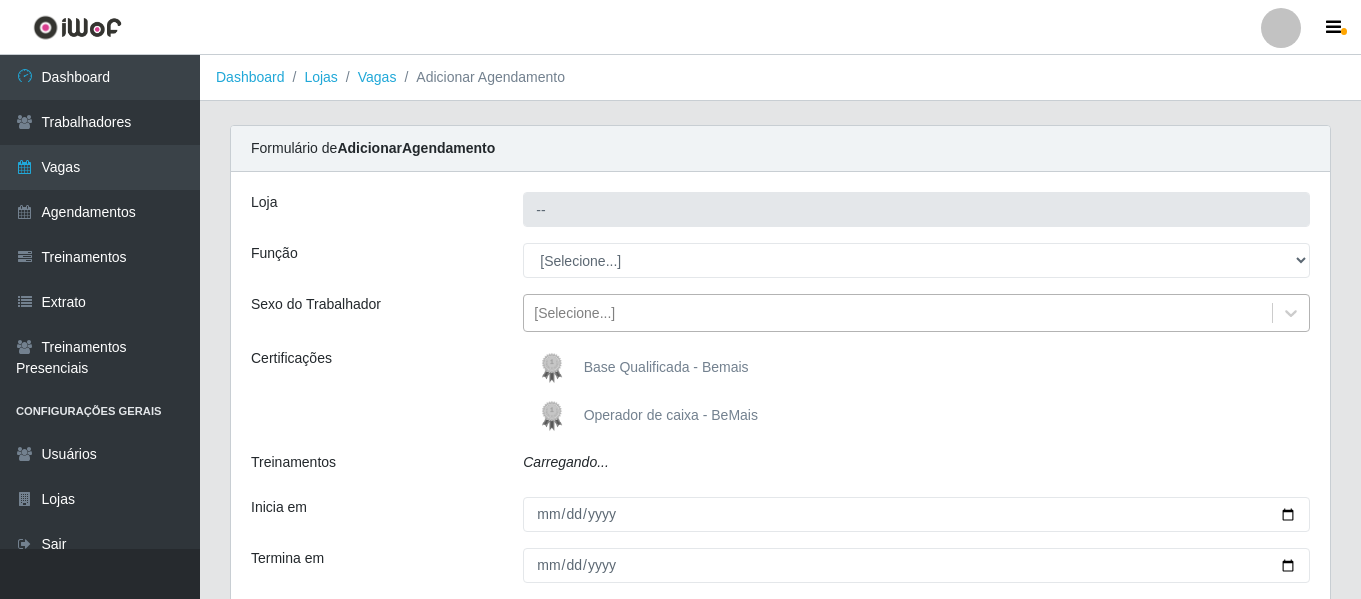 type on "Bemais Supermercados - [GEOGRAPHIC_DATA]" 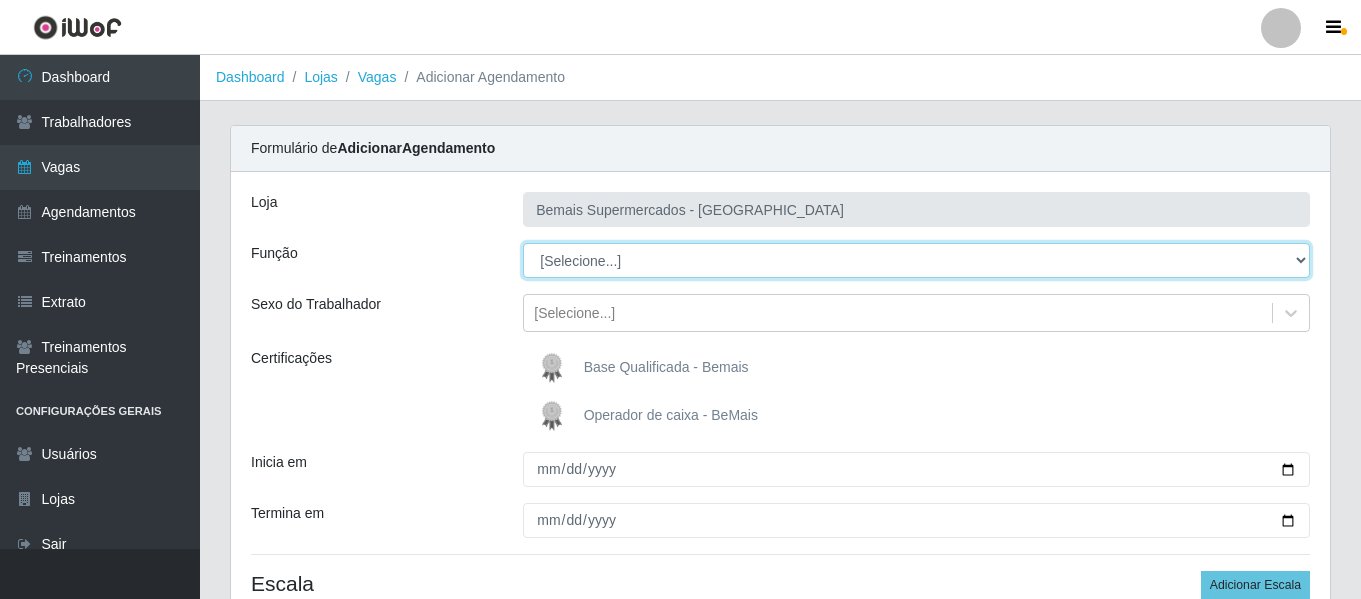 click on "[Selecione...] ASG ASG + ASG ++ Auxiliar de Depósito  Auxiliar de Depósito + Auxiliar de Depósito ++ Auxiliar de Estacionamento Auxiliar de Estacionamento + Auxiliar de Estacionamento ++ Auxiliar de Sushiman Auxiliar de Sushiman+ Auxiliar de Sushiman++ Balconista de Açougue  Balconista de Açougue + Balconista de Açougue ++ Balconista de Frios Balconista de Frios + Balconista de Frios ++ Balconista de Padaria  Balconista de Padaria + Balconista de Padaria ++ Embalador Embalador + Embalador ++ Operador de Caixa Operador de Caixa + Operador de Caixa ++ Repositor  Repositor + Repositor ++ Repositor de Hortifruti Repositor de Hortifruti + Repositor de Hortifruti ++" at bounding box center (916, 260) 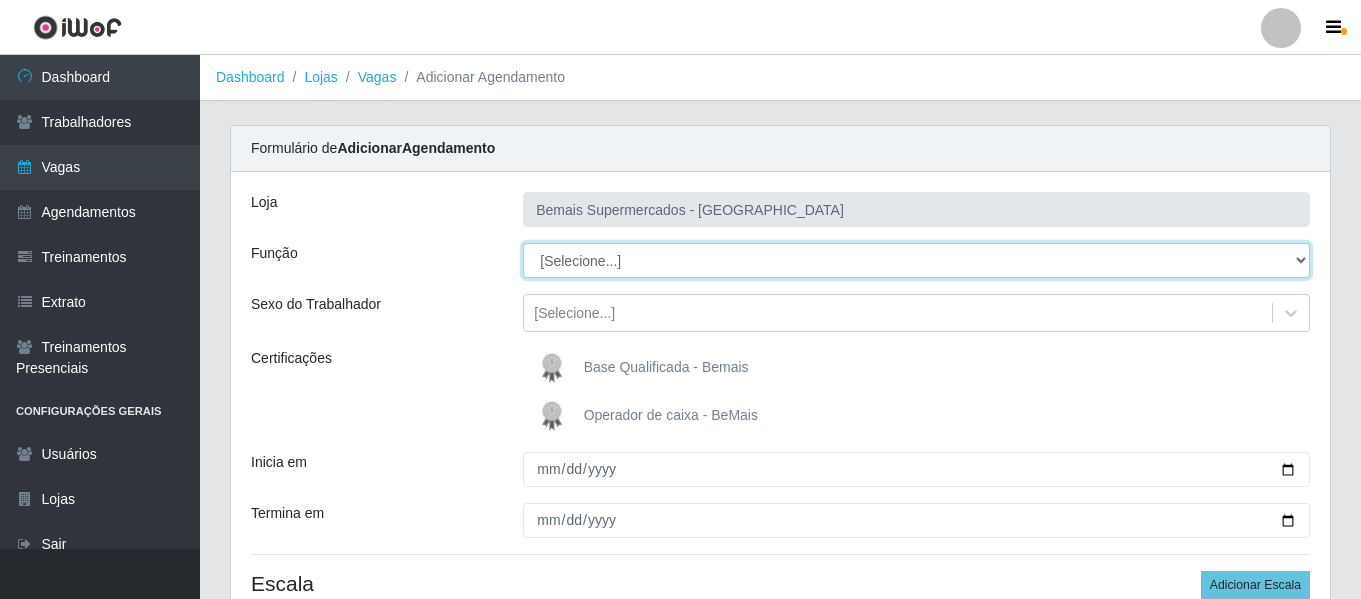select on "80" 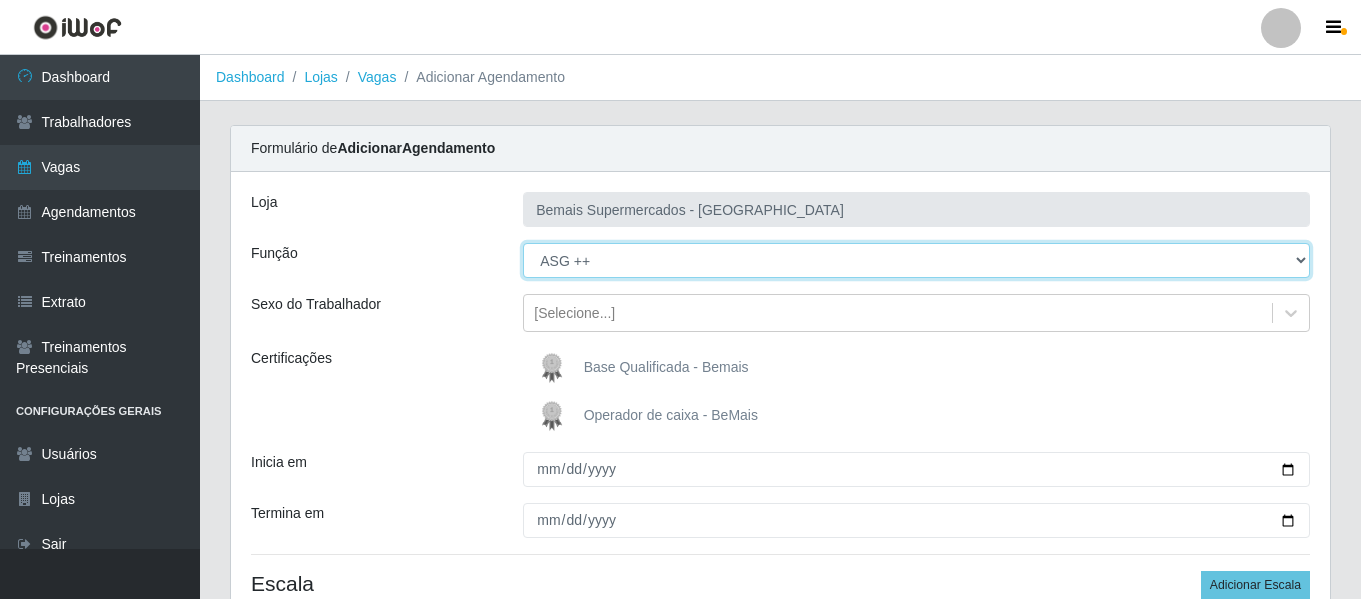 click on "[Selecione...] ASG ASG + ASG ++ Auxiliar de Depósito  Auxiliar de Depósito + Auxiliar de Depósito ++ Auxiliar de Estacionamento Auxiliar de Estacionamento + Auxiliar de Estacionamento ++ Auxiliar de Sushiman Auxiliar de Sushiman+ Auxiliar de Sushiman++ Balconista de Açougue  Balconista de Açougue + Balconista de Açougue ++ Balconista de Frios Balconista de Frios + Balconista de Frios ++ Balconista de Padaria  Balconista de Padaria + Balconista de Padaria ++ Embalador Embalador + Embalador ++ Operador de Caixa Operador de Caixa + Operador de Caixa ++ Repositor  Repositor + Repositor ++ Repositor de Hortifruti Repositor de Hortifruti + Repositor de Hortifruti ++" at bounding box center [916, 260] 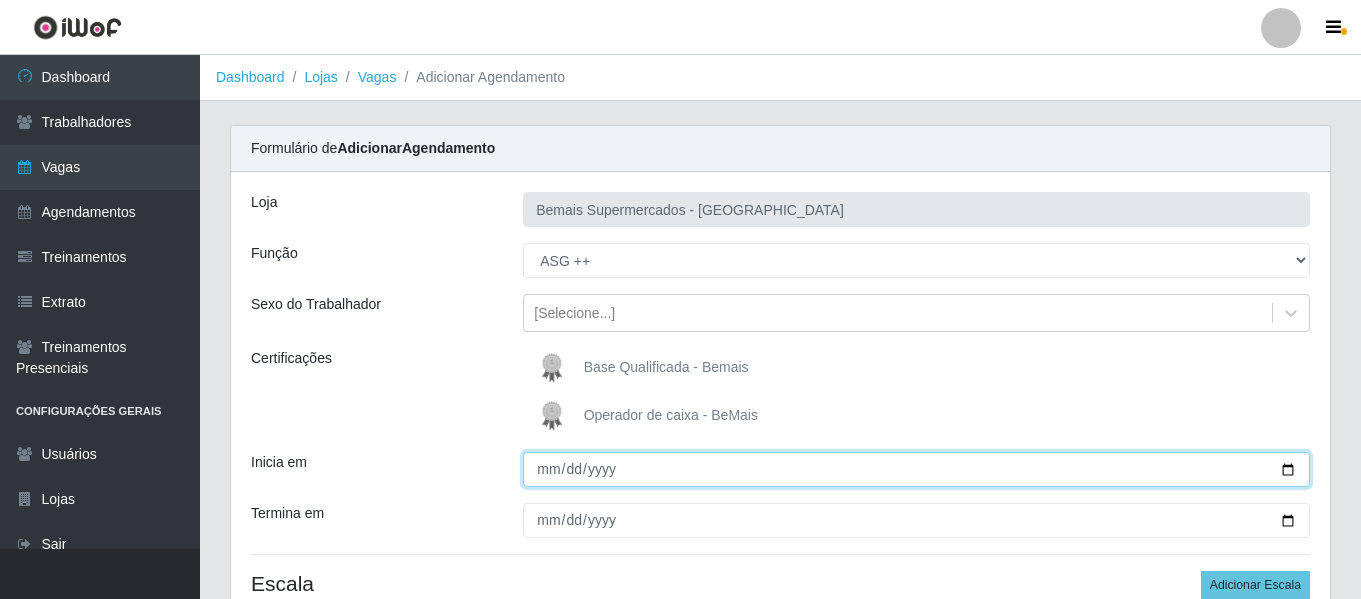 click on "Inicia em" at bounding box center [916, 469] 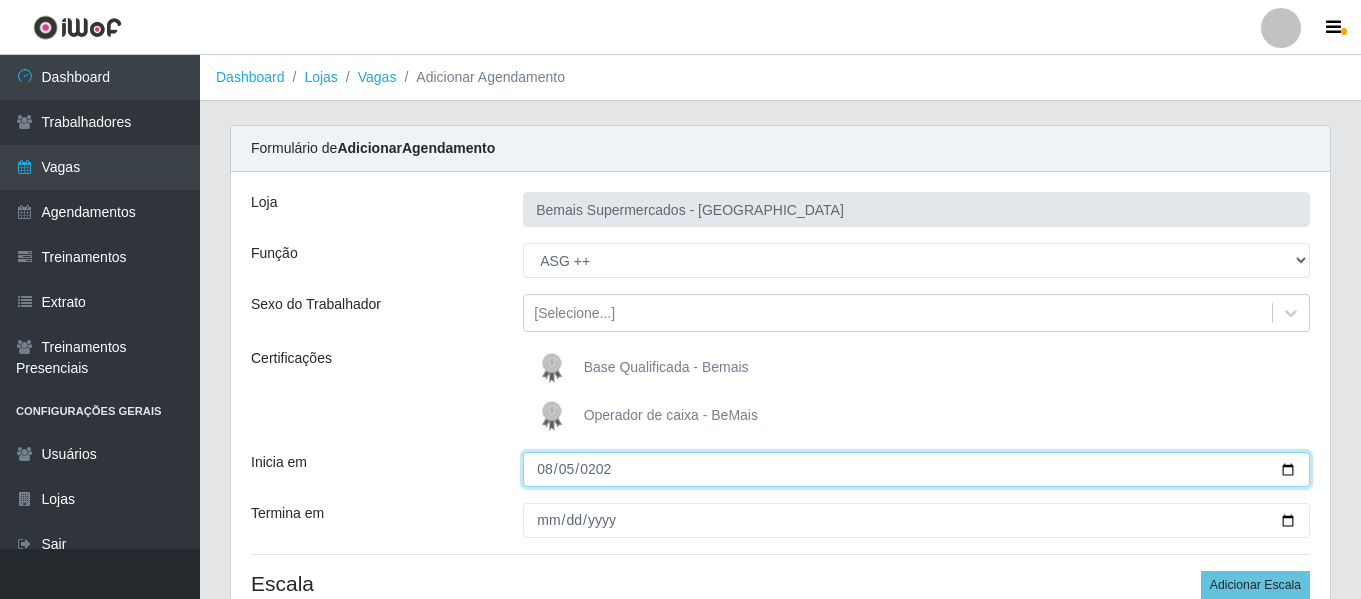 type on "[DATE]" 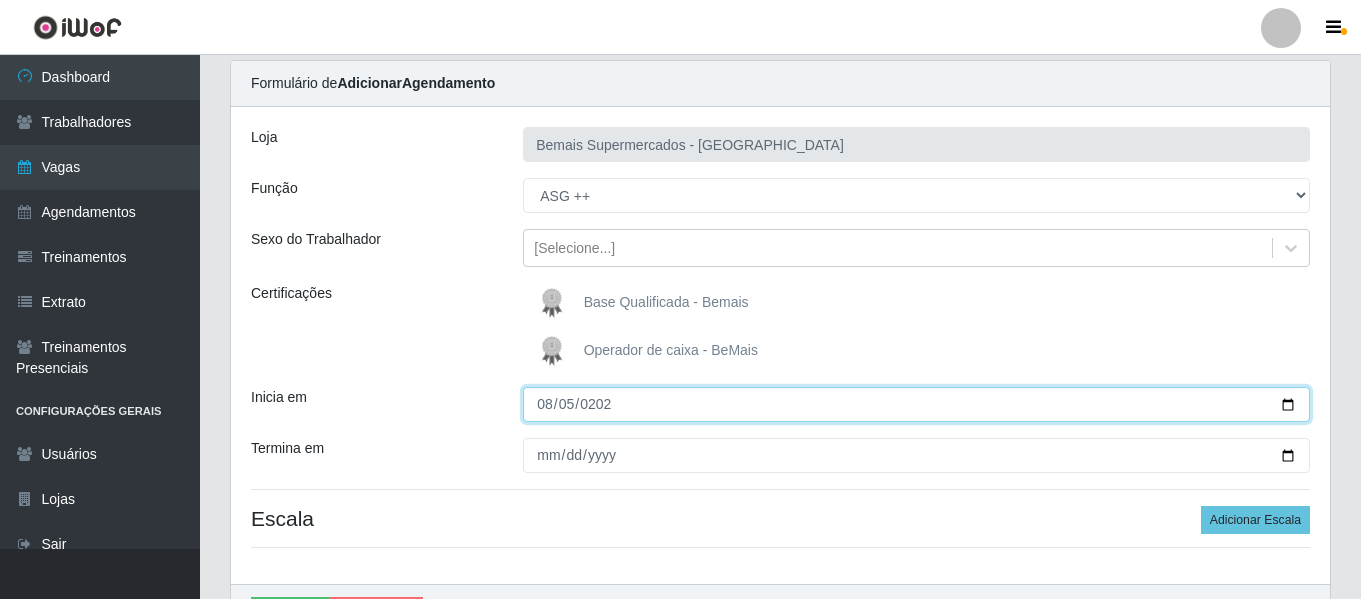 scroll, scrollTop: 100, scrollLeft: 0, axis: vertical 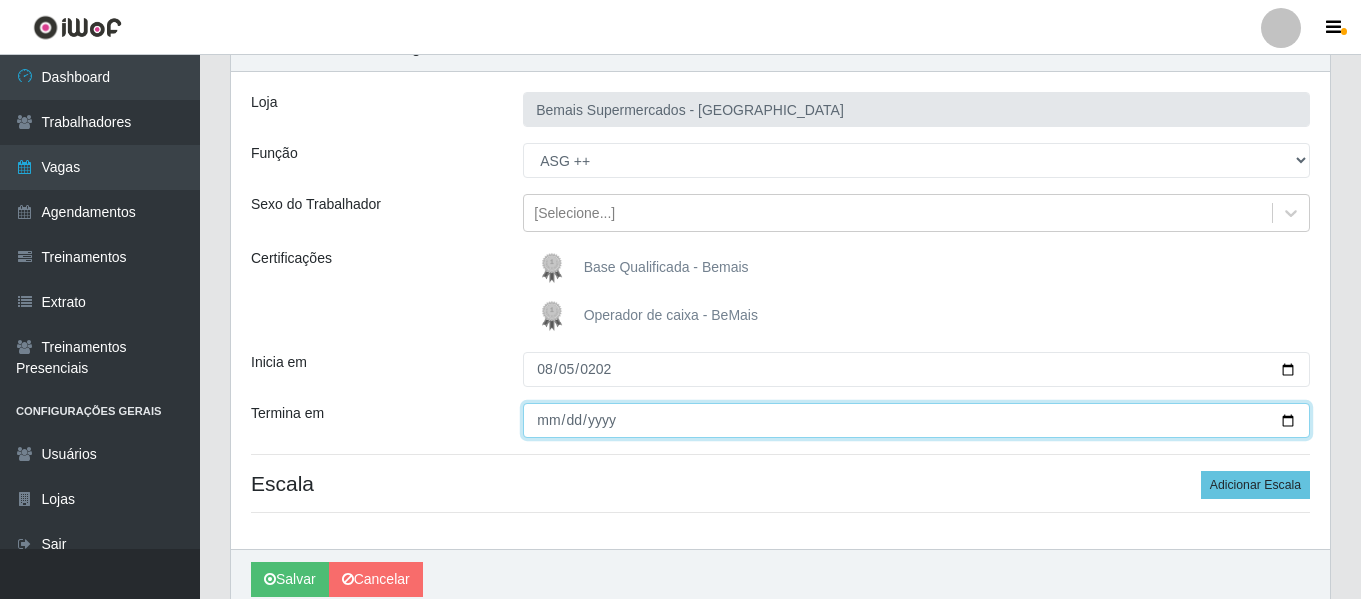 click on "Termina em" at bounding box center (916, 420) 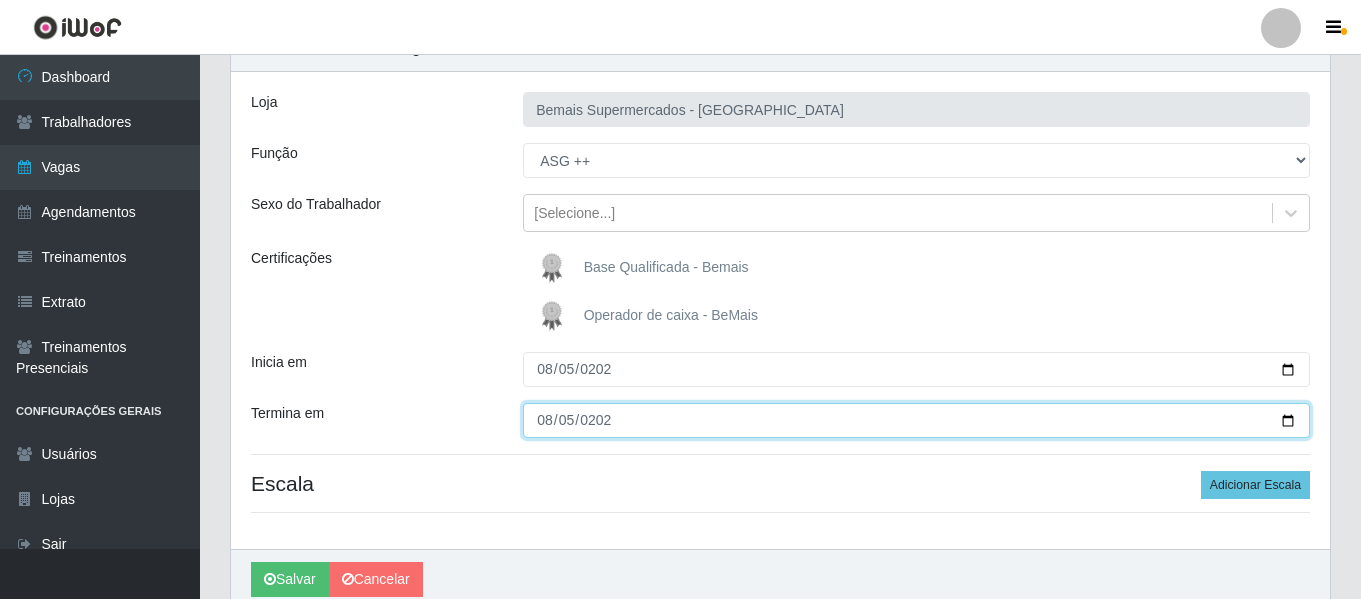 type on "[DATE]" 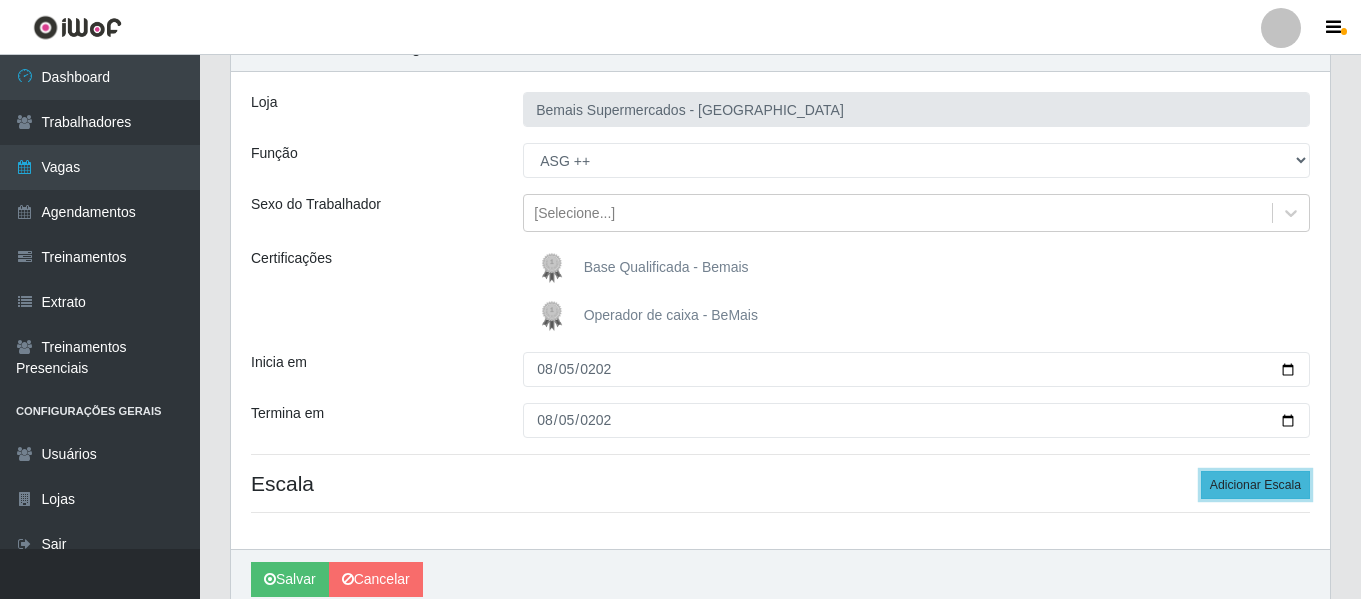 click on "Adicionar Escala" at bounding box center (1255, 485) 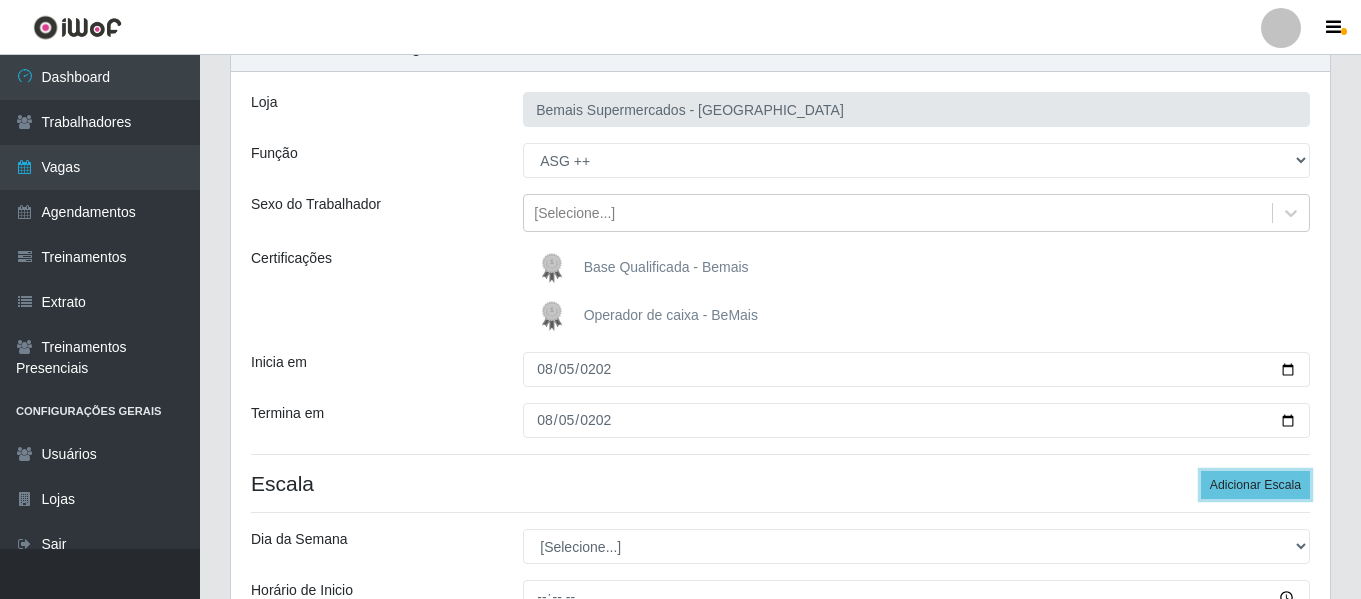 scroll, scrollTop: 400, scrollLeft: 0, axis: vertical 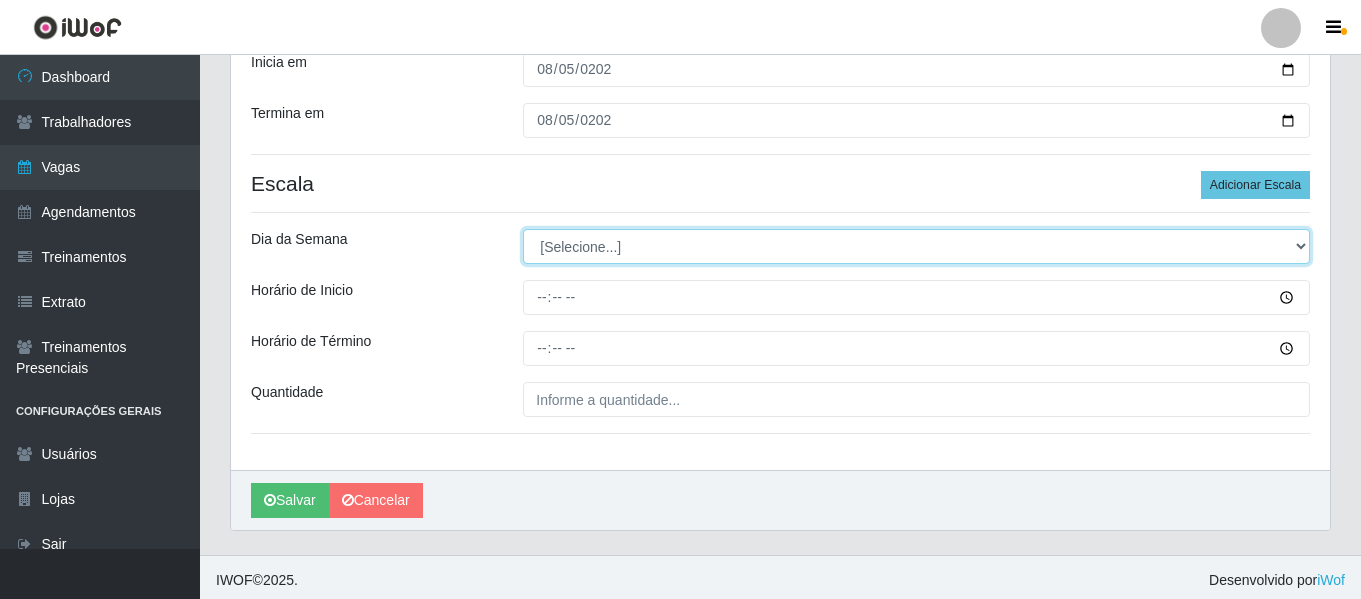 click on "[Selecione...] Segunda Terça Quarta Quinta Sexta Sábado Domingo" at bounding box center [916, 246] 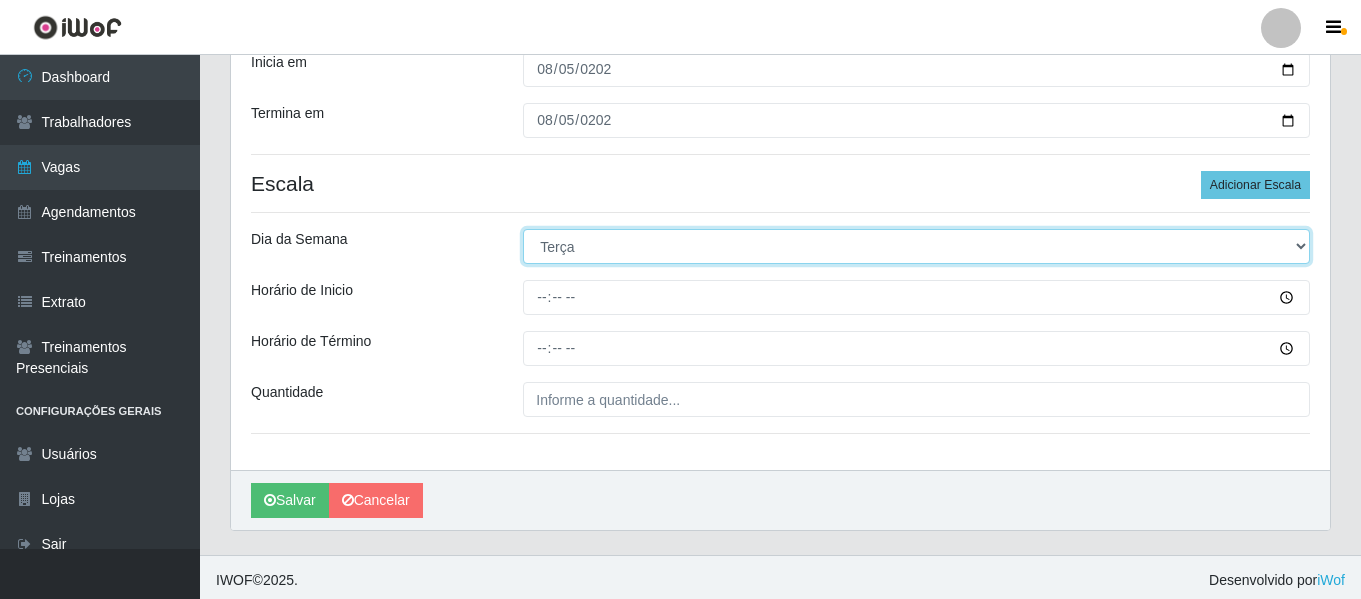 click on "[Selecione...] Segunda Terça Quarta Quinta Sexta Sábado Domingo" at bounding box center [916, 246] 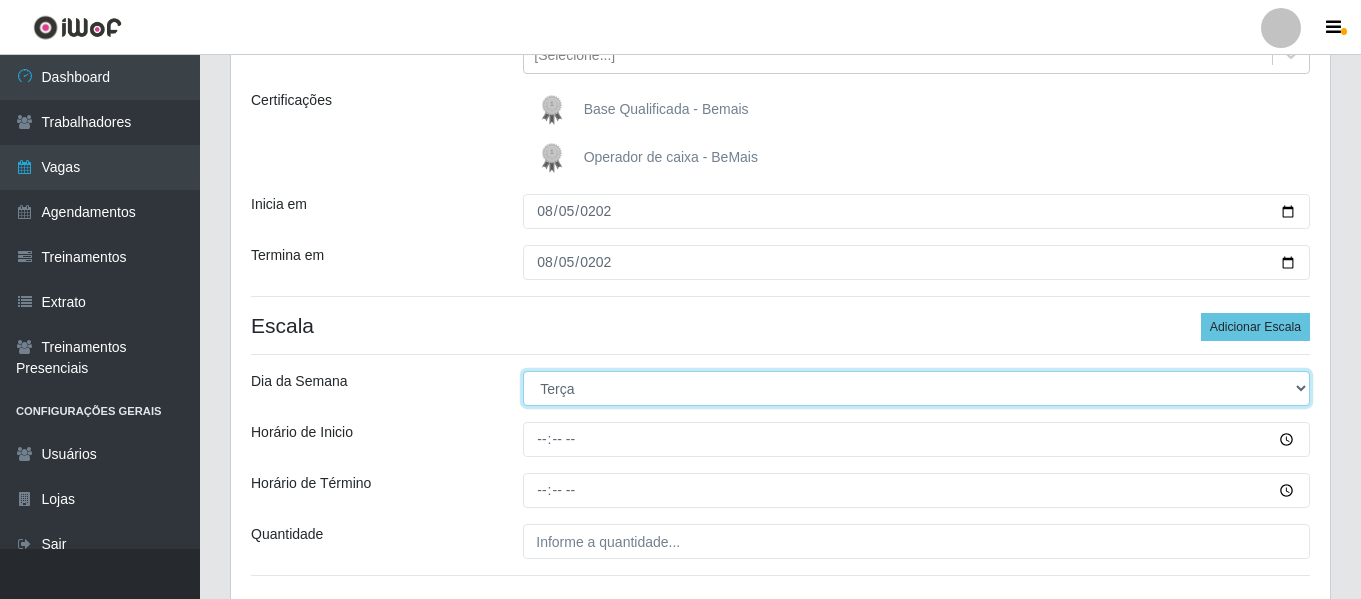 scroll, scrollTop: 300, scrollLeft: 0, axis: vertical 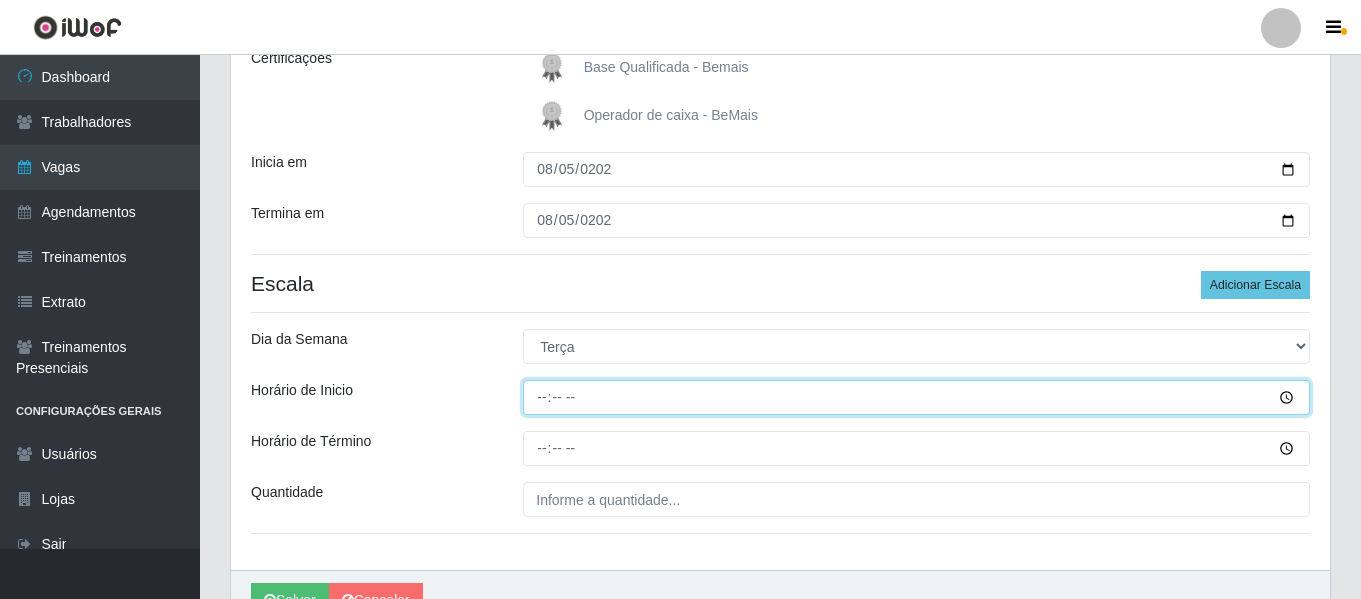 click on "Horário de Inicio" at bounding box center [916, 397] 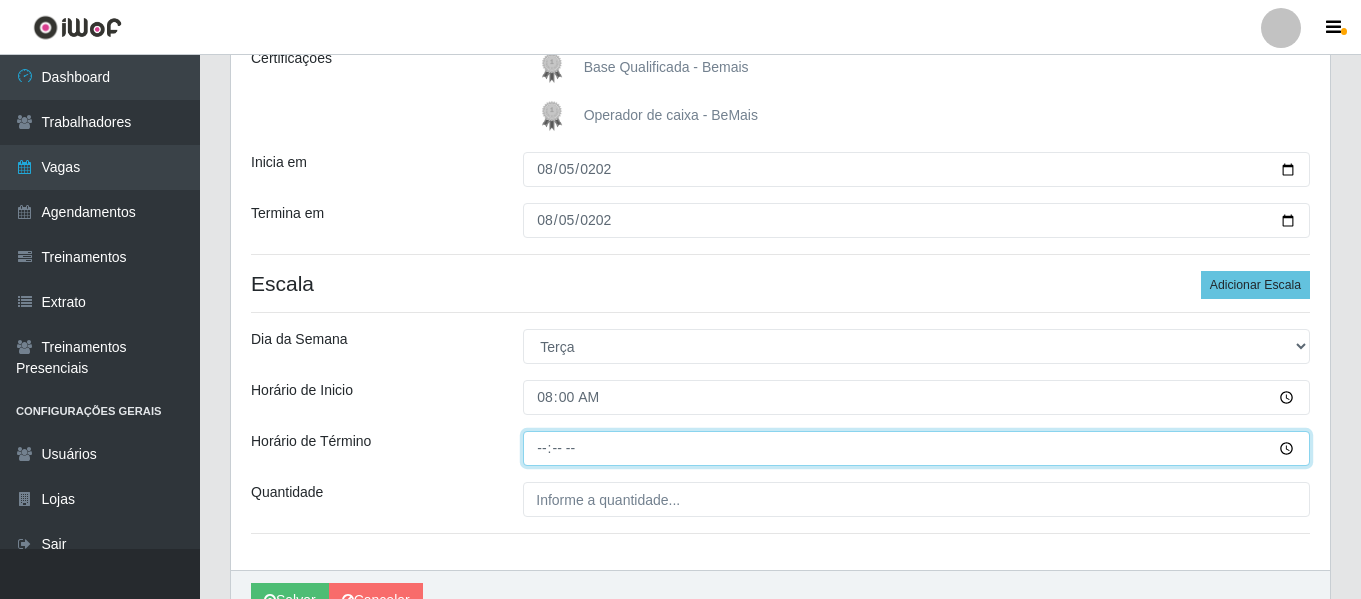click on "Horário de Término" at bounding box center (916, 448) 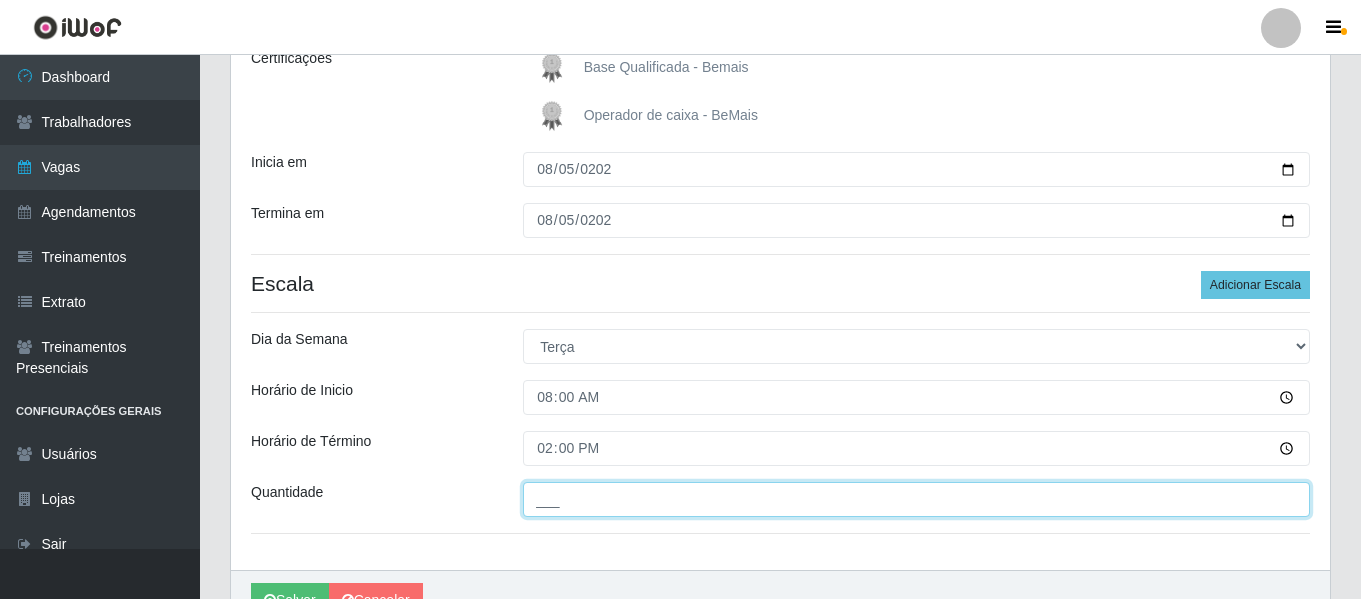 click on "___" at bounding box center [916, 499] 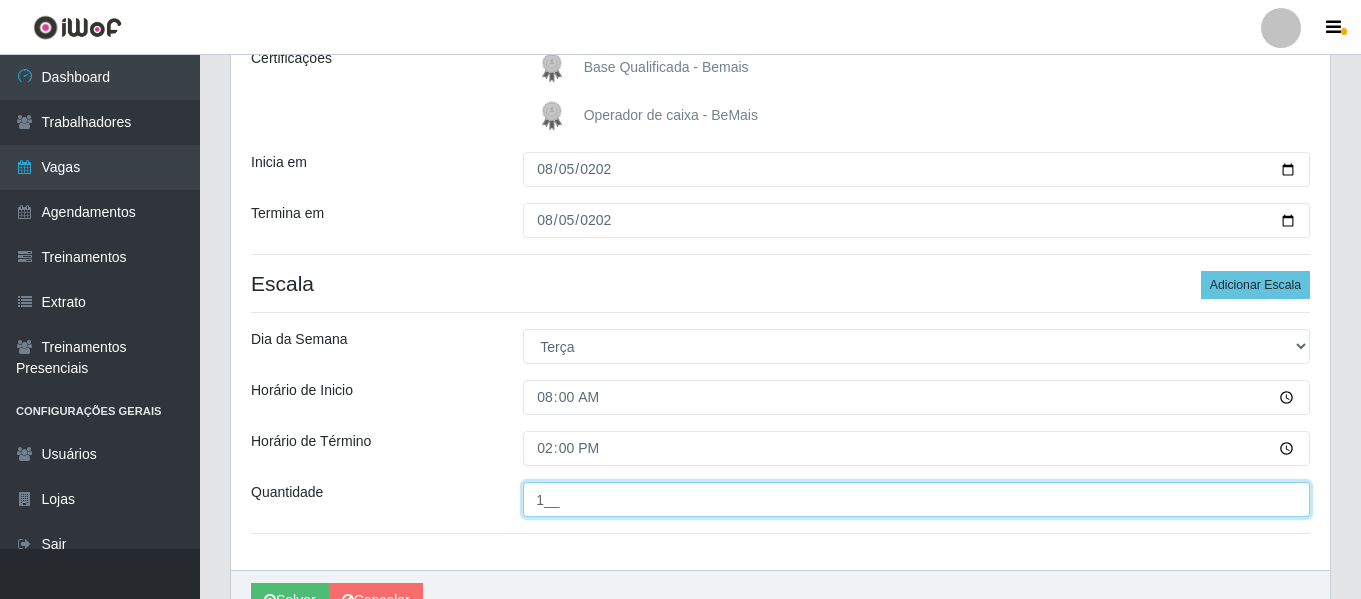 type on "1__" 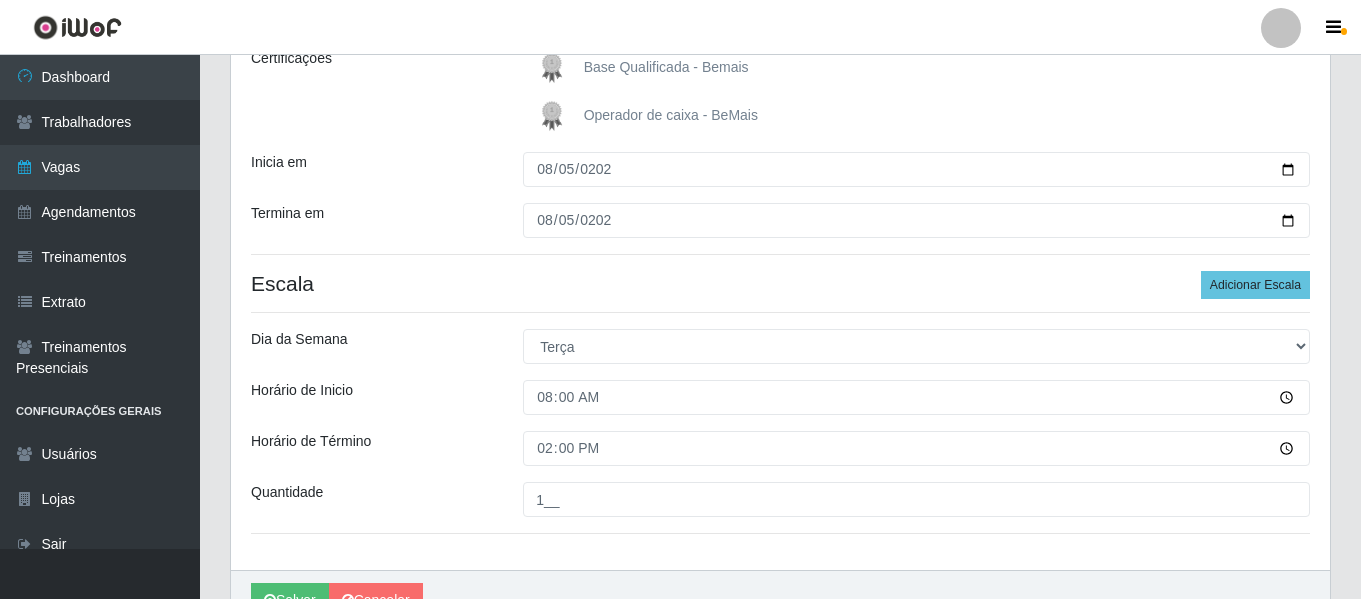 click on "Horário de Inicio" at bounding box center [372, 397] 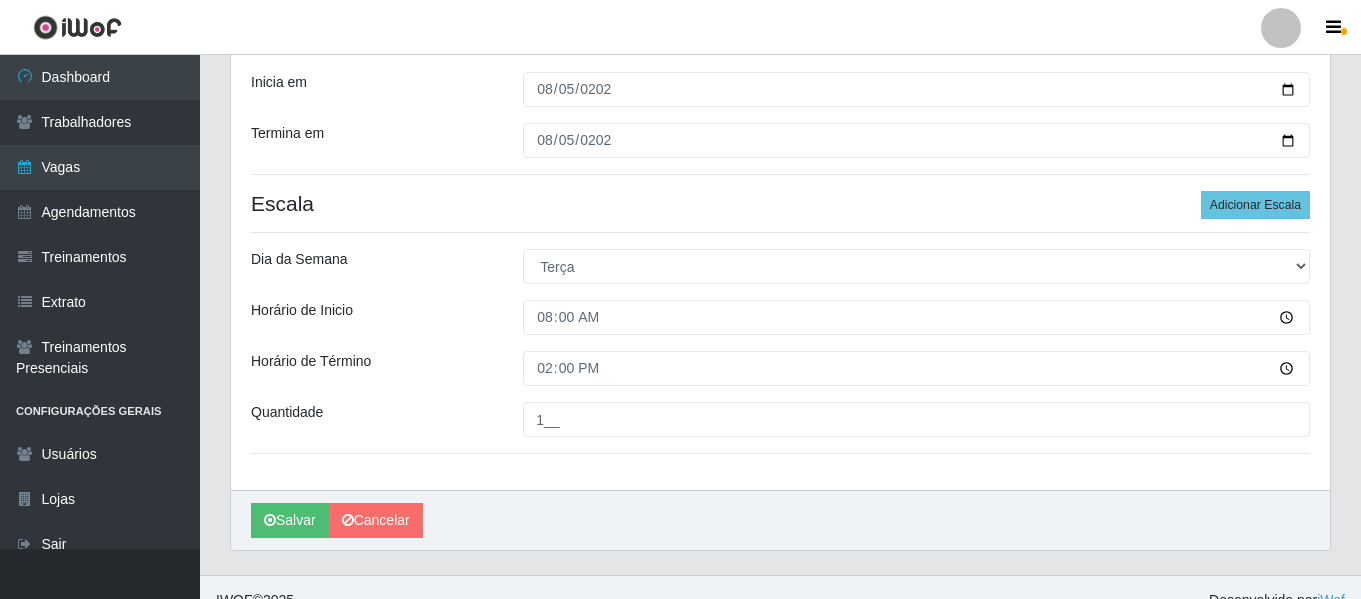 scroll, scrollTop: 400, scrollLeft: 0, axis: vertical 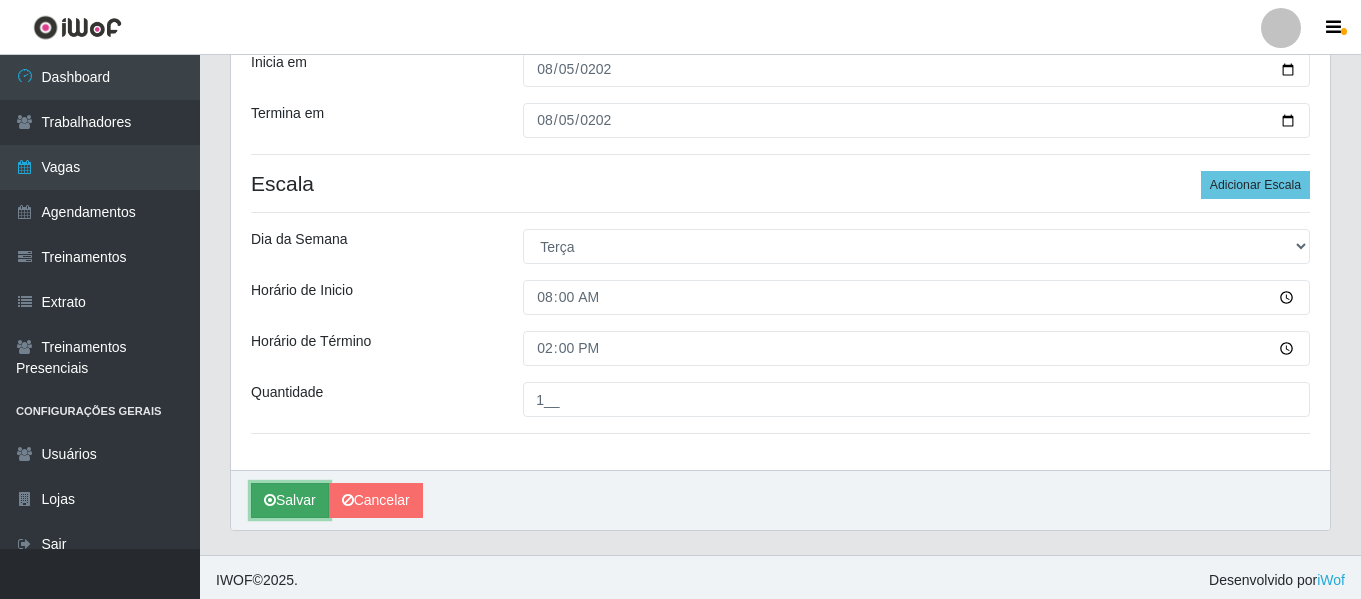 click on "Salvar" at bounding box center [290, 500] 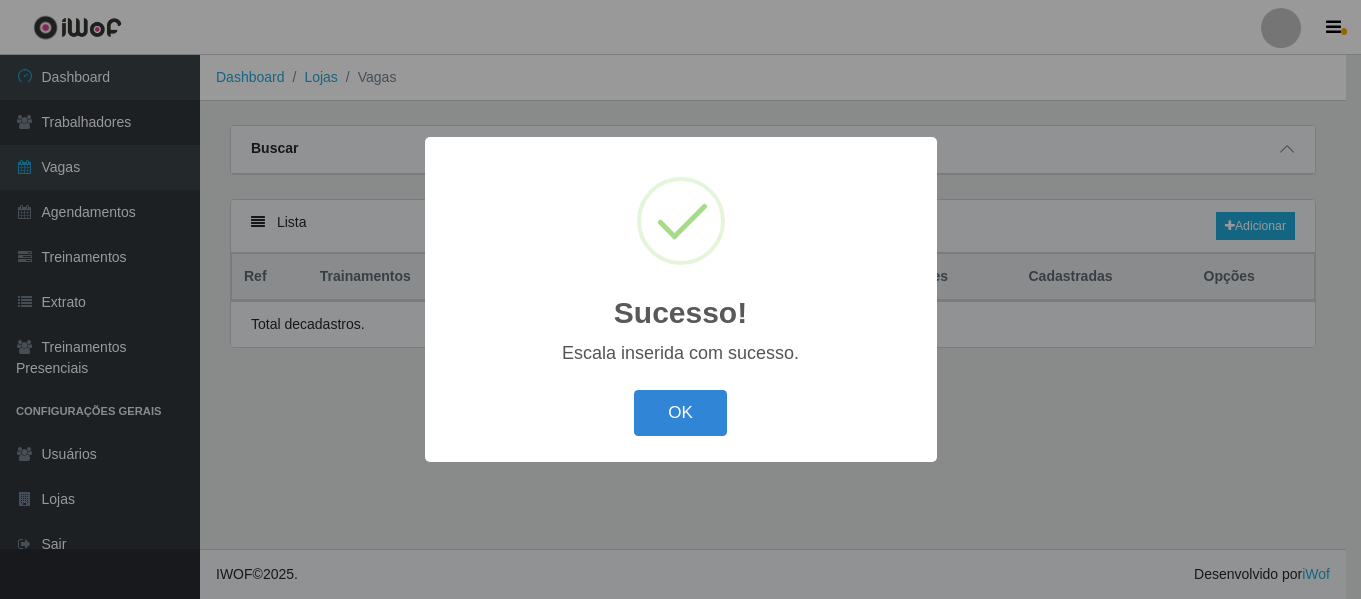 scroll, scrollTop: 0, scrollLeft: 0, axis: both 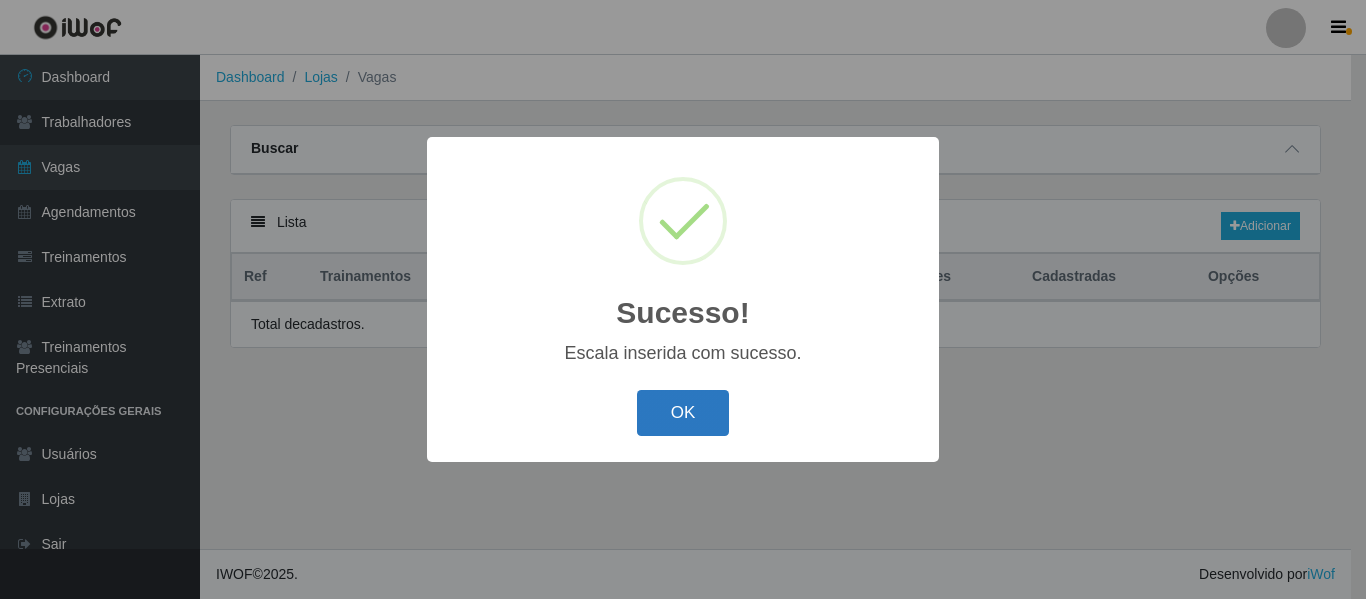 click on "OK" at bounding box center [683, 413] 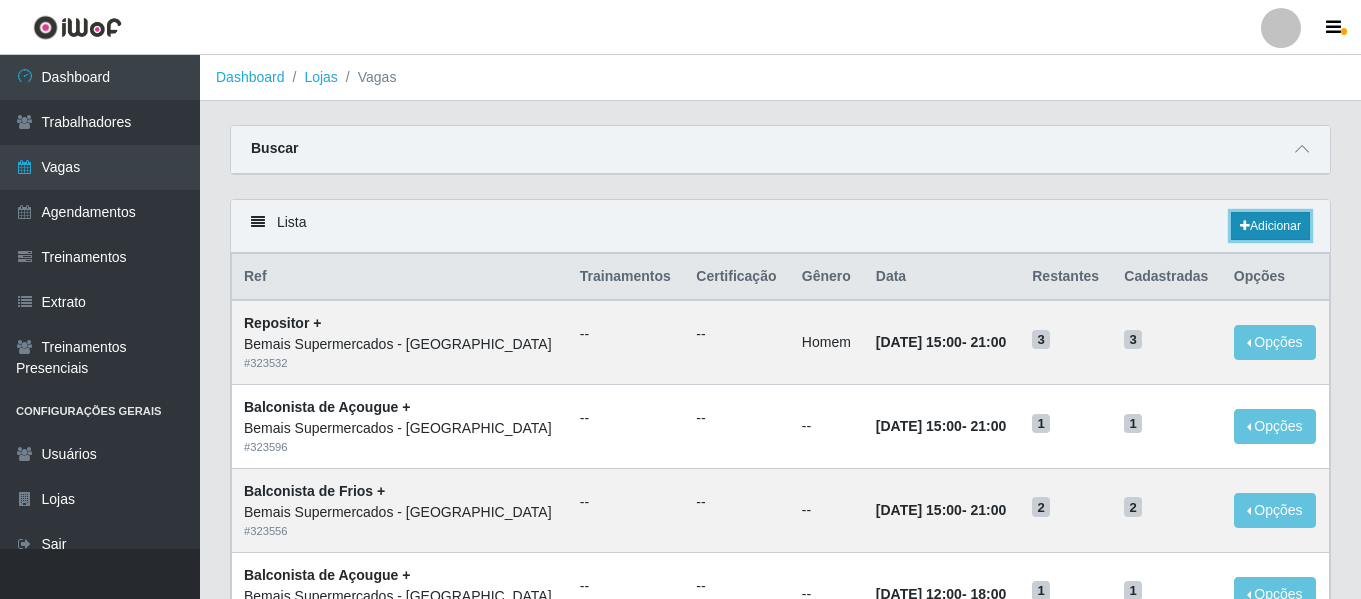 click on "Adicionar" at bounding box center [1270, 226] 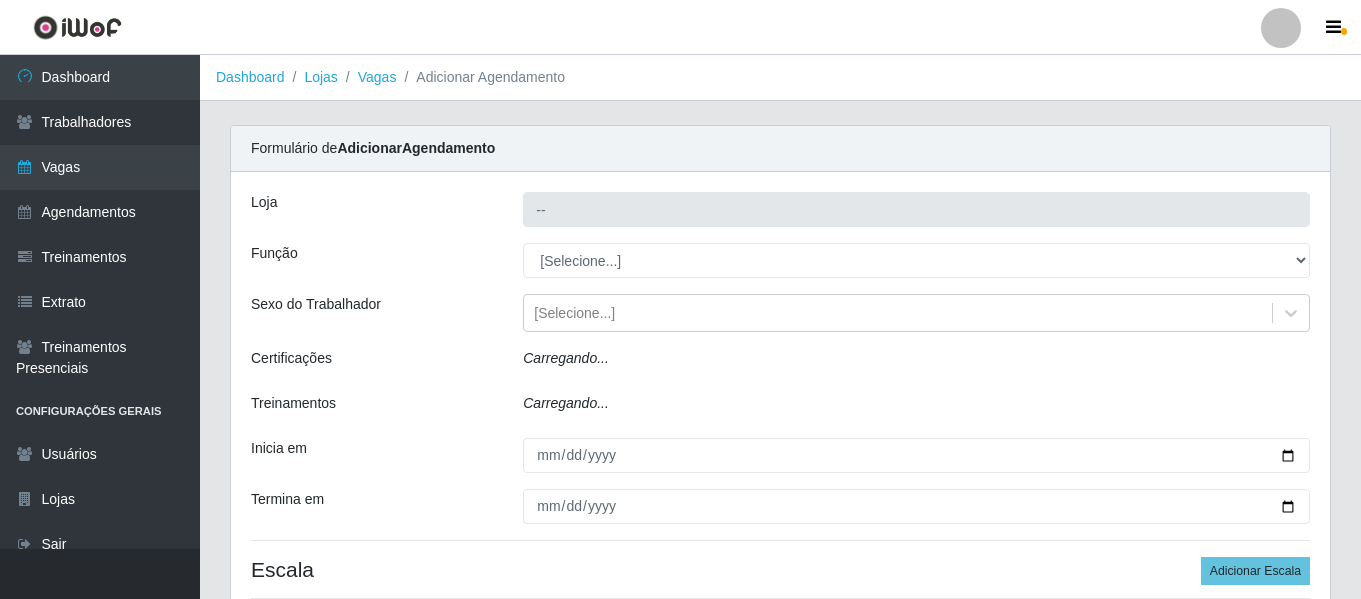 type on "Bemais Supermercados - [GEOGRAPHIC_DATA]" 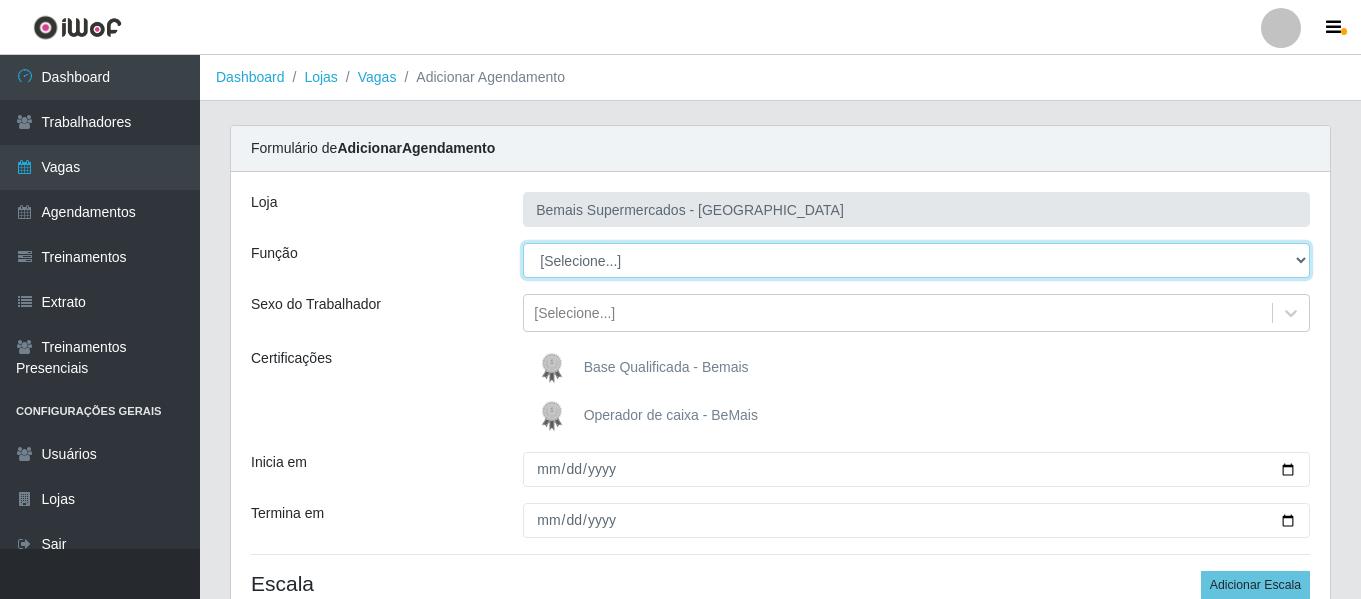 click on "[Selecione...] ASG ASG + ASG ++ Auxiliar de Depósito  Auxiliar de Depósito + Auxiliar de Depósito ++ Auxiliar de Estacionamento Auxiliar de Estacionamento + Auxiliar de Estacionamento ++ Auxiliar de Sushiman Auxiliar de Sushiman+ Auxiliar de Sushiman++ Balconista de Açougue  Balconista de Açougue + Balconista de Açougue ++ Balconista de Frios Balconista de Frios + Balconista de Frios ++ Balconista de Padaria  Balconista de Padaria + Balconista de Padaria ++ Embalador Embalador + Embalador ++ Operador de Caixa Operador de Caixa + Operador de Caixa ++ Repositor  Repositor + Repositor ++ Repositor de Hortifruti Repositor de Hortifruti + Repositor de Hortifruti ++" at bounding box center (916, 260) 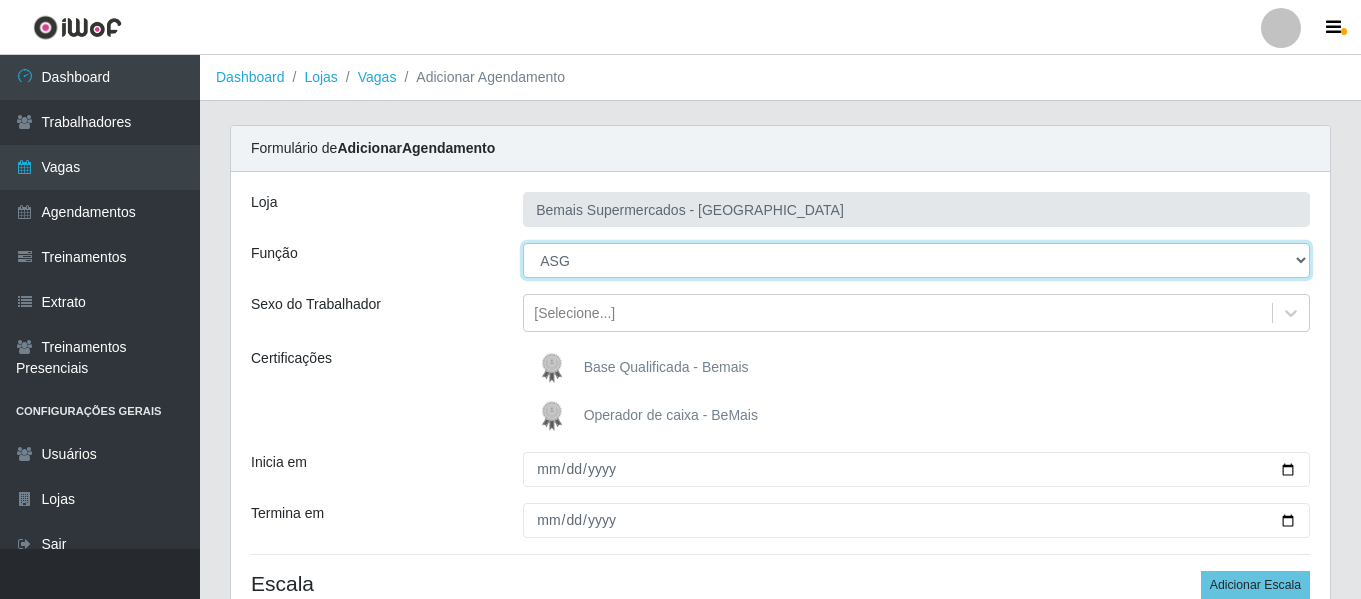 click on "[Selecione...] ASG ASG + ASG ++ Auxiliar de Depósito  Auxiliar de Depósito + Auxiliar de Depósito ++ Auxiliar de Estacionamento Auxiliar de Estacionamento + Auxiliar de Estacionamento ++ Auxiliar de Sushiman Auxiliar de Sushiman+ Auxiliar de Sushiman++ Balconista de Açougue  Balconista de Açougue + Balconista de Açougue ++ Balconista de Frios Balconista de Frios + Balconista de Frios ++ Balconista de Padaria  Balconista de Padaria + Balconista de Padaria ++ Embalador Embalador + Embalador ++ Operador de Caixa Operador de Caixa + Operador de Caixa ++ Repositor  Repositor + Repositor ++ Repositor de Hortifruti Repositor de Hortifruti + Repositor de Hortifruti ++" at bounding box center [916, 260] 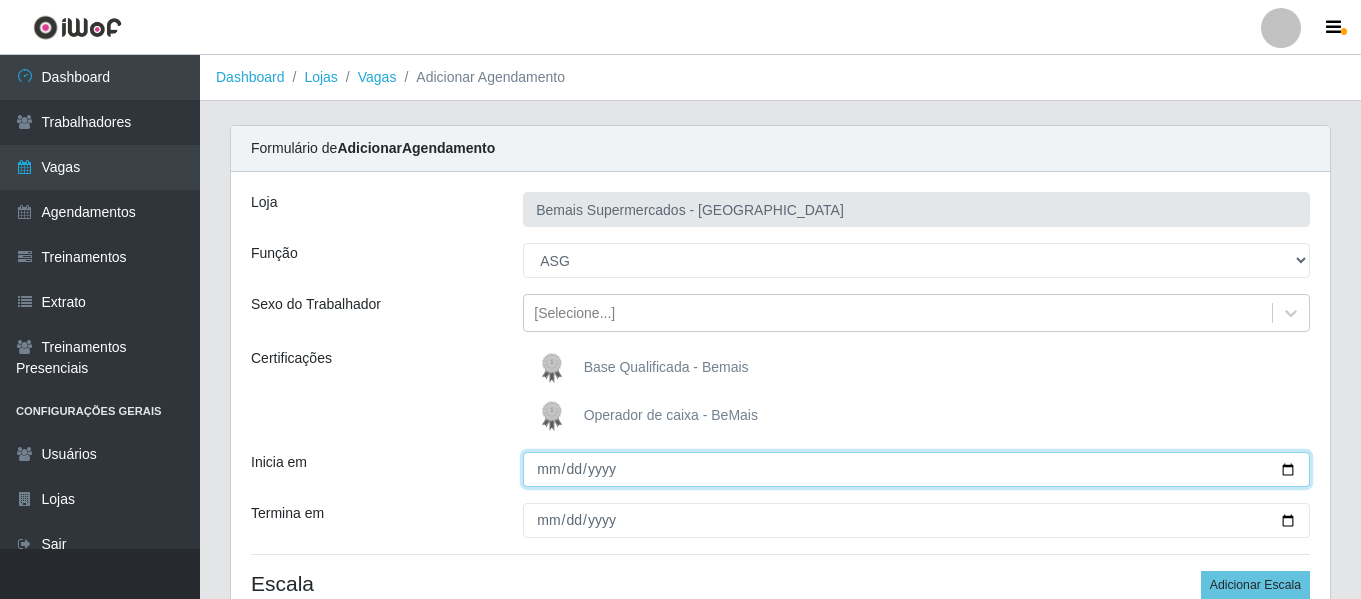 click on "Inicia em" at bounding box center [916, 469] 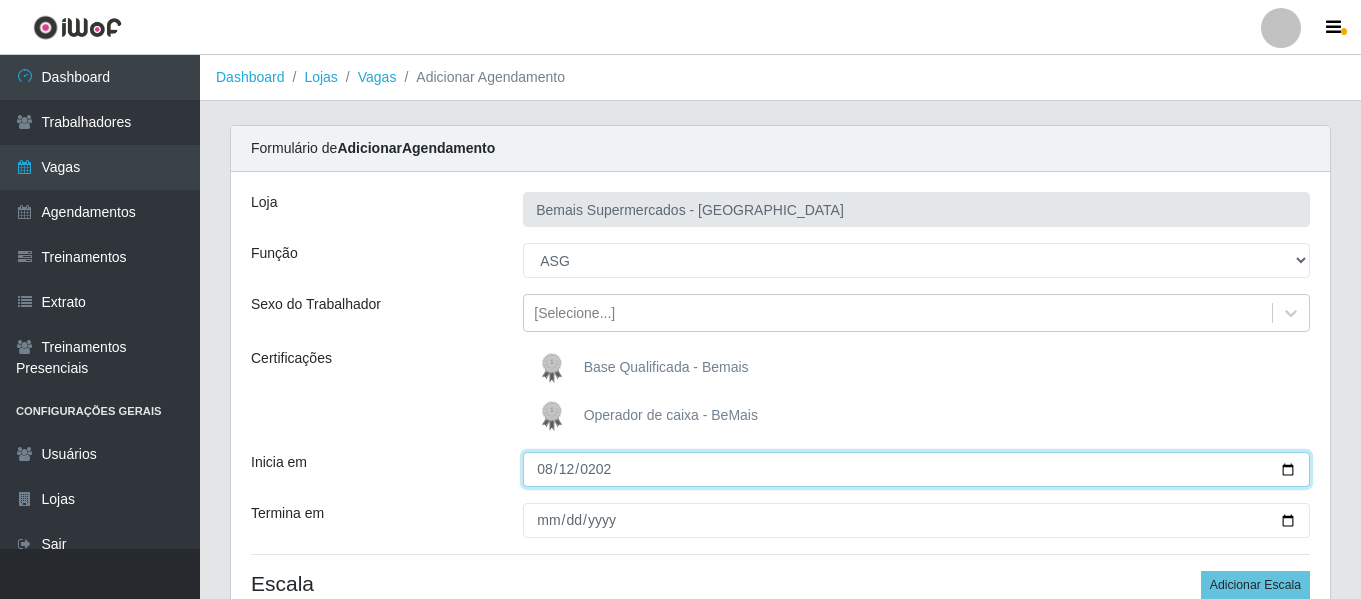 type on "[DATE]" 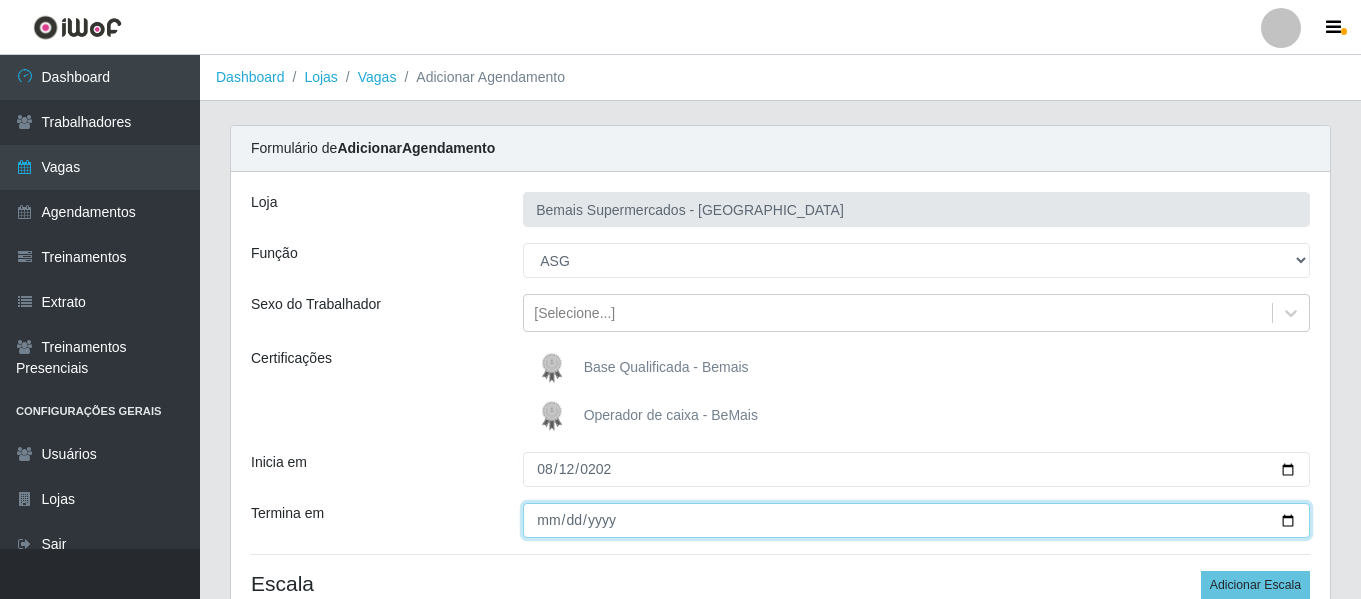 click on "Termina em" at bounding box center (916, 520) 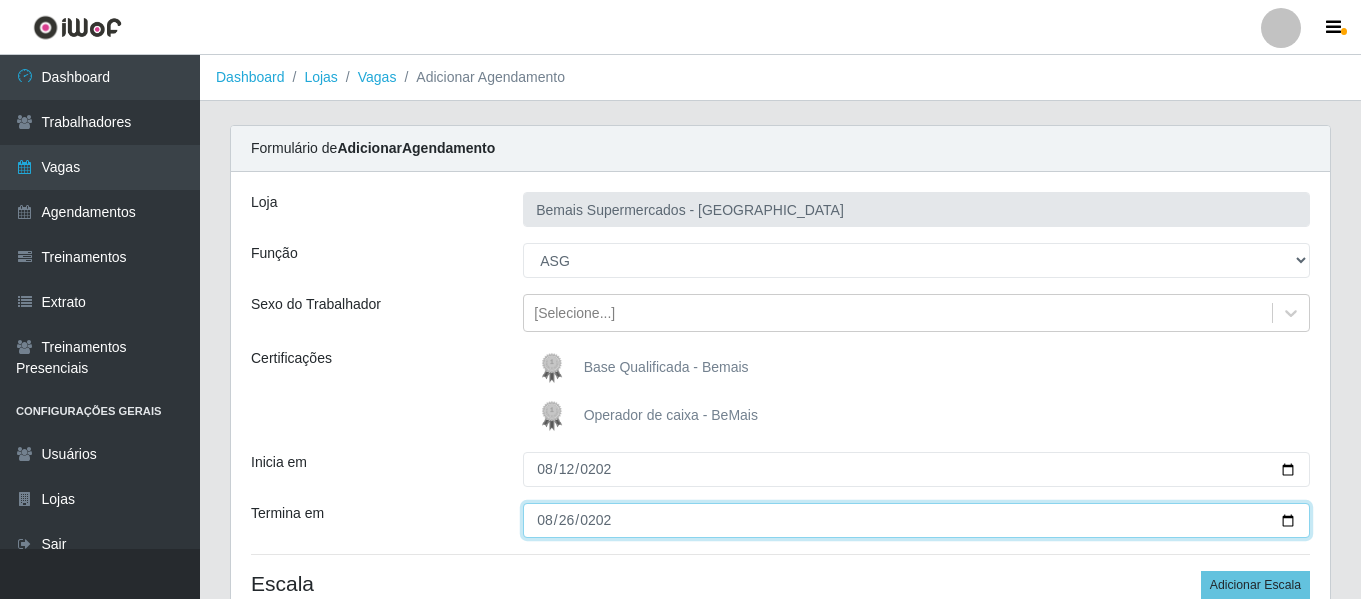type on "[DATE]" 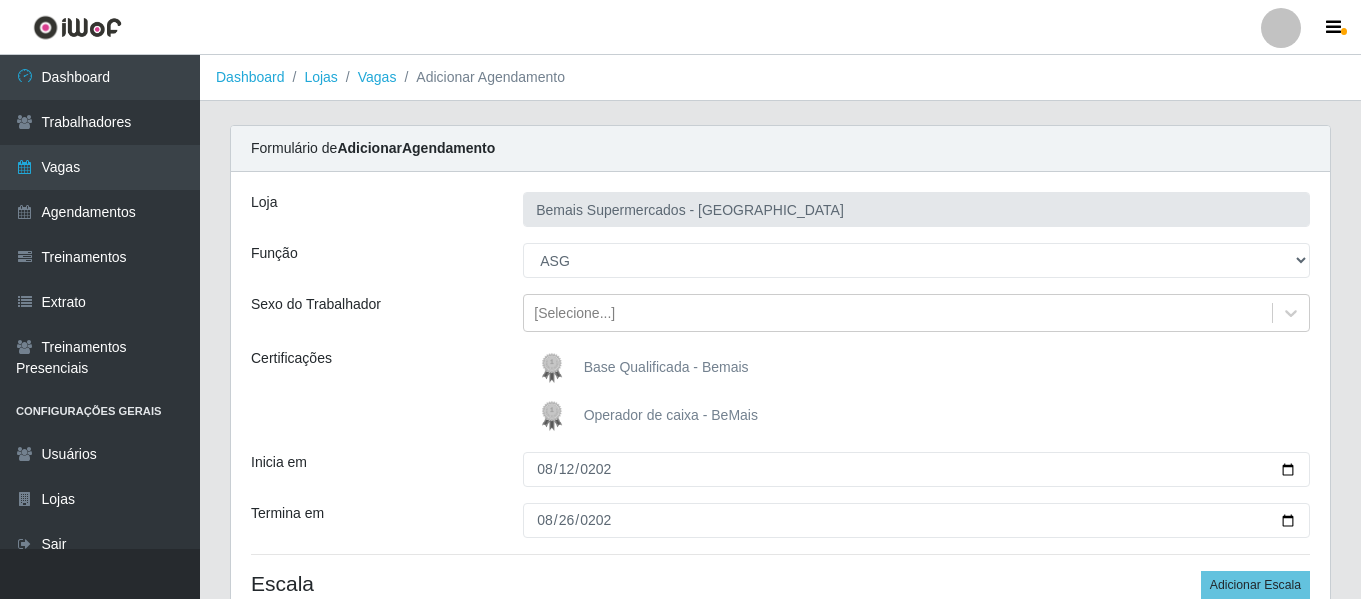 click on "Certificações" at bounding box center (372, 392) 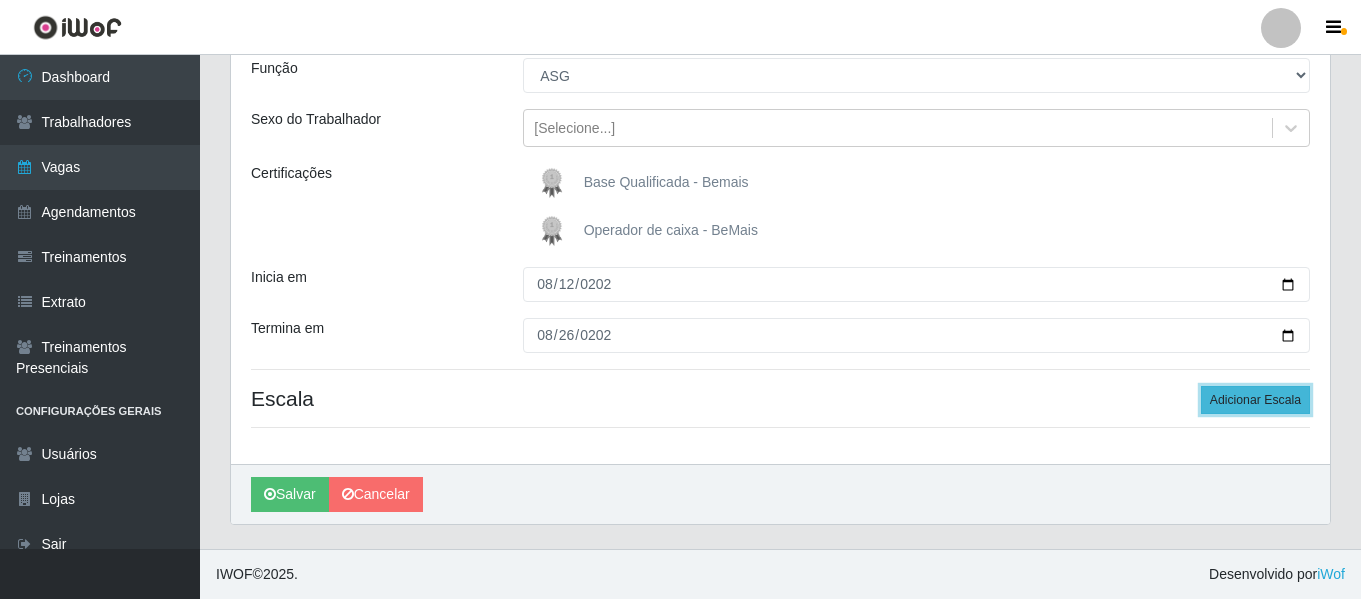 click on "Adicionar Escala" at bounding box center [1255, 400] 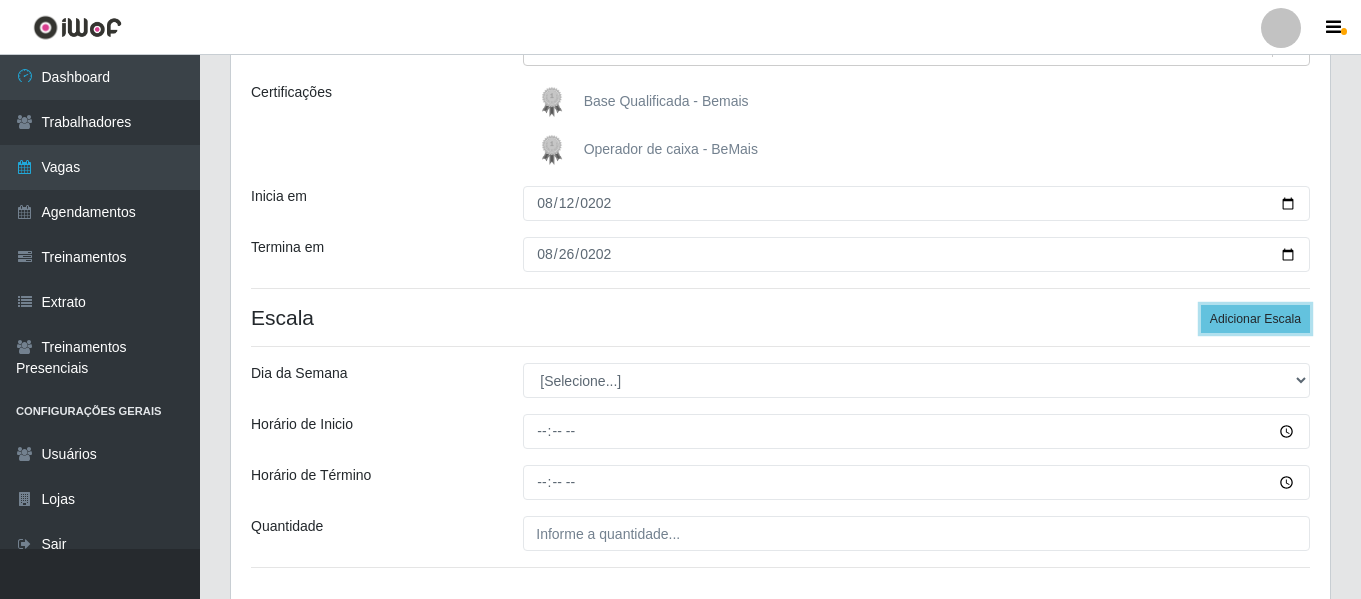 scroll, scrollTop: 385, scrollLeft: 0, axis: vertical 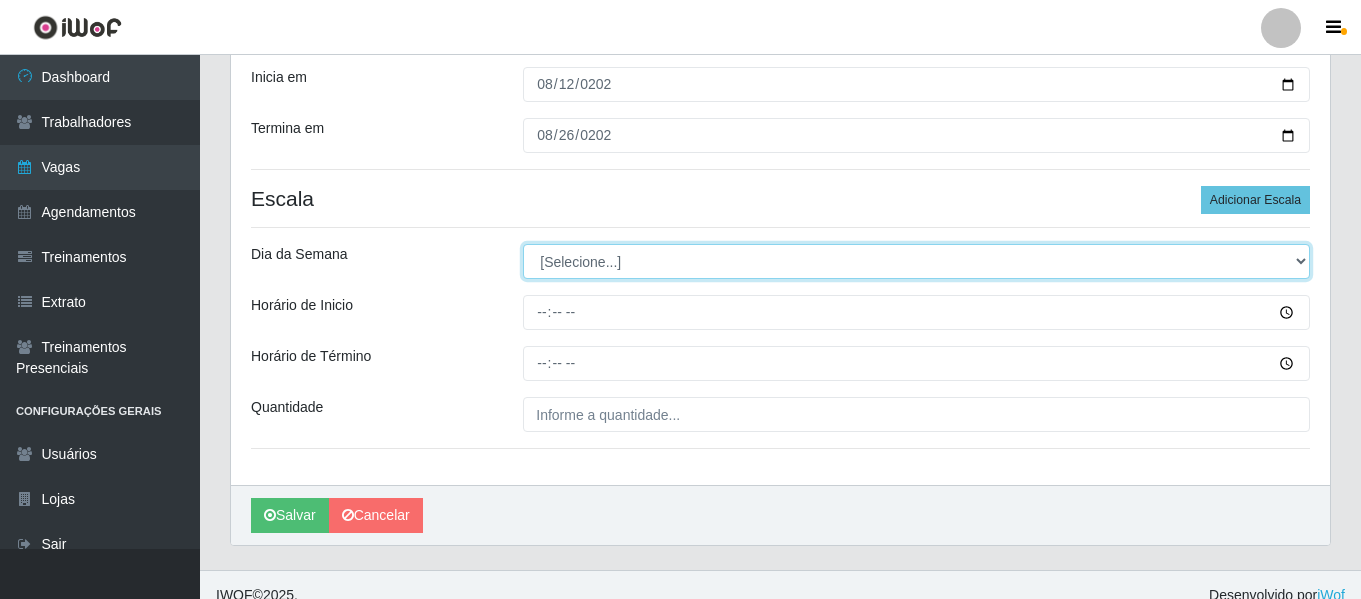 click on "[Selecione...] Segunda Terça Quarta Quinta Sexta Sábado Domingo" at bounding box center [916, 261] 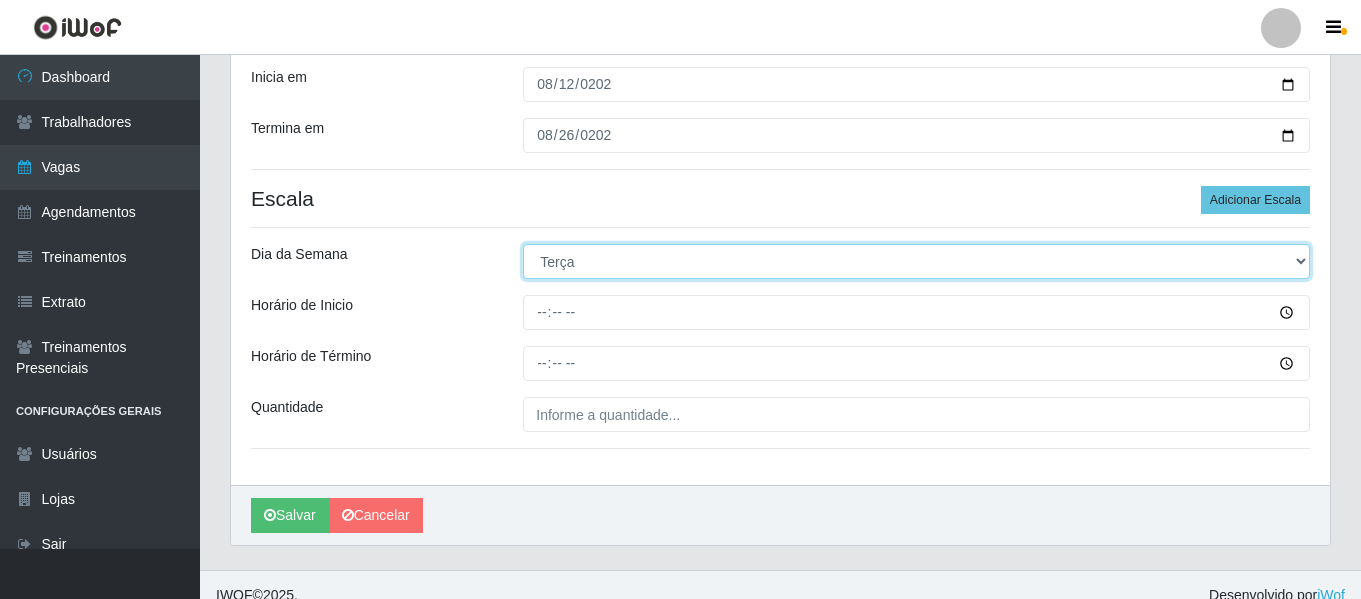 click on "[Selecione...] Segunda Terça Quarta Quinta Sexta Sábado Domingo" at bounding box center (916, 261) 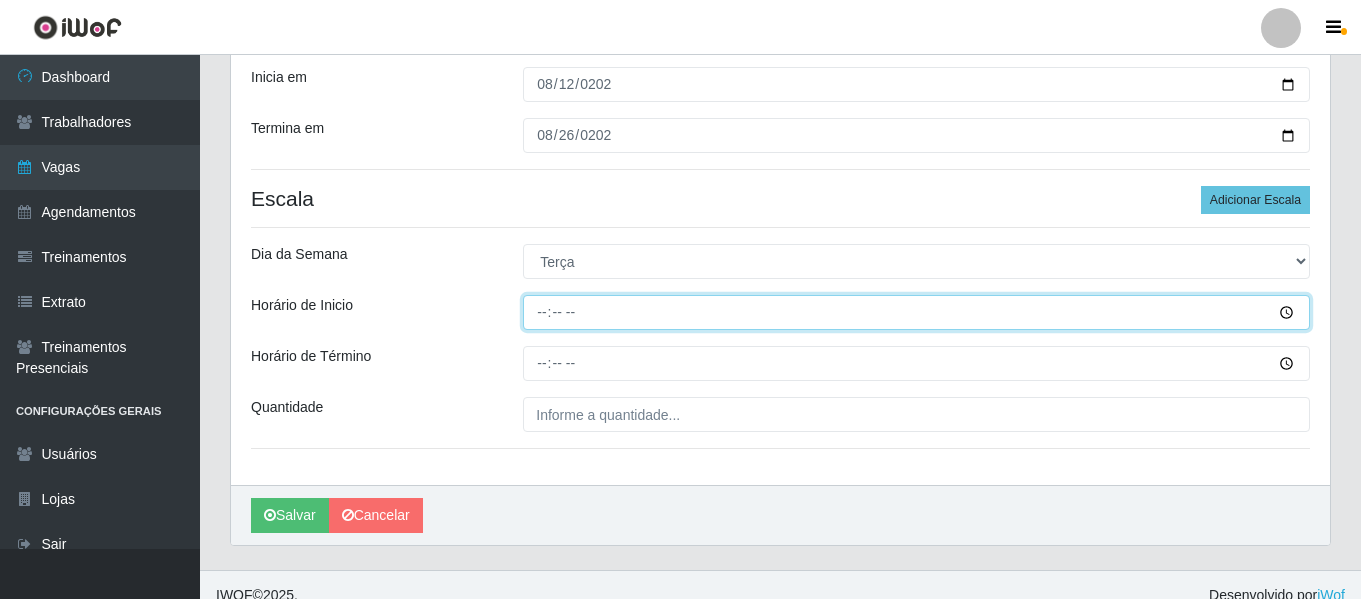 click on "Horário de Inicio" at bounding box center [916, 312] 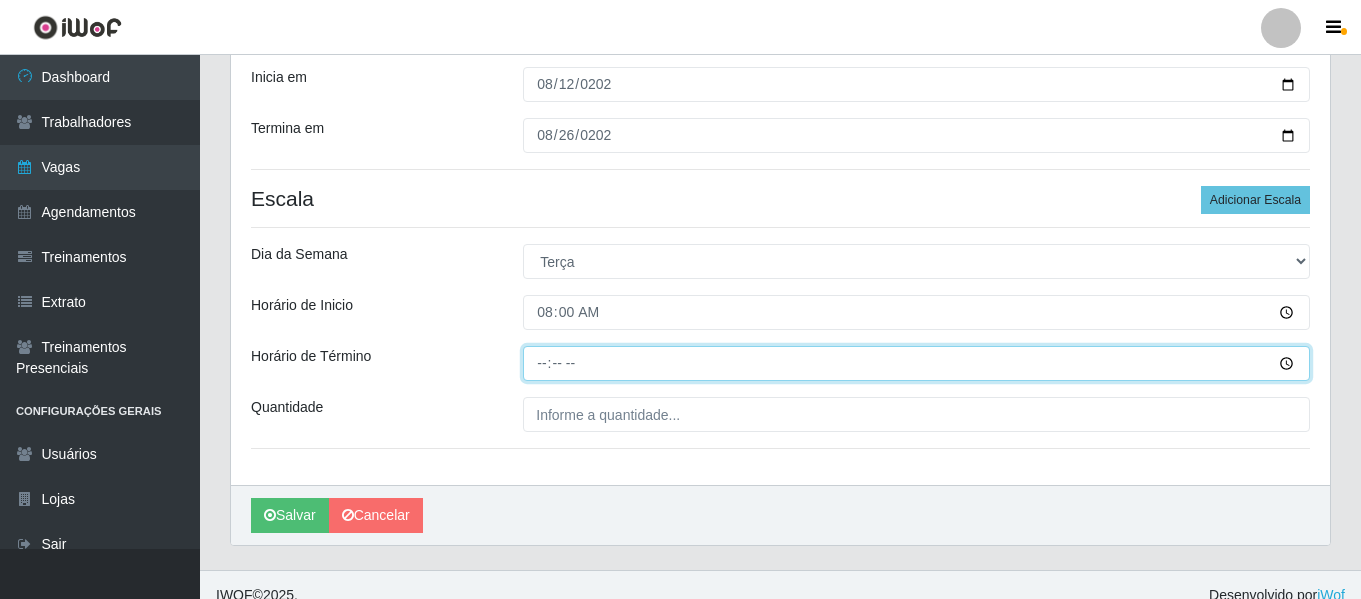 click on "Horário de Término" at bounding box center [916, 363] 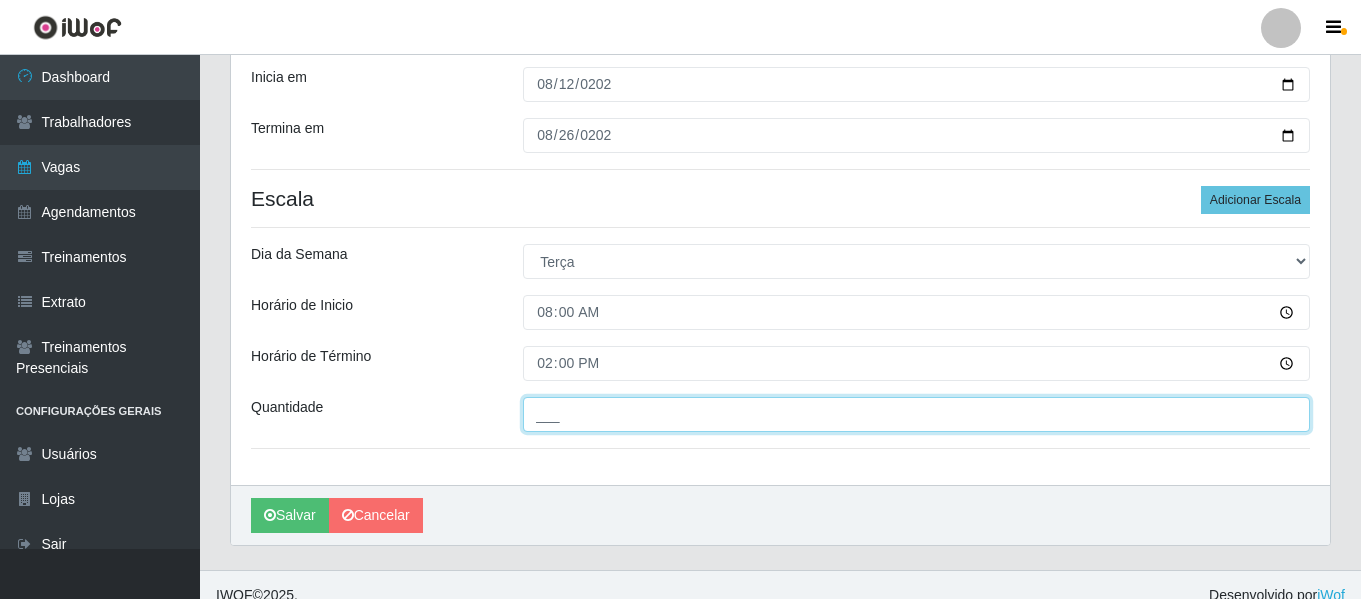 click on "___" at bounding box center (916, 414) 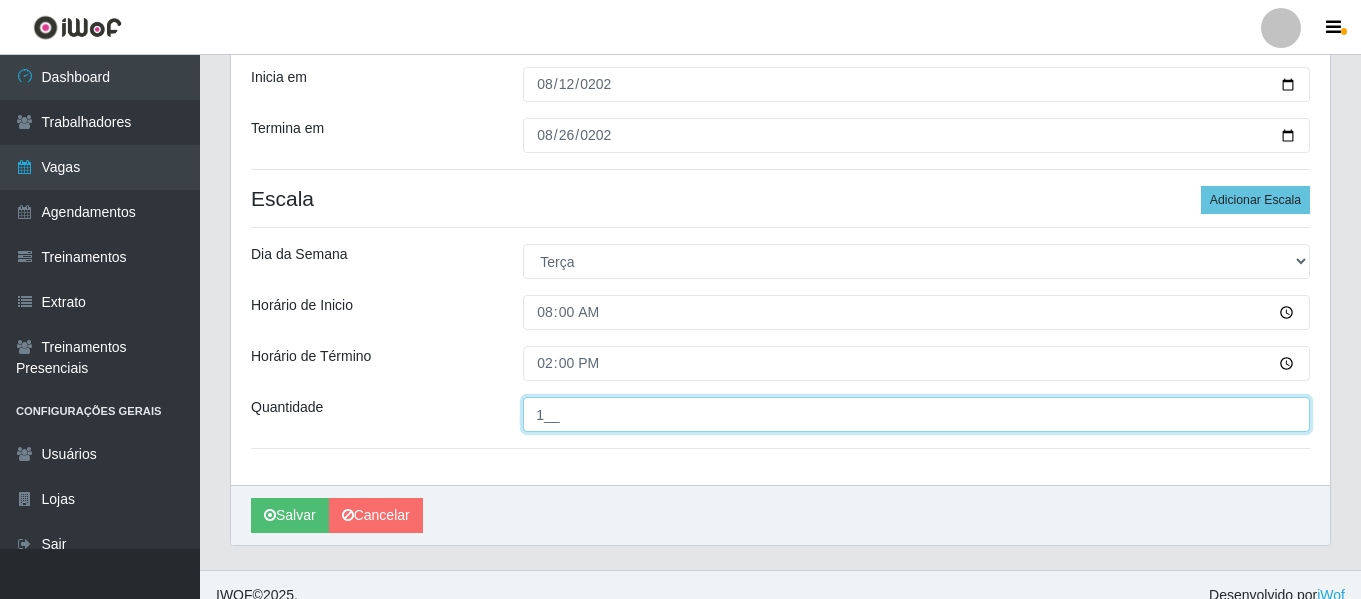 type on "1__" 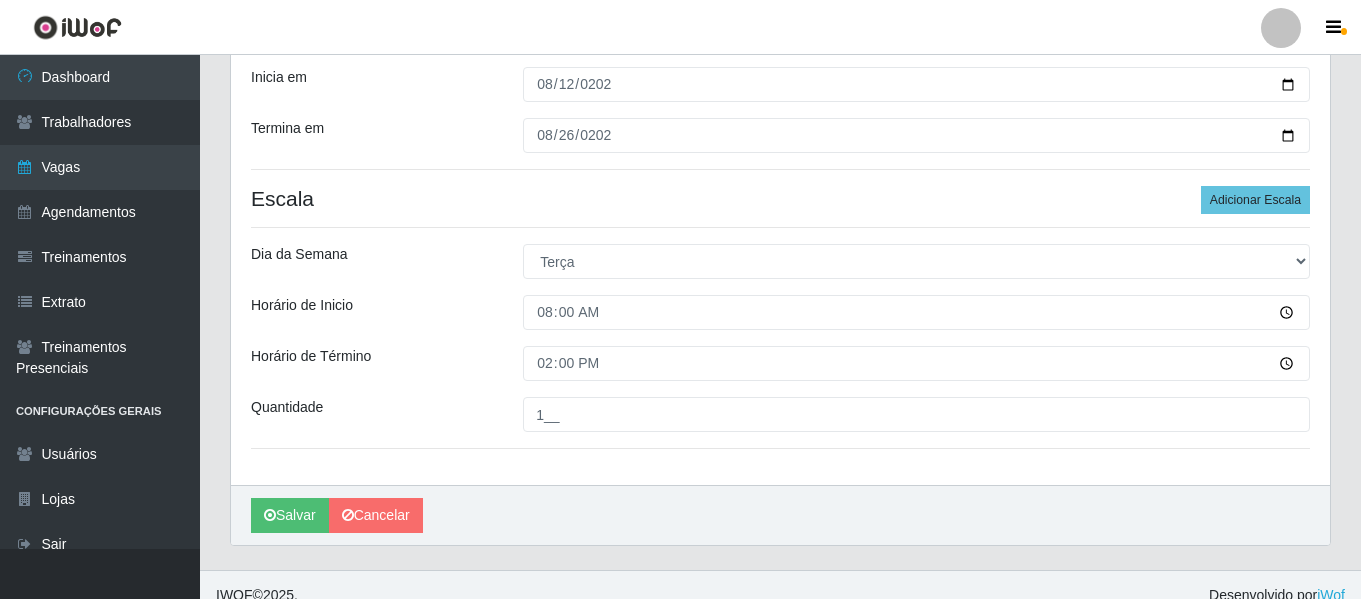click on "Horário de Inicio" at bounding box center (372, 312) 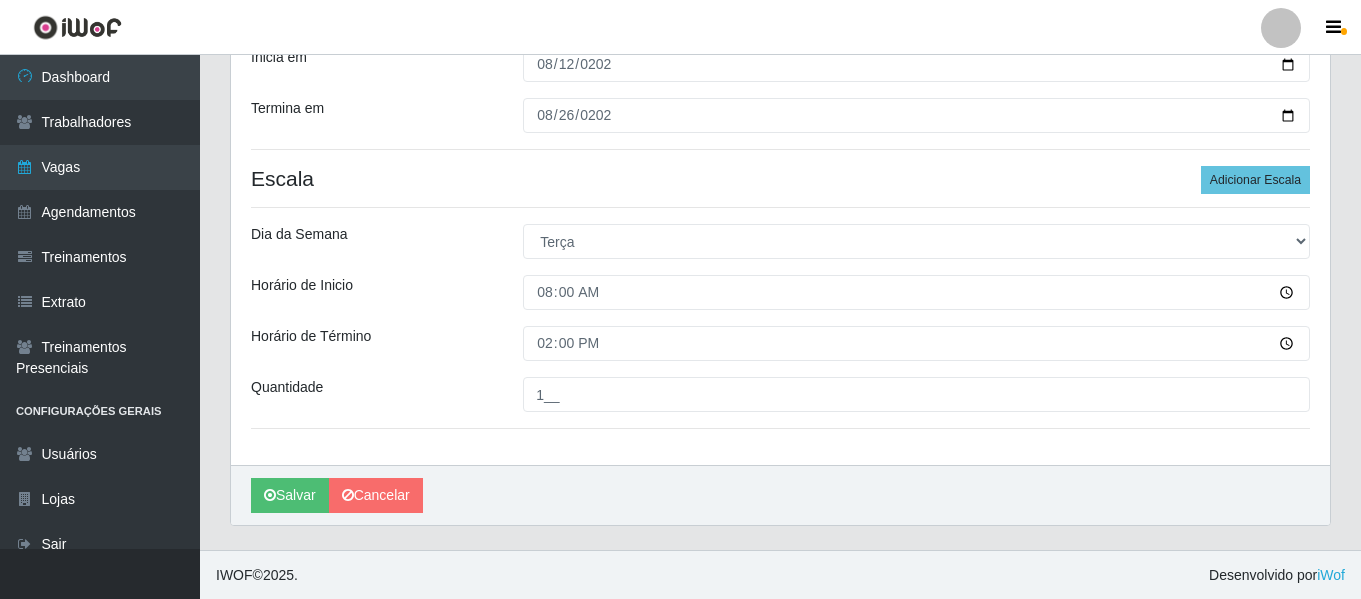 scroll, scrollTop: 406, scrollLeft: 0, axis: vertical 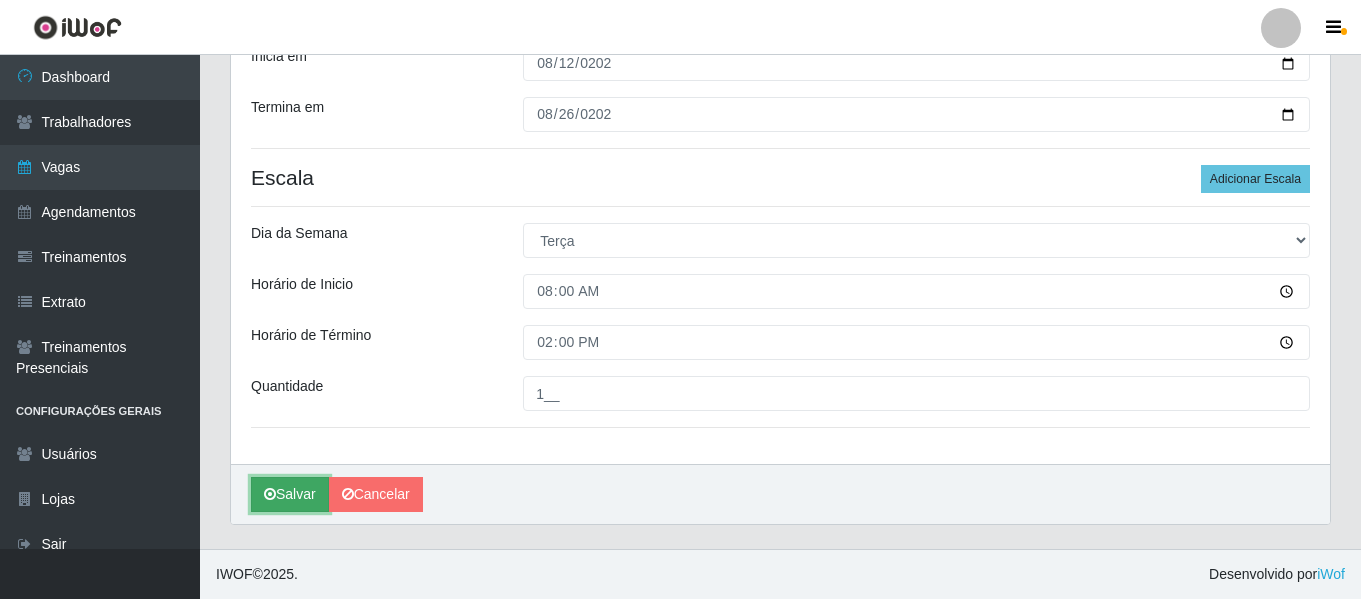 click on "Salvar" at bounding box center (290, 494) 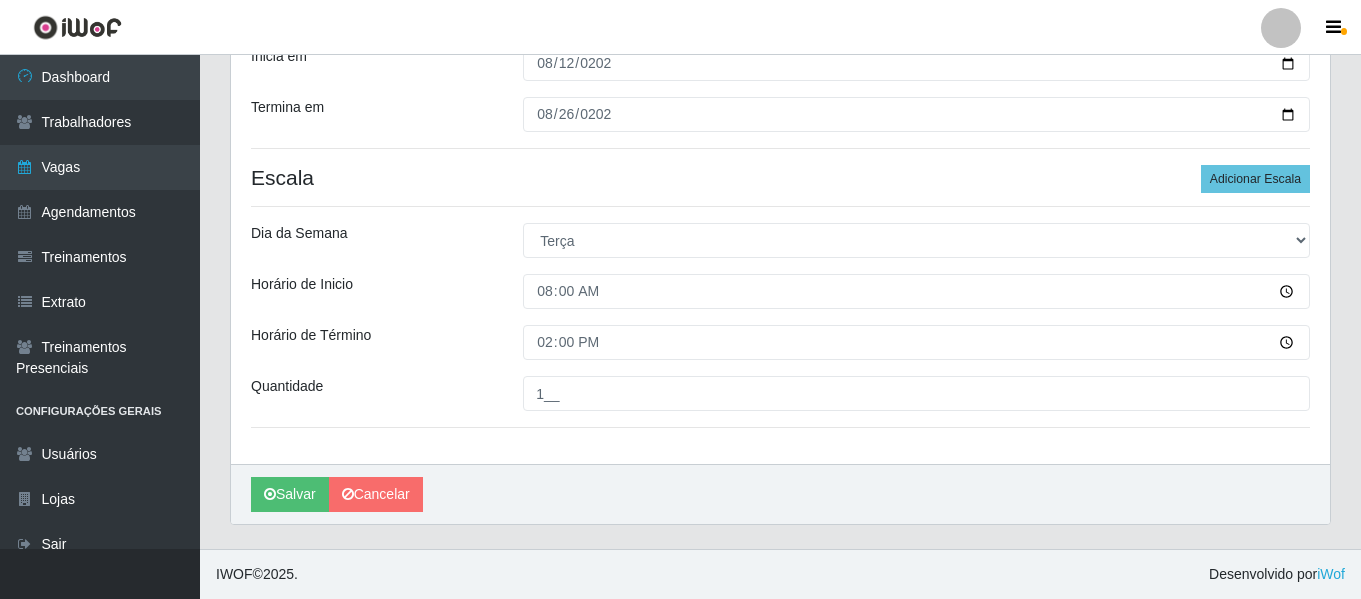 scroll, scrollTop: 0, scrollLeft: 0, axis: both 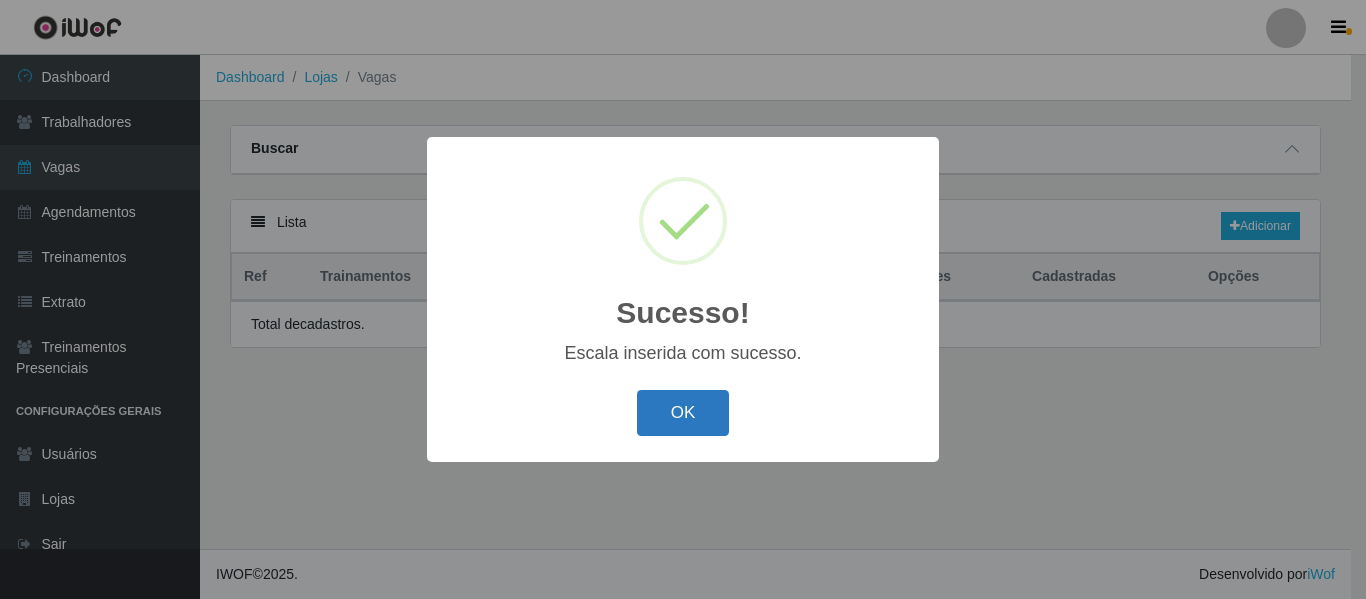click on "OK" at bounding box center (683, 413) 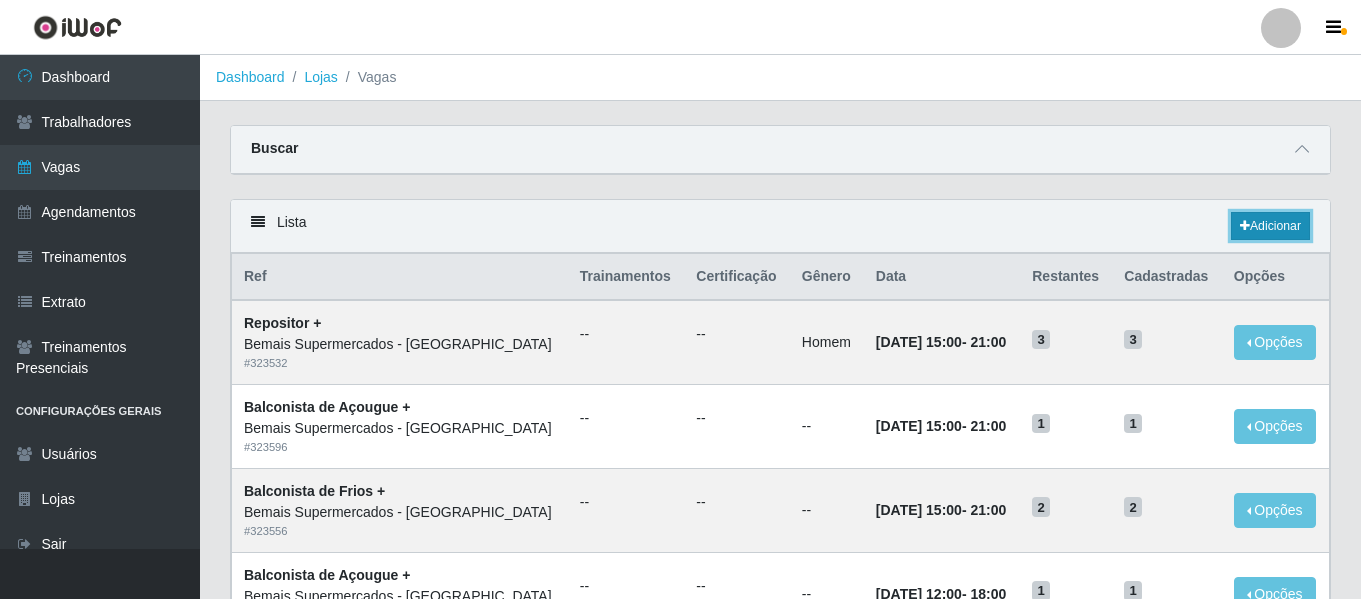 click on "Adicionar" at bounding box center [1270, 226] 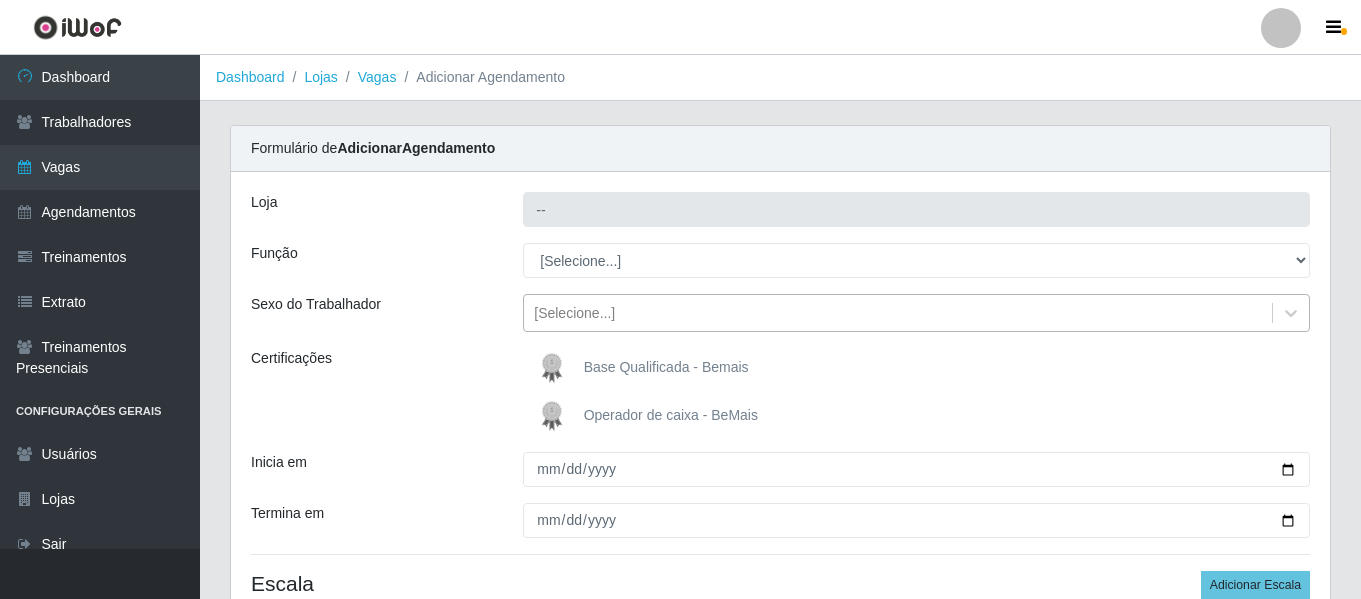 type on "Bemais Supermercados - [GEOGRAPHIC_DATA]" 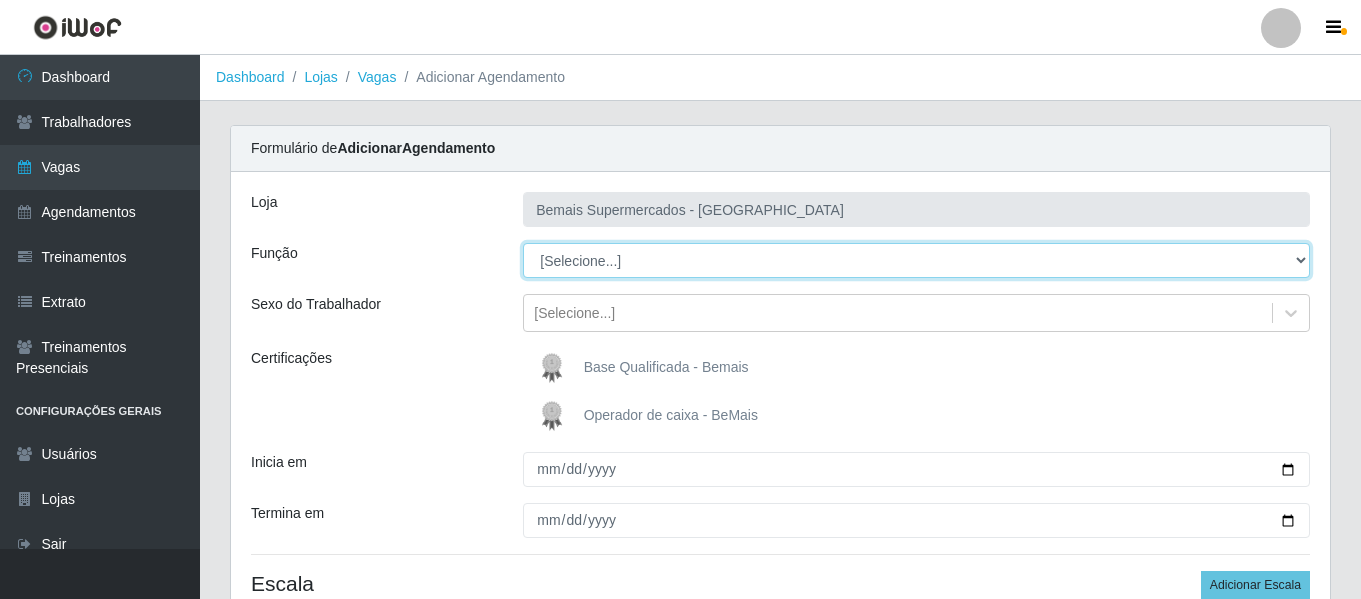 click on "[Selecione...] ASG ASG + ASG ++ Auxiliar de Depósito  Auxiliar de Depósito + Auxiliar de Depósito ++ Auxiliar de Estacionamento Auxiliar de Estacionamento + Auxiliar de Estacionamento ++ Auxiliar de Sushiman Auxiliar de Sushiman+ Auxiliar de Sushiman++ Balconista de Açougue  Balconista de Açougue + Balconista de Açougue ++ Balconista de Frios Balconista de Frios + Balconista de Frios ++ Balconista de Padaria  Balconista de Padaria + Balconista de Padaria ++ Embalador Embalador + Embalador ++ Operador de Caixa Operador de Caixa + Operador de Caixa ++ Repositor  Repositor + Repositor ++ Repositor de Hortifruti Repositor de Hortifruti + Repositor de Hortifruti ++" at bounding box center [916, 260] 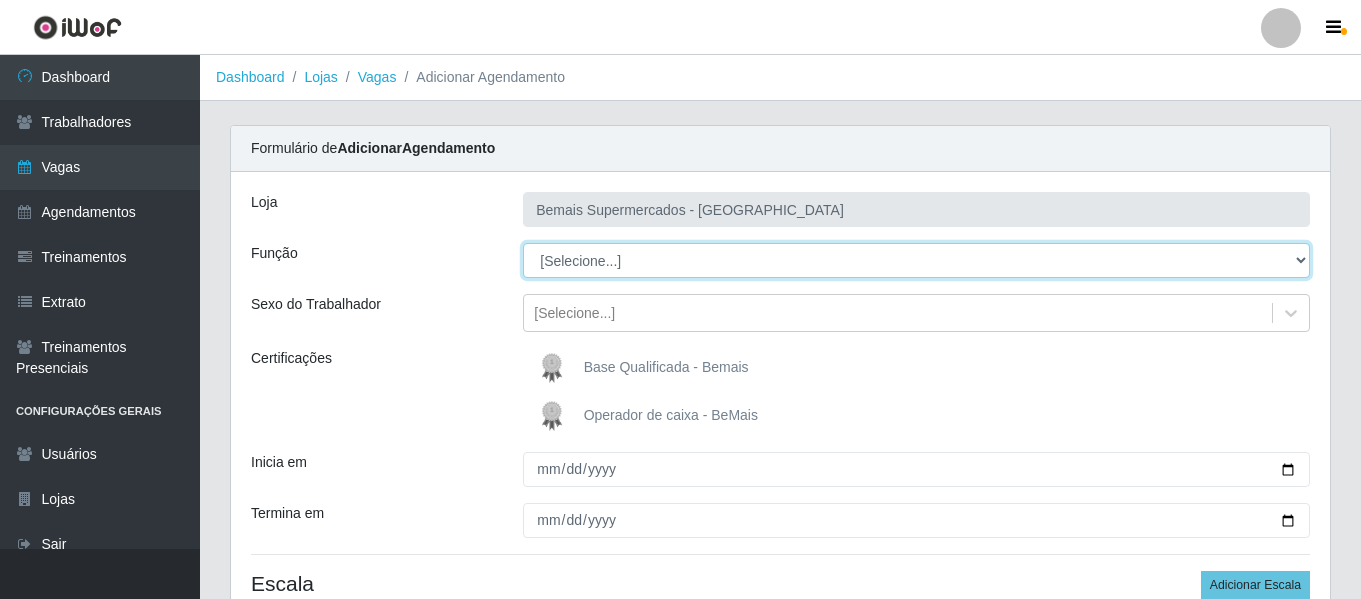 select on "79" 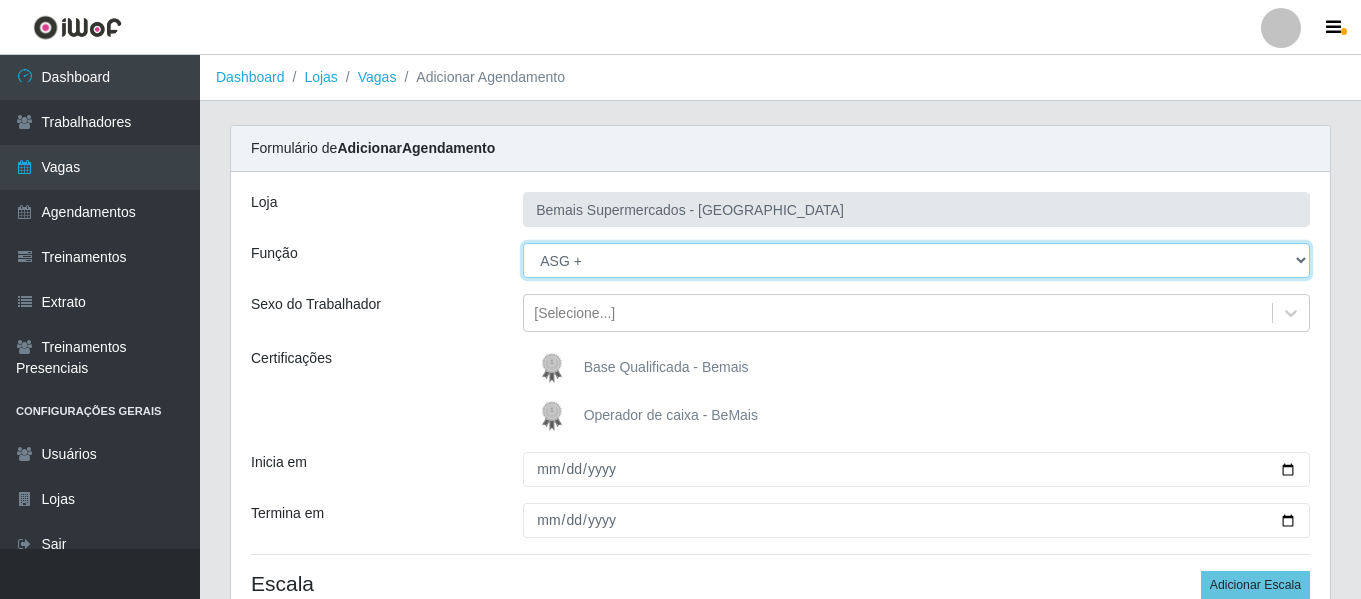 click on "[Selecione...] ASG ASG + ASG ++ Auxiliar de Depósito  Auxiliar de Depósito + Auxiliar de Depósito ++ Auxiliar de Estacionamento Auxiliar de Estacionamento + Auxiliar de Estacionamento ++ Auxiliar de Sushiman Auxiliar de Sushiman+ Auxiliar de Sushiman++ Balconista de Açougue  Balconista de Açougue + Balconista de Açougue ++ Balconista de Frios Balconista de Frios + Balconista de Frios ++ Balconista de Padaria  Balconista de Padaria + Balconista de Padaria ++ Embalador Embalador + Embalador ++ Operador de Caixa Operador de Caixa + Operador de Caixa ++ Repositor  Repositor + Repositor ++ Repositor de Hortifruti Repositor de Hortifruti + Repositor de Hortifruti ++" at bounding box center [916, 260] 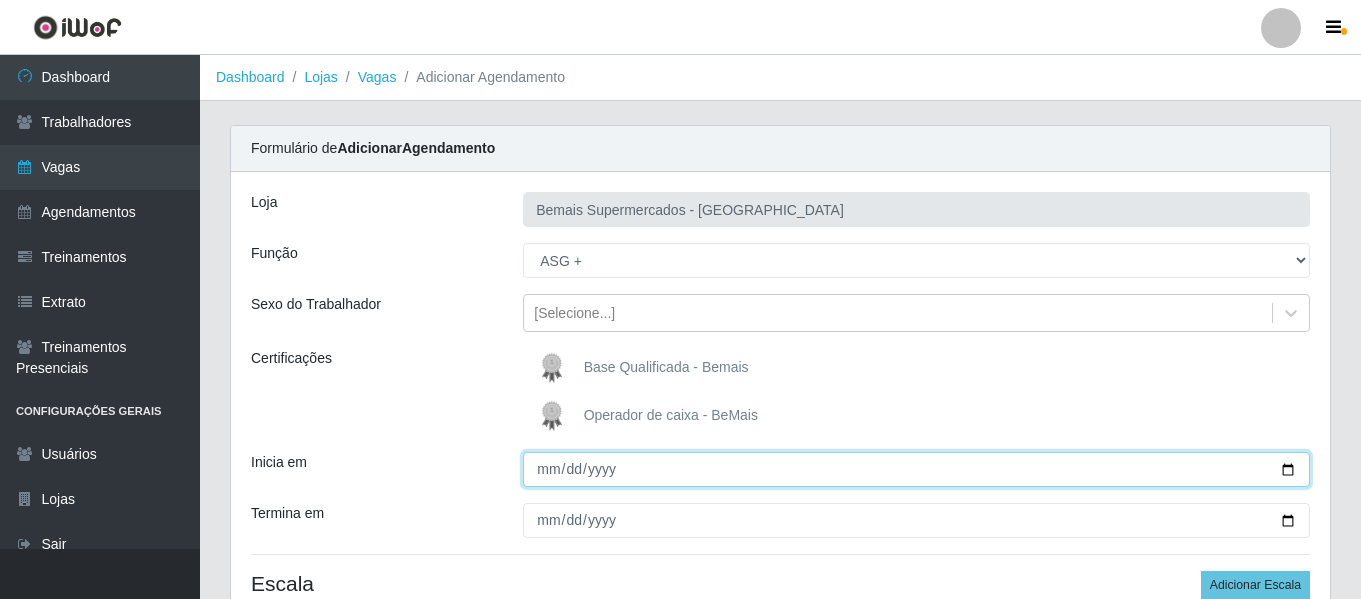 click on "Inicia em" at bounding box center (916, 469) 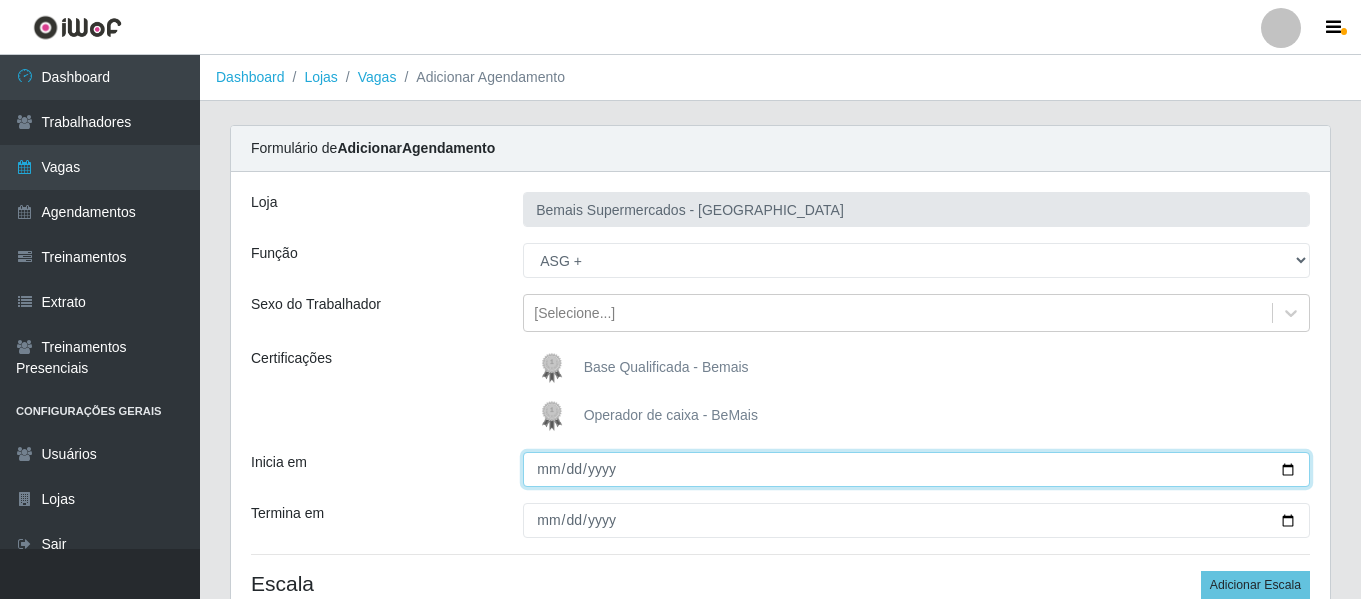 click on "Inicia em" at bounding box center [916, 469] 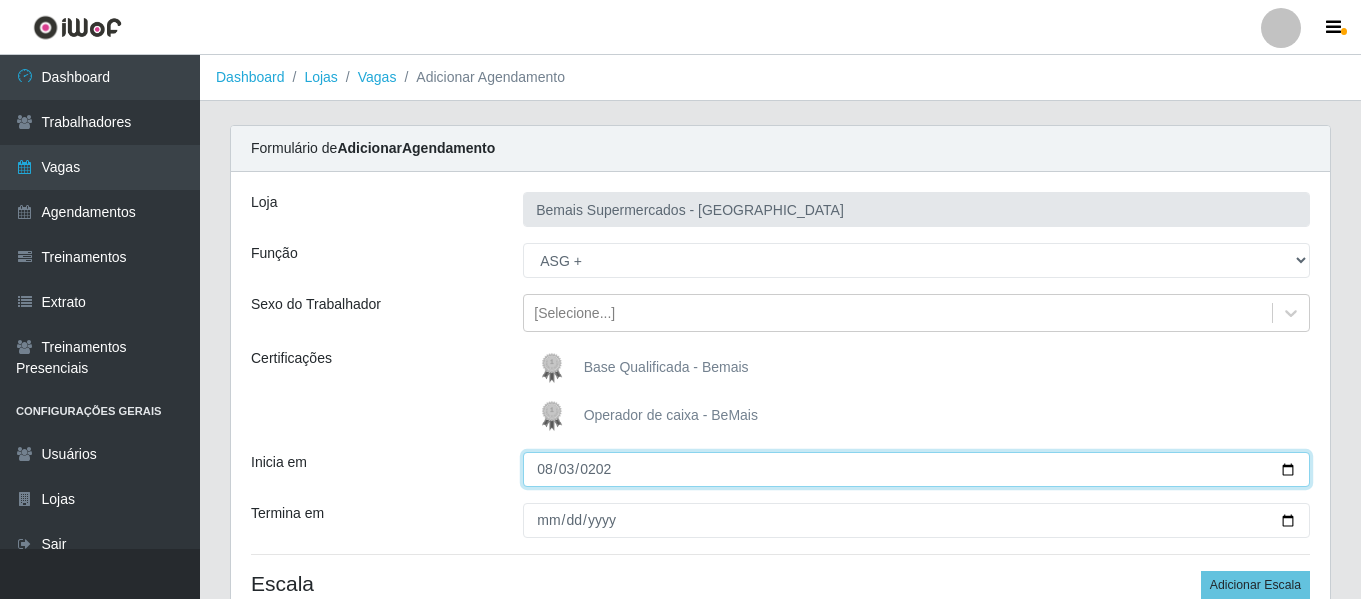 type on "[DATE]" 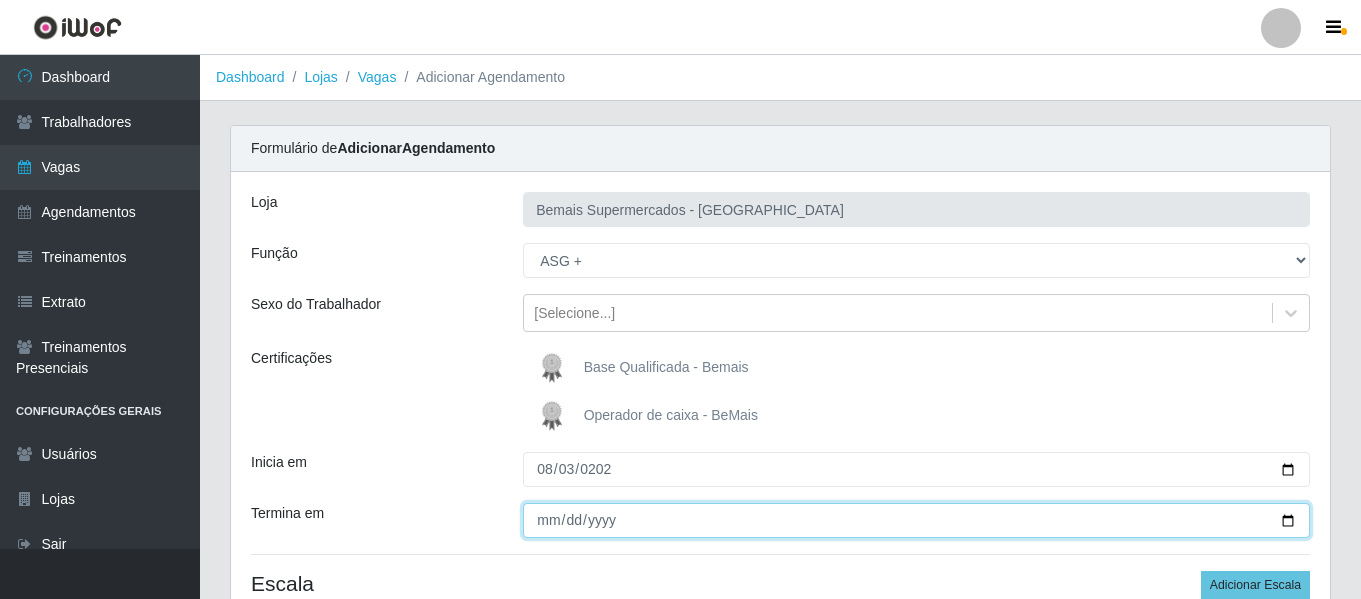 click on "Termina em" at bounding box center [916, 520] 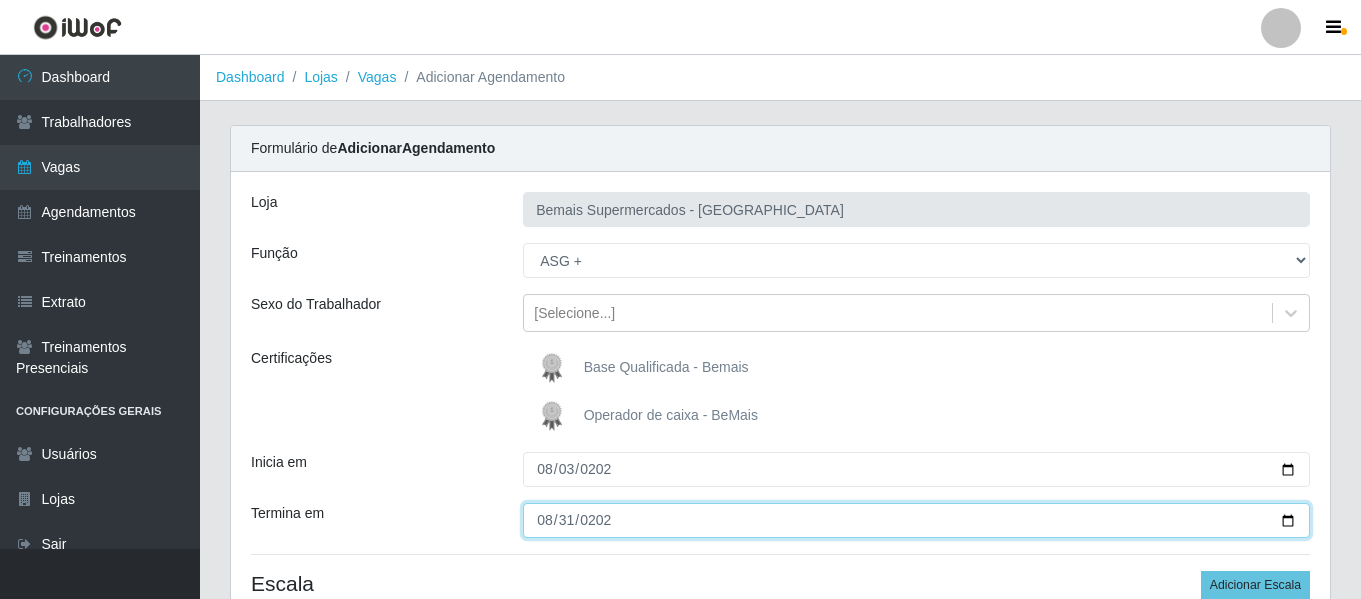 type on "[DATE]" 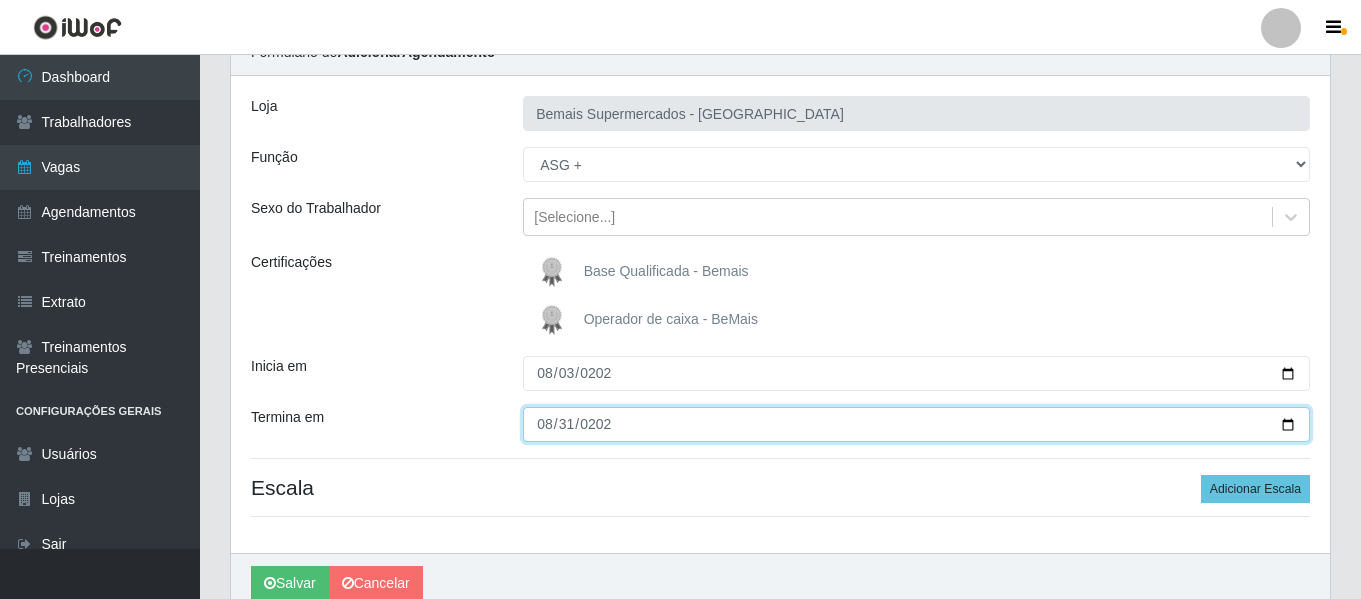 scroll, scrollTop: 185, scrollLeft: 0, axis: vertical 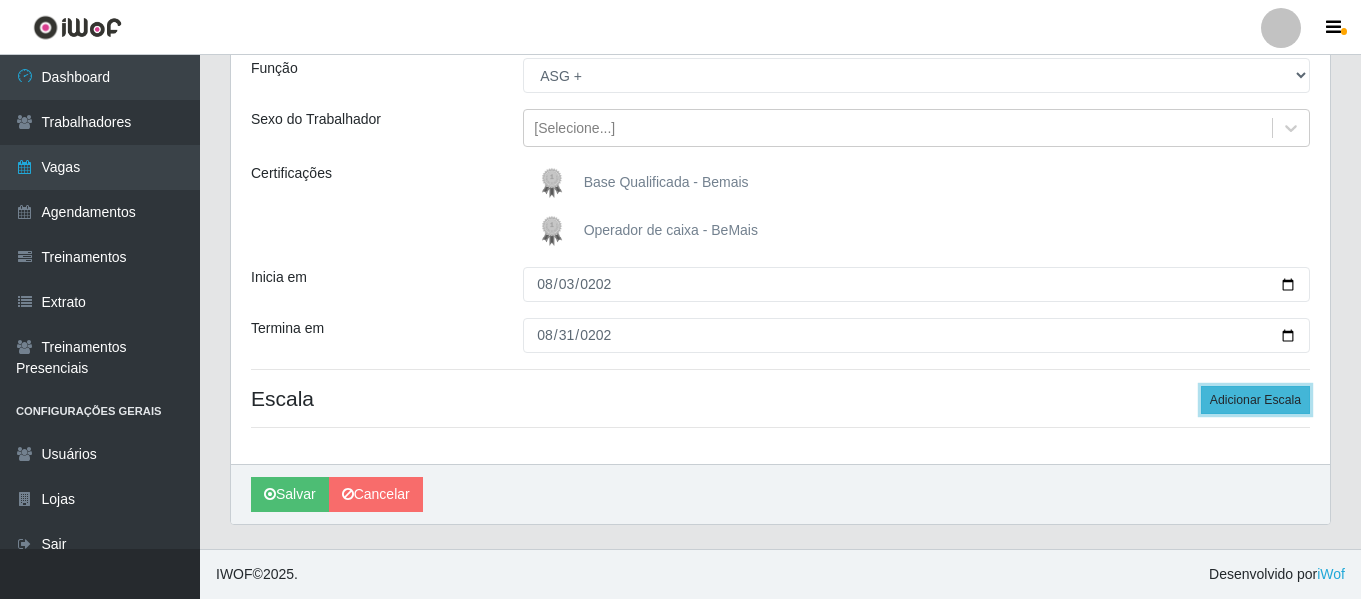 click on "Adicionar Escala" at bounding box center [1255, 400] 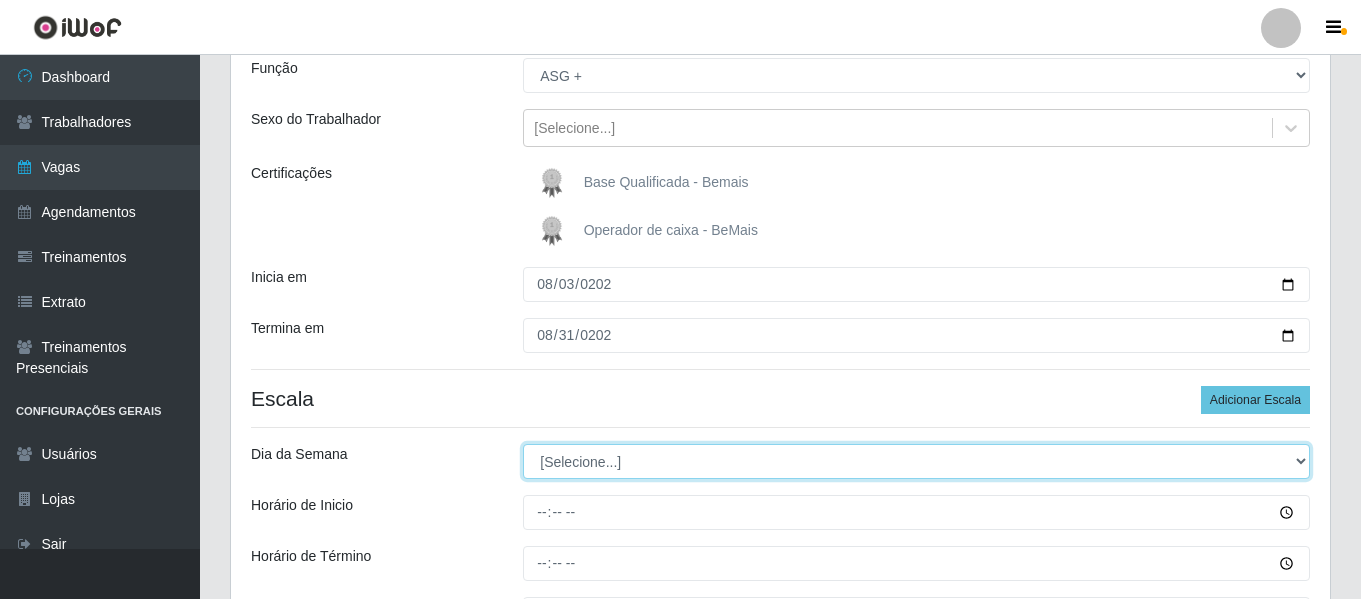 click on "[Selecione...] Segunda Terça Quarta Quinta Sexta Sábado Domingo" at bounding box center [916, 461] 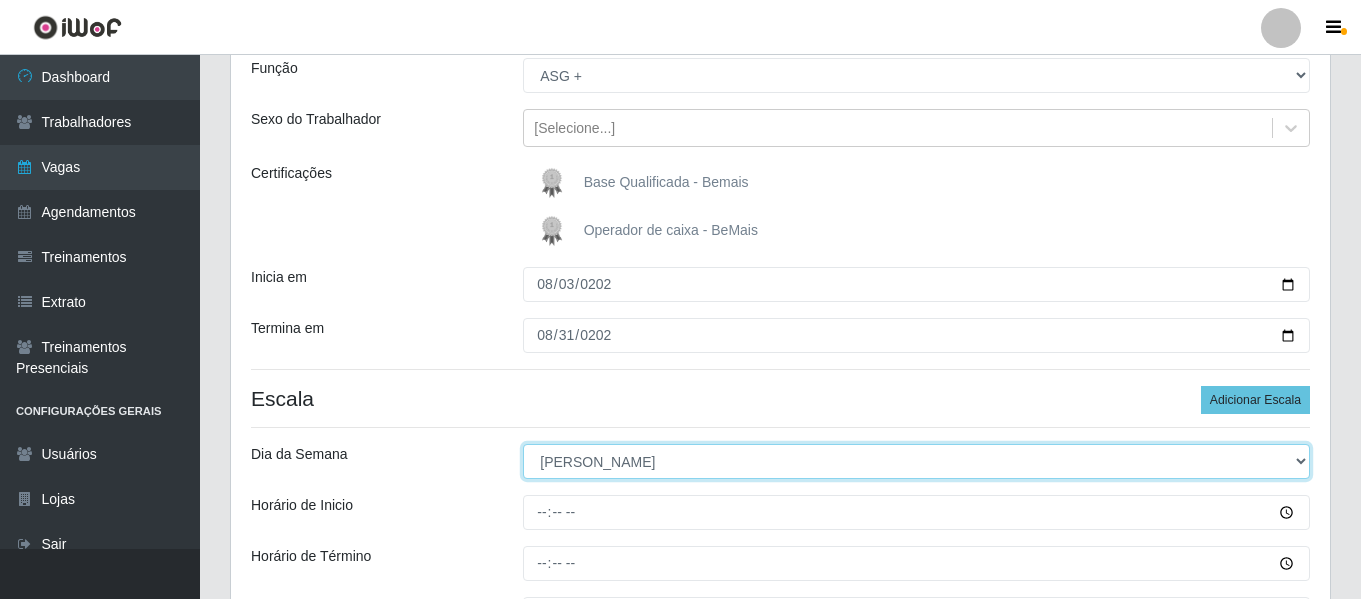 click on "[Selecione...] Segunda Terça Quarta Quinta Sexta Sábado Domingo" at bounding box center [916, 461] 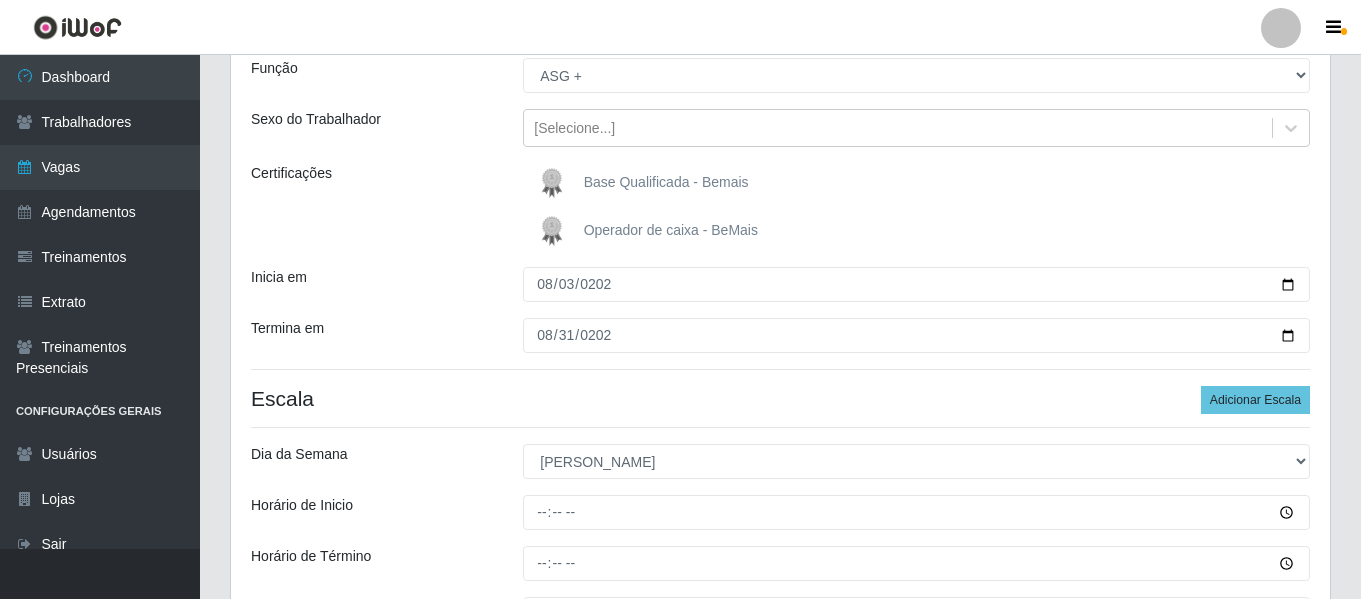 click on "Escala Adicionar Escala" at bounding box center (780, 398) 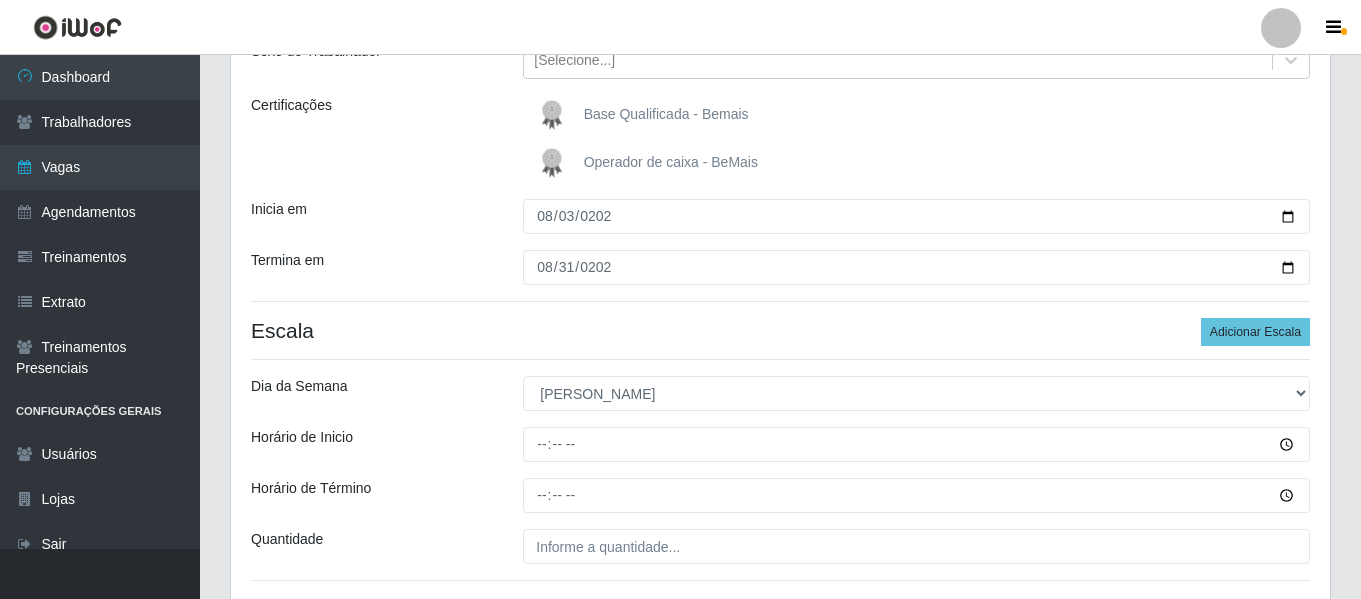 scroll, scrollTop: 385, scrollLeft: 0, axis: vertical 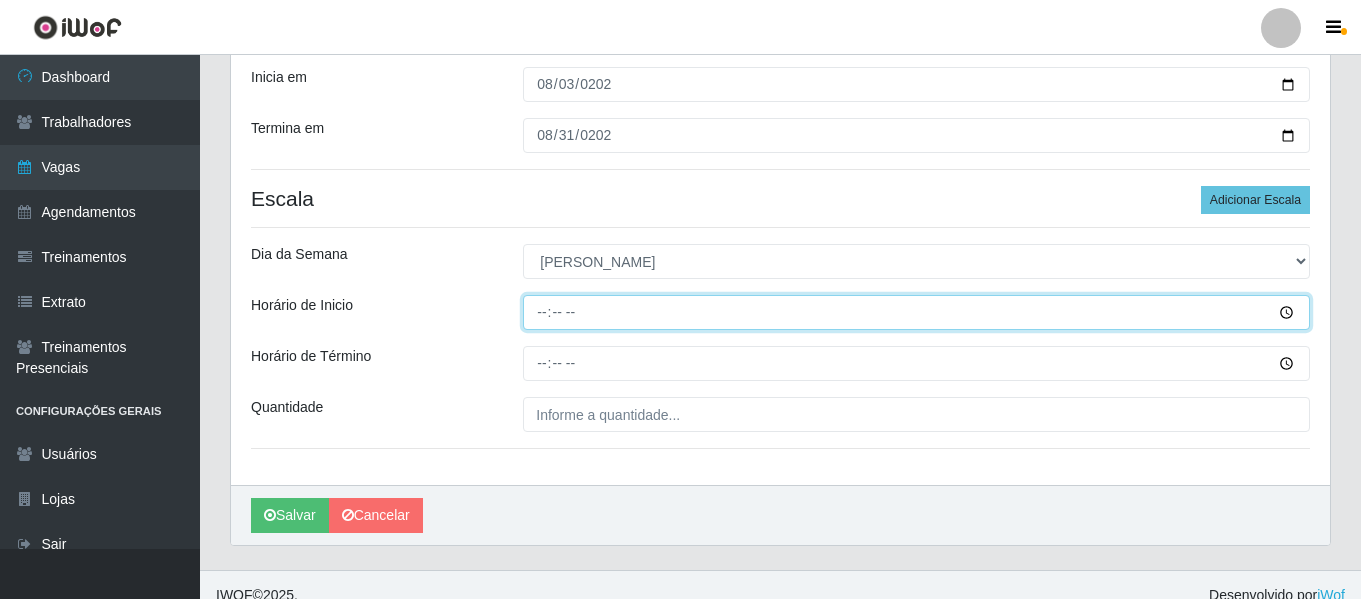 click on "Horário de Inicio" at bounding box center [916, 312] 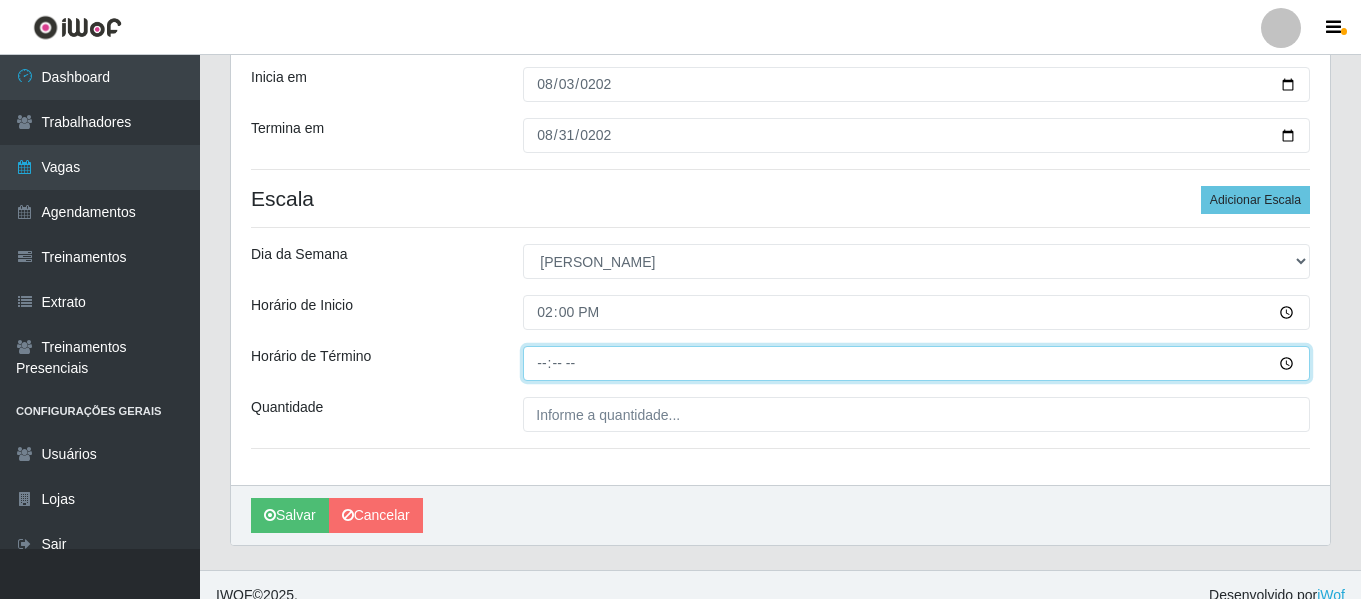 click on "Horário de Término" at bounding box center [916, 363] 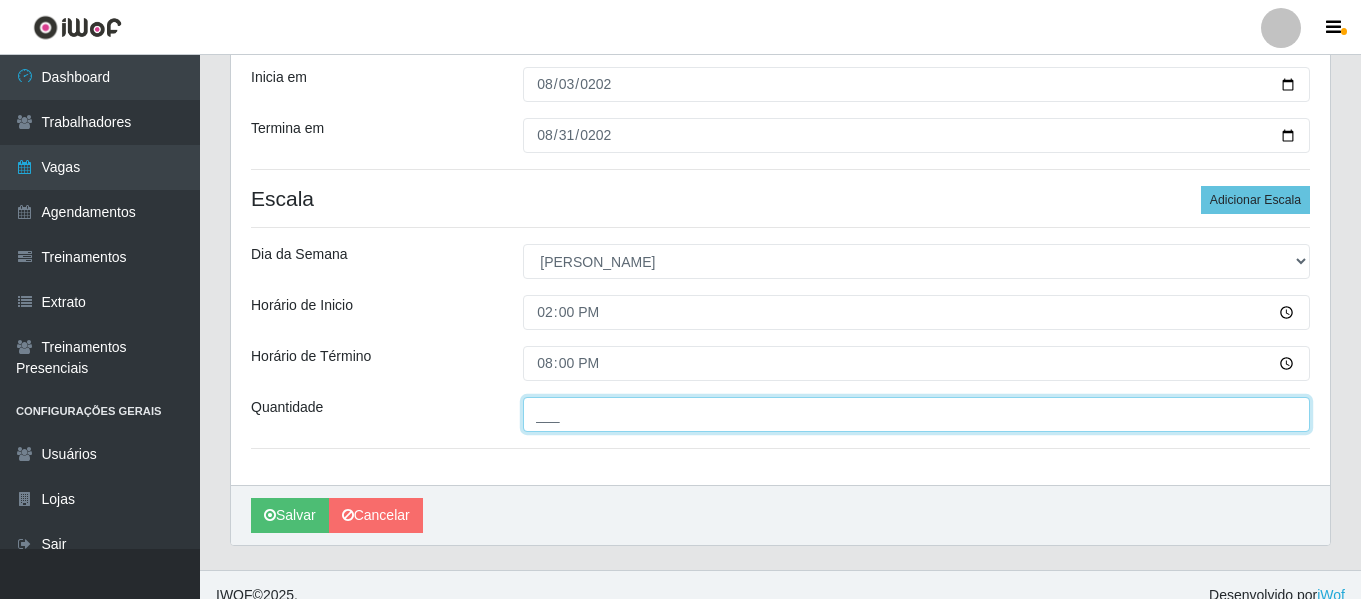 click on "___" at bounding box center [916, 414] 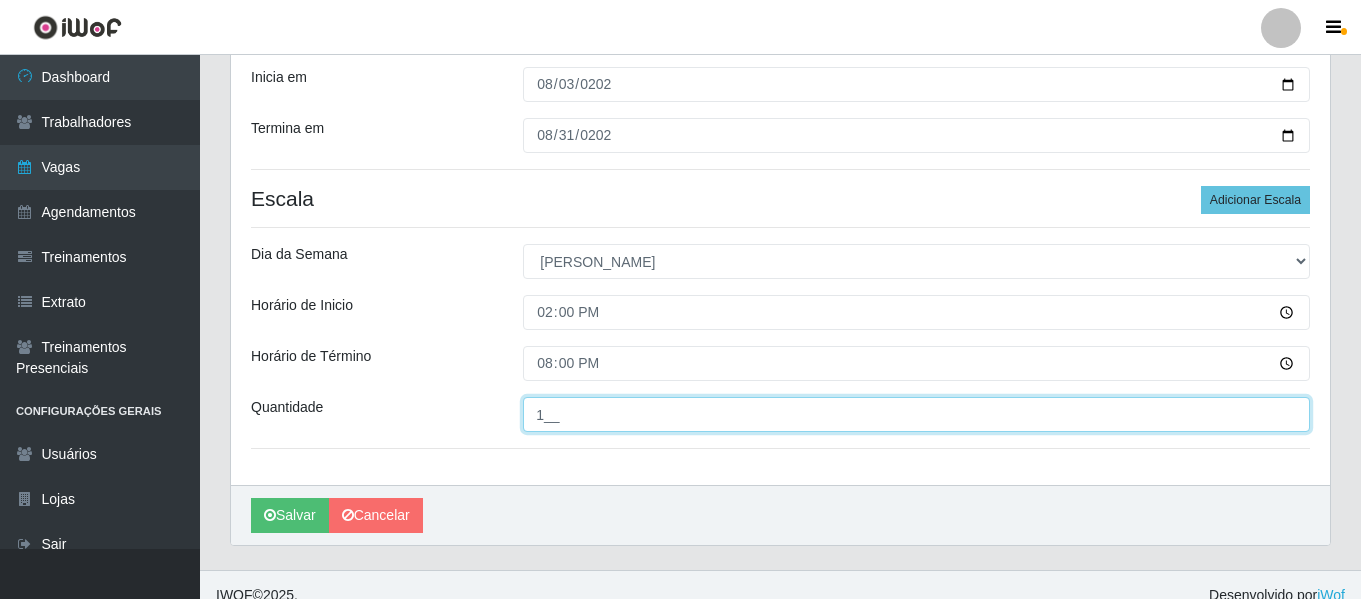 type on "1__" 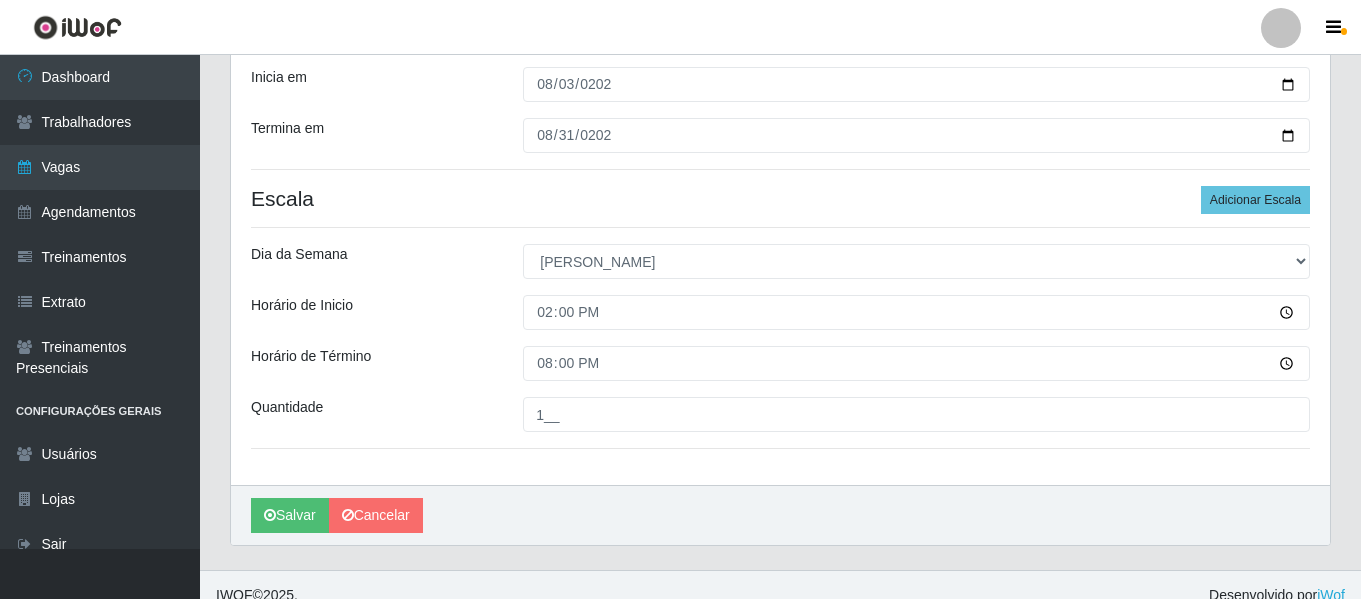 click on "Loja Bemais Supermercados - Três Ruas Função [Selecione...] ASG ASG + ASG ++ Auxiliar de Depósito  Auxiliar de Depósito + Auxiliar de Depósito ++ Auxiliar de Estacionamento Auxiliar de Estacionamento + Auxiliar de Estacionamento ++ Auxiliar de Sushiman Auxiliar de Sushiman+ Auxiliar de Sushiman++ Balconista de Açougue  Balconista de Açougue + Balconista de Açougue ++ Balconista de Frios Balconista de Frios + Balconista de Frios ++ Balconista de Padaria  Balconista de Padaria + Balconista de Padaria ++ Embalador Embalador + Embalador ++ Operador de Caixa Operador de Caixa + Operador de Caixa ++ Repositor  Repositor + Repositor ++ Repositor de Hortifruti Repositor de Hortifruti + Repositor de Hortifruti ++ Sexo do Trabalhador [Selecione...] Certificações   Base Qualificada -  Bemais   Operador de caixa - BeMais Inicia em [DATE] Termina em [DATE] Escala Adicionar Escala Dia da Semana [Selecione...] Segunda Terça Quarta Quinta Sexta Sábado [PERSON_NAME] de Inicio 14:00 Horário de Término" at bounding box center [780, 136] 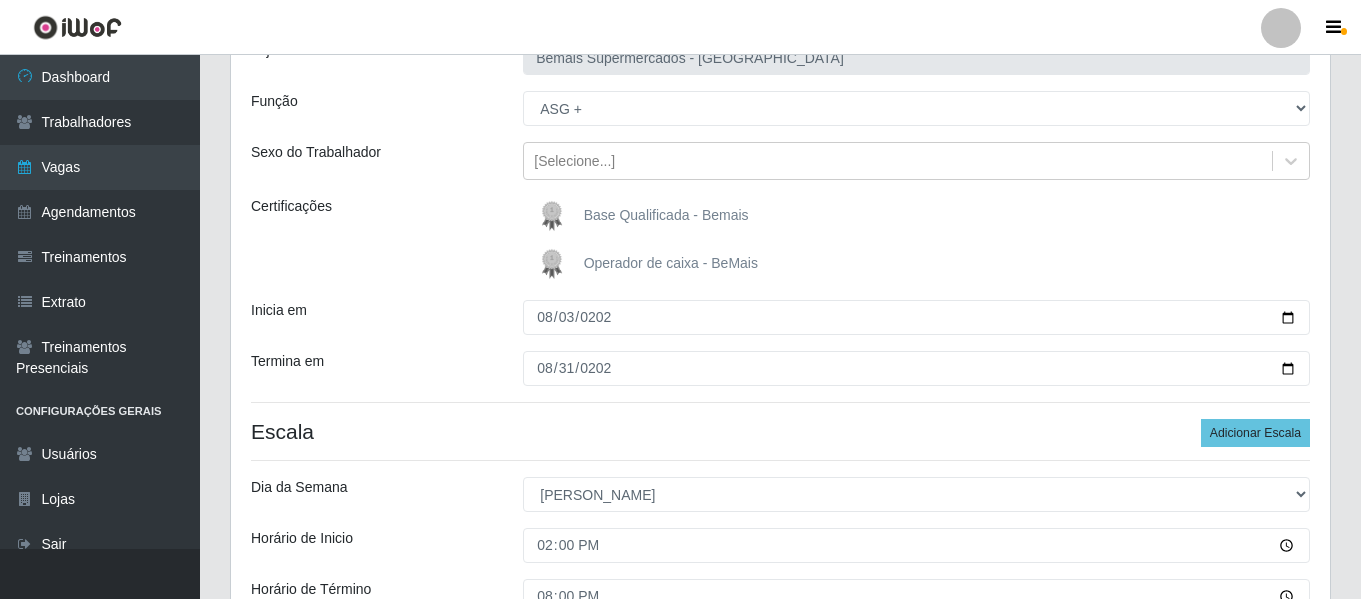 scroll, scrollTop: 400, scrollLeft: 0, axis: vertical 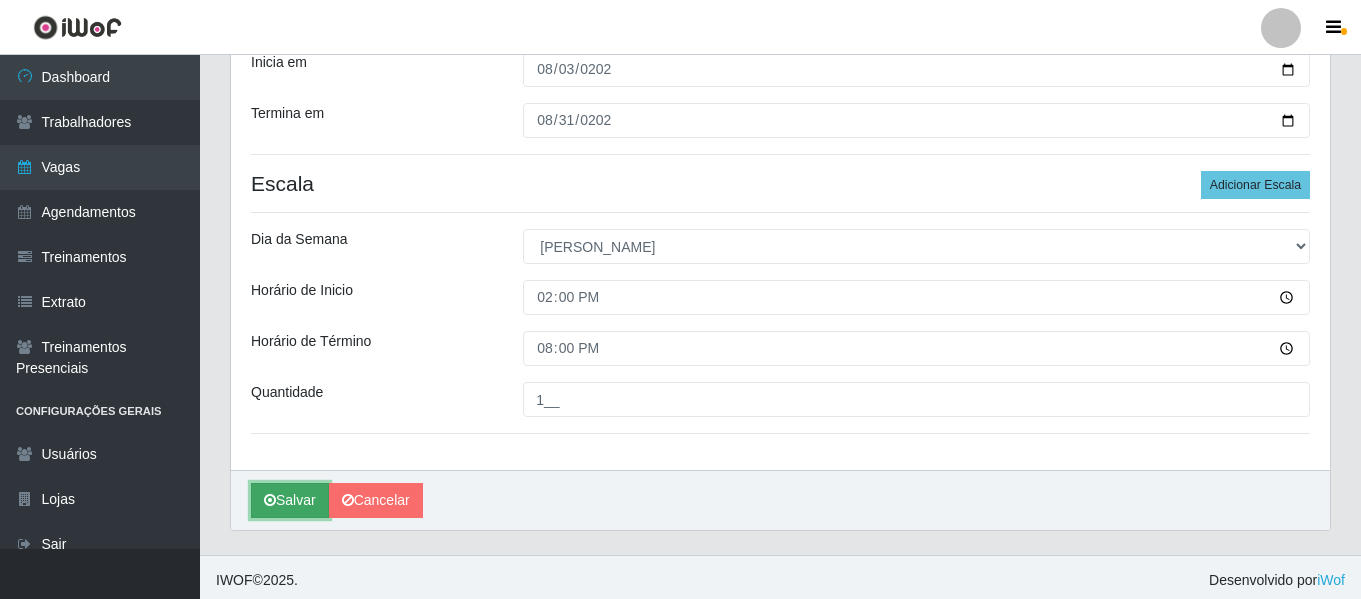 click on "Salvar" at bounding box center (290, 500) 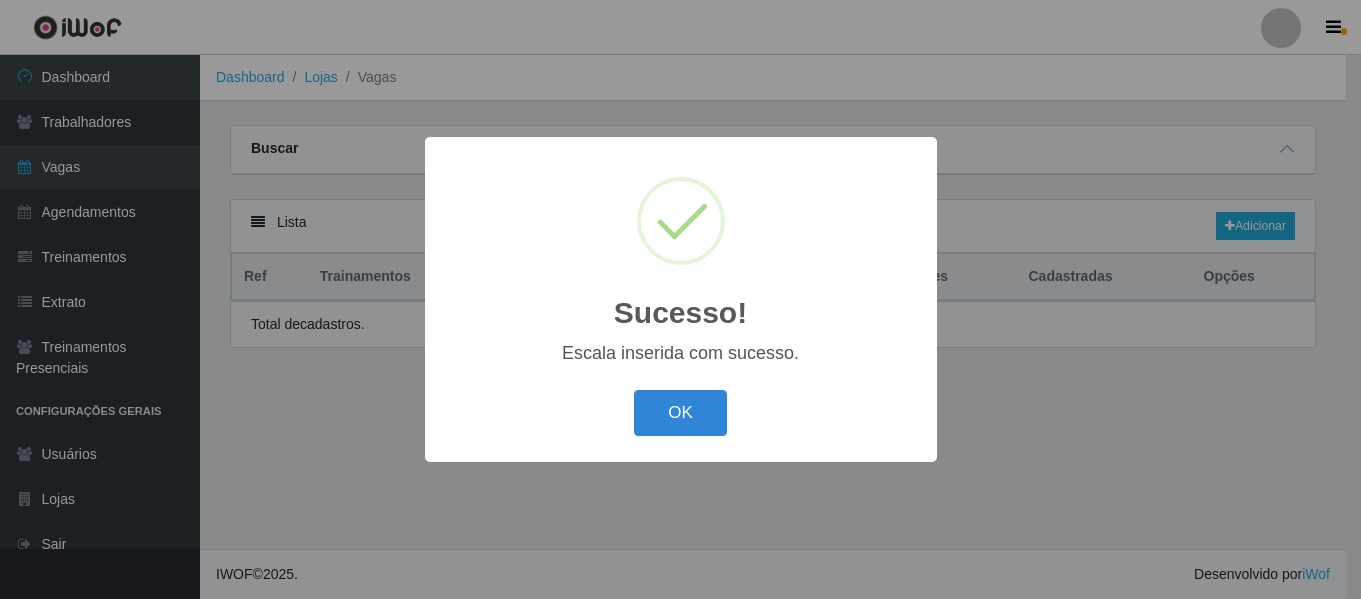 scroll, scrollTop: 0, scrollLeft: 0, axis: both 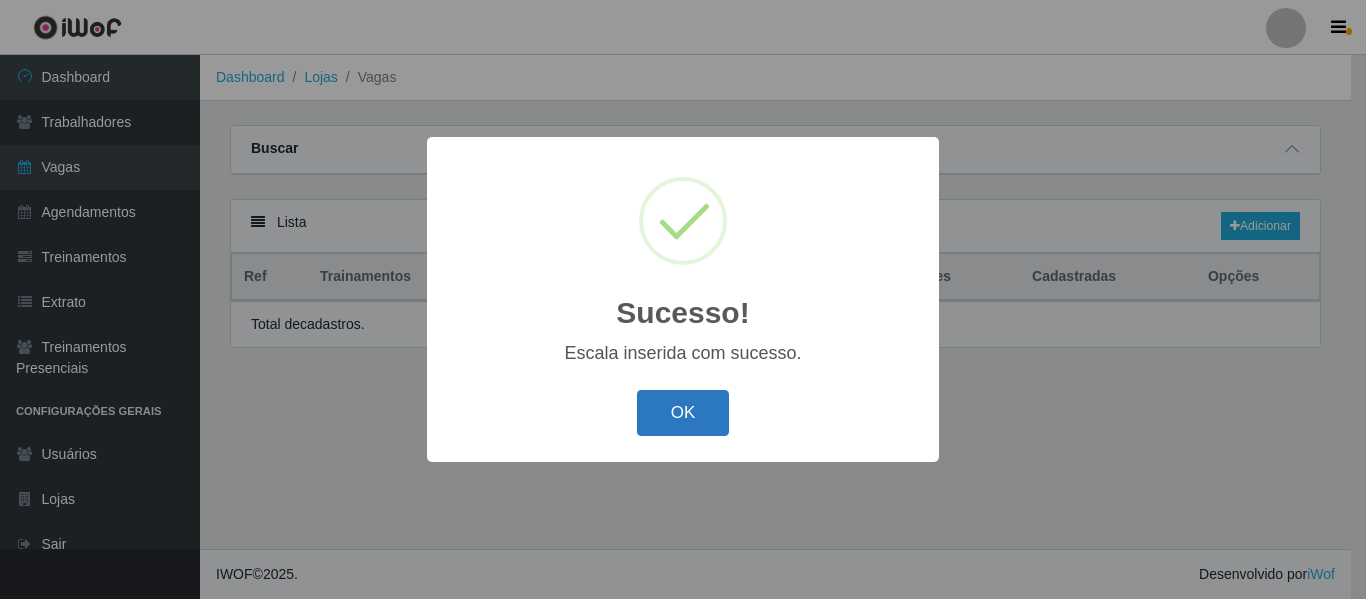click on "OK" at bounding box center (683, 413) 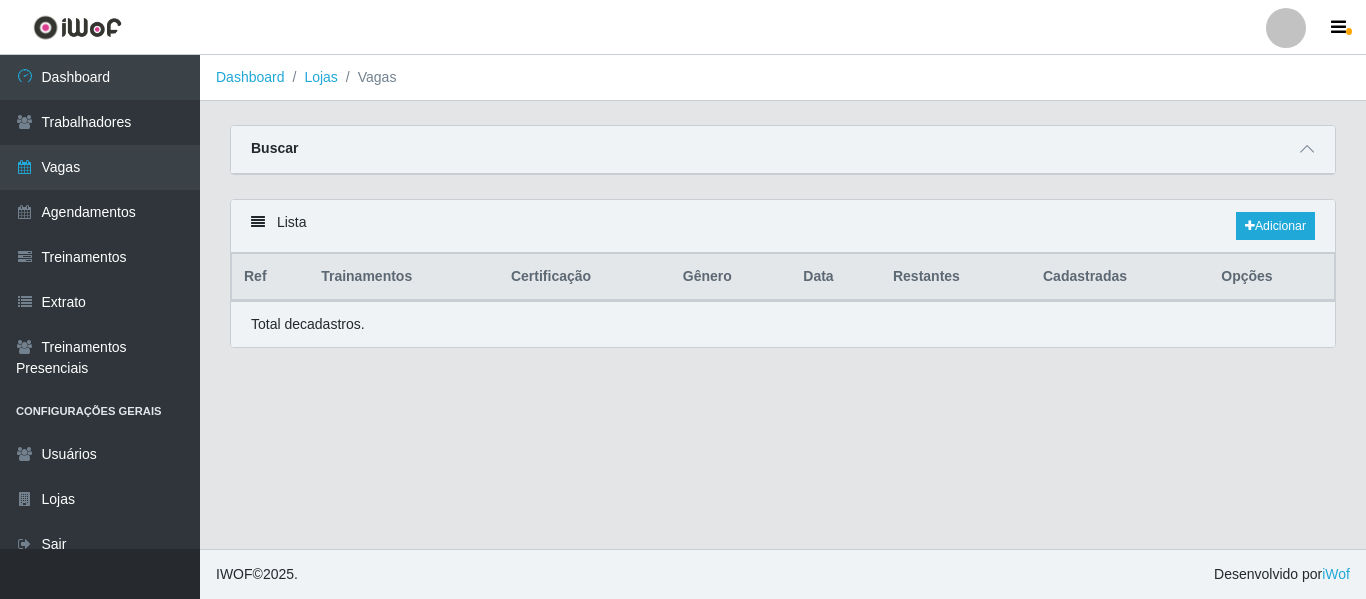 click on "Dashboard Lojas Vagas  Carregando...  Buscar Início em Término em Função [Selecione...] ASG ASG + ASG ++ Auxiliar de Depósito  Auxiliar de Depósito + Auxiliar de Depósito ++ Auxiliar de Estacionamento Auxiliar de Estacionamento + Auxiliar de Estacionamento ++ Auxiliar de Sushiman Auxiliar de Sushiman+ Auxiliar de Sushiman++ Balconista de Açougue  Balconista de Açougue + Balconista de Açougue ++ Balconista de Frios Balconista de Frios + Balconista de Frios ++ Balconista de Padaria  Balconista de Padaria + Balconista de Padaria ++ Embalador Embalador + Embalador ++ Operador de Caixa Operador de Caixa + Operador de Caixa ++ Repositor  Repositor + Repositor ++ Repositor de Hortifruti Repositor de Hortifruti + Repositor de Hortifruti ++ Sexo do Trabalhador [Selecione...]  Confirmar   Lista  Adicionar Ref Trainamentos Certificação Gênero Data Restantes Cadastradas Opções Total de   cadastros." at bounding box center [783, 302] 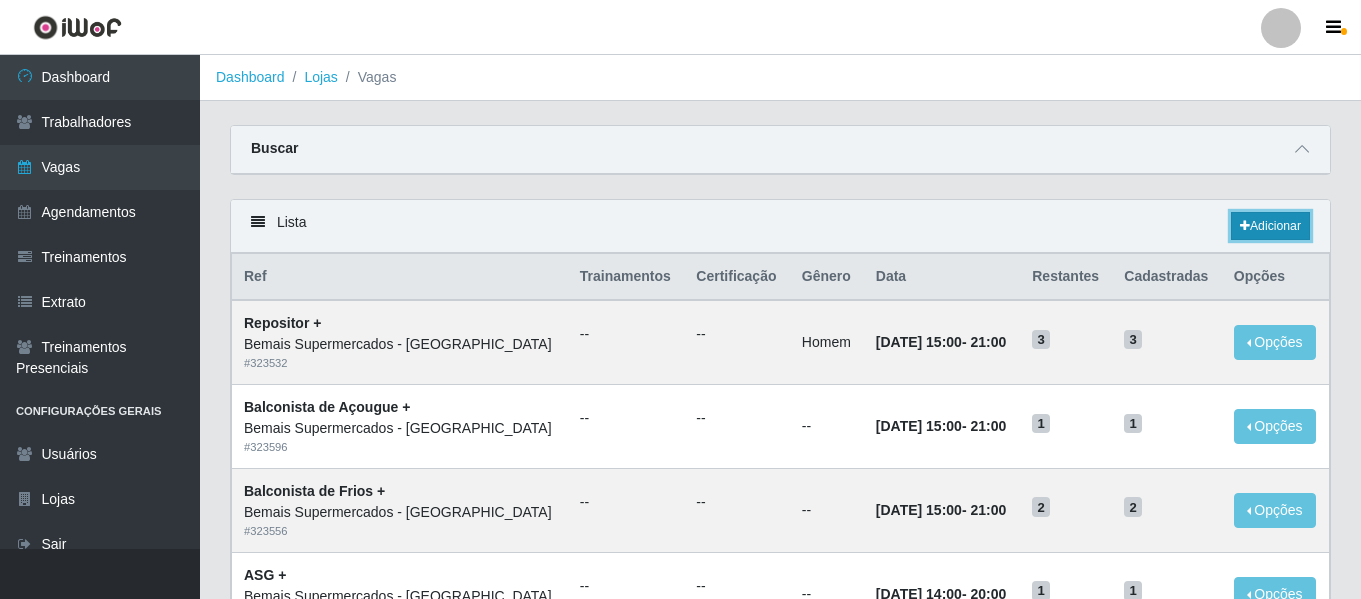 click on "Adicionar" at bounding box center (1270, 226) 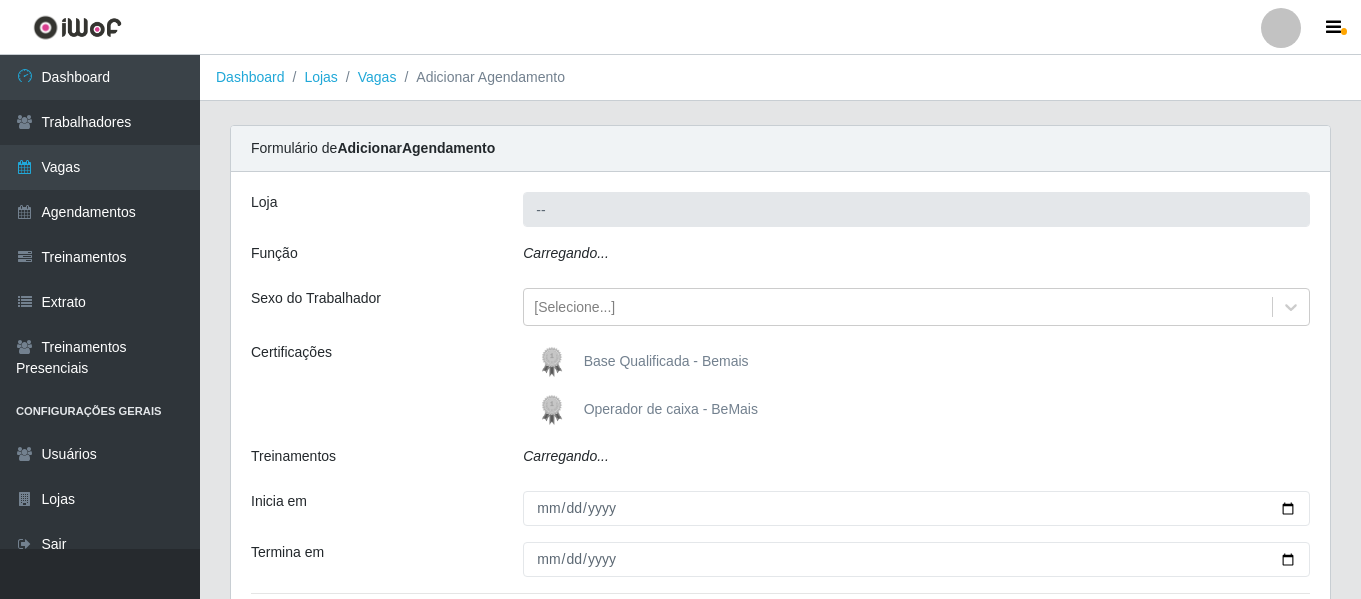 type on "Bemais Supermercados - [GEOGRAPHIC_DATA]" 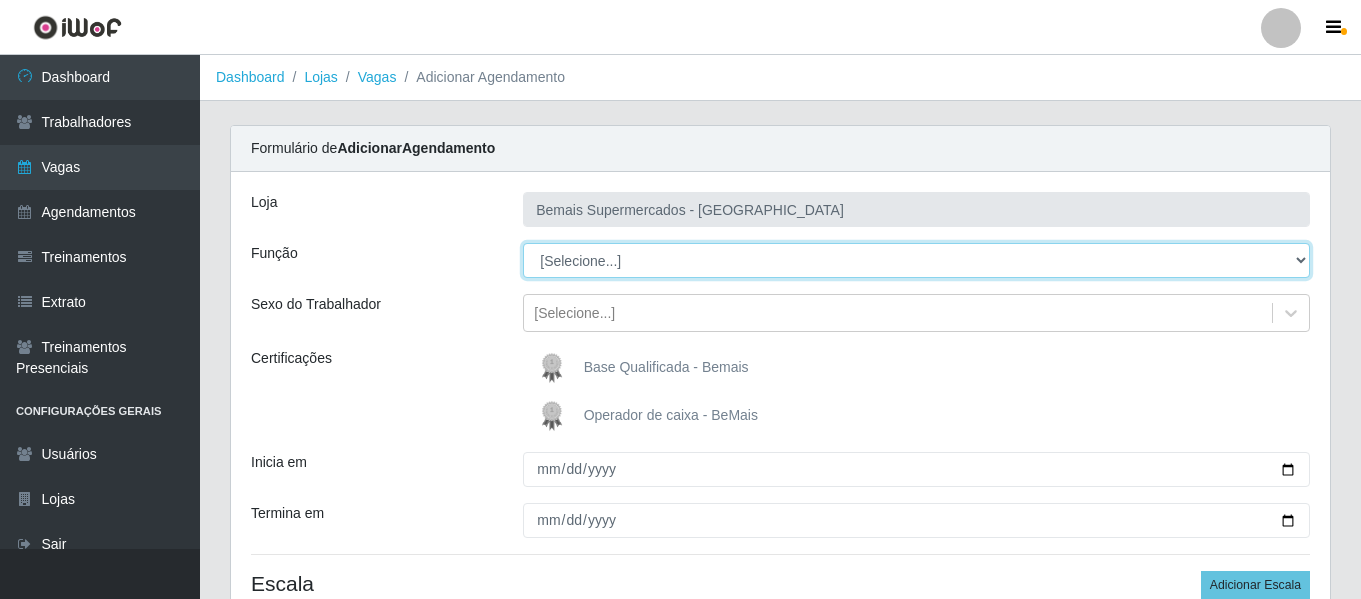 click on "[Selecione...] ASG ASG + ASG ++ Auxiliar de Depósito  Auxiliar de Depósito + Auxiliar de Depósito ++ Auxiliar de Estacionamento Auxiliar de Estacionamento + Auxiliar de Estacionamento ++ Auxiliar de Sushiman Auxiliar de Sushiman+ Auxiliar de Sushiman++ Balconista de Açougue  Balconista de Açougue + Balconista de Açougue ++ Balconista de Frios Balconista de Frios + Balconista de Frios ++ Balconista de Padaria  Balconista de Padaria + Balconista de Padaria ++ Embalador Embalador + Embalador ++ Operador de Caixa Operador de Caixa + Operador de Caixa ++ Repositor  Repositor + Repositor ++ Repositor de Hortifruti Repositor de Hortifruti + Repositor de Hortifruti ++" at bounding box center [916, 260] 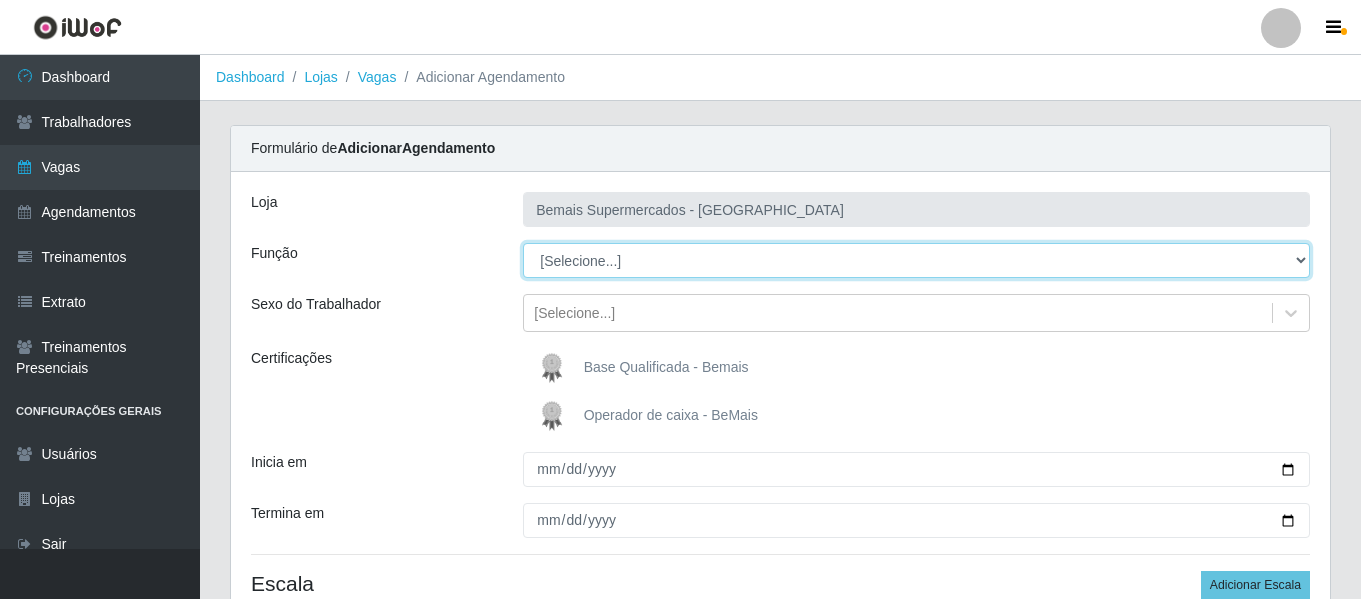 select on "107" 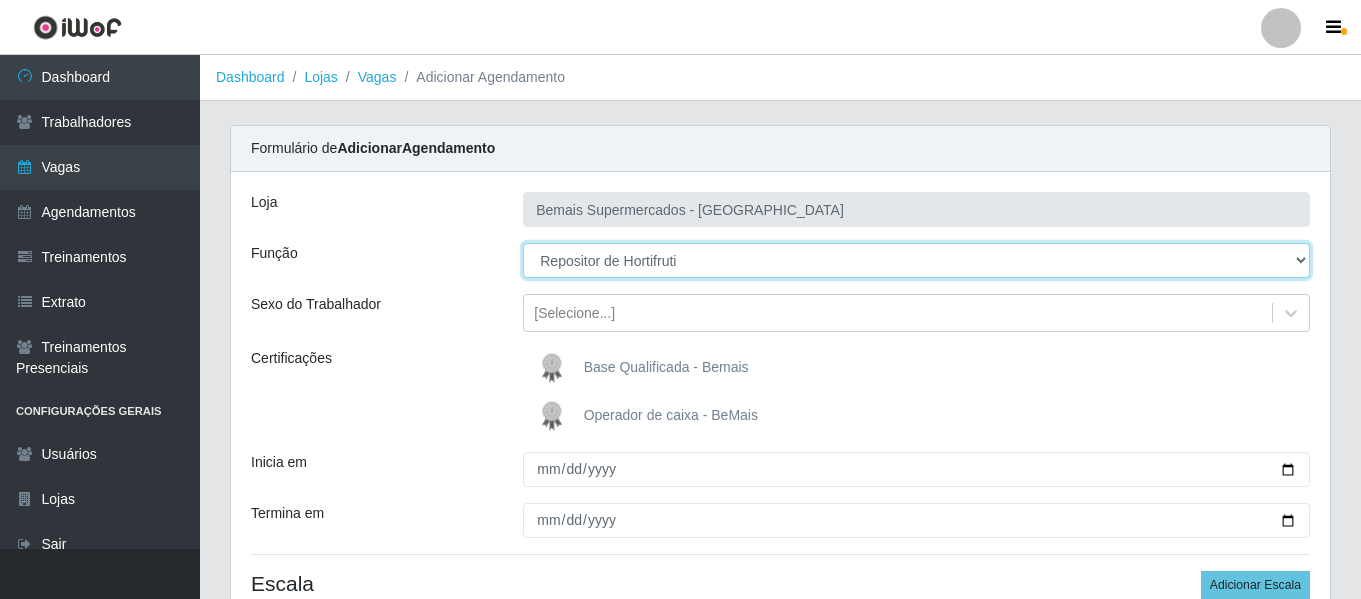 click on "[Selecione...] ASG ASG + ASG ++ Auxiliar de Depósito  Auxiliar de Depósito + Auxiliar de Depósito ++ Auxiliar de Estacionamento Auxiliar de Estacionamento + Auxiliar de Estacionamento ++ Auxiliar de Sushiman Auxiliar de Sushiman+ Auxiliar de Sushiman++ Balconista de Açougue  Balconista de Açougue + Balconista de Açougue ++ Balconista de Frios Balconista de Frios + Balconista de Frios ++ Balconista de Padaria  Balconista de Padaria + Balconista de Padaria ++ Embalador Embalador + Embalador ++ Operador de Caixa Operador de Caixa + Operador de Caixa ++ Repositor  Repositor + Repositor ++ Repositor de Hortifruti Repositor de Hortifruti + Repositor de Hortifruti ++" at bounding box center (916, 260) 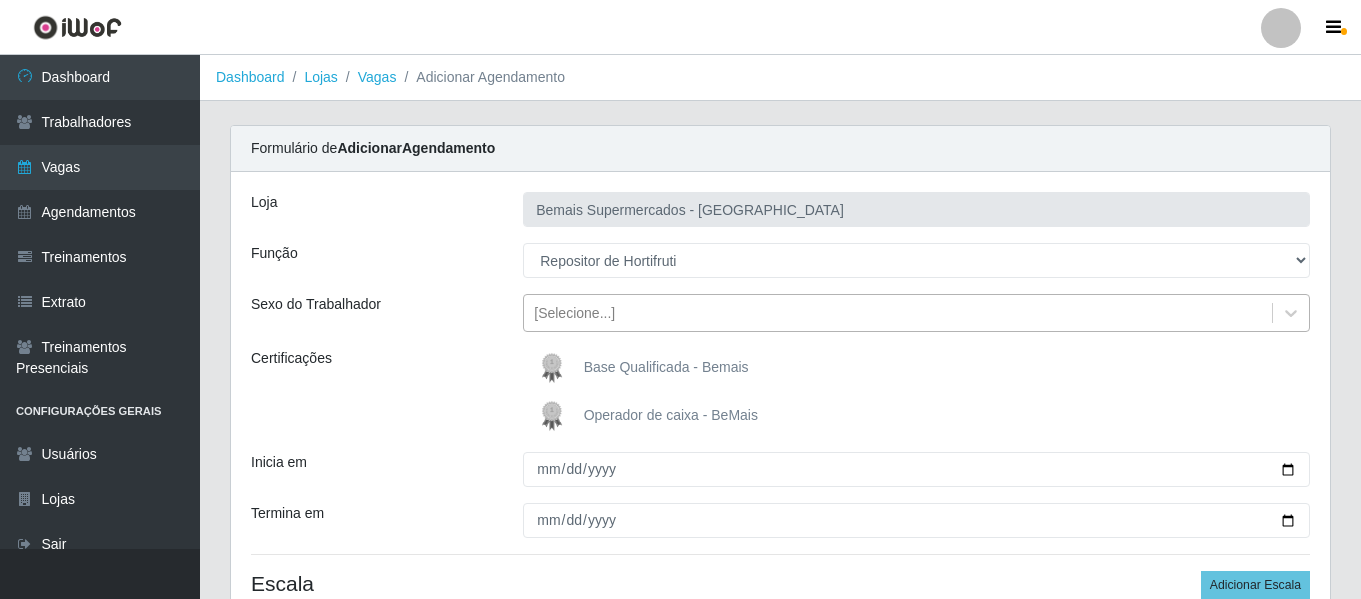 click on "[Selecione...]" at bounding box center [574, 313] 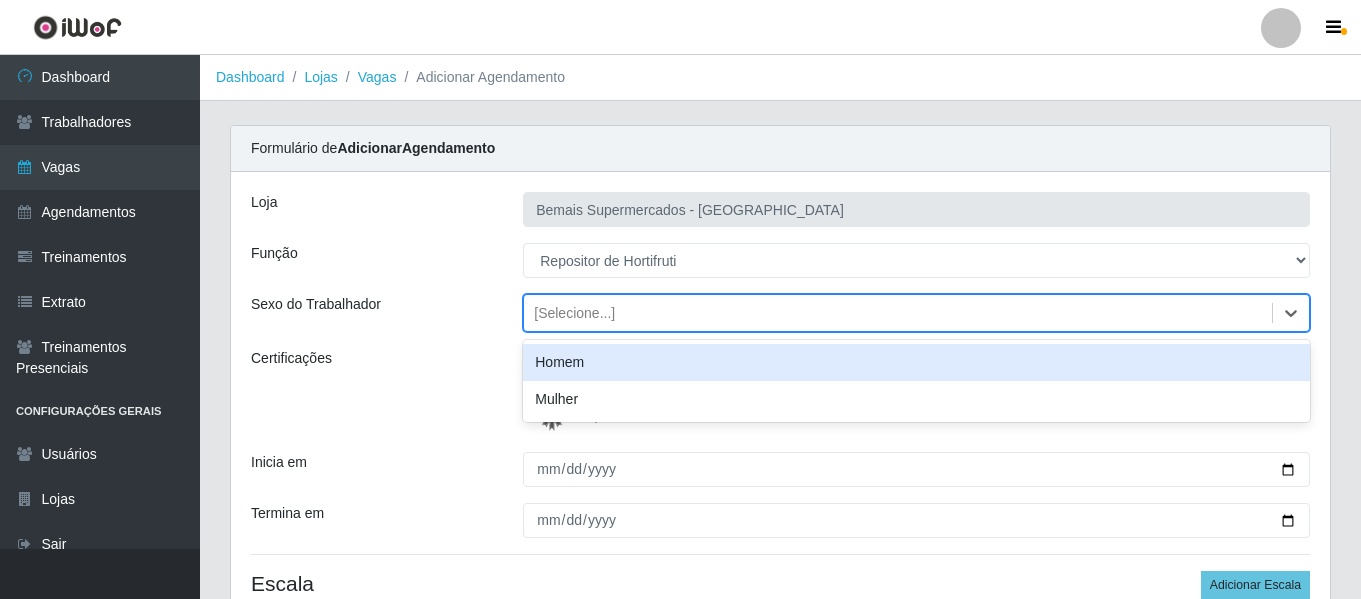 click on "Homem" at bounding box center [916, 362] 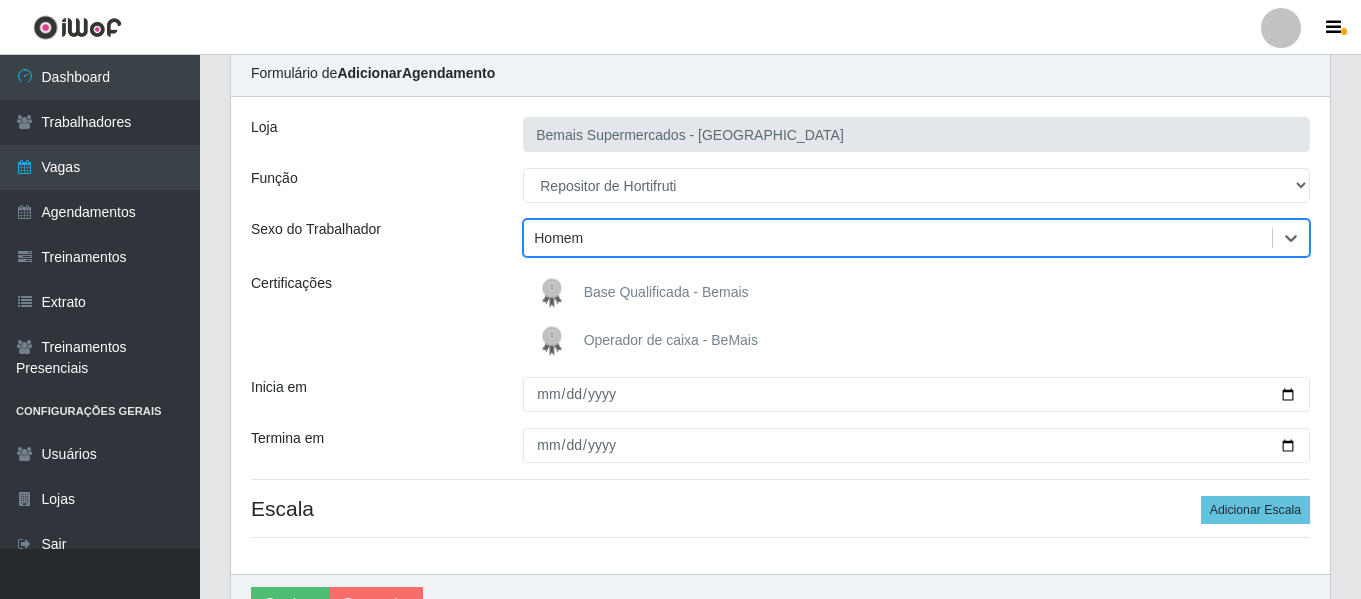 scroll, scrollTop: 185, scrollLeft: 0, axis: vertical 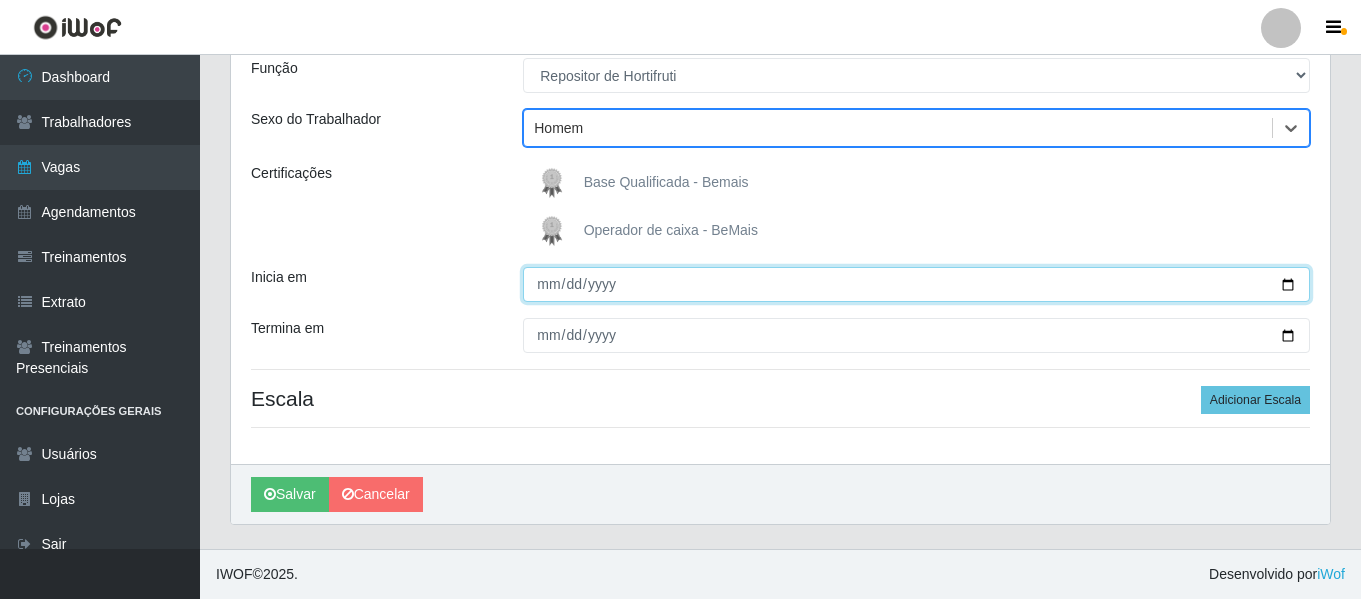 click on "Inicia em" at bounding box center [916, 284] 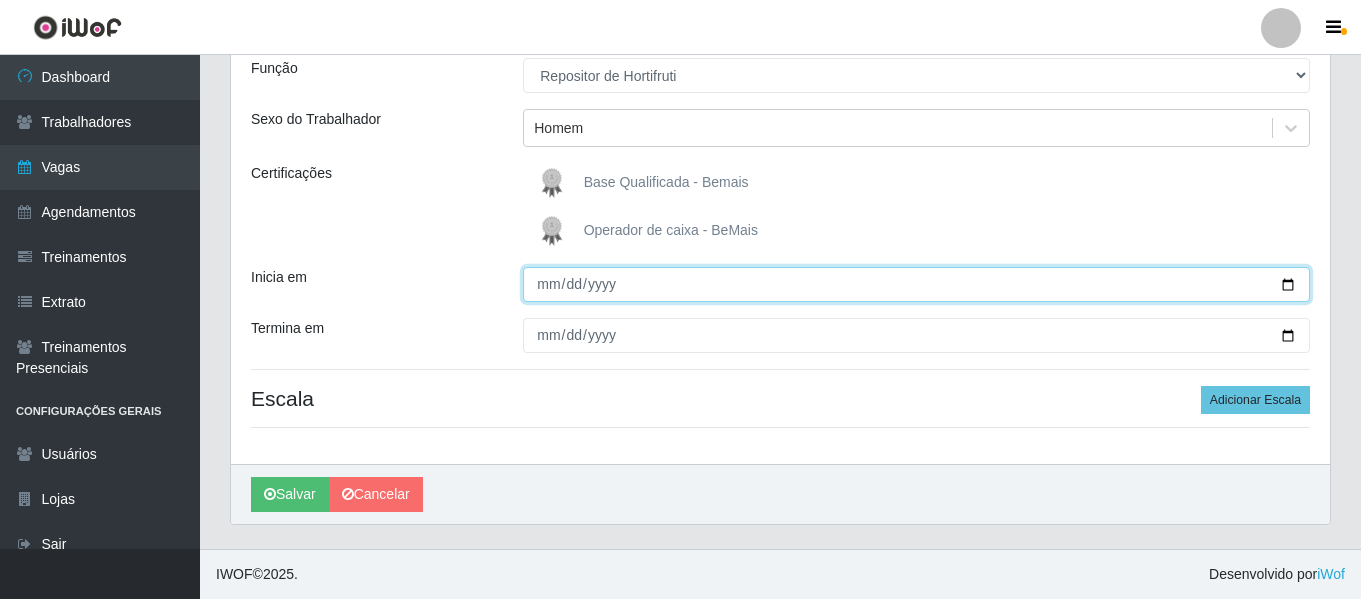 click on "Inicia em" at bounding box center (916, 284) 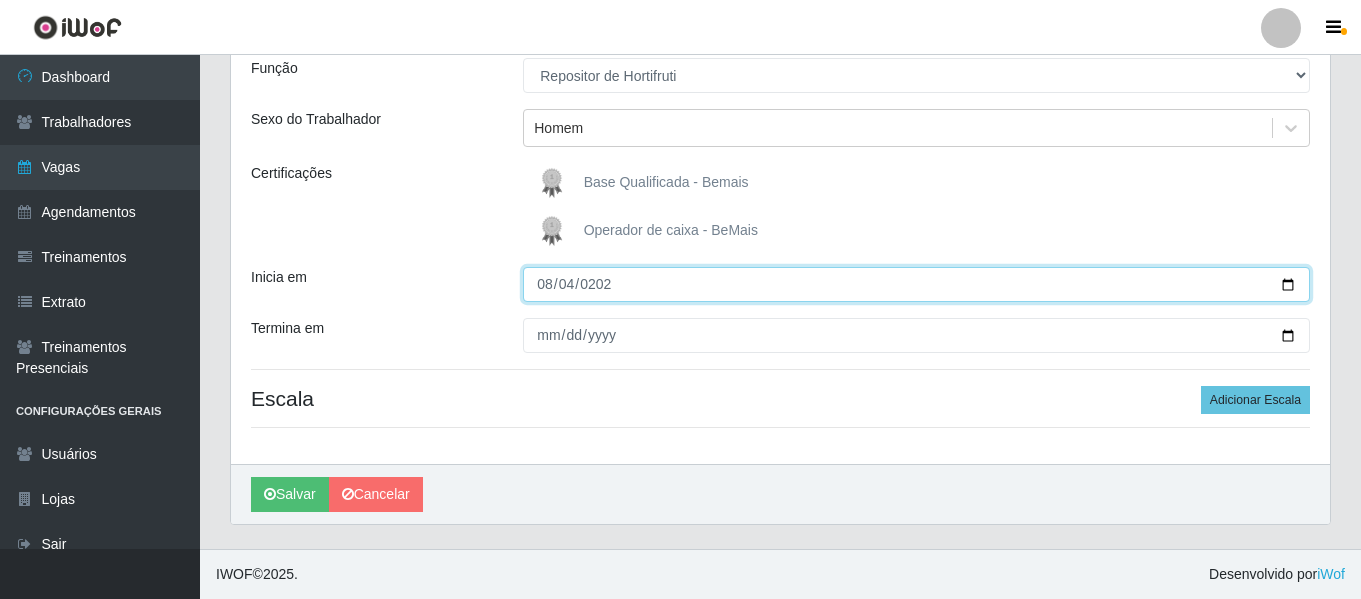 type on "[DATE]" 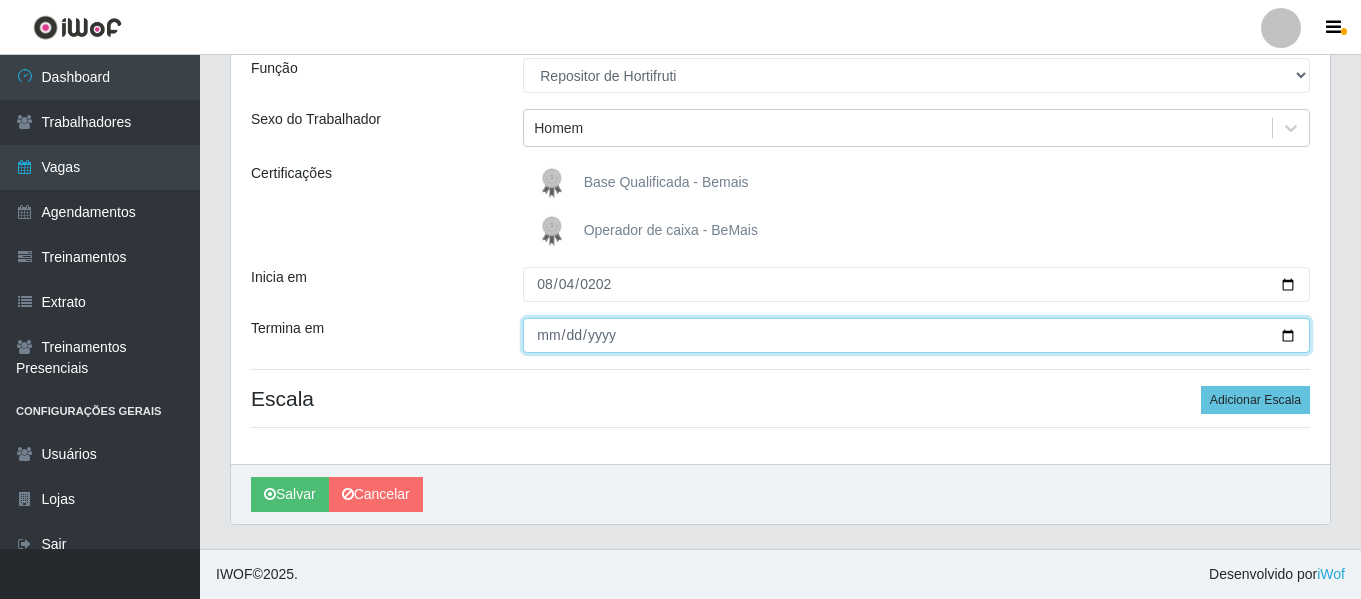 click on "Termina em" at bounding box center (916, 335) 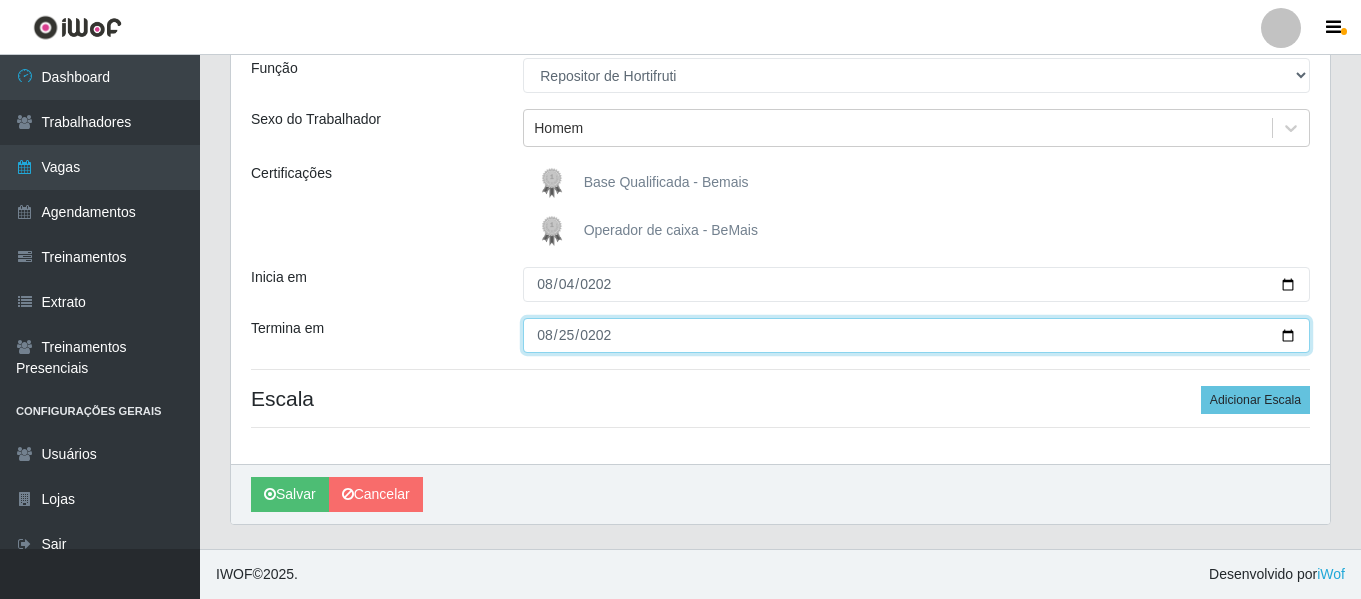 type on "[DATE]" 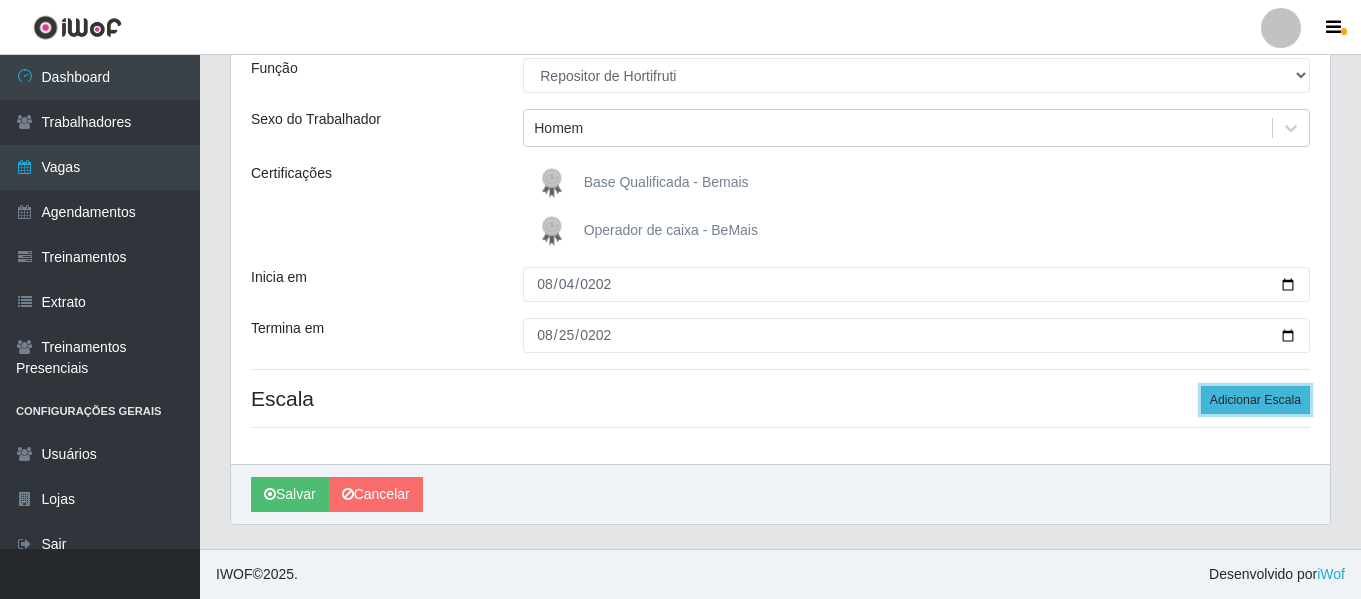 click on "Adicionar Escala" at bounding box center (1255, 400) 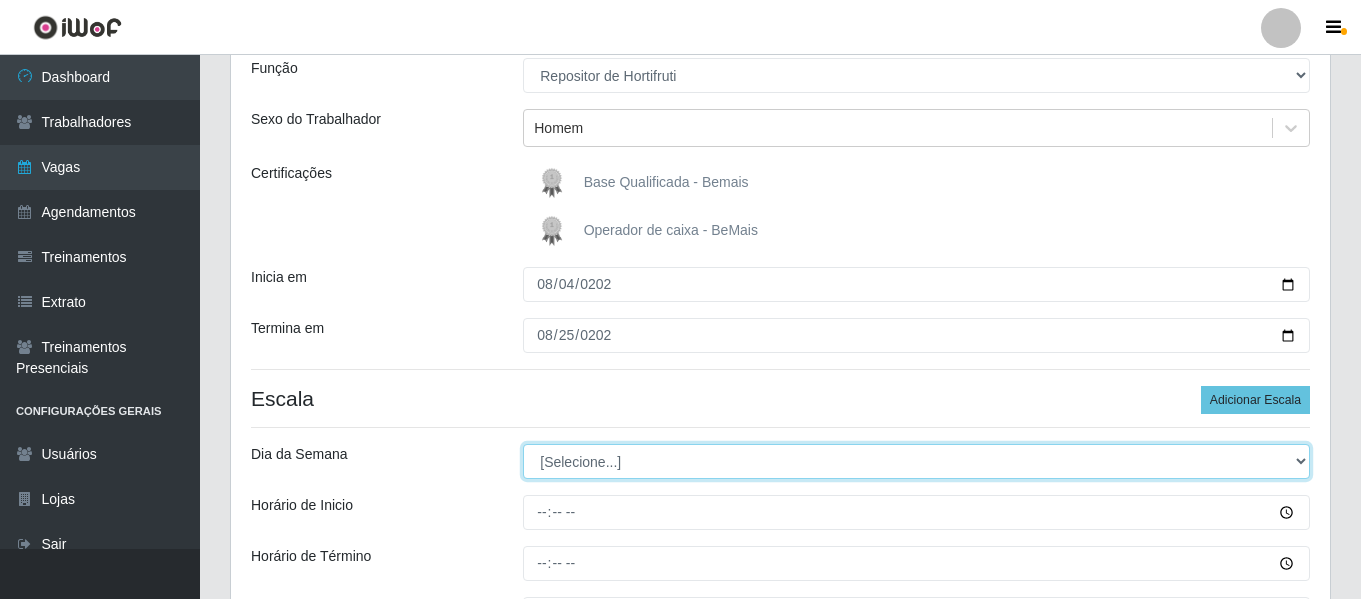 click on "[Selecione...] Segunda Terça Quarta Quinta Sexta Sábado Domingo" at bounding box center (916, 461) 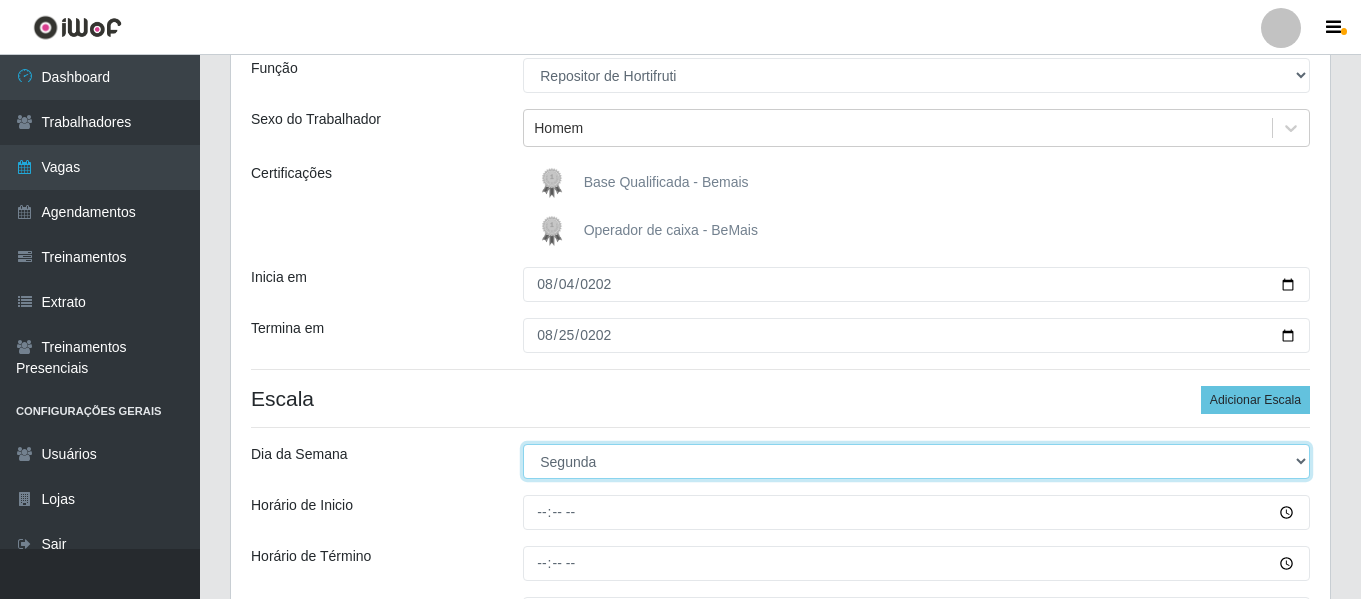 click on "[Selecione...] Segunda Terça Quarta Quinta Sexta Sábado Domingo" at bounding box center (916, 461) 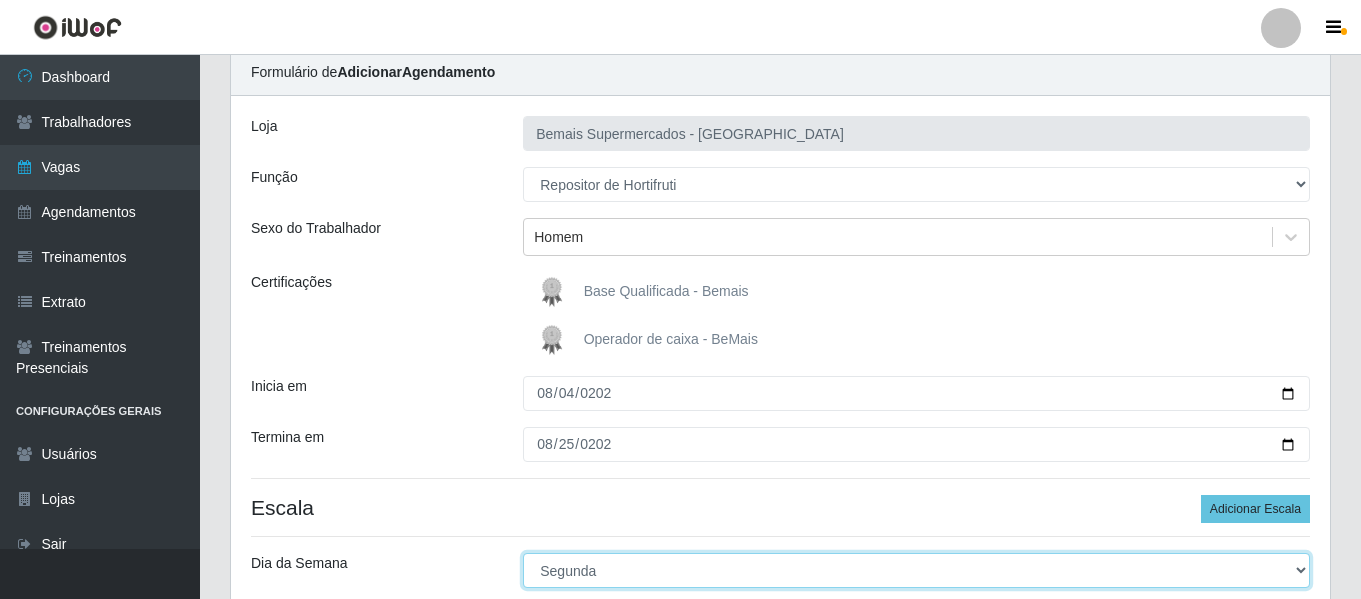 scroll, scrollTop: 6, scrollLeft: 0, axis: vertical 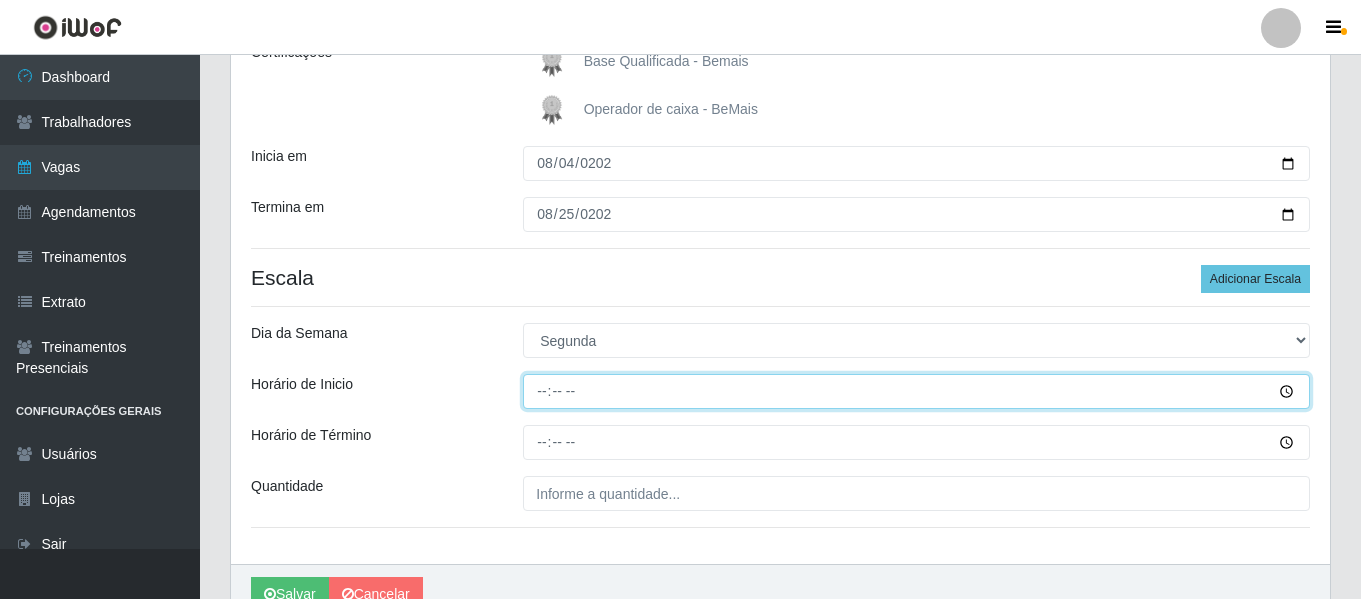 click on "Horário de Inicio" at bounding box center [916, 391] 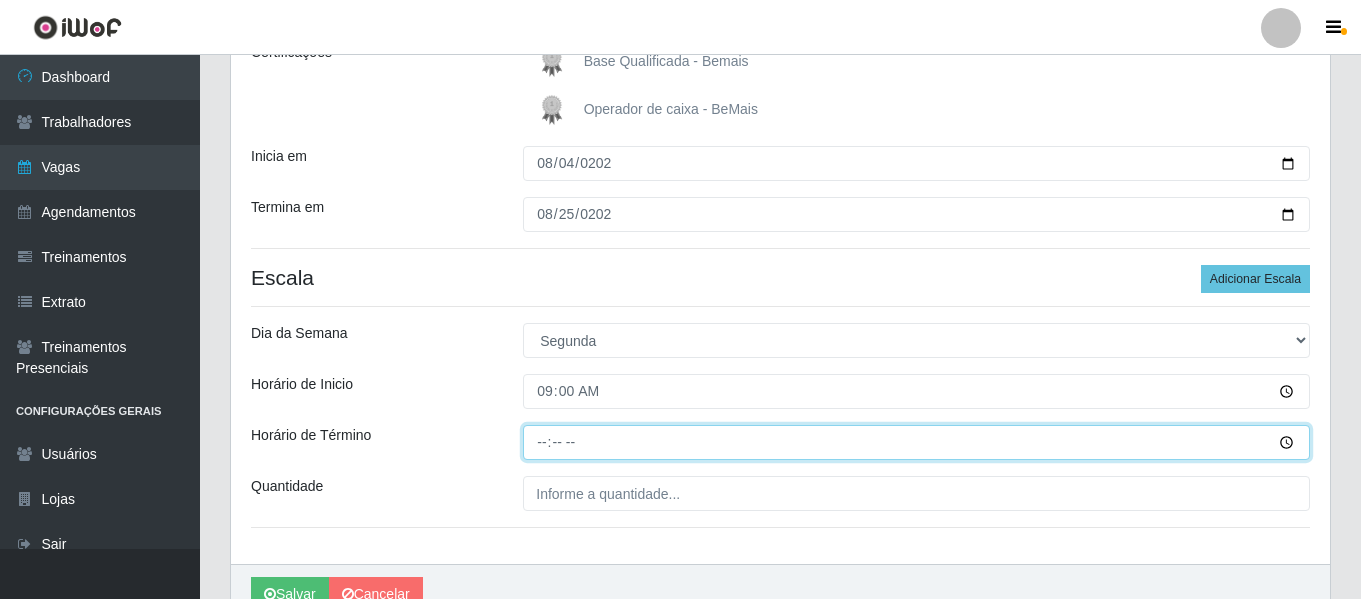click on "Horário de Término" at bounding box center [916, 442] 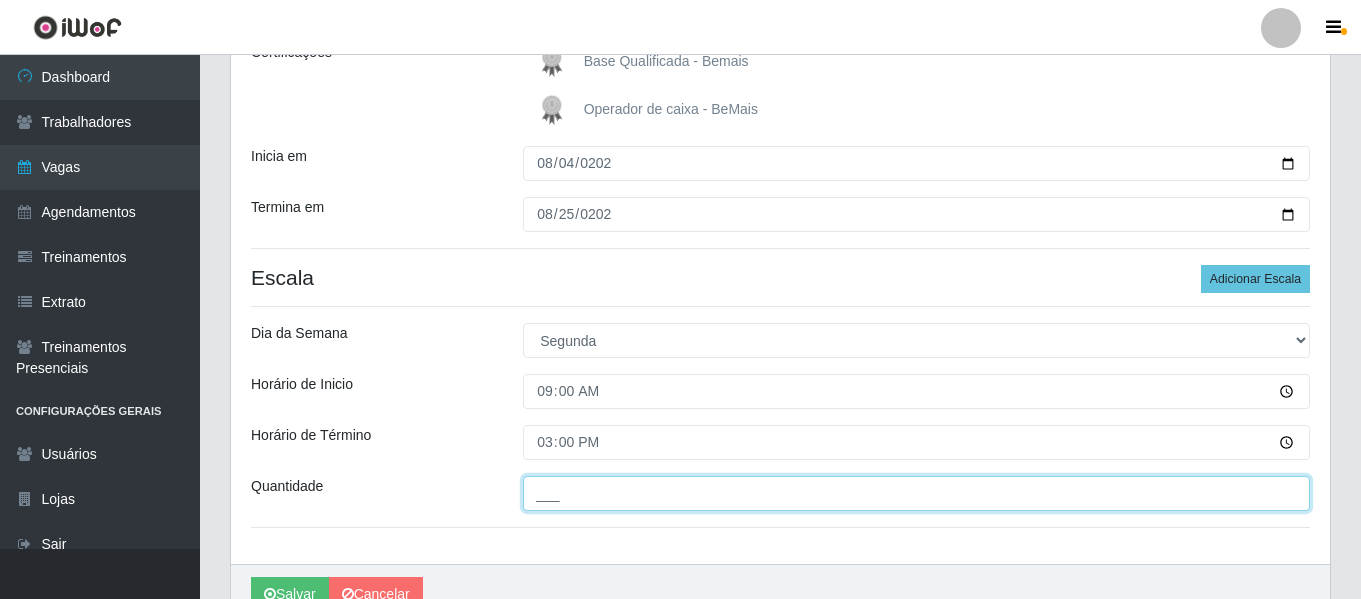 click on "___" at bounding box center [916, 493] 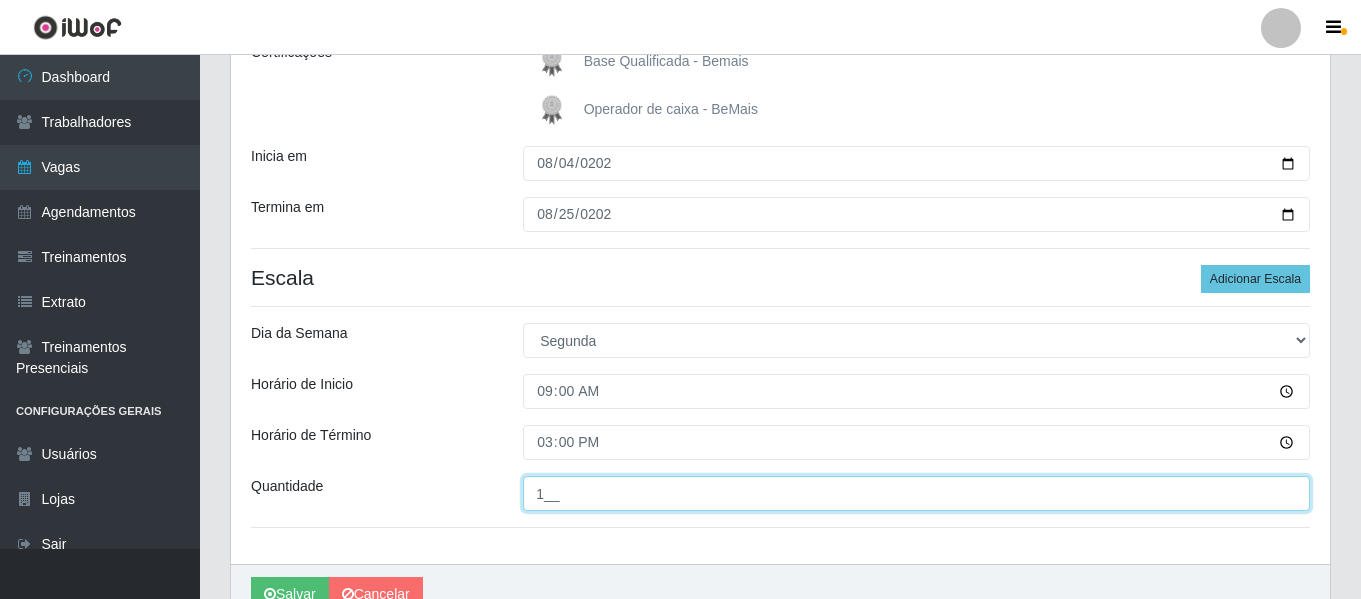 type on "1__" 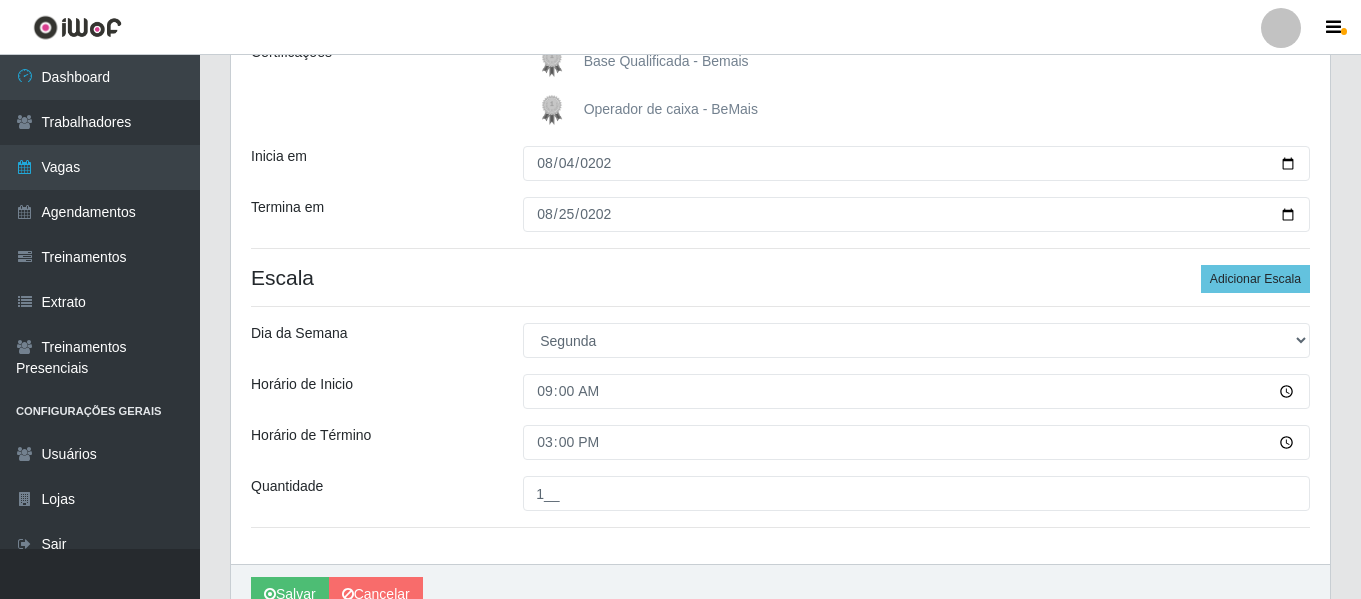 click on "Horário de Inicio" at bounding box center (372, 391) 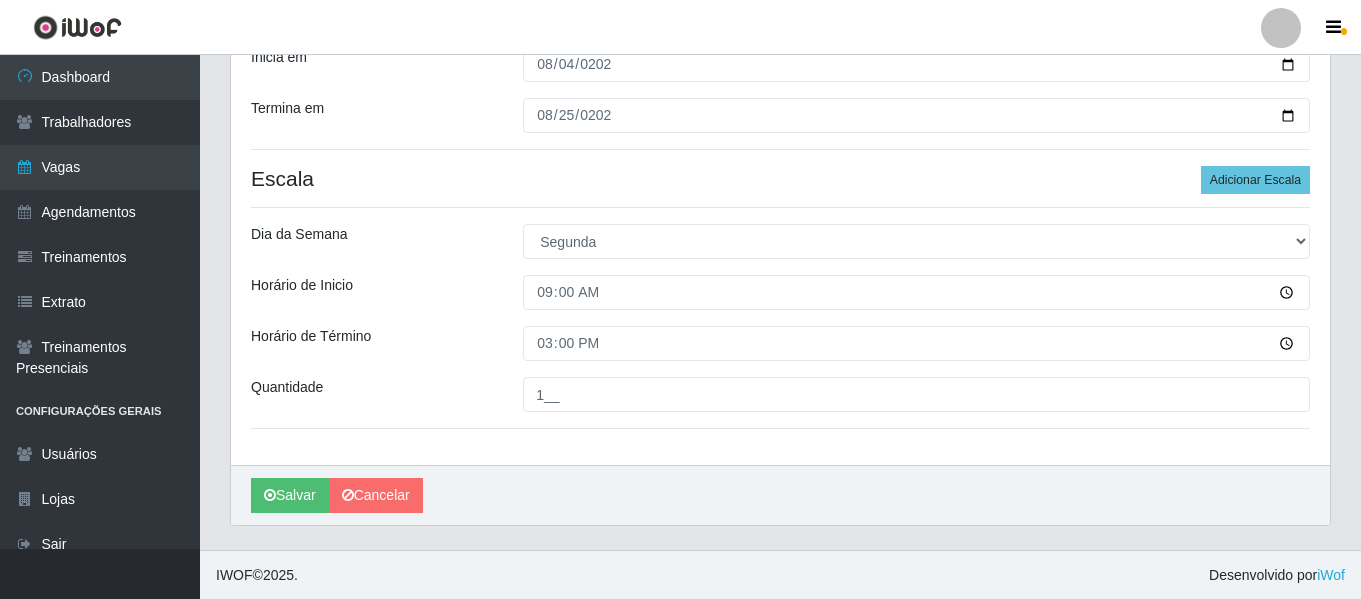 scroll, scrollTop: 406, scrollLeft: 0, axis: vertical 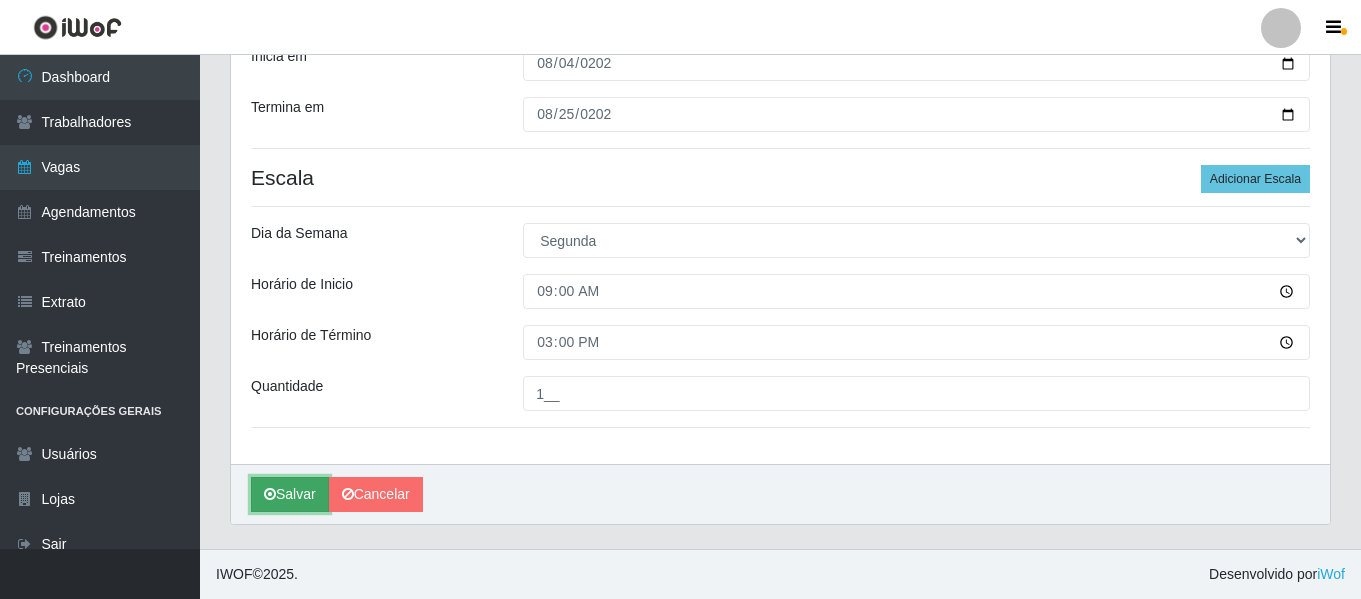 click on "Salvar" at bounding box center [290, 494] 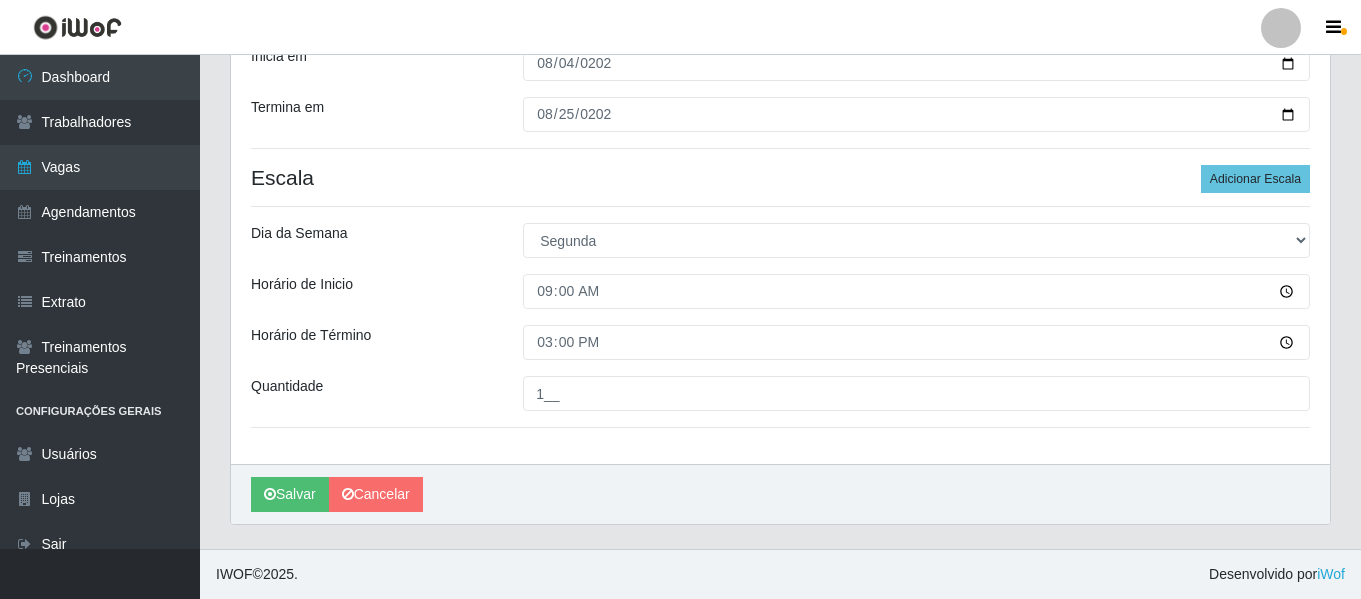 scroll, scrollTop: 0, scrollLeft: 0, axis: both 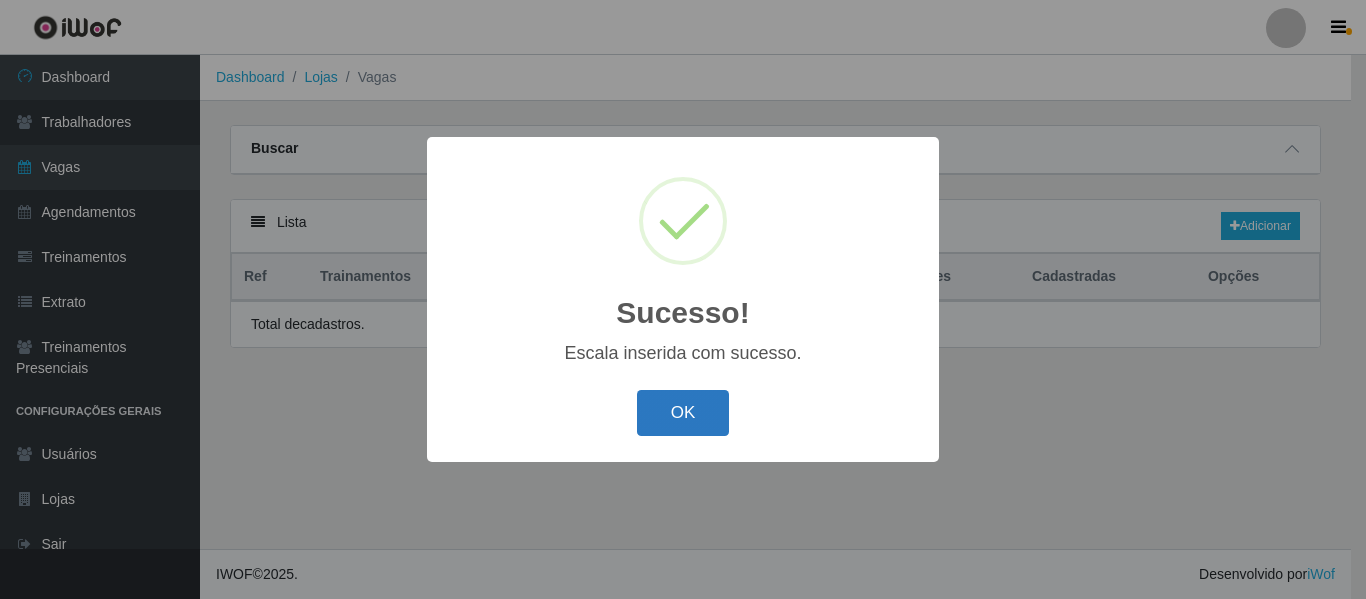 click on "OK" at bounding box center (683, 413) 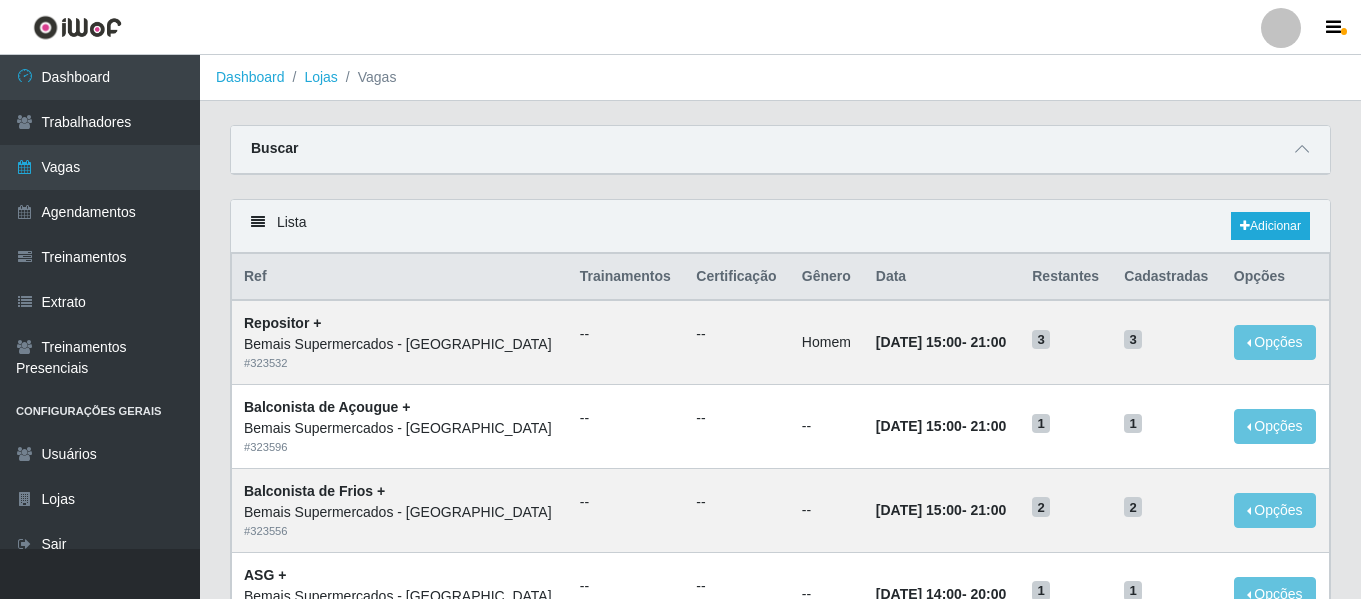 click on "Lista  Adicionar" at bounding box center [780, 226] 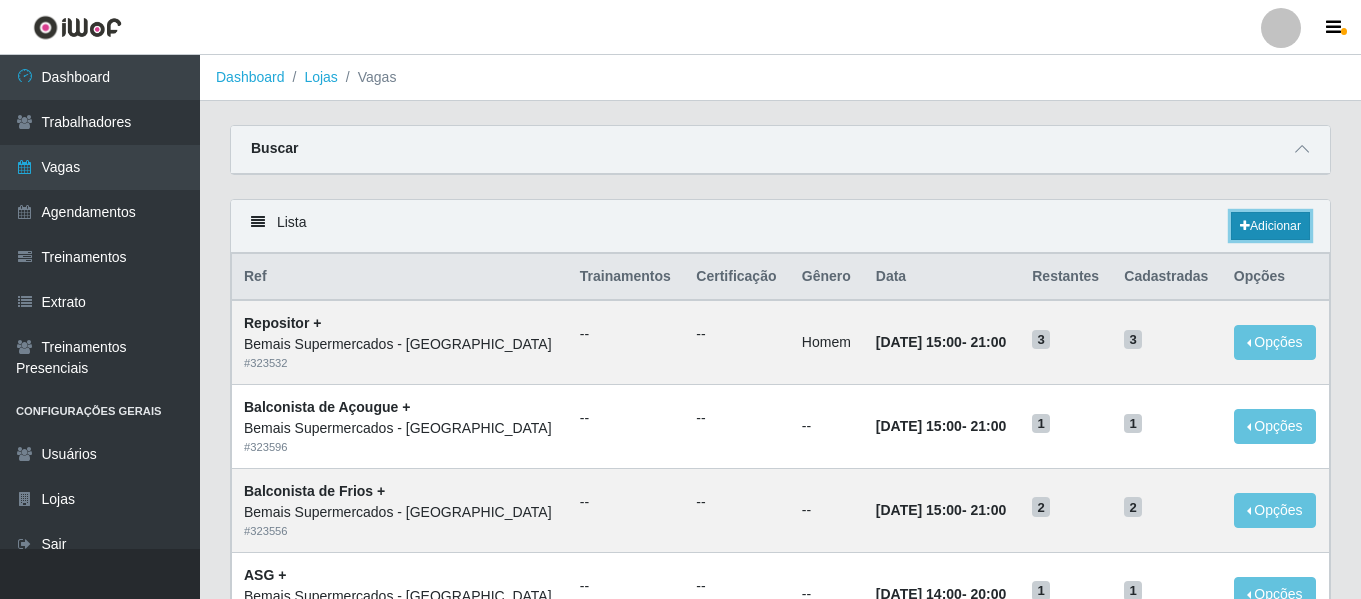 click on "Adicionar" at bounding box center (1270, 226) 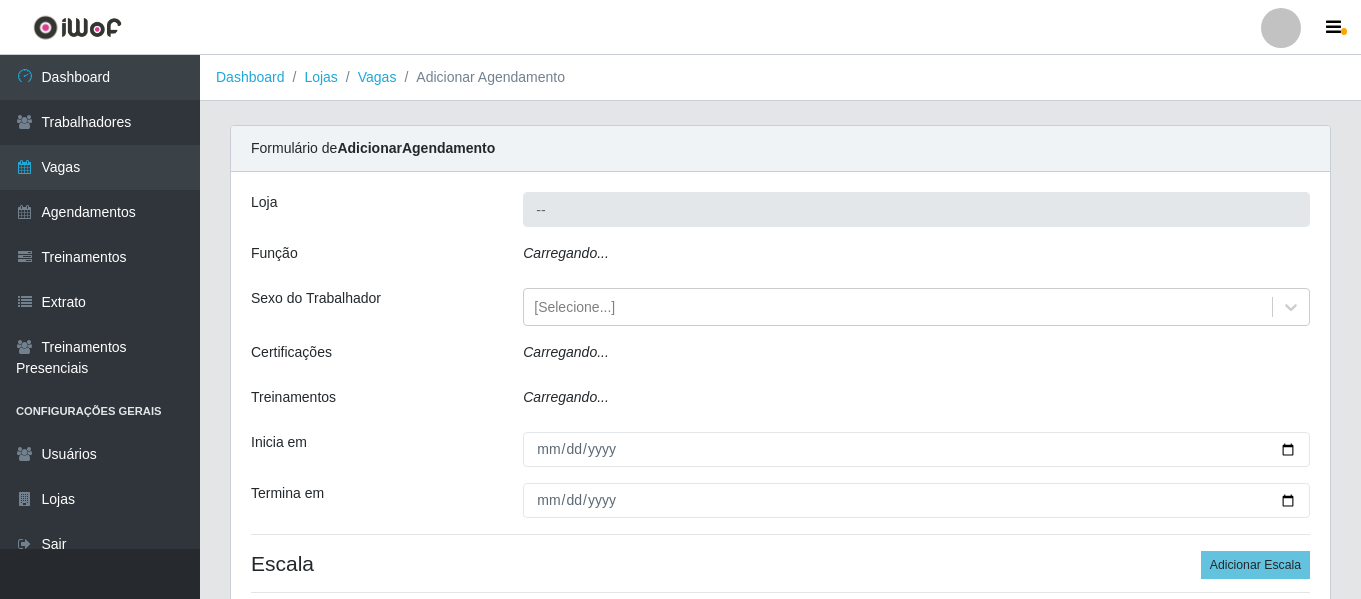 type on "Bemais Supermercados - [GEOGRAPHIC_DATA]" 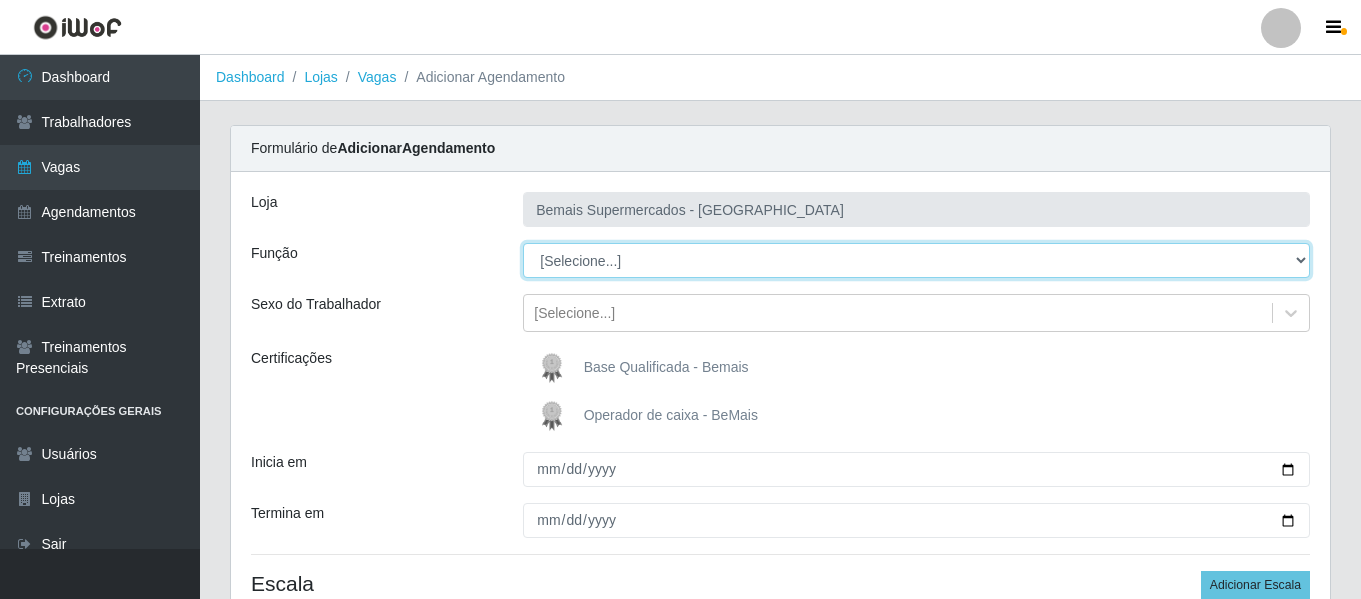click on "[Selecione...] ASG ASG + ASG ++ Auxiliar de Depósito  Auxiliar de Depósito + Auxiliar de Depósito ++ Auxiliar de Estacionamento Auxiliar de Estacionamento + Auxiliar de Estacionamento ++ Auxiliar de Sushiman Auxiliar de Sushiman+ Auxiliar de Sushiman++ Balconista de Açougue  Balconista de Açougue + Balconista de Açougue ++ Balconista de Frios Balconista de Frios + Balconista de Frios ++ Balconista de Padaria  Balconista de Padaria + Balconista de Padaria ++ Embalador Embalador + Embalador ++ Operador de Caixa Operador de Caixa + Operador de Caixa ++ Repositor  Repositor + Repositor ++ Repositor de Hortifruti Repositor de Hortifruti + Repositor de Hortifruti ++" at bounding box center [916, 260] 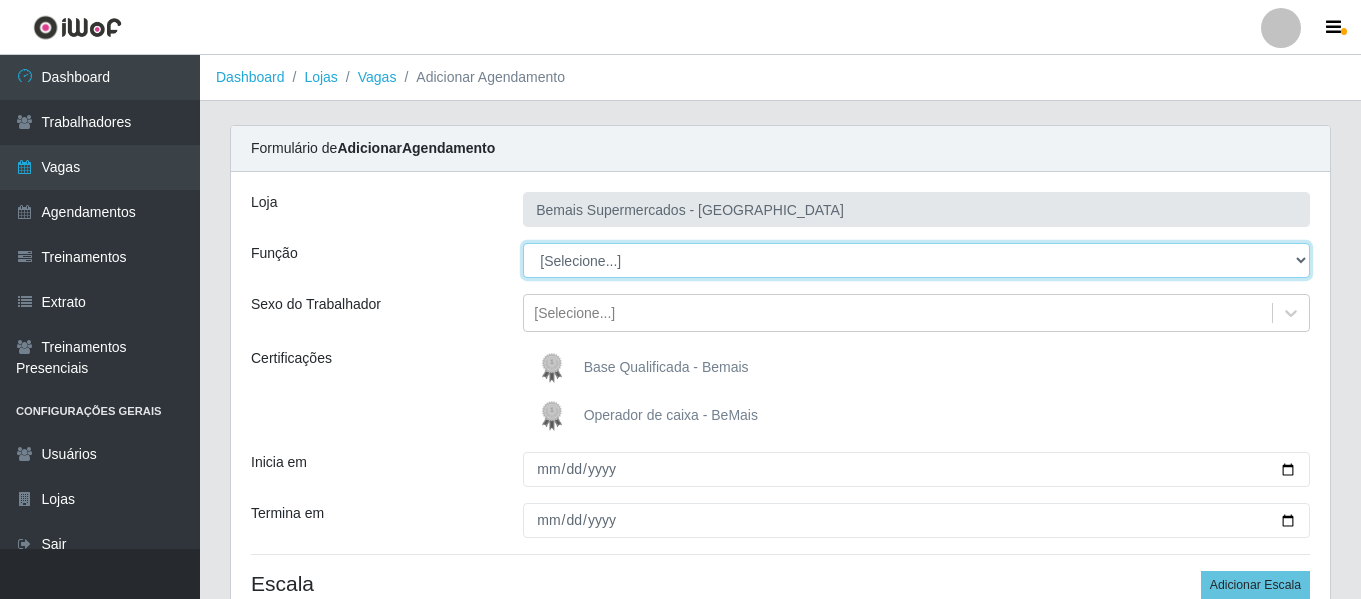 select on "108" 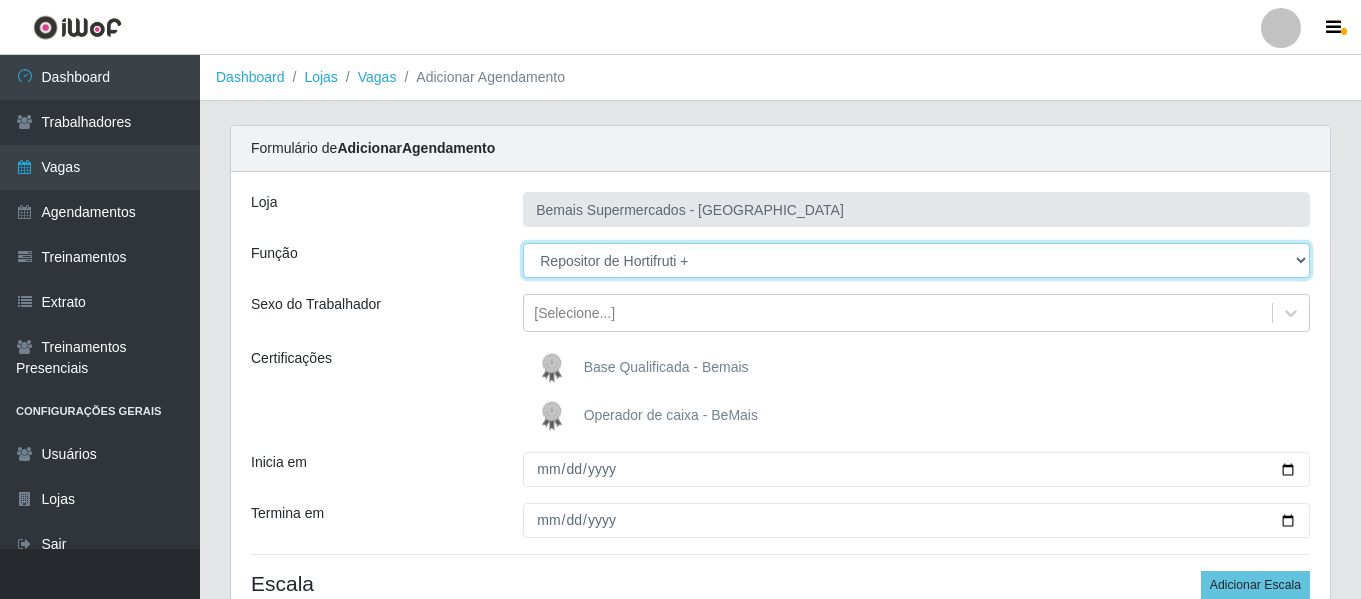 click on "[Selecione...] ASG ASG + ASG ++ Auxiliar de Depósito  Auxiliar de Depósito + Auxiliar de Depósito ++ Auxiliar de Estacionamento Auxiliar de Estacionamento + Auxiliar de Estacionamento ++ Auxiliar de Sushiman Auxiliar de Sushiman+ Auxiliar de Sushiman++ Balconista de Açougue  Balconista de Açougue + Balconista de Açougue ++ Balconista de Frios Balconista de Frios + Balconista de Frios ++ Balconista de Padaria  Balconista de Padaria + Balconista de Padaria ++ Embalador Embalador + Embalador ++ Operador de Caixa Operador de Caixa + Operador de Caixa ++ Repositor  Repositor + Repositor ++ Repositor de Hortifruti Repositor de Hortifruti + Repositor de Hortifruti ++" at bounding box center [916, 260] 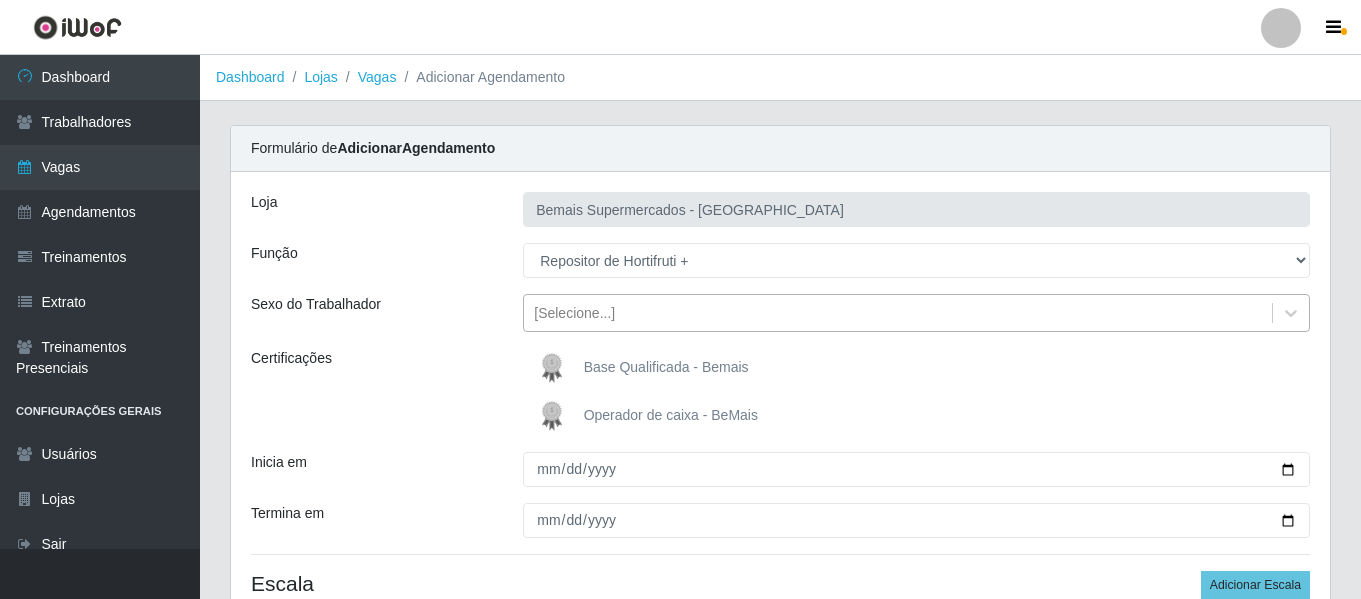 click on "[Selecione...]" at bounding box center [574, 313] 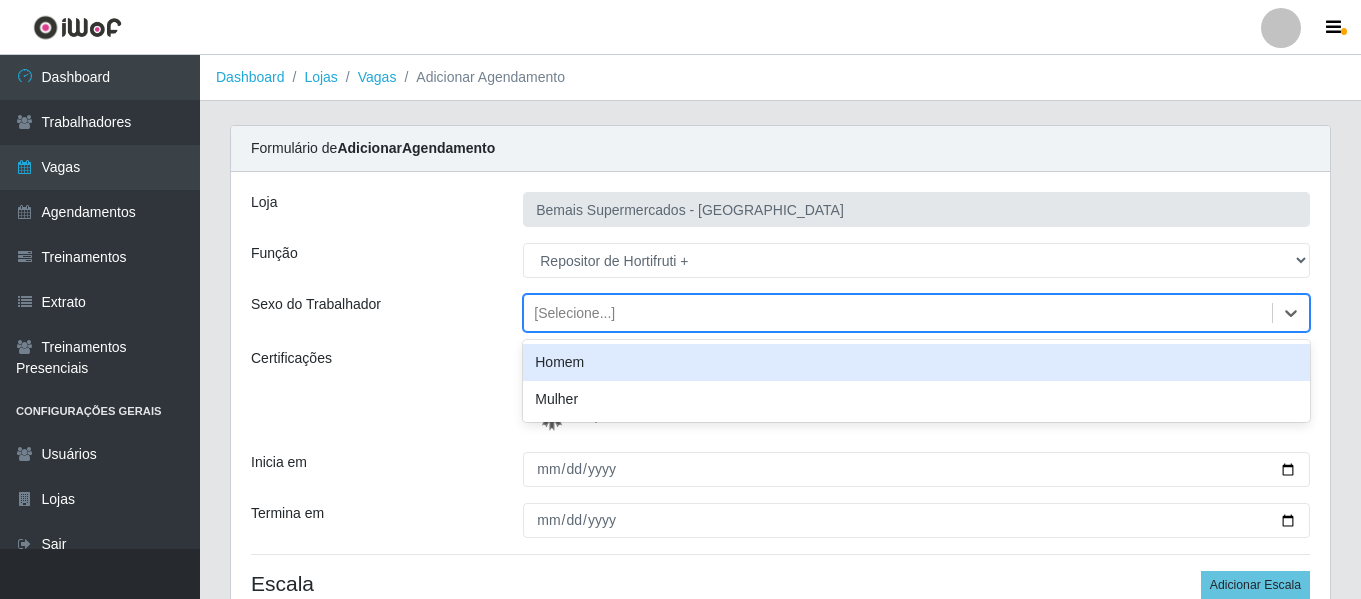 click on "Homem" at bounding box center [916, 362] 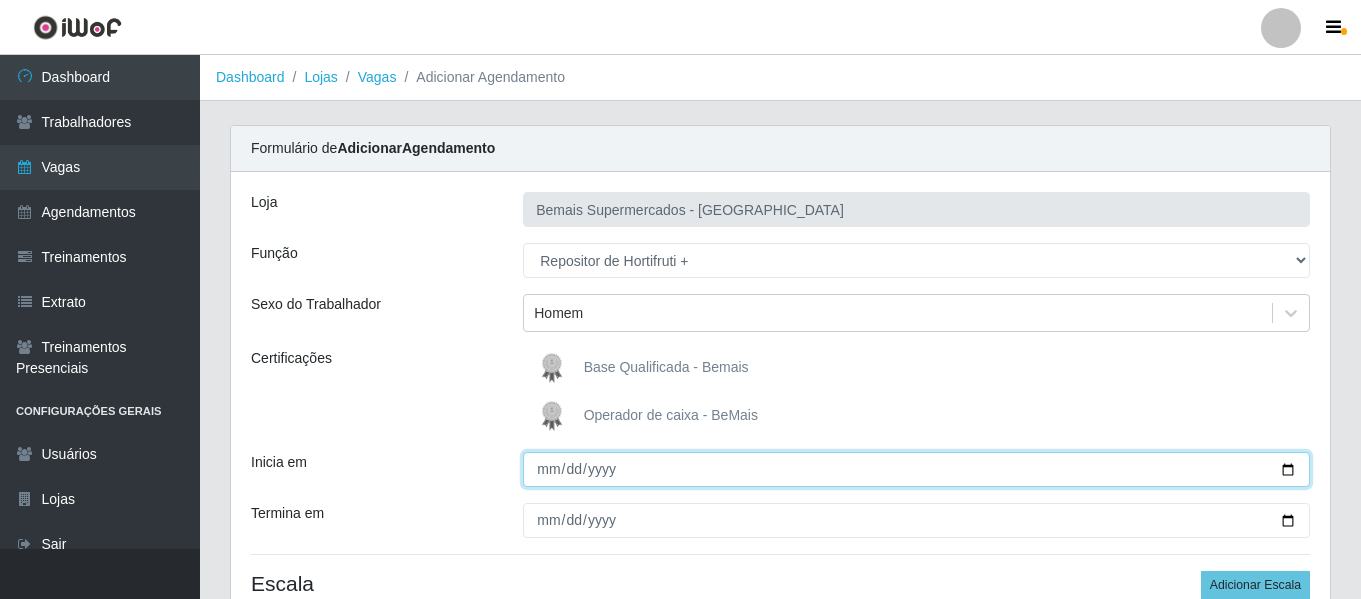 click on "Inicia em" at bounding box center (916, 469) 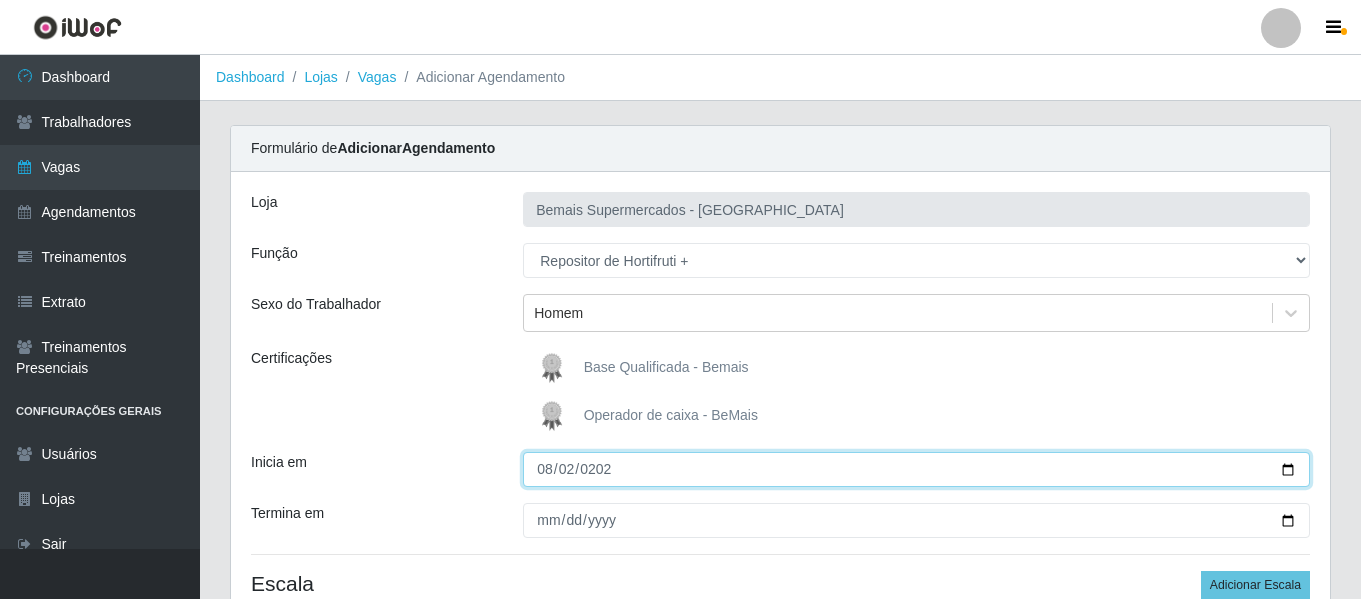 type on "[DATE]" 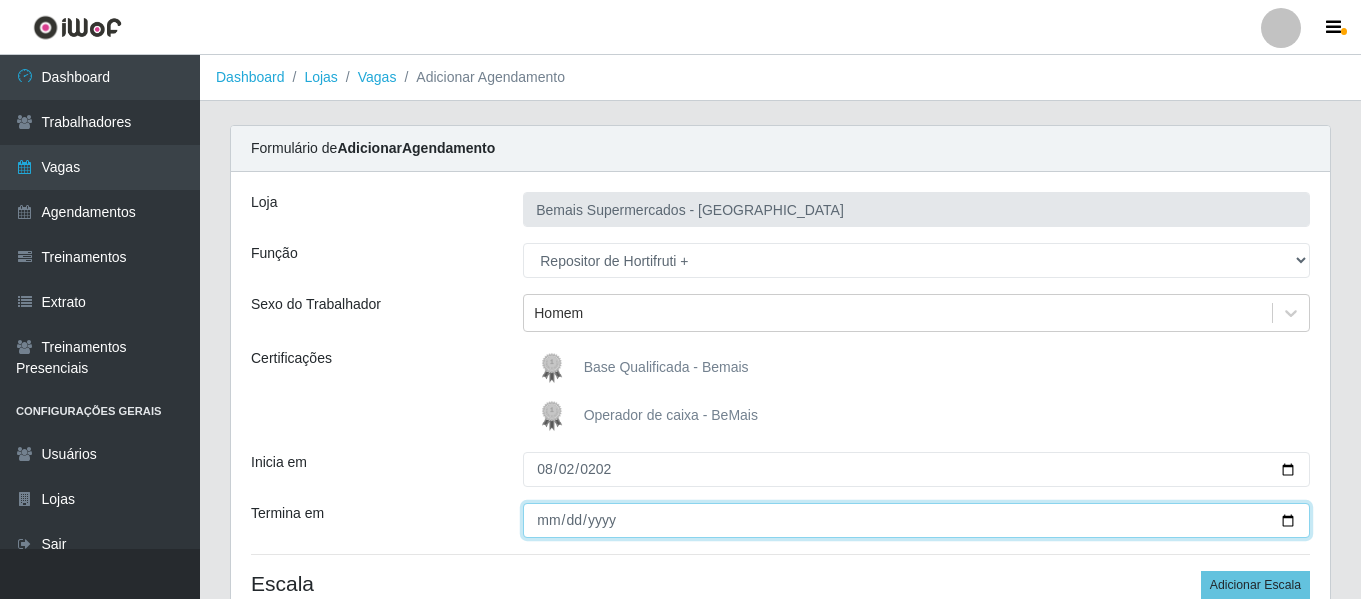 click on "Termina em" at bounding box center (916, 520) 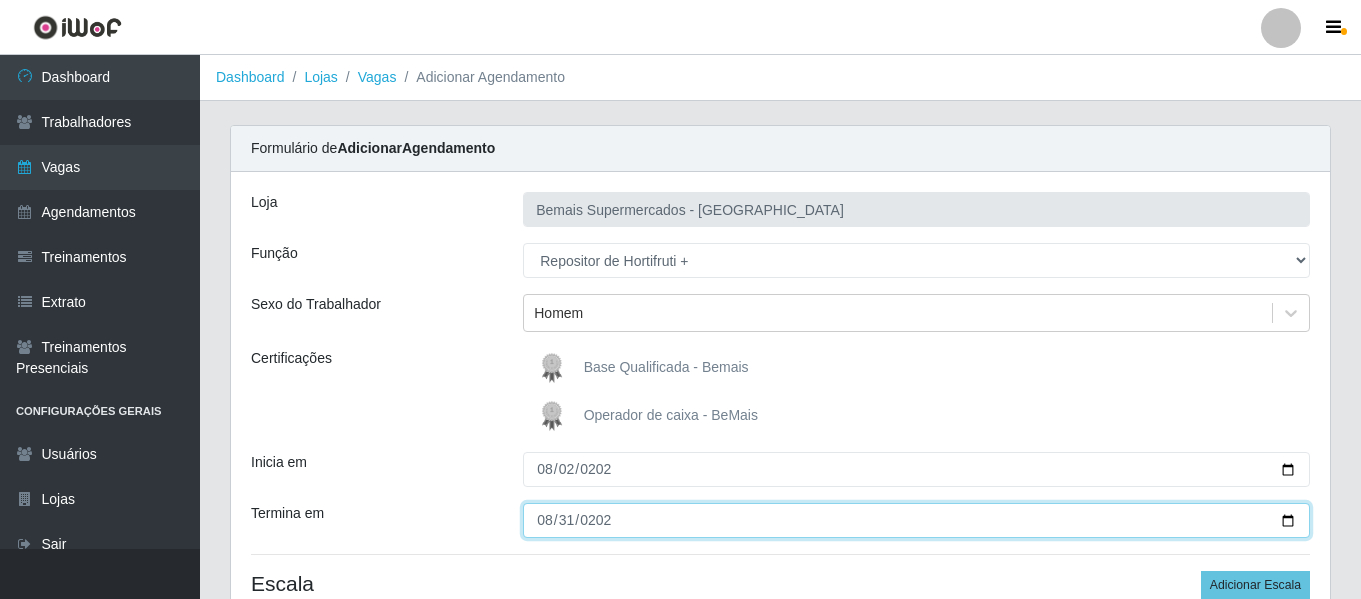 type on "[DATE]" 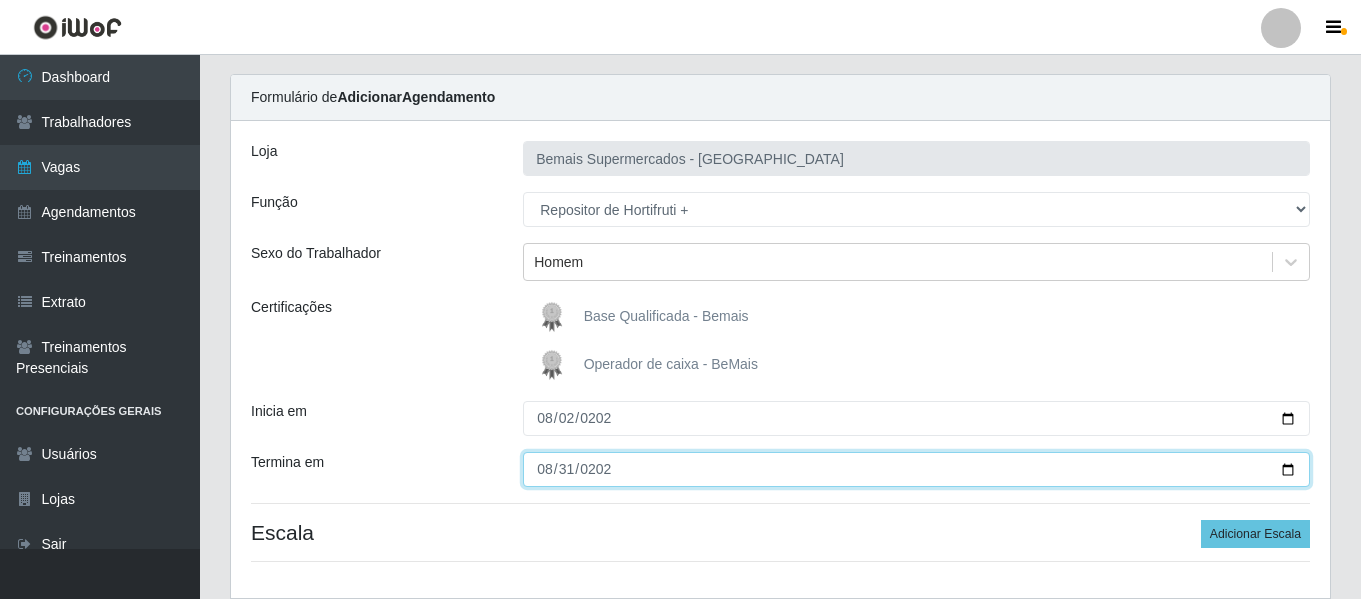 scroll, scrollTop: 185, scrollLeft: 0, axis: vertical 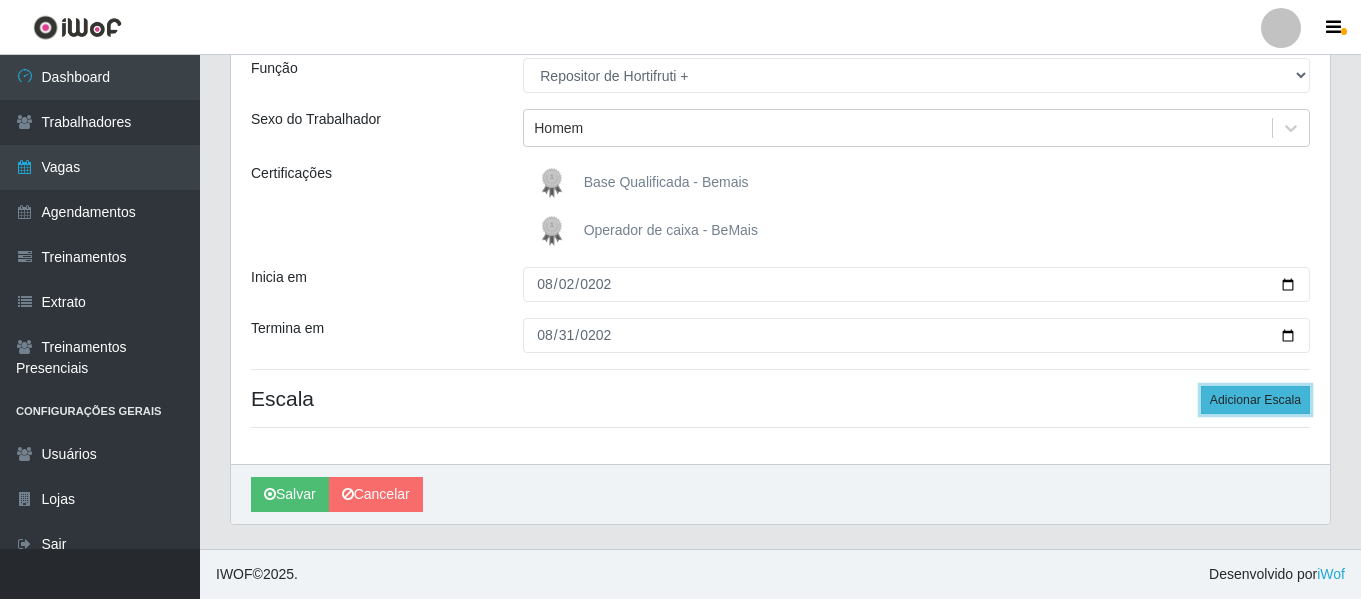 click on "Adicionar Escala" at bounding box center [1255, 400] 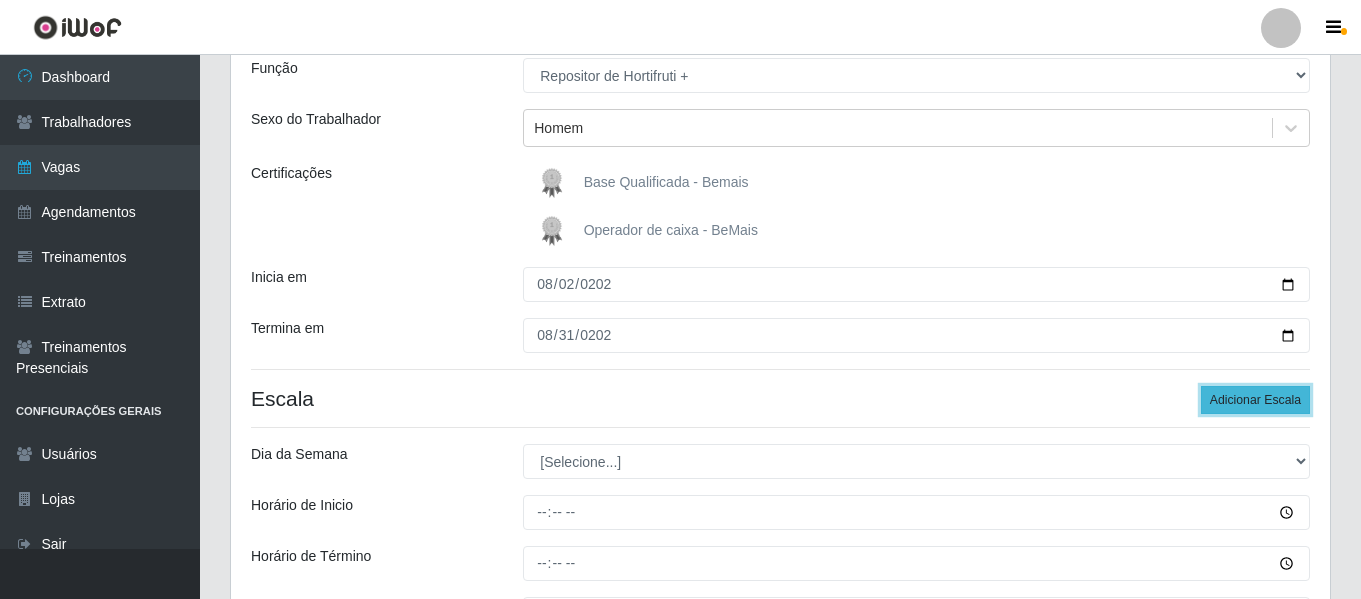 click on "Adicionar Escala" at bounding box center (1255, 400) 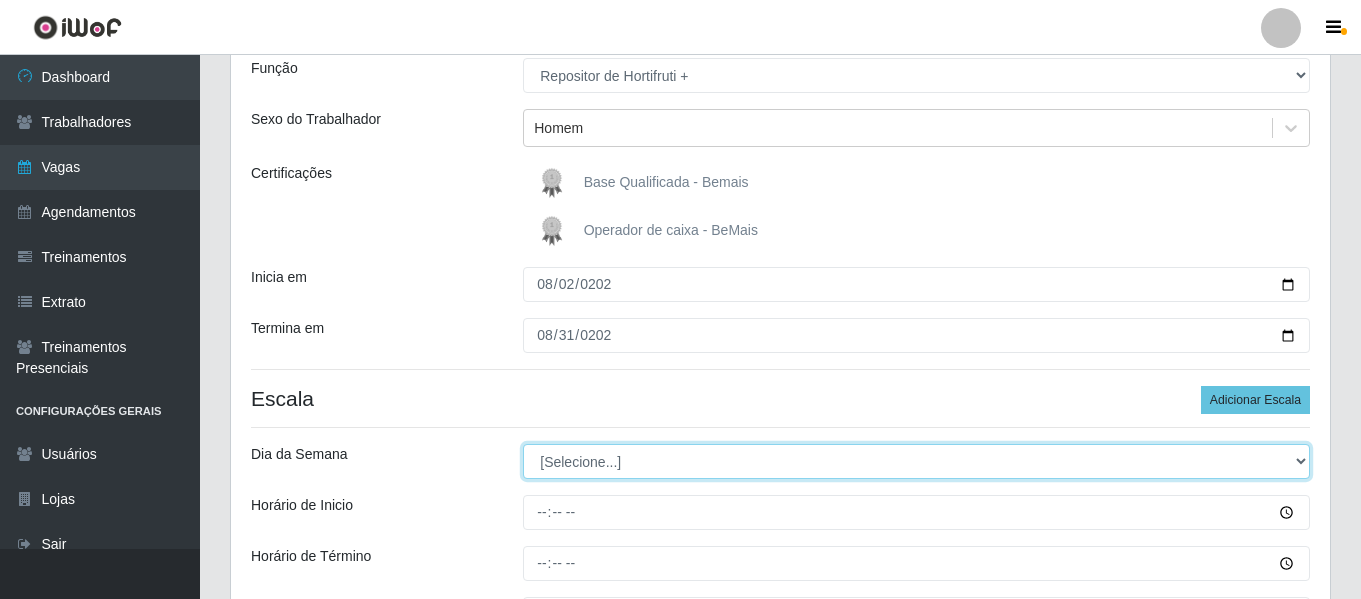 click on "[Selecione...] Segunda Terça Quarta Quinta Sexta Sábado Domingo" at bounding box center (916, 461) 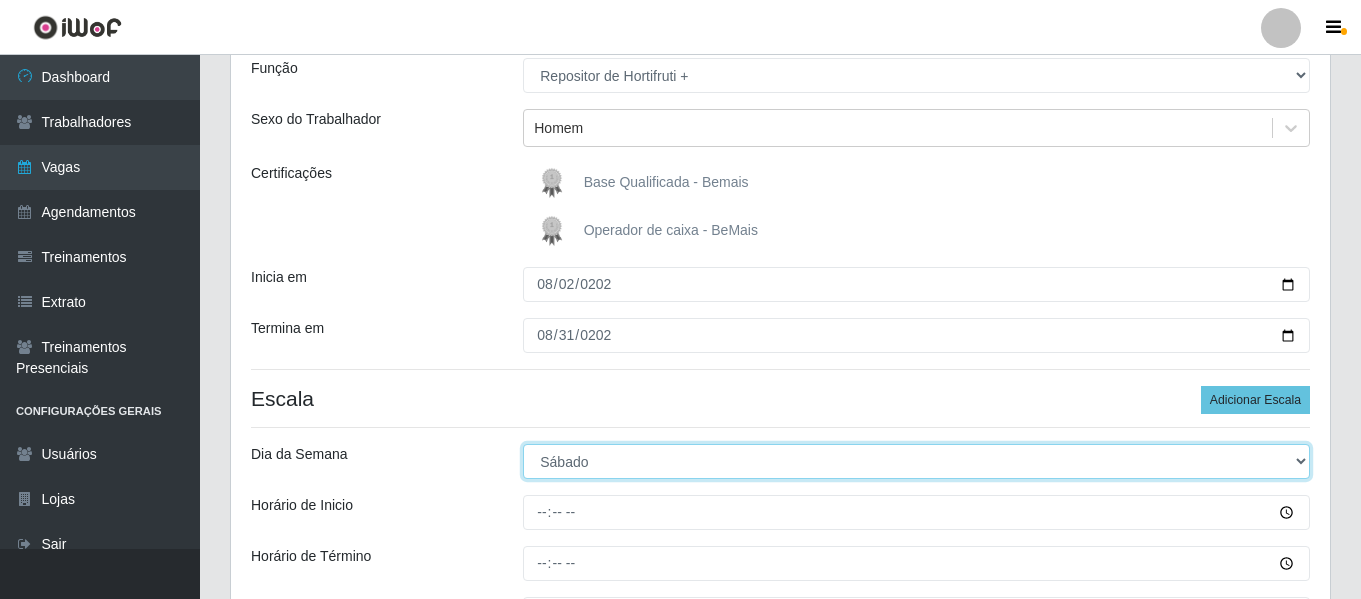 click on "[Selecione...] Segunda Terça Quarta Quinta Sexta Sábado Domingo" at bounding box center (916, 461) 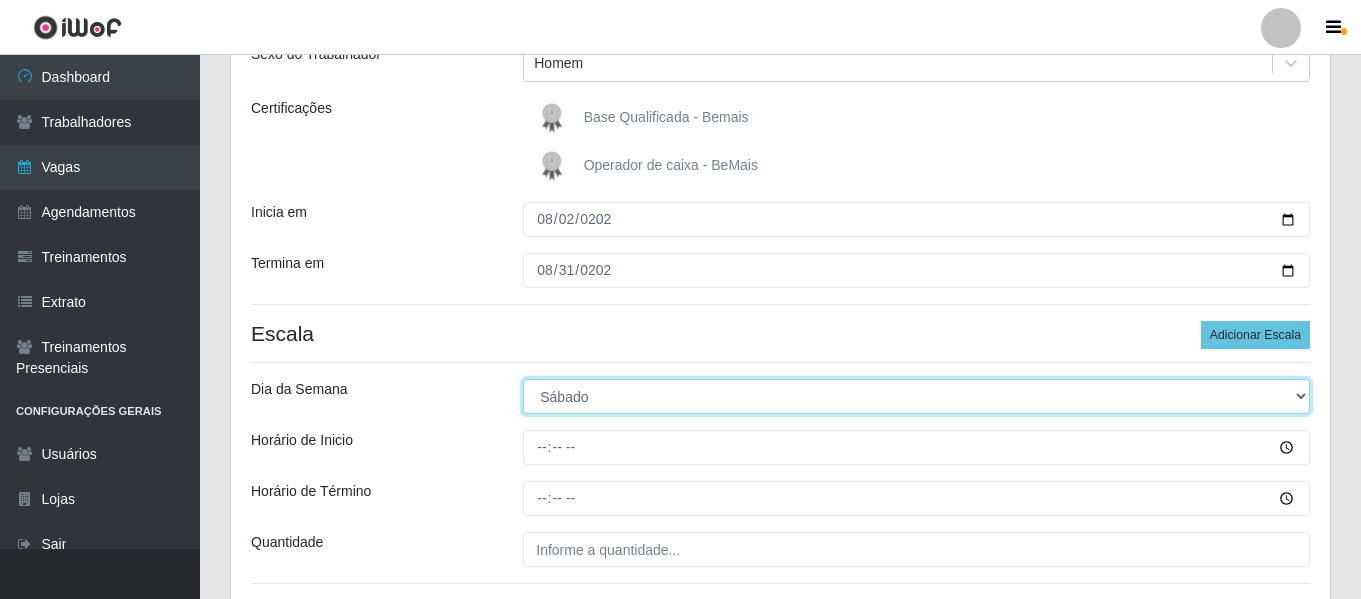 scroll, scrollTop: 285, scrollLeft: 0, axis: vertical 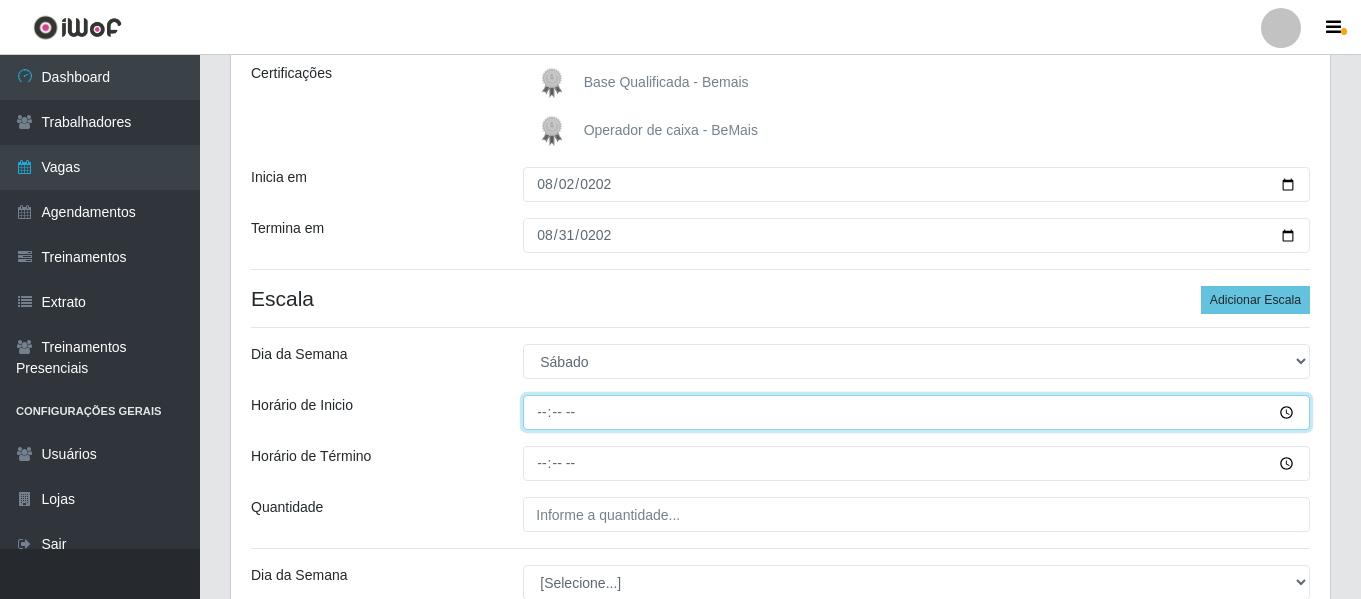 click on "Horário de Inicio" at bounding box center [916, 412] 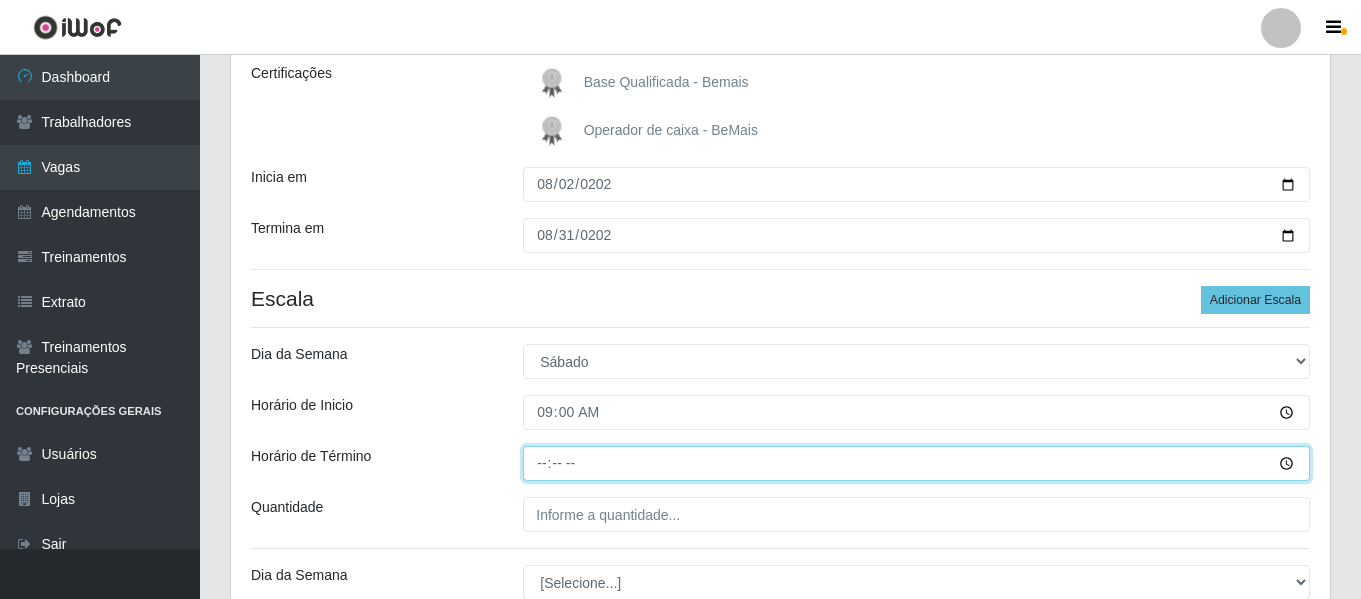 click on "Horário de Término" at bounding box center (916, 463) 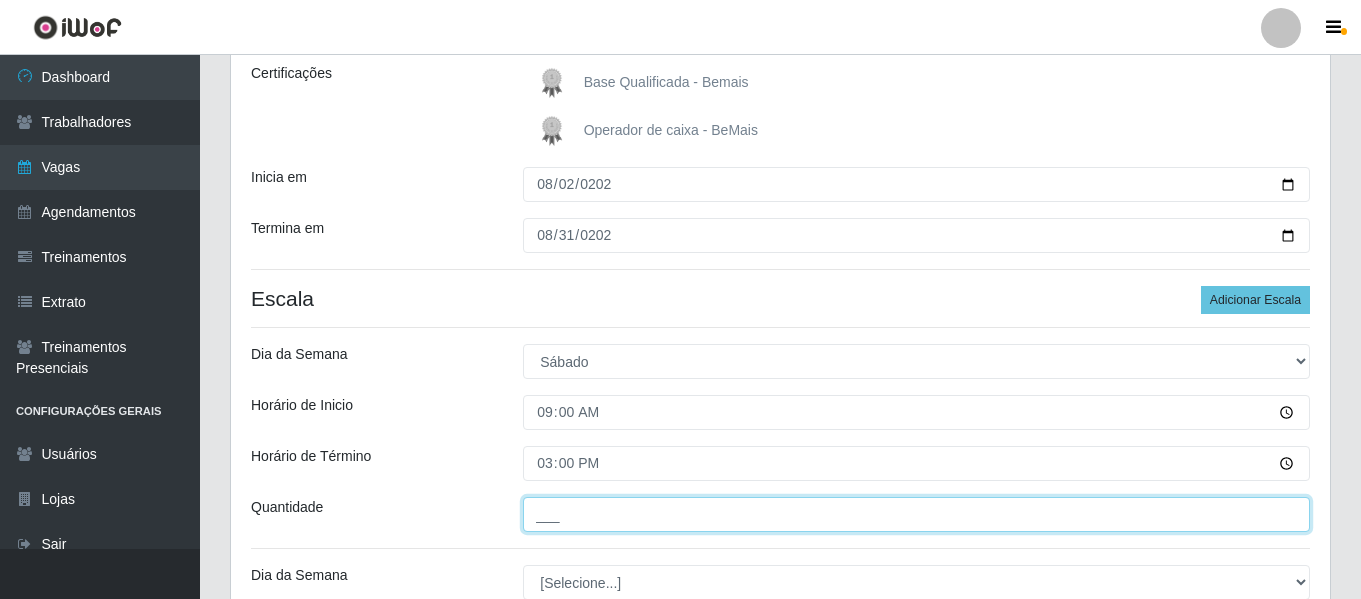 drag, startPoint x: 584, startPoint y: 517, endPoint x: 594, endPoint y: 511, distance: 11.661903 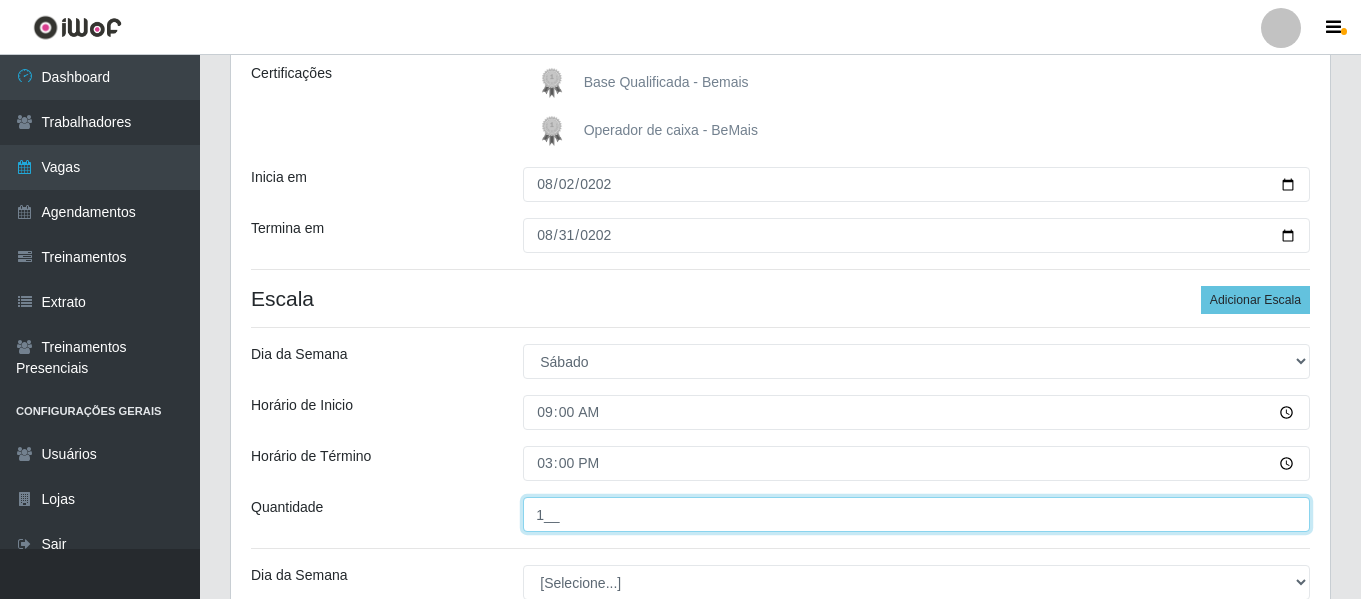 type on "1__" 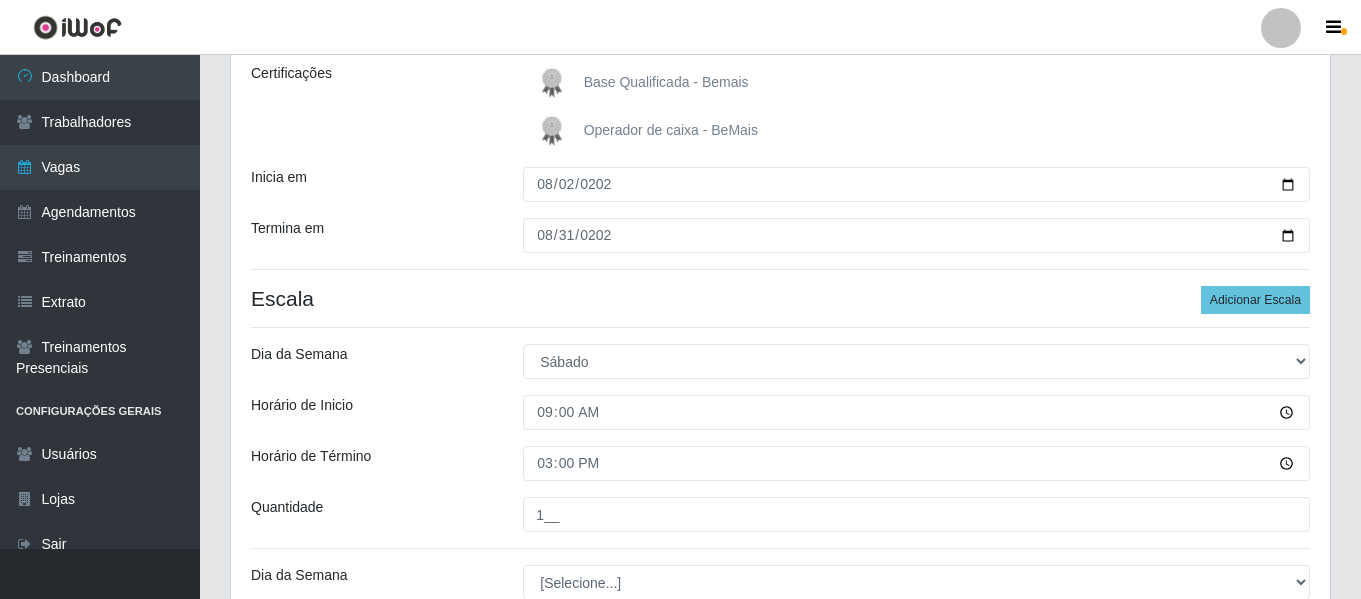 click on "Loja Bemais Supermercados - Três Ruas Função [Selecione...] ASG ASG + ASG ++ Auxiliar de Depósito  Auxiliar de Depósito + Auxiliar de Depósito ++ Auxiliar de Estacionamento Auxiliar de Estacionamento + Auxiliar de Estacionamento ++ Auxiliar de Sushiman Auxiliar de Sushiman+ Auxiliar de Sushiman++ Balconista de Açougue  Balconista de Açougue + Balconista de Açougue ++ Balconista de Frios Balconista de Frios + Balconista de Frios ++ Balconista de Padaria  Balconista de Padaria + Balconista de Padaria ++ Embalador Embalador + Embalador ++ Operador de Caixa Operador de Caixa + Operador de Caixa ++ Repositor  Repositor + Repositor ++ Repositor de Hortifruti Repositor de Hortifruti + Repositor de Hortifruti ++ Sexo do Trabalhador Homem Certificações   Base Qualificada -  Bemais   Operador de caixa - BeMais Inicia em [DATE] Termina em [DATE] Escala Adicionar Escala Dia da Semana [Selecione...] Segunda Terça Quarta Quinta Sexta Sábado [PERSON_NAME] de Inicio 09:00 Horário de Término 15:00" at bounding box center [780, 346] 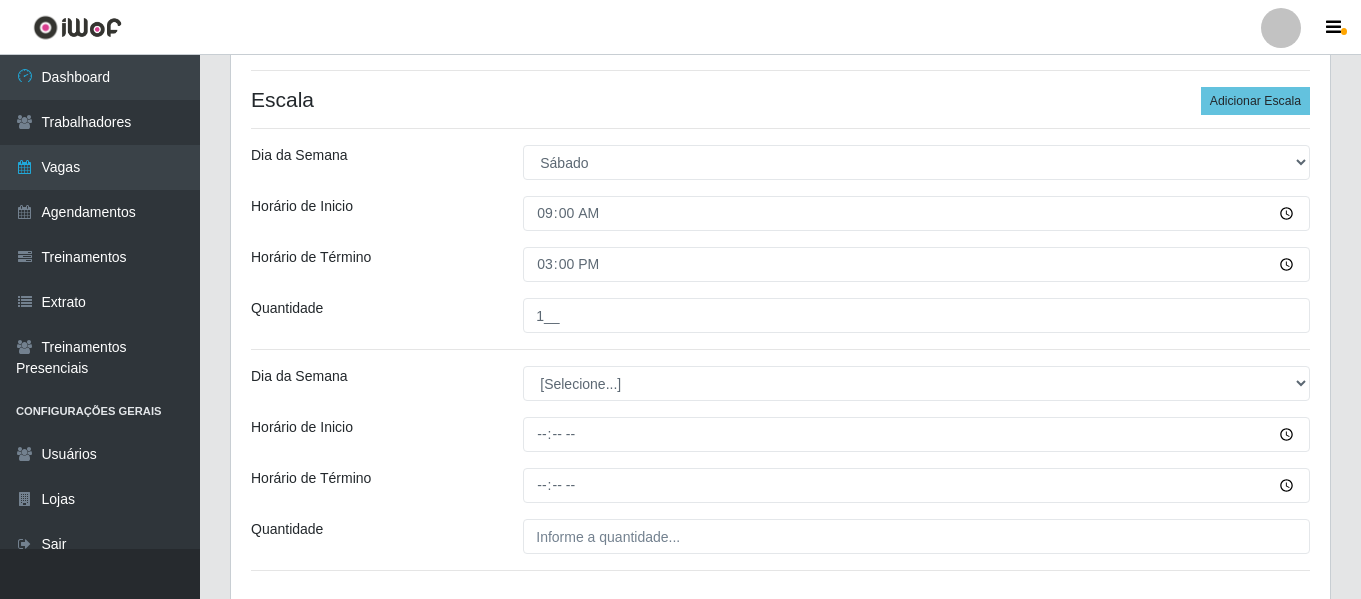 scroll, scrollTop: 485, scrollLeft: 0, axis: vertical 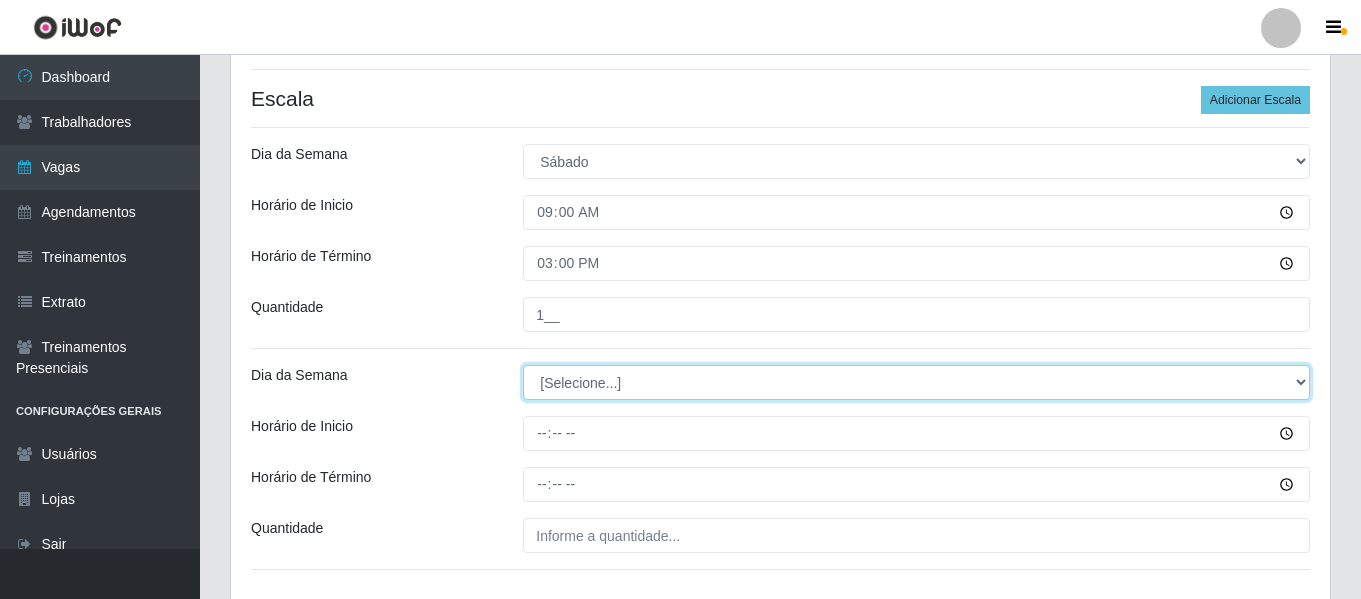 click on "[Selecione...] Segunda Terça Quarta Quinta Sexta Sábado Domingo" at bounding box center [916, 382] 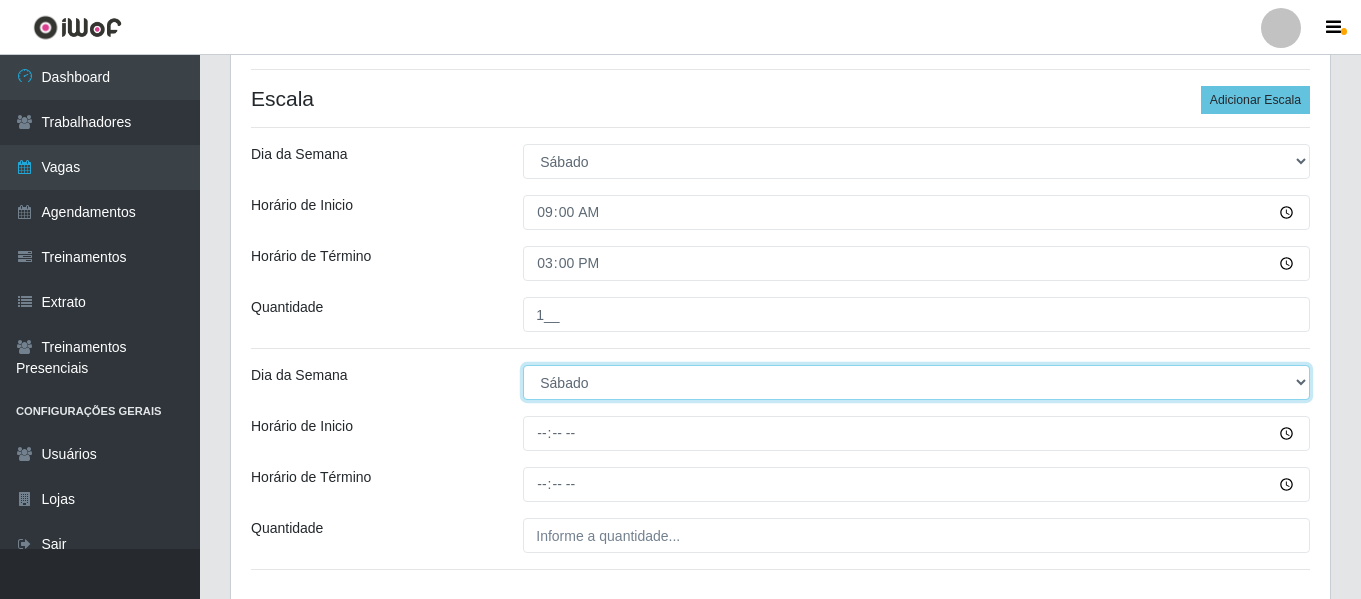 click on "[Selecione...] Segunda Terça Quarta Quinta Sexta Sábado Domingo" at bounding box center (916, 382) 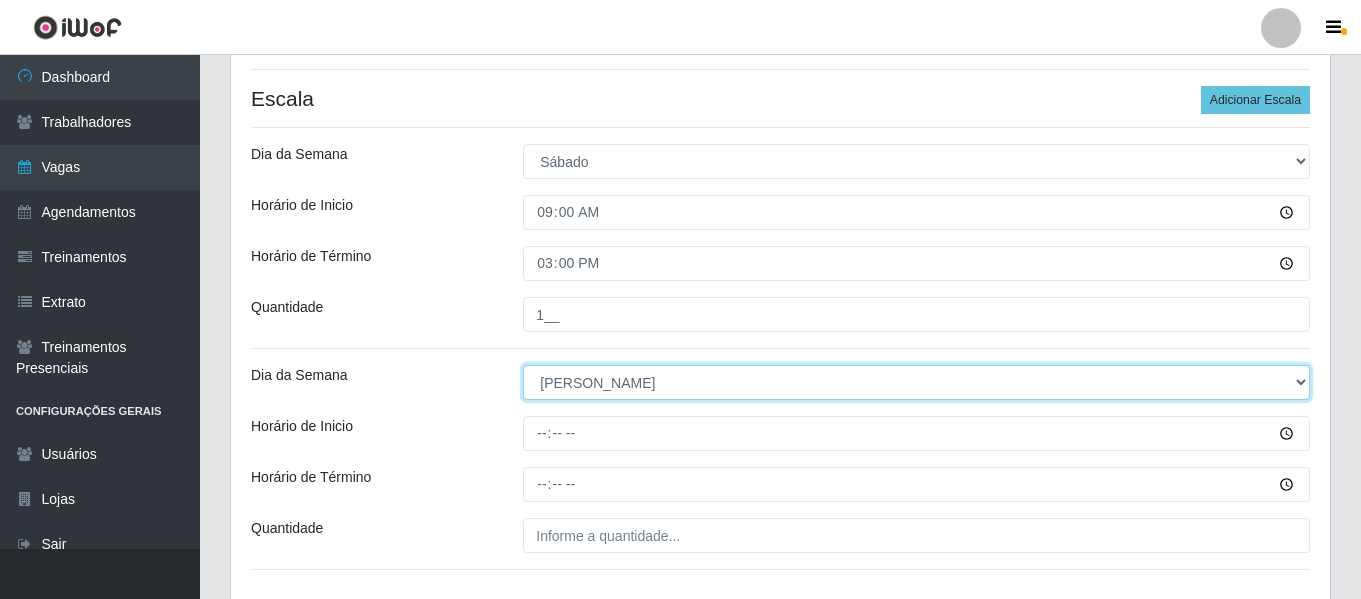 click on "[Selecione...] Segunda Terça Quarta Quinta Sexta Sábado Domingo" at bounding box center (916, 382) 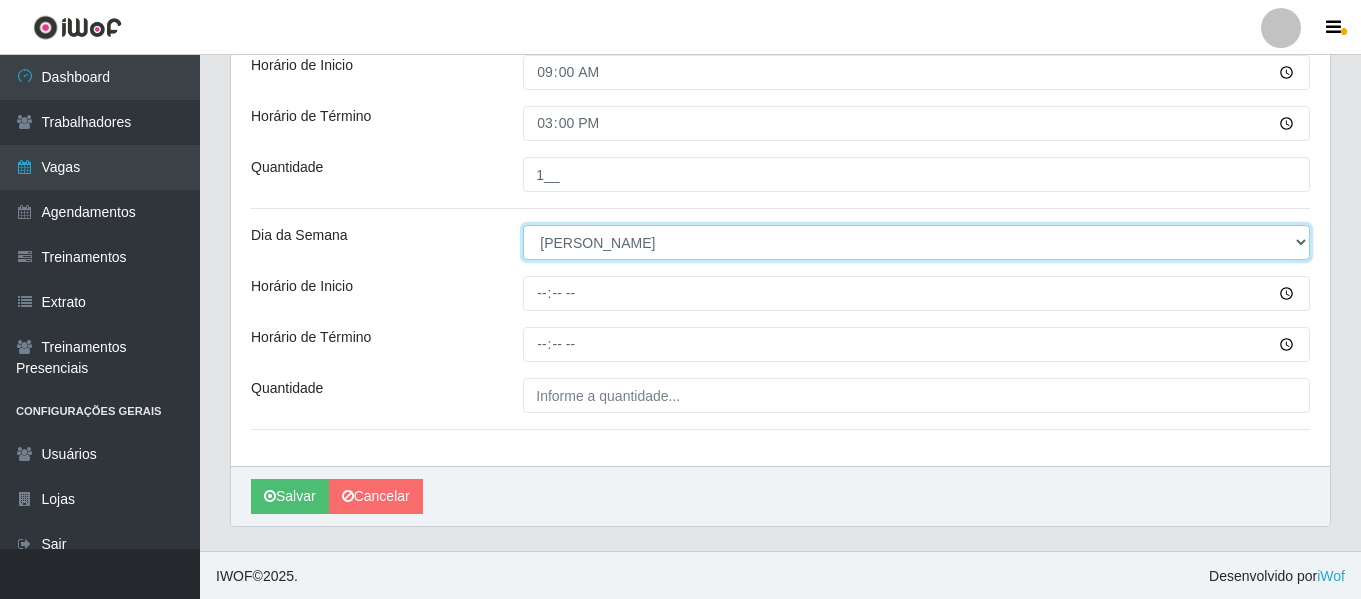 scroll, scrollTop: 627, scrollLeft: 0, axis: vertical 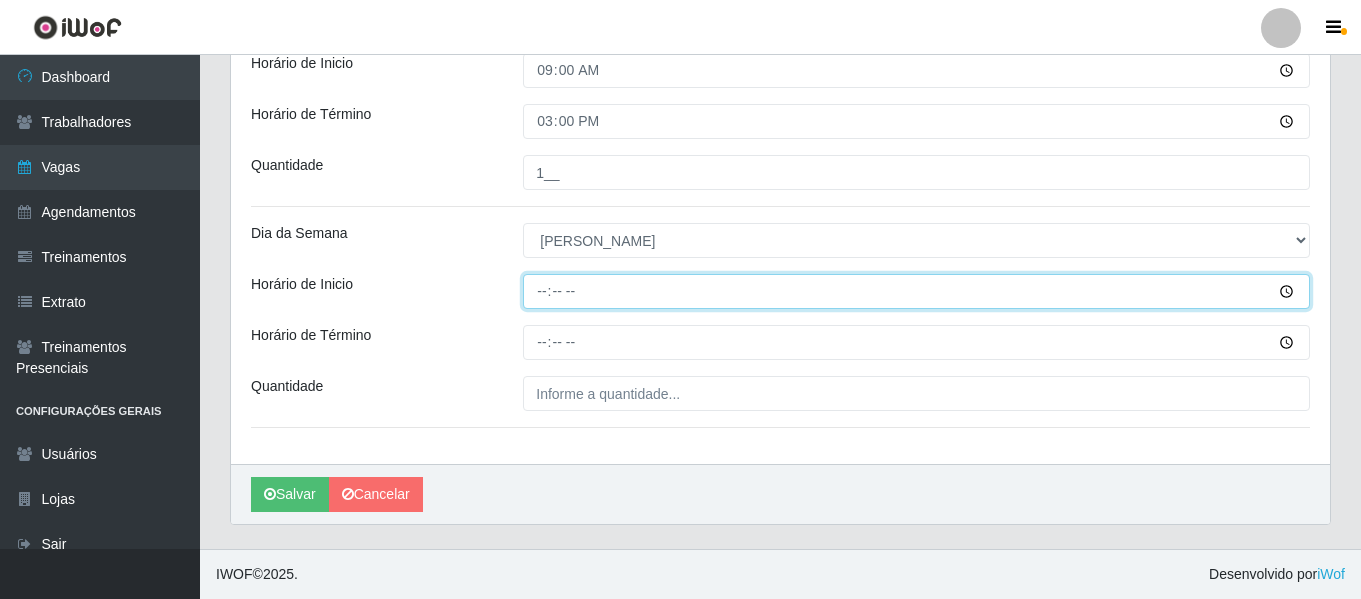 click on "Horário de Inicio" at bounding box center (916, 291) 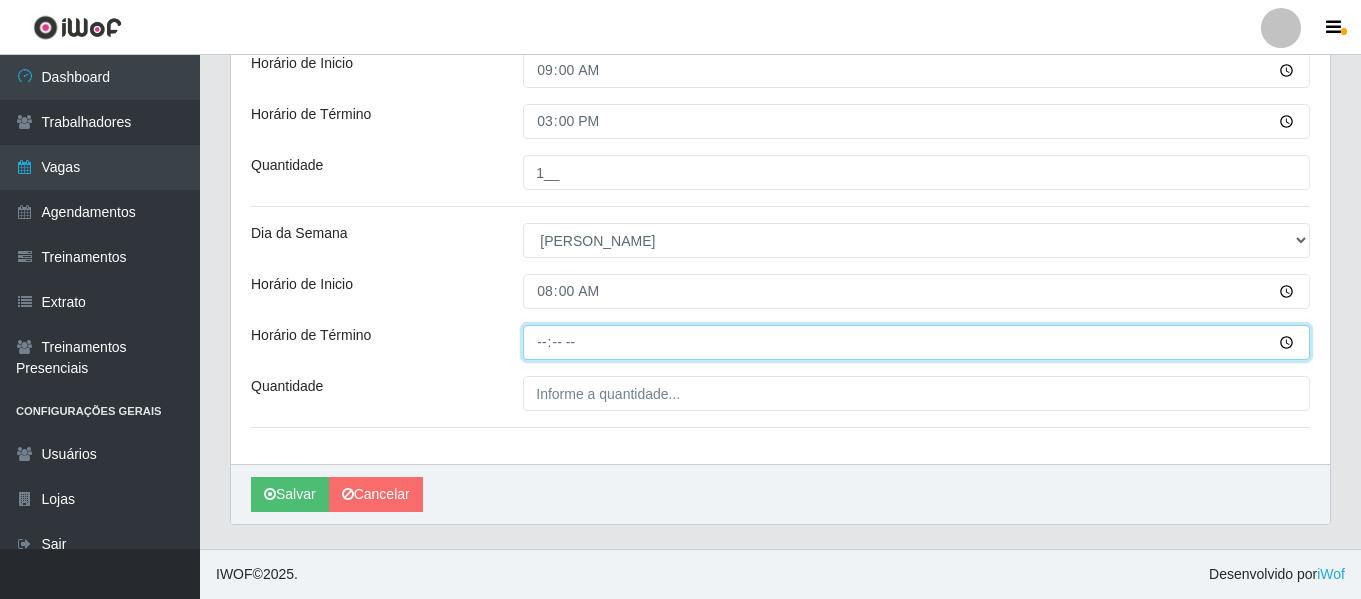 click on "Horário de Término" at bounding box center (916, 342) 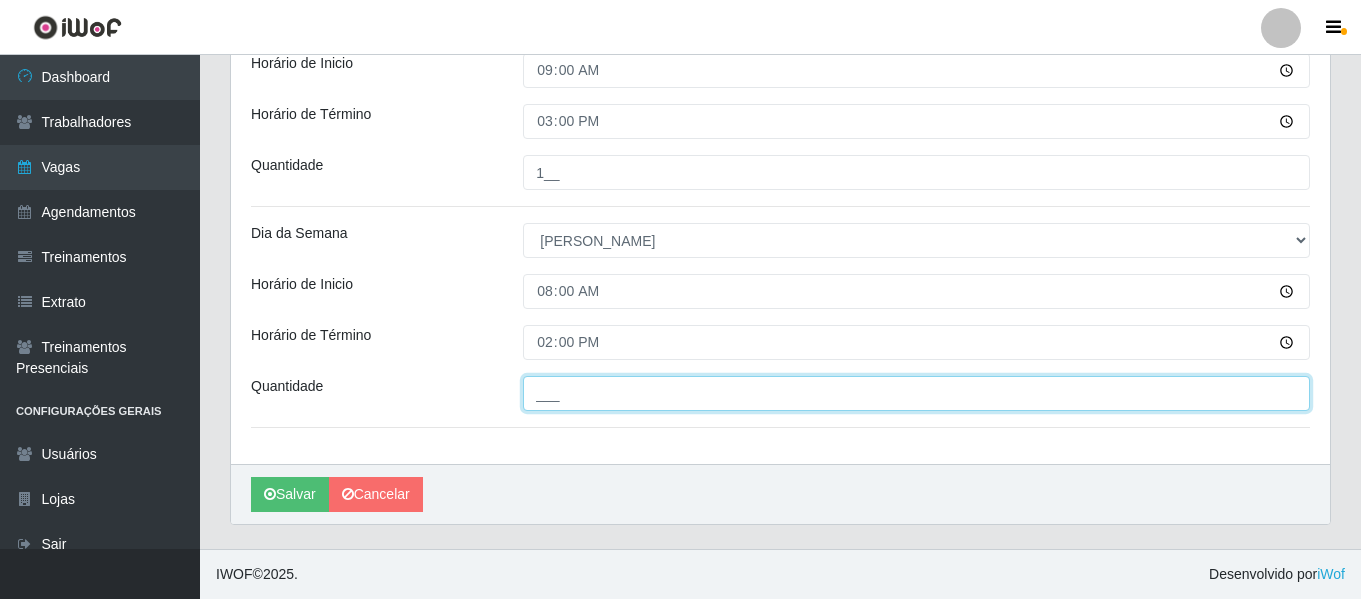 click on "___" at bounding box center [916, 393] 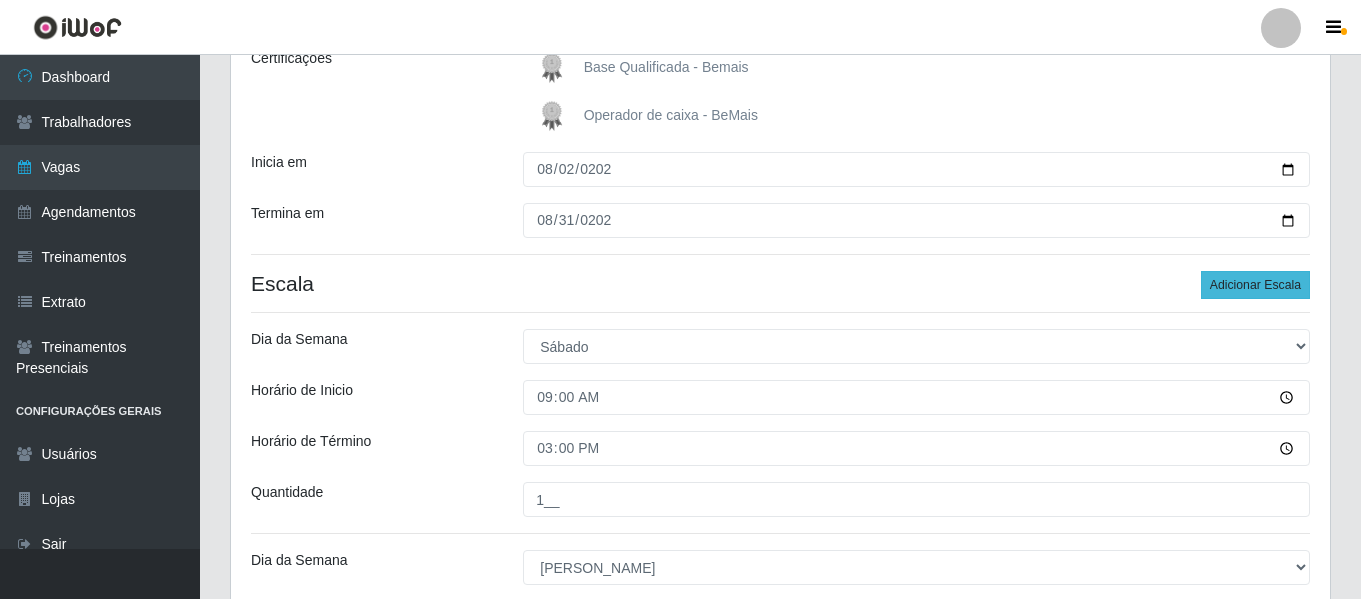 type on "1__" 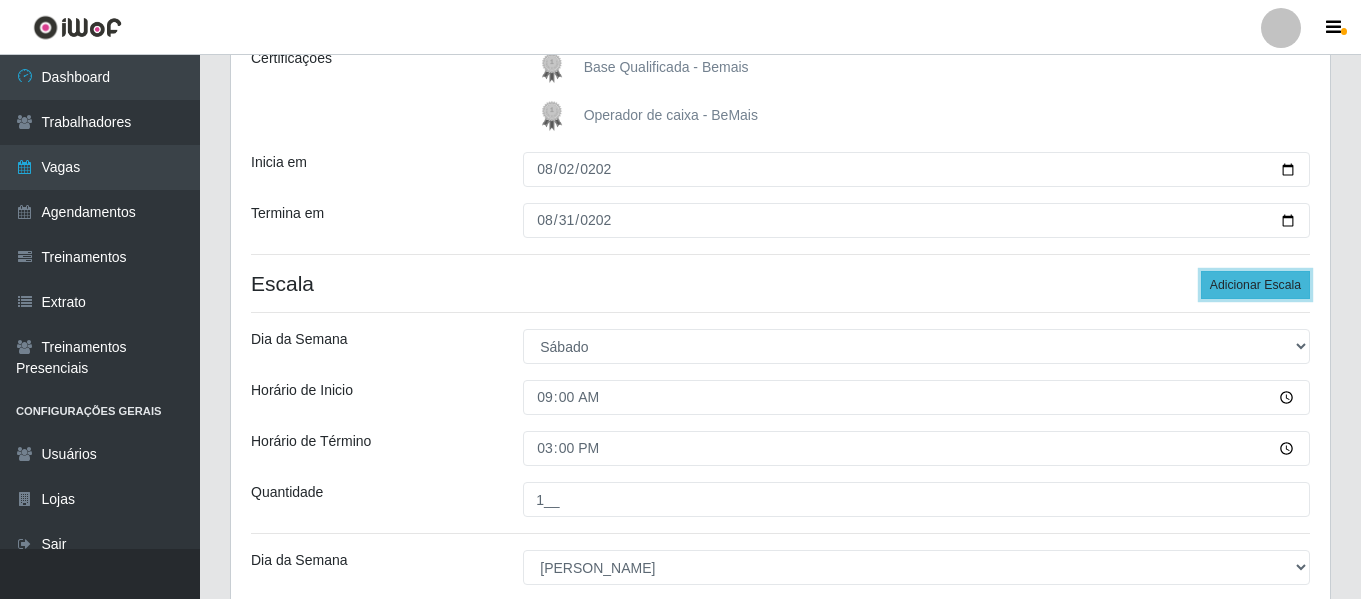 click on "Adicionar Escala" at bounding box center (1255, 285) 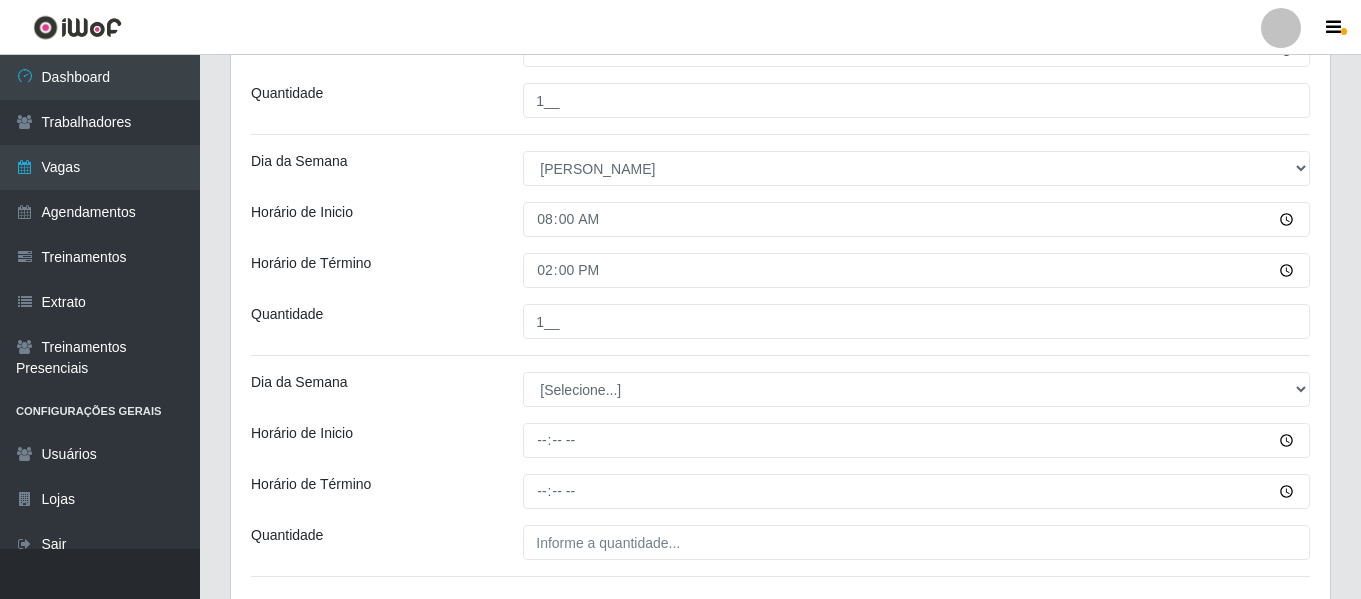 scroll, scrollTop: 700, scrollLeft: 0, axis: vertical 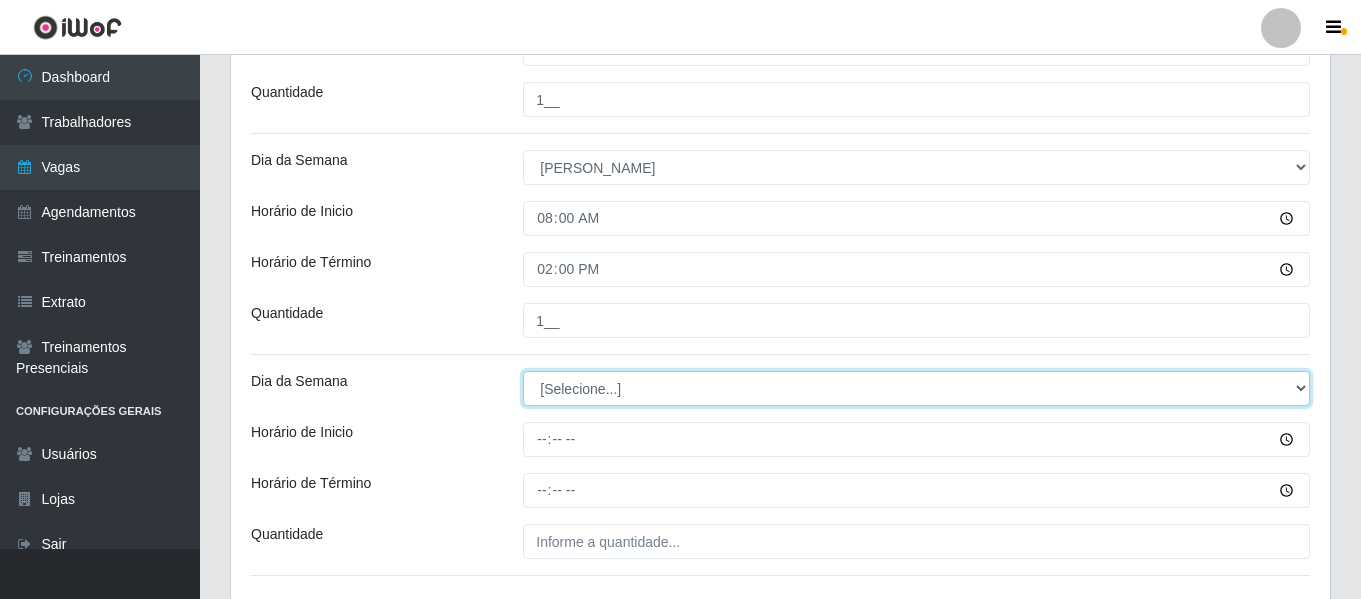 click on "[Selecione...] Segunda Terça Quarta Quinta Sexta Sábado Domingo" at bounding box center [916, 388] 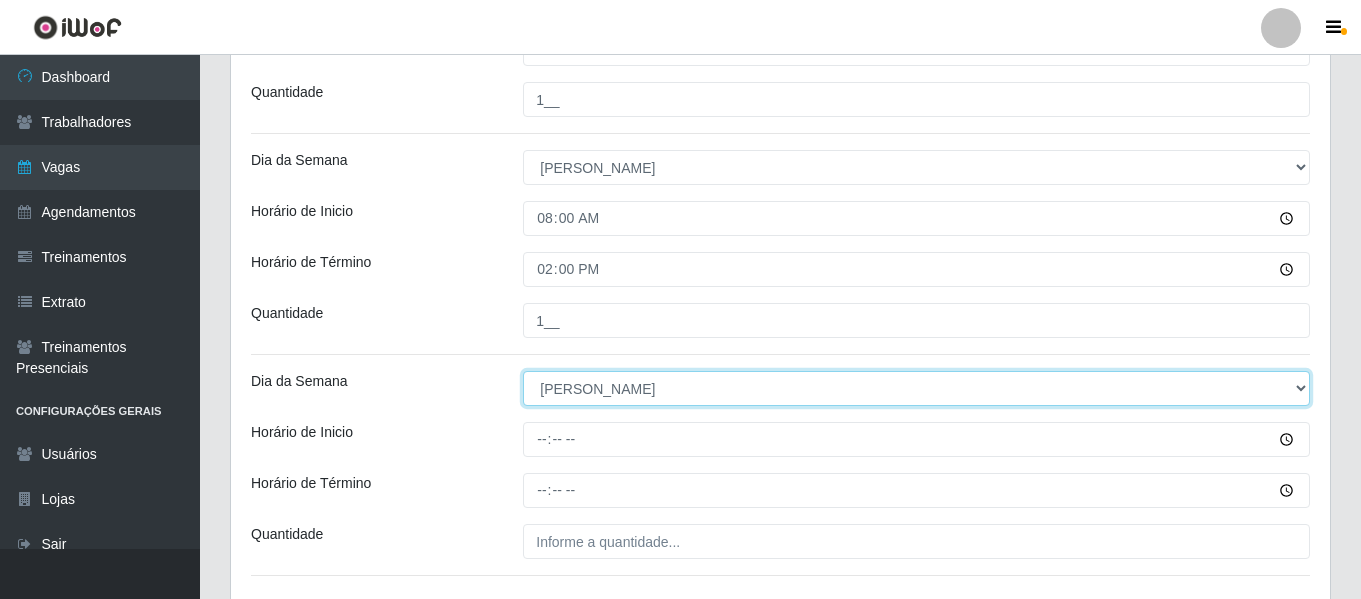 click on "[Selecione...] Segunda Terça Quarta Quinta Sexta Sábado Domingo" at bounding box center [916, 388] 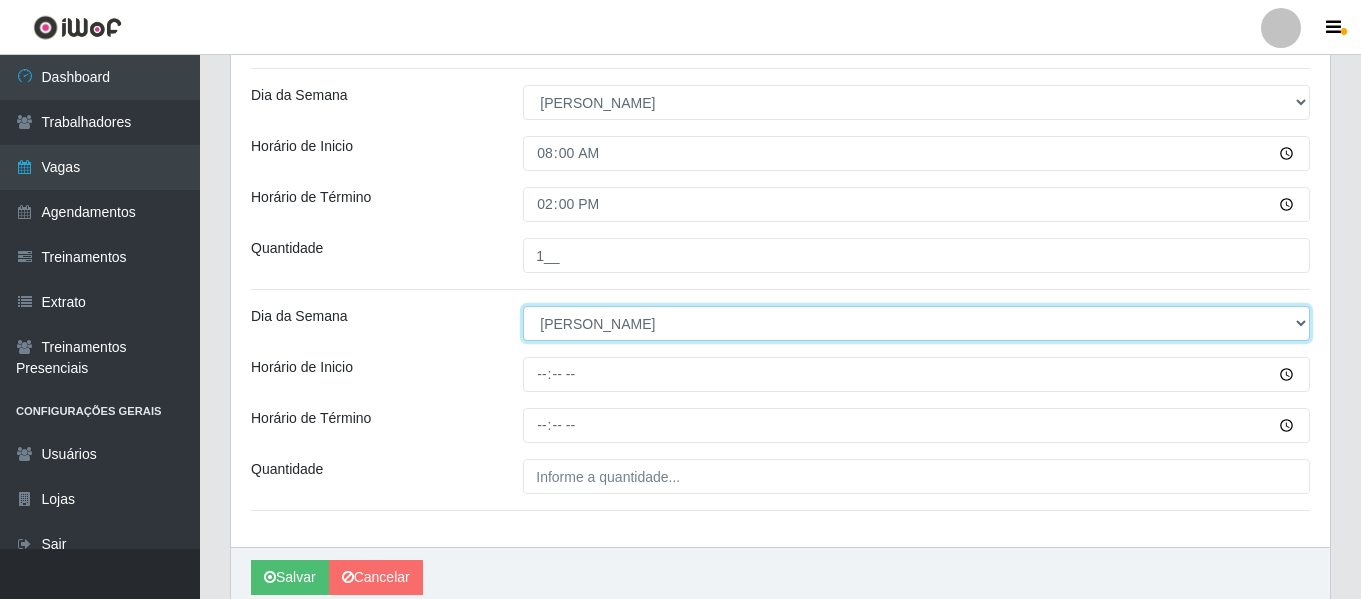scroll, scrollTop: 800, scrollLeft: 0, axis: vertical 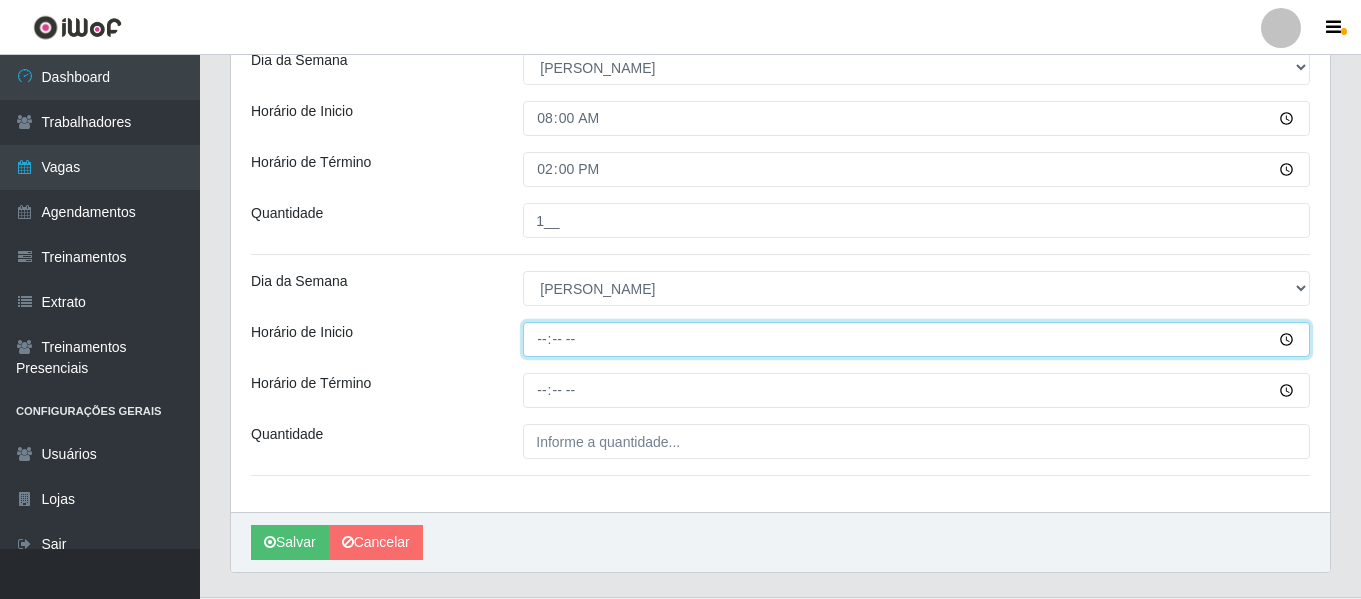 click on "Horário de Inicio" at bounding box center (916, 339) 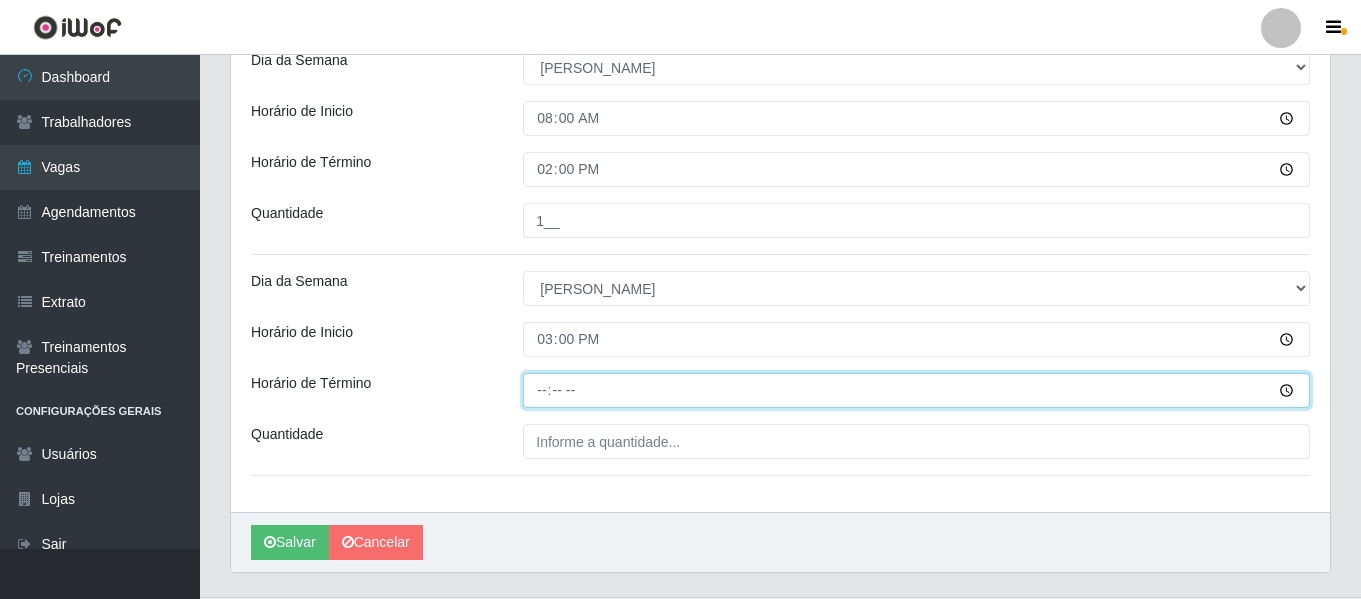 click on "Horário de Término" at bounding box center [916, 390] 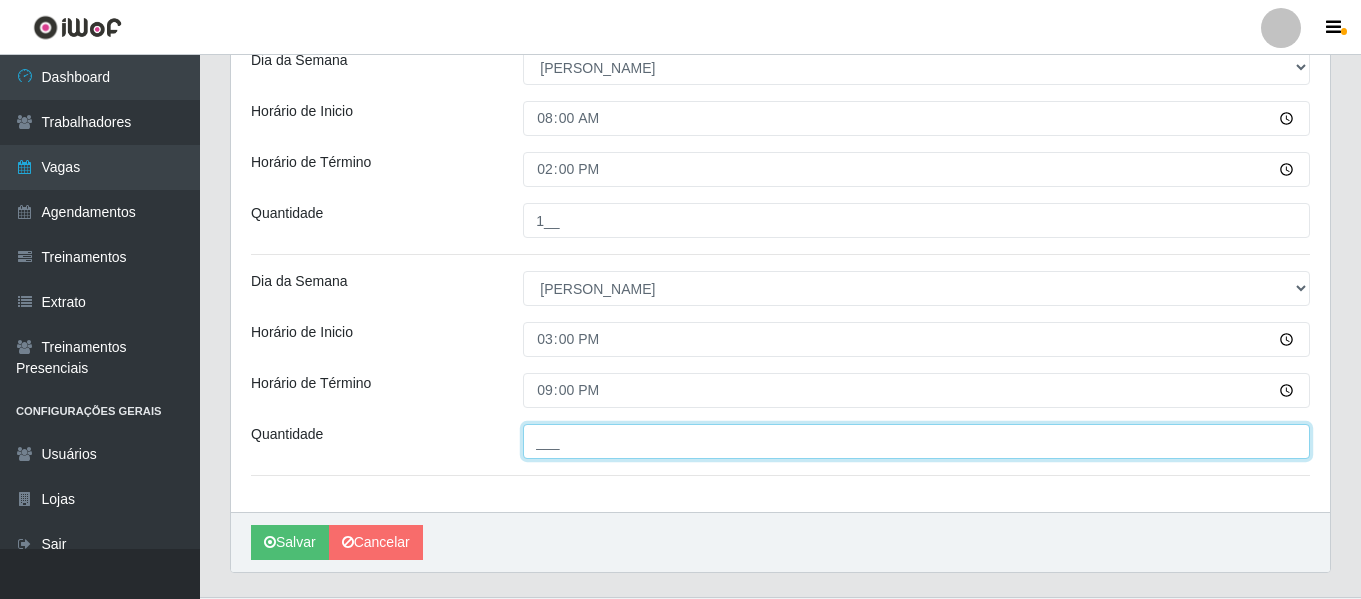 click on "___" at bounding box center (916, 441) 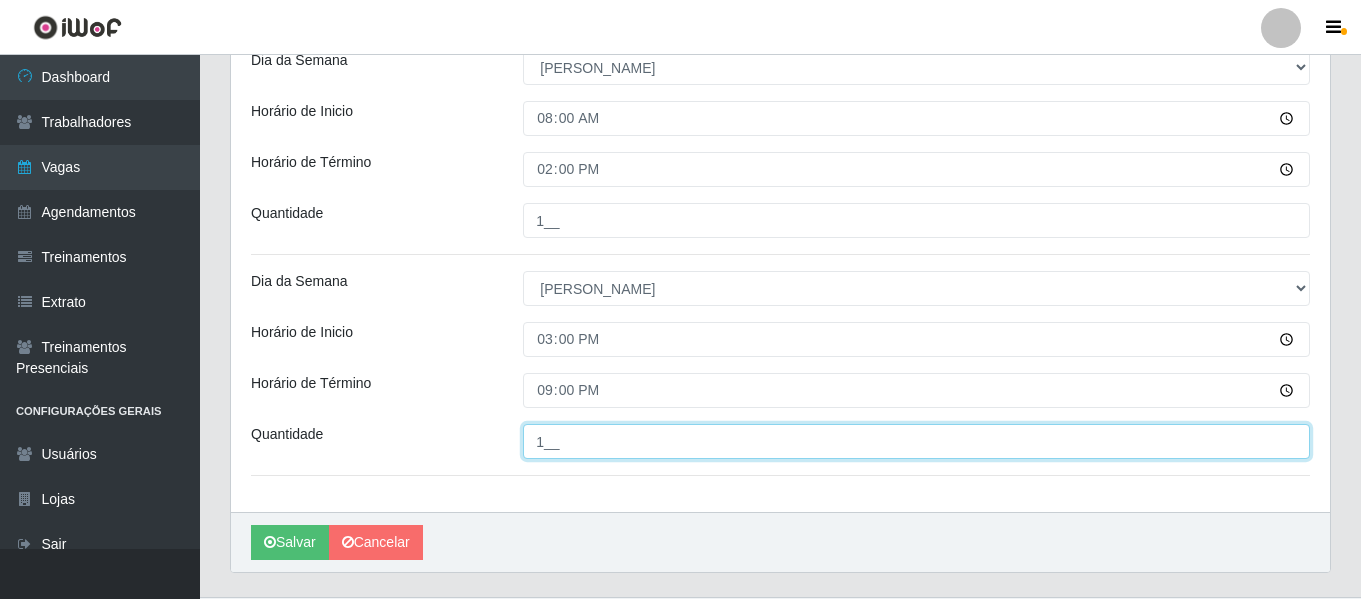 type on "1__" 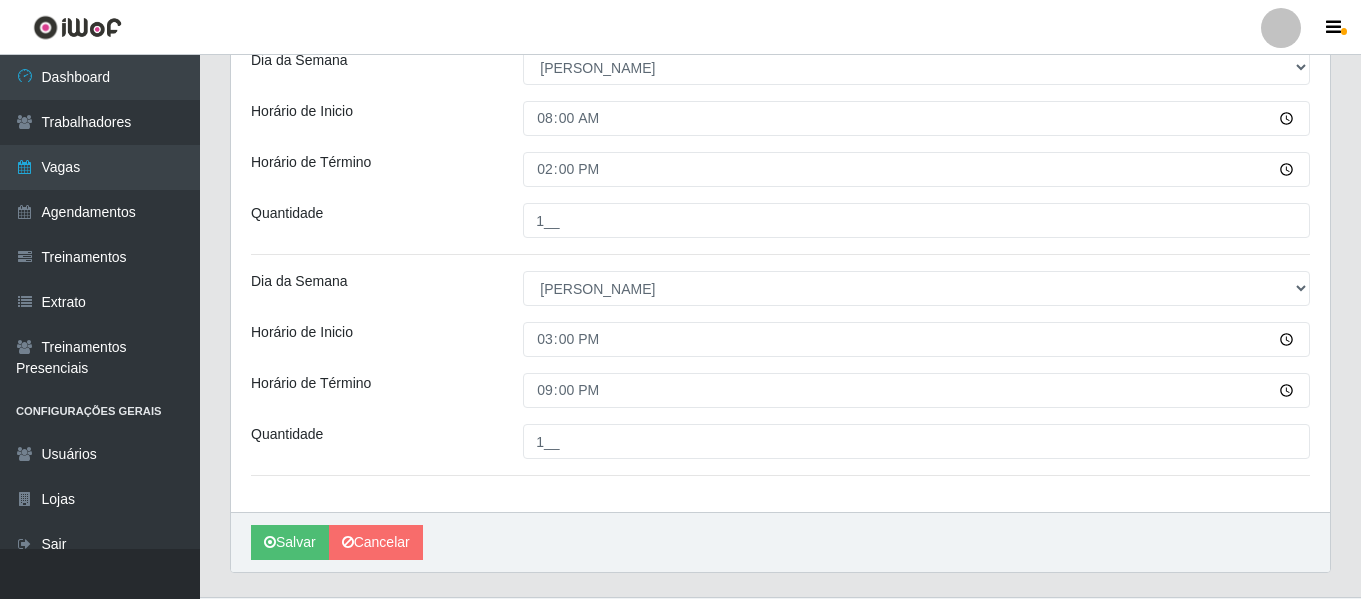 click on "Loja Bemais Supermercados - Três Ruas Função [Selecione...] ASG ASG + ASG ++ Auxiliar de Depósito  Auxiliar de Depósito + Auxiliar de Depósito ++ Auxiliar de Estacionamento Auxiliar de Estacionamento + Auxiliar de Estacionamento ++ Auxiliar de Sushiman Auxiliar de Sushiman+ Auxiliar de Sushiman++ Balconista de Açougue  Balconista de Açougue + Balconista de Açougue ++ Balconista de Frios Balconista de Frios + Balconista de Frios ++ Balconista de Padaria  Balconista de Padaria + Balconista de Padaria ++ Embalador Embalador + Embalador ++ Operador de Caixa Operador de Caixa + Operador de Caixa ++ Repositor  Repositor + Repositor ++ Repositor de Hortifruti Repositor de Hortifruti + Repositor de Hortifruti ++ Sexo do Trabalhador Homem Certificações   Base Qualificada -  Bemais   Operador de caixa - BeMais Inicia em [DATE] Termina em [DATE] Escala Adicionar Escala Dia da Semana [Selecione...] Segunda Terça Quarta Quinta Sexta Sábado [PERSON_NAME] de Inicio 09:00 Horário de Término 15:00" at bounding box center [780, -58] 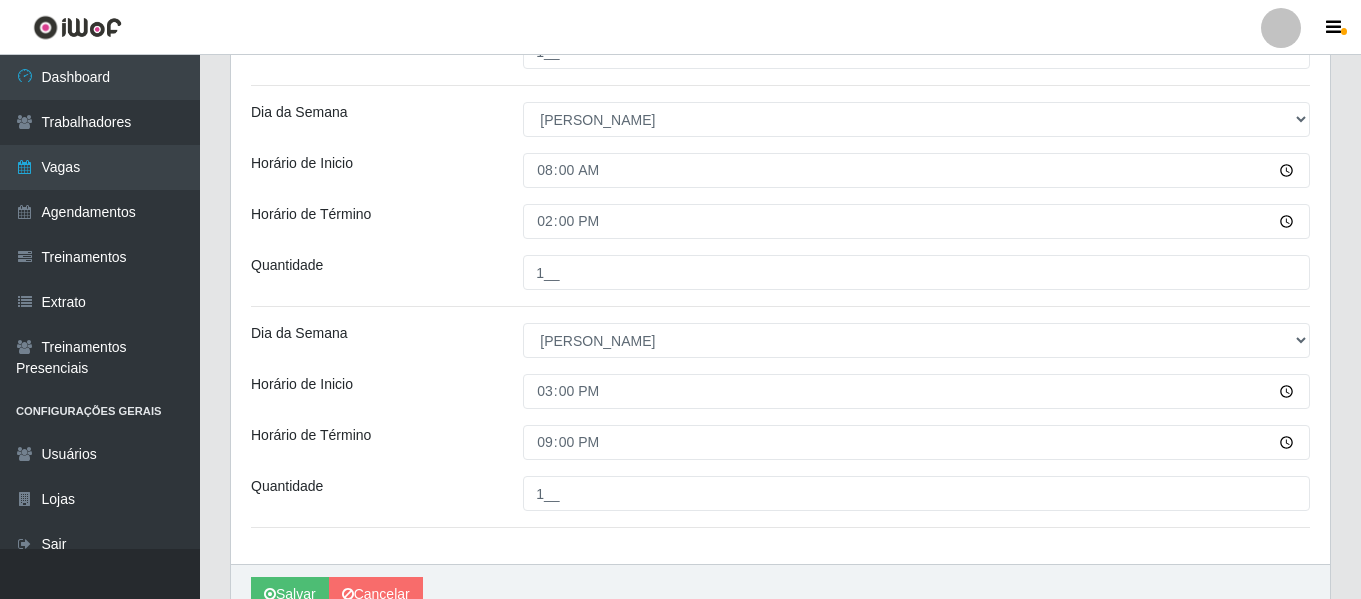 scroll, scrollTop: 848, scrollLeft: 0, axis: vertical 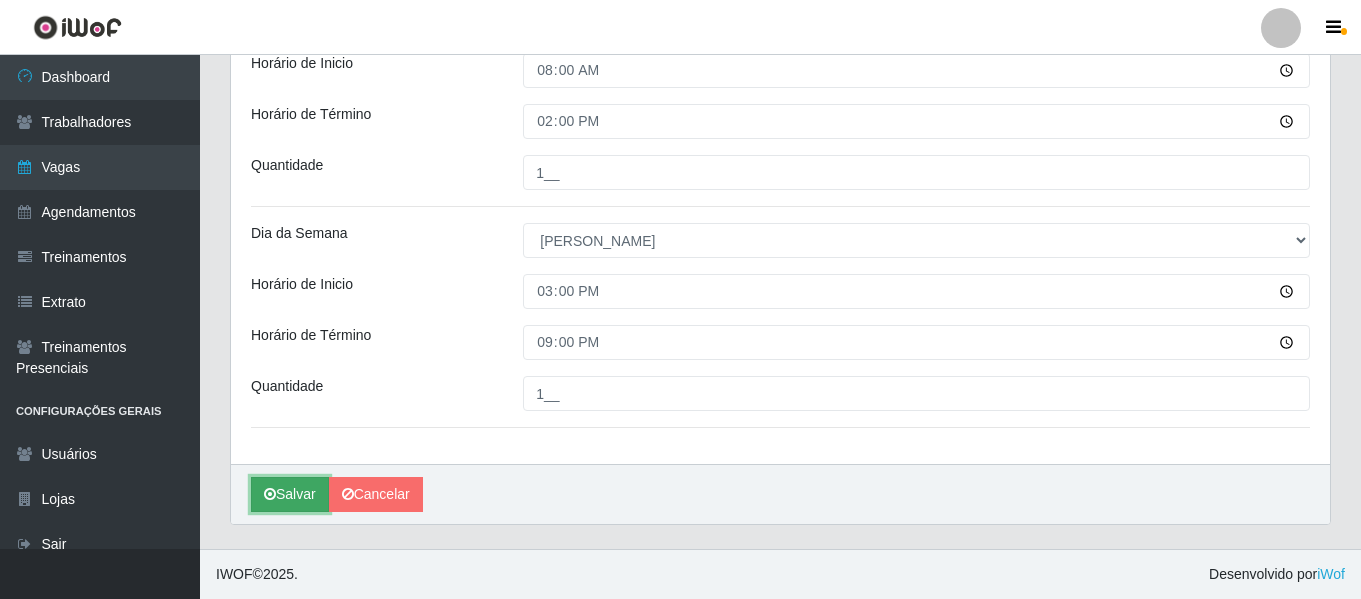 click on "Salvar" at bounding box center [290, 494] 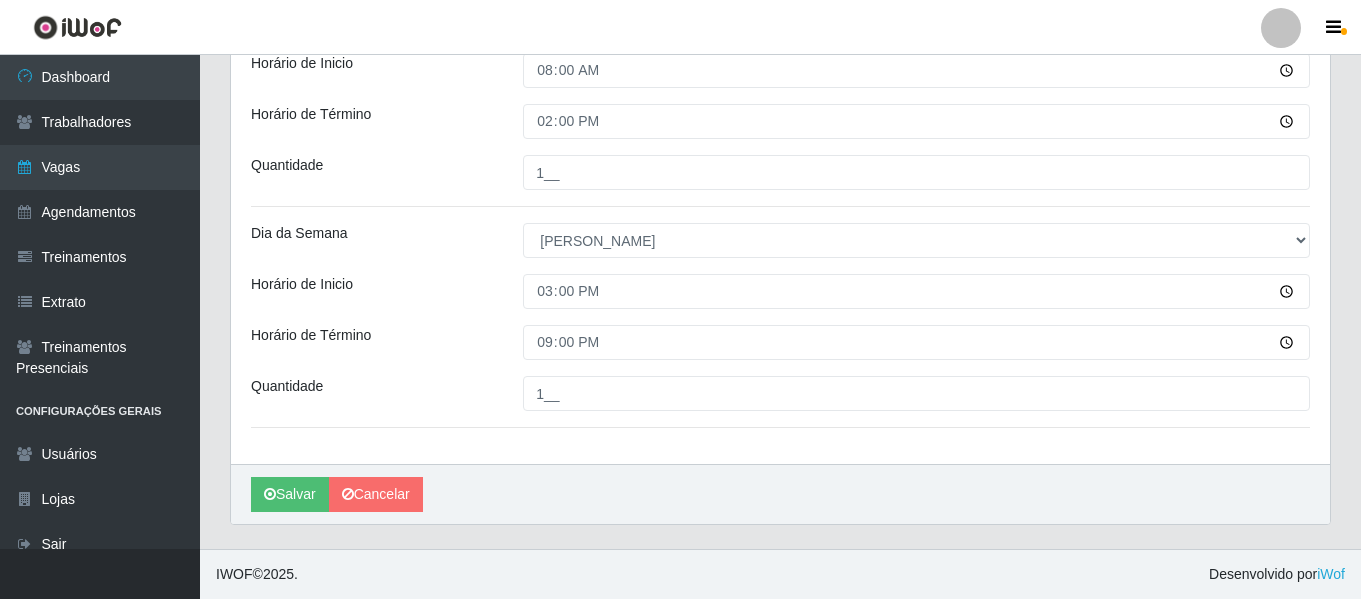 scroll, scrollTop: 0, scrollLeft: 0, axis: both 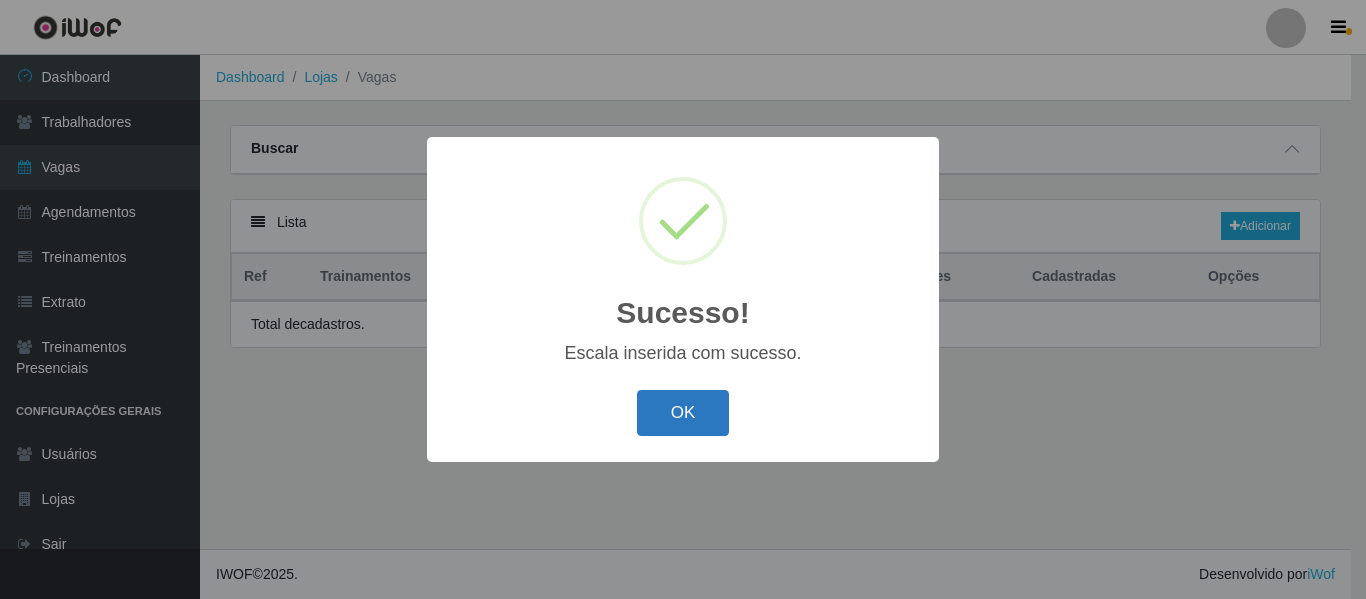 click on "OK" at bounding box center [683, 413] 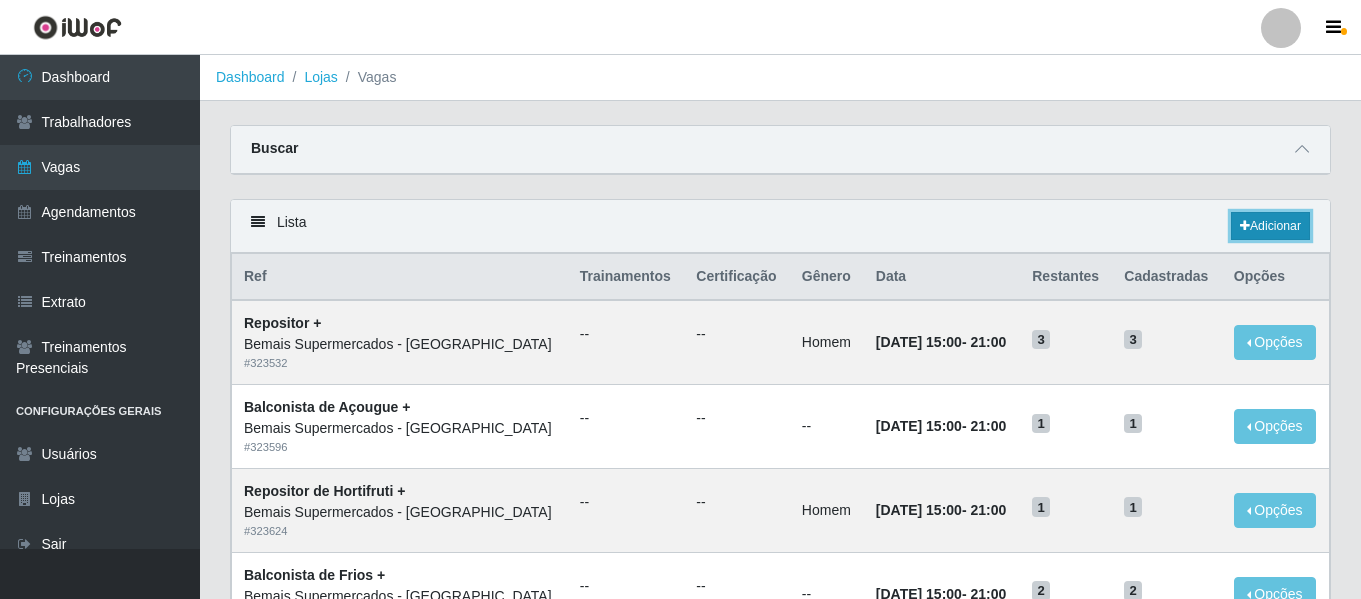 click on "Adicionar" at bounding box center (1270, 226) 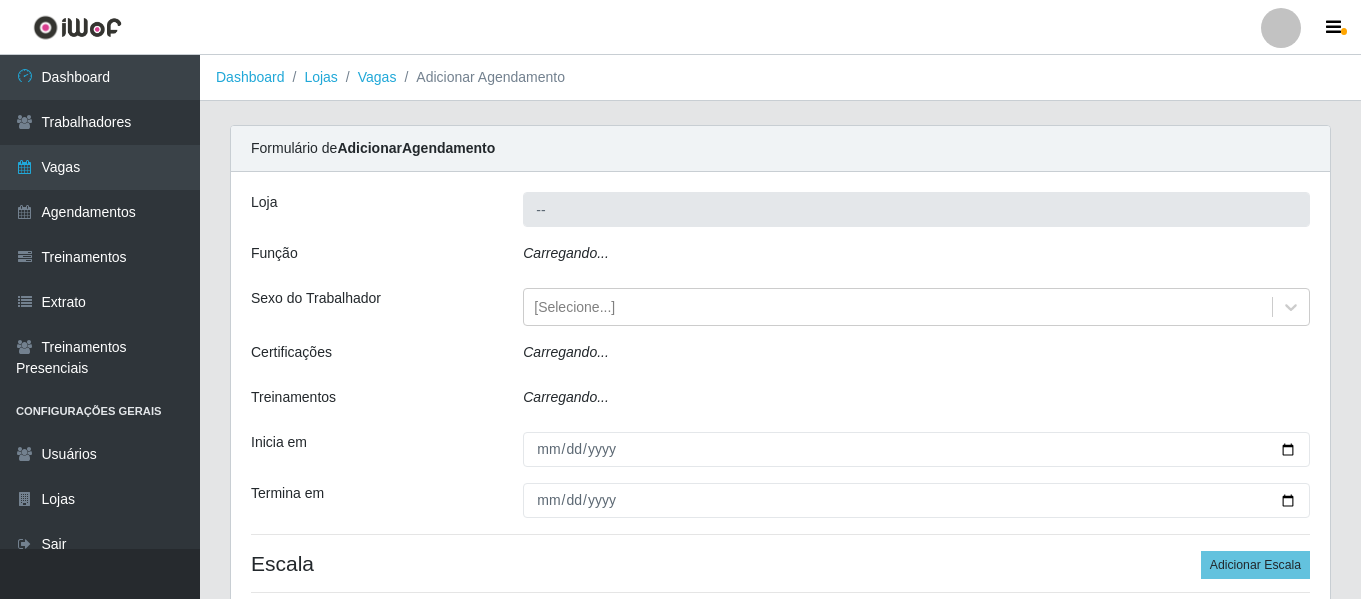 type on "Bemais Supermercados - [GEOGRAPHIC_DATA]" 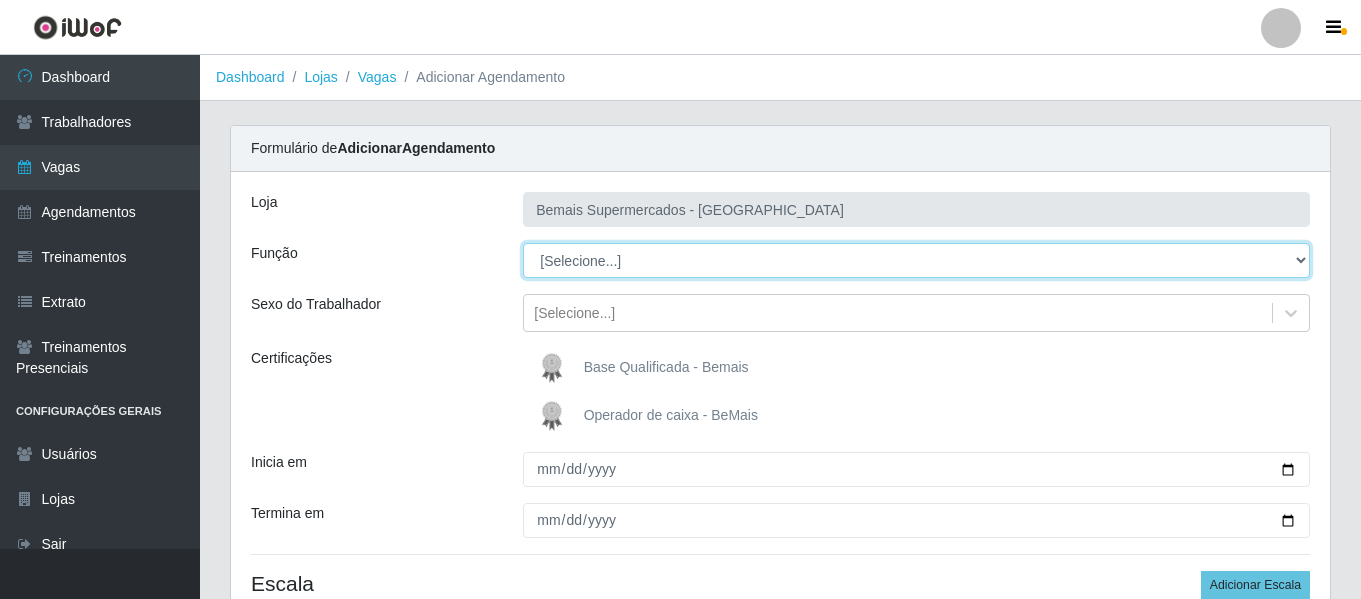 click on "[Selecione...] ASG ASG + ASG ++ Auxiliar de Depósito  Auxiliar de Depósito + Auxiliar de Depósito ++ Auxiliar de Estacionamento Auxiliar de Estacionamento + Auxiliar de Estacionamento ++ Auxiliar de Sushiman Auxiliar de Sushiman+ Auxiliar de Sushiman++ Balconista de Açougue  Balconista de Açougue + Balconista de Açougue ++ Balconista de Frios Balconista de Frios + Balconista de Frios ++ Balconista de Padaria  Balconista de Padaria + Balconista de Padaria ++ Embalador Embalador + Embalador ++ Operador de Caixa Operador de Caixa + Operador de Caixa ++ Repositor  Repositor + Repositor ++ Repositor de Hortifruti Repositor de Hortifruti + Repositor de Hortifruti ++" at bounding box center [916, 260] 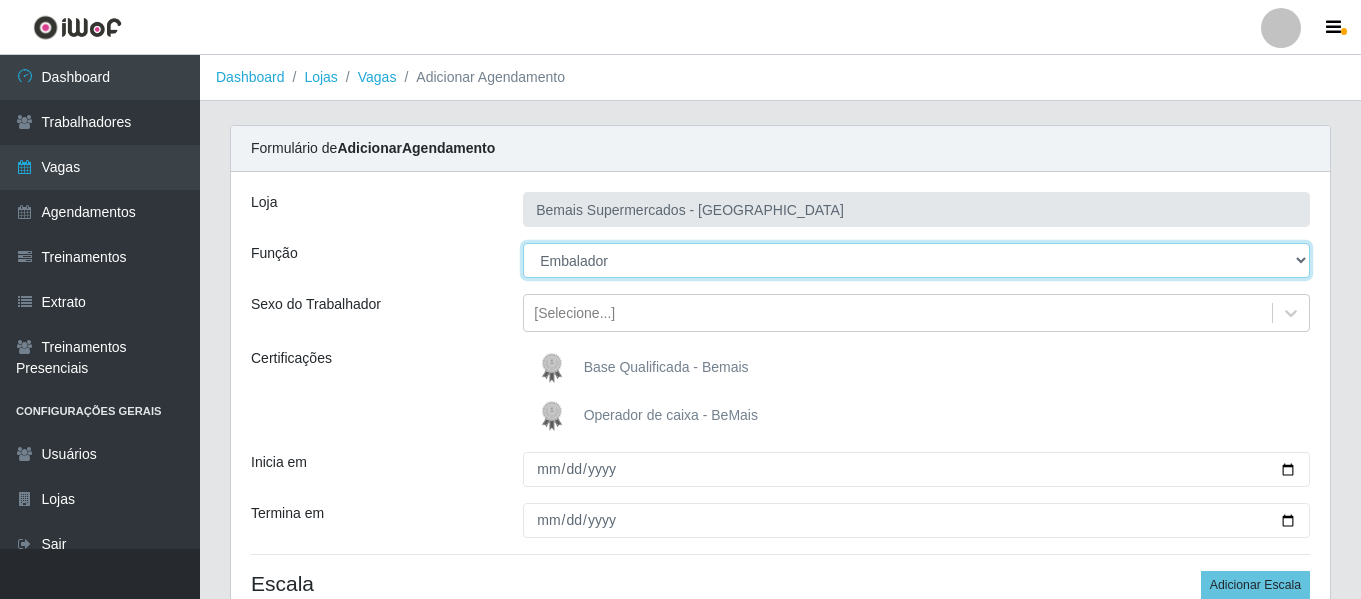 click on "[Selecione...] ASG ASG + ASG ++ Auxiliar de Depósito  Auxiliar de Depósito + Auxiliar de Depósito ++ Auxiliar de Estacionamento Auxiliar de Estacionamento + Auxiliar de Estacionamento ++ Auxiliar de Sushiman Auxiliar de Sushiman+ Auxiliar de Sushiman++ Balconista de Açougue  Balconista de Açougue + Balconista de Açougue ++ Balconista de Frios Balconista de Frios + Balconista de Frios ++ Balconista de Padaria  Balconista de Padaria + Balconista de Padaria ++ Embalador Embalador + Embalador ++ Operador de Caixa Operador de Caixa + Operador de Caixa ++ Repositor  Repositor + Repositor ++ Repositor de Hortifruti Repositor de Hortifruti + Repositor de Hortifruti ++" at bounding box center [916, 260] 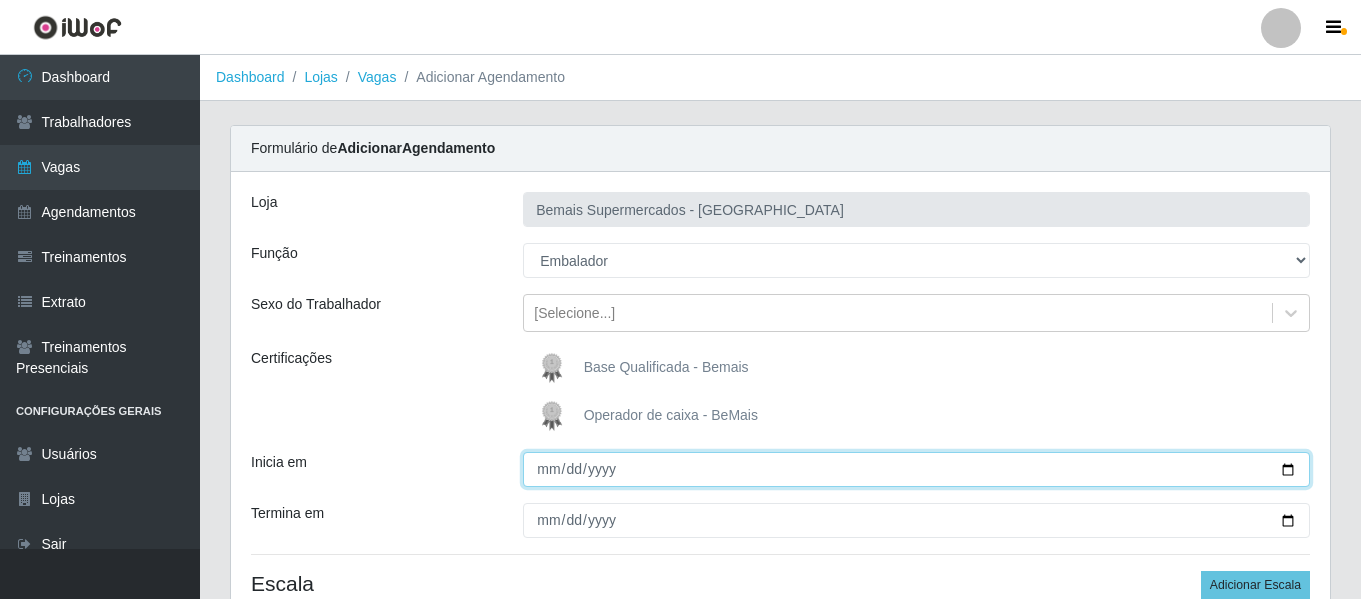 click on "Inicia em" at bounding box center (916, 469) 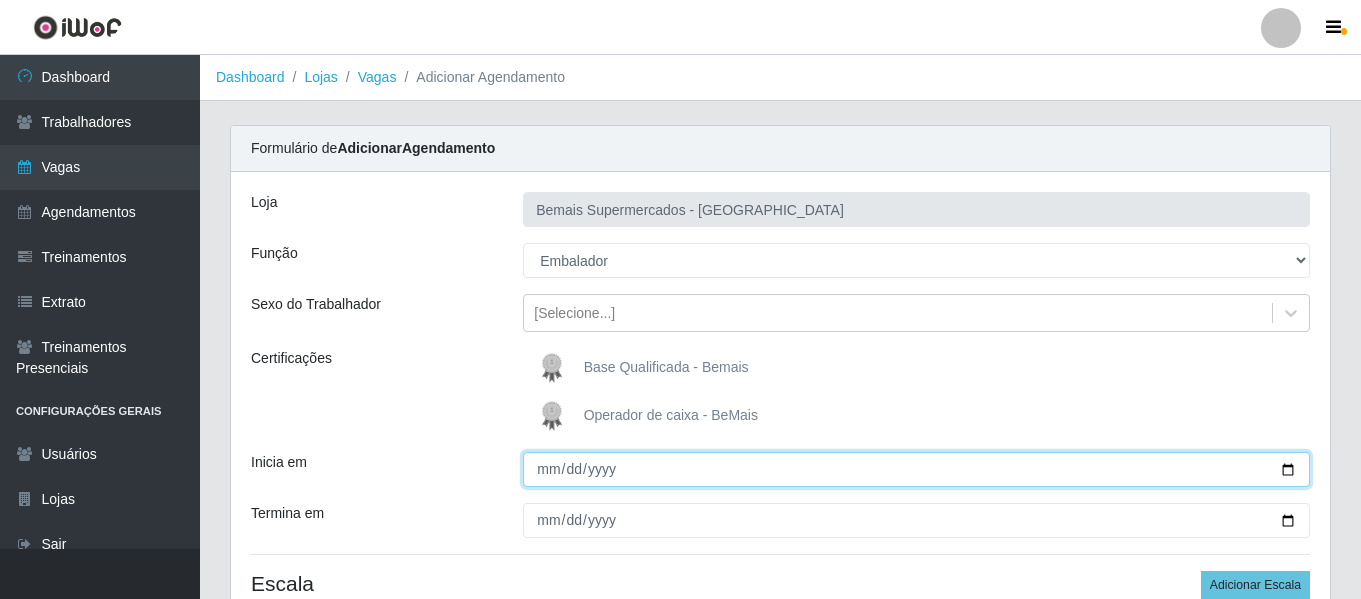 click on "Inicia em" at bounding box center (916, 469) 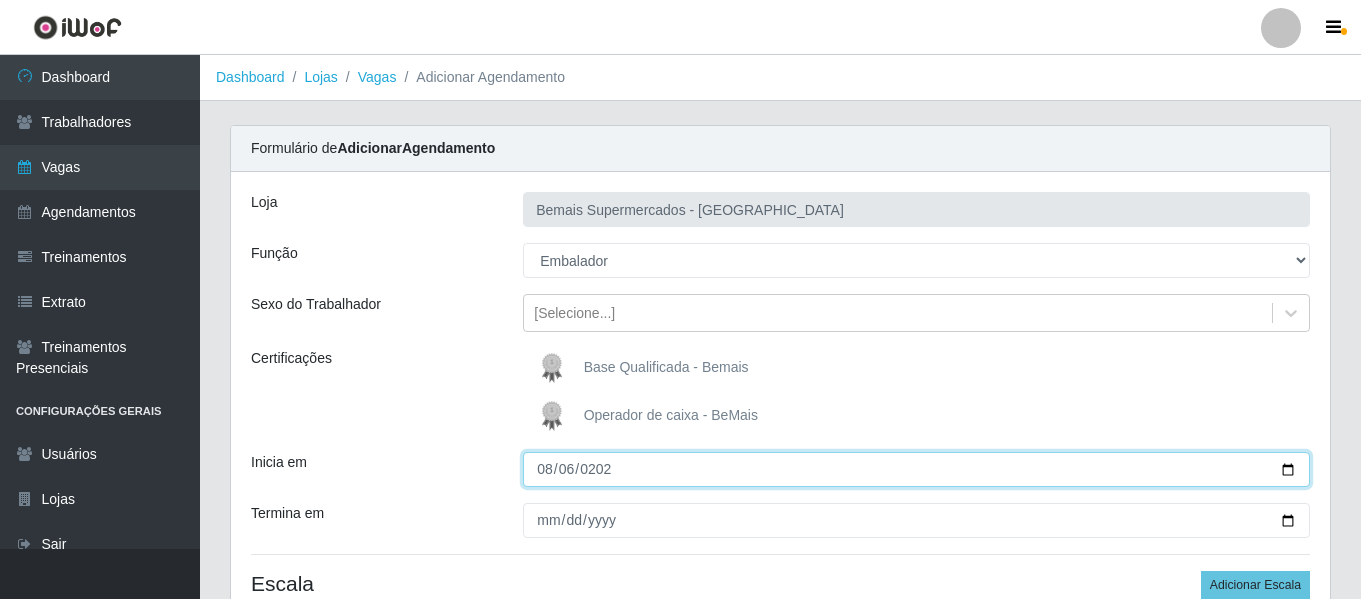 type on "[DATE]" 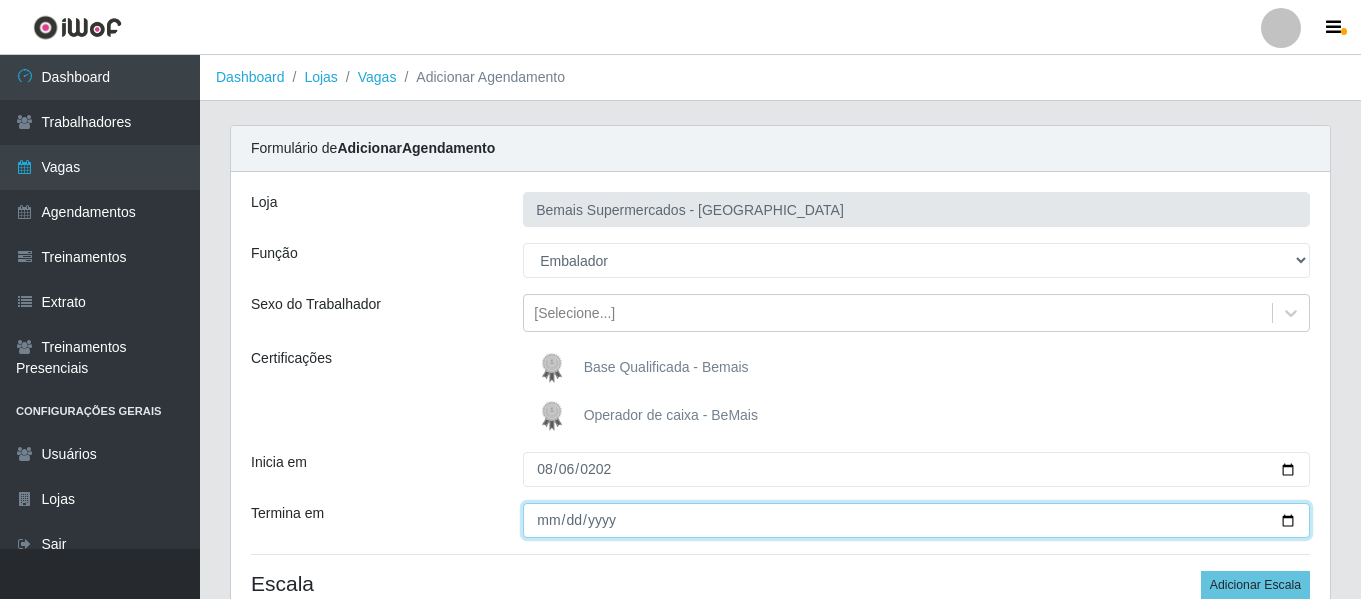 click on "Termina em" at bounding box center (916, 520) 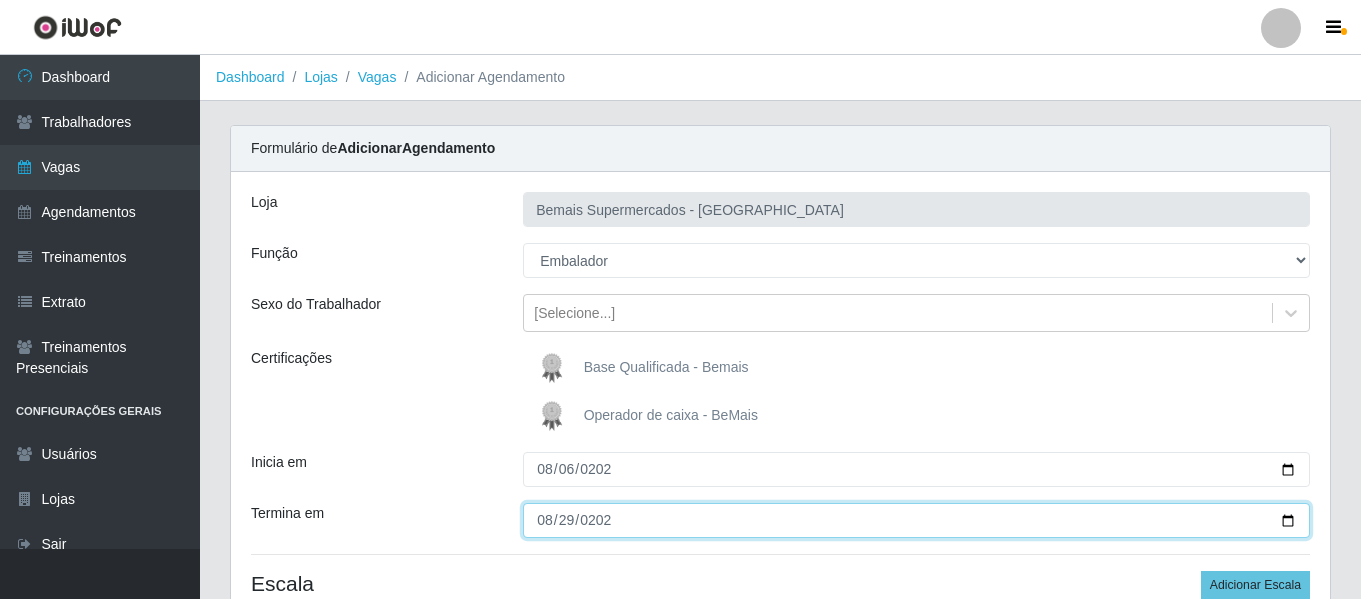 type on "[DATE]" 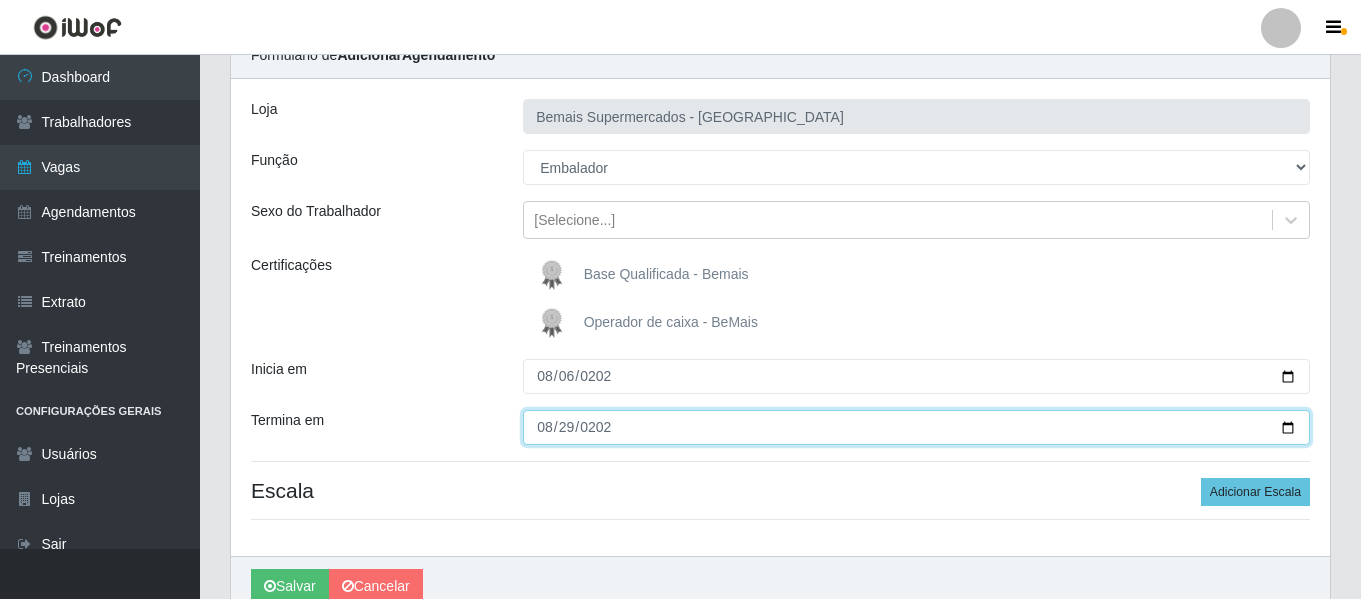 scroll, scrollTop: 185, scrollLeft: 0, axis: vertical 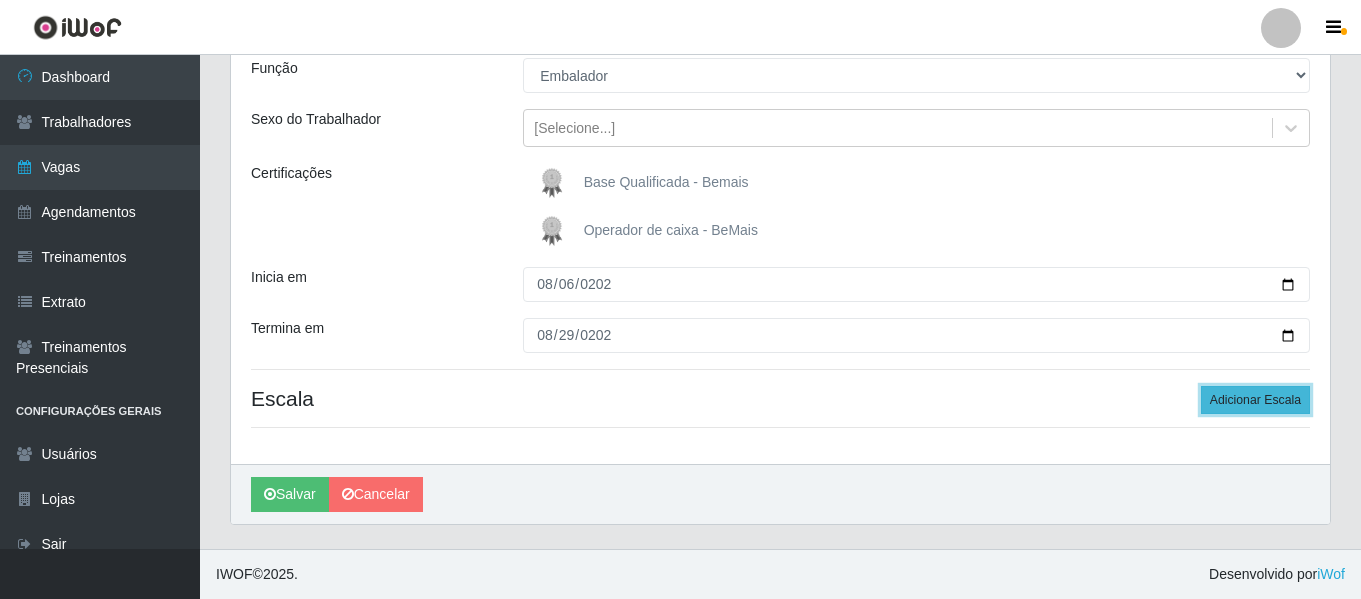 click on "Adicionar Escala" at bounding box center (1255, 400) 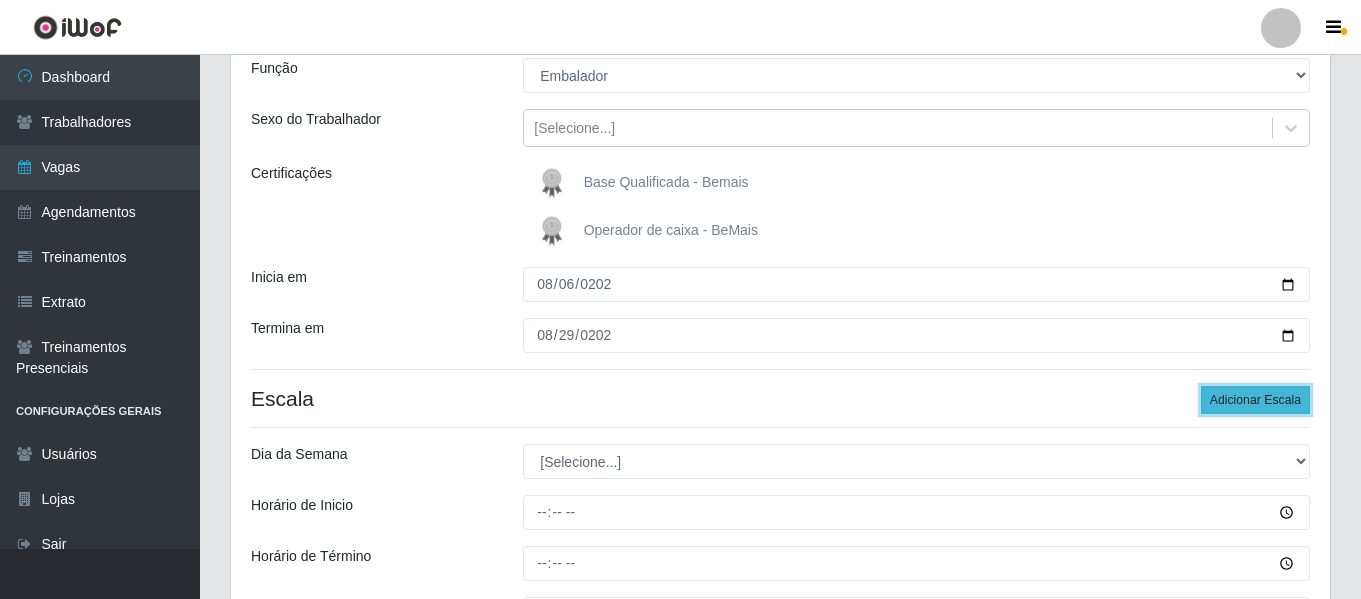 click on "Adicionar Escala" at bounding box center [1255, 400] 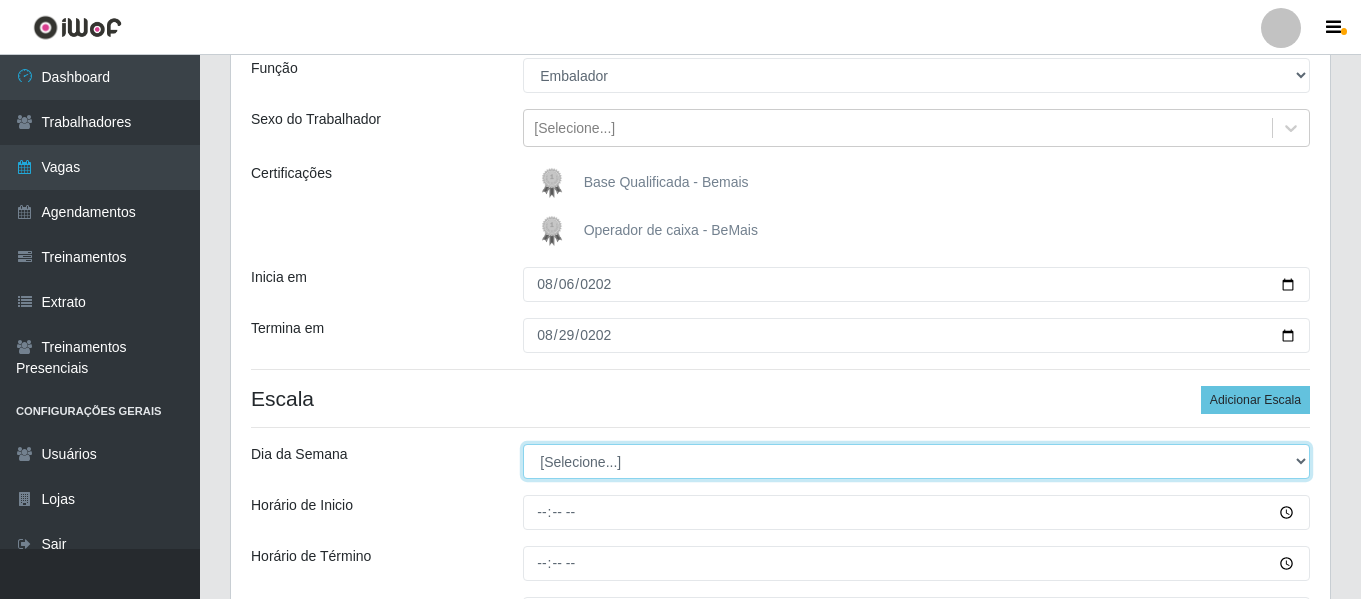 click on "[Selecione...] Segunda Terça Quarta Quinta Sexta Sábado Domingo" at bounding box center [916, 461] 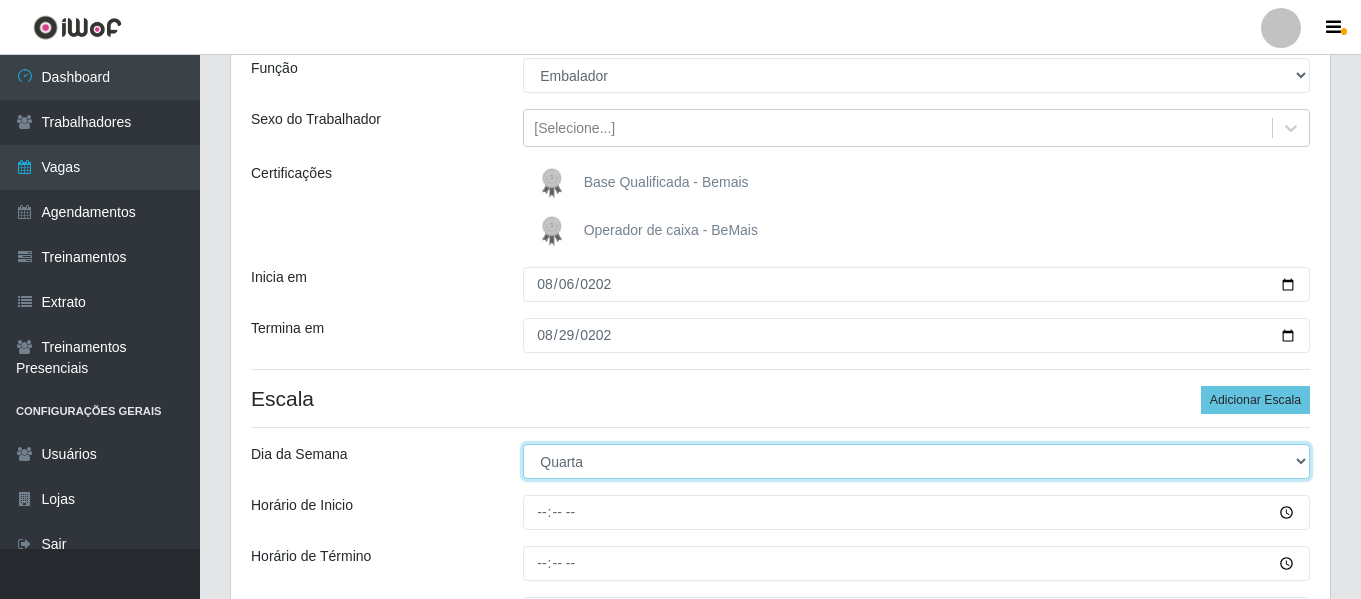 click on "[Selecione...] Segunda Terça Quarta Quinta Sexta Sábado Domingo" at bounding box center (916, 461) 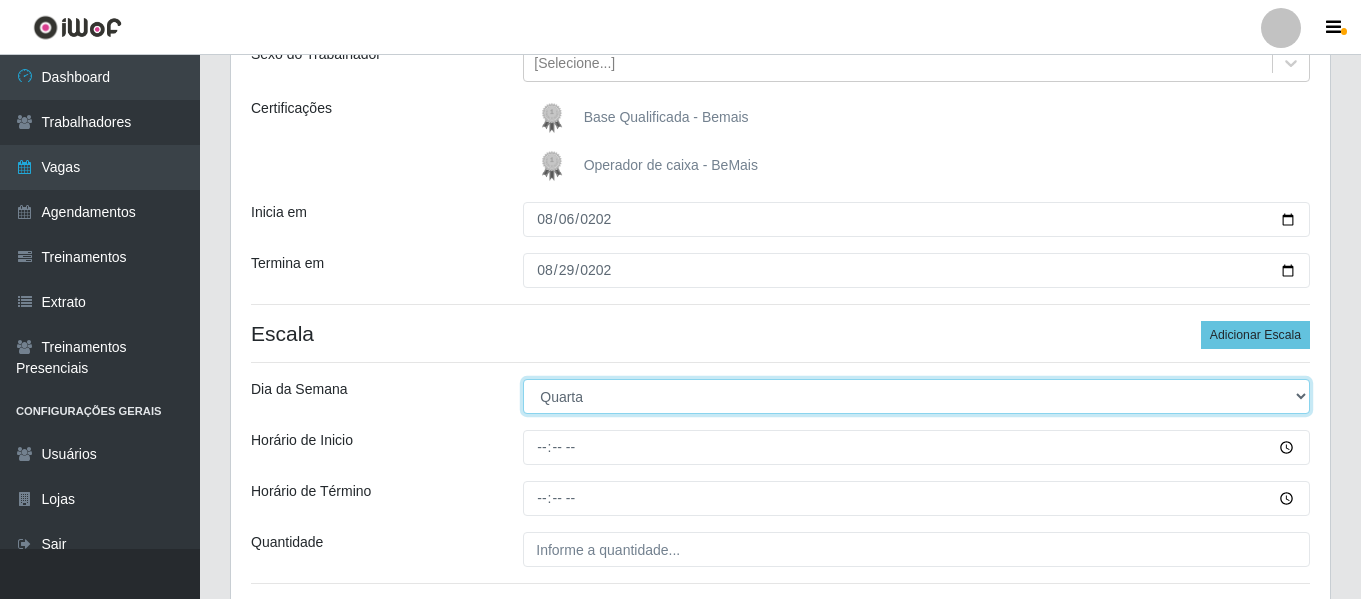 scroll, scrollTop: 285, scrollLeft: 0, axis: vertical 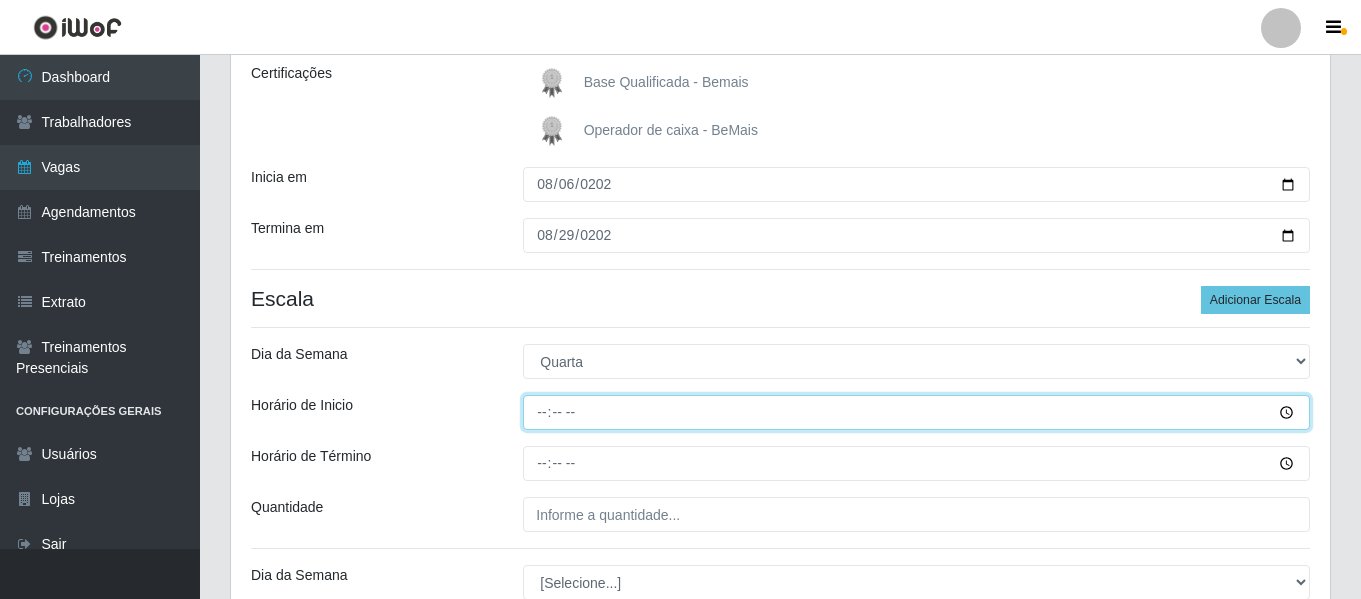click on "Horário de Inicio" at bounding box center (916, 412) 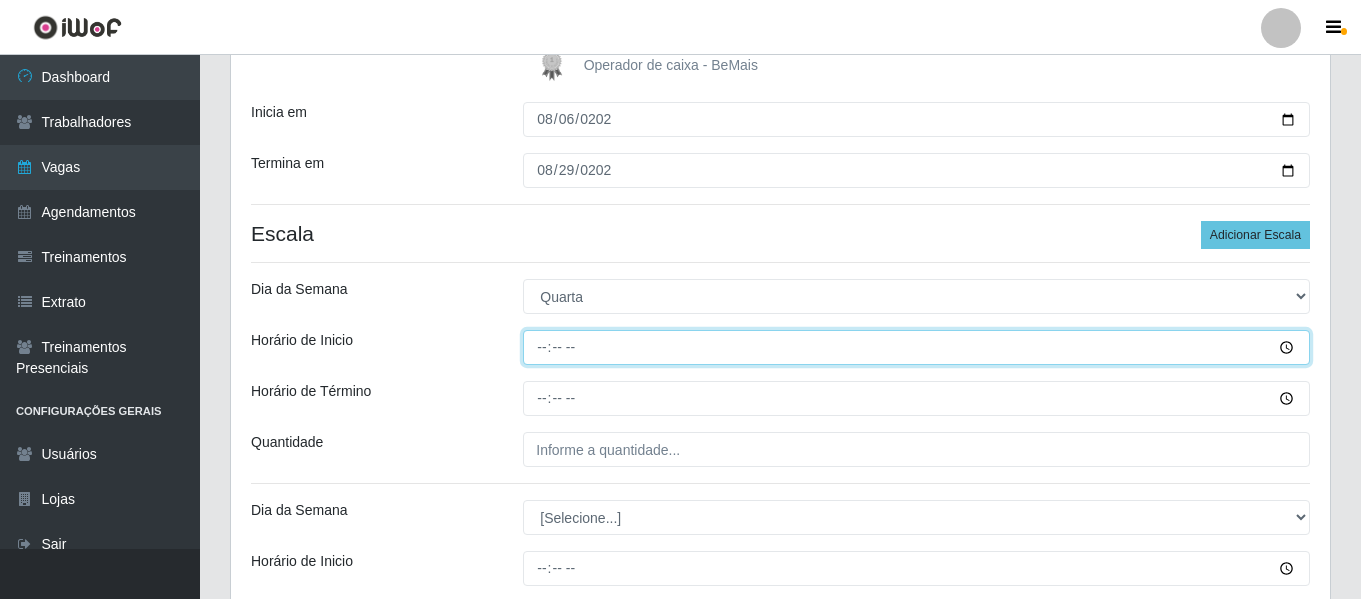 scroll, scrollTop: 385, scrollLeft: 0, axis: vertical 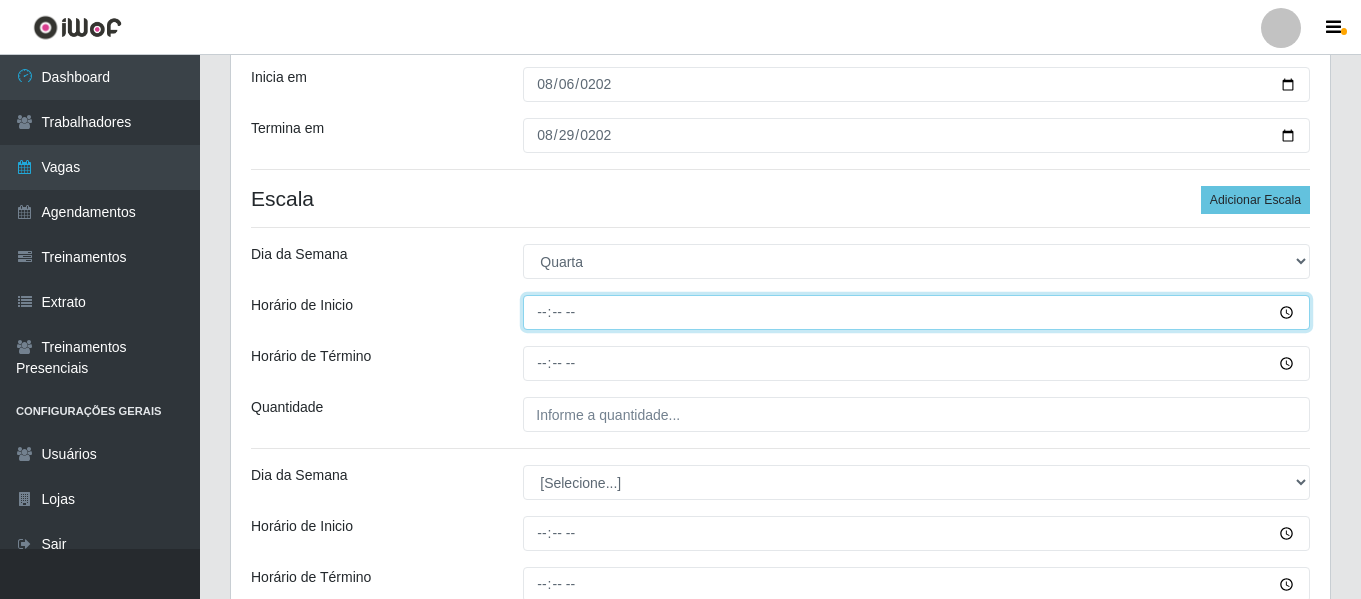 type on "16:00" 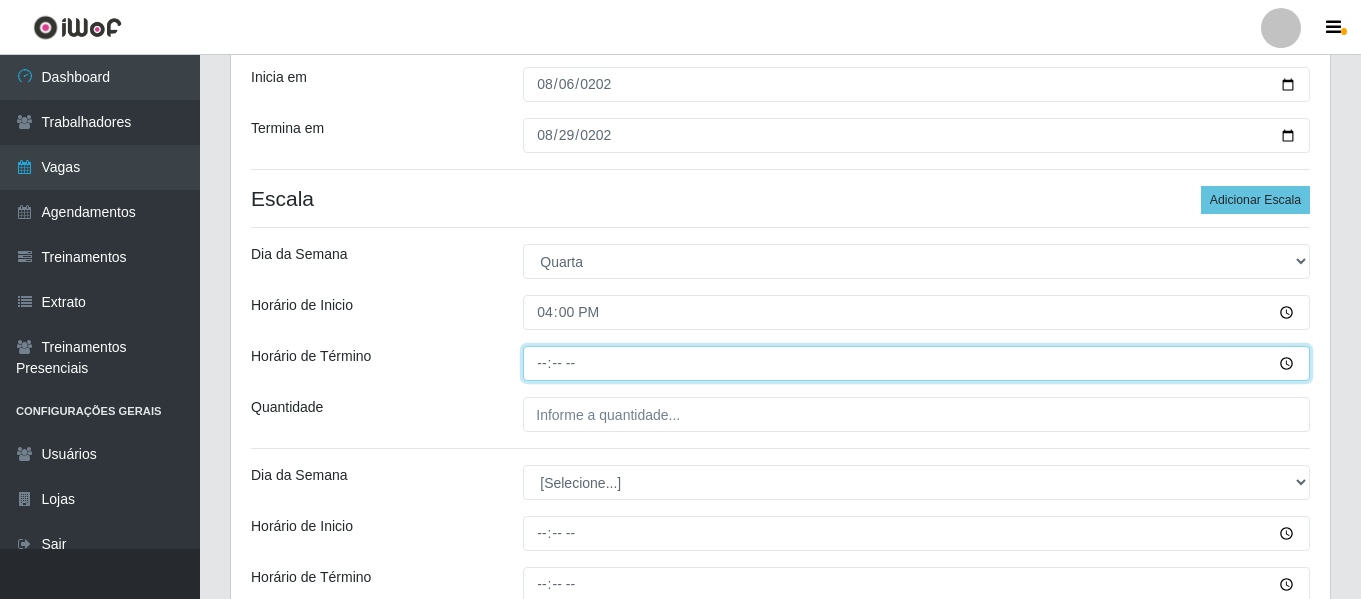 click on "Horário de Término" at bounding box center [916, 363] 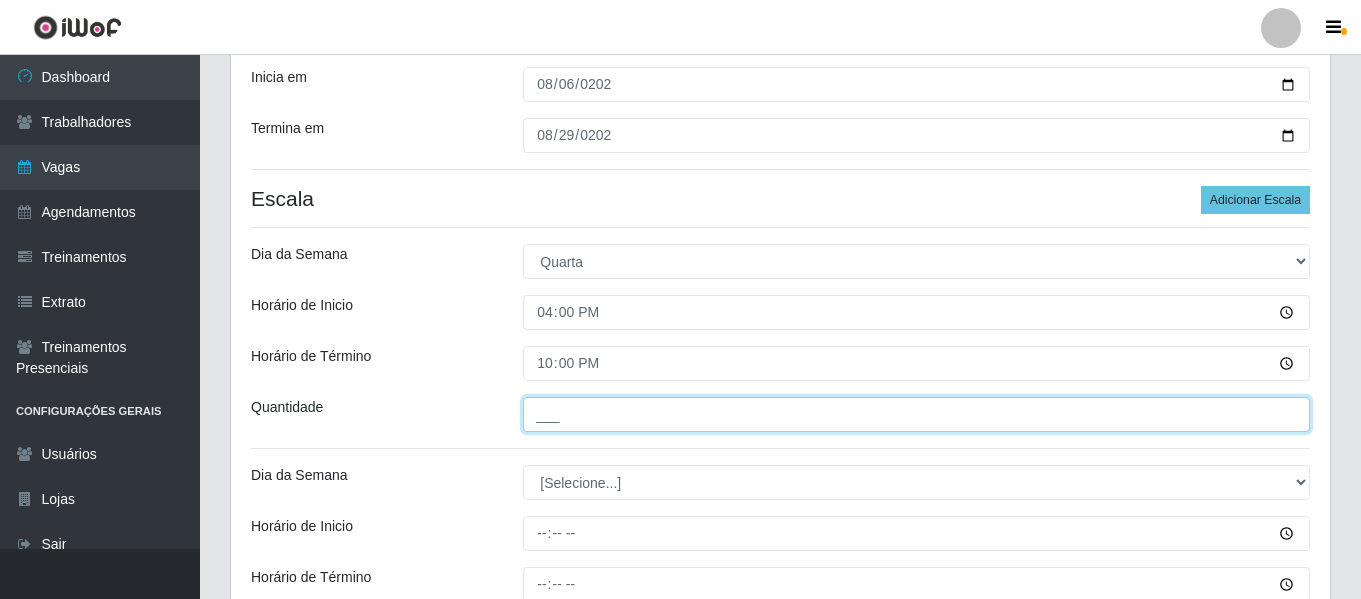 click on "___" at bounding box center (916, 414) 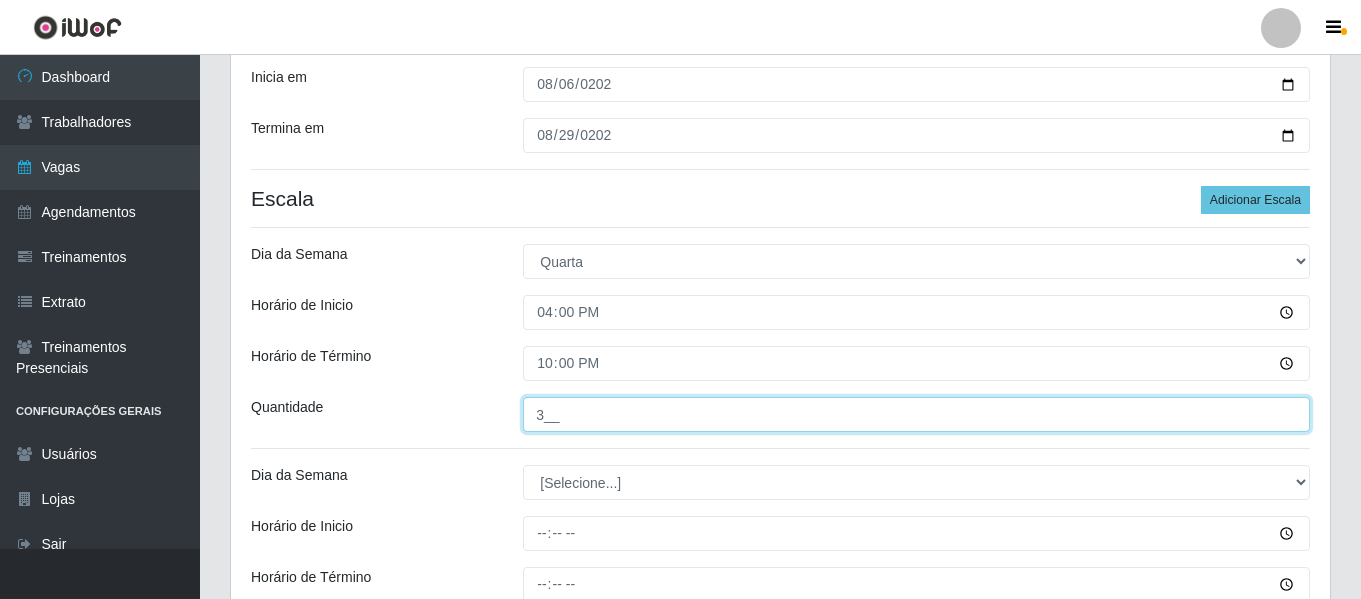 type on "3__" 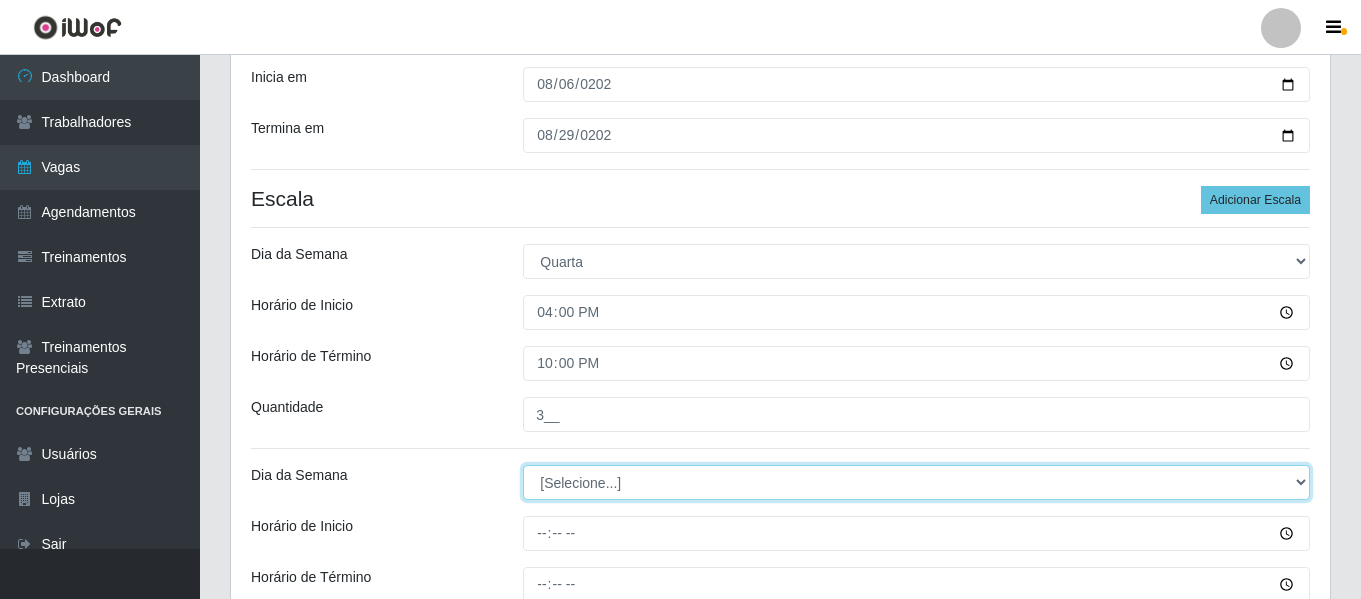 drag, startPoint x: 576, startPoint y: 486, endPoint x: 584, endPoint y: 474, distance: 14.422205 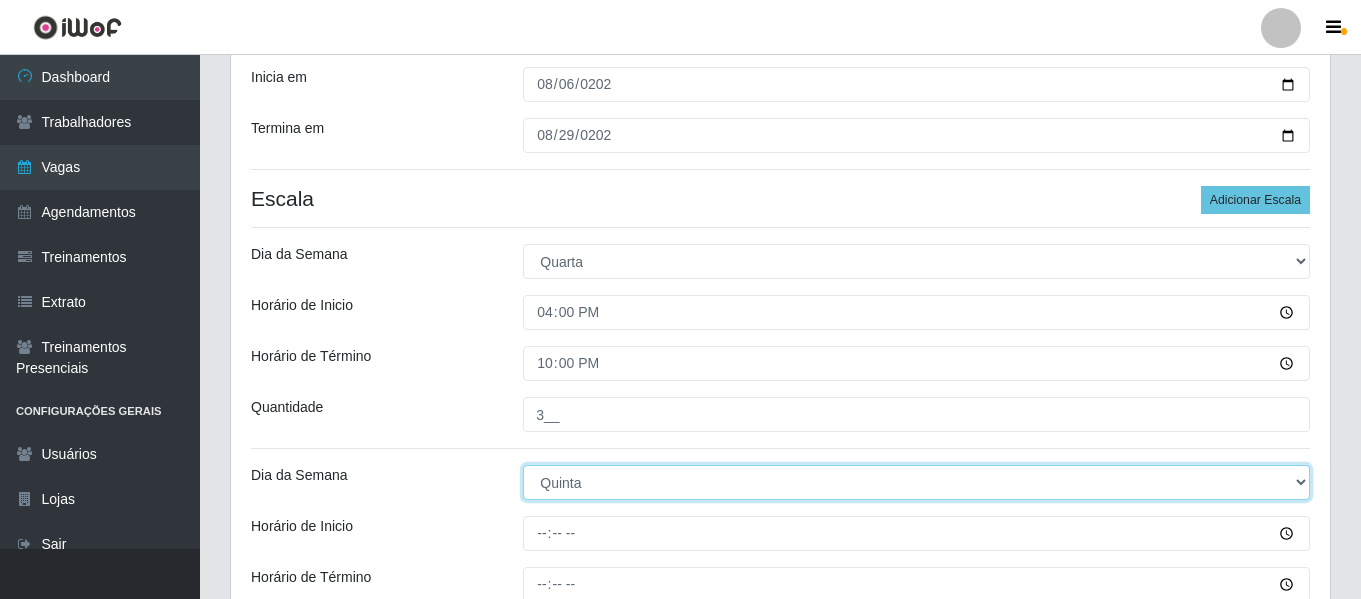 click on "[Selecione...] Segunda Terça Quarta Quinta Sexta Sábado Domingo" at bounding box center (916, 482) 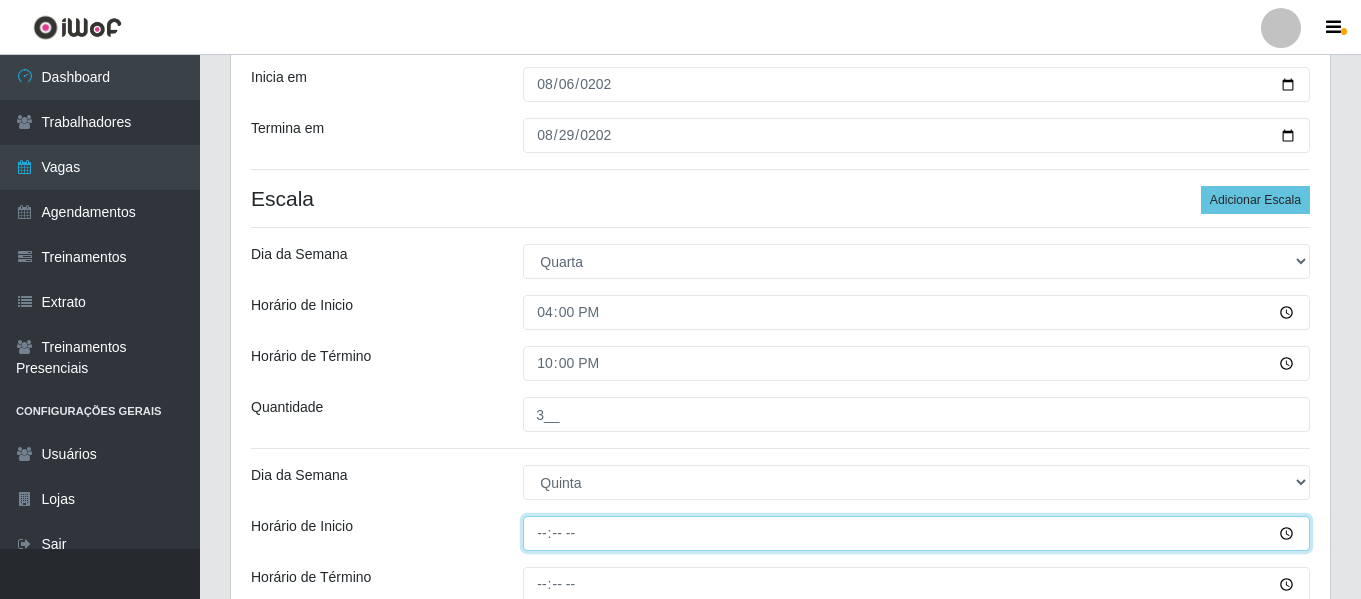 click on "Horário de Inicio" at bounding box center [916, 533] 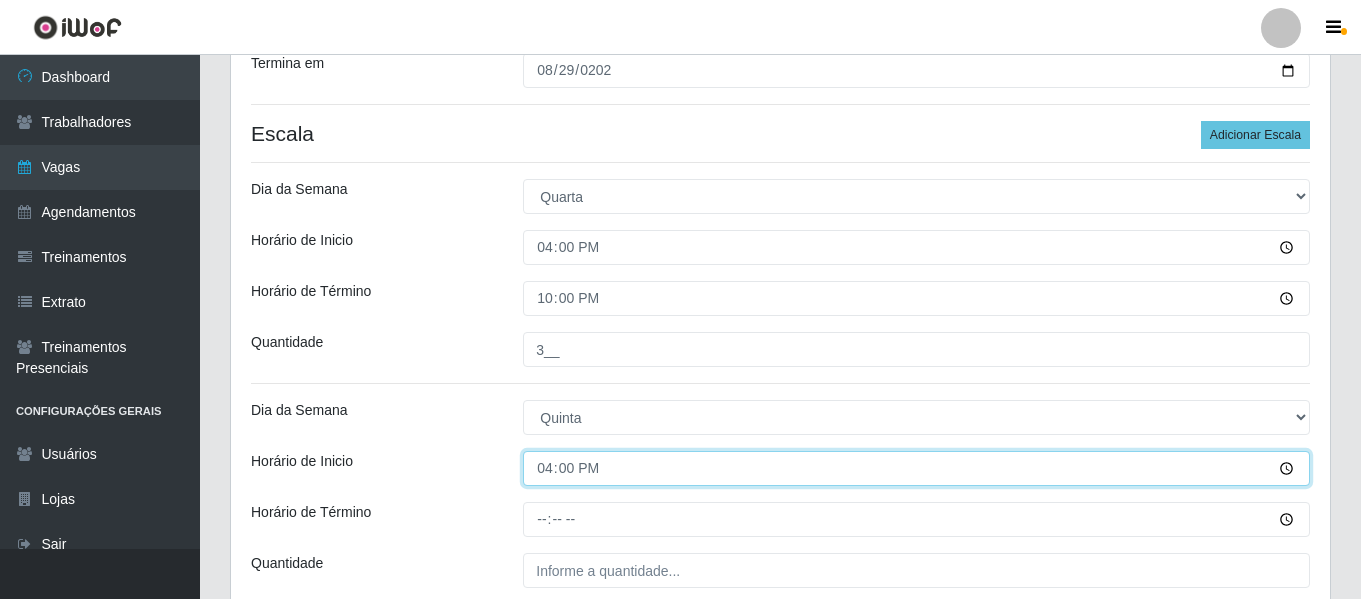 scroll, scrollTop: 485, scrollLeft: 0, axis: vertical 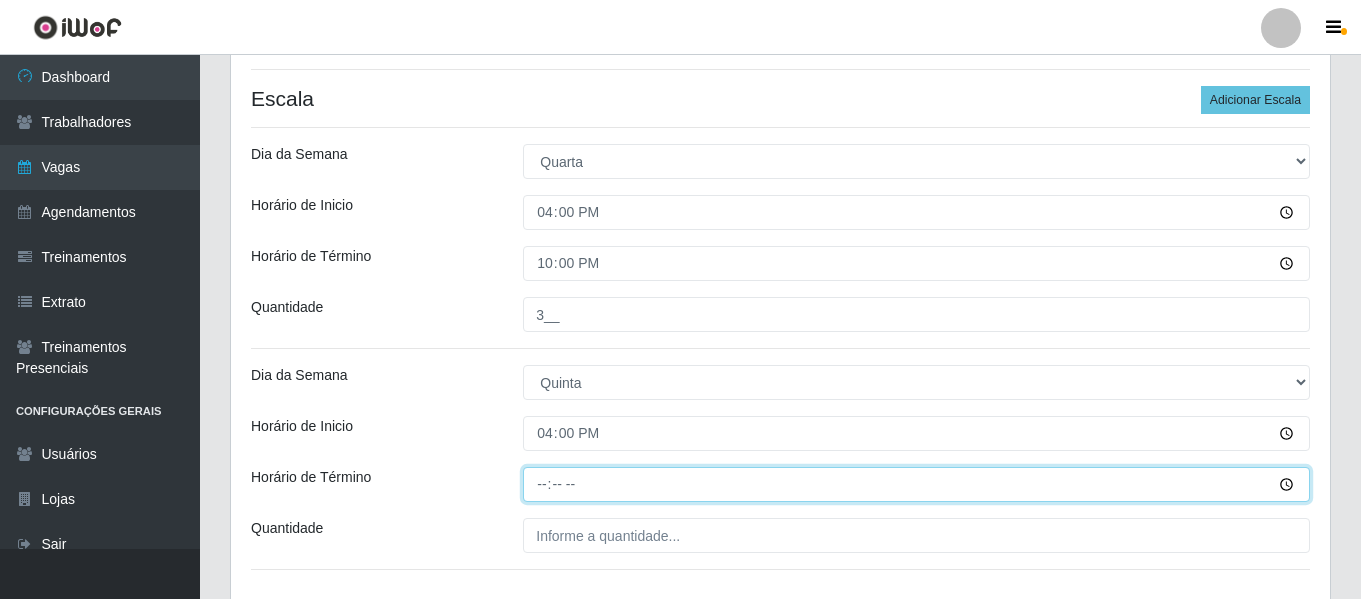 click on "Horário de Término" at bounding box center [916, 484] 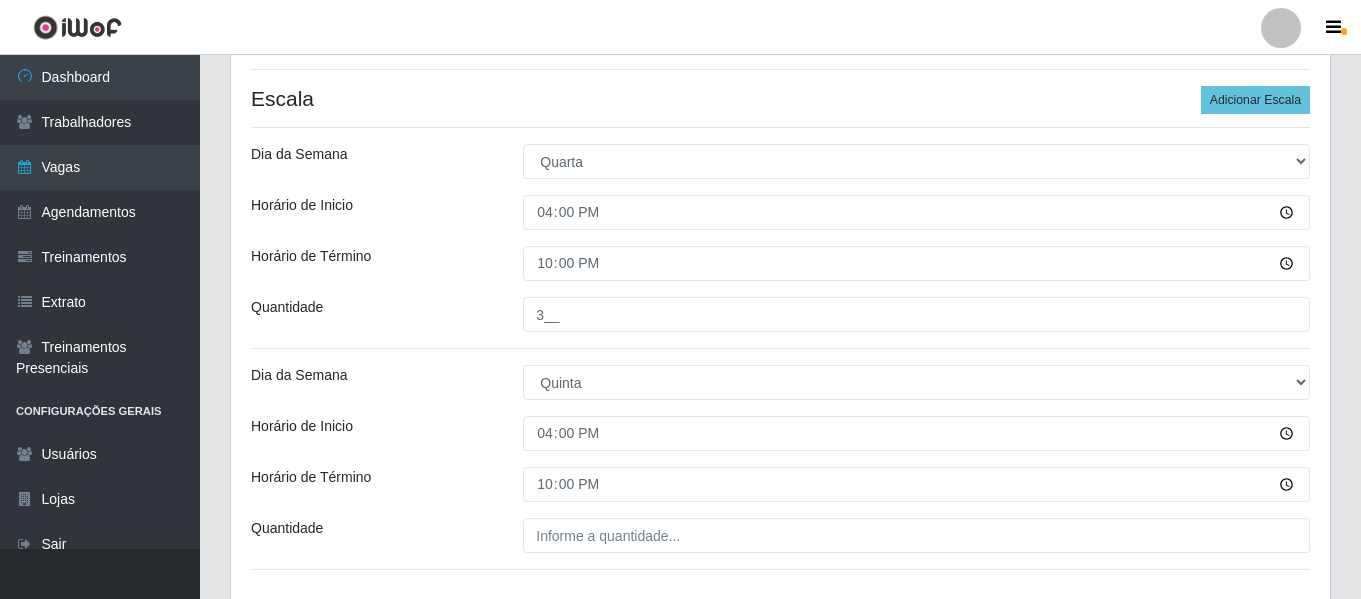 click on "Loja Bemais Supermercados - Três Ruas Função [Selecione...] ASG ASG + ASG ++ Auxiliar de Depósito  Auxiliar de Depósito + Auxiliar de Depósito ++ Auxiliar de Estacionamento Auxiliar de Estacionamento + Auxiliar de Estacionamento ++ Auxiliar de Sushiman Auxiliar de Sushiman+ Auxiliar de Sushiman++ Balconista de Açougue  Balconista de Açougue + Balconista de Açougue ++ Balconista de Frios Balconista de Frios + Balconista de Frios ++ Balconista de Padaria  Balconista de Padaria + Balconista de Padaria ++ Embalador Embalador + Embalador ++ Operador de Caixa Operador de Caixa + Operador de Caixa ++ Repositor  Repositor + Repositor ++ Repositor de Hortifruti Repositor de Hortifruti + Repositor de Hortifruti ++ Sexo do Trabalhador [Selecione...] Certificações   Base Qualificada -  Bemais   Operador de caixa - BeMais Inicia em [DATE] Termina em [DATE] Escala Adicionar Escala Dia da Semana [Selecione...] Segunda Terça Quarta Quinta Sexta Sábado [PERSON_NAME] de Inicio 16:00 Horário de Término" at bounding box center (780, 146) 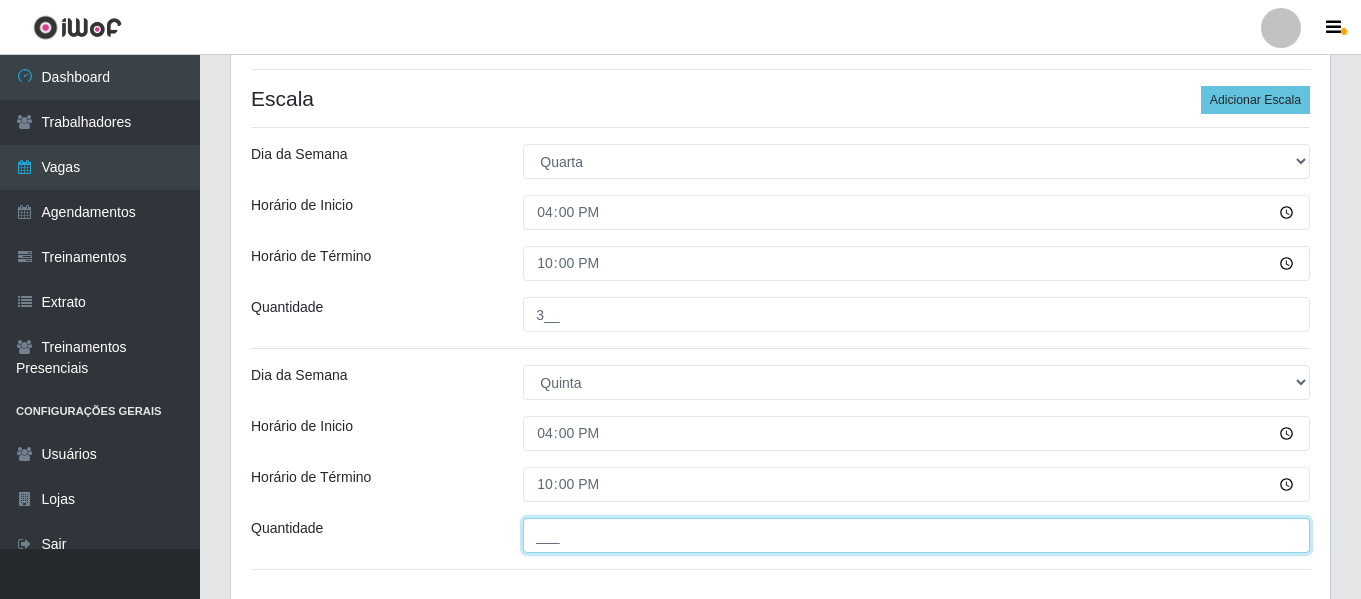 click on "___" at bounding box center [916, 535] 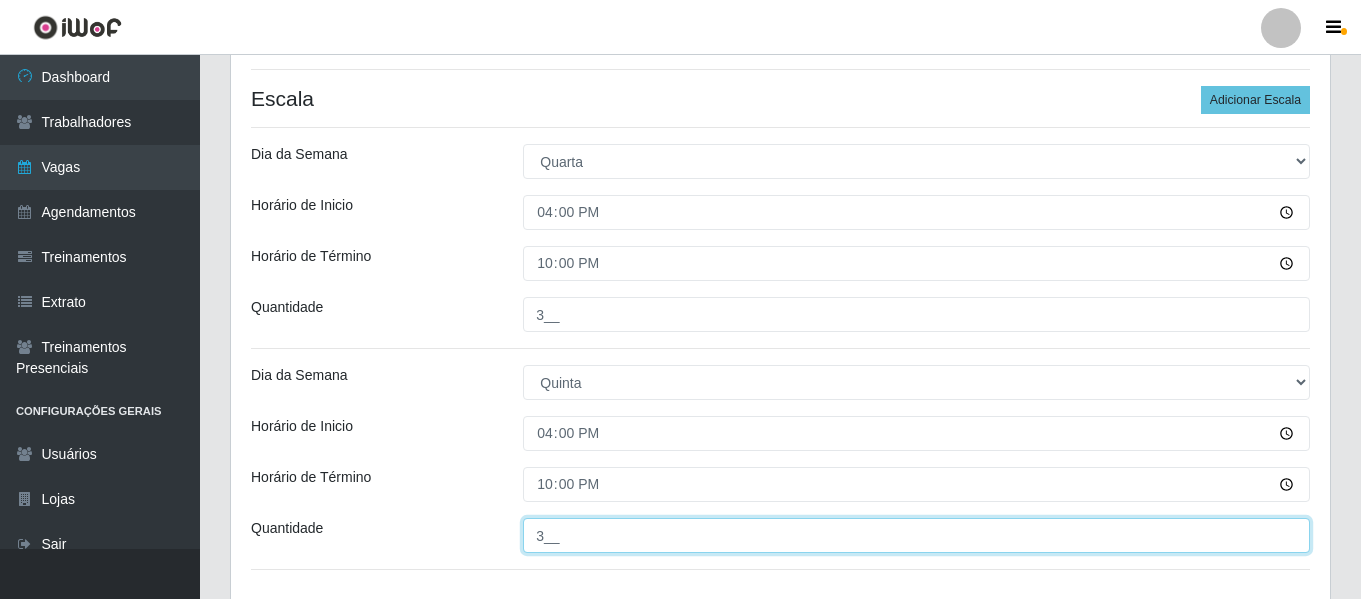 type on "3__" 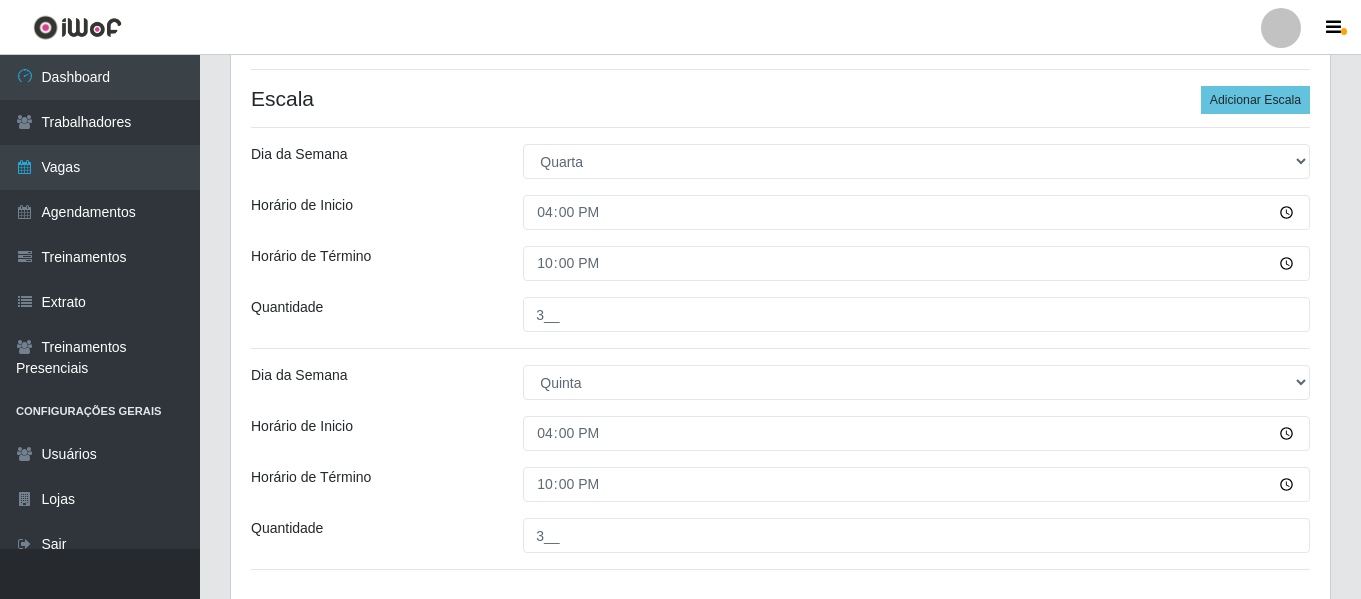 click on "Quantidade" at bounding box center [372, 314] 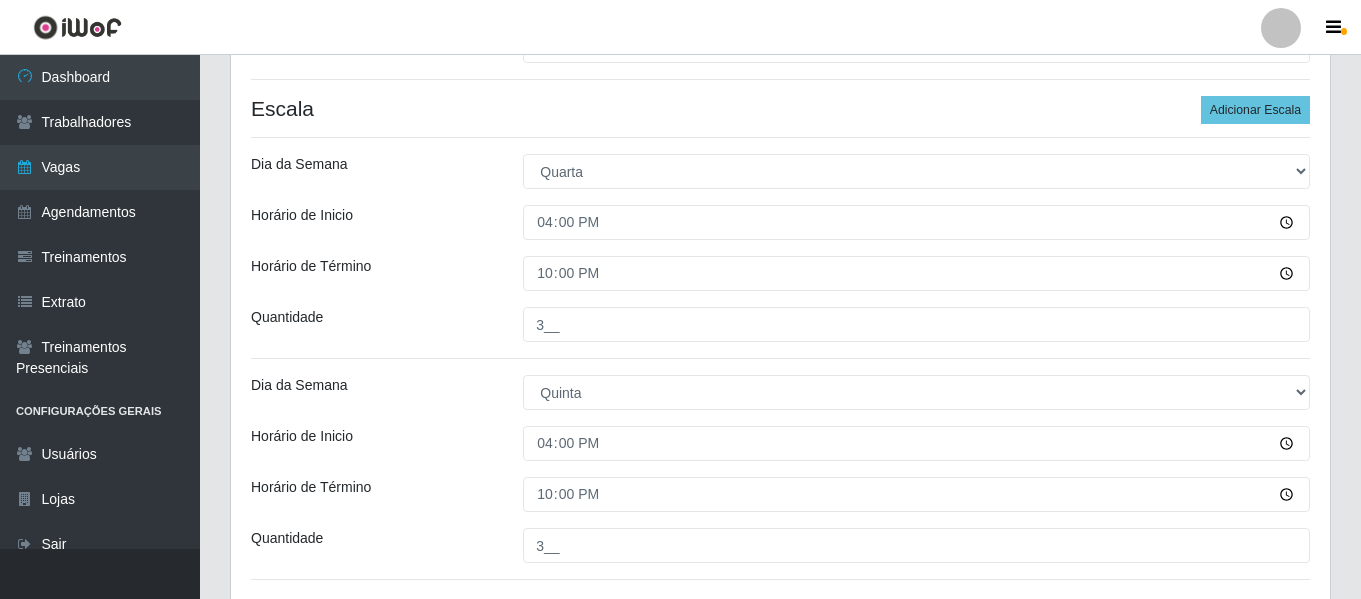 scroll, scrollTop: 327, scrollLeft: 0, axis: vertical 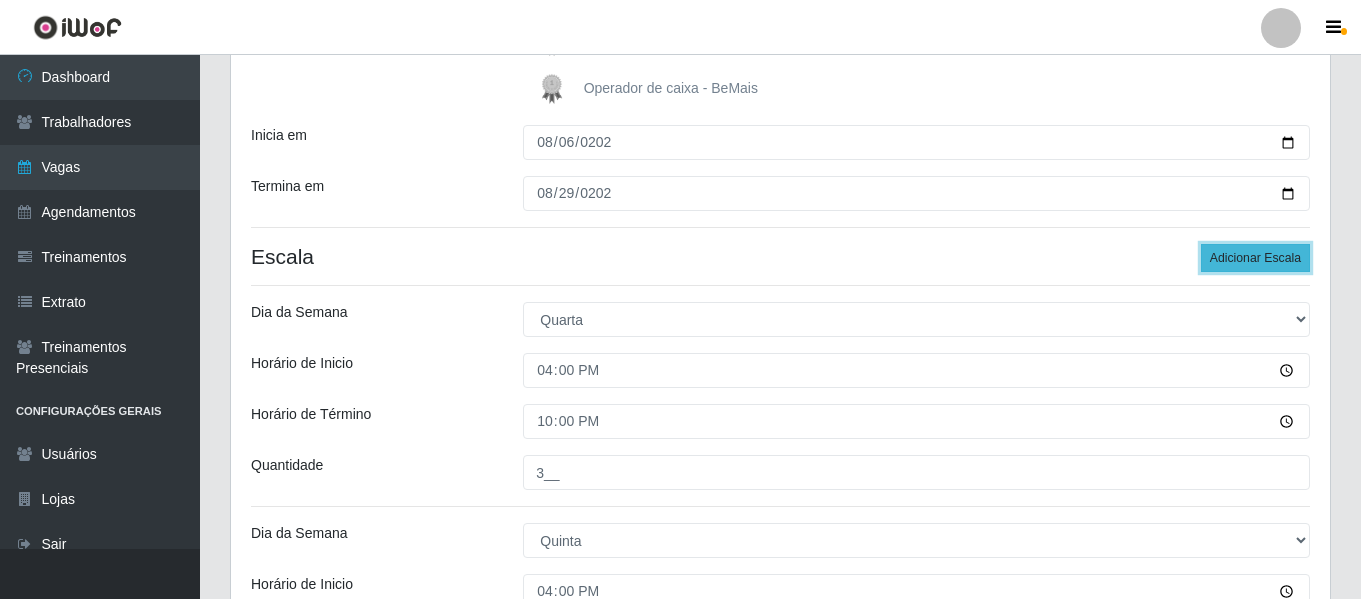 click on "Adicionar Escala" at bounding box center (1255, 258) 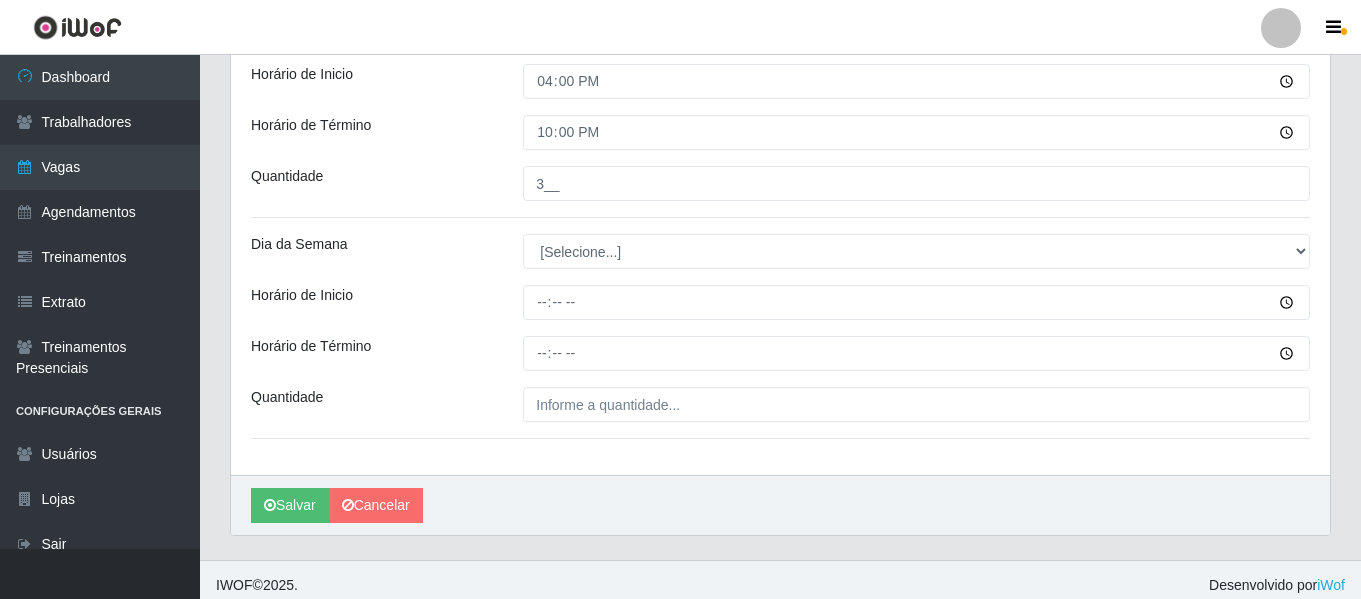 scroll, scrollTop: 848, scrollLeft: 0, axis: vertical 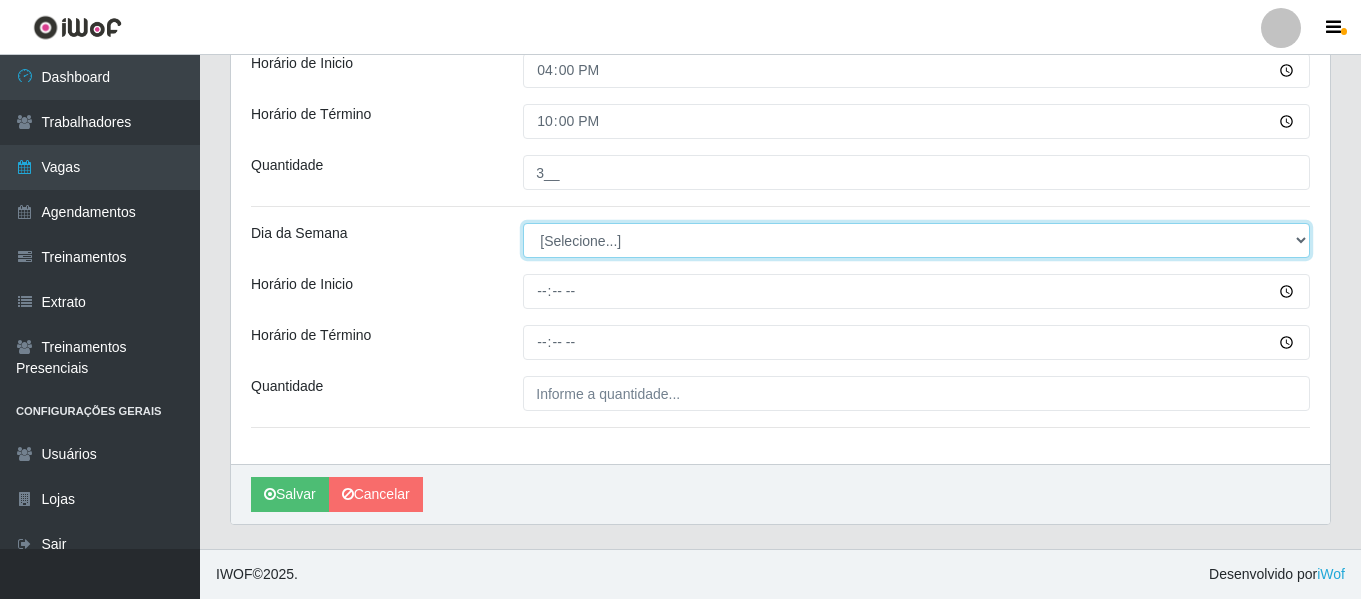 click on "[Selecione...] Segunda Terça Quarta Quinta Sexta Sábado Domingo" at bounding box center (916, 240) 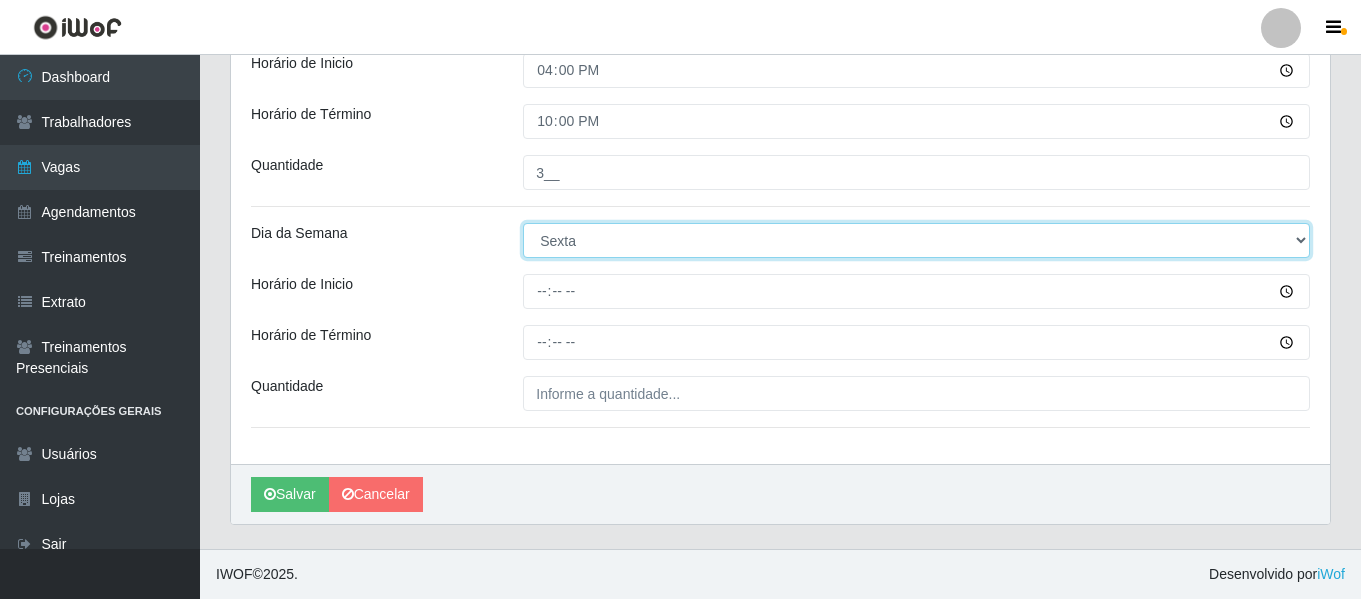click on "[Selecione...] Segunda Terça Quarta Quinta Sexta Sábado Domingo" at bounding box center (916, 240) 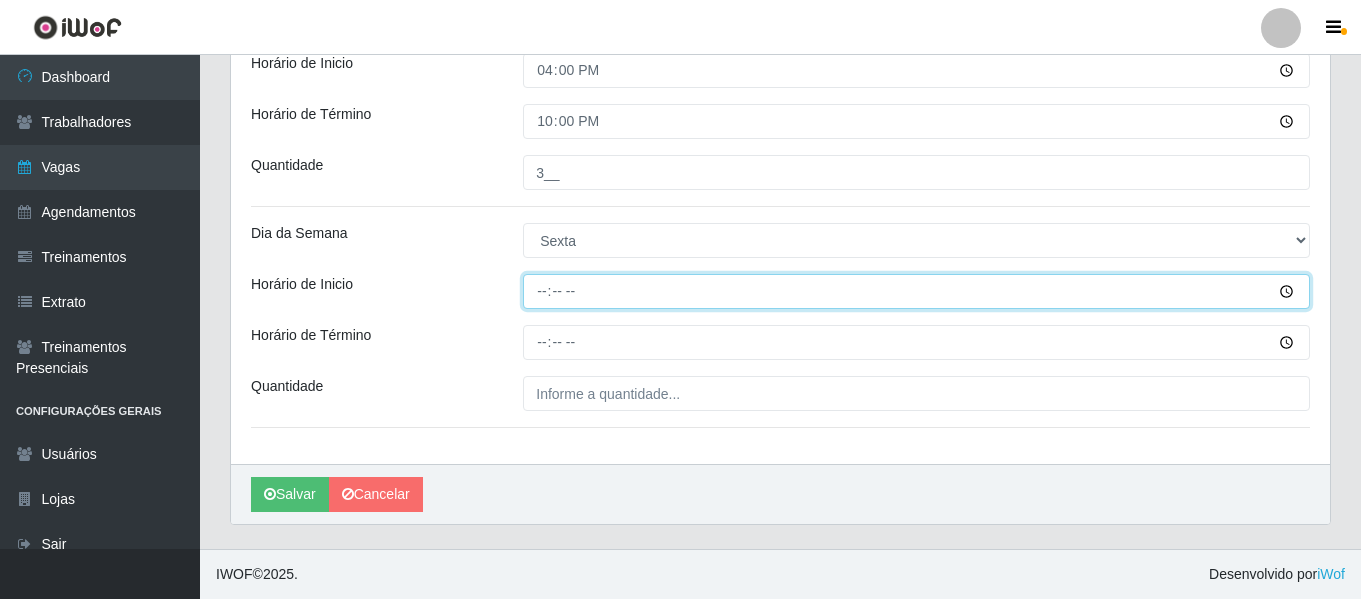 click on "Horário de Inicio" at bounding box center [916, 291] 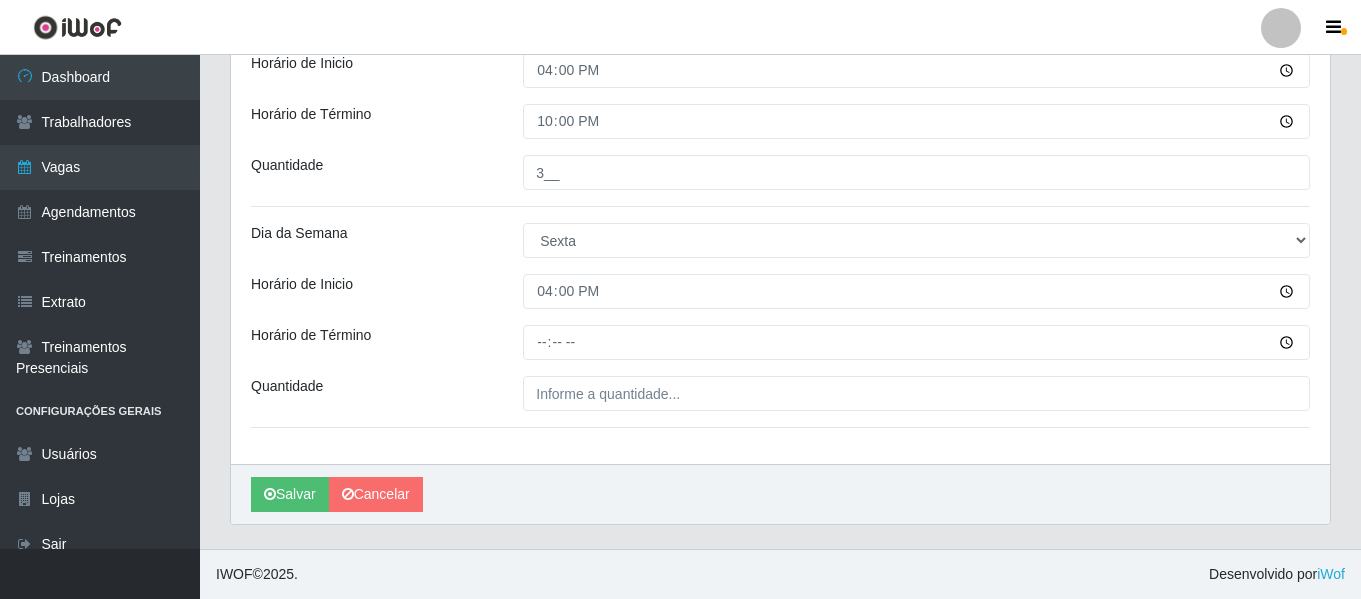 click at bounding box center (916, 342) 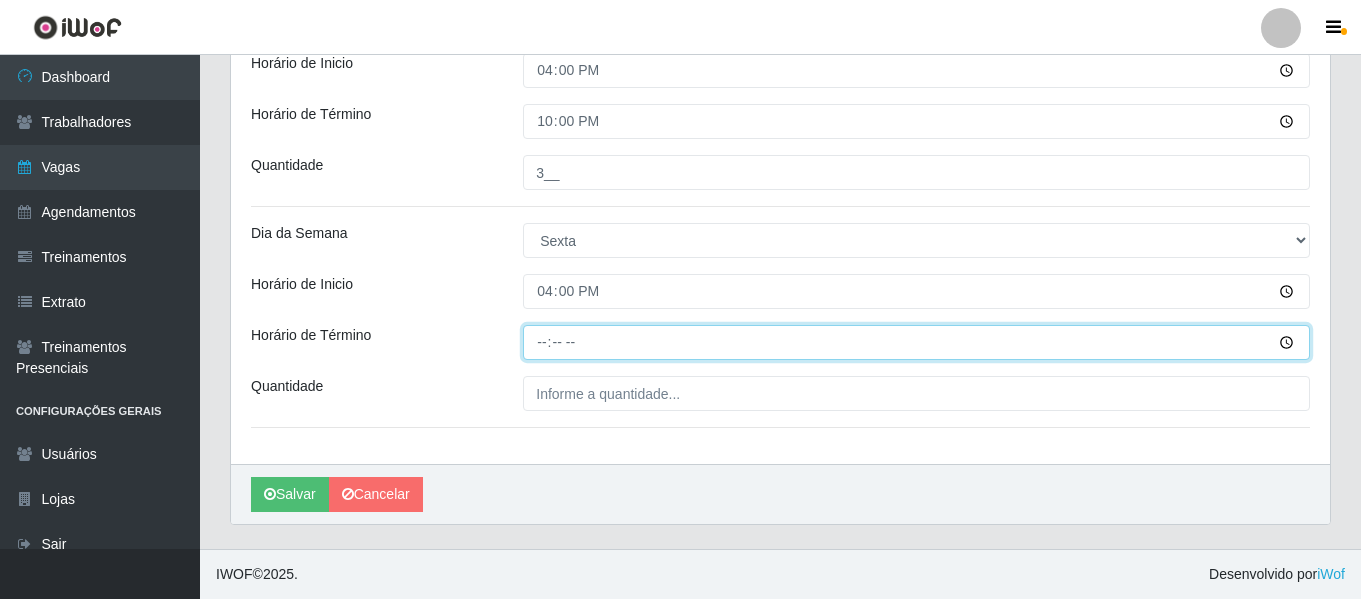 click on "Horário de Término" at bounding box center [916, 342] 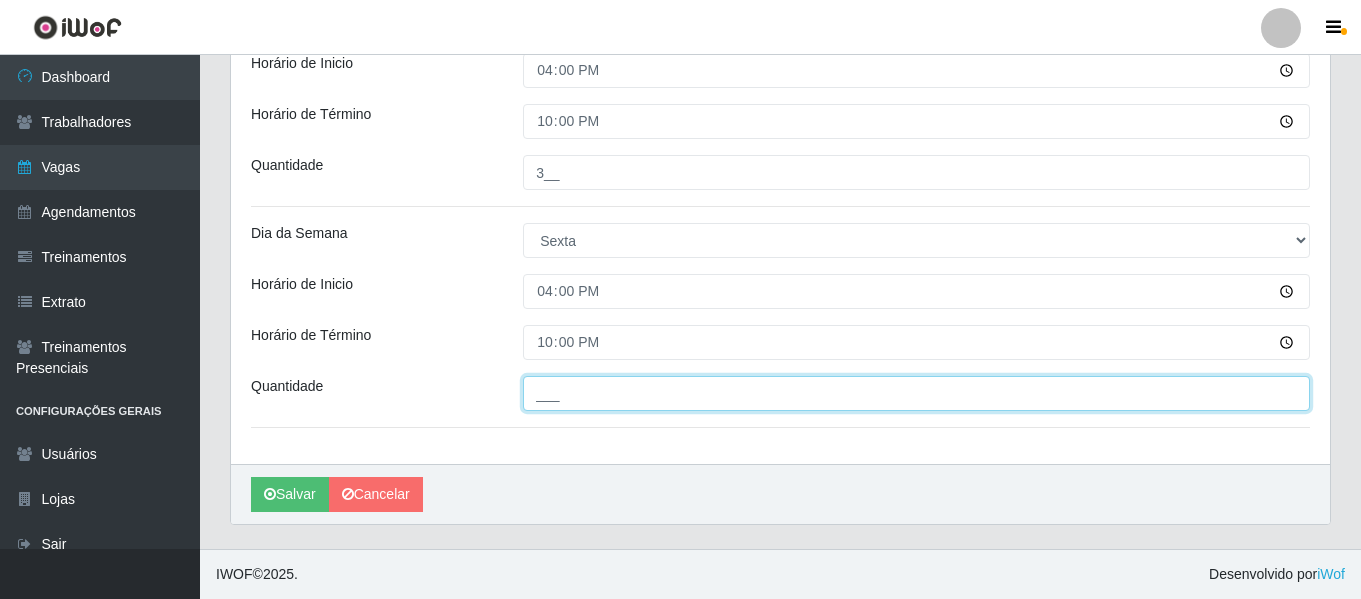 click on "___" at bounding box center [916, 393] 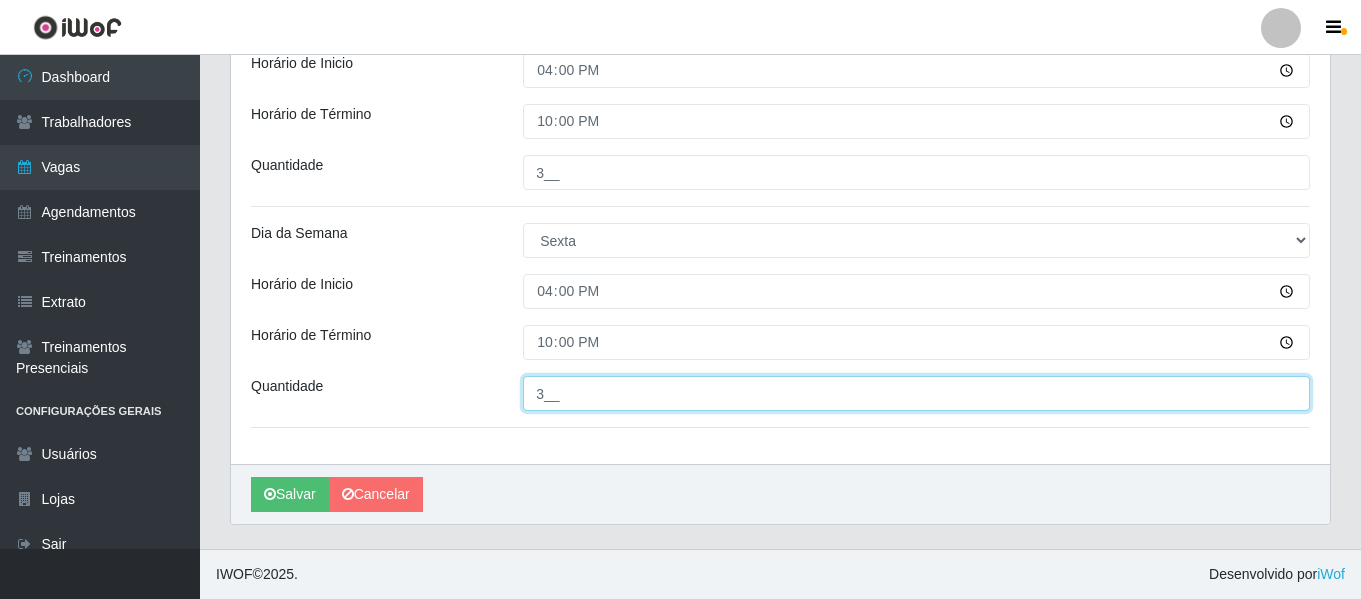 type on "3__" 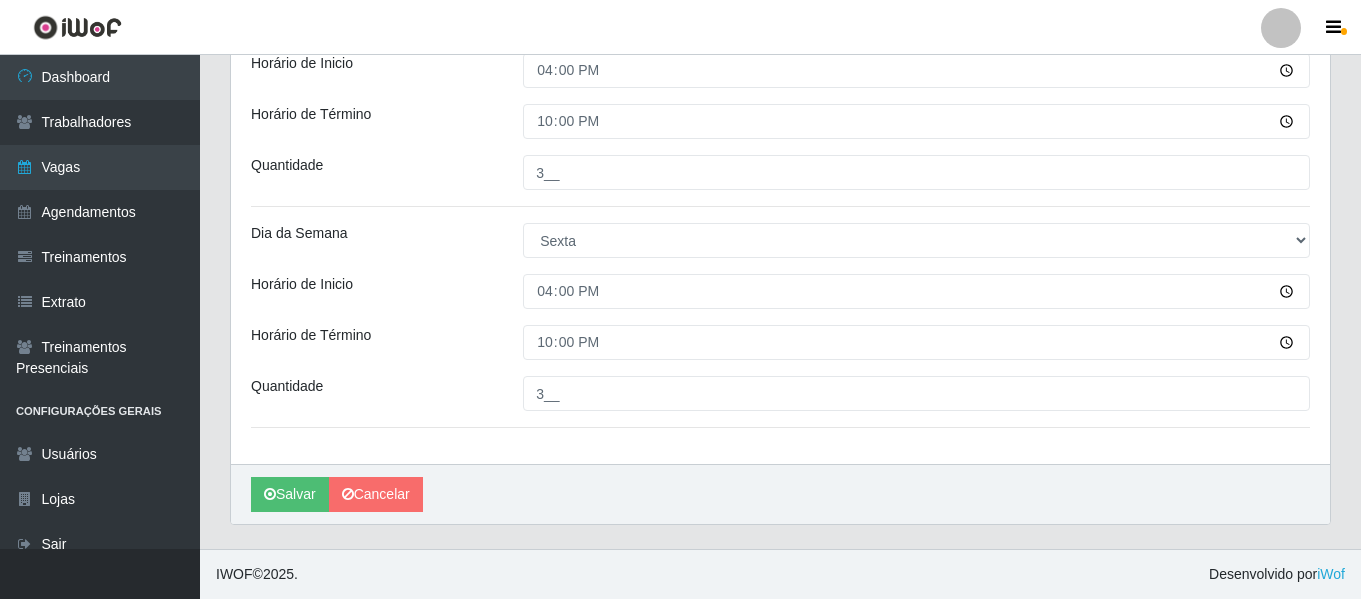 click on "[PERSON_NAME]" at bounding box center [780, 494] 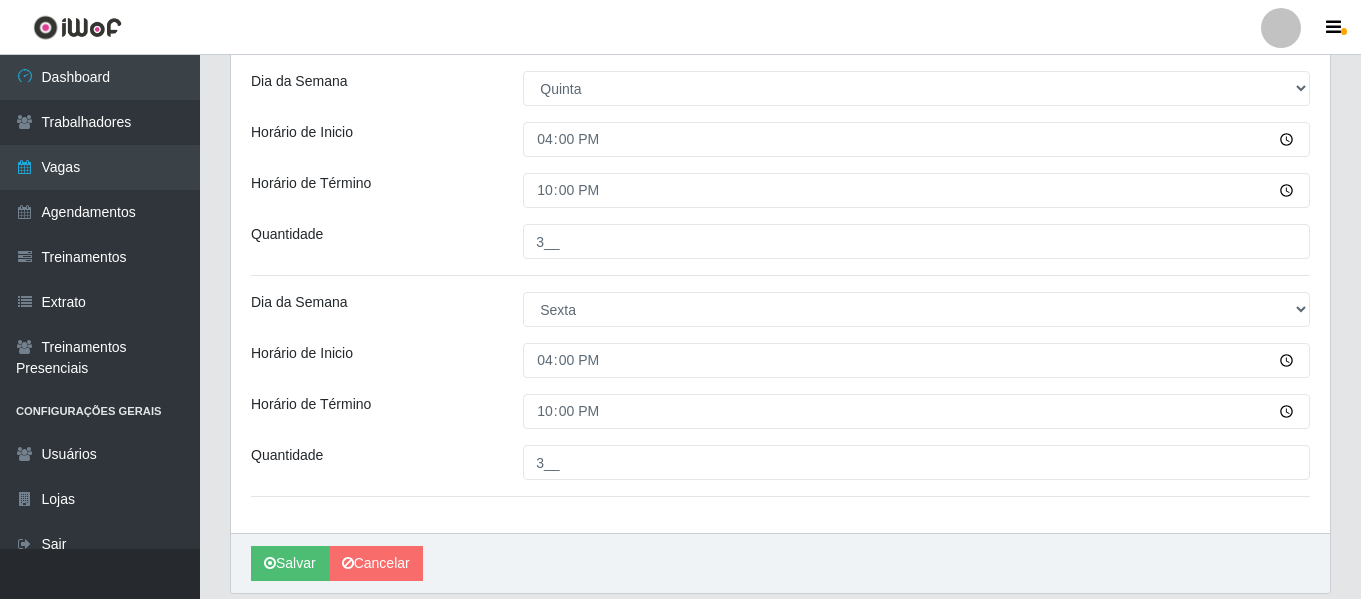 scroll, scrollTop: 848, scrollLeft: 0, axis: vertical 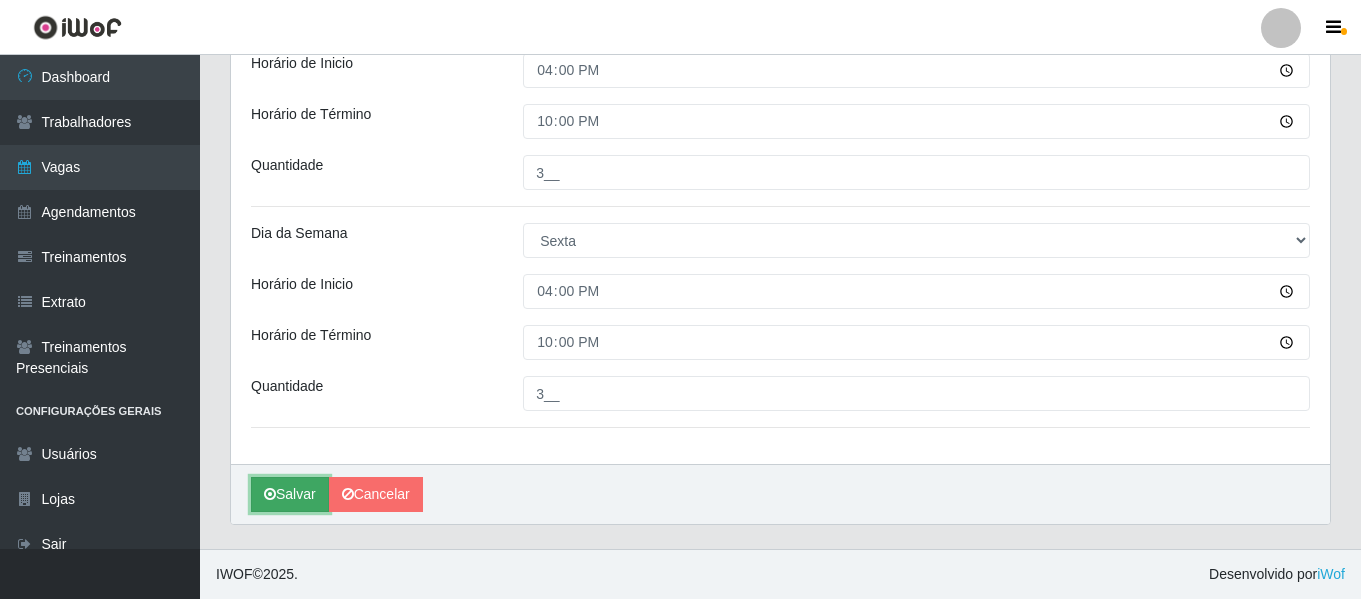 click on "Salvar" at bounding box center (290, 494) 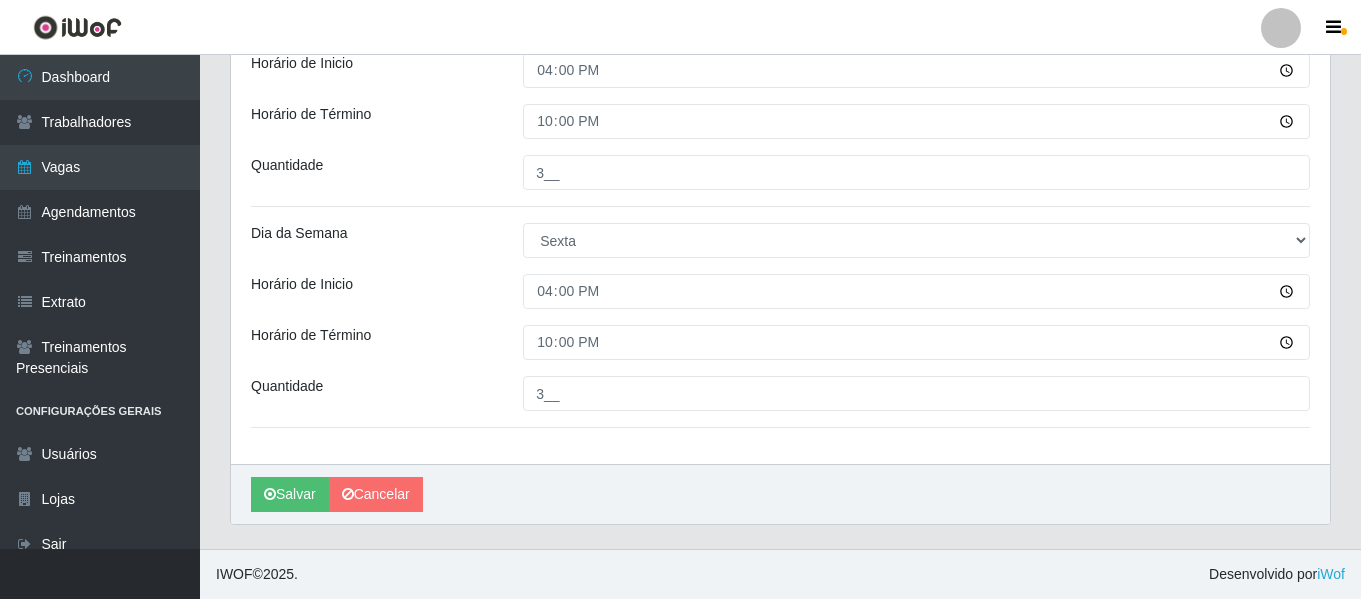 scroll, scrollTop: 0, scrollLeft: 0, axis: both 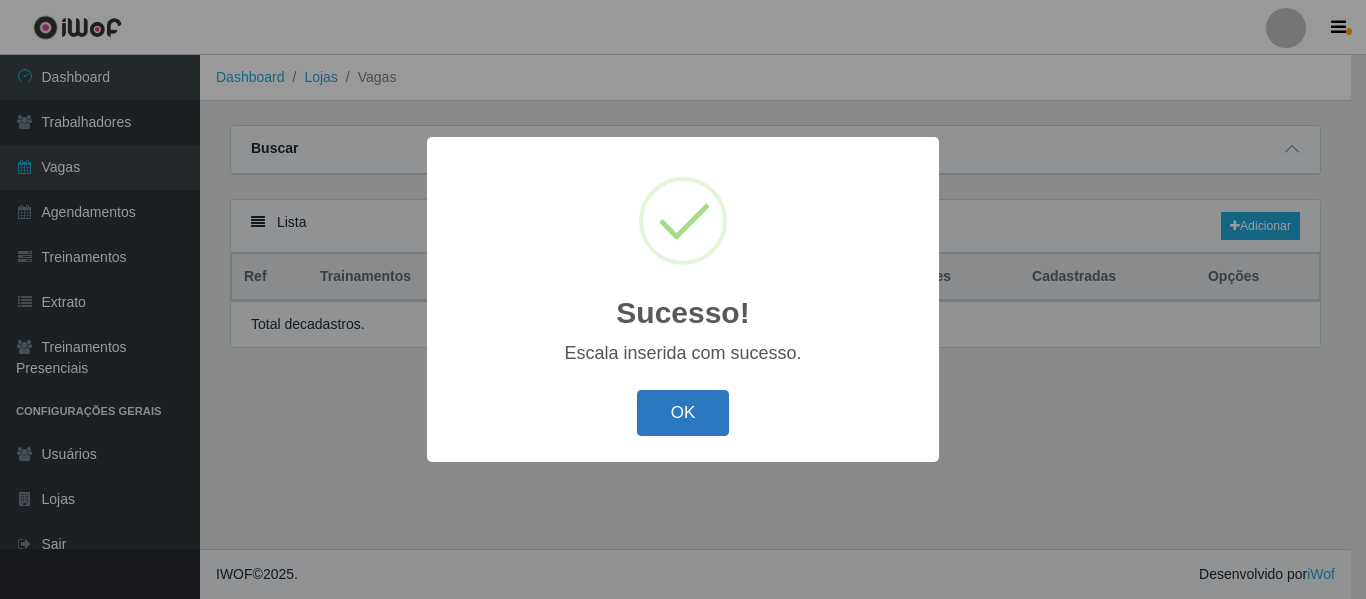 click on "OK" at bounding box center [683, 413] 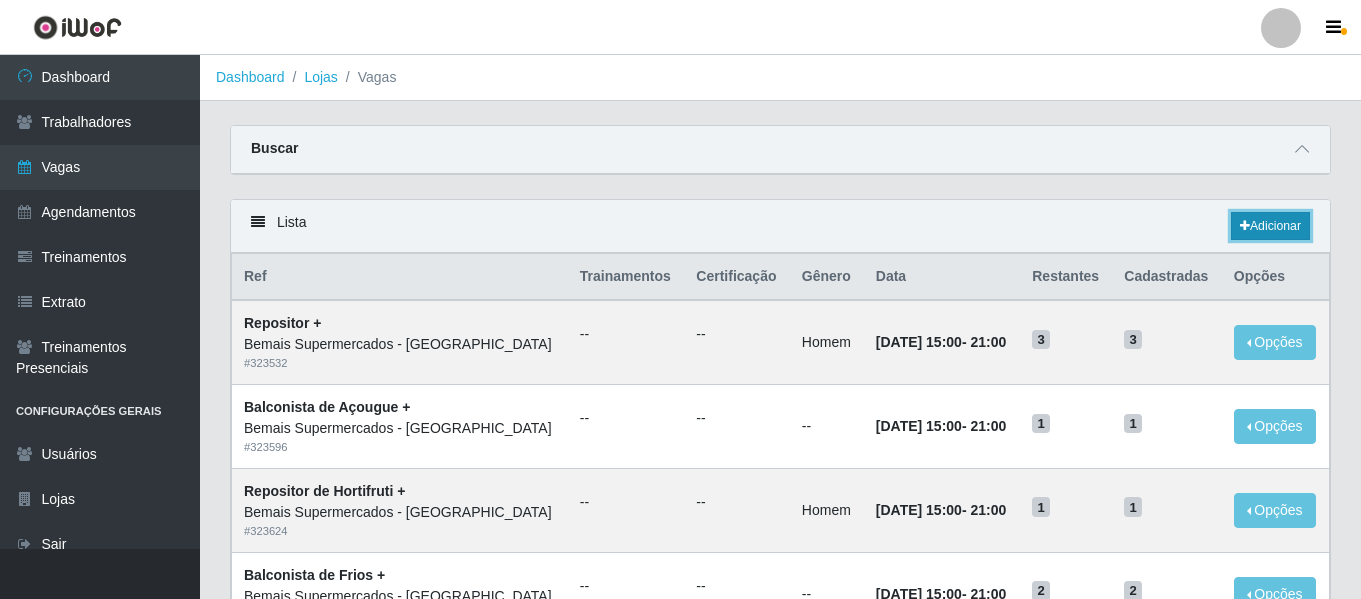 click on "Adicionar" at bounding box center (1270, 226) 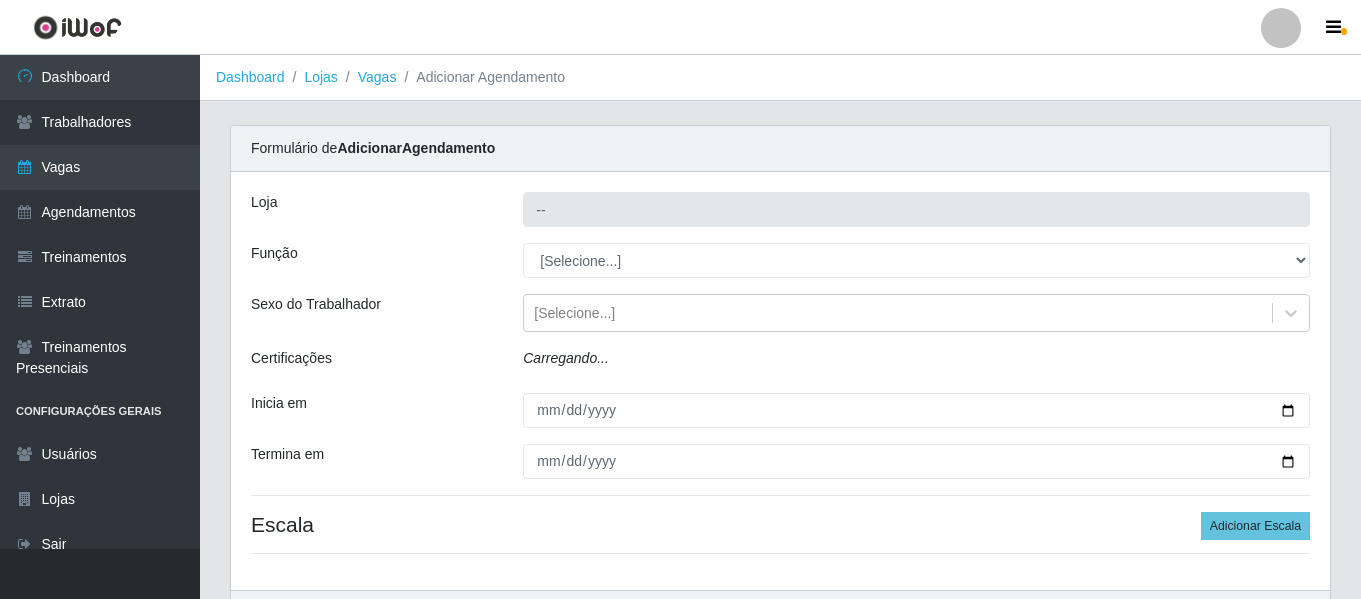 type on "Bemais Supermercados - [GEOGRAPHIC_DATA]" 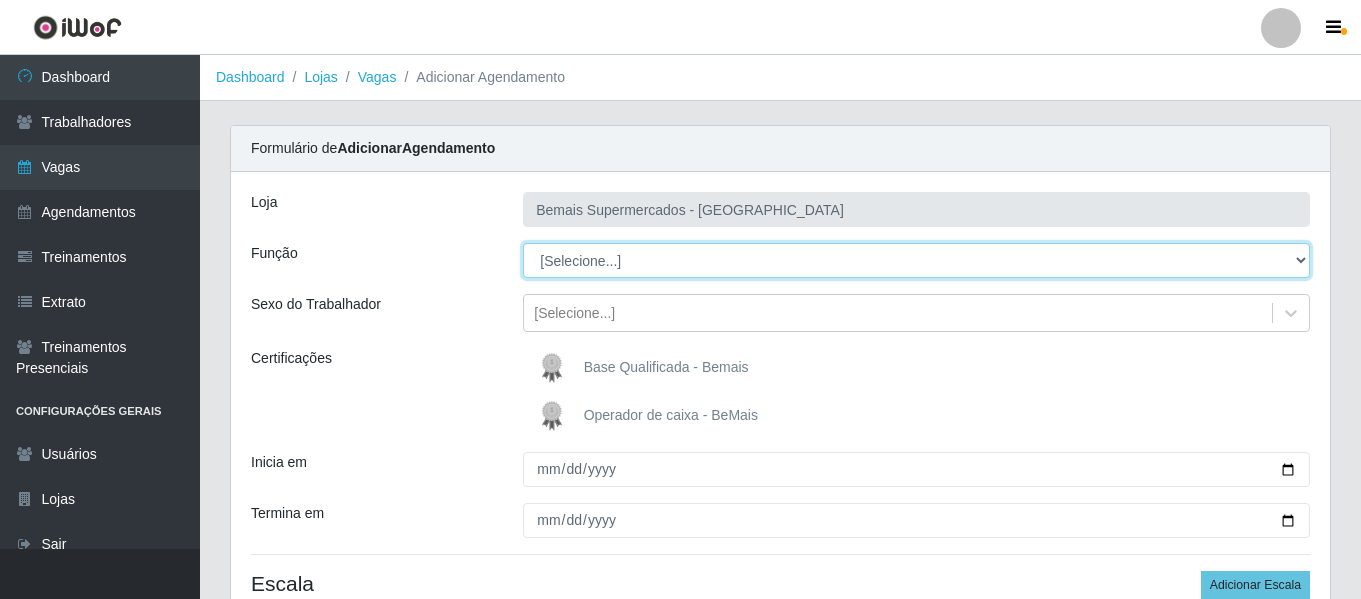 click on "[Selecione...] ASG ASG + ASG ++ Auxiliar de Depósito  Auxiliar de Depósito + Auxiliar de Depósito ++ Auxiliar de Estacionamento Auxiliar de Estacionamento + Auxiliar de Estacionamento ++ Auxiliar de Sushiman Auxiliar de Sushiman+ Auxiliar de Sushiman++ Balconista de Açougue  Balconista de Açougue + Balconista de Açougue ++ Balconista de Frios Balconista de Frios + Balconista de Frios ++ Balconista de Padaria  Balconista de Padaria + Balconista de Padaria ++ Embalador Embalador + Embalador ++ Operador de Caixa Operador de Caixa + Operador de Caixa ++ Repositor  Repositor + Repositor ++ Repositor de Hortifruti Repositor de Hortifruti + Repositor de Hortifruti ++" at bounding box center (916, 260) 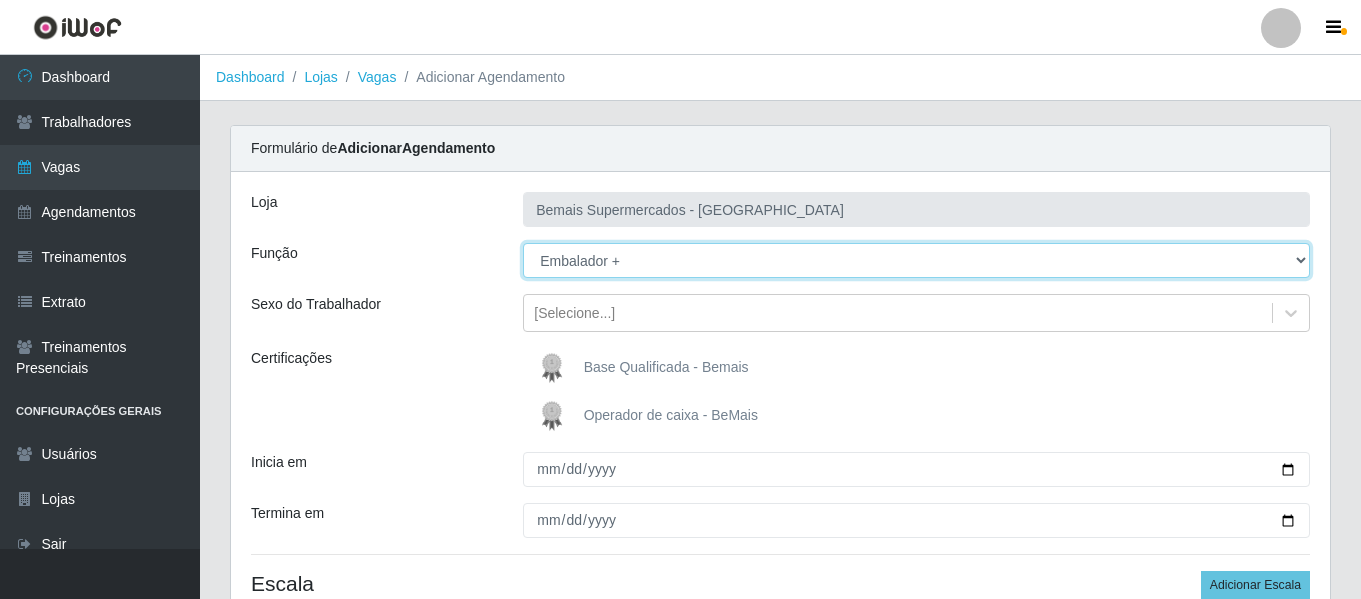 click on "[Selecione...] ASG ASG + ASG ++ Auxiliar de Depósito  Auxiliar de Depósito + Auxiliar de Depósito ++ Auxiliar de Estacionamento Auxiliar de Estacionamento + Auxiliar de Estacionamento ++ Auxiliar de Sushiman Auxiliar de Sushiman+ Auxiliar de Sushiman++ Balconista de Açougue  Balconista de Açougue + Balconista de Açougue ++ Balconista de Frios Balconista de Frios + Balconista de Frios ++ Balconista de Padaria  Balconista de Padaria + Balconista de Padaria ++ Embalador Embalador + Embalador ++ Operador de Caixa Operador de Caixa + Operador de Caixa ++ Repositor  Repositor + Repositor ++ Repositor de Hortifruti Repositor de Hortifruti + Repositor de Hortifruti ++" at bounding box center (916, 260) 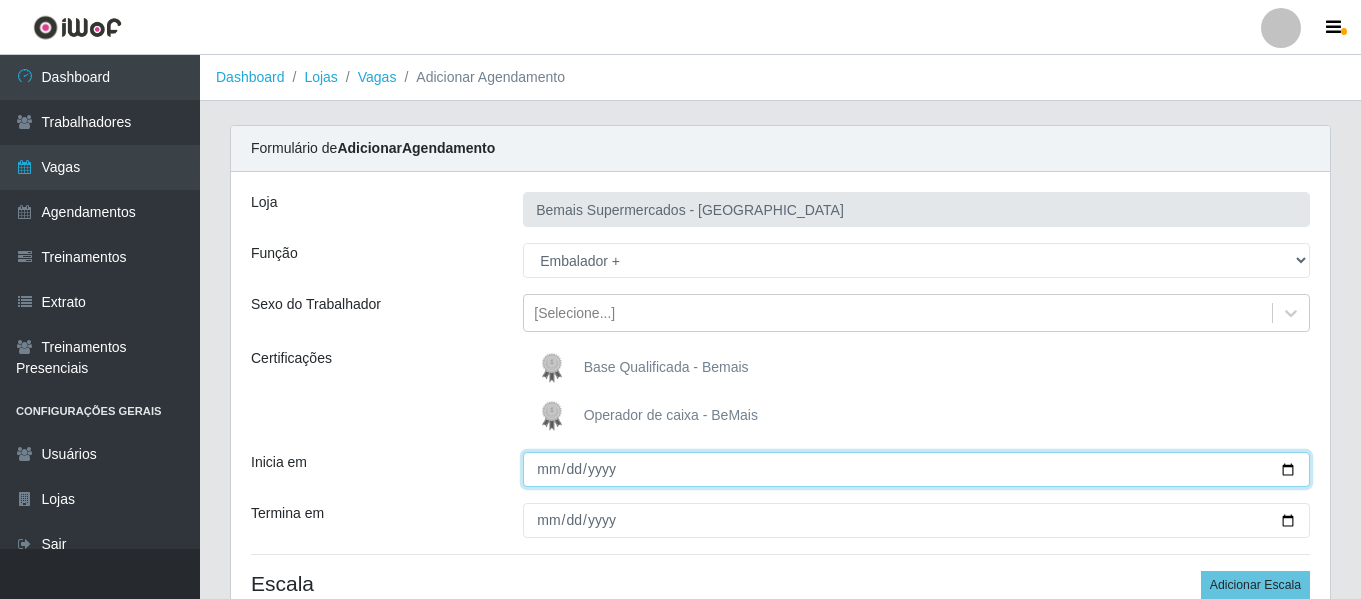 click on "Inicia em" at bounding box center [916, 469] 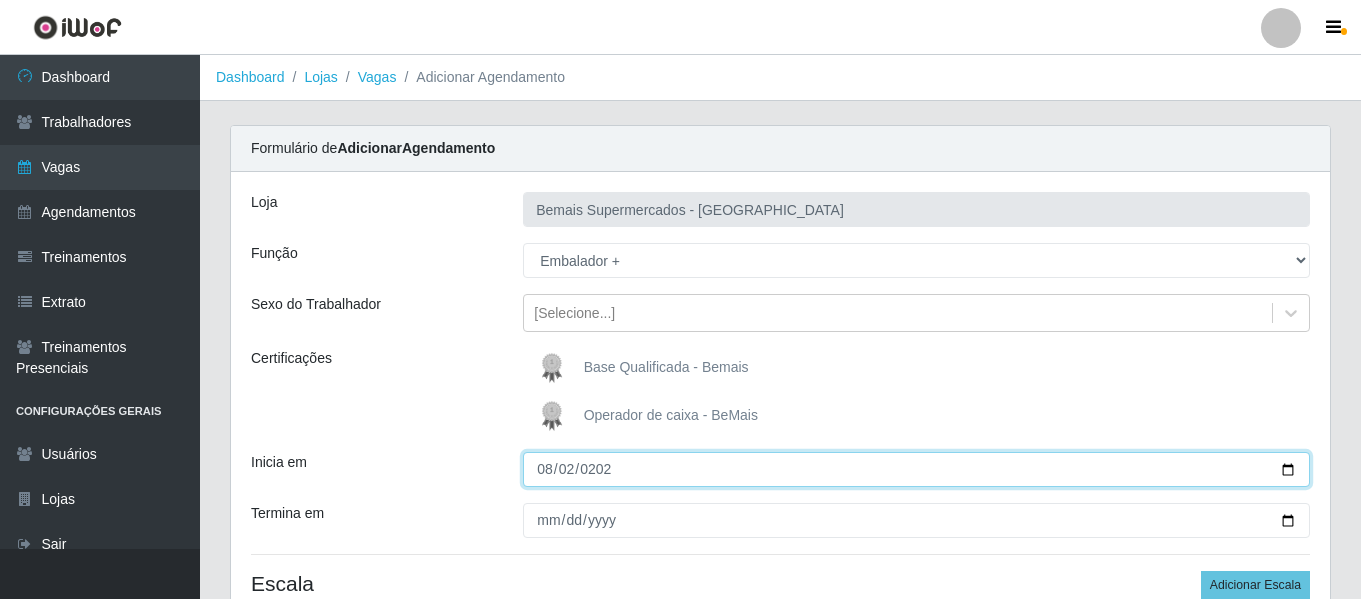 type on "[DATE]" 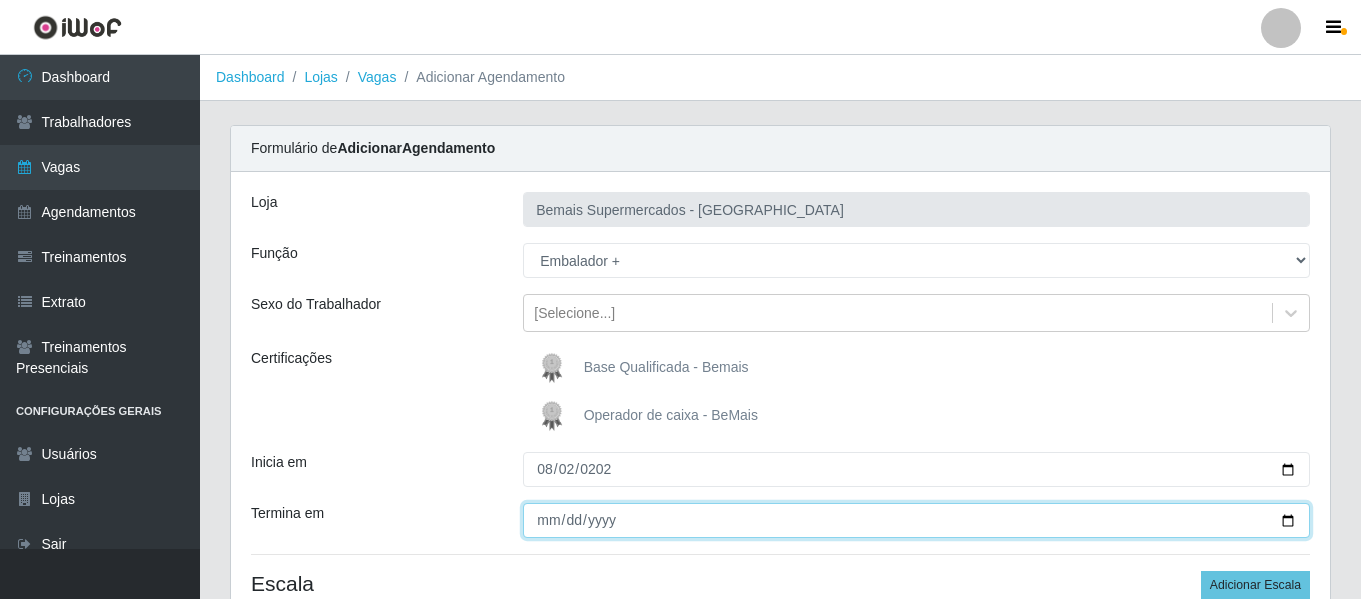 click on "Termina em" at bounding box center (916, 520) 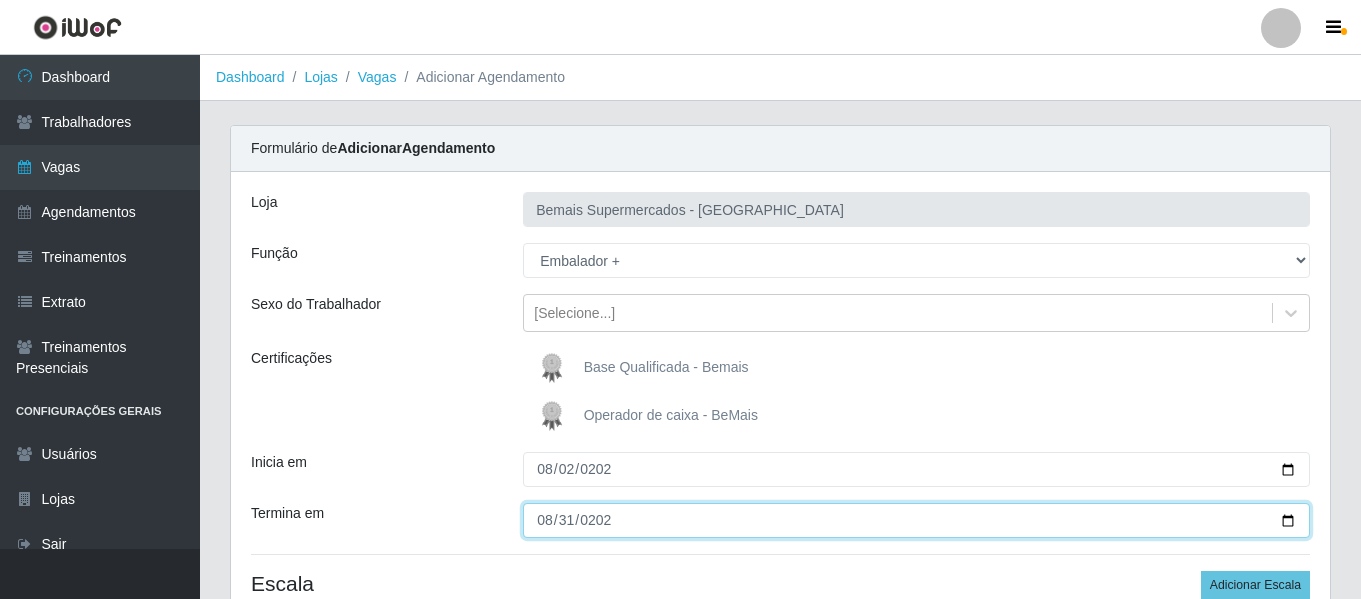 type on "[DATE]" 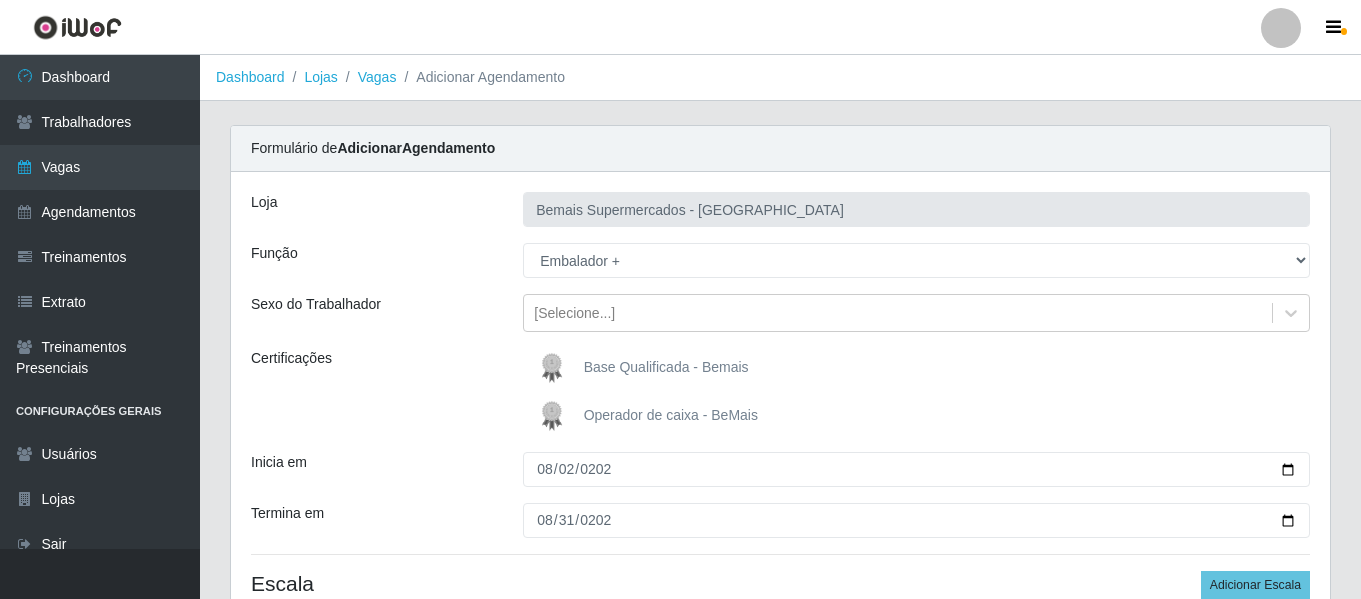 click on "Certificações" at bounding box center [372, 392] 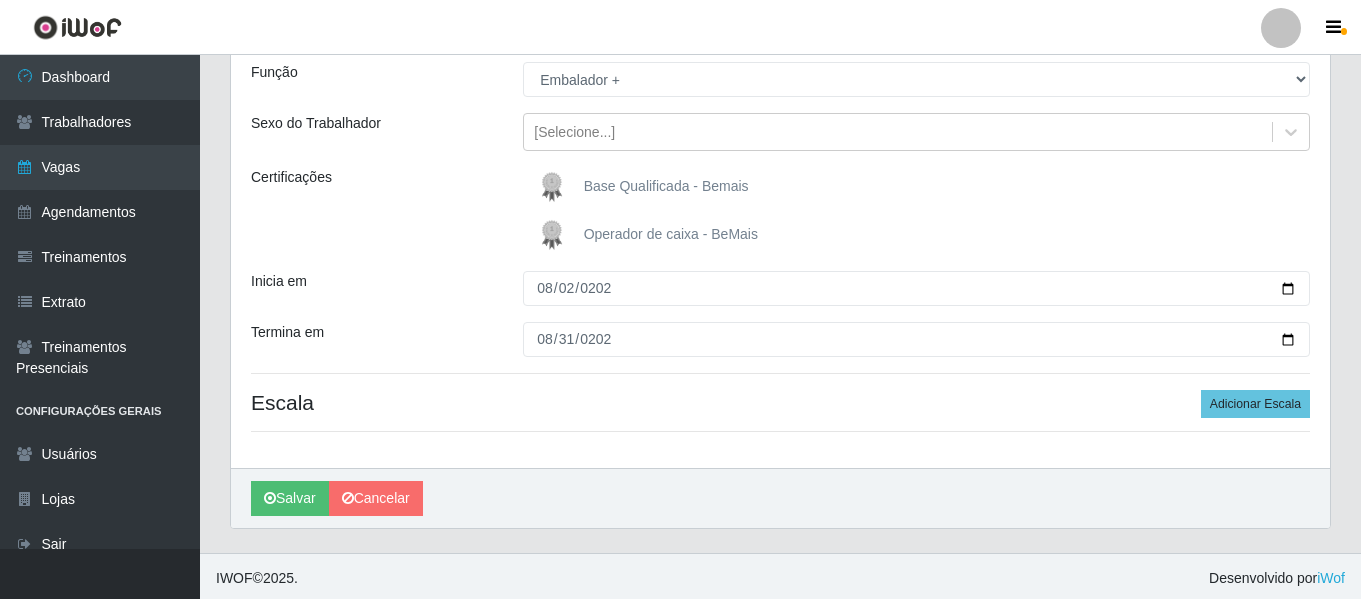 scroll, scrollTop: 185, scrollLeft: 0, axis: vertical 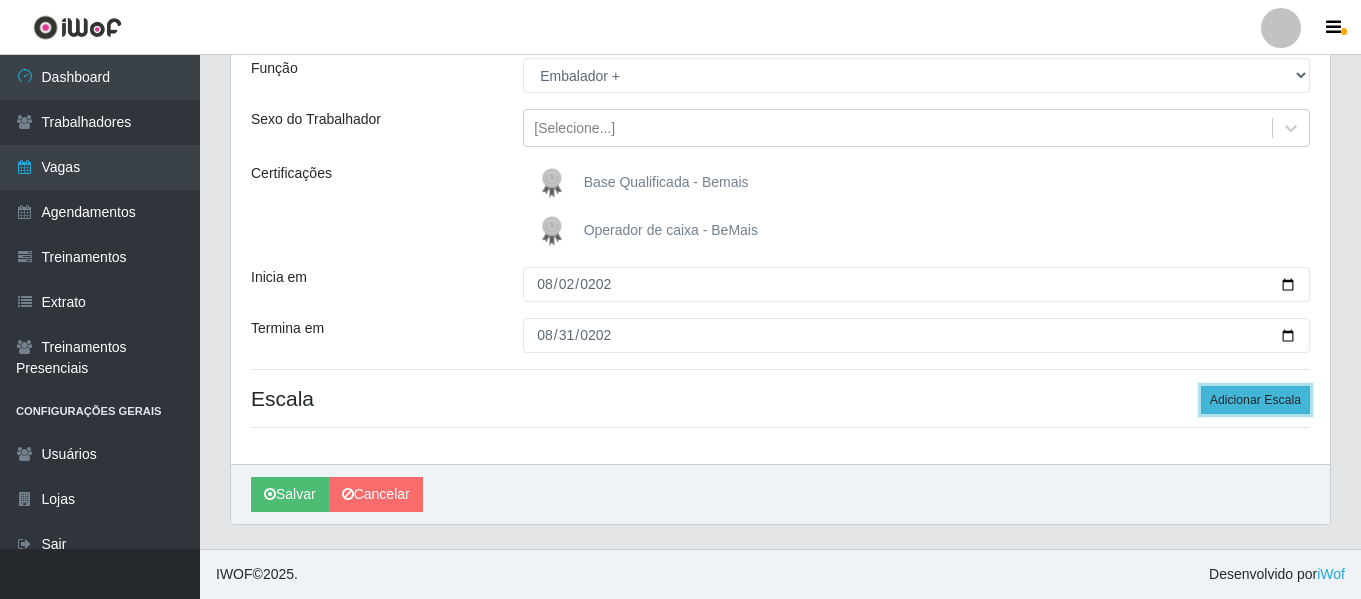 click on "Adicionar Escala" at bounding box center [1255, 400] 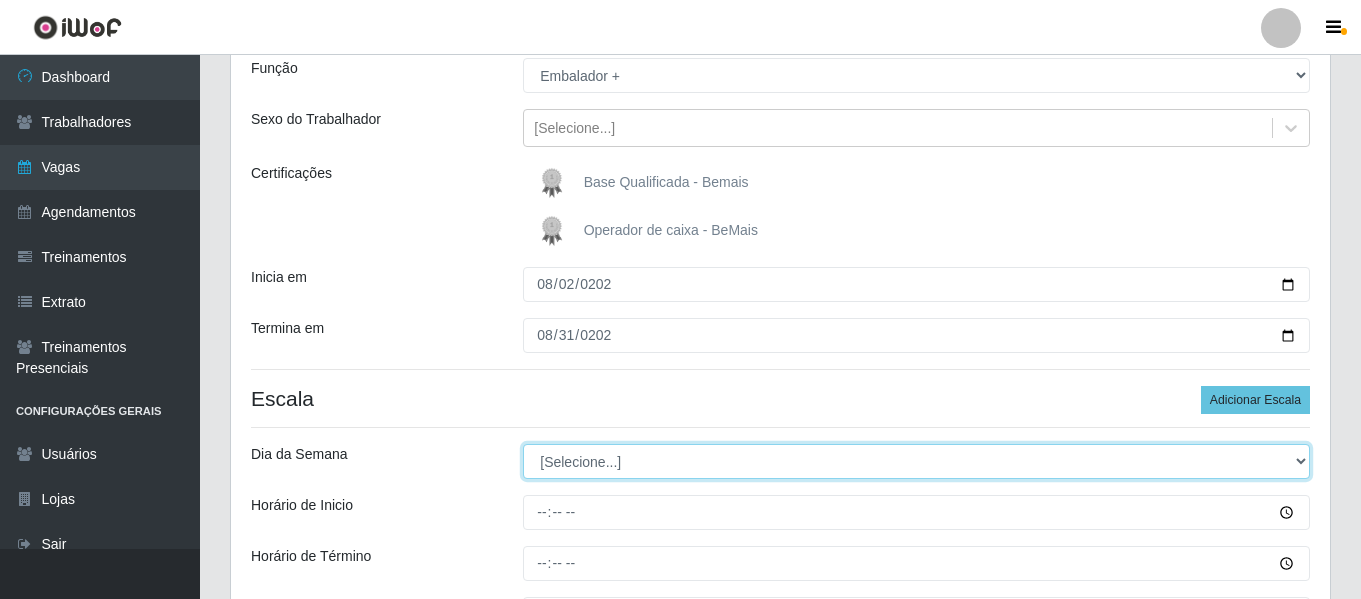 click on "[Selecione...] Segunda Terça Quarta Quinta Sexta Sábado Domingo" at bounding box center [916, 461] 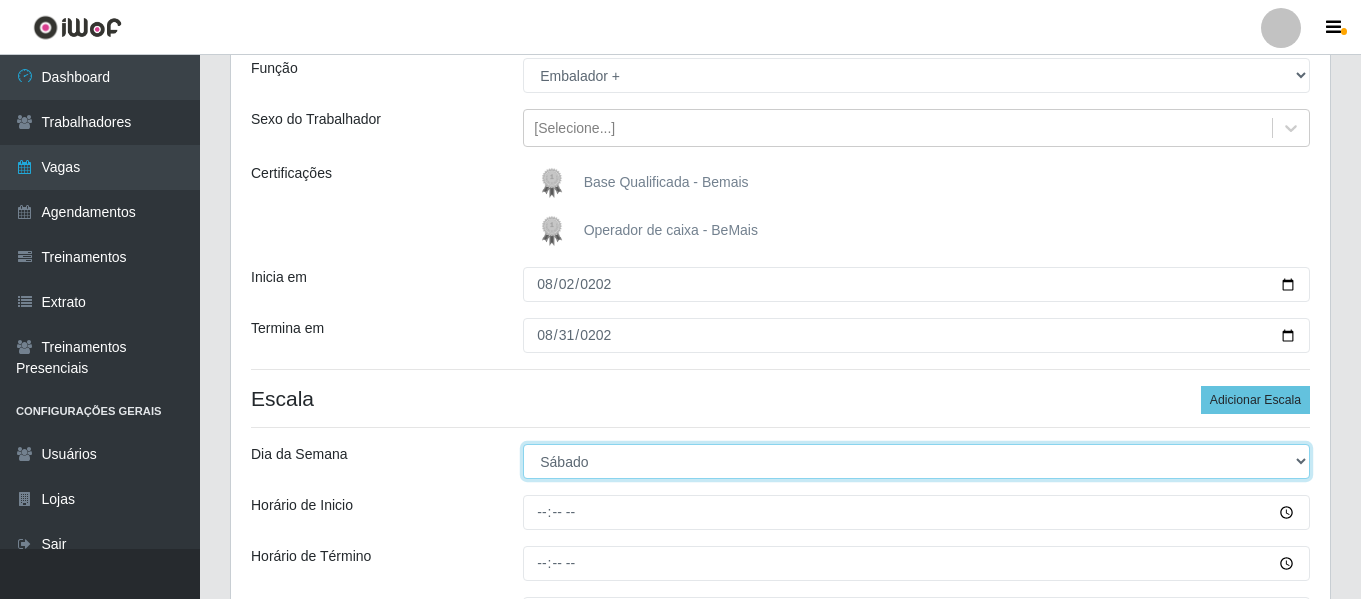 click on "[Selecione...] Segunda Terça Quarta Quinta Sexta Sábado Domingo" at bounding box center [916, 461] 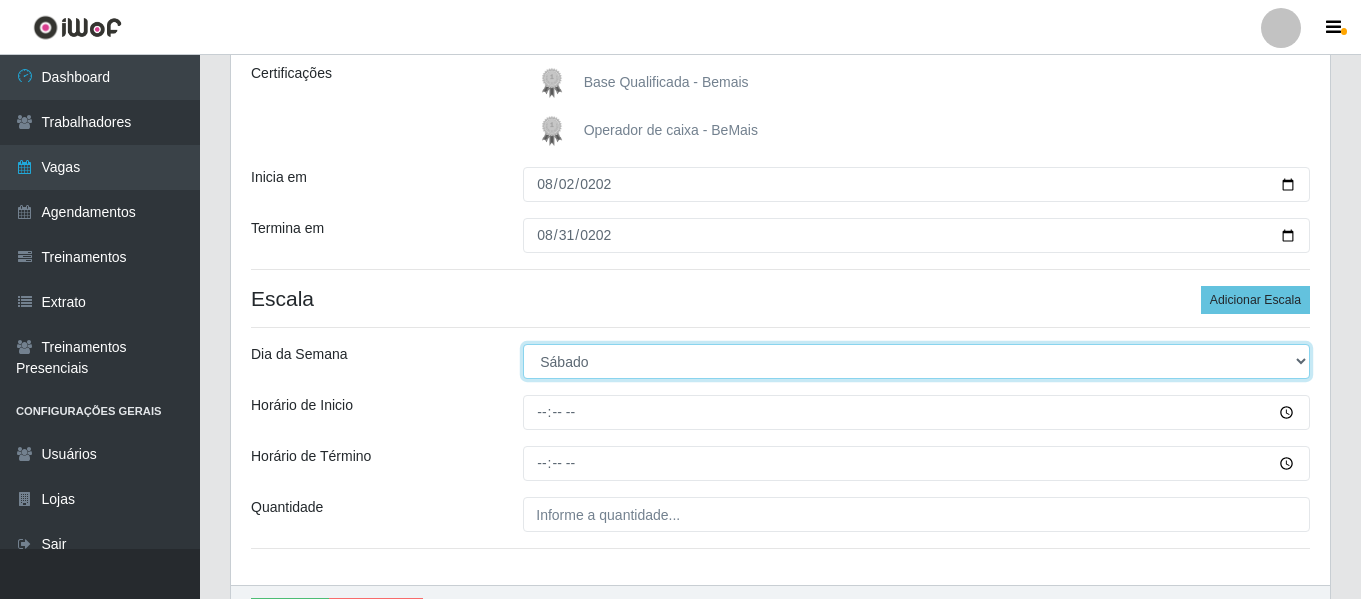 scroll, scrollTop: 400, scrollLeft: 0, axis: vertical 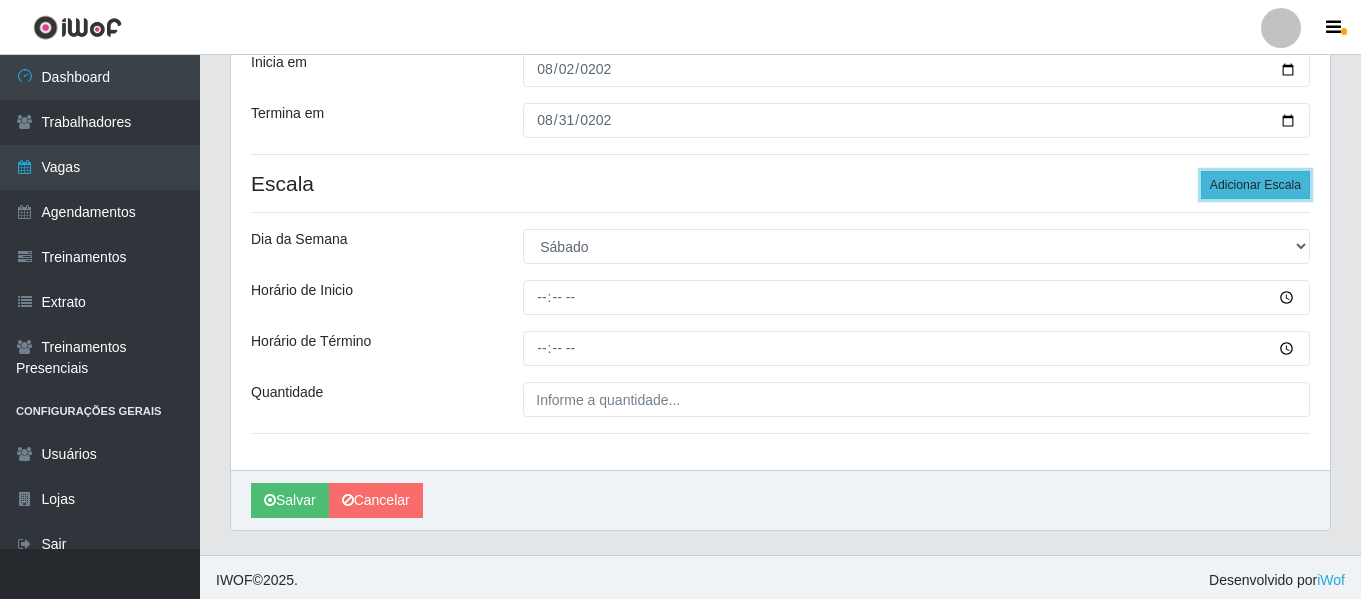 click on "Adicionar Escala" at bounding box center [1255, 185] 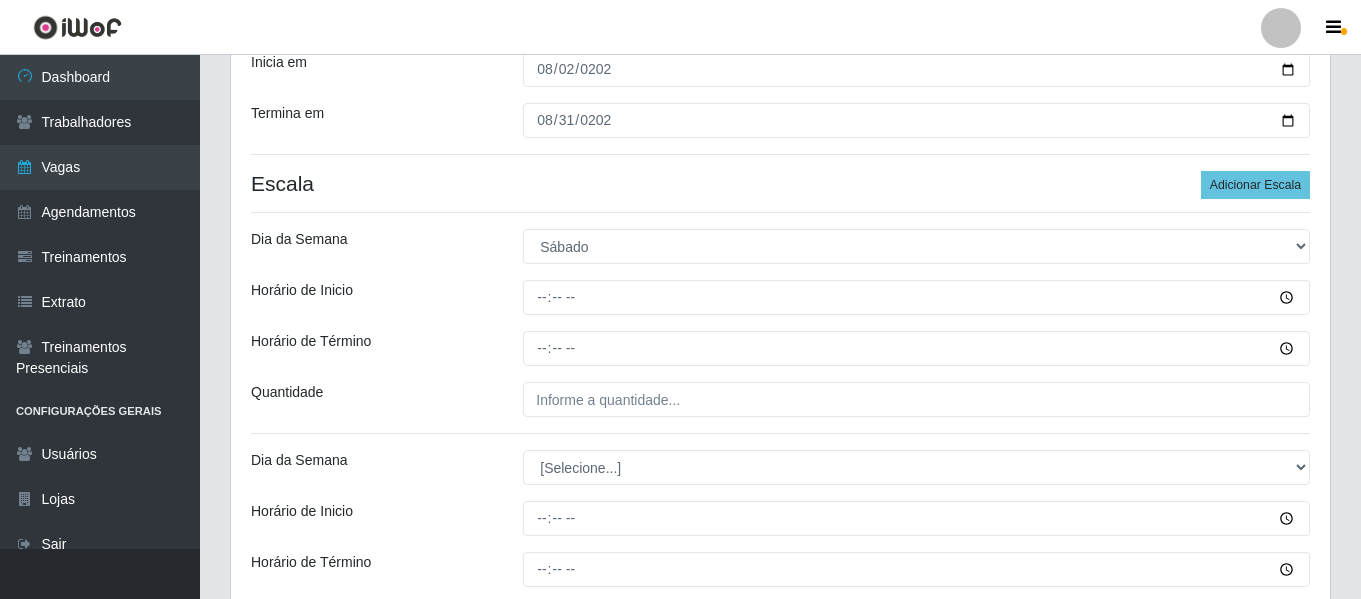 click on "Loja Bemais Supermercados - Três Ruas Função [Selecione...] ASG ASG + ASG ++ Auxiliar de Depósito  Auxiliar de Depósito + Auxiliar de Depósito ++ Auxiliar de Estacionamento Auxiliar de Estacionamento + Auxiliar de Estacionamento ++ Auxiliar de Sushiman Auxiliar de Sushiman+ Auxiliar de Sushiman++ Balconista de Açougue  Balconista de Açougue + Balconista de Açougue ++ Balconista de Frios Balconista de Frios + Balconista de Frios ++ Balconista de Padaria  Balconista de Padaria + Balconista de Padaria ++ Embalador Embalador + Embalador ++ Operador de Caixa Operador de Caixa + Operador de Caixa ++ Repositor  Repositor + Repositor ++ Repositor de Hortifruti Repositor de Hortifruti + Repositor de Hortifruti ++ Sexo do Trabalhador [Selecione...] Certificações   Base Qualificada -  Bemais   Operador de caixa - BeMais Inicia em [DATE] Termina em [DATE] Escala Adicionar Escala Dia da Semana [Selecione...] Segunda Terça Quarta Quinta Sexta Sábado [PERSON_NAME] de [PERSON_NAME] de Término Sexta" at bounding box center [780, 231] 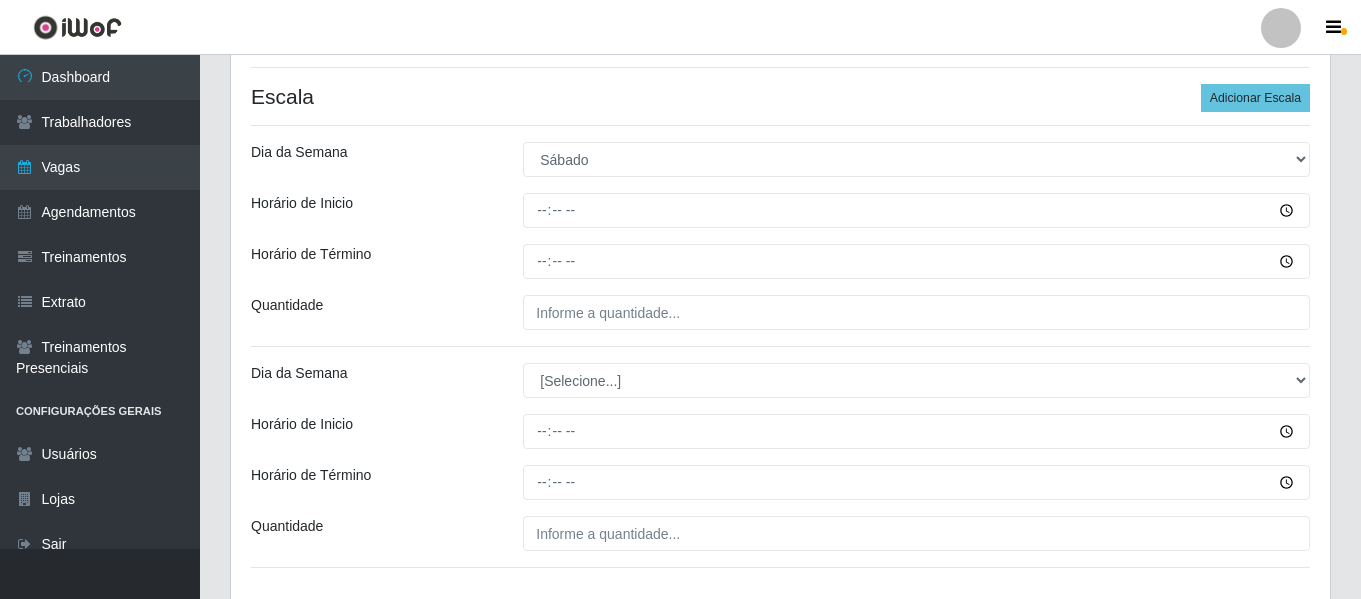 scroll, scrollTop: 500, scrollLeft: 0, axis: vertical 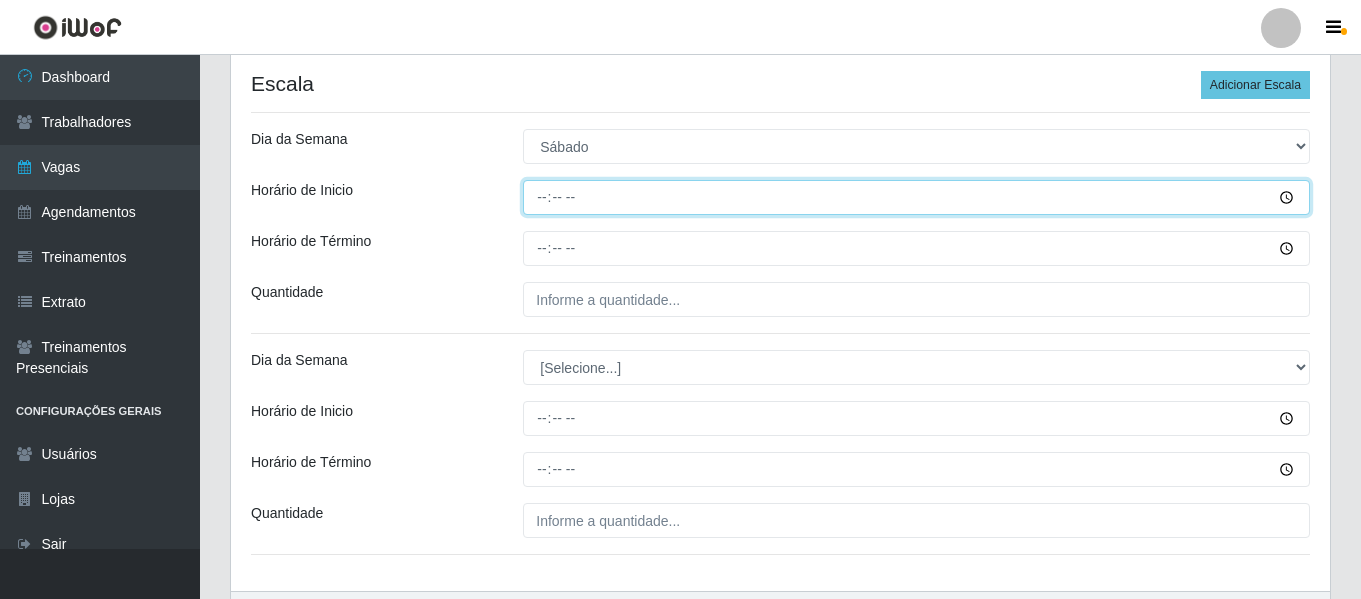 click on "Horário de Inicio" at bounding box center [916, 197] 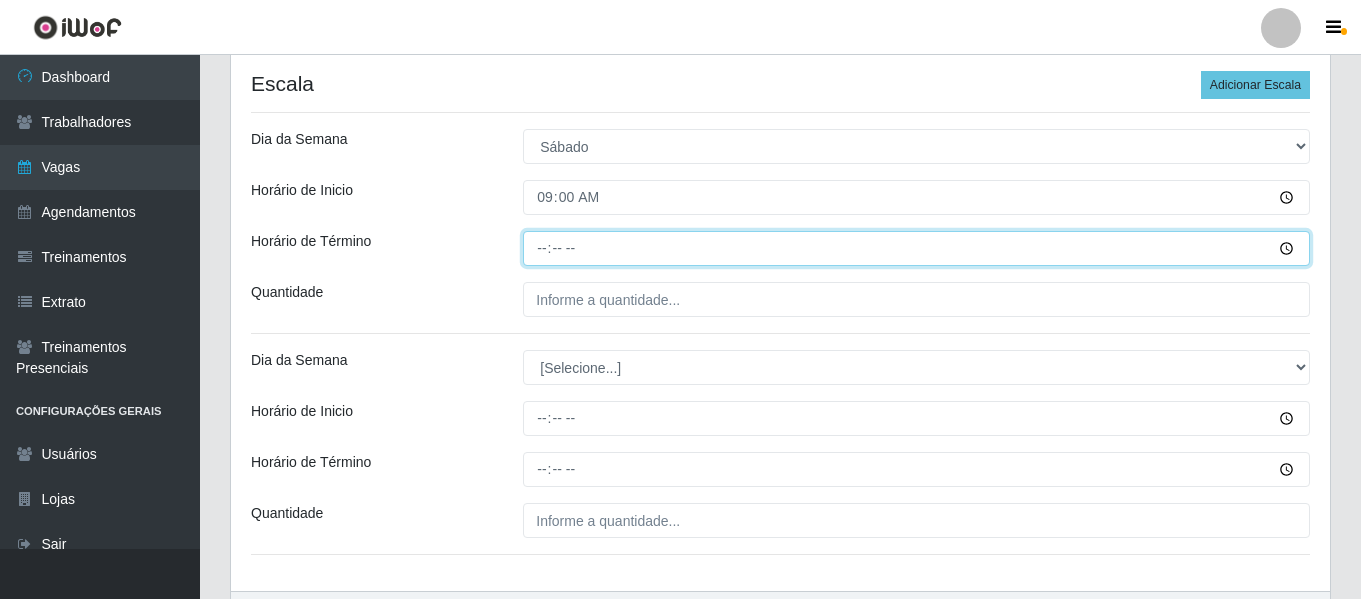 click on "Horário de Término" at bounding box center [916, 248] 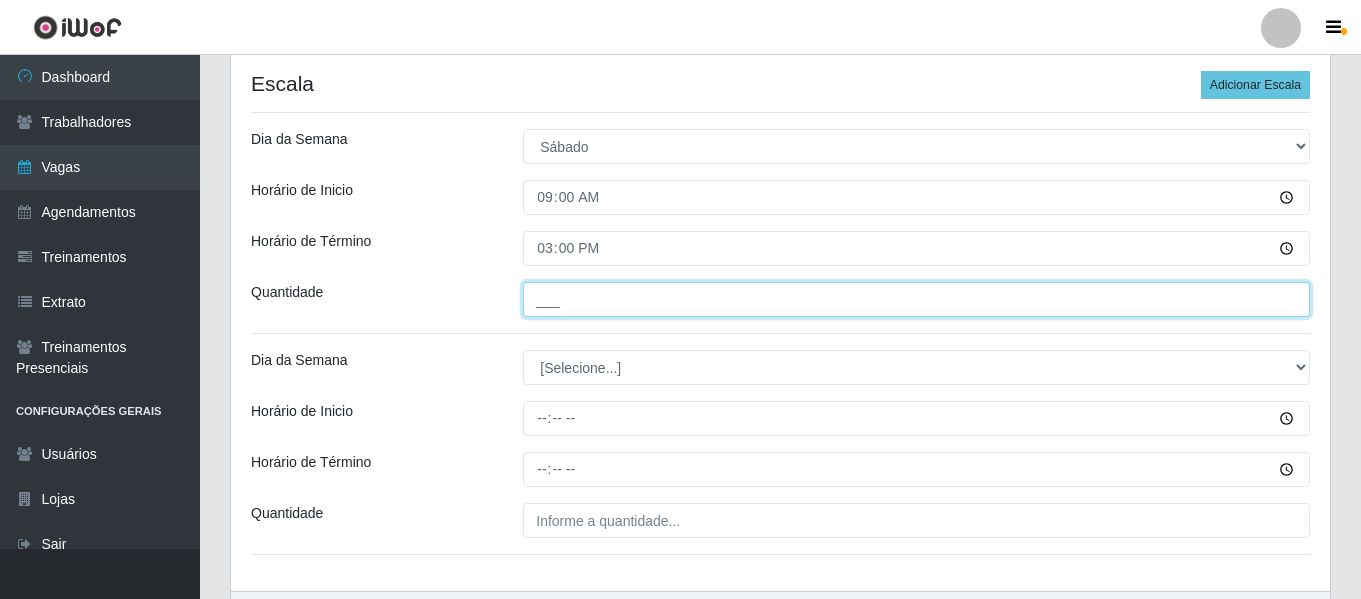 click on "___" at bounding box center (916, 299) 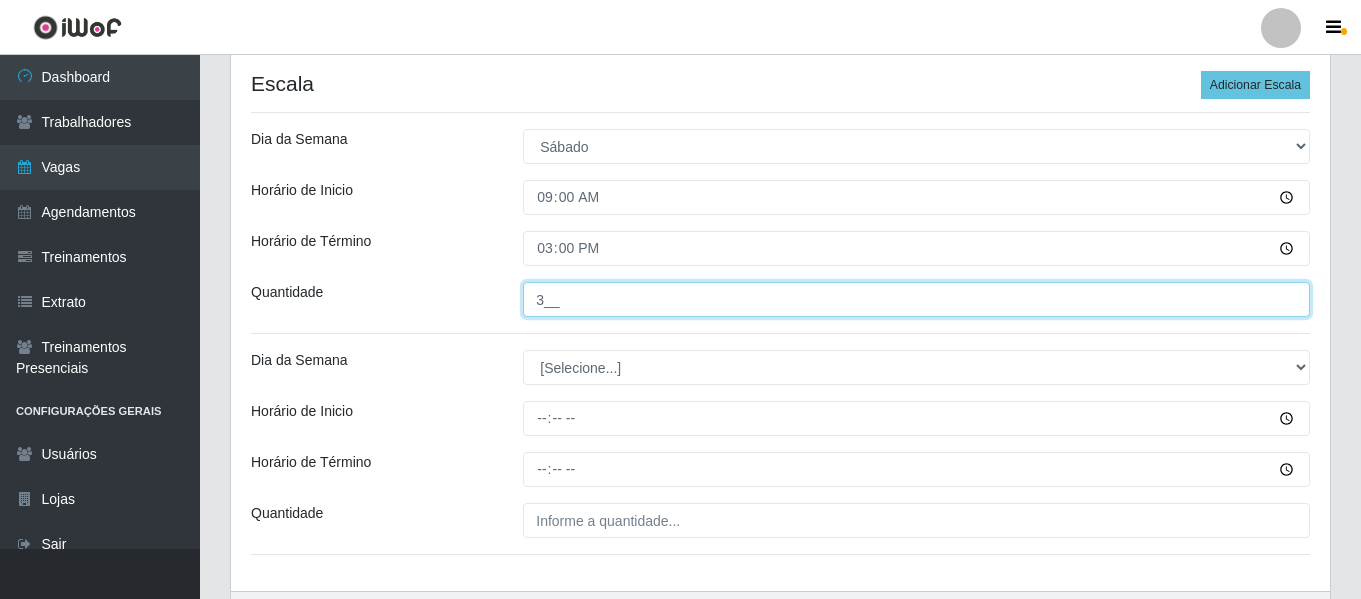 type on "3__" 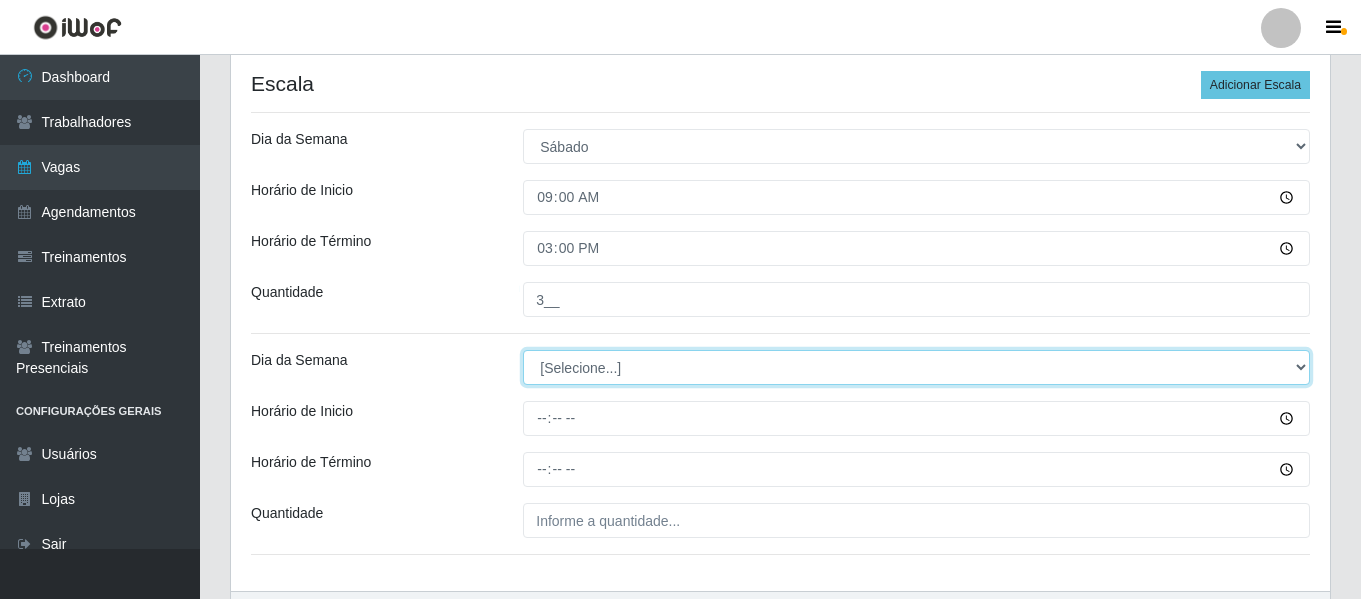 click on "[Selecione...] Segunda Terça Quarta Quinta Sexta Sábado Domingo" at bounding box center (916, 367) 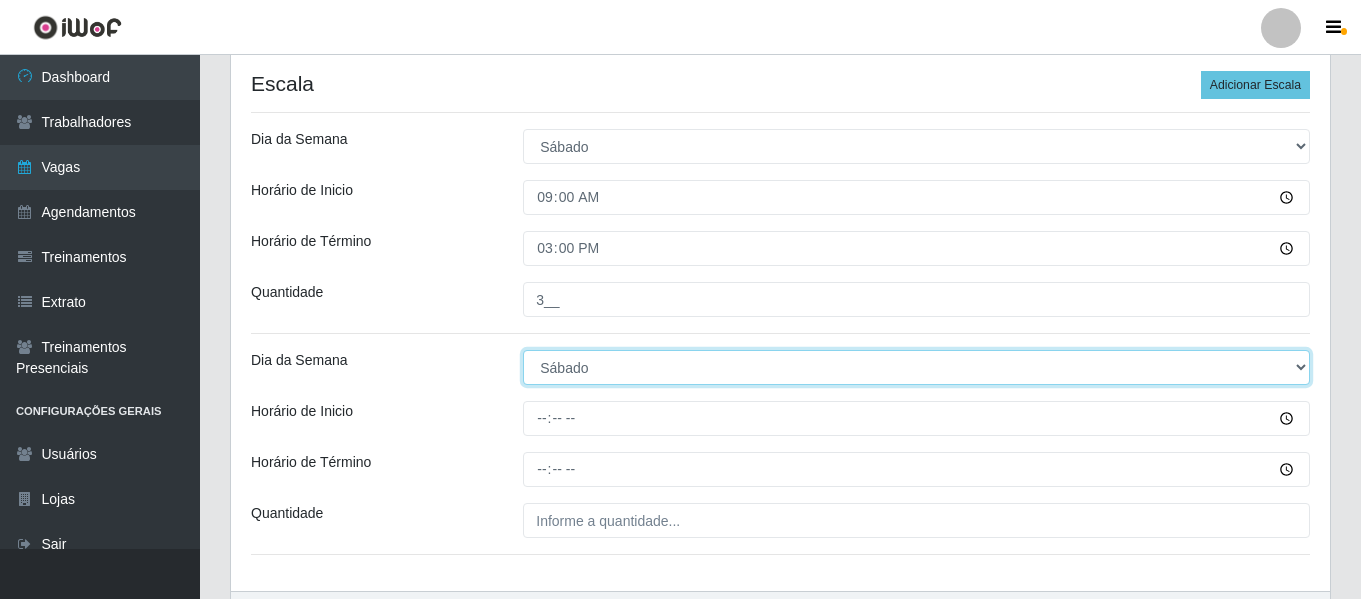 click on "[Selecione...] Segunda Terça Quarta Quinta Sexta Sábado Domingo" at bounding box center (916, 367) 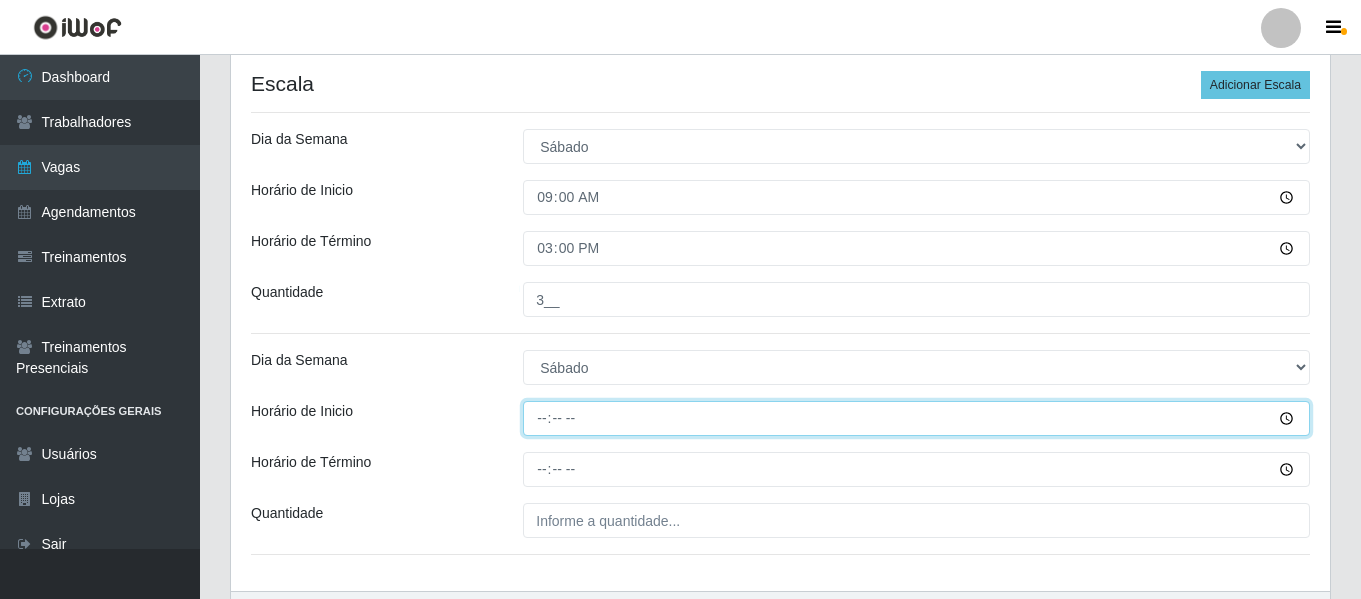 click on "Horário de Inicio" at bounding box center (916, 418) 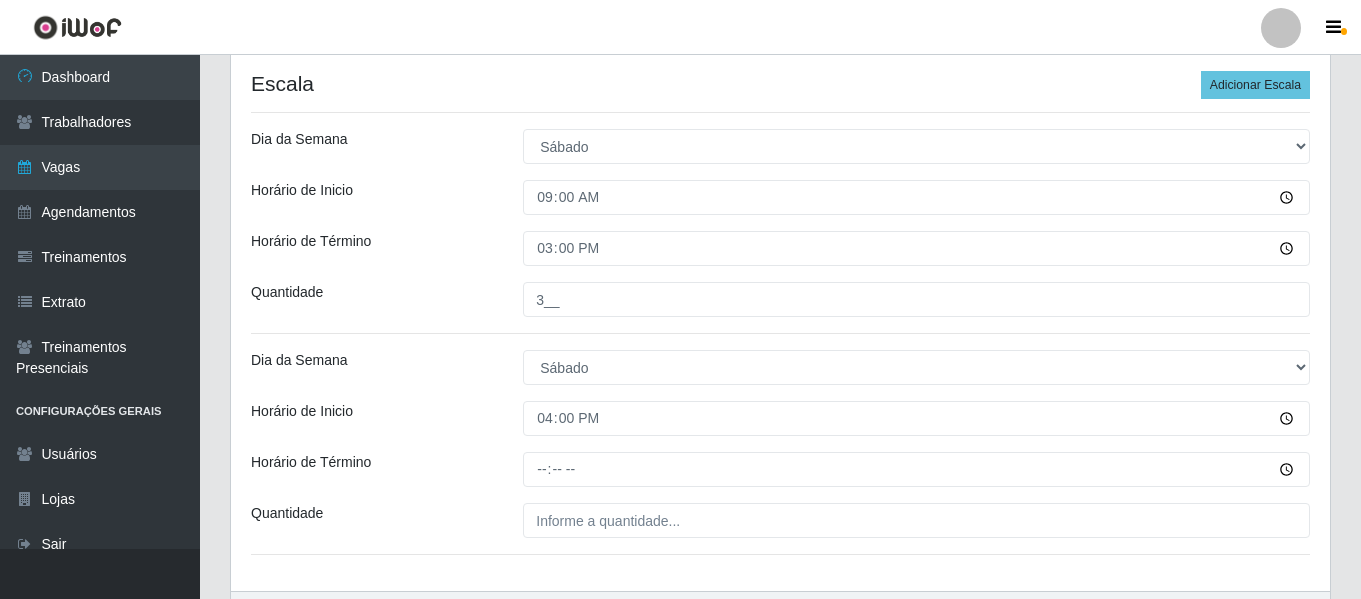 click at bounding box center [916, 469] 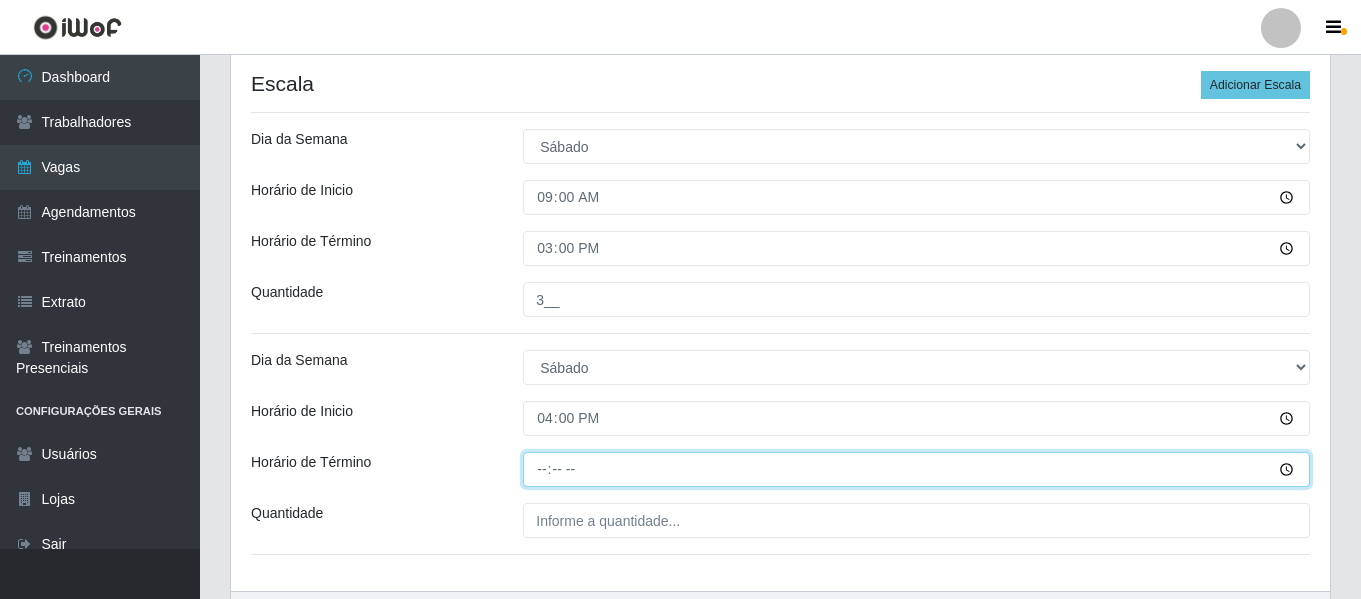 click on "Horário de Término" at bounding box center [916, 469] 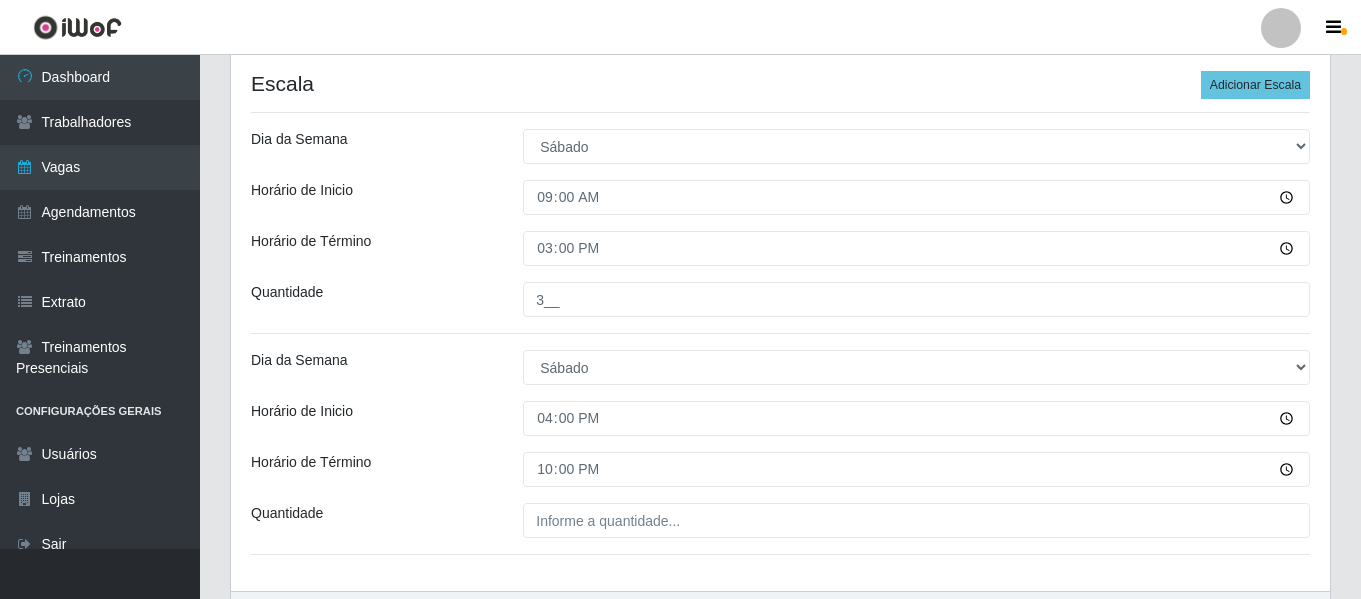 click on "Loja Bemais Supermercados - Três Ruas Função [Selecione...] ASG ASG + ASG ++ Auxiliar de Depósito  Auxiliar de Depósito + Auxiliar de Depósito ++ Auxiliar de Estacionamento Auxiliar de Estacionamento + Auxiliar de Estacionamento ++ Auxiliar de Sushiman Auxiliar de Sushiman+ Auxiliar de Sushiman++ Balconista de Açougue  Balconista de Açougue + Balconista de Açougue ++ Balconista de Frios Balconista de Frios + Balconista de Frios ++ Balconista de Padaria  Balconista de Padaria + Balconista de Padaria ++ Embalador Embalador + Embalador ++ Operador de Caixa Operador de Caixa + Operador de Caixa ++ Repositor  Repositor + Repositor ++ Repositor de Hortifruti Repositor de Hortifruti + Repositor de Hortifruti ++ Sexo do Trabalhador [Selecione...] Certificações   Base Qualificada -  Bemais   Operador de caixa - BeMais Inicia em [DATE] Termina em [DATE] Escala Adicionar Escala Dia da Semana [Selecione...] Segunda Terça Quarta Quinta Sexta Sábado [PERSON_NAME] de Inicio 09:00 Horário de Término" at bounding box center [780, 131] 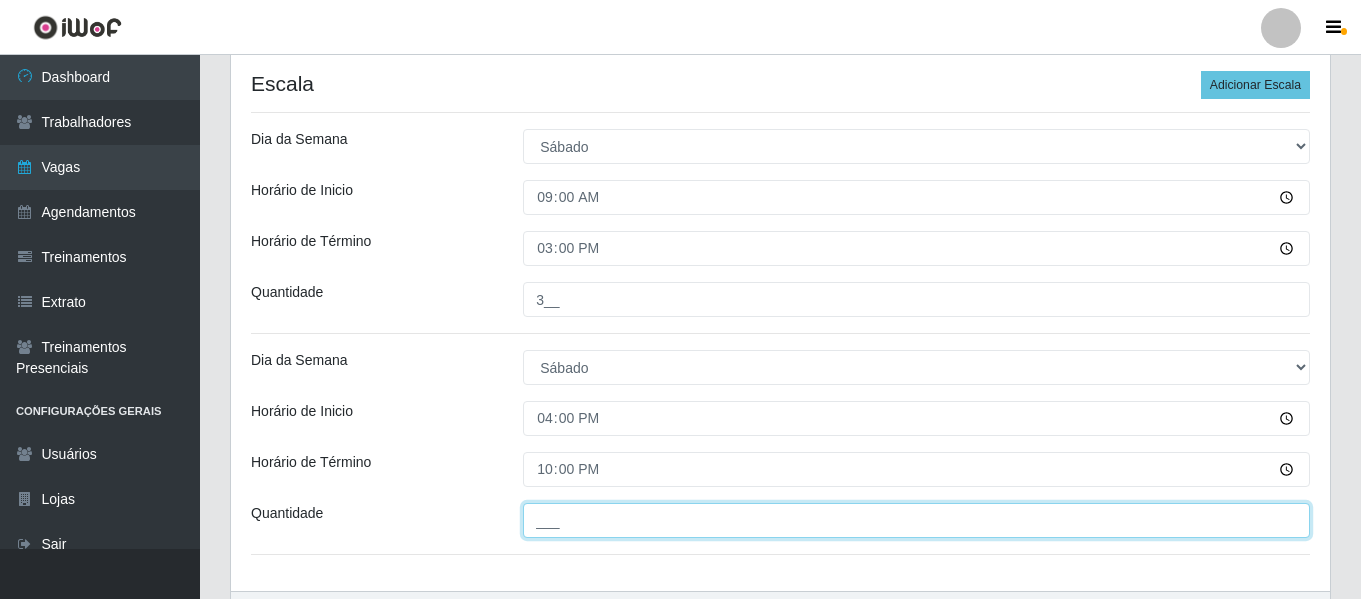 click on "___" at bounding box center [916, 520] 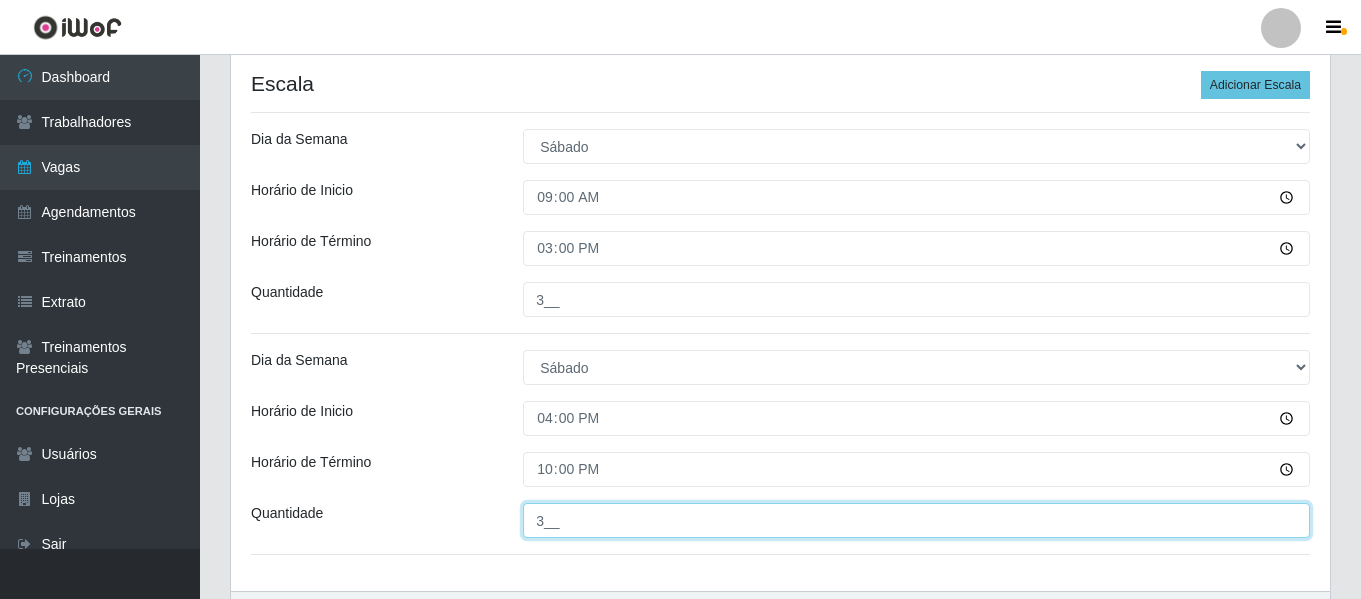 type on "3__" 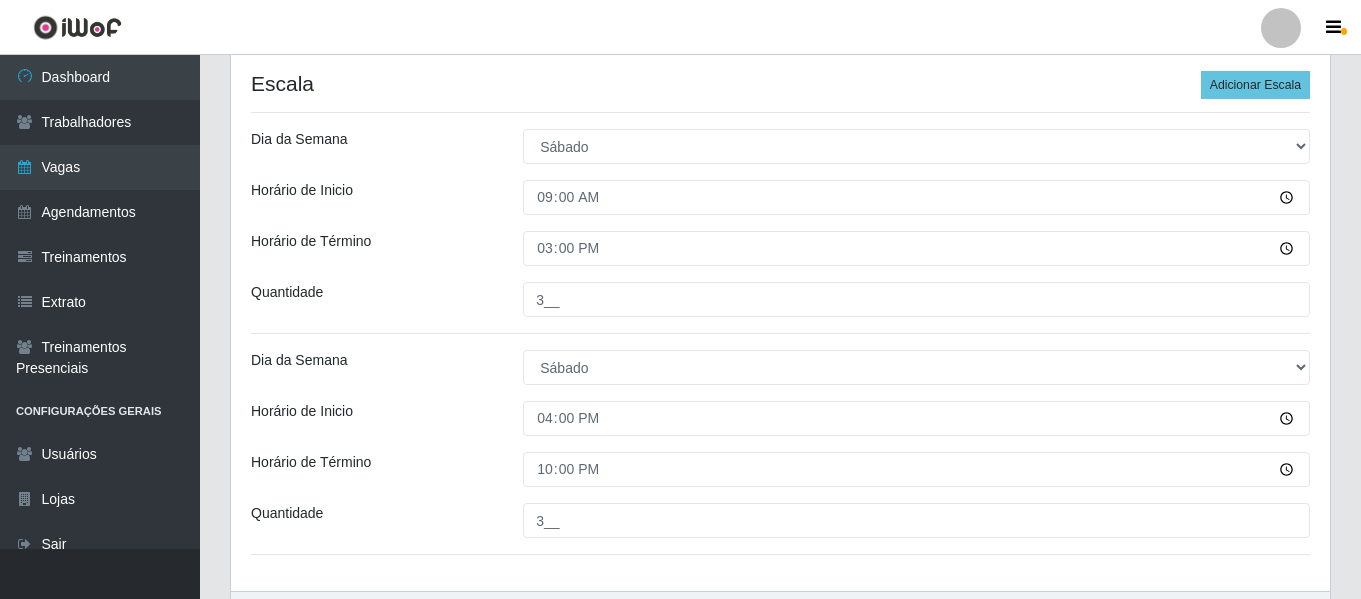 click on "Loja Bemais Supermercados - Três Ruas Função [Selecione...] ASG ASG + ASG ++ Auxiliar de Depósito  Auxiliar de Depósito + Auxiliar de Depósito ++ Auxiliar de Estacionamento Auxiliar de Estacionamento + Auxiliar de Estacionamento ++ Auxiliar de Sushiman Auxiliar de Sushiman+ Auxiliar de Sushiman++ Balconista de Açougue  Balconista de Açougue + Balconista de Açougue ++ Balconista de Frios Balconista de Frios + Balconista de Frios ++ Balconista de Padaria  Balconista de Padaria + Balconista de Padaria ++ Embalador Embalador + Embalador ++ Operador de Caixa Operador de Caixa + Operador de Caixa ++ Repositor  Repositor + Repositor ++ Repositor de Hortifruti Repositor de Hortifruti + Repositor de Hortifruti ++ Sexo do Trabalhador [Selecione...] Certificações   Base Qualificada -  Bemais   Operador de caixa - BeMais Inicia em [DATE] Termina em [DATE] Escala Adicionar Escala Dia da Semana [Selecione...] Segunda Terça Quarta Quinta Sexta Sábado [PERSON_NAME] de Inicio 09:00 Horário de Término" at bounding box center [780, 131] 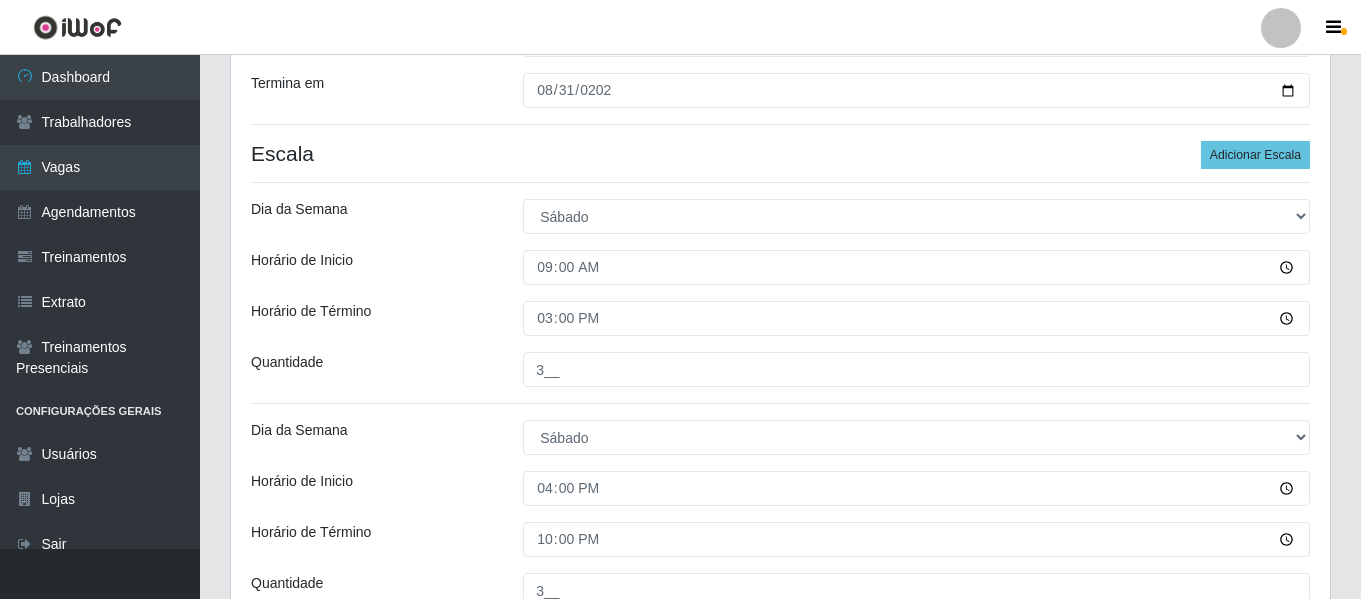 scroll, scrollTop: 427, scrollLeft: 0, axis: vertical 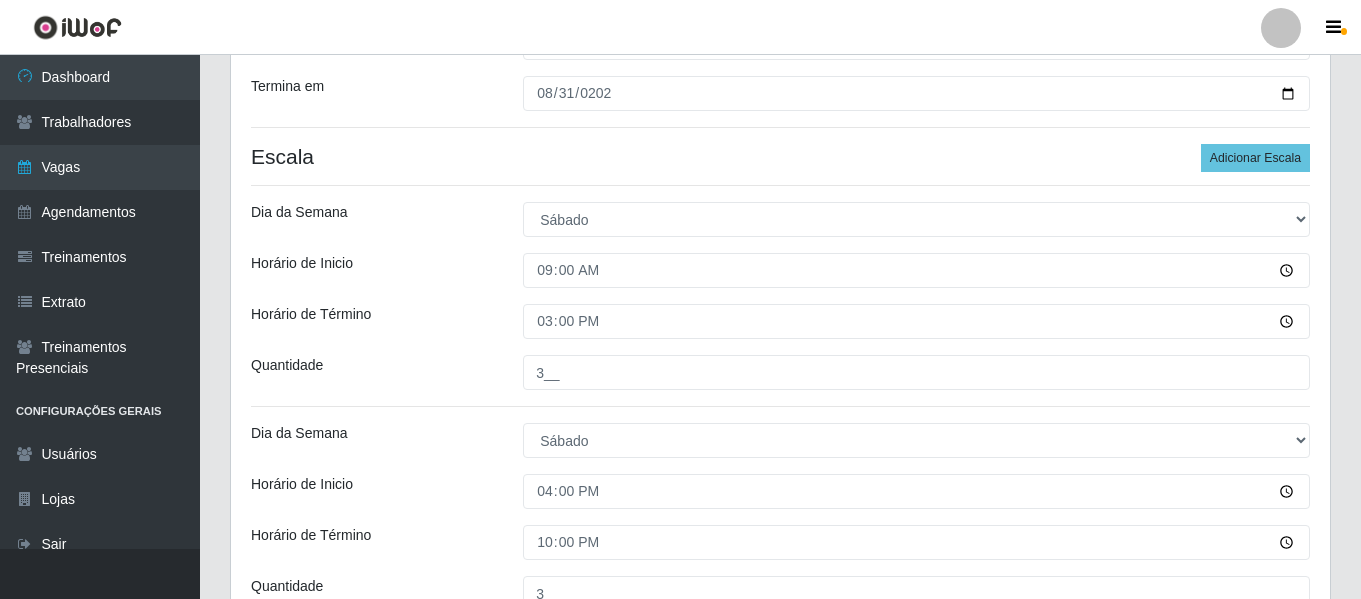 click on "Loja Bemais Supermercados - Três Ruas Função [Selecione...] ASG ASG + ASG ++ Auxiliar de Depósito  Auxiliar de Depósito + Auxiliar de Depósito ++ Auxiliar de Estacionamento Auxiliar de Estacionamento + Auxiliar de Estacionamento ++ Auxiliar de Sushiman Auxiliar de Sushiman+ Auxiliar de Sushiman++ Balconista de Açougue  Balconista de Açougue + Balconista de Açougue ++ Balconista de Frios Balconista de Frios + Balconista de Frios ++ Balconista de Padaria  Balconista de Padaria + Balconista de Padaria ++ Embalador Embalador + Embalador ++ Operador de Caixa Operador de Caixa + Operador de Caixa ++ Repositor  Repositor + Repositor ++ Repositor de Hortifruti Repositor de Hortifruti + Repositor de Hortifruti ++ Sexo do Trabalhador [Selecione...] Certificações   Base Qualificada -  Bemais   Operador de caixa - BeMais Inicia em [DATE] Termina em [DATE] Escala Adicionar Escala Dia da Semana [Selecione...] Segunda Terça Quarta Quinta Sexta Sábado [PERSON_NAME] de Inicio 09:00 Horário de Término" at bounding box center (780, 204) 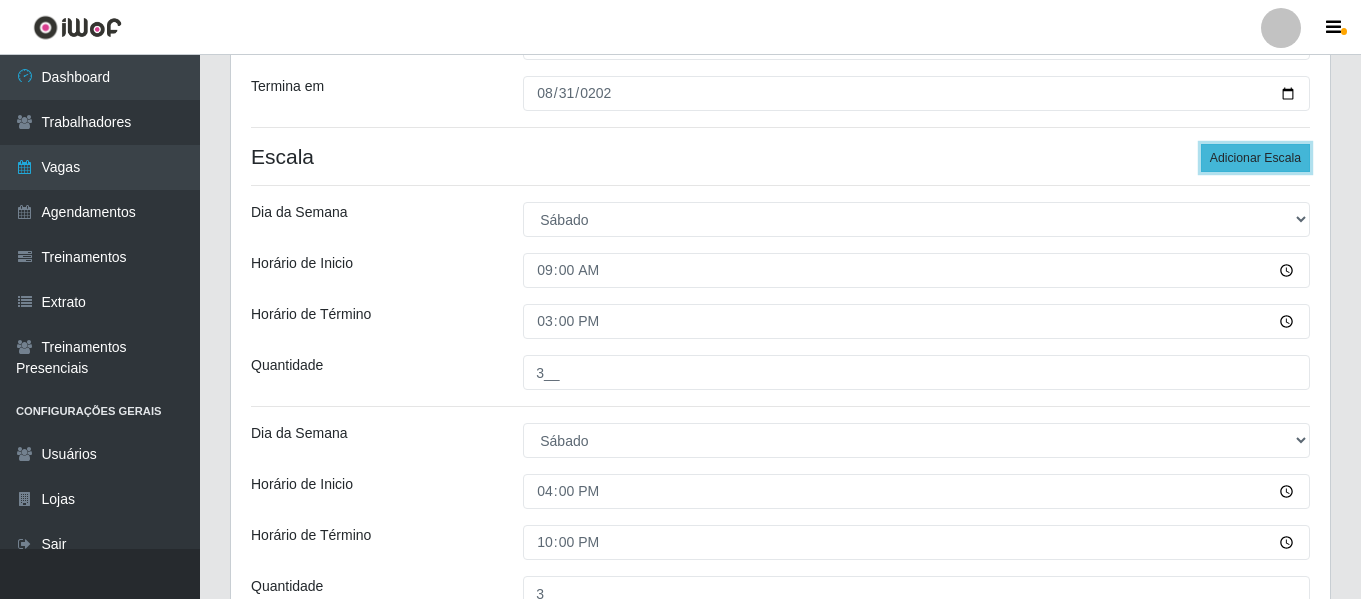 click on "Adicionar Escala" at bounding box center [1255, 158] 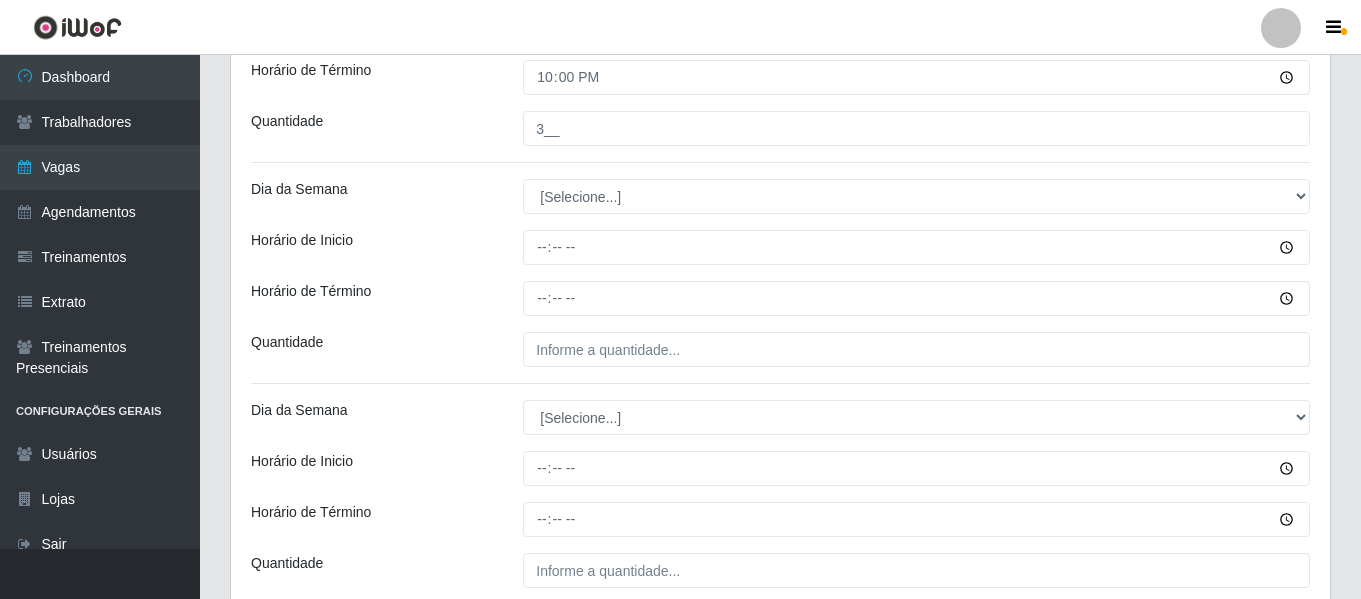 scroll, scrollTop: 927, scrollLeft: 0, axis: vertical 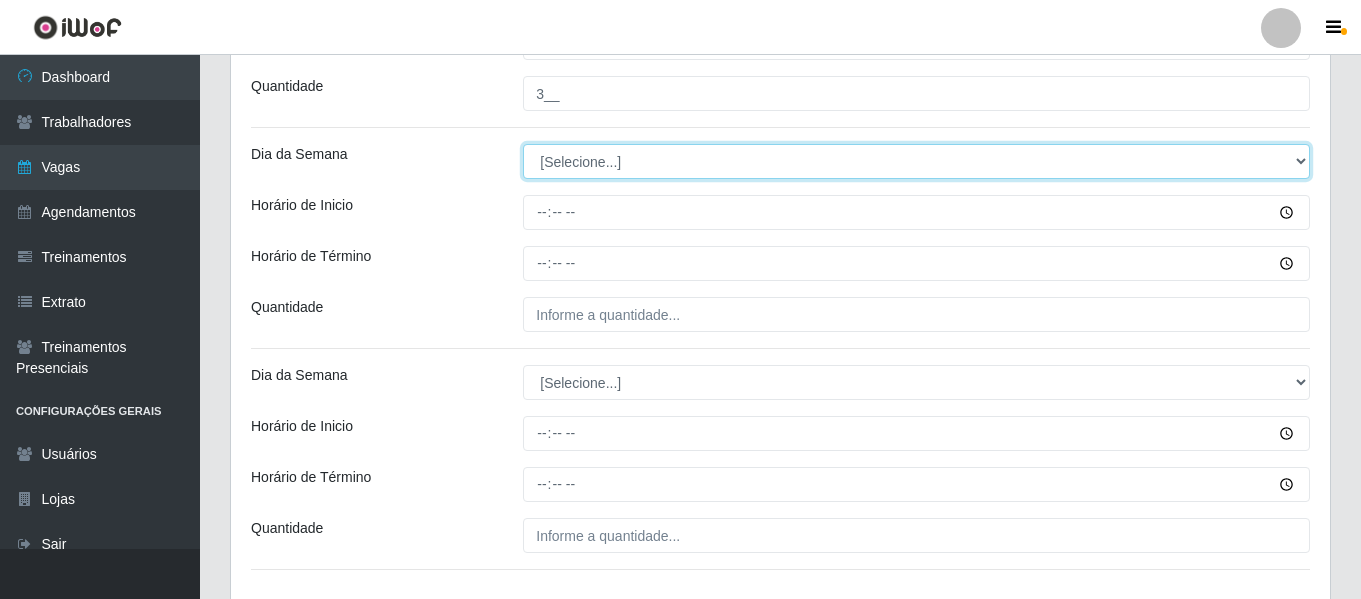 click on "[Selecione...] Segunda Terça Quarta Quinta Sexta Sábado Domingo" at bounding box center [916, 161] 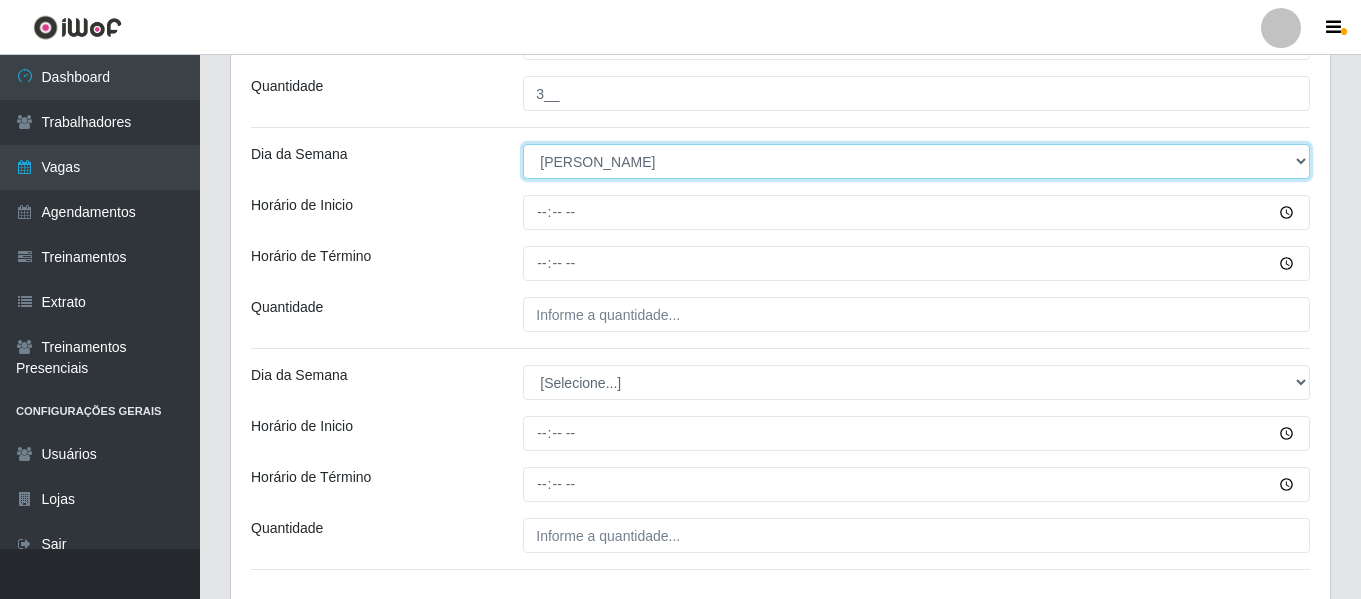 click on "[Selecione...] Segunda Terça Quarta Quinta Sexta Sábado Domingo" at bounding box center [916, 161] 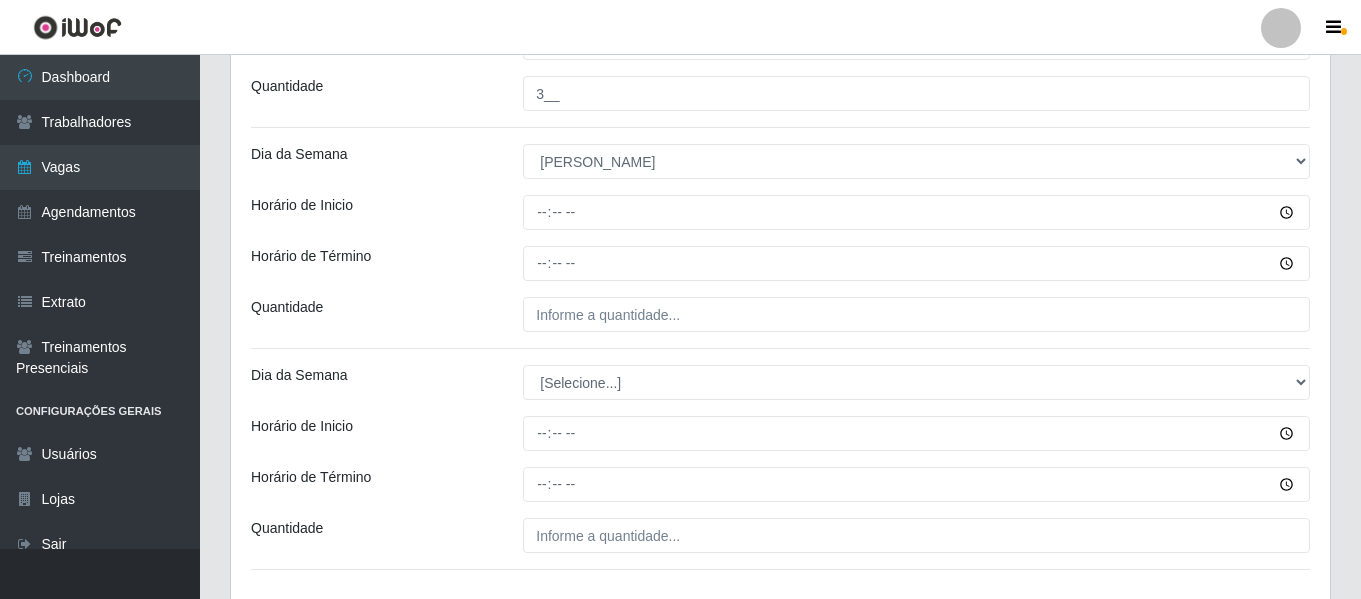 click on "Horário de Inicio" at bounding box center [372, 212] 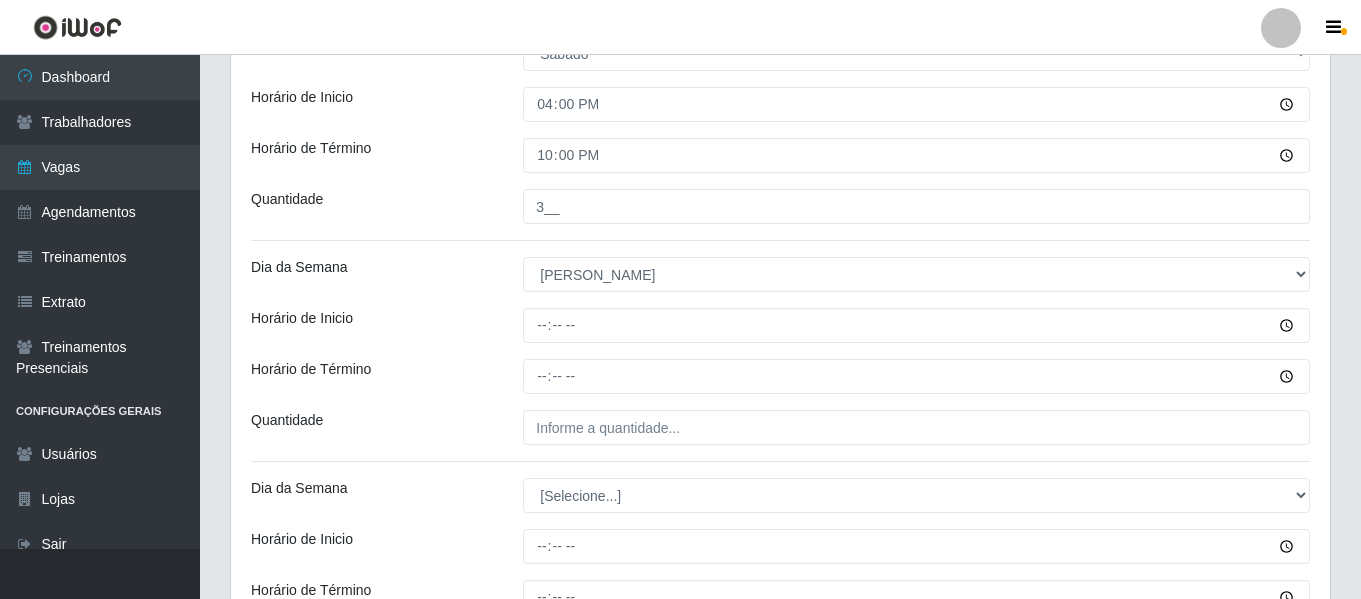 scroll, scrollTop: 827, scrollLeft: 0, axis: vertical 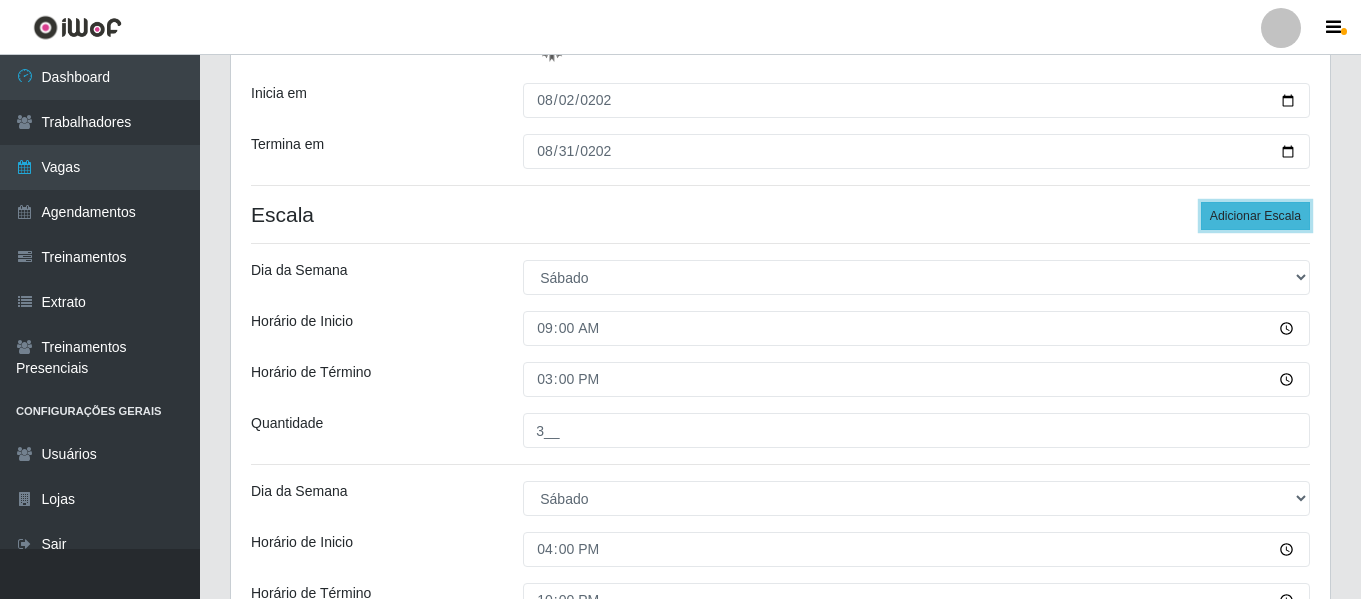 click on "Adicionar Escala" at bounding box center (1255, 216) 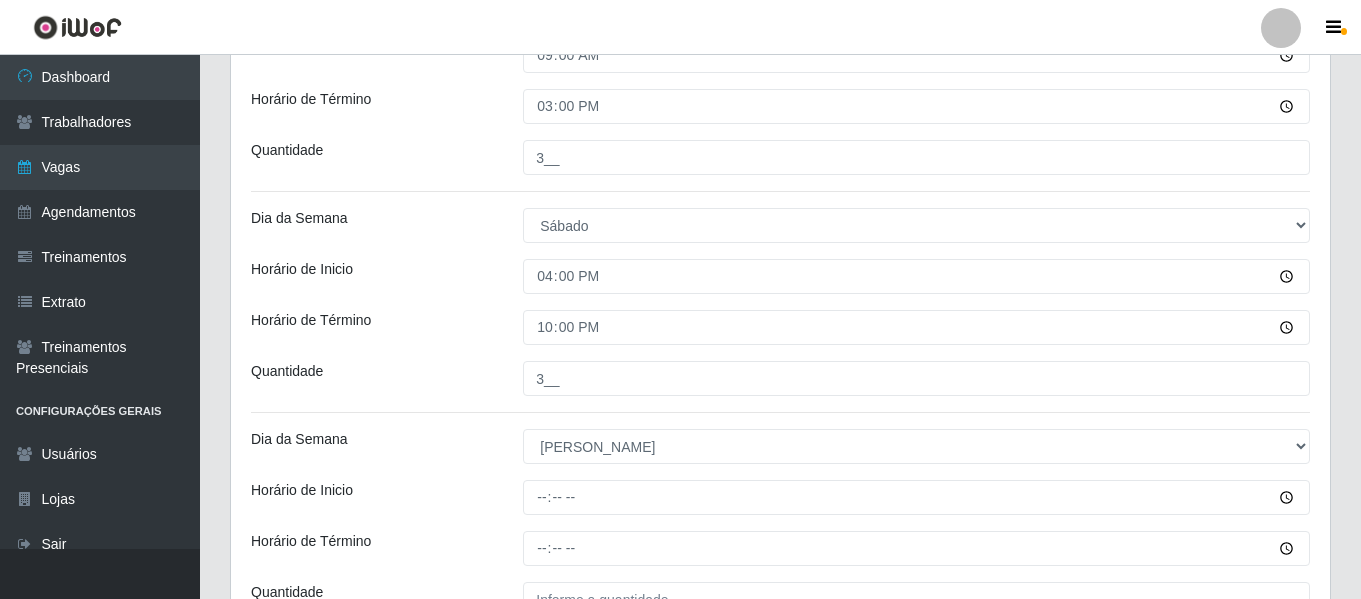 scroll, scrollTop: 769, scrollLeft: 0, axis: vertical 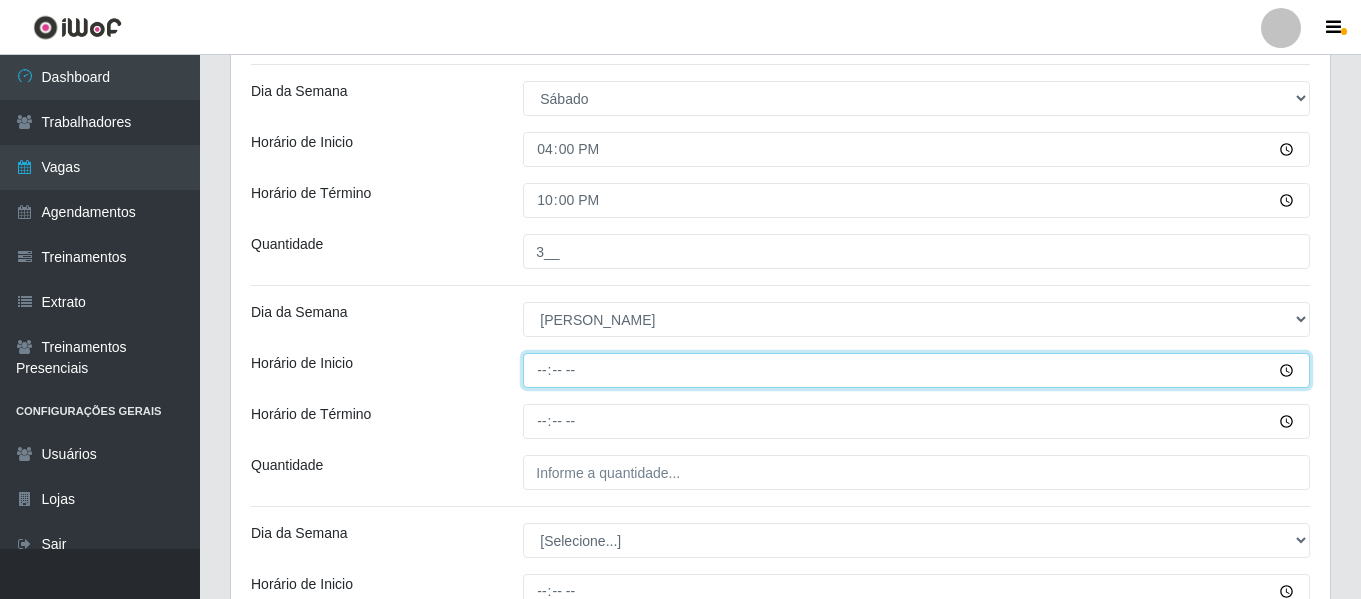 click on "Horário de Inicio" at bounding box center [916, 370] 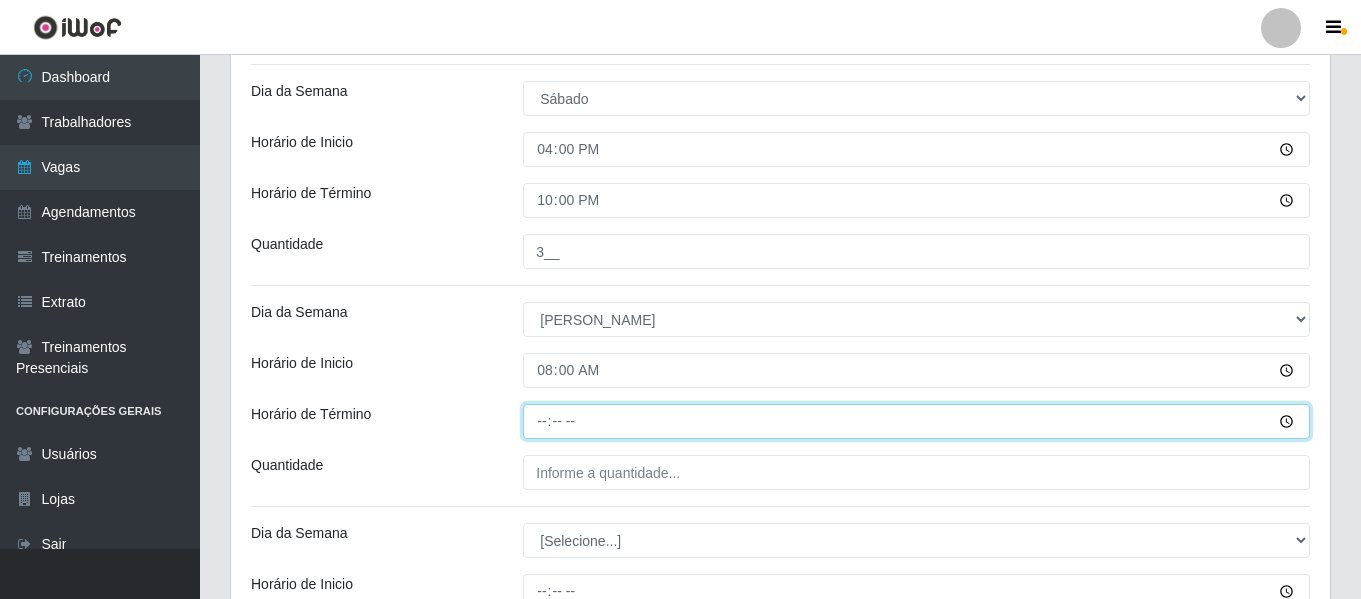 click on "Horário de Término" at bounding box center [916, 421] 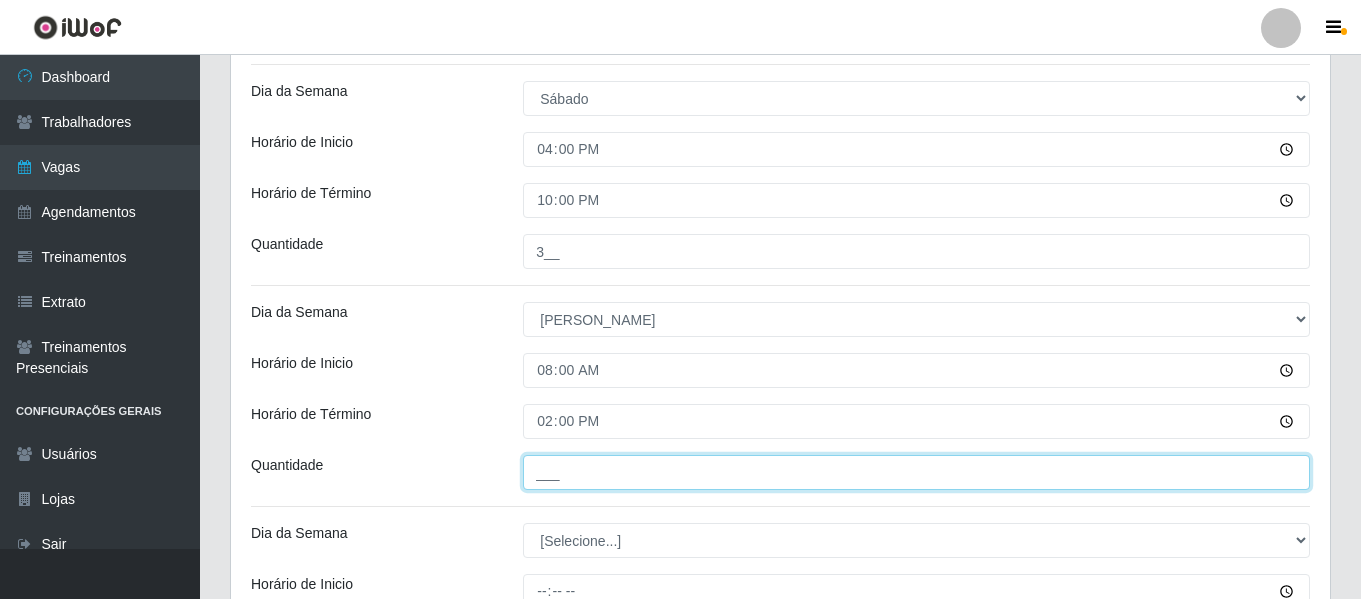 click on "___" at bounding box center [916, 472] 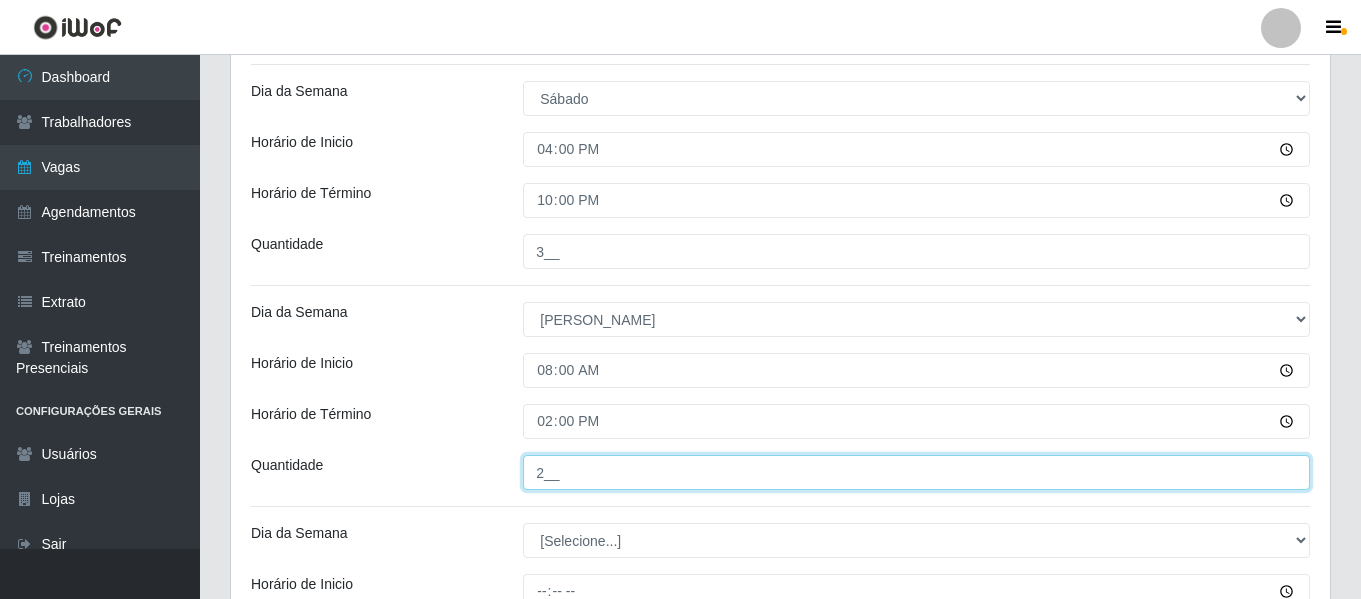 type on "2__" 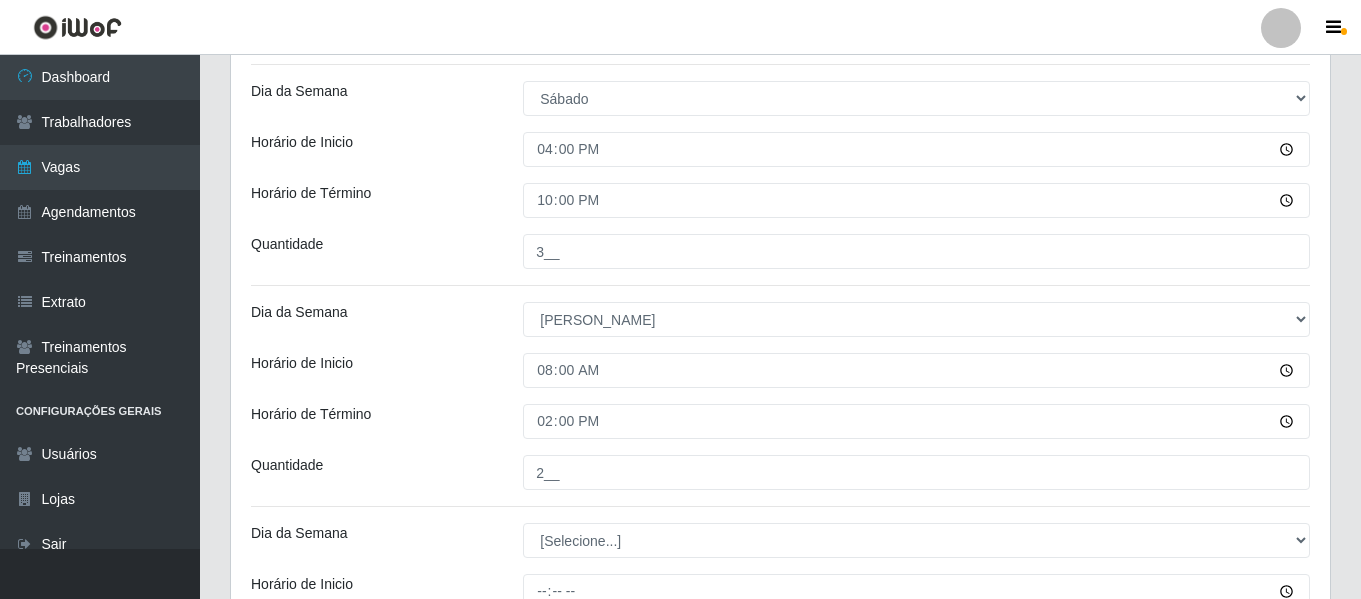 click on "Loja Bemais Supermercados - Três Ruas Função [Selecione...] ASG ASG + ASG ++ Auxiliar de Depósito  Auxiliar de Depósito + Auxiliar de Depósito ++ Auxiliar de Estacionamento Auxiliar de Estacionamento + Auxiliar de Estacionamento ++ Auxiliar de Sushiman Auxiliar de Sushiman+ Auxiliar de Sushiman++ Balconista de Açougue  Balconista de Açougue + Balconista de Açougue ++ Balconista de Frios Balconista de Frios + Balconista de Frios ++ Balconista de Padaria  Balconista de Padaria + Balconista de Padaria ++ Embalador Embalador + Embalador ++ Operador de Caixa Operador de Caixa + Operador de Caixa ++ Repositor  Repositor + Repositor ++ Repositor de Hortifruti Repositor de Hortifruti + Repositor de Hortifruti ++ Sexo do Trabalhador [Selecione...] Certificações   Base Qualificada -  Bemais   Operador de caixa - BeMais Inicia em [DATE] Termina em [DATE] Escala Adicionar Escala Dia da Semana [Selecione...] Segunda Terça Quarta Quinta Sexta Sábado [PERSON_NAME] de Inicio 09:00 Horário de Término" at bounding box center [780, 194] 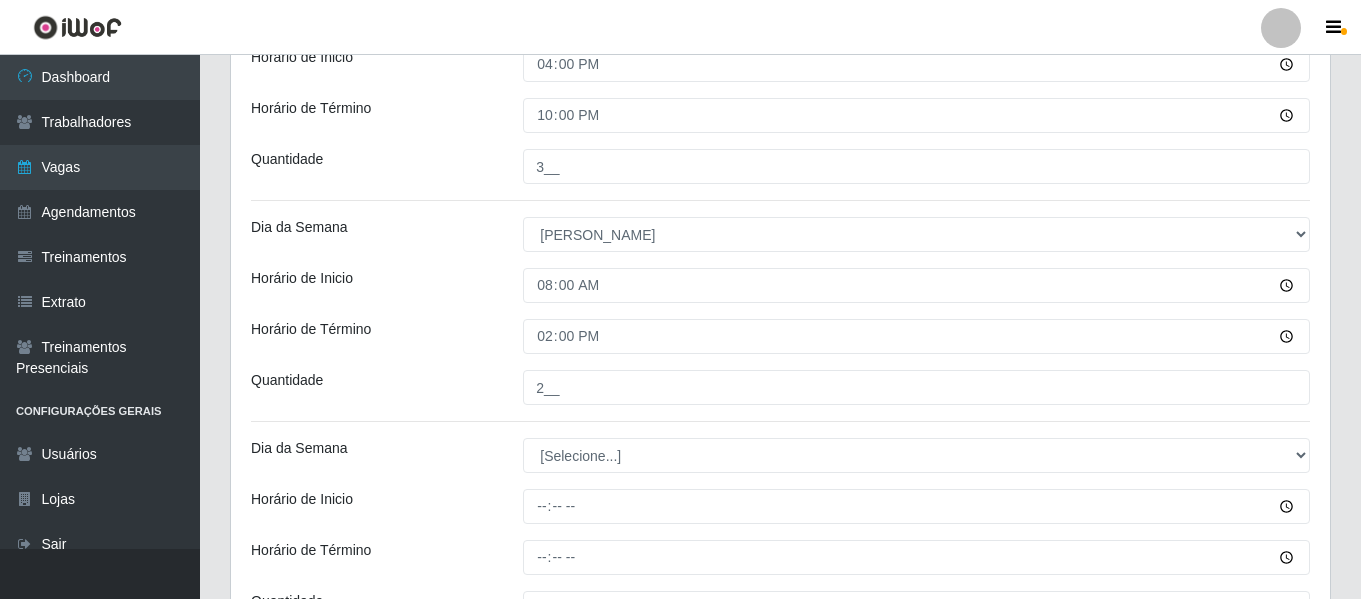 scroll, scrollTop: 969, scrollLeft: 0, axis: vertical 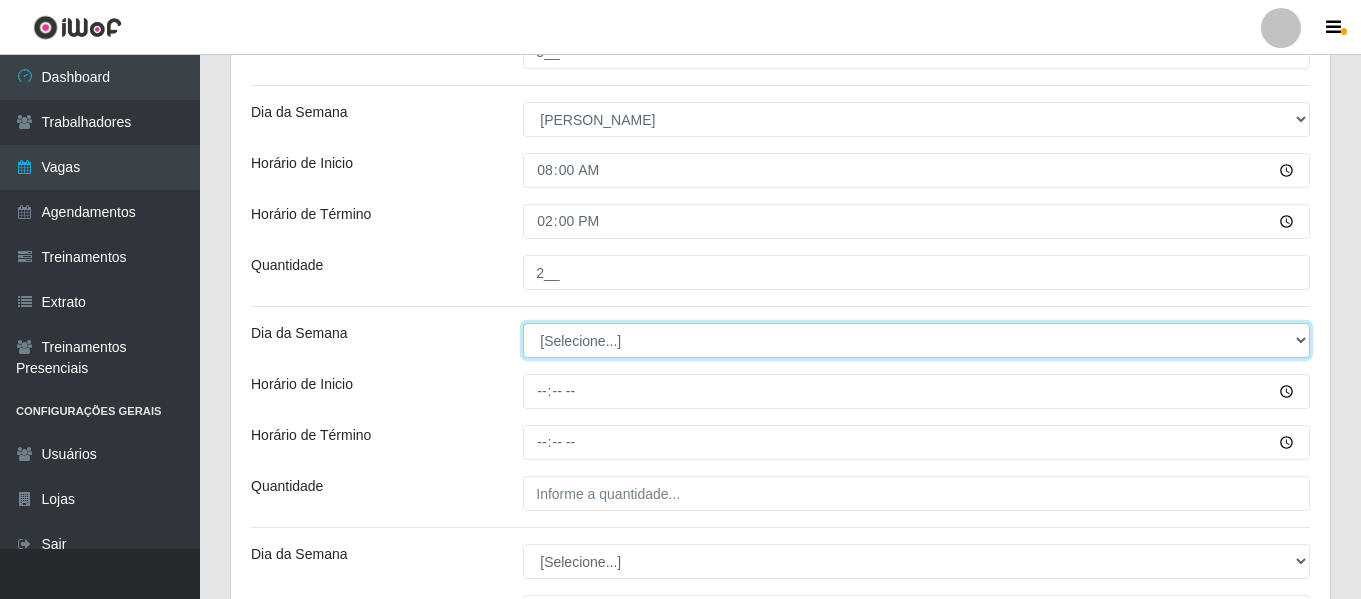 click on "[Selecione...] Segunda Terça Quarta Quinta Sexta Sábado Domingo" at bounding box center (916, 340) 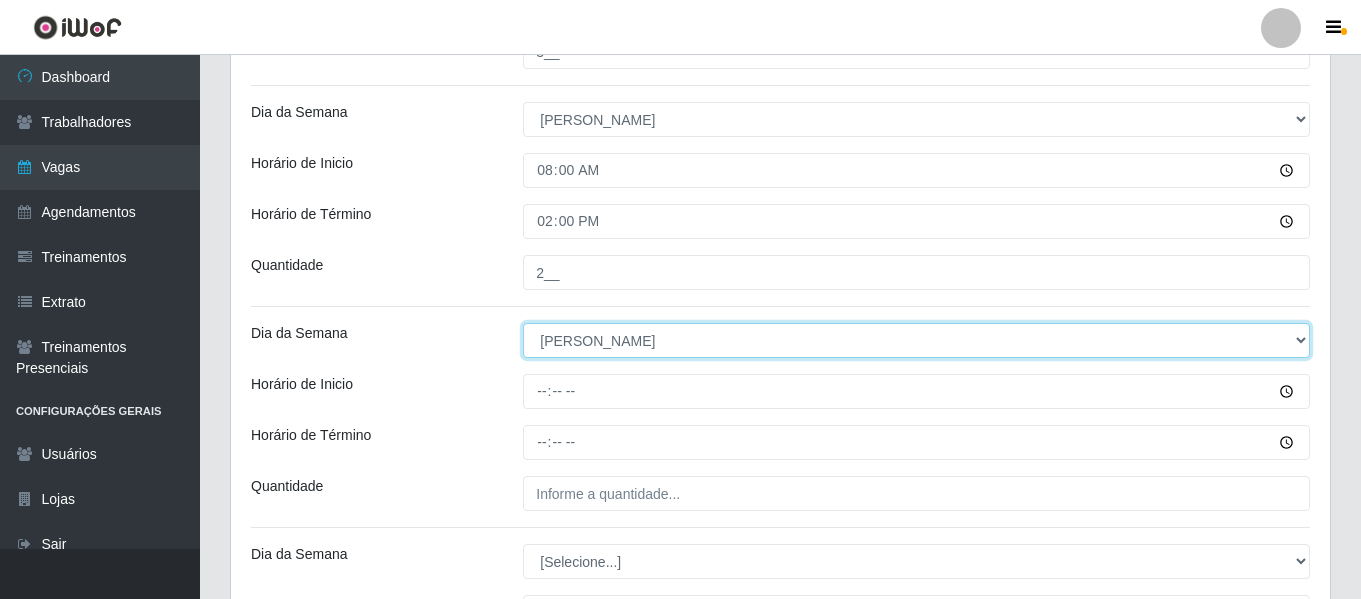 click on "[Selecione...] Segunda Terça Quarta Quinta Sexta Sábado Domingo" at bounding box center [916, 340] 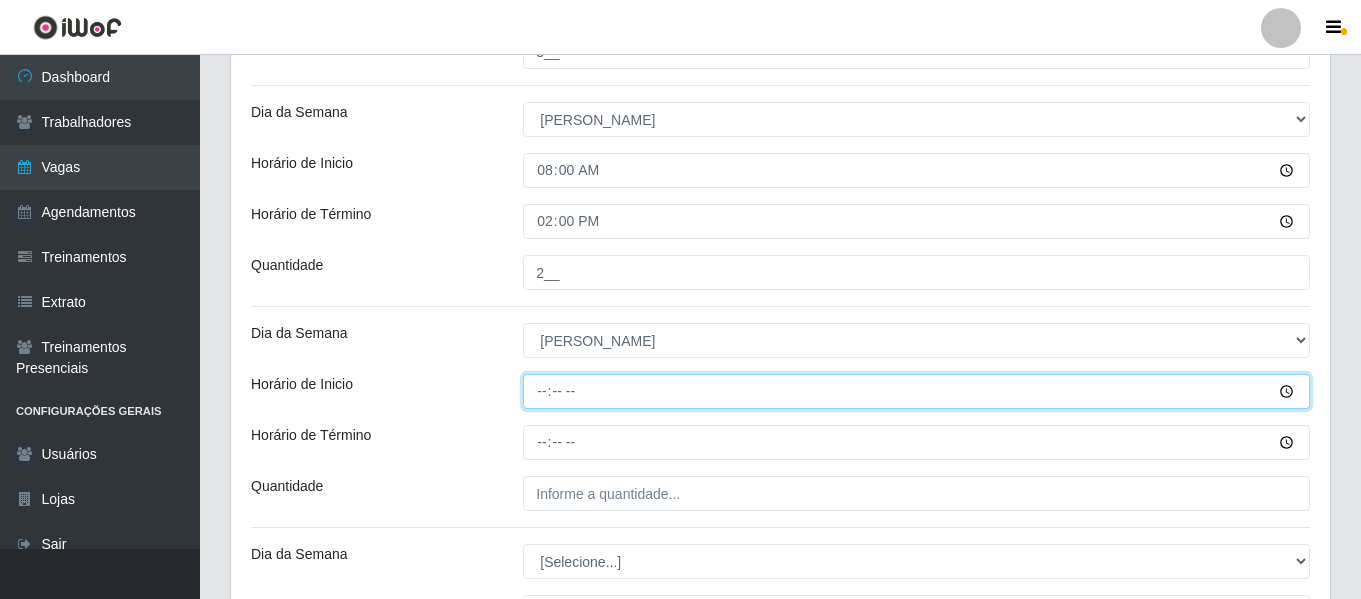 click on "Horário de Inicio" at bounding box center (916, 391) 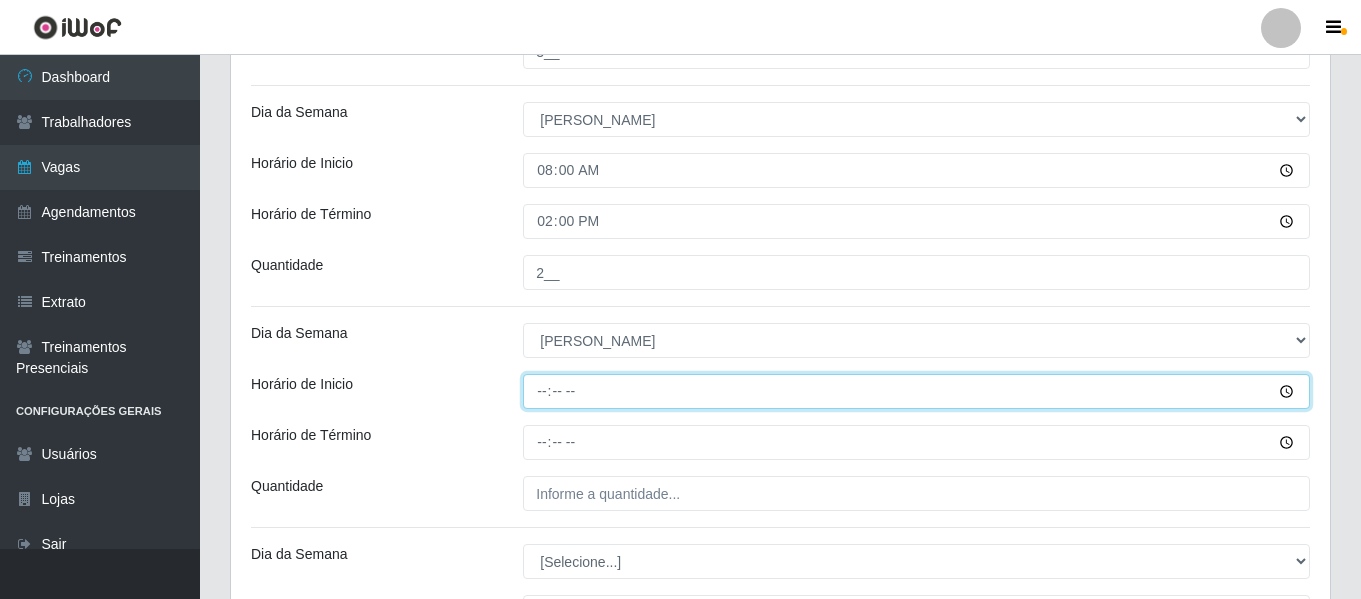 type on "09:00" 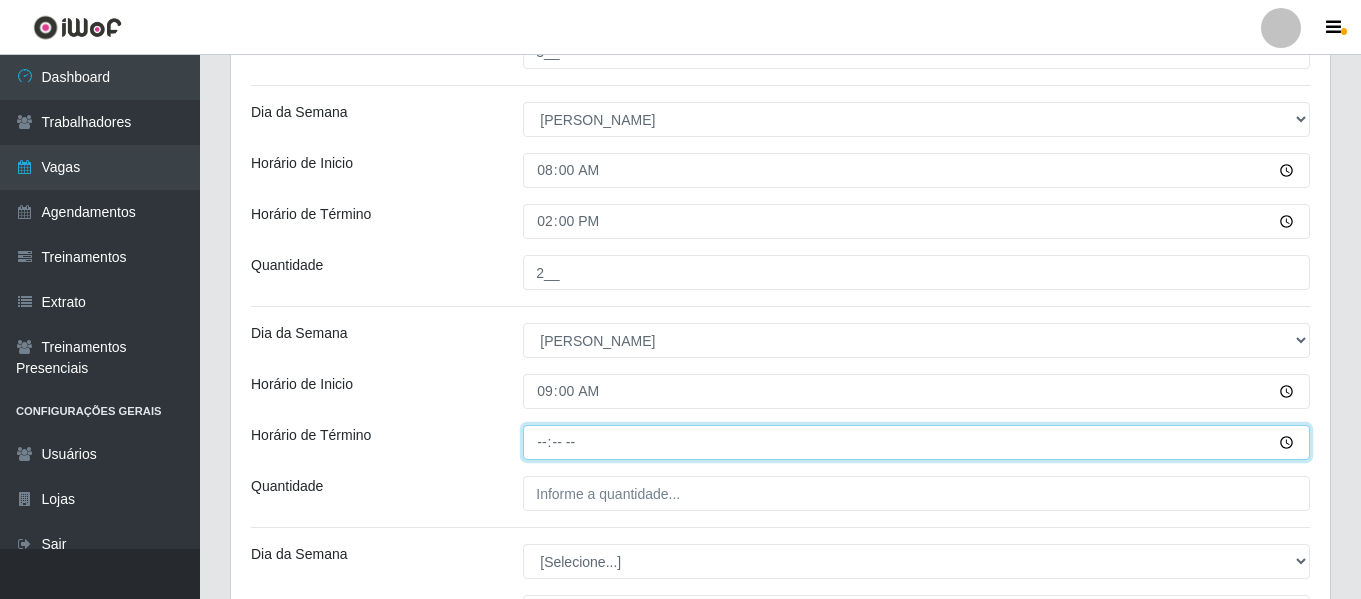 click on "Horário de Término" at bounding box center (916, 442) 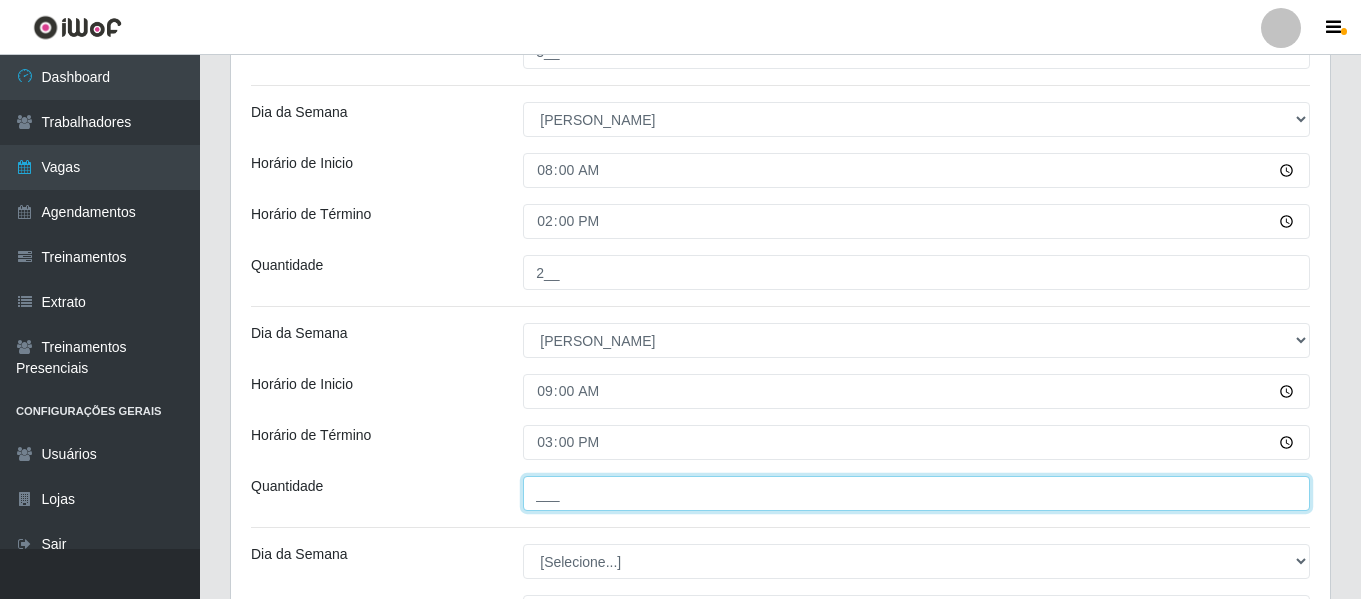 click on "___" at bounding box center [916, 493] 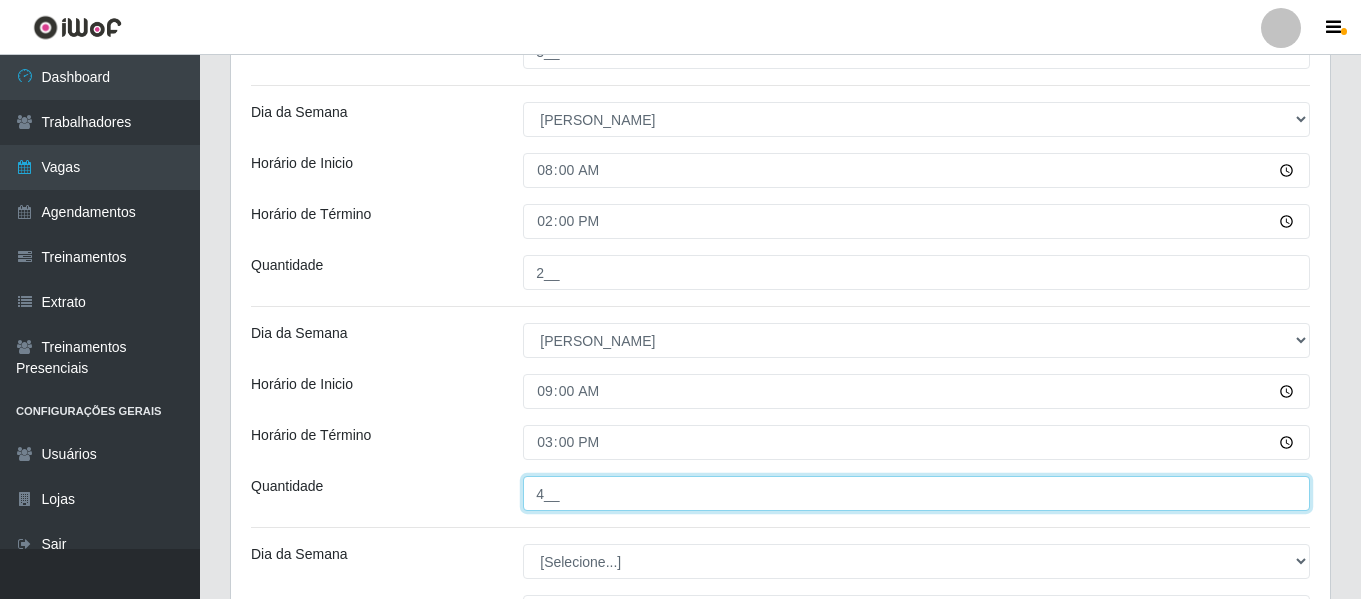 type on "4__" 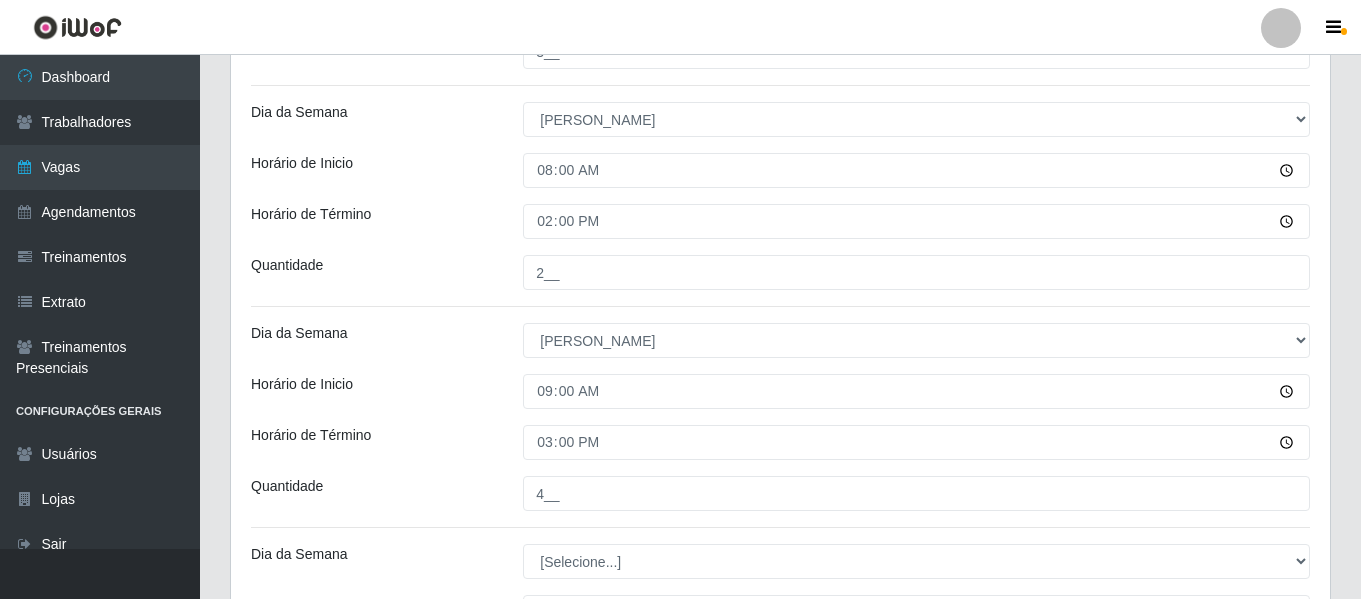 click on "Horário de Término" at bounding box center (372, 442) 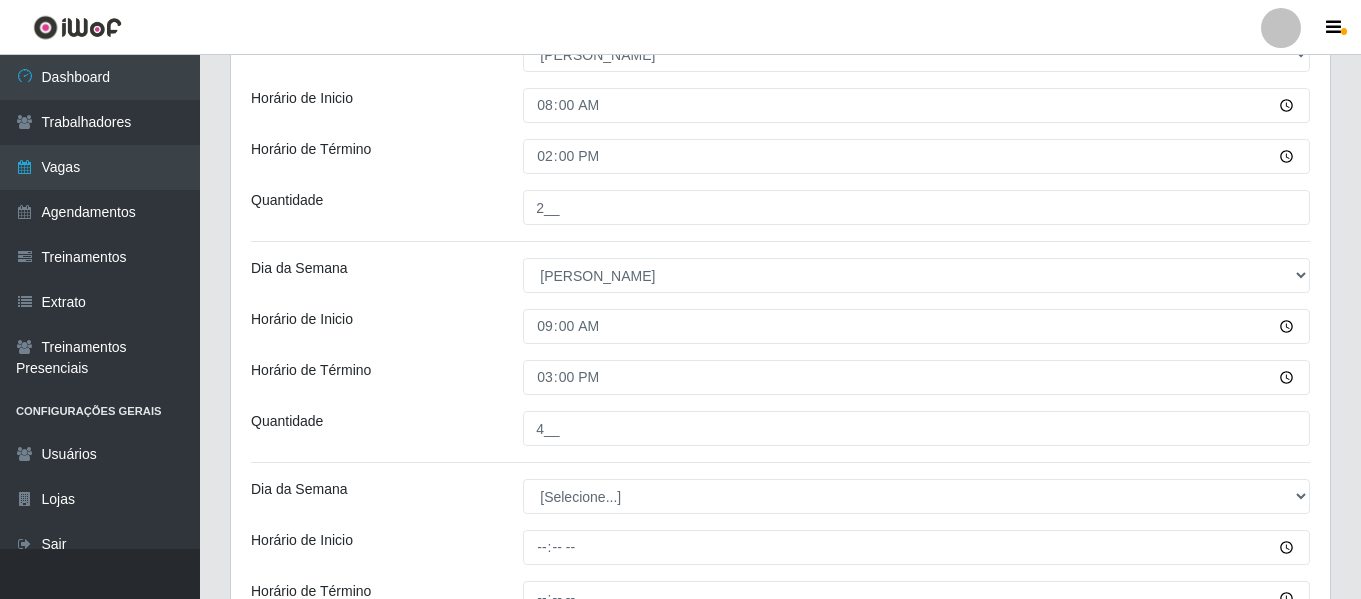scroll, scrollTop: 1069, scrollLeft: 0, axis: vertical 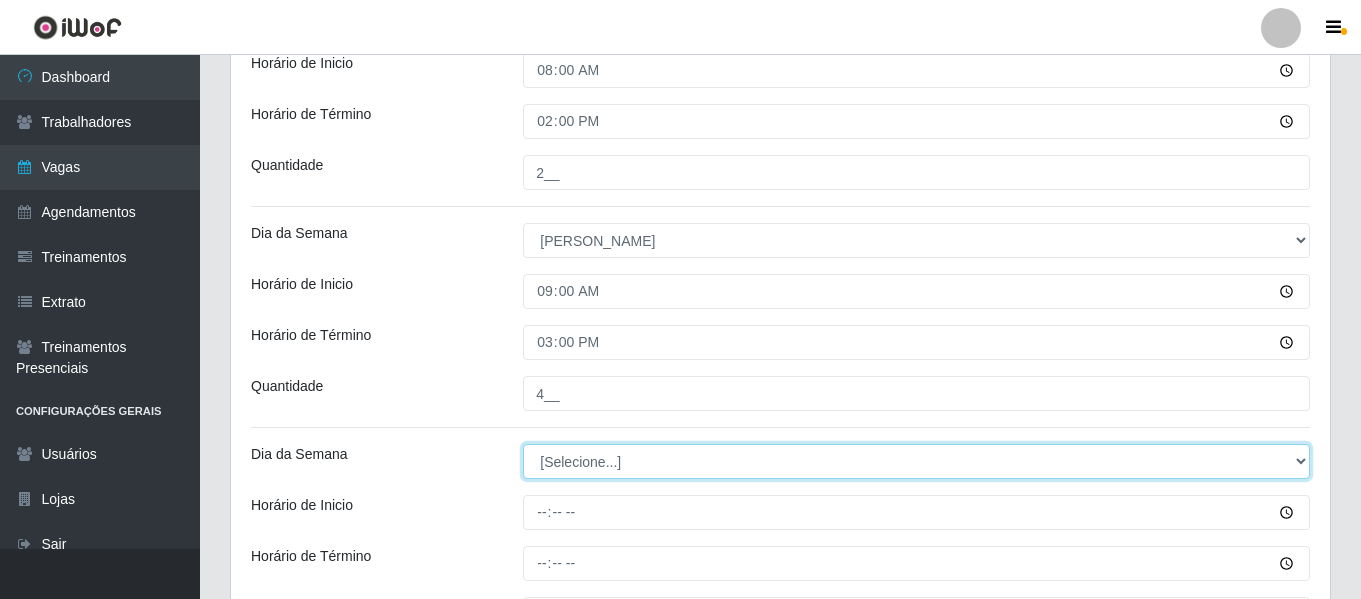 click on "[Selecione...] Segunda Terça Quarta Quinta Sexta Sábado Domingo" at bounding box center (916, 461) 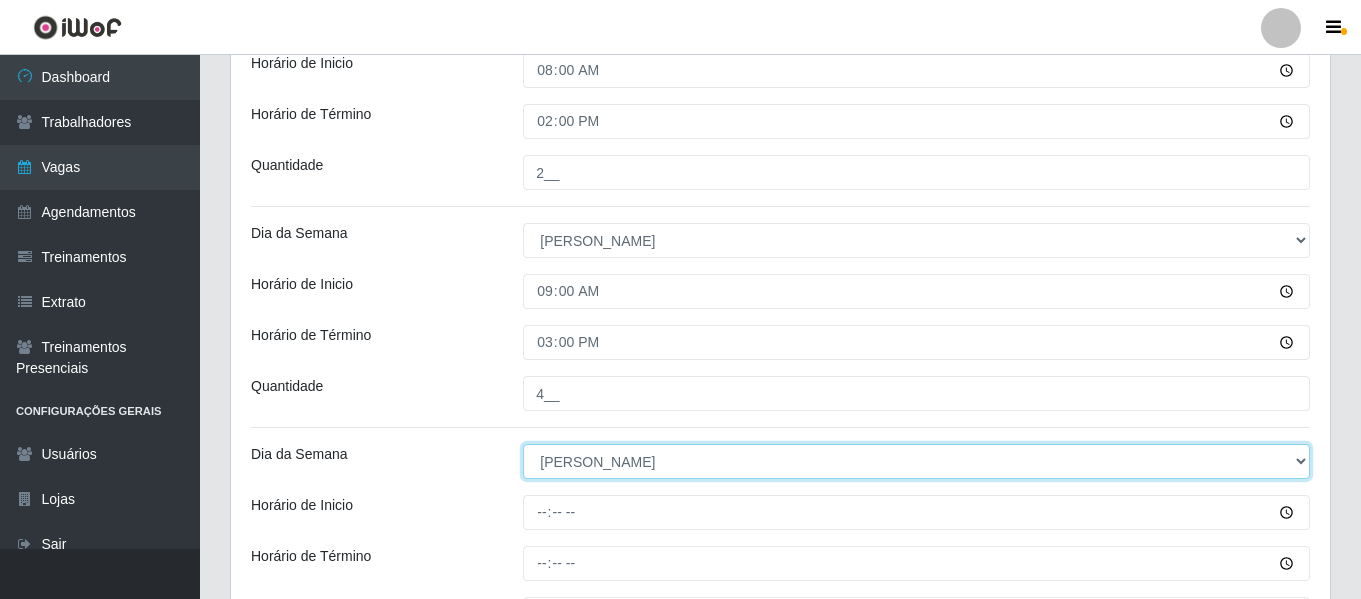 click on "[Selecione...] Segunda Terça Quarta Quinta Sexta Sábado Domingo" at bounding box center (916, 461) 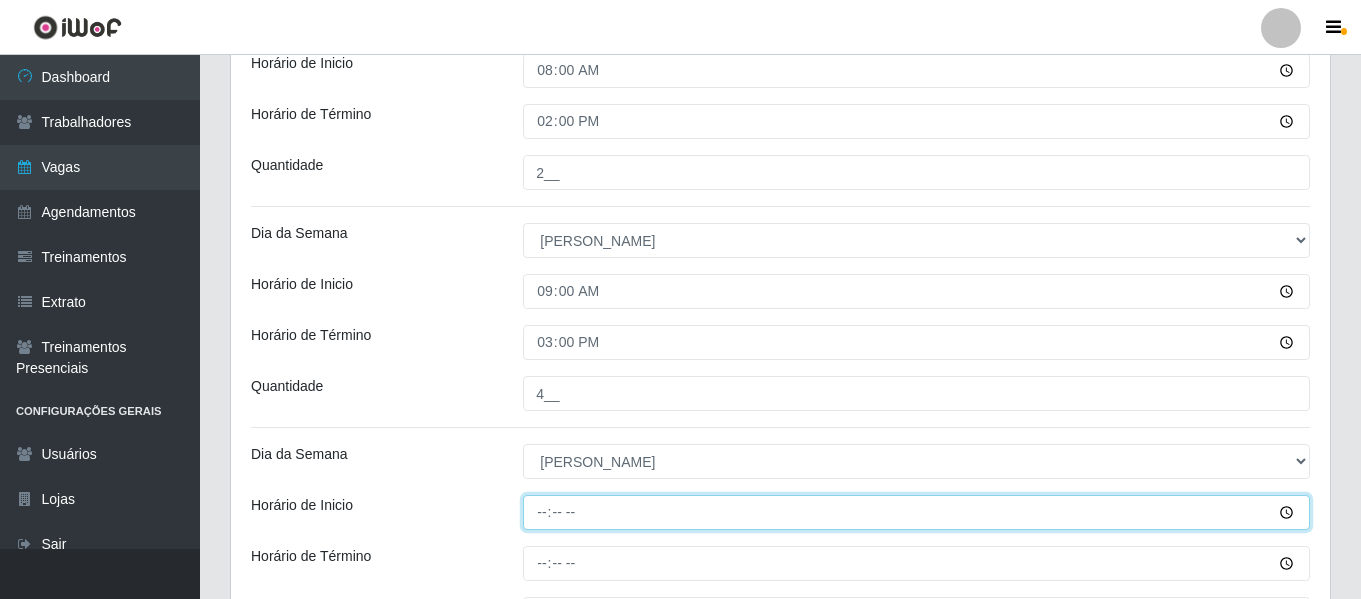click on "Horário de Inicio" at bounding box center [916, 512] 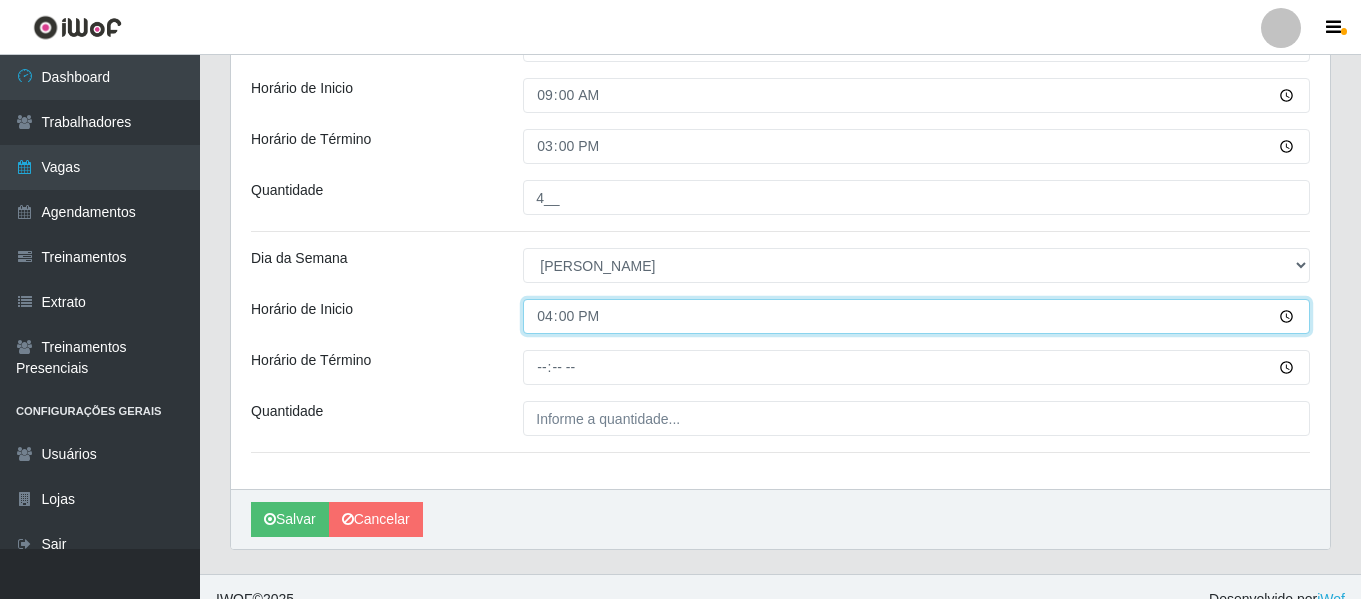 scroll, scrollTop: 1269, scrollLeft: 0, axis: vertical 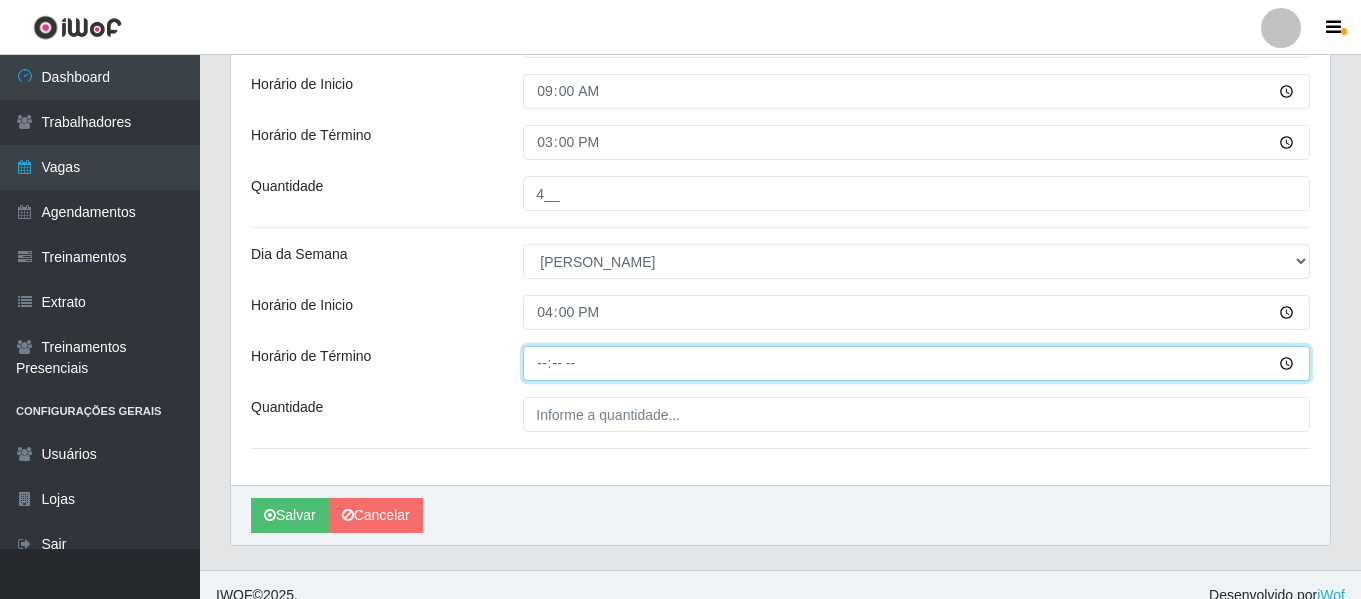 click on "Horário de Término" at bounding box center [916, 363] 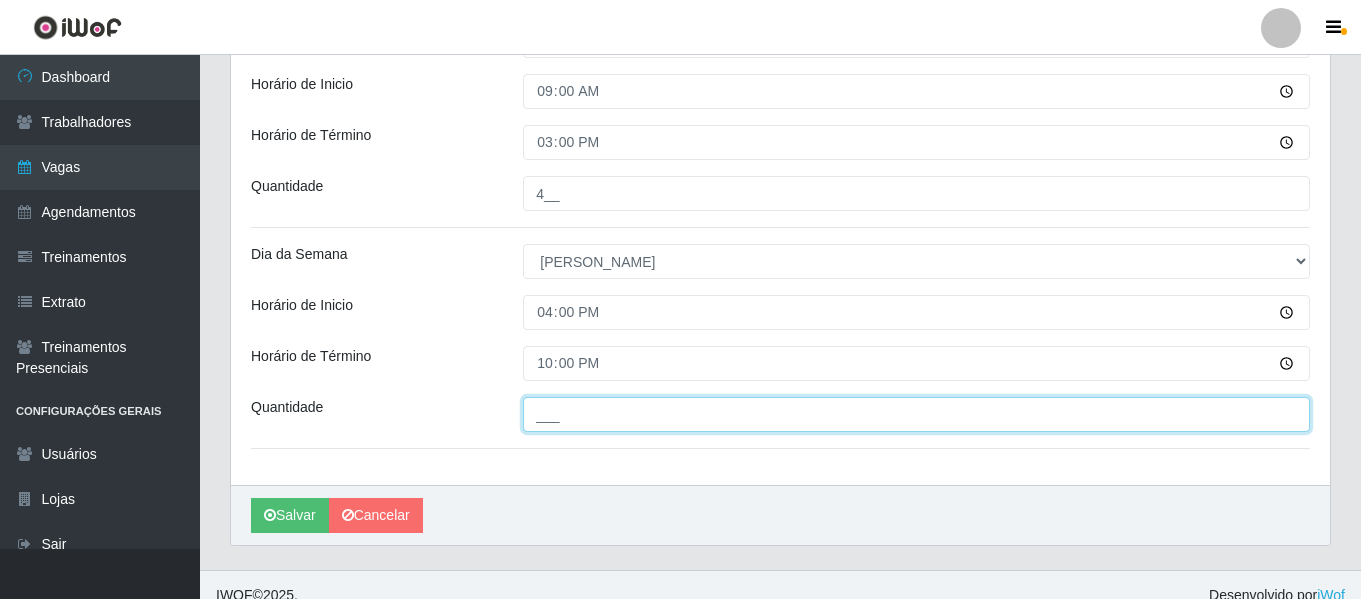 click on "___" at bounding box center (916, 414) 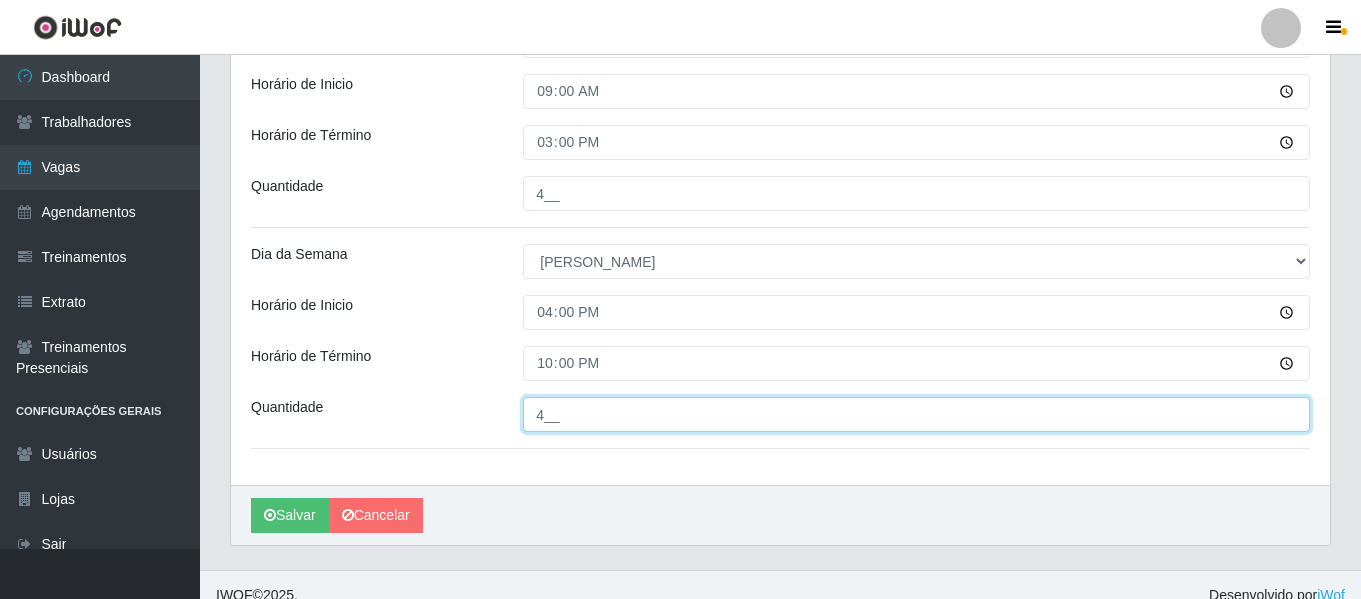 type on "4__" 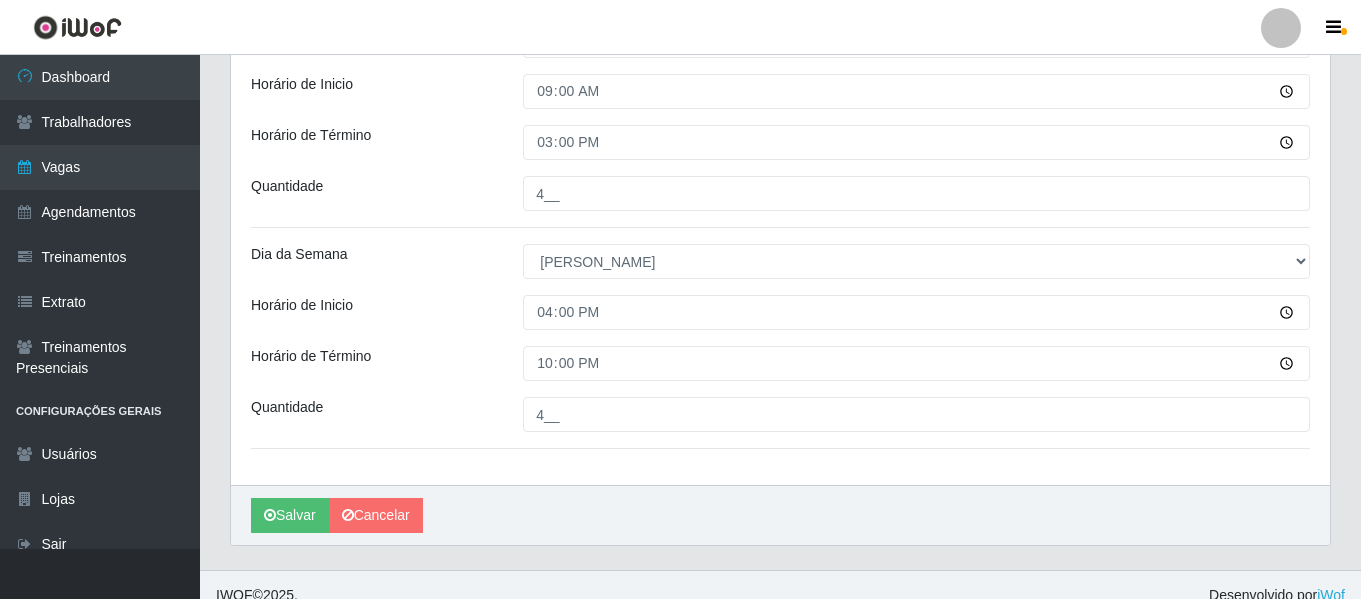 click on "Dia da Semana" at bounding box center (372, 261) 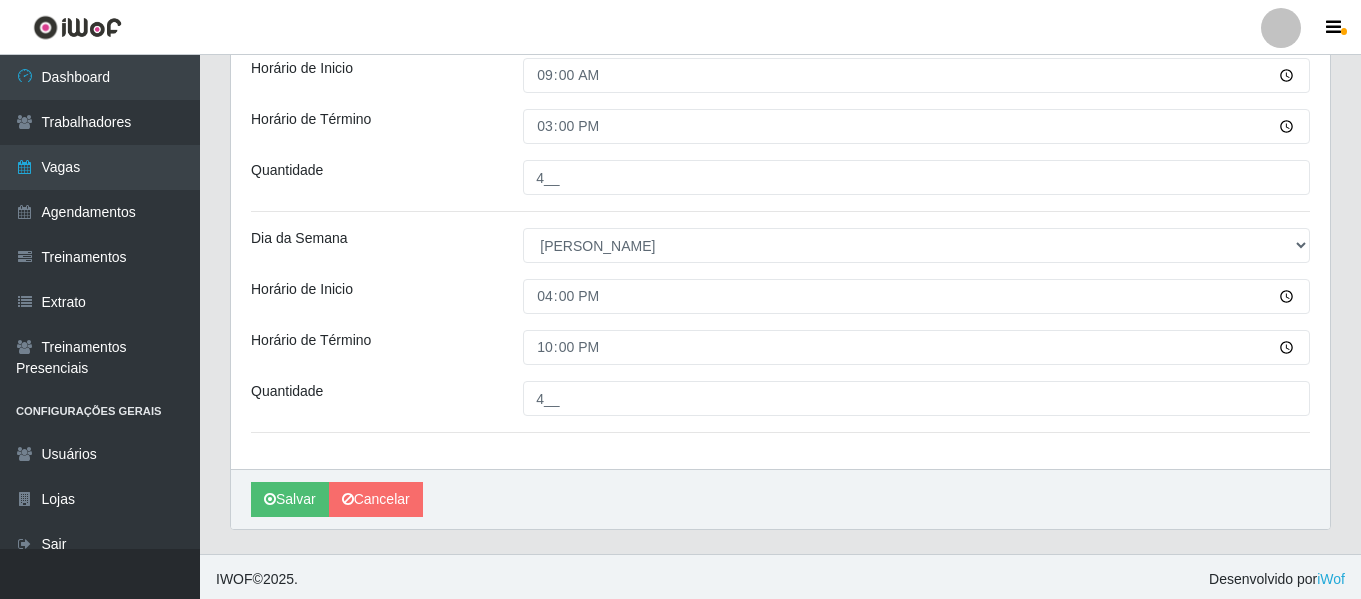 scroll, scrollTop: 1290, scrollLeft: 0, axis: vertical 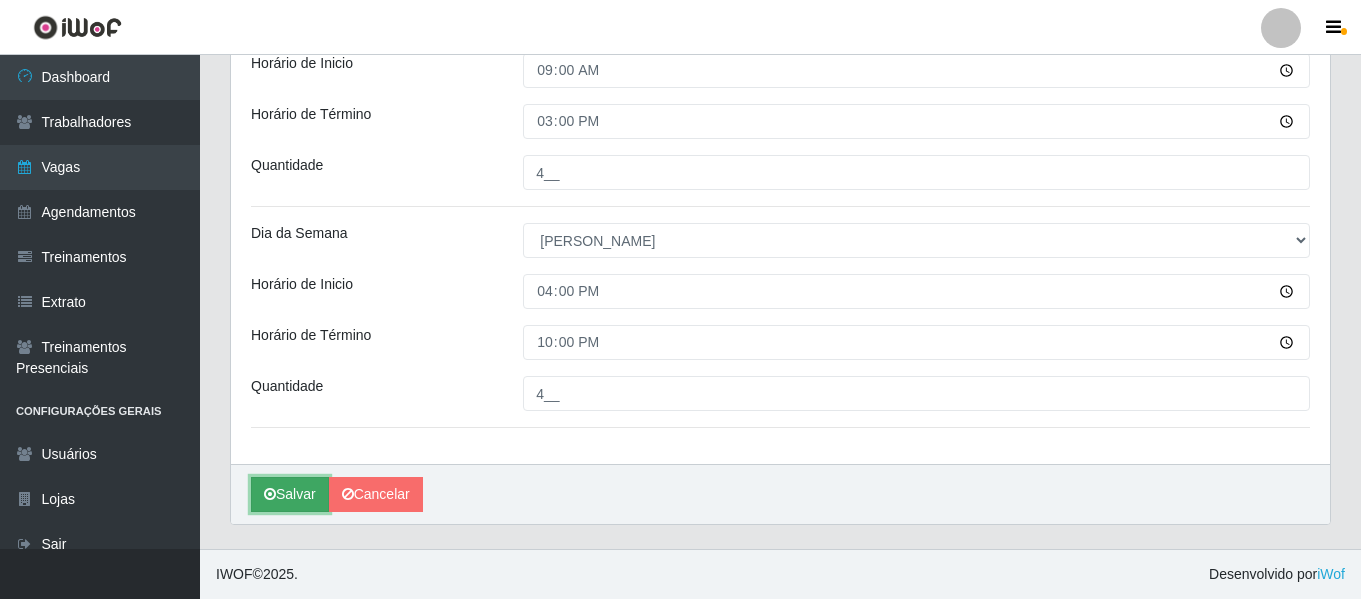 click on "Salvar" at bounding box center [290, 494] 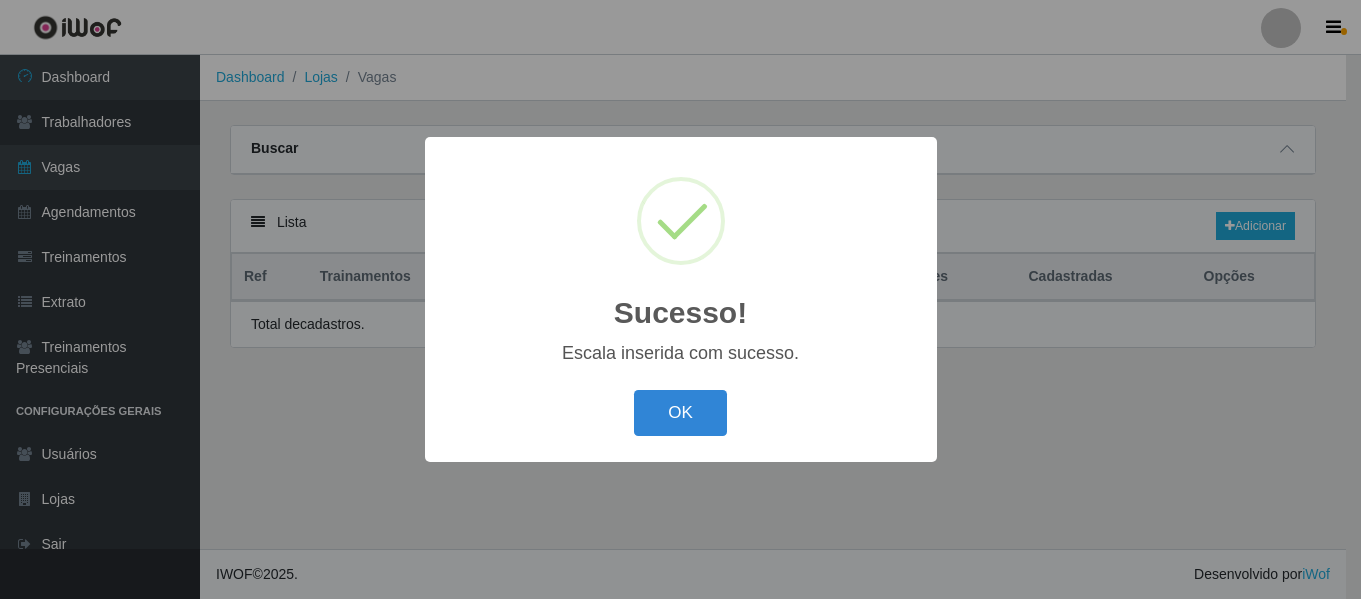 scroll, scrollTop: 0, scrollLeft: 0, axis: both 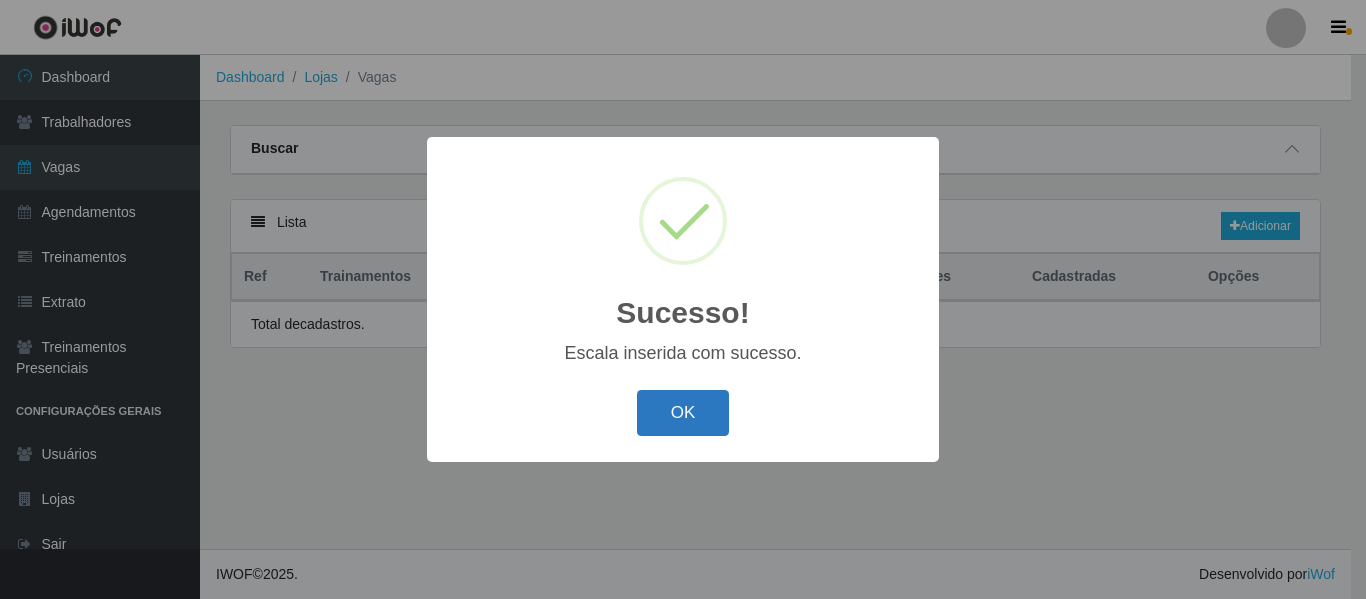 click on "OK" at bounding box center [683, 413] 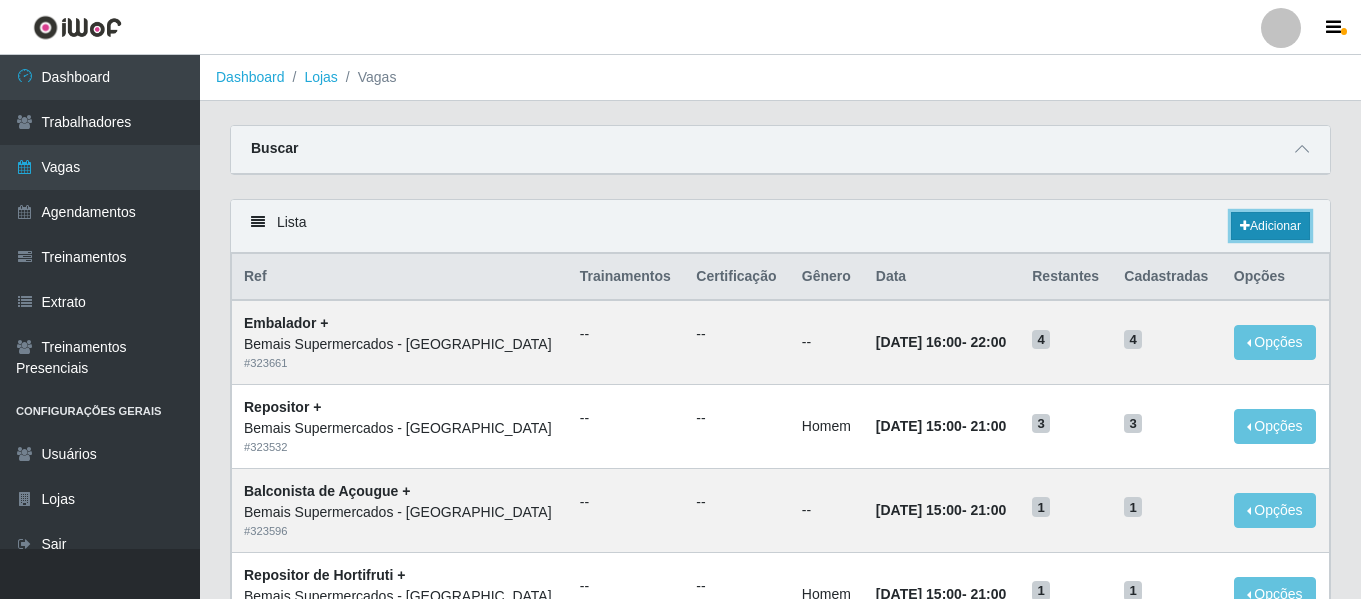 click on "Adicionar" at bounding box center [1270, 226] 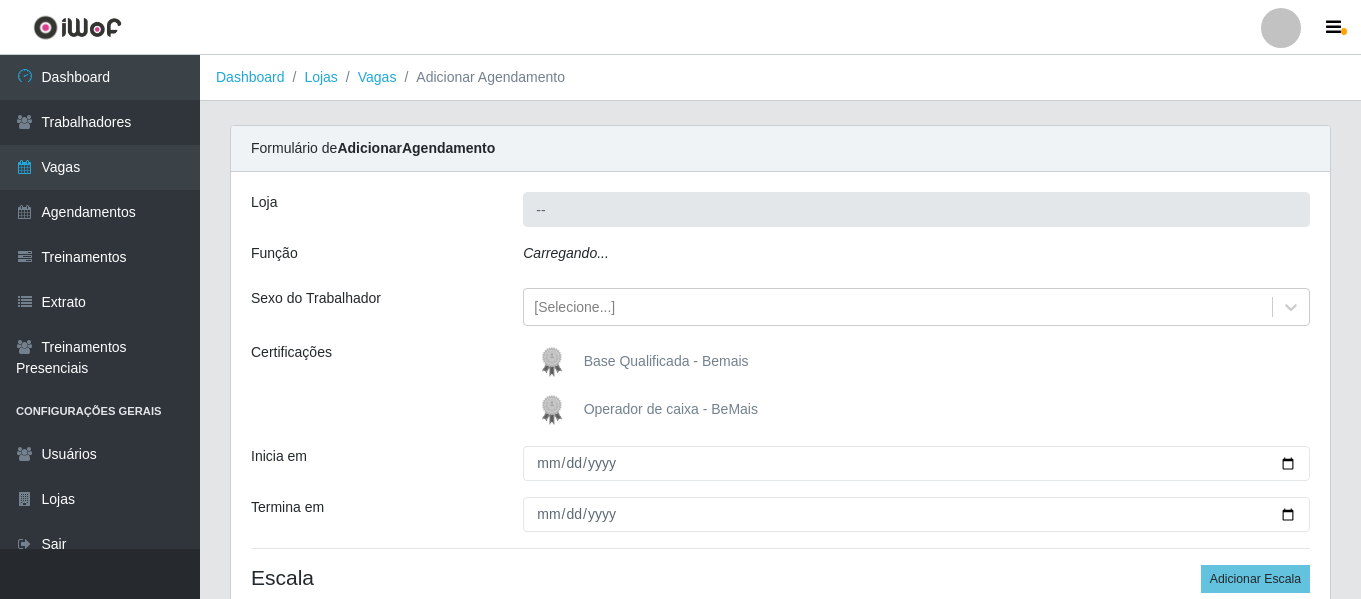 type on "Bemais Supermercados - [GEOGRAPHIC_DATA]" 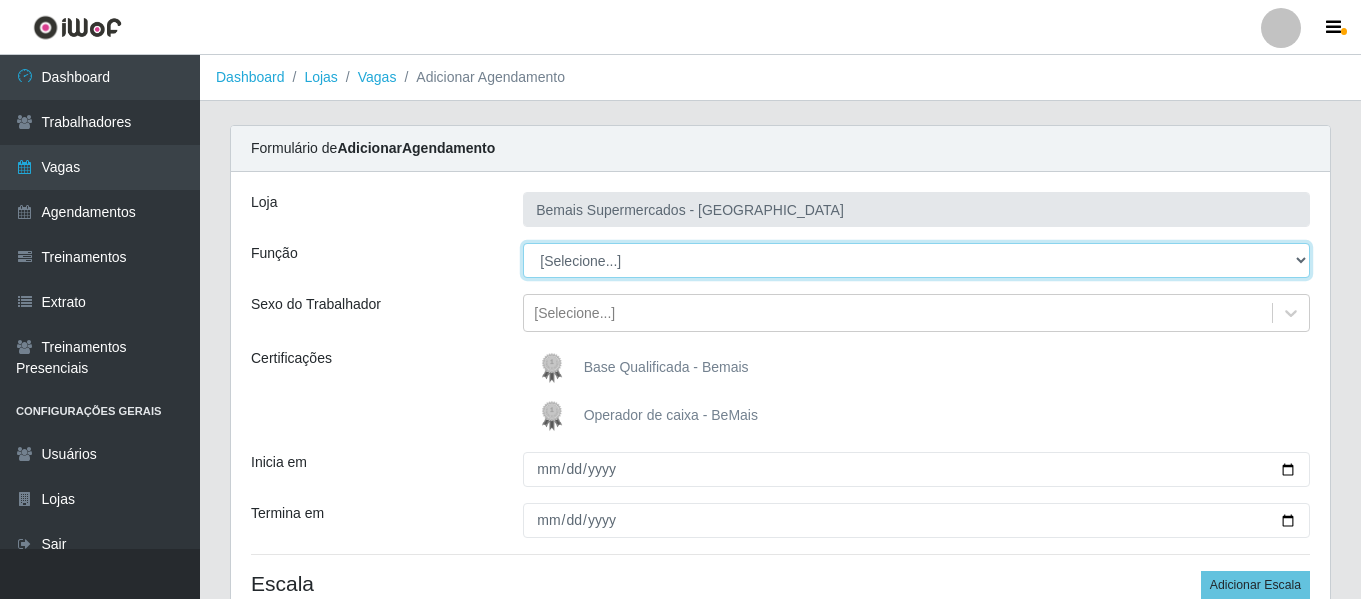 click on "[Selecione...] ASG ASG + ASG ++ Auxiliar de Depósito  Auxiliar de Depósito + Auxiliar de Depósito ++ Auxiliar de Estacionamento Auxiliar de Estacionamento + Auxiliar de Estacionamento ++ Auxiliar de Sushiman Auxiliar de Sushiman+ Auxiliar de Sushiman++ Balconista de Açougue  Balconista de Açougue + Balconista de Açougue ++ Balconista de Frios Balconista de Frios + Balconista de Frios ++ Balconista de Padaria  Balconista de Padaria + Balconista de Padaria ++ Embalador Embalador + Embalador ++ Operador de Caixa Operador de Caixa + Operador de Caixa ++ Repositor  Repositor + Repositor ++ Repositor de Hortifruti Repositor de Hortifruti + Repositor de Hortifruti ++" at bounding box center [916, 260] 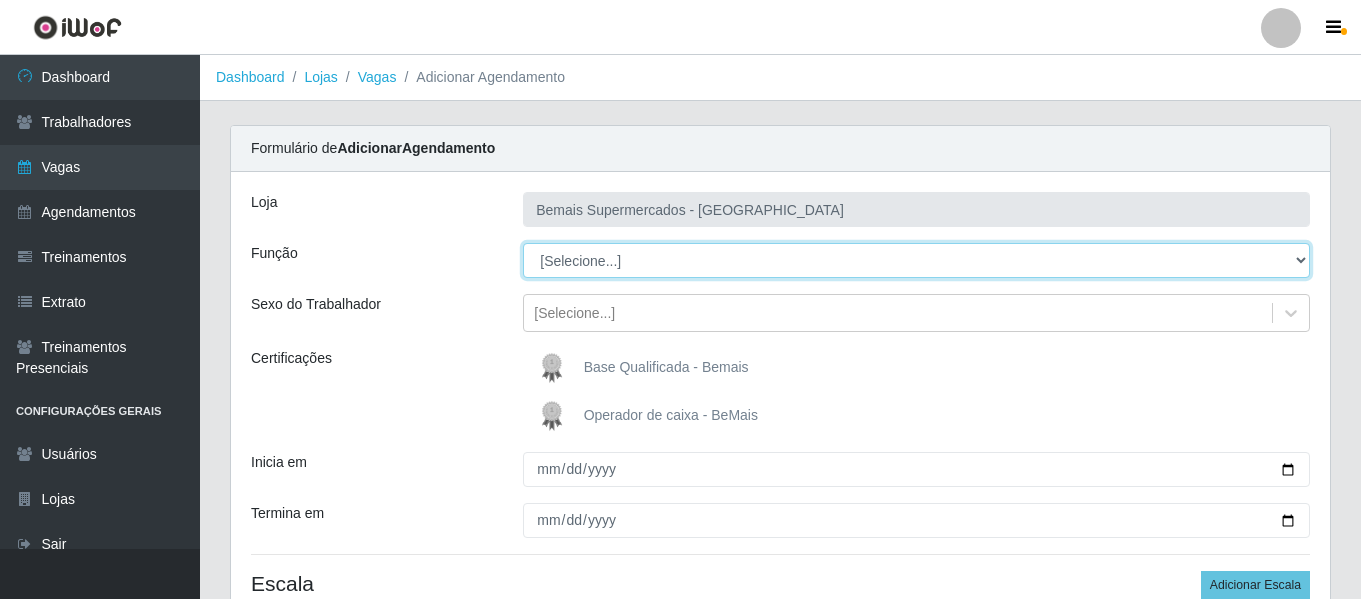 select on "72" 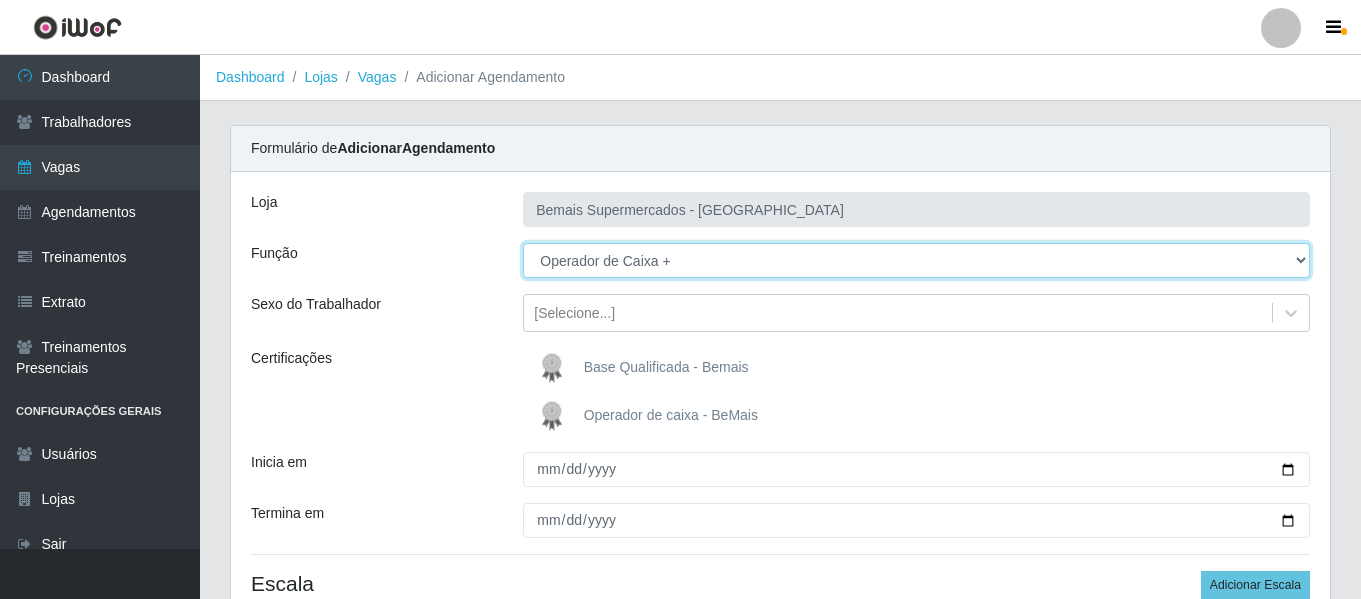 click on "[Selecione...] ASG ASG + ASG ++ Auxiliar de Depósito  Auxiliar de Depósito + Auxiliar de Depósito ++ Auxiliar de Estacionamento Auxiliar de Estacionamento + Auxiliar de Estacionamento ++ Auxiliar de Sushiman Auxiliar de Sushiman+ Auxiliar de Sushiman++ Balconista de Açougue  Balconista de Açougue + Balconista de Açougue ++ Balconista de Frios Balconista de Frios + Balconista de Frios ++ Balconista de Padaria  Balconista de Padaria + Balconista de Padaria ++ Embalador Embalador + Embalador ++ Operador de Caixa Operador de Caixa + Operador de Caixa ++ Repositor  Repositor + Repositor ++ Repositor de Hortifruti Repositor de Hortifruti + Repositor de Hortifruti ++" at bounding box center [916, 260] 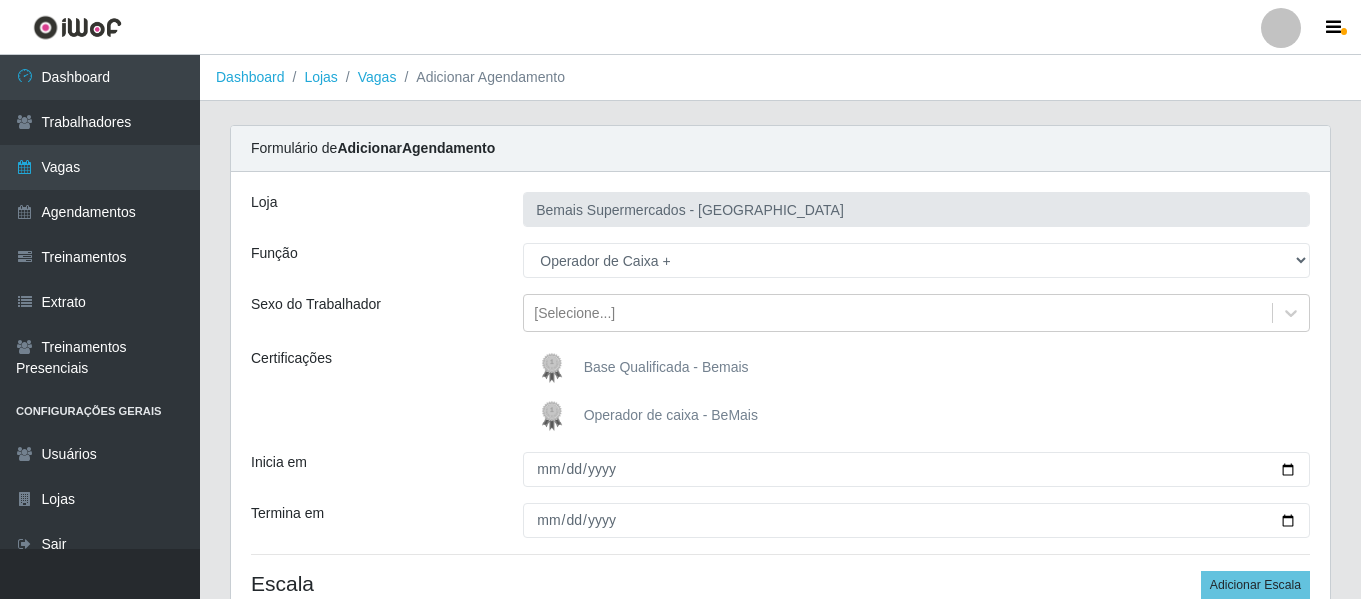 click at bounding box center [556, 368] 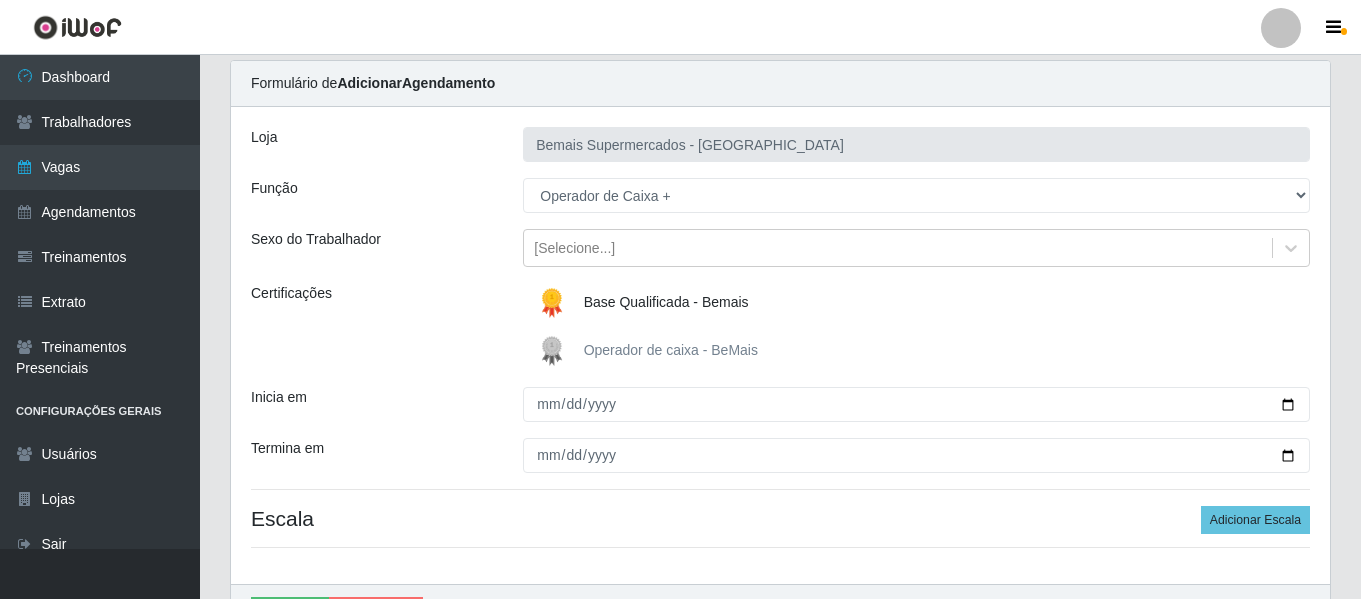scroll, scrollTop: 100, scrollLeft: 0, axis: vertical 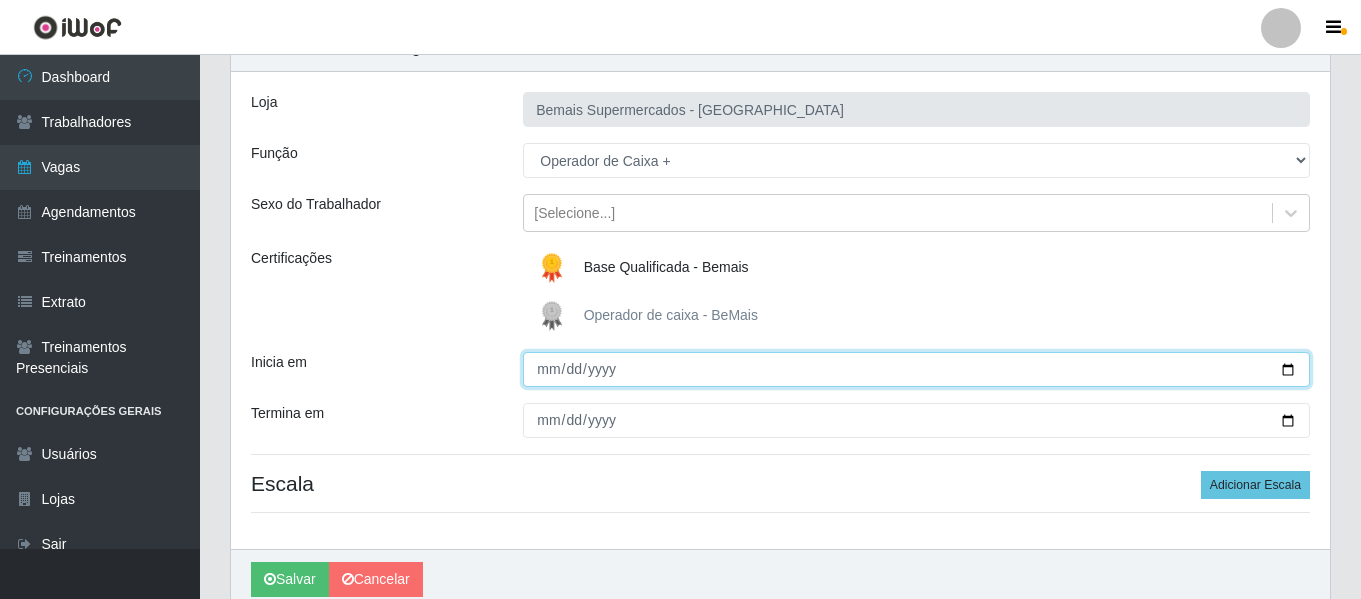 click on "Inicia em" at bounding box center (916, 369) 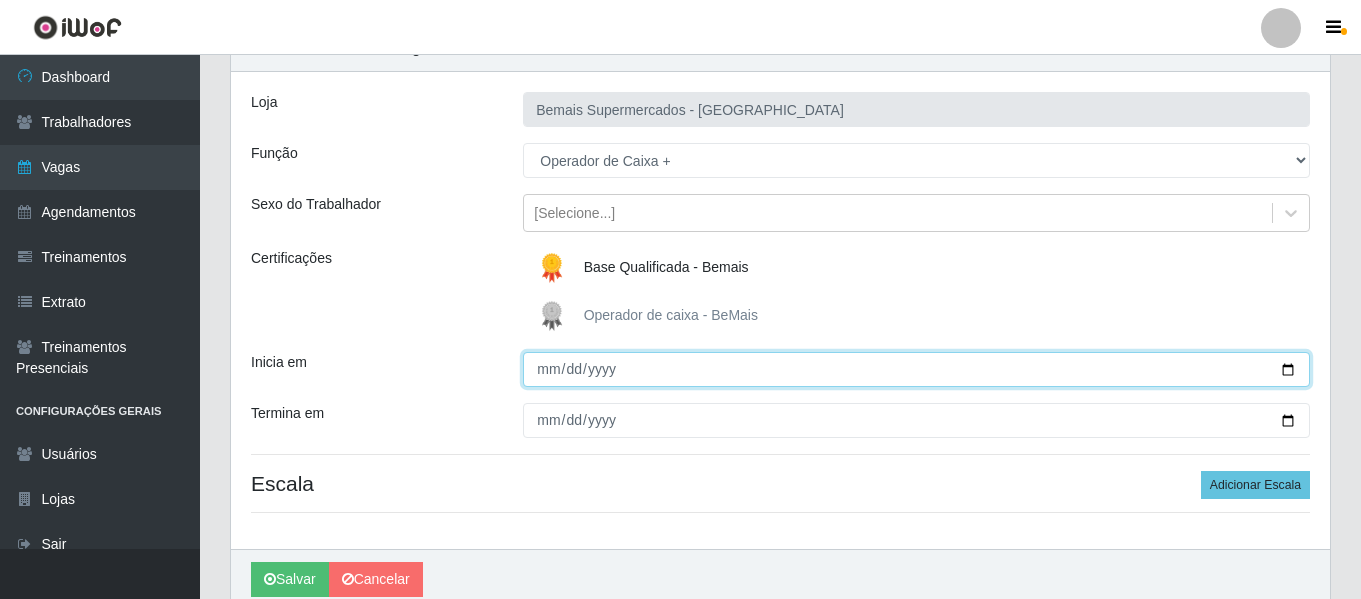 click on "Inicia em" at bounding box center [916, 369] 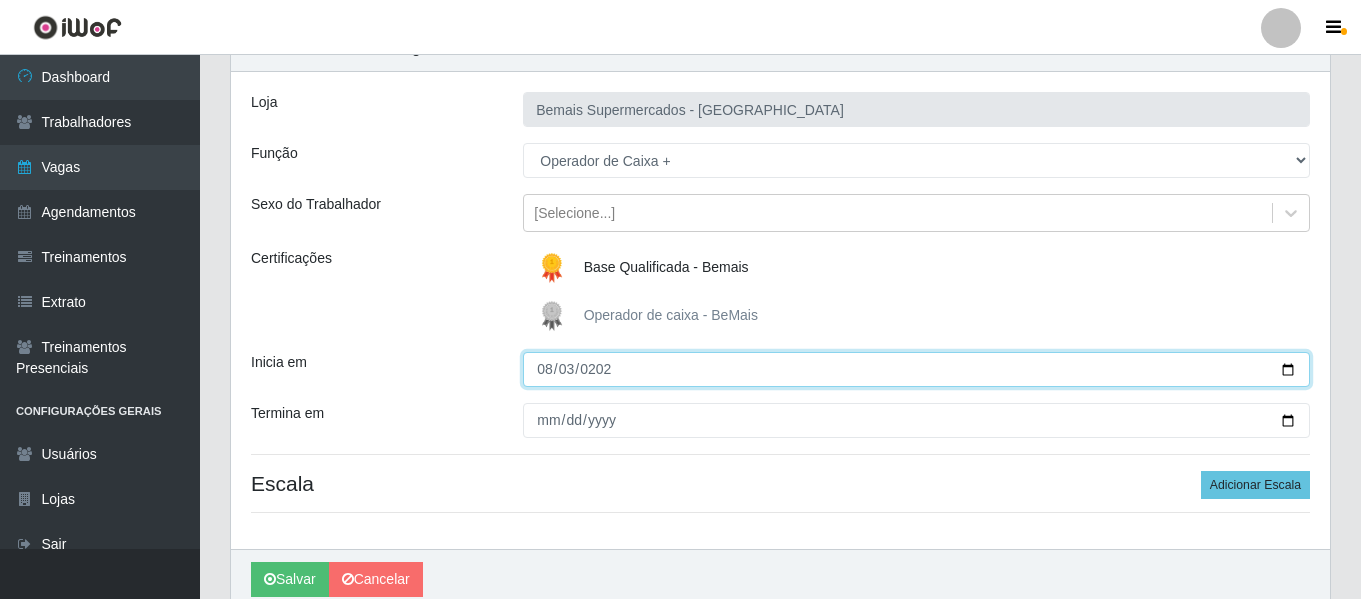 type on "[DATE]" 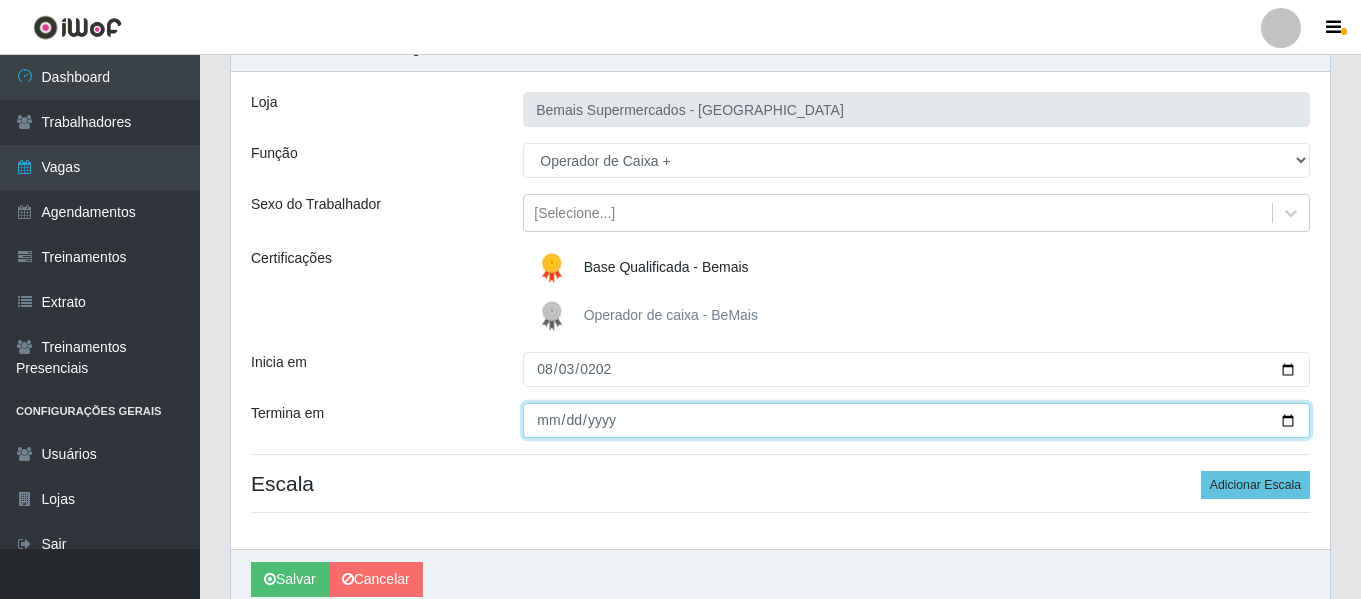 click on "Termina em" at bounding box center [916, 420] 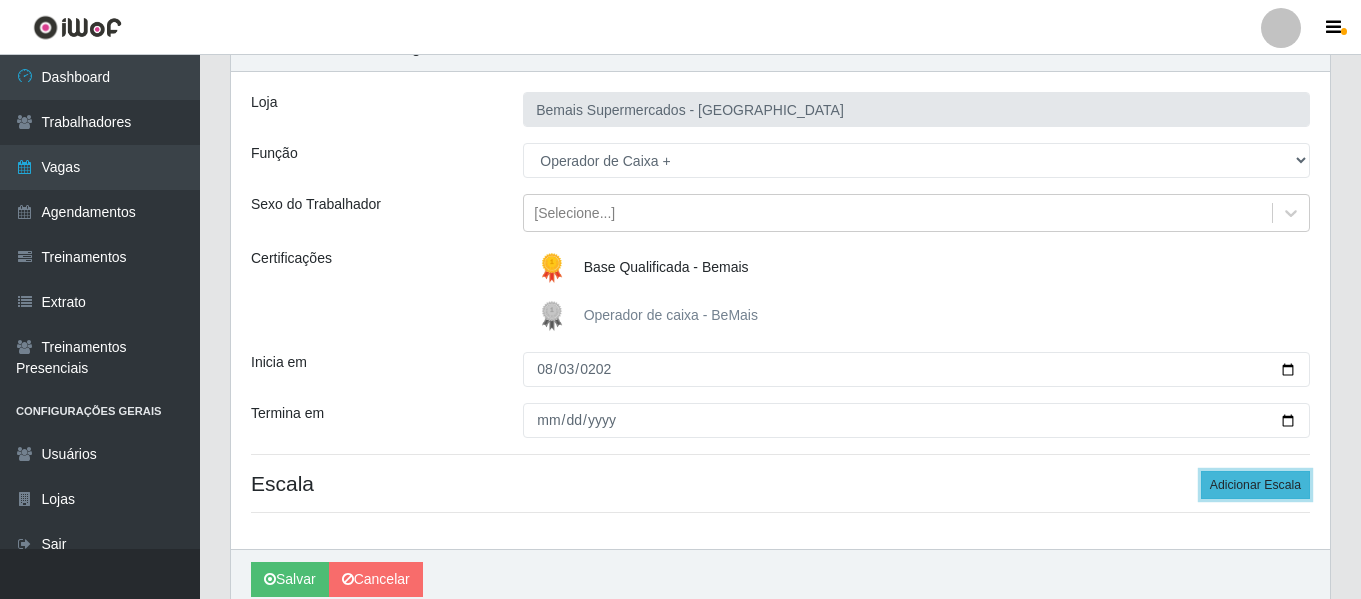 click on "Adicionar Escala" at bounding box center [1255, 485] 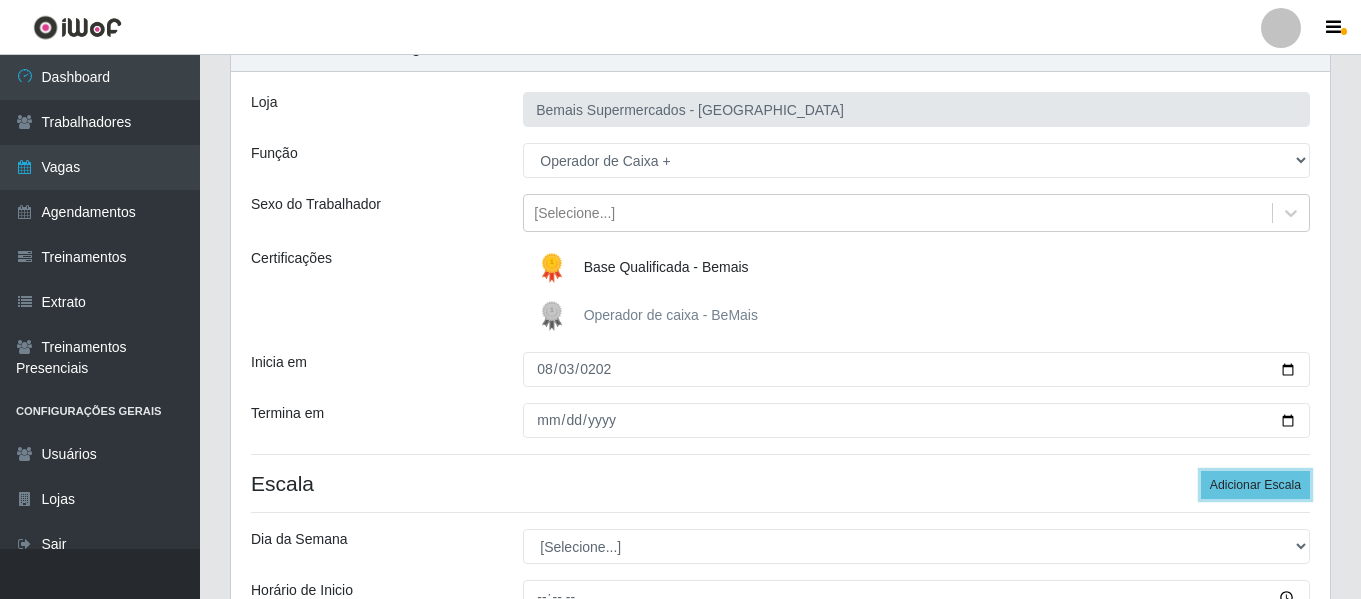 scroll, scrollTop: 200, scrollLeft: 0, axis: vertical 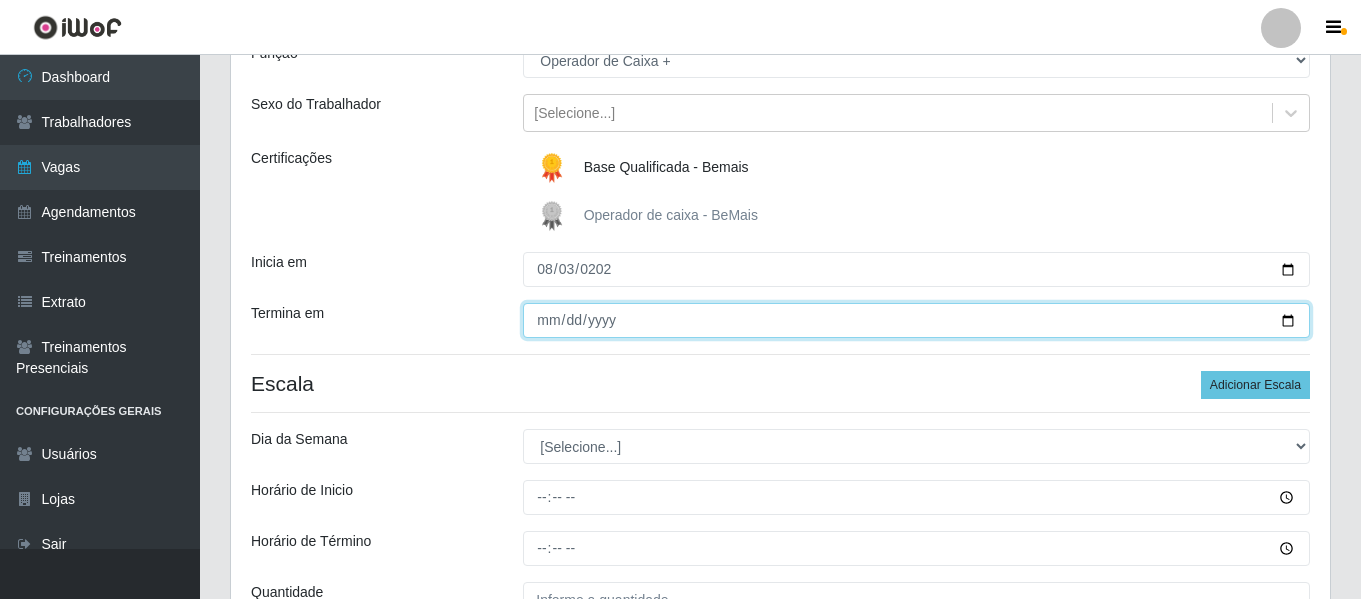 click on "Termina em" at bounding box center [916, 320] 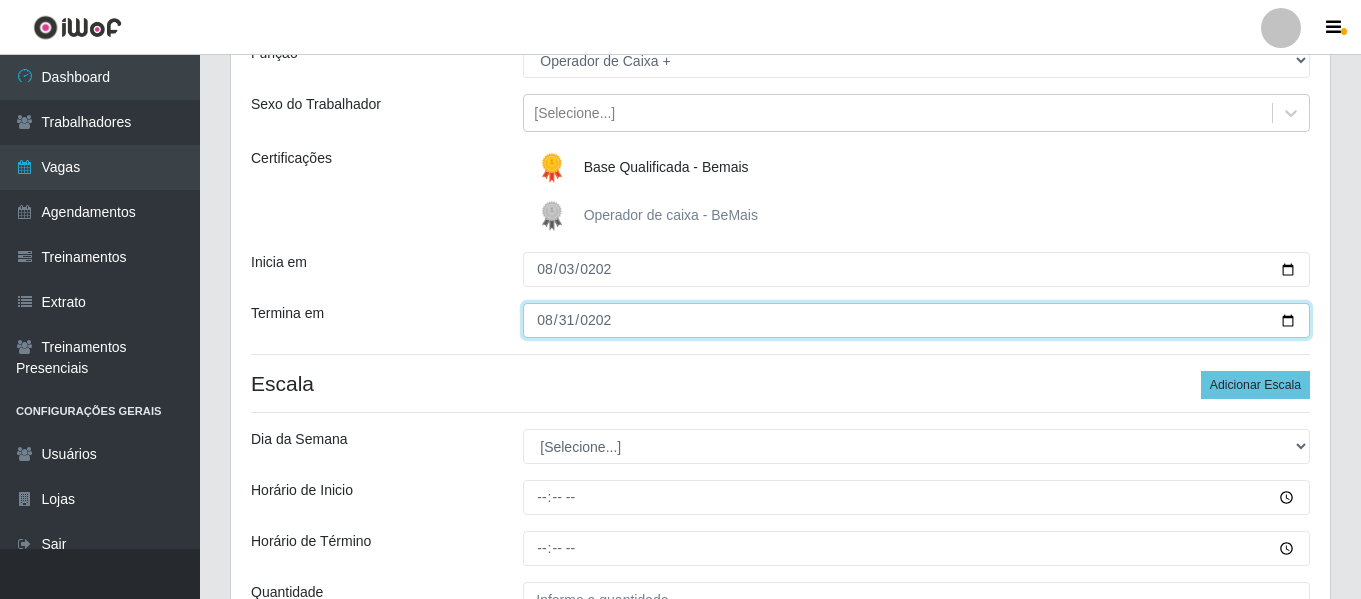 type on "[DATE]" 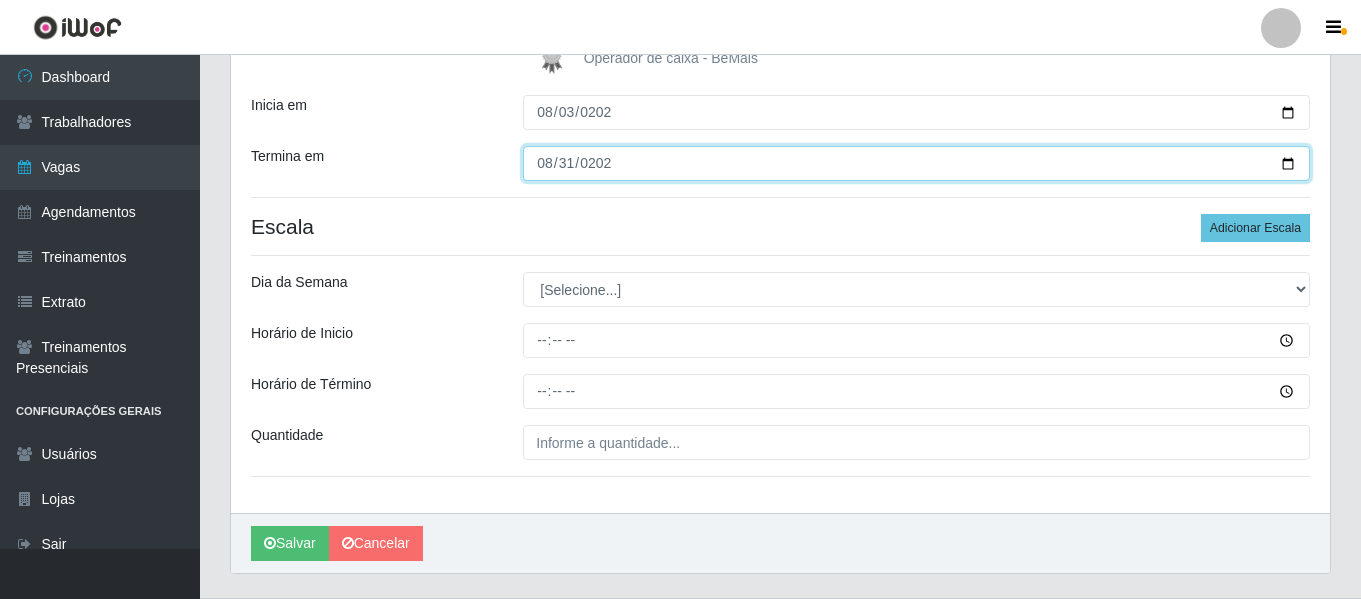 scroll, scrollTop: 406, scrollLeft: 0, axis: vertical 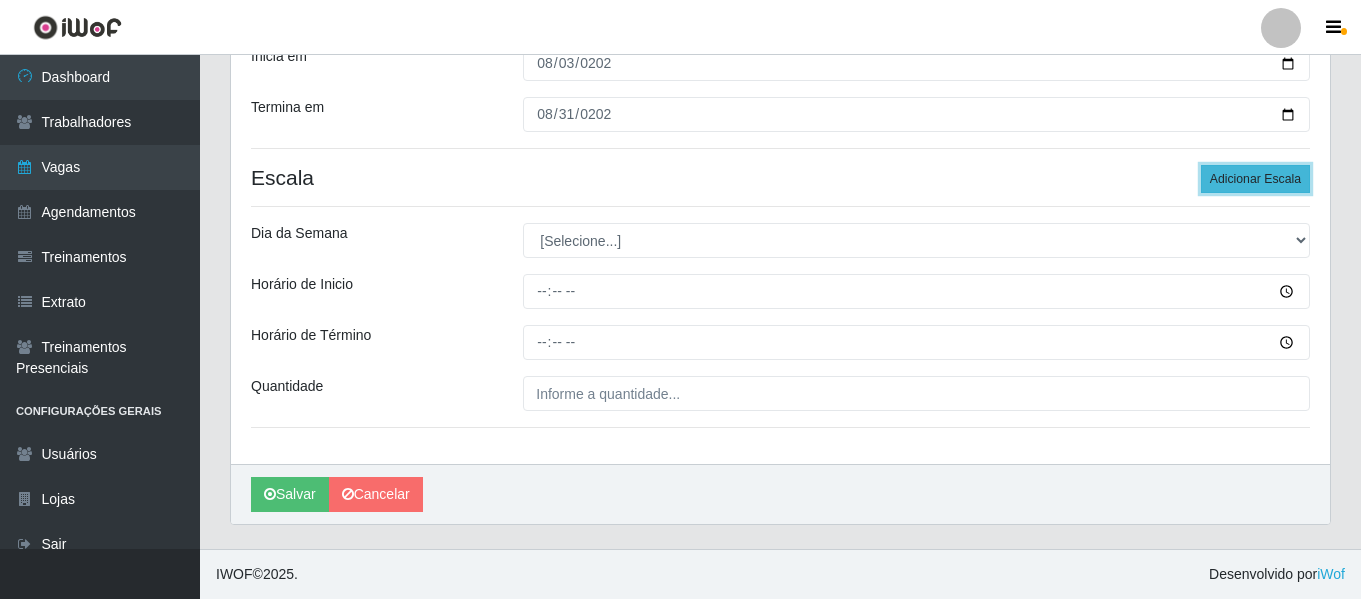 click on "Adicionar Escala" at bounding box center (1255, 179) 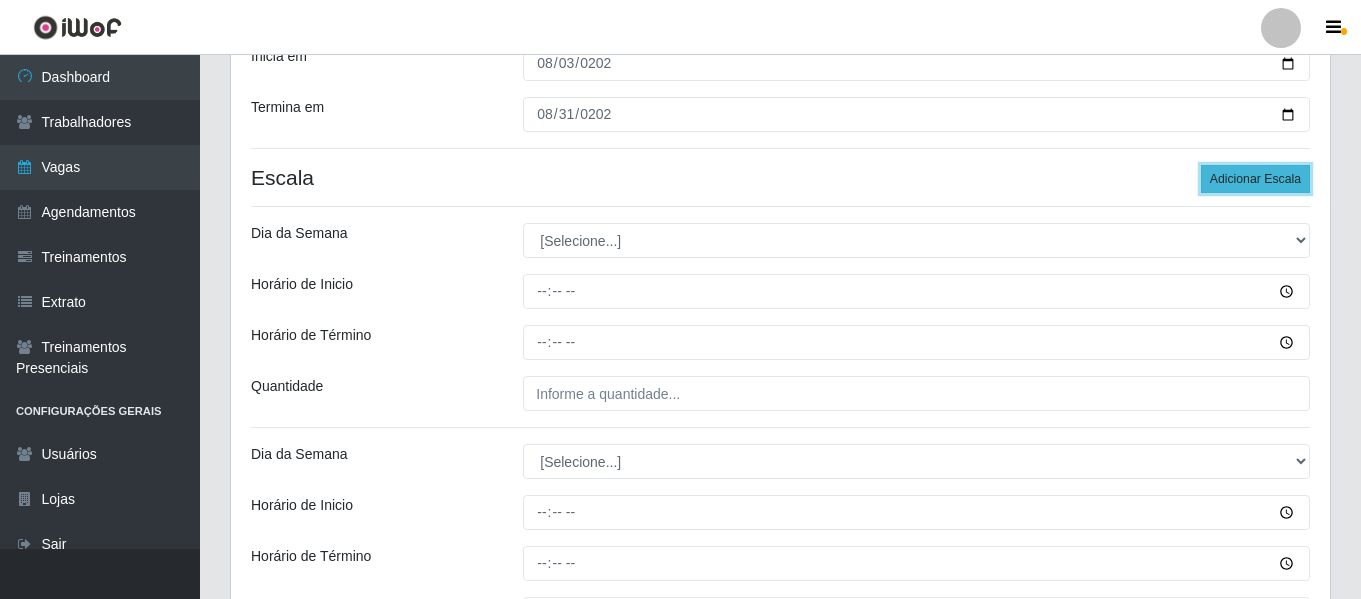 click on "Adicionar Escala" at bounding box center (1255, 179) 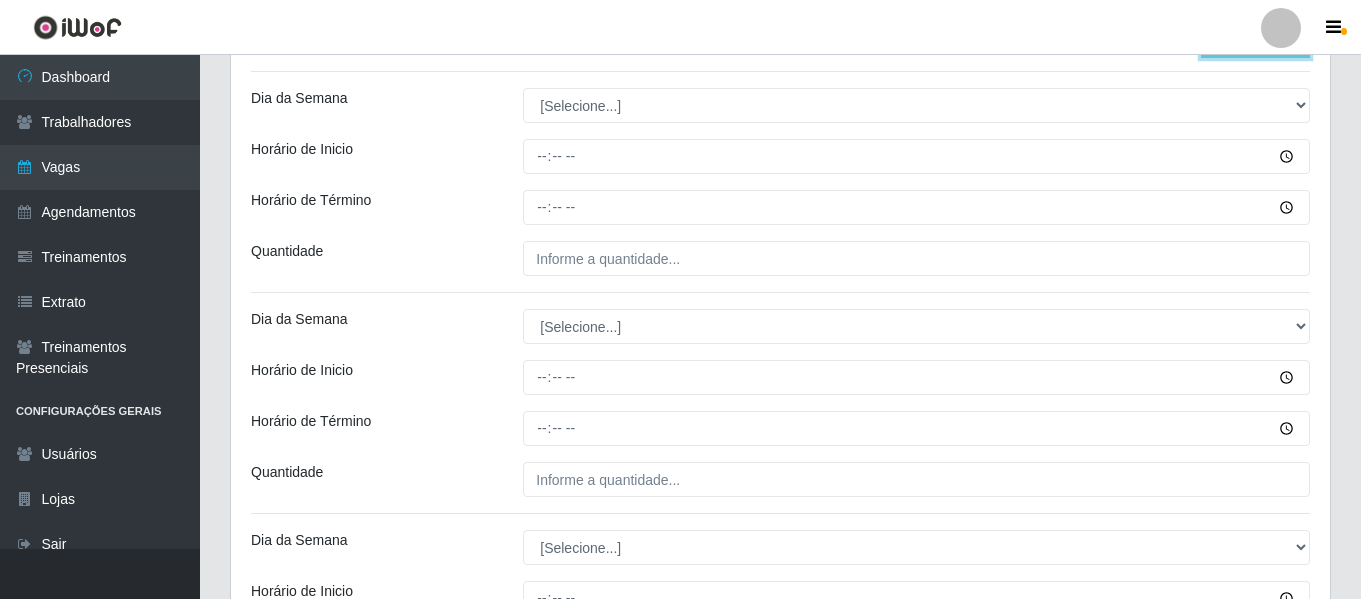 scroll, scrollTop: 506, scrollLeft: 0, axis: vertical 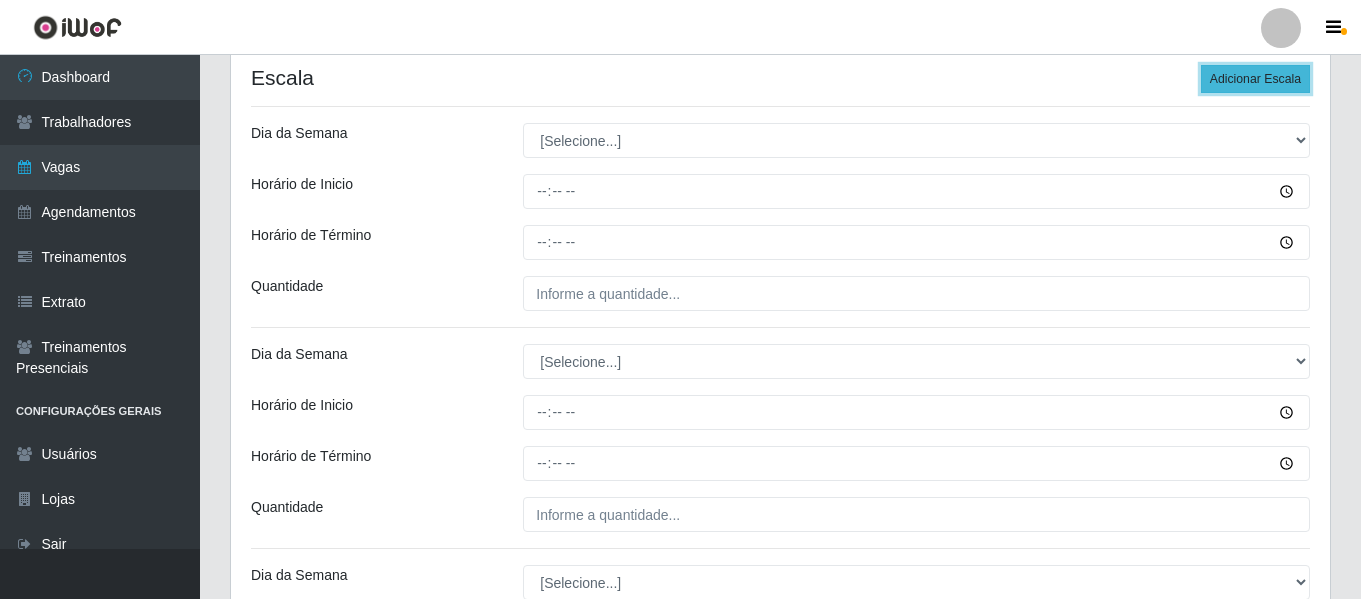 click on "Adicionar Escala" at bounding box center (1255, 79) 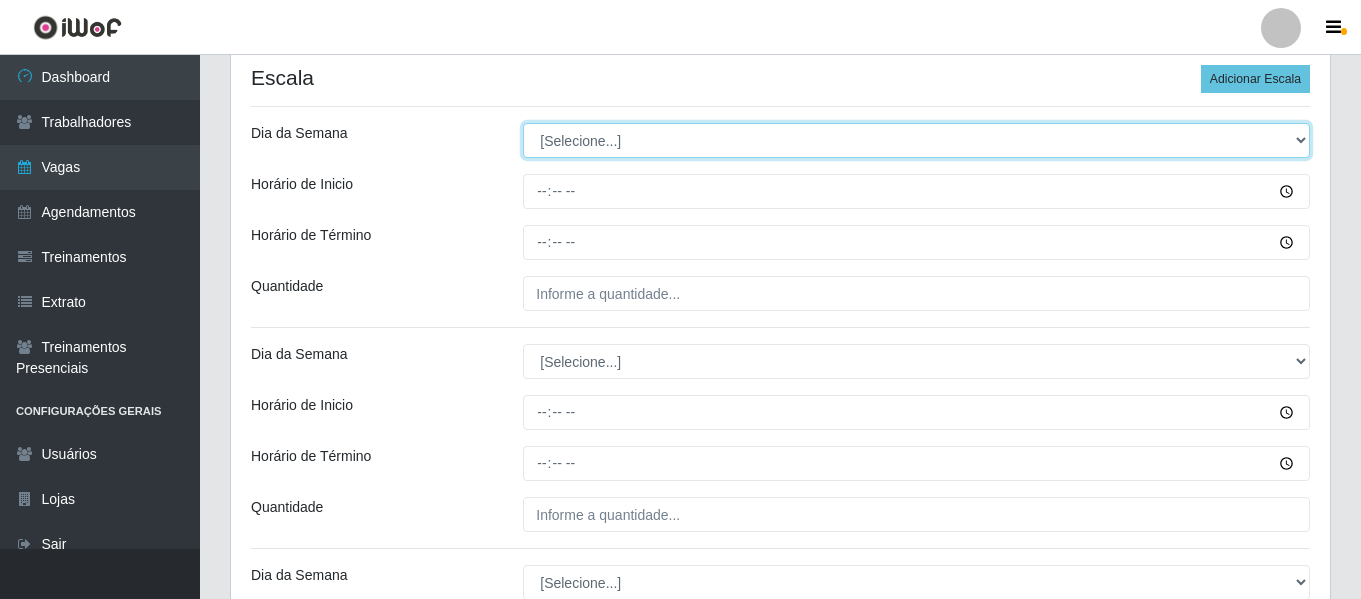 click on "[Selecione...] Segunda Terça Quarta Quinta Sexta Sábado Domingo" at bounding box center [916, 140] 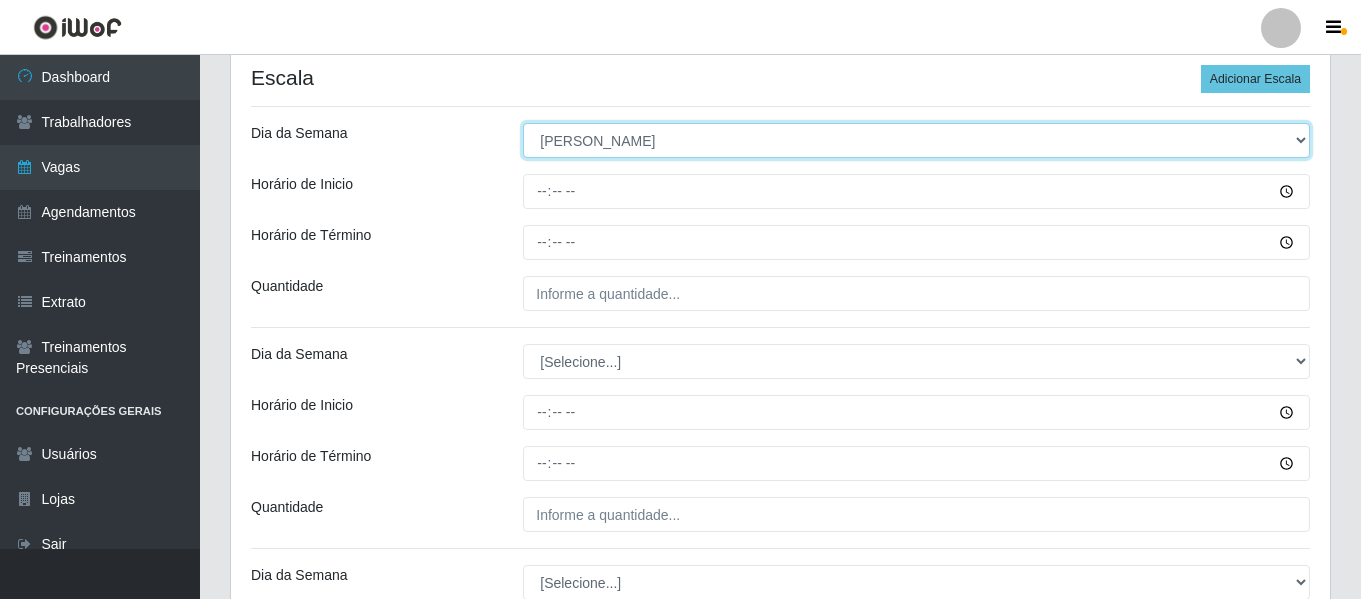 click on "[Selecione...] Segunda Terça Quarta Quinta Sexta Sábado Domingo" at bounding box center (916, 140) 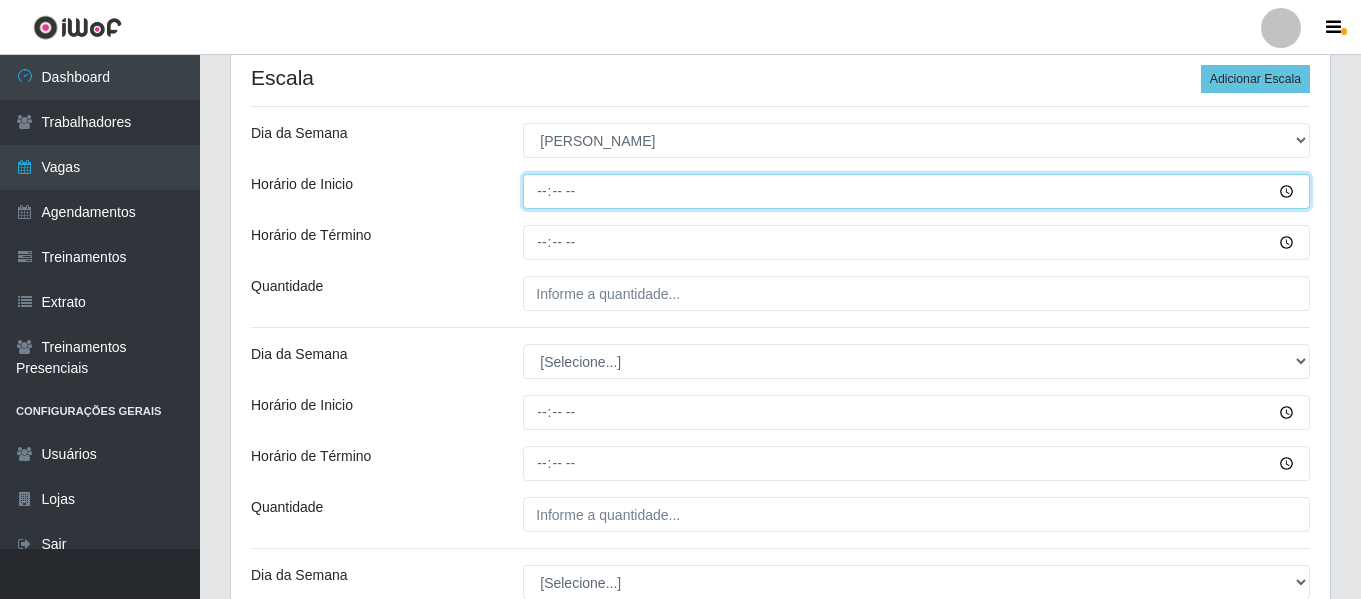 click on "Horário de Inicio" at bounding box center (916, 191) 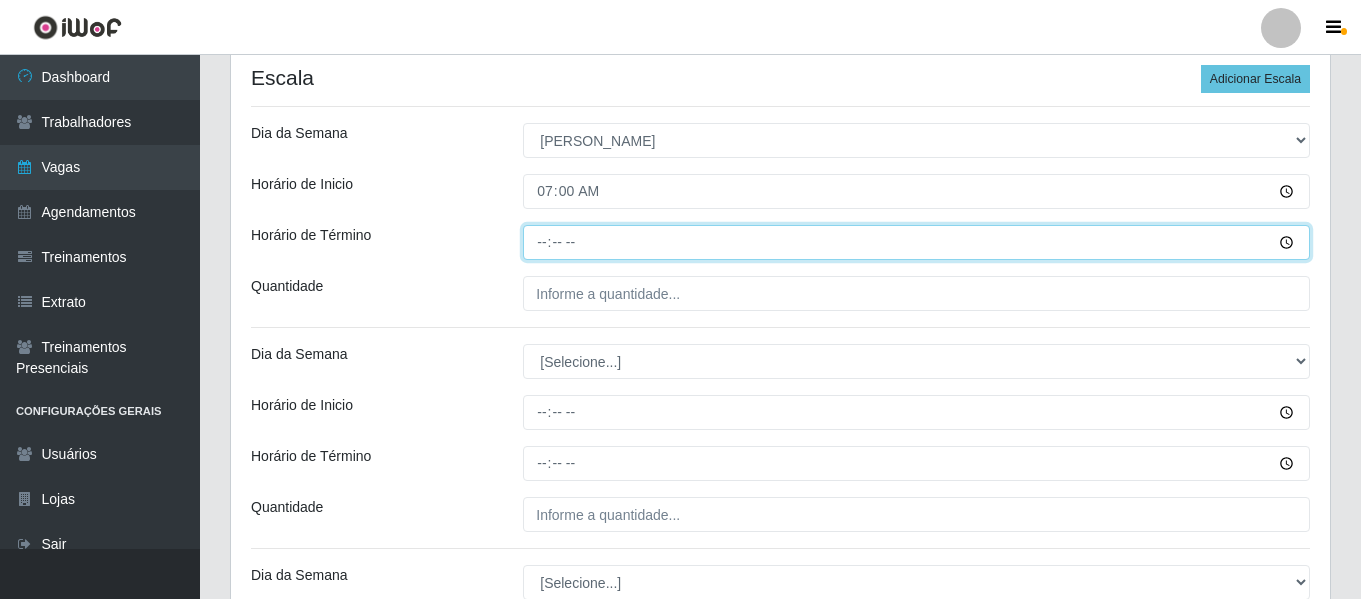 click on "Horário de Término" at bounding box center (916, 242) 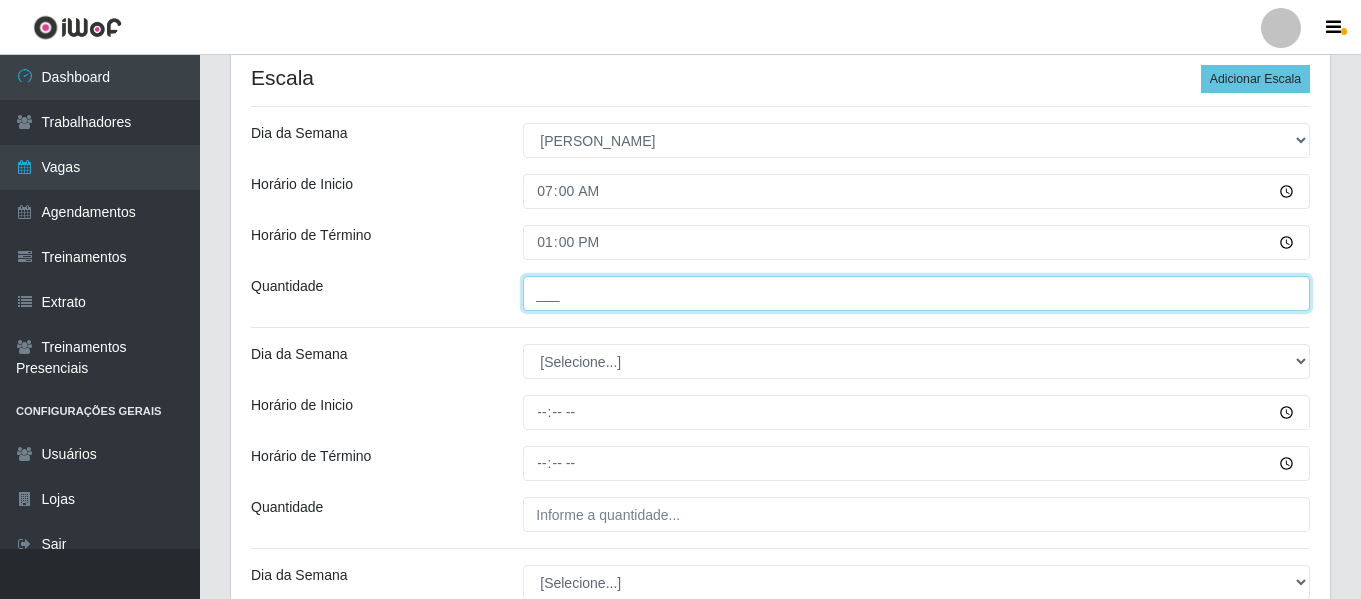 click on "___" at bounding box center (916, 293) 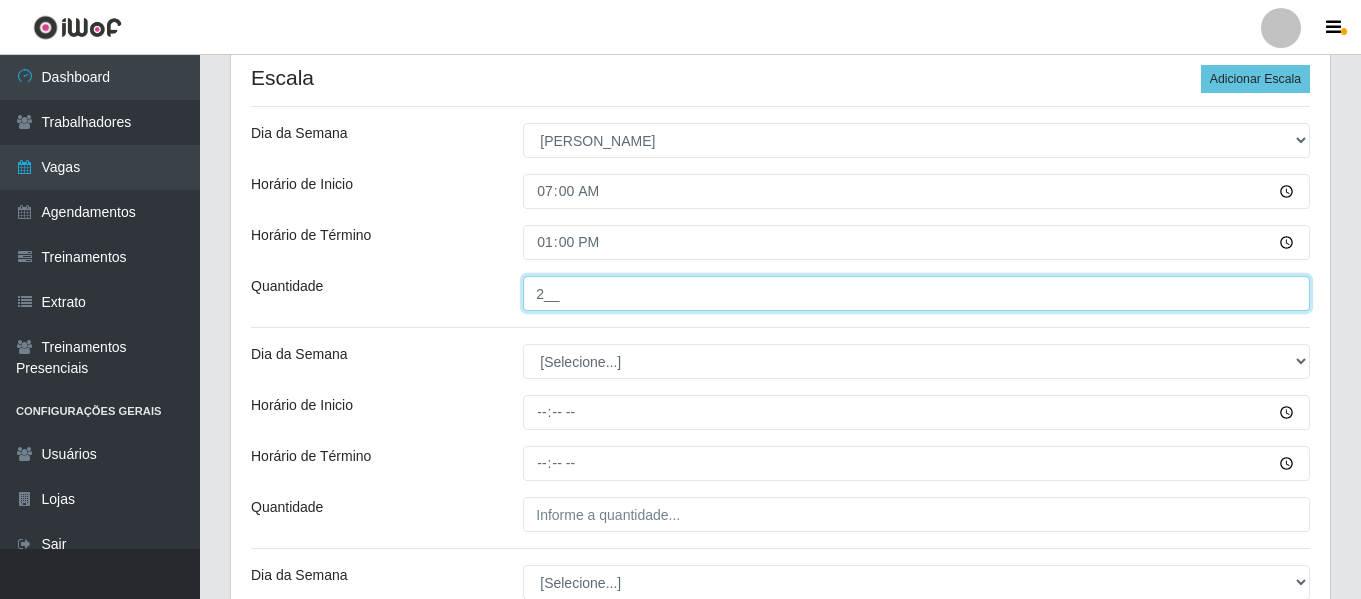 type on "2__" 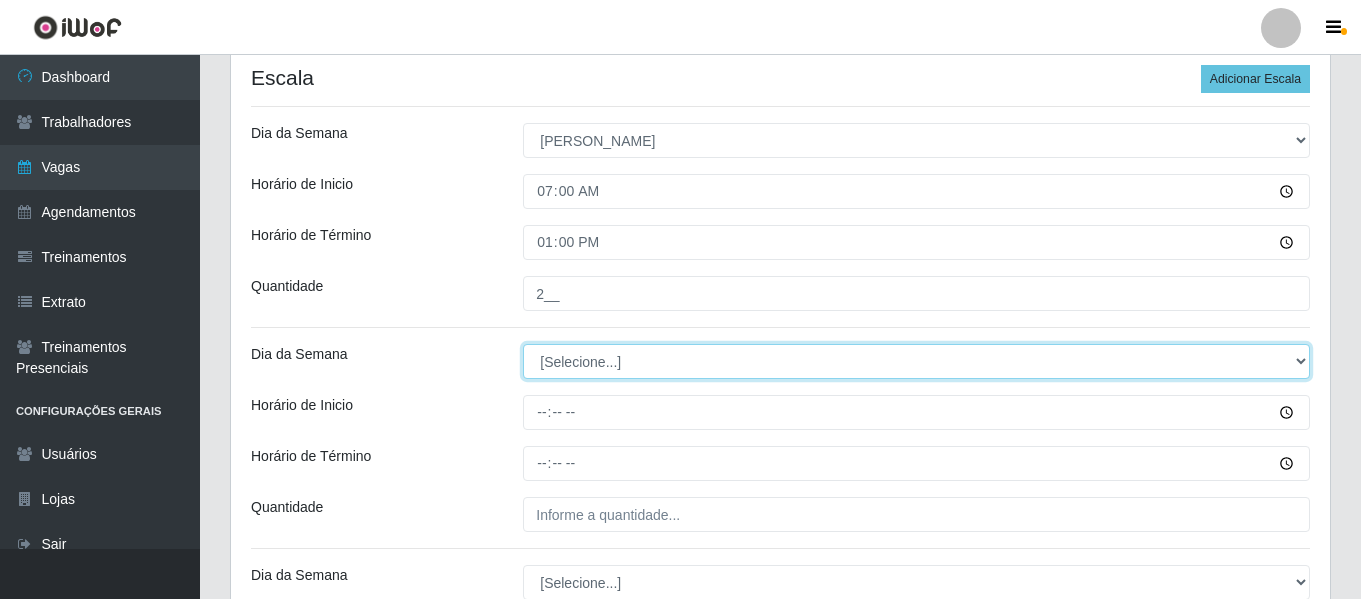 click on "[Selecione...] Segunda Terça Quarta Quinta Sexta Sábado Domingo" at bounding box center (916, 361) 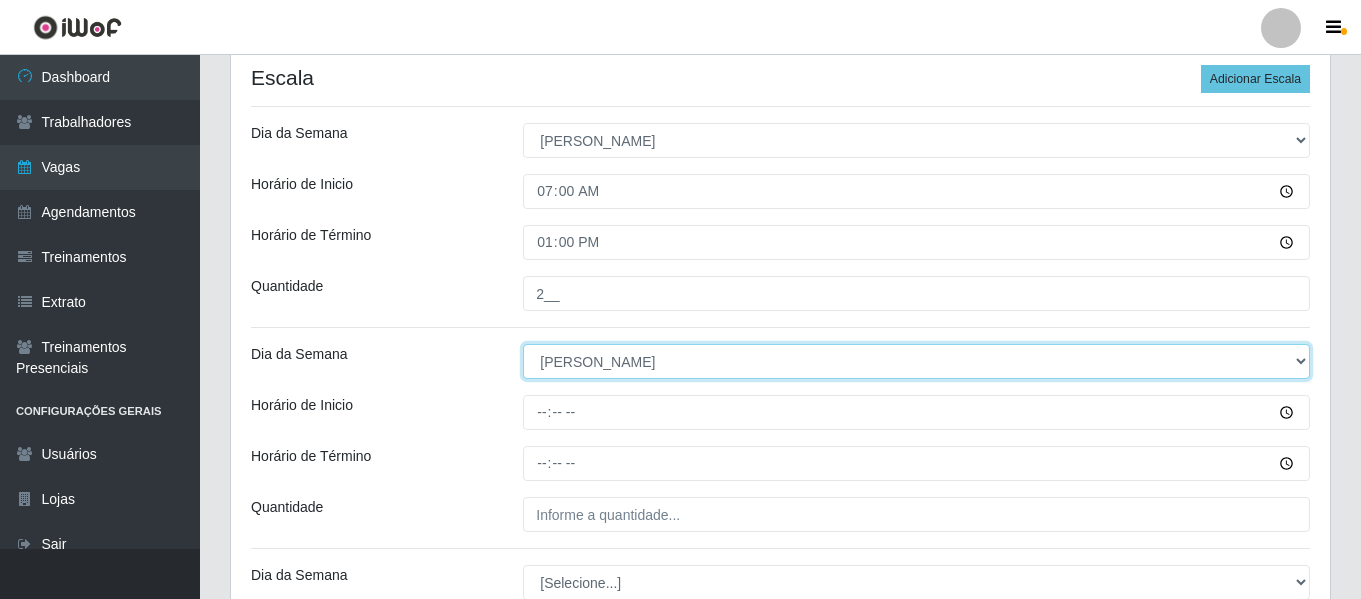 click on "[Selecione...] Segunda Terça Quarta Quinta Sexta Sábado Domingo" at bounding box center (916, 361) 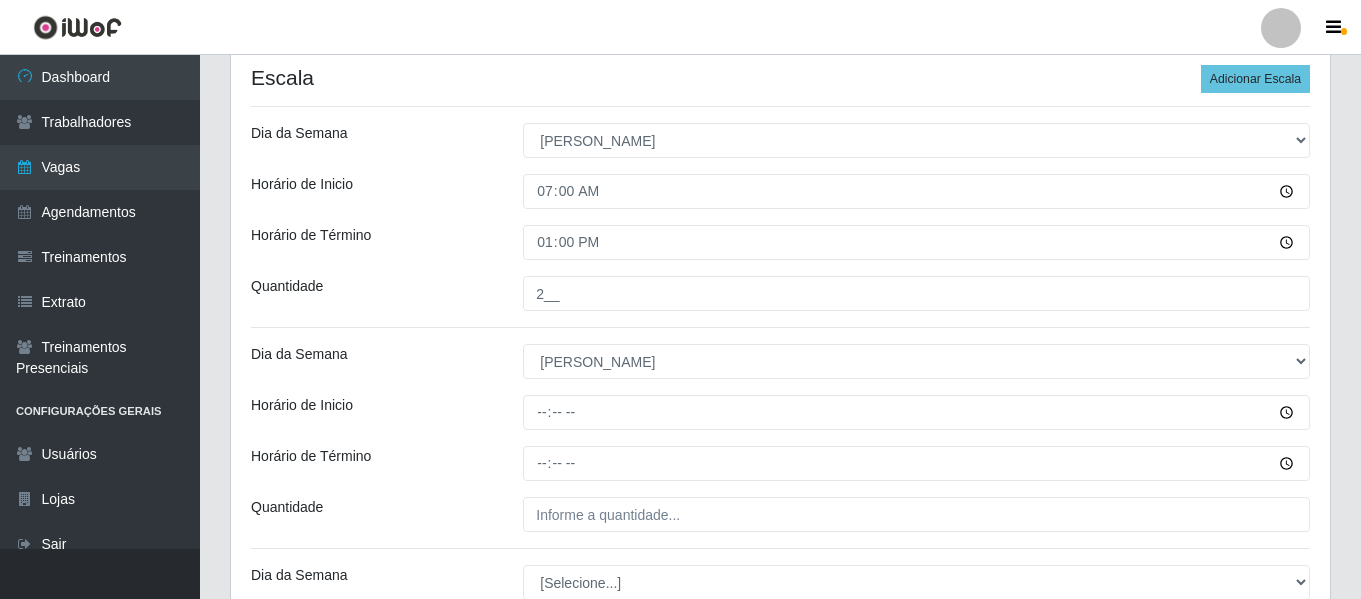 click on "Quantidade" at bounding box center [372, 293] 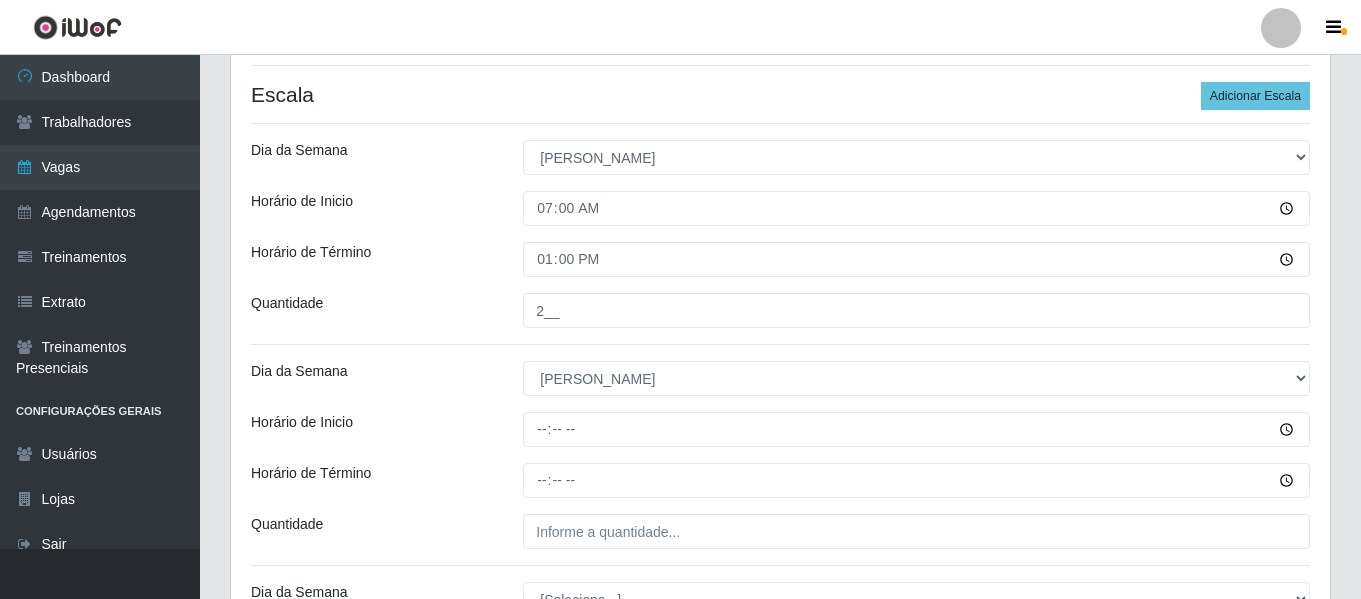 scroll, scrollTop: 506, scrollLeft: 0, axis: vertical 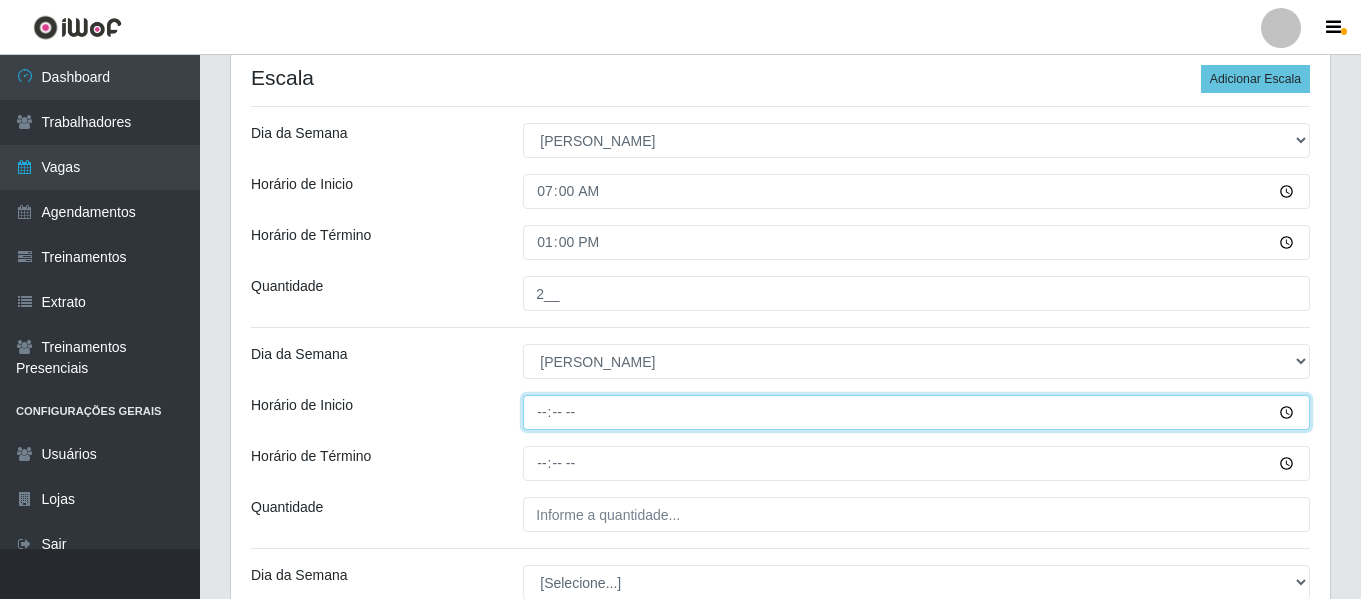 click on "Horário de Inicio" at bounding box center (916, 412) 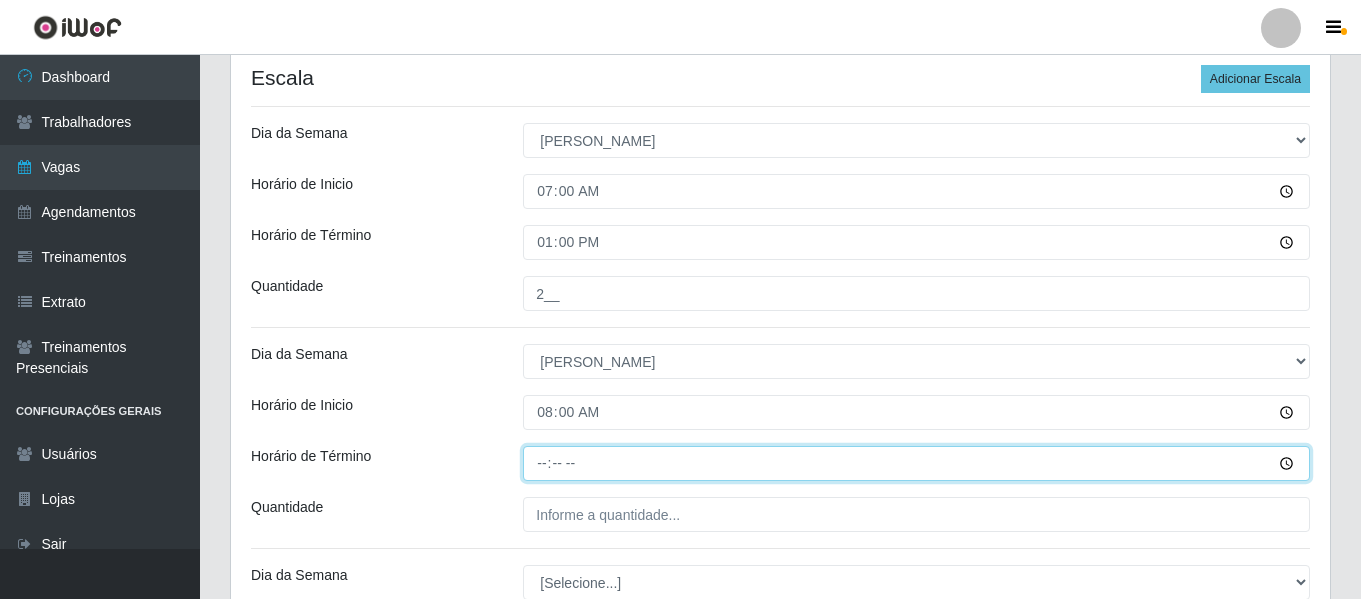 click on "Horário de Término" at bounding box center (916, 463) 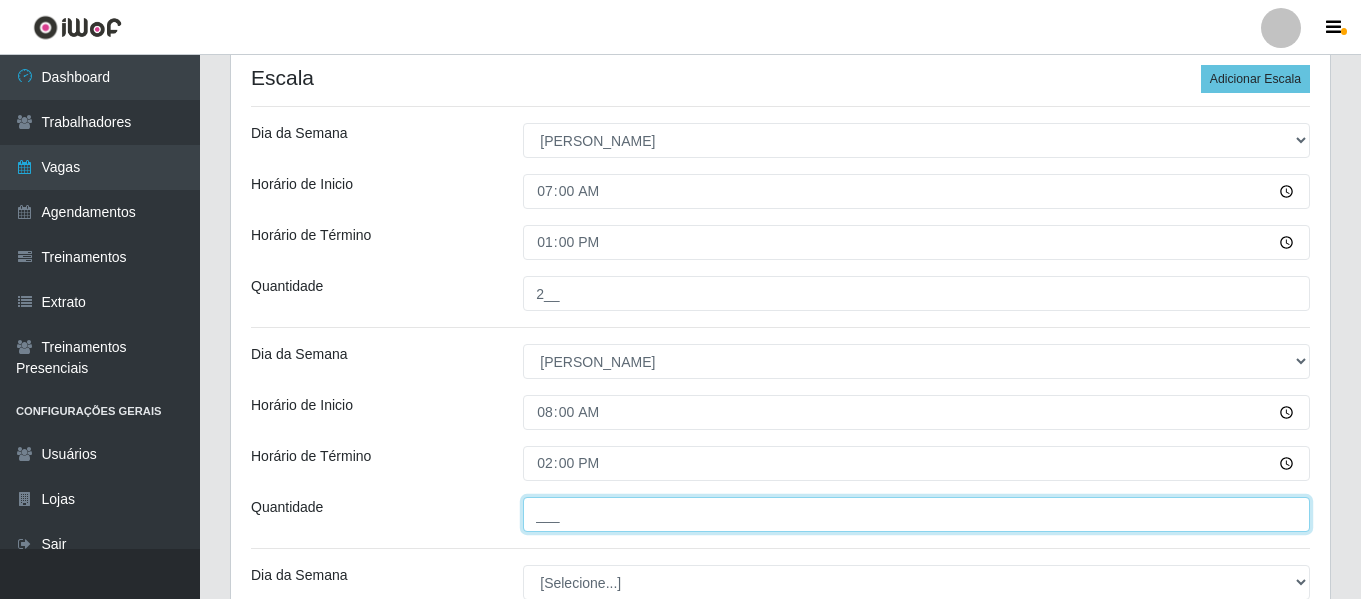 click on "___" at bounding box center [916, 514] 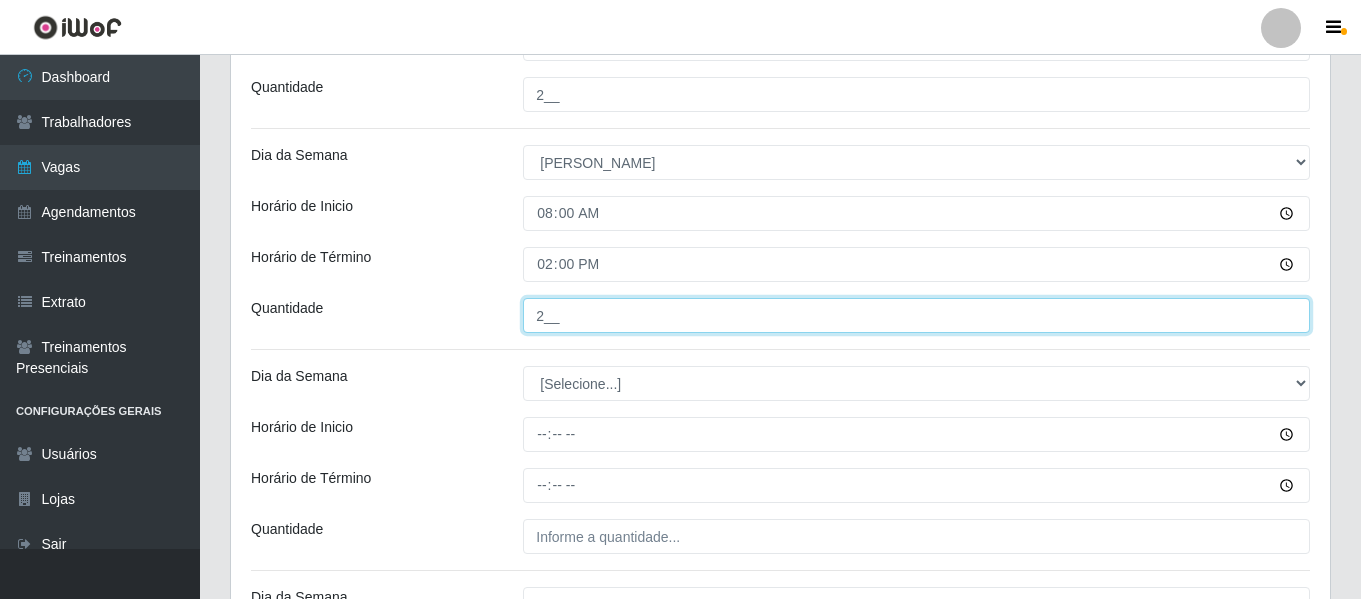 scroll, scrollTop: 706, scrollLeft: 0, axis: vertical 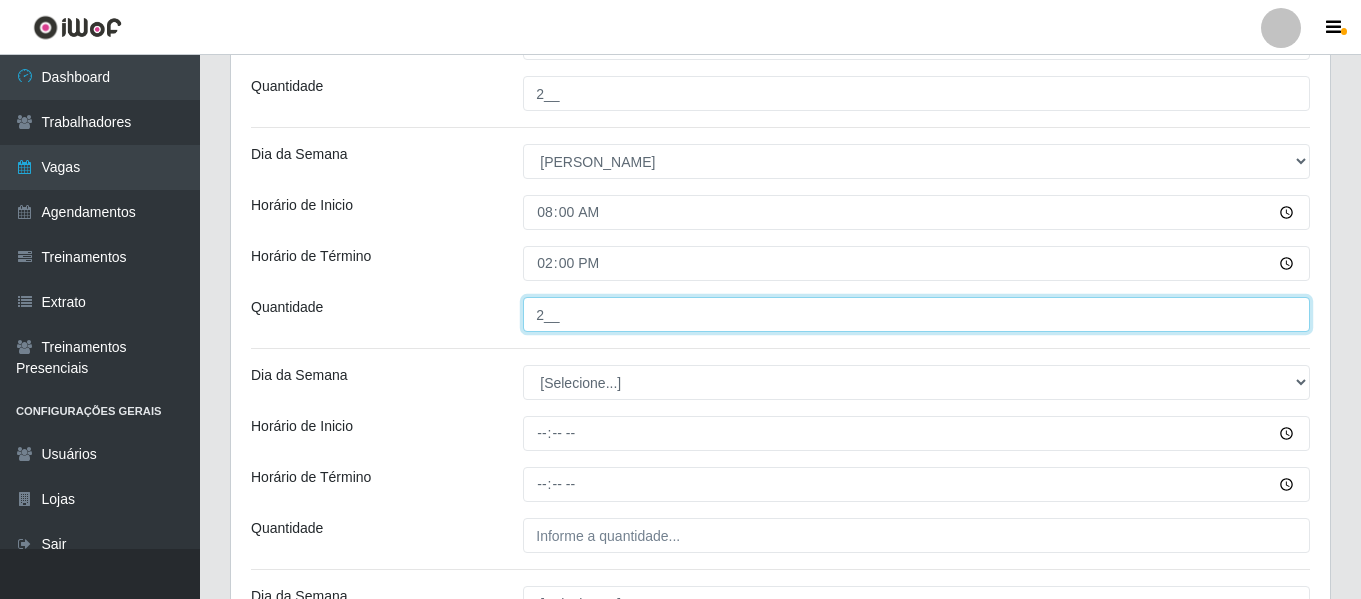 type on "2__" 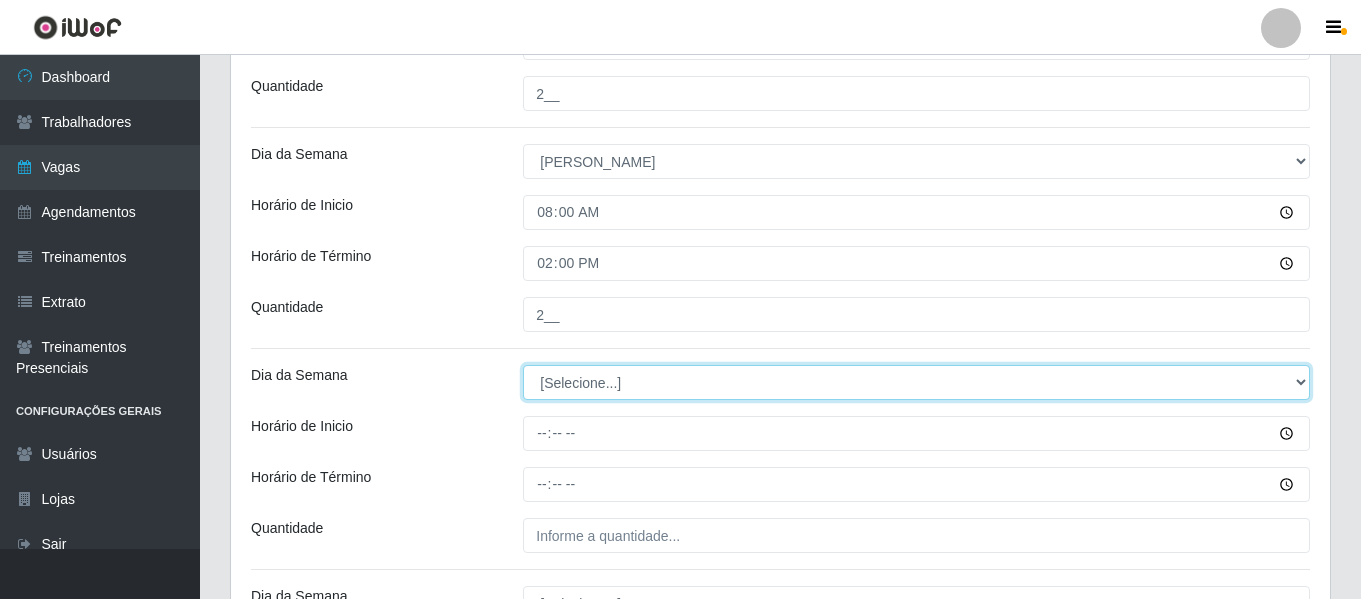click on "[Selecione...] Segunda Terça Quarta Quinta Sexta Sábado Domingo" at bounding box center (916, 382) 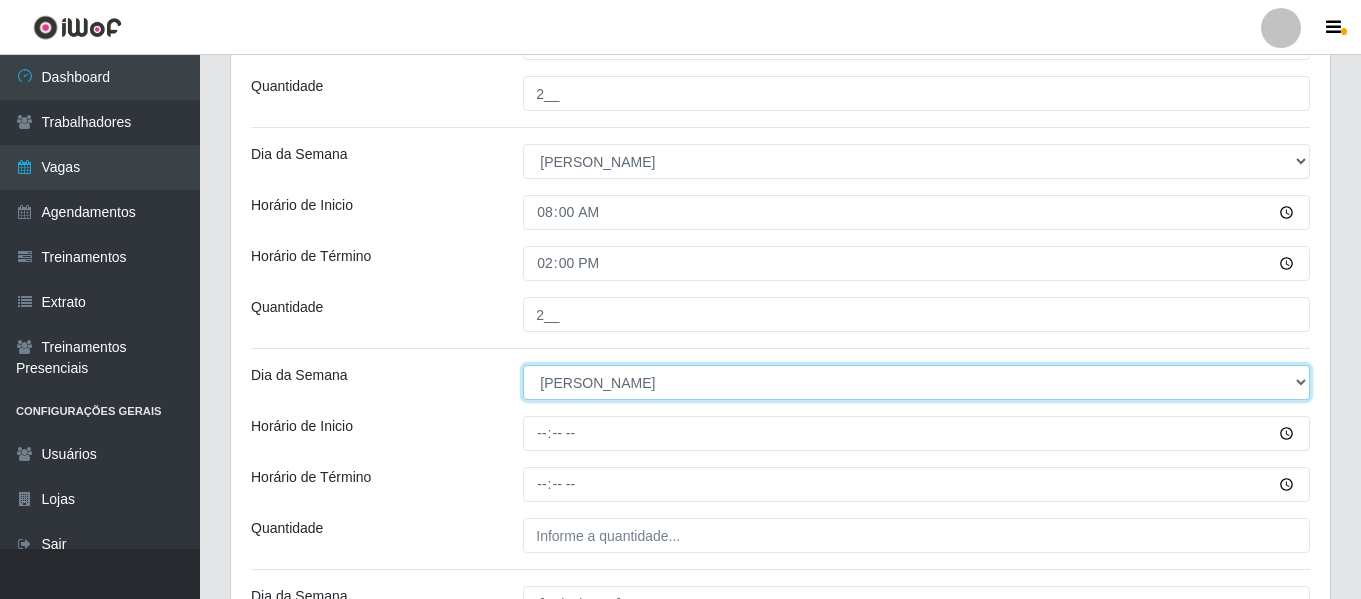 click on "[Selecione...] Segunda Terça Quarta Quinta Sexta Sábado Domingo" at bounding box center [916, 382] 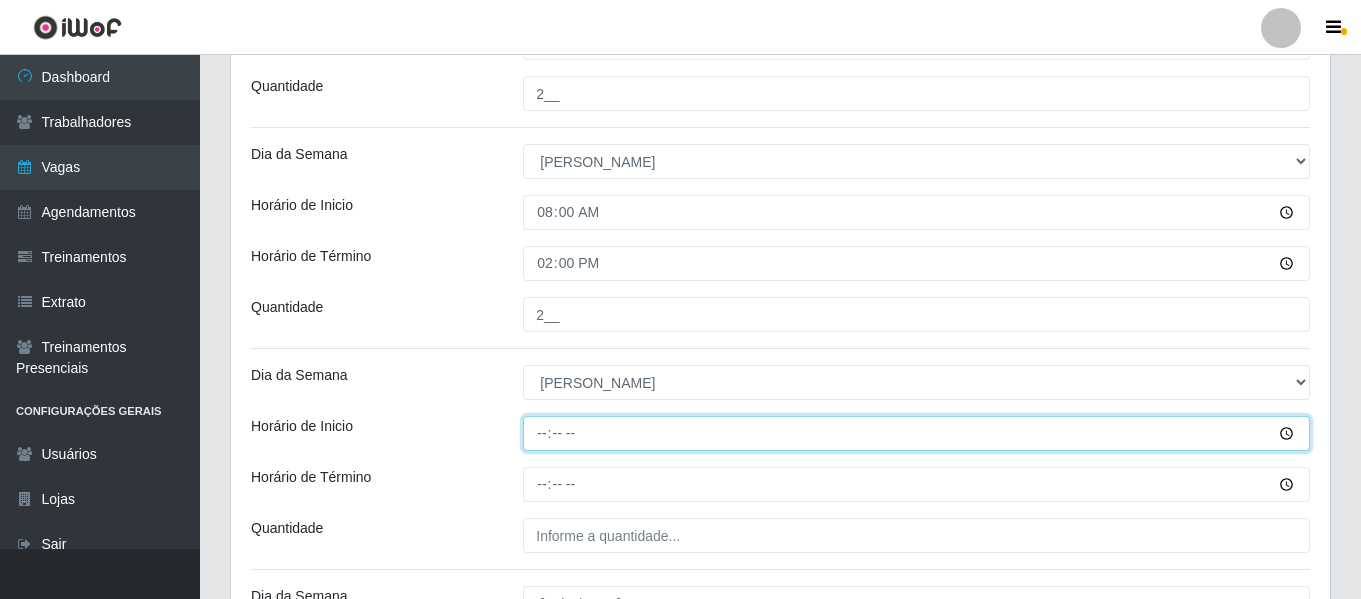 click on "Horário de Inicio" at bounding box center (916, 433) 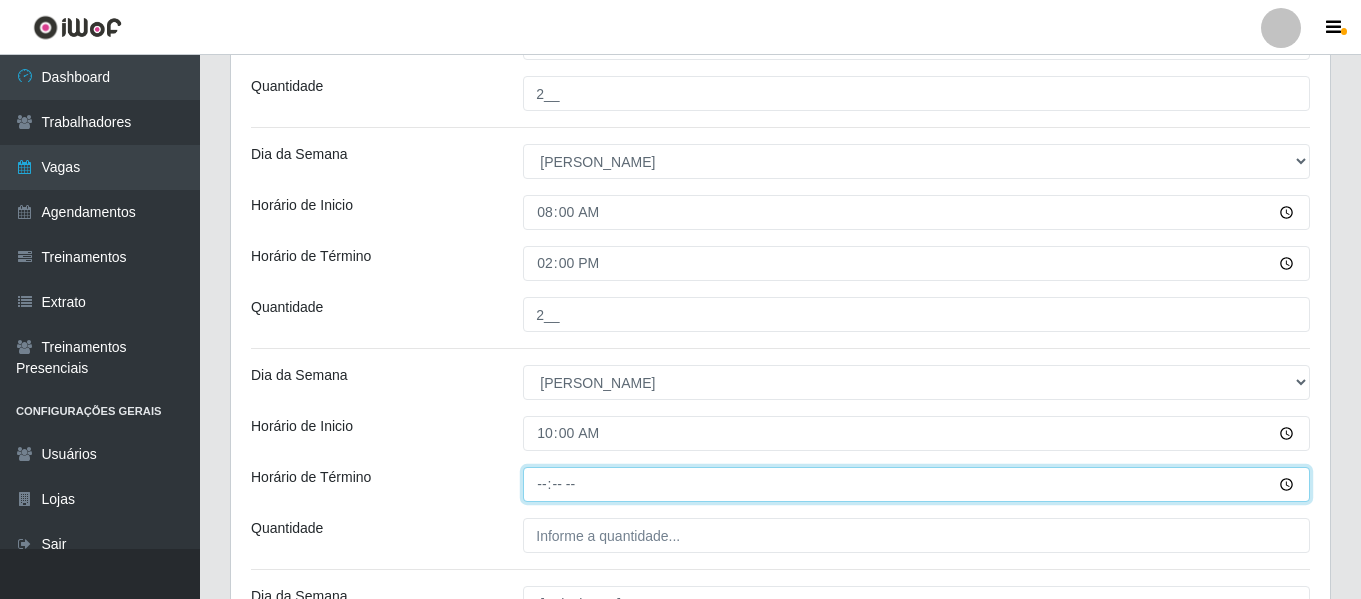 click on "Horário de Término" at bounding box center (916, 484) 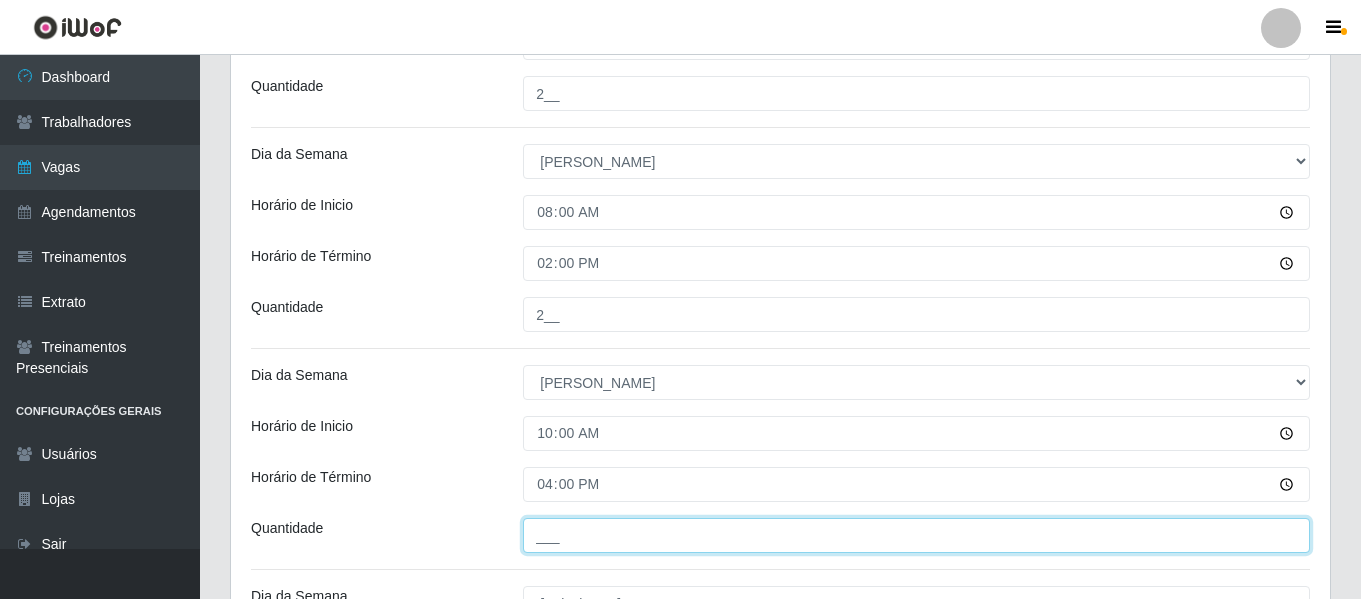 drag, startPoint x: 618, startPoint y: 539, endPoint x: 631, endPoint y: 540, distance: 13.038404 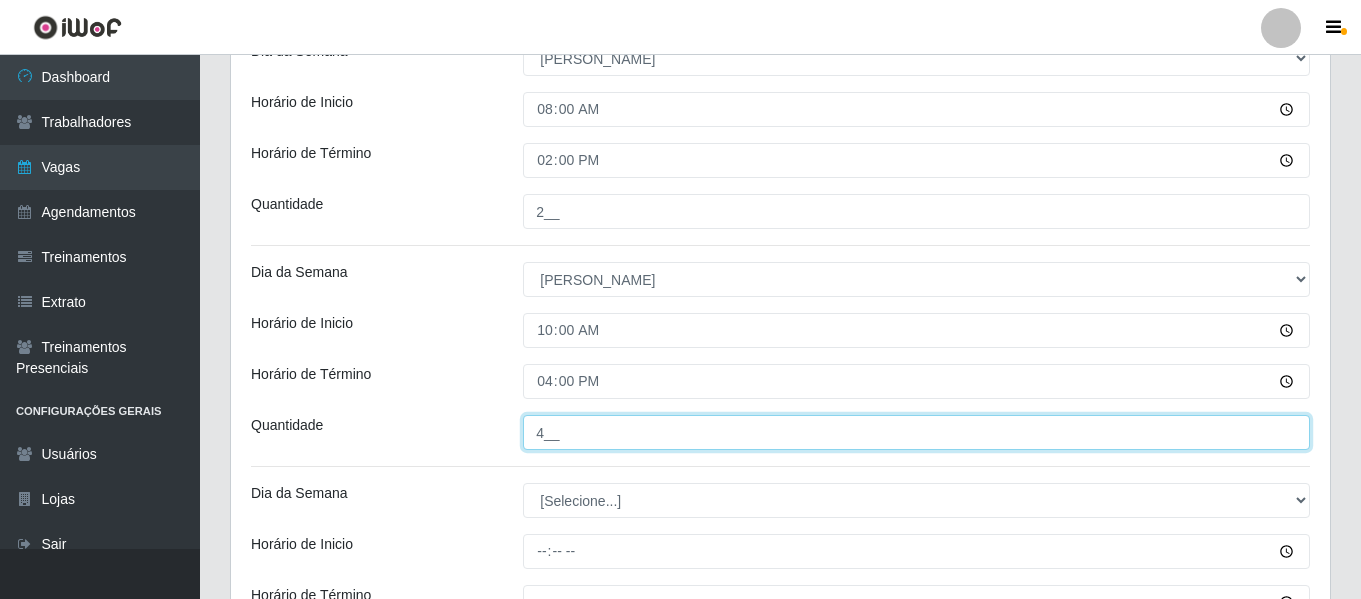 scroll, scrollTop: 1006, scrollLeft: 0, axis: vertical 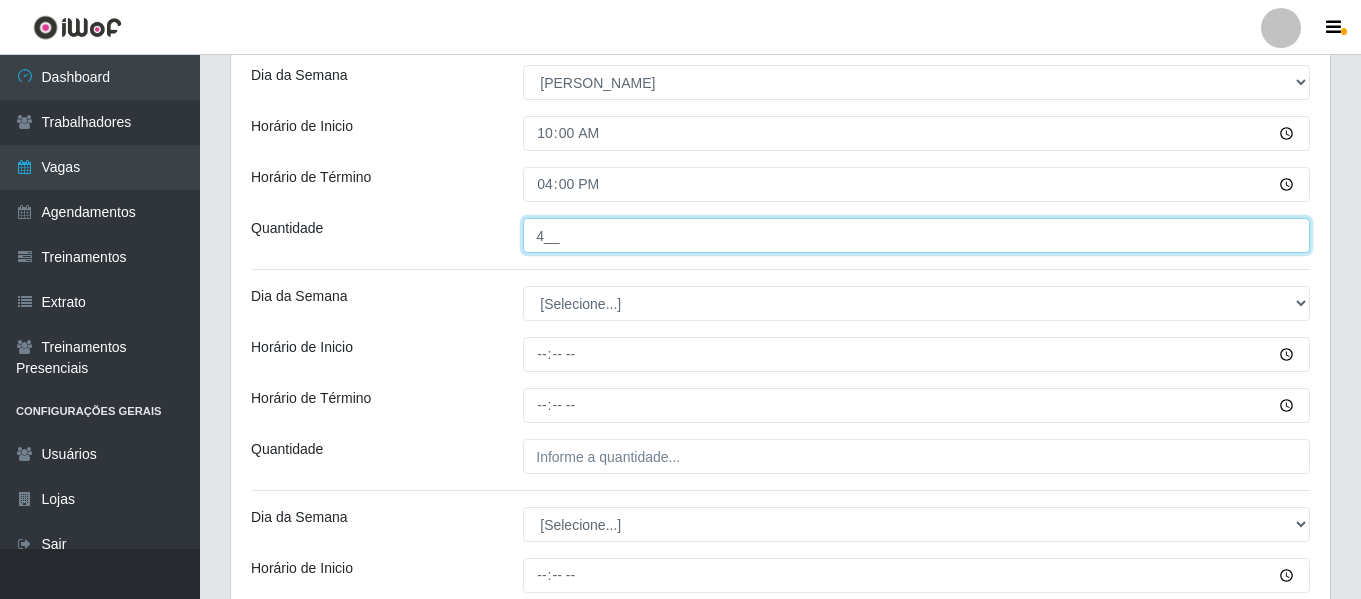 type on "4__" 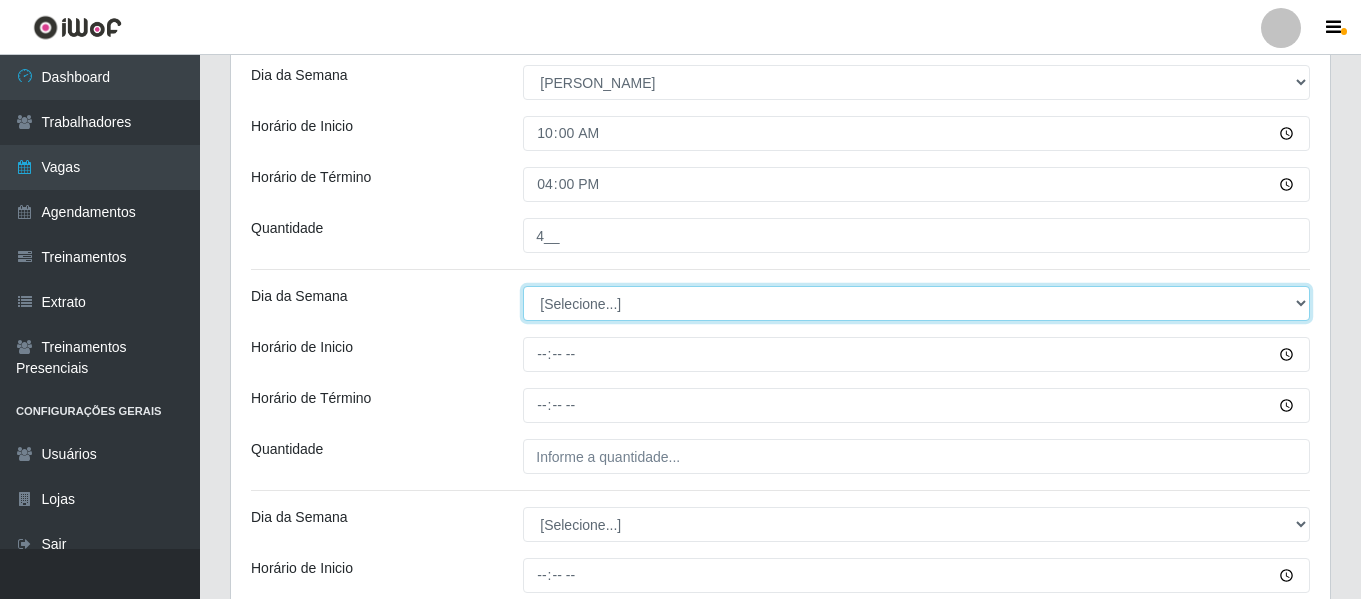 click on "[Selecione...] Segunda Terça Quarta Quinta Sexta Sábado Domingo" at bounding box center (916, 303) 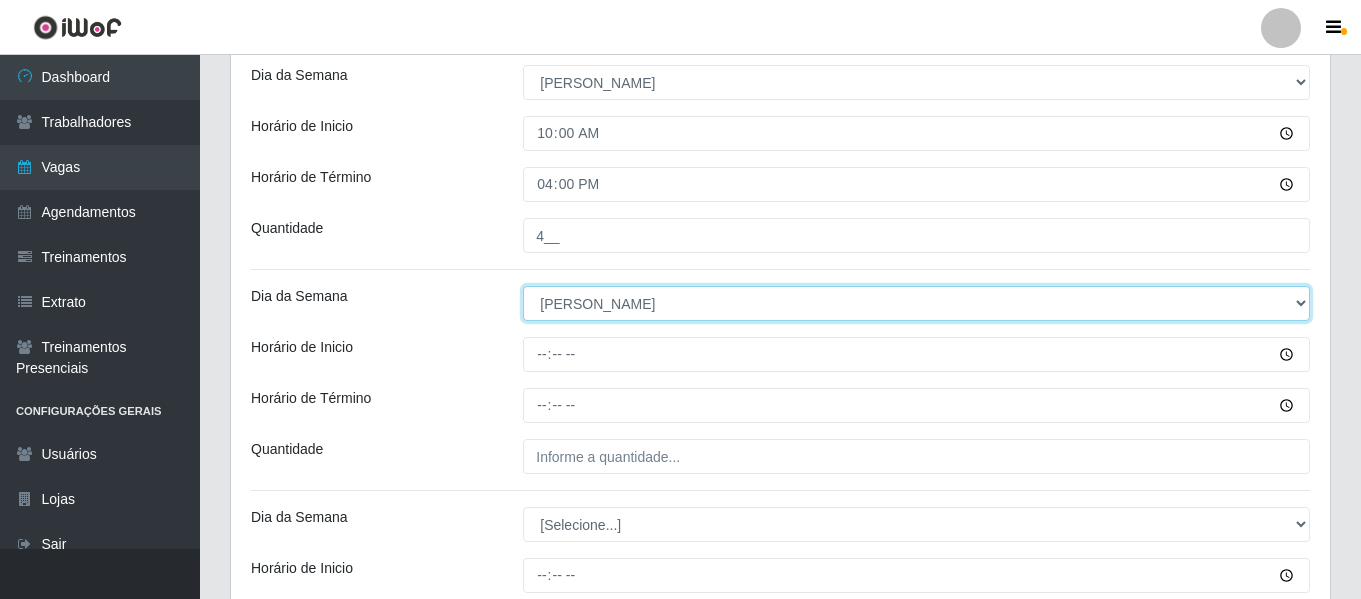 click on "[Selecione...] Segunda Terça Quarta Quinta Sexta Sábado Domingo" at bounding box center (916, 303) 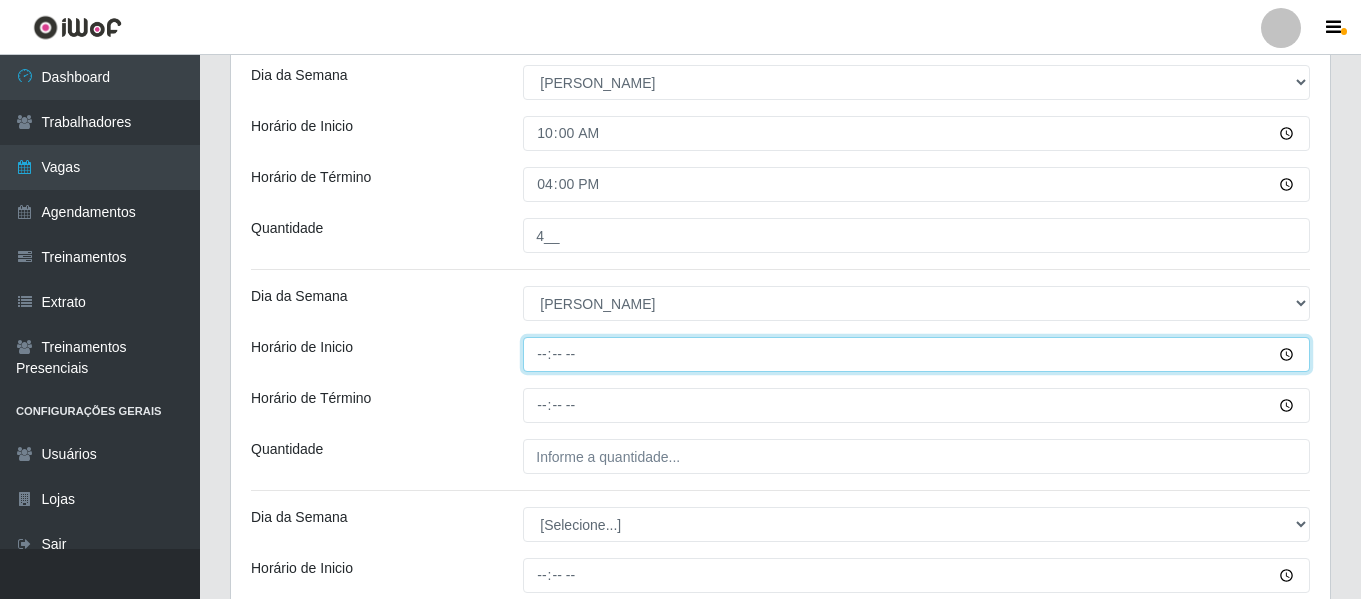 click on "Horário de Inicio" at bounding box center (916, 354) 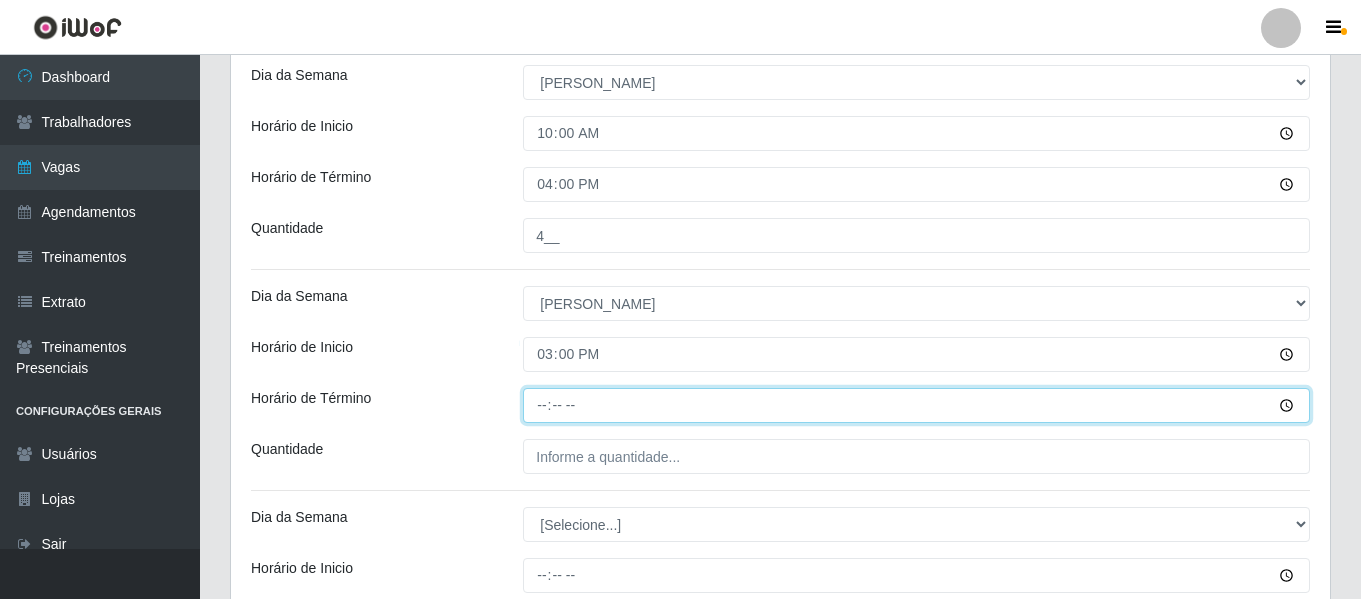 click on "Horário de Término" at bounding box center (916, 405) 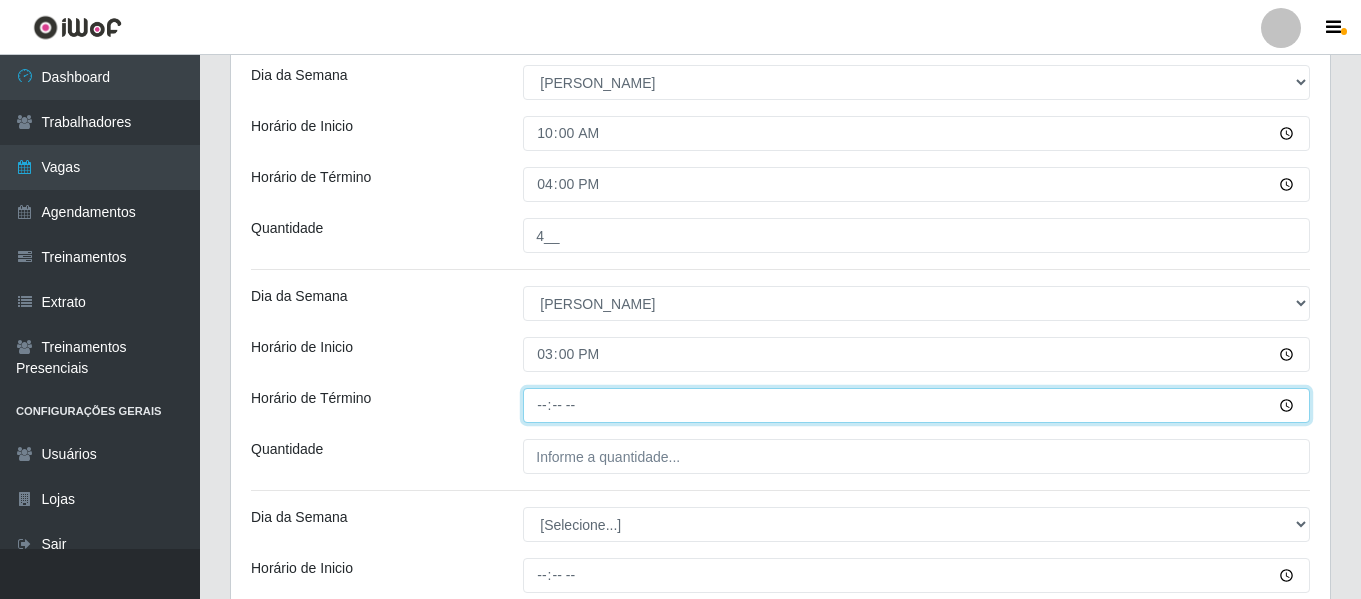 type on "21:00" 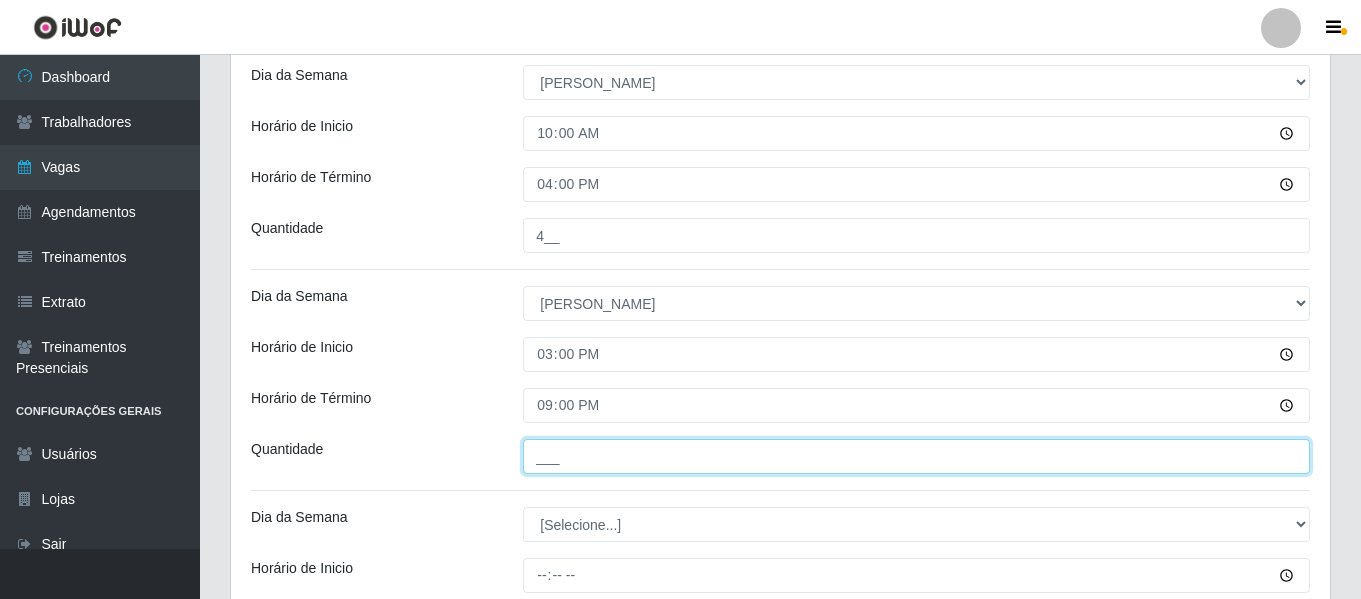 click on "___" at bounding box center (916, 456) 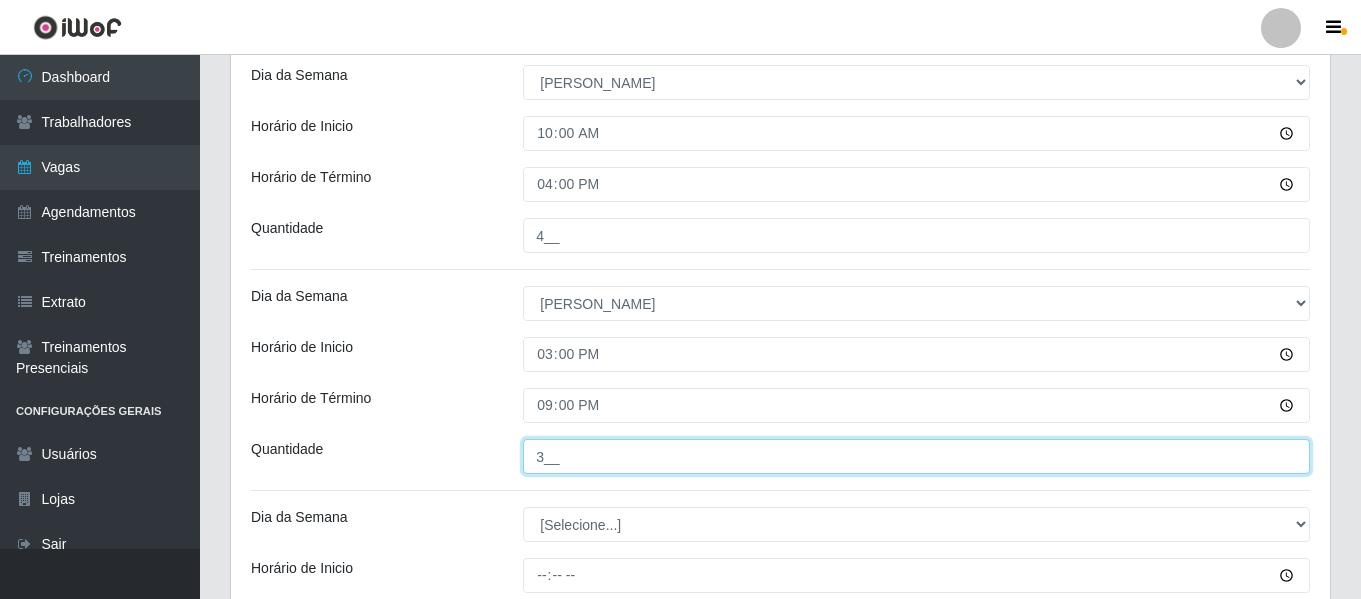 type on "3__" 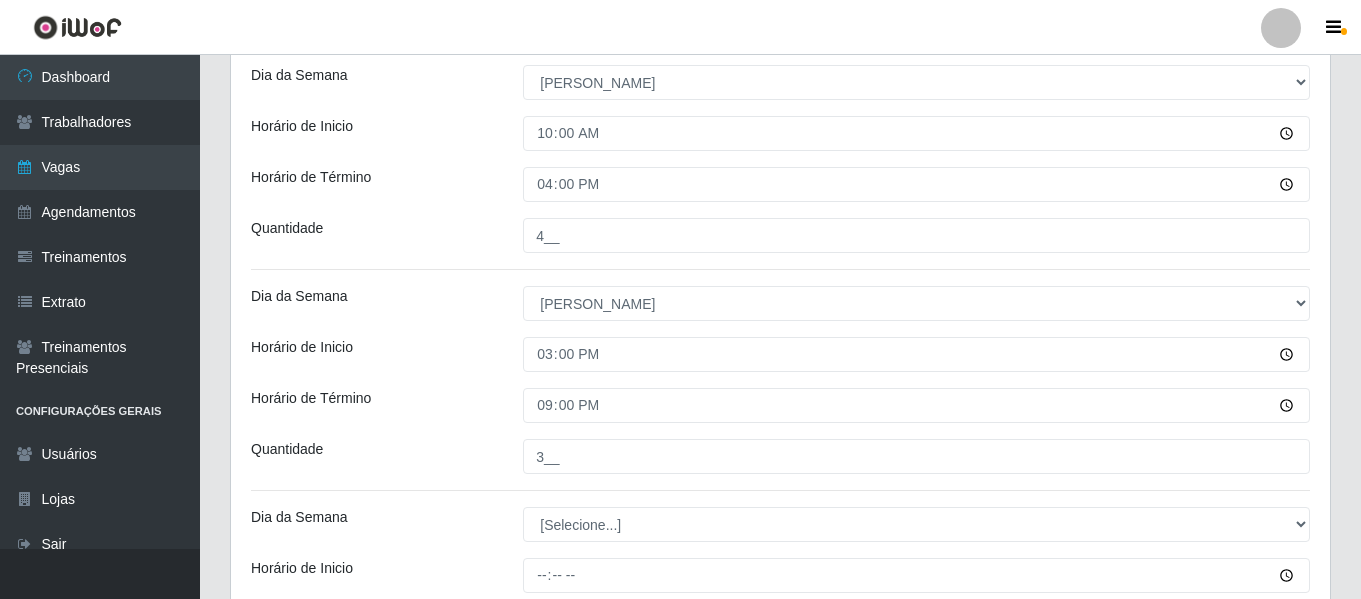 click on "Loja Bemais Supermercados - Três Ruas Função [Selecione...] ASG ASG + ASG ++ Auxiliar de Depósito  Auxiliar de Depósito + Auxiliar de Depósito ++ Auxiliar de Estacionamento Auxiliar de Estacionamento + Auxiliar de Estacionamento ++ Auxiliar de Sushiman Auxiliar de Sushiman+ Auxiliar de Sushiman++ Balconista de Açougue  Balconista de Açougue + Balconista de Açougue ++ Balconista de Frios Balconista de Frios + Balconista de Frios ++ Balconista de Padaria  Balconista de Padaria + Balconista de Padaria ++ Embalador Embalador + Embalador ++ Operador de Caixa Operador de Caixa + Operador de Caixa ++ Repositor  Repositor + Repositor ++ Repositor de Hortifruti Repositor de Hortifruti + Repositor de Hortifruti ++ Sexo do Trabalhador [Selecione...] Certificações   Base Qualificada -  Bemais   Operador de caixa - BeMais Inicia em [DATE] Termina em [DATE] Escala Adicionar Escala Dia da Semana [Selecione...] Segunda Terça Quarta Quinta Sexta Sábado [PERSON_NAME] de Inicio 07:00 Horário de Término" at bounding box center [780, -43] 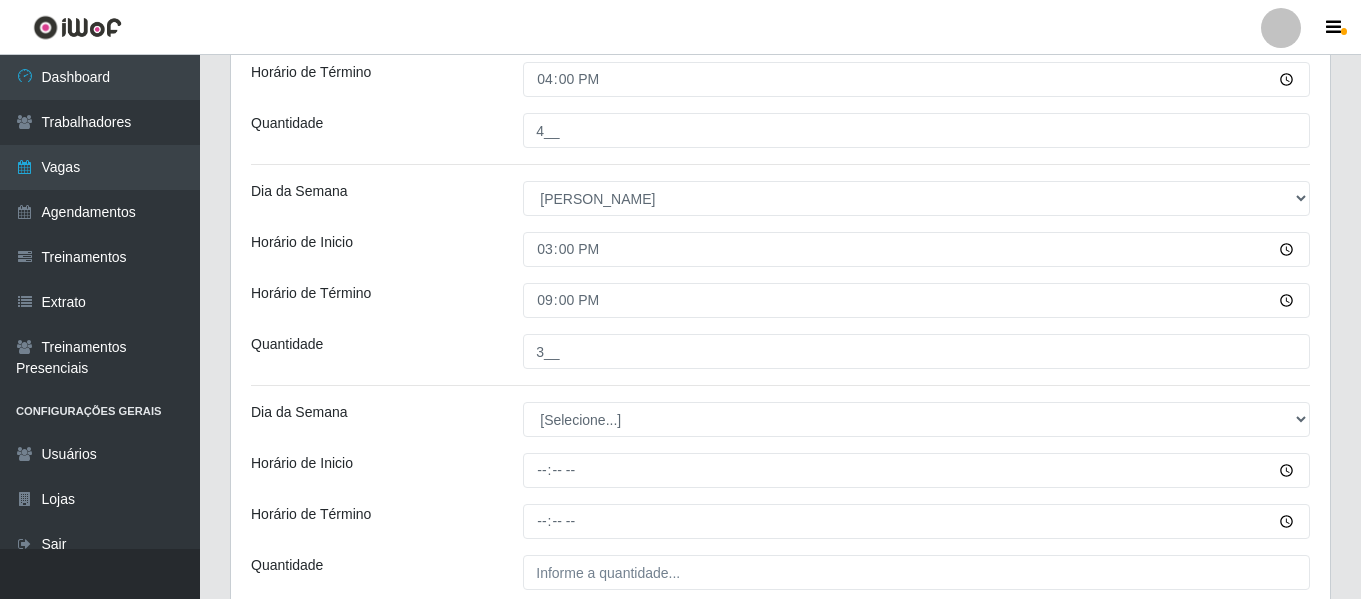 scroll, scrollTop: 1206, scrollLeft: 0, axis: vertical 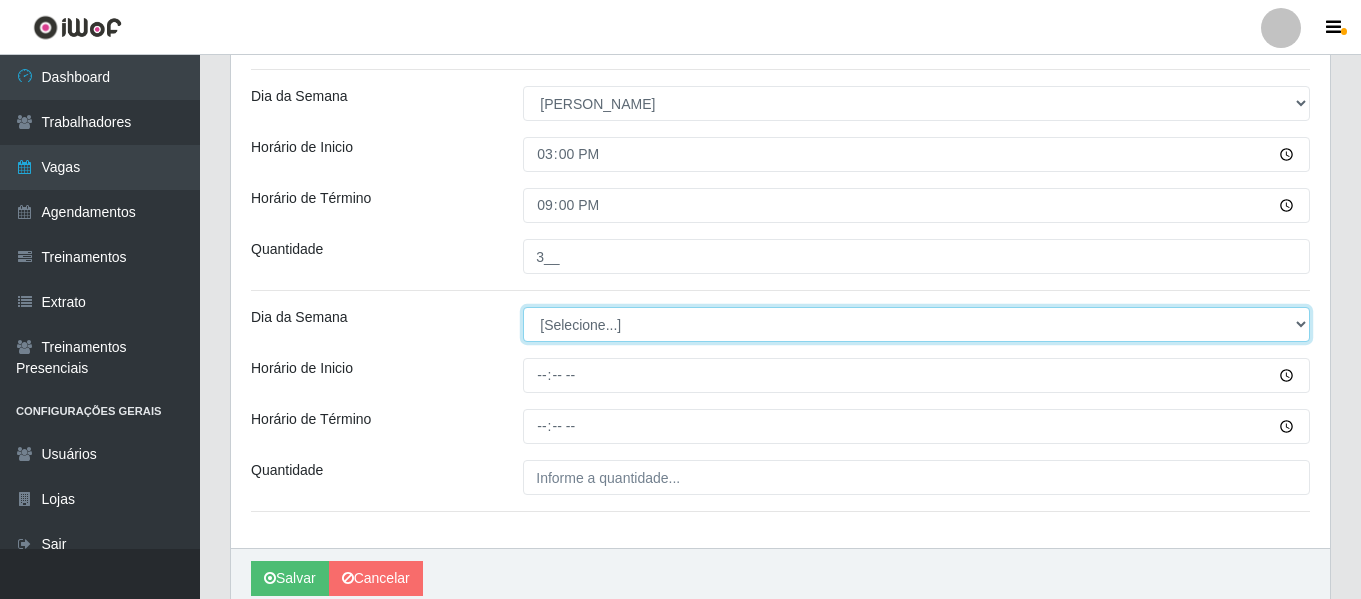 click on "[Selecione...] Segunda Terça Quarta Quinta Sexta Sábado Domingo" at bounding box center [916, 324] 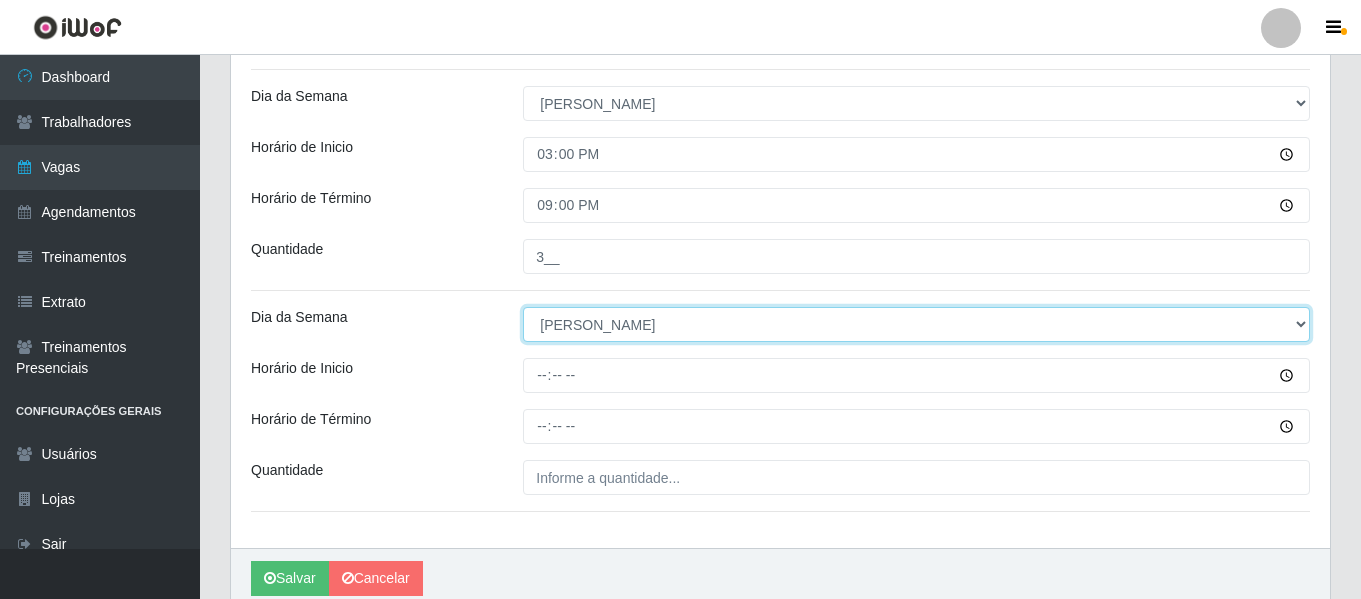 click on "[Selecione...] Segunda Terça Quarta Quinta Sexta Sábado Domingo" at bounding box center (916, 324) 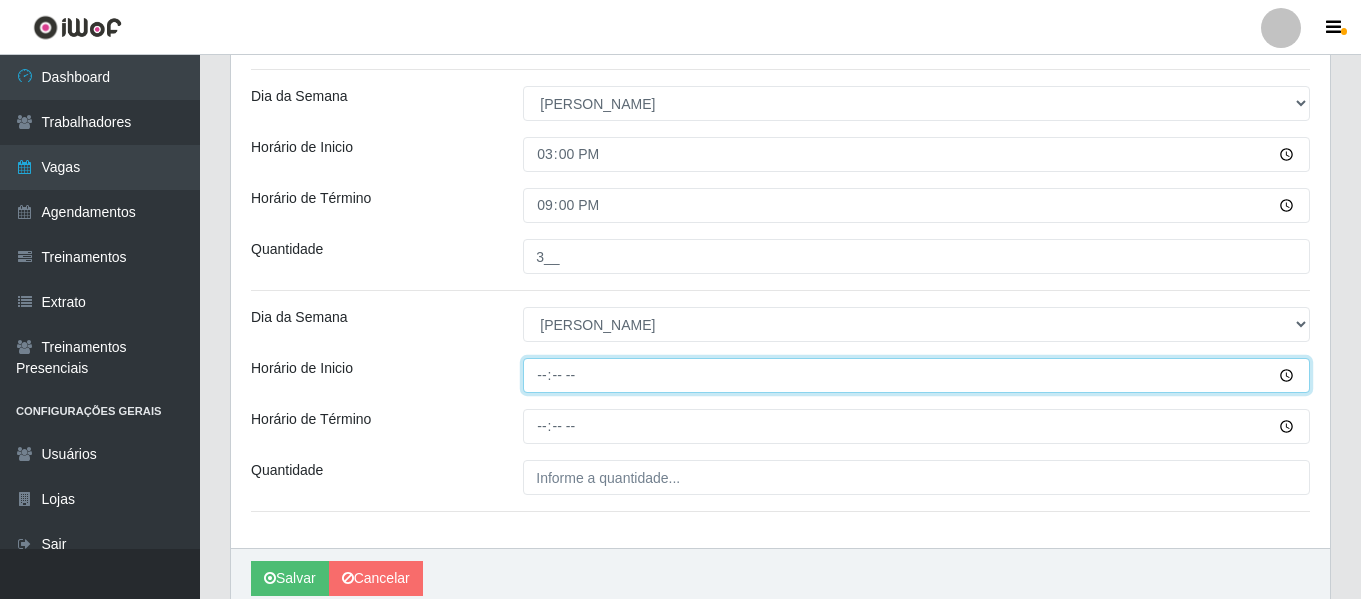 click on "Horário de Inicio" at bounding box center (916, 375) 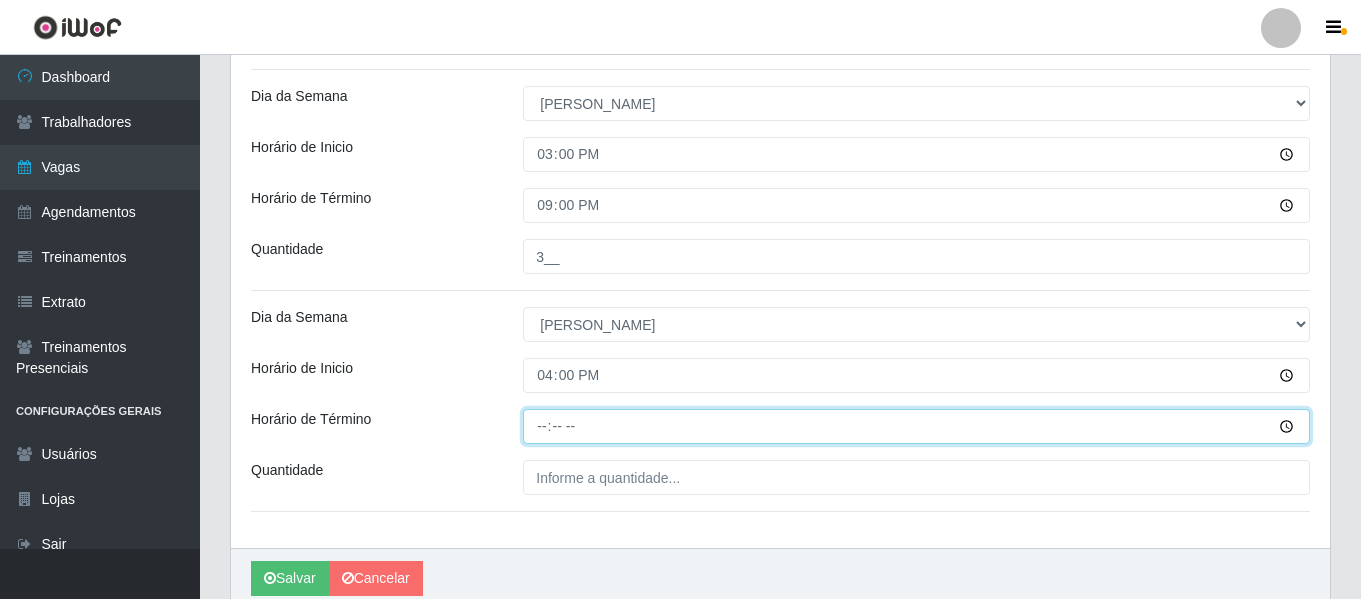 click on "Horário de Término" at bounding box center (916, 426) 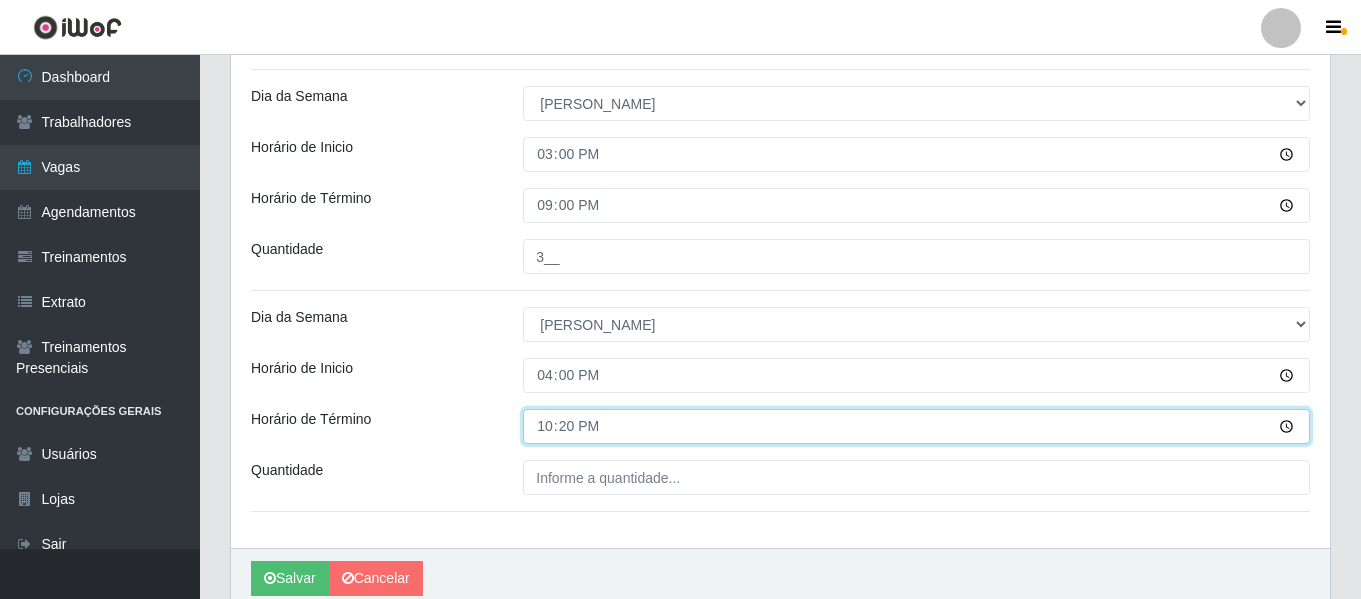 type on "22:00" 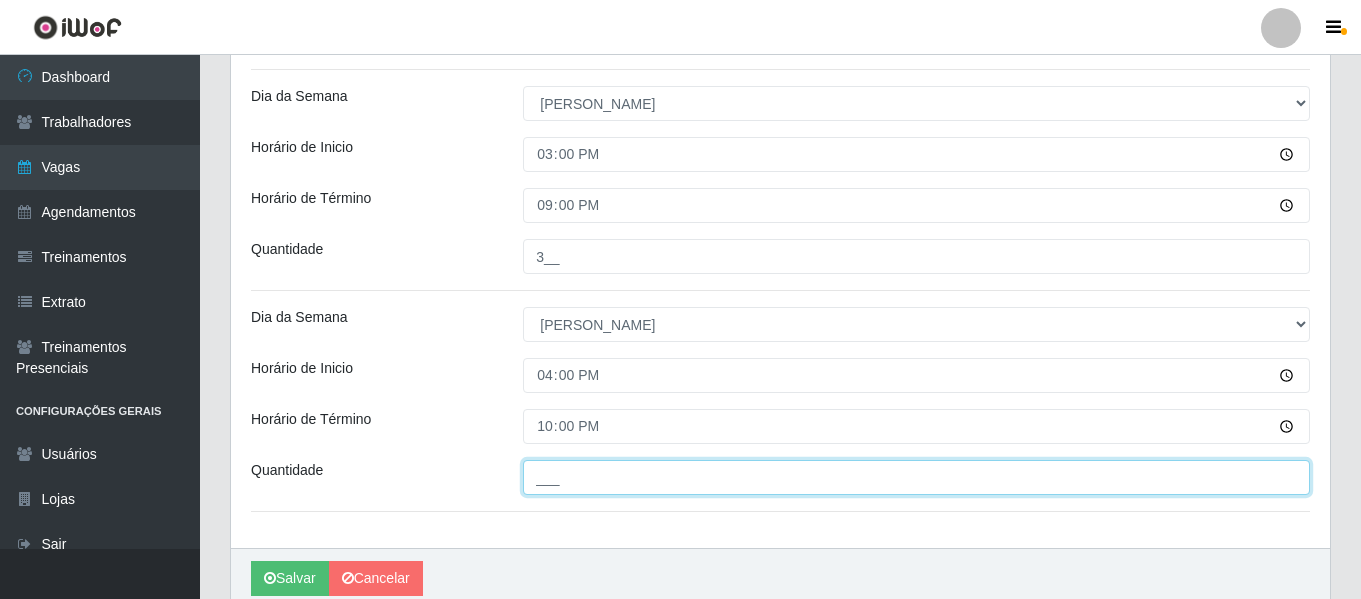 click on "___" at bounding box center [916, 477] 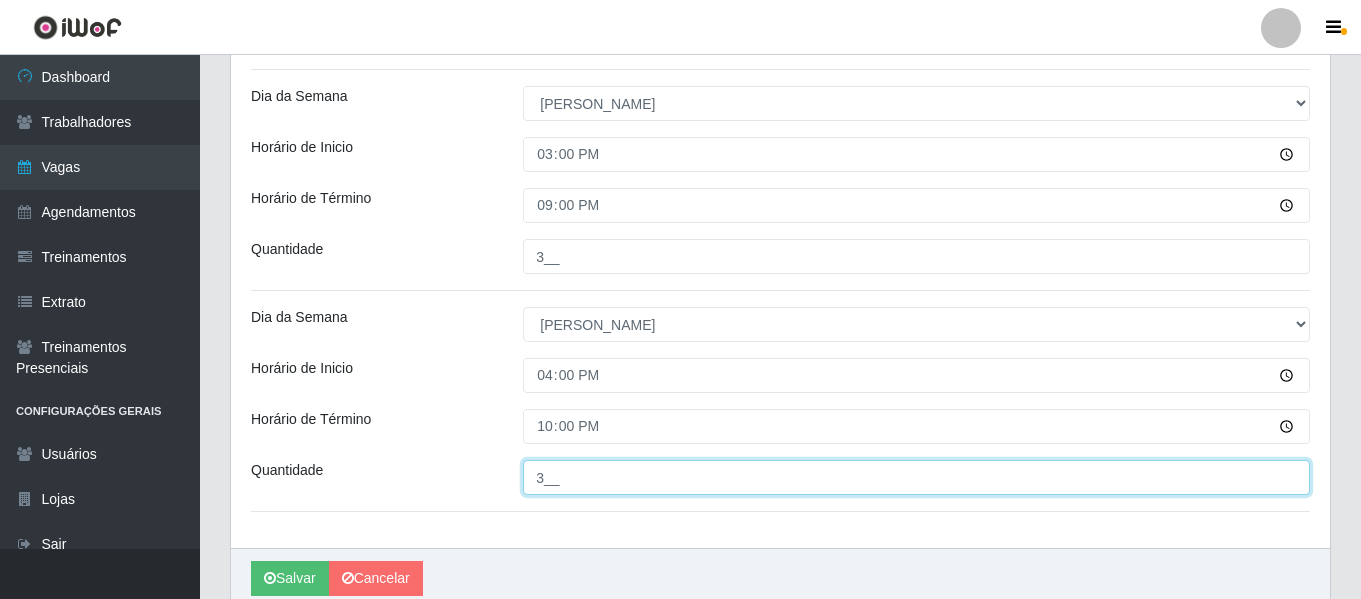type on "3__" 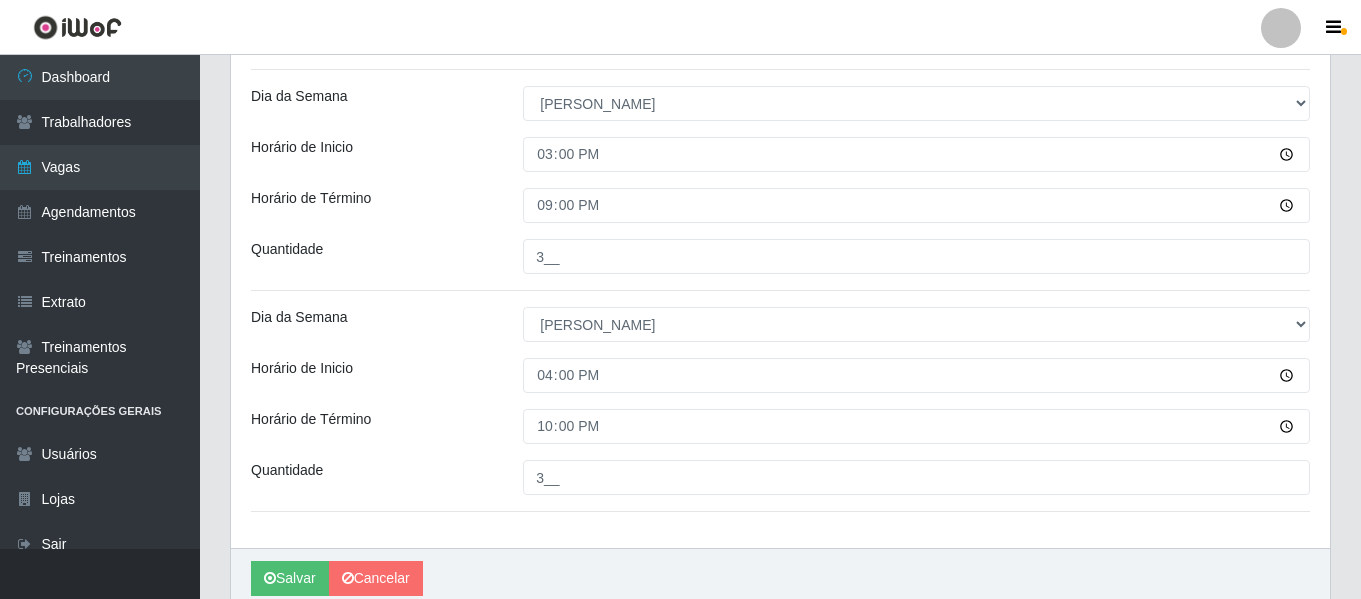 click on "Dia da Semana" at bounding box center (372, 324) 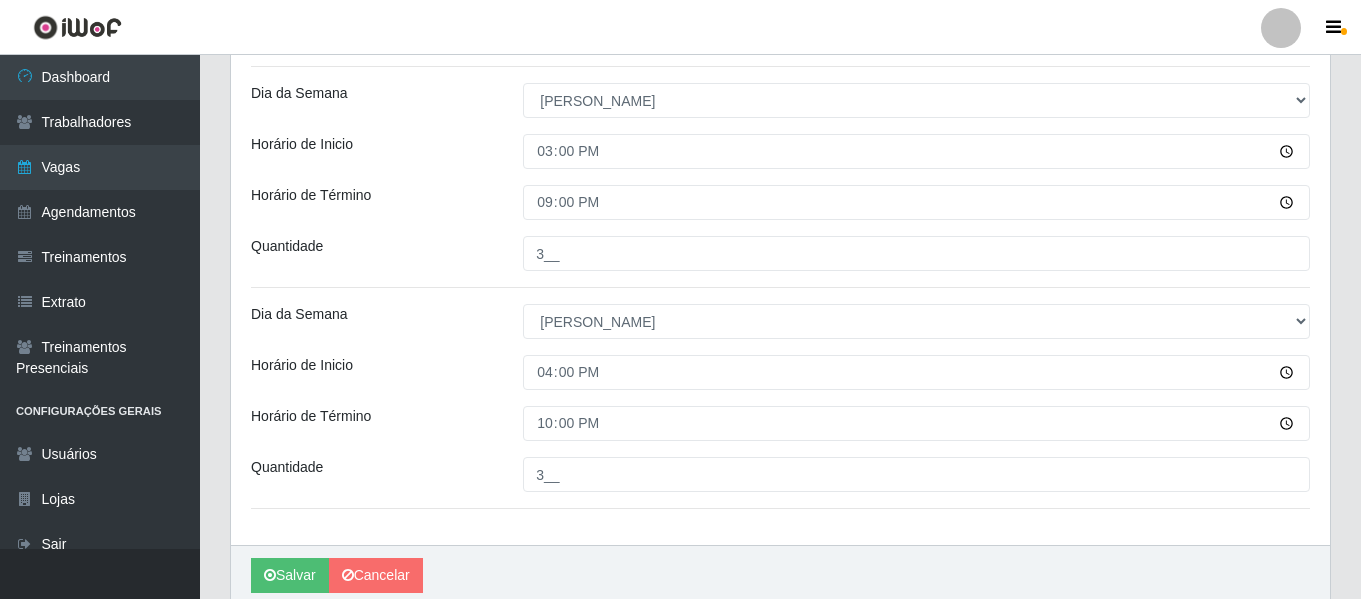 scroll, scrollTop: 1290, scrollLeft: 0, axis: vertical 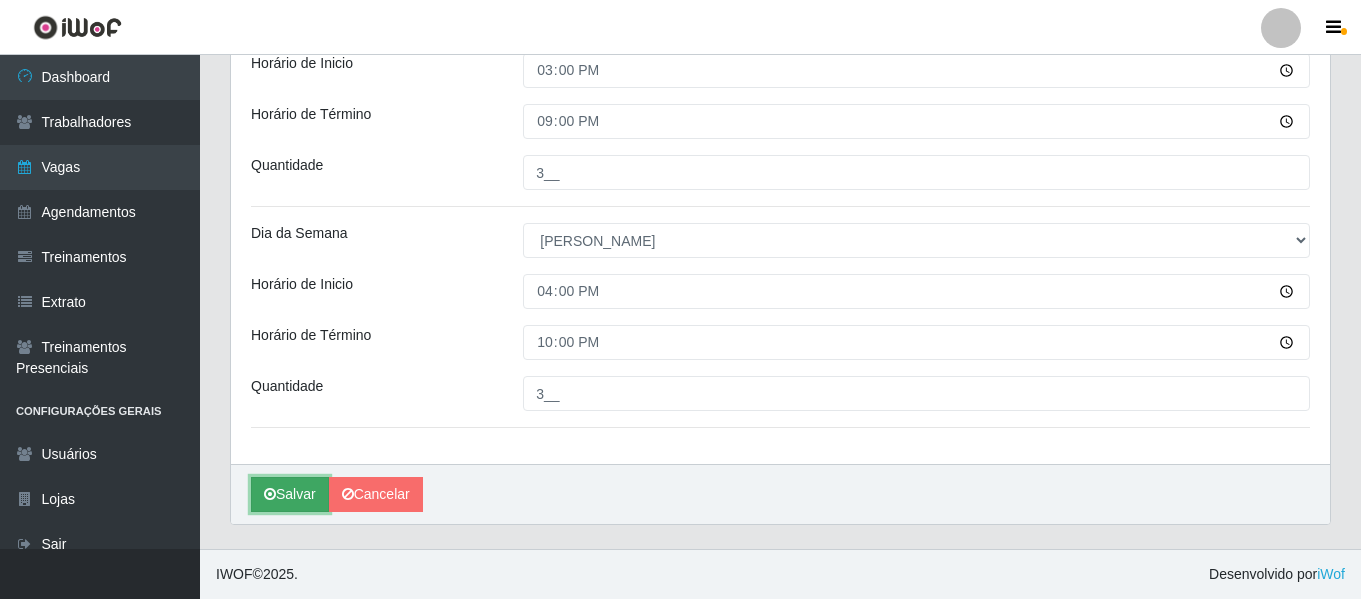 click on "Salvar" at bounding box center [290, 494] 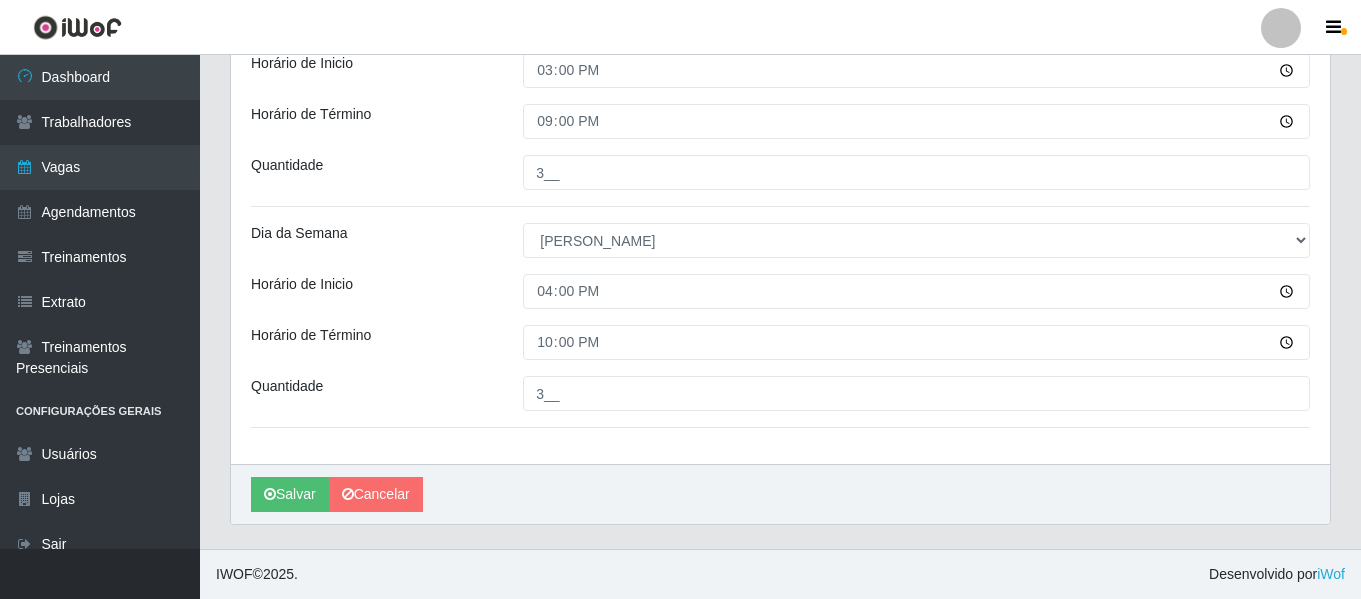 scroll, scrollTop: 0, scrollLeft: 0, axis: both 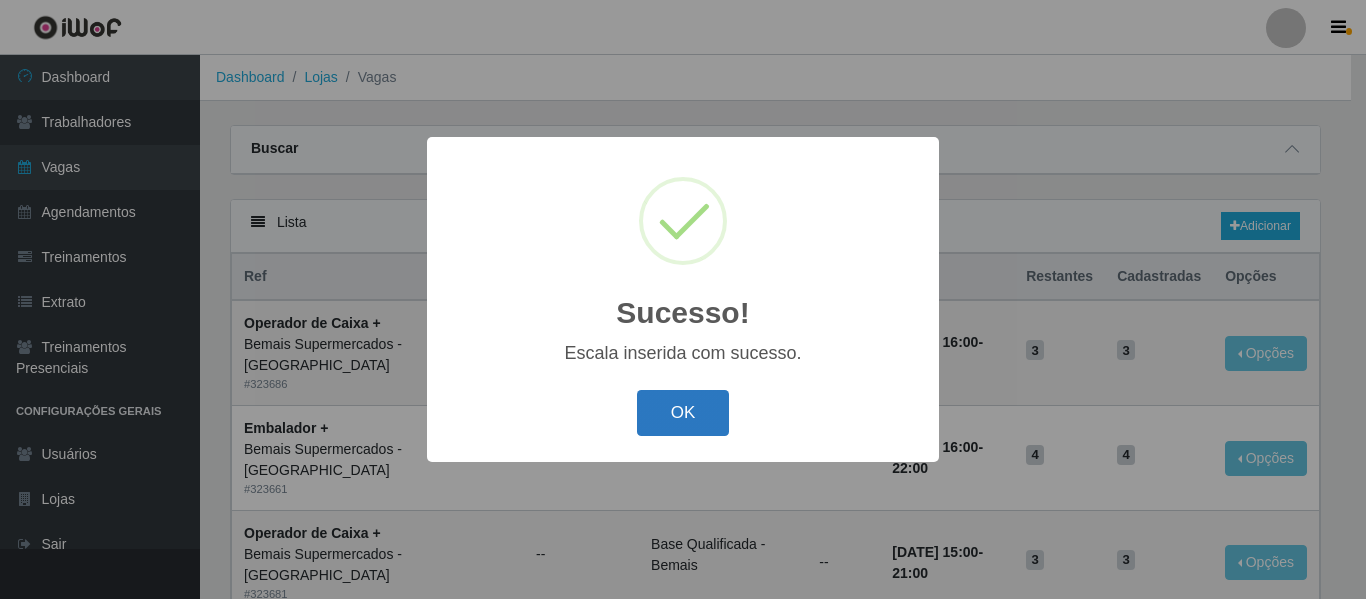 click on "OK" at bounding box center (683, 413) 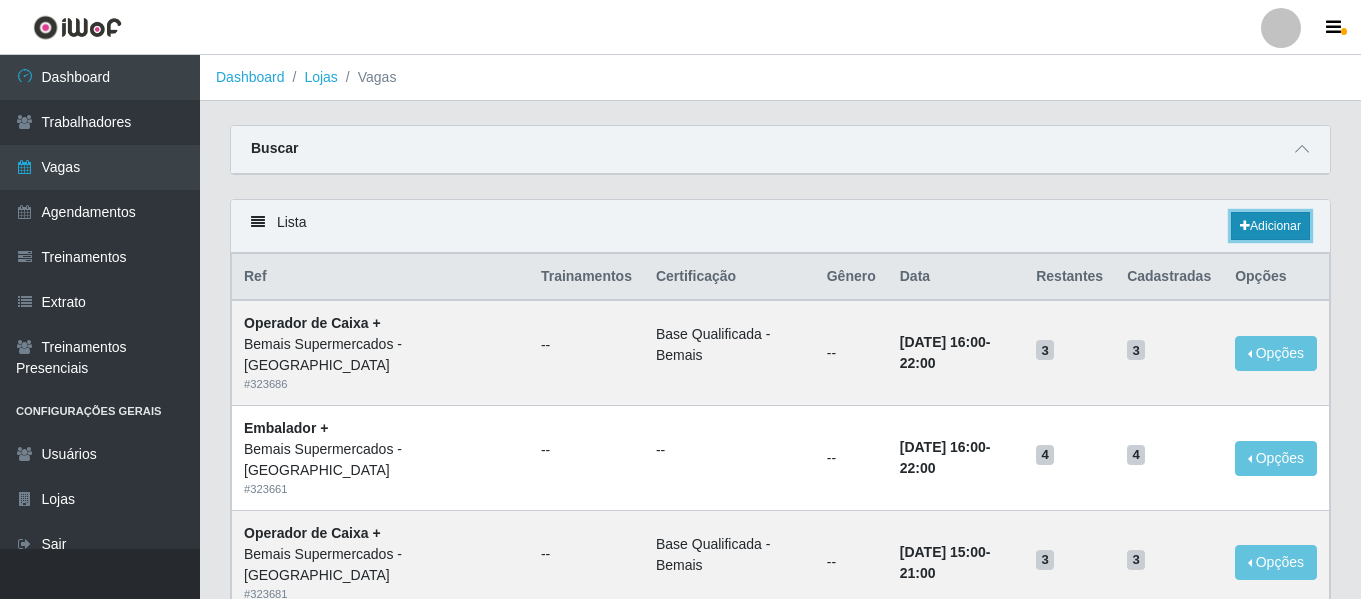 click on "Adicionar" at bounding box center (1270, 226) 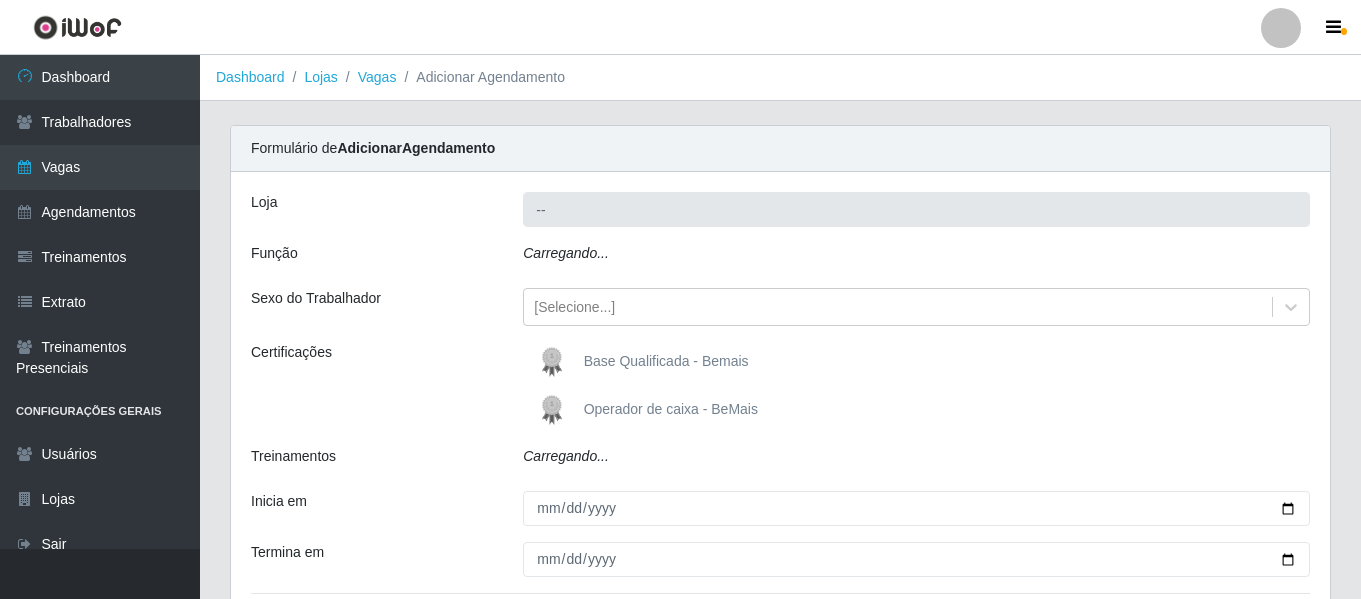 type on "Bemais Supermercados - [GEOGRAPHIC_DATA]" 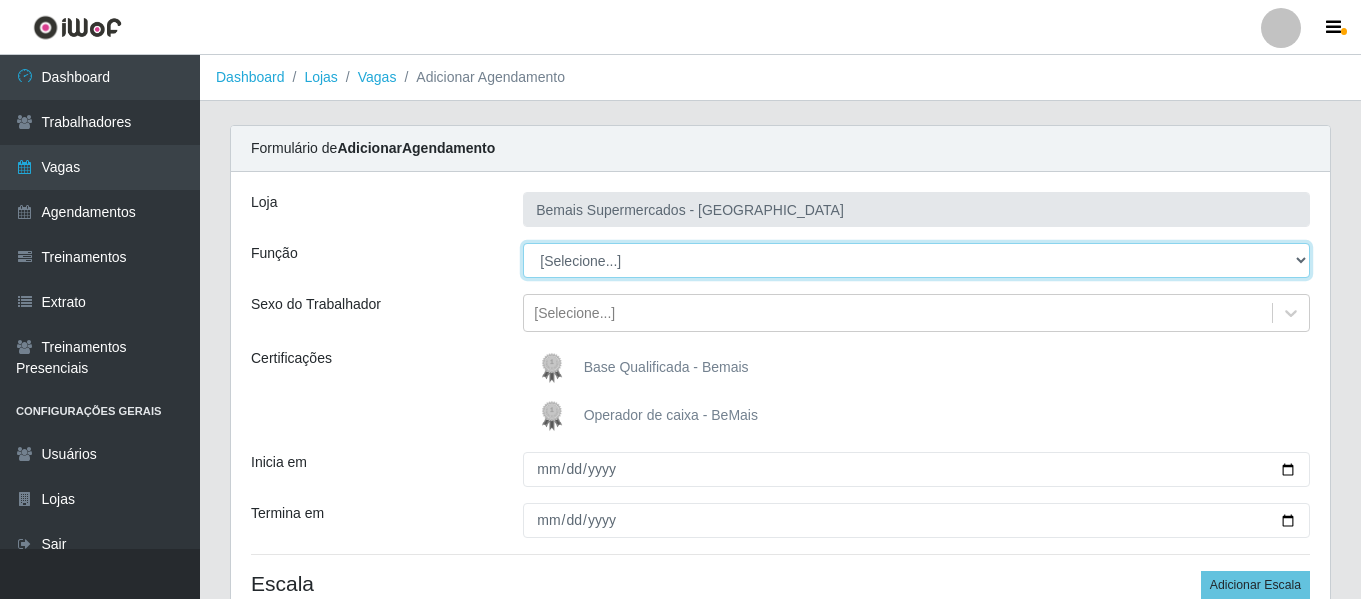 click on "[Selecione...] ASG ASG + ASG ++ Auxiliar de Depósito  Auxiliar de Depósito + Auxiliar de Depósito ++ Auxiliar de Estacionamento Auxiliar de Estacionamento + Auxiliar de Estacionamento ++ Auxiliar de Sushiman Auxiliar de Sushiman+ Auxiliar de Sushiman++ Balconista de Açougue  Balconista de Açougue + Balconista de Açougue ++ Balconista de Frios Balconista de Frios + Balconista de Frios ++ Balconista de Padaria  Balconista de Padaria + Balconista de Padaria ++ Embalador Embalador + Embalador ++ Operador de Caixa Operador de Caixa + Operador de Caixa ++ Repositor  Repositor + Repositor ++ Repositor de Hortifruti Repositor de Hortifruti + Repositor de Hortifruti ++" at bounding box center [916, 260] 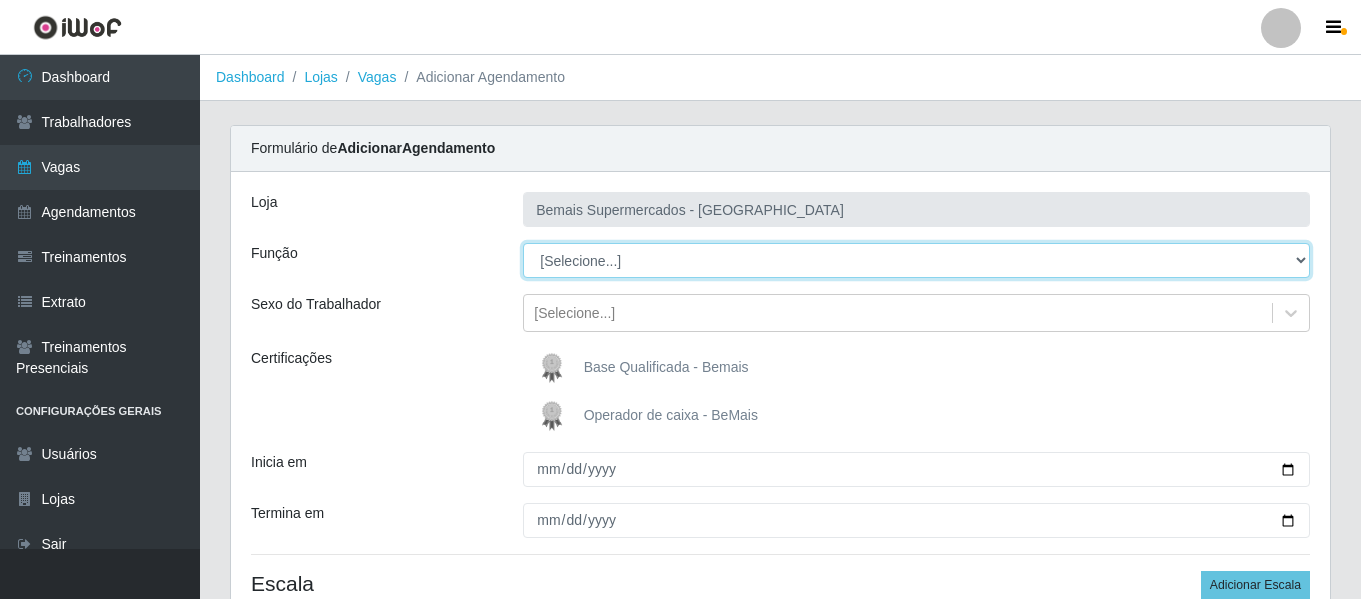 select on "115" 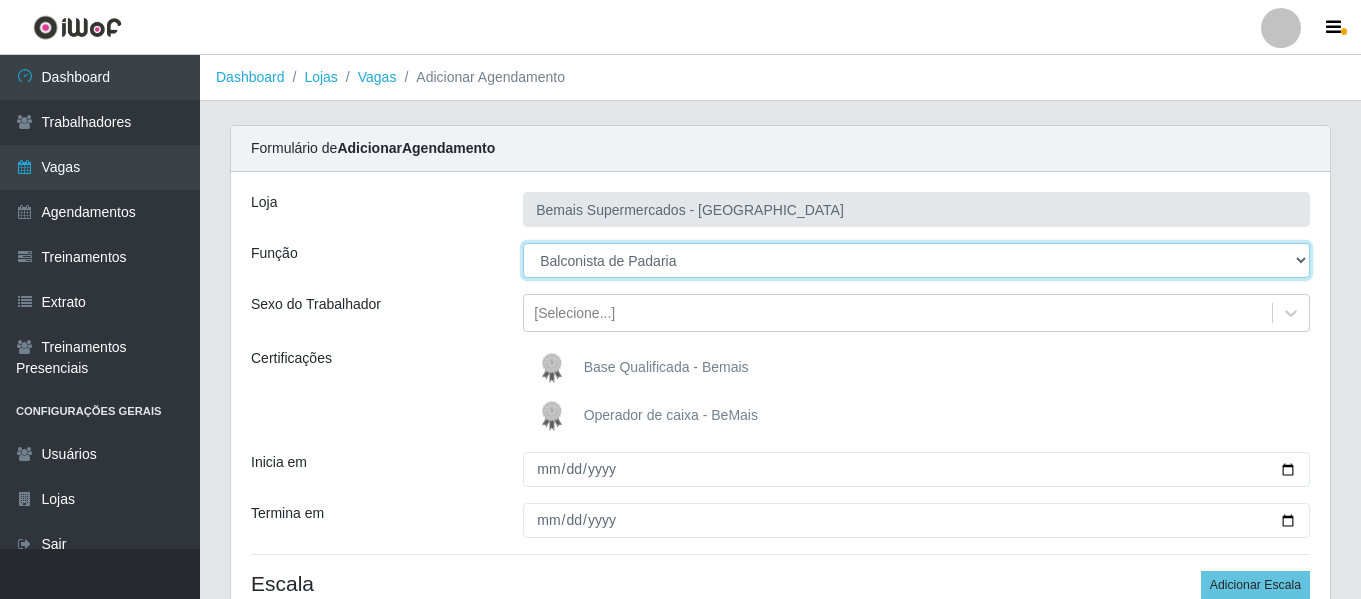click on "[Selecione...] ASG ASG + ASG ++ Auxiliar de Depósito  Auxiliar de Depósito + Auxiliar de Depósito ++ Auxiliar de Estacionamento Auxiliar de Estacionamento + Auxiliar de Estacionamento ++ Auxiliar de Sushiman Auxiliar de Sushiman+ Auxiliar de Sushiman++ Balconista de Açougue  Balconista de Açougue + Balconista de Açougue ++ Balconista de Frios Balconista de Frios + Balconista de Frios ++ Balconista de Padaria  Balconista de Padaria + Balconista de Padaria ++ Embalador Embalador + Embalador ++ Operador de Caixa Operador de Caixa + Operador de Caixa ++ Repositor  Repositor + Repositor ++ Repositor de Hortifruti Repositor de Hortifruti + Repositor de Hortifruti ++" at bounding box center [916, 260] 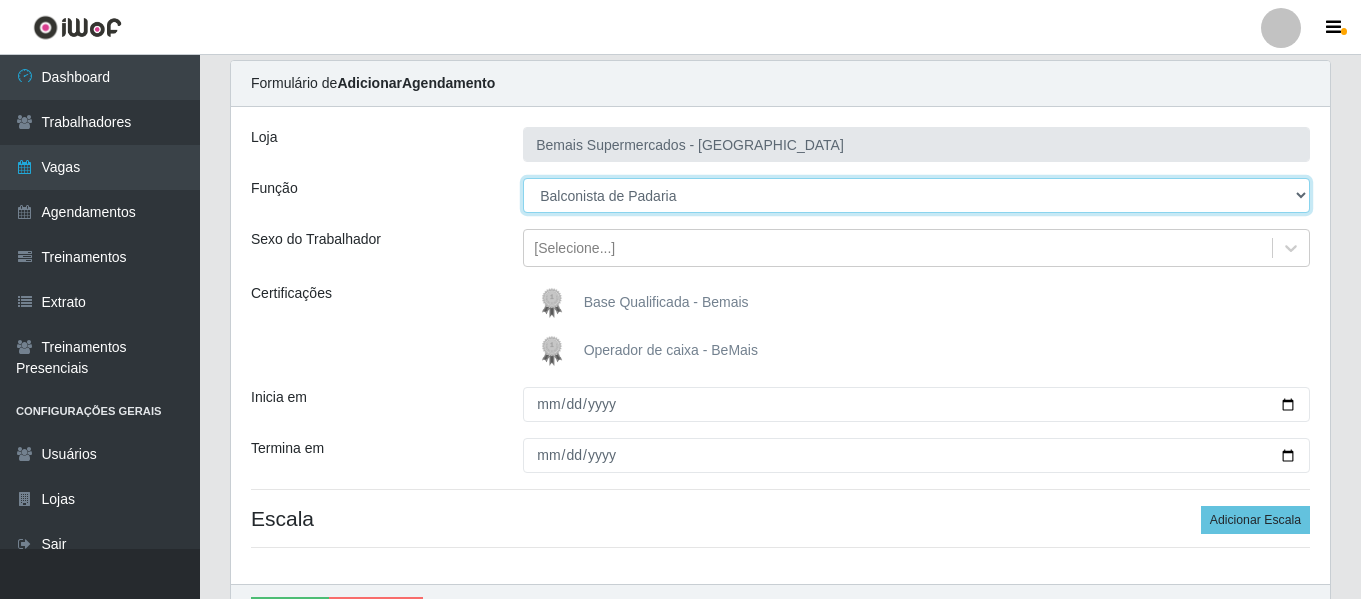 scroll, scrollTop: 100, scrollLeft: 0, axis: vertical 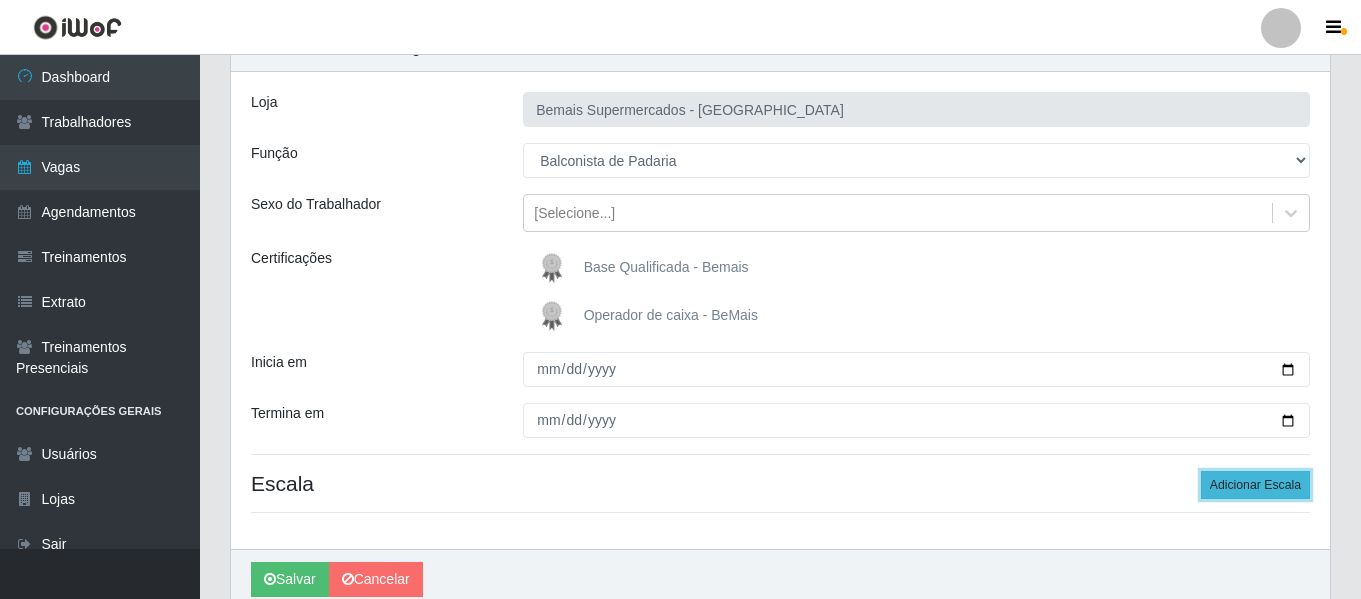 drag, startPoint x: 1274, startPoint y: 483, endPoint x: 950, endPoint y: 431, distance: 328.1463 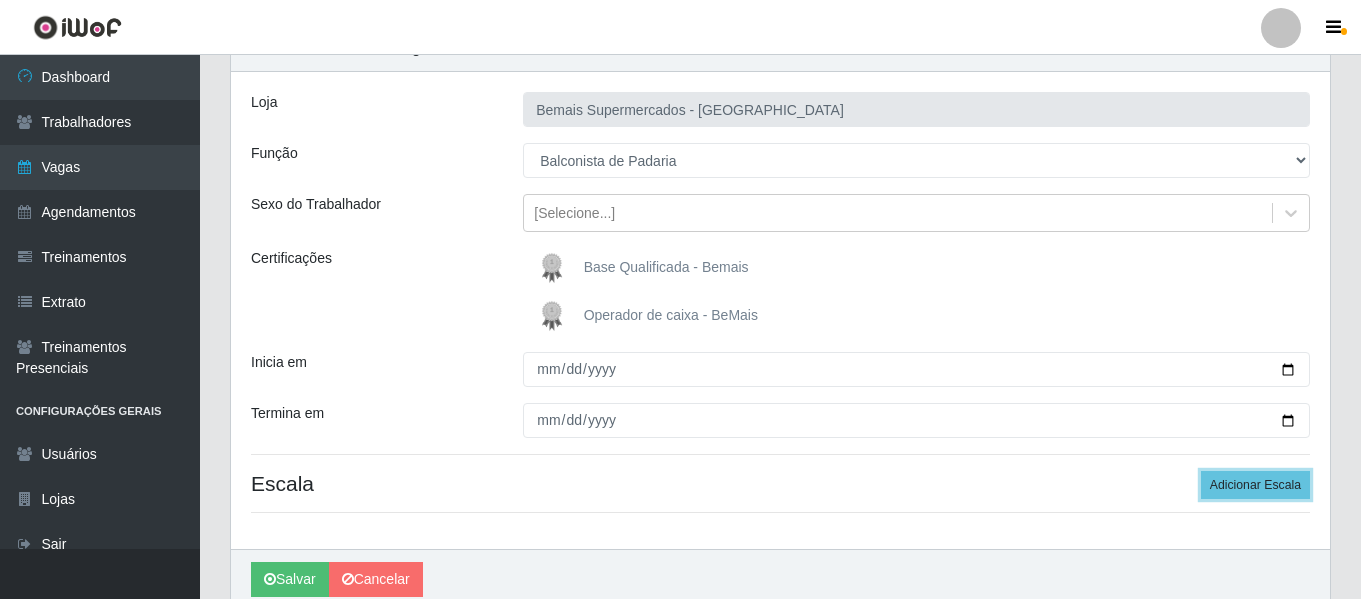 click on "Adicionar Escala" at bounding box center (1255, 485) 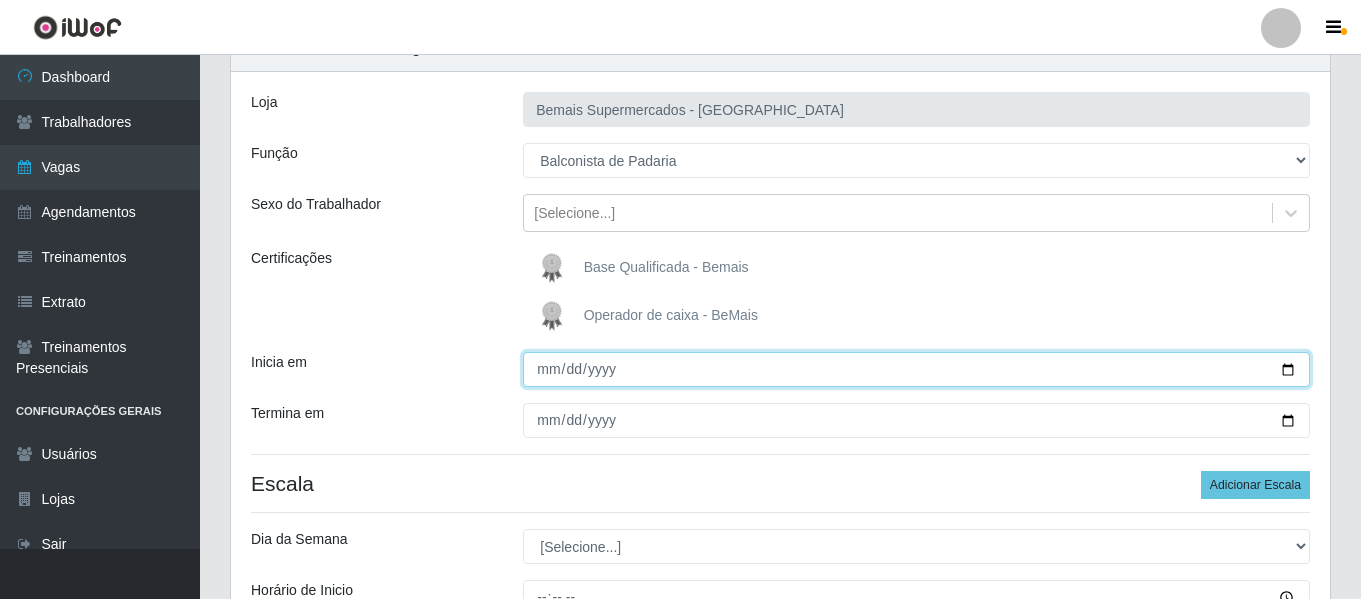 click on "Inicia em" at bounding box center [916, 369] 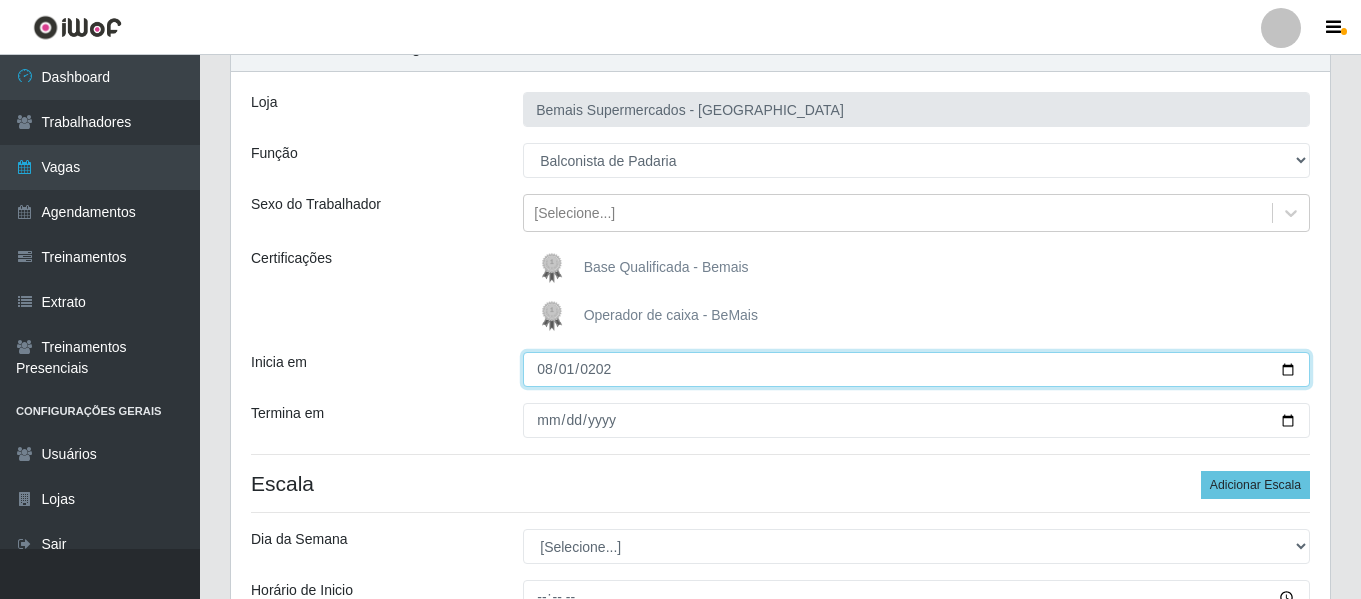 type on "[DATE]" 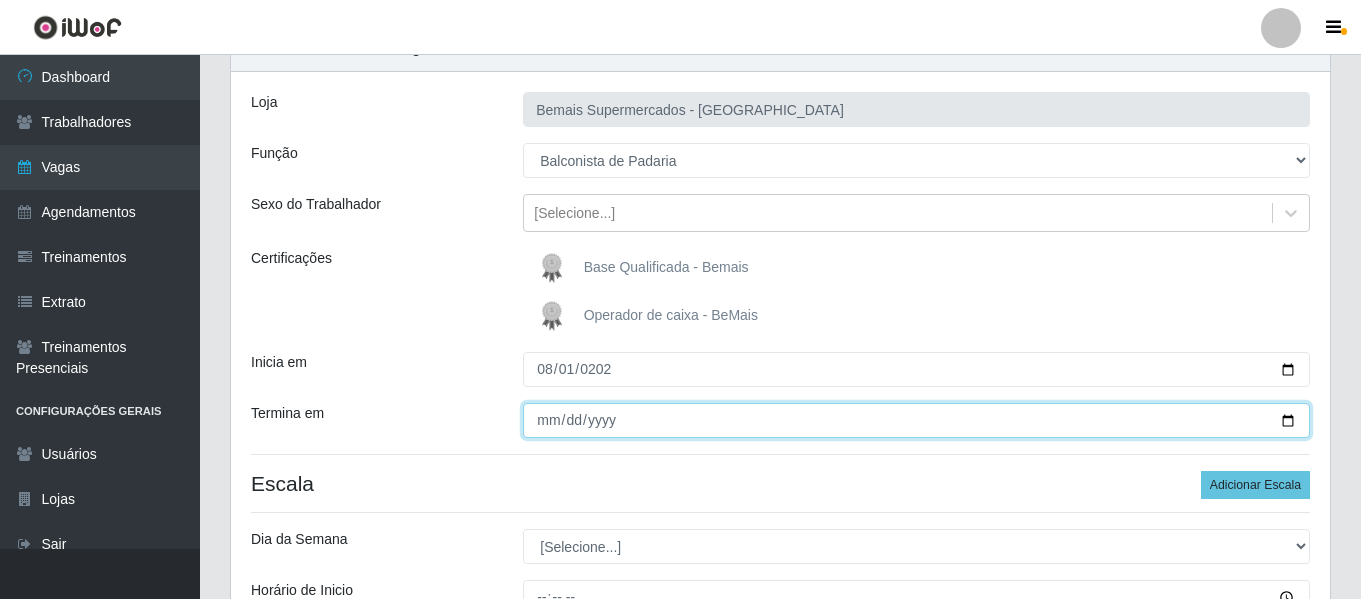 click on "Termina em" at bounding box center [916, 420] 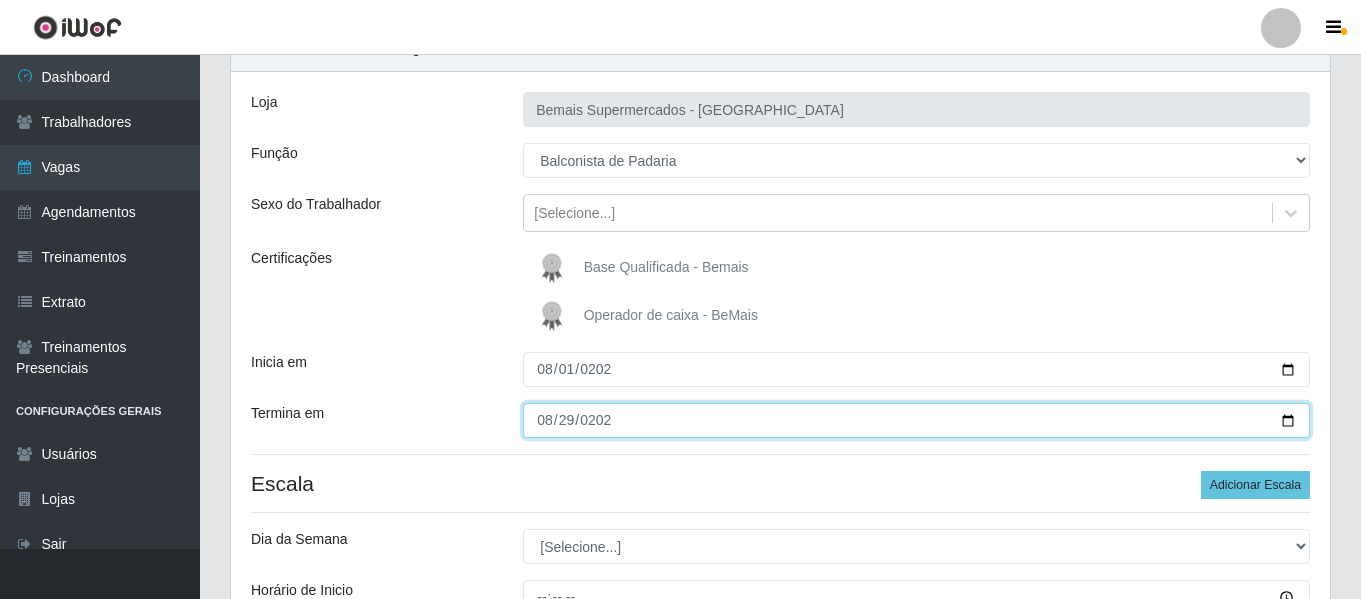 type on "[DATE]" 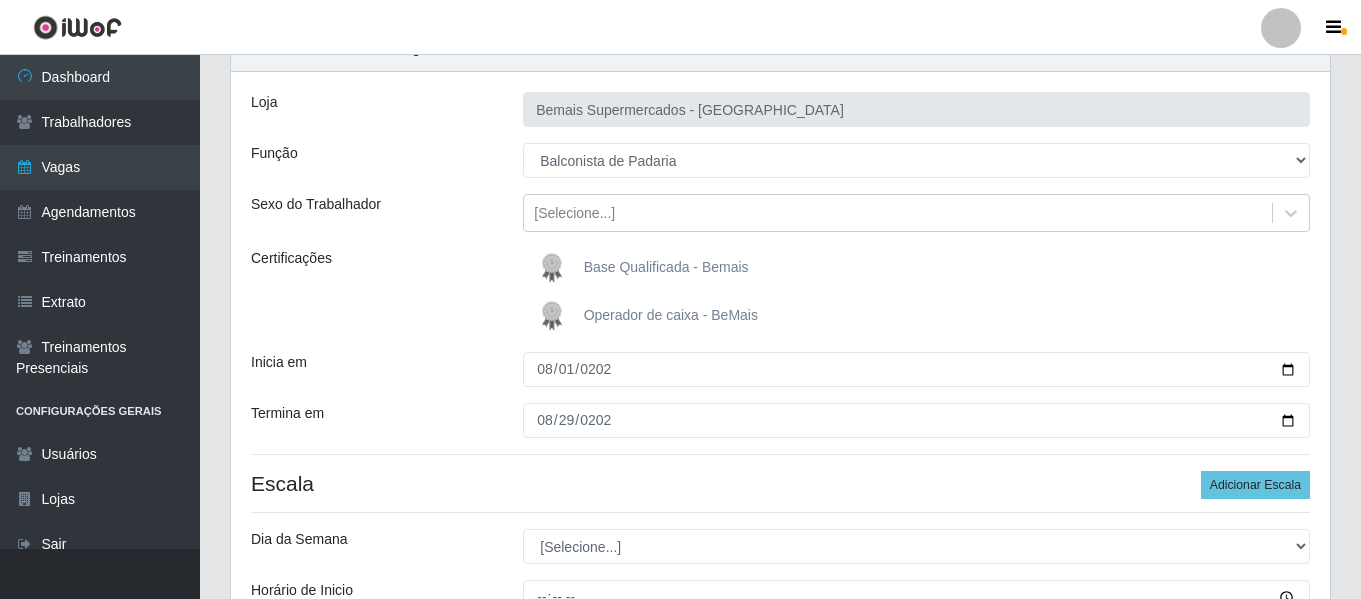 click on "Loja Bemais Supermercados - Três Ruas Função [Selecione...] ASG ASG + ASG ++ Auxiliar de Depósito  Auxiliar de Depósito + Auxiliar de Depósito ++ Auxiliar de Estacionamento Auxiliar de Estacionamento + Auxiliar de Estacionamento ++ Auxiliar de Sushiman Auxiliar de Sushiman+ Auxiliar de Sushiman++ Balconista de Açougue  Balconista de Açougue + Balconista de Açougue ++ Balconista de Frios Balconista de Frios + Balconista de Frios ++ Balconista de Padaria  Balconista de Padaria + Balconista de Padaria ++ Embalador Embalador + Embalador ++ Operador de Caixa Operador de Caixa + Operador de Caixa ++ Repositor  Repositor + Repositor ++ Repositor de Hortifruti Repositor de Hortifruti + Repositor de Hortifruti ++ Sexo do Trabalhador [Selecione...] Certificações   Base Qualificada -  Bemais   Operador de caixa - BeMais Inicia em [DATE] Termina em [DATE] Escala Adicionar Escala Dia da Semana [Selecione...] Segunda Terça Quarta Quinta Sexta Sábado [PERSON_NAME] de Inicio Horário de Término" at bounding box center (780, 421) 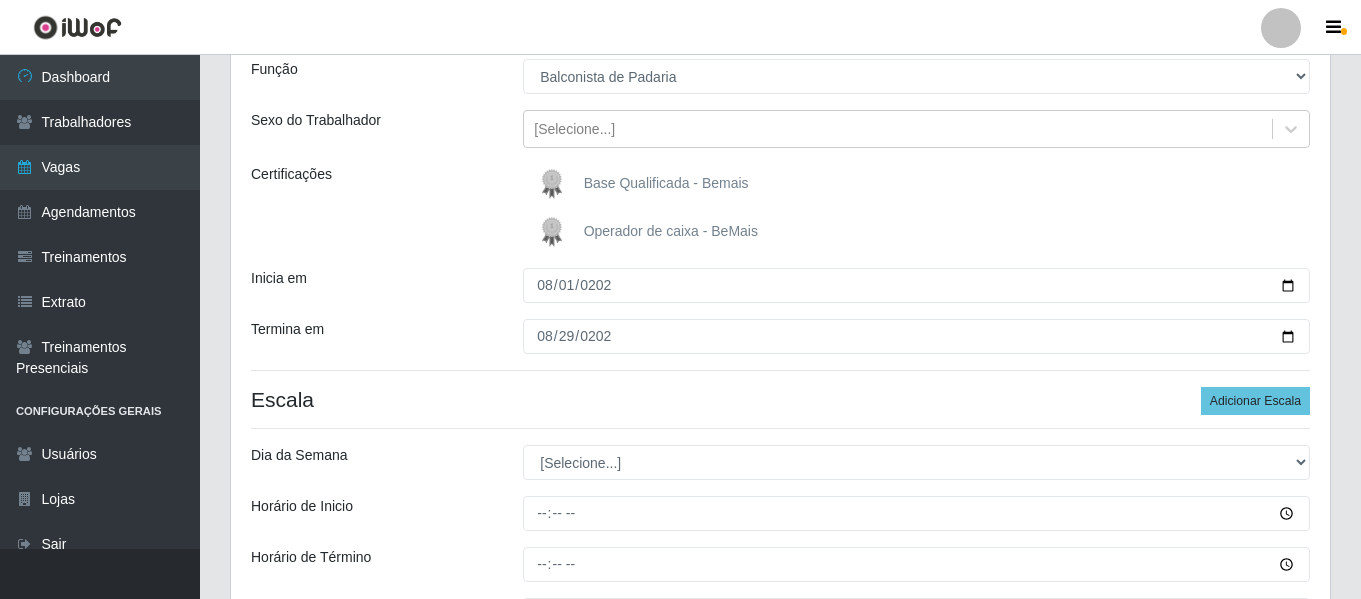 scroll, scrollTop: 300, scrollLeft: 0, axis: vertical 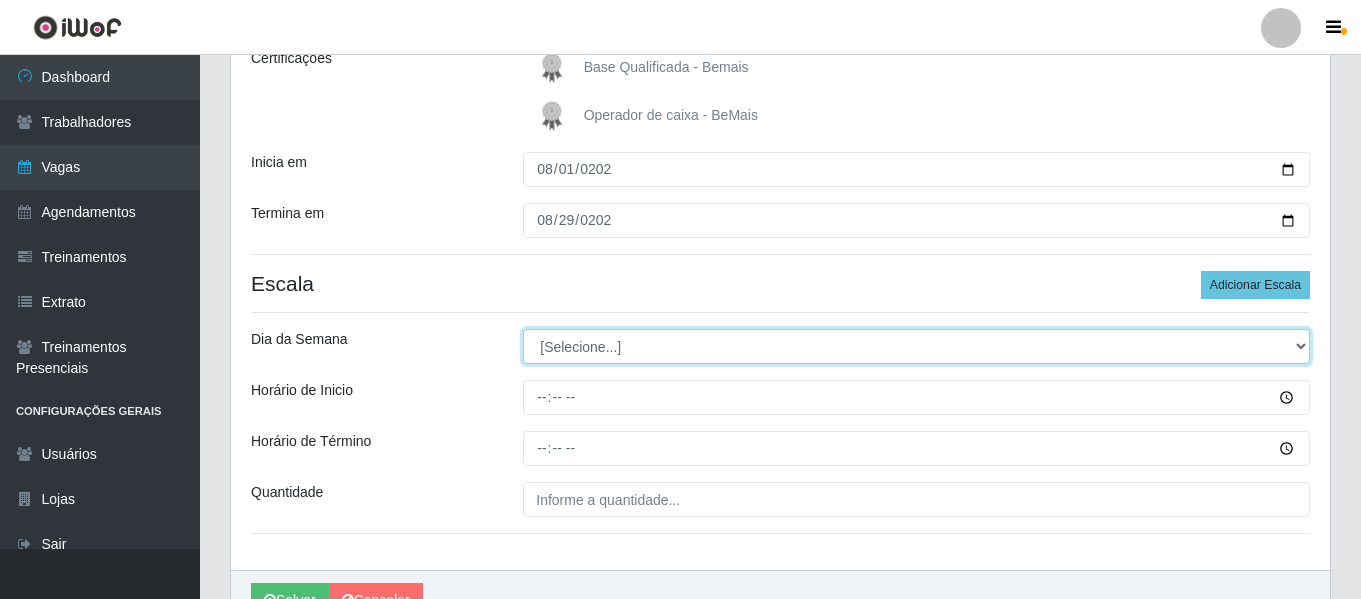 click on "[Selecione...] Segunda Terça Quarta Quinta Sexta Sábado Domingo" at bounding box center [916, 346] 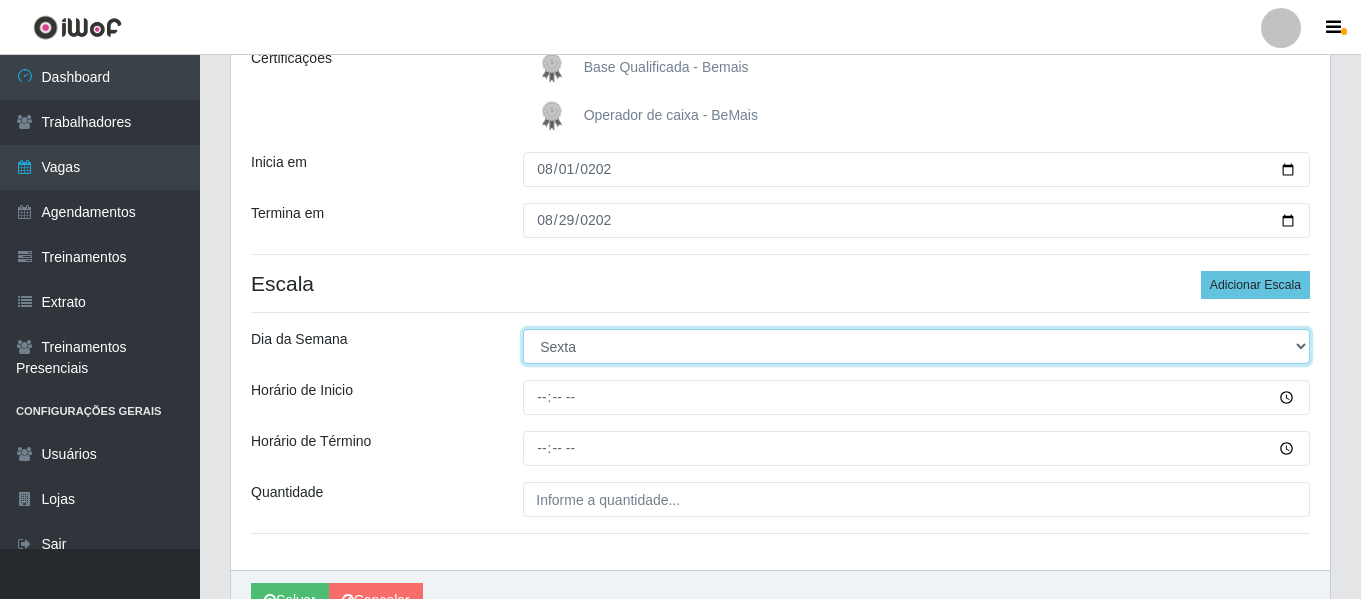 click on "[Selecione...] Segunda Terça Quarta Quinta Sexta Sábado Domingo" at bounding box center (916, 346) 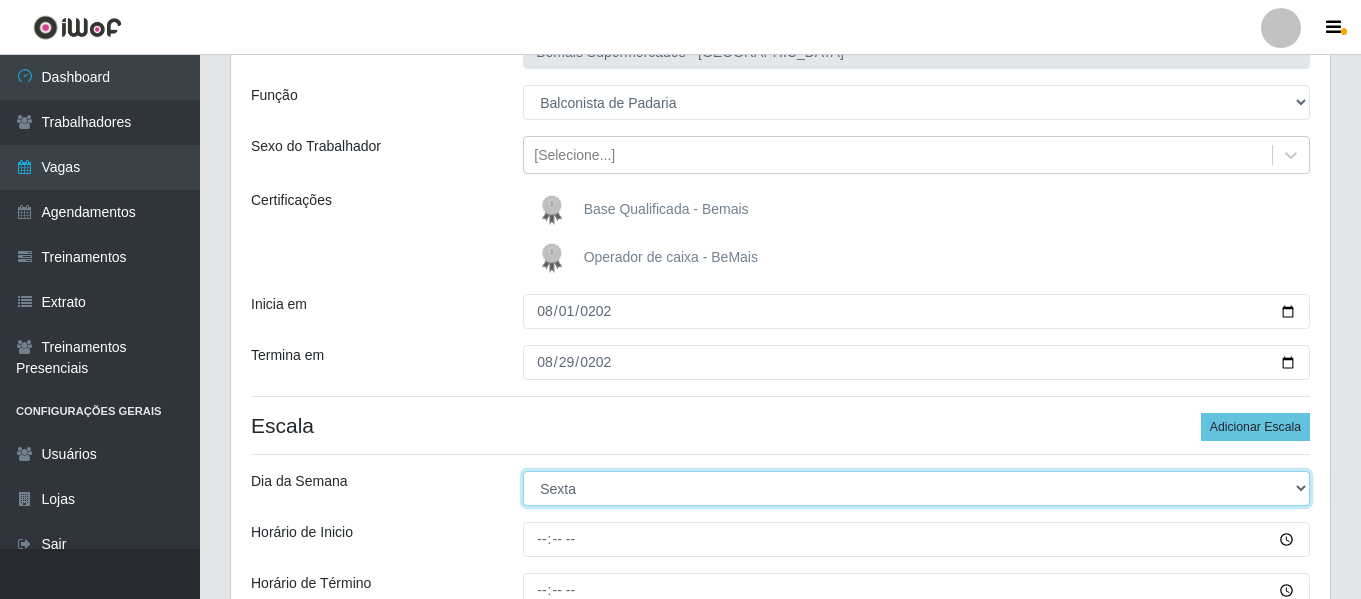 scroll, scrollTop: 0, scrollLeft: 0, axis: both 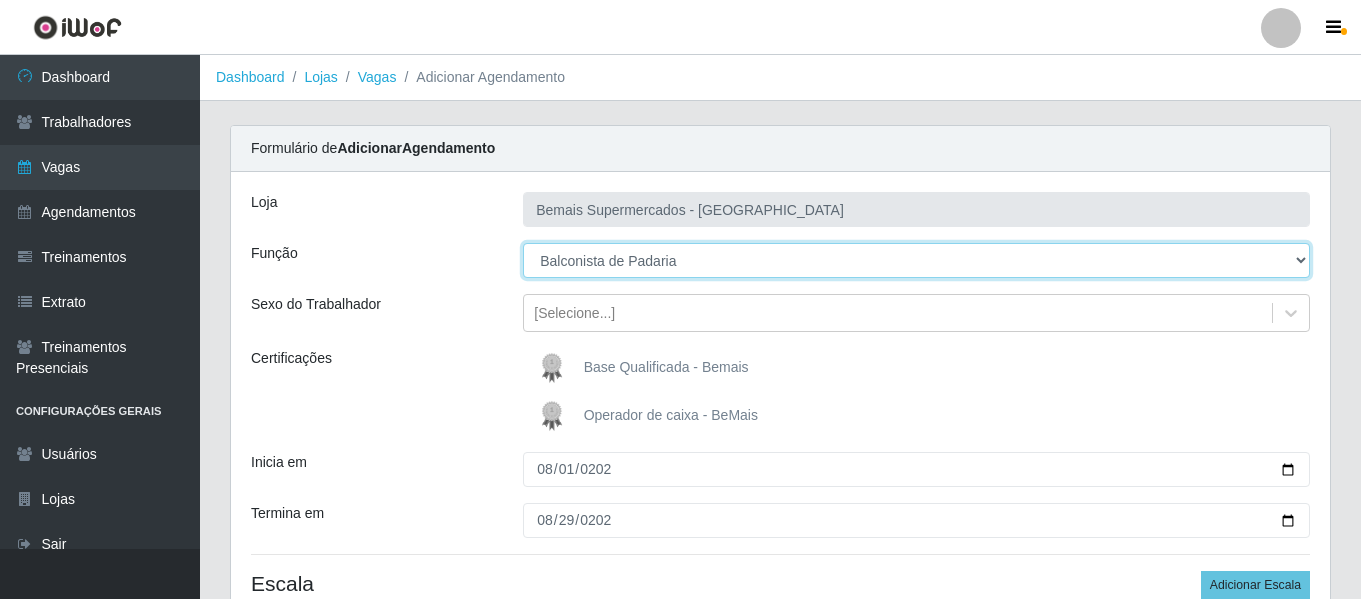 click on "[Selecione...] ASG ASG + ASG ++ Auxiliar de Depósito  Auxiliar de Depósito + Auxiliar de Depósito ++ Auxiliar de Estacionamento Auxiliar de Estacionamento + Auxiliar de Estacionamento ++ Auxiliar de Sushiman Auxiliar de Sushiman+ Auxiliar de Sushiman++ Balconista de Açougue  Balconista de Açougue + Balconista de Açougue ++ Balconista de Frios Balconista de Frios + Balconista de Frios ++ Balconista de Padaria  Balconista de Padaria + Balconista de Padaria ++ Embalador Embalador + Embalador ++ Operador de Caixa Operador de Caixa + Operador de Caixa ++ Repositor  Repositor + Repositor ++ Repositor de Hortifruti Repositor de Hortifruti + Repositor de Hortifruti ++" at bounding box center [916, 260] 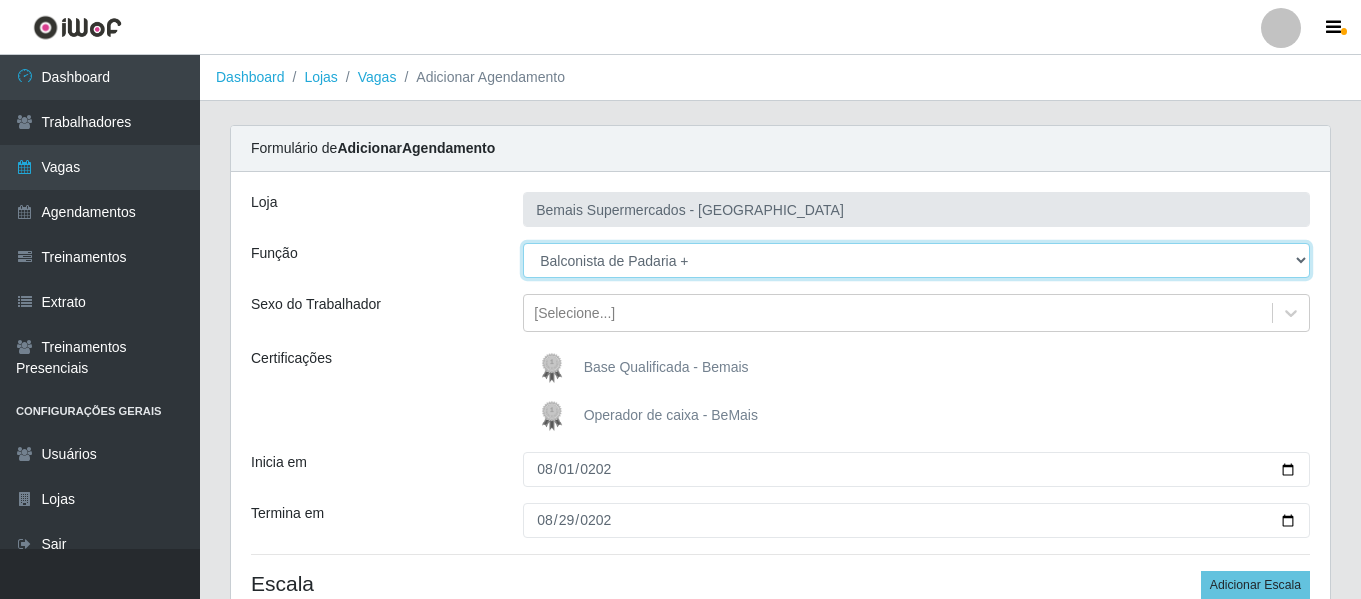 click on "[Selecione...] ASG ASG + ASG ++ Auxiliar de Depósito  Auxiliar de Depósito + Auxiliar de Depósito ++ Auxiliar de Estacionamento Auxiliar de Estacionamento + Auxiliar de Estacionamento ++ Auxiliar de Sushiman Auxiliar de Sushiman+ Auxiliar de Sushiman++ Balconista de Açougue  Balconista de Açougue + Balconista de Açougue ++ Balconista de Frios Balconista de Frios + Balconista de Frios ++ Balconista de Padaria  Balconista de Padaria + Balconista de Padaria ++ Embalador Embalador + Embalador ++ Operador de Caixa Operador de Caixa + Operador de Caixa ++ Repositor  Repositor + Repositor ++ Repositor de Hortifruti Repositor de Hortifruti + Repositor de Hortifruti ++" at bounding box center (916, 260) 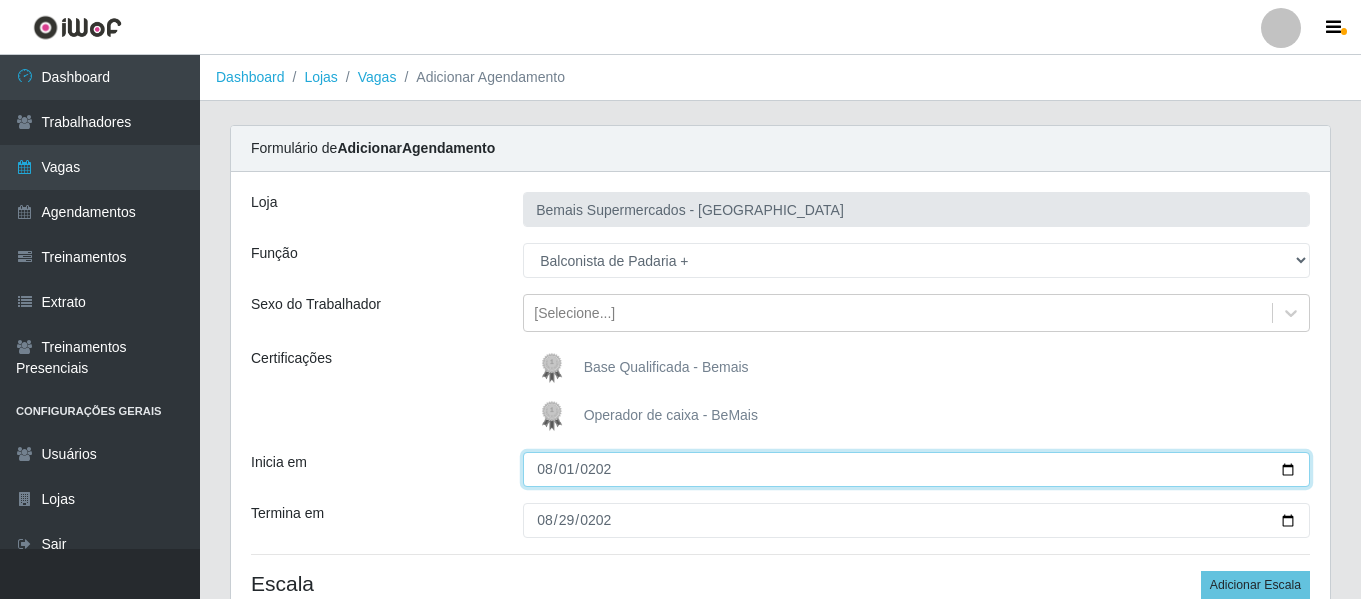 click on "[DATE]" at bounding box center [916, 469] 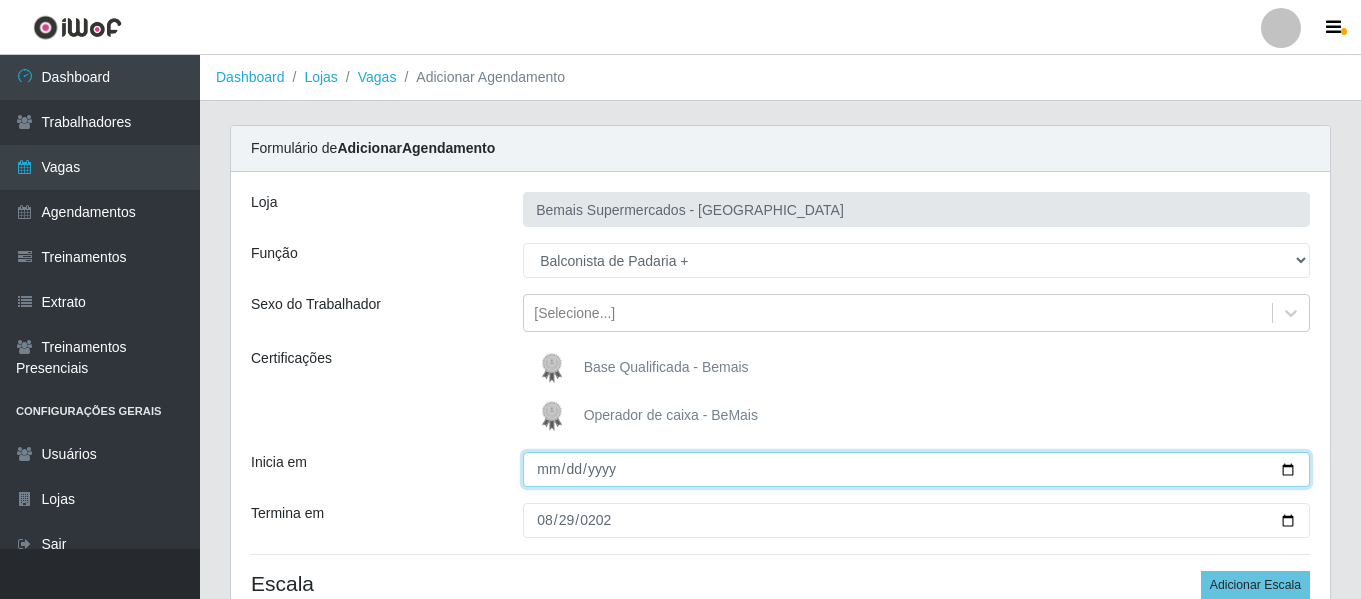 type on "[DATE]" 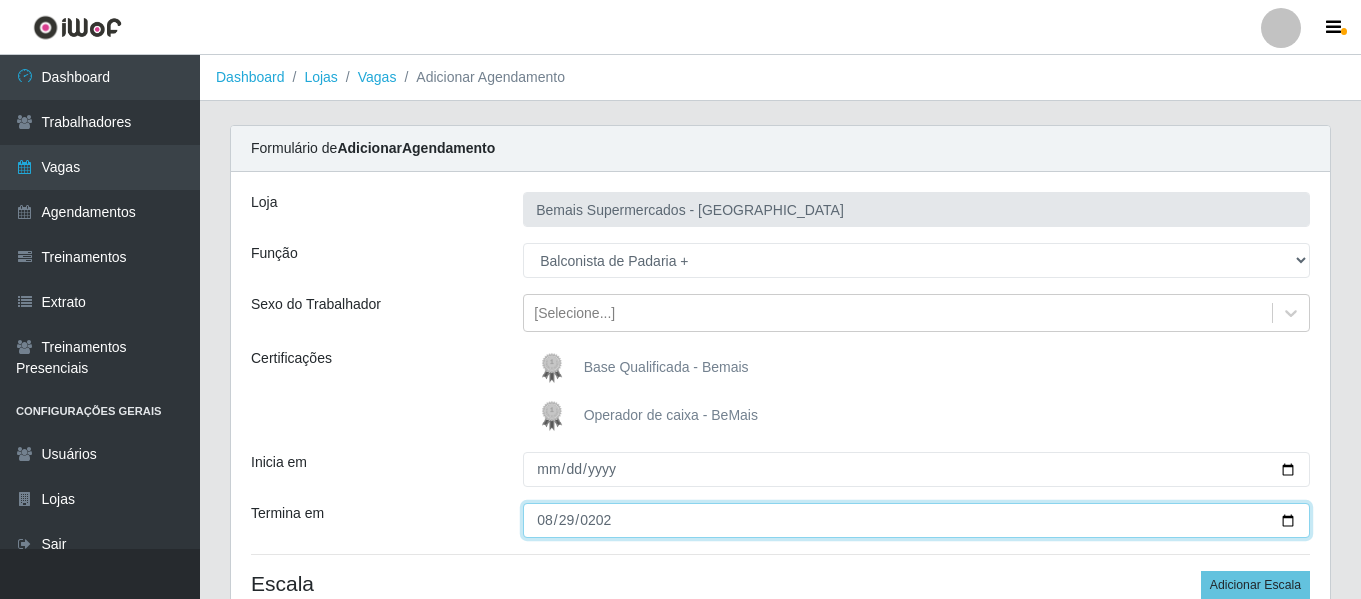 click on "[DATE]" at bounding box center (916, 520) 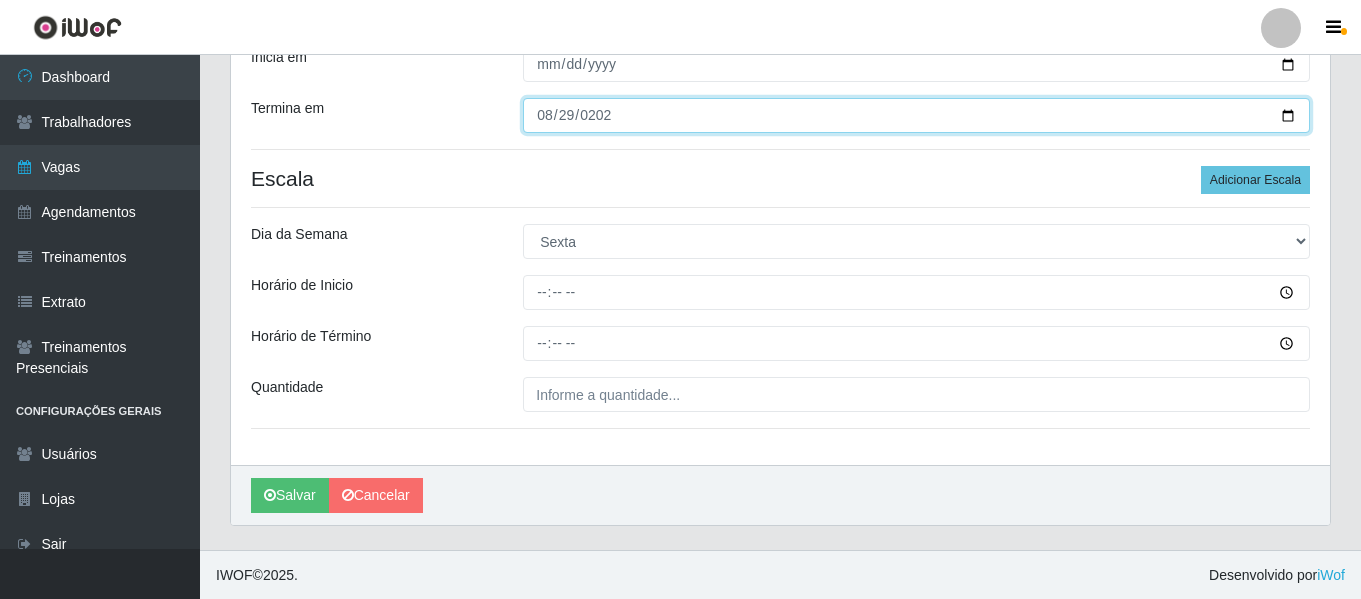 scroll, scrollTop: 406, scrollLeft: 0, axis: vertical 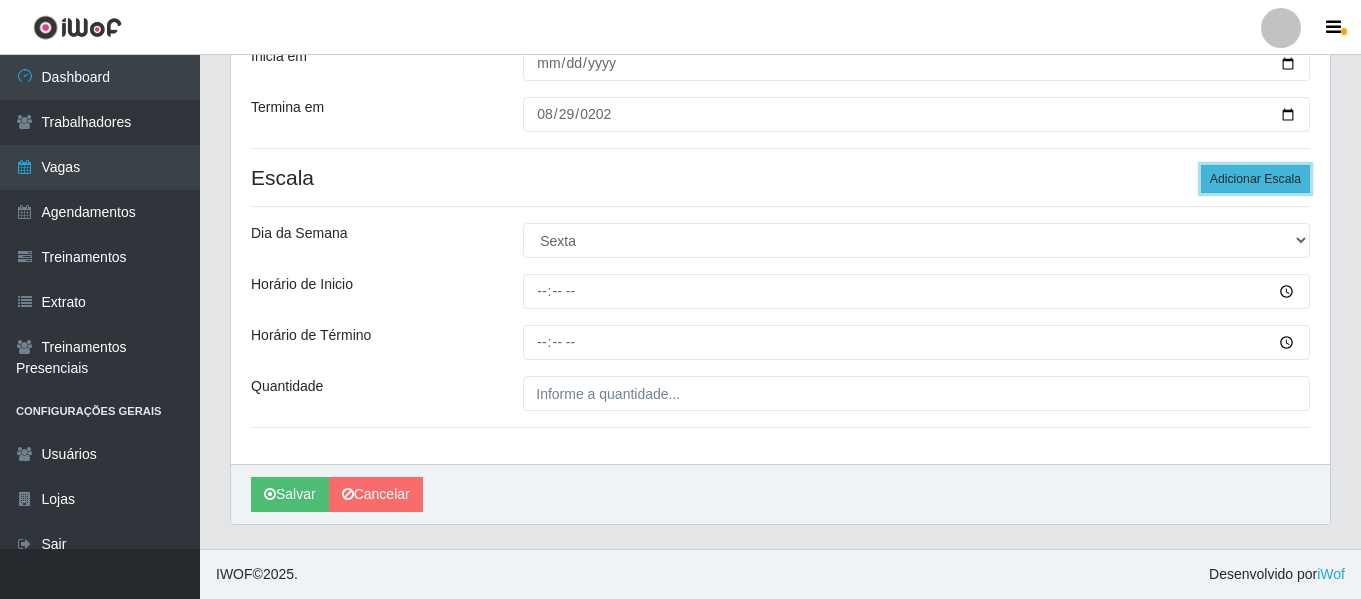 click on "Adicionar Escala" at bounding box center (1255, 179) 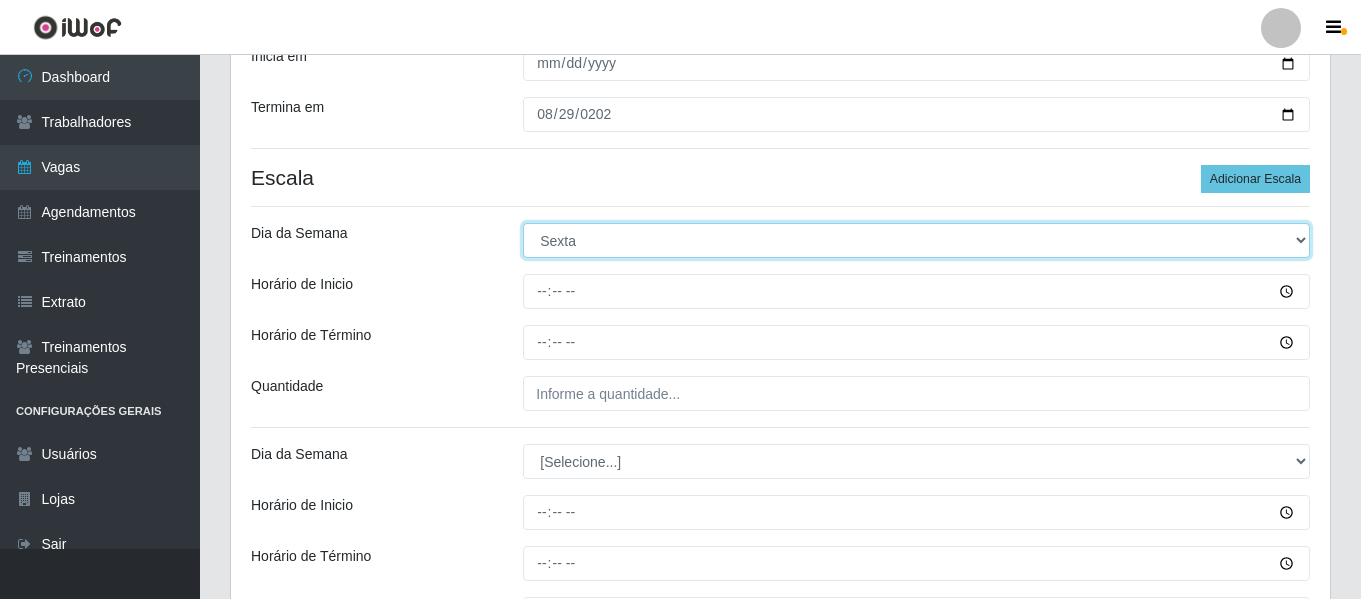 click on "[Selecione...] Segunda Terça Quarta Quinta Sexta Sábado Domingo" at bounding box center [916, 240] 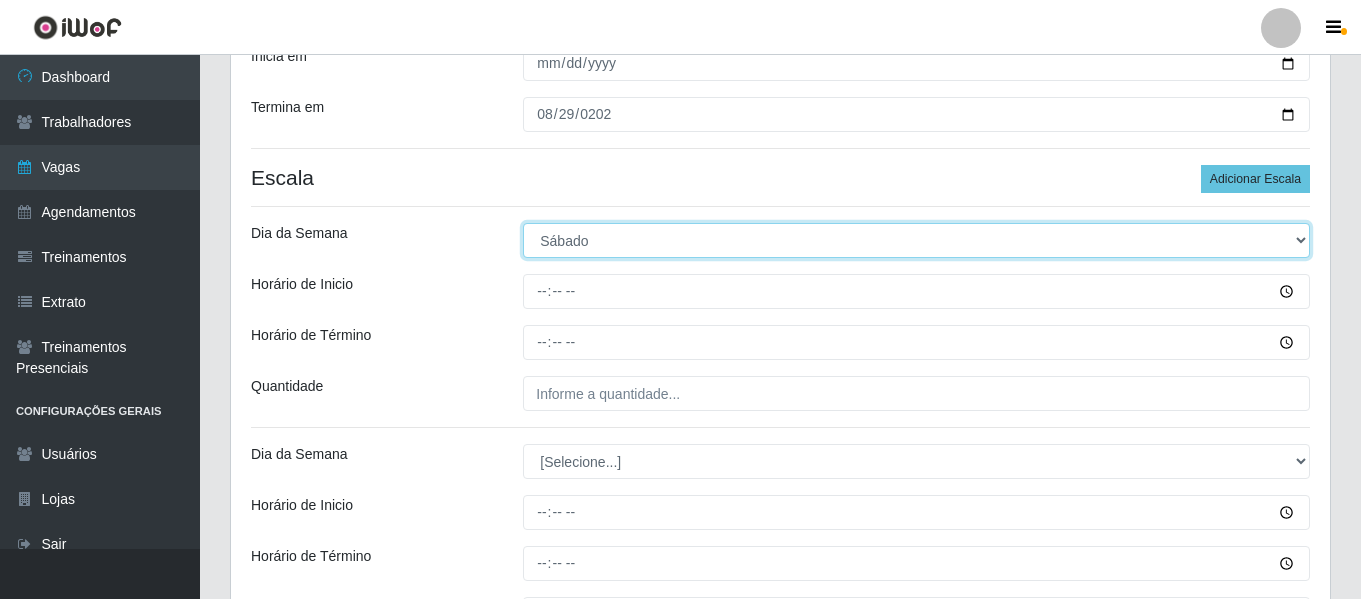click on "[Selecione...] Segunda Terça Quarta Quinta Sexta Sábado Domingo" at bounding box center (916, 240) 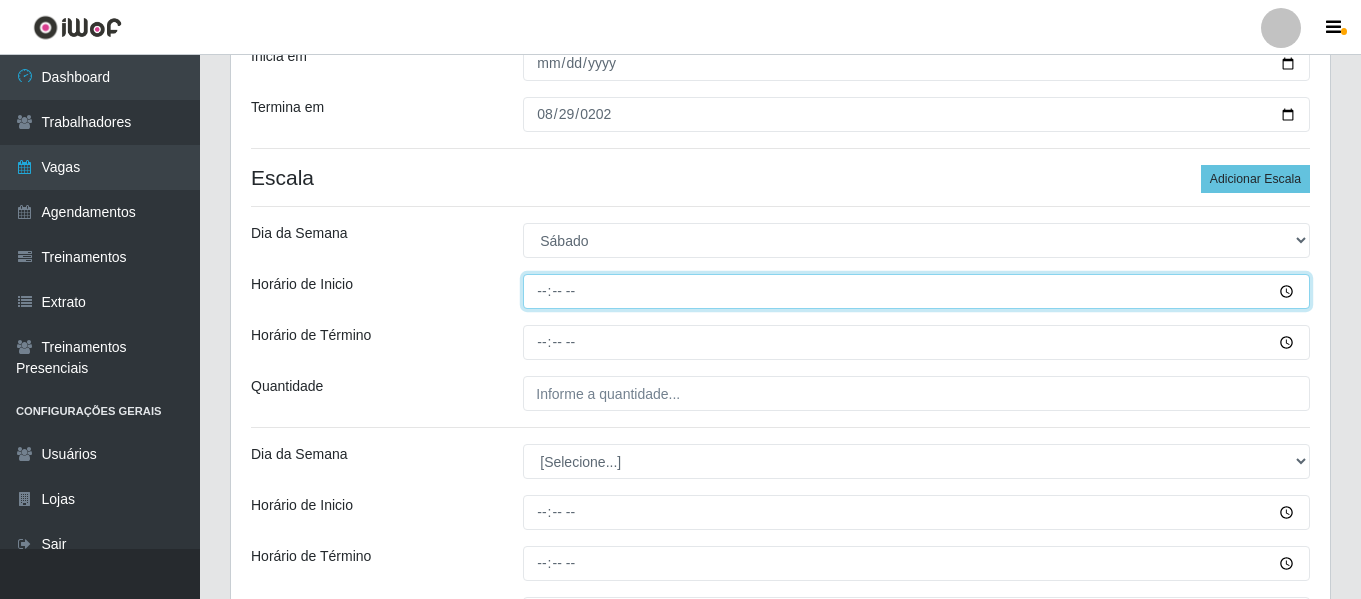 click on "Horário de Inicio" at bounding box center [916, 291] 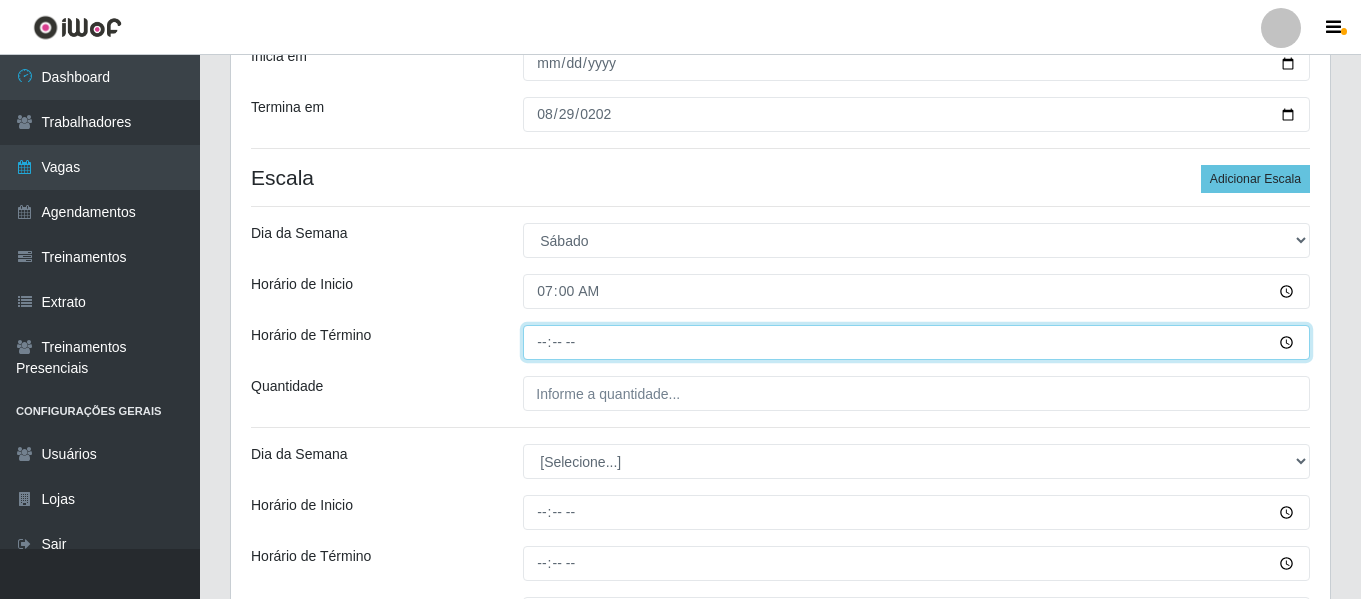 click on "Horário de Término" at bounding box center (916, 342) 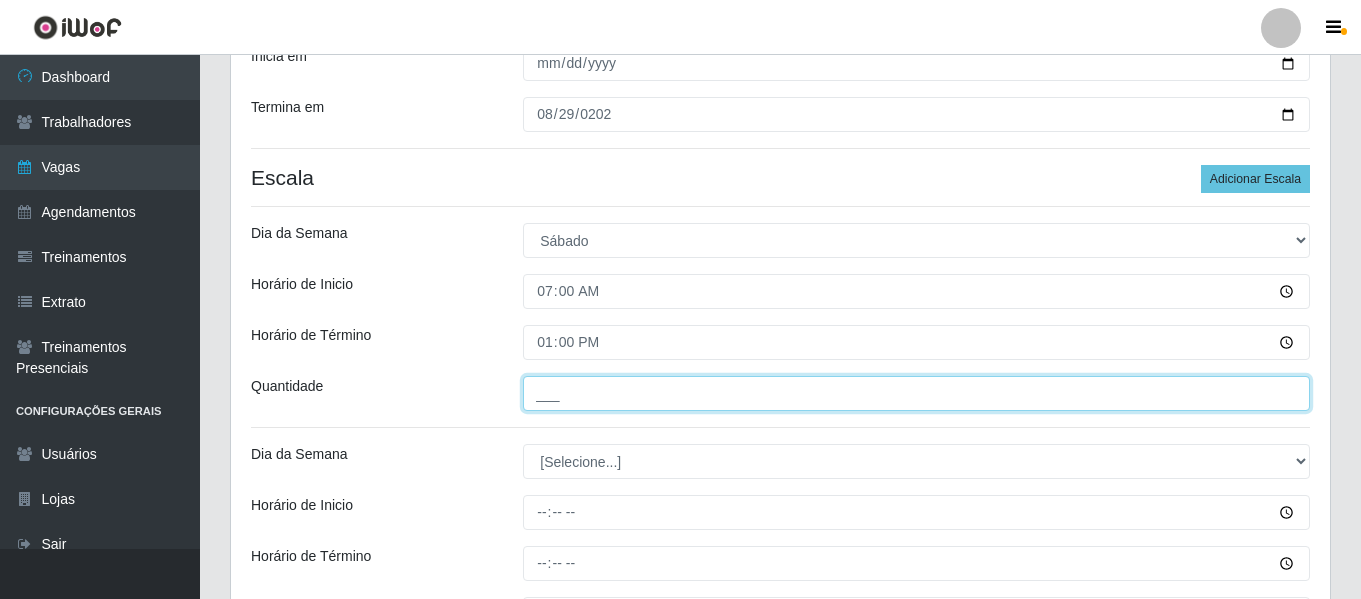 click on "___" at bounding box center (916, 393) 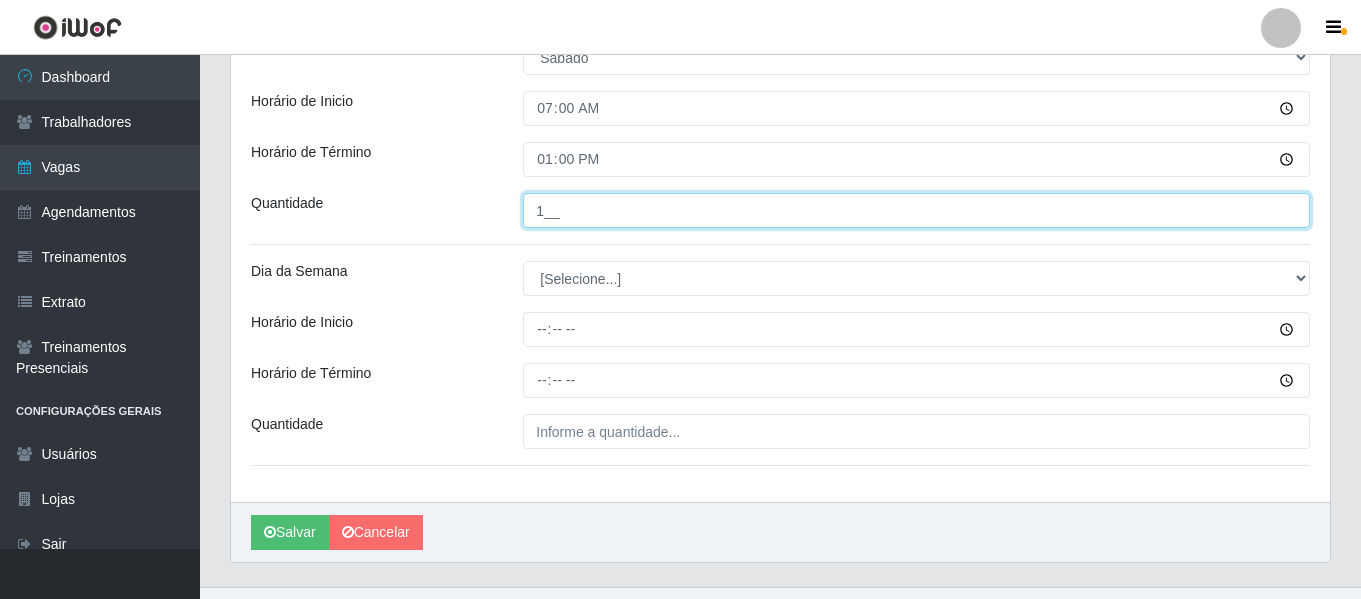 scroll, scrollTop: 606, scrollLeft: 0, axis: vertical 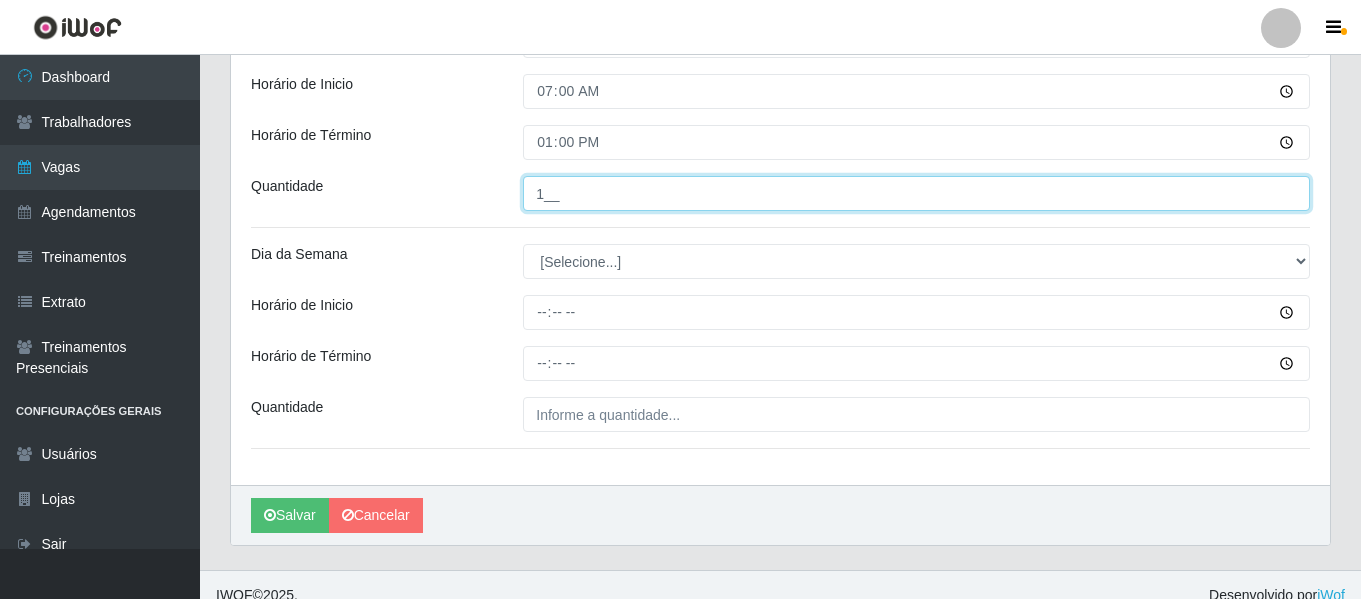 type on "1__" 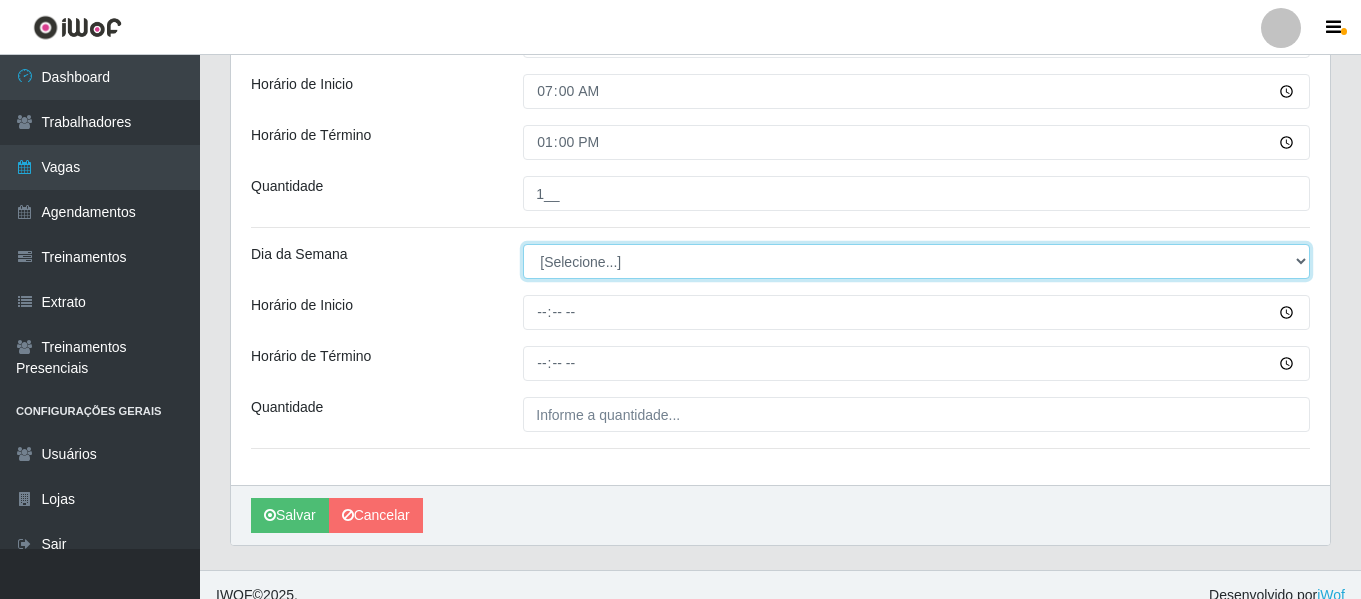 click on "[Selecione...] Segunda Terça Quarta Quinta Sexta Sábado Domingo" at bounding box center [916, 261] 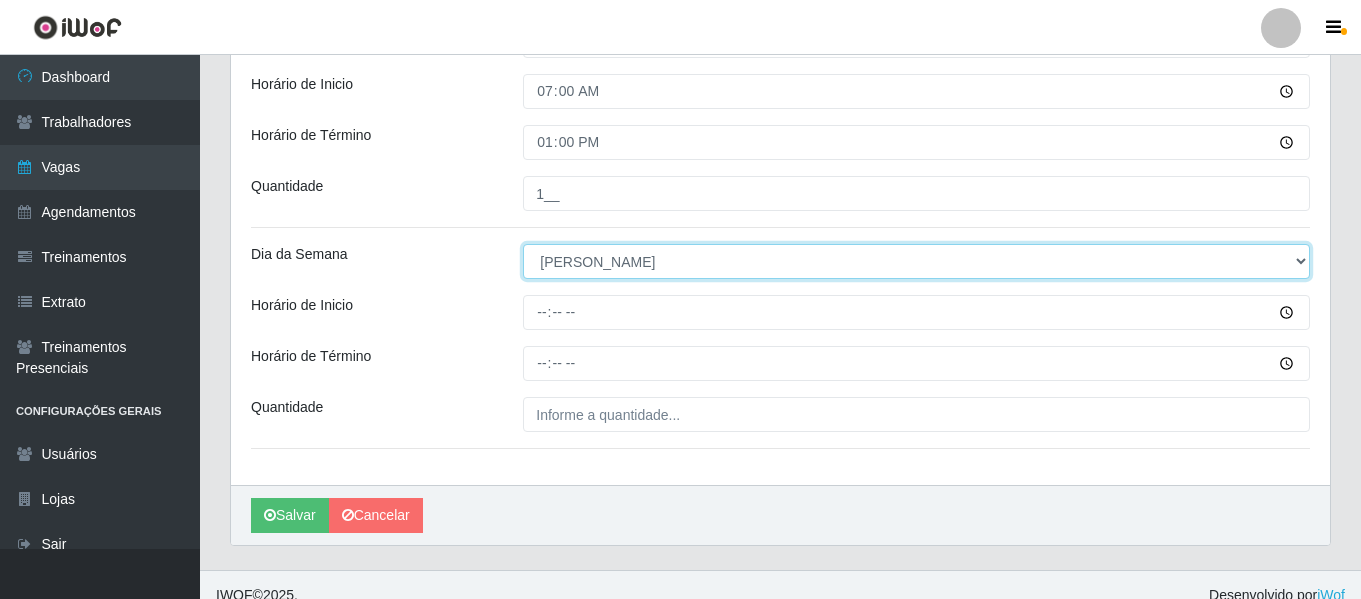 click on "[Selecione...] Segunda Terça Quarta Quinta Sexta Sábado Domingo" at bounding box center (916, 261) 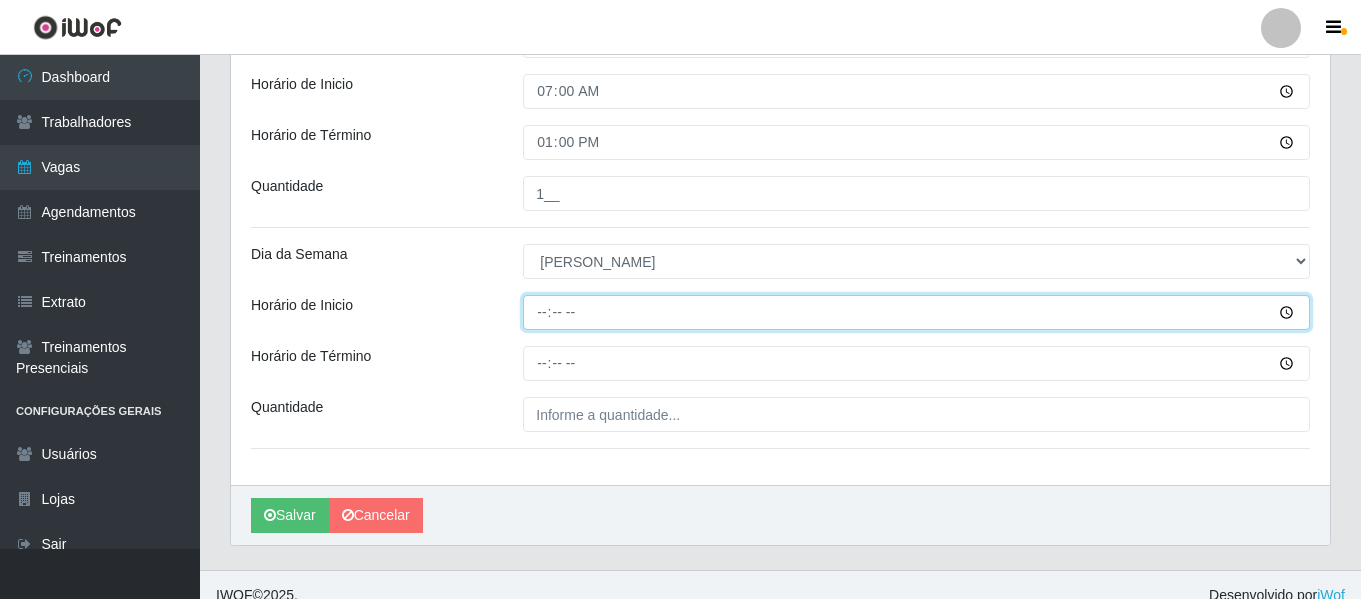 click on "Horário de Inicio" at bounding box center (916, 312) 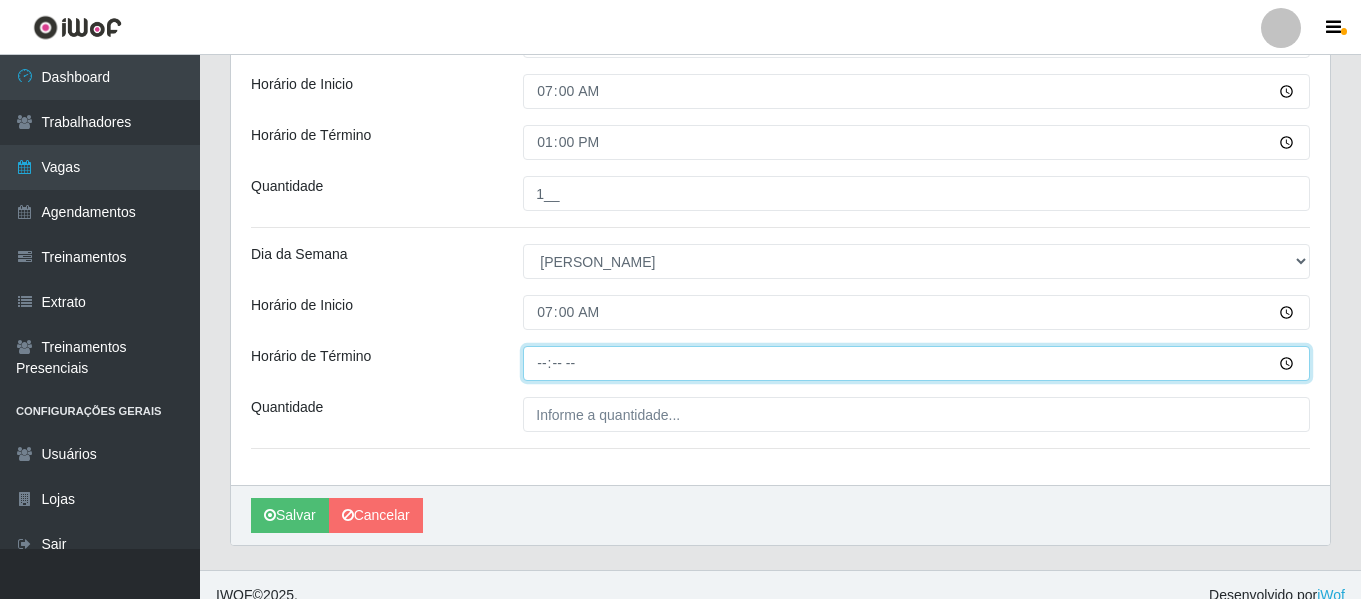 click on "Horário de Término" at bounding box center [916, 363] 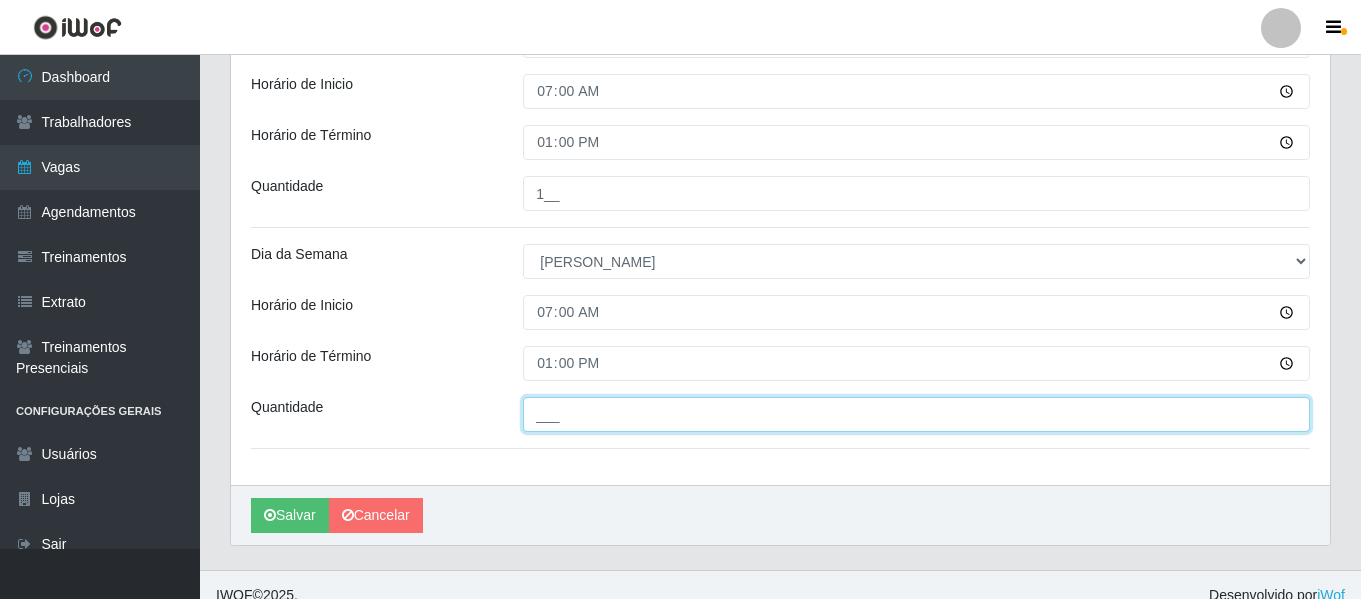 drag, startPoint x: 597, startPoint y: 432, endPoint x: 609, endPoint y: 426, distance: 13.416408 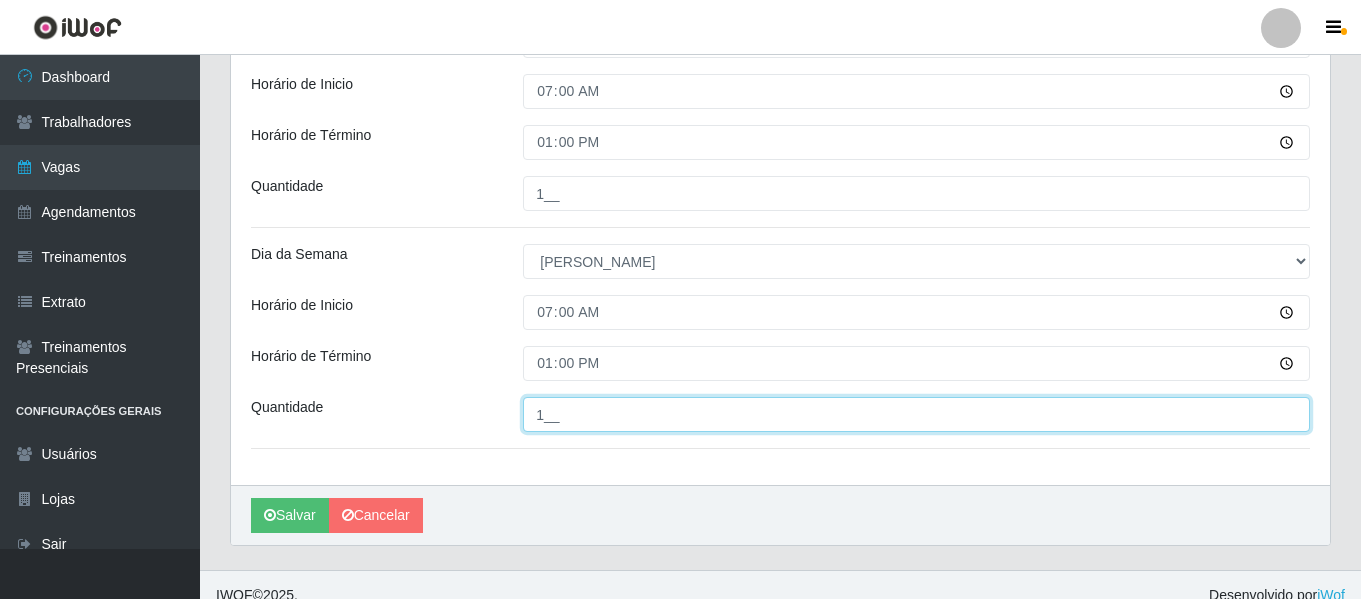 type on "1__" 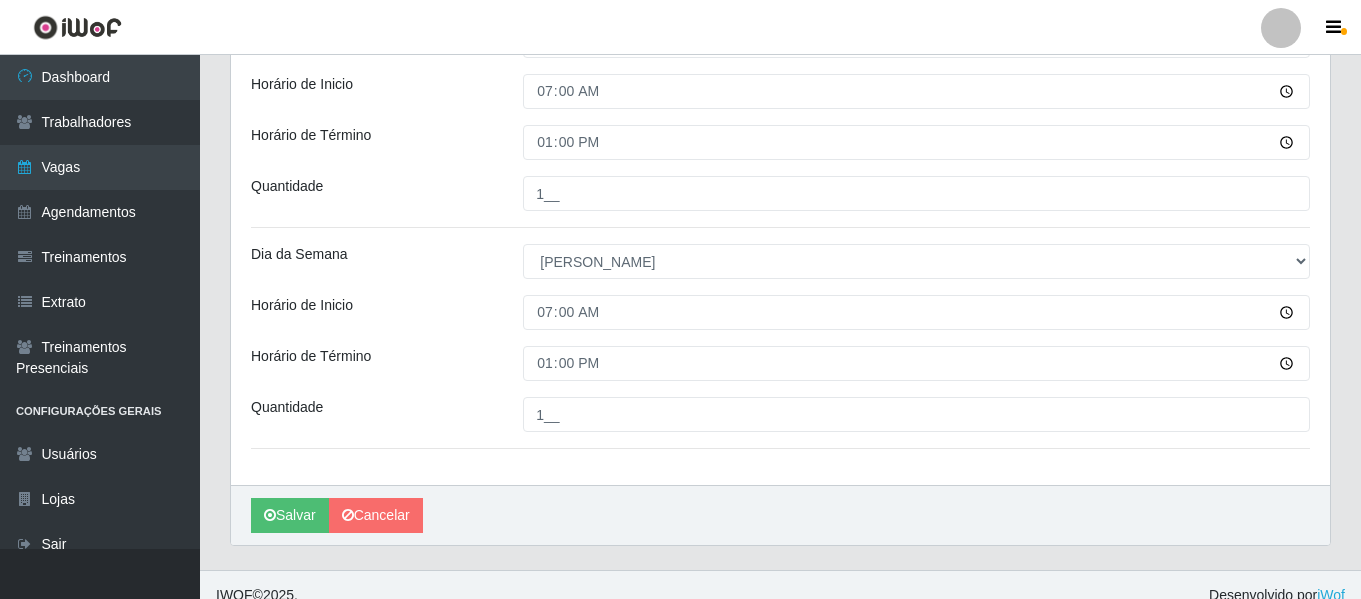 click on "[PERSON_NAME]" at bounding box center (780, 515) 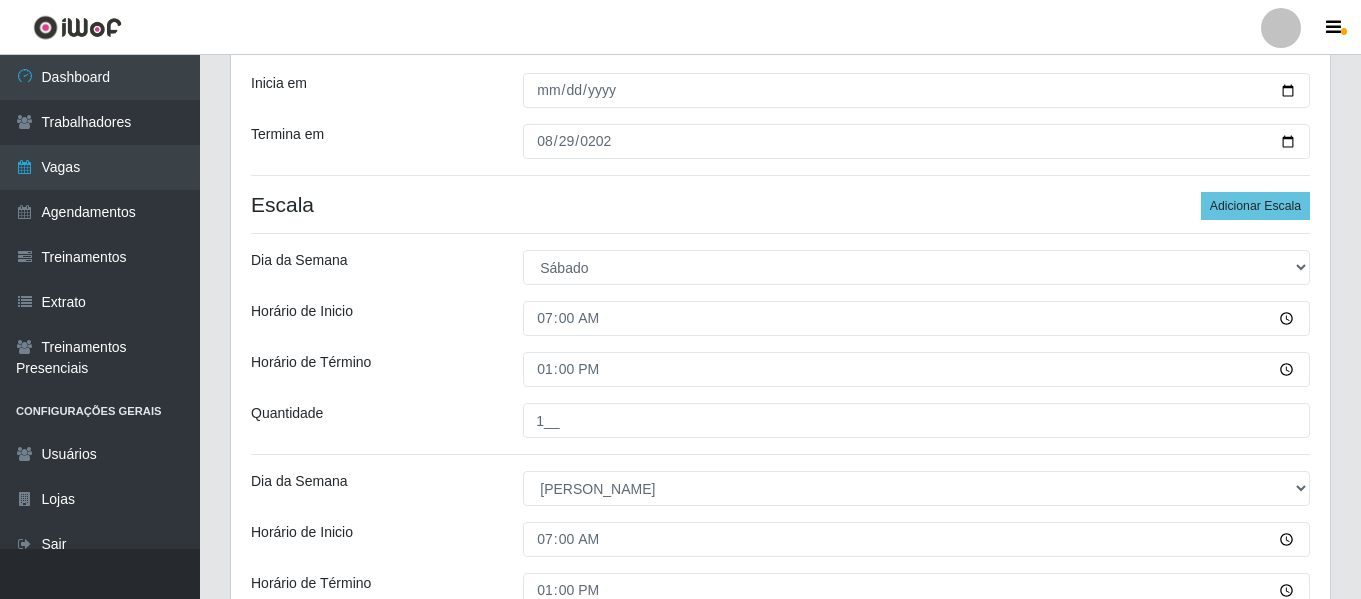 scroll, scrollTop: 306, scrollLeft: 0, axis: vertical 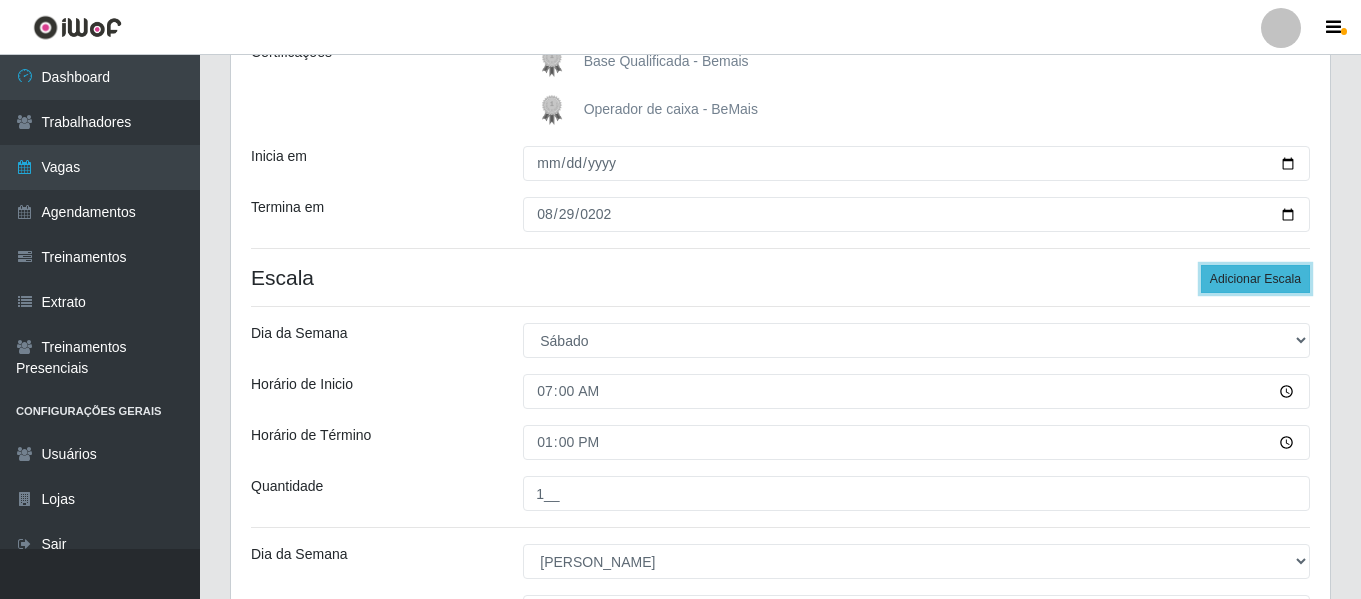 click on "Adicionar Escala" at bounding box center [1255, 279] 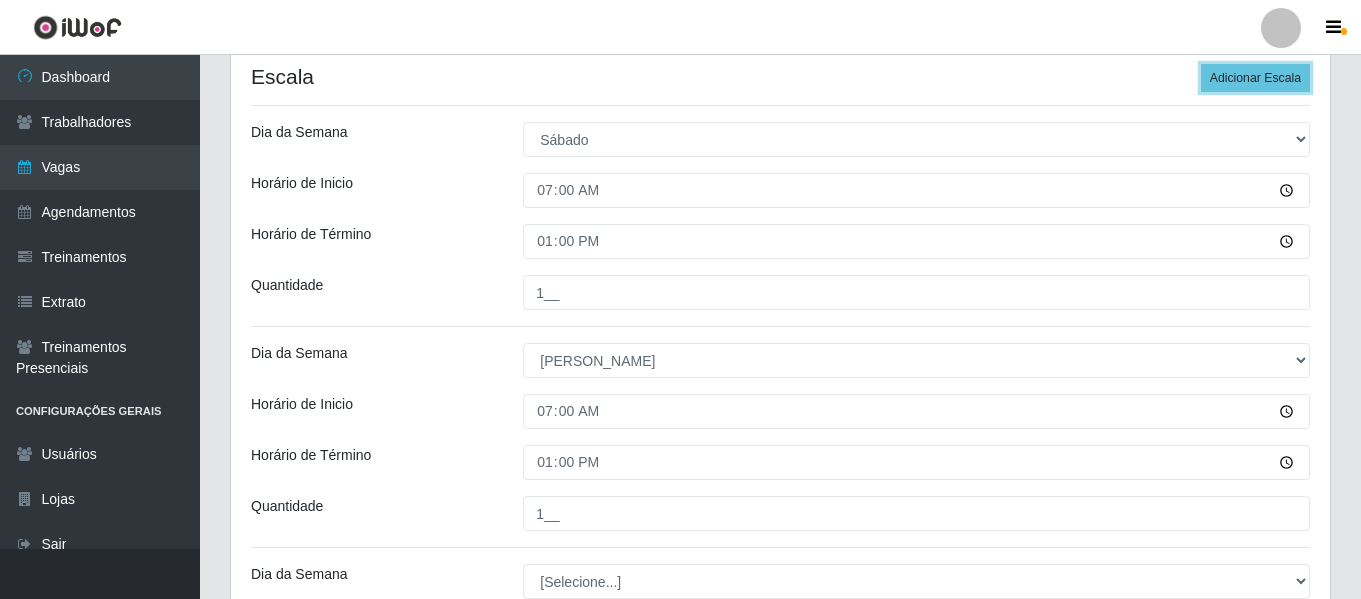 scroll, scrollTop: 706, scrollLeft: 0, axis: vertical 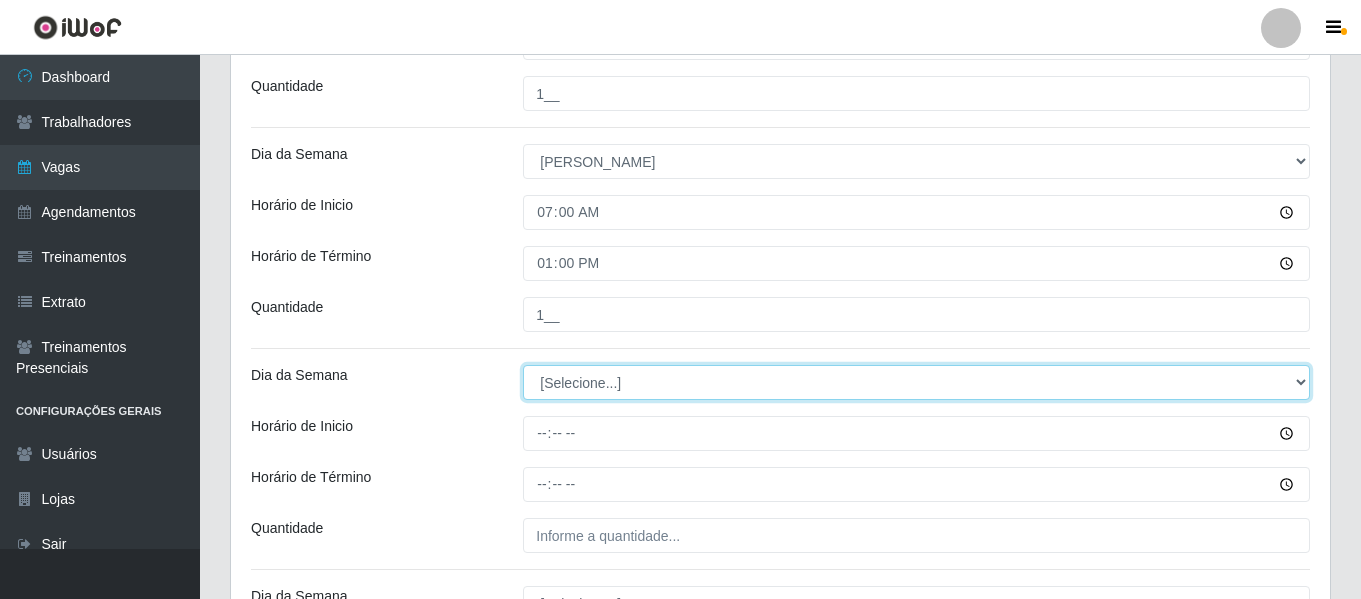 click on "[Selecione...] Segunda Terça Quarta Quinta Sexta Sábado Domingo" at bounding box center (916, 382) 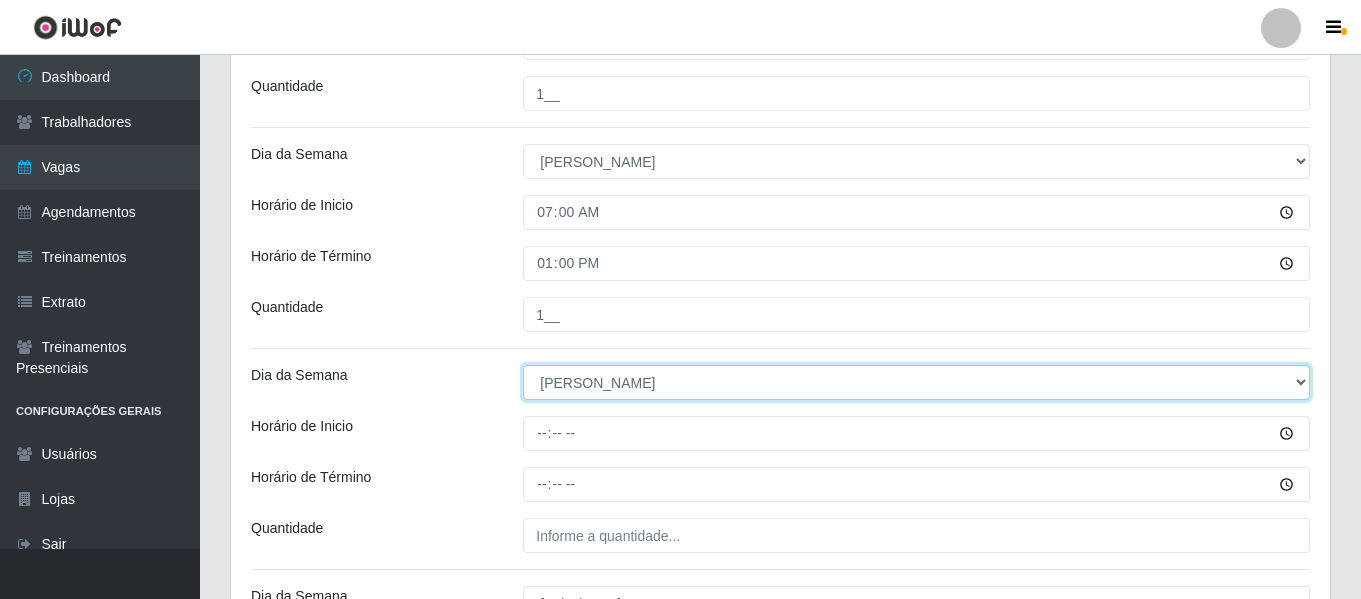 click on "[Selecione...] Segunda Terça Quarta Quinta Sexta Sábado Domingo" at bounding box center (916, 382) 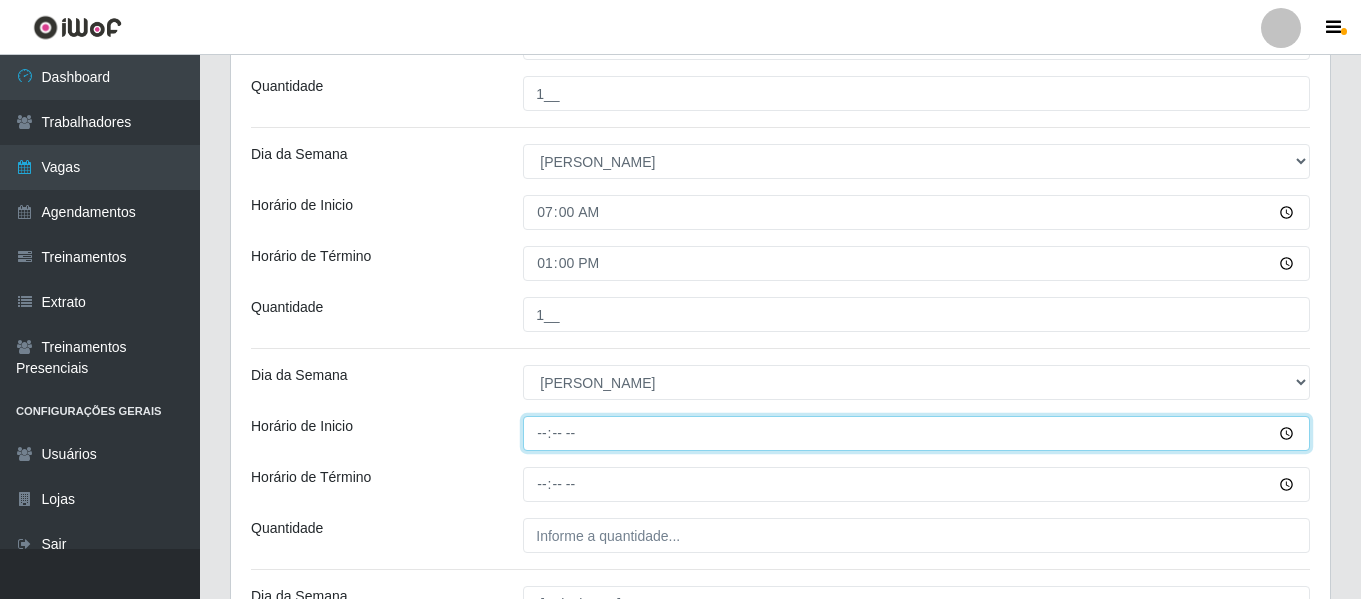 click on "Horário de Inicio" at bounding box center (916, 433) 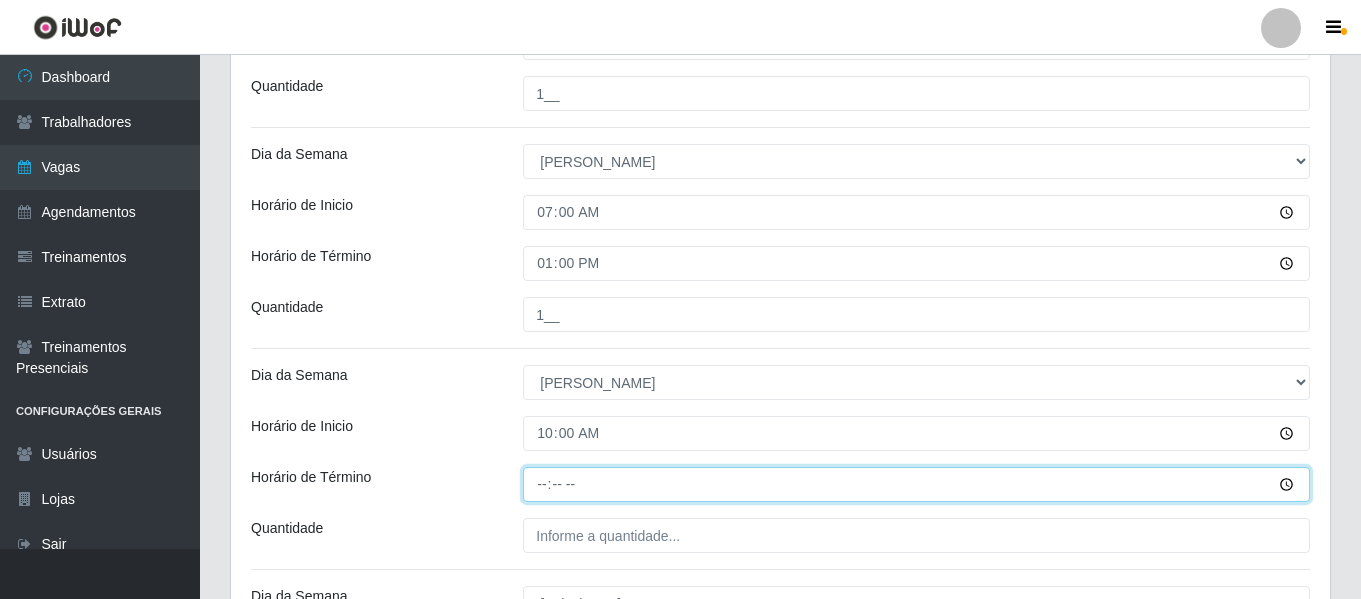 click on "Horário de Término" at bounding box center [916, 484] 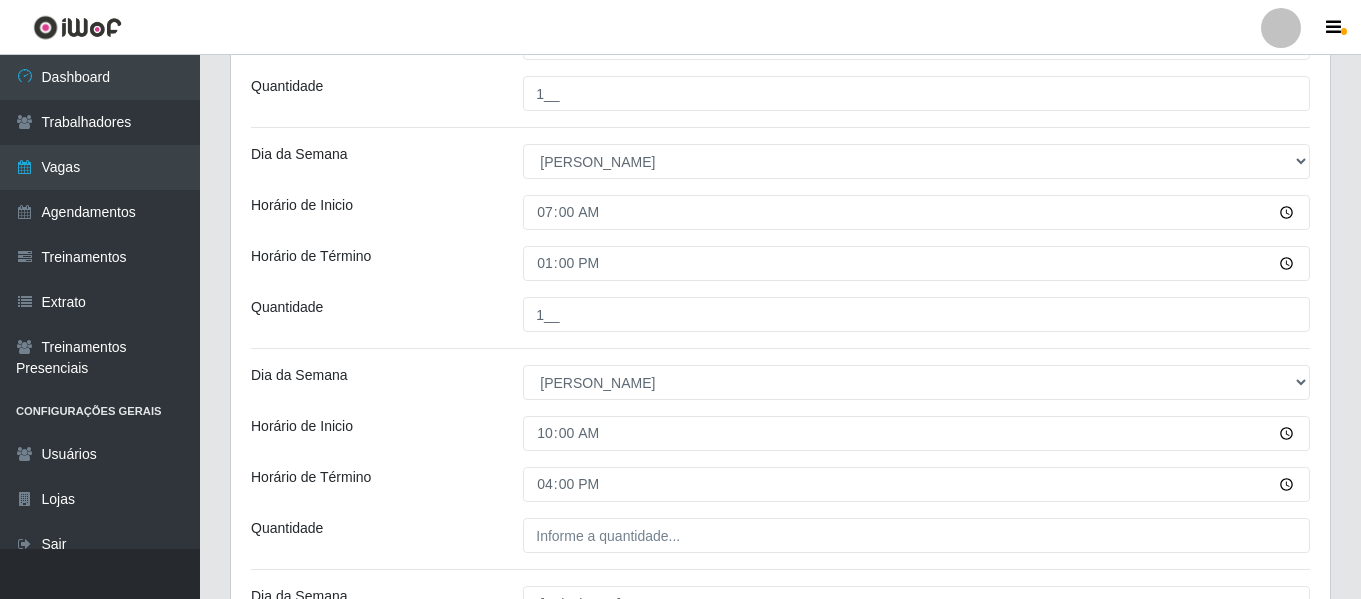 click on "Loja Bemais Supermercados - Três Ruas Função [Selecione...] ASG ASG + ASG ++ Auxiliar de Depósito  Auxiliar de Depósito + Auxiliar de Depósito ++ Auxiliar de Estacionamento Auxiliar de Estacionamento + Auxiliar de Estacionamento ++ Auxiliar de Sushiman Auxiliar de Sushiman+ Auxiliar de Sushiman++ Balconista de Açougue  Balconista de Açougue + Balconista de Açougue ++ Balconista de Frios Balconista de Frios + Balconista de Frios ++ Balconista de Padaria  Balconista de Padaria + Balconista de Padaria ++ Embalador Embalador + Embalador ++ Operador de Caixa Operador de Caixa + Operador de Caixa ++ Repositor  Repositor + Repositor ++ Repositor de Hortifruti Repositor de Hortifruti + Repositor de Hortifruti ++ Sexo do Trabalhador [Selecione...] Certificações   Base Qualificada -  Bemais   Operador de caixa - BeMais Inicia em [DATE] Termina em [DATE] Escala Adicionar Escala Dia da Semana [Selecione...] Segunda Terça Quarta Quinta Sexta Sábado [PERSON_NAME] de Inicio 07:00 Horário de Término" at bounding box center [780, 146] 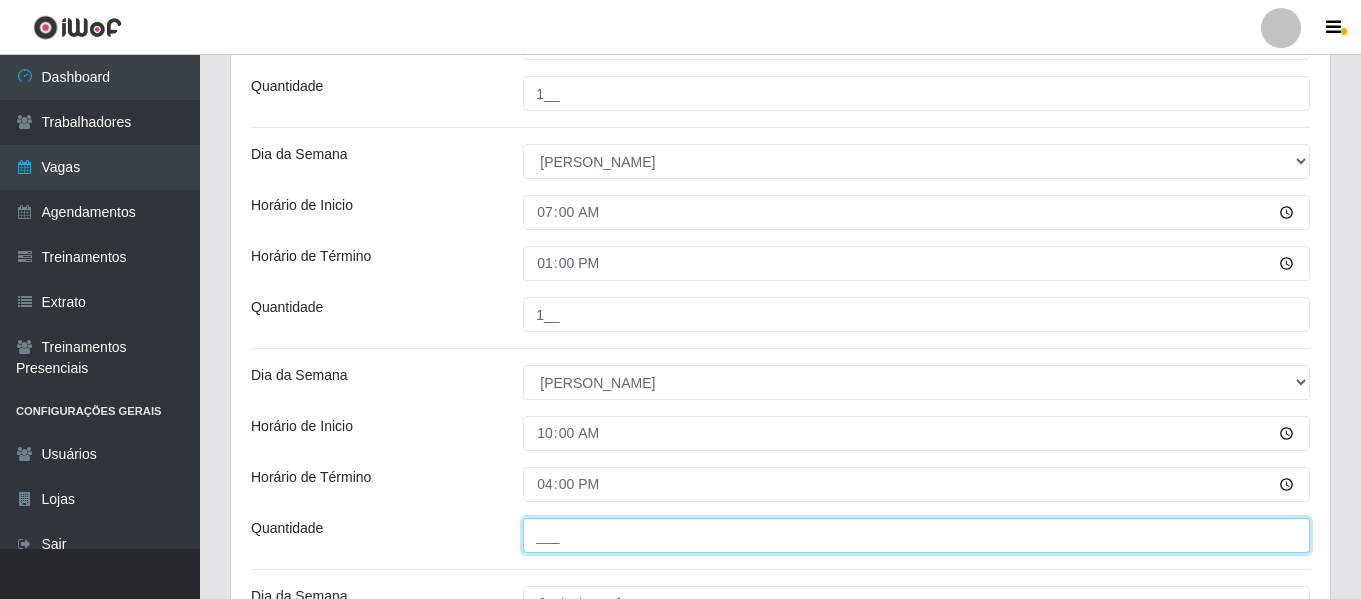 click on "___" at bounding box center [916, 535] 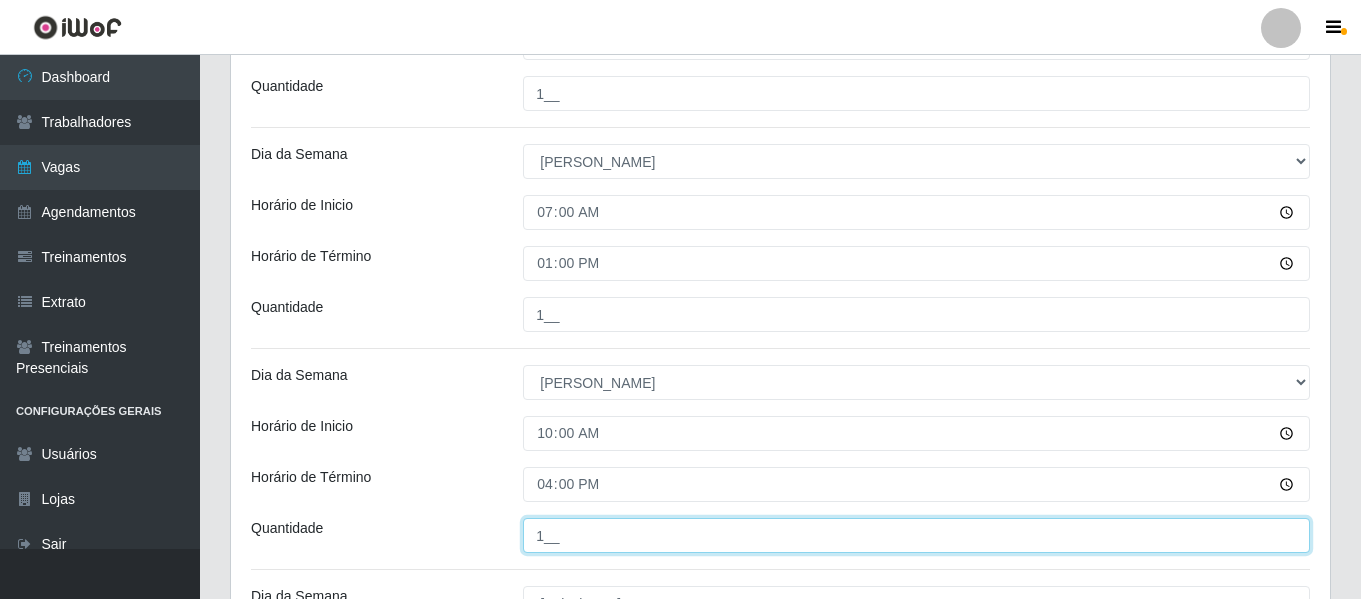 type on "1__" 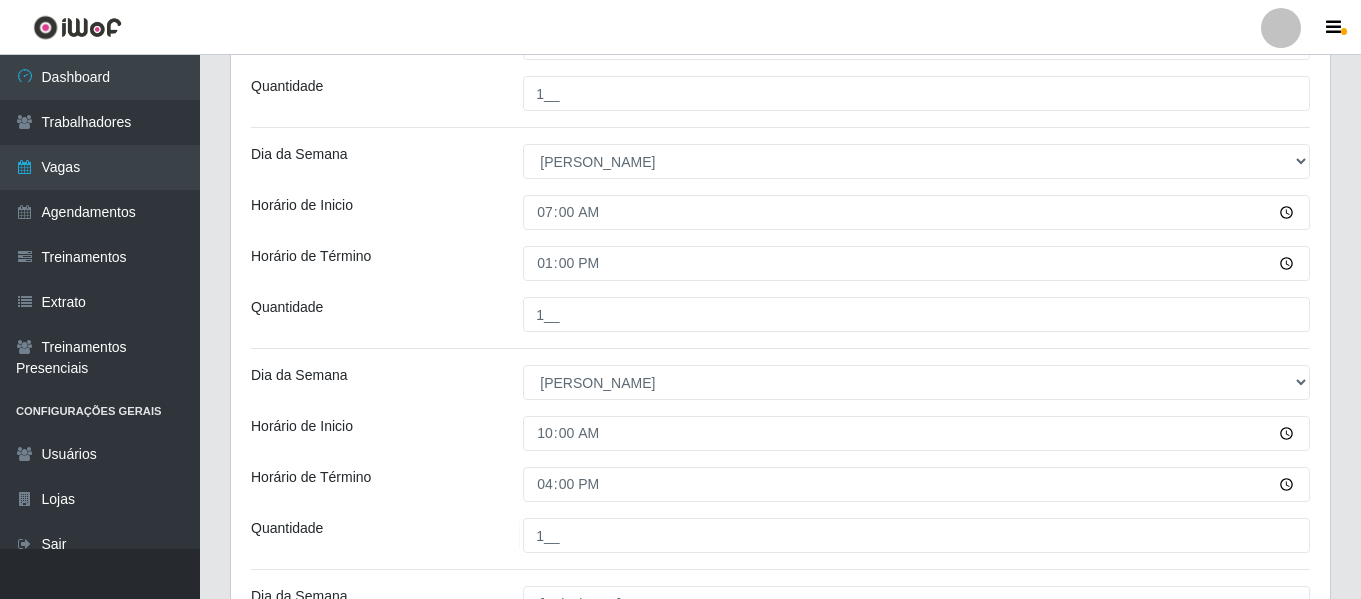 click on "Horário de Inicio" at bounding box center [372, 433] 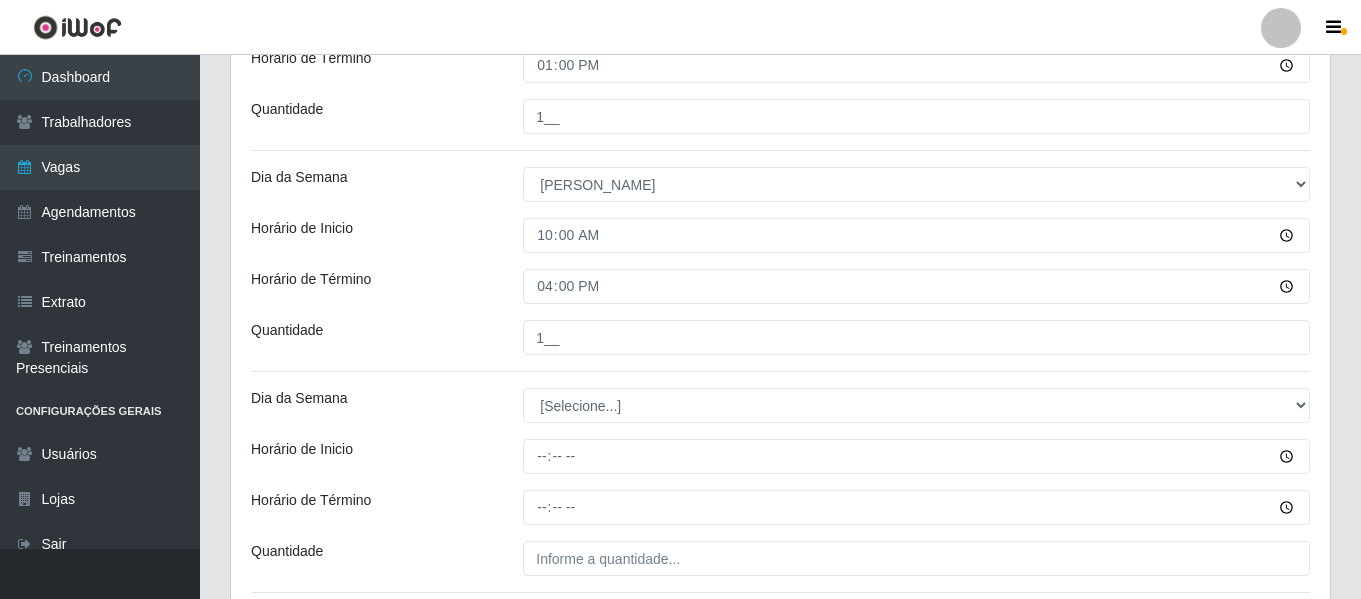 scroll, scrollTop: 906, scrollLeft: 0, axis: vertical 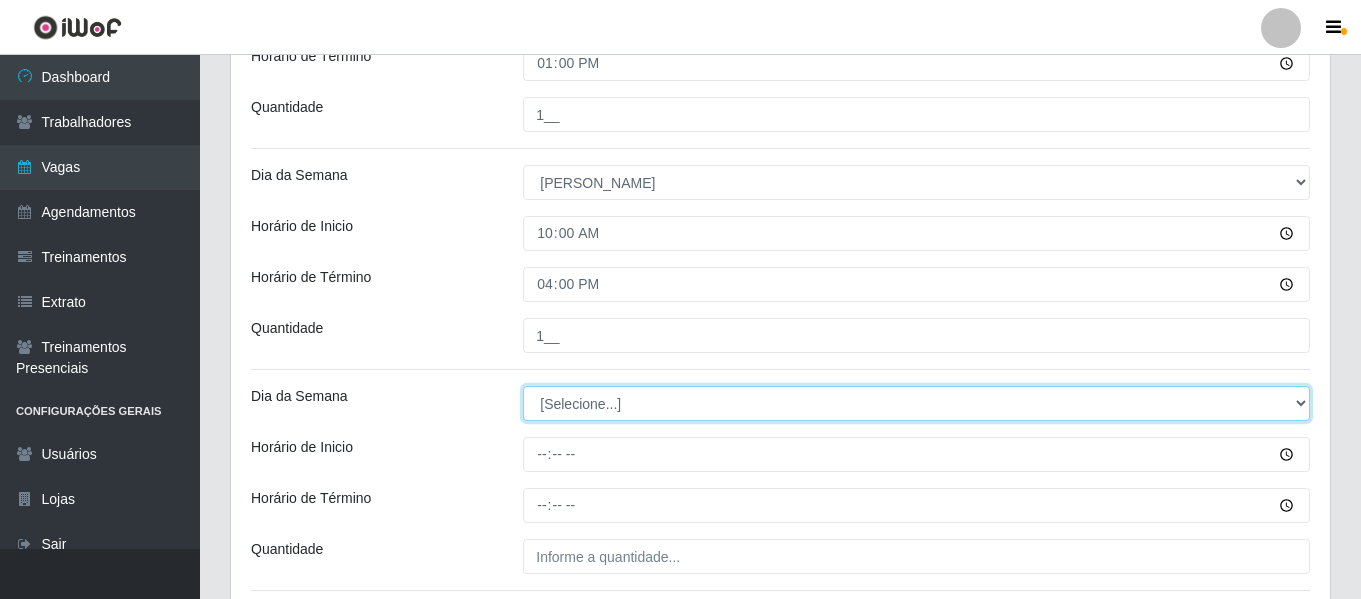 click on "[Selecione...] Segunda Terça Quarta Quinta Sexta Sábado Domingo" at bounding box center (916, 403) 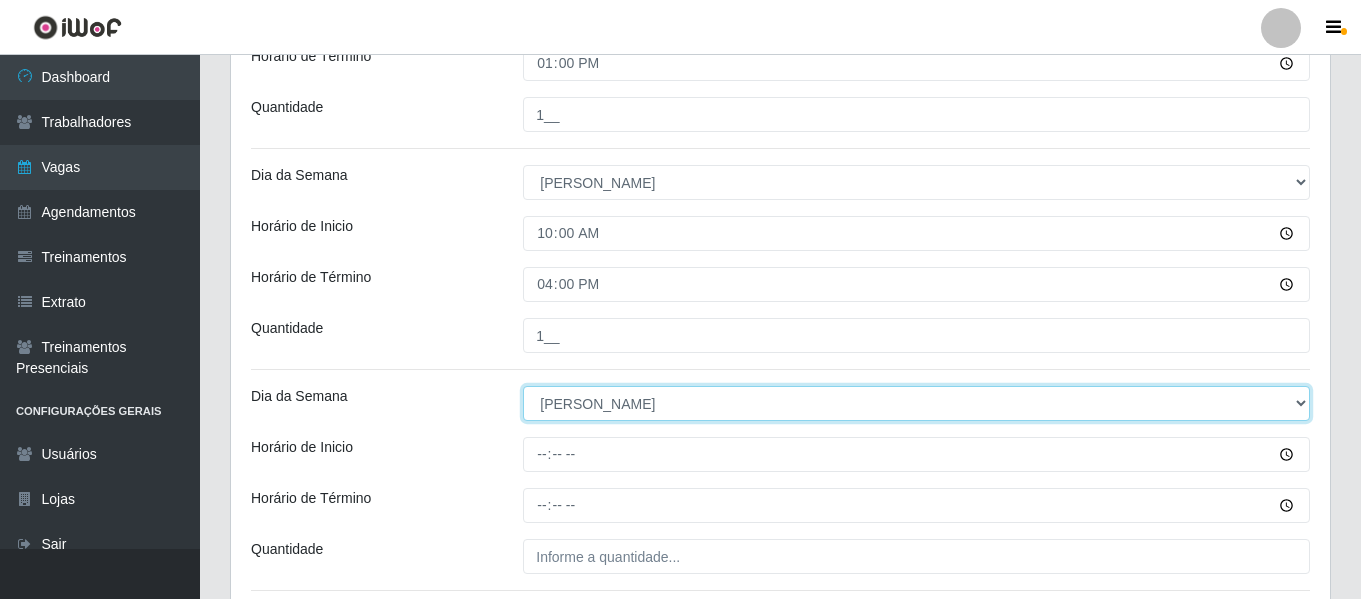 click on "[Selecione...] Segunda Terça Quarta Quinta Sexta Sábado Domingo" at bounding box center [916, 403] 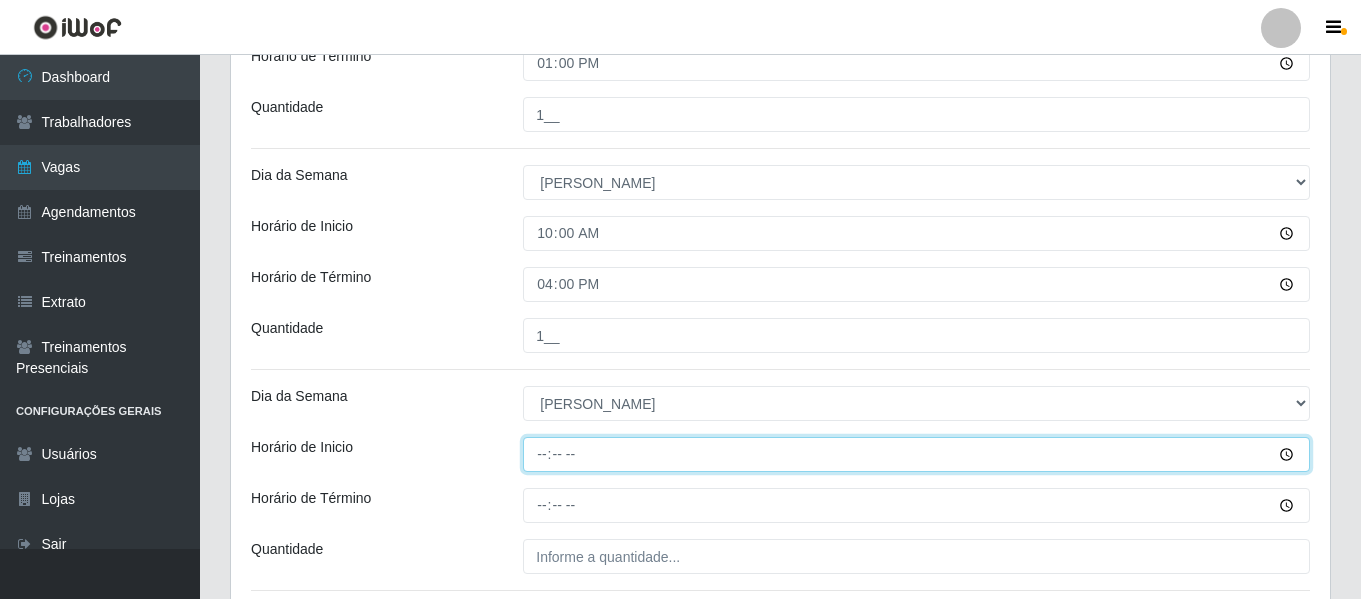 click on "Horário de Inicio" at bounding box center (916, 454) 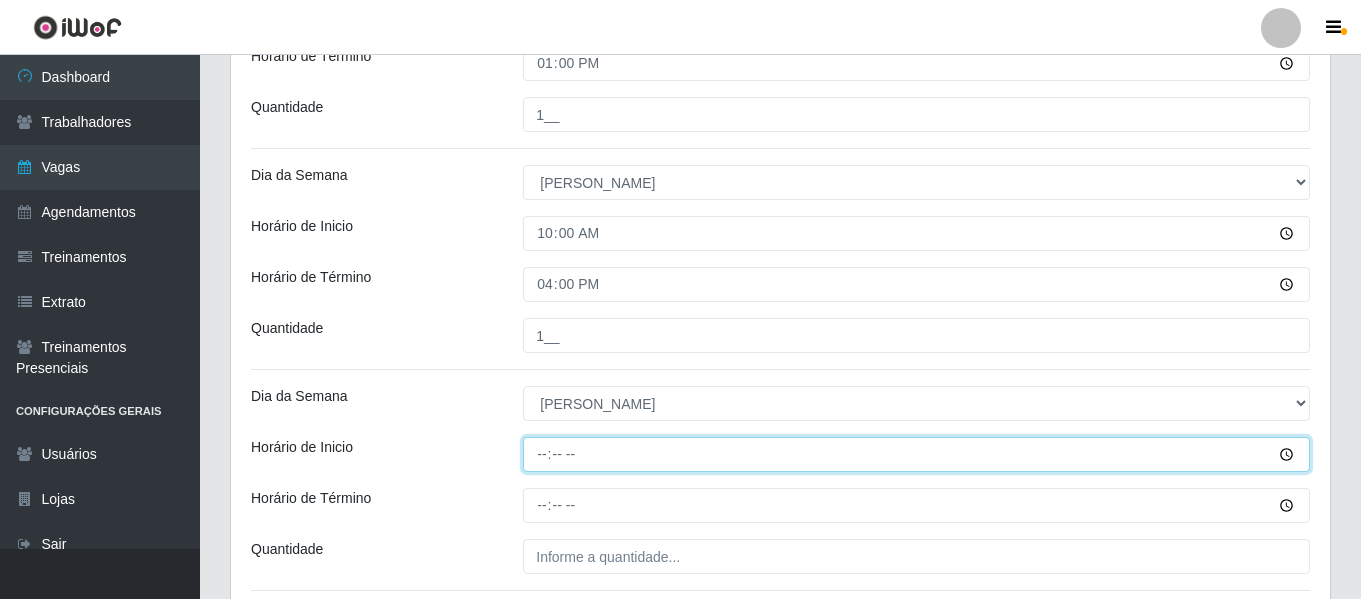 type on "16:00" 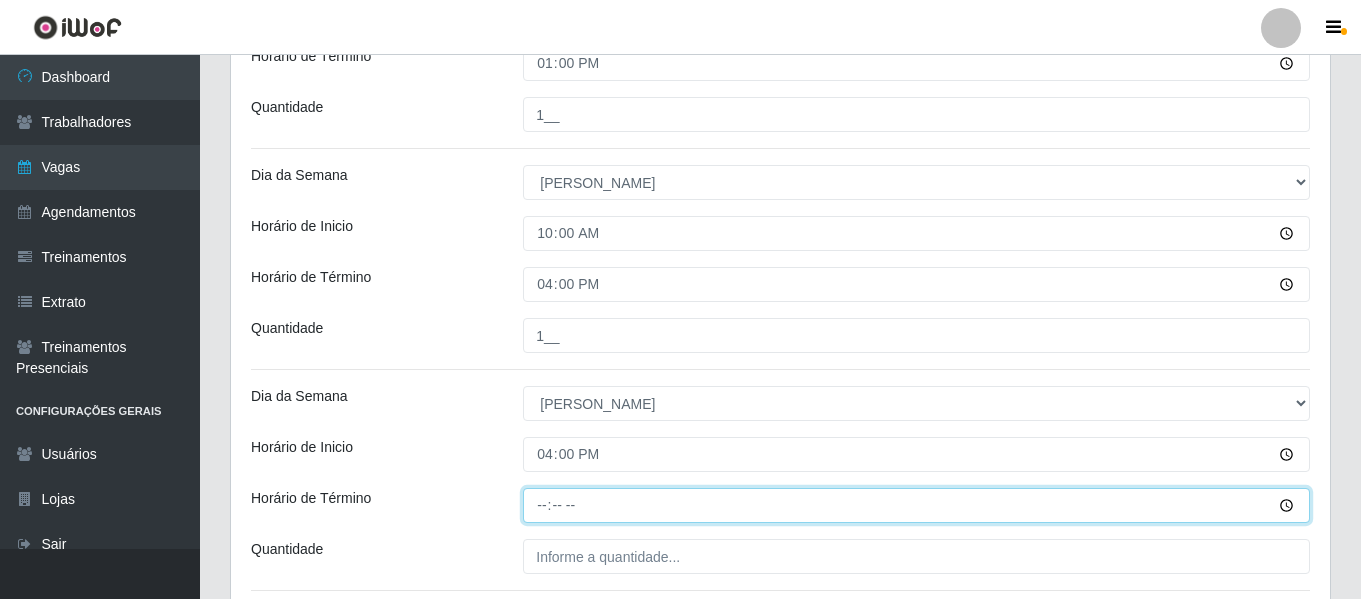 click on "Horário de Término" at bounding box center [916, 505] 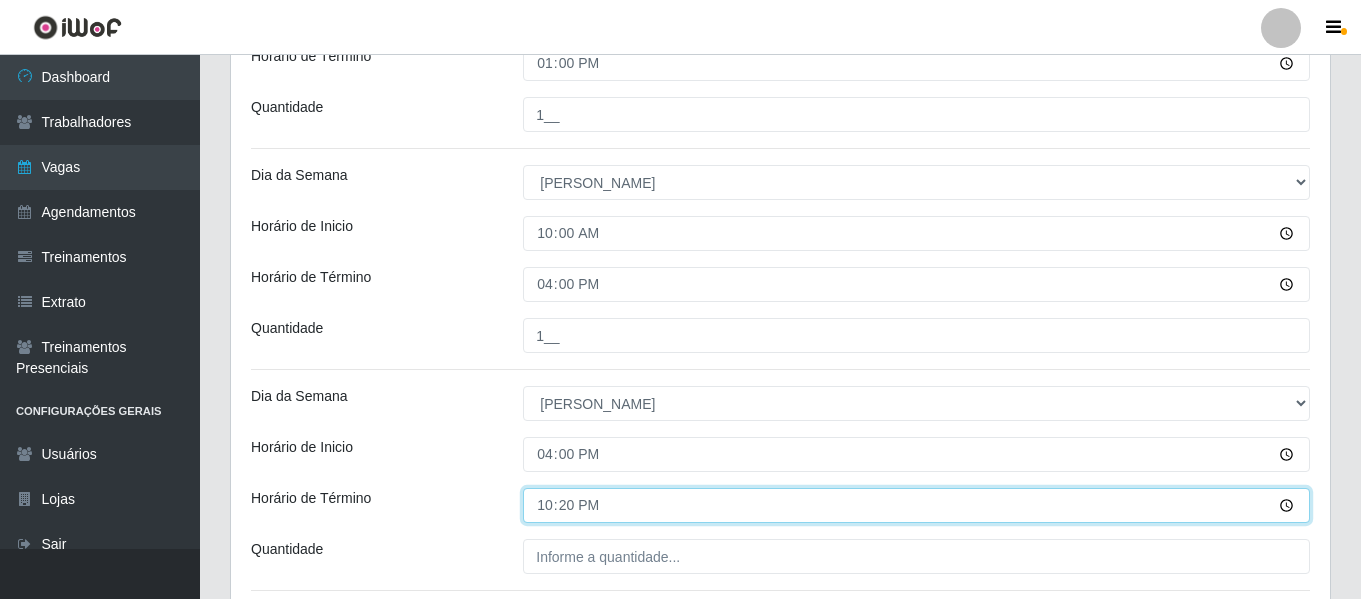 type on "22:00" 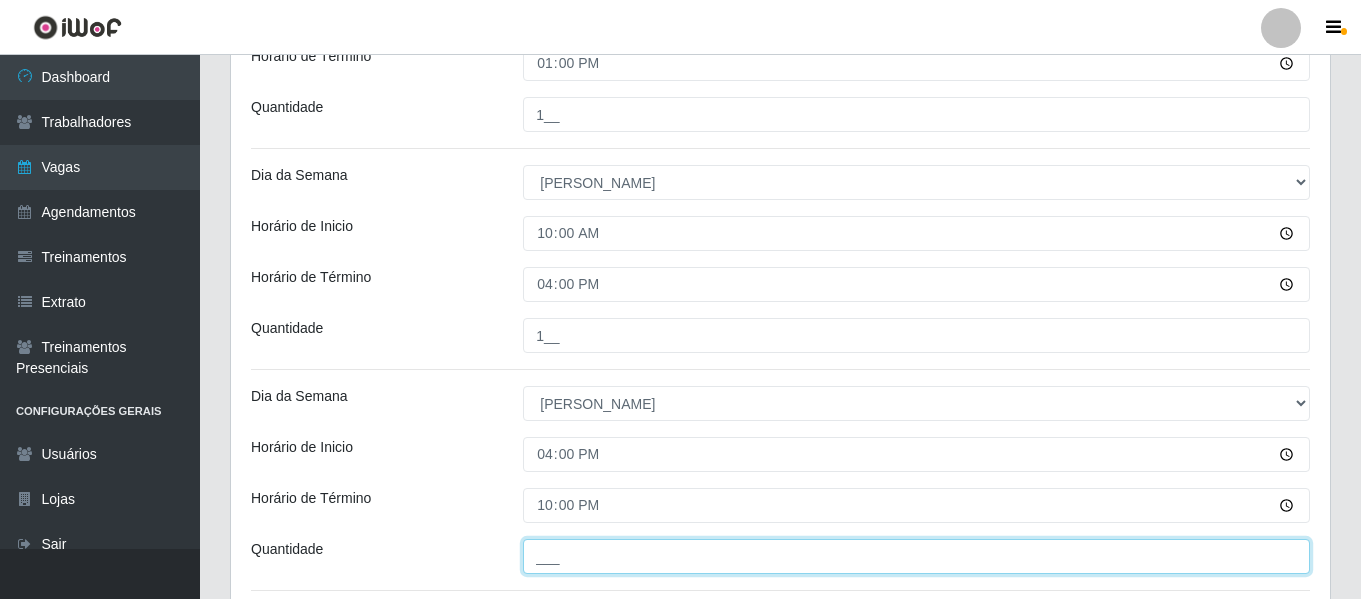 click on "___" at bounding box center [916, 556] 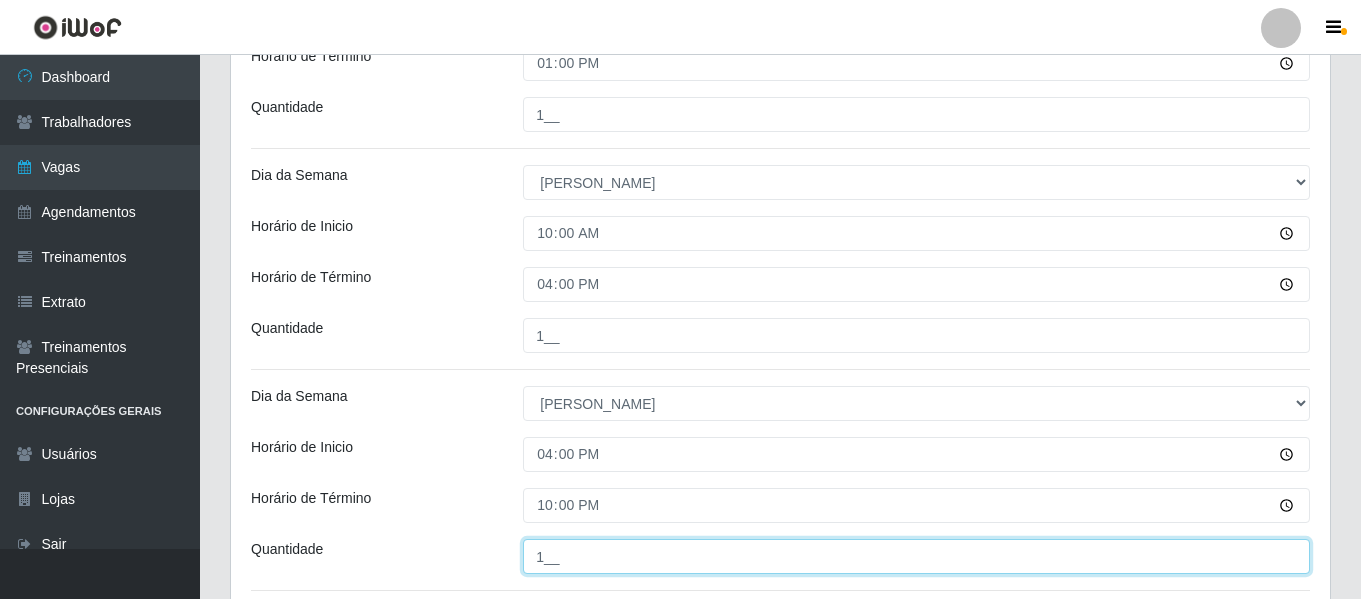 type on "1__" 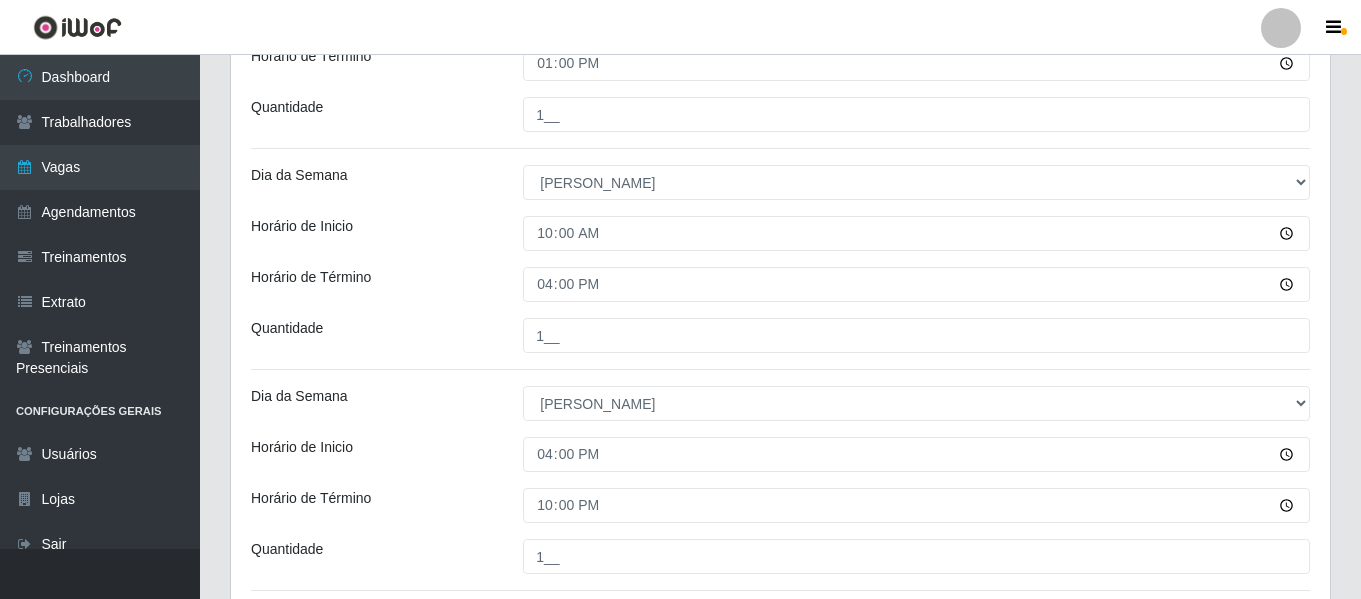 click on "Dia da Semana" at bounding box center (372, 403) 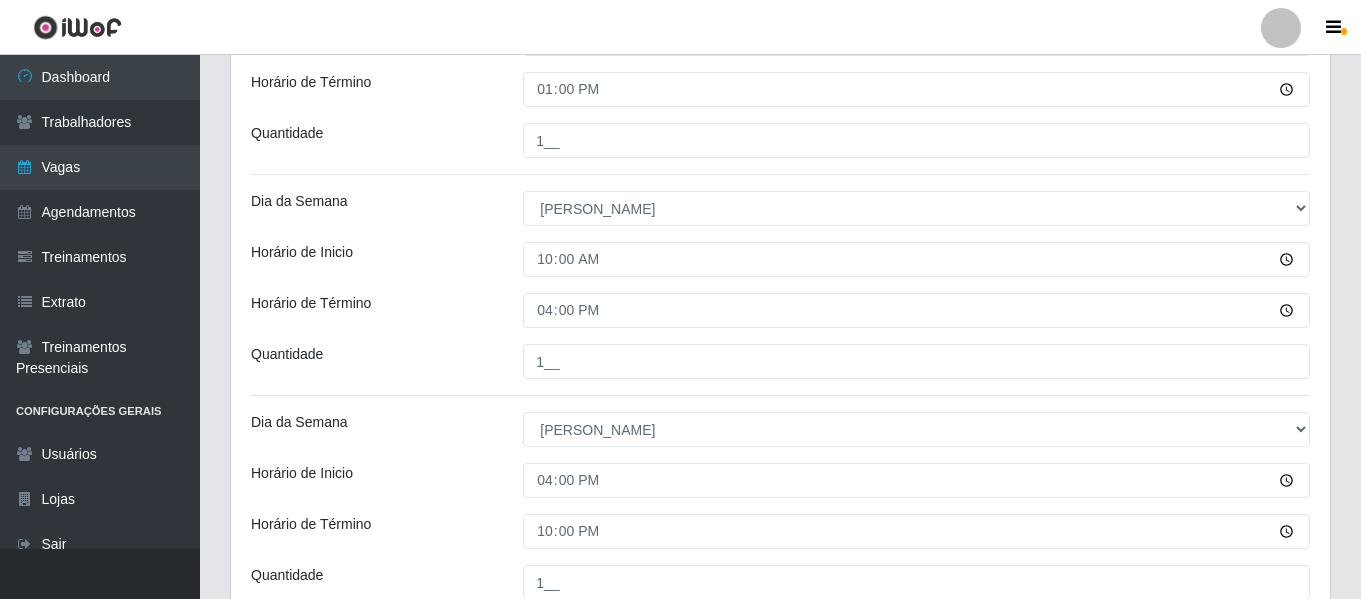 scroll, scrollTop: 1069, scrollLeft: 0, axis: vertical 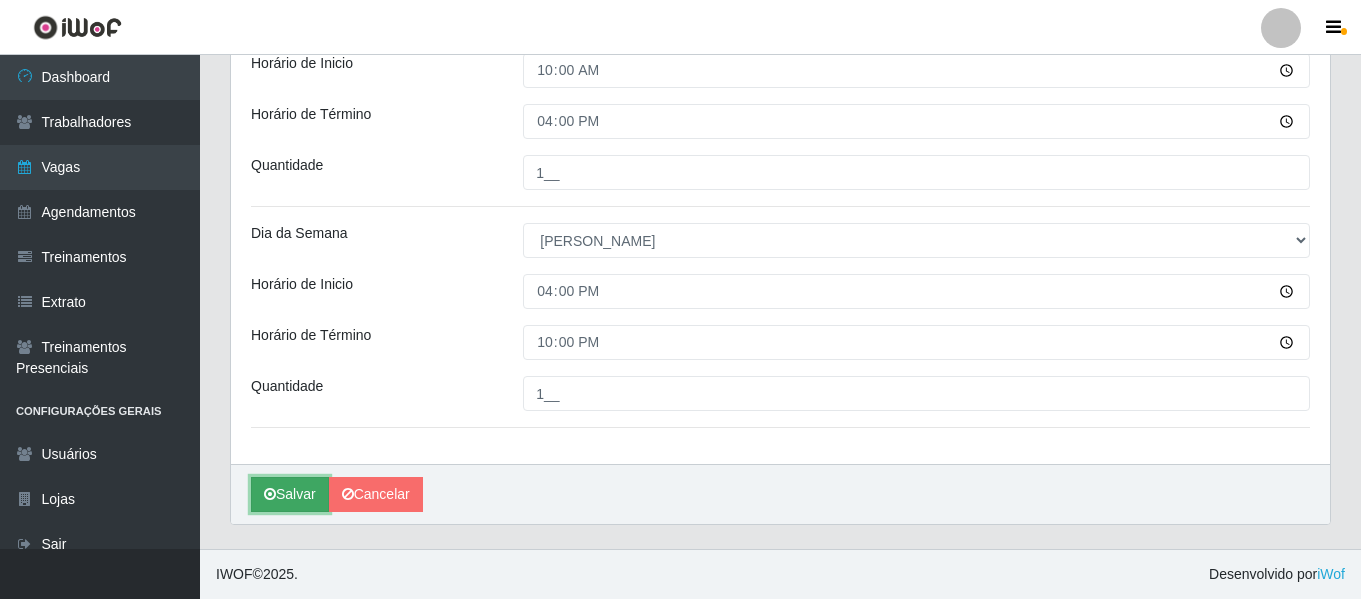 click on "Salvar" at bounding box center [290, 494] 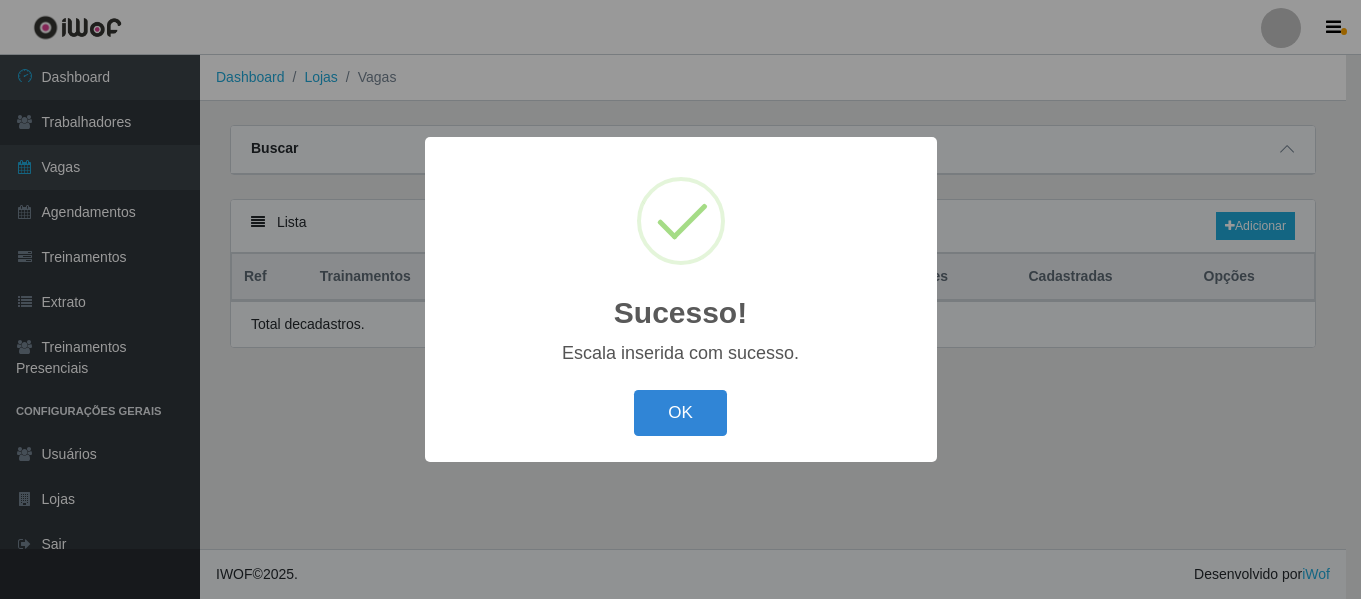 scroll, scrollTop: 0, scrollLeft: 0, axis: both 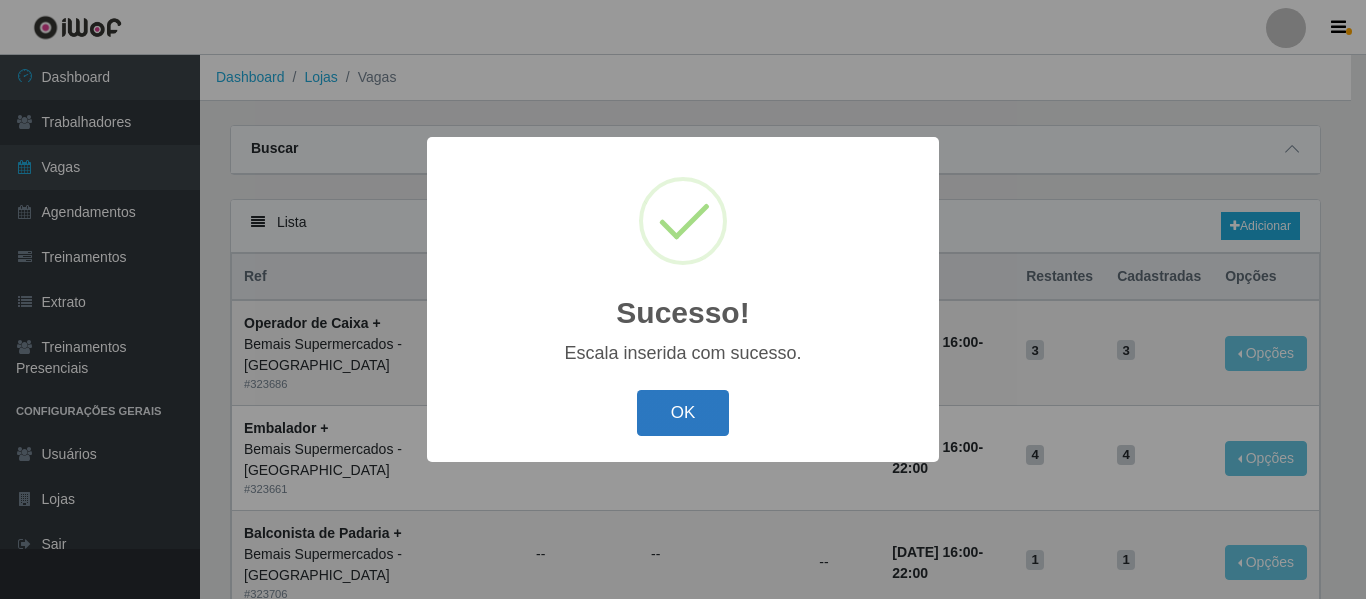 click on "OK" at bounding box center (683, 413) 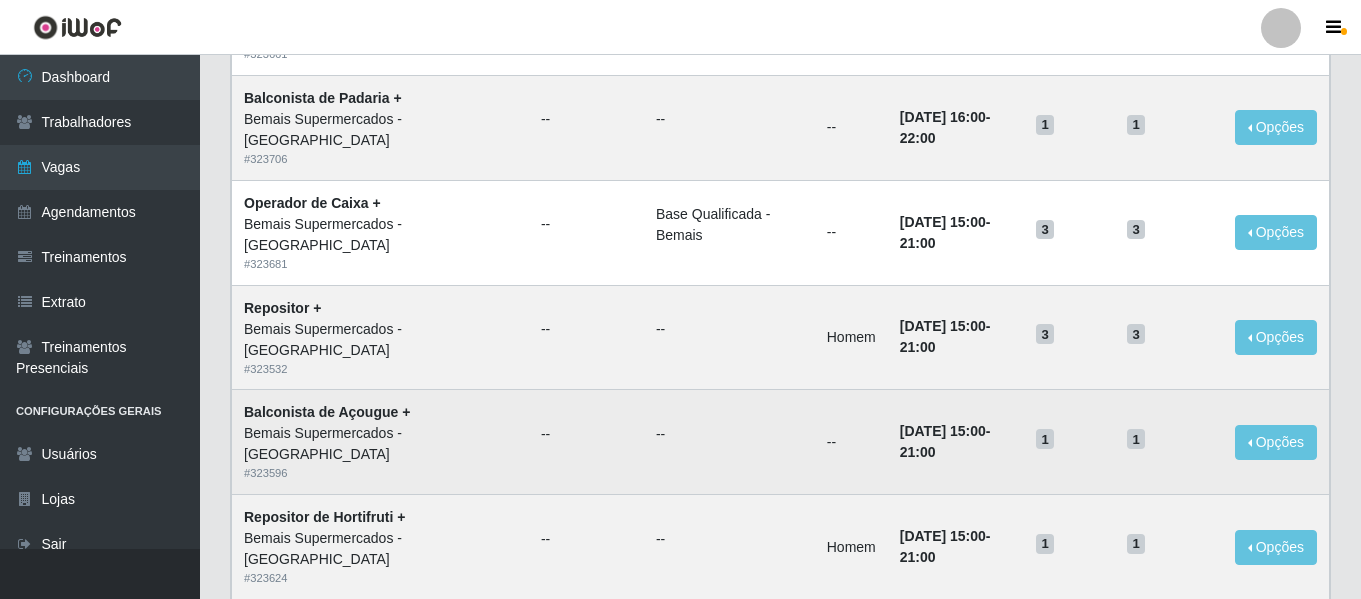 scroll, scrollTop: 400, scrollLeft: 0, axis: vertical 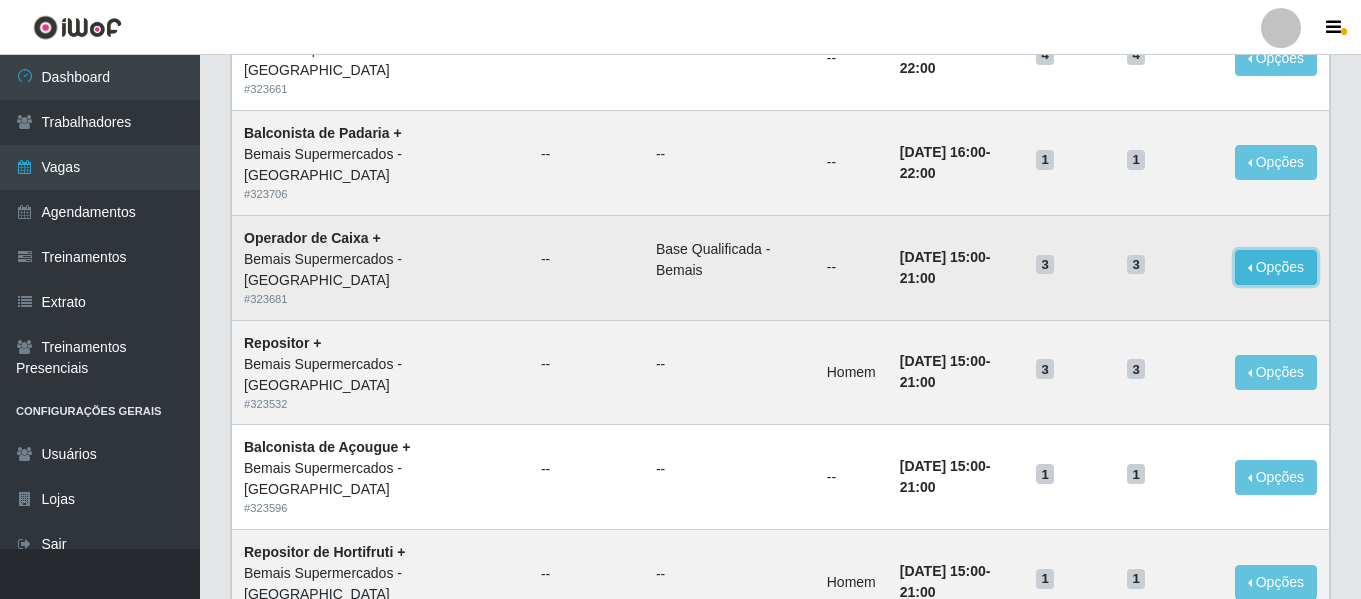click on "Opções" at bounding box center [1276, 267] 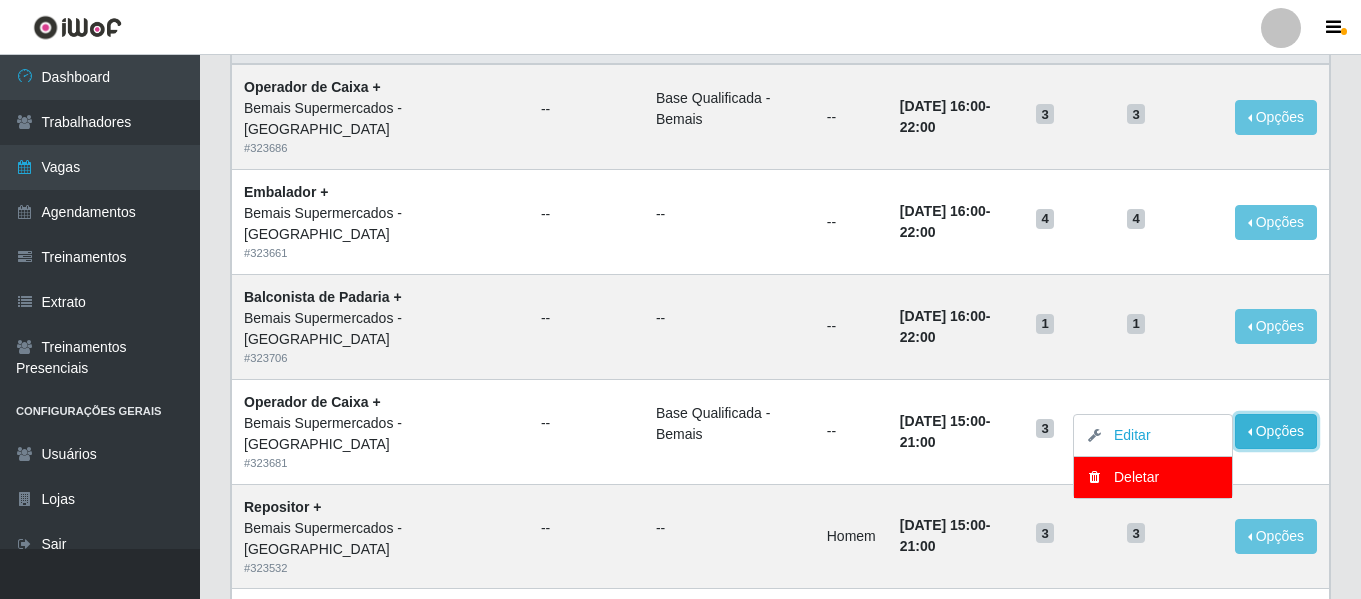 scroll, scrollTop: 0, scrollLeft: 0, axis: both 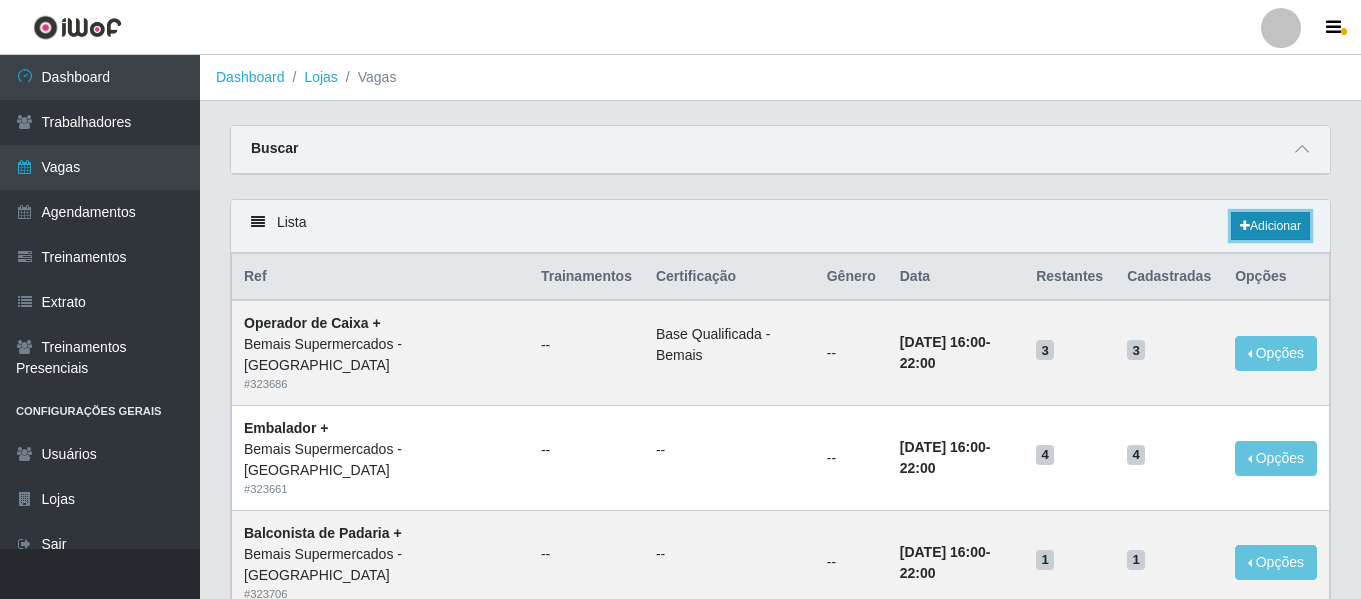 click on "Adicionar" at bounding box center [1270, 226] 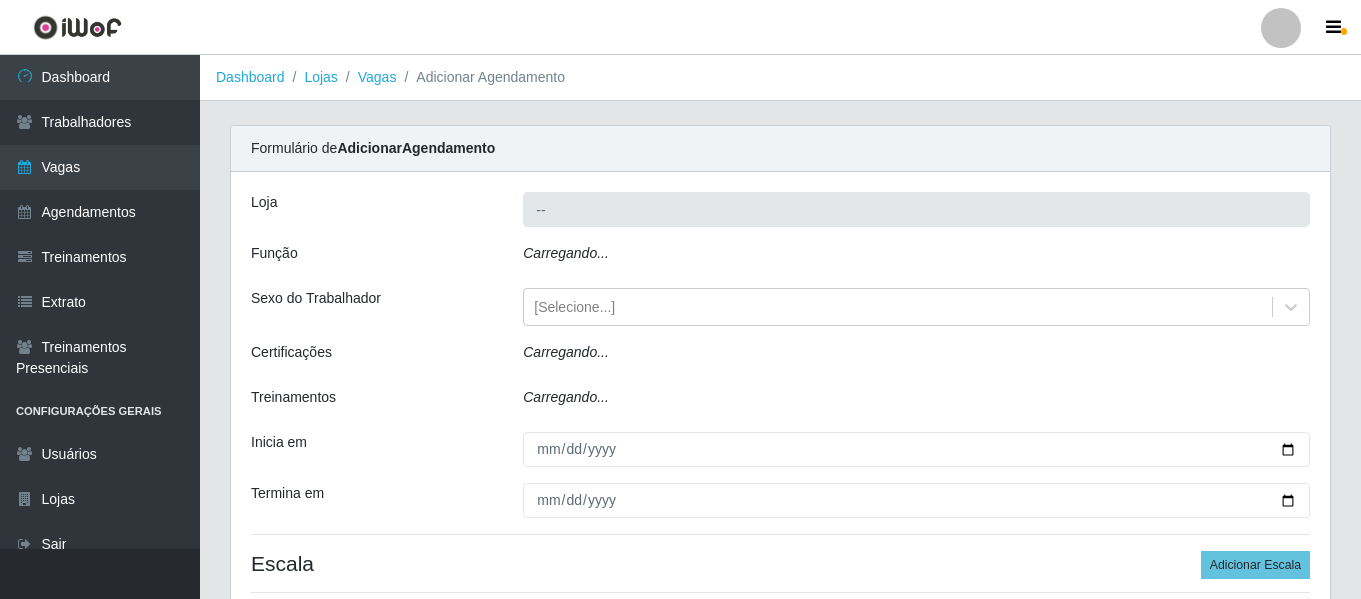 type on "Bemais Supermercados - [GEOGRAPHIC_DATA]" 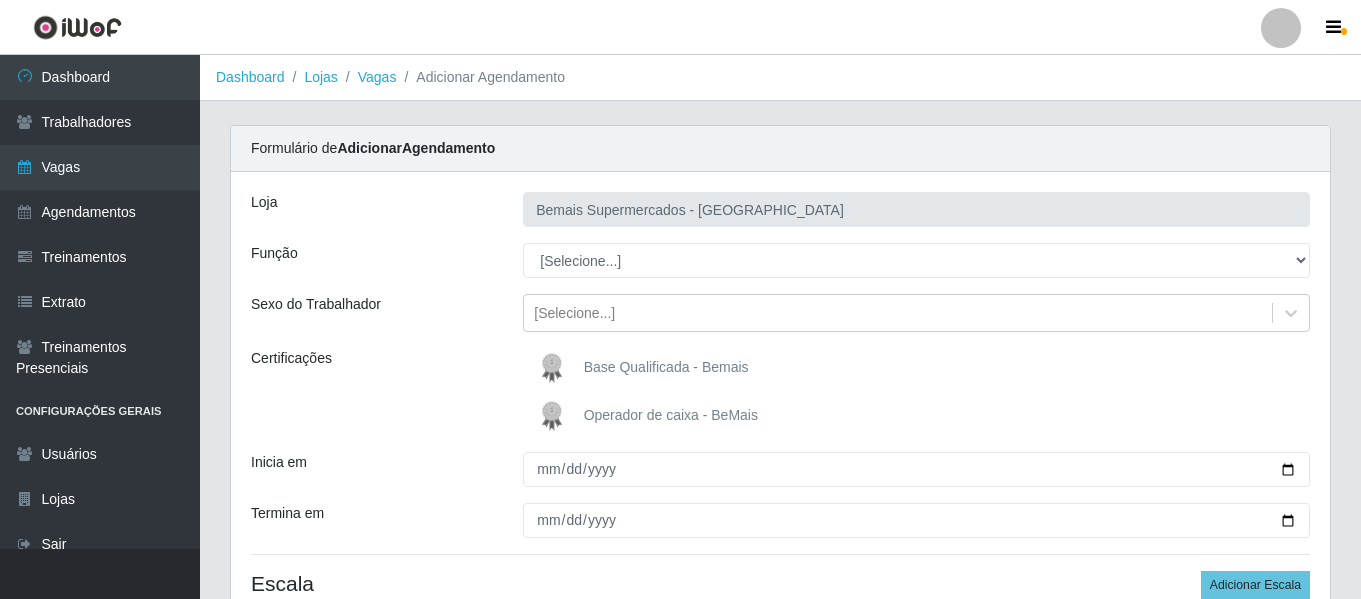 click on "[Selecione...] ASG ASG + ASG ++ Auxiliar de Depósito  Auxiliar de Depósito + Auxiliar de Depósito ++ Auxiliar de Estacionamento Auxiliar de Estacionamento + Auxiliar de Estacionamento ++ Auxiliar de Sushiman Auxiliar de Sushiman+ Auxiliar de Sushiman++ Balconista de Açougue  Balconista de Açougue + Balconista de Açougue ++ Balconista de Frios Balconista de Frios + Balconista de Frios ++ Balconista de Padaria  Balconista de Padaria + Balconista de Padaria ++ Embalador Embalador + Embalador ++ Operador de Caixa Operador de Caixa + Operador de Caixa ++ Repositor  Repositor + Repositor ++ Repositor de Hortifruti Repositor de Hortifruti + Repositor de Hortifruti ++" at bounding box center [916, 260] 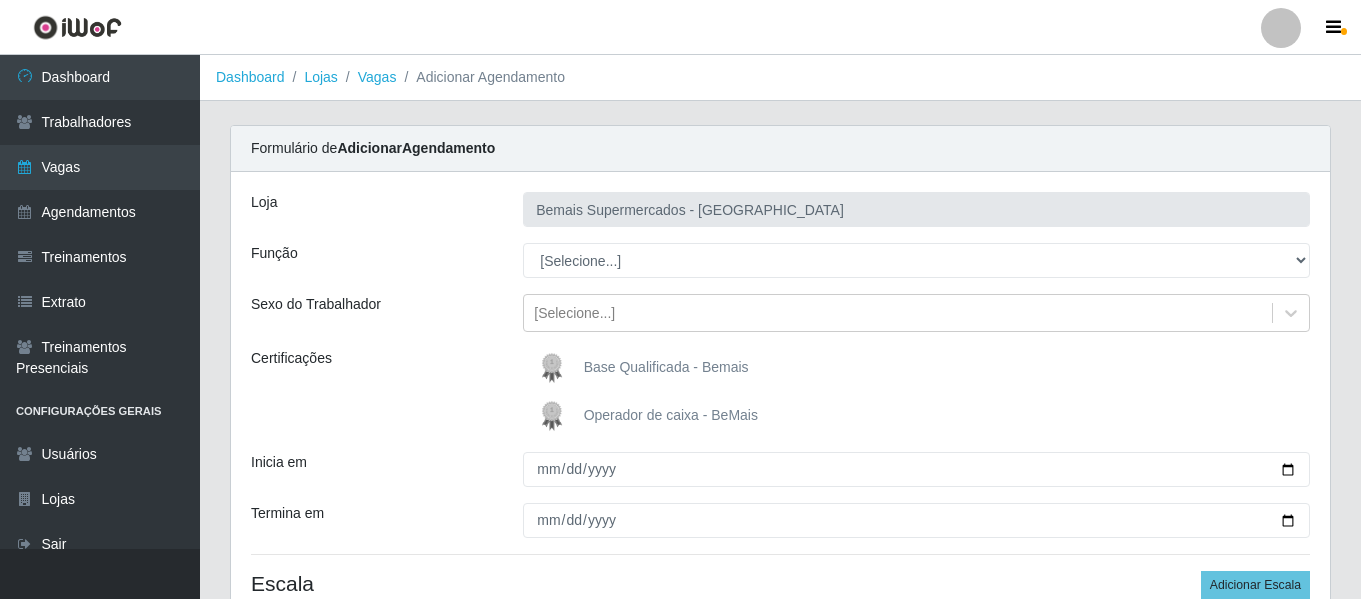 select on "124" 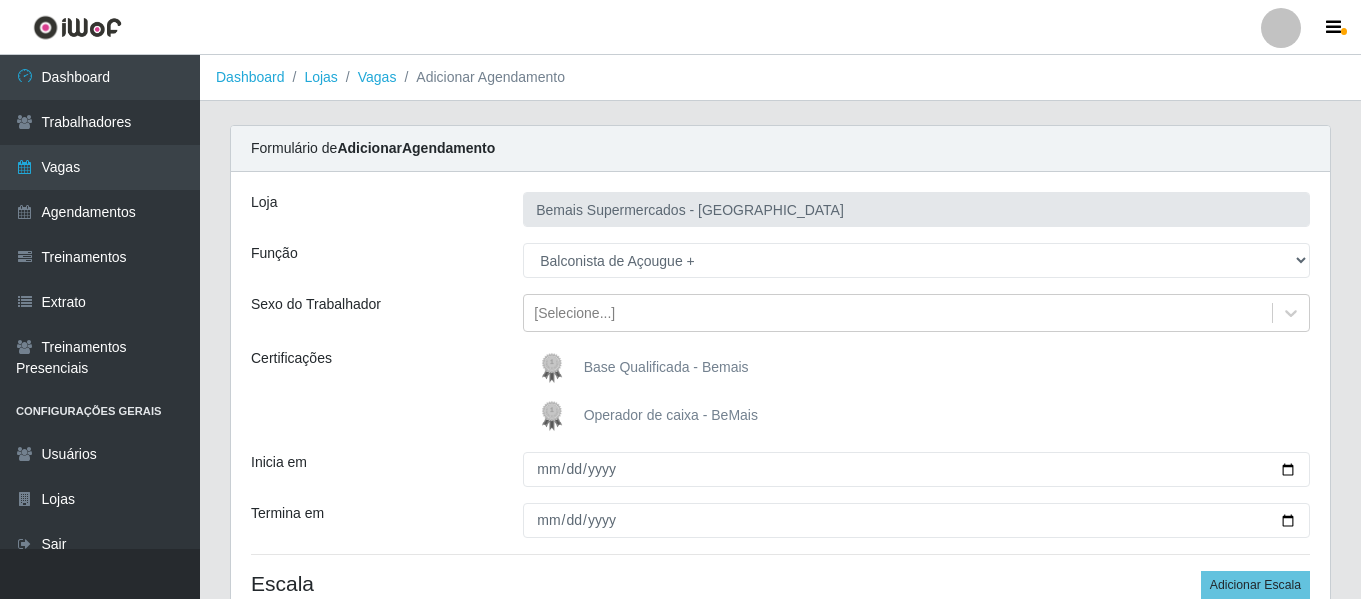 click on "[Selecione...] ASG ASG + ASG ++ Auxiliar de Depósito  Auxiliar de Depósito + Auxiliar de Depósito ++ Auxiliar de Estacionamento Auxiliar de Estacionamento + Auxiliar de Estacionamento ++ Auxiliar de Sushiman Auxiliar de Sushiman+ Auxiliar de Sushiman++ Balconista de Açougue  Balconista de Açougue + Balconista de Açougue ++ Balconista de Frios Balconista de Frios + Balconista de Frios ++ Balconista de Padaria  Balconista de Padaria + Balconista de Padaria ++ Embalador Embalador + Embalador ++ Operador de Caixa Operador de Caixa + Operador de Caixa ++ Repositor  Repositor + Repositor ++ Repositor de Hortifruti Repositor de Hortifruti + Repositor de Hortifruti ++" at bounding box center [916, 260] 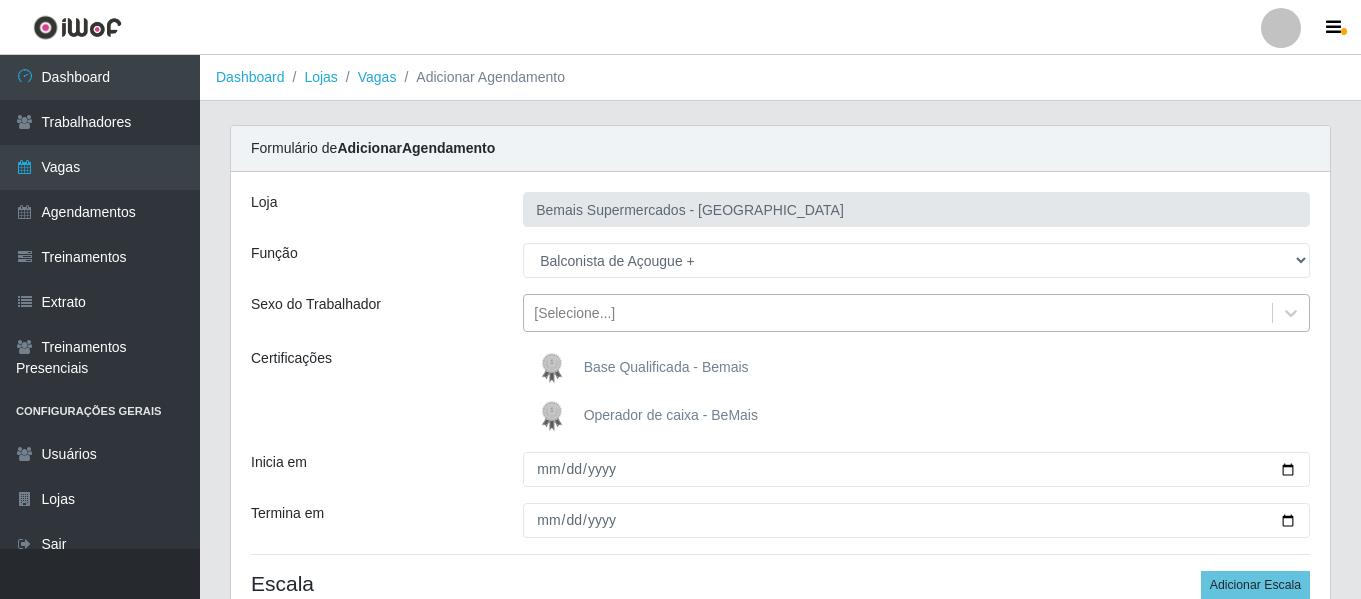 click on "[Selecione...]" at bounding box center [574, 313] 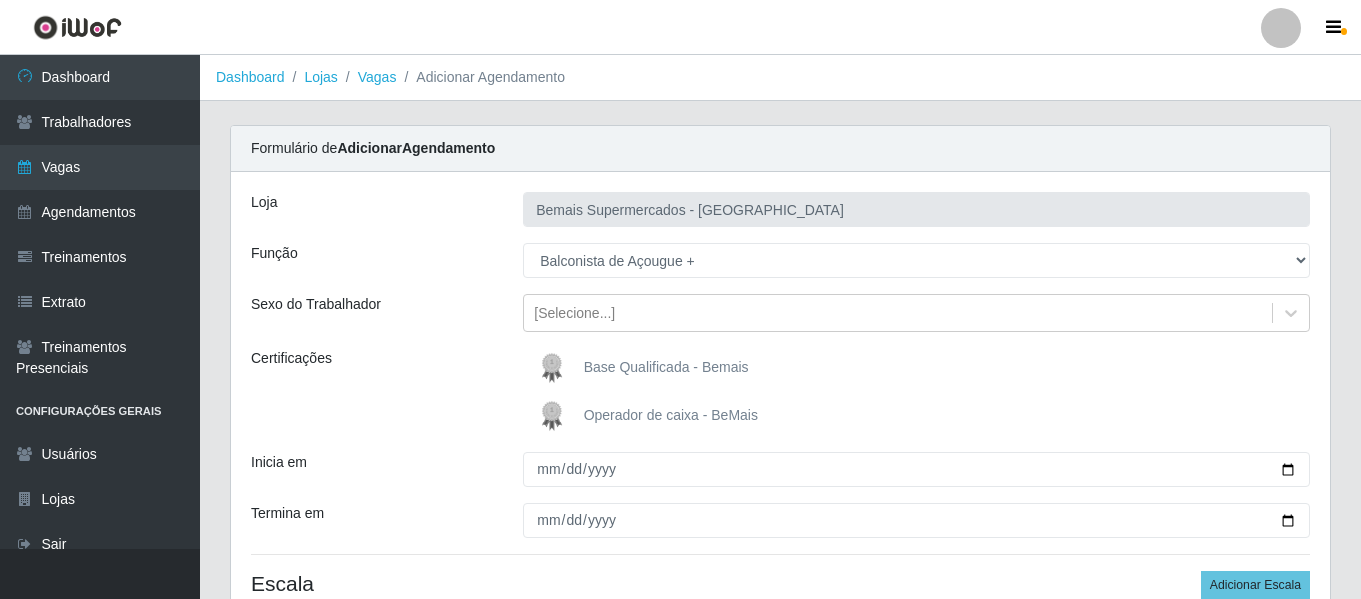 click on "Sexo do Trabalhador" at bounding box center [372, 313] 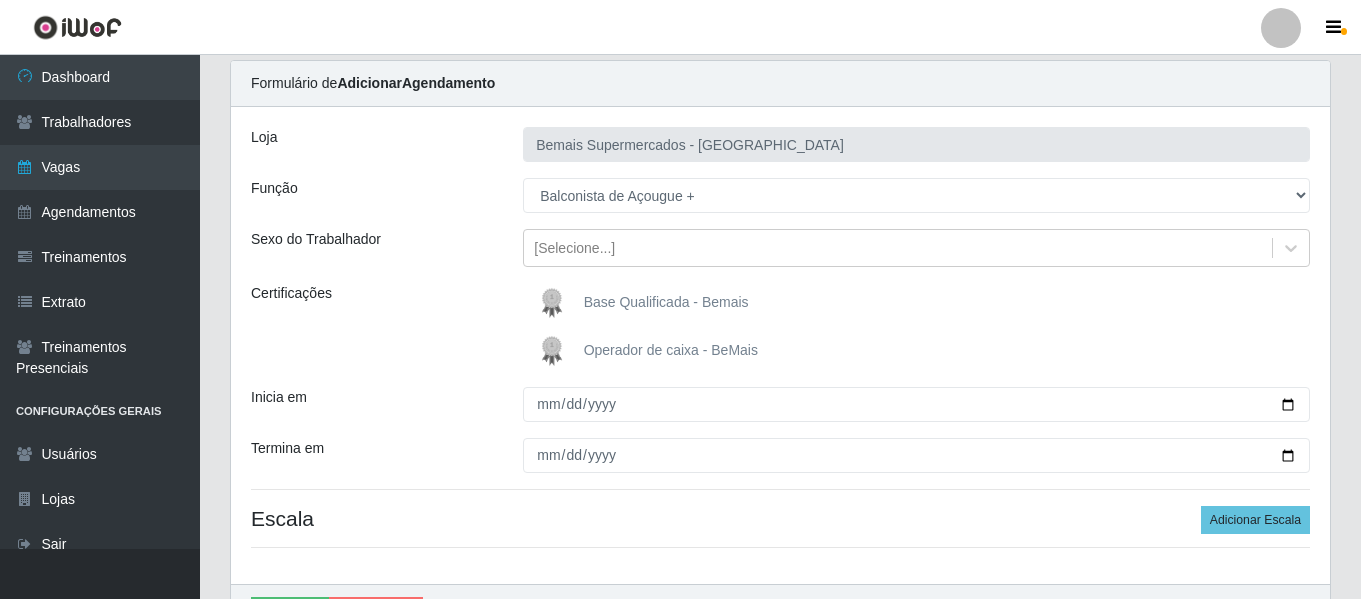 scroll, scrollTop: 100, scrollLeft: 0, axis: vertical 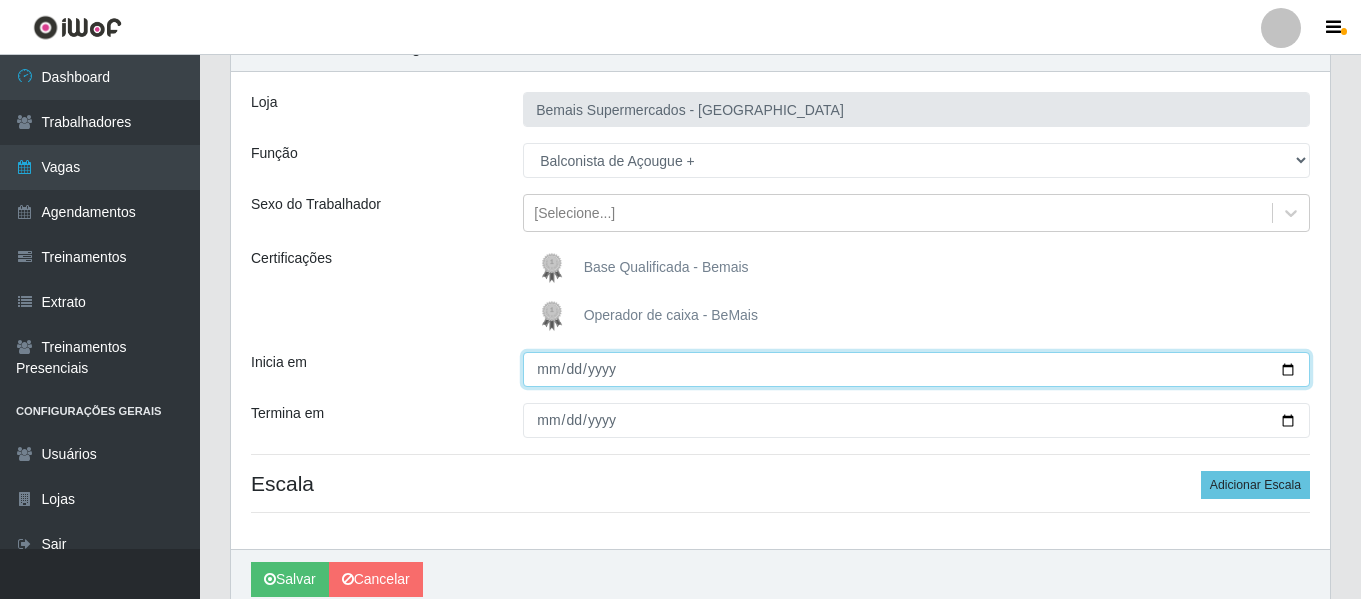 click on "Inicia em" at bounding box center [916, 369] 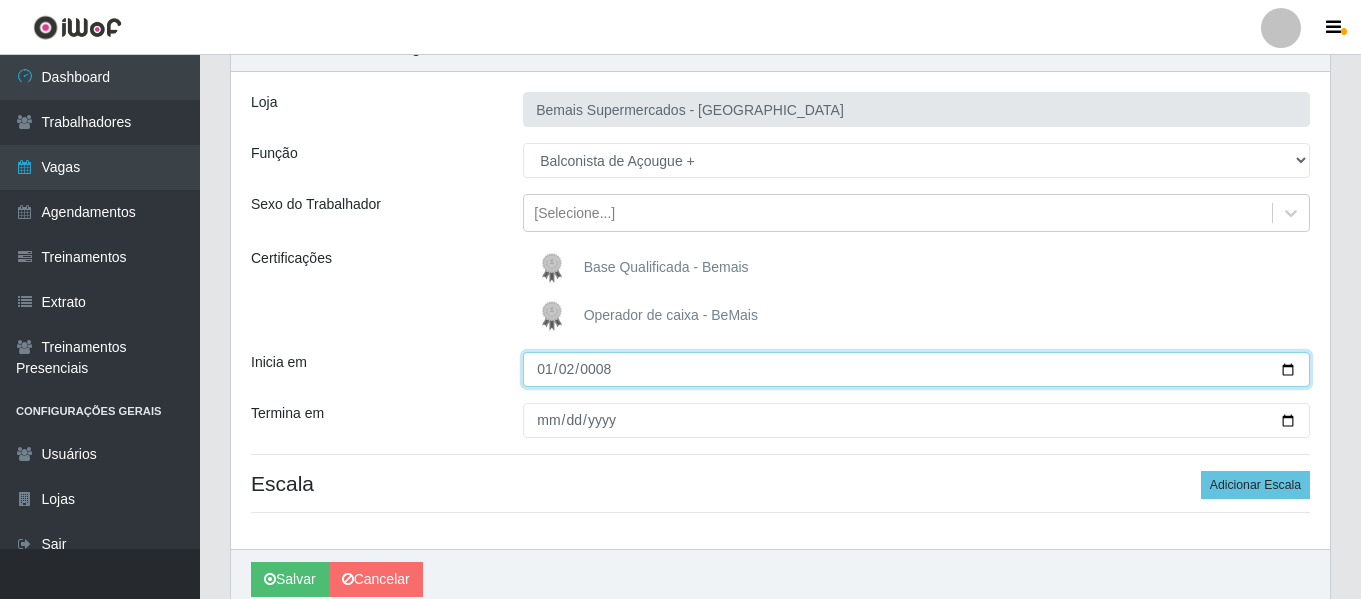 click on "0008-01-02" at bounding box center [916, 369] 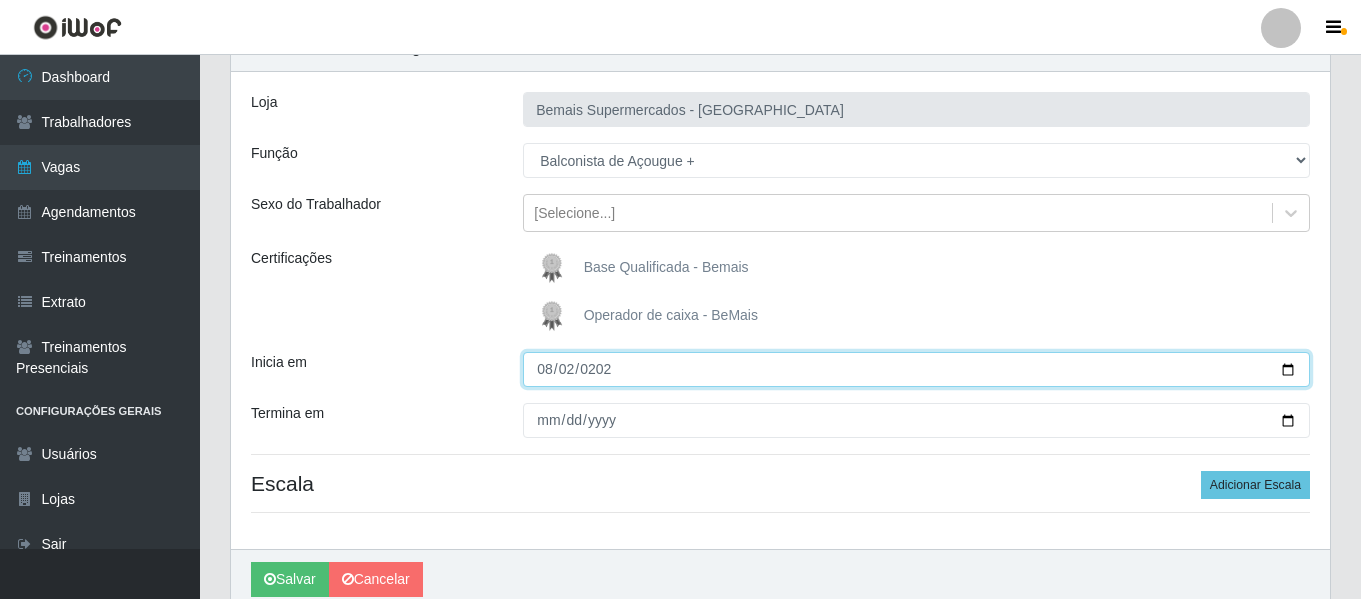 type on "[DATE]" 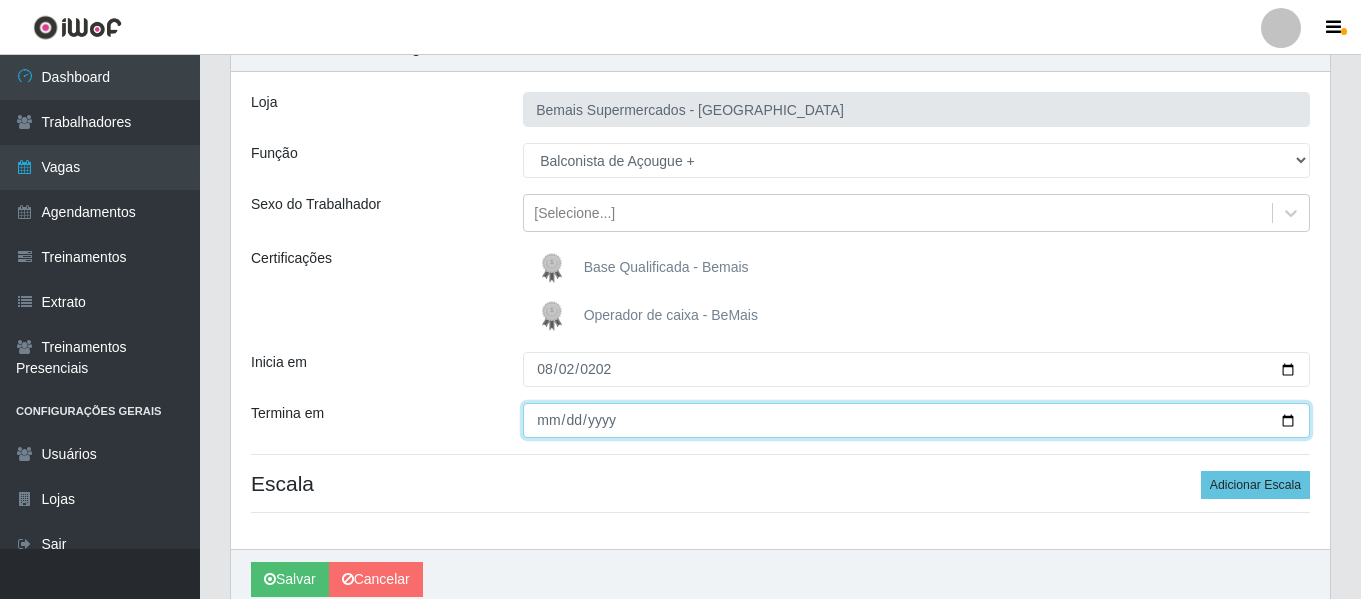 click on "Termina em" at bounding box center [916, 420] 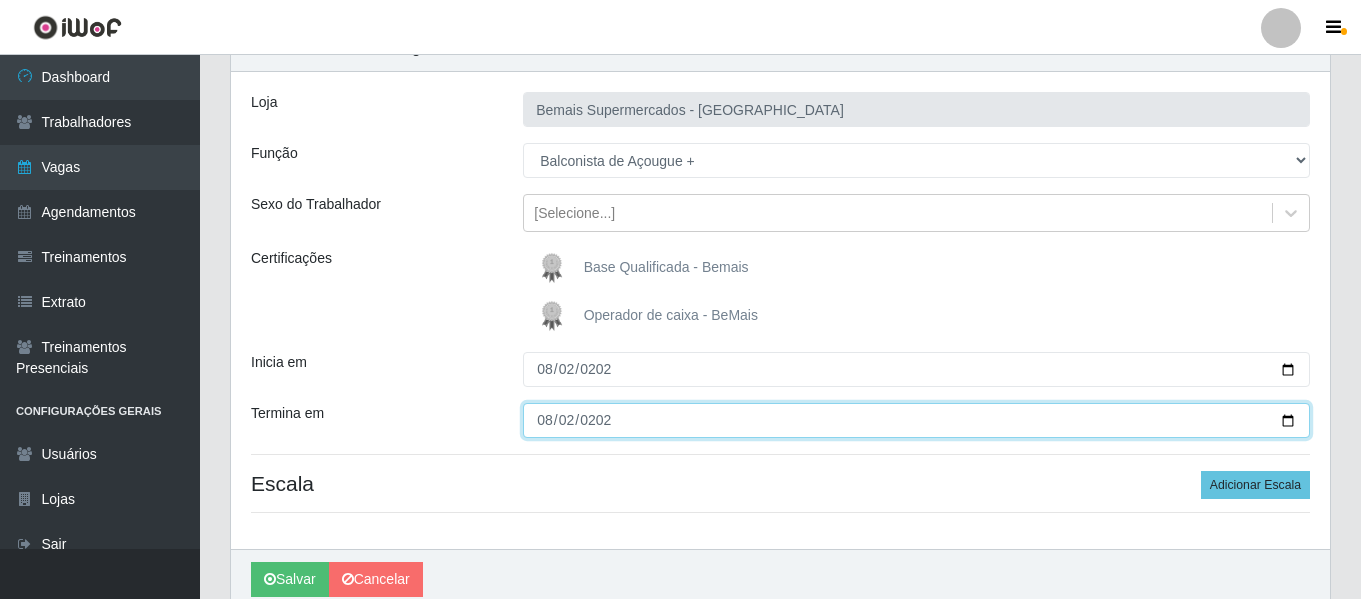 type on "[DATE]" 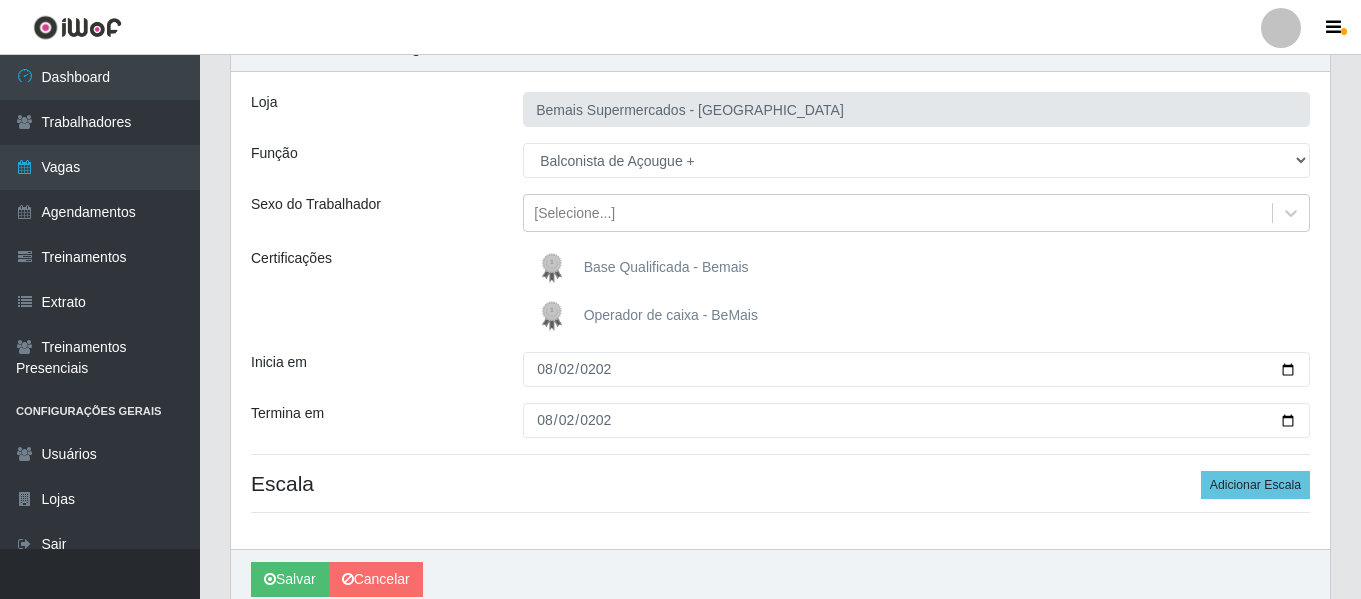 click on "Loja Bemais Supermercados - Três Ruas Função [Selecione...] ASG ASG + ASG ++ Auxiliar de Depósito  Auxiliar de Depósito + Auxiliar de Depósito ++ Auxiliar de Estacionamento Auxiliar de Estacionamento + Auxiliar de Estacionamento ++ Auxiliar de Sushiman Auxiliar de Sushiman+ Auxiliar de Sushiman++ Balconista de Açougue  Balconista de Açougue + Balconista de Açougue ++ Balconista de Frios Balconista de Frios + Balconista de Frios ++ Balconista de Padaria  Balconista de Padaria + Balconista de Padaria ++ Embalador Embalador + Embalador ++ Operador de Caixa Operador de Caixa + Operador de Caixa ++ Repositor  Repositor + Repositor ++ Repositor de Hortifruti Repositor de Hortifruti + Repositor de Hortifruti ++ Sexo do Trabalhador [Selecione...] Certificações   Base Qualificada -  Bemais   Operador de caixa - BeMais Inicia em [DATE] Termina em [DATE] Escala Adicionar Escala" at bounding box center (780, 310) 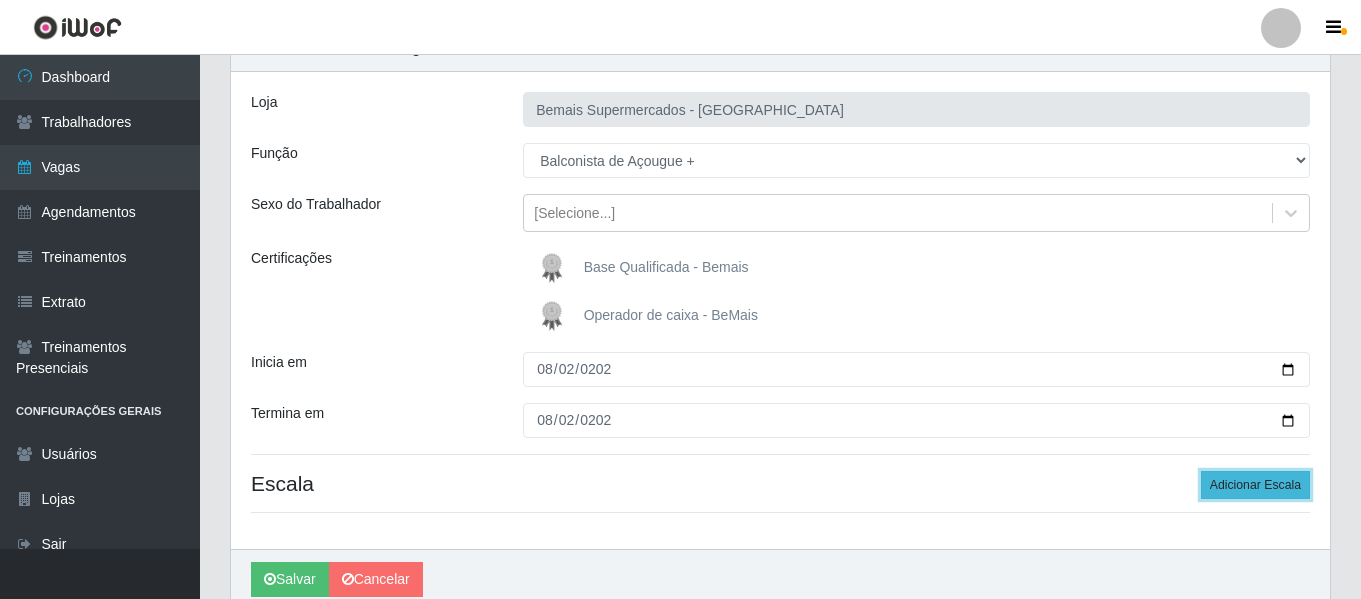 click on "Adicionar Escala" at bounding box center [1255, 485] 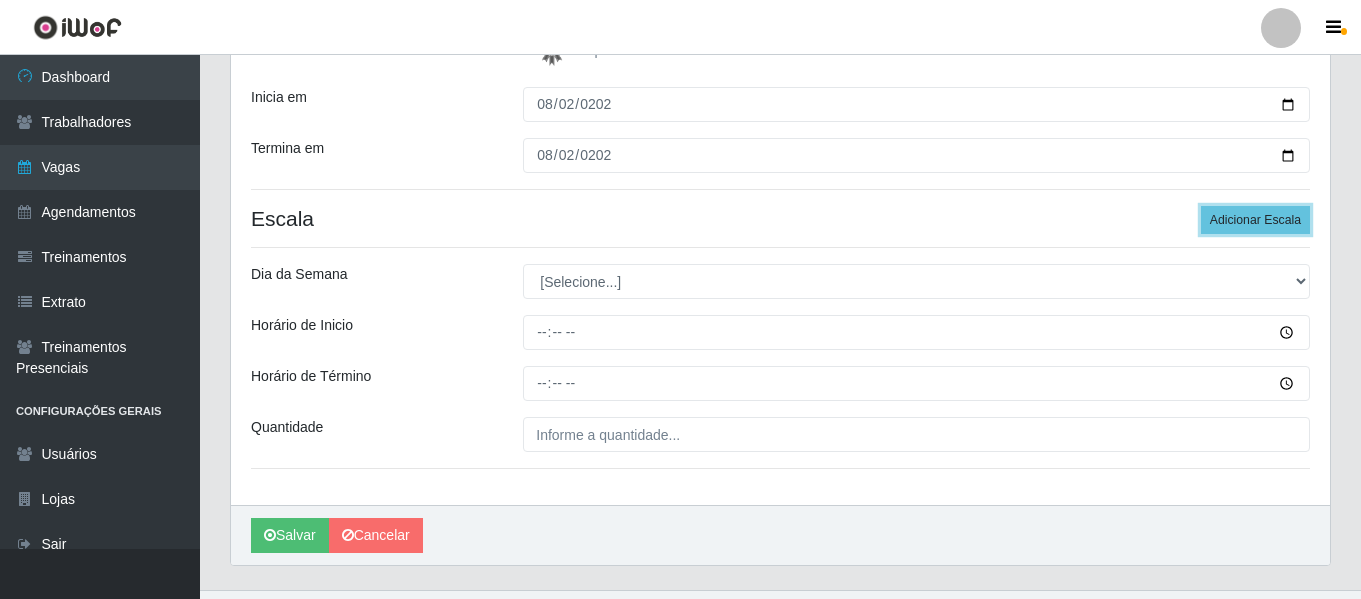 scroll, scrollTop: 400, scrollLeft: 0, axis: vertical 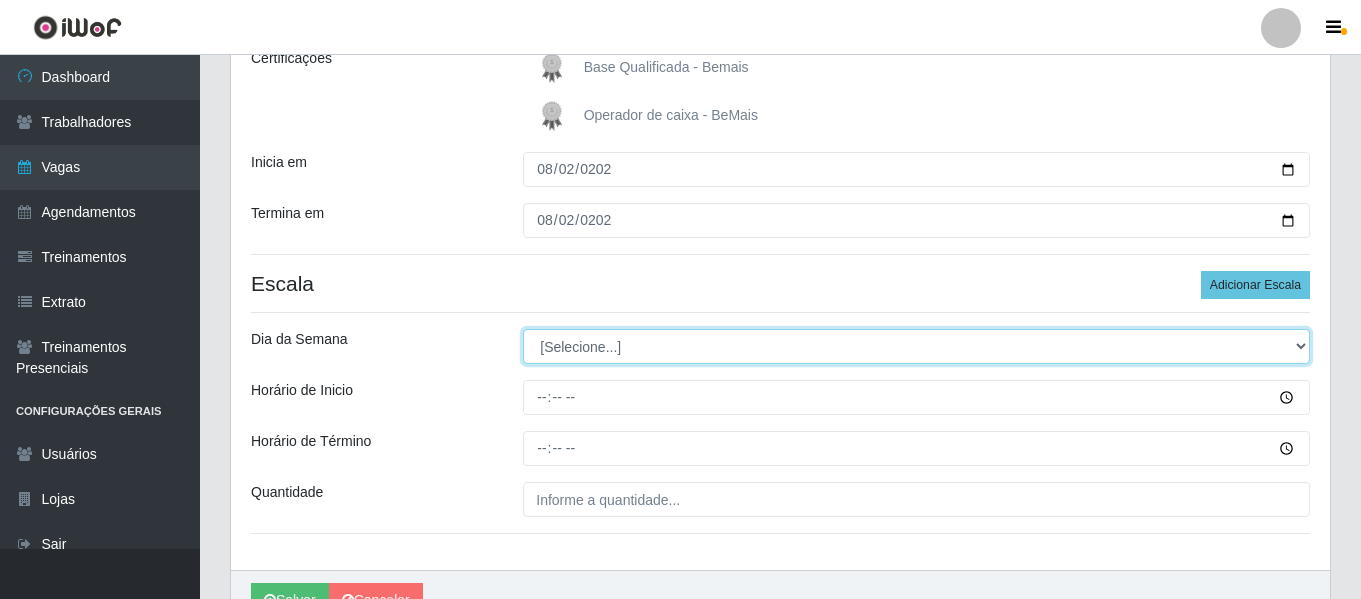 click on "[Selecione...] Segunda Terça Quarta Quinta Sexta Sábado Domingo" at bounding box center [916, 346] 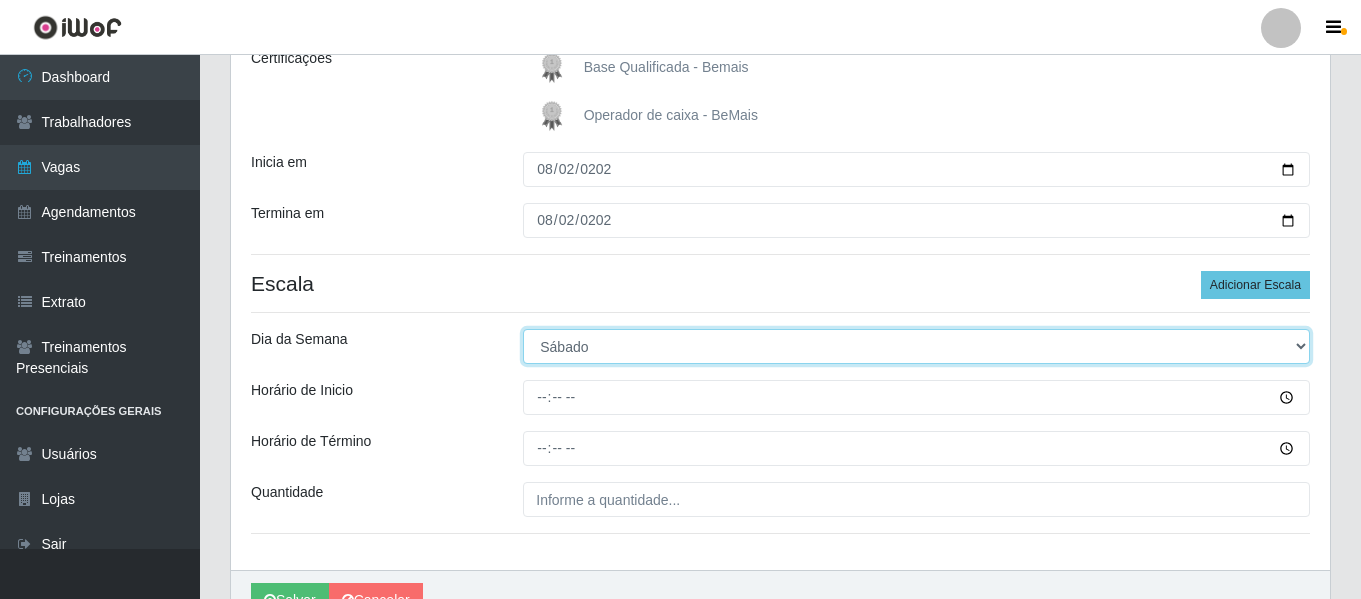 click on "[Selecione...] Segunda Terça Quarta Quinta Sexta Sábado Domingo" at bounding box center (916, 346) 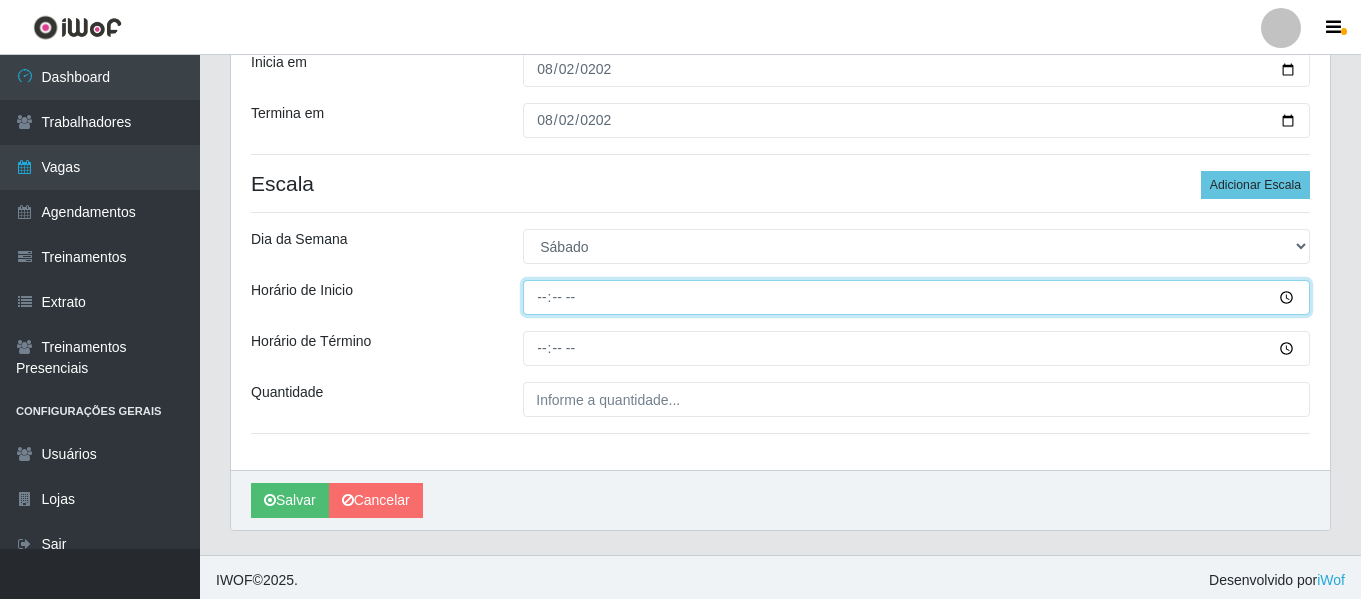 click on "Horário de Inicio" at bounding box center (916, 297) 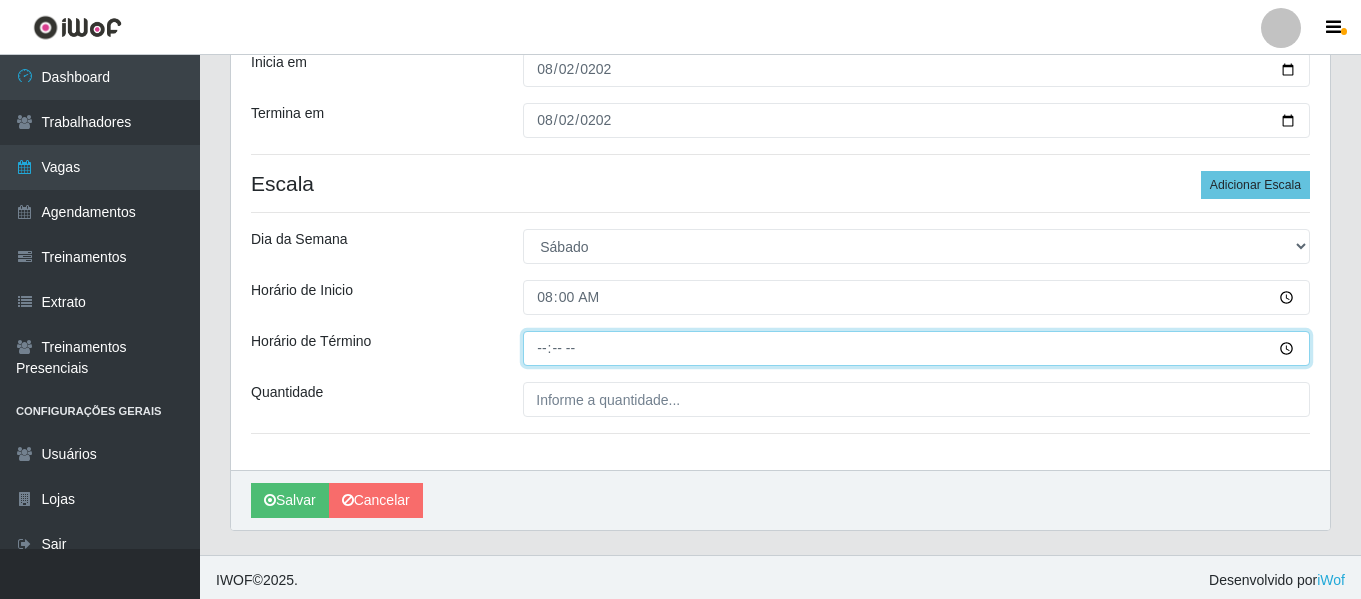 click on "Horário de Término" at bounding box center [916, 348] 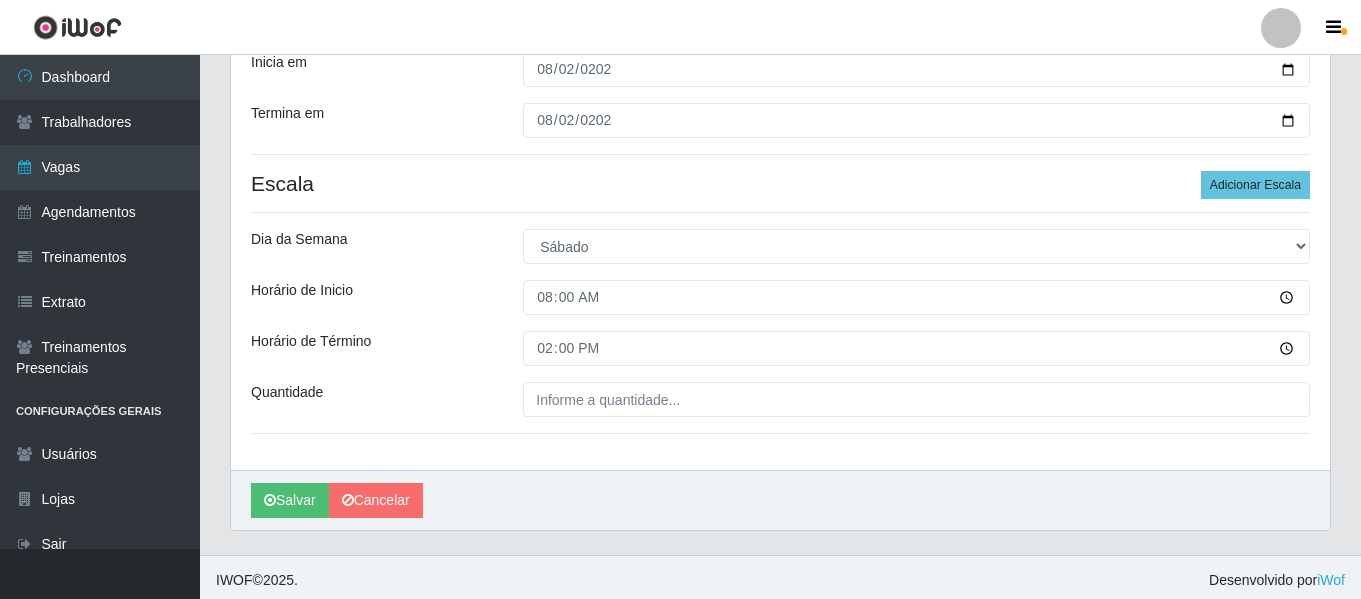 click on "Loja Bemais Supermercados - Três Ruas Função [Selecione...] ASG ASG + ASG ++ Auxiliar de Depósito  Auxiliar de Depósito + Auxiliar de Depósito ++ Auxiliar de Estacionamento Auxiliar de Estacionamento + Auxiliar de Estacionamento ++ Auxiliar de Sushiman Auxiliar de Sushiman+ Auxiliar de Sushiman++ Balconista de Açougue  Balconista de Açougue + Balconista de Açougue ++ Balconista de Frios Balconista de Frios + Balconista de Frios ++ Balconista de Padaria  Balconista de Padaria + Balconista de Padaria ++ Embalador Embalador + Embalador ++ Operador de Caixa Operador de Caixa + Operador de Caixa ++ Repositor  Repositor + Repositor ++ Repositor de Hortifruti Repositor de Hortifruti + Repositor de Hortifruti ++ Sexo do Trabalhador [Selecione...] Certificações   Base Qualificada -  Bemais   Operador de caixa - BeMais Inicia em [DATE] Termina em [DATE] Escala Adicionar Escala Dia da Semana [Selecione...] Segunda Terça Quarta Quinta Sexta Sábado [PERSON_NAME] de Inicio 08:00 Horário de Término" at bounding box center [780, 121] 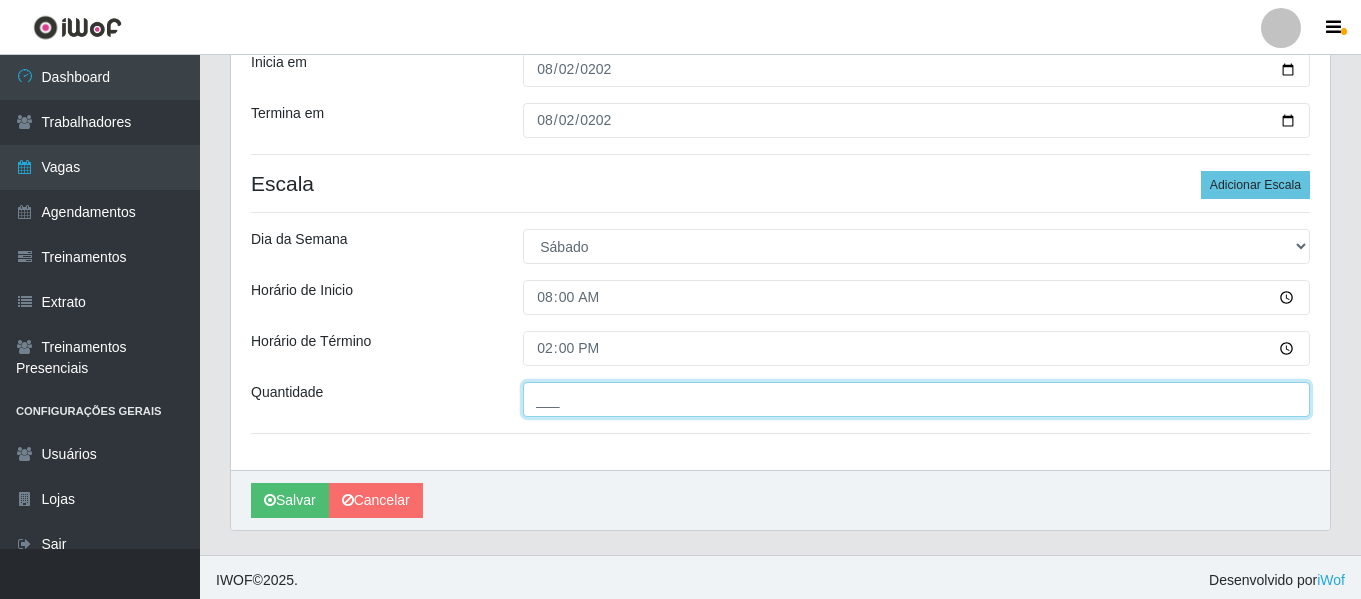 click on "___" at bounding box center [916, 399] 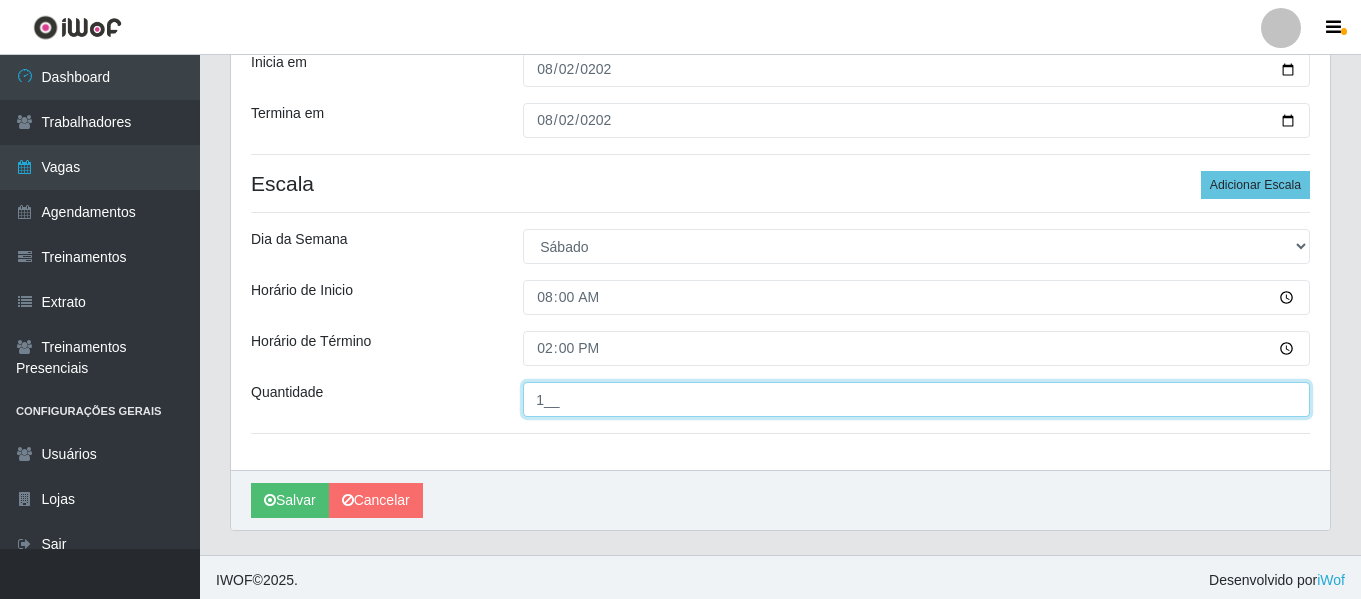 type on "1__" 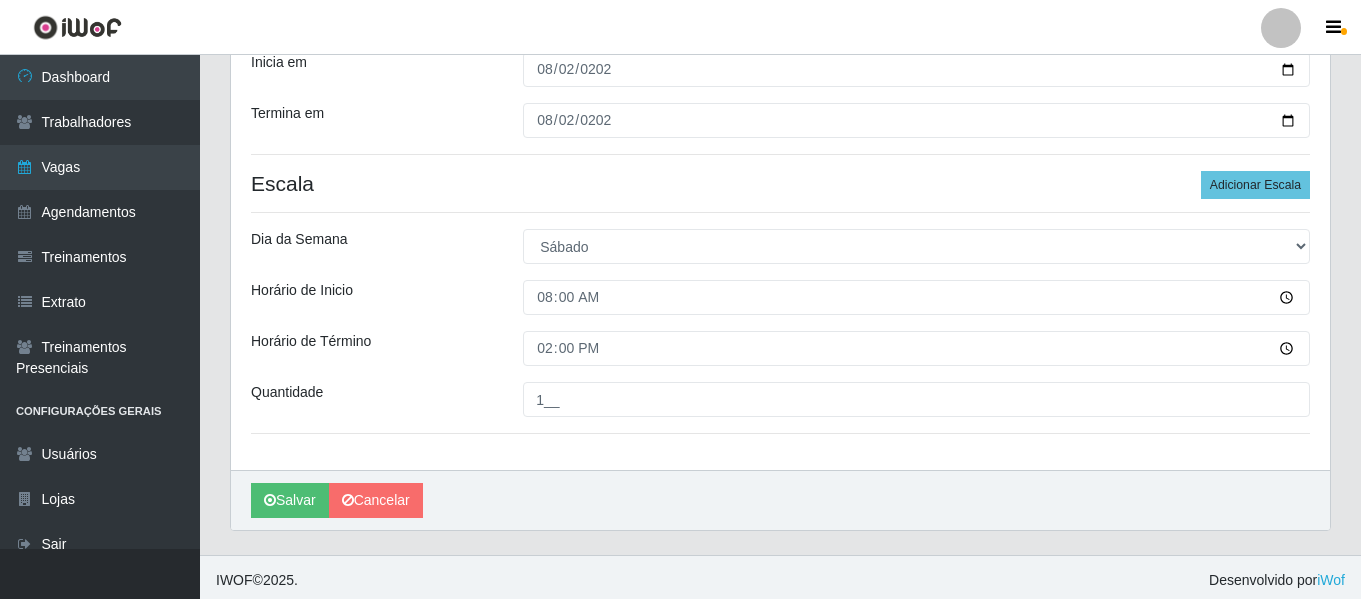 click on "Loja Bemais Supermercados - Três Ruas Função [Selecione...] ASG ASG + ASG ++ Auxiliar de Depósito  Auxiliar de Depósito + Auxiliar de Depósito ++ Auxiliar de Estacionamento Auxiliar de Estacionamento + Auxiliar de Estacionamento ++ Auxiliar de Sushiman Auxiliar de Sushiman+ Auxiliar de Sushiman++ Balconista de Açougue  Balconista de Açougue + Balconista de Açougue ++ Balconista de Frios Balconista de Frios + Balconista de Frios ++ Balconista de Padaria  Balconista de Padaria + Balconista de Padaria ++ Embalador Embalador + Embalador ++ Operador de Caixa Operador de Caixa + Operador de Caixa ++ Repositor  Repositor + Repositor ++ Repositor de Hortifruti Repositor de Hortifruti + Repositor de Hortifruti ++ Sexo do Trabalhador [Selecione...] Certificações   Base Qualificada -  Bemais   Operador de caixa - BeMais Inicia em [DATE] Termina em [DATE] Escala Adicionar Escala Dia da Semana [Selecione...] Segunda Terça Quarta Quinta Sexta Sábado [PERSON_NAME] de Inicio 08:00 Horário de Término" at bounding box center (780, 121) 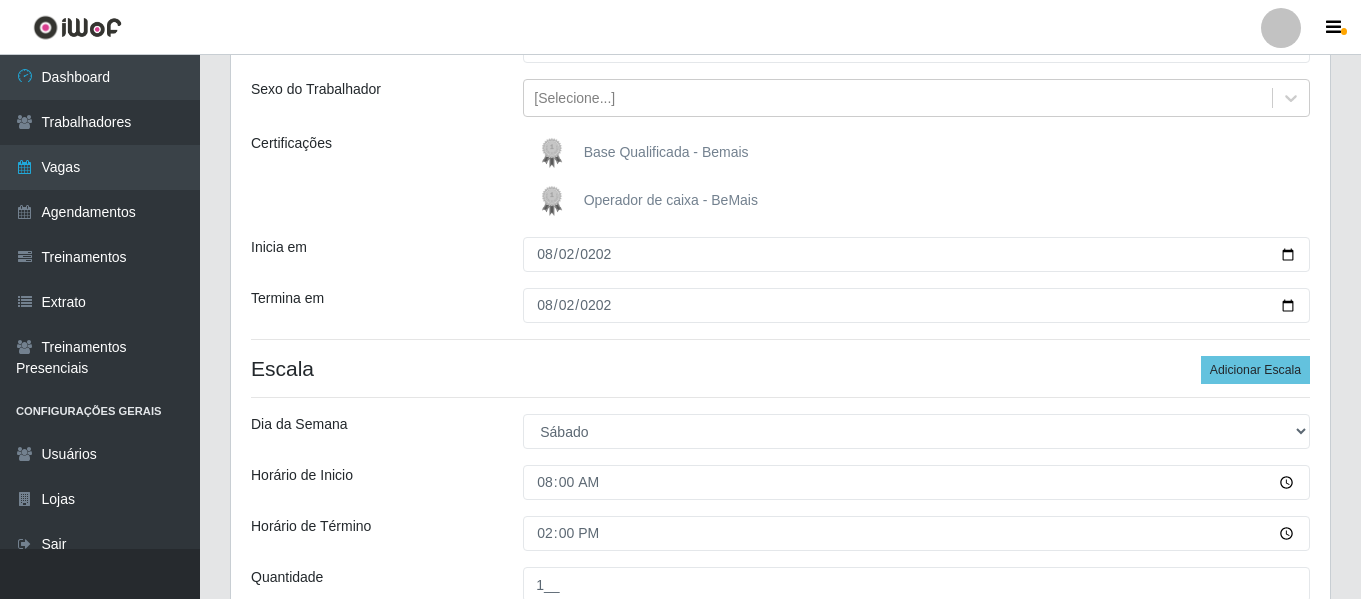 scroll, scrollTop: 400, scrollLeft: 0, axis: vertical 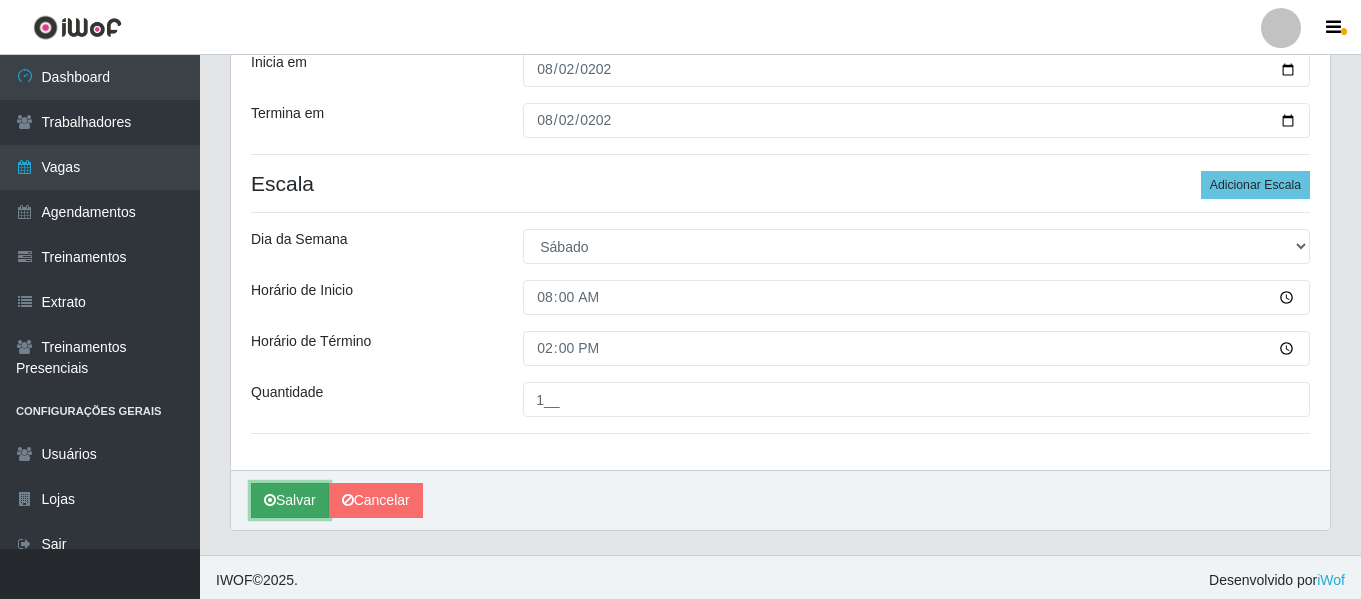 click on "Salvar" at bounding box center (290, 500) 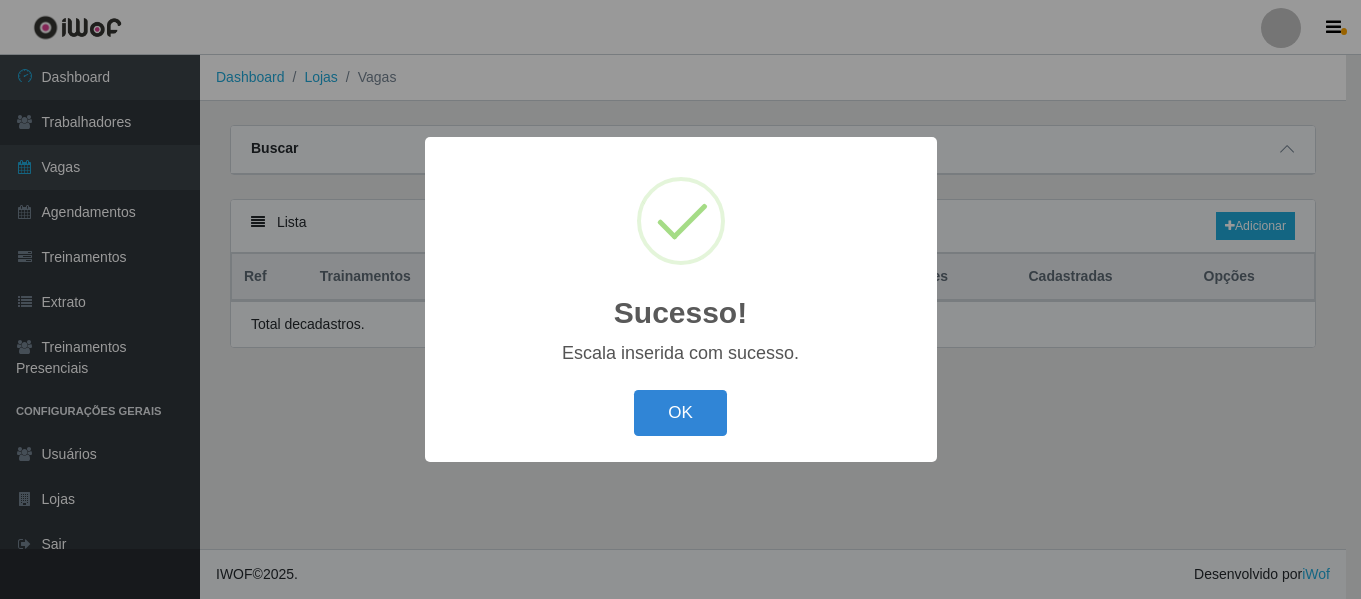scroll, scrollTop: 0, scrollLeft: 0, axis: both 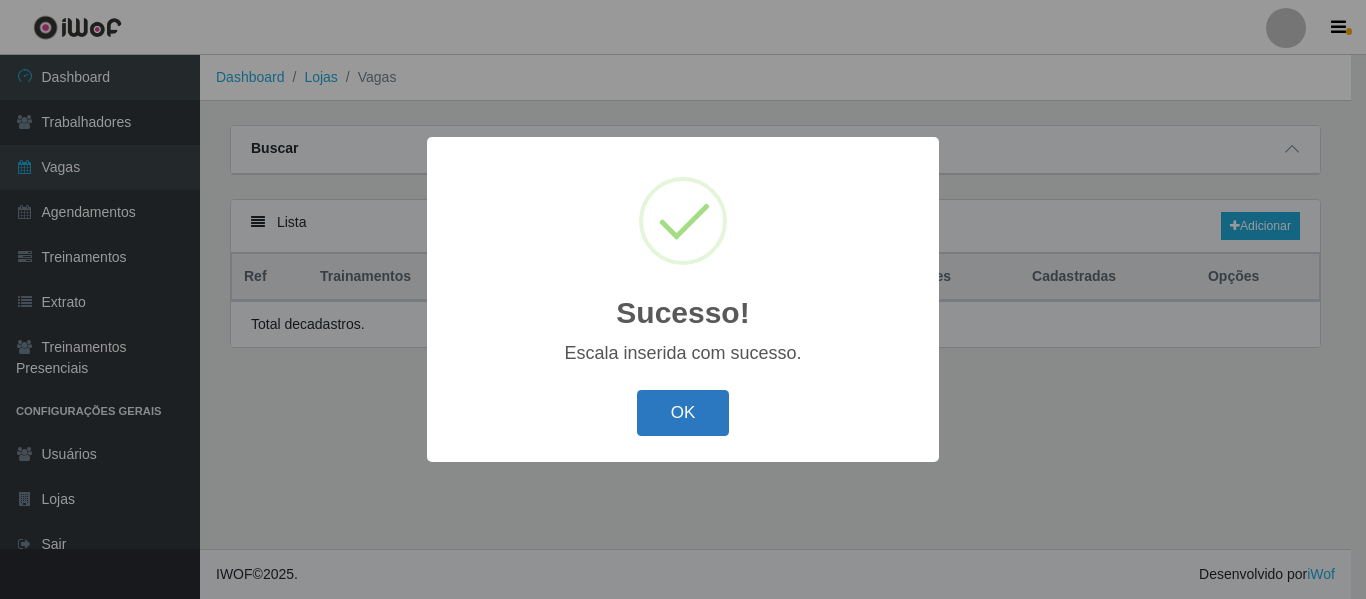 click on "OK" at bounding box center (683, 413) 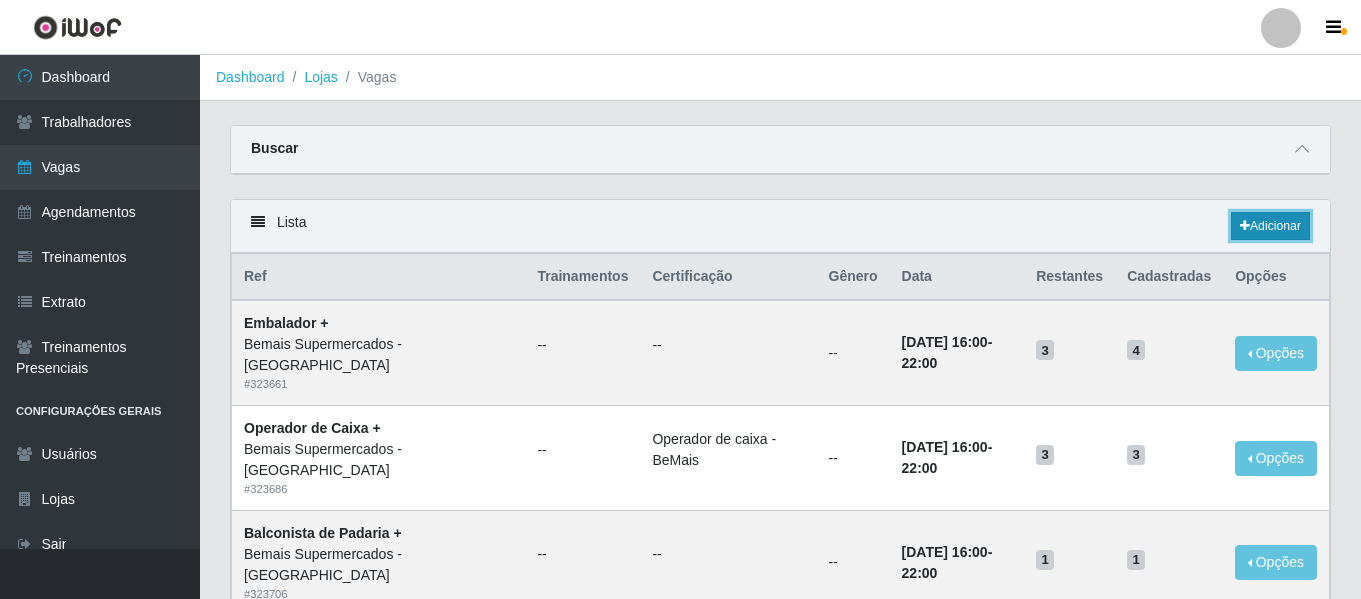 click on "Adicionar" at bounding box center [1270, 226] 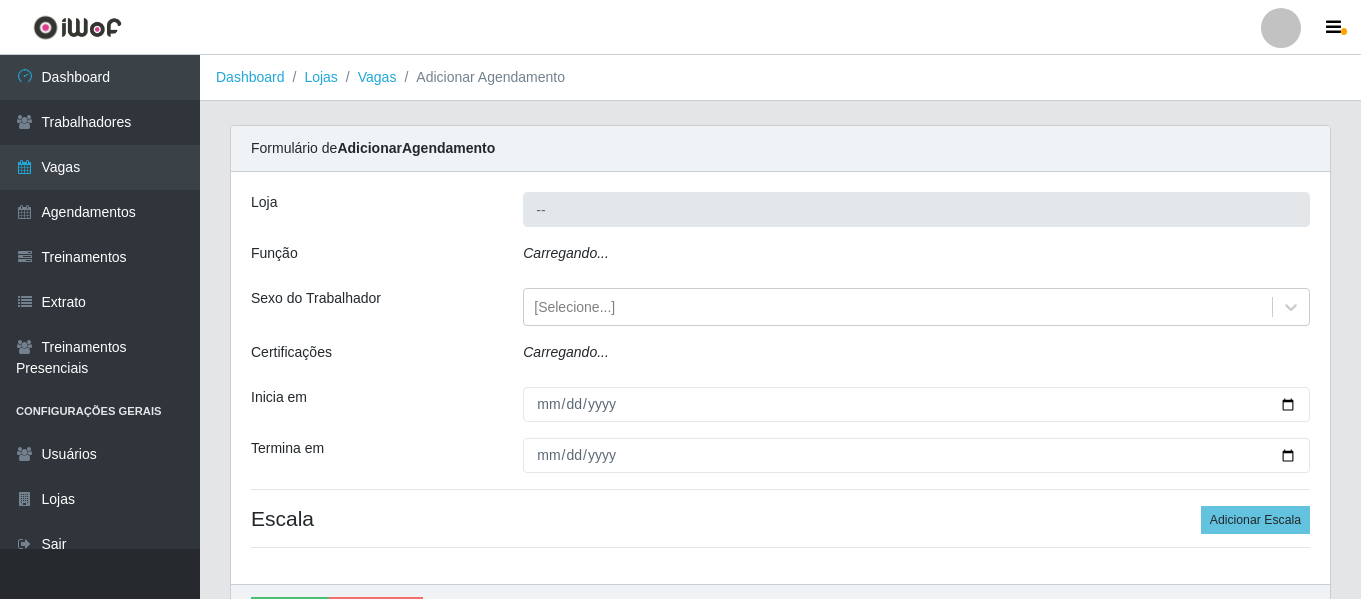 type on "Bemais Supermercados - [GEOGRAPHIC_DATA]" 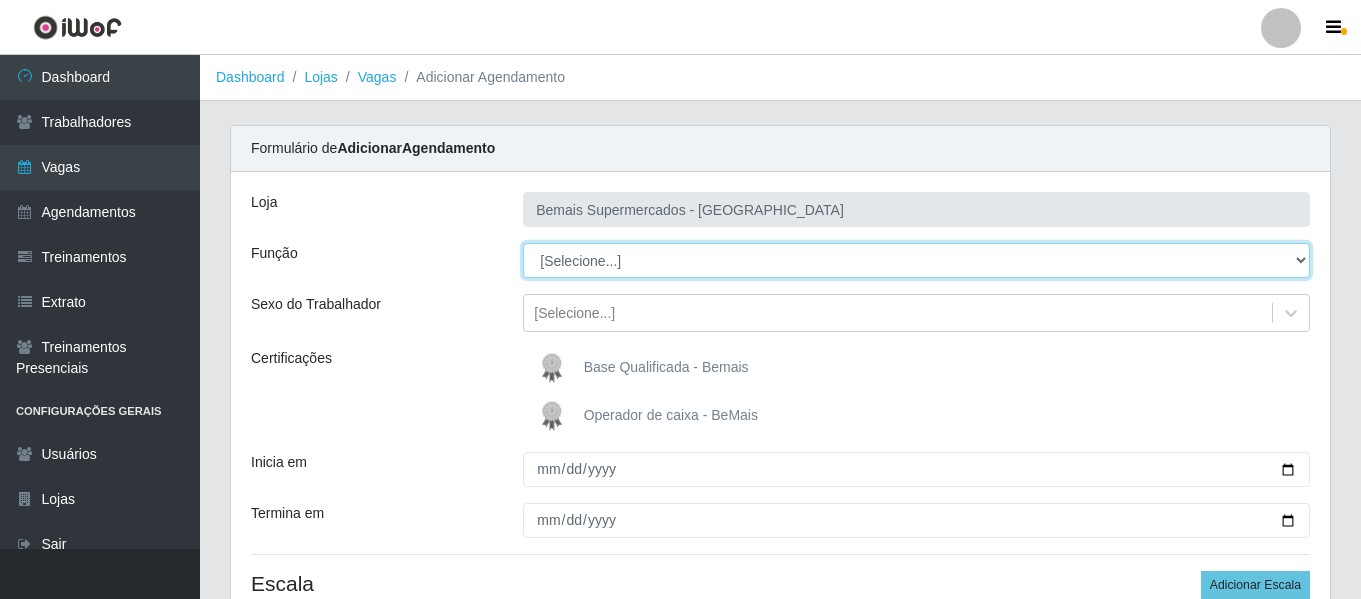 click on "[Selecione...] ASG ASG + ASG ++ Auxiliar de Depósito  Auxiliar de Depósito + Auxiliar de Depósito ++ Auxiliar de Estacionamento Auxiliar de Estacionamento + Auxiliar de Estacionamento ++ Auxiliar de Sushiman Auxiliar de Sushiman+ Auxiliar de Sushiman++ Balconista de Açougue  Balconista de Açougue + Balconista de Açougue ++ Balconista de Frios Balconista de Frios + Balconista de Frios ++ Balconista de Padaria  Balconista de Padaria + Balconista de Padaria ++ Embalador Embalador + Embalador ++ Operador de Caixa Operador de Caixa + Operador de Caixa ++ Repositor  Repositor + Repositor ++ Repositor de Hortifruti Repositor de Hortifruti + Repositor de Hortifruti ++" at bounding box center [916, 260] 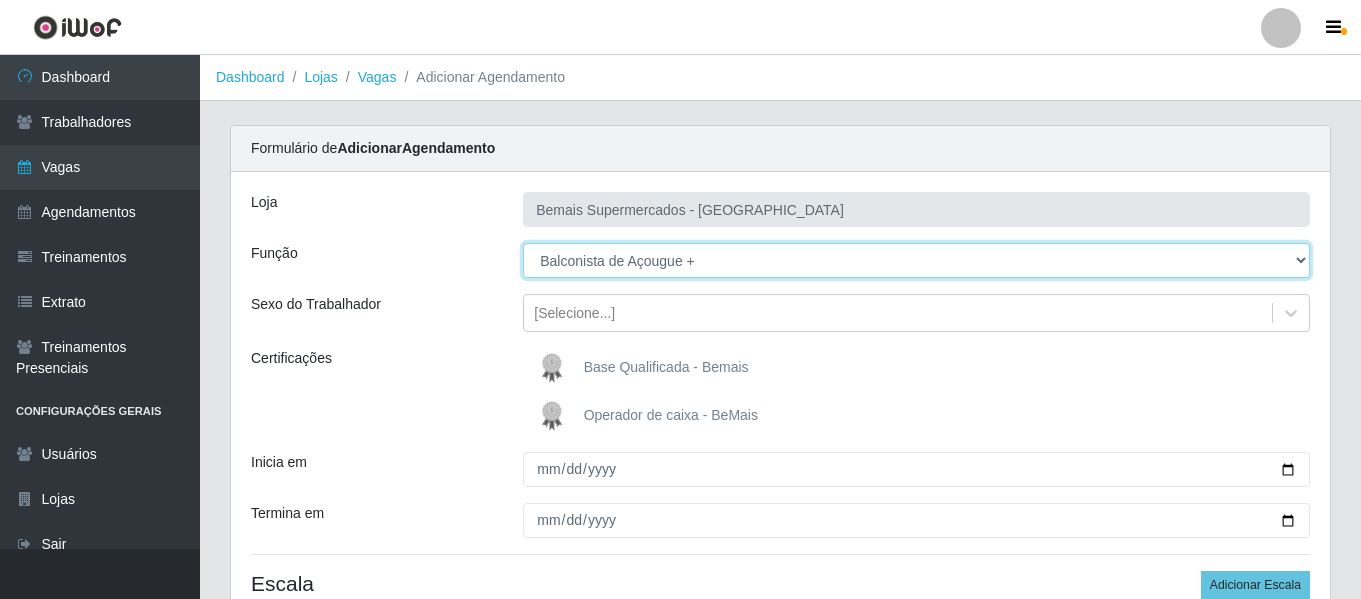 click on "[Selecione...] ASG ASG + ASG ++ Auxiliar de Depósito  Auxiliar de Depósito + Auxiliar de Depósito ++ Auxiliar de Estacionamento Auxiliar de Estacionamento + Auxiliar de Estacionamento ++ Auxiliar de Sushiman Auxiliar de Sushiman+ Auxiliar de Sushiman++ Balconista de Açougue  Balconista de Açougue + Balconista de Açougue ++ Balconista de Frios Balconista de Frios + Balconista de Frios ++ Balconista de Padaria  Balconista de Padaria + Balconista de Padaria ++ Embalador Embalador + Embalador ++ Operador de Caixa Operador de Caixa + Operador de Caixa ++ Repositor  Repositor + Repositor ++ Repositor de Hortifruti Repositor de Hortifruti + Repositor de Hortifruti ++" at bounding box center [916, 260] 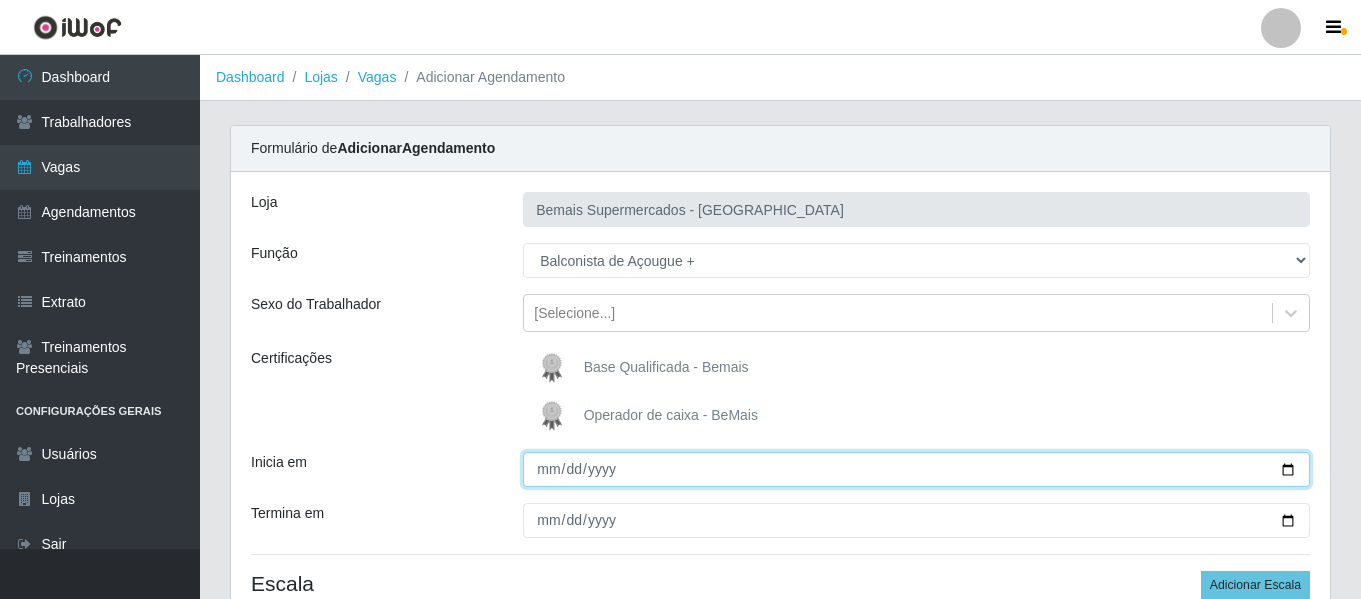 click on "Inicia em" at bounding box center (916, 469) 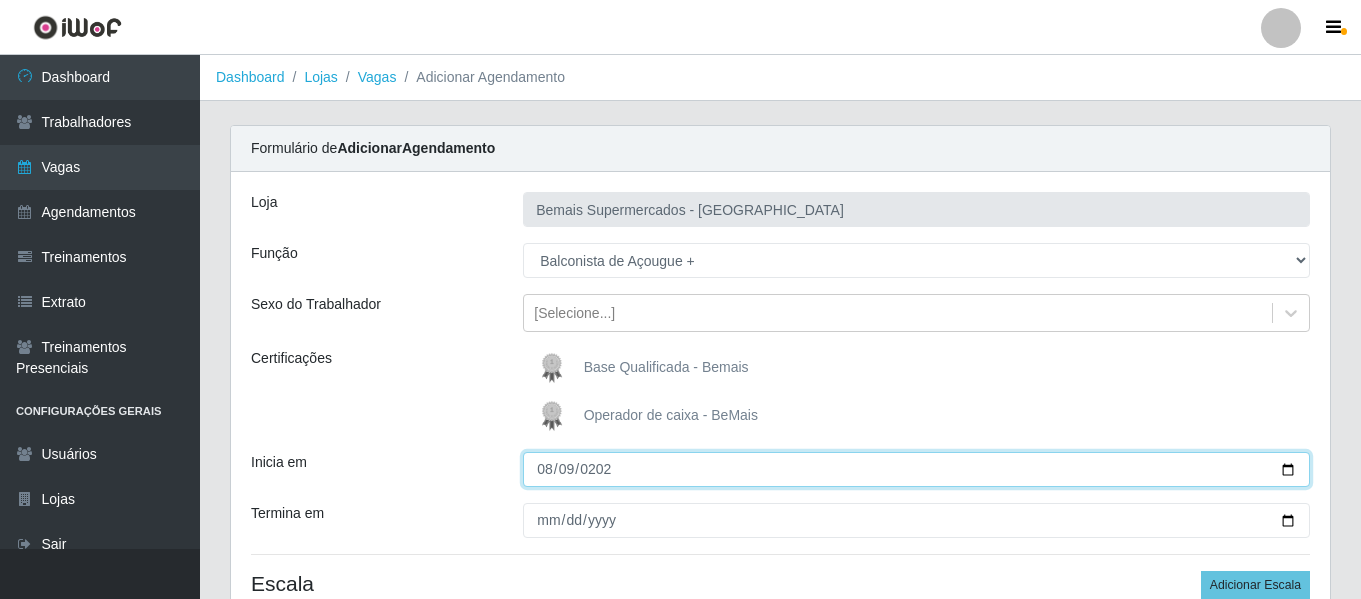 type on "[DATE]" 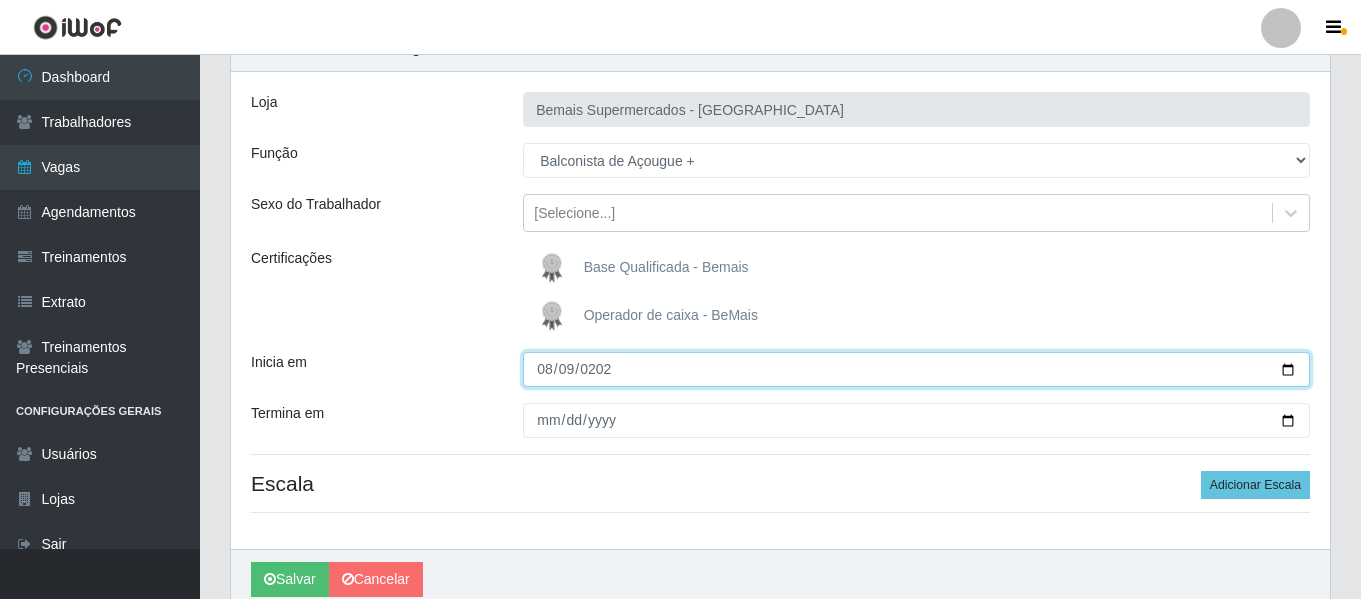 scroll, scrollTop: 185, scrollLeft: 0, axis: vertical 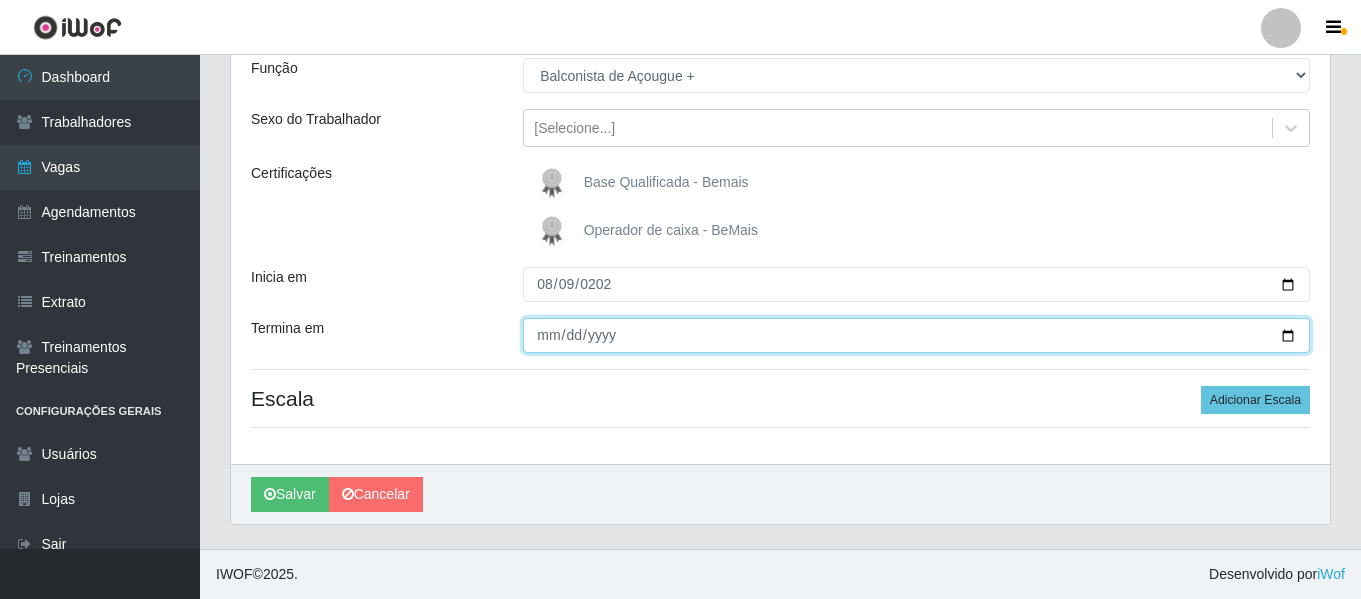 click on "Termina em" at bounding box center (916, 335) 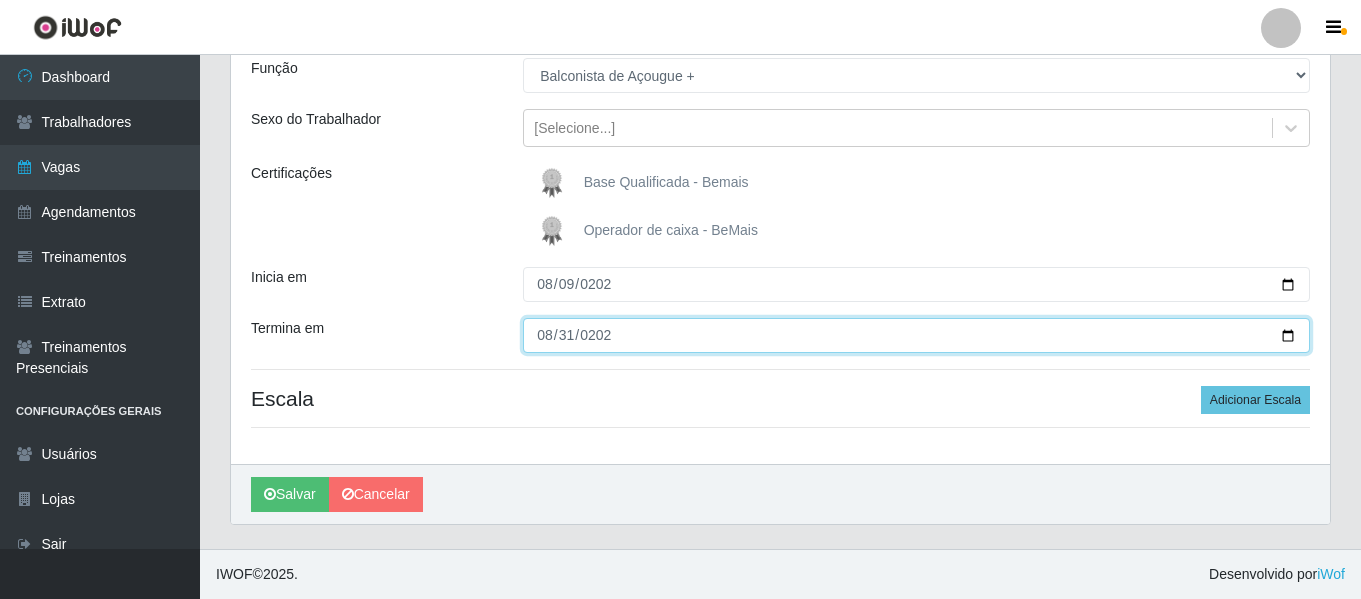 type on "[DATE]" 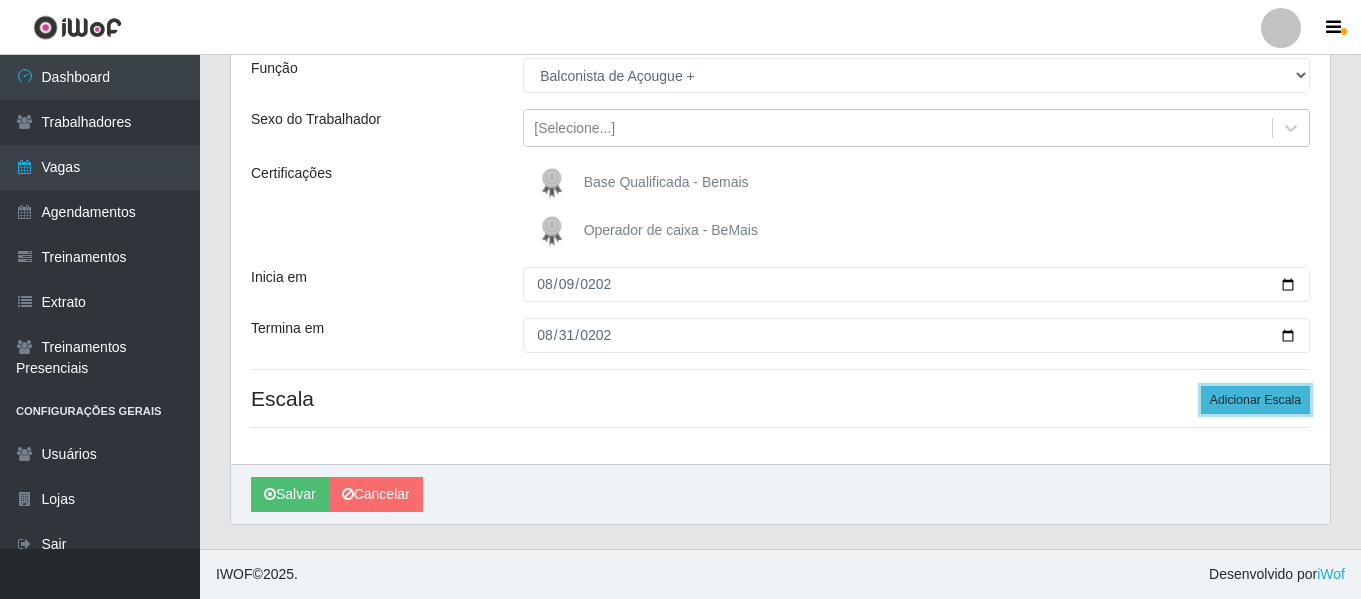 click on "Adicionar Escala" at bounding box center (1255, 400) 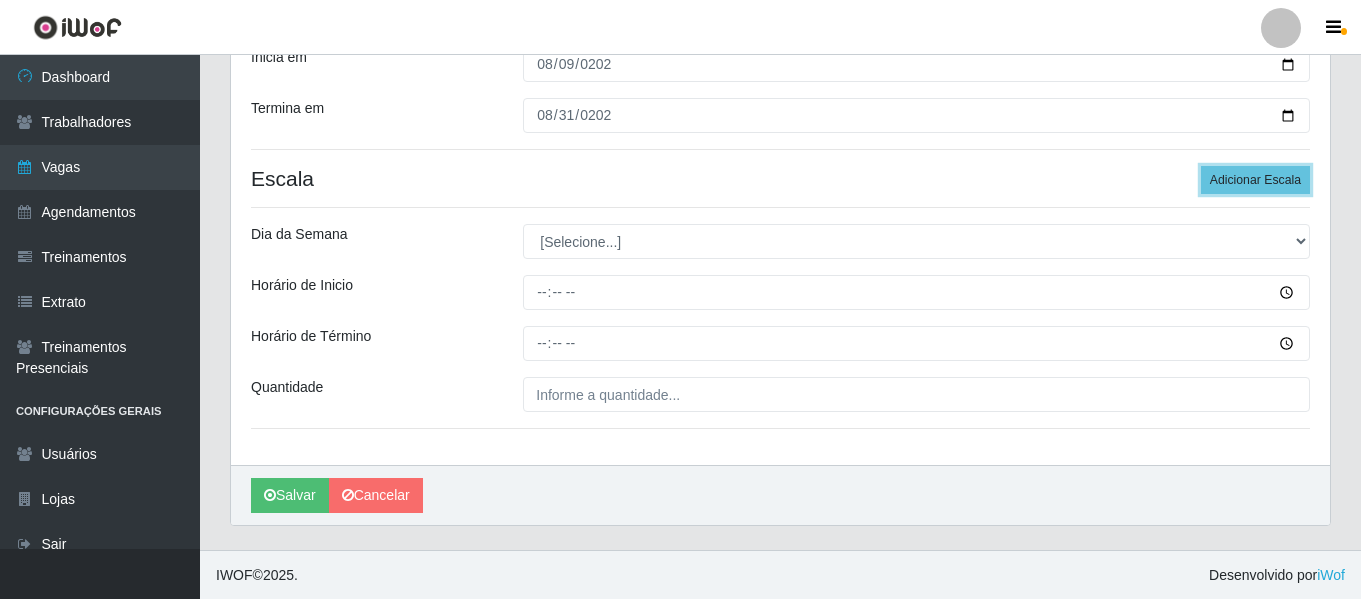 scroll, scrollTop: 406, scrollLeft: 0, axis: vertical 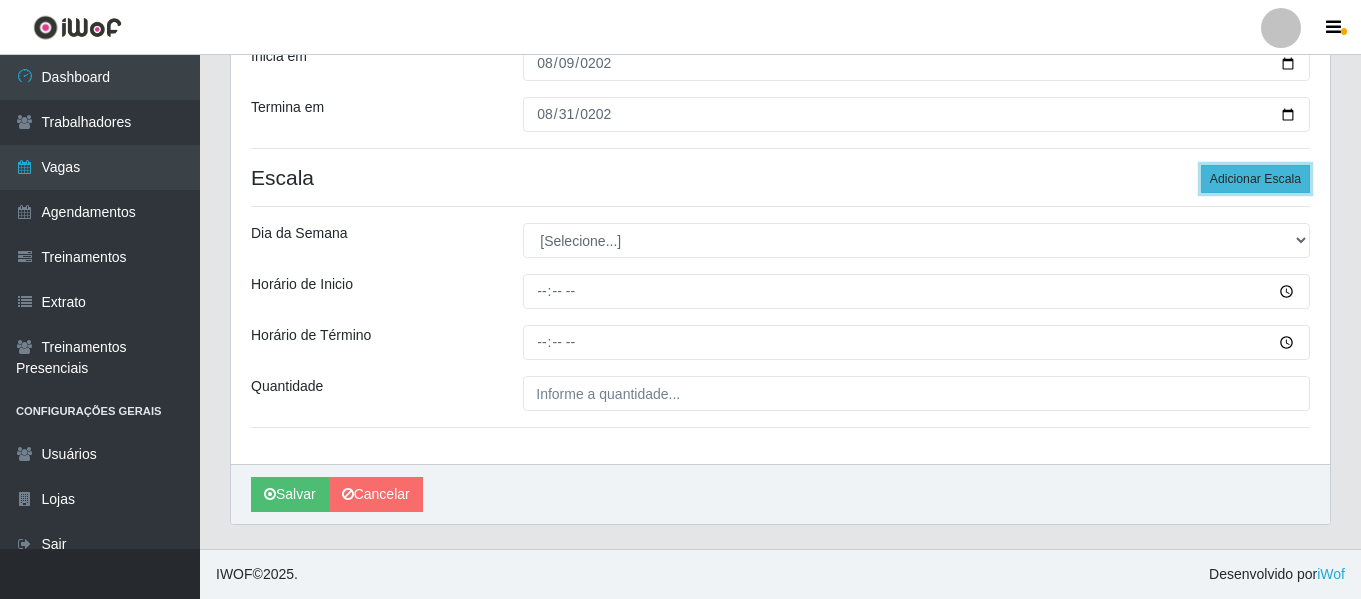 click on "Adicionar Escala" at bounding box center (1255, 179) 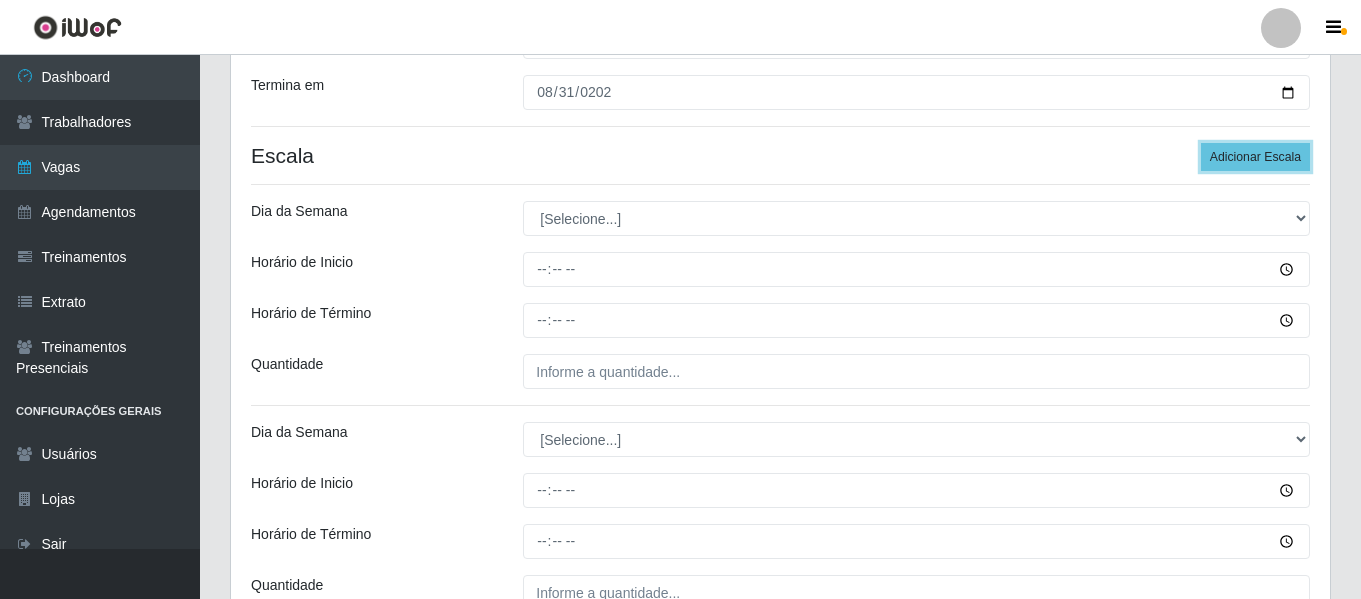 scroll, scrollTop: 427, scrollLeft: 0, axis: vertical 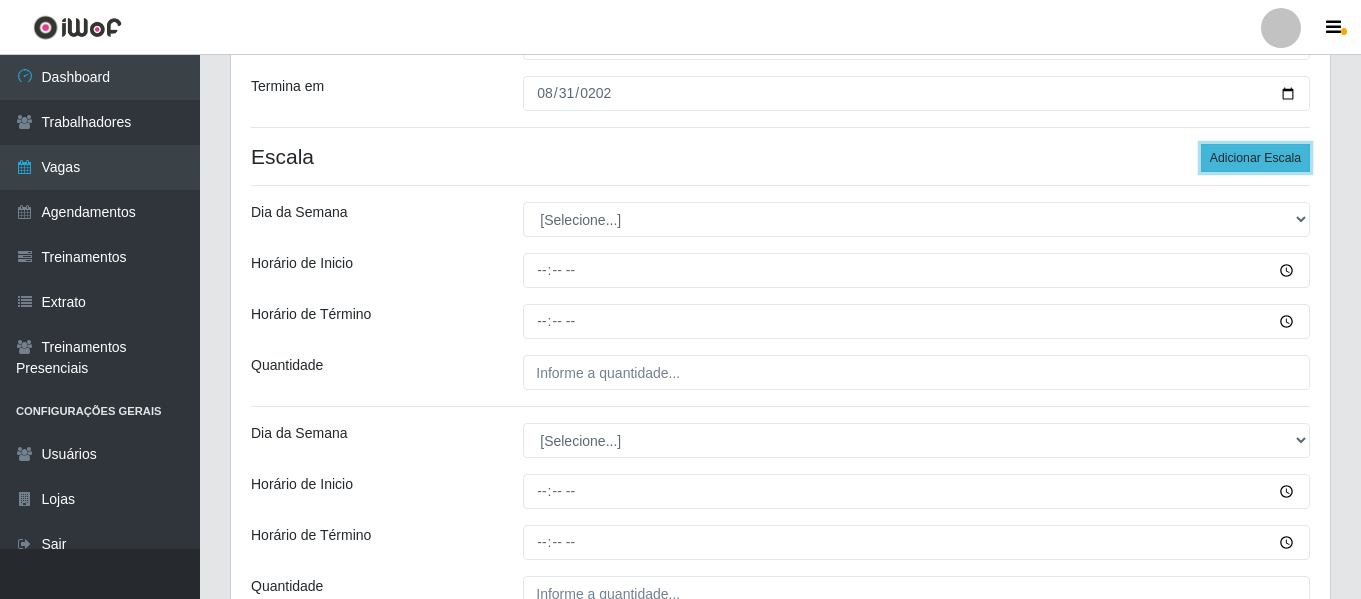 click on "Adicionar Escala" at bounding box center (1255, 158) 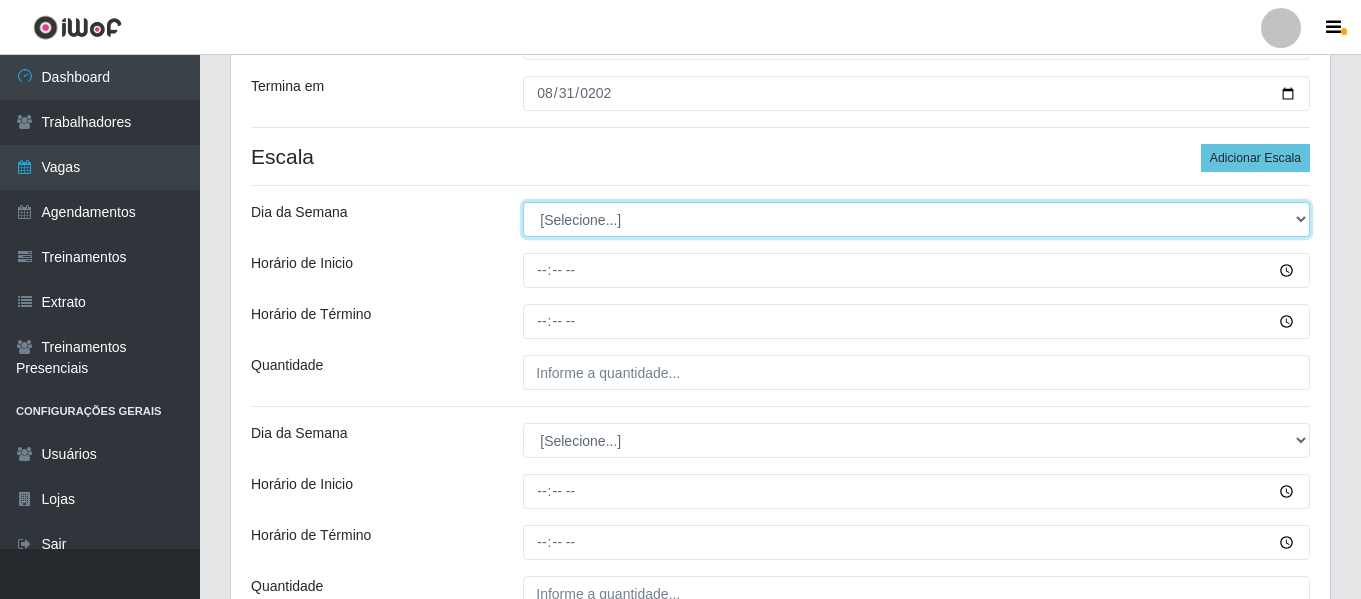 click on "[Selecione...] Segunda Terça Quarta Quinta Sexta Sábado Domingo" at bounding box center [916, 219] 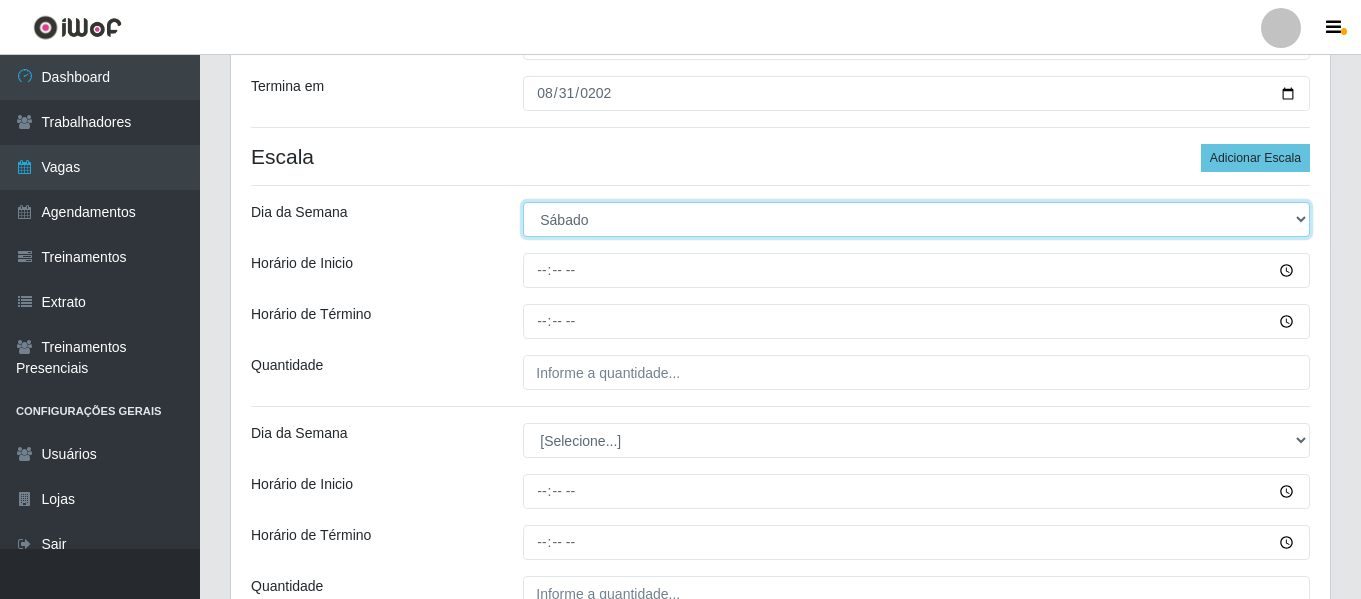 click on "[Selecione...] Segunda Terça Quarta Quinta Sexta Sábado Domingo" at bounding box center [916, 219] 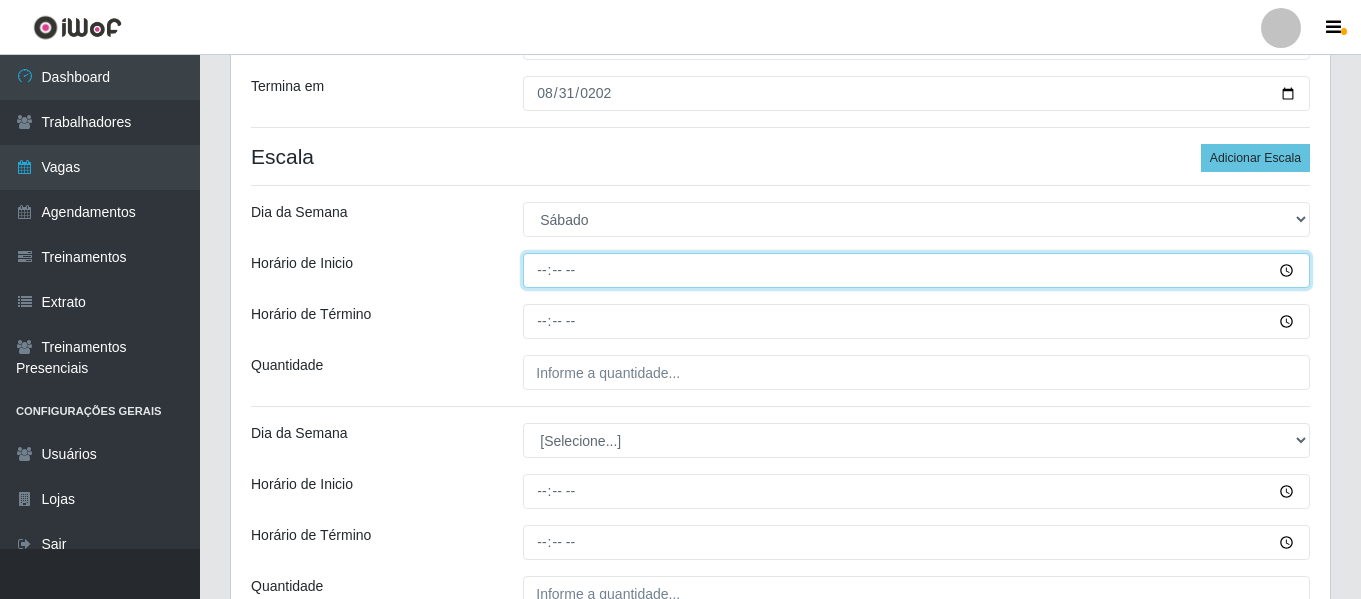 click on "Horário de Inicio" at bounding box center [916, 270] 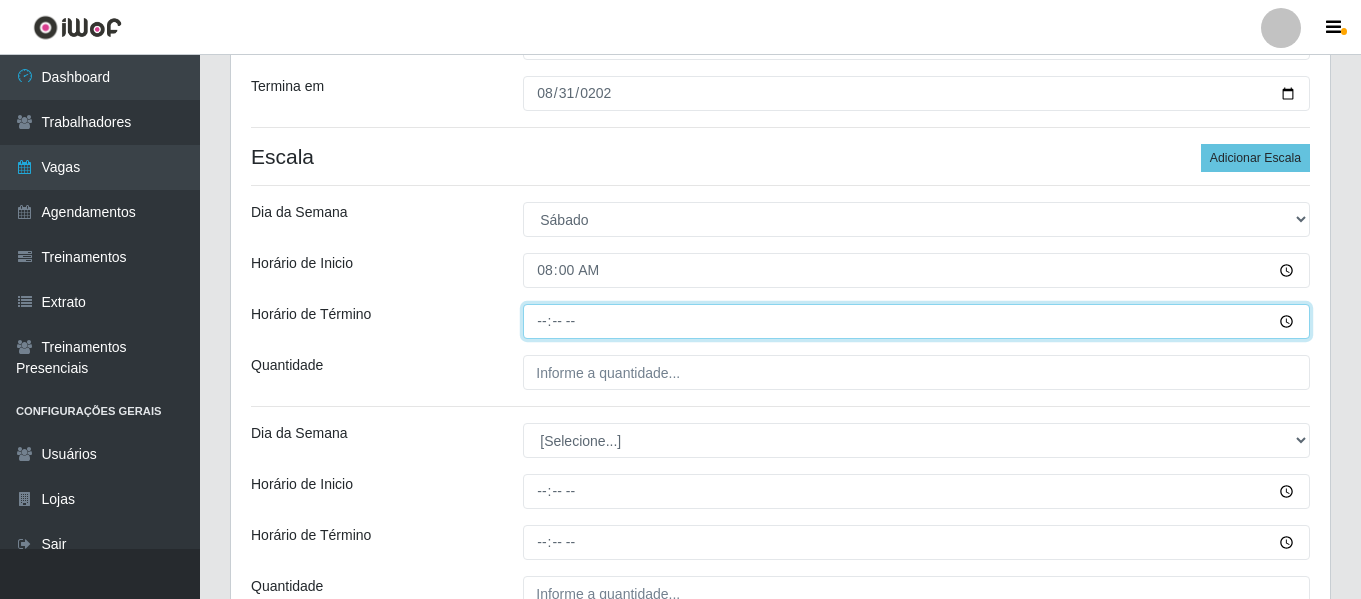 click on "Horário de Término" at bounding box center (916, 321) 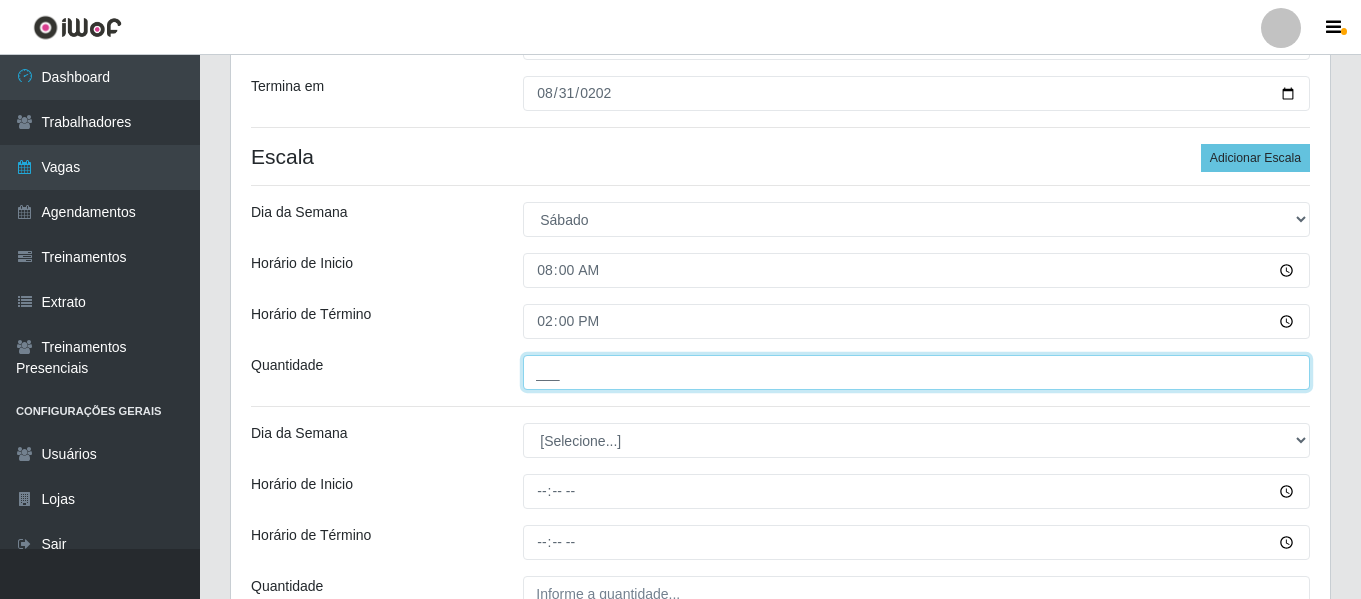 click on "___" at bounding box center (916, 372) 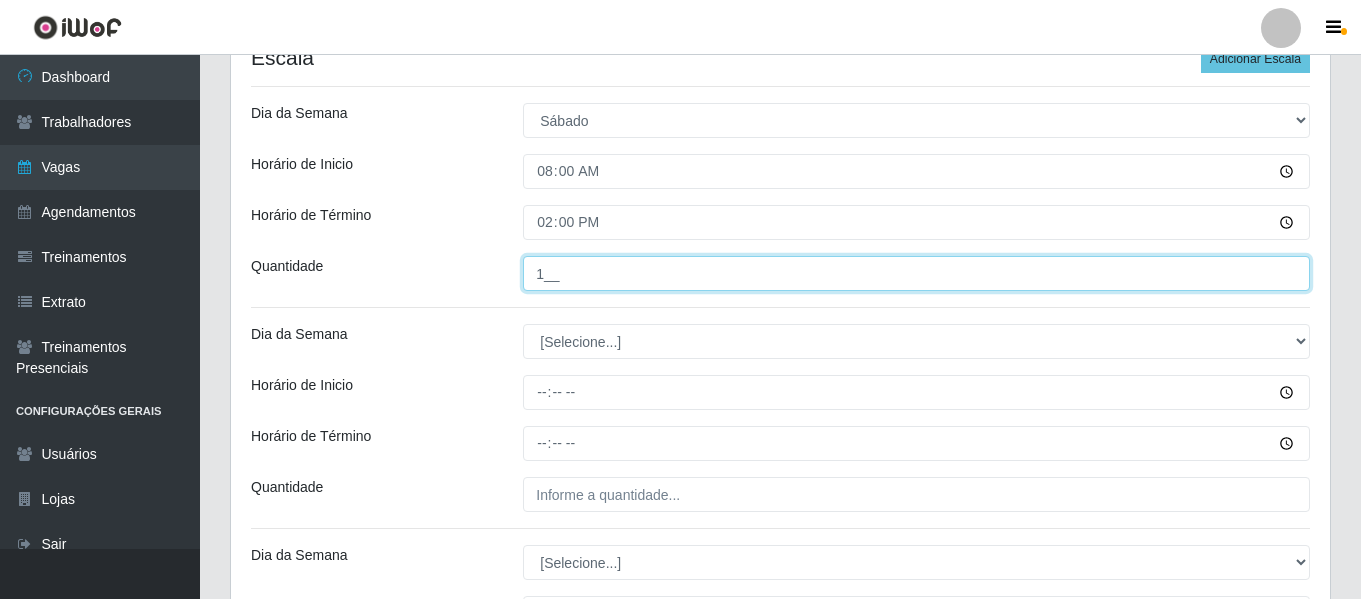 scroll, scrollTop: 527, scrollLeft: 0, axis: vertical 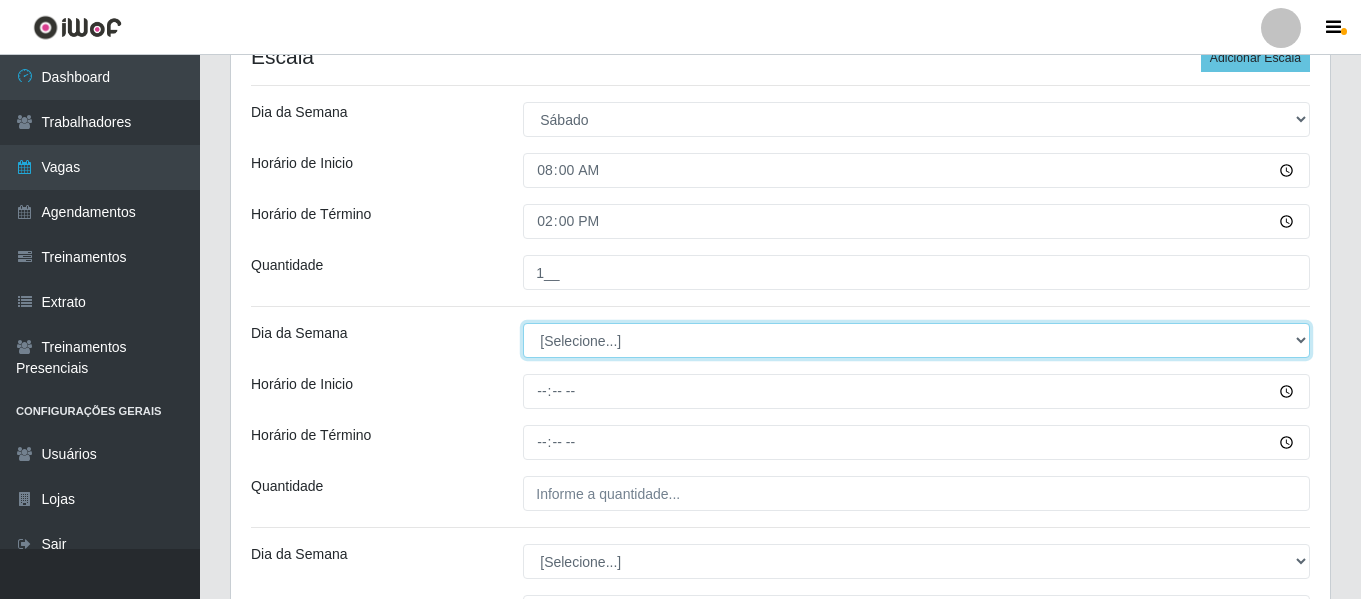 click on "[Selecione...] Segunda Terça Quarta Quinta Sexta Sábado Domingo" at bounding box center [916, 340] 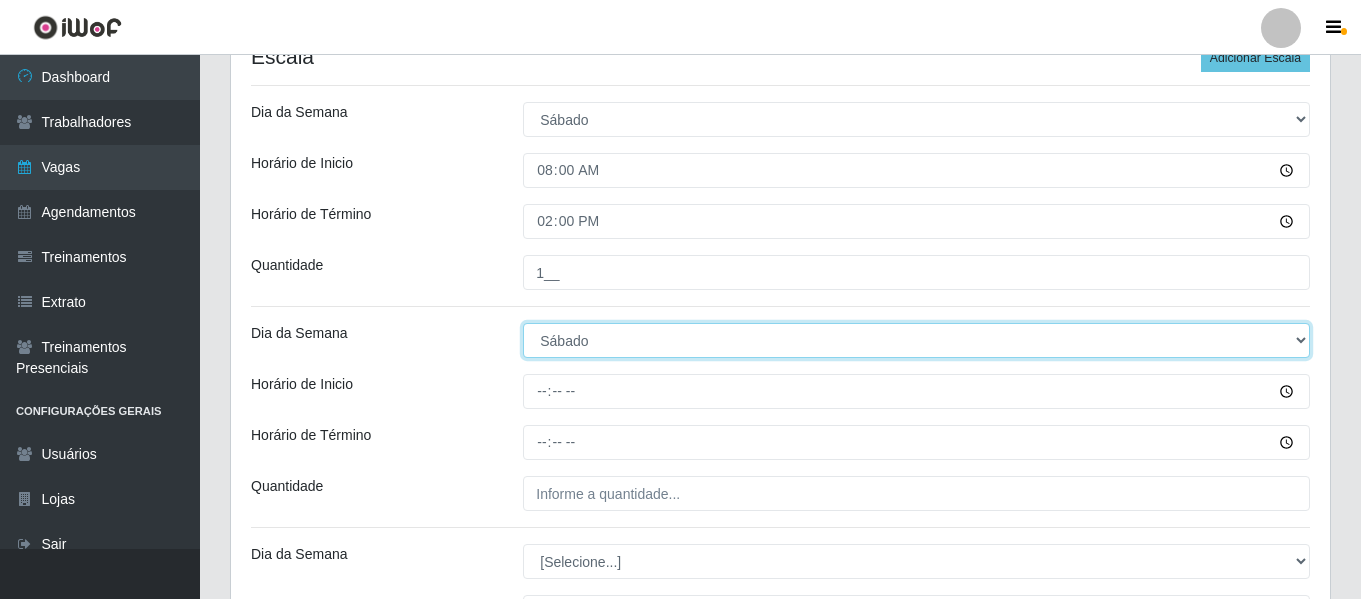 click on "[Selecione...] Segunda Terça Quarta Quinta Sexta Sábado Domingo" at bounding box center (916, 340) 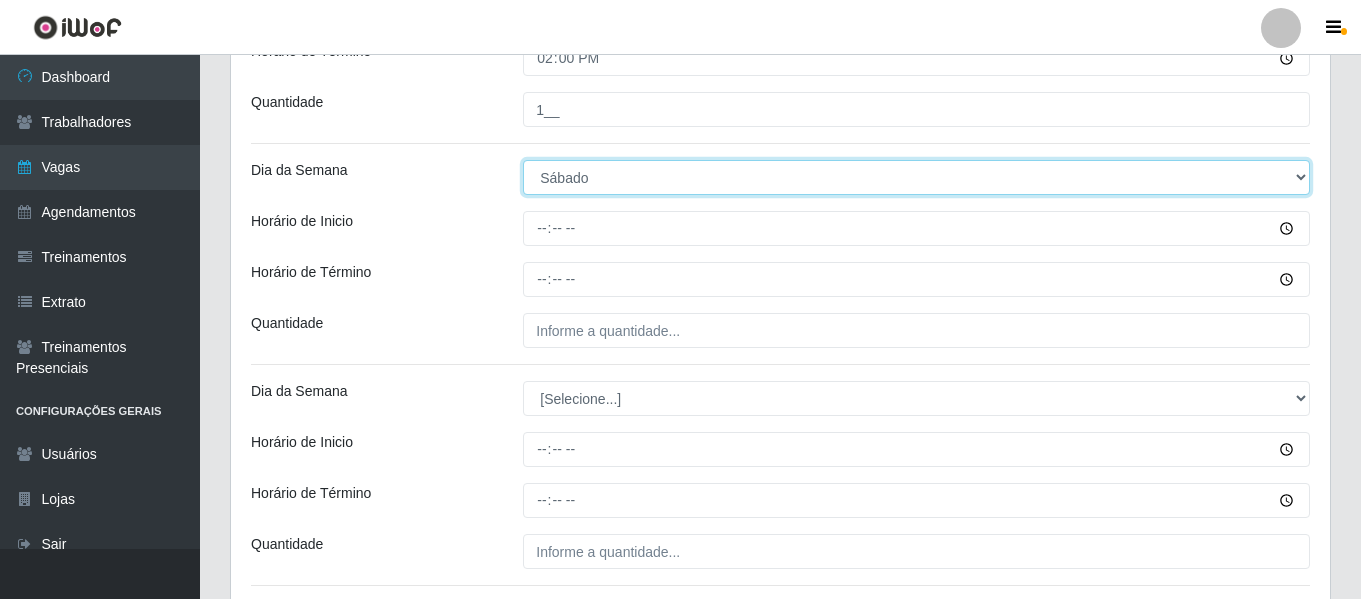 scroll, scrollTop: 727, scrollLeft: 0, axis: vertical 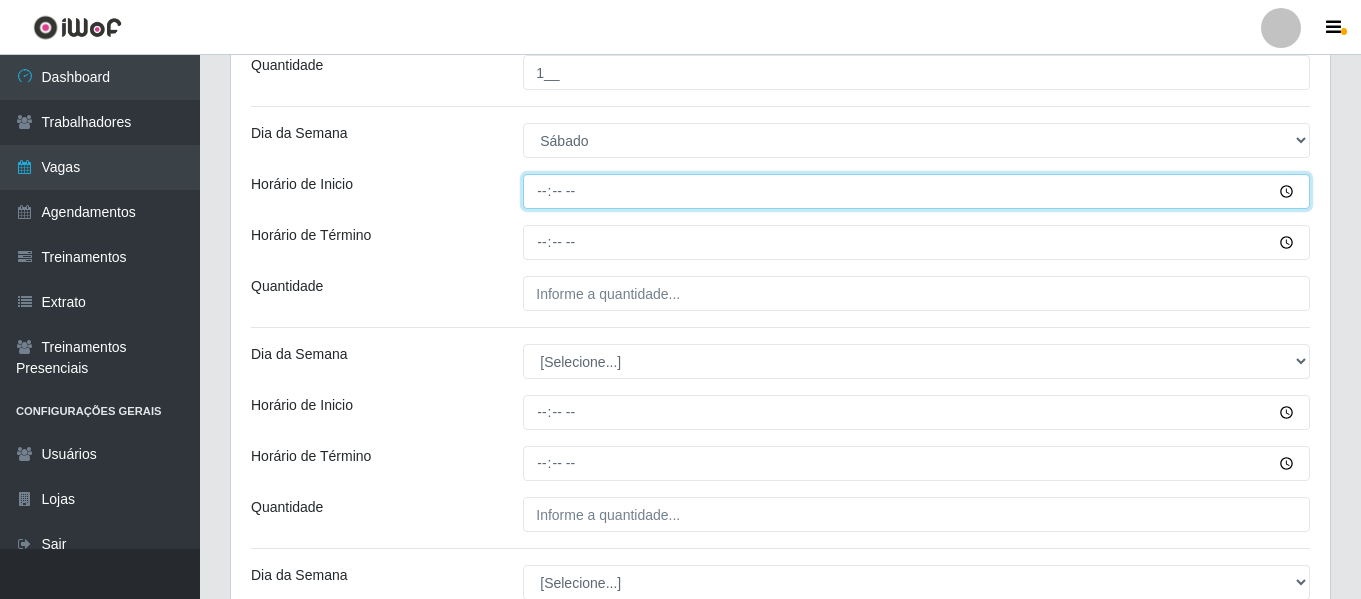 click on "Horário de Inicio" at bounding box center (916, 191) 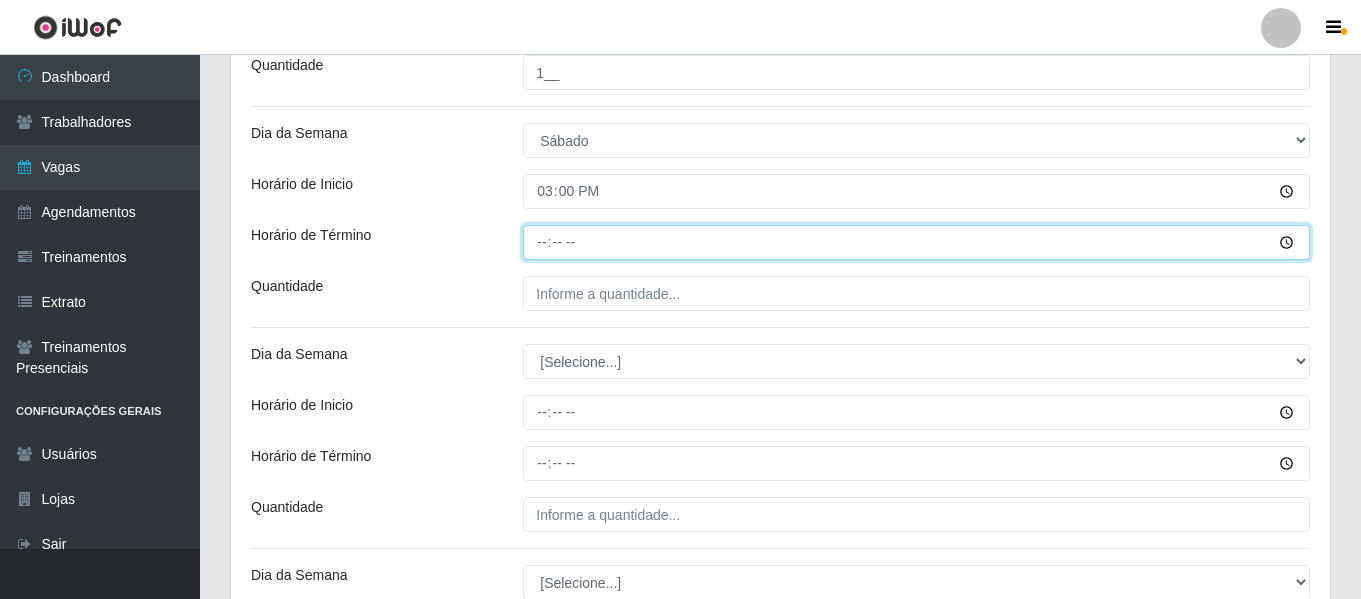 click on "Horário de Término" at bounding box center [916, 242] 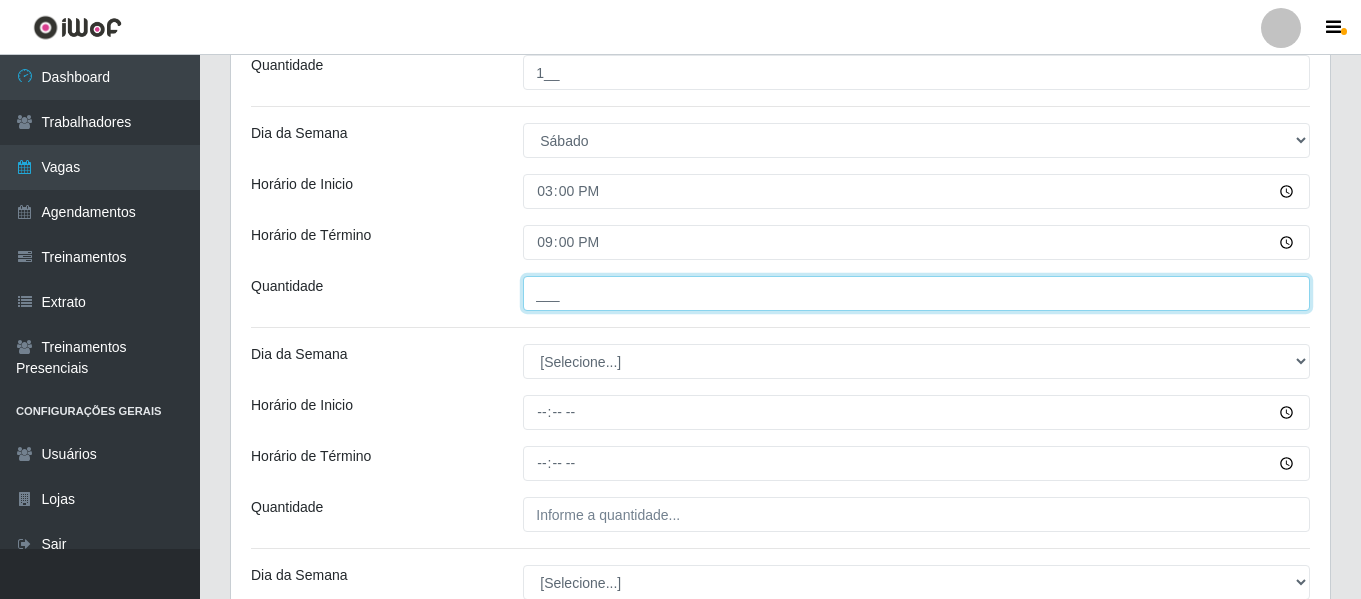 click on "___" at bounding box center [916, 293] 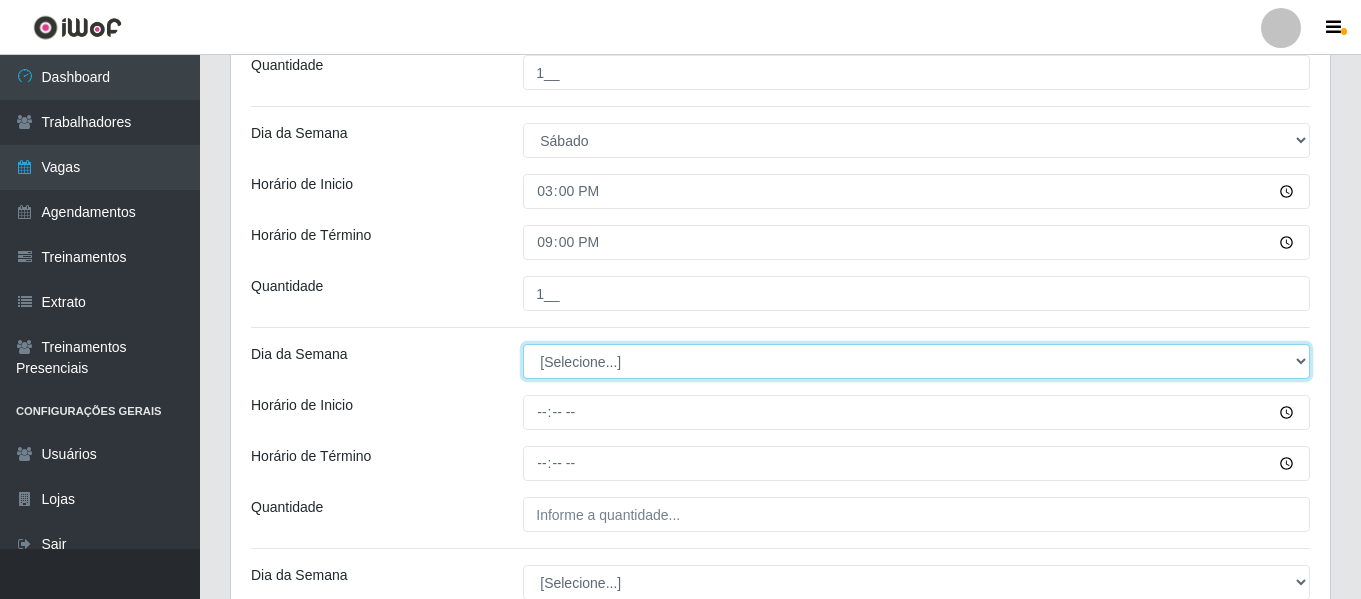 click on "[Selecione...] Segunda Terça Quarta Quinta Sexta Sábado Domingo" at bounding box center (916, 361) 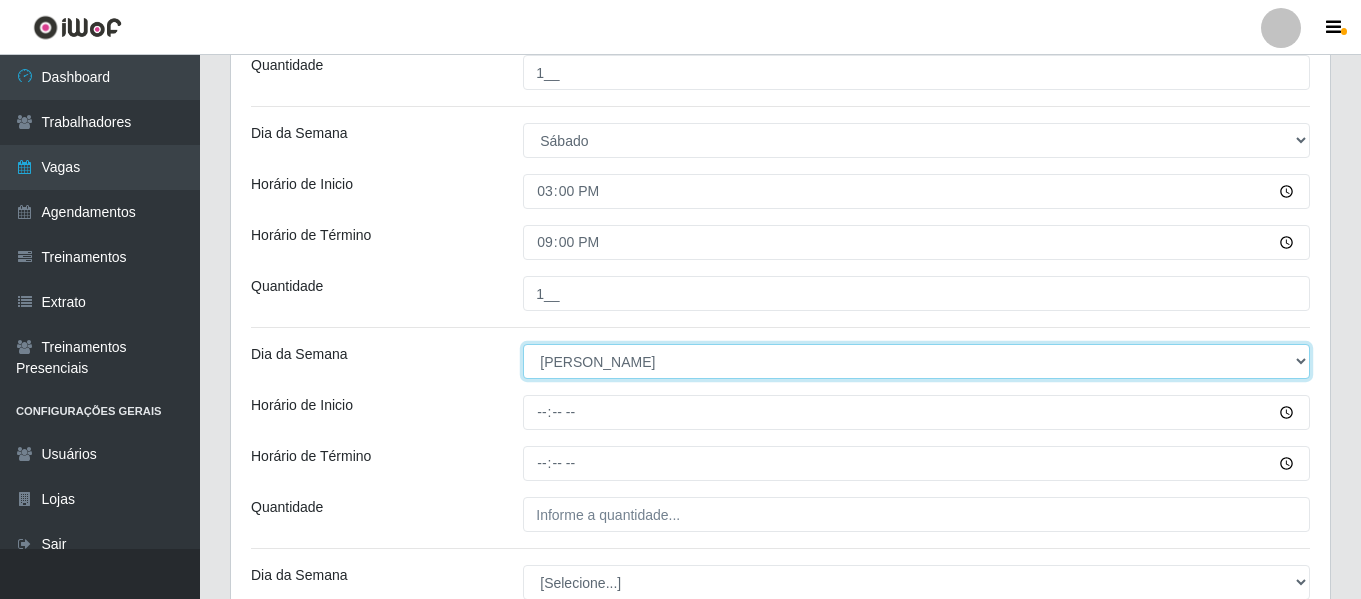 click on "[Selecione...] Segunda Terça Quarta Quinta Sexta Sábado Domingo" at bounding box center (916, 361) 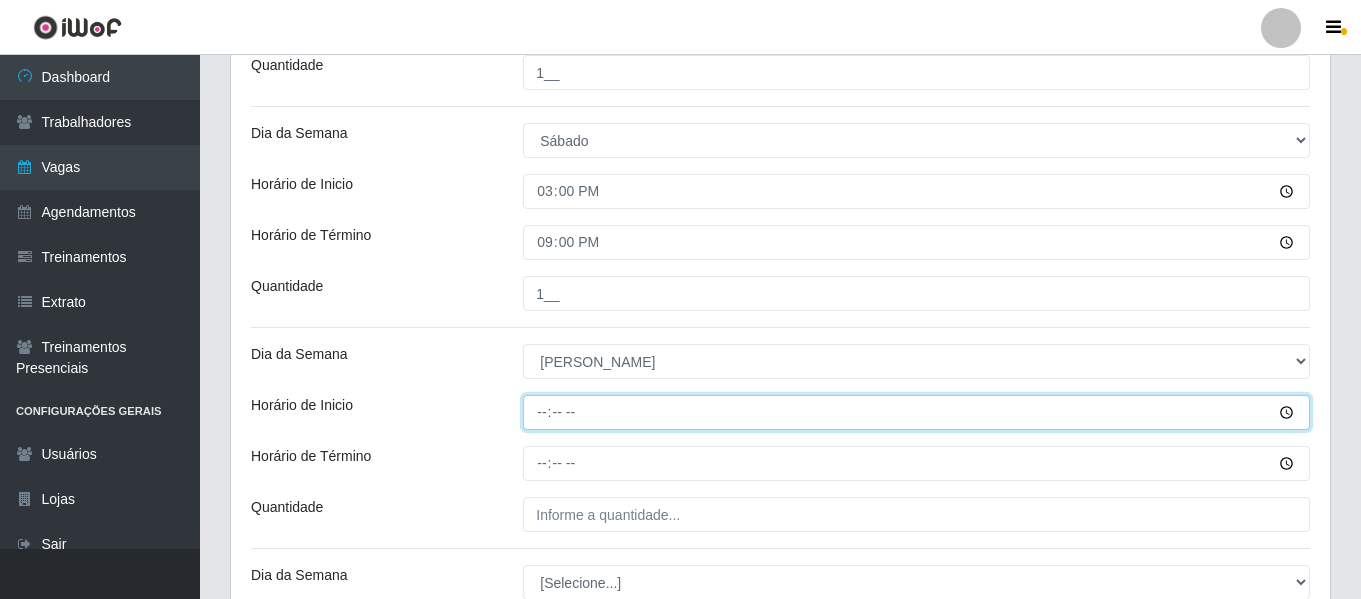 click on "Horário de Inicio" at bounding box center (916, 412) 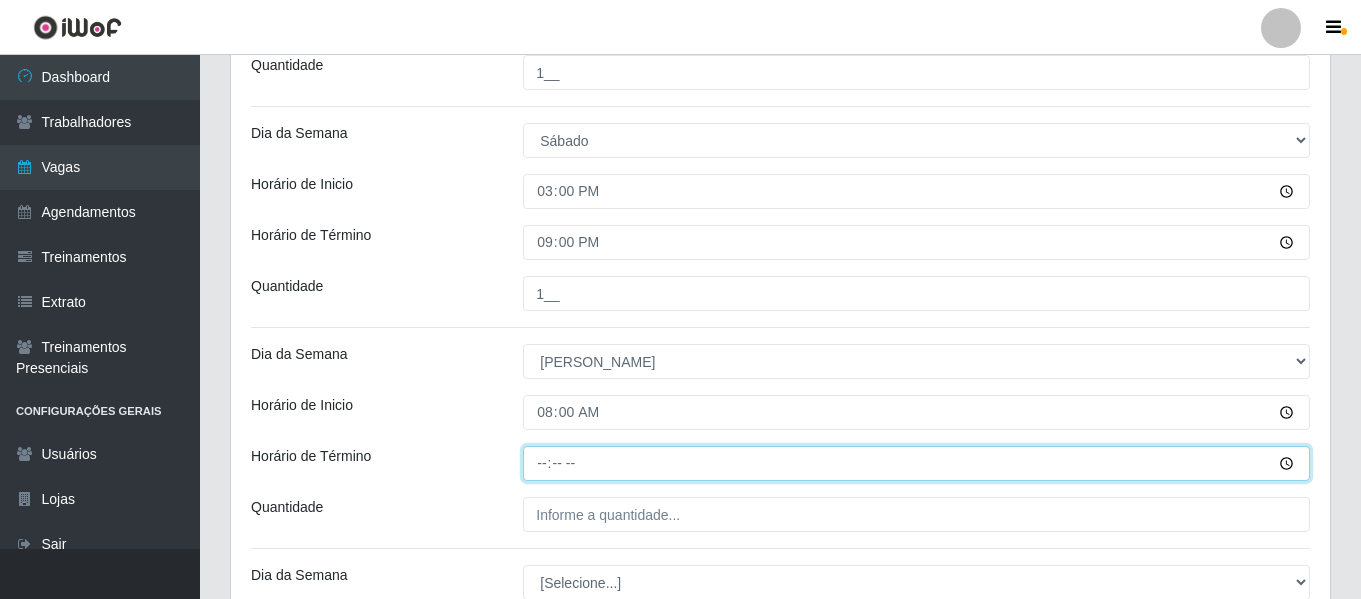 click on "Horário de Término" at bounding box center (916, 463) 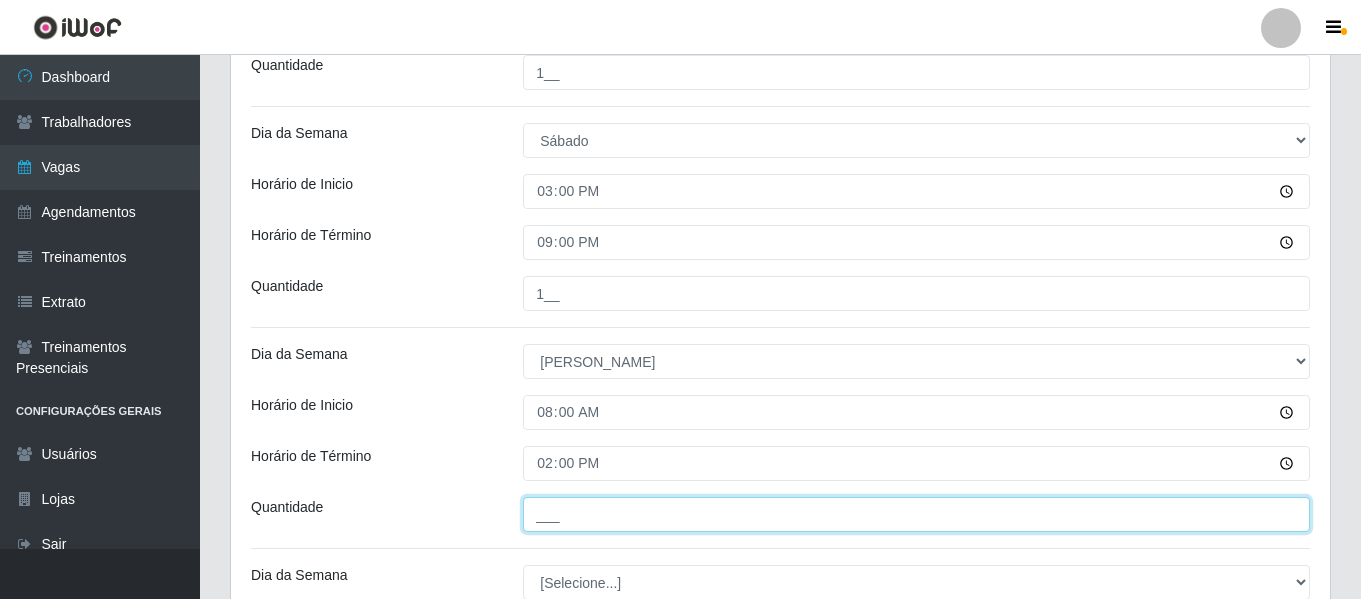 click on "___" at bounding box center (916, 514) 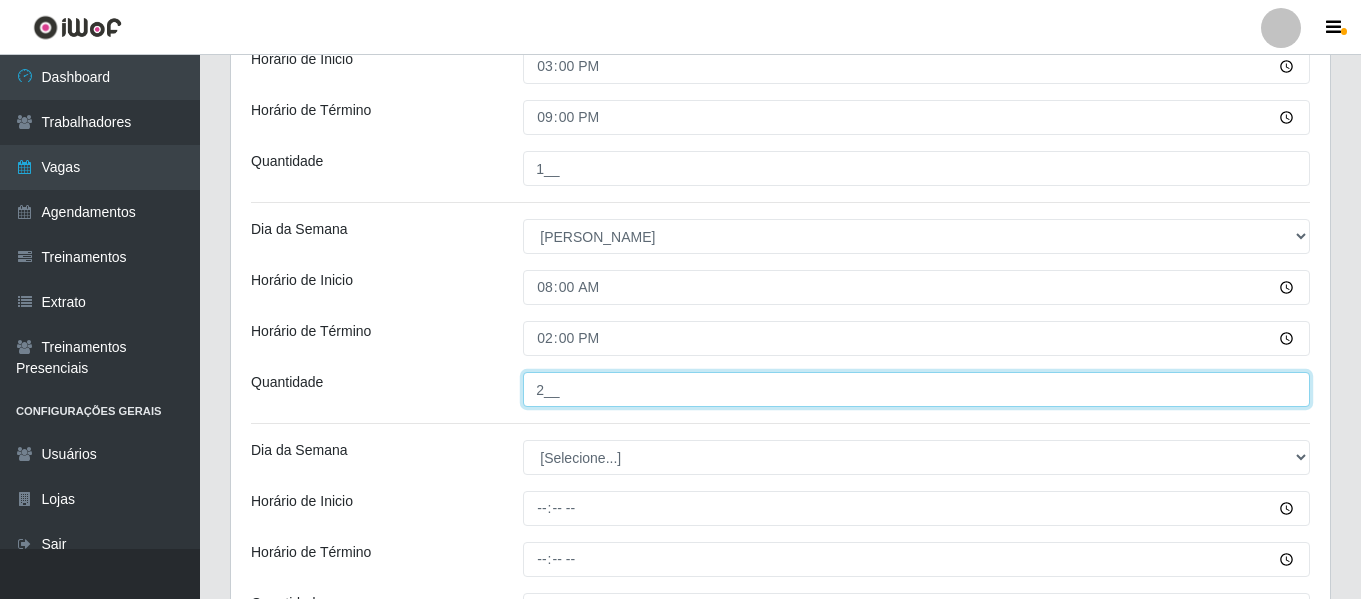 scroll, scrollTop: 927, scrollLeft: 0, axis: vertical 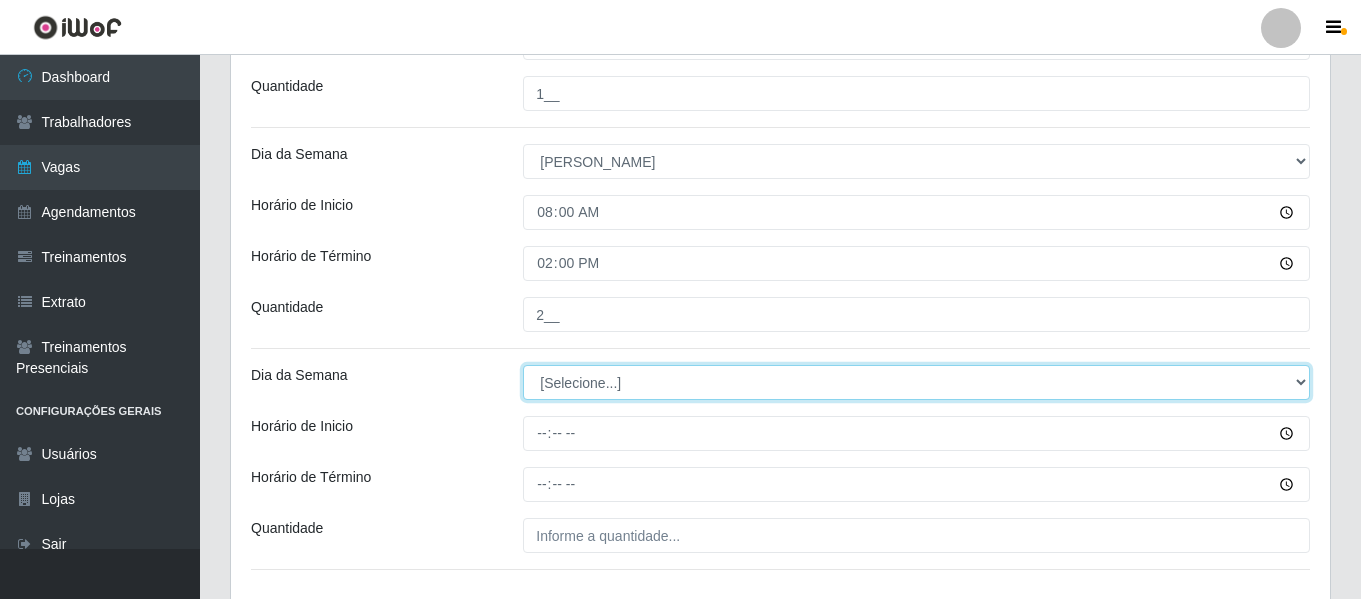 click on "[Selecione...] Segunda Terça Quarta Quinta Sexta Sábado Domingo" at bounding box center (916, 382) 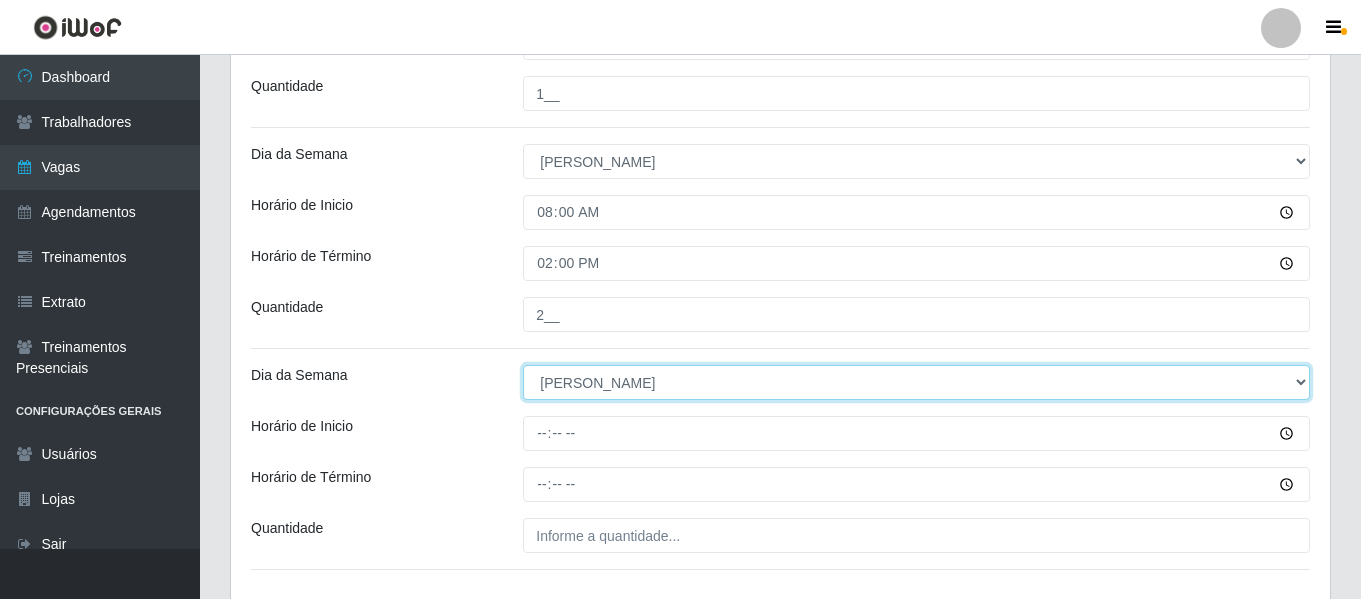 click on "[Selecione...] Segunda Terça Quarta Quinta Sexta Sábado Domingo" at bounding box center (916, 382) 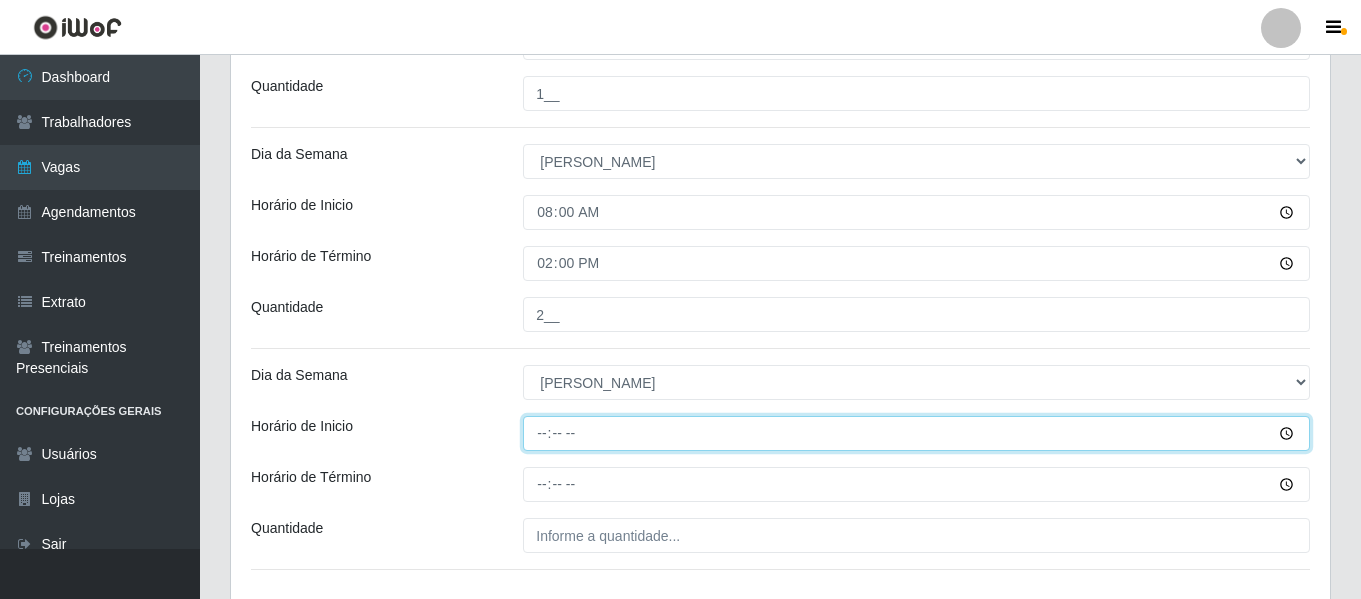 click on "Horário de Inicio" at bounding box center (916, 433) 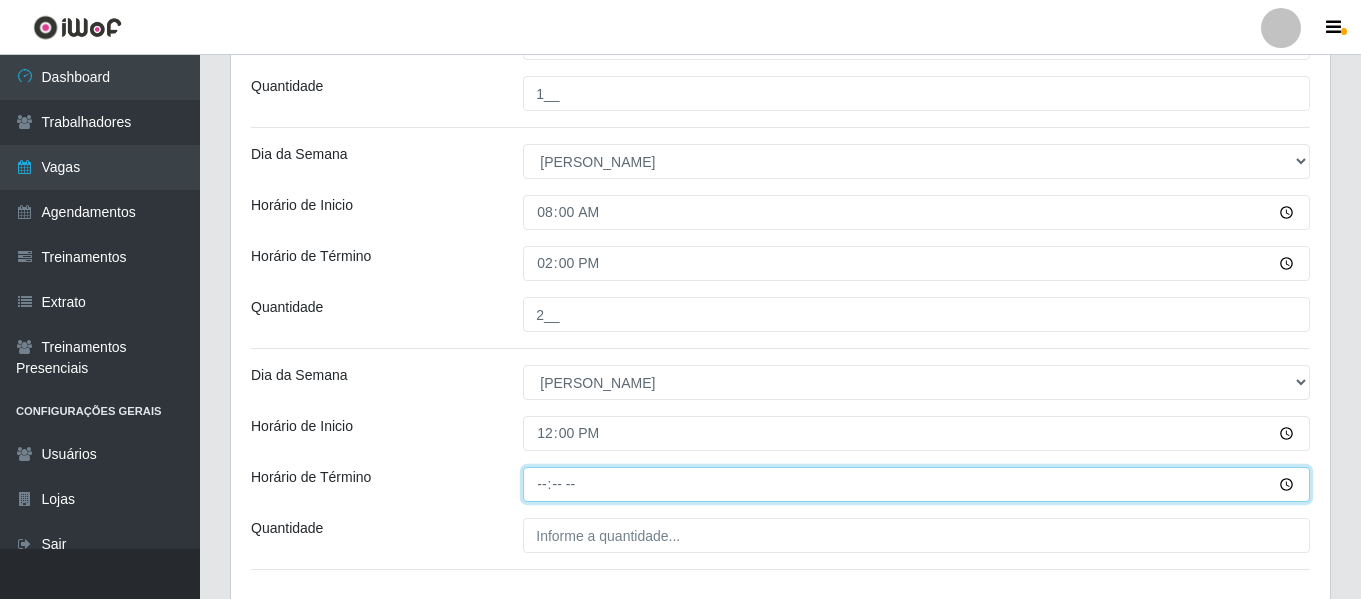 click on "Horário de Término" at bounding box center [916, 484] 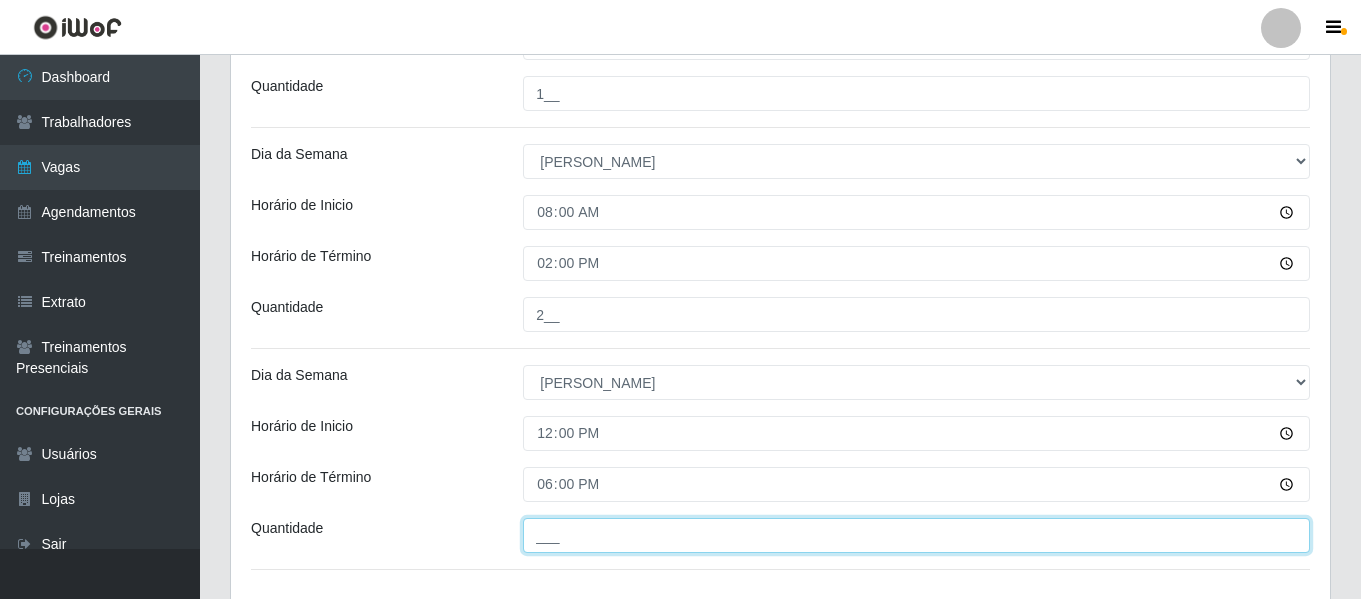 click on "___" at bounding box center [916, 535] 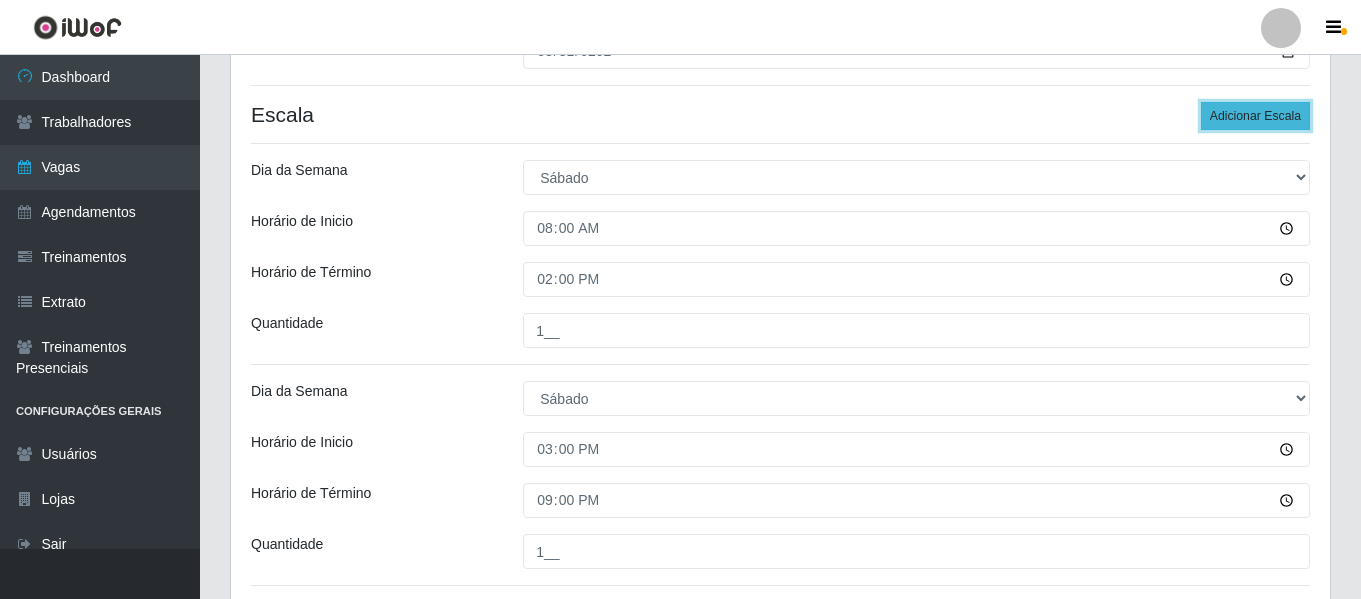 click on "Adicionar Escala" at bounding box center [1255, 116] 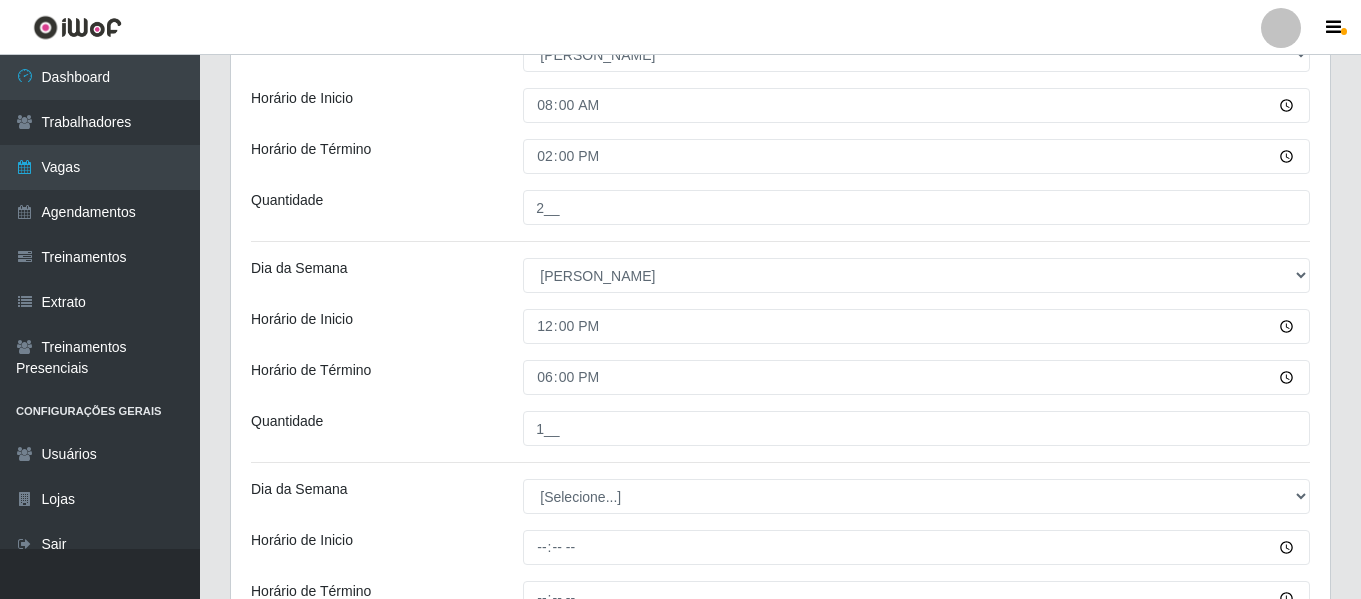 scroll, scrollTop: 1069, scrollLeft: 0, axis: vertical 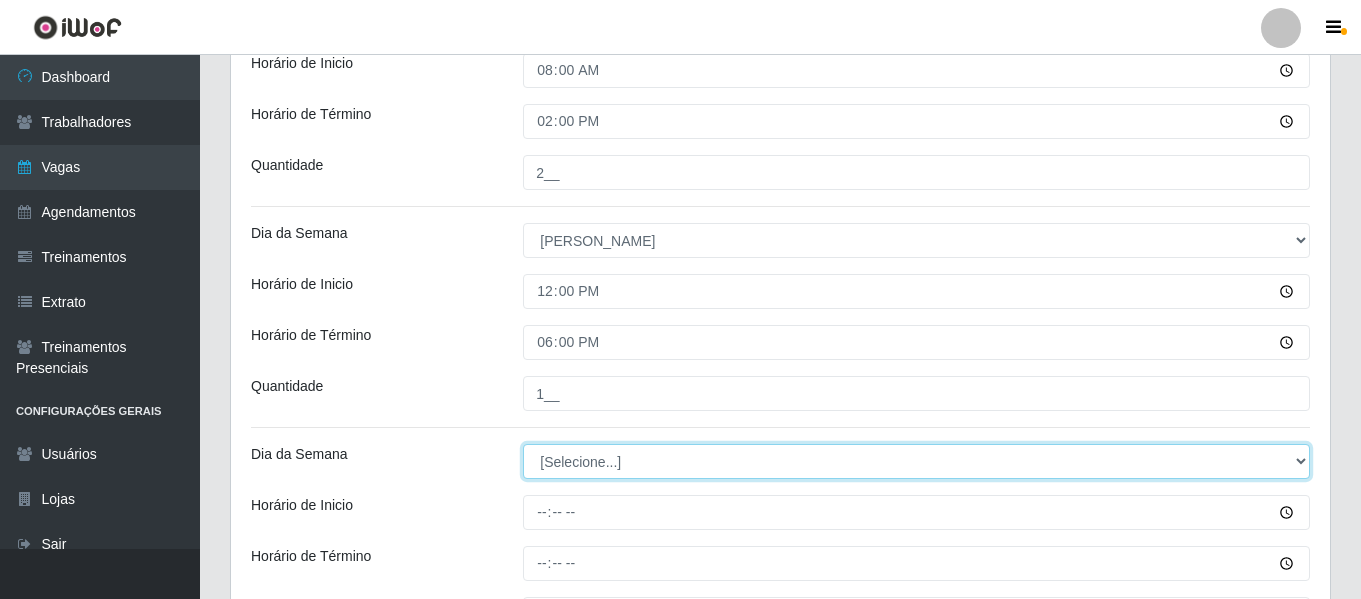 click on "[Selecione...] Segunda Terça Quarta Quinta Sexta Sábado Domingo" at bounding box center [916, 461] 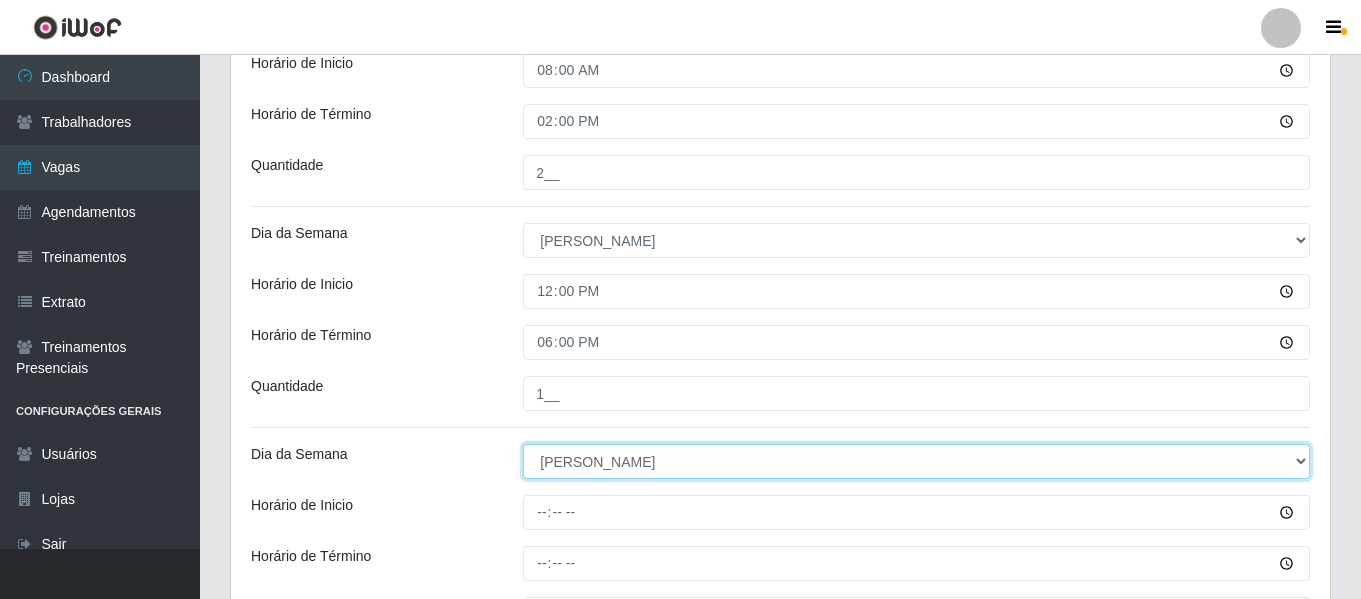 click on "[Selecione...] Segunda Terça Quarta Quinta Sexta Sábado Domingo" at bounding box center [916, 461] 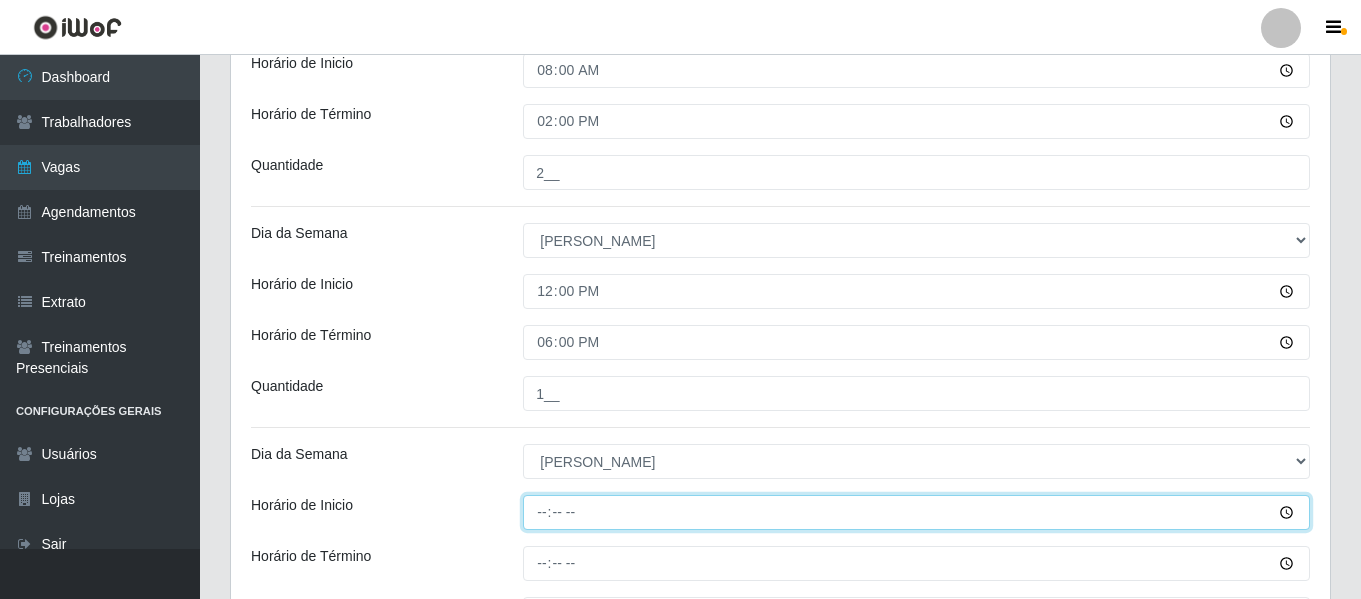 click on "Horário de Inicio" at bounding box center (916, 512) 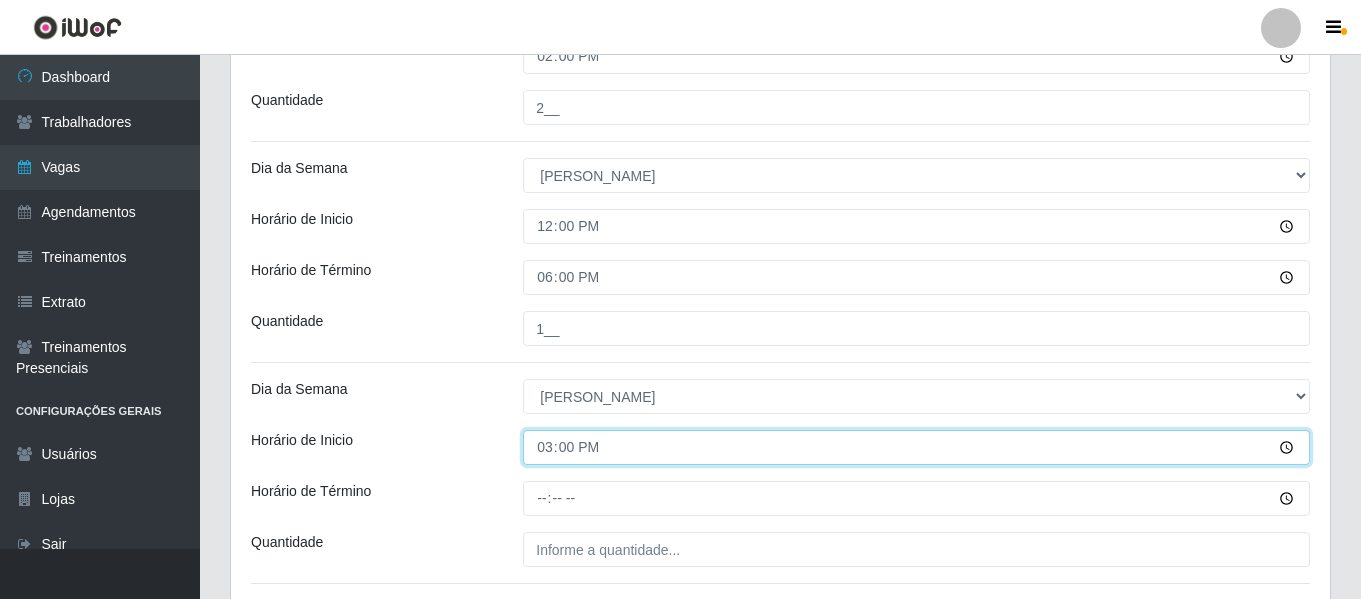 scroll, scrollTop: 1169, scrollLeft: 0, axis: vertical 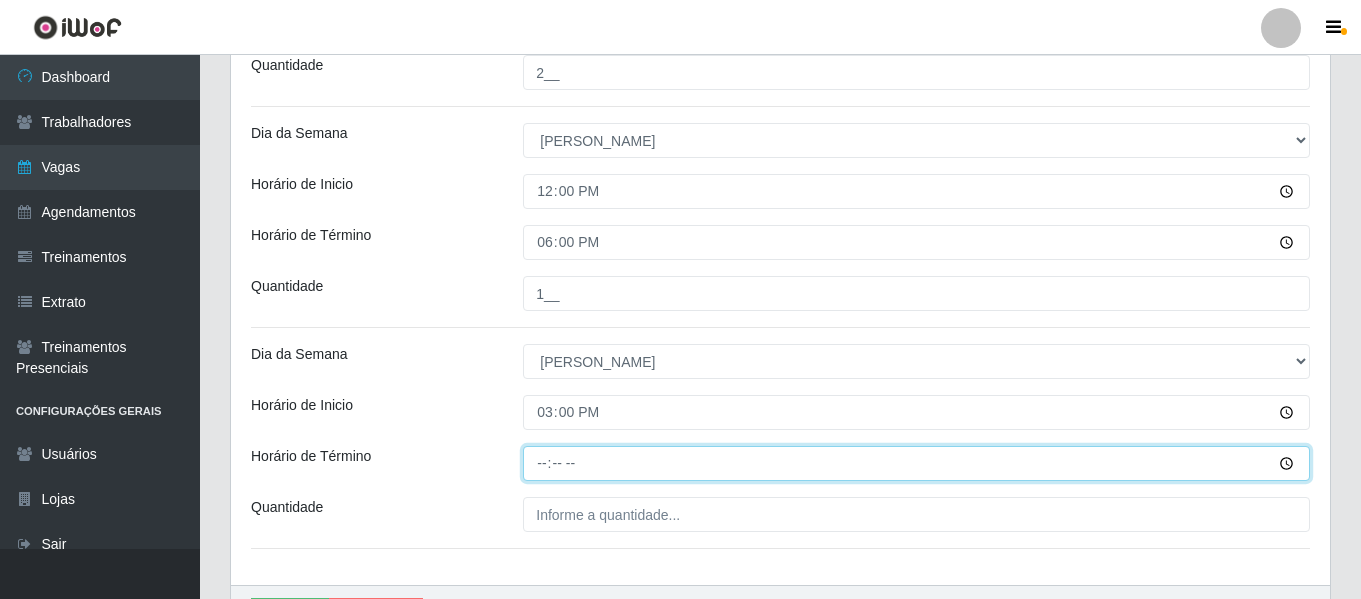 click on "Horário de Término" at bounding box center (916, 463) 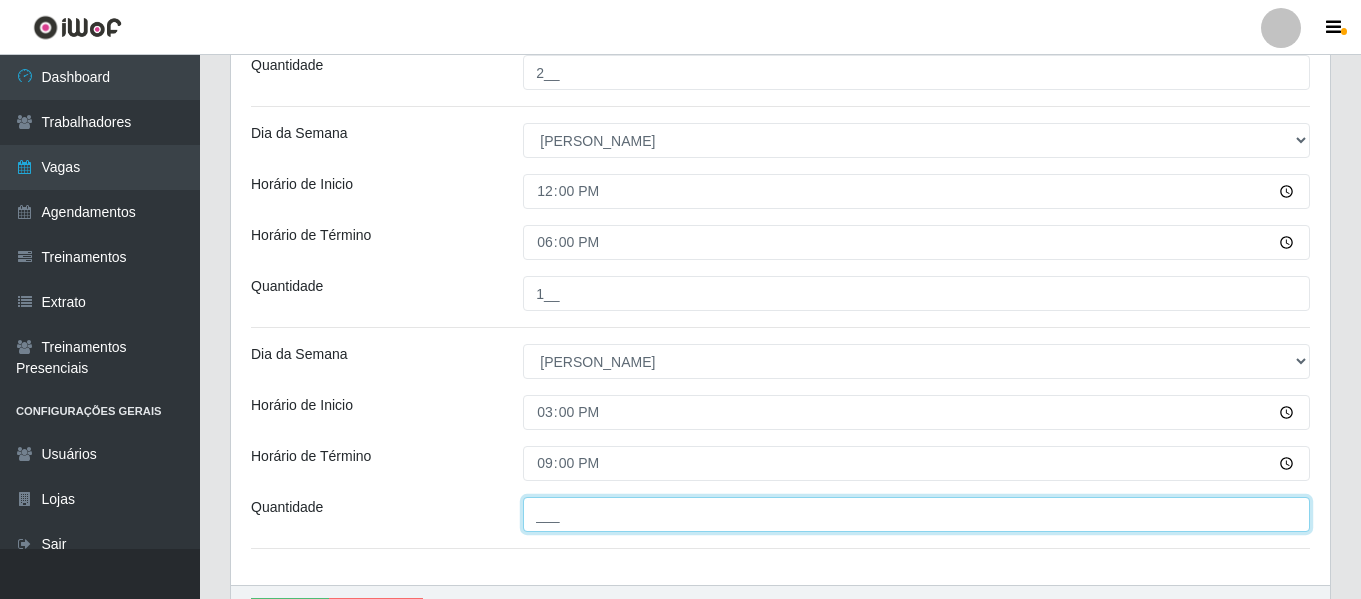 click on "___" at bounding box center (916, 514) 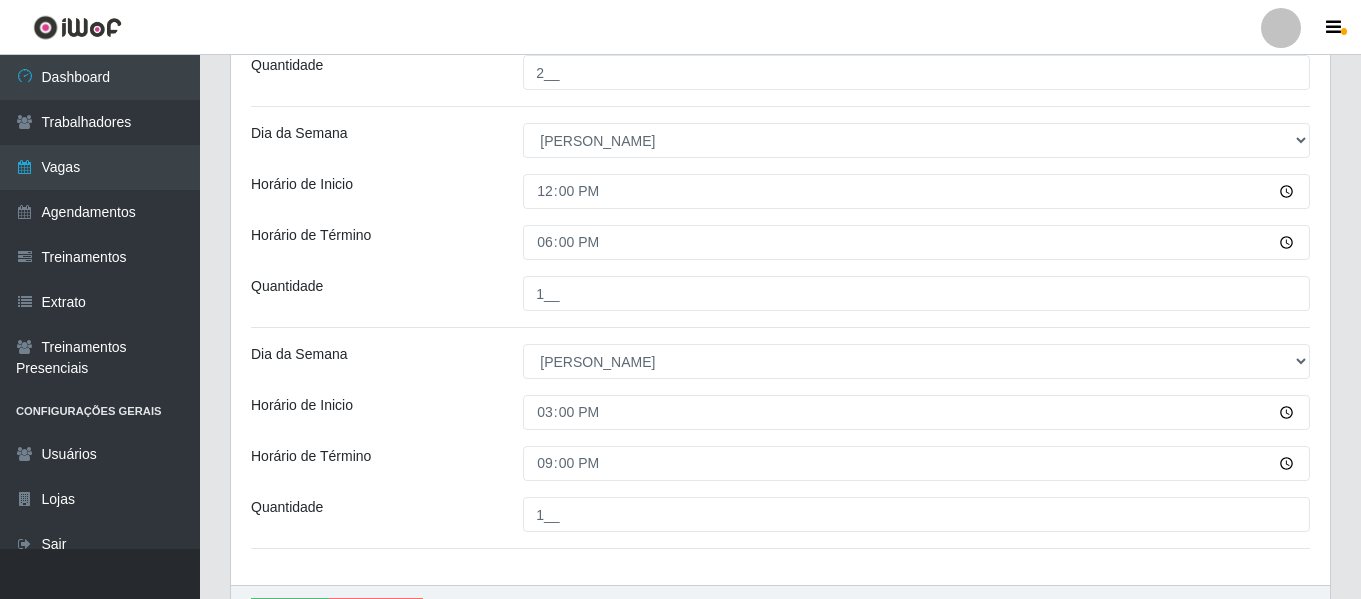 click on "Horário de Inicio" at bounding box center [372, 412] 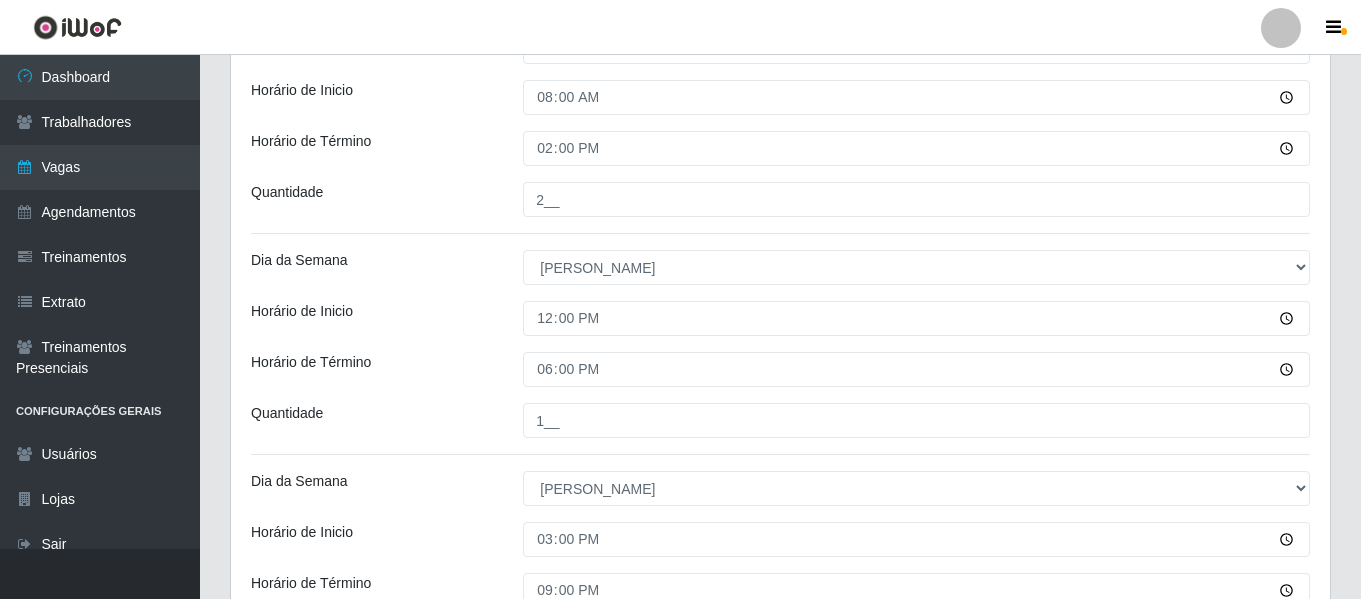 scroll, scrollTop: 1290, scrollLeft: 0, axis: vertical 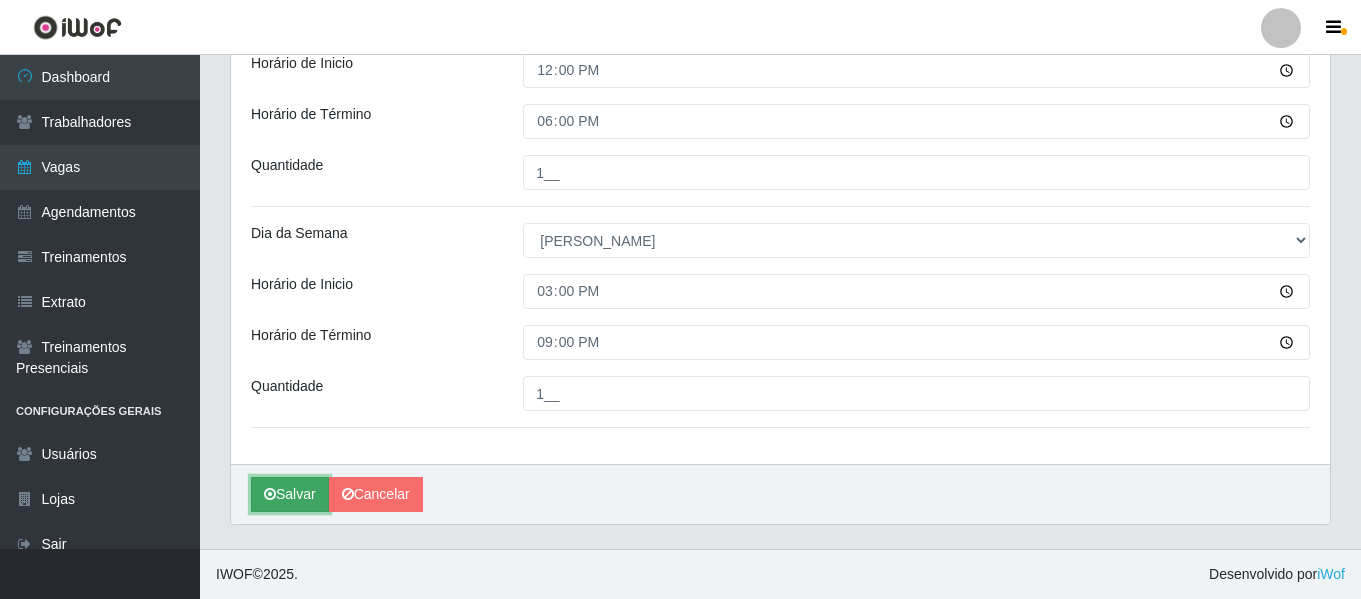 click at bounding box center (270, 494) 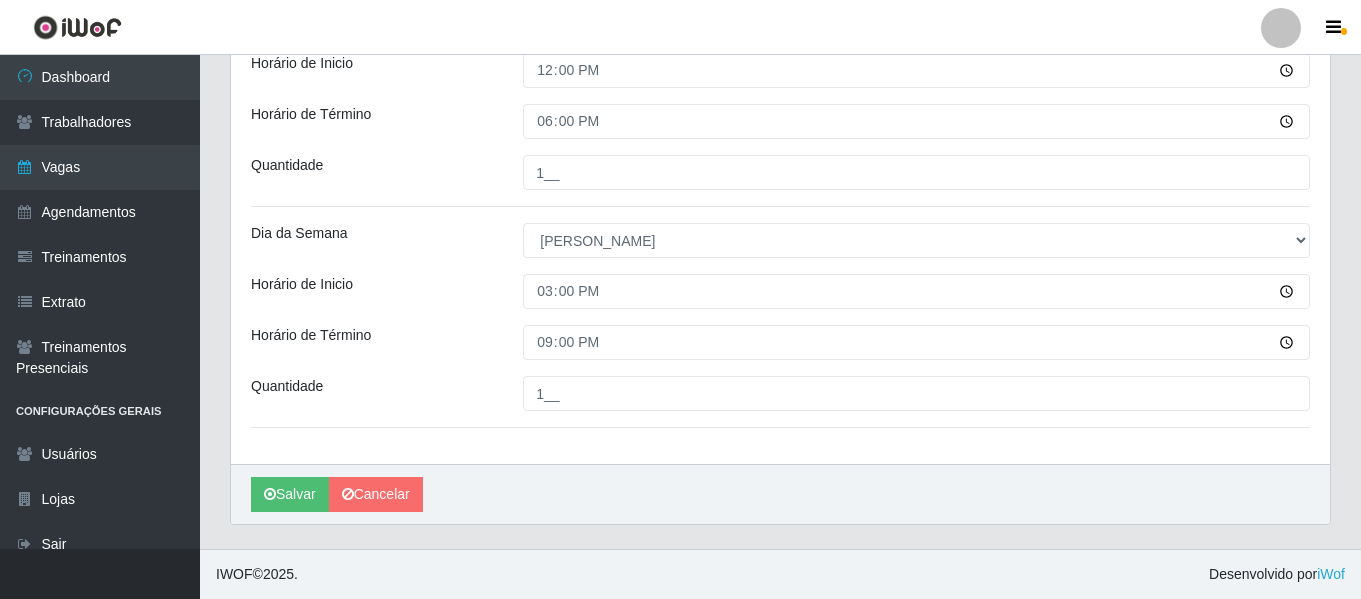 scroll, scrollTop: 0, scrollLeft: 0, axis: both 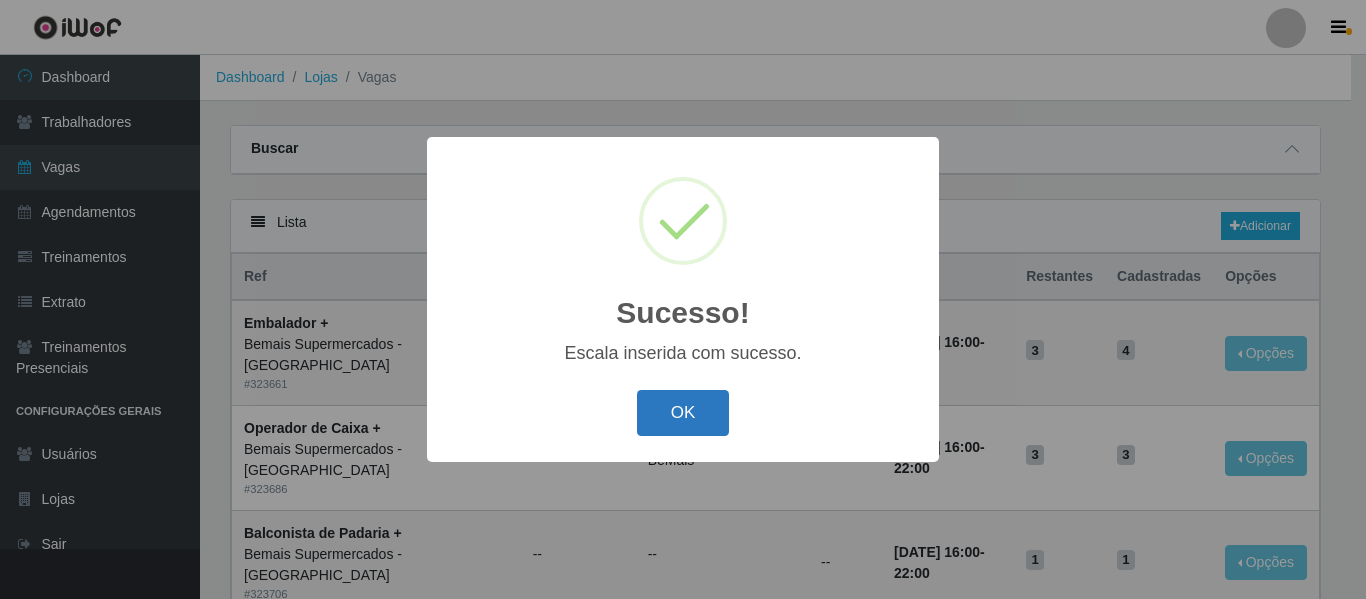 click on "OK" at bounding box center (683, 413) 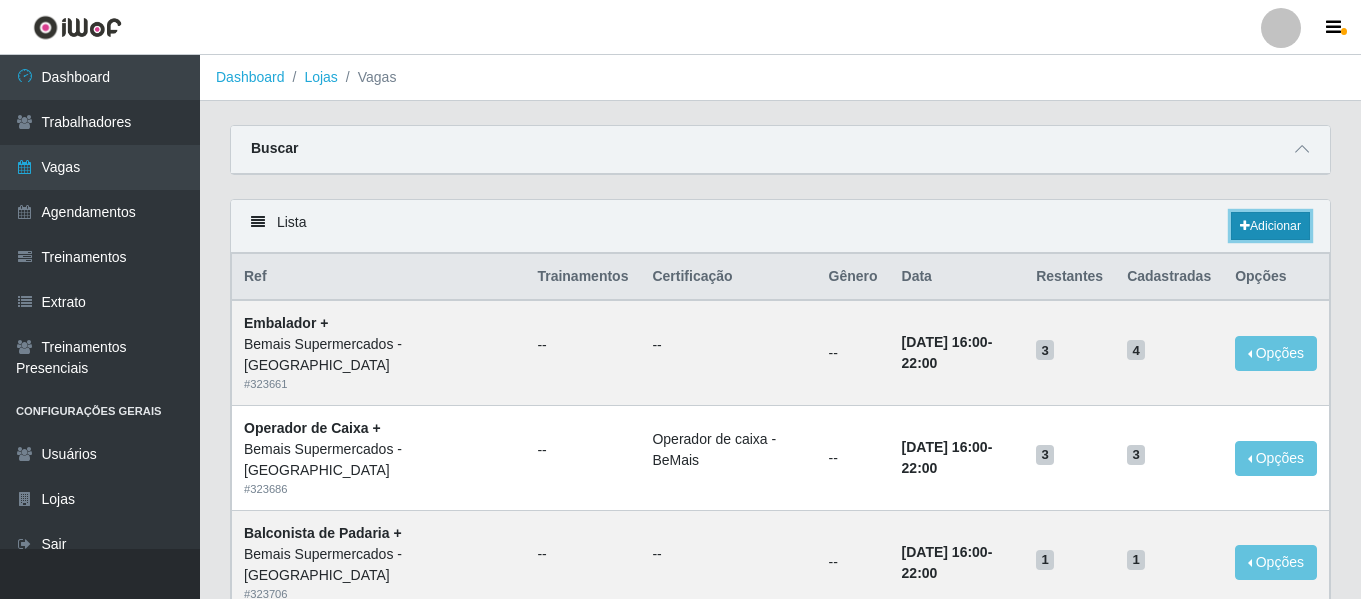 click on "Adicionar" at bounding box center [1270, 226] 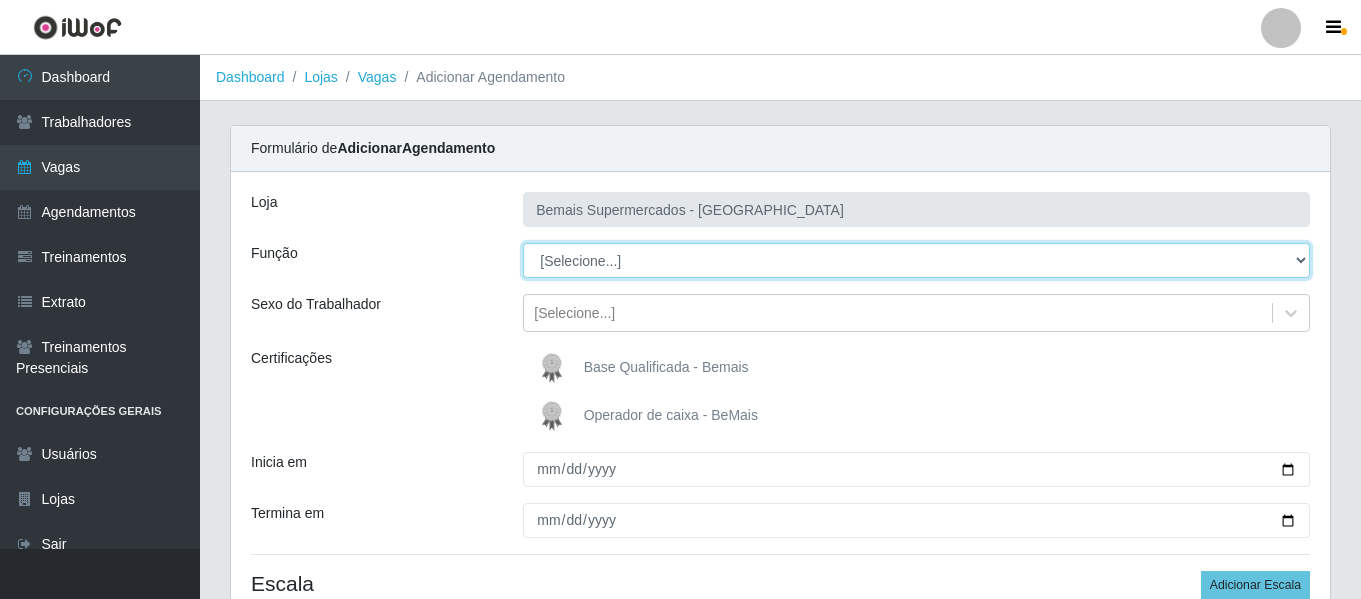click on "[Selecione...] ASG ASG + ASG ++ Auxiliar de Depósito  Auxiliar de Depósito + Auxiliar de Depósito ++ Auxiliar de Estacionamento Auxiliar de Estacionamento + Auxiliar de Estacionamento ++ Auxiliar de Sushiman Auxiliar de Sushiman+ Auxiliar de Sushiman++ Balconista de Açougue  Balconista de Açougue + Balconista de Açougue ++ Balconista de Frios Balconista de Frios + Balconista de Frios ++ Balconista de Padaria  Balconista de Padaria + Balconista de Padaria ++ Embalador Embalador + Embalador ++ Operador de Caixa Operador de Caixa + Operador de Caixa ++ Repositor  Repositor + Repositor ++ Repositor de Hortifruti Repositor de Hortifruti + Repositor de Hortifruti ++" at bounding box center [916, 260] 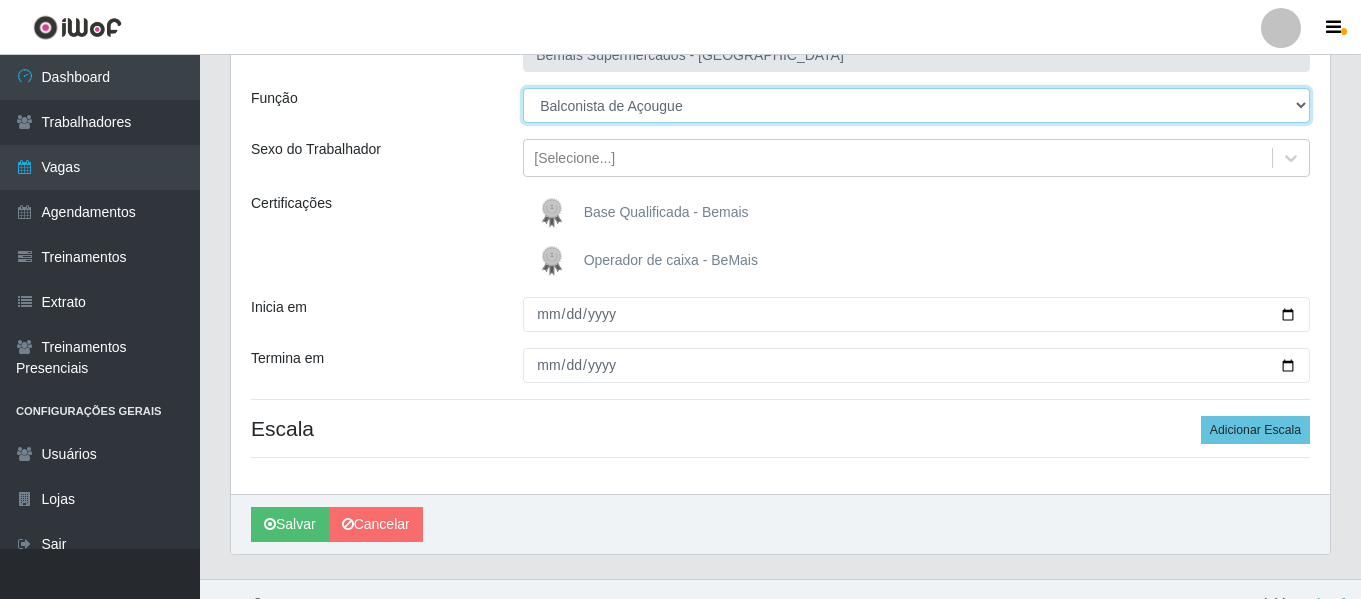scroll, scrollTop: 185, scrollLeft: 0, axis: vertical 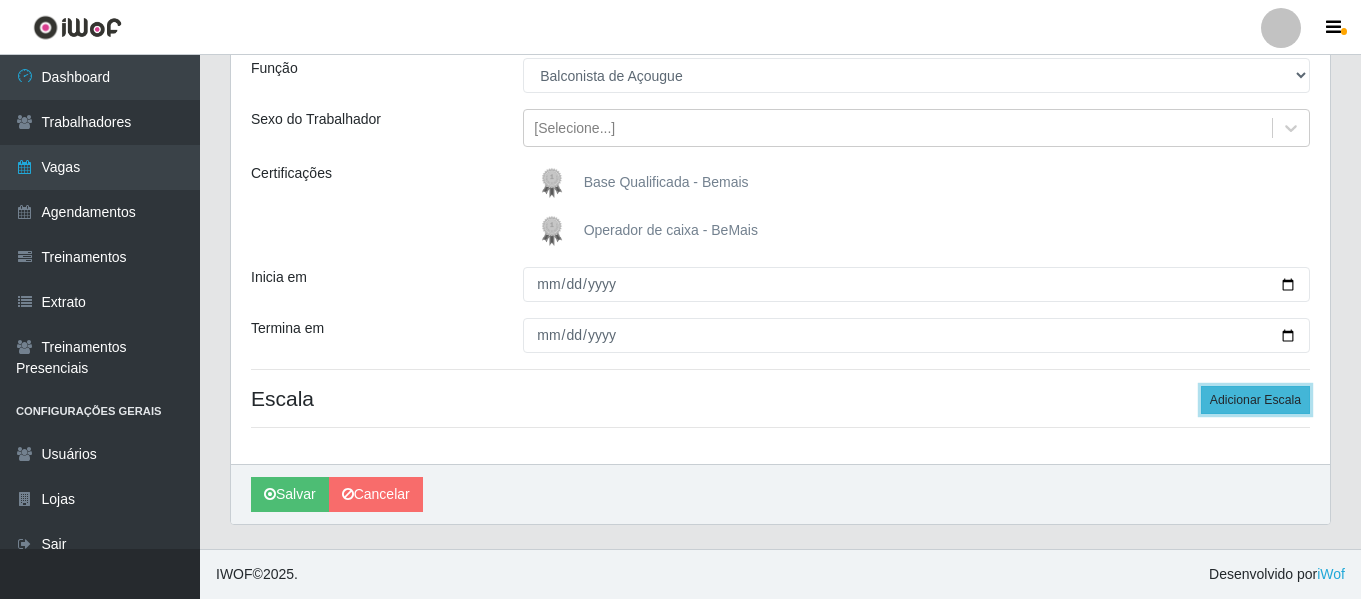 click on "Adicionar Escala" at bounding box center [1255, 400] 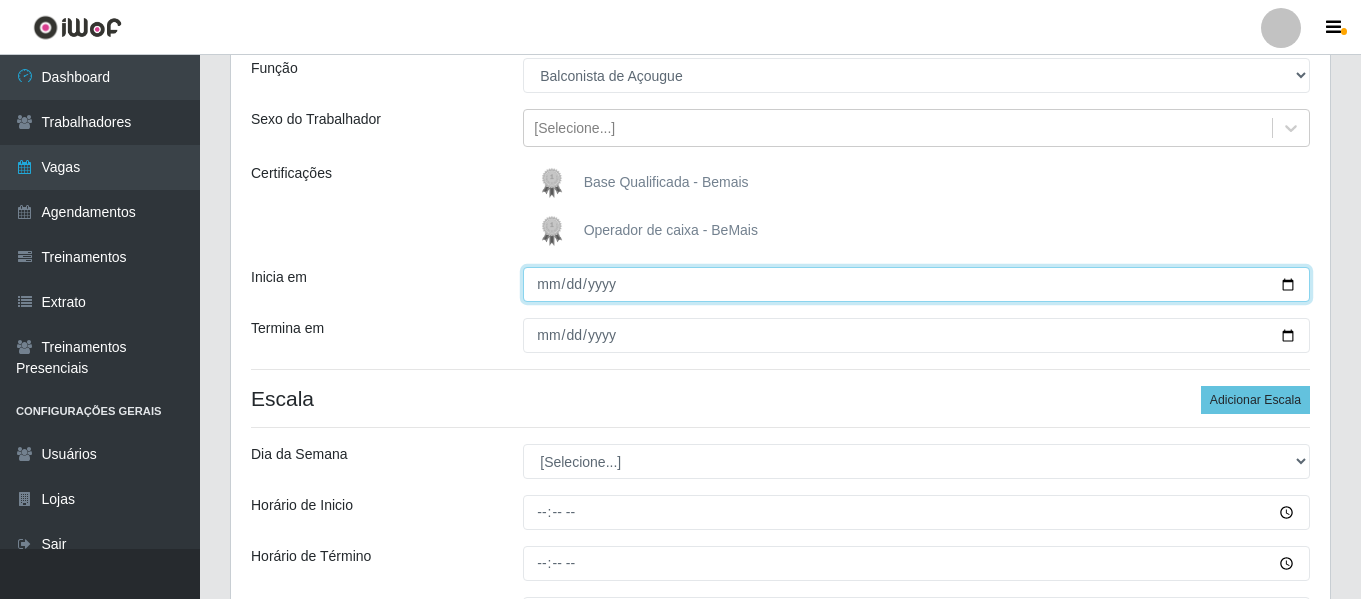 click on "Inicia em" at bounding box center [916, 284] 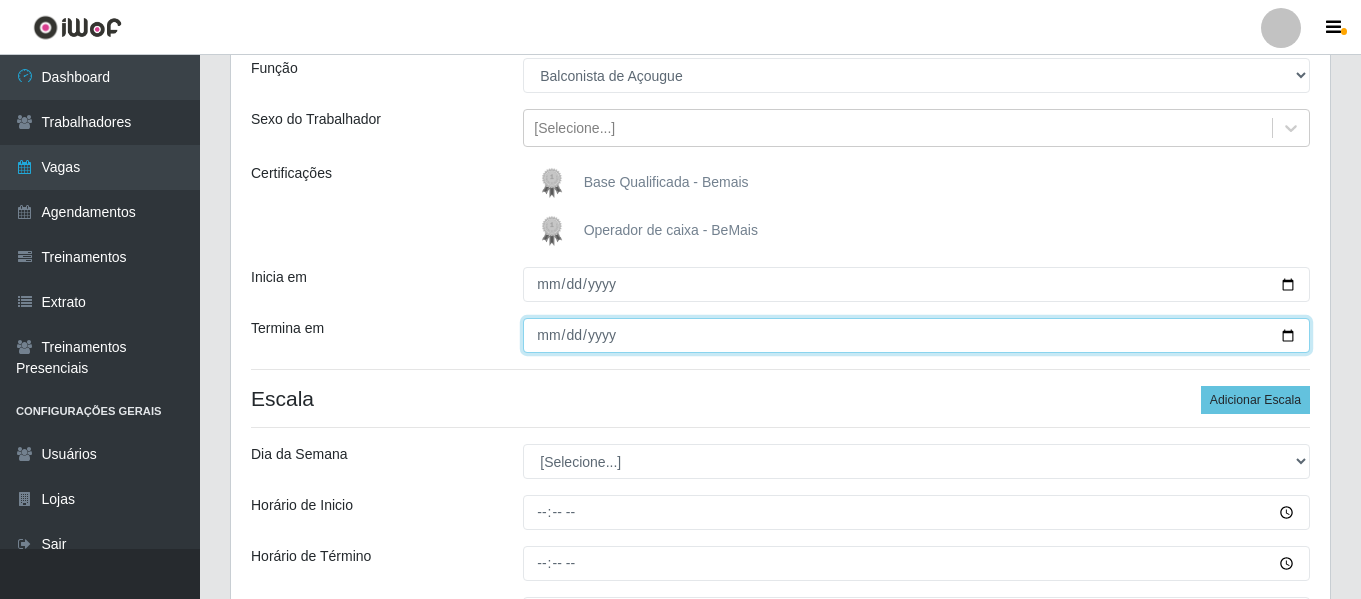 click on "Termina em" at bounding box center (916, 335) 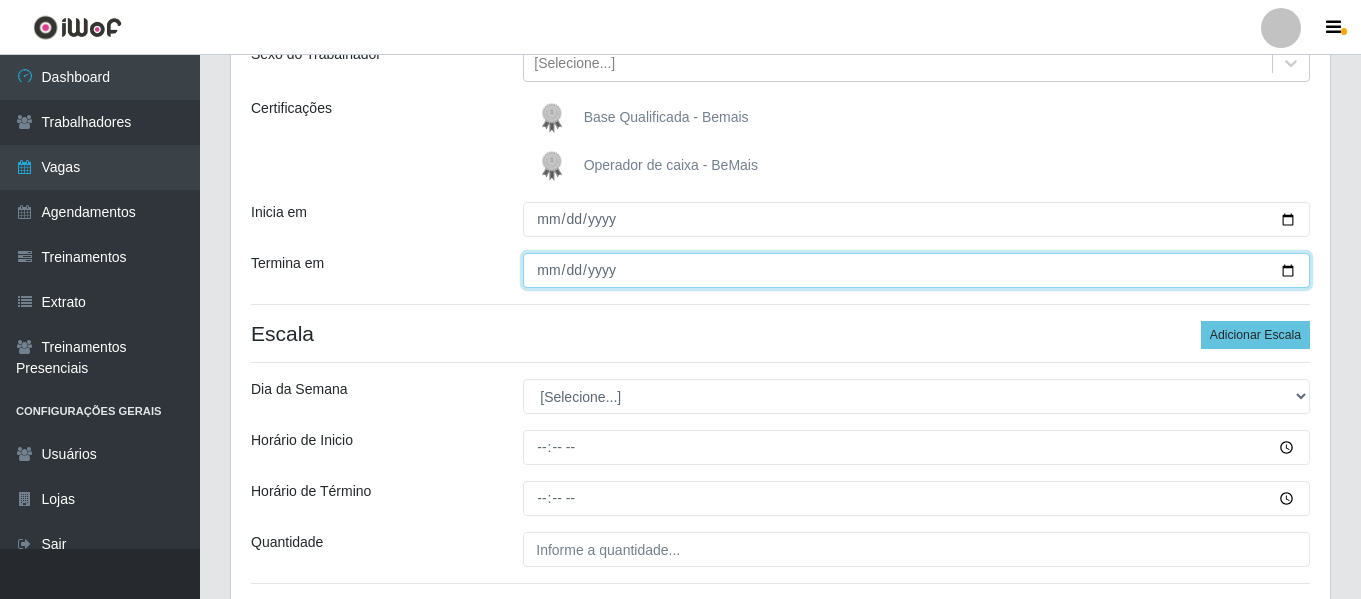scroll, scrollTop: 285, scrollLeft: 0, axis: vertical 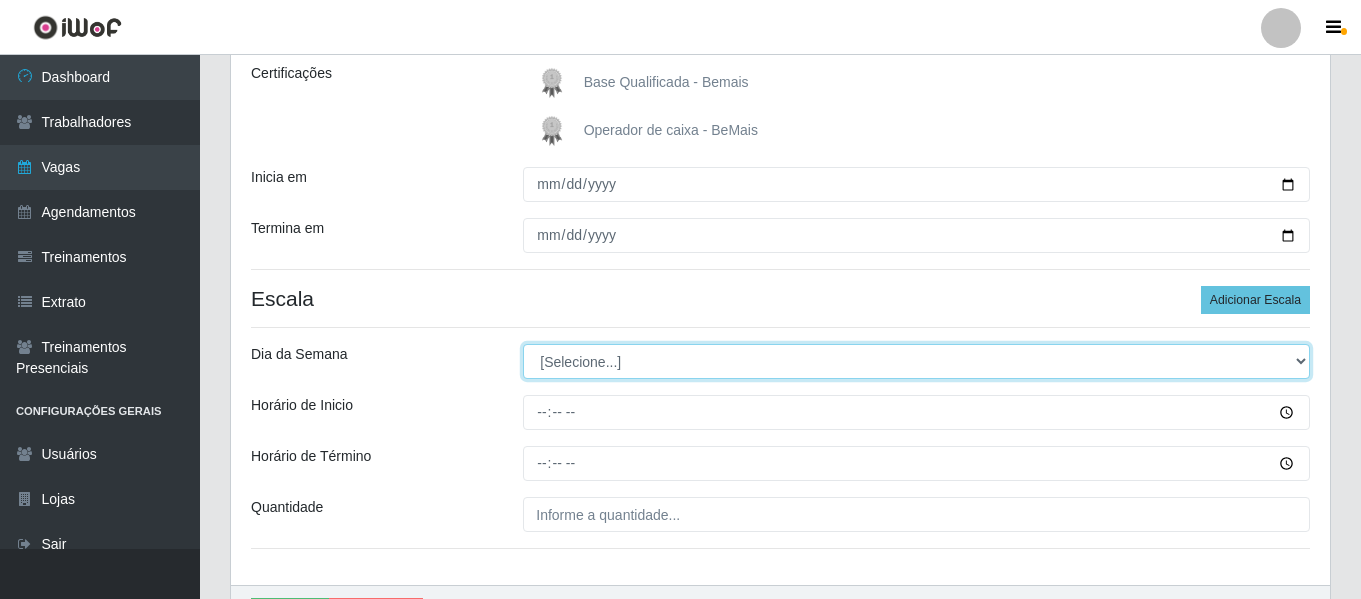 click on "[Selecione...] Segunda Terça Quarta Quinta Sexta Sábado Domingo" at bounding box center [916, 361] 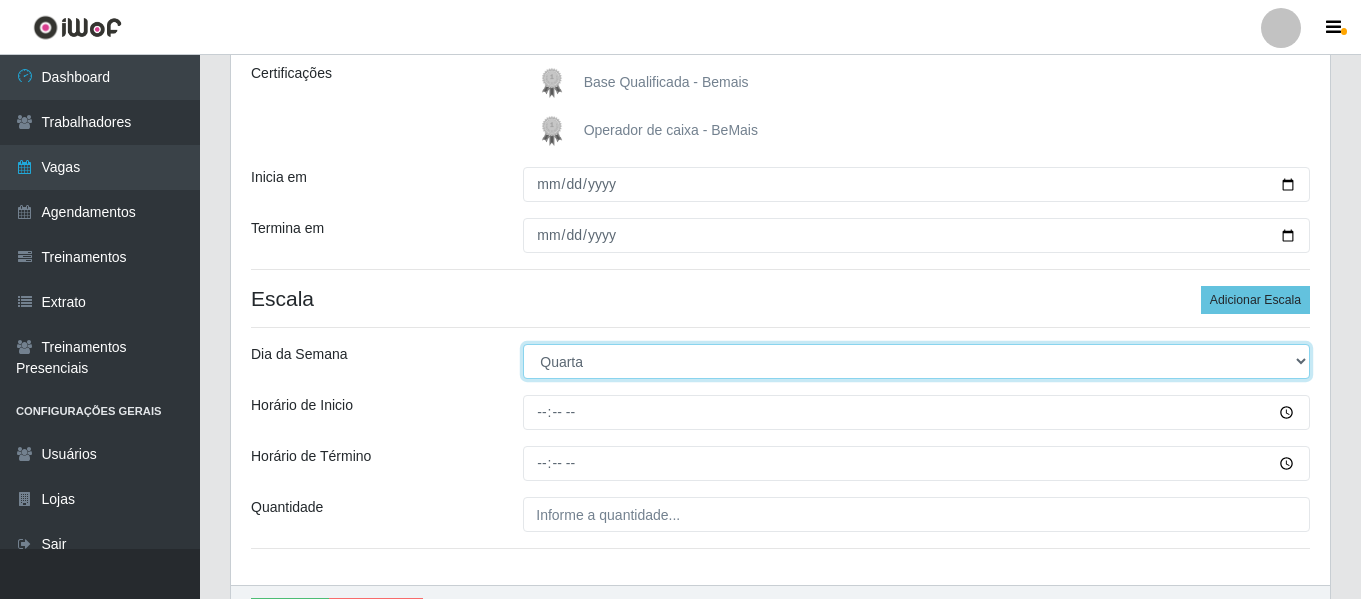click on "[Selecione...] Segunda Terça Quarta Quinta Sexta Sábado Domingo" at bounding box center [916, 361] 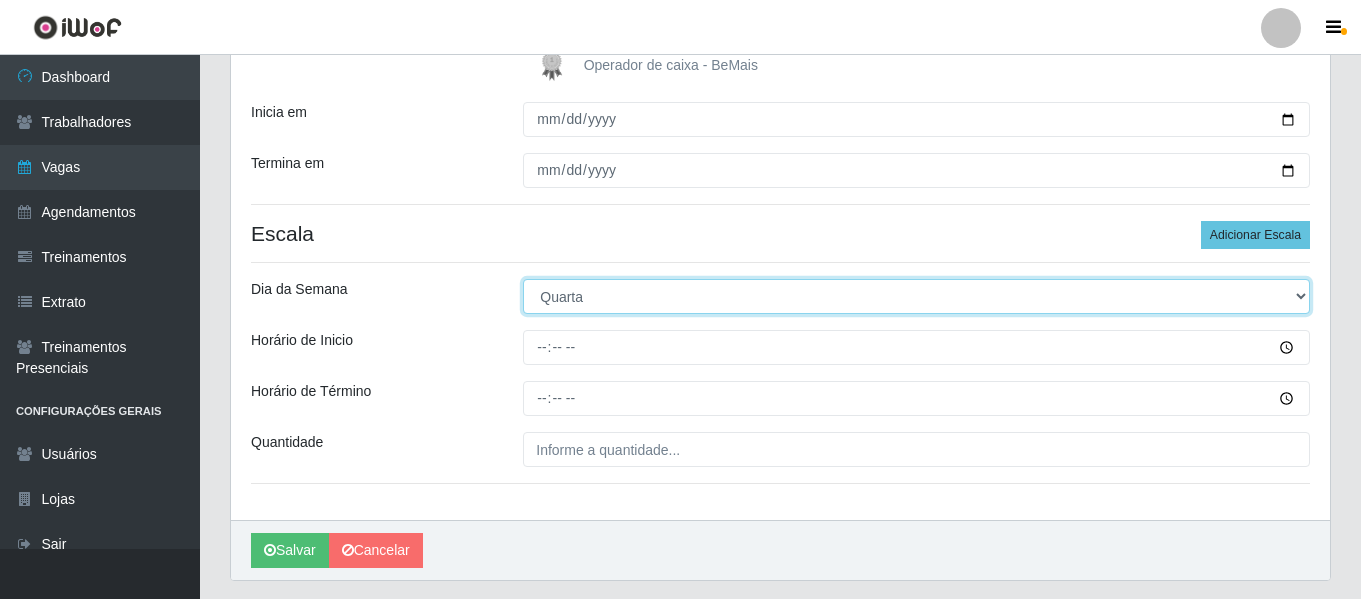 scroll, scrollTop: 385, scrollLeft: 0, axis: vertical 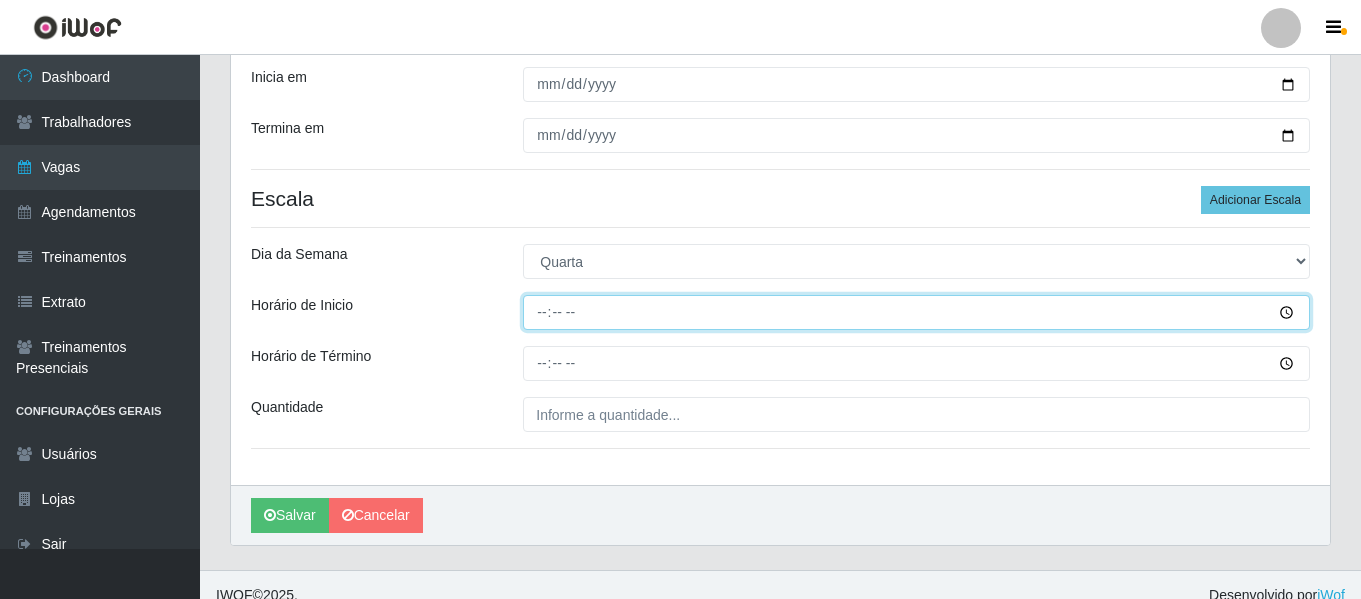 click on "Horário de Inicio" at bounding box center (916, 312) 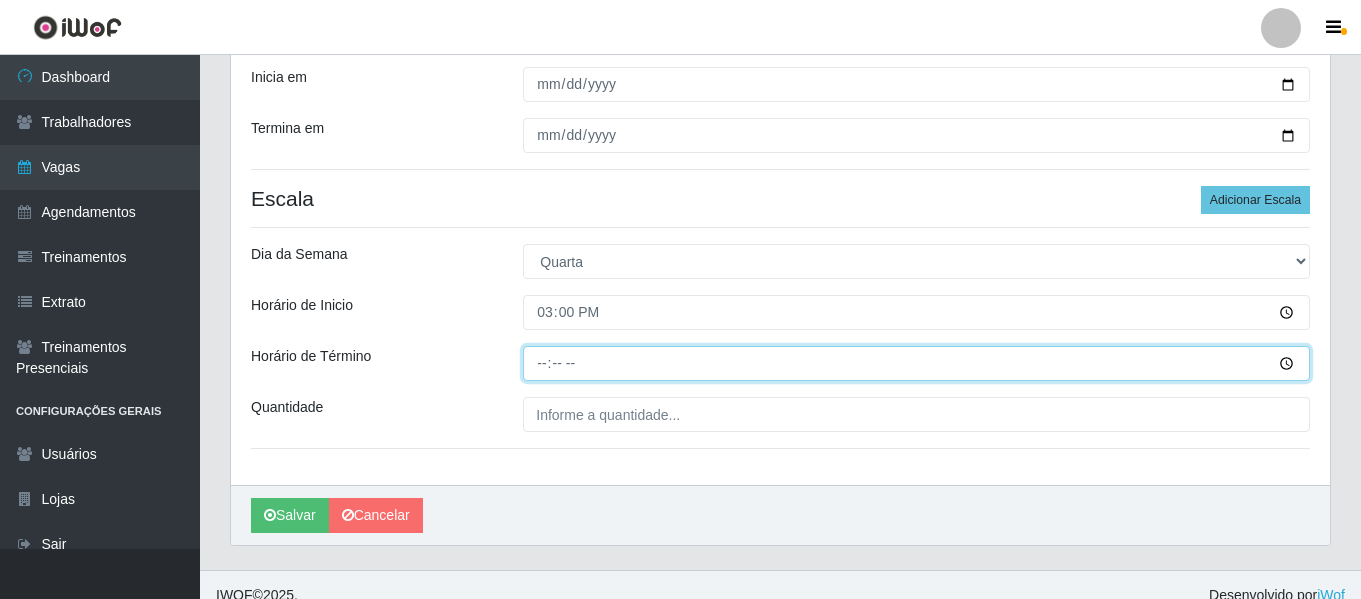 click on "Horário de Término" at bounding box center (916, 363) 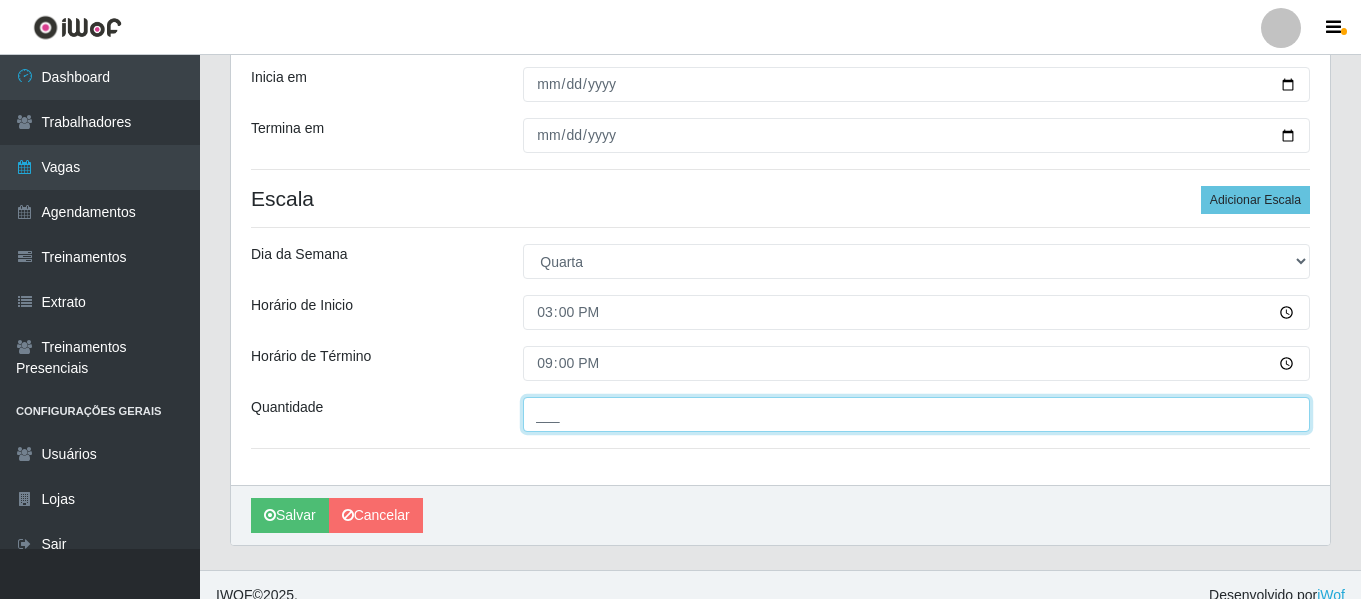click on "___" at bounding box center (916, 414) 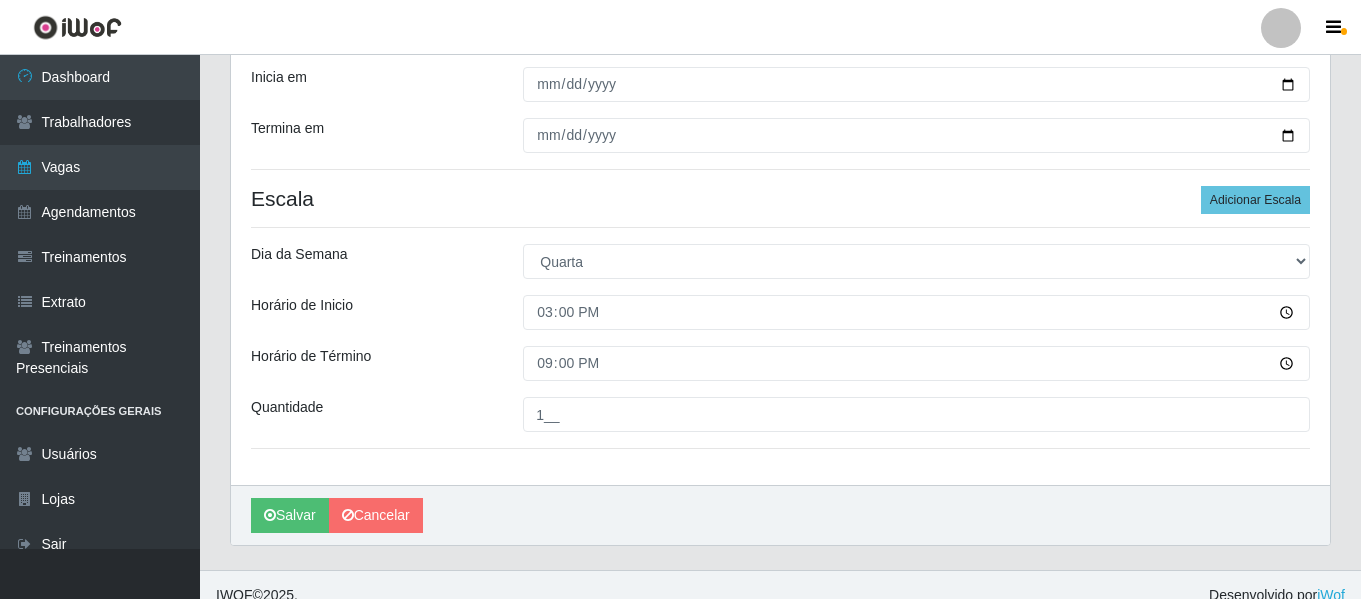 click on "Dia da Semana" at bounding box center (372, 261) 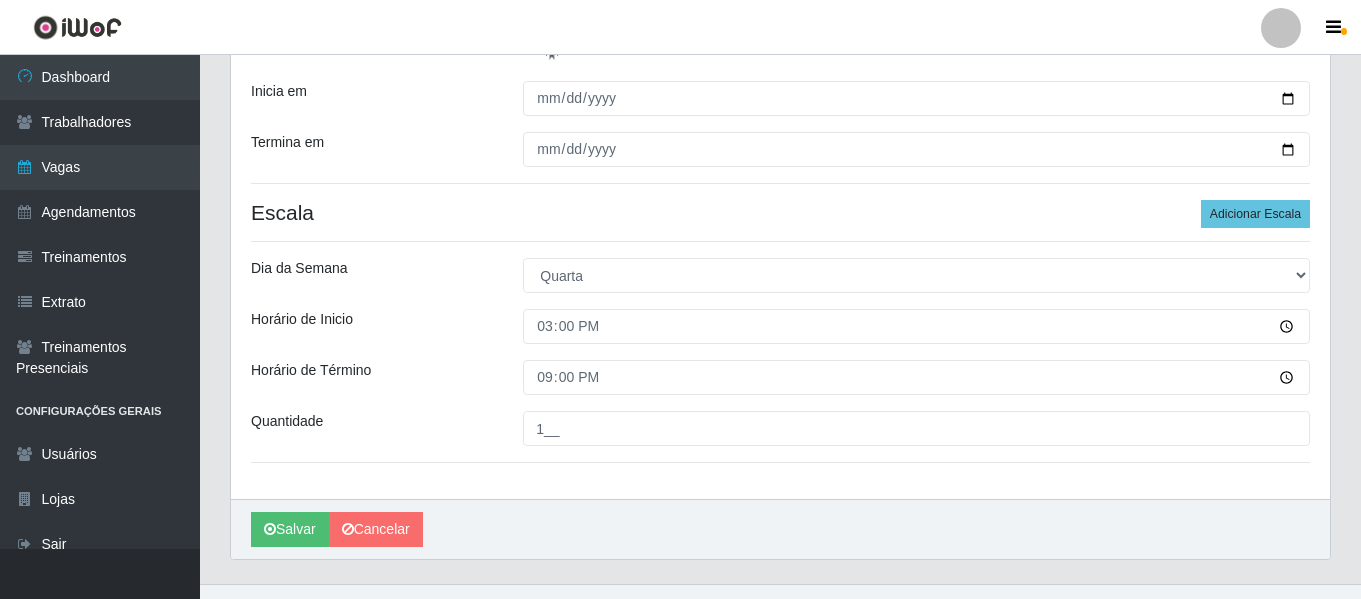 scroll, scrollTop: 406, scrollLeft: 0, axis: vertical 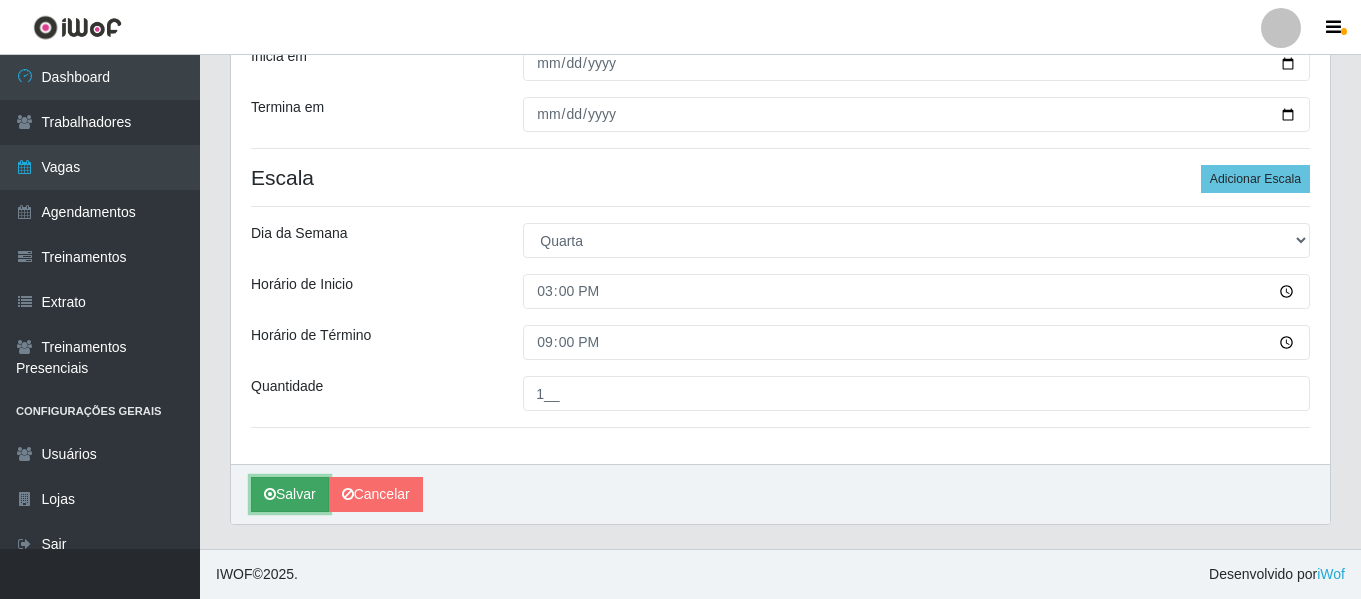 click on "Salvar" at bounding box center [290, 494] 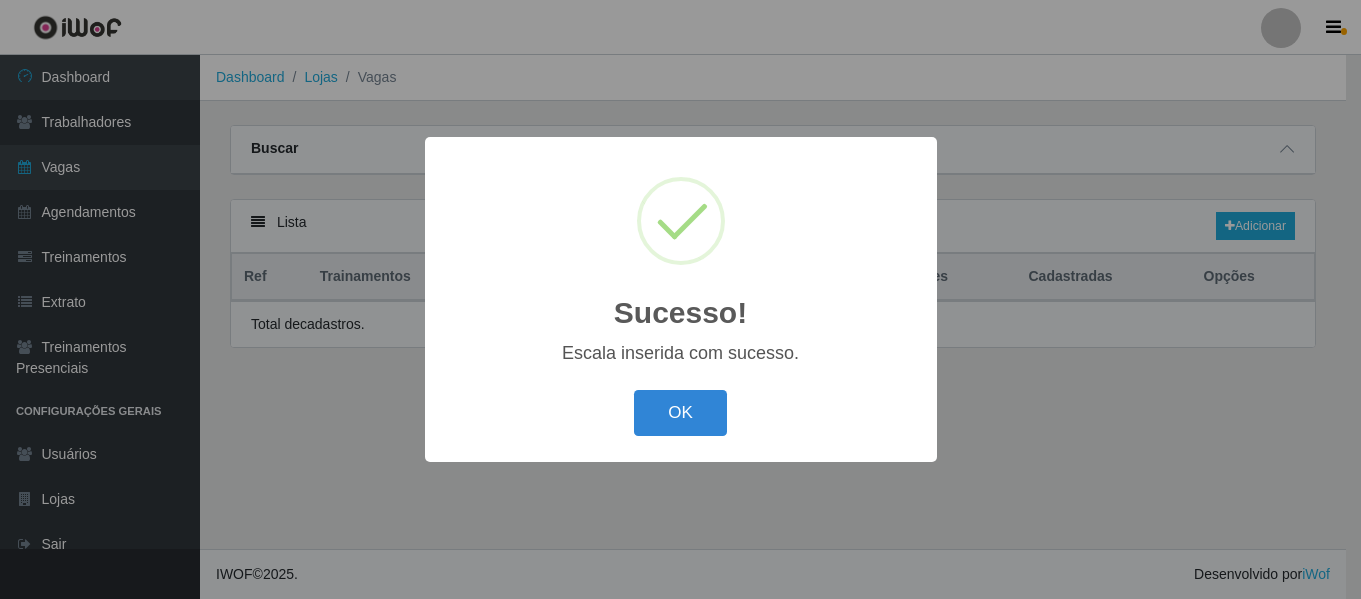 scroll, scrollTop: 0, scrollLeft: 0, axis: both 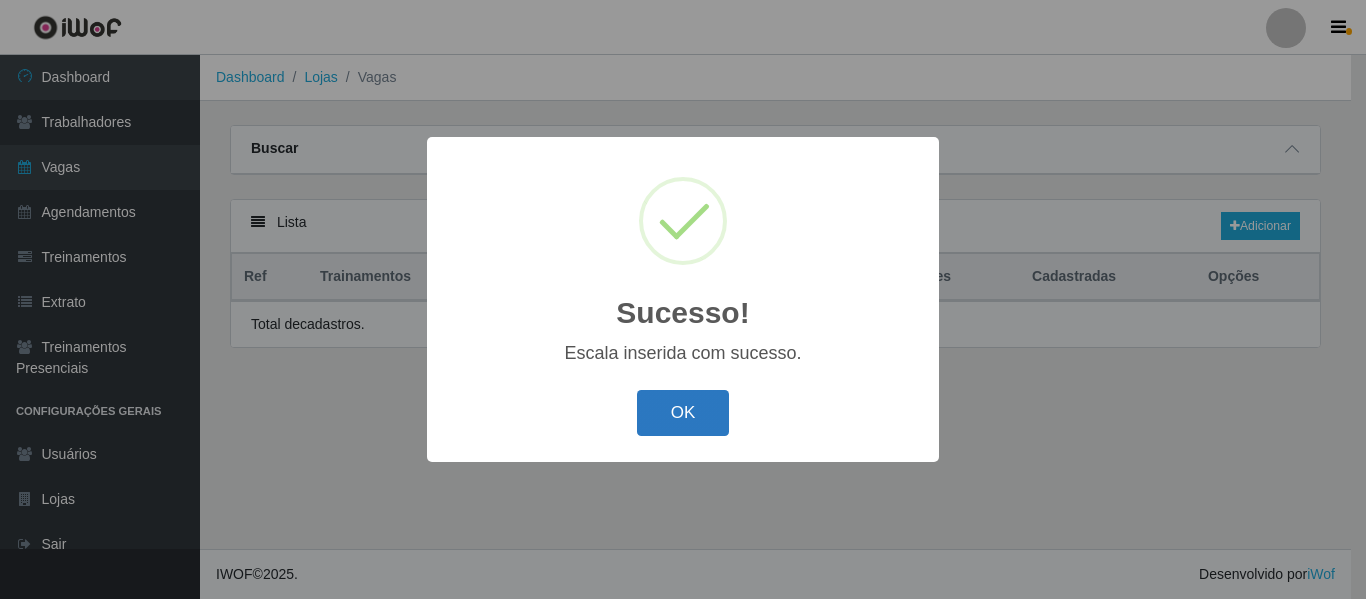 click on "OK" at bounding box center (683, 413) 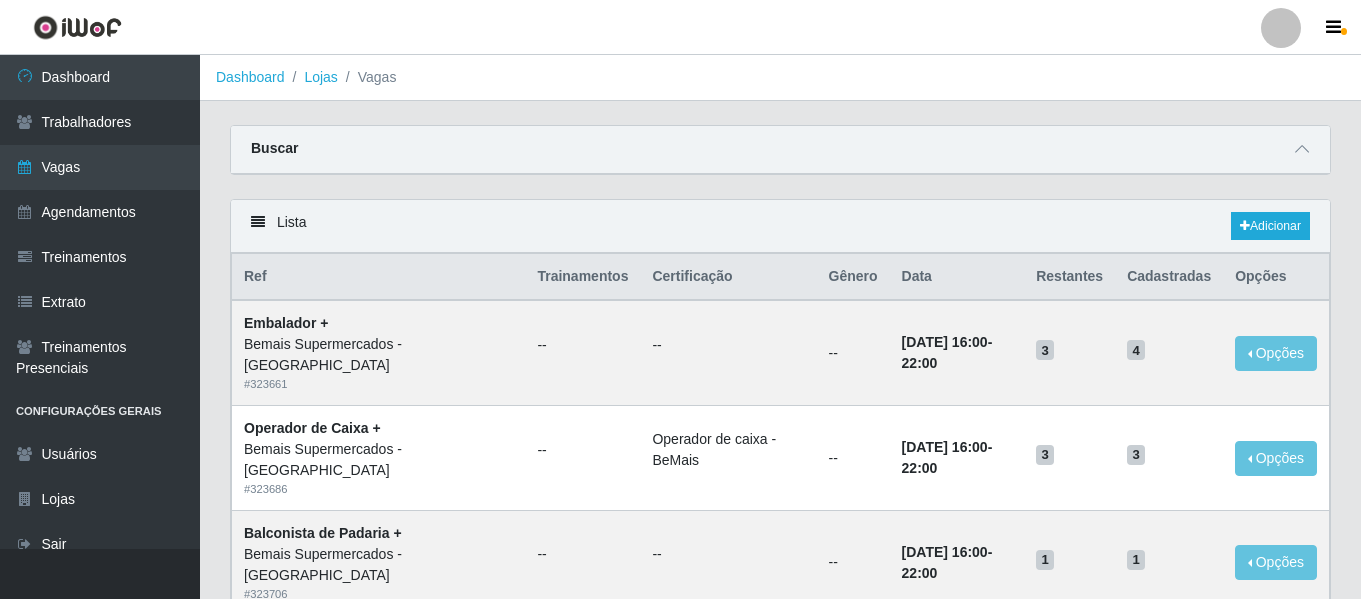 click on "Lista  Adicionar" at bounding box center (780, 226) 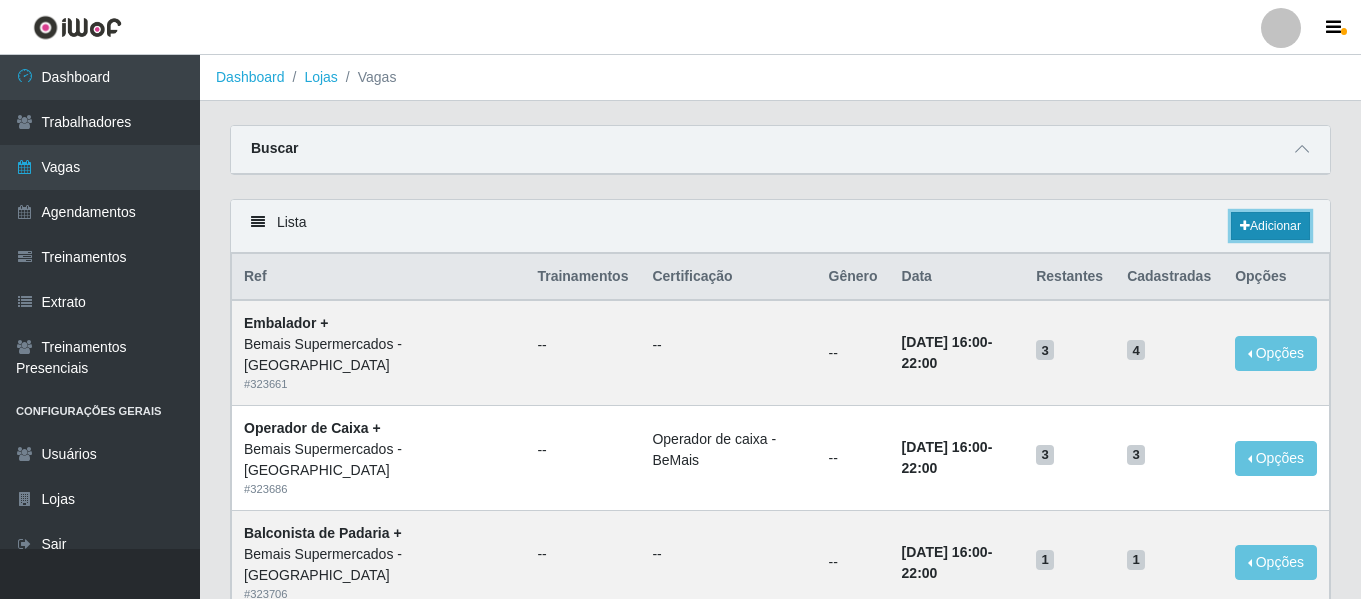 click on "Adicionar" at bounding box center [1270, 226] 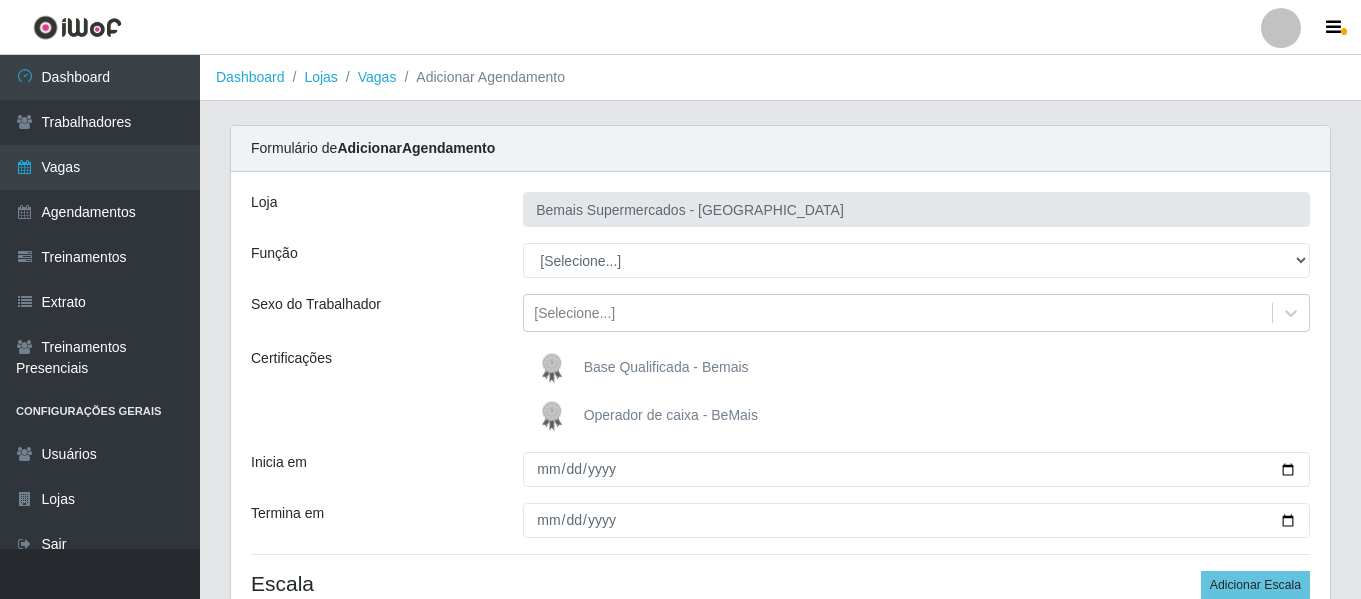 click at bounding box center [556, 368] 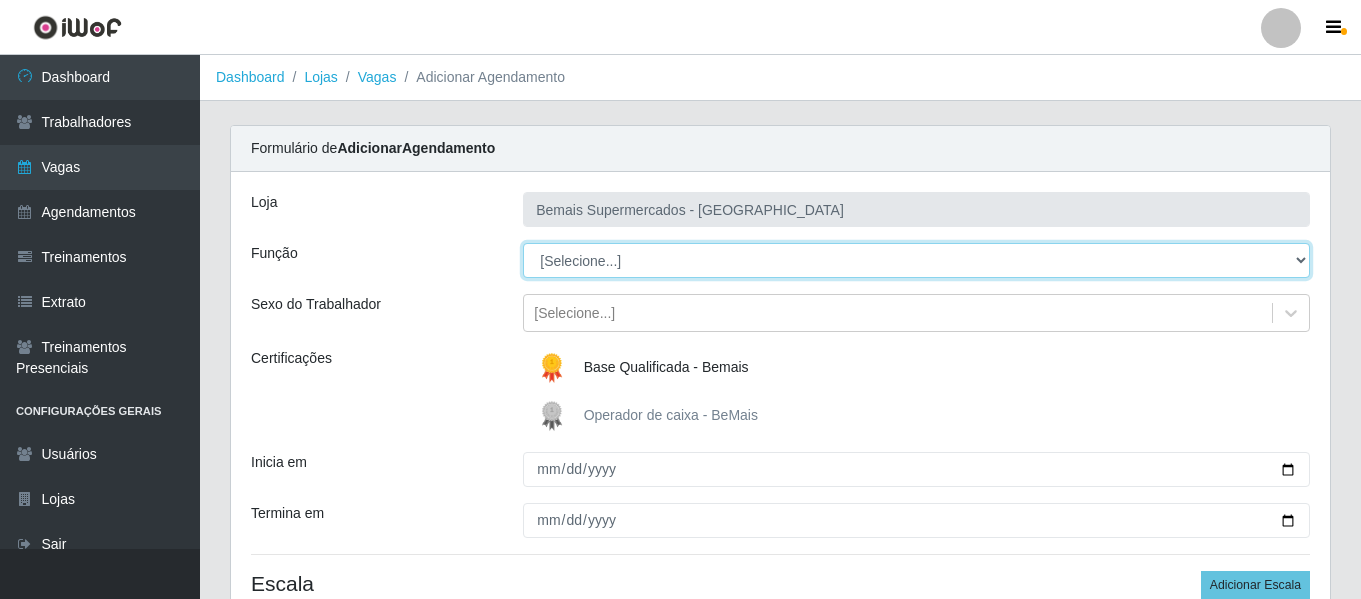 click on "[Selecione...] ASG ASG + ASG ++ Auxiliar de Depósito  Auxiliar de Depósito + Auxiliar de Depósito ++ Auxiliar de Estacionamento Auxiliar de Estacionamento + Auxiliar de Estacionamento ++ Auxiliar de Sushiman Auxiliar de Sushiman+ Auxiliar de Sushiman++ Balconista de Açougue  Balconista de Açougue + Balconista de Açougue ++ Balconista de Frios Balconista de Frios + Balconista de Frios ++ Balconista de Padaria  Balconista de Padaria + Balconista de Padaria ++ Embalador Embalador + Embalador ++ Operador de Caixa Operador de Caixa + Operador de Caixa ++ Repositor  Repositor + Repositor ++ Repositor de Hortifruti Repositor de Hortifruti + Repositor de Hortifruti ++" at bounding box center (916, 260) 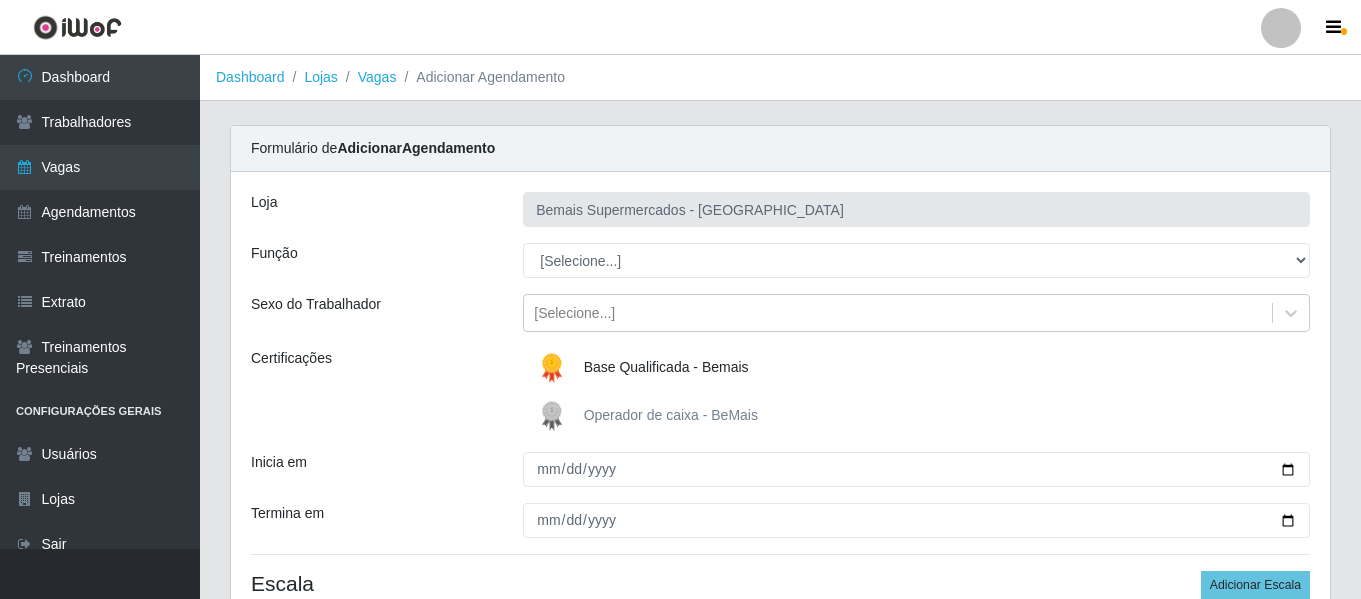 drag, startPoint x: 549, startPoint y: 363, endPoint x: 553, endPoint y: 352, distance: 11.7046995 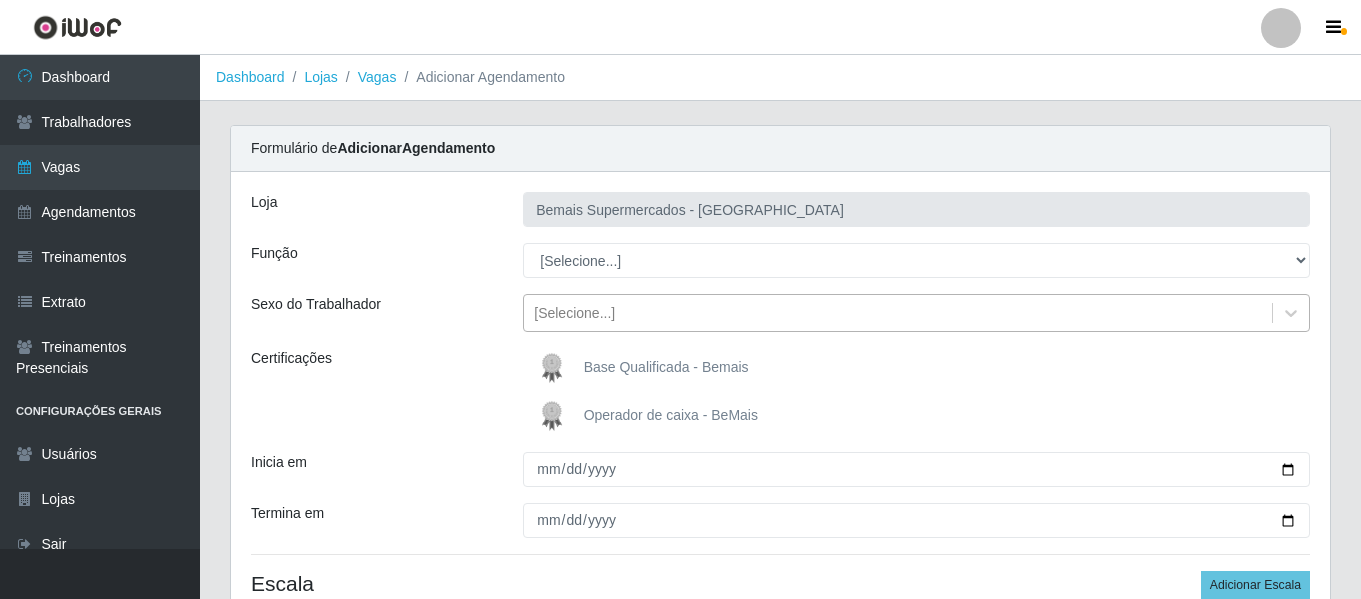 click on "[Selecione...]" at bounding box center [574, 313] 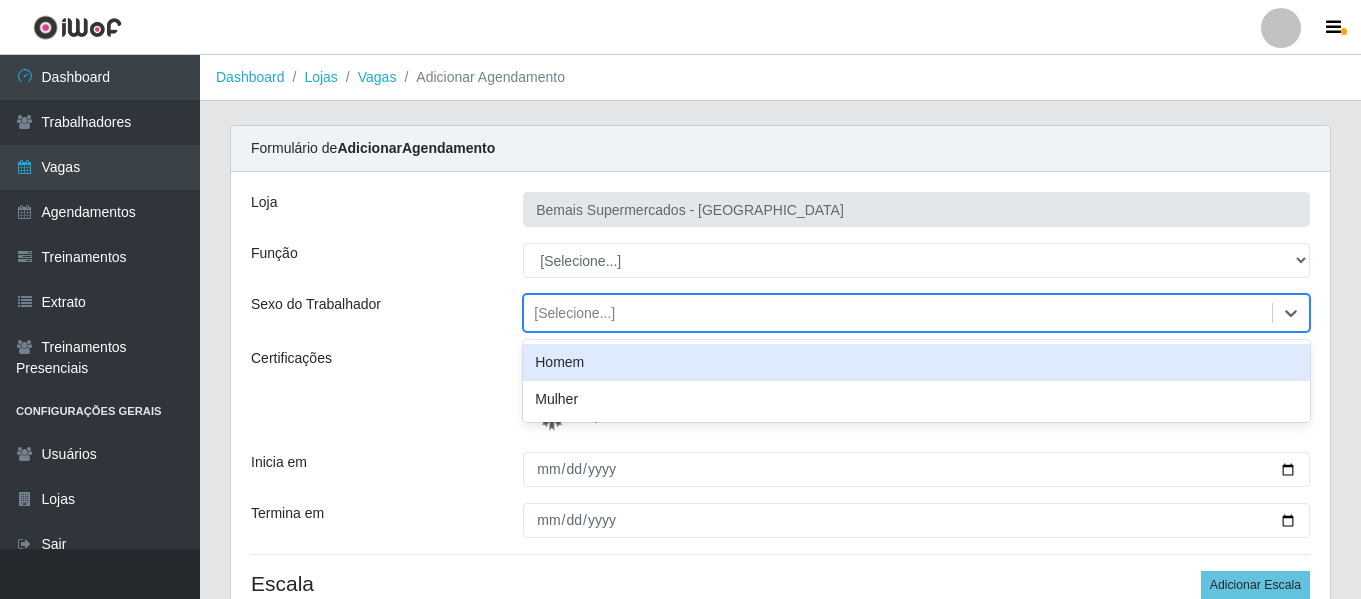 click on "[Selecione...]" at bounding box center (574, 313) 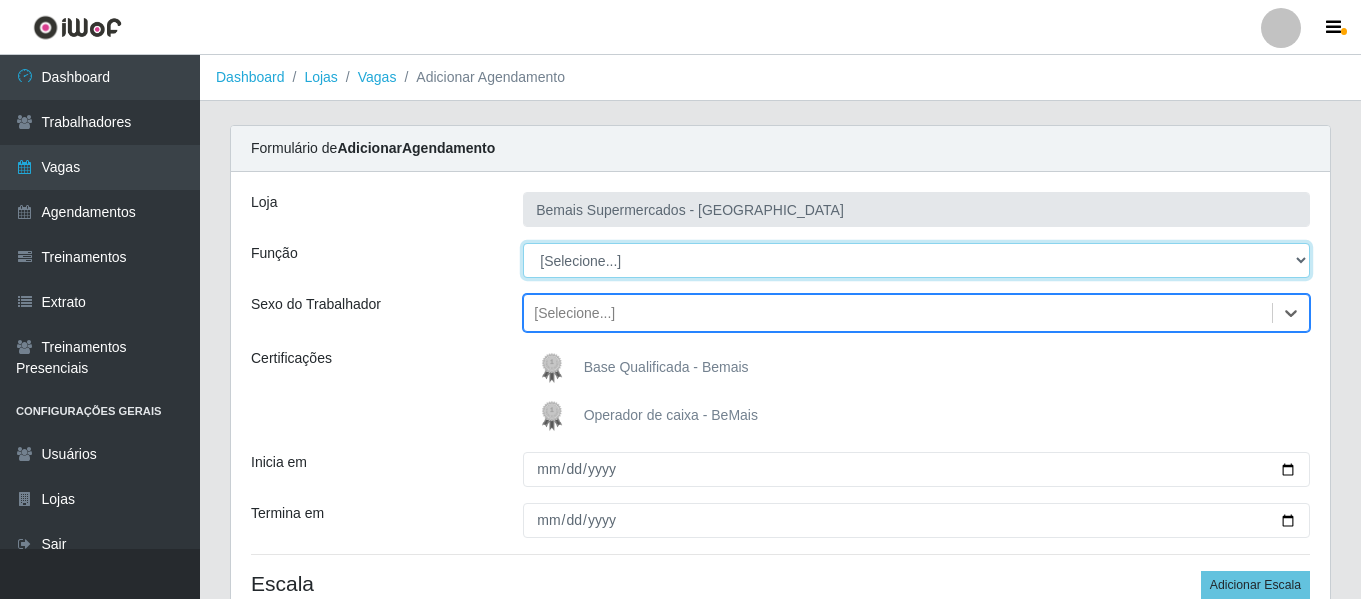 click on "[Selecione...] ASG ASG + ASG ++ Auxiliar de Depósito  Auxiliar de Depósito + Auxiliar de Depósito ++ Auxiliar de Estacionamento Auxiliar de Estacionamento + Auxiliar de Estacionamento ++ Auxiliar de Sushiman Auxiliar de Sushiman+ Auxiliar de Sushiman++ Balconista de Açougue  Balconista de Açougue + Balconista de Açougue ++ Balconista de Frios Balconista de Frios + Balconista de Frios ++ Balconista de Padaria  Balconista de Padaria + Balconista de Padaria ++ Embalador Embalador + Embalador ++ Operador de Caixa Operador de Caixa + Operador de Caixa ++ Repositor  Repositor + Repositor ++ Repositor de Hortifruti Repositor de Hortifruti + Repositor de Hortifruti ++" at bounding box center [916, 260] 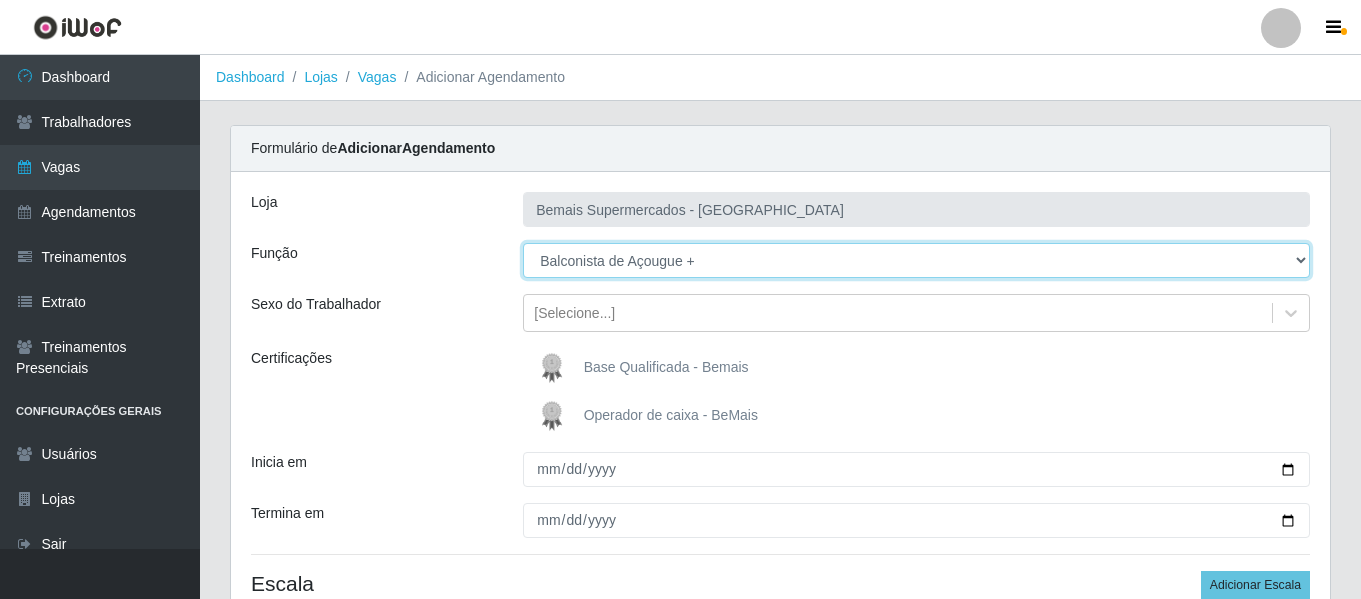 click on "[Selecione...] ASG ASG + ASG ++ Auxiliar de Depósito  Auxiliar de Depósito + Auxiliar de Depósito ++ Auxiliar de Estacionamento Auxiliar de Estacionamento + Auxiliar de Estacionamento ++ Auxiliar de Sushiman Auxiliar de Sushiman+ Auxiliar de Sushiman++ Balconista de Açougue  Balconista de Açougue + Balconista de Açougue ++ Balconista de Frios Balconista de Frios + Balconista de Frios ++ Balconista de Padaria  Balconista de Padaria + Balconista de Padaria ++ Embalador Embalador + Embalador ++ Operador de Caixa Operador de Caixa + Operador de Caixa ++ Repositor  Repositor + Repositor ++ Repositor de Hortifruti Repositor de Hortifruti + Repositor de Hortifruti ++" at bounding box center [916, 260] 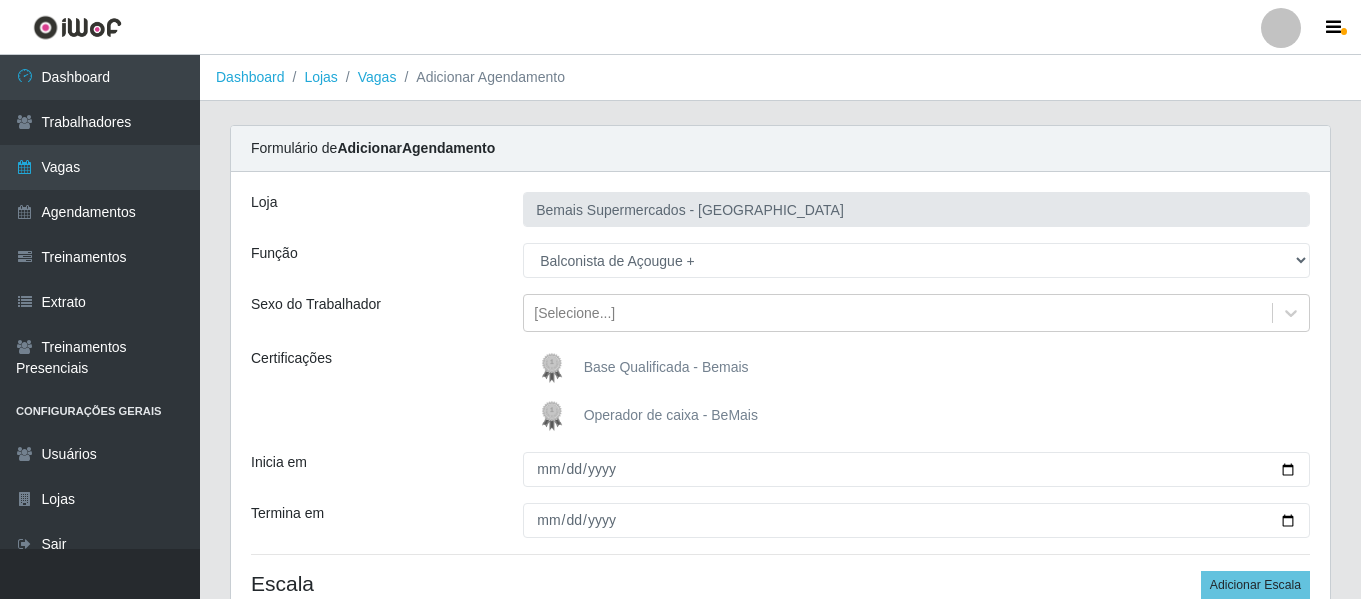 click at bounding box center [556, 368] 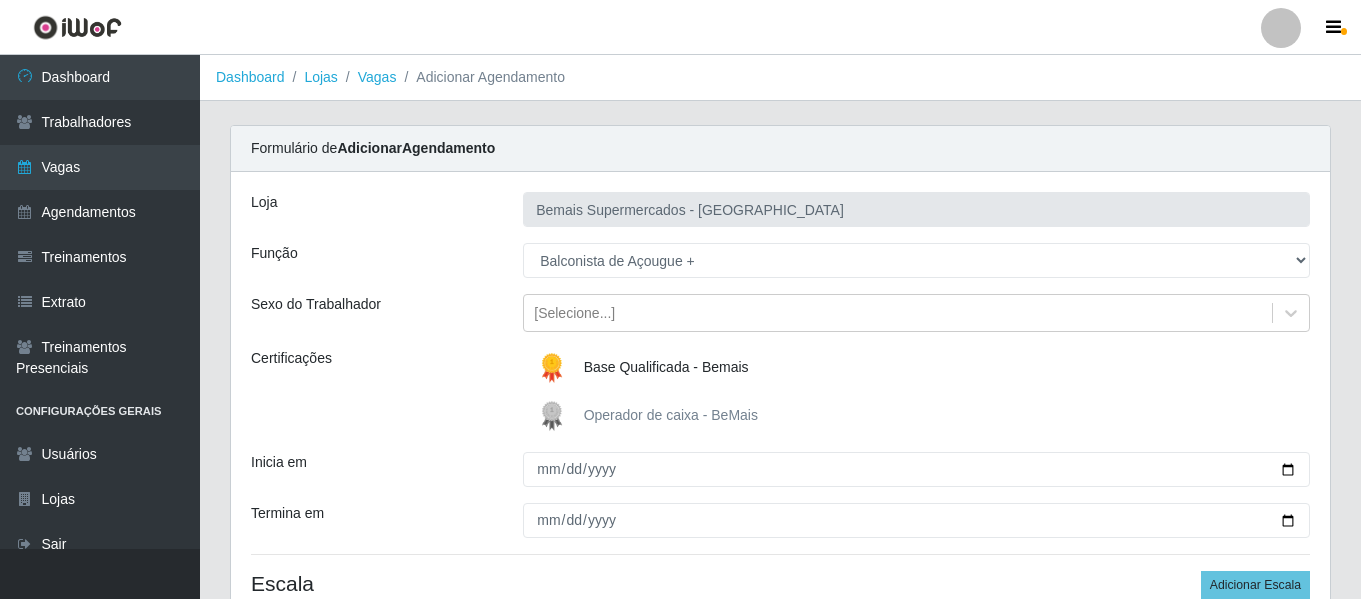 click at bounding box center (556, 368) 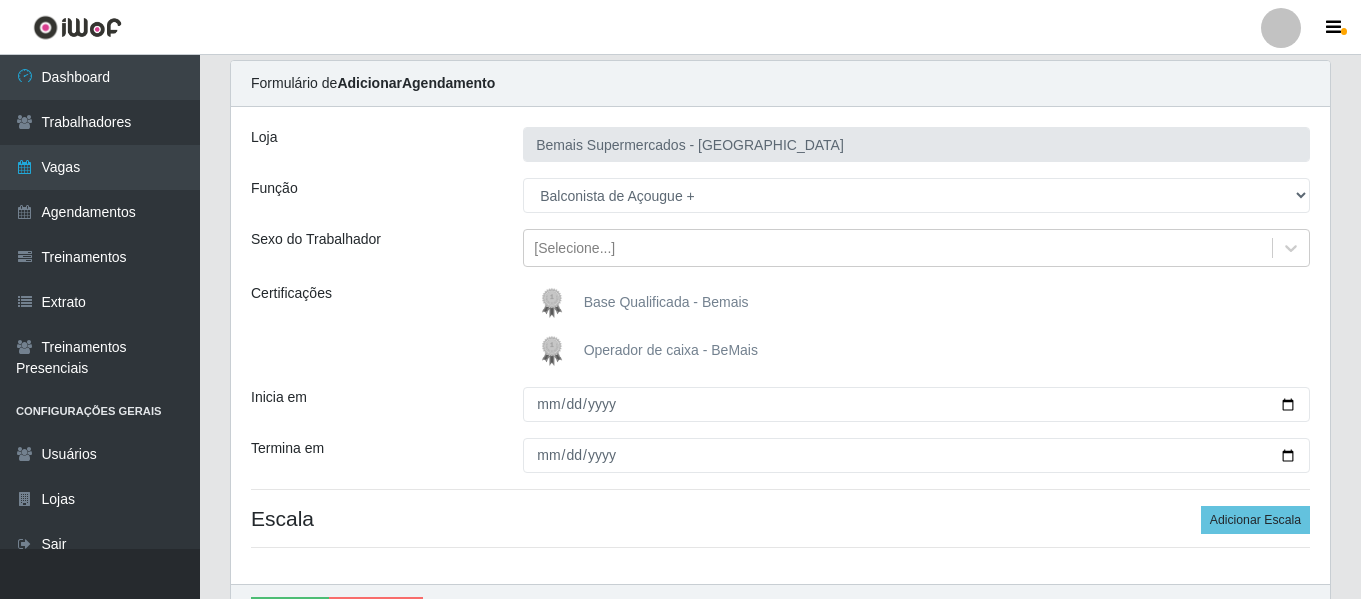 scroll, scrollTop: 100, scrollLeft: 0, axis: vertical 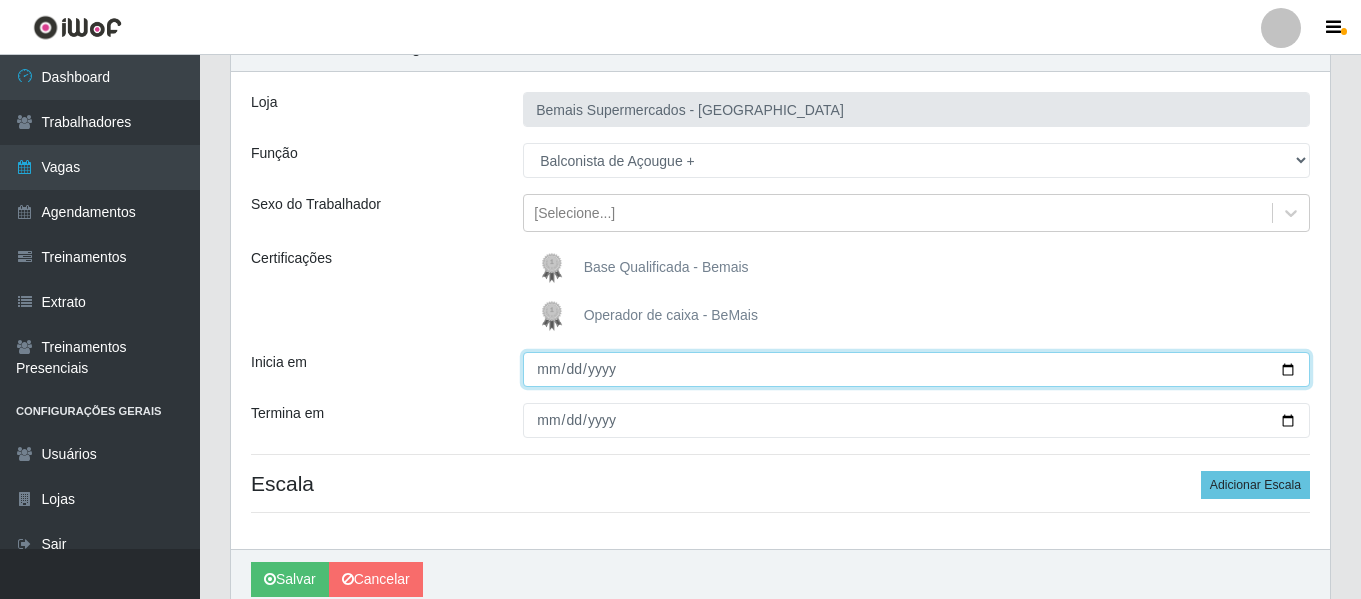 click on "Inicia em" at bounding box center [916, 369] 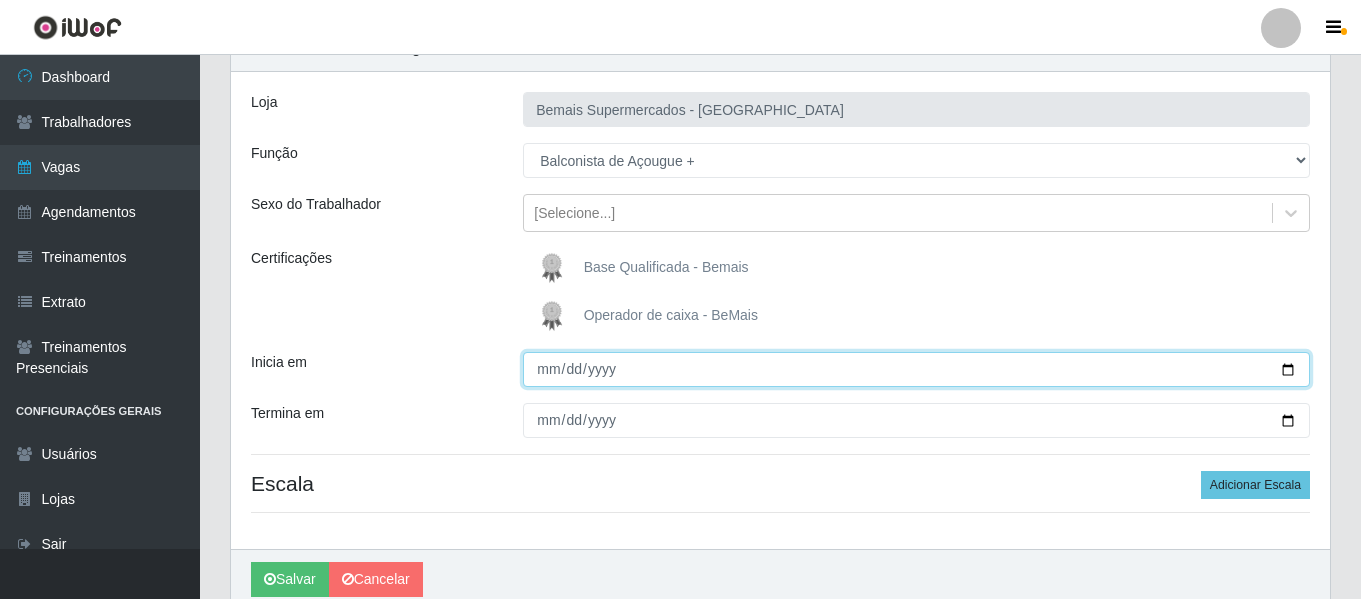 click on "Inicia em" at bounding box center [916, 369] 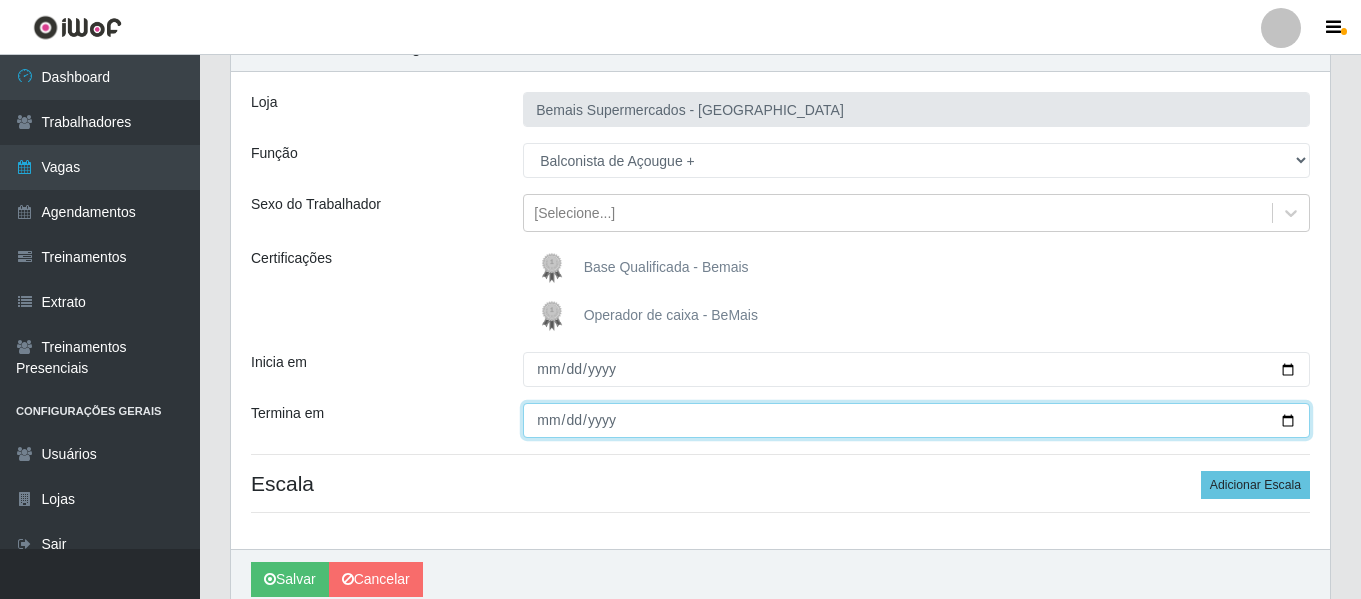 click on "Termina em" at bounding box center [916, 420] 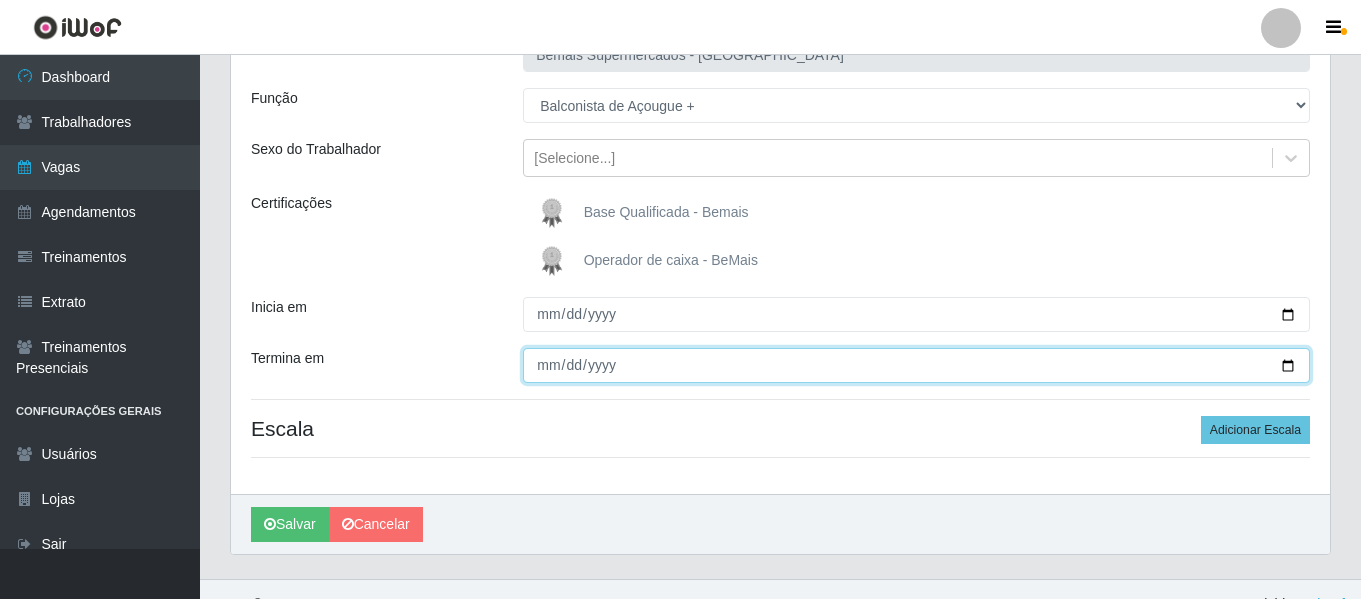 scroll, scrollTop: 185, scrollLeft: 0, axis: vertical 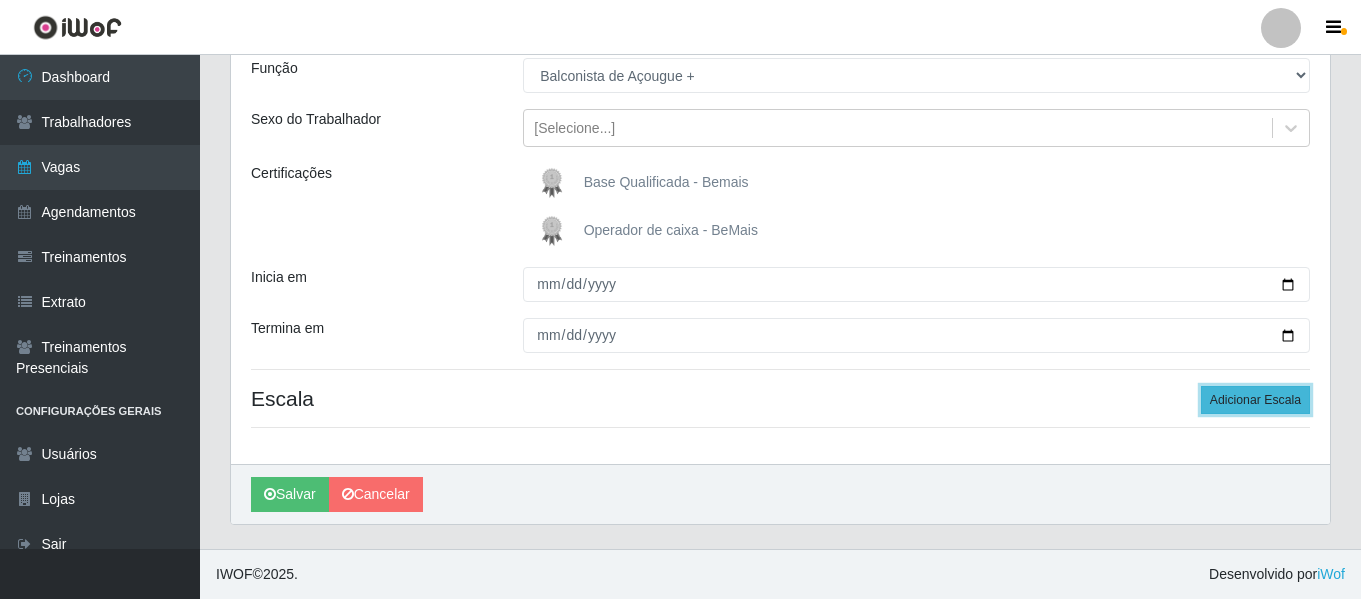 click on "Adicionar Escala" at bounding box center [1255, 400] 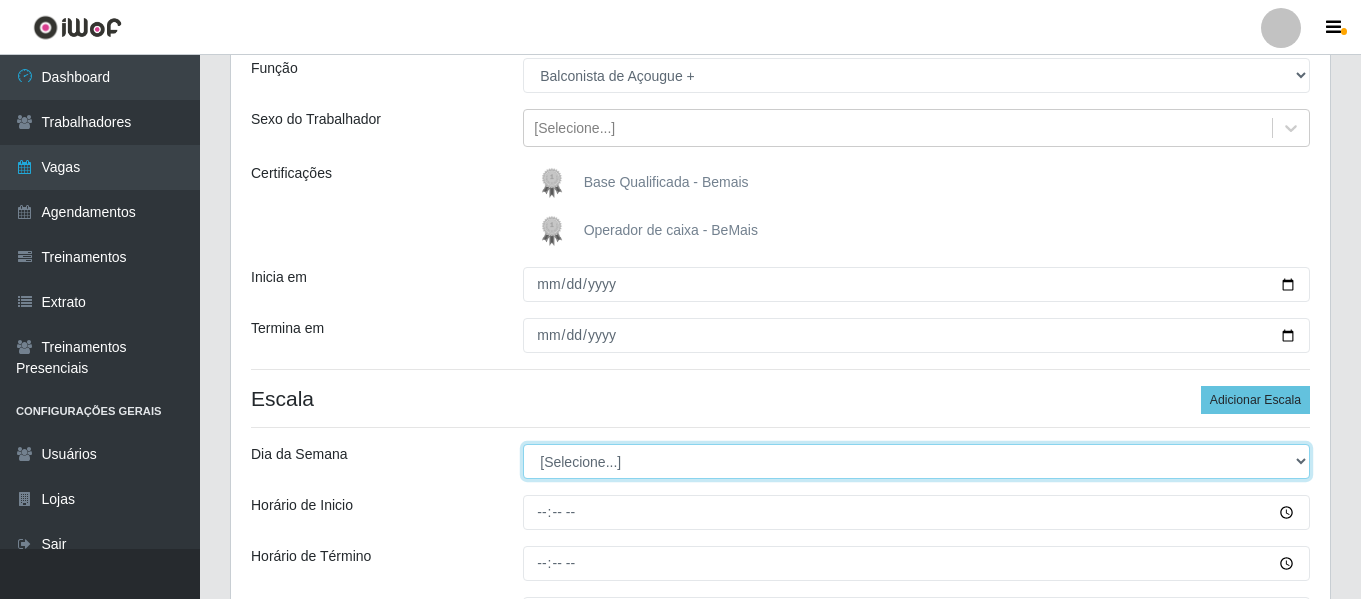 click on "[Selecione...] Segunda Terça Quarta Quinta Sexta Sábado Domingo" at bounding box center [916, 461] 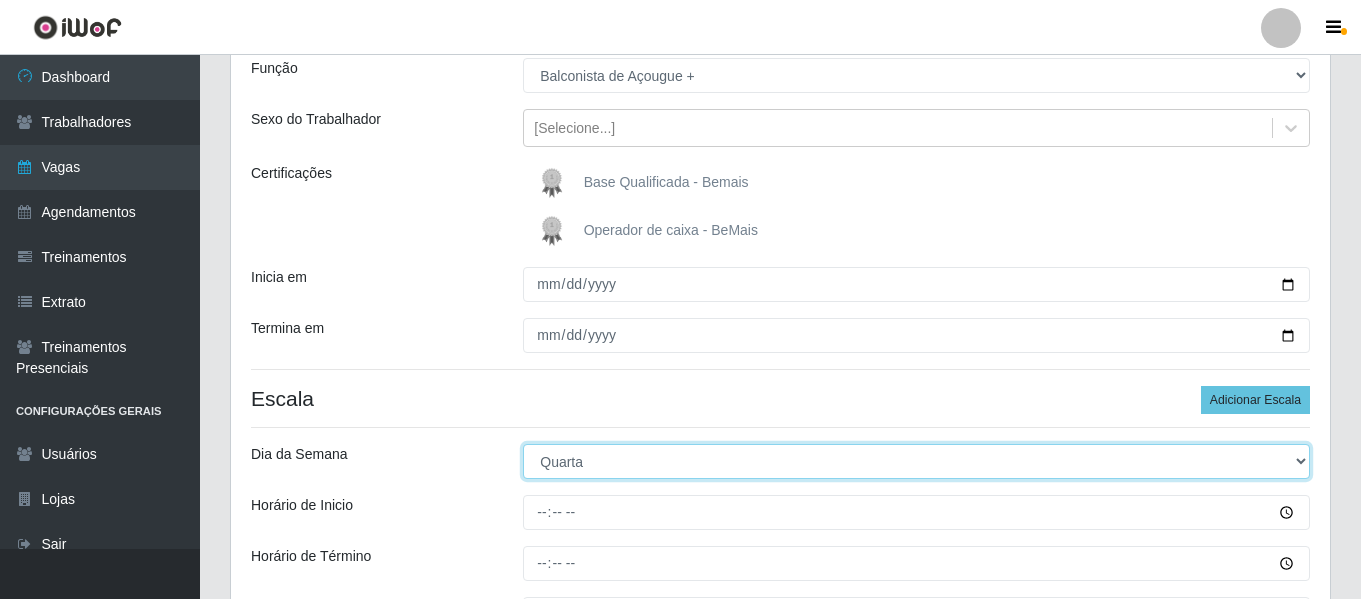 click on "[Selecione...] Segunda Terça Quarta Quinta Sexta Sábado Domingo" at bounding box center (916, 461) 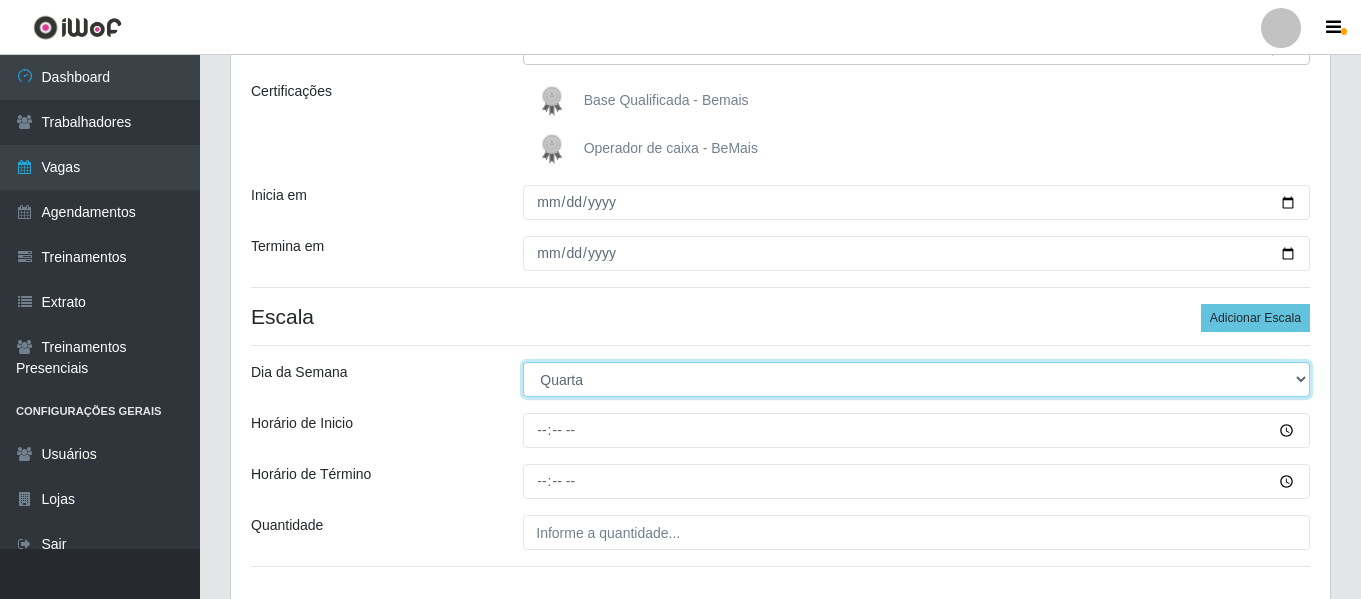 scroll, scrollTop: 385, scrollLeft: 0, axis: vertical 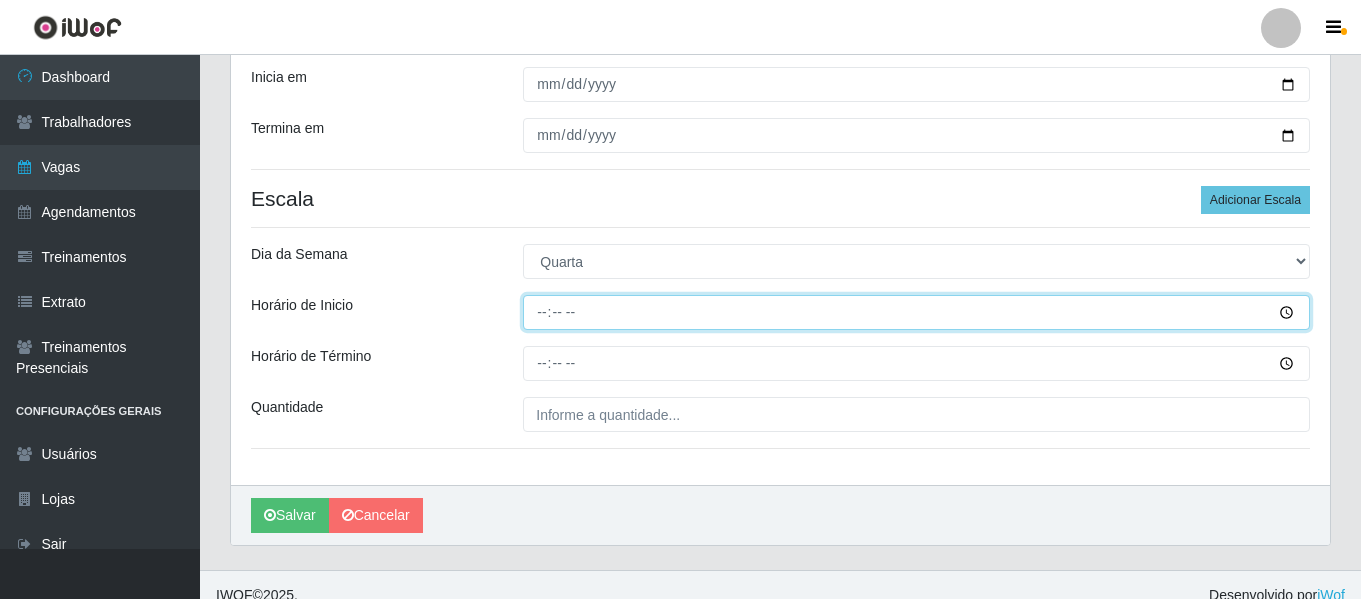 click on "Horário de Inicio" at bounding box center [916, 312] 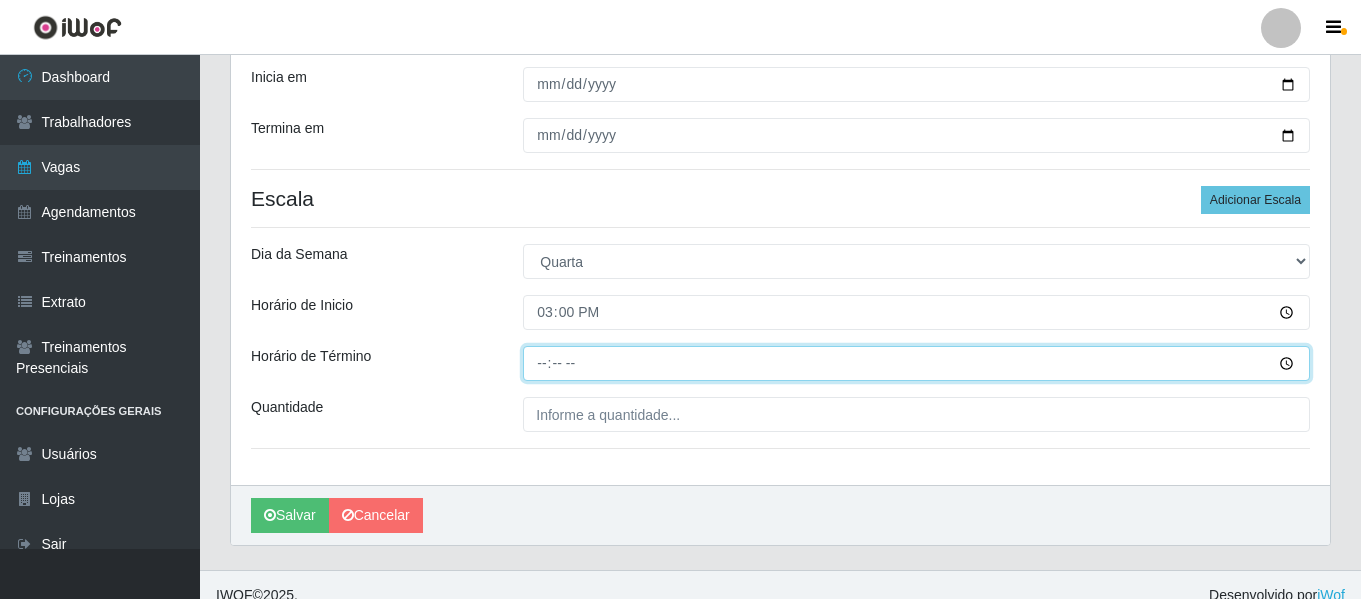 click on "Horário de Término" at bounding box center (916, 363) 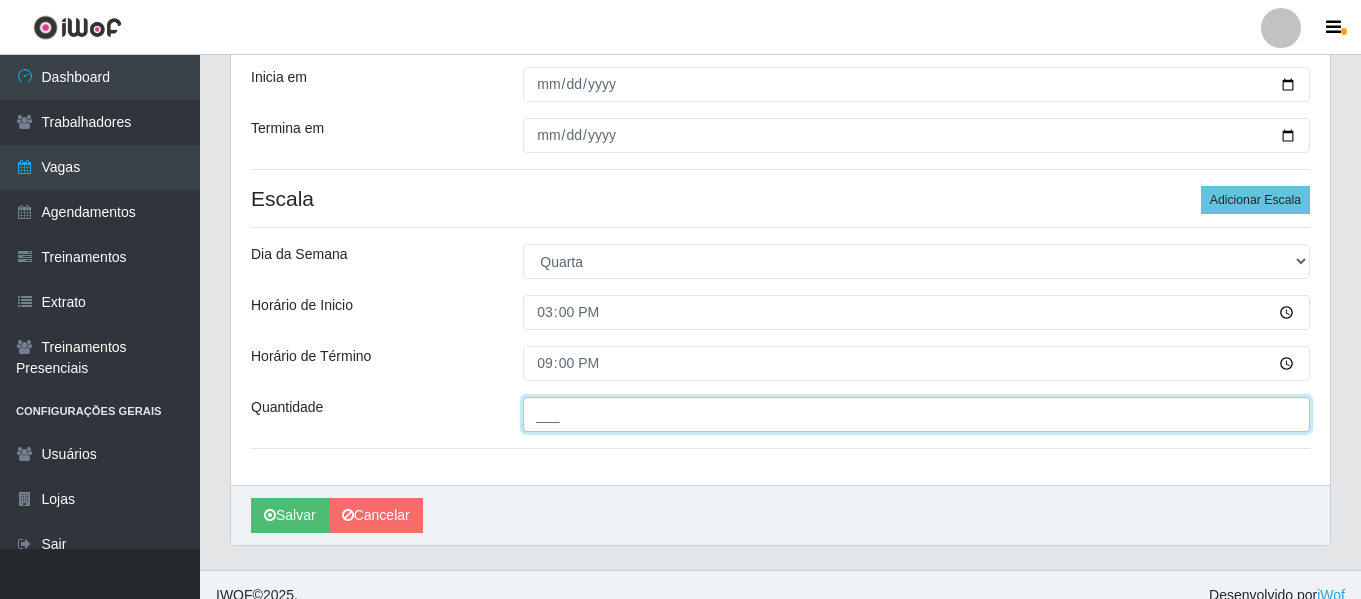 click on "___" at bounding box center (916, 414) 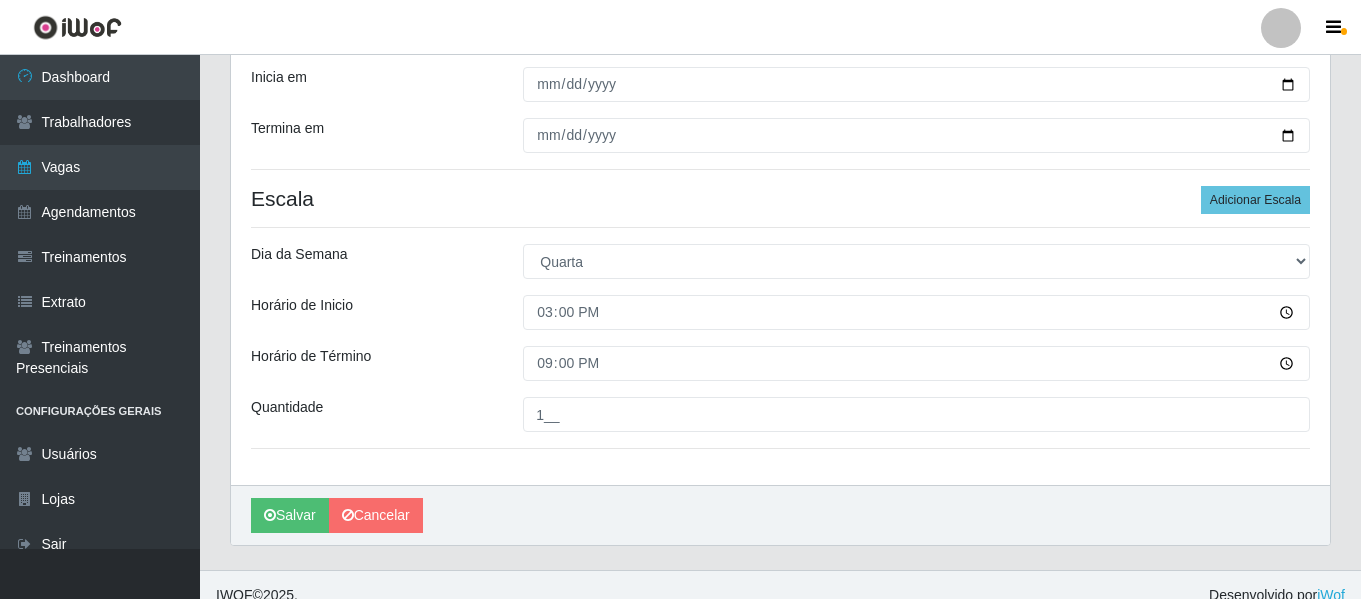 click on "Horário de Término" at bounding box center (372, 363) 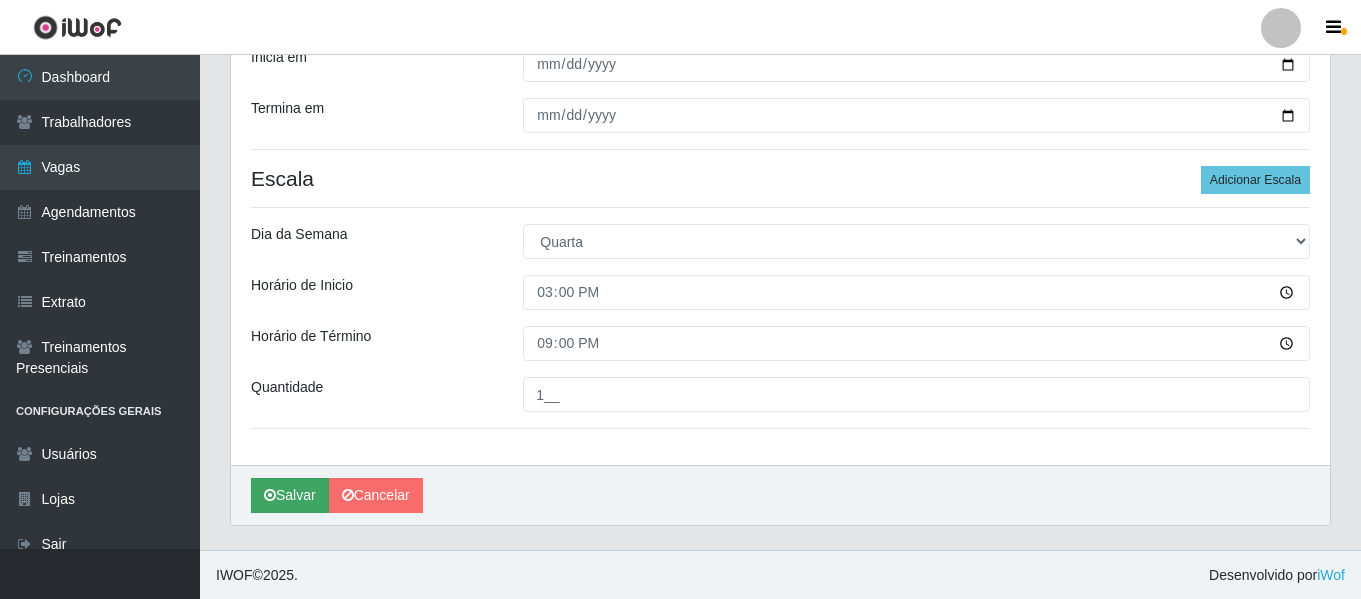 scroll, scrollTop: 406, scrollLeft: 0, axis: vertical 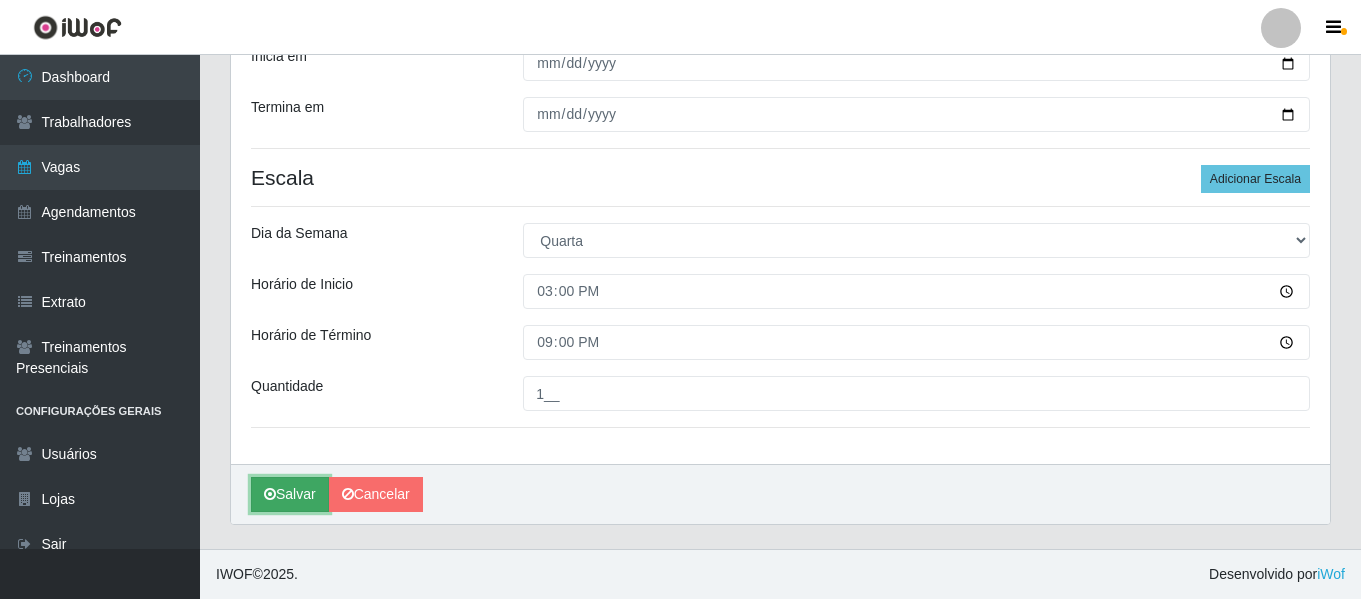 click on "Salvar" at bounding box center (290, 494) 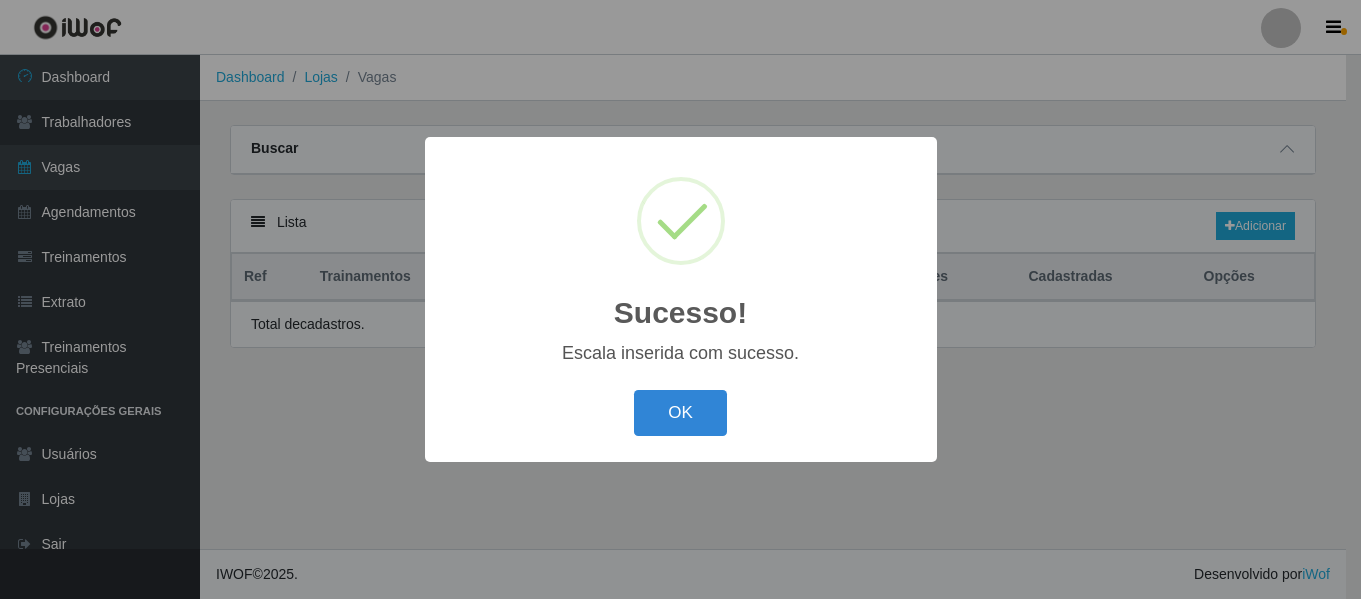 scroll, scrollTop: 0, scrollLeft: 0, axis: both 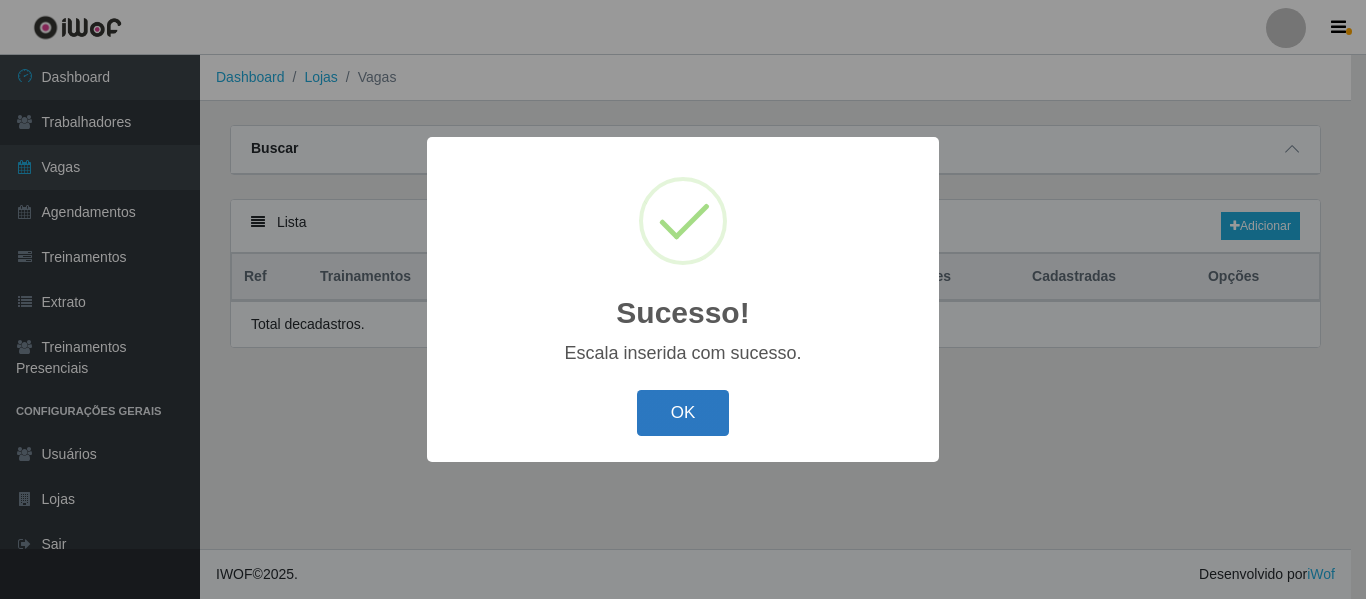click on "OK" at bounding box center (683, 413) 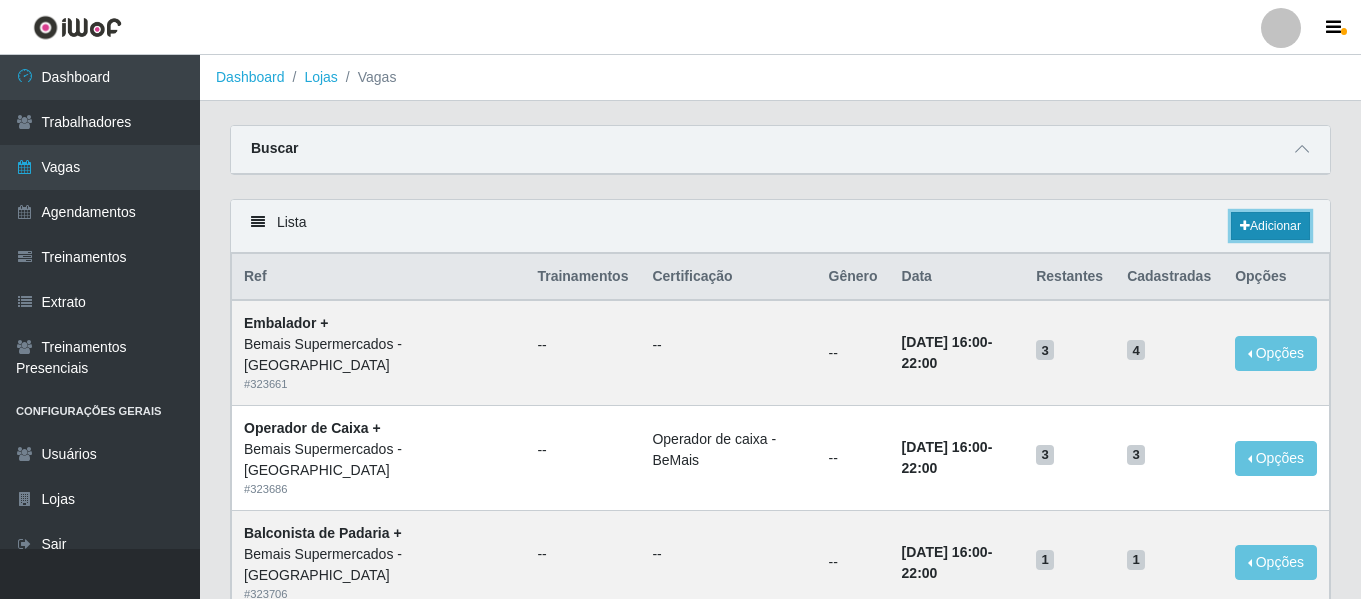 click on "Adicionar" at bounding box center (1270, 226) 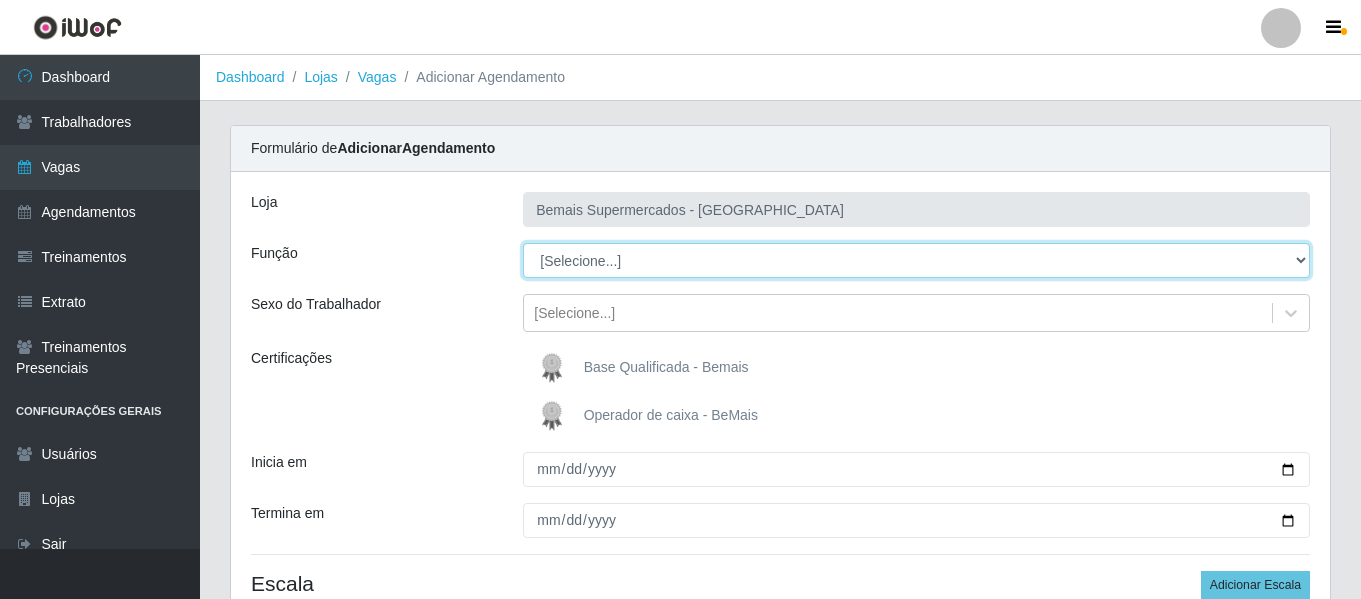 click on "[Selecione...] ASG ASG + ASG ++ Auxiliar de Depósito  Auxiliar de Depósito + Auxiliar de Depósito ++ Auxiliar de Estacionamento Auxiliar de Estacionamento + Auxiliar de Estacionamento ++ Auxiliar de Sushiman Auxiliar de Sushiman+ Auxiliar de Sushiman++ Balconista de Açougue  Balconista de Açougue + Balconista de Açougue ++ Balconista de Frios Balconista de Frios + Balconista de Frios ++ Balconista de Padaria  Balconista de Padaria + Balconista de Padaria ++ Embalador Embalador + Embalador ++ Operador de Caixa Operador de Caixa + Operador de Caixa ++ Repositor  Repositor + Repositor ++ Repositor de Hortifruti Repositor de Hortifruti + Repositor de Hortifruti ++" at bounding box center [916, 260] 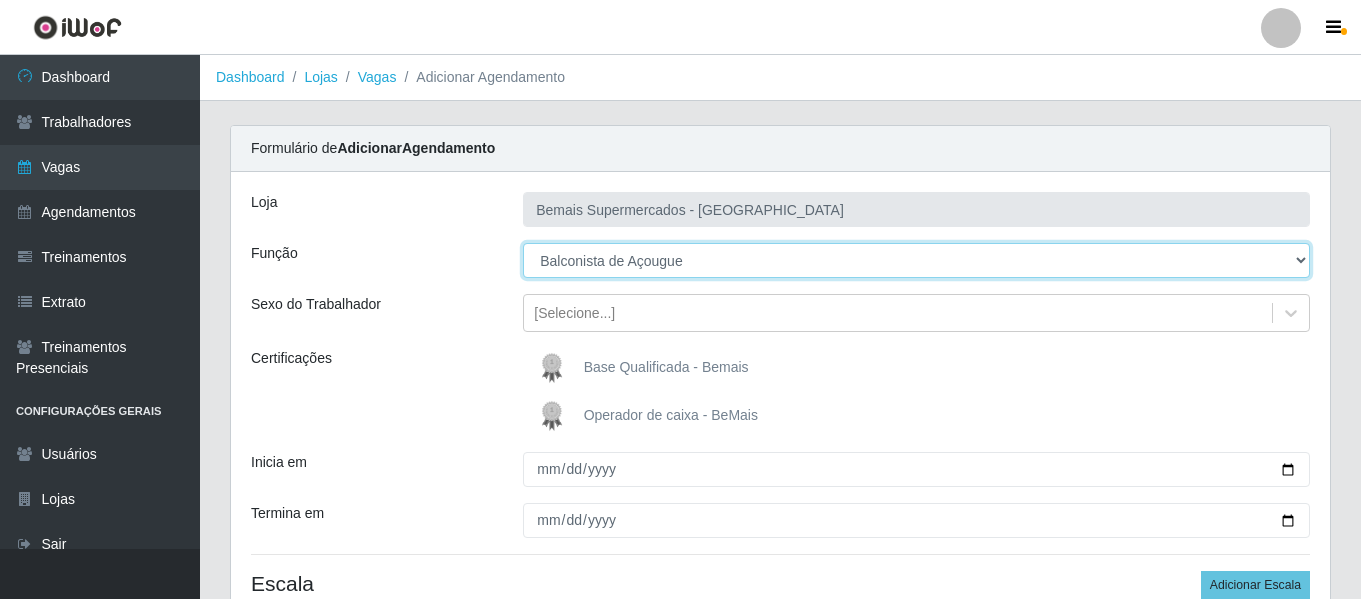 click on "[Selecione...] ASG ASG + ASG ++ Auxiliar de Depósito  Auxiliar de Depósito + Auxiliar de Depósito ++ Auxiliar de Estacionamento Auxiliar de Estacionamento + Auxiliar de Estacionamento ++ Auxiliar de Sushiman Auxiliar de Sushiman+ Auxiliar de Sushiman++ Balconista de Açougue  Balconista de Açougue + Balconista de Açougue ++ Balconista de Frios Balconista de Frios + Balconista de Frios ++ Balconista de Padaria  Balconista de Padaria + Balconista de Padaria ++ Embalador Embalador + Embalador ++ Operador de Caixa Operador de Caixa + Operador de Caixa ++ Repositor  Repositor + Repositor ++ Repositor de Hortifruti Repositor de Hortifruti + Repositor de Hortifruti ++" at bounding box center (916, 260) 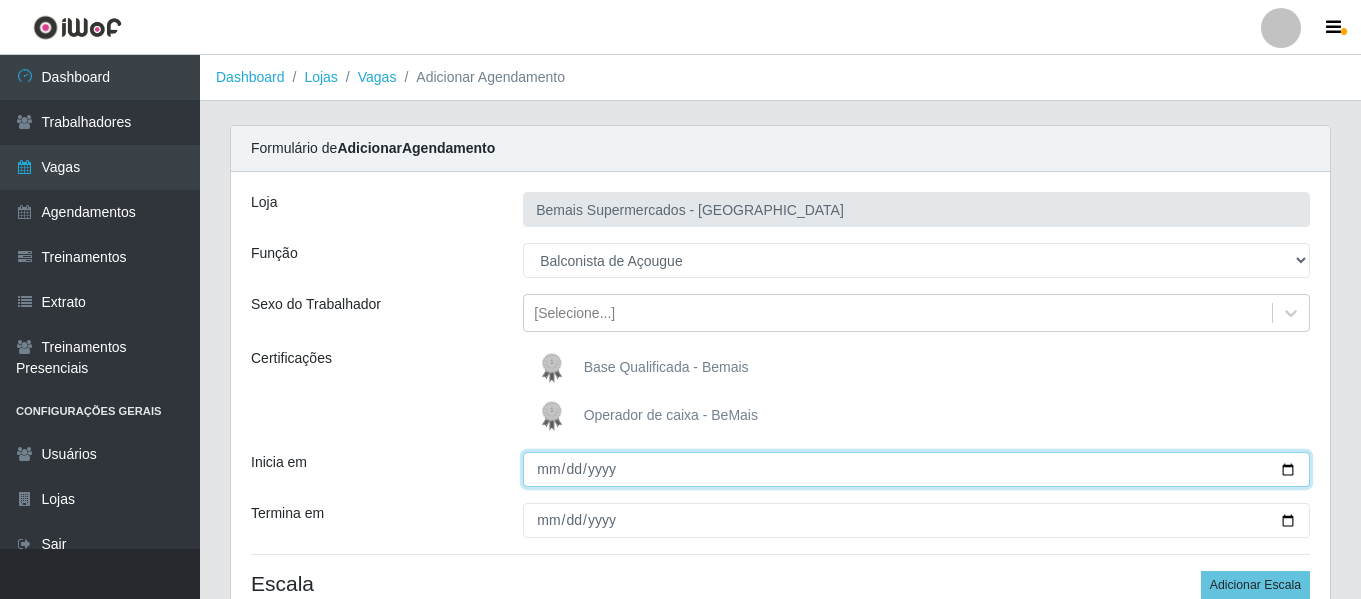click on "Inicia em" at bounding box center (916, 469) 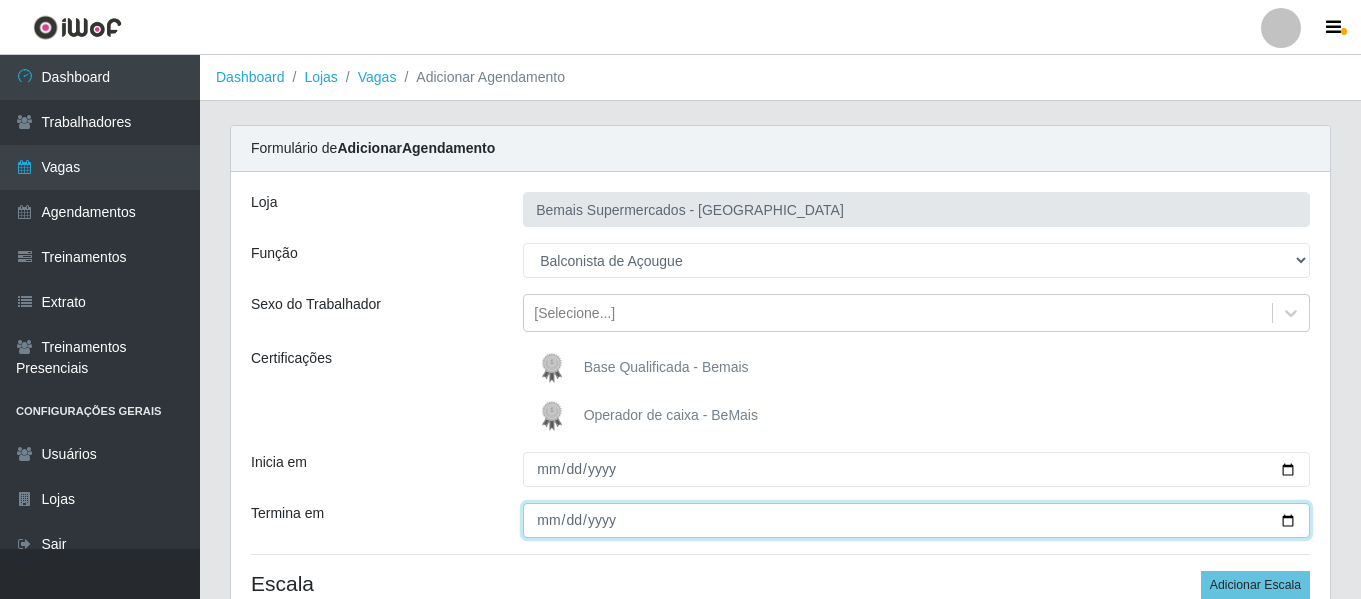 click on "Termina em" at bounding box center [916, 520] 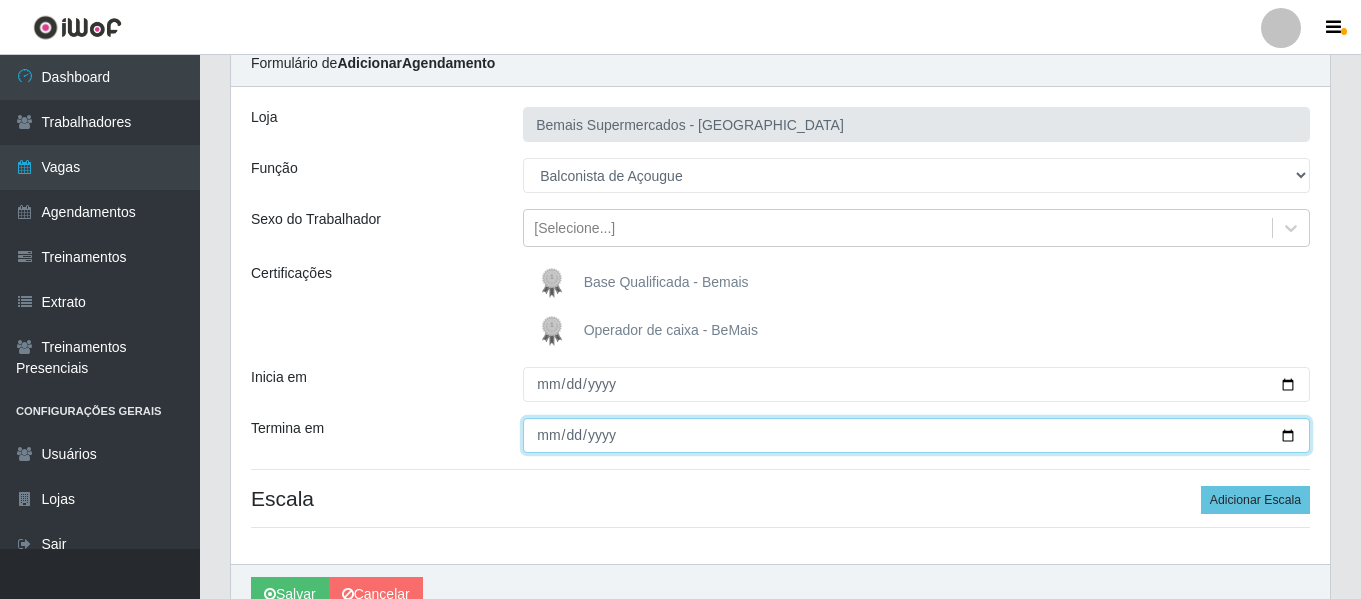 scroll, scrollTop: 185, scrollLeft: 0, axis: vertical 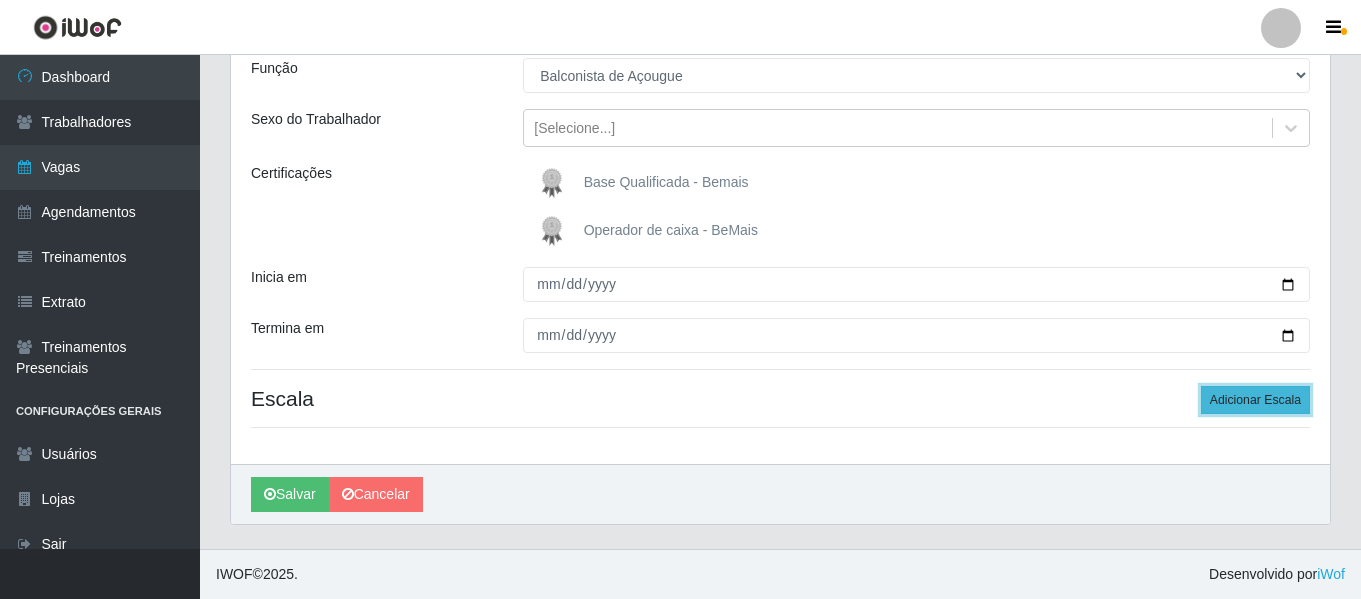 click on "Adicionar Escala" at bounding box center [1255, 400] 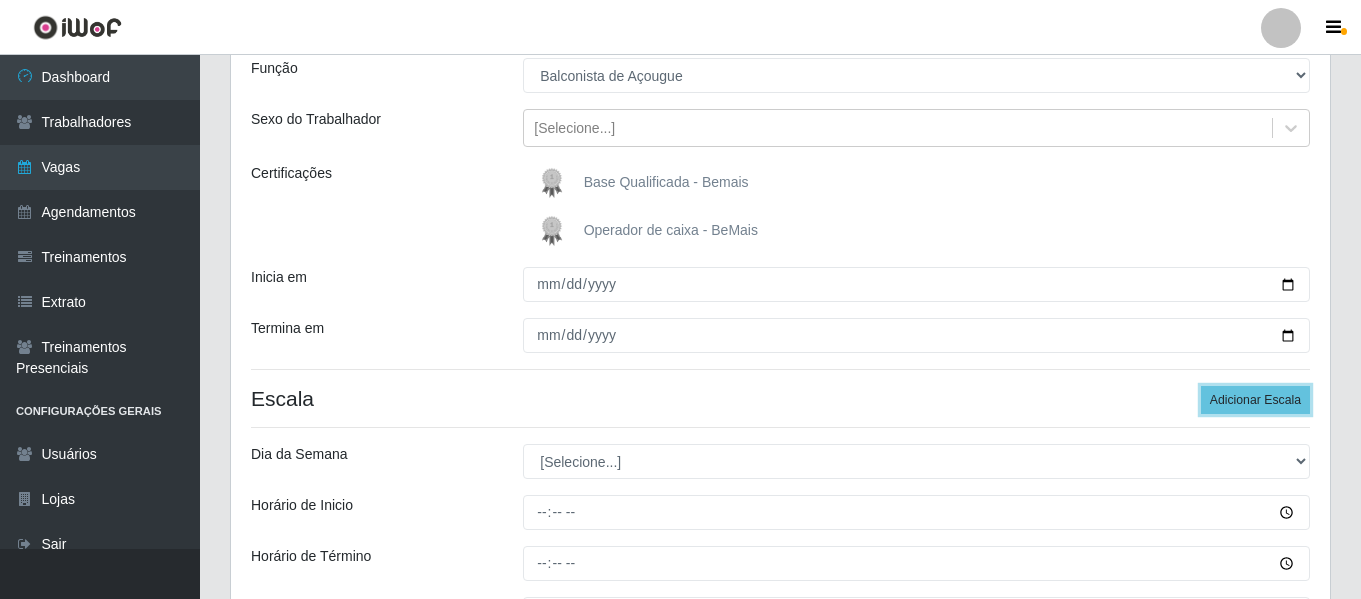 scroll, scrollTop: 285, scrollLeft: 0, axis: vertical 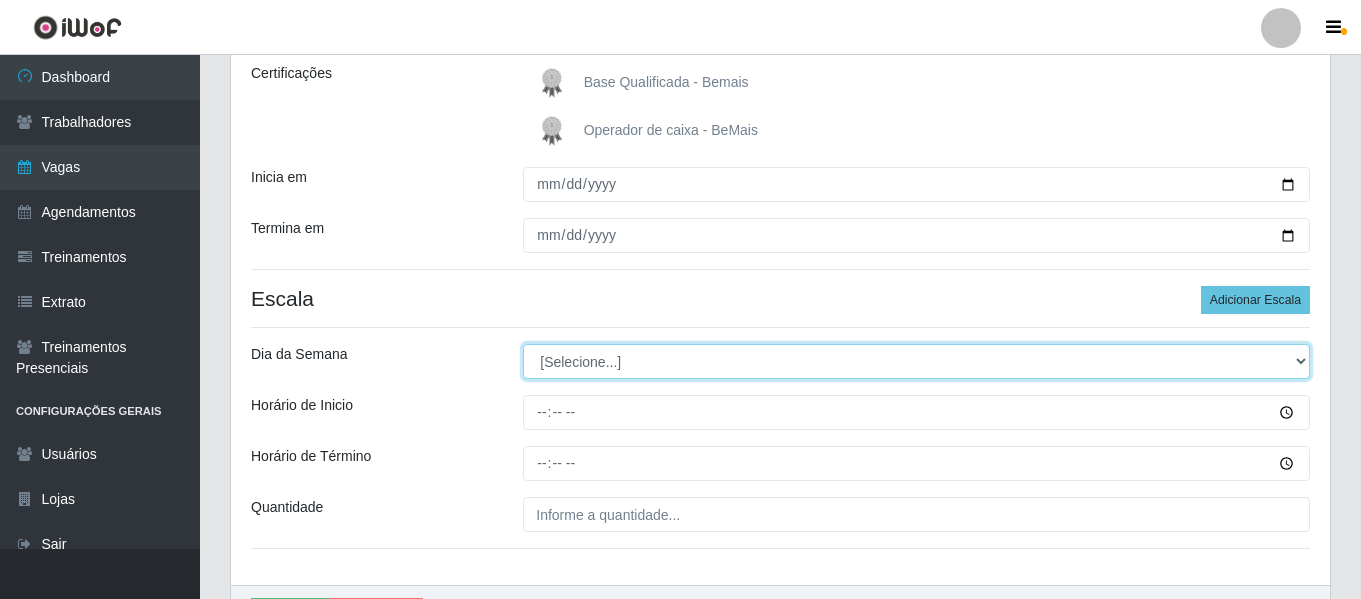 click on "[Selecione...] Segunda Terça Quarta Quinta Sexta Sábado Domingo" at bounding box center [916, 361] 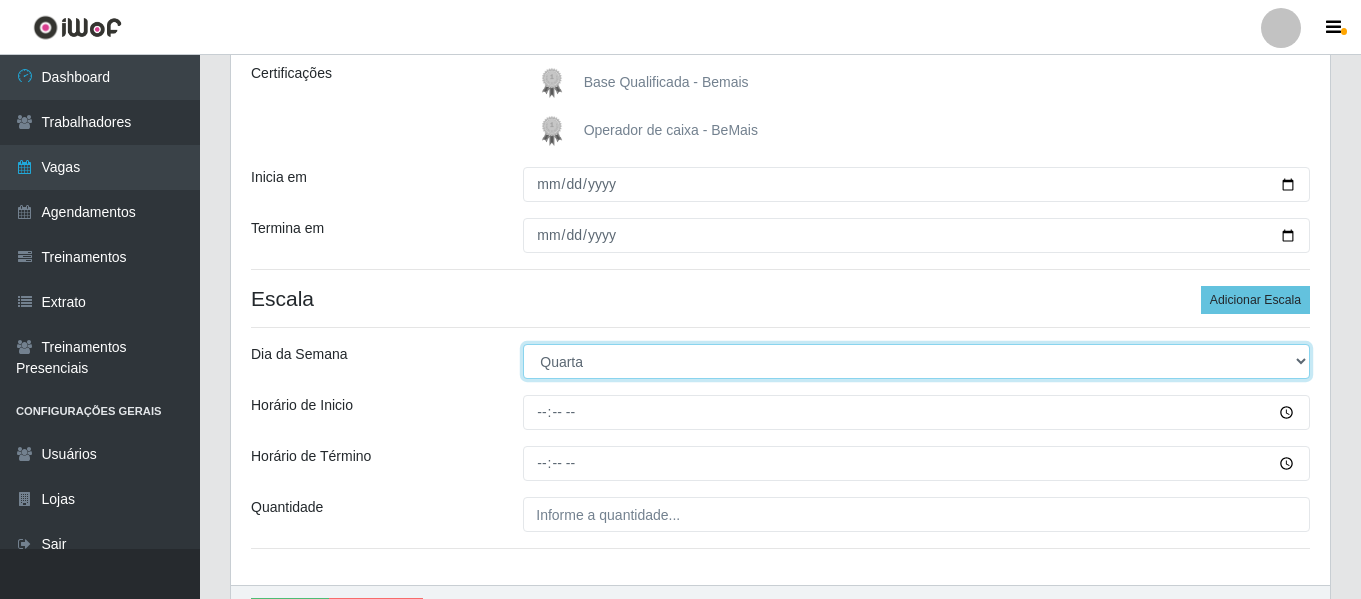 click on "[Selecione...] Segunda Terça Quarta Quinta Sexta Sábado Domingo" at bounding box center (916, 361) 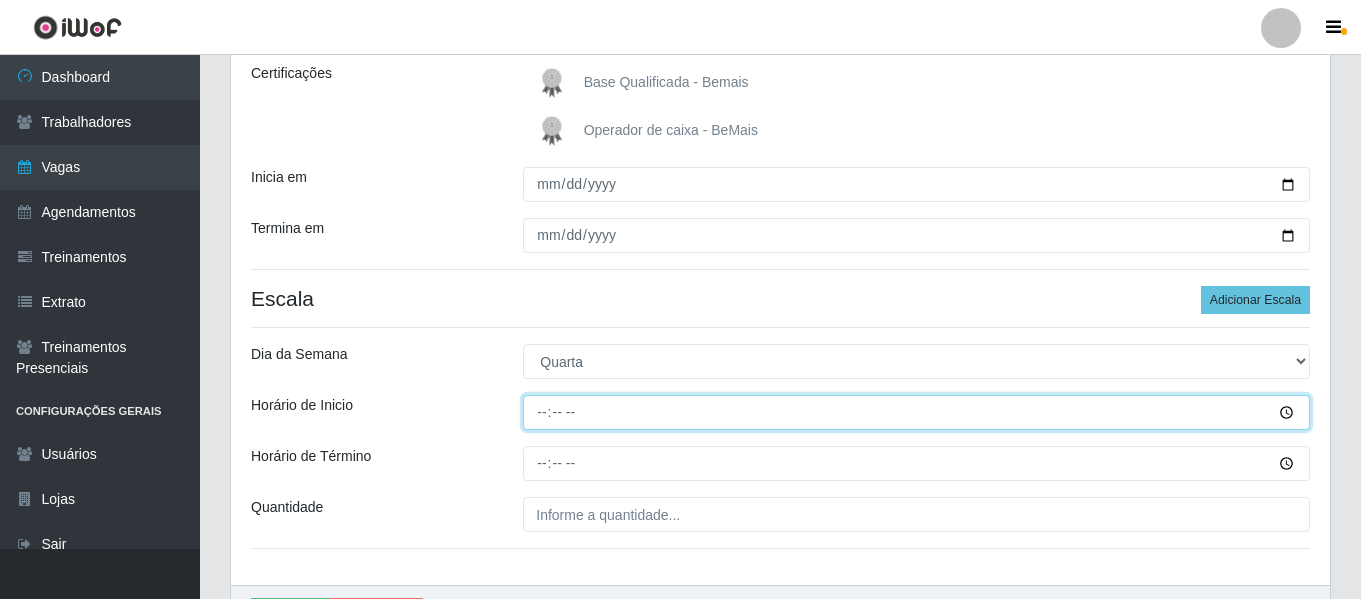 click on "Horário de Inicio" at bounding box center [916, 412] 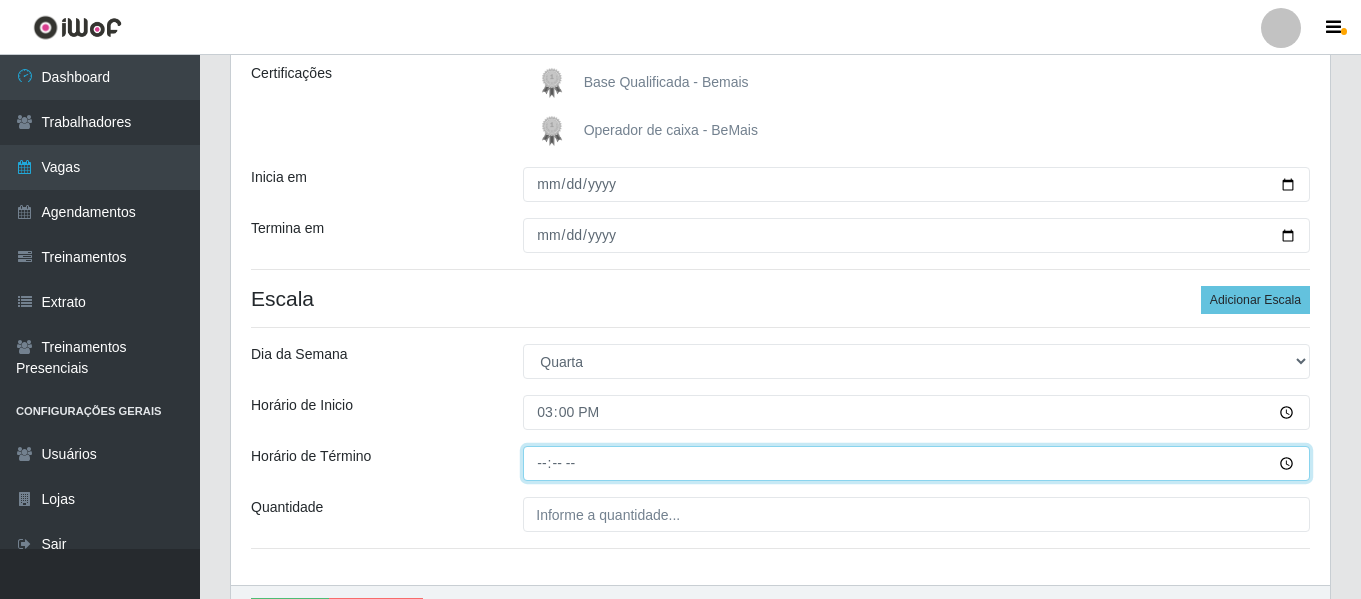 click on "Horário de Término" at bounding box center [916, 463] 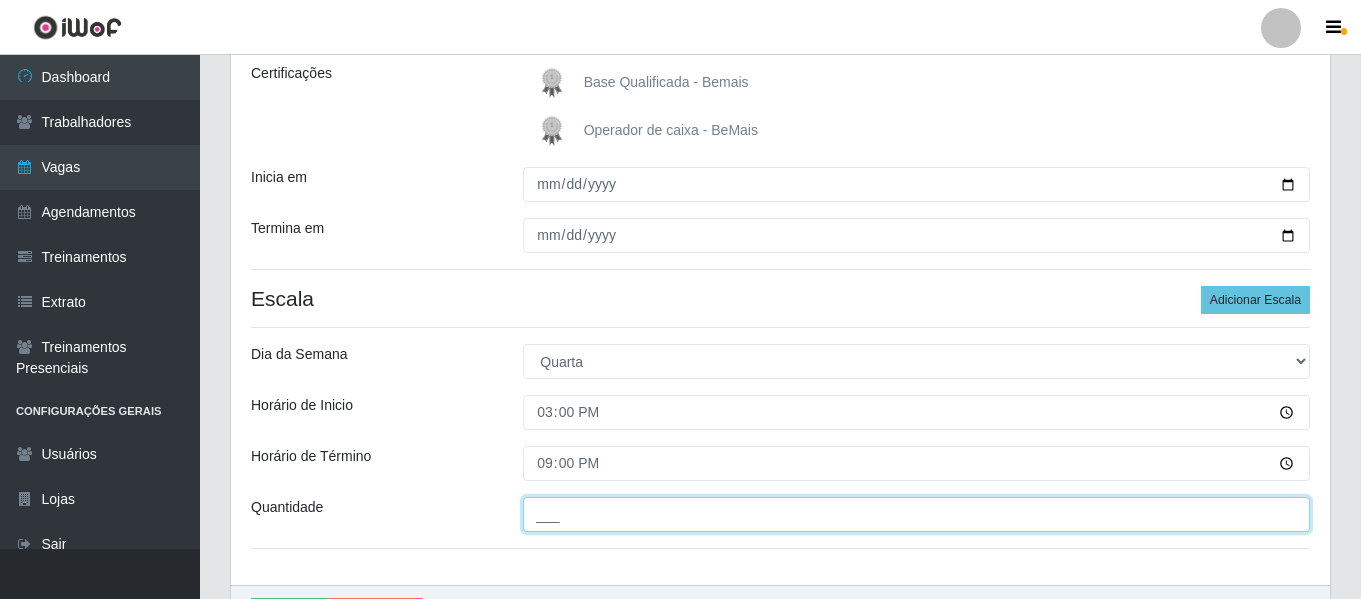 click on "___" at bounding box center (916, 514) 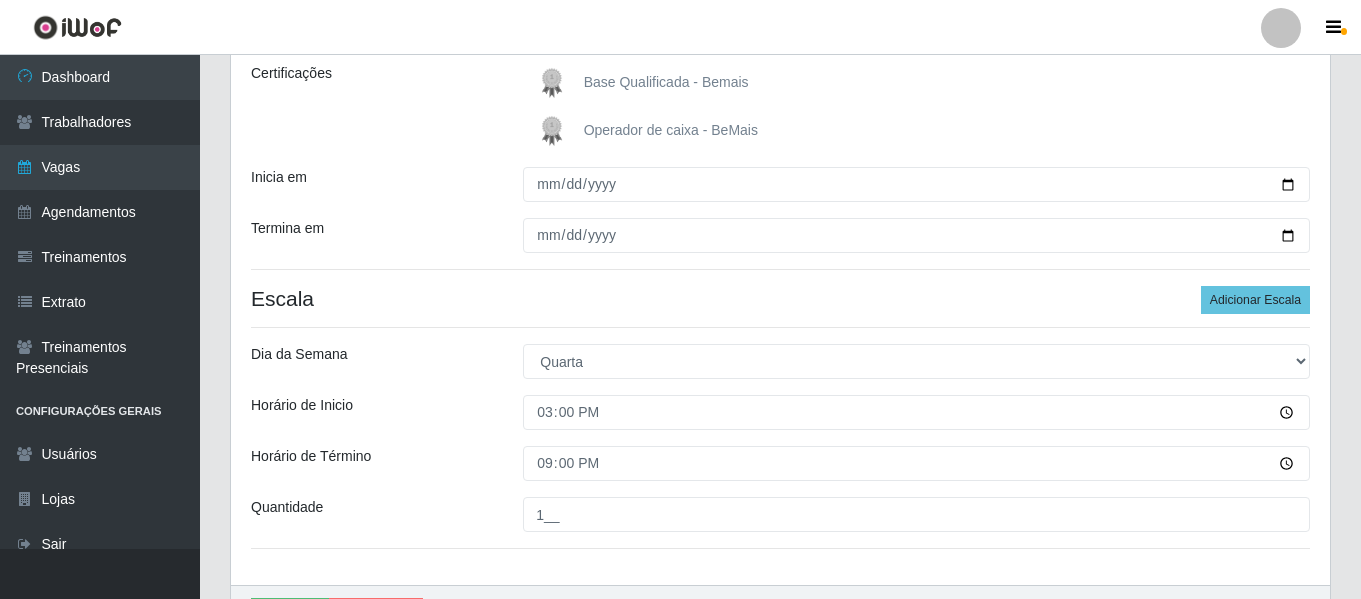 click on "Dia da Semana" at bounding box center (372, 361) 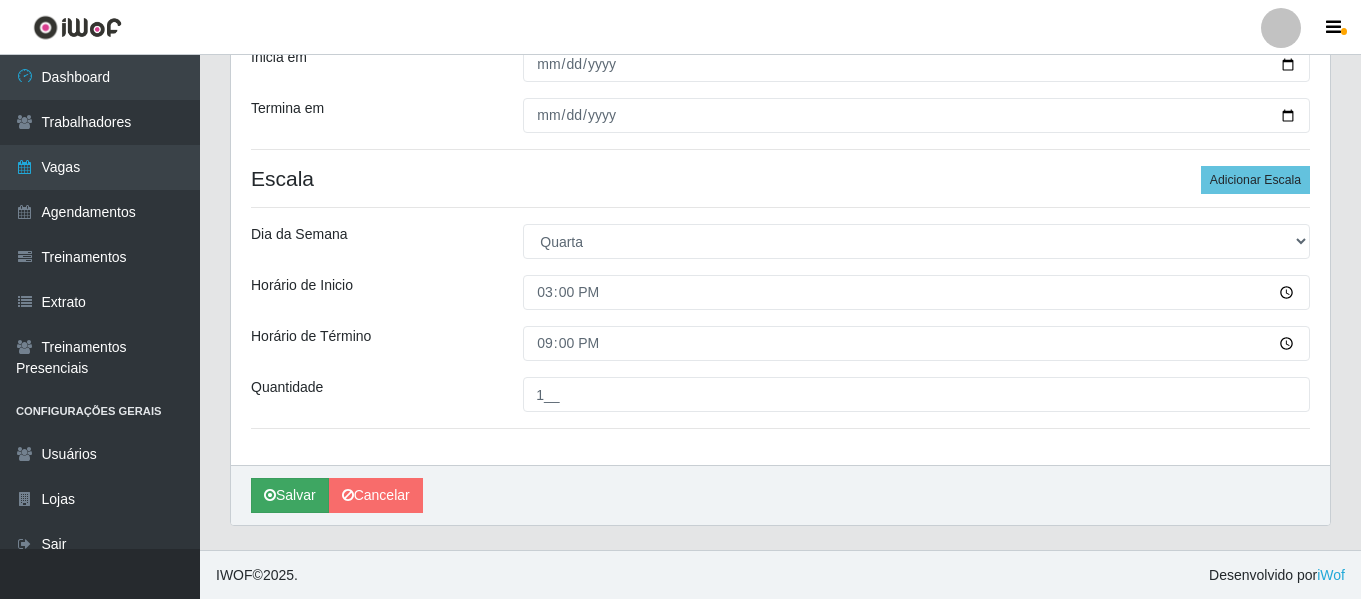 scroll, scrollTop: 406, scrollLeft: 0, axis: vertical 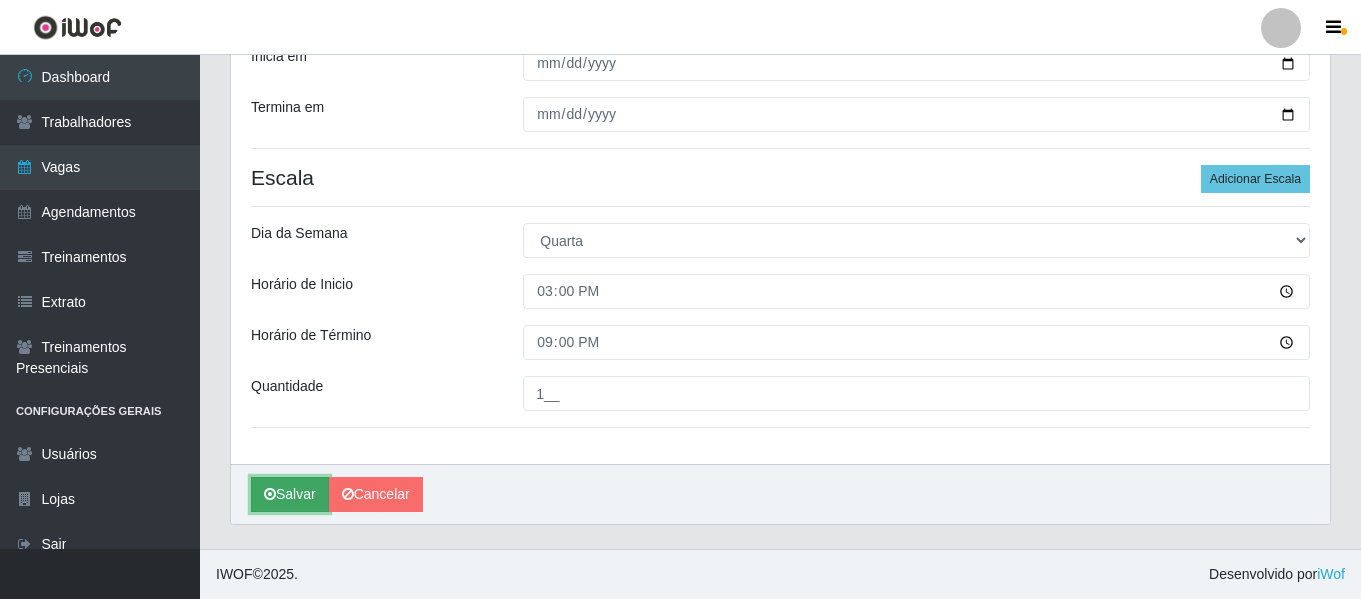 click on "Salvar" at bounding box center (290, 494) 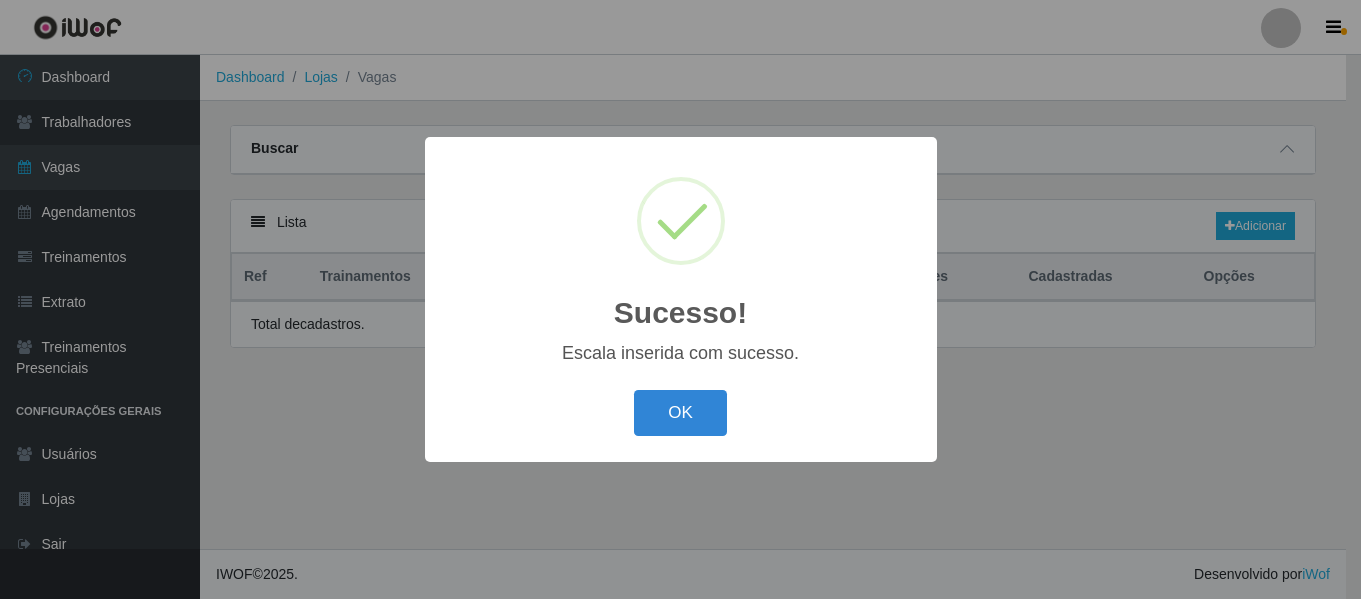 scroll, scrollTop: 0, scrollLeft: 0, axis: both 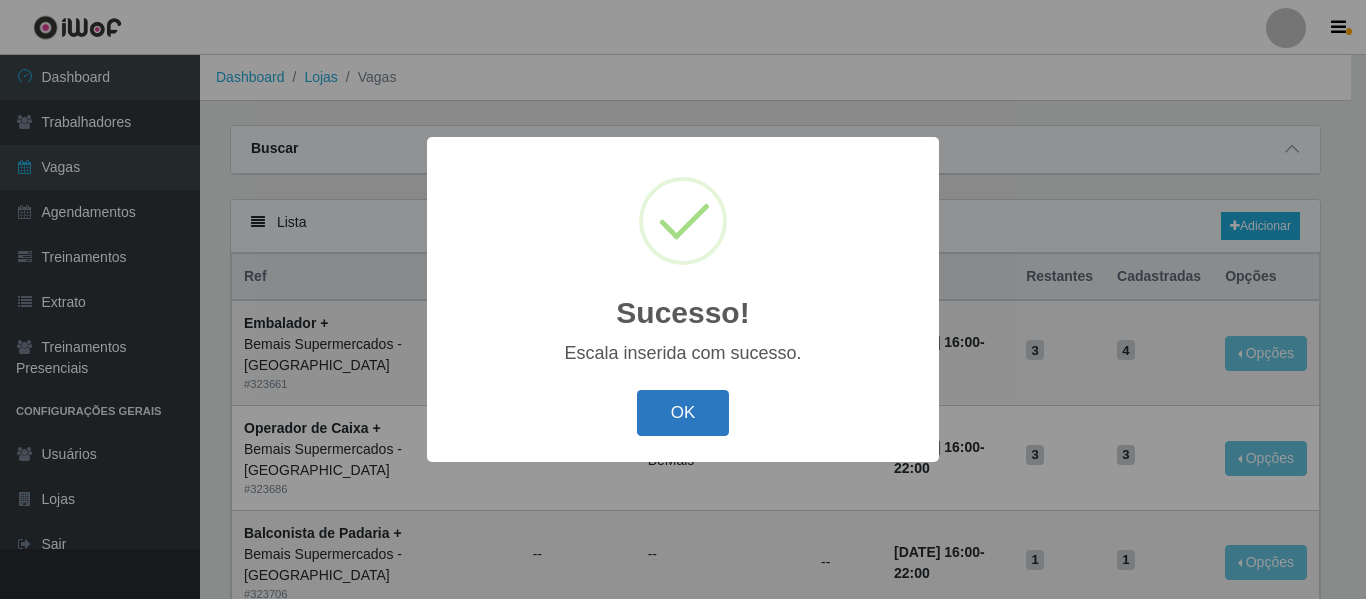 click on "OK" at bounding box center [683, 413] 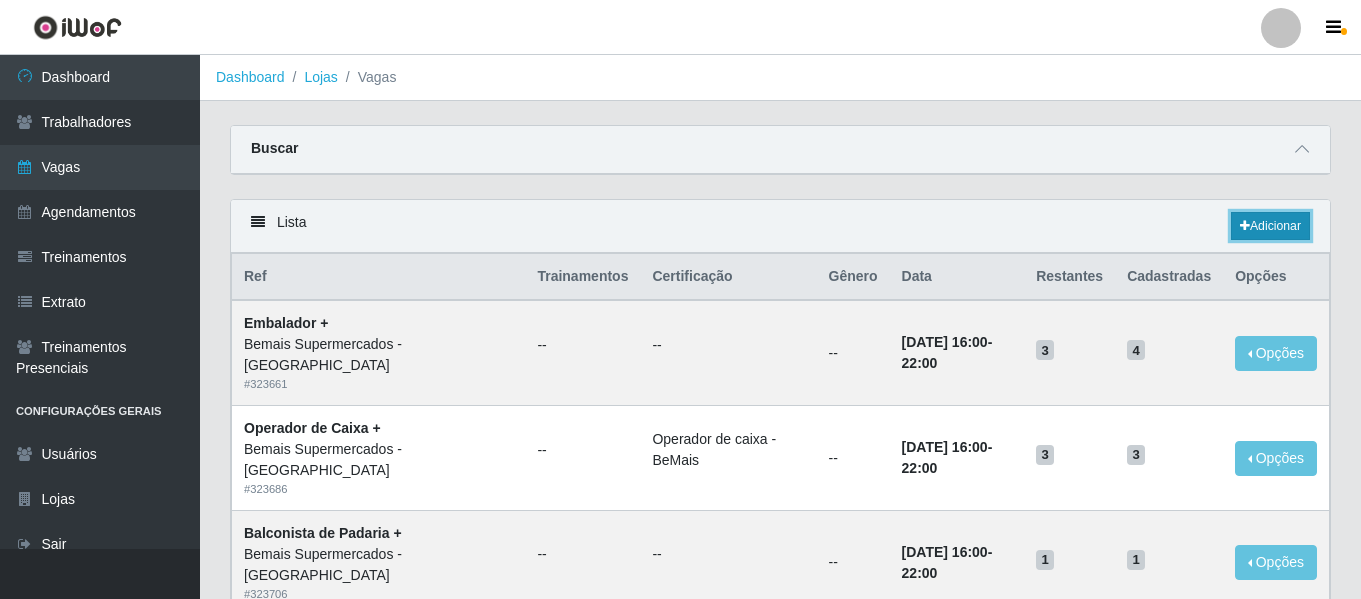 click on "Adicionar" at bounding box center [1270, 226] 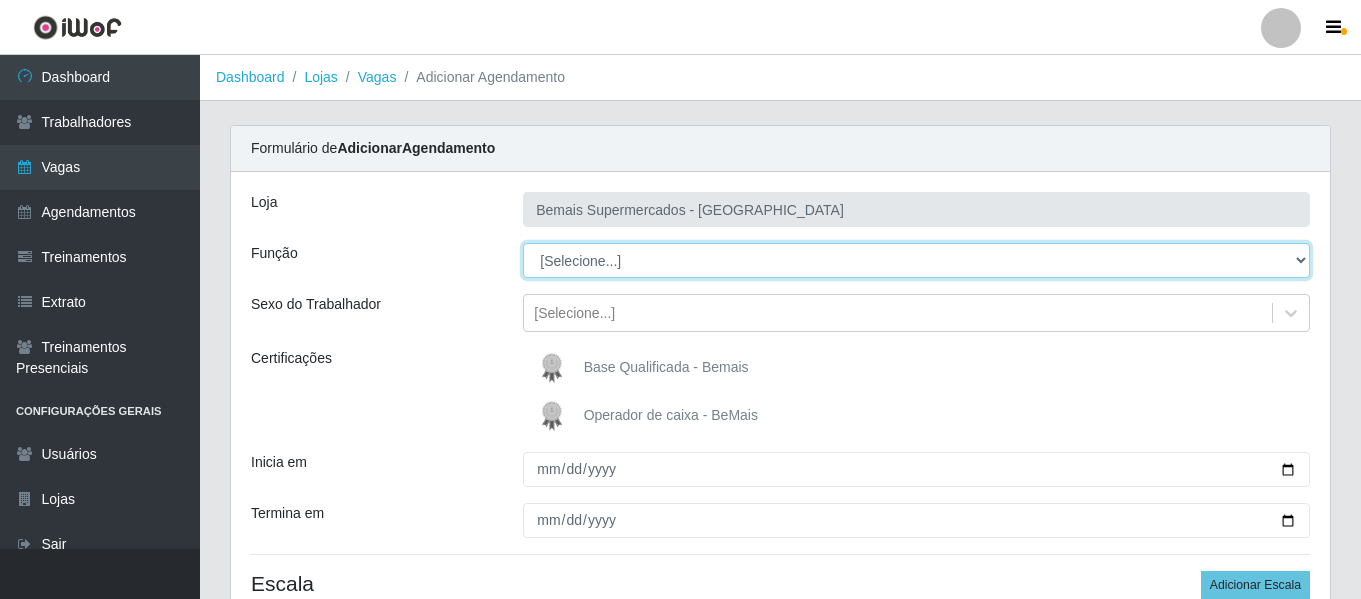 click on "[Selecione...] ASG ASG + ASG ++ Auxiliar de Depósito  Auxiliar de Depósito + Auxiliar de Depósito ++ Auxiliar de Estacionamento Auxiliar de Estacionamento + Auxiliar de Estacionamento ++ Auxiliar de Sushiman Auxiliar de Sushiman+ Auxiliar de Sushiman++ Balconista de Açougue  Balconista de Açougue + Balconista de Açougue ++ Balconista de Frios Balconista de Frios + Balconista de Frios ++ Balconista de Padaria  Balconista de Padaria + Balconista de Padaria ++ Embalador Embalador + Embalador ++ Operador de Caixa Operador de Caixa + Operador de Caixa ++ Repositor  Repositor + Repositor ++ Repositor de Hortifruti Repositor de Hortifruti + Repositor de Hortifruti ++" at bounding box center (916, 260) 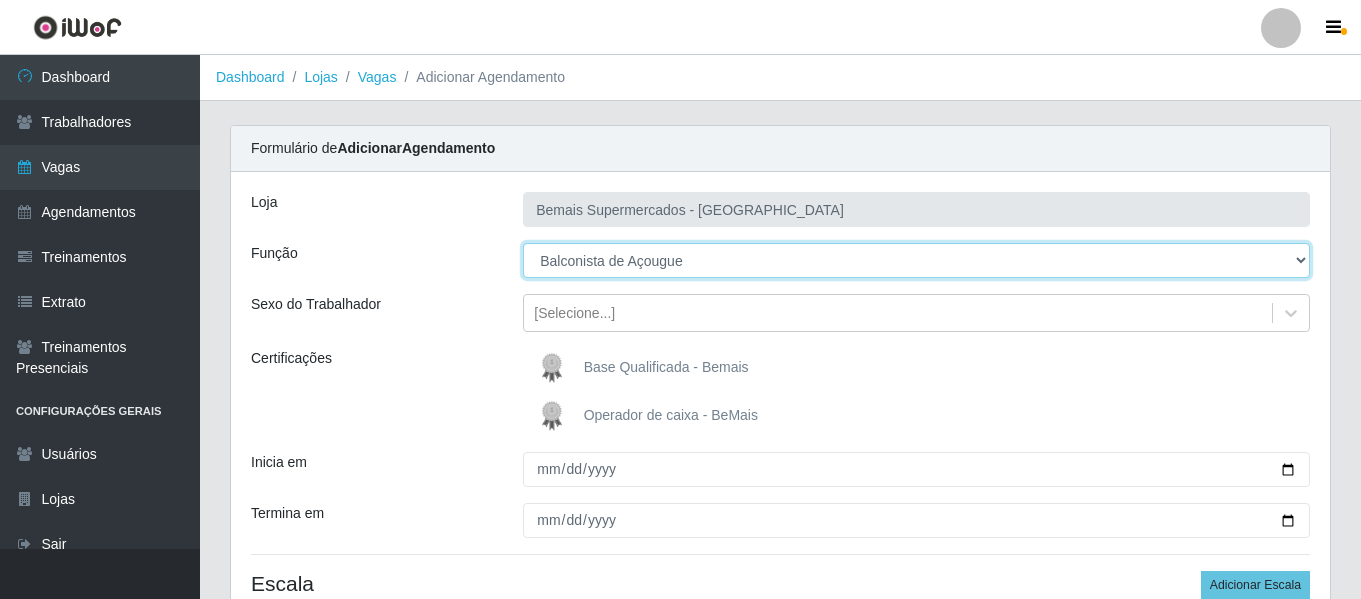 click on "[Selecione...] ASG ASG + ASG ++ Auxiliar de Depósito  Auxiliar de Depósito + Auxiliar de Depósito ++ Auxiliar de Estacionamento Auxiliar de Estacionamento + Auxiliar de Estacionamento ++ Auxiliar de Sushiman Auxiliar de Sushiman+ Auxiliar de Sushiman++ Balconista de Açougue  Balconista de Açougue + Balconista de Açougue ++ Balconista de Frios Balconista de Frios + Balconista de Frios ++ Balconista de Padaria  Balconista de Padaria + Balconista de Padaria ++ Embalador Embalador + Embalador ++ Operador de Caixa Operador de Caixa + Operador de Caixa ++ Repositor  Repositor + Repositor ++ Repositor de Hortifruti Repositor de Hortifruti + Repositor de Hortifruti ++" at bounding box center (916, 260) 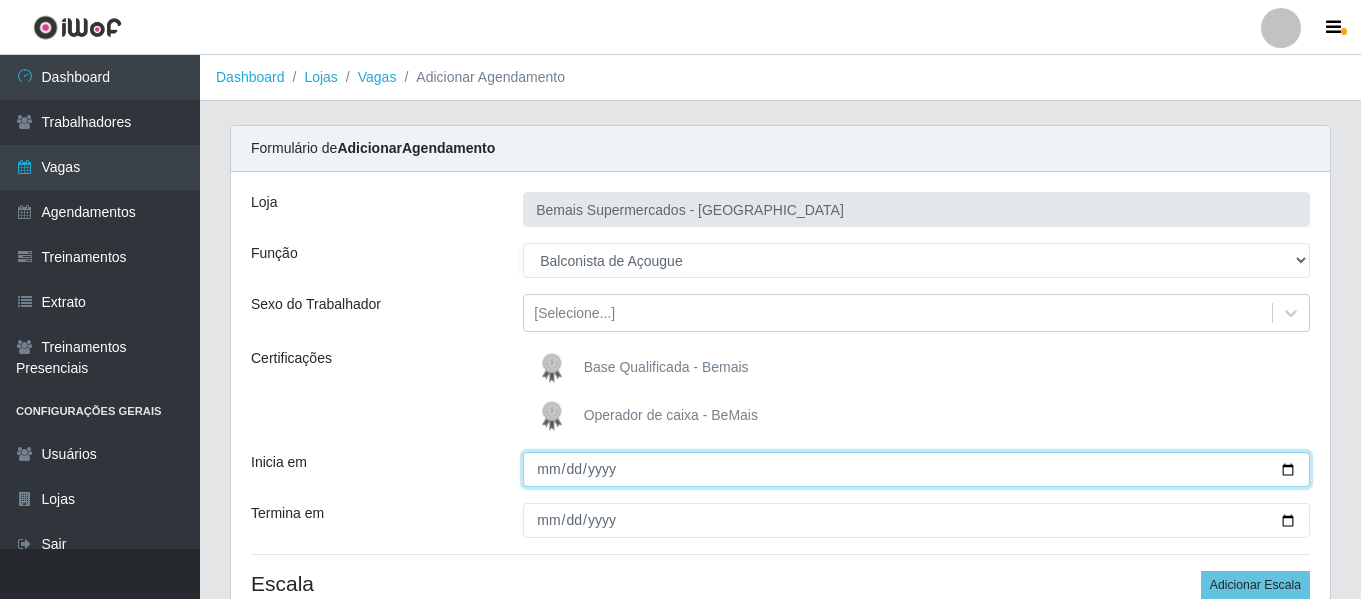 click on "Inicia em" at bounding box center (916, 469) 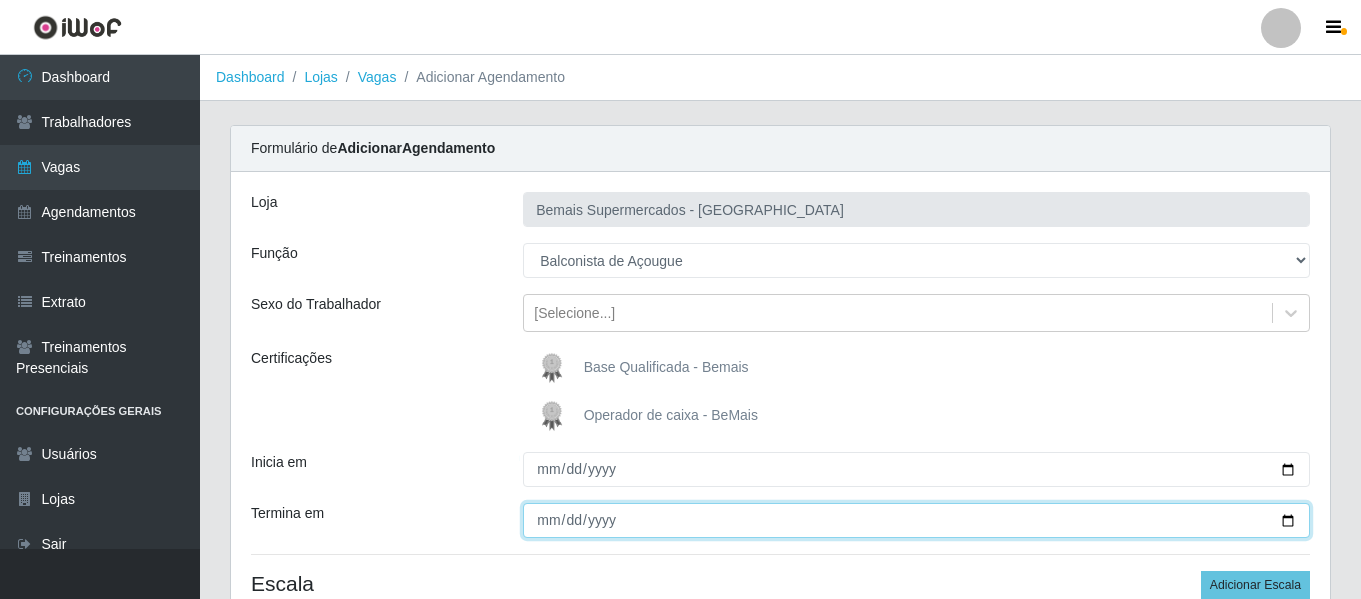 click on "Termina em" at bounding box center [916, 520] 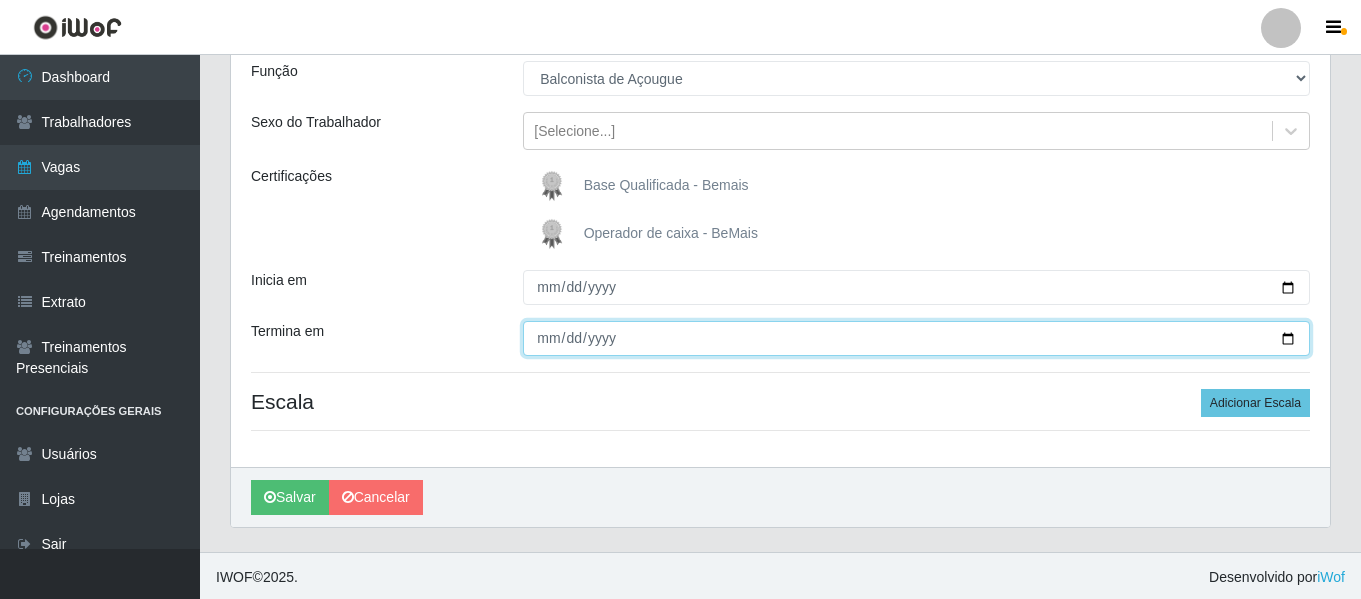 scroll, scrollTop: 185, scrollLeft: 0, axis: vertical 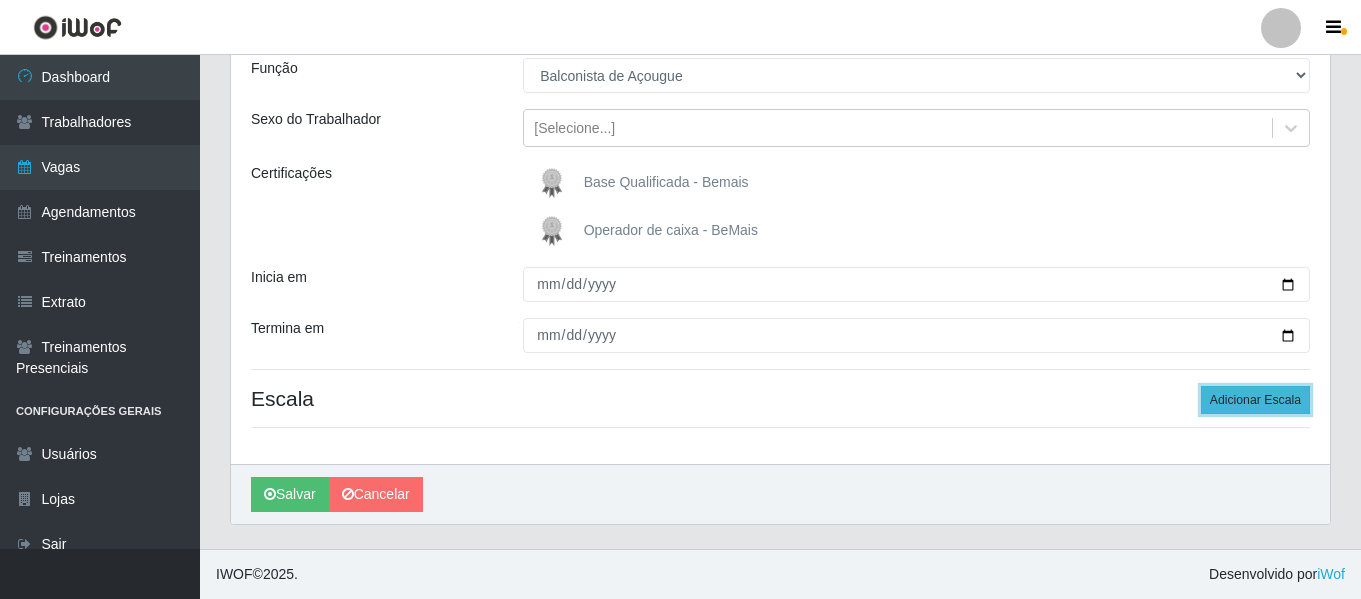 click on "Adicionar Escala" at bounding box center (1255, 400) 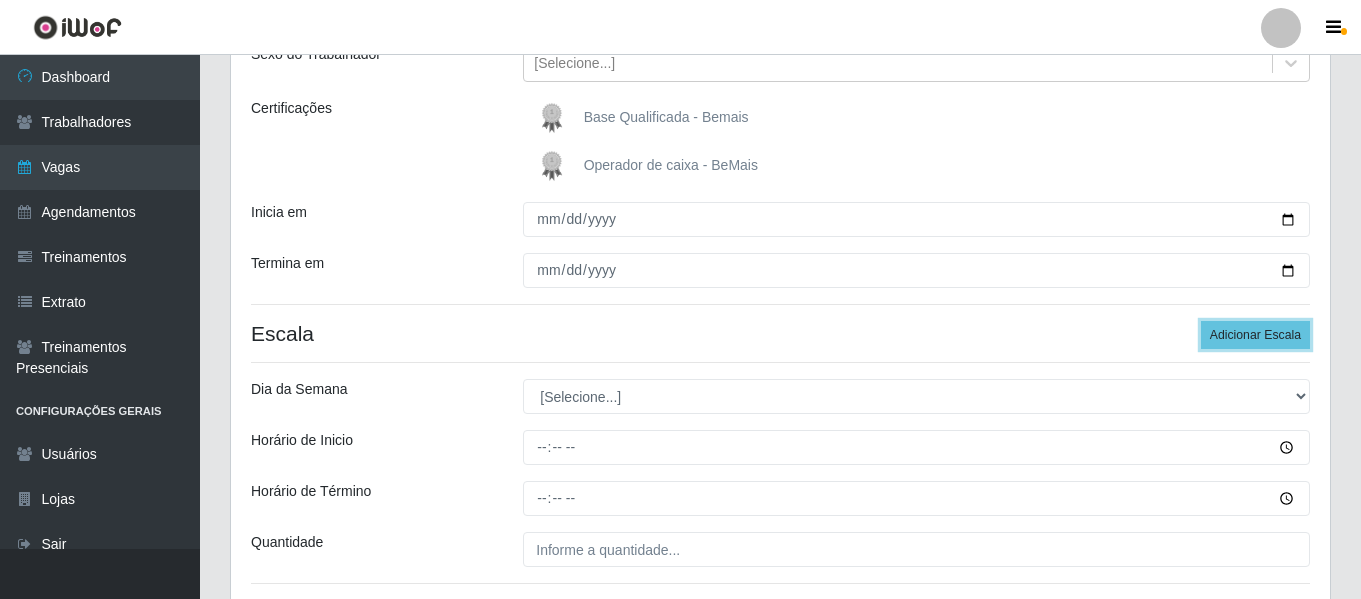 scroll, scrollTop: 285, scrollLeft: 0, axis: vertical 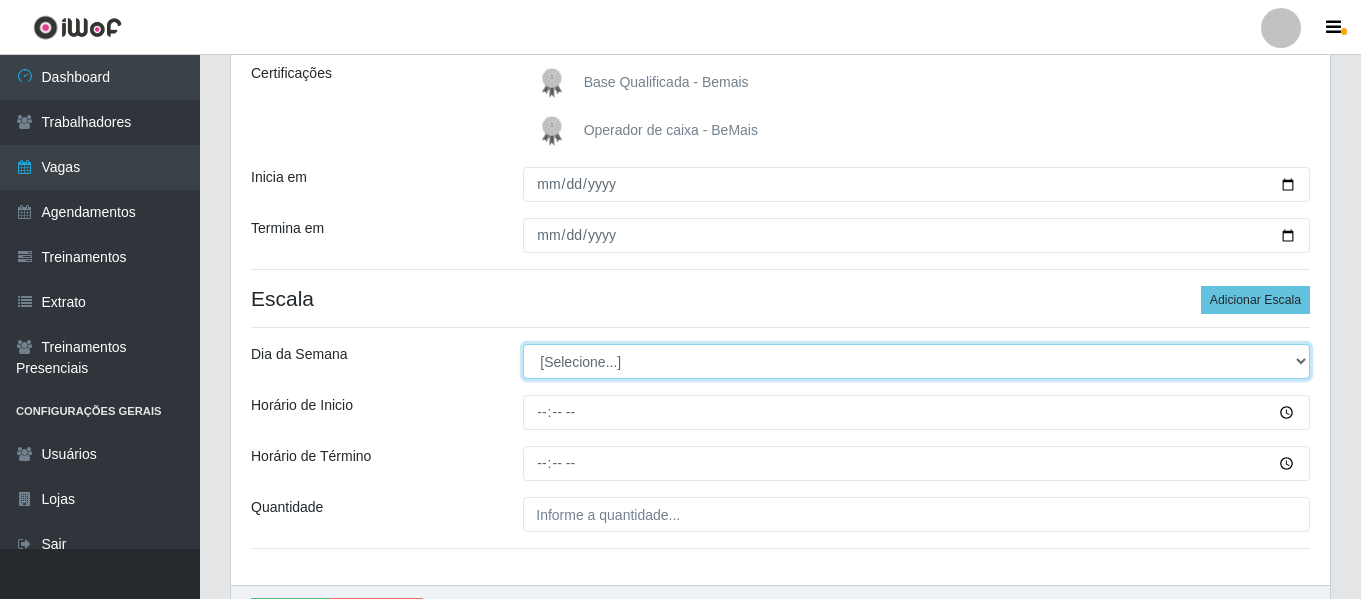 click on "[Selecione...] Segunda Terça Quarta Quinta Sexta Sábado Domingo" at bounding box center (916, 361) 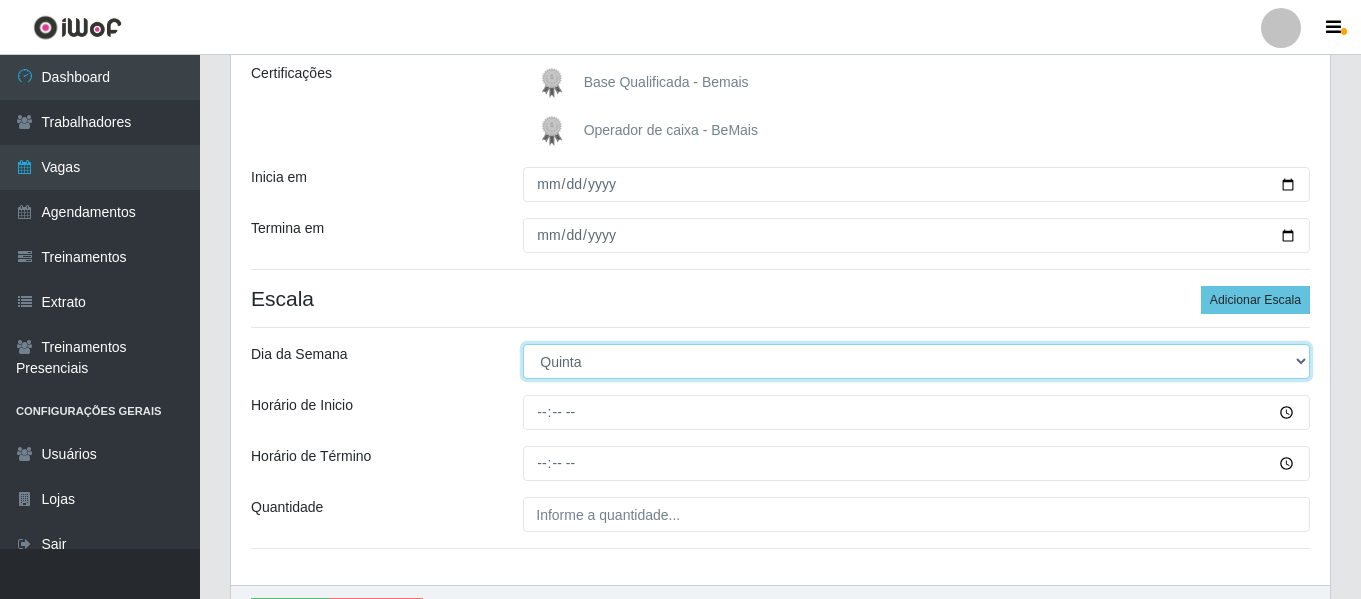 click on "[Selecione...] Segunda Terça Quarta Quinta Sexta Sábado Domingo" at bounding box center [916, 361] 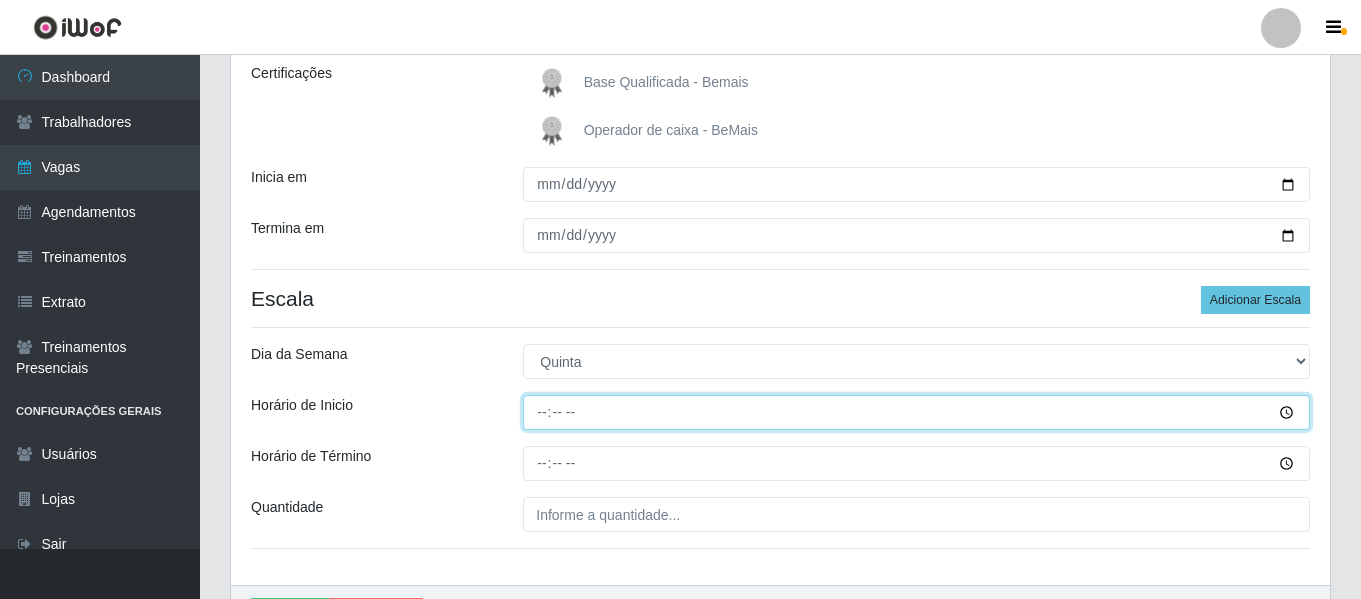 click on "Horário de Inicio" at bounding box center (916, 412) 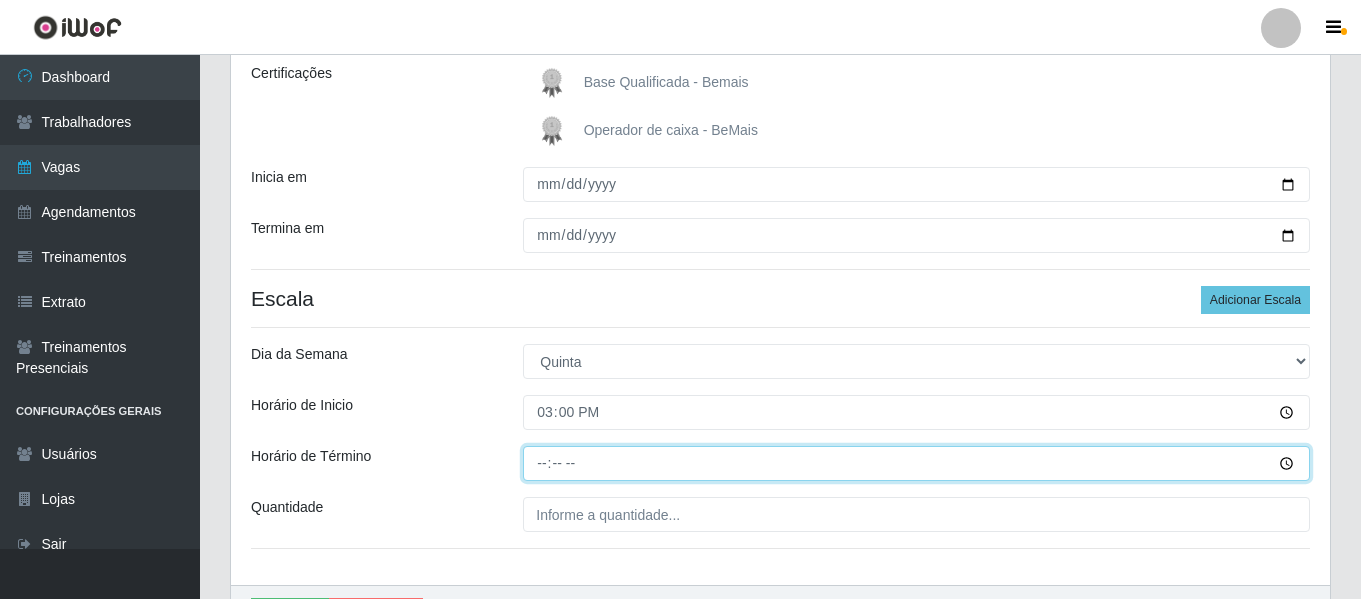 click on "Horário de Término" at bounding box center [916, 463] 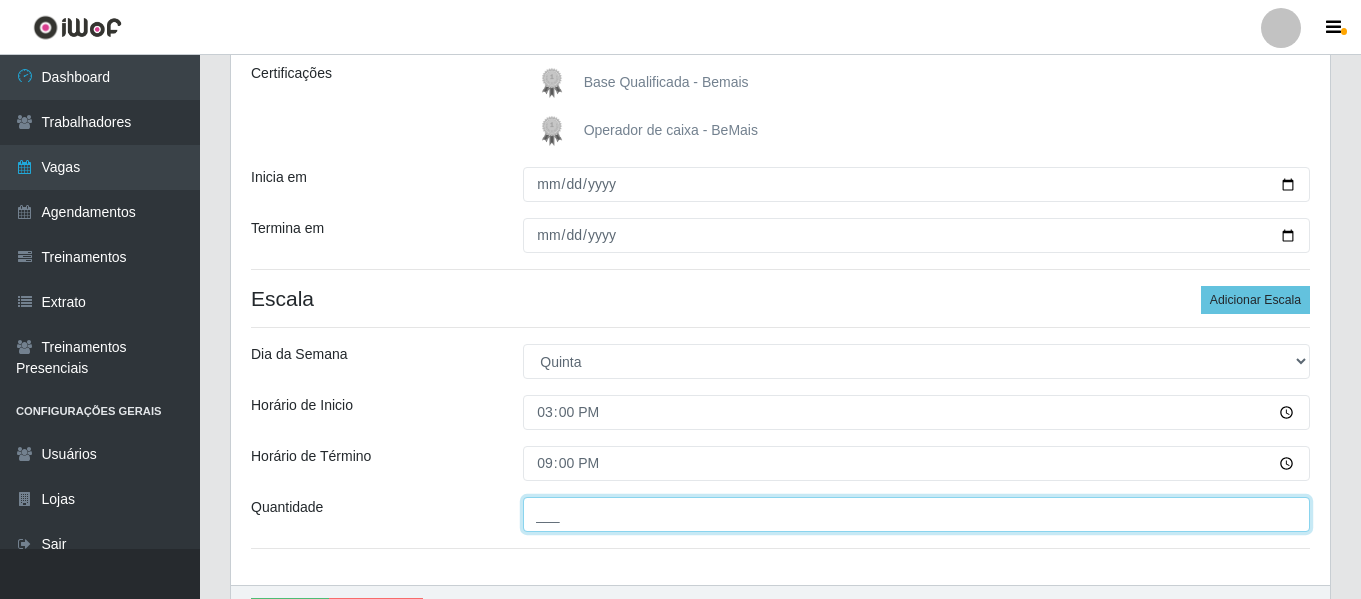 click on "___" at bounding box center [916, 514] 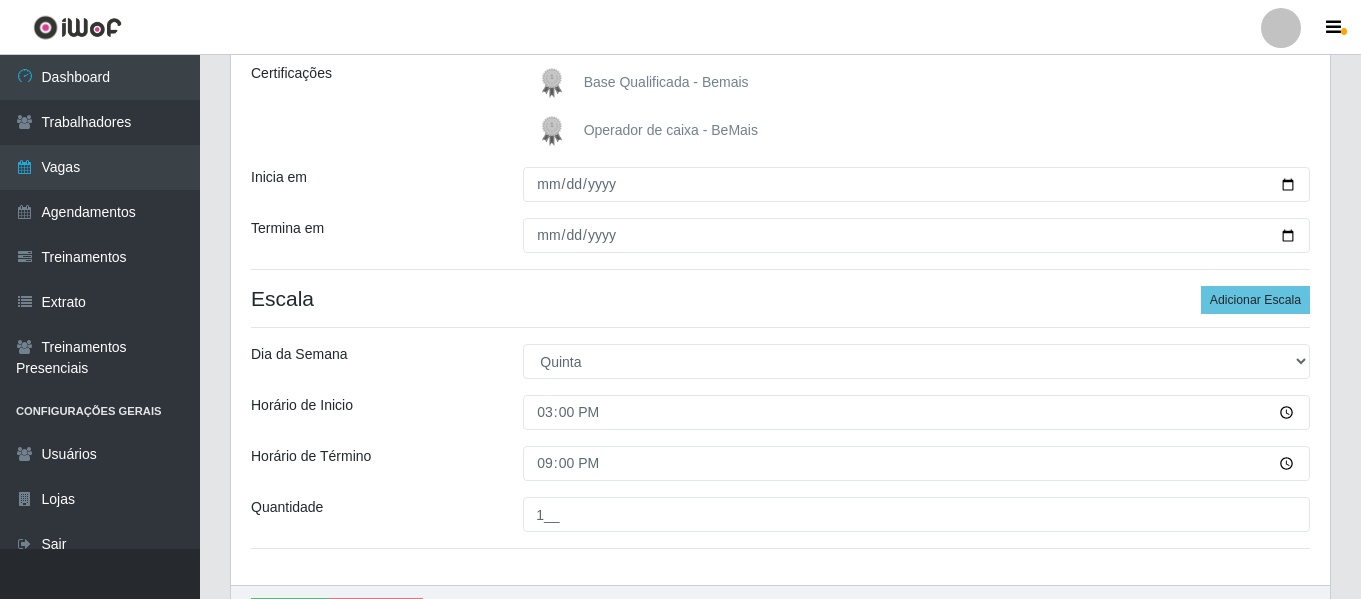 click on "Loja Bemais Supermercados - Três Ruas Função [Selecione...] ASG ASG + ASG ++ Auxiliar de Depósito  Auxiliar de Depósito + Auxiliar de Depósito ++ Auxiliar de Estacionamento Auxiliar de Estacionamento + Auxiliar de Estacionamento ++ Auxiliar de Sushiman Auxiliar de Sushiman+ Auxiliar de Sushiman++ Balconista de Açougue  Balconista de Açougue + Balconista de Açougue ++ Balconista de Frios Balconista de Frios + Balconista de Frios ++ Balconista de Padaria  Balconista de Padaria + Balconista de Padaria ++ Embalador Embalador + Embalador ++ Operador de Caixa Operador de Caixa + Operador de Caixa ++ Repositor  Repositor + Repositor ++ Repositor de Hortifruti Repositor de Hortifruti + Repositor de Hortifruti ++ Sexo do Trabalhador [Selecione...] Certificações   Base Qualificada -  Bemais   Operador de caixa - BeMais Inicia em [DATE] Termina em [DATE] Escala Adicionar Escala Dia da Semana [Selecione...] Segunda Terça Quarta Quinta Sexta Sábado [PERSON_NAME] de Inicio 15:00 Horário de Término" at bounding box center (780, 236) 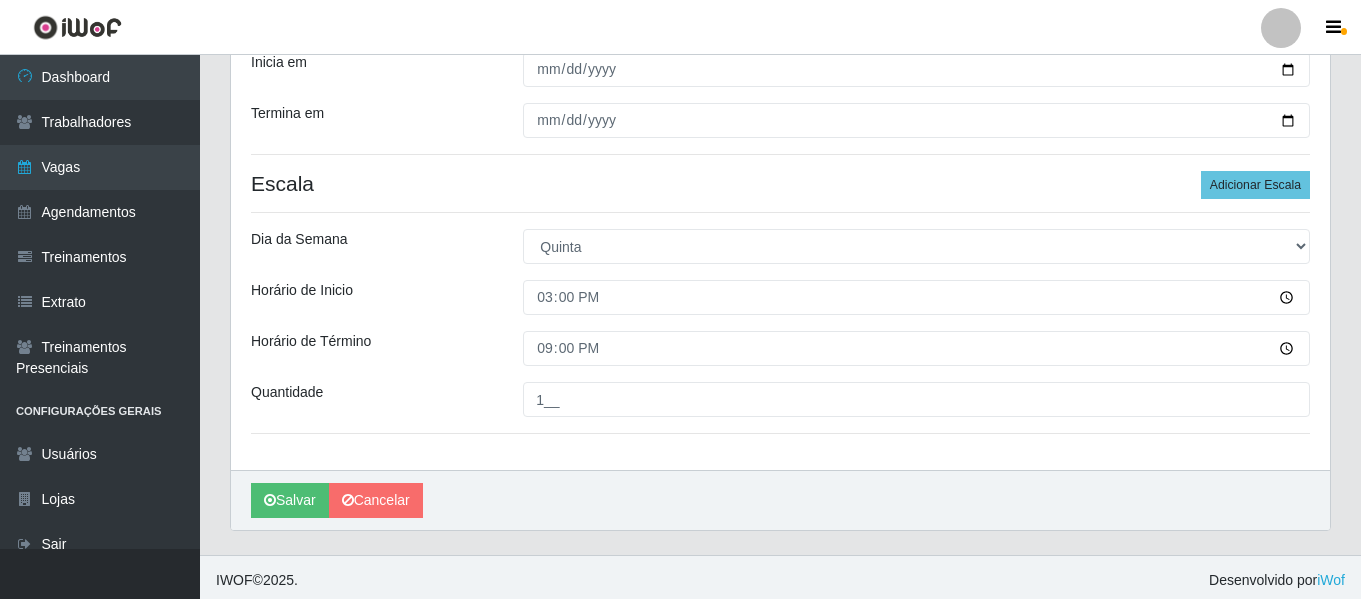 scroll, scrollTop: 406, scrollLeft: 0, axis: vertical 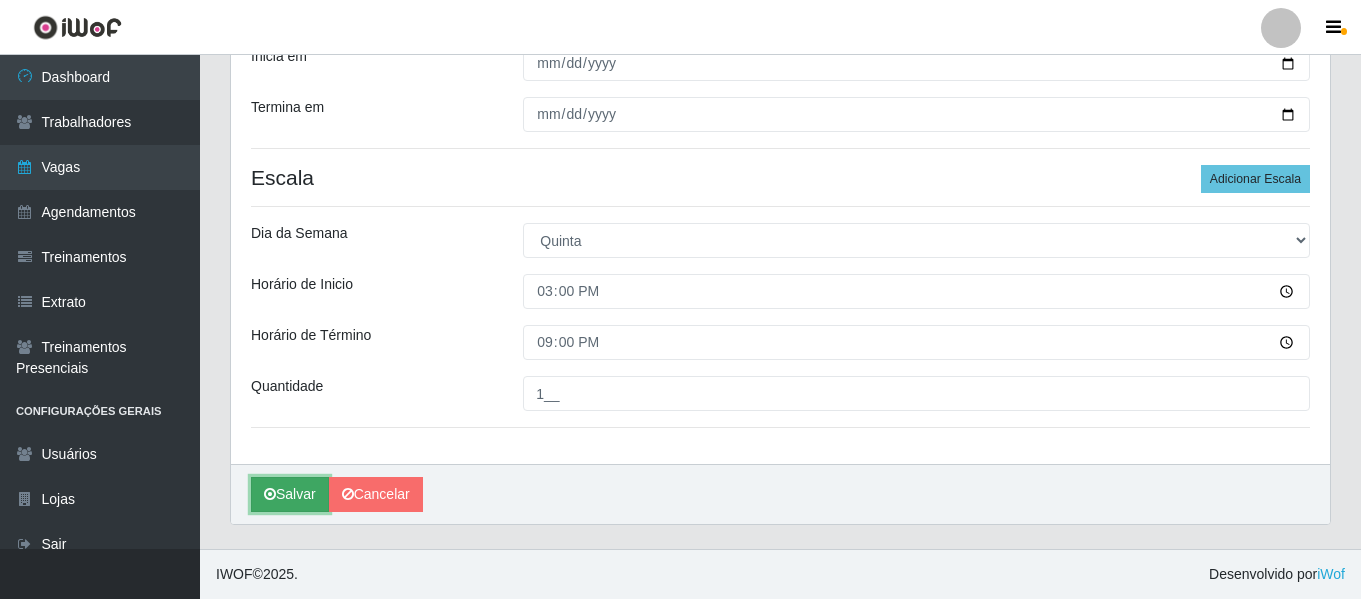 click on "Salvar" at bounding box center (290, 494) 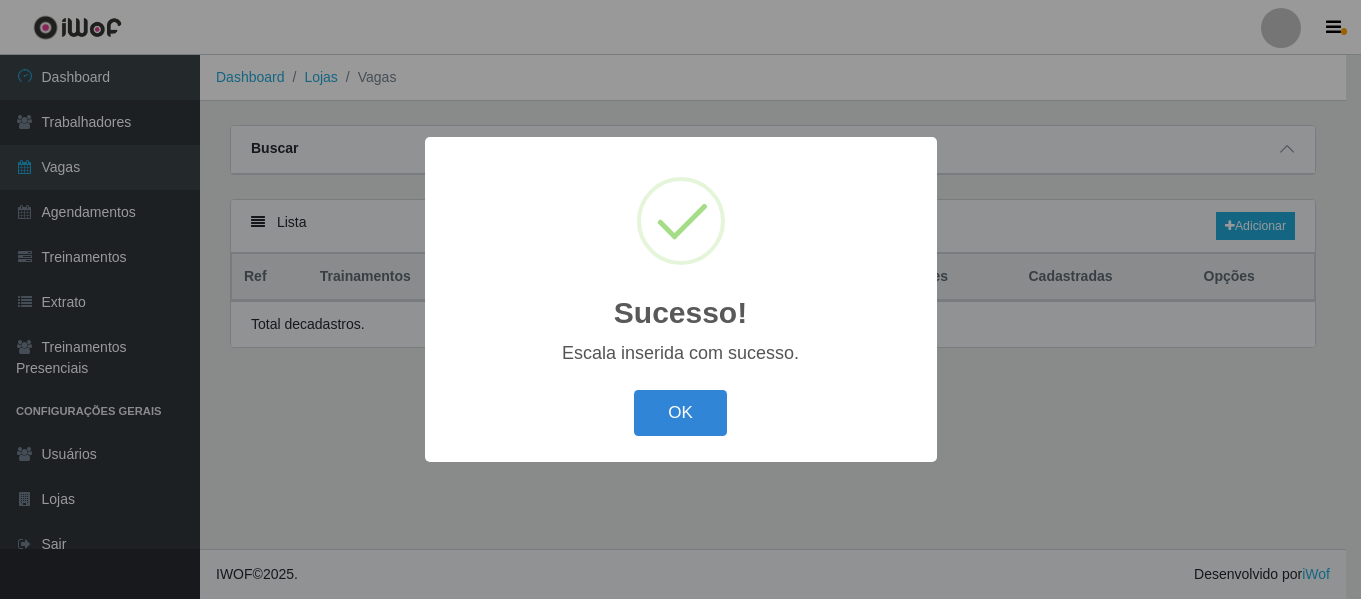 scroll, scrollTop: 0, scrollLeft: 0, axis: both 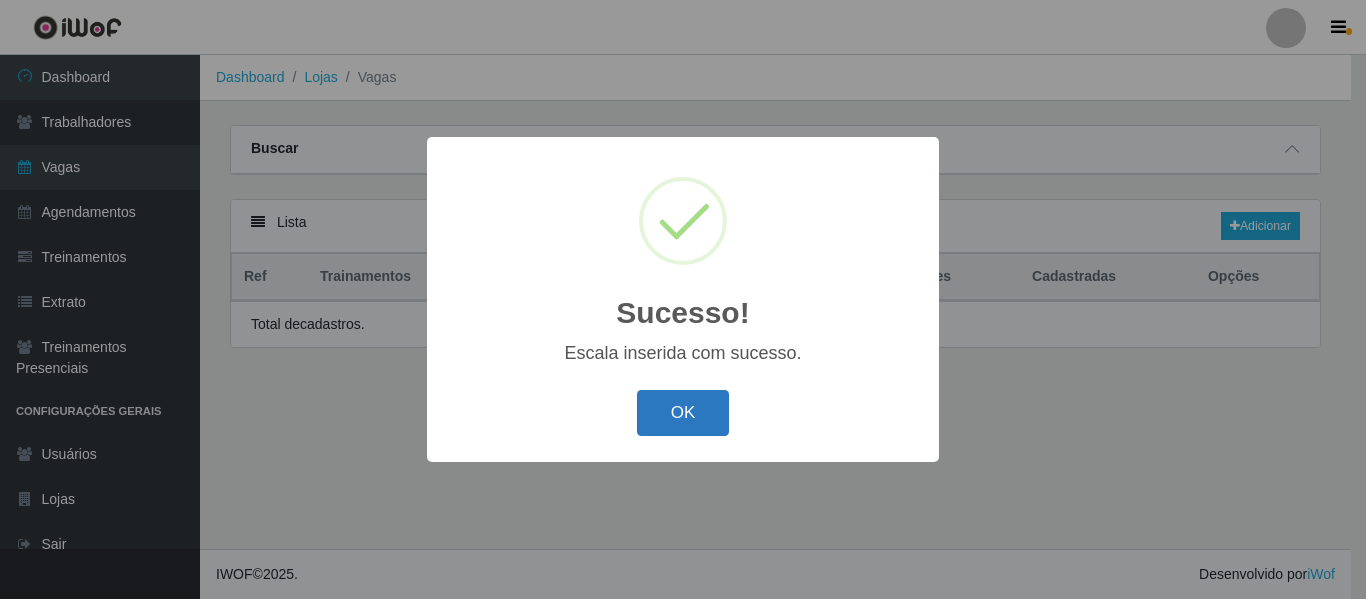 click on "OK" at bounding box center (683, 413) 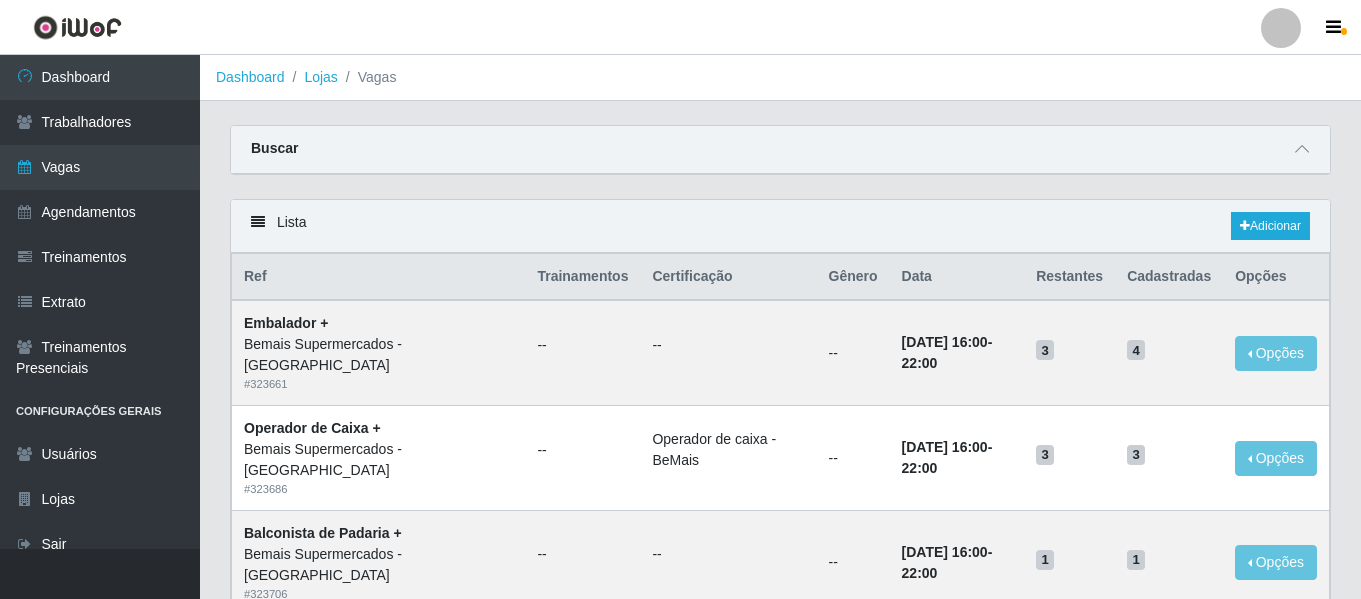 click on "Lista  Adicionar" at bounding box center [780, 226] 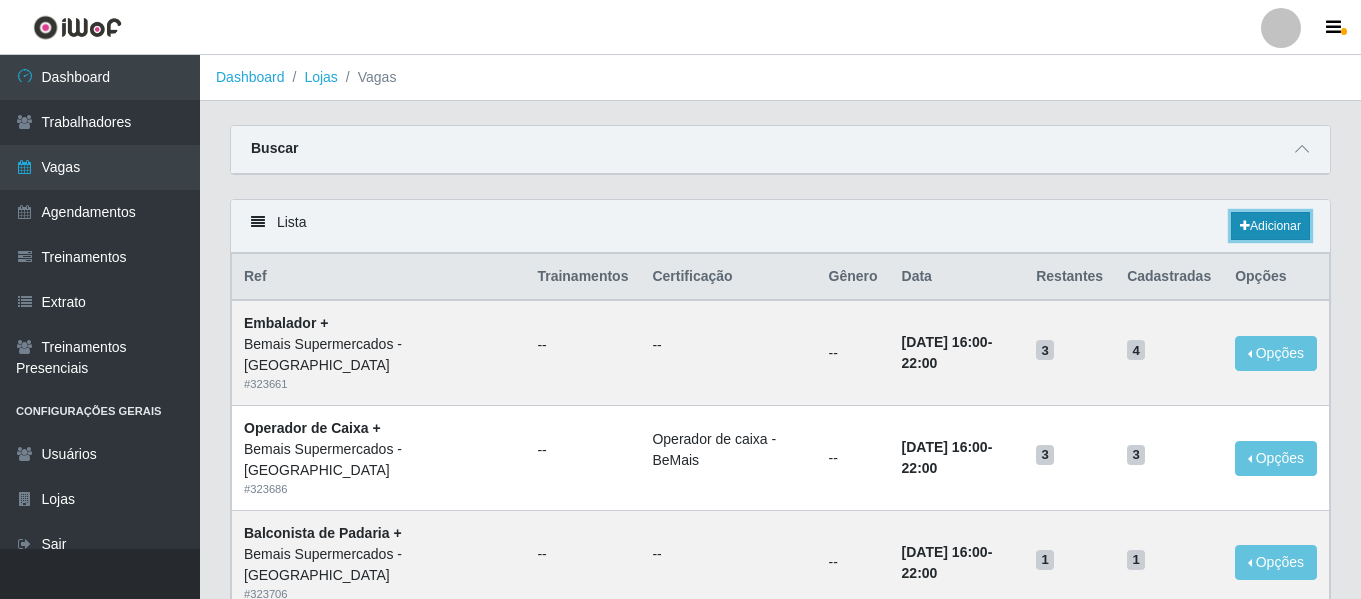 click on "Adicionar" at bounding box center [1270, 226] 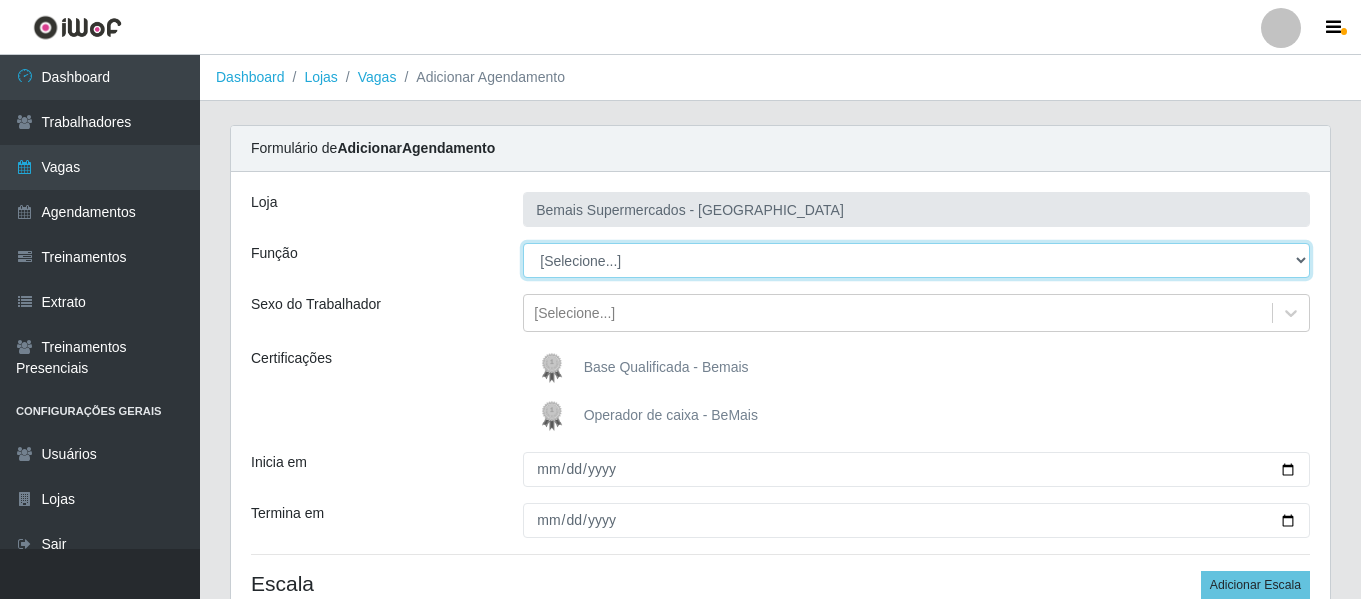 click on "[Selecione...] ASG ASG + ASG ++ Auxiliar de Depósito  Auxiliar de Depósito + Auxiliar de Depósito ++ Auxiliar de Estacionamento Auxiliar de Estacionamento + Auxiliar de Estacionamento ++ Auxiliar de Sushiman Auxiliar de Sushiman+ Auxiliar de Sushiman++ Balconista de Açougue  Balconista de Açougue + Balconista de Açougue ++ Balconista de Frios Balconista de Frios + Balconista de Frios ++ Balconista de Padaria  Balconista de Padaria + Balconista de Padaria ++ Embalador Embalador + Embalador ++ Operador de Caixa Operador de Caixa + Operador de Caixa ++ Repositor  Repositor + Repositor ++ Repositor de Hortifruti Repositor de Hortifruti + Repositor de Hortifruti ++" at bounding box center (916, 260) 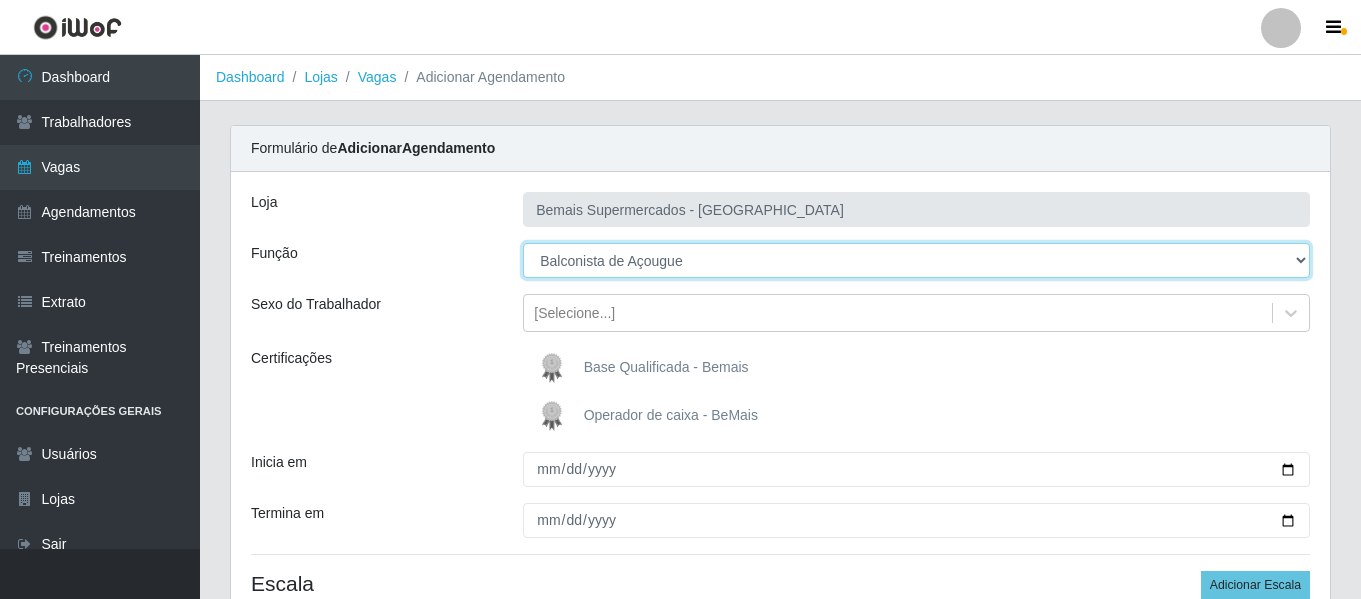 click on "[Selecione...] ASG ASG + ASG ++ Auxiliar de Depósito  Auxiliar de Depósito + Auxiliar de Depósito ++ Auxiliar de Estacionamento Auxiliar de Estacionamento + Auxiliar de Estacionamento ++ Auxiliar de Sushiman Auxiliar de Sushiman+ Auxiliar de Sushiman++ Balconista de Açougue  Balconista de Açougue + Balconista de Açougue ++ Balconista de Frios Balconista de Frios + Balconista de Frios ++ Balconista de Padaria  Balconista de Padaria + Balconista de Padaria ++ Embalador Embalador + Embalador ++ Operador de Caixa Operador de Caixa + Operador de Caixa ++ Repositor  Repositor + Repositor ++ Repositor de Hortifruti Repositor de Hortifruti + Repositor de Hortifruti ++" at bounding box center (916, 260) 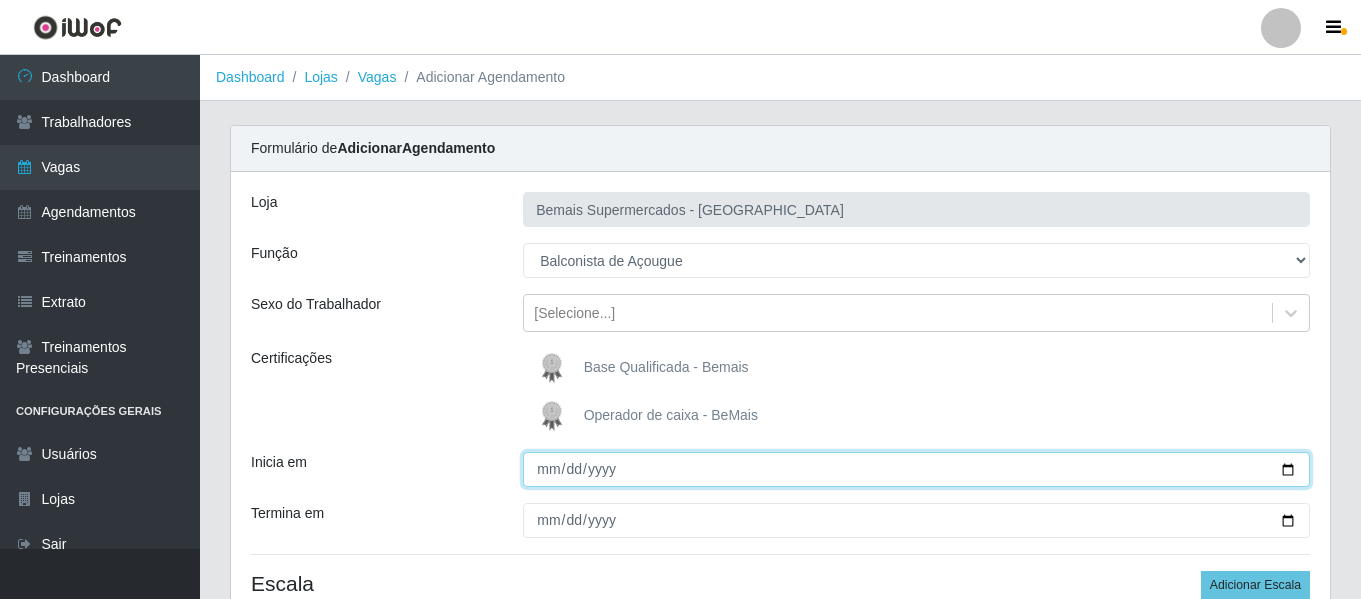 click on "Inicia em" at bounding box center (916, 469) 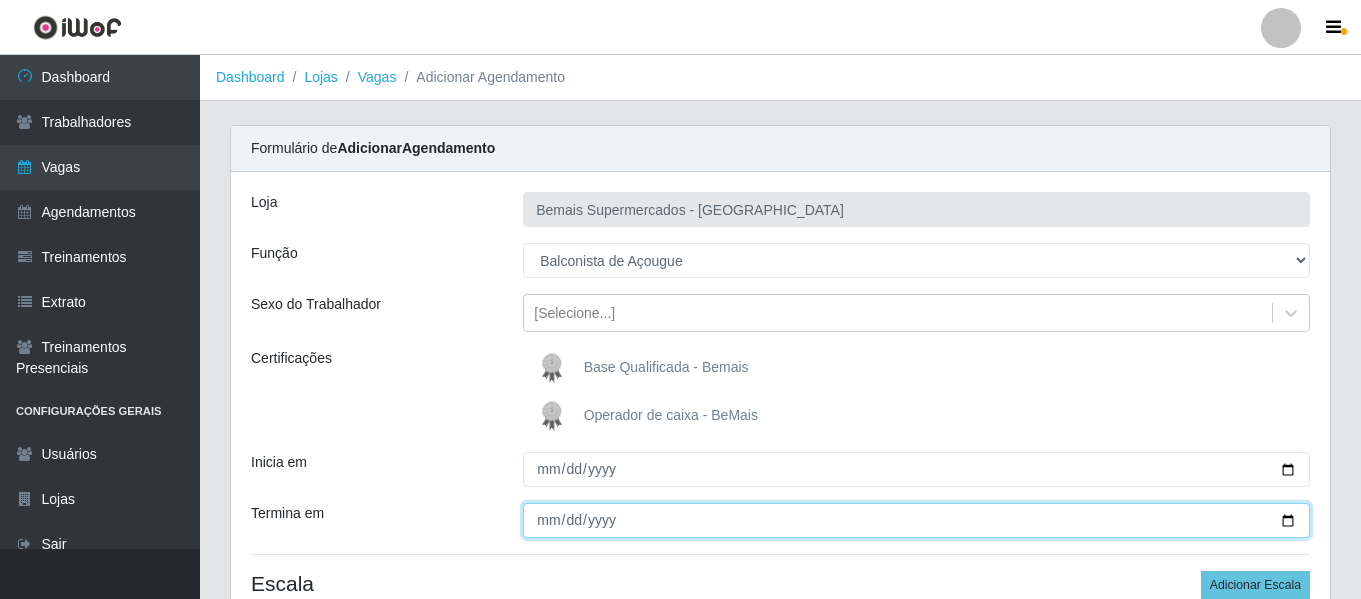 click on "Termina em" at bounding box center (916, 520) 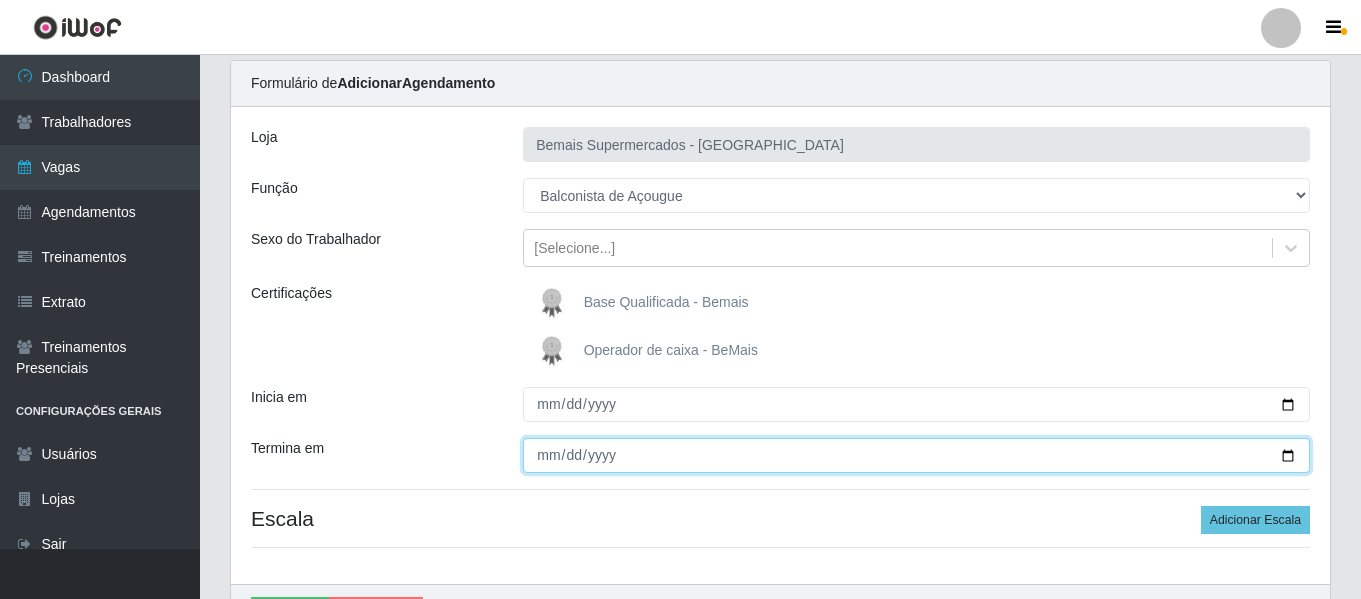 scroll, scrollTop: 100, scrollLeft: 0, axis: vertical 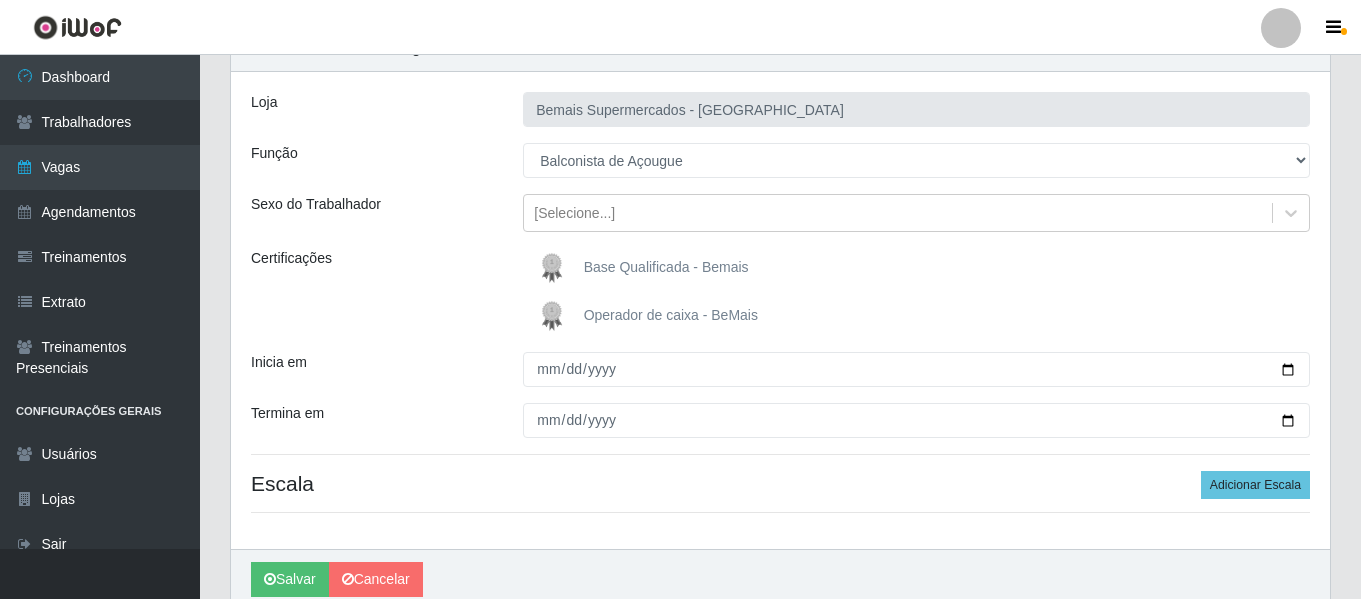 click on "Loja Bemais Supermercados - Três Ruas Função [Selecione...] ASG ASG + ASG ++ Auxiliar de Depósito  Auxiliar de Depósito + Auxiliar de Depósito ++ Auxiliar de Estacionamento Auxiliar de Estacionamento + Auxiliar de Estacionamento ++ Auxiliar de Sushiman Auxiliar de Sushiman+ Auxiliar de Sushiman++ Balconista de Açougue  Balconista de Açougue + Balconista de Açougue ++ Balconista de Frios Balconista de Frios + Balconista de Frios ++ Balconista de Padaria  Balconista de Padaria + Balconista de Padaria ++ Embalador Embalador + Embalador ++ Operador de Caixa Operador de Caixa + Operador de Caixa ++ Repositor  Repositor + Repositor ++ Repositor de Hortifruti Repositor de Hortifruti + Repositor de Hortifruti ++ Sexo do Trabalhador [Selecione...] Certificações   Base Qualificada -  Bemais   Operador de caixa - BeMais Inicia em [DATE] Termina em [DATE] Escala Adicionar Escala" at bounding box center [780, 310] 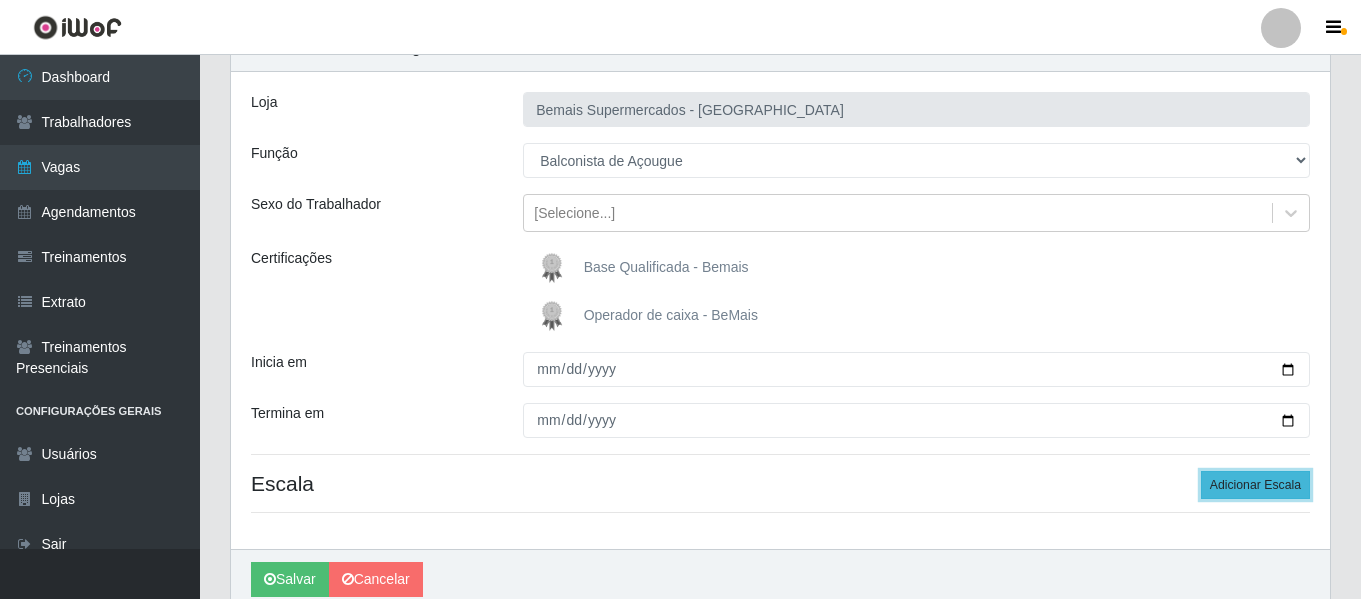 click on "Adicionar Escala" at bounding box center [1255, 485] 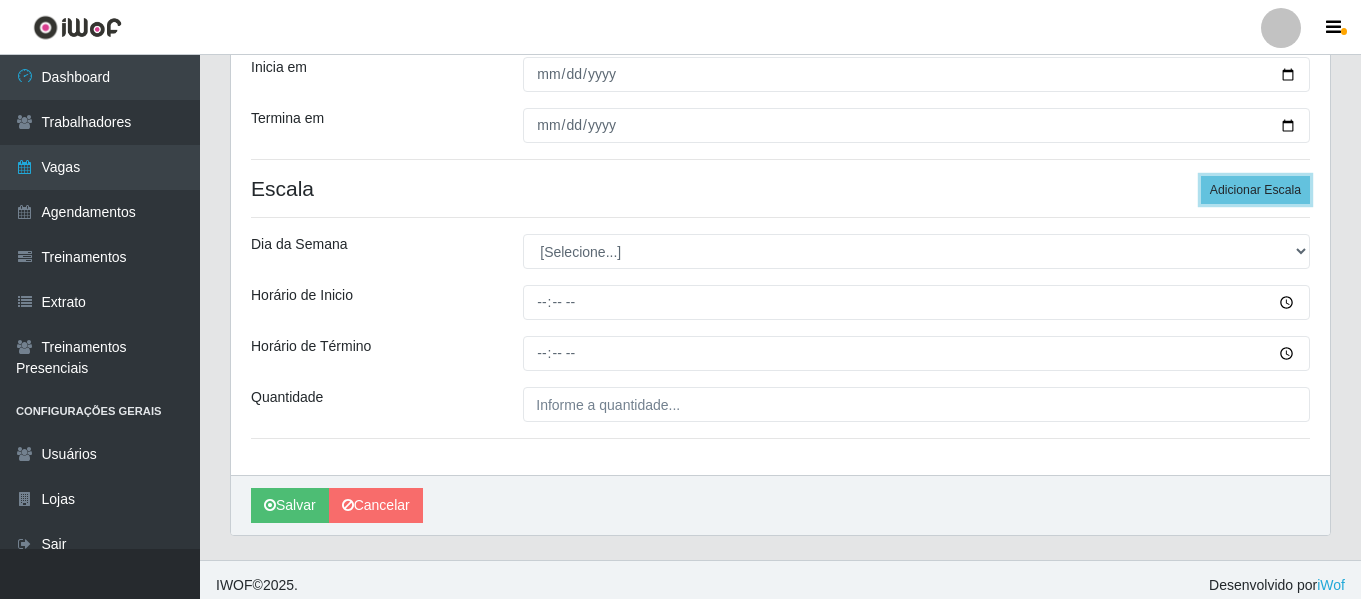 scroll, scrollTop: 406, scrollLeft: 0, axis: vertical 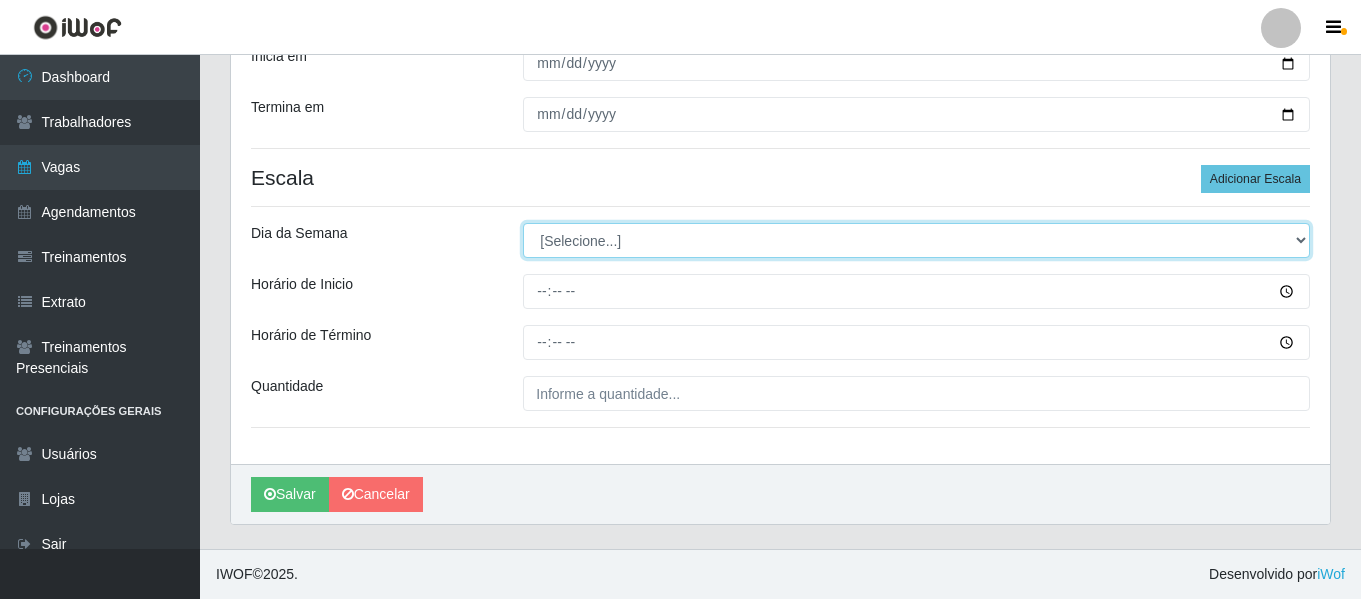 click on "[Selecione...] Segunda Terça Quarta Quinta Sexta Sábado Domingo" at bounding box center (916, 240) 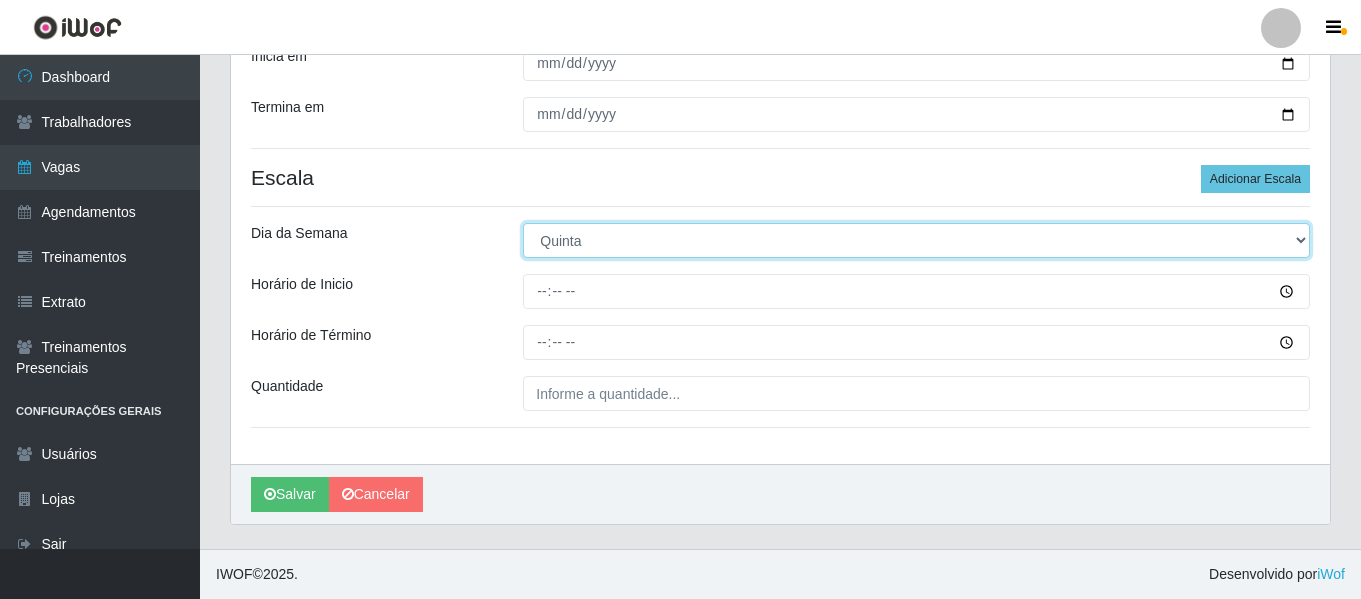 click on "[Selecione...] Segunda Terça Quarta Quinta Sexta Sábado Domingo" at bounding box center (916, 240) 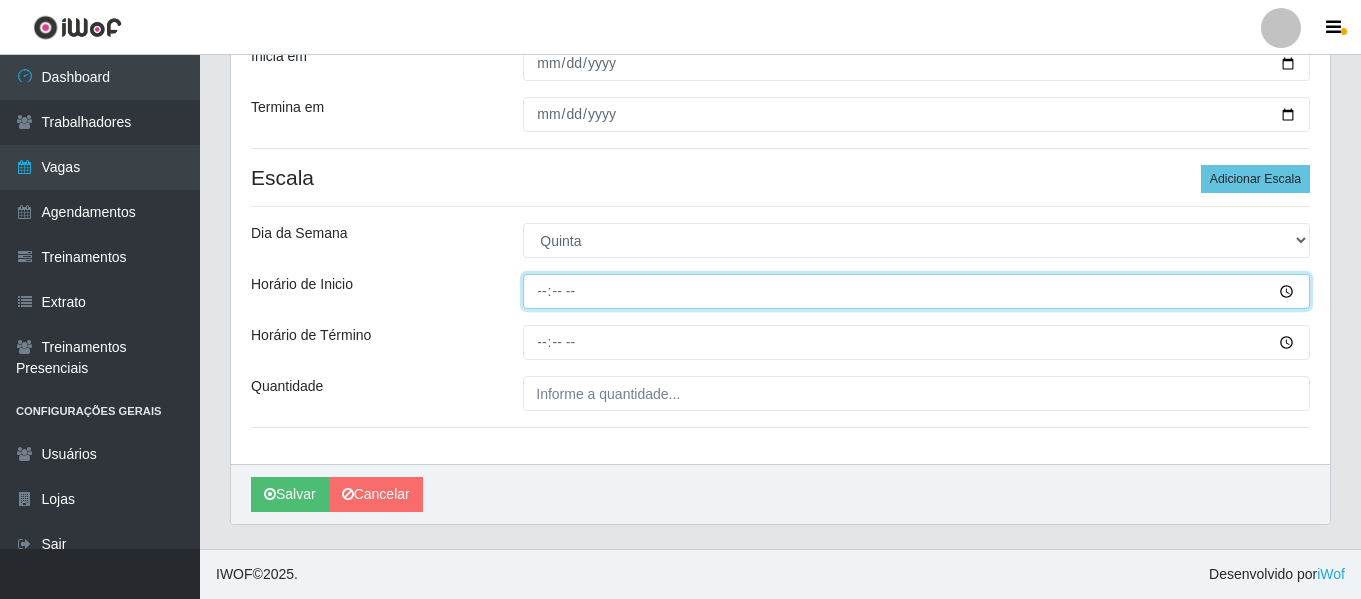 click on "Horário de Inicio" at bounding box center [916, 291] 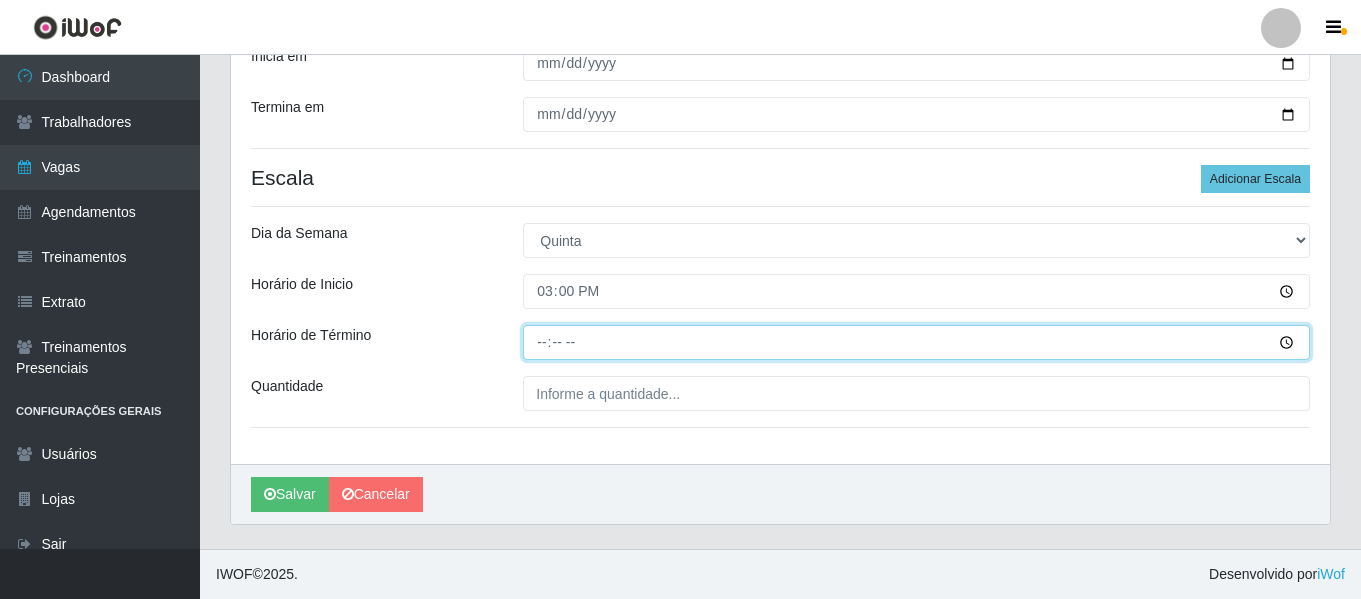 click on "Horário de Término" at bounding box center (916, 342) 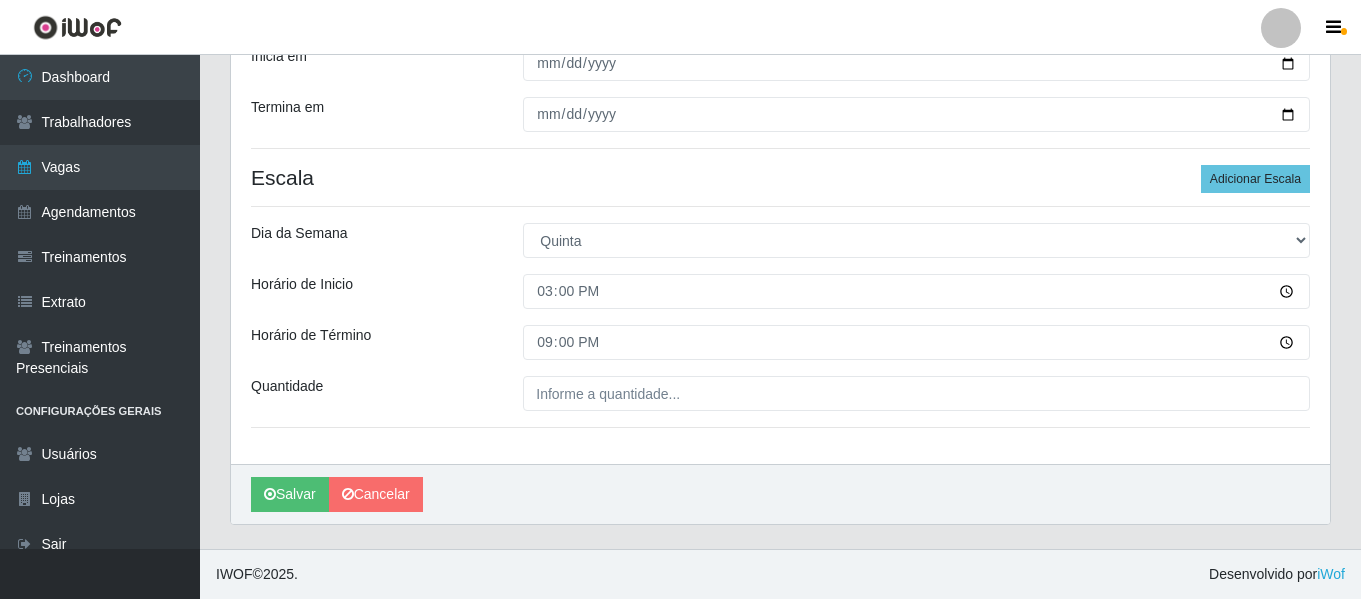 click on "Loja Bemais Supermercados - Três Ruas Função [Selecione...] ASG ASG + ASG ++ Auxiliar de Depósito  Auxiliar de Depósito + Auxiliar de Depósito ++ Auxiliar de Estacionamento Auxiliar de Estacionamento + Auxiliar de Estacionamento ++ Auxiliar de Sushiman Auxiliar de Sushiman+ Auxiliar de Sushiman++ Balconista de Açougue  Balconista de Açougue + Balconista de Açougue ++ Balconista de Frios Balconista de Frios + Balconista de Frios ++ Balconista de Padaria  Balconista de Padaria + Balconista de Padaria ++ Embalador Embalador + Embalador ++ Operador de Caixa Operador de Caixa + Operador de Caixa ++ Repositor  Repositor + Repositor ++ Repositor de Hortifruti Repositor de Hortifruti + Repositor de Hortifruti ++ Sexo do Trabalhador [Selecione...] Certificações   Base Qualificada -  Bemais   Operador de caixa - BeMais Inicia em [DATE] Termina em [DATE] Escala Adicionar Escala Dia da Semana [Selecione...] Segunda Terça Quarta Quinta Sexta Sábado [PERSON_NAME] de Inicio 15:00 Horário de Término" at bounding box center (780, 115) 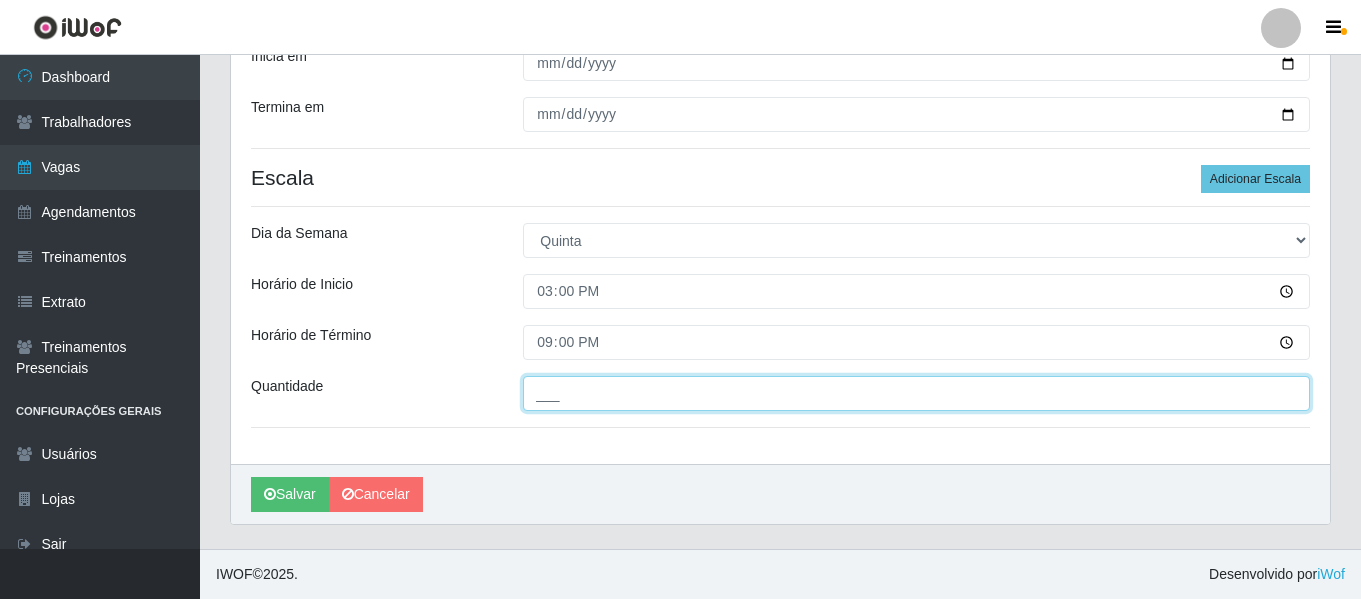 click on "___" at bounding box center [916, 393] 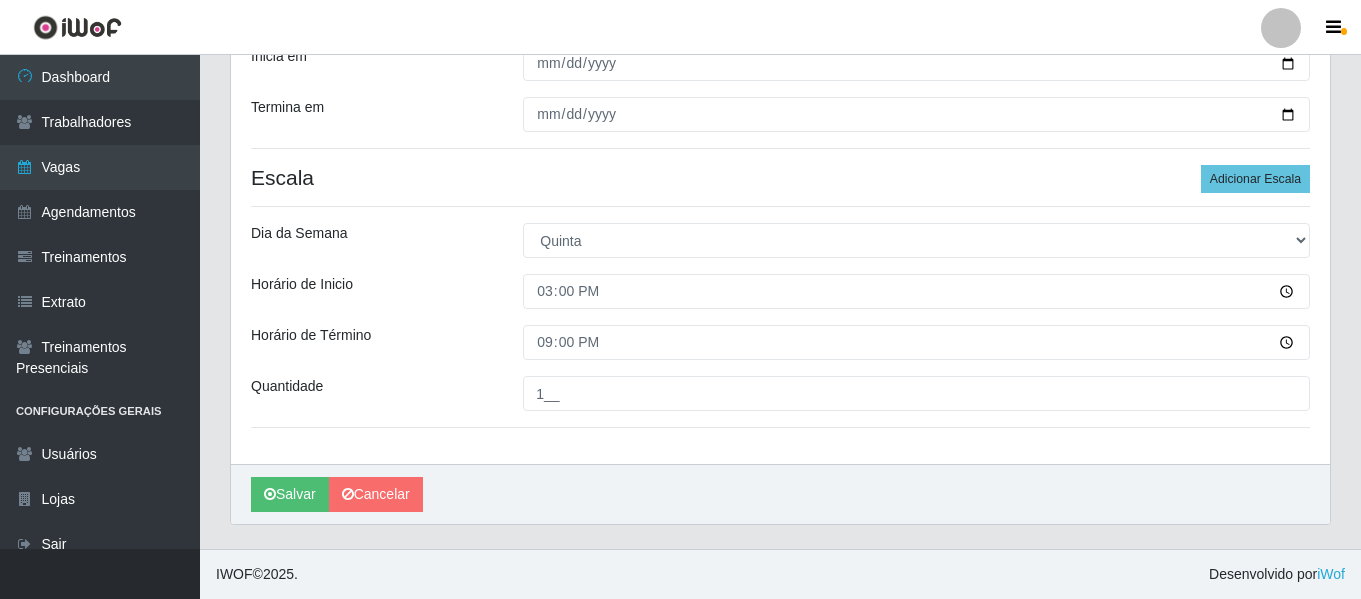 click on "Loja Bemais Supermercados - Três Ruas Função [Selecione...] ASG ASG + ASG ++ Auxiliar de Depósito  Auxiliar de Depósito + Auxiliar de Depósito ++ Auxiliar de Estacionamento Auxiliar de Estacionamento + Auxiliar de Estacionamento ++ Auxiliar de Sushiman Auxiliar de Sushiman+ Auxiliar de Sushiman++ Balconista de Açougue  Balconista de Açougue + Balconista de Açougue ++ Balconista de Frios Balconista de Frios + Balconista de Frios ++ Balconista de Padaria  Balconista de Padaria + Balconista de Padaria ++ Embalador Embalador + Embalador ++ Operador de Caixa Operador de Caixa + Operador de Caixa ++ Repositor  Repositor + Repositor ++ Repositor de Hortifruti Repositor de Hortifruti + Repositor de Hortifruti ++ Sexo do Trabalhador [Selecione...] Certificações   Base Qualificada -  Bemais   Operador de caixa - BeMais Inicia em [DATE] Termina em [DATE] Escala Adicionar Escala Dia da Semana [Selecione...] Segunda Terça Quarta Quinta Sexta Sábado [PERSON_NAME] de Inicio 15:00 Horário de Término" at bounding box center (780, 115) 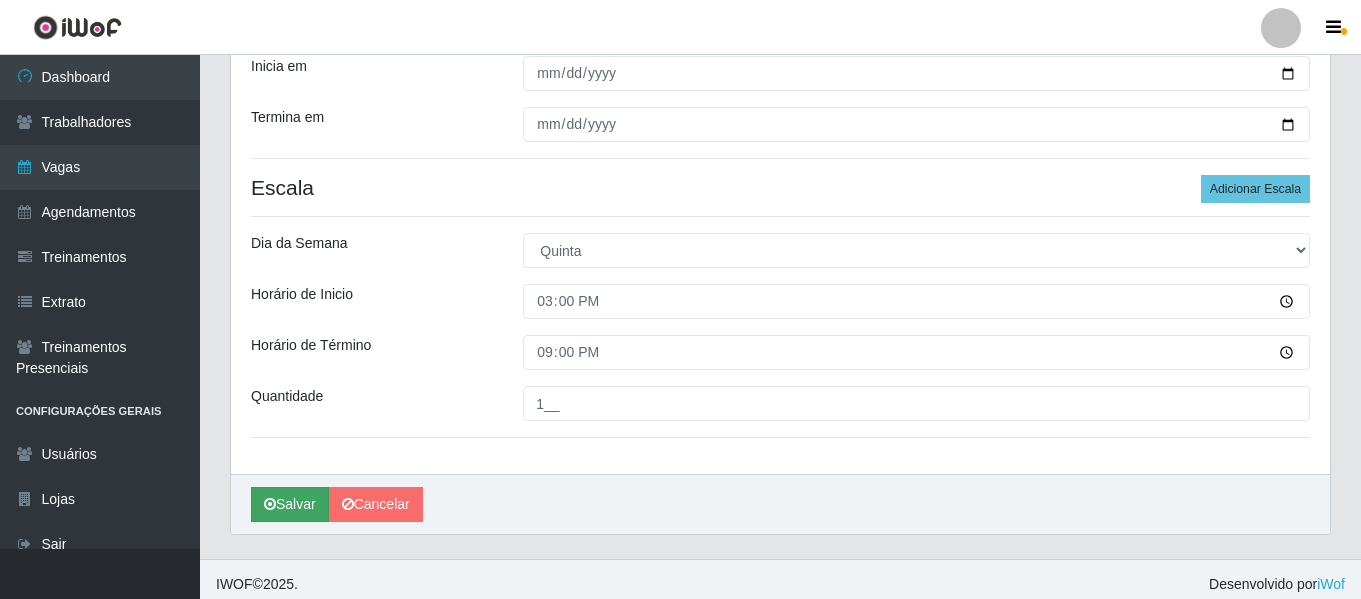 scroll, scrollTop: 406, scrollLeft: 0, axis: vertical 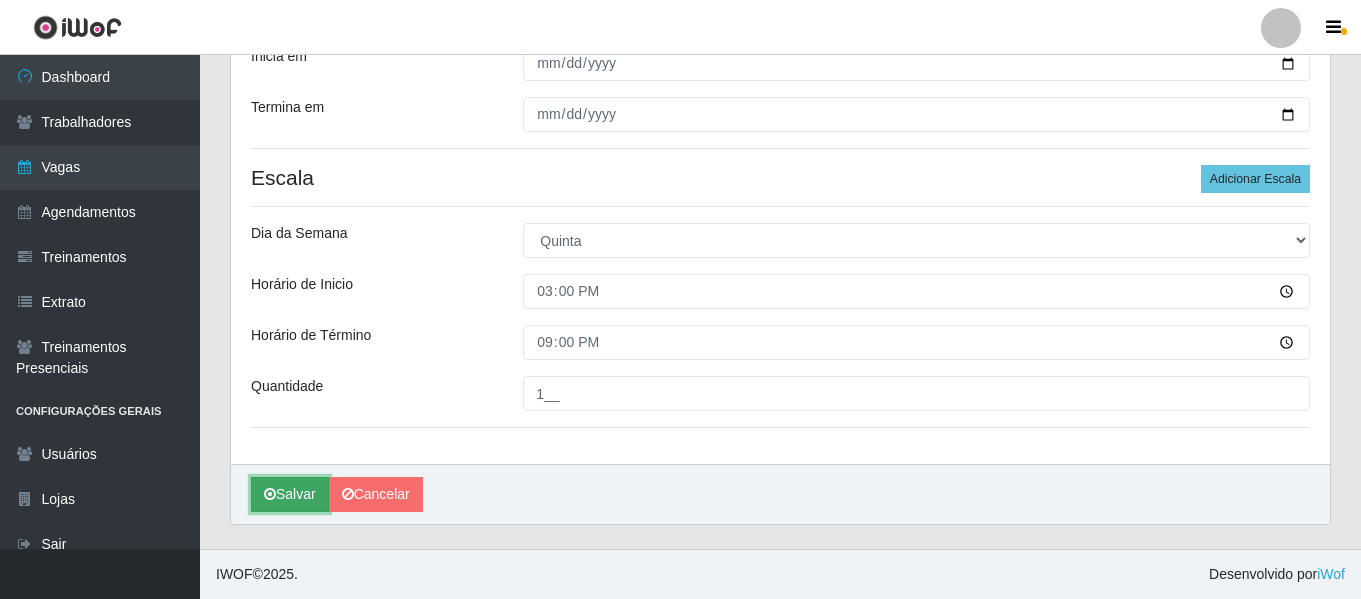 click on "Salvar" at bounding box center (290, 494) 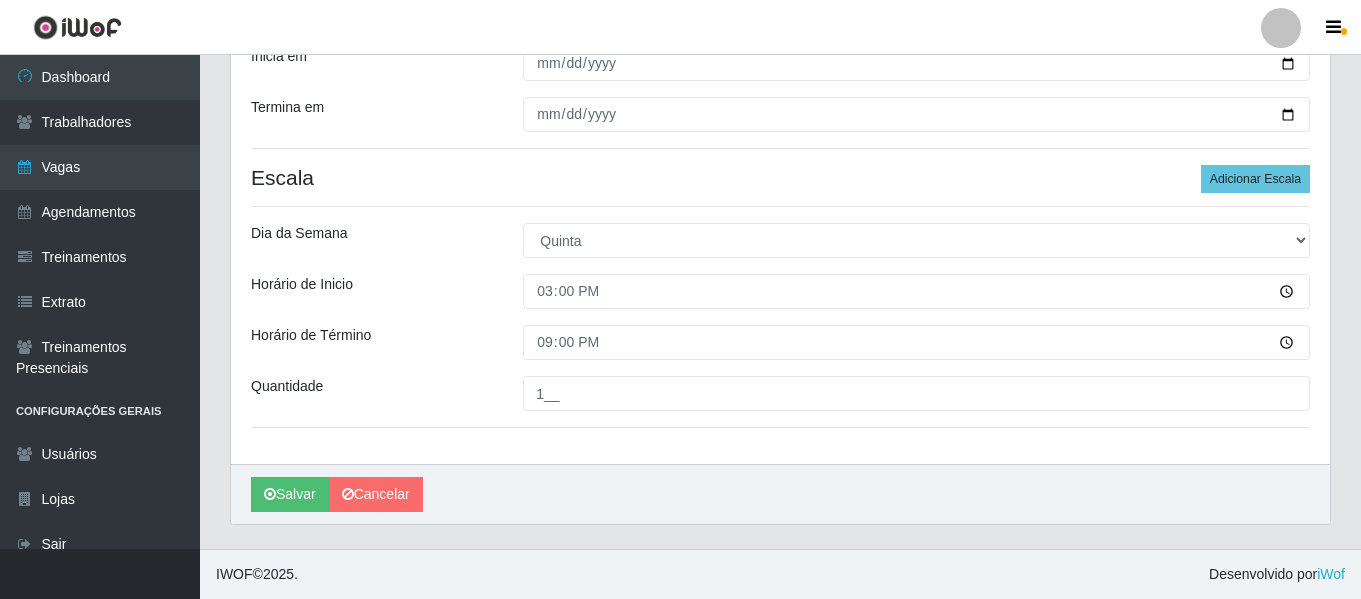 scroll, scrollTop: 0, scrollLeft: 0, axis: both 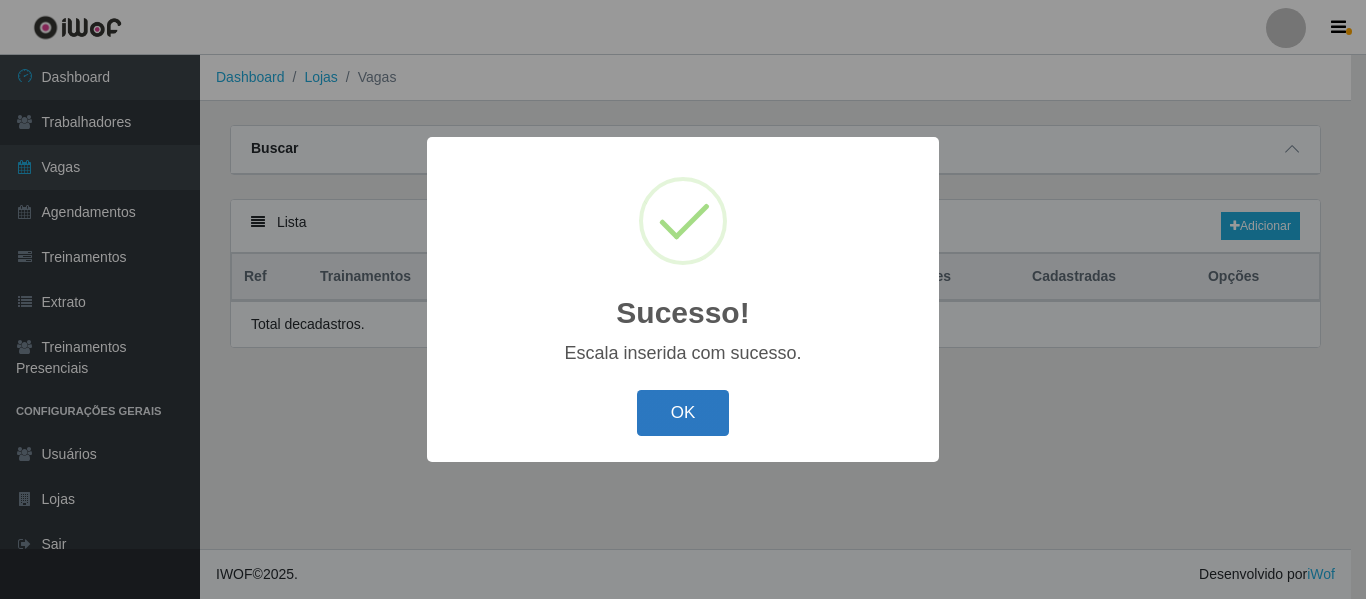click on "OK" at bounding box center (683, 413) 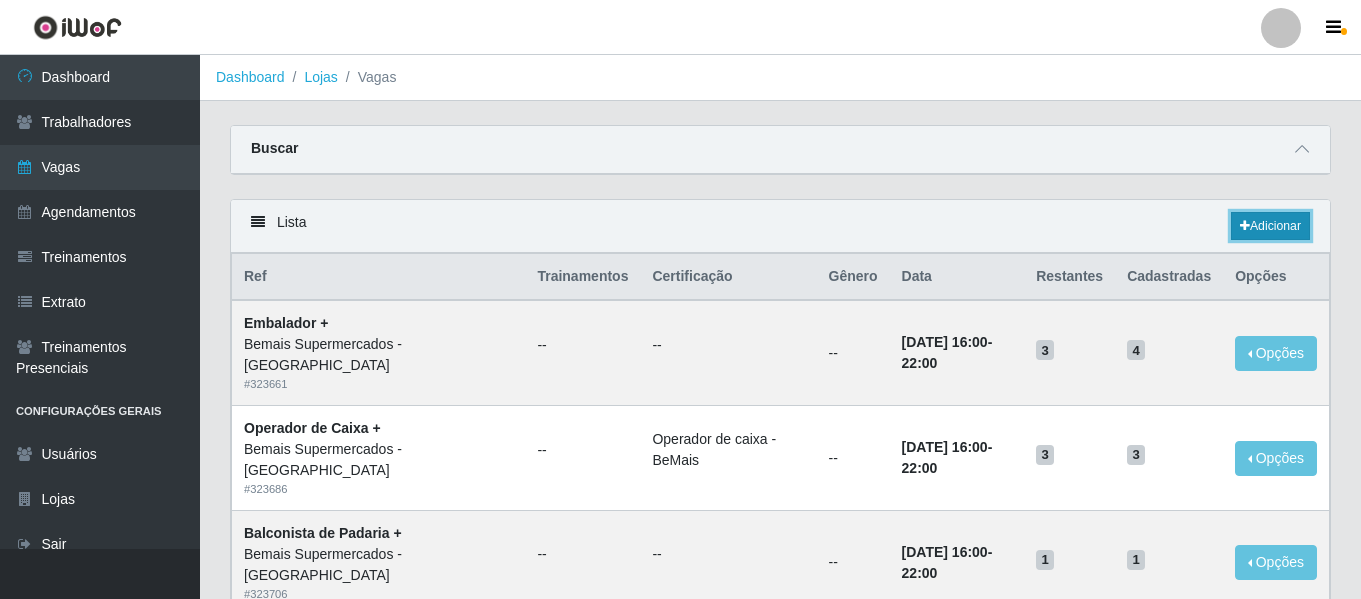 click on "Adicionar" at bounding box center [1270, 226] 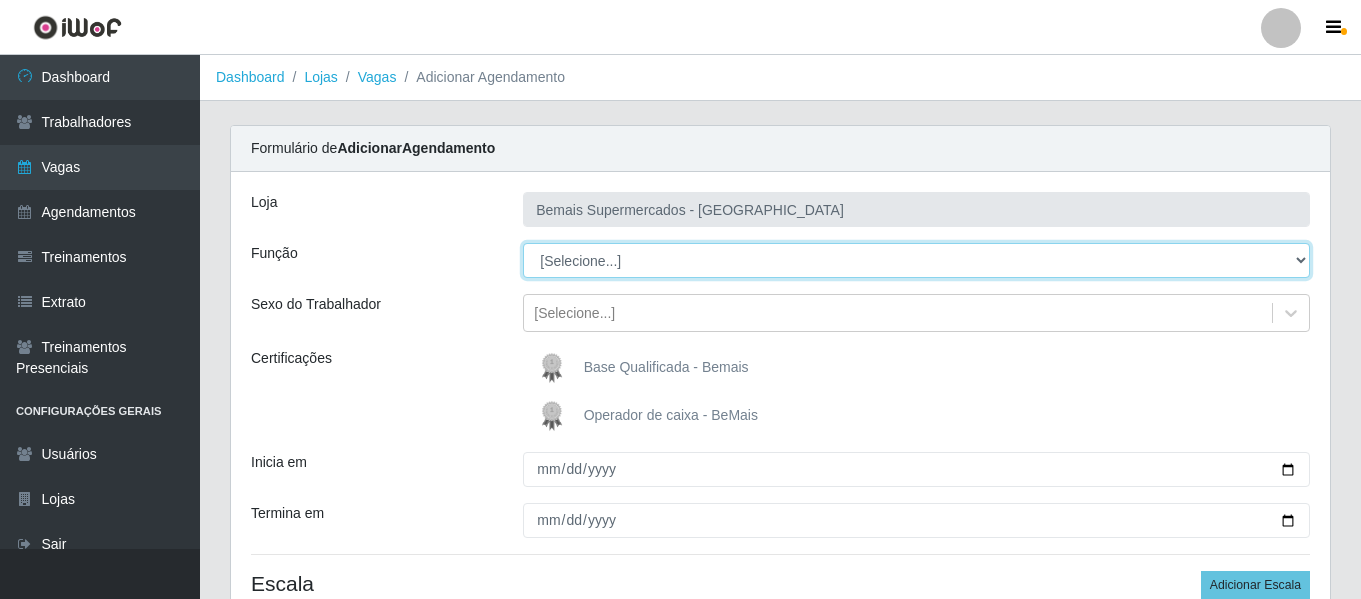 click on "[Selecione...] ASG ASG + ASG ++ Auxiliar de Depósito  Auxiliar de Depósito + Auxiliar de Depósito ++ Auxiliar de Estacionamento Auxiliar de Estacionamento + Auxiliar de Estacionamento ++ Auxiliar de Sushiman Auxiliar de Sushiman+ Auxiliar de Sushiman++ Balconista de Açougue  Balconista de Açougue + Balconista de Açougue ++ Balconista de Frios Balconista de Frios + Balconista de Frios ++ Balconista de Padaria  Balconista de Padaria + Balconista de Padaria ++ Embalador Embalador + Embalador ++ Operador de Caixa Operador de Caixa + Operador de Caixa ++ Repositor  Repositor + Repositor ++ Repositor de Hortifruti Repositor de Hortifruti + Repositor de Hortifruti ++" at bounding box center (916, 260) 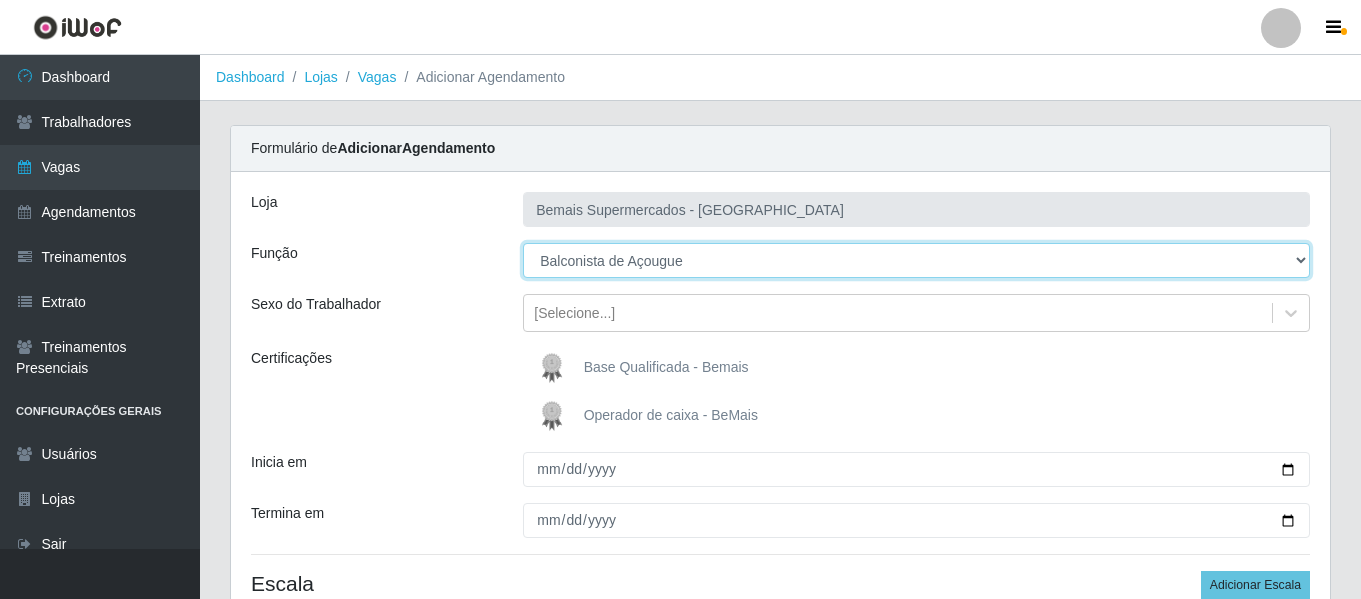 click on "[Selecione...] ASG ASG + ASG ++ Auxiliar de Depósito  Auxiliar de Depósito + Auxiliar de Depósito ++ Auxiliar de Estacionamento Auxiliar de Estacionamento + Auxiliar de Estacionamento ++ Auxiliar de Sushiman Auxiliar de Sushiman+ Auxiliar de Sushiman++ Balconista de Açougue  Balconista de Açougue + Balconista de Açougue ++ Balconista de Frios Balconista de Frios + Balconista de Frios ++ Balconista de Padaria  Balconista de Padaria + Balconista de Padaria ++ Embalador Embalador + Embalador ++ Operador de Caixa Operador de Caixa + Operador de Caixa ++ Repositor  Repositor + Repositor ++ Repositor de Hortifruti Repositor de Hortifruti + Repositor de Hortifruti ++" at bounding box center [916, 260] 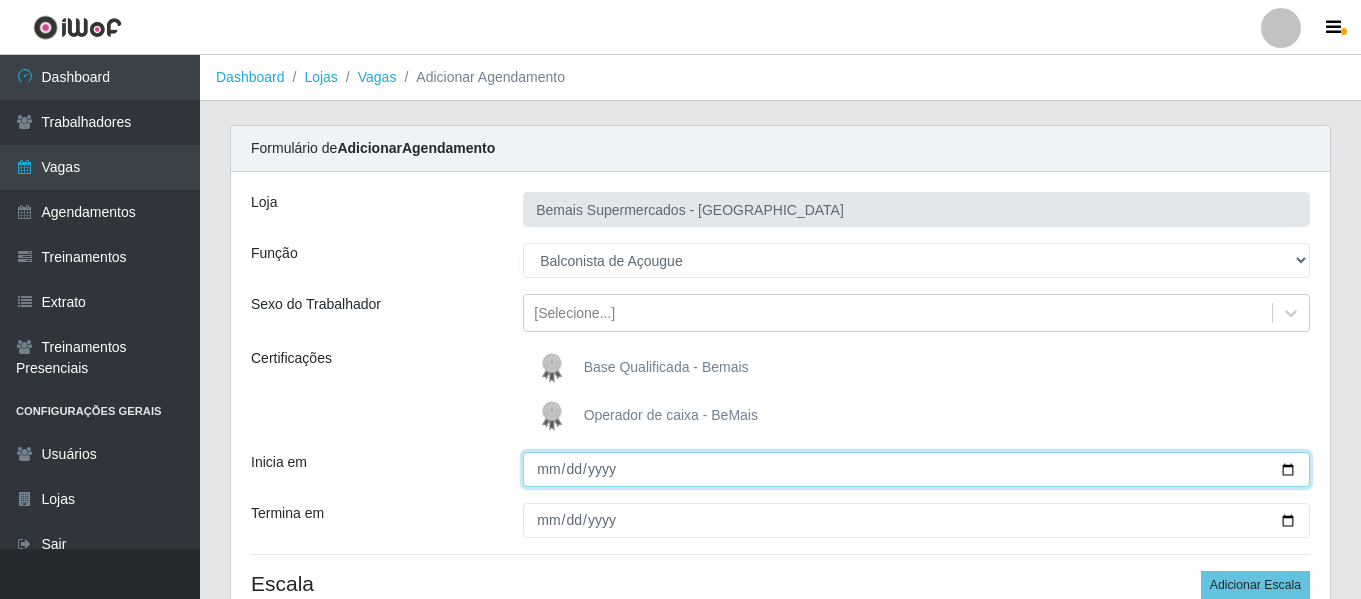 click on "Inicia em" at bounding box center [916, 469] 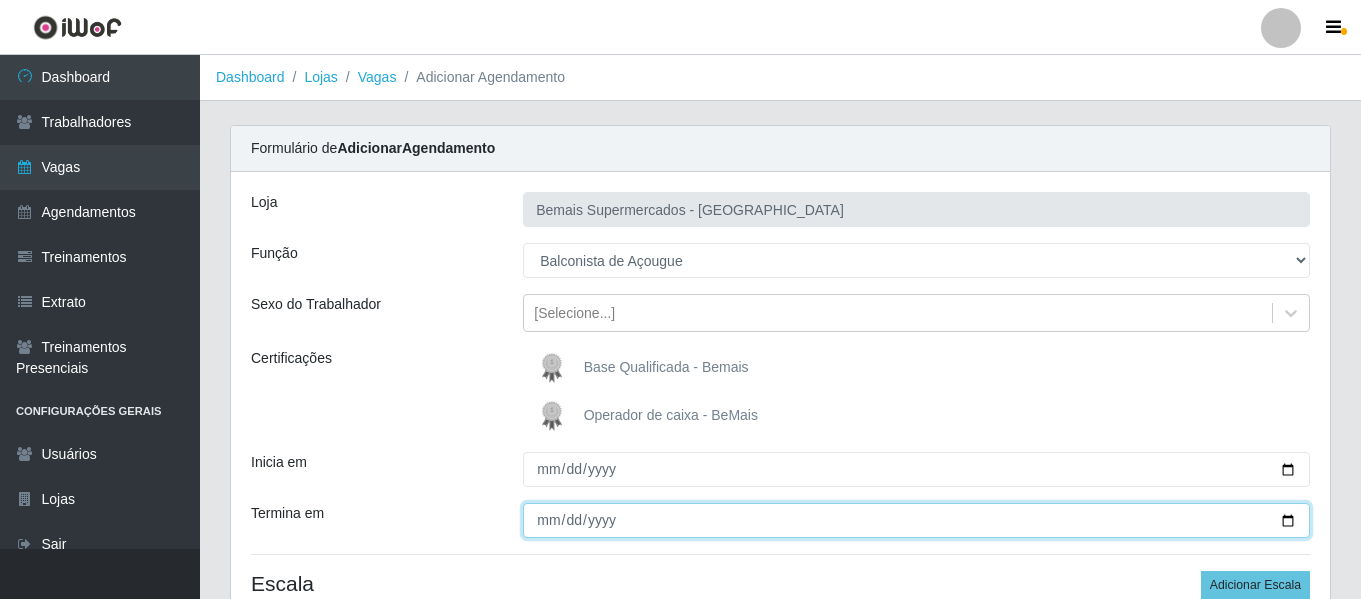 click on "Termina em" at bounding box center [916, 520] 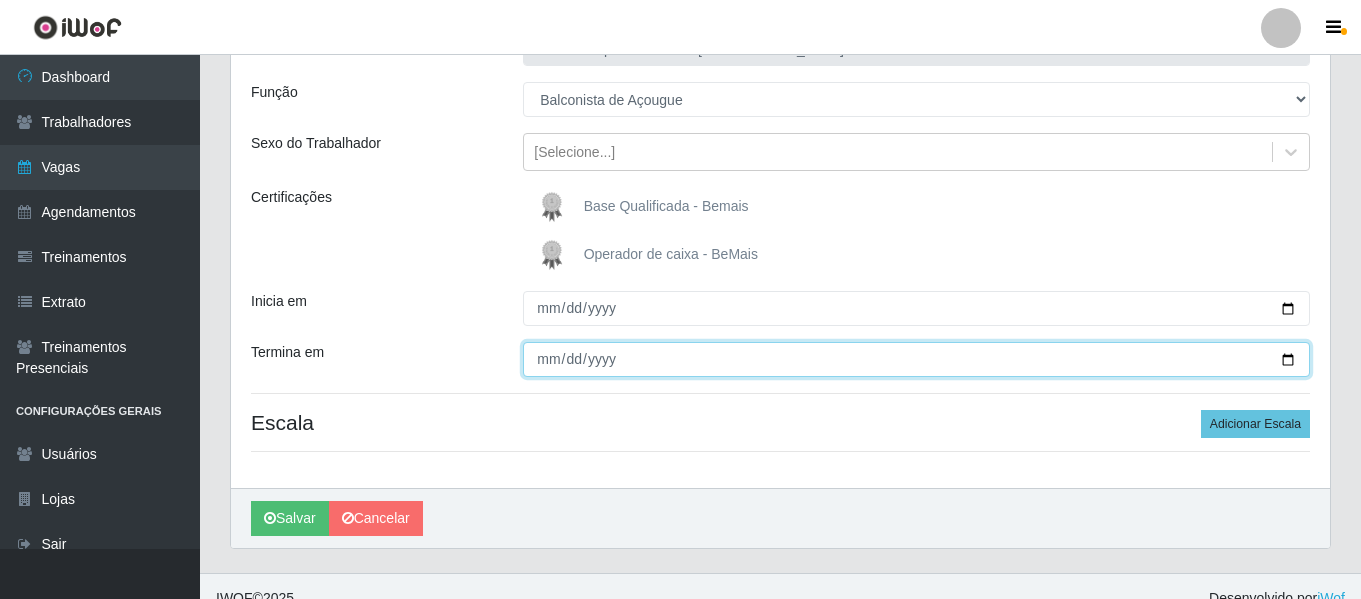 scroll, scrollTop: 185, scrollLeft: 0, axis: vertical 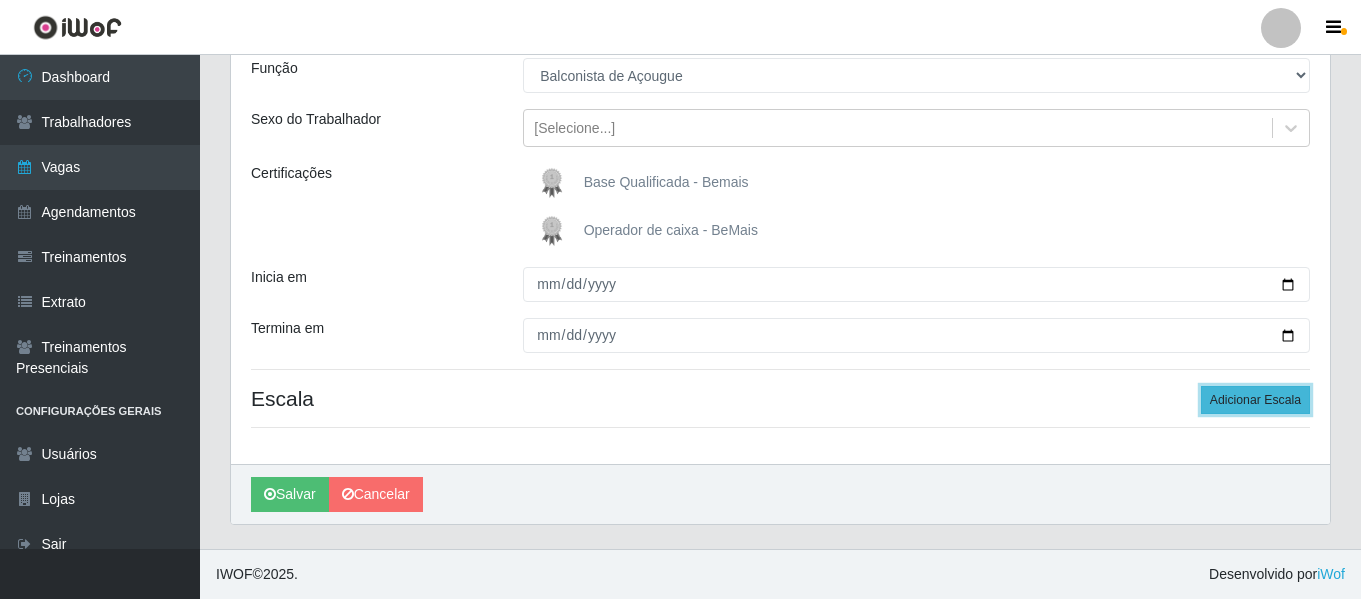 click on "Adicionar Escala" at bounding box center [1255, 400] 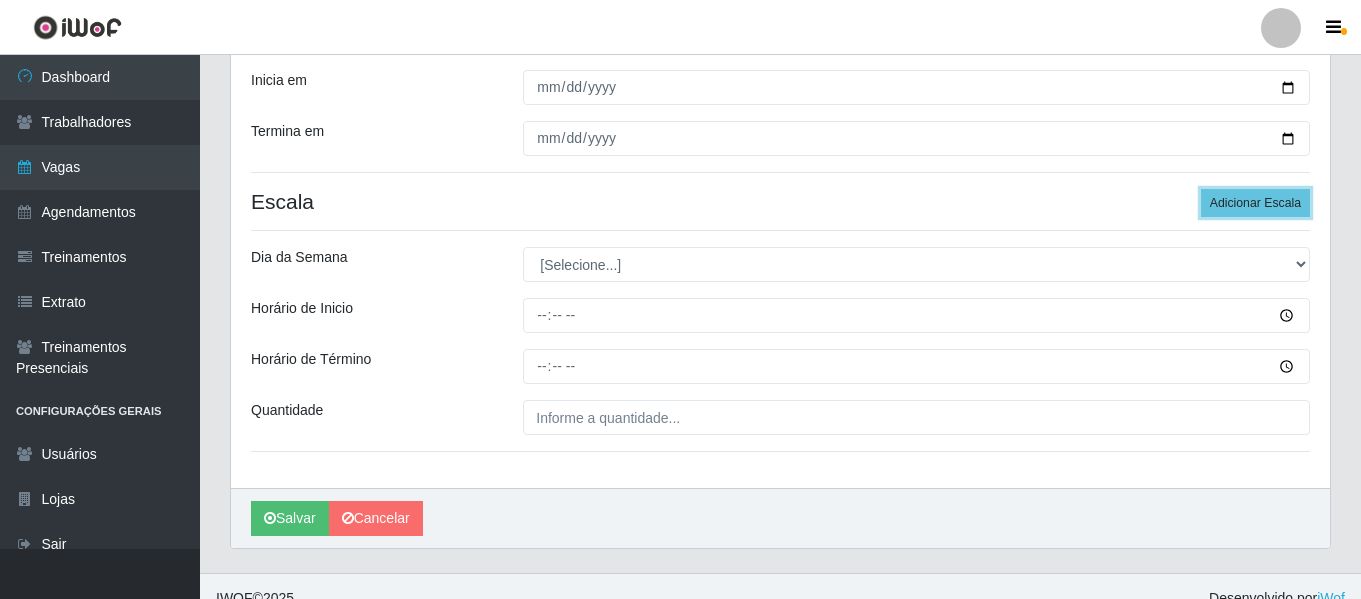 scroll, scrollTop: 385, scrollLeft: 0, axis: vertical 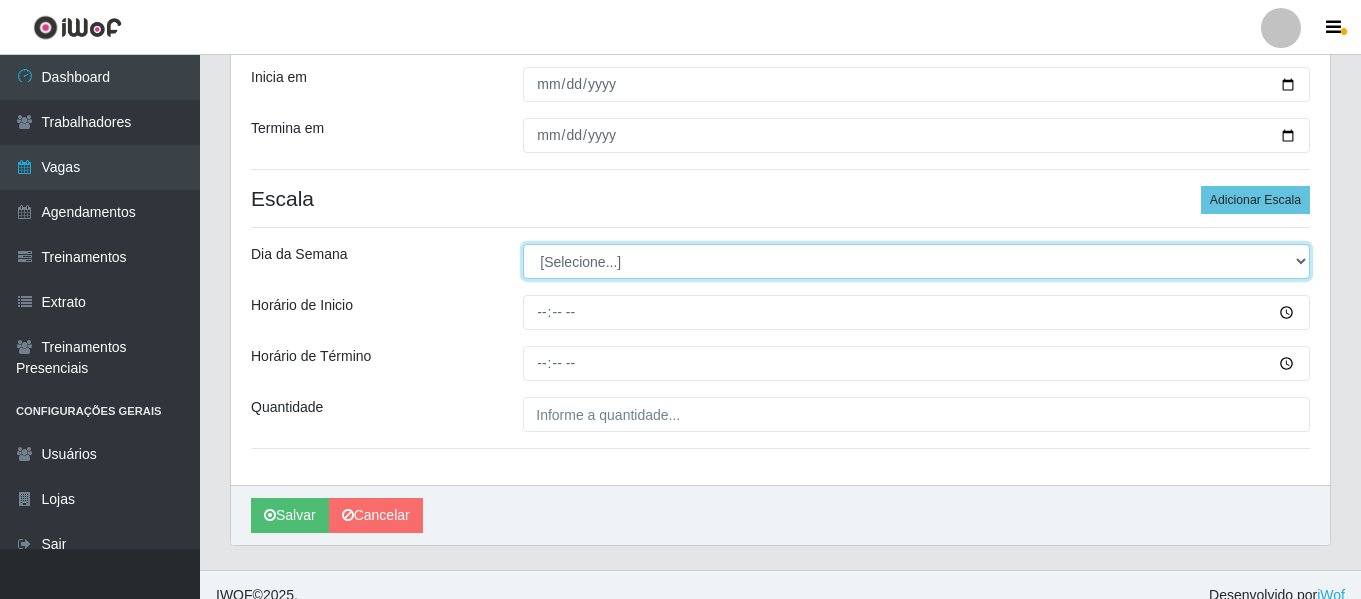 drag, startPoint x: 631, startPoint y: 268, endPoint x: 626, endPoint y: 277, distance: 10.29563 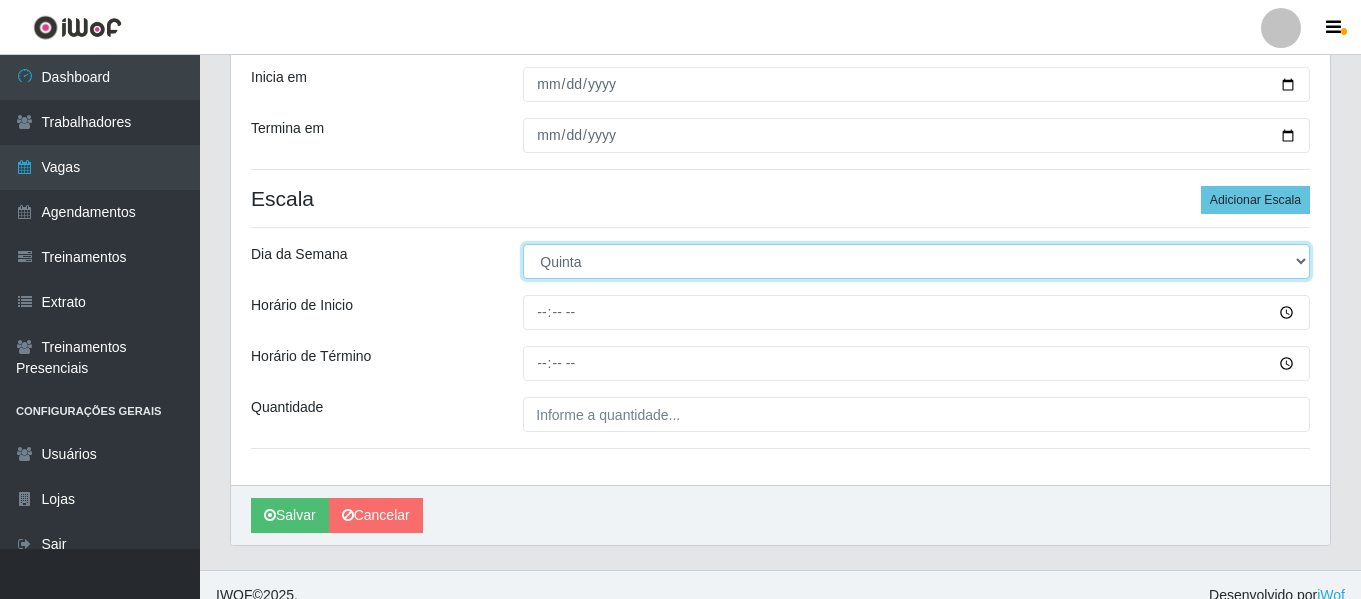 click on "[Selecione...] Segunda Terça Quarta Quinta Sexta Sábado Domingo" at bounding box center (916, 261) 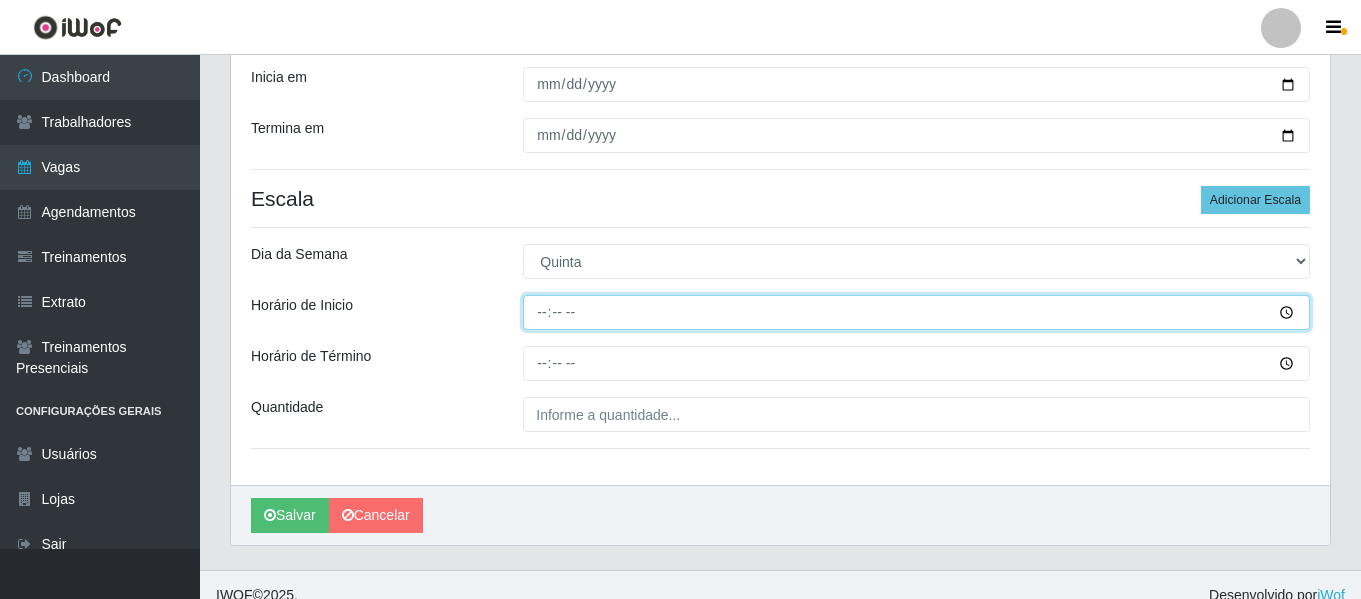 click on "Horário de Inicio" at bounding box center (916, 312) 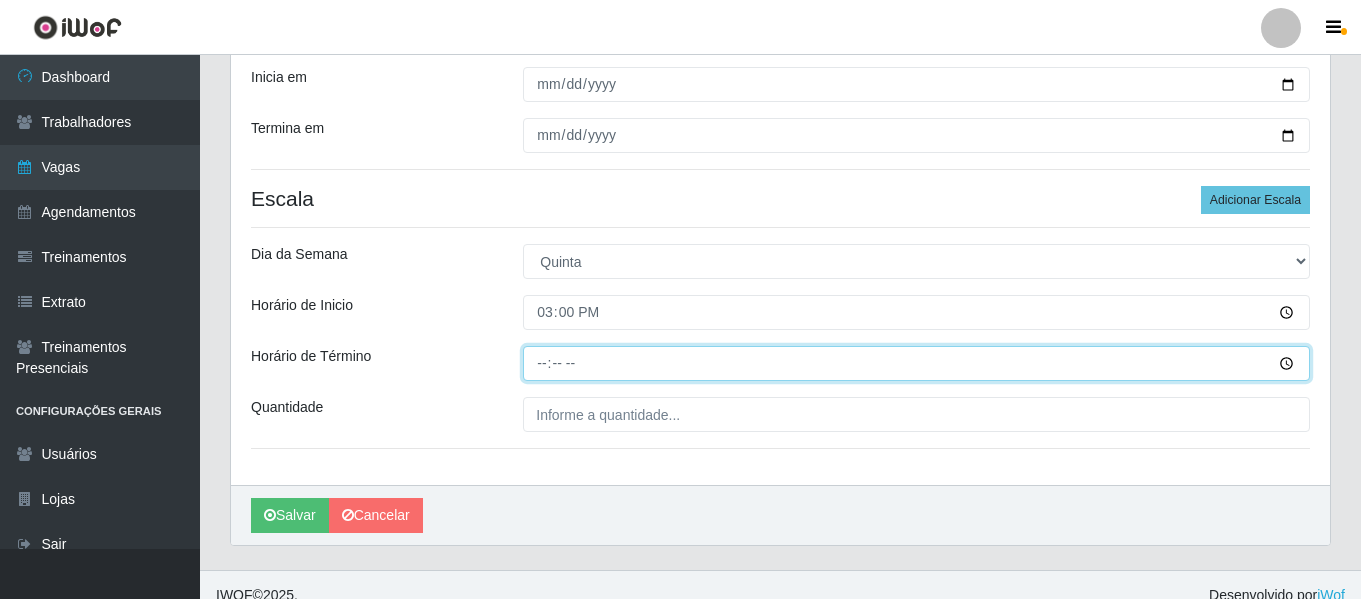 click on "Horário de Término" at bounding box center (916, 363) 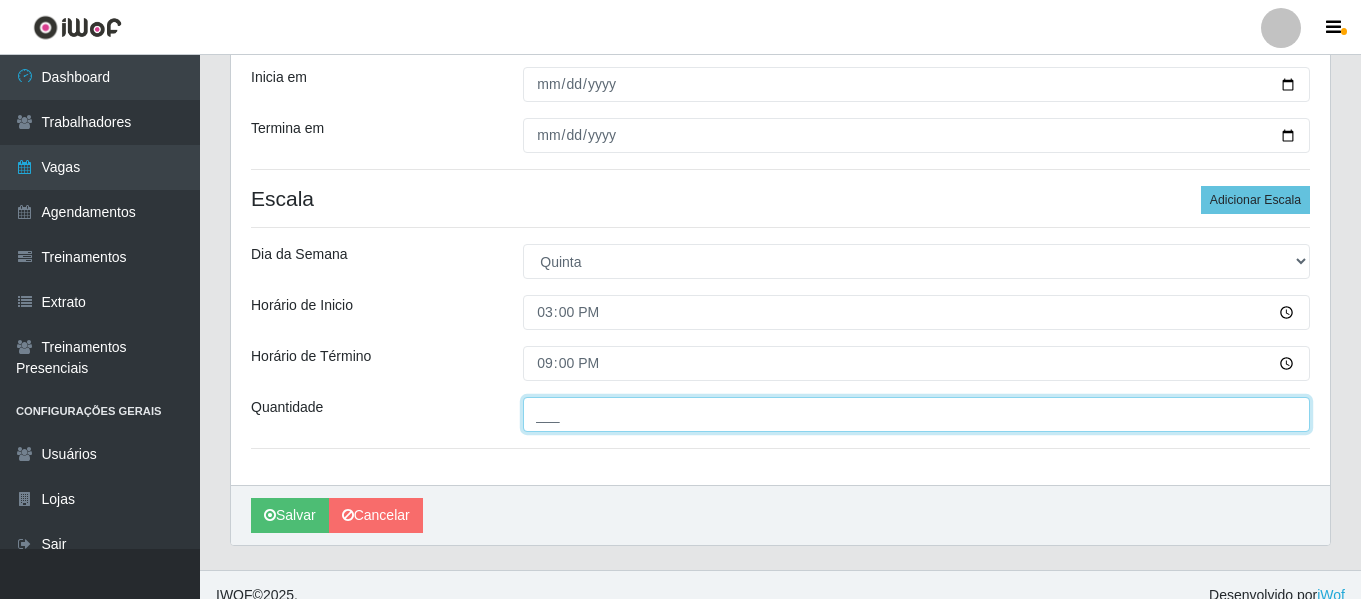 click on "___" at bounding box center [916, 414] 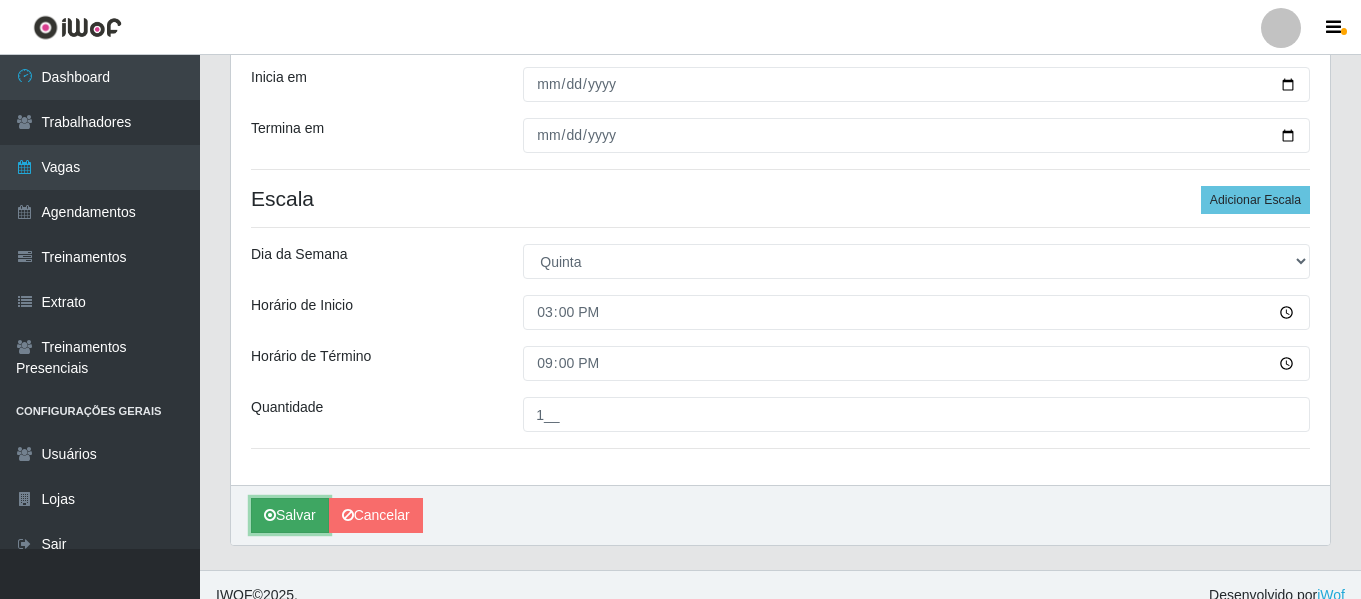 click on "Salvar" at bounding box center (290, 515) 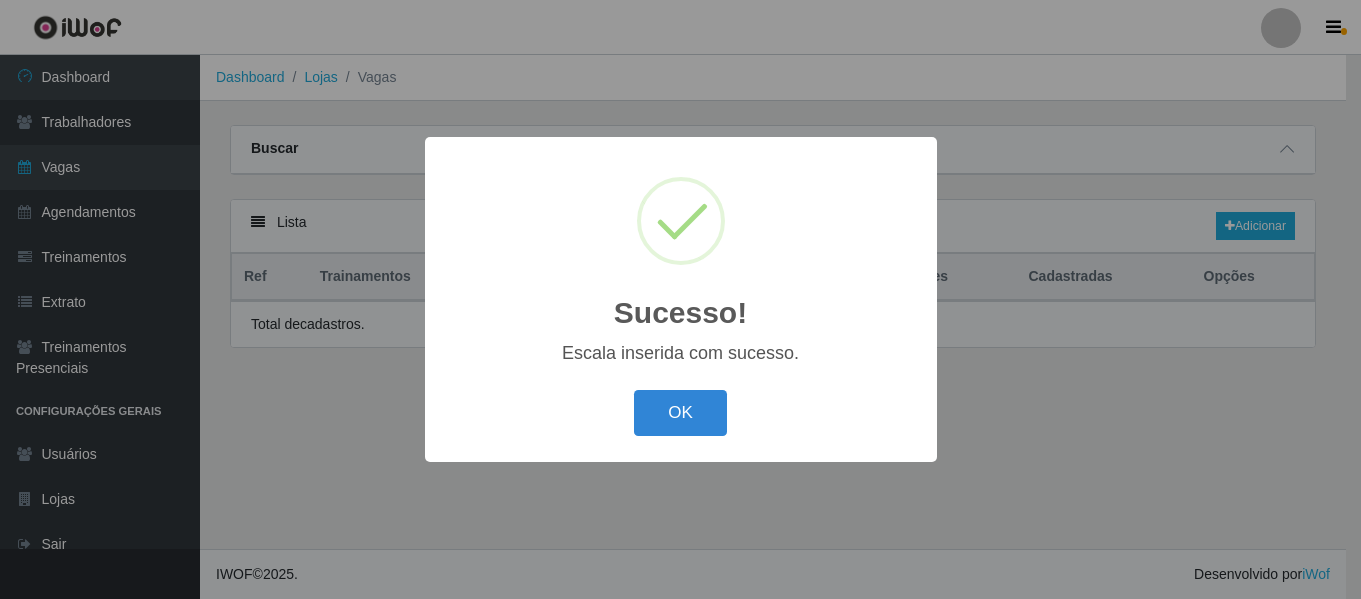 scroll, scrollTop: 0, scrollLeft: 0, axis: both 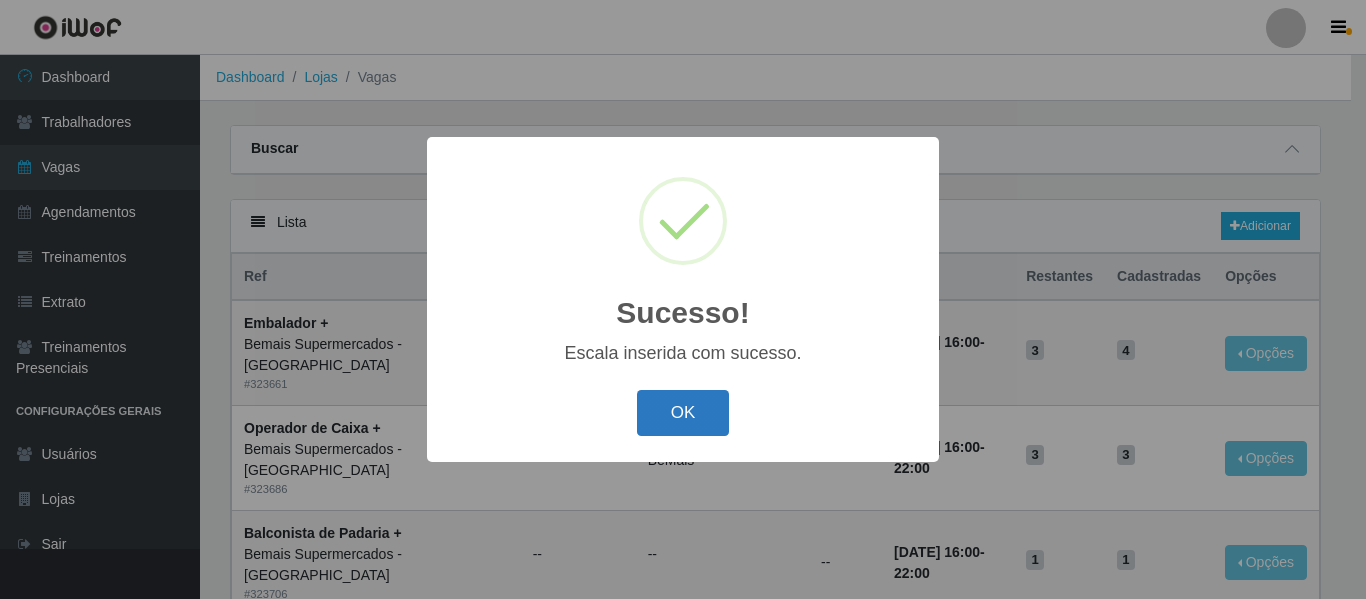 click on "OK" at bounding box center [683, 413] 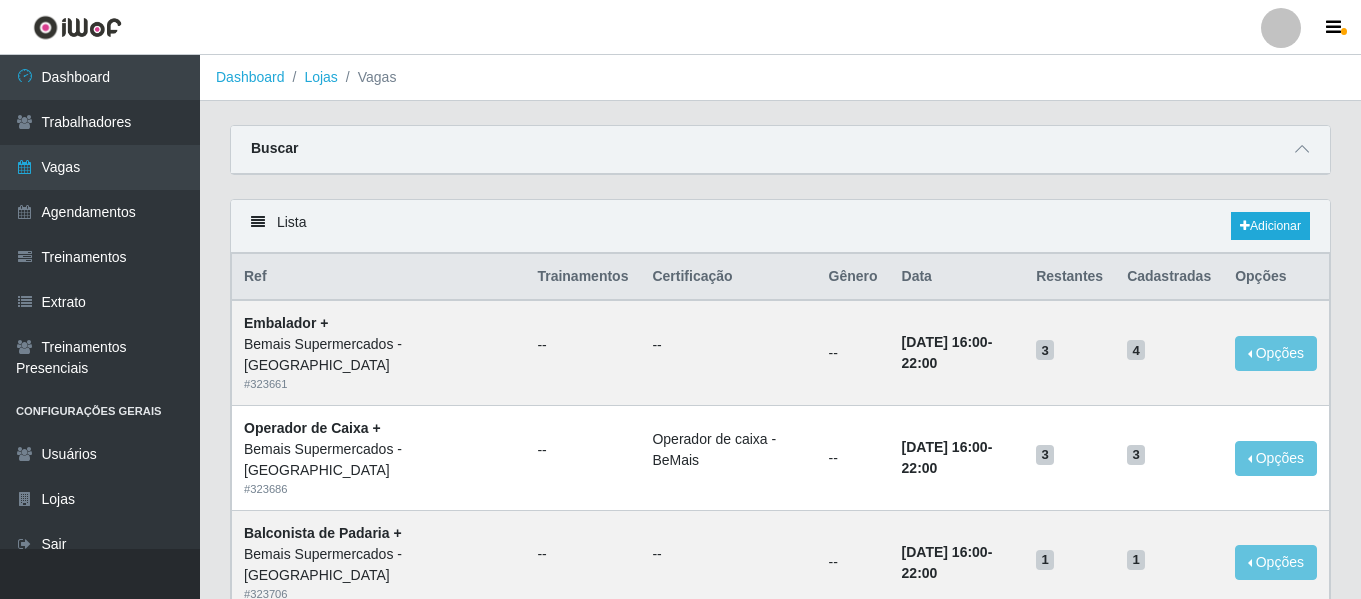click on "Lista  Adicionar" at bounding box center [780, 226] 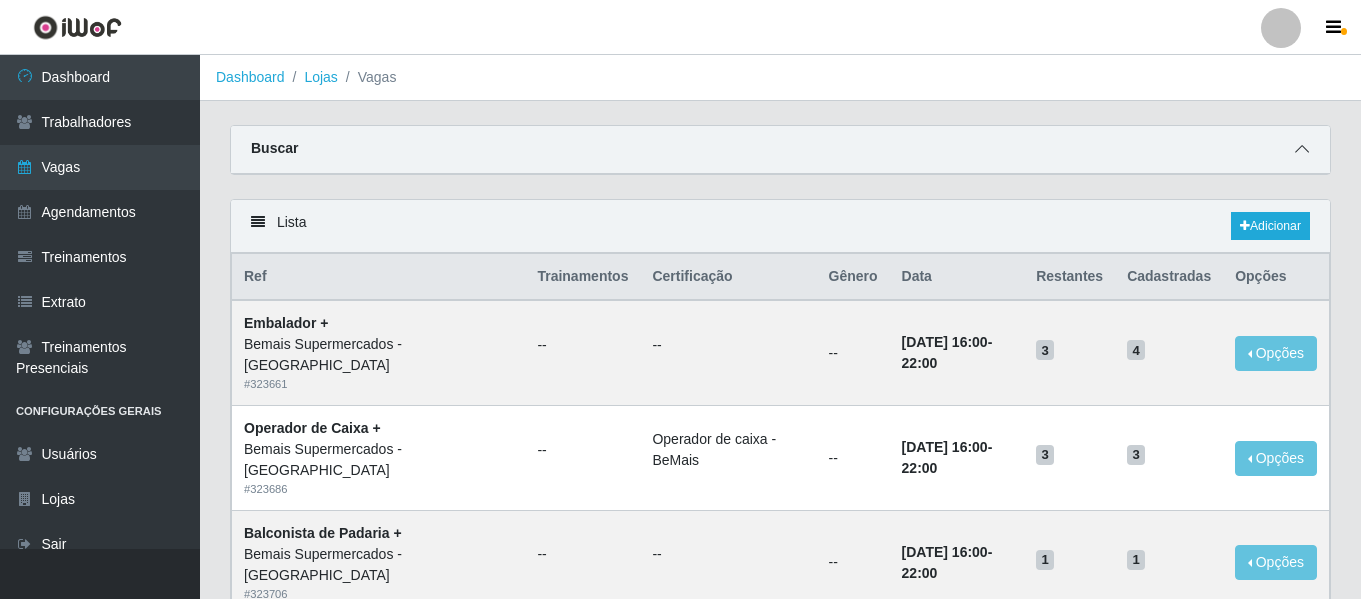 click at bounding box center [1302, 149] 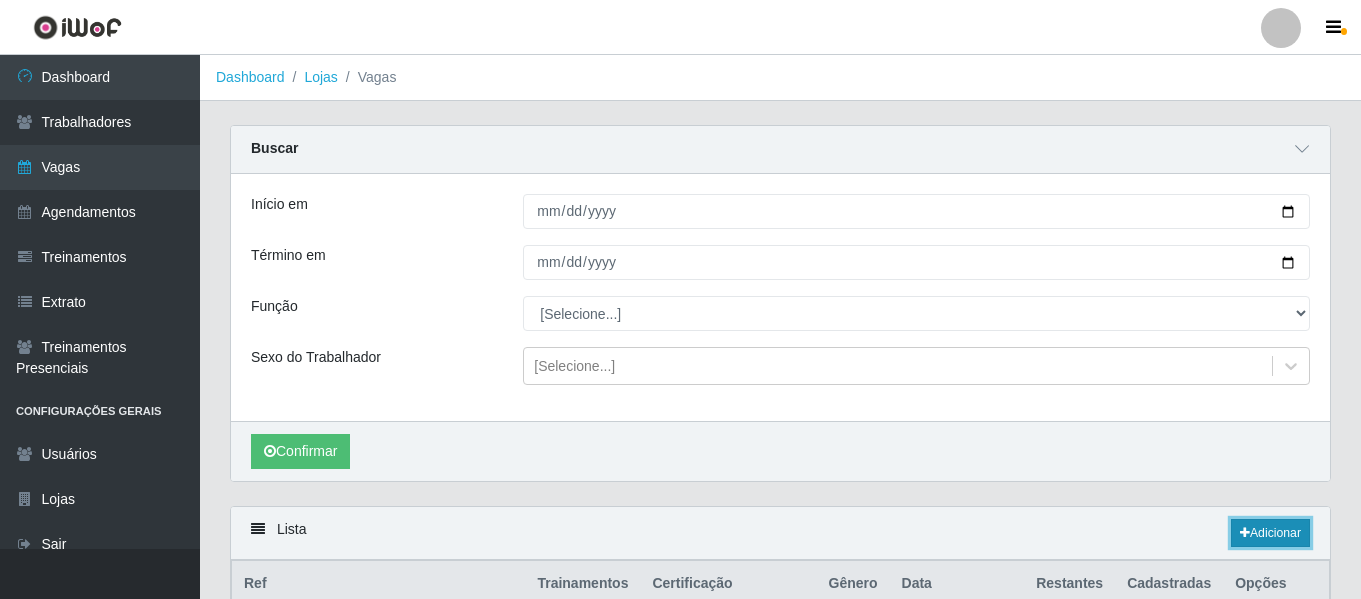 click on "Adicionar" at bounding box center (1270, 533) 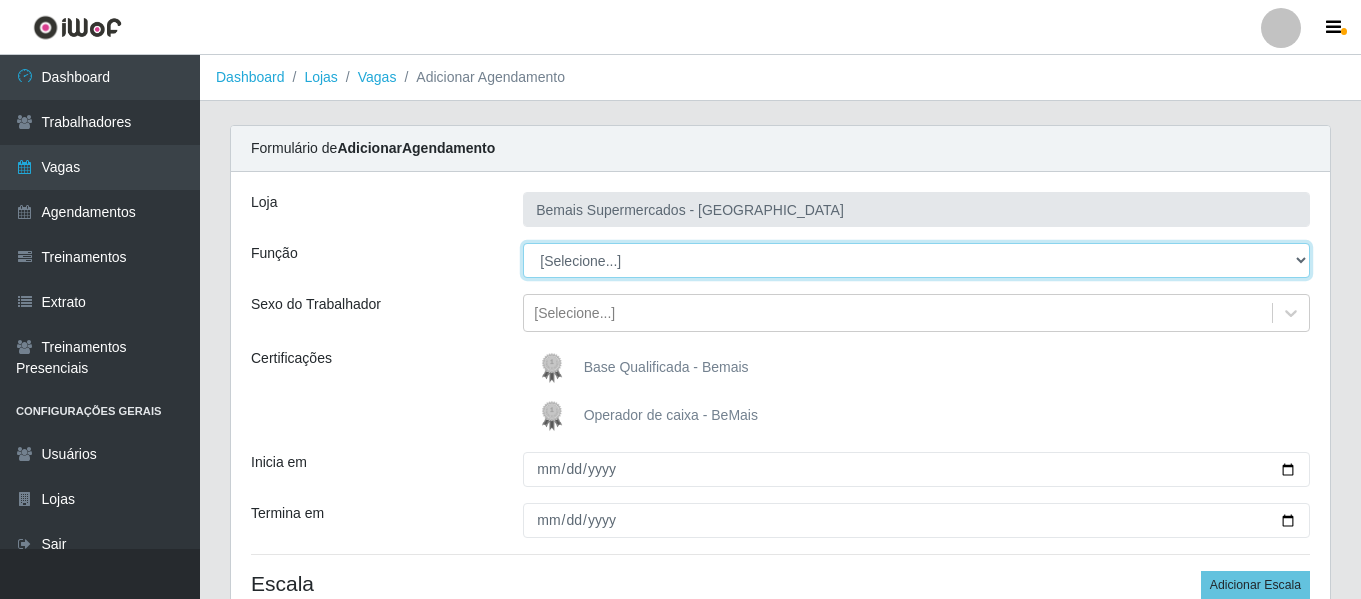 click on "[Selecione...] ASG ASG + ASG ++ Auxiliar de Depósito  Auxiliar de Depósito + Auxiliar de Depósito ++ Auxiliar de Estacionamento Auxiliar de Estacionamento + Auxiliar de Estacionamento ++ Auxiliar de Sushiman Auxiliar de Sushiman+ Auxiliar de Sushiman++ Balconista de Açougue  Balconista de Açougue + Balconista de Açougue ++ Balconista de Frios Balconista de Frios + Balconista de Frios ++ Balconista de Padaria  Balconista de Padaria + Balconista de Padaria ++ Embalador Embalador + Embalador ++ Operador de Caixa Operador de Caixa + Operador de Caixa ++ Repositor  Repositor + Repositor ++ Repositor de Hortifruti Repositor de Hortifruti + Repositor de Hortifruti ++" at bounding box center (916, 260) 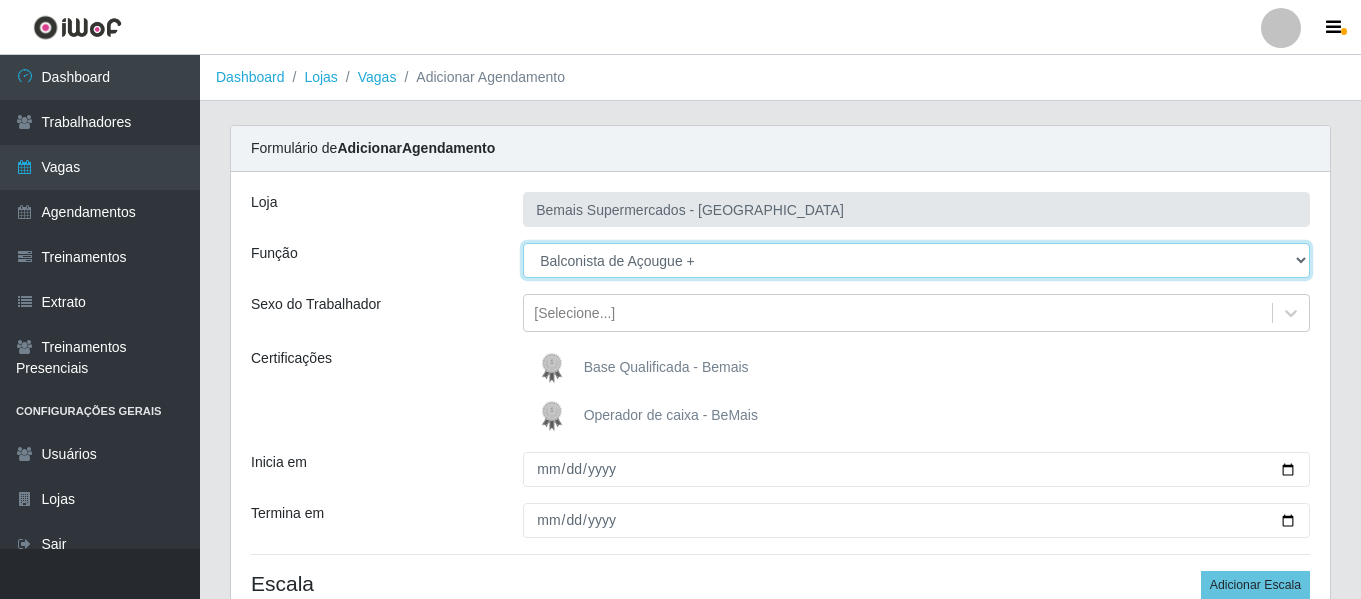 click on "[Selecione...] ASG ASG + ASG ++ Auxiliar de Depósito  Auxiliar de Depósito + Auxiliar de Depósito ++ Auxiliar de Estacionamento Auxiliar de Estacionamento + Auxiliar de Estacionamento ++ Auxiliar de Sushiman Auxiliar de Sushiman+ Auxiliar de Sushiman++ Balconista de Açougue  Balconista de Açougue + Balconista de Açougue ++ Balconista de Frios Balconista de Frios + Balconista de Frios ++ Balconista de Padaria  Balconista de Padaria + Balconista de Padaria ++ Embalador Embalador + Embalador ++ Operador de Caixa Operador de Caixa + Operador de Caixa ++ Repositor  Repositor + Repositor ++ Repositor de Hortifruti Repositor de Hortifruti + Repositor de Hortifruti ++" at bounding box center (916, 260) 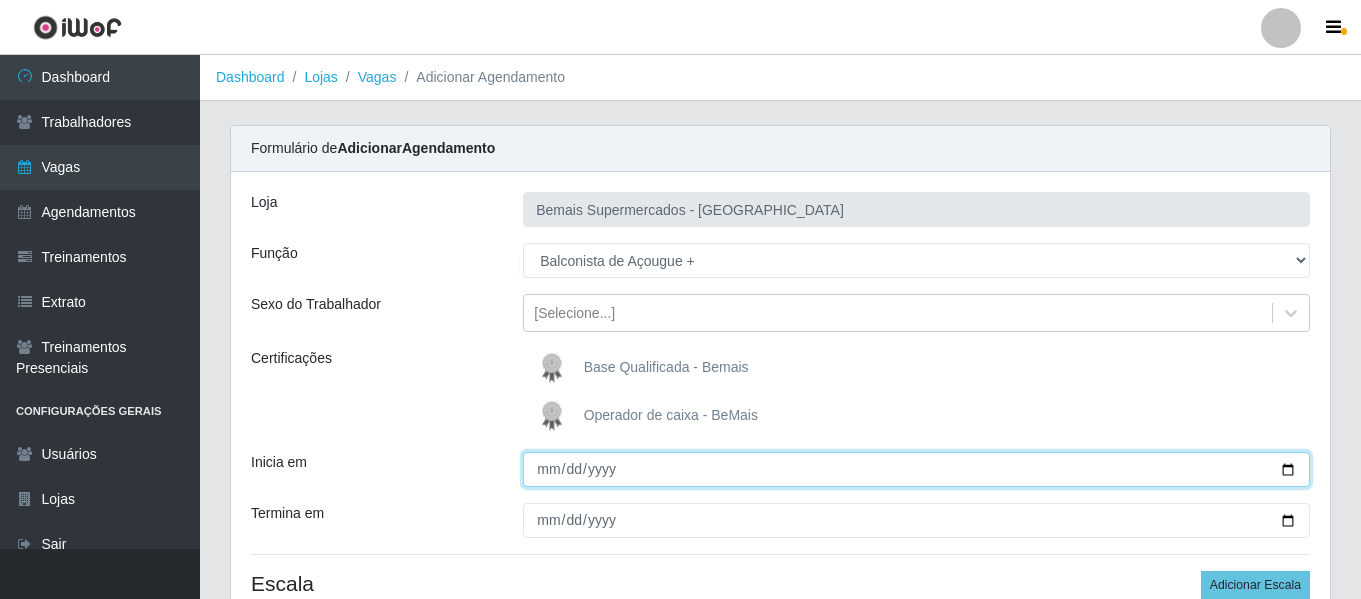 click on "Inicia em" at bounding box center (916, 469) 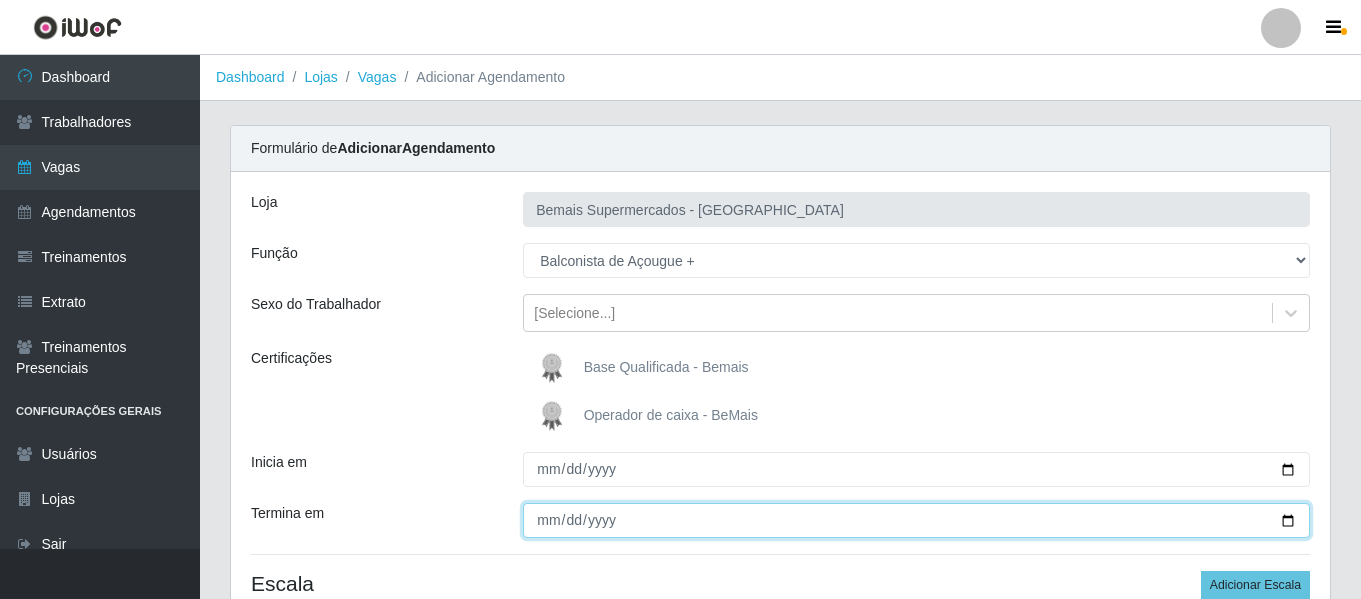 click on "Termina em" at bounding box center (916, 520) 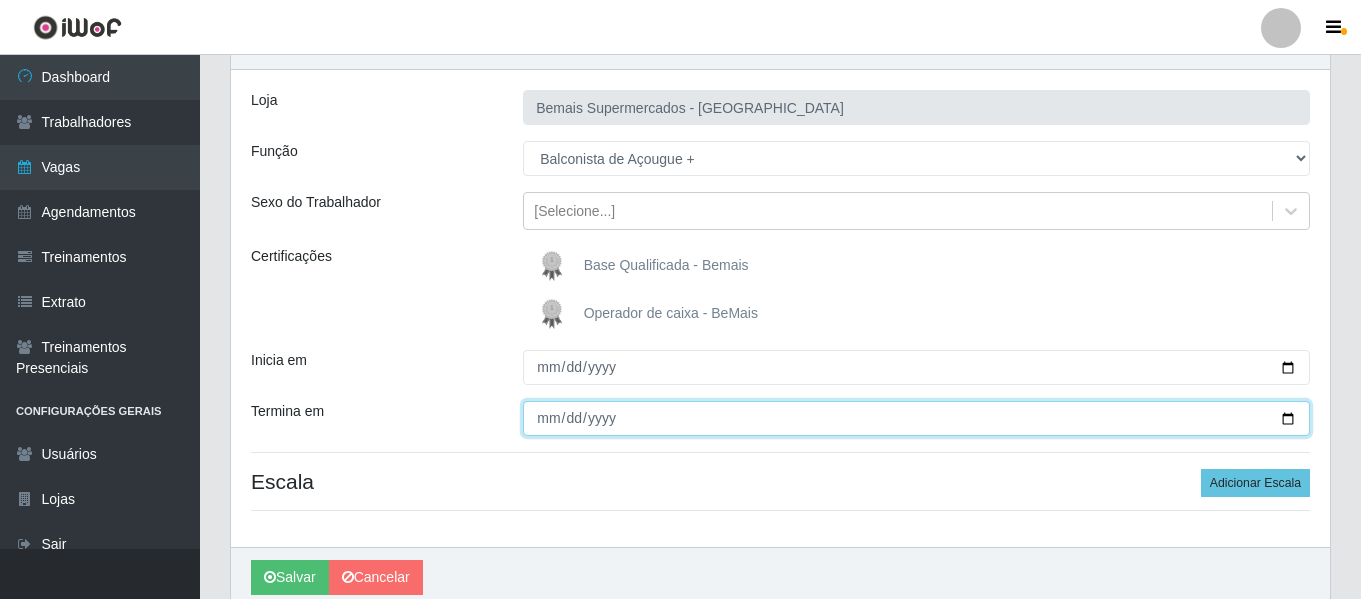 scroll, scrollTop: 185, scrollLeft: 0, axis: vertical 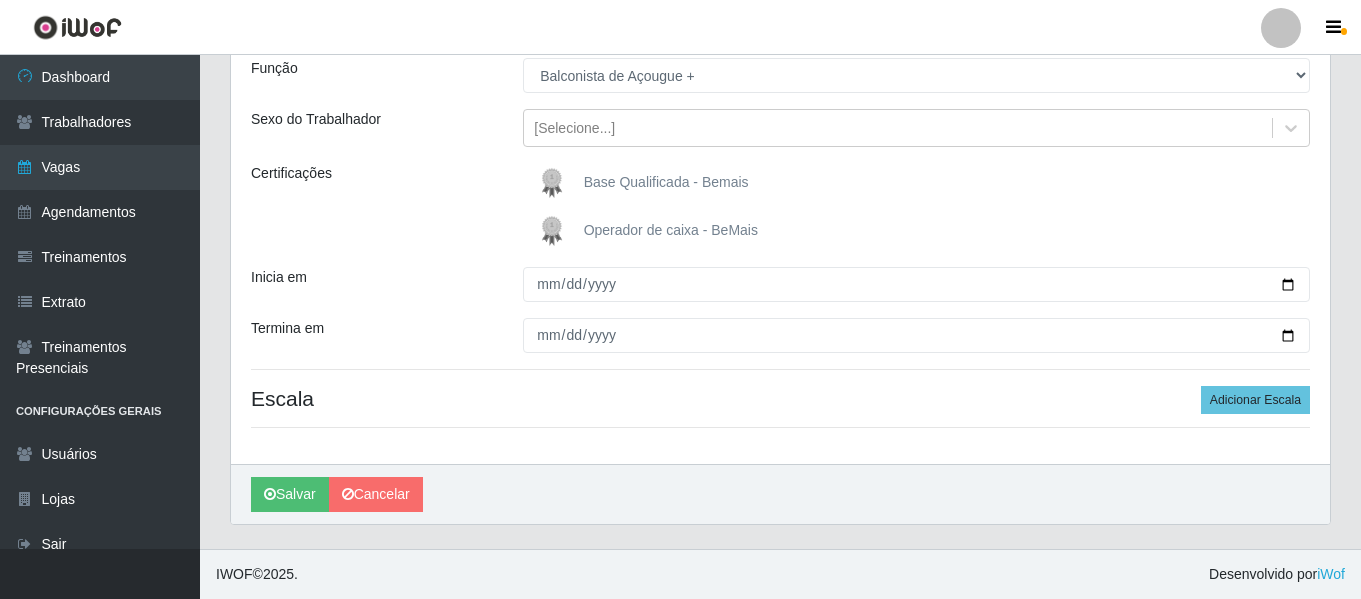 drag, startPoint x: 1282, startPoint y: 417, endPoint x: 1264, endPoint y: 397, distance: 26.907248 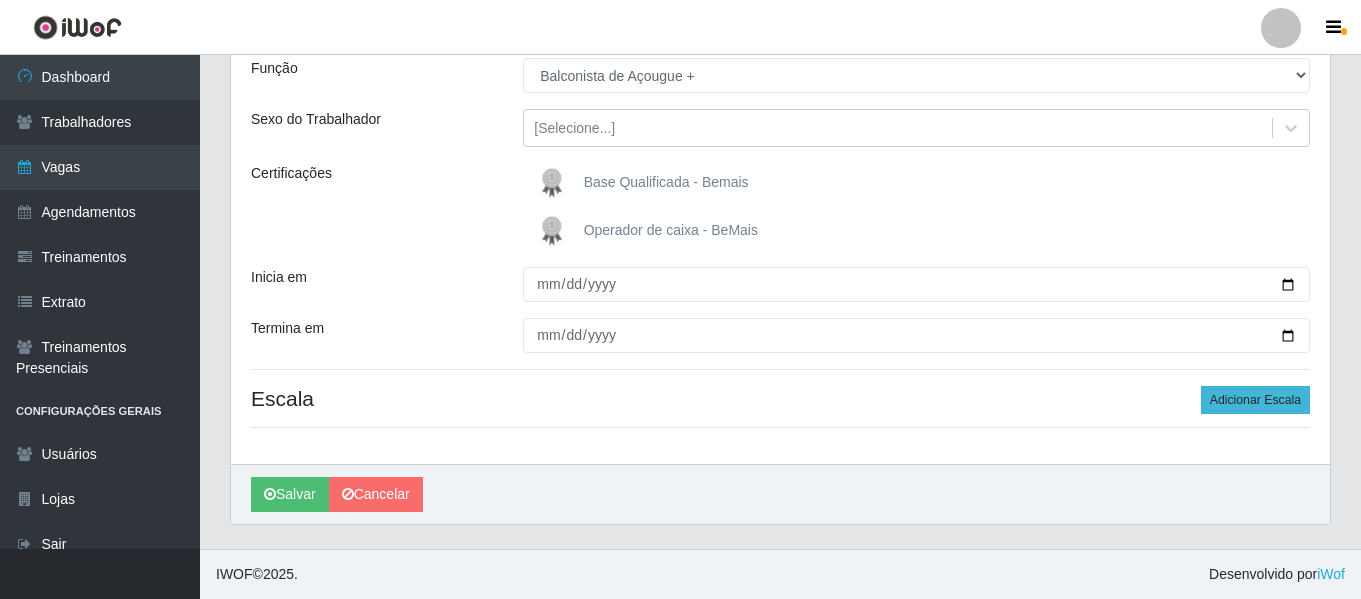 click on "Loja Bemais Supermercados - Três Ruas Função [Selecione...] ASG ASG + ASG ++ Auxiliar de Depósito  Auxiliar de Depósito + Auxiliar de Depósito ++ Auxiliar de Estacionamento Auxiliar de Estacionamento + Auxiliar de Estacionamento ++ Auxiliar de Sushiman Auxiliar de Sushiman+ Auxiliar de Sushiman++ Balconista de Açougue  Balconista de Açougue + Balconista de Açougue ++ Balconista de Frios Balconista de Frios + Balconista de Frios ++ Balconista de Padaria  Balconista de Padaria + Balconista de Padaria ++ Embalador Embalador + Embalador ++ Operador de Caixa Operador de Caixa + Operador de Caixa ++ Repositor  Repositor + Repositor ++ Repositor de Hortifruti Repositor de Hortifruti + Repositor de Hortifruti ++ Sexo do Trabalhador [Selecione...] Certificações   Base Qualificada -  Bemais   Operador de caixa - BeMais Inicia em [DATE] Termina em [DATE] Escala Adicionar Escala" at bounding box center (780, 225) 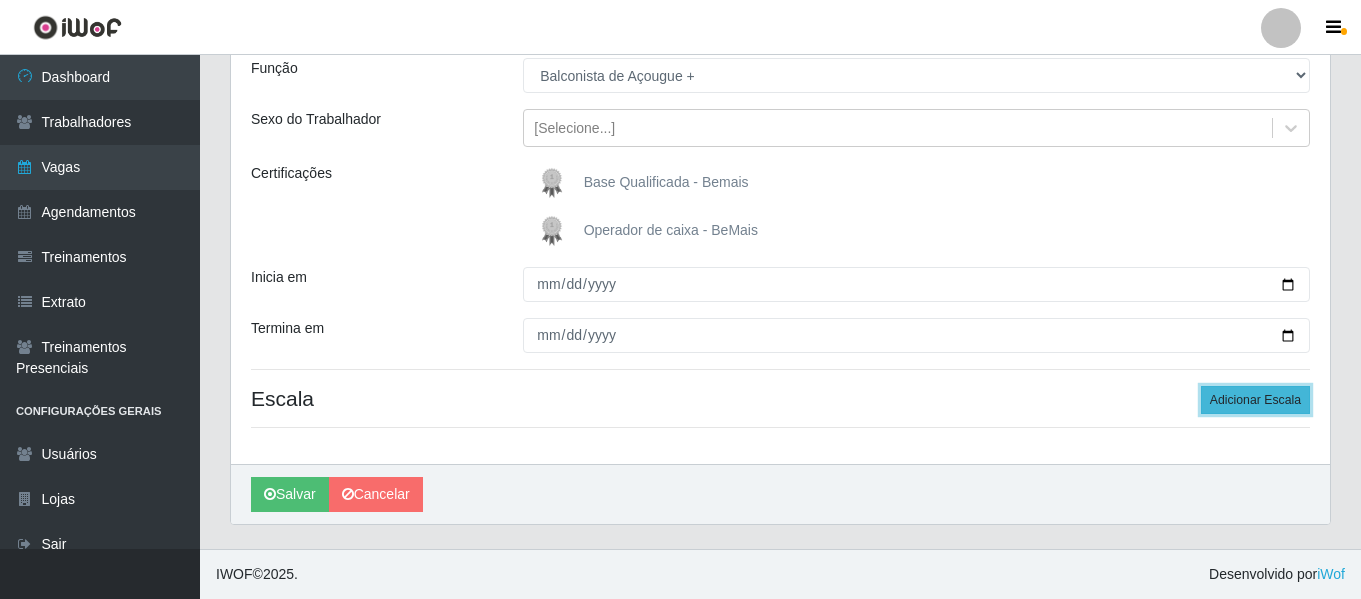 click on "Adicionar Escala" at bounding box center (1255, 400) 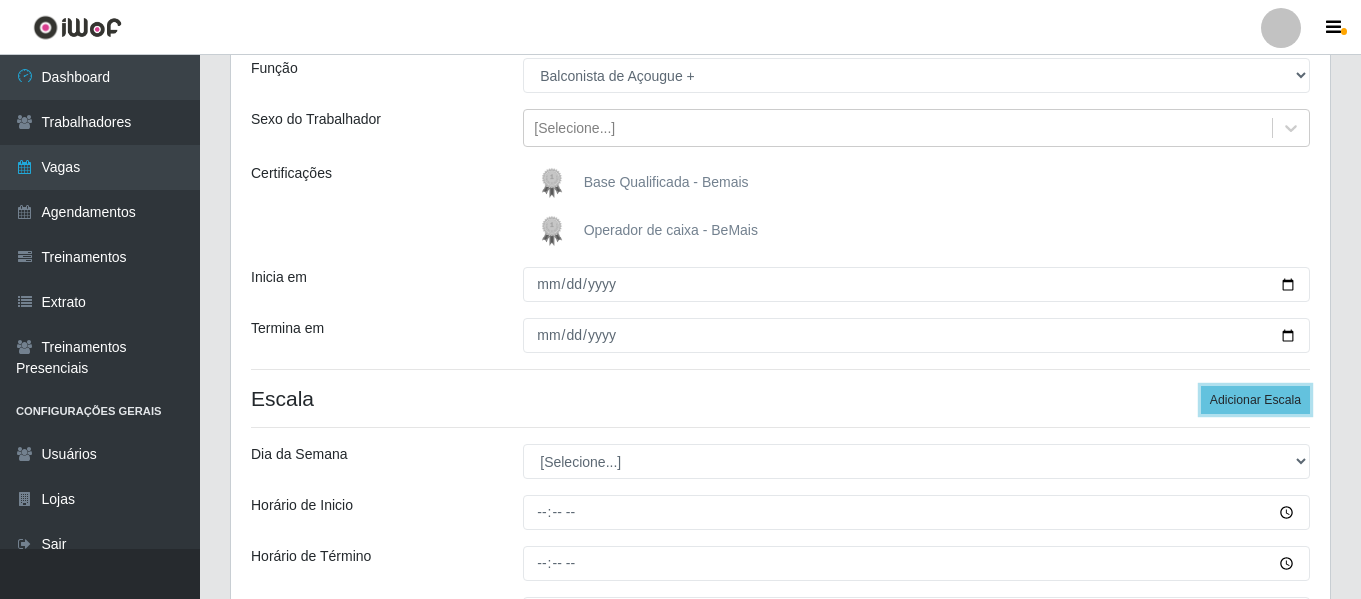 scroll, scrollTop: 385, scrollLeft: 0, axis: vertical 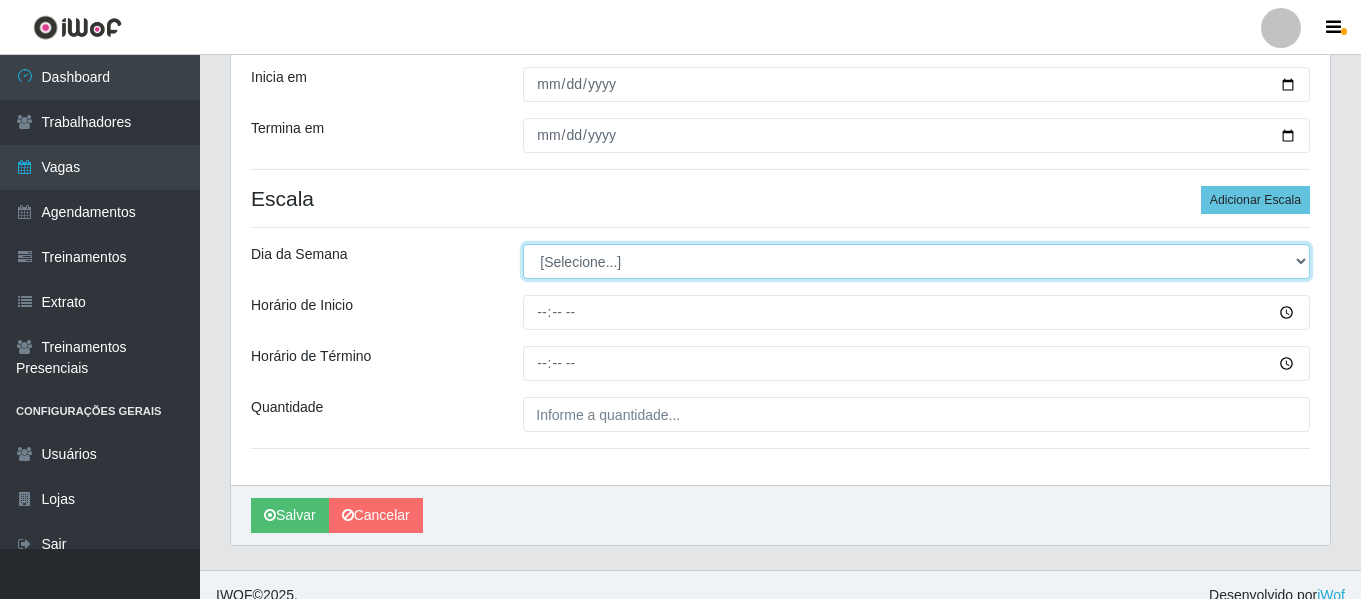 click on "[Selecione...] Segunda Terça Quarta Quinta Sexta Sábado Domingo" at bounding box center (916, 261) 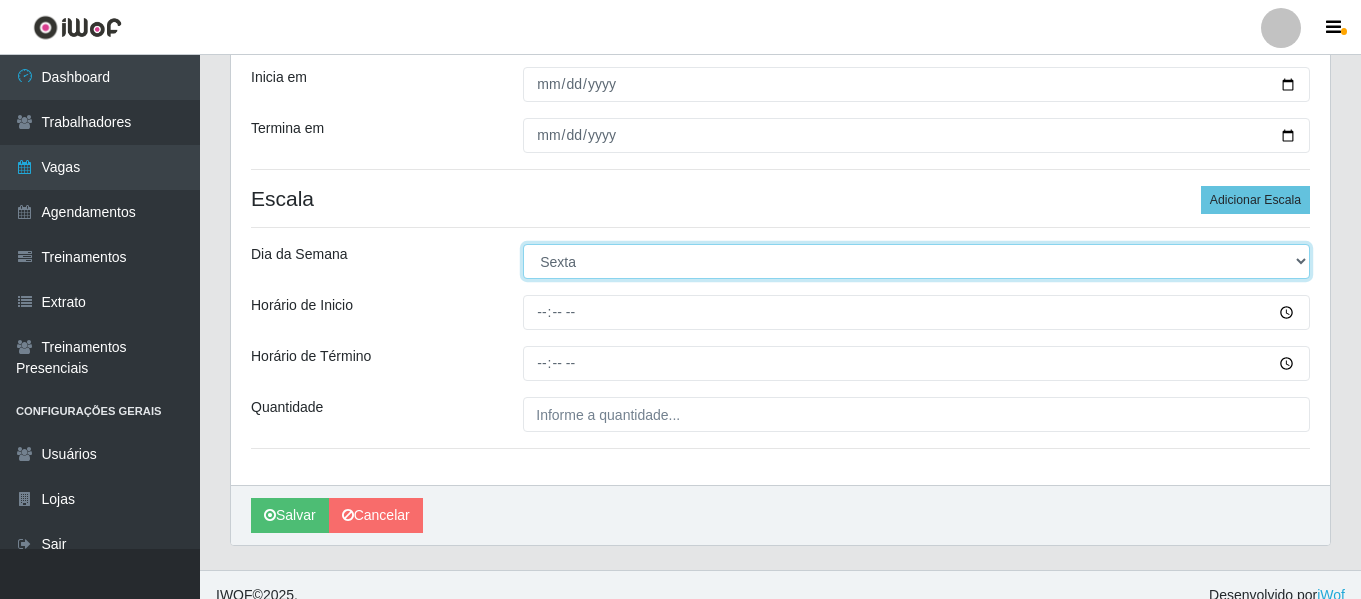 click on "[Selecione...] Segunda Terça Quarta Quinta Sexta Sábado Domingo" at bounding box center (916, 261) 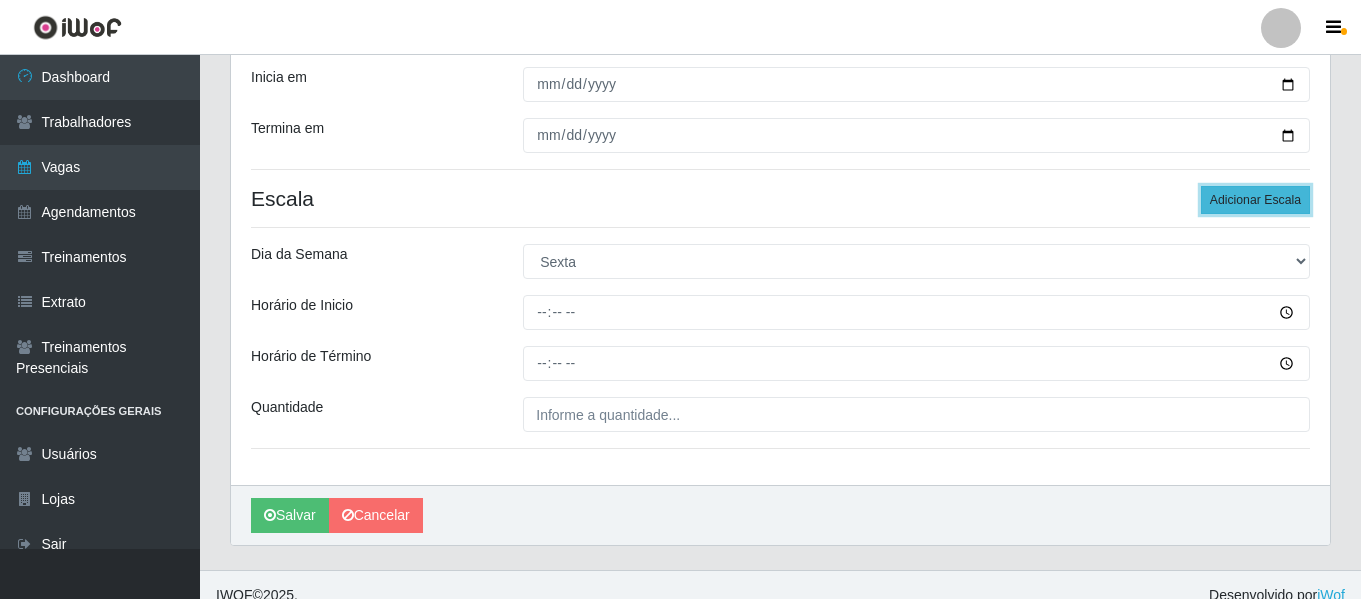 click on "Adicionar Escala" at bounding box center [1255, 200] 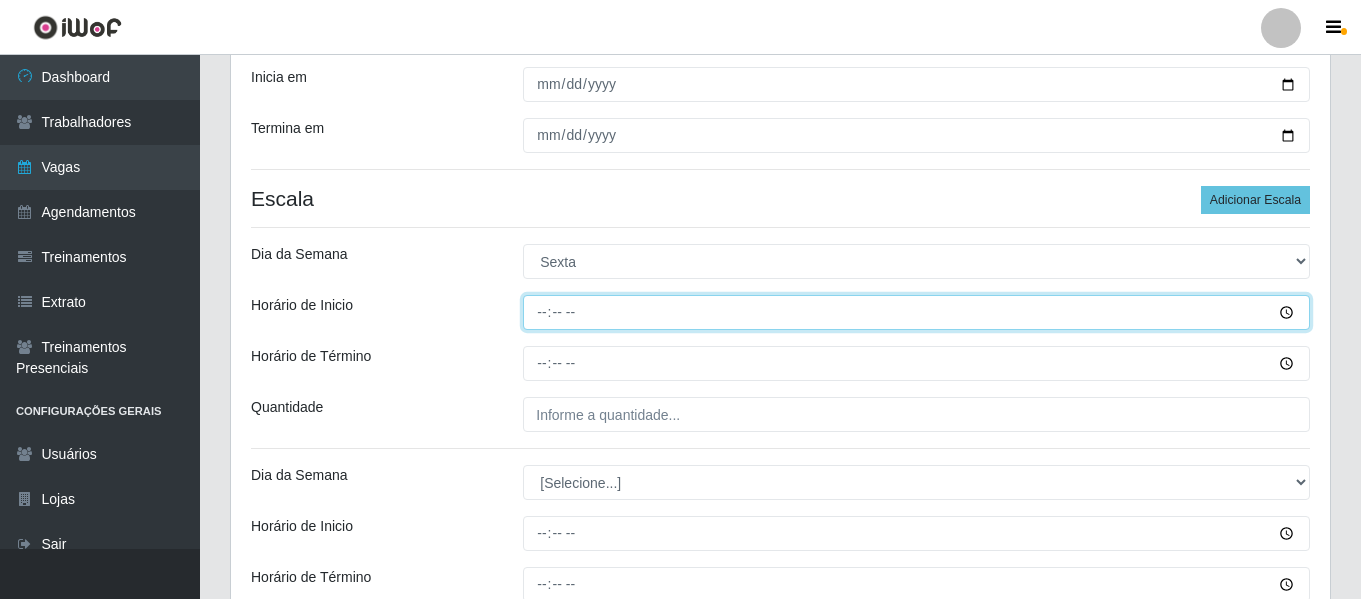 click on "Horário de Inicio" at bounding box center (916, 312) 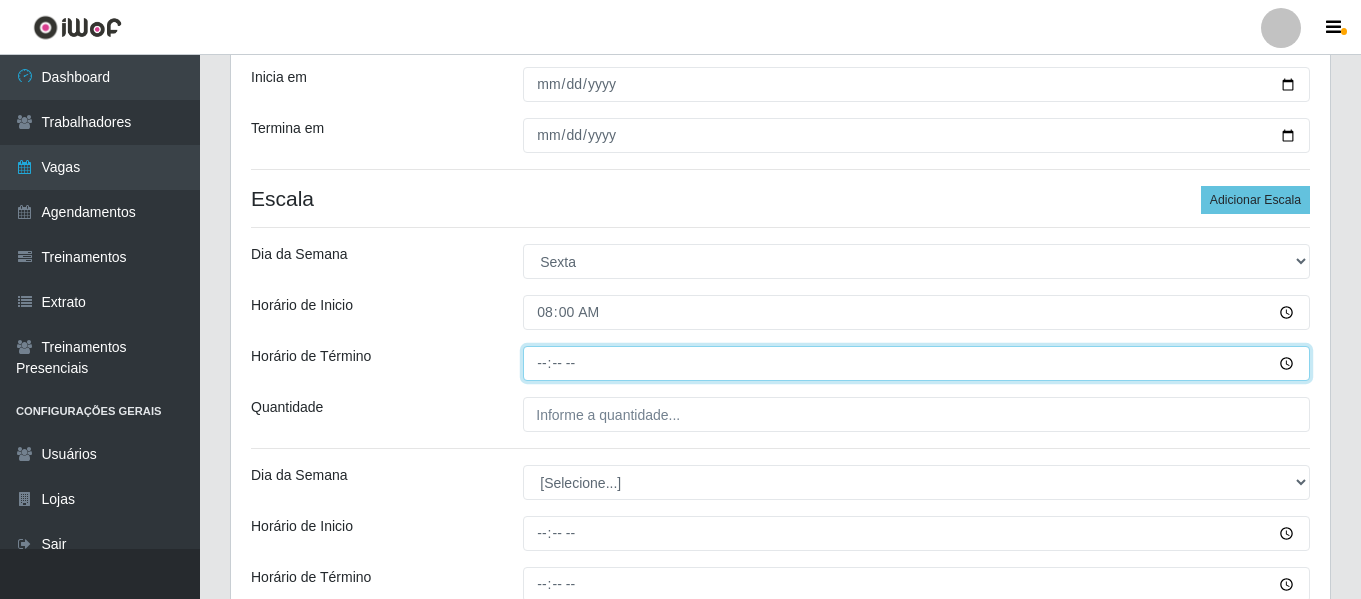 click on "Horário de Término" at bounding box center [916, 363] 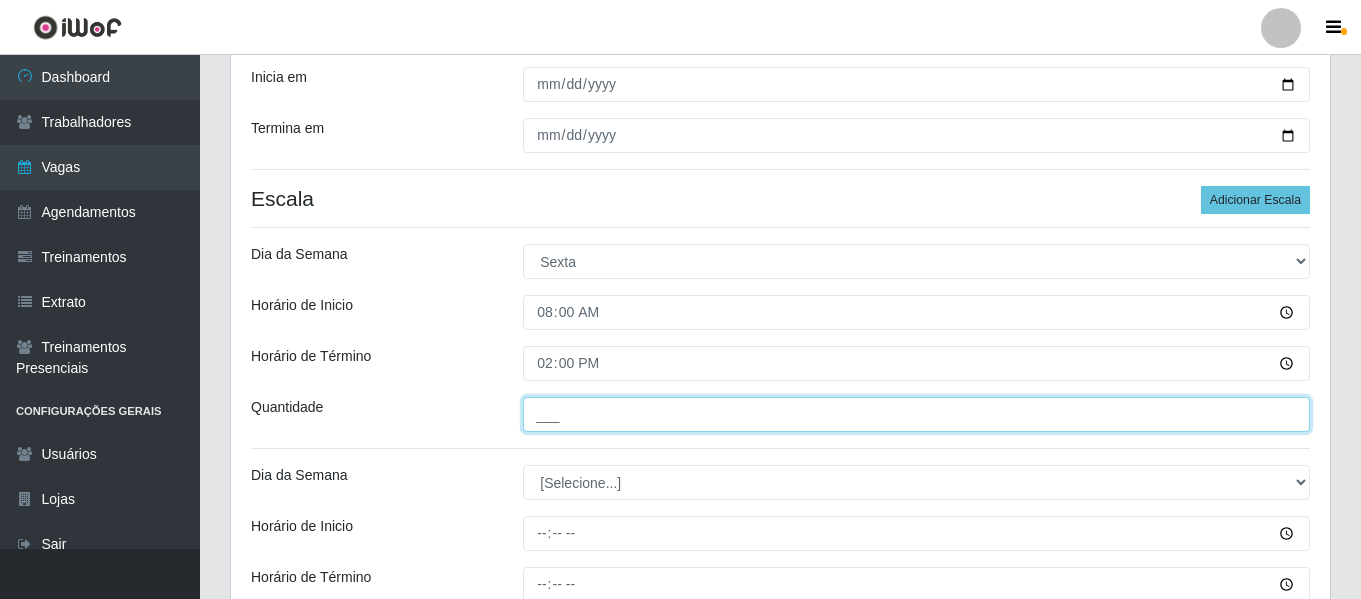 click on "___" at bounding box center [916, 414] 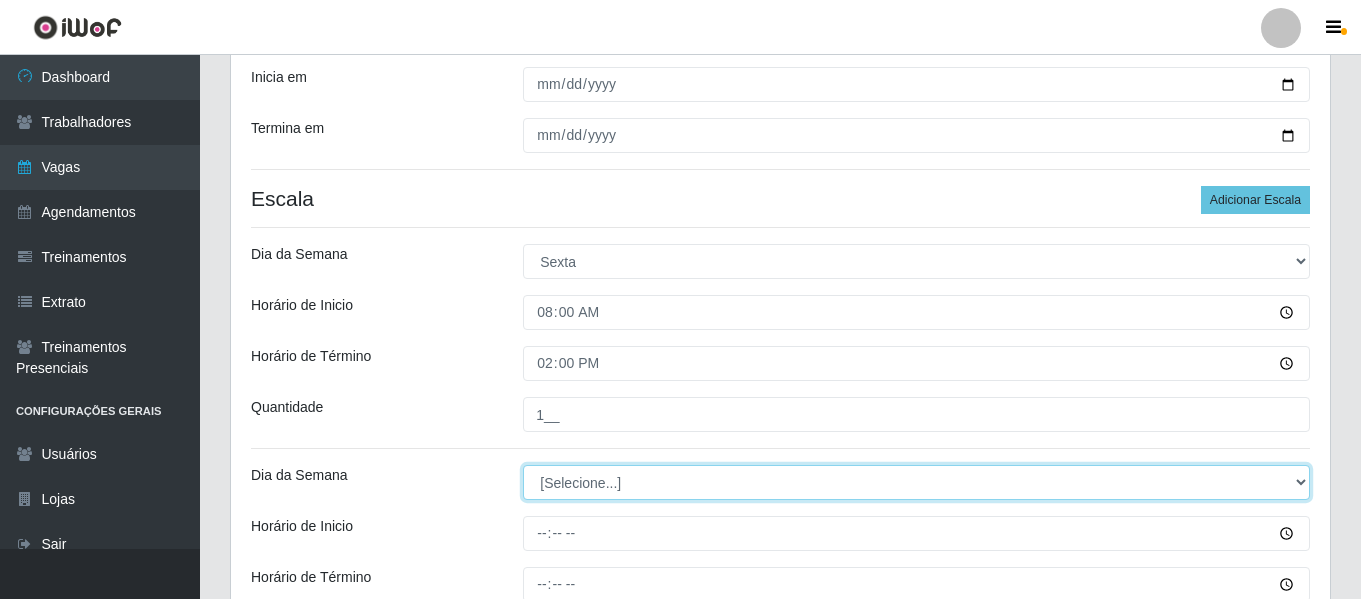 click on "[Selecione...] Segunda Terça Quarta Quinta Sexta Sábado Domingo" at bounding box center [916, 482] 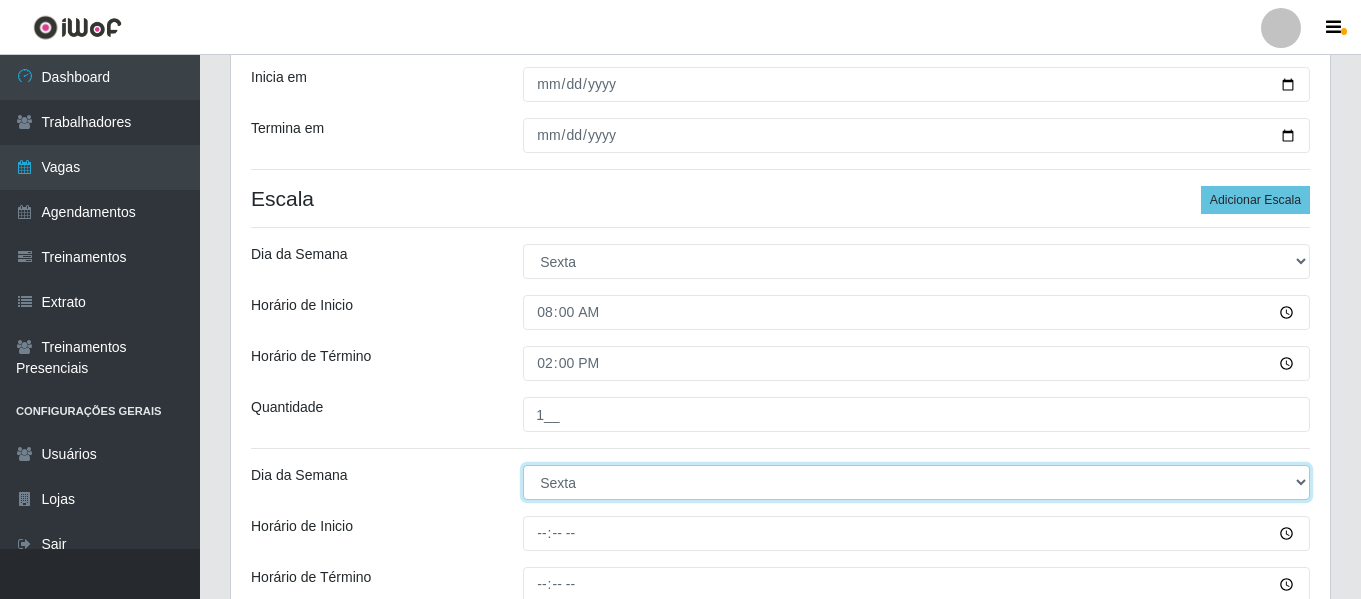 click on "[Selecione...] Segunda Terça Quarta Quinta Sexta Sábado Domingo" at bounding box center [916, 482] 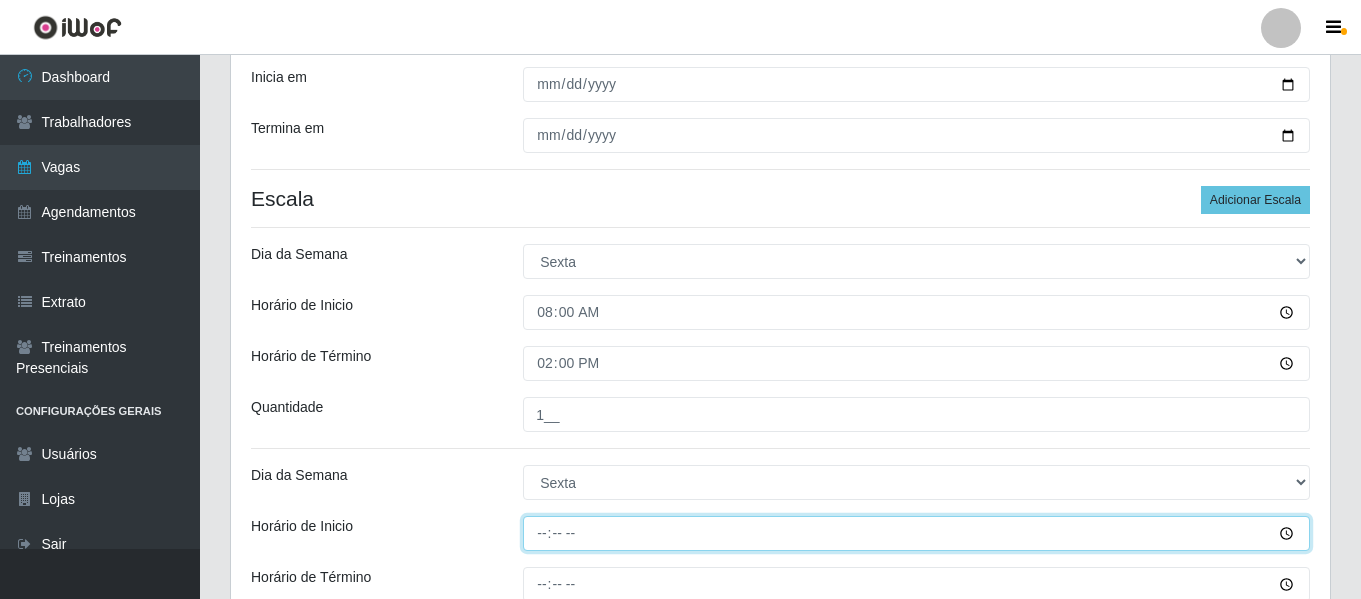 click on "Horário de Inicio" at bounding box center (916, 533) 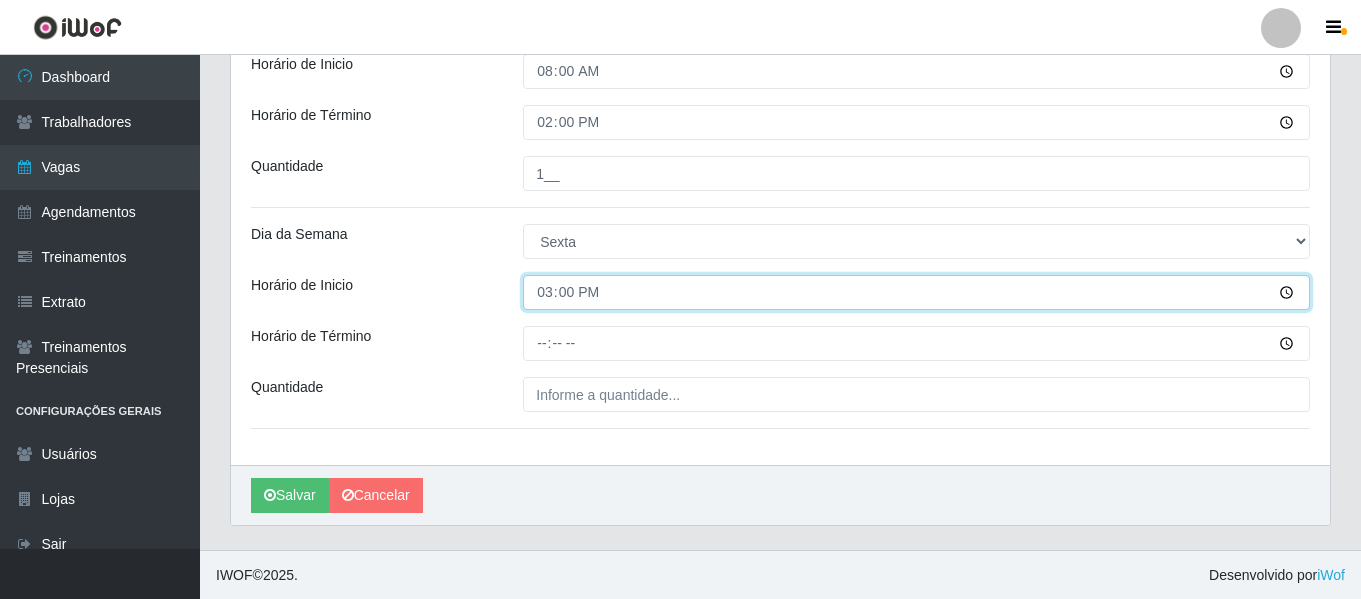 scroll, scrollTop: 627, scrollLeft: 0, axis: vertical 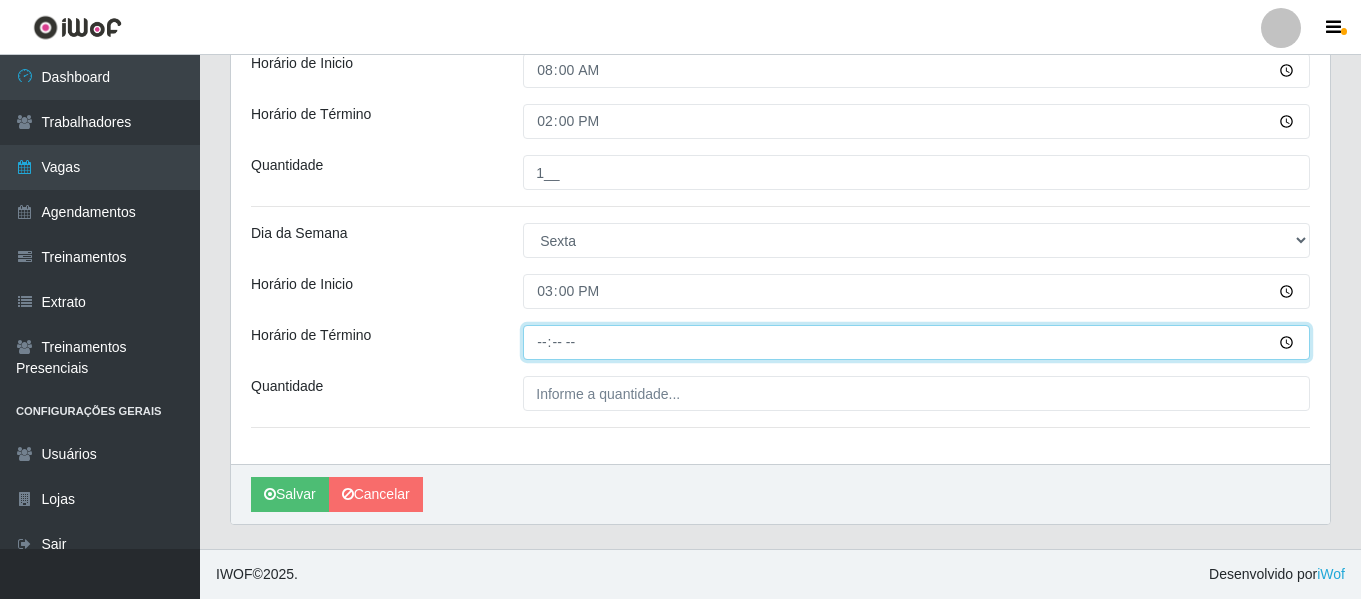 drag, startPoint x: 541, startPoint y: 343, endPoint x: 583, endPoint y: 356, distance: 43.965897 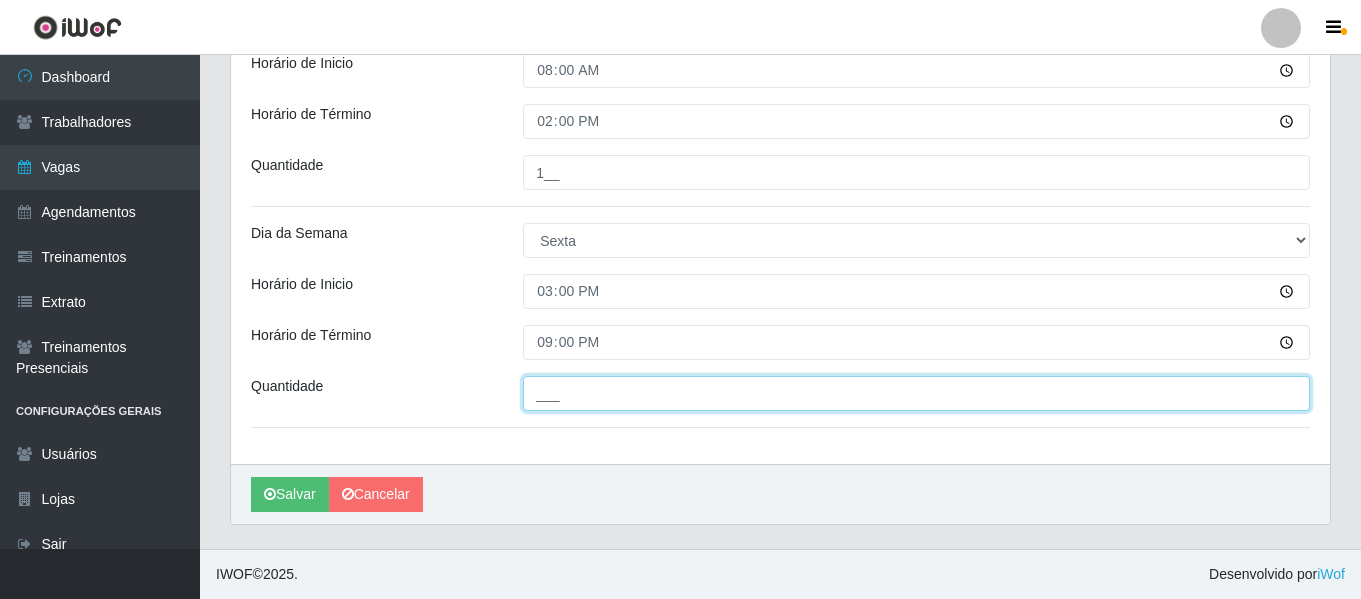 click on "___" at bounding box center (916, 393) 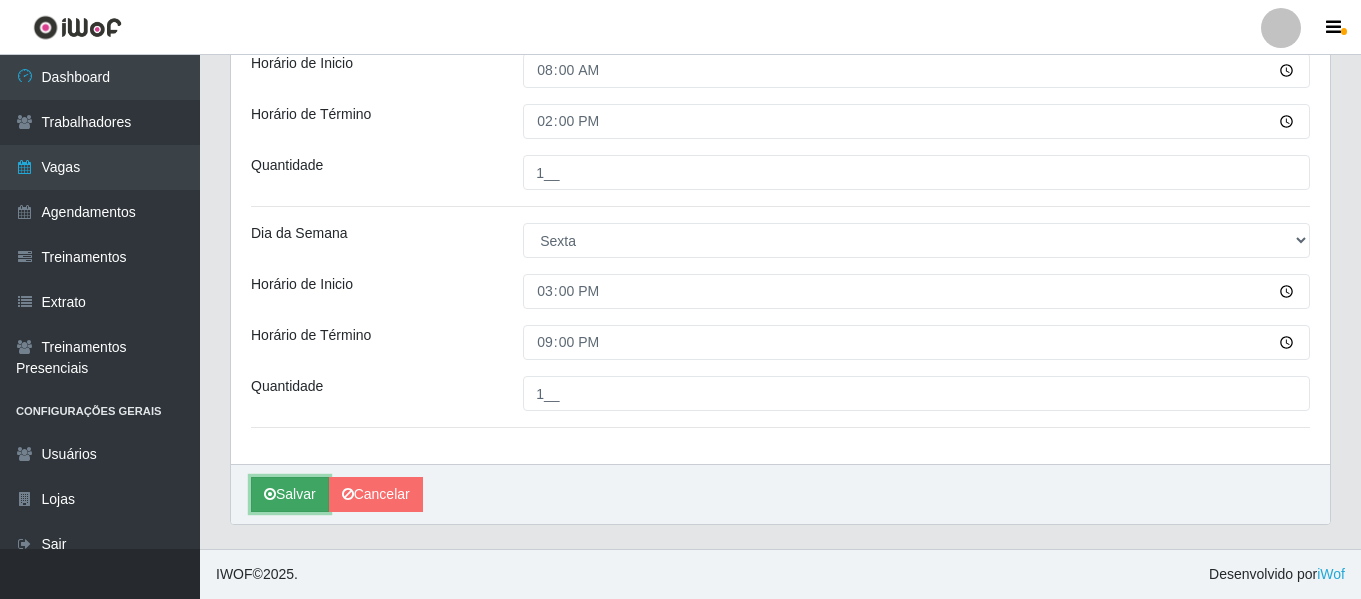 click at bounding box center [270, 494] 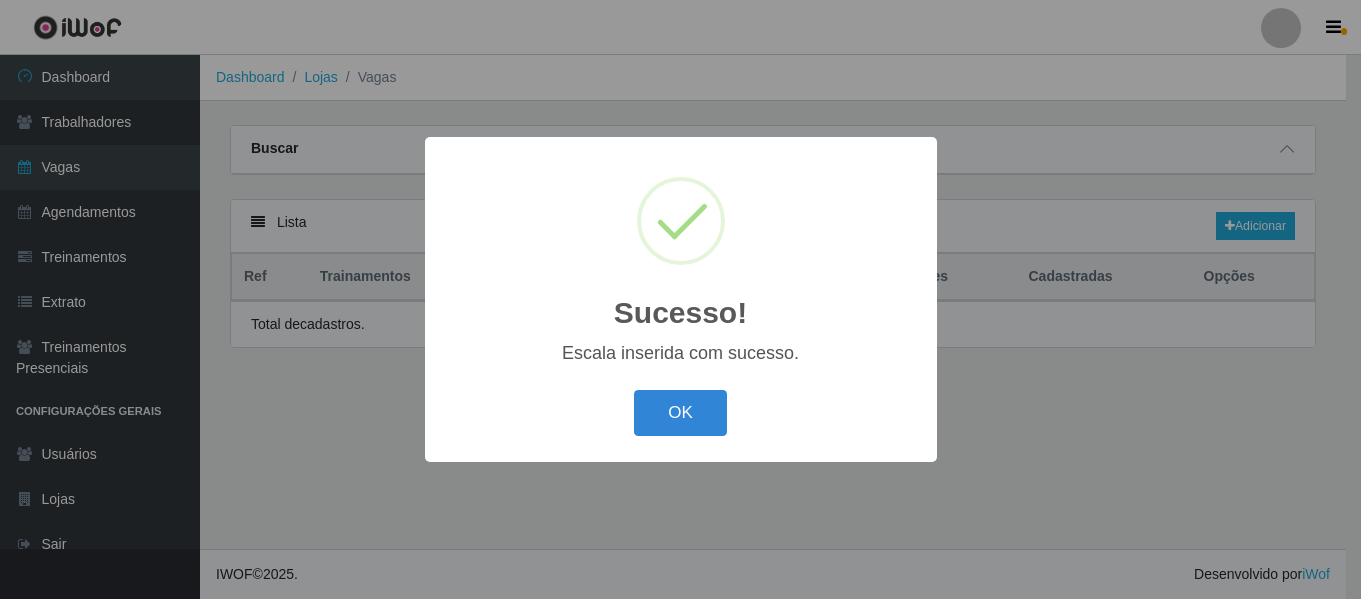 scroll, scrollTop: 0, scrollLeft: 0, axis: both 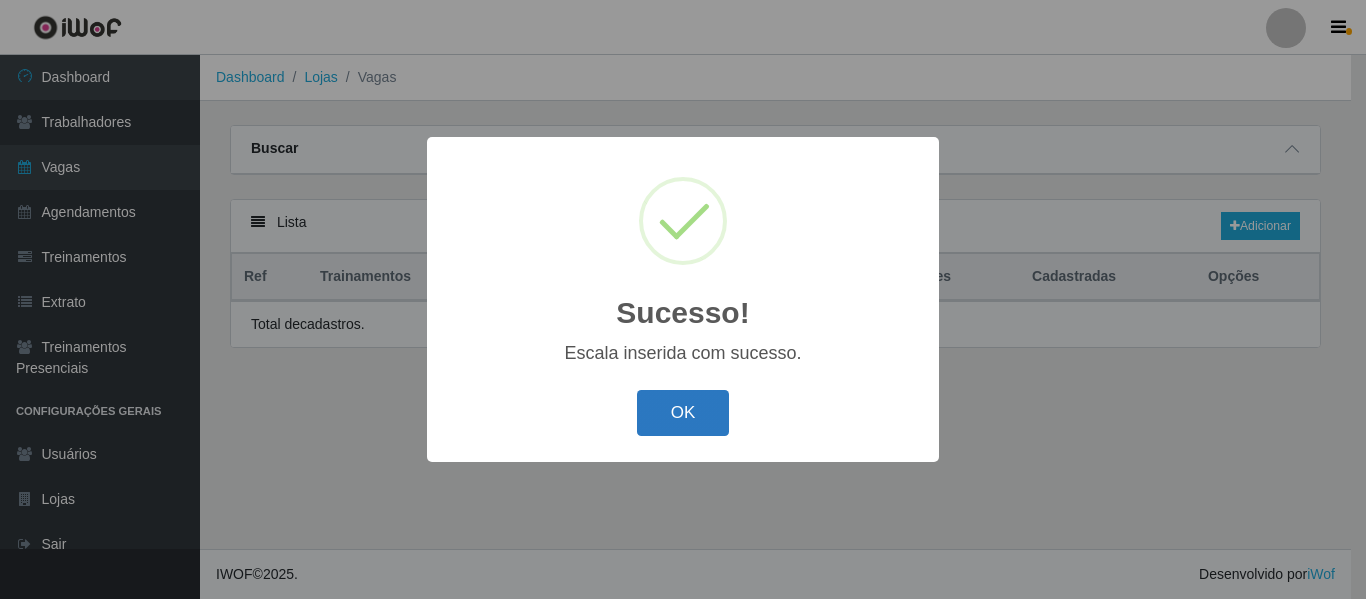 click on "OK" at bounding box center [683, 413] 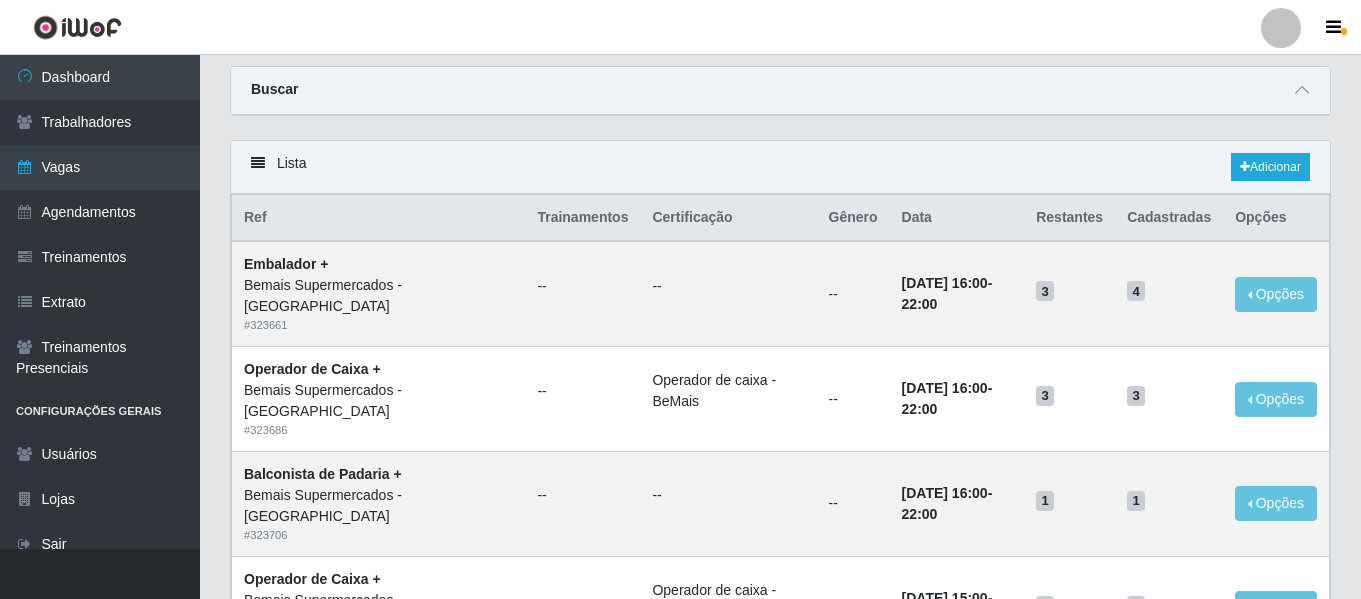 scroll, scrollTop: 0, scrollLeft: 0, axis: both 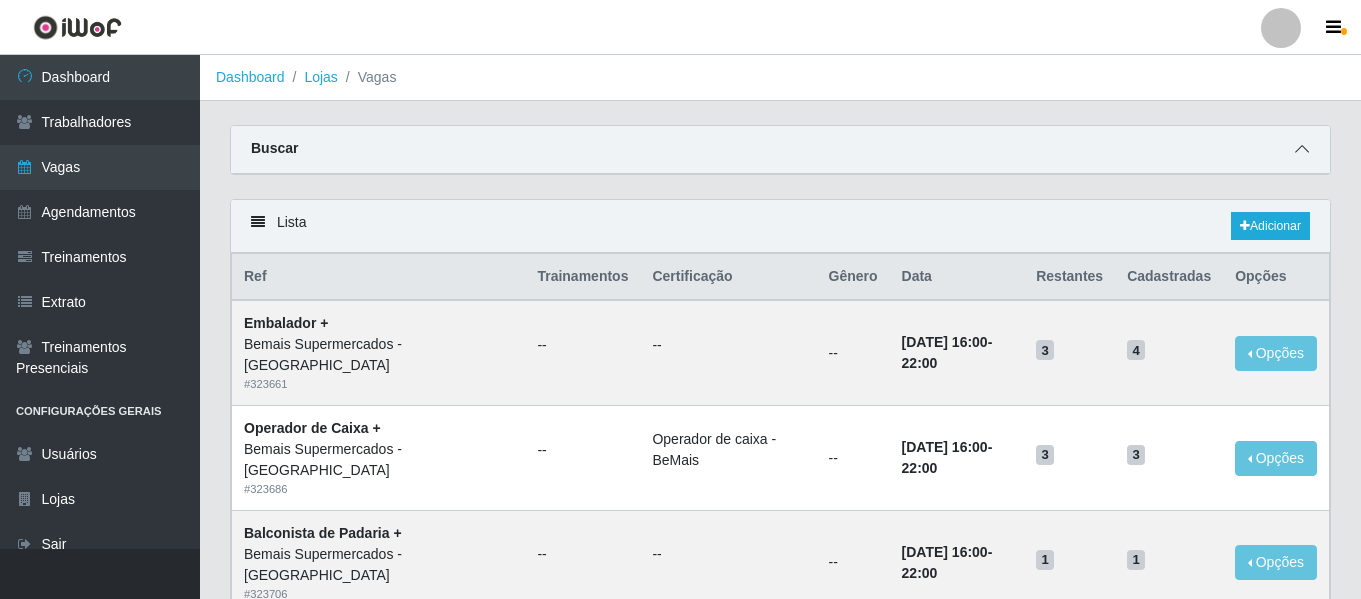 click at bounding box center [1302, 149] 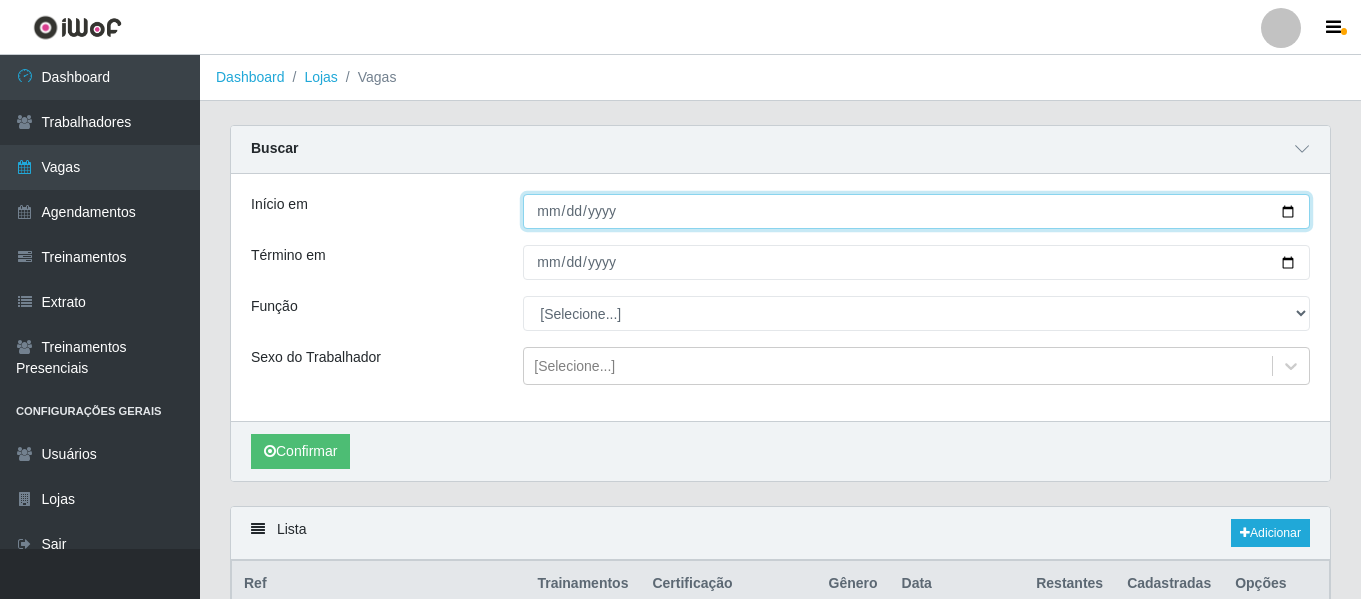 click on "Início em" at bounding box center (916, 211) 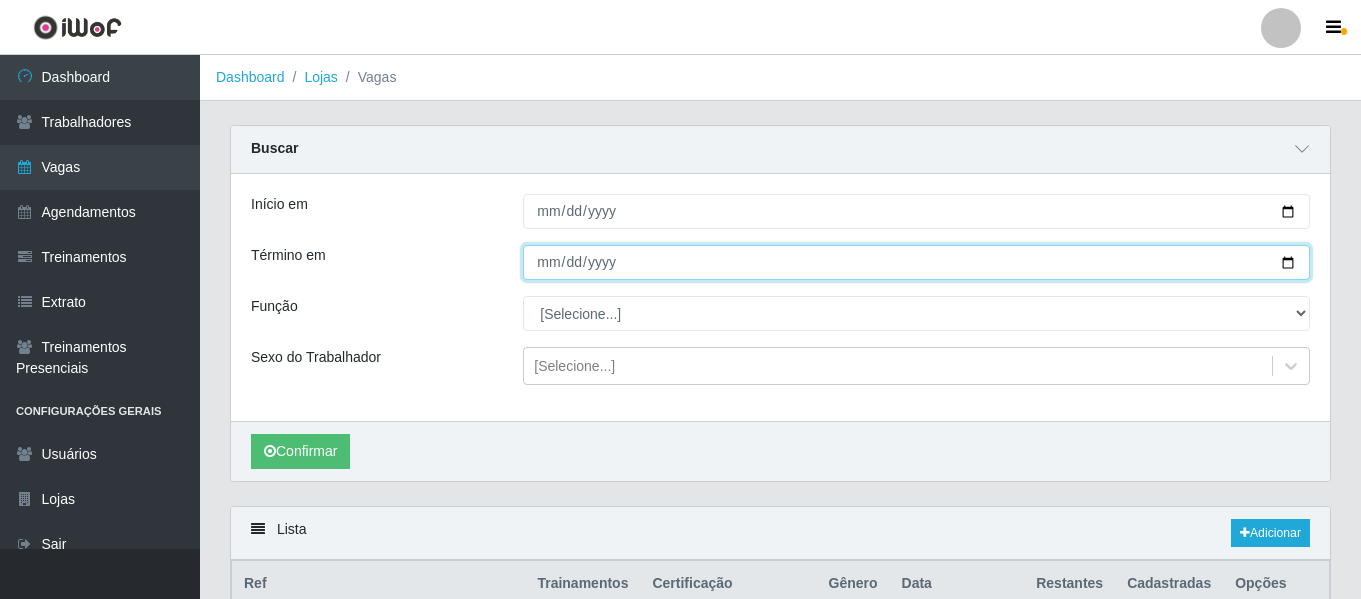 click on "Término em" at bounding box center (916, 262) 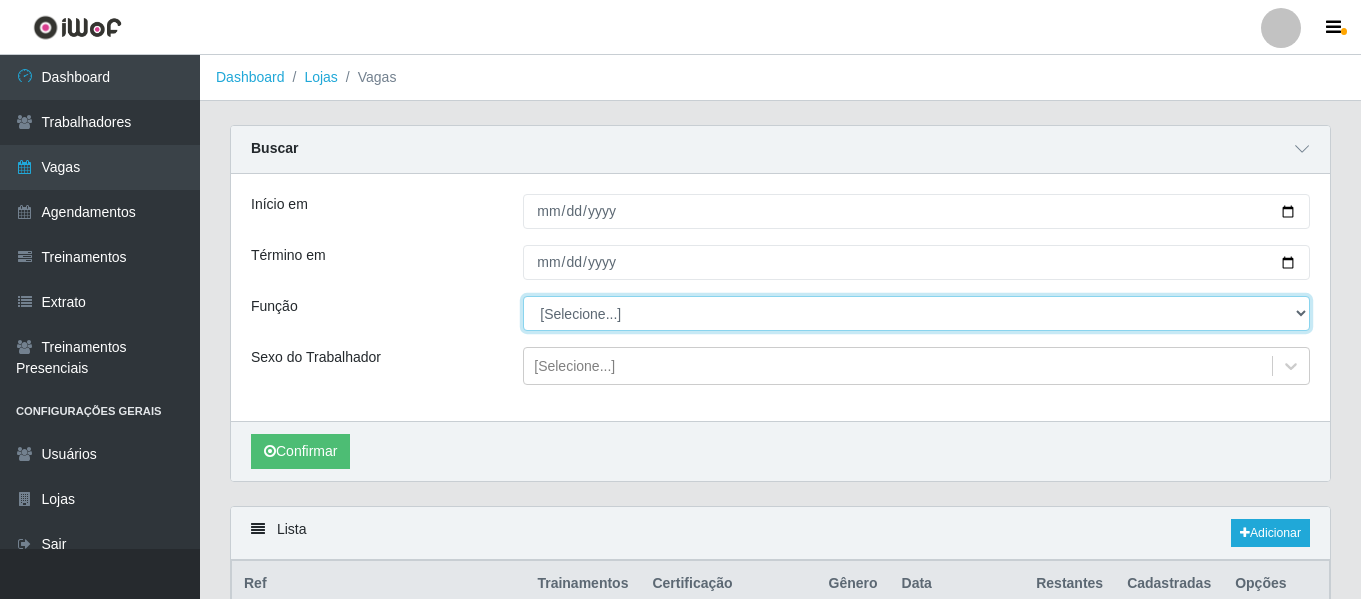click on "[Selecione...] ASG ASG + ASG ++ Auxiliar de Depósito  Auxiliar de Depósito + Auxiliar de Depósito ++ Auxiliar de Estacionamento Auxiliar de Estacionamento + Auxiliar de Estacionamento ++ Auxiliar de Sushiman Auxiliar de Sushiman+ Auxiliar de Sushiman++ Balconista de Açougue  Balconista de Açougue + Balconista de Açougue ++ Balconista de Frios Balconista de Frios + Balconista de Frios ++ Balconista de Padaria  Balconista de Padaria + Balconista de Padaria ++ Embalador Embalador + Embalador ++ Operador de Caixa Operador de Caixa + Operador de Caixa ++ Repositor  Repositor + Repositor ++ Repositor de Hortifruti Repositor de Hortifruti + Repositor de Hortifruti ++" at bounding box center [916, 313] 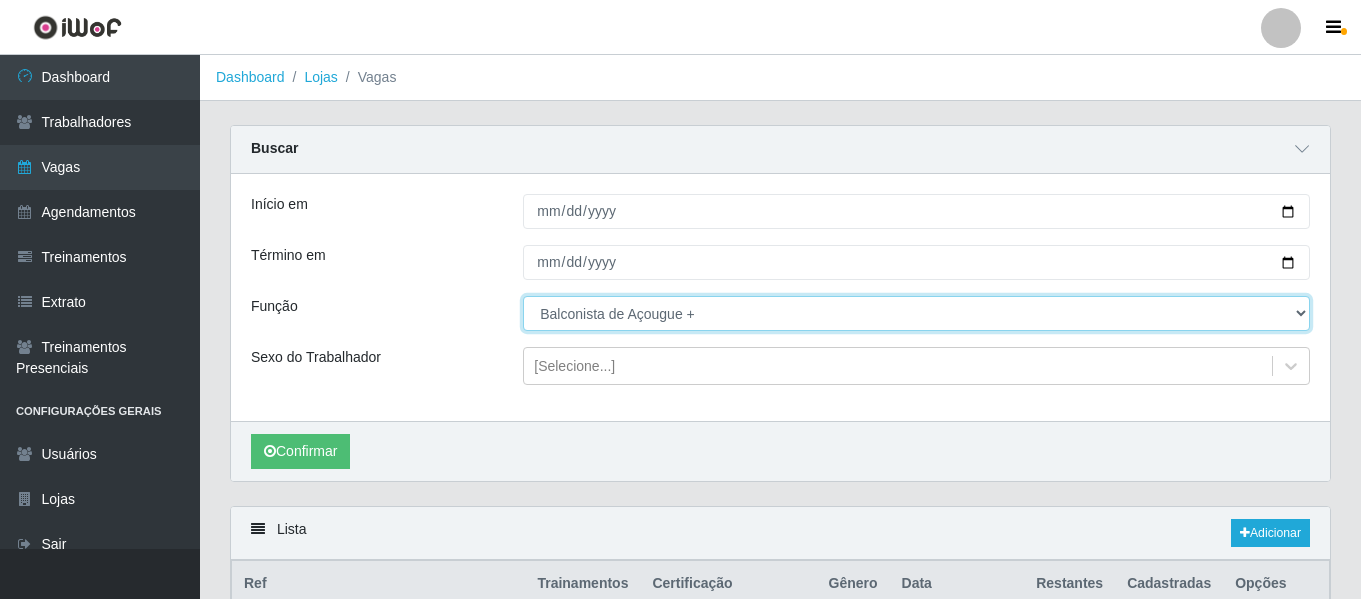 click on "[Selecione...] ASG ASG + ASG ++ Auxiliar de Depósito  Auxiliar de Depósito + Auxiliar de Depósito ++ Auxiliar de Estacionamento Auxiliar de Estacionamento + Auxiliar de Estacionamento ++ Auxiliar de Sushiman Auxiliar de Sushiman+ Auxiliar de Sushiman++ Balconista de Açougue  Balconista de Açougue + Balconista de Açougue ++ Balconista de Frios Balconista de Frios + Balconista de Frios ++ Balconista de Padaria  Balconista de Padaria + Balconista de Padaria ++ Embalador Embalador + Embalador ++ Operador de Caixa Operador de Caixa + Operador de Caixa ++ Repositor  Repositor + Repositor ++ Repositor de Hortifruti Repositor de Hortifruti + Repositor de Hortifruti ++" at bounding box center (916, 313) 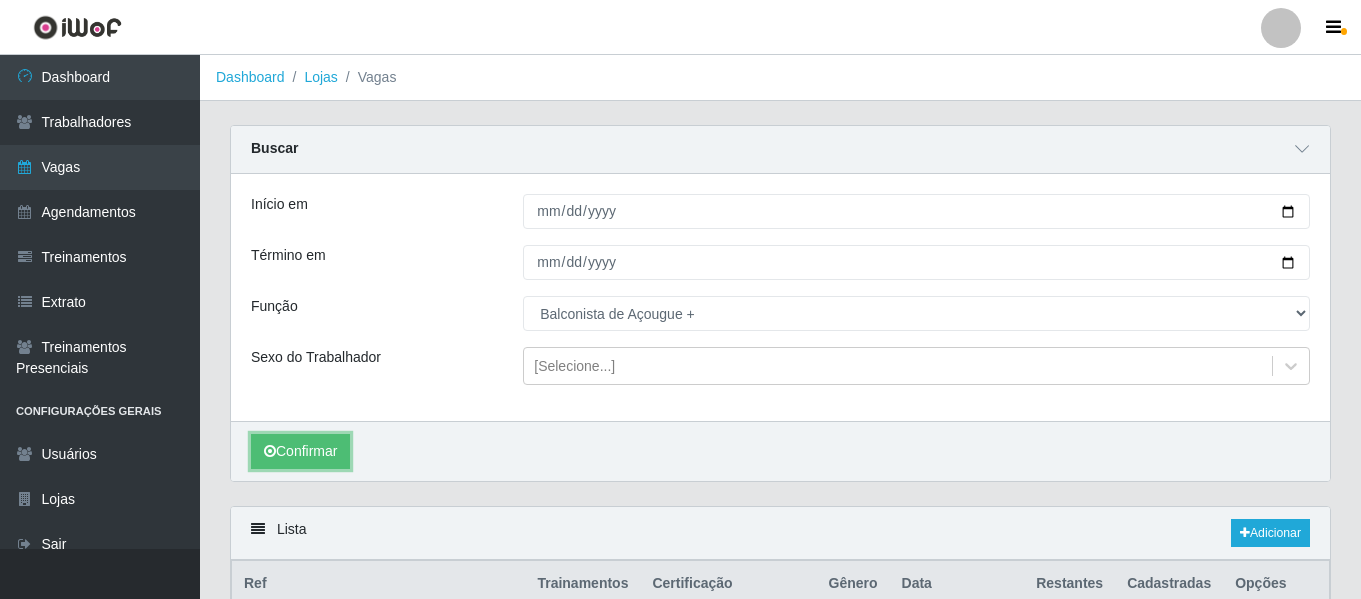 drag, startPoint x: 310, startPoint y: 445, endPoint x: 761, endPoint y: 386, distance: 454.84283 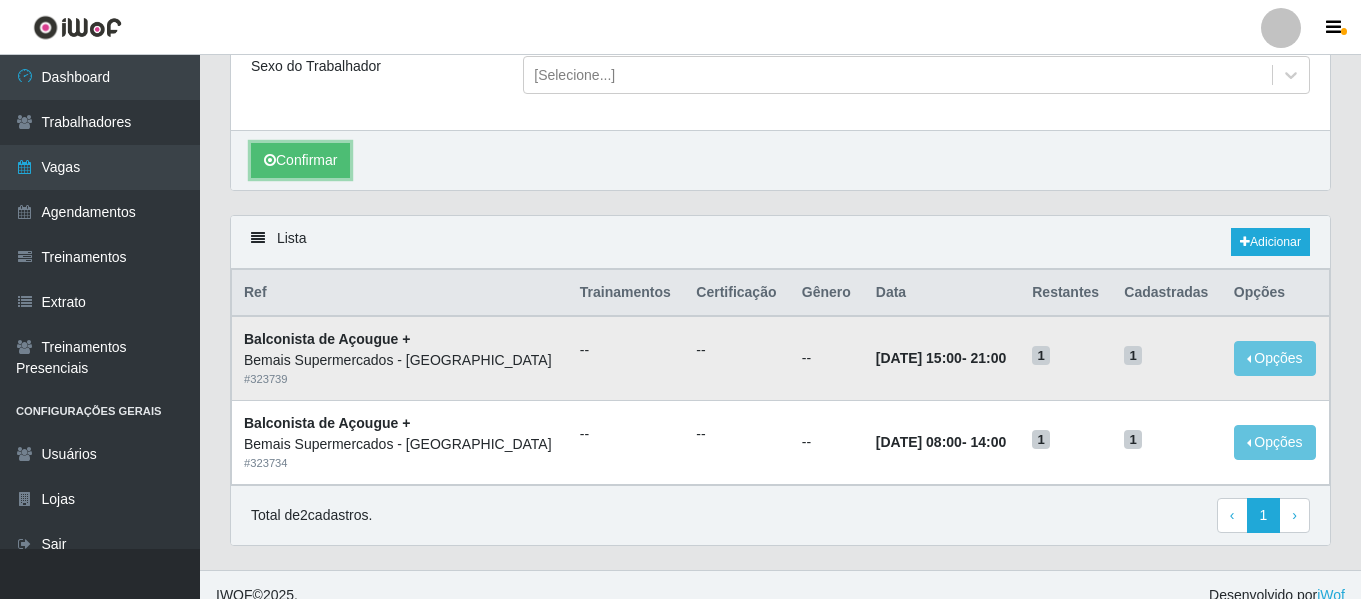 scroll, scrollTop: 313, scrollLeft: 0, axis: vertical 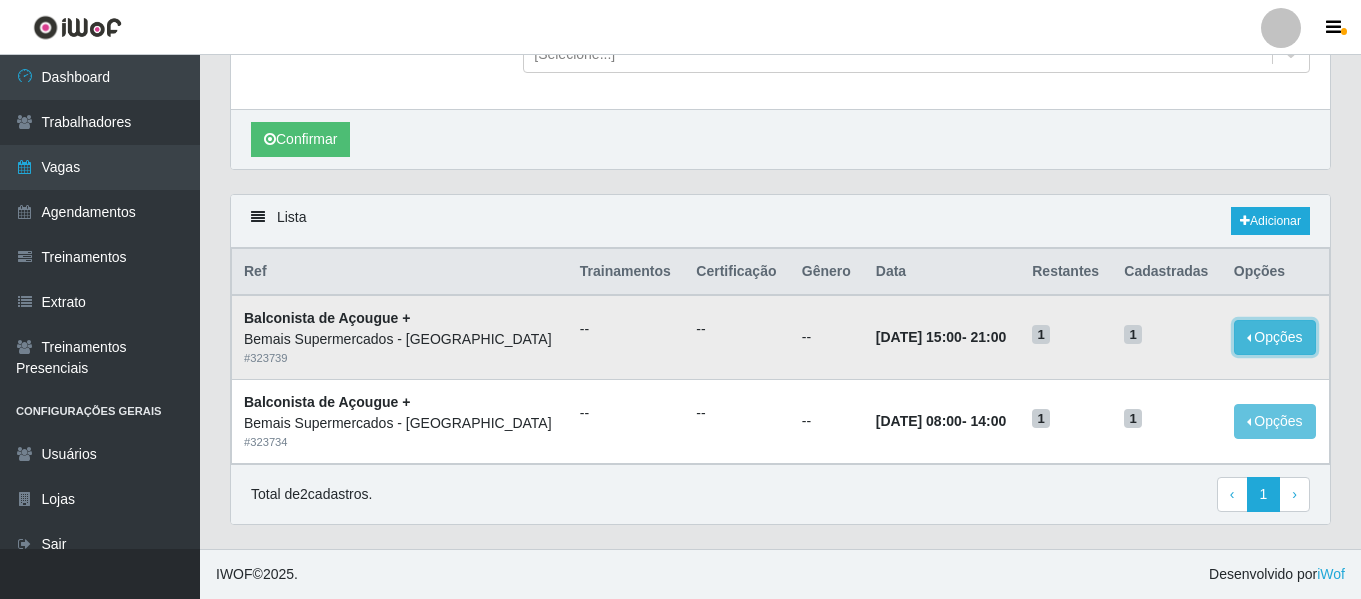 click on "Opções" at bounding box center (1275, 337) 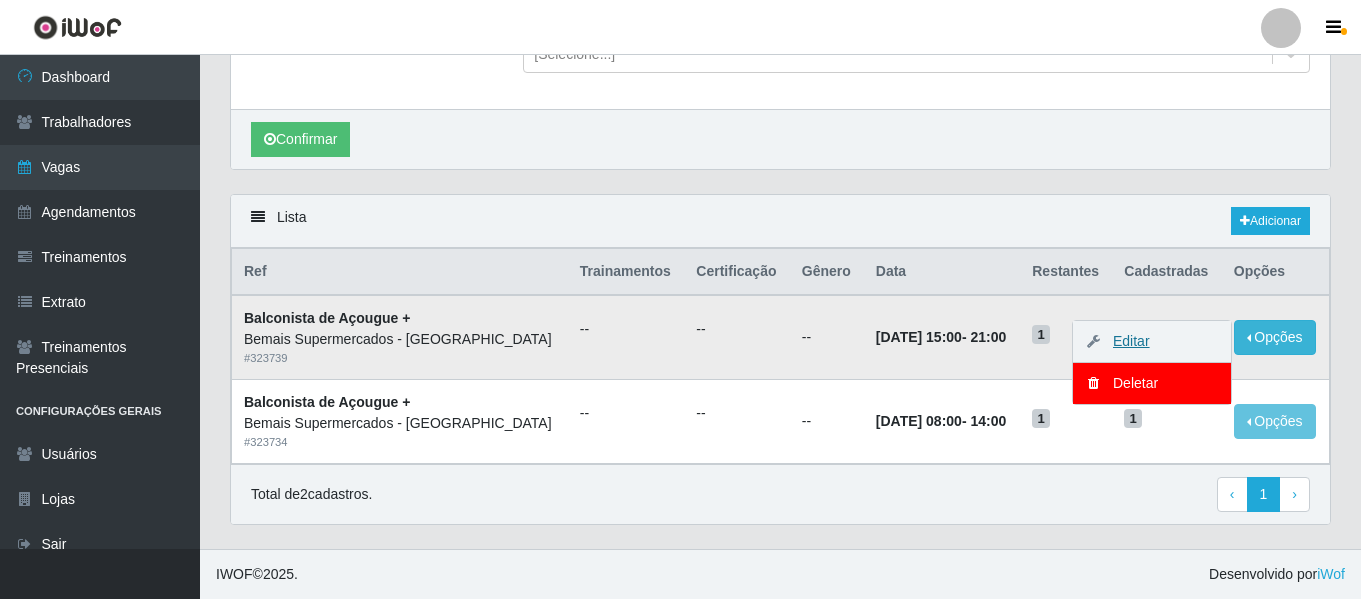 click on "Editar" at bounding box center [1121, 341] 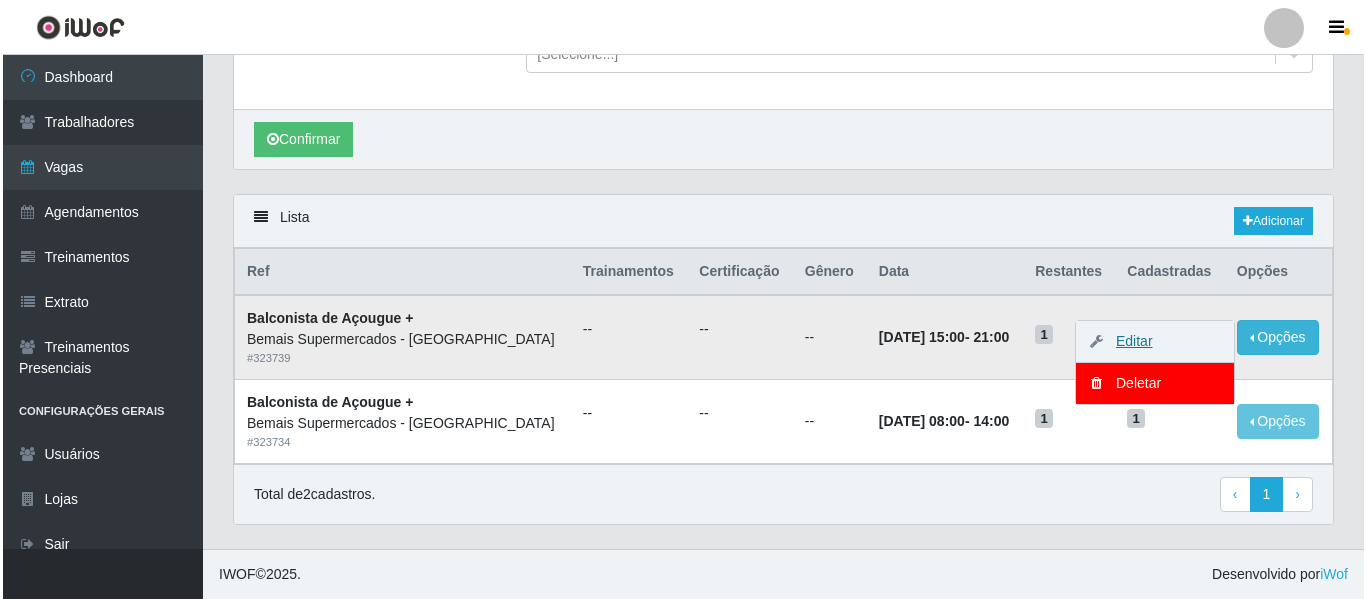 scroll, scrollTop: 0, scrollLeft: 0, axis: both 